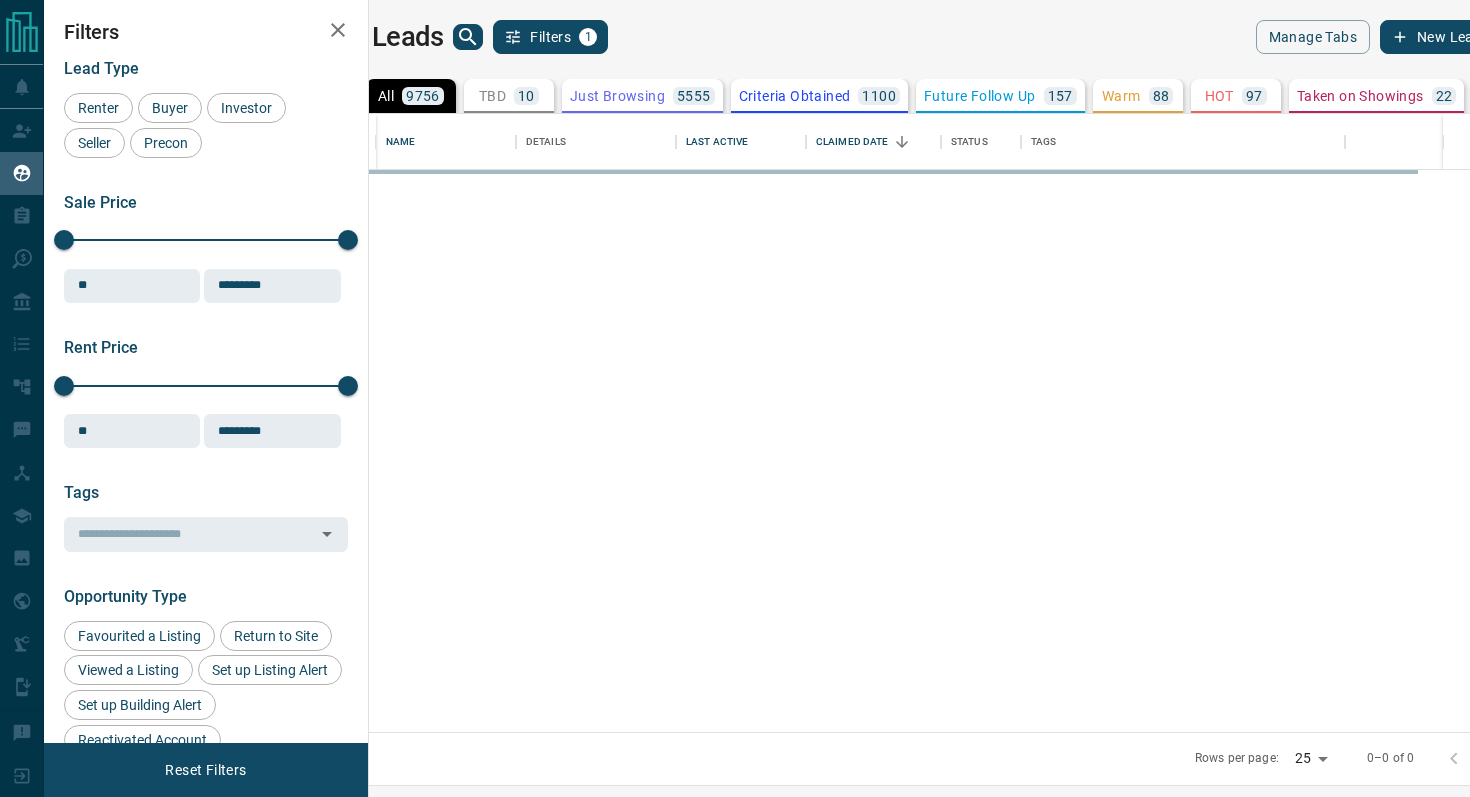 scroll, scrollTop: 0, scrollLeft: 0, axis: both 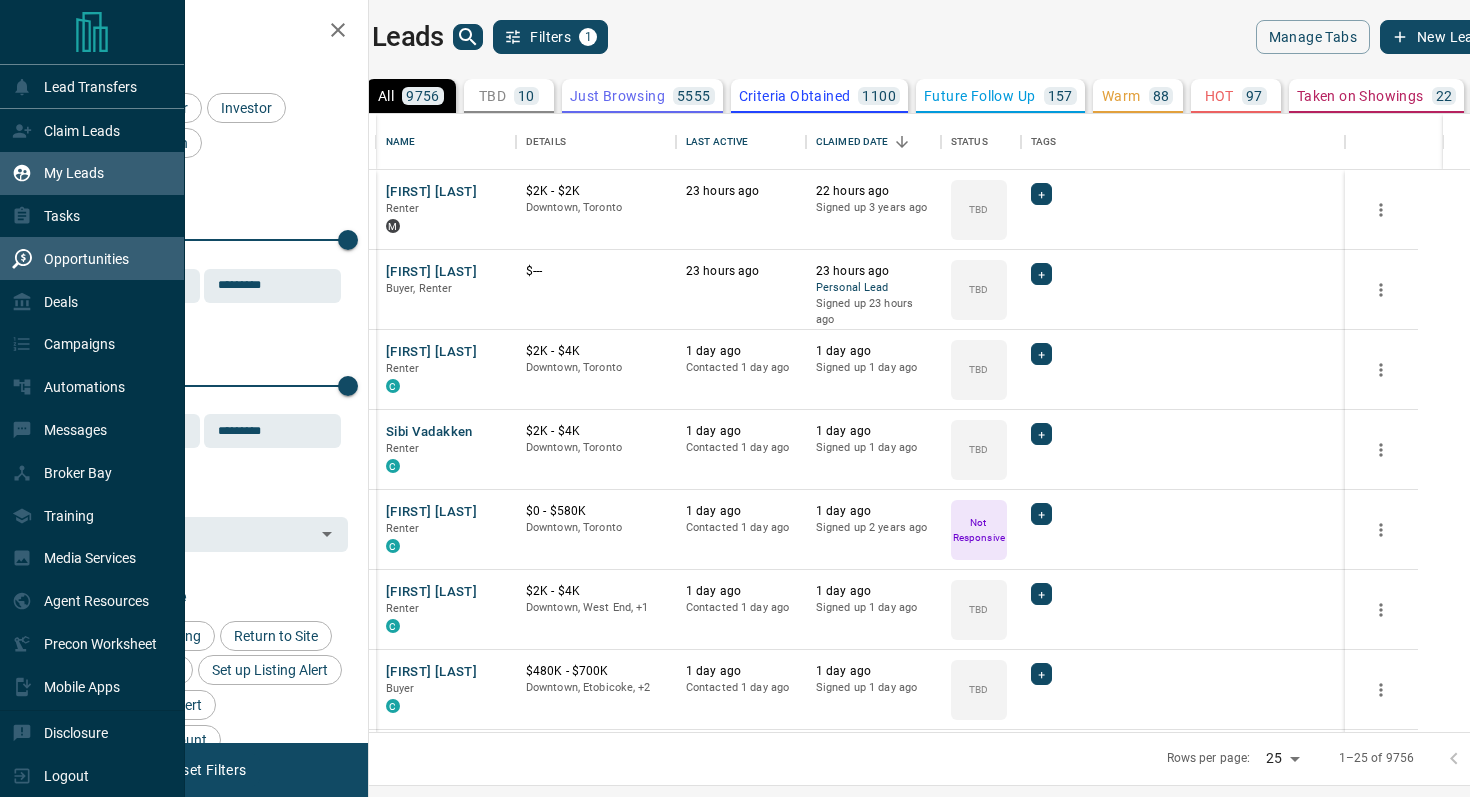 click on "Opportunities" at bounding box center [70, 258] 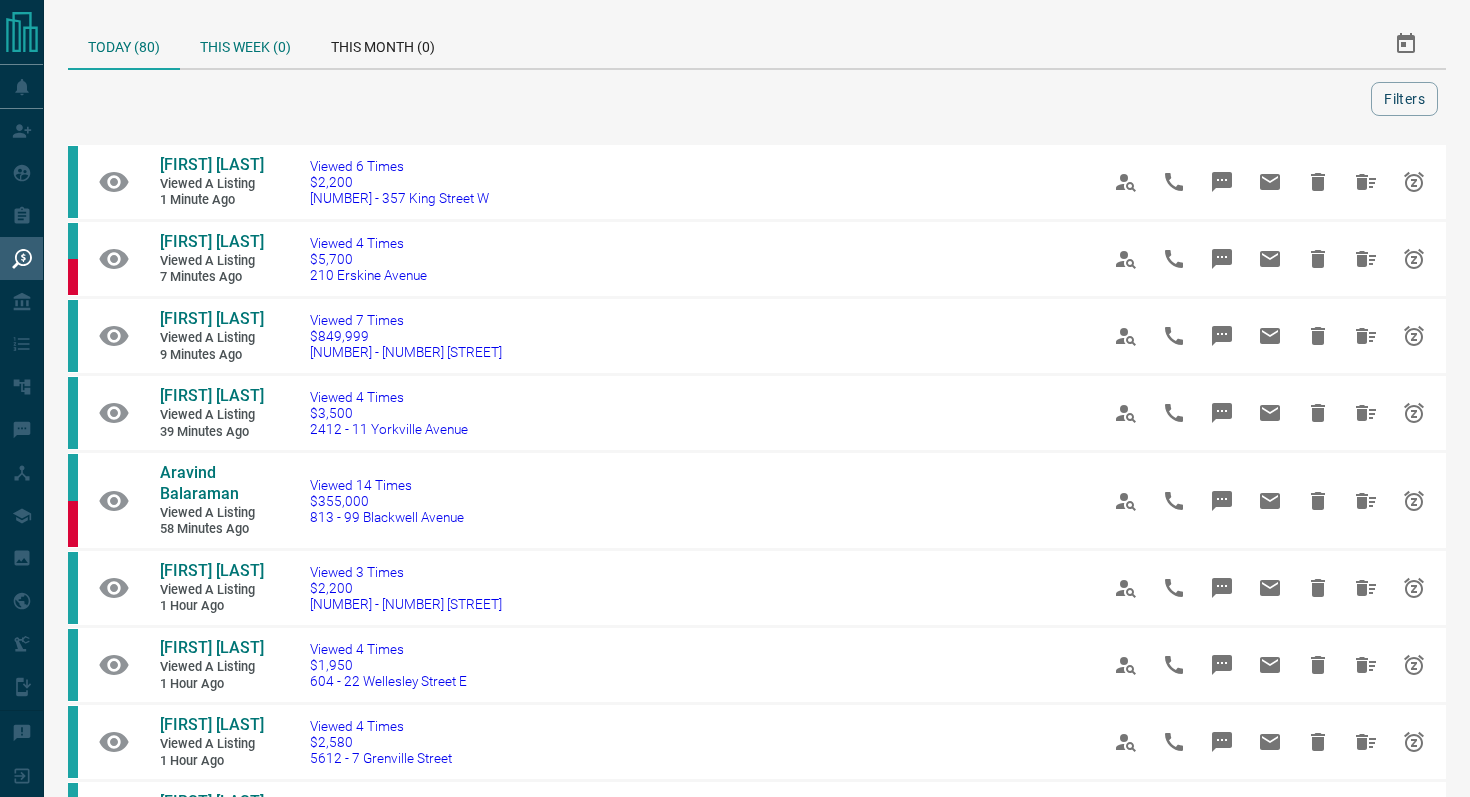 click on "This Week (0)" at bounding box center (245, 44) 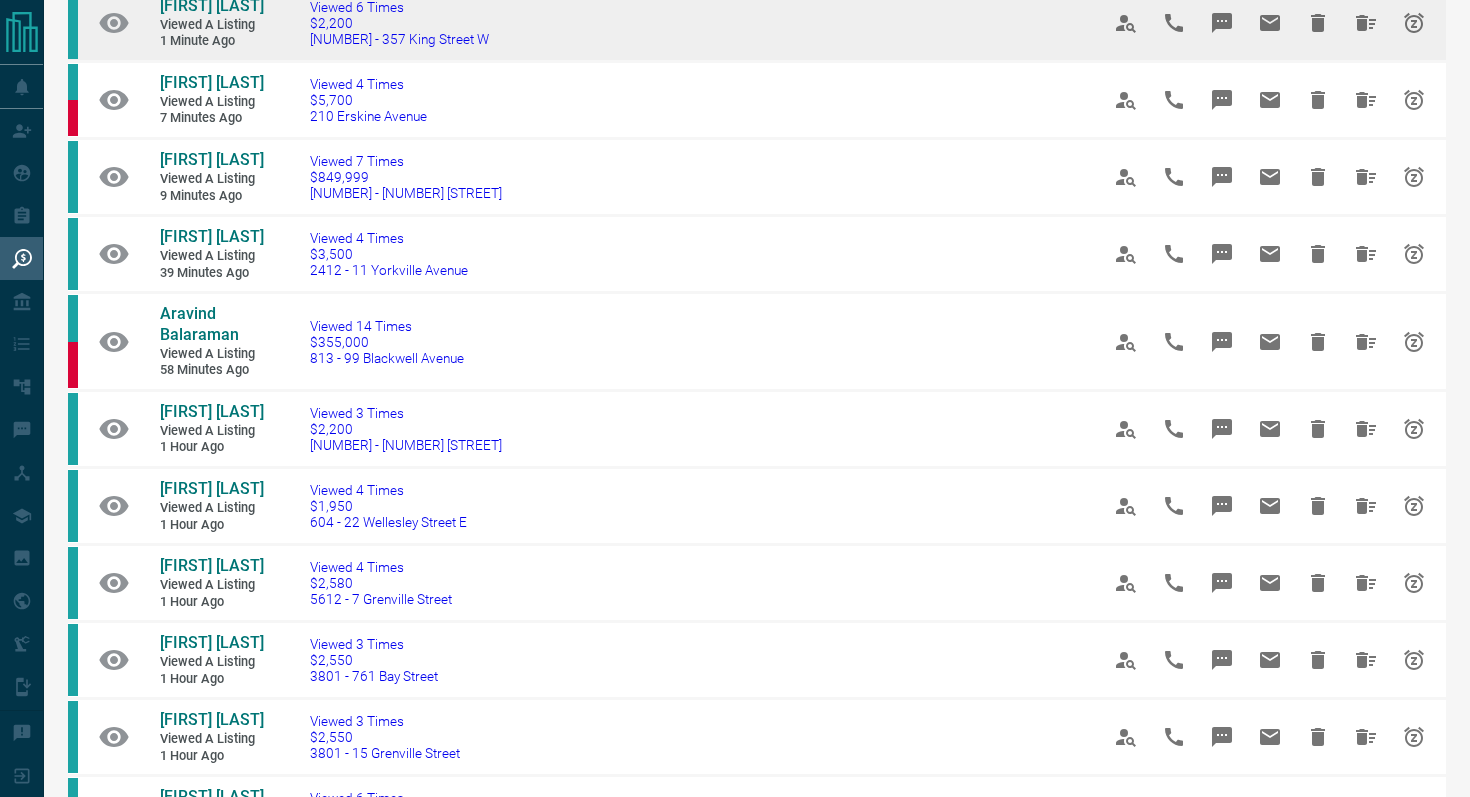 scroll, scrollTop: 171, scrollLeft: 0, axis: vertical 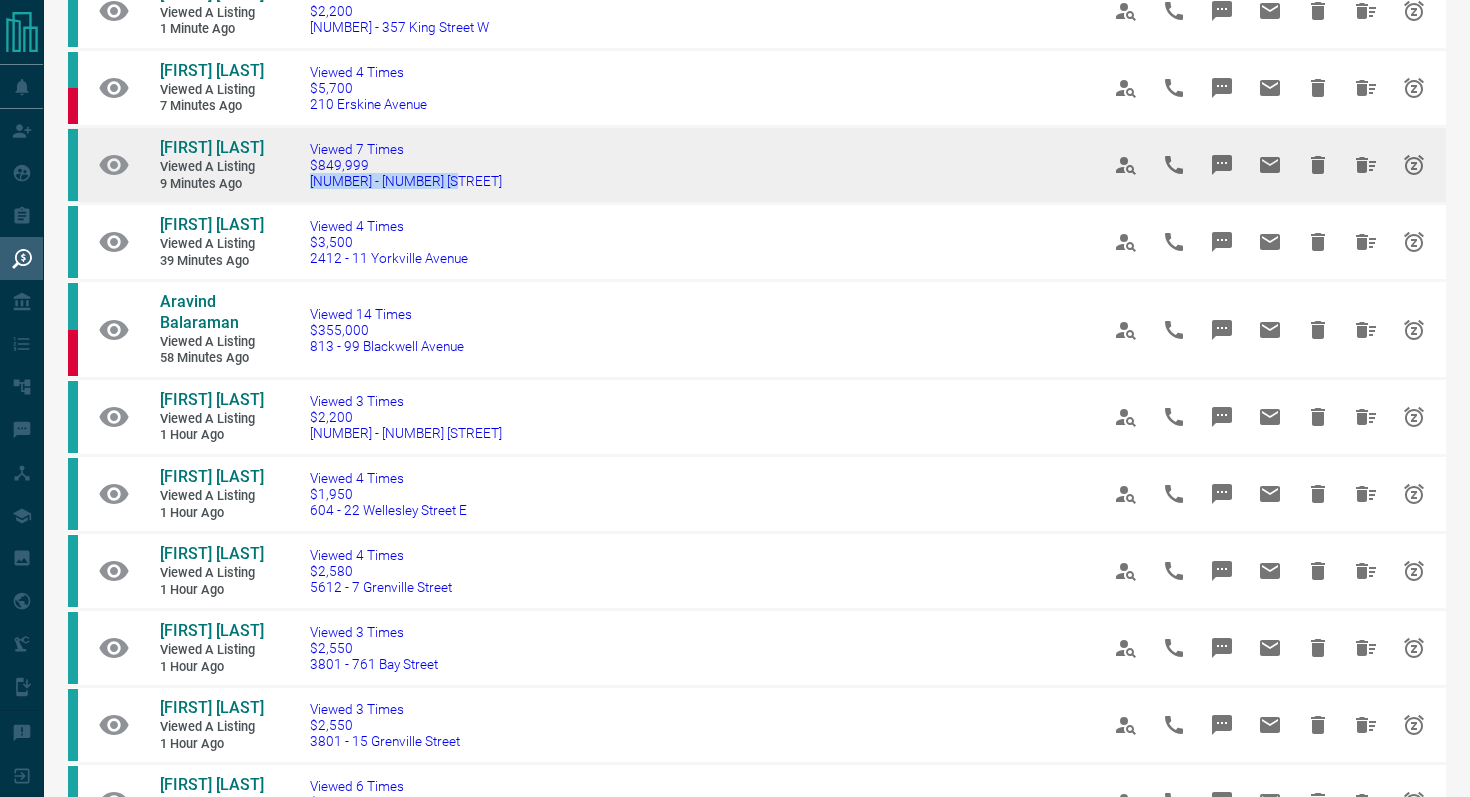 drag, startPoint x: 484, startPoint y: 203, endPoint x: 302, endPoint y: 202, distance: 182.00275 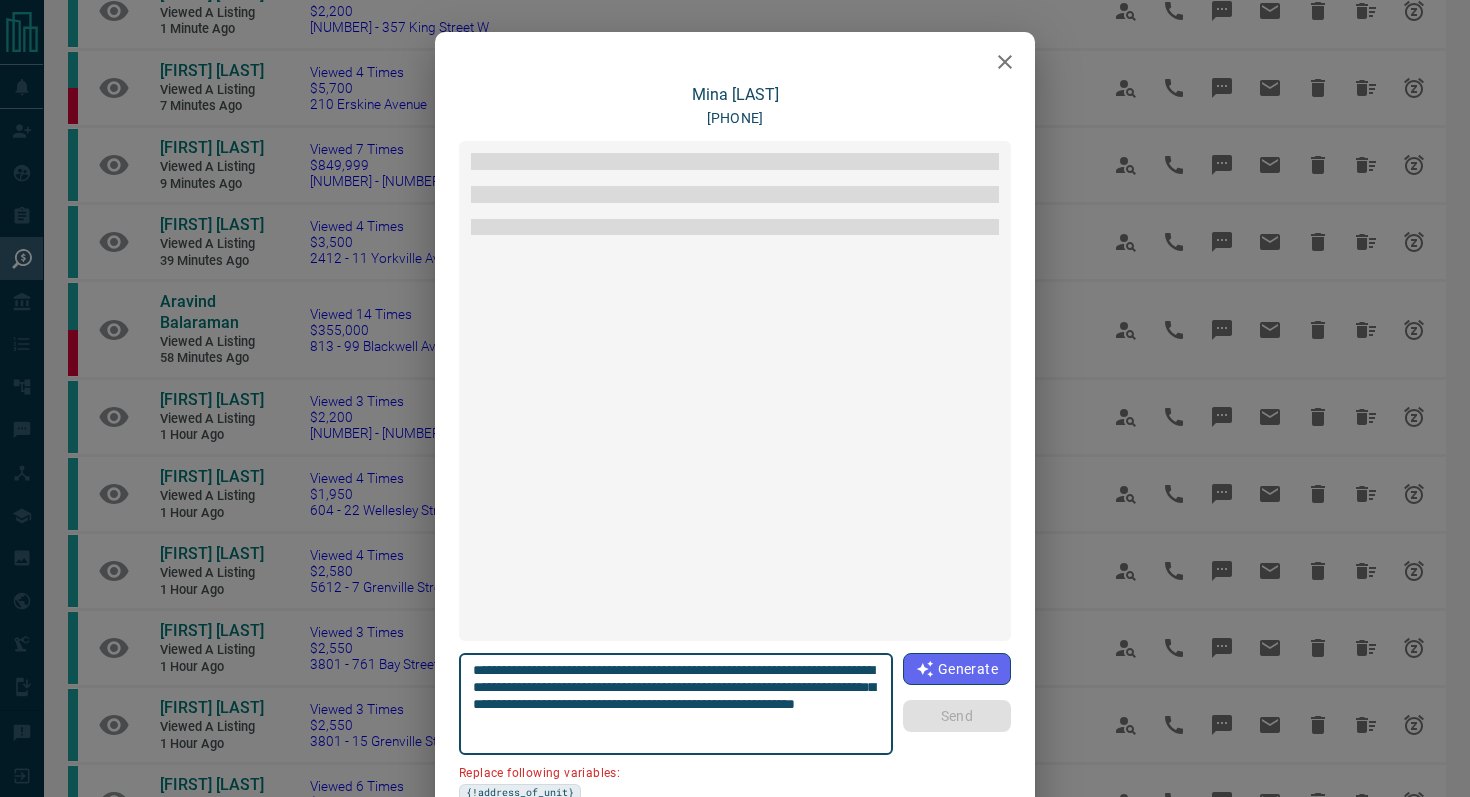 type on "**********" 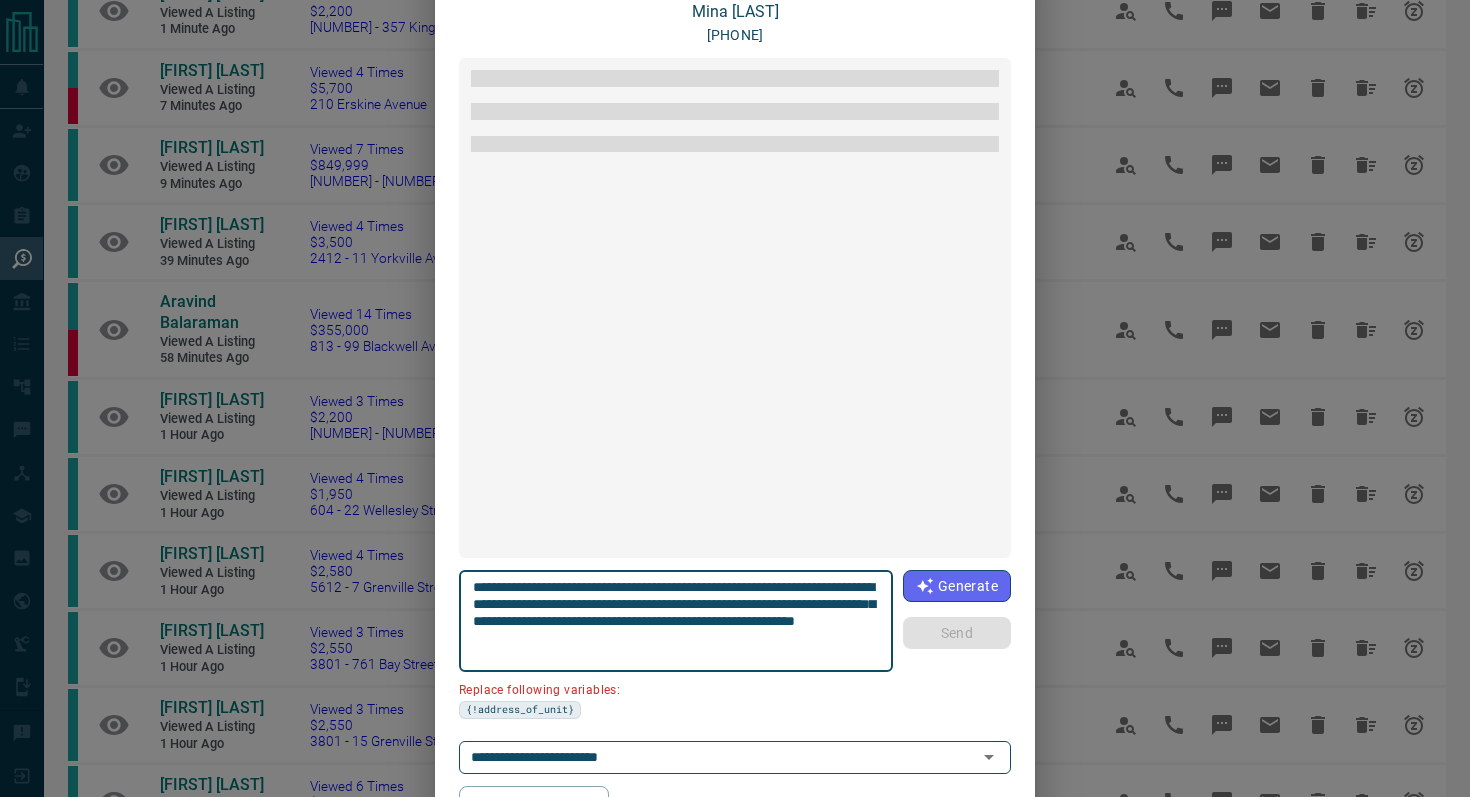 scroll, scrollTop: 143, scrollLeft: 0, axis: vertical 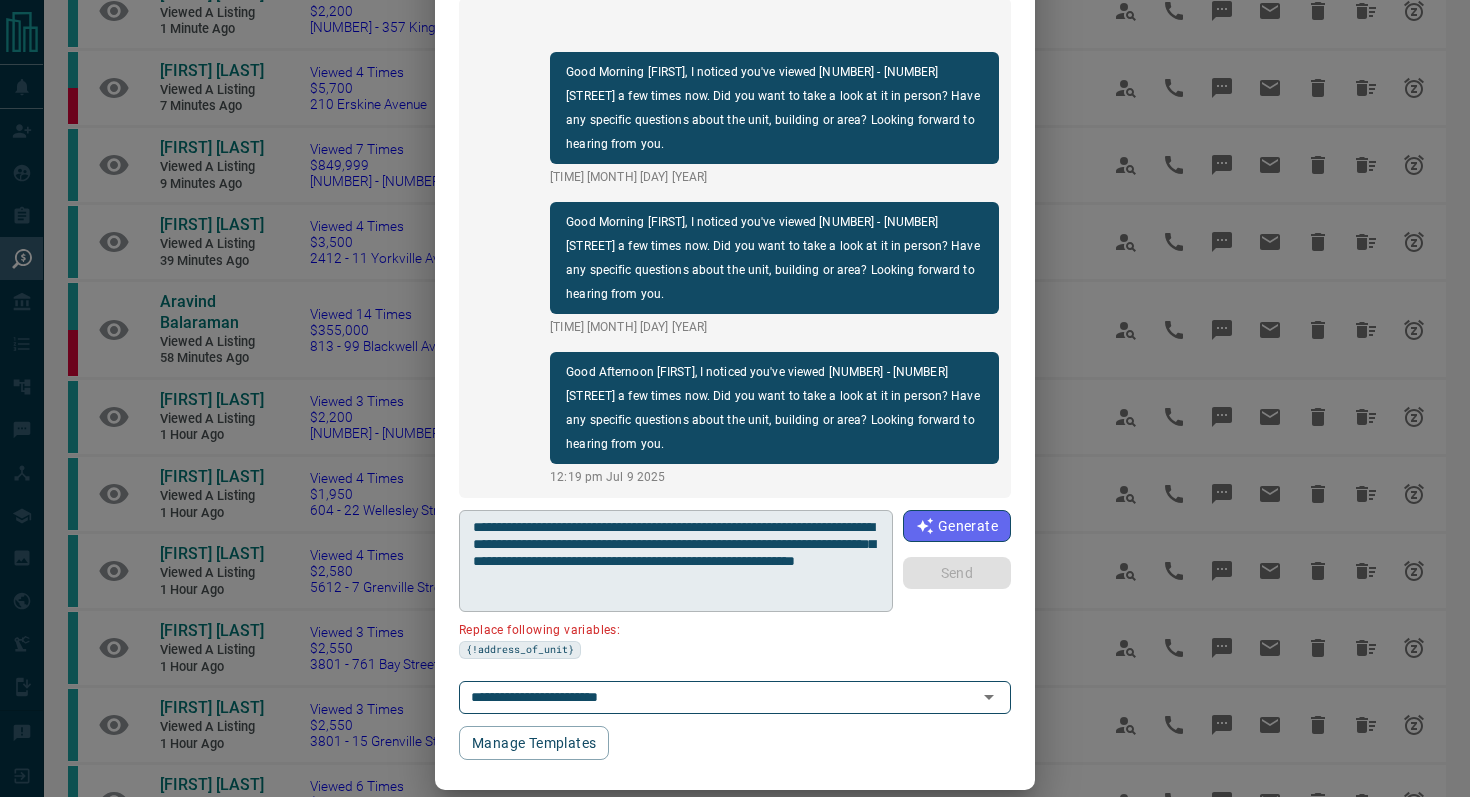 drag, startPoint x: 881, startPoint y: 525, endPoint x: 772, endPoint y: 525, distance: 109 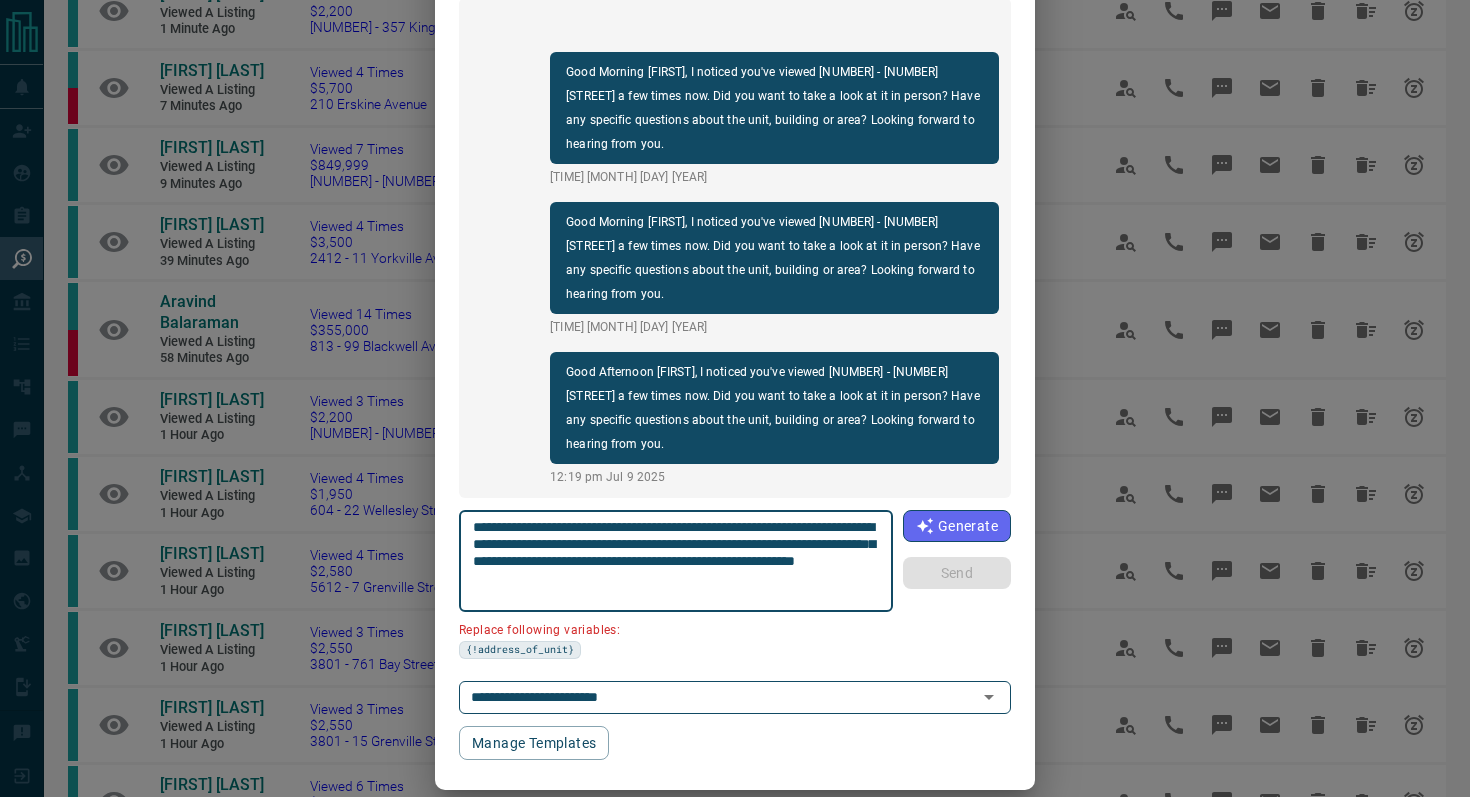 drag, startPoint x: 763, startPoint y: 526, endPoint x: 890, endPoint y: 527, distance: 127.00394 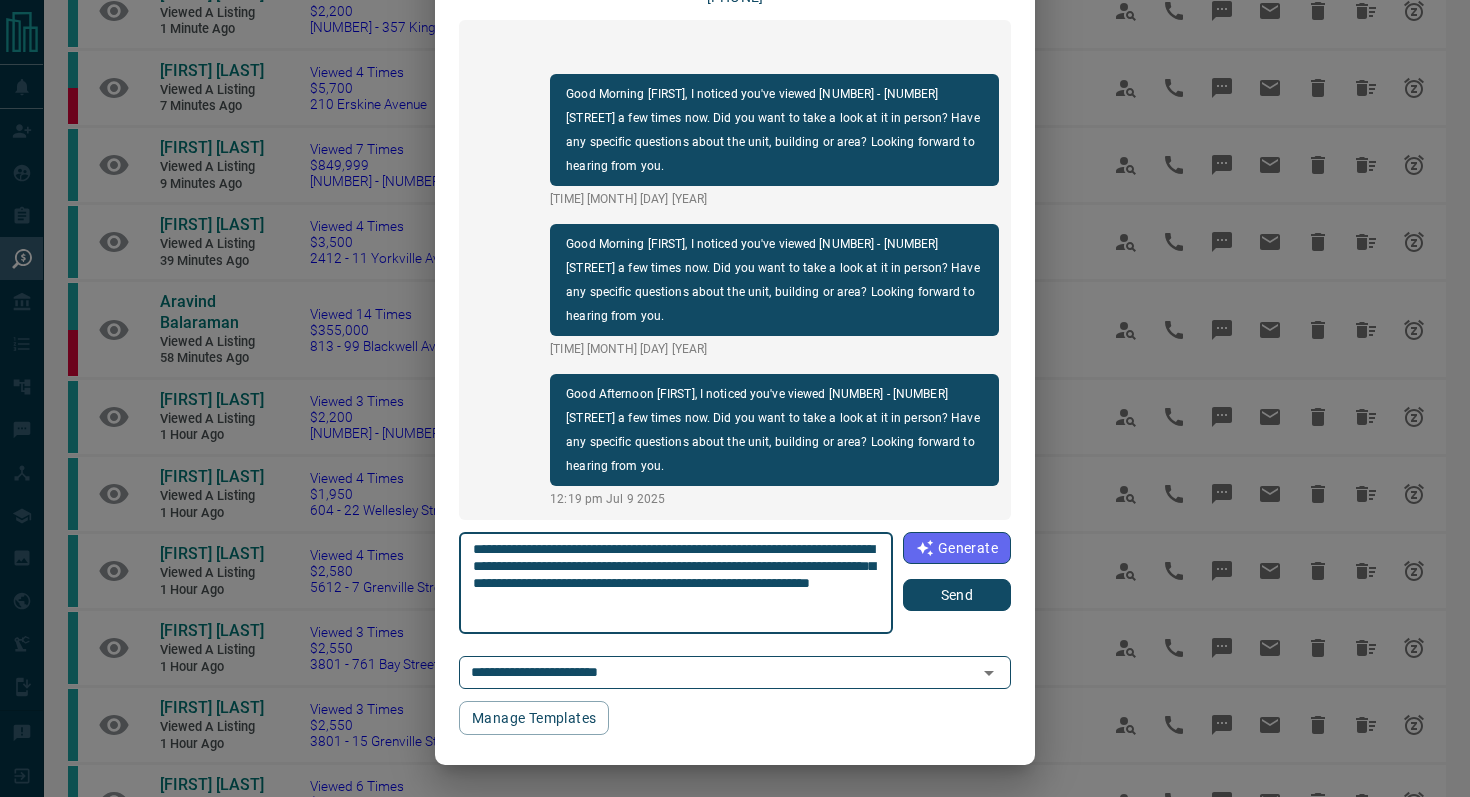 scroll, scrollTop: 121, scrollLeft: 0, axis: vertical 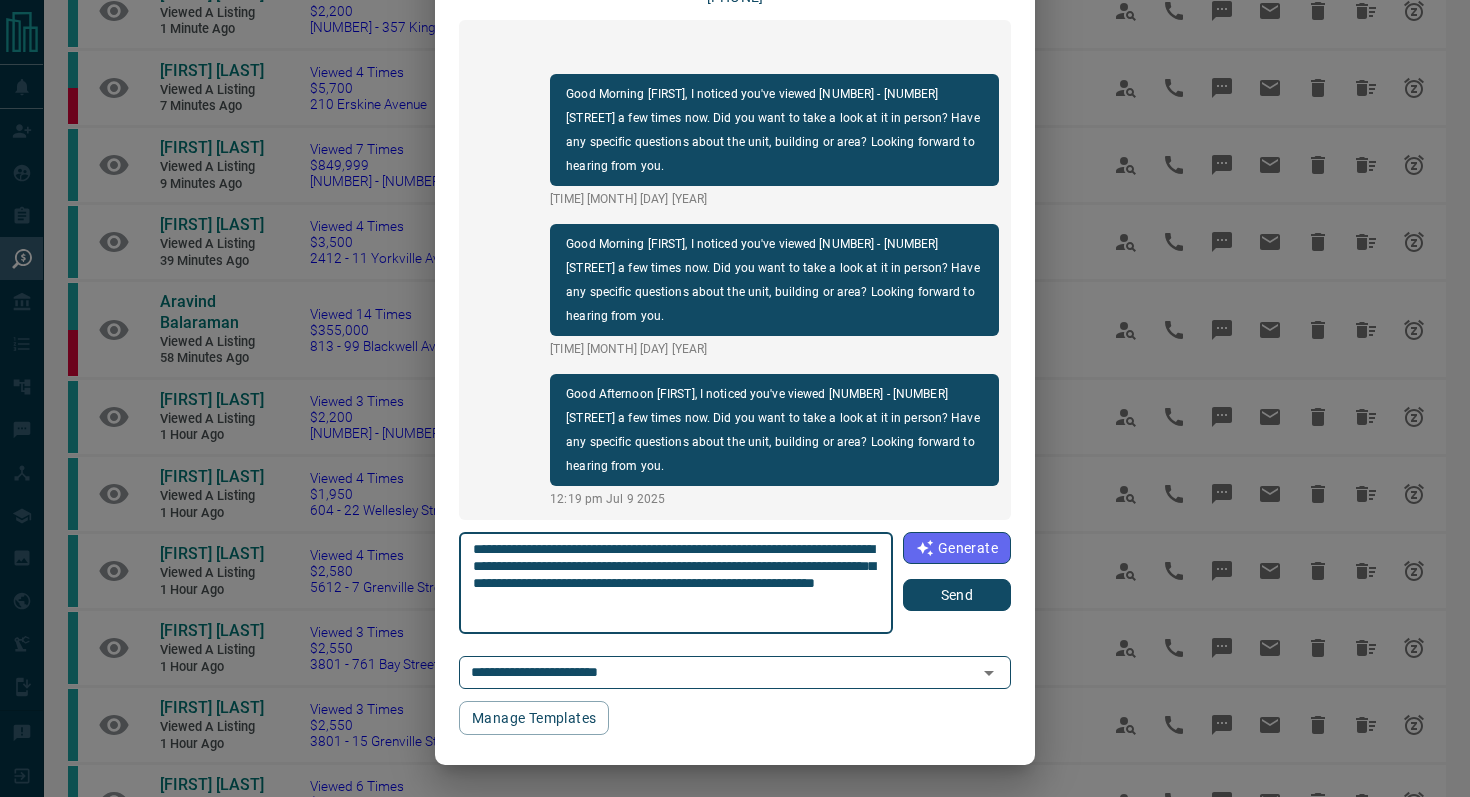 type on "**********" 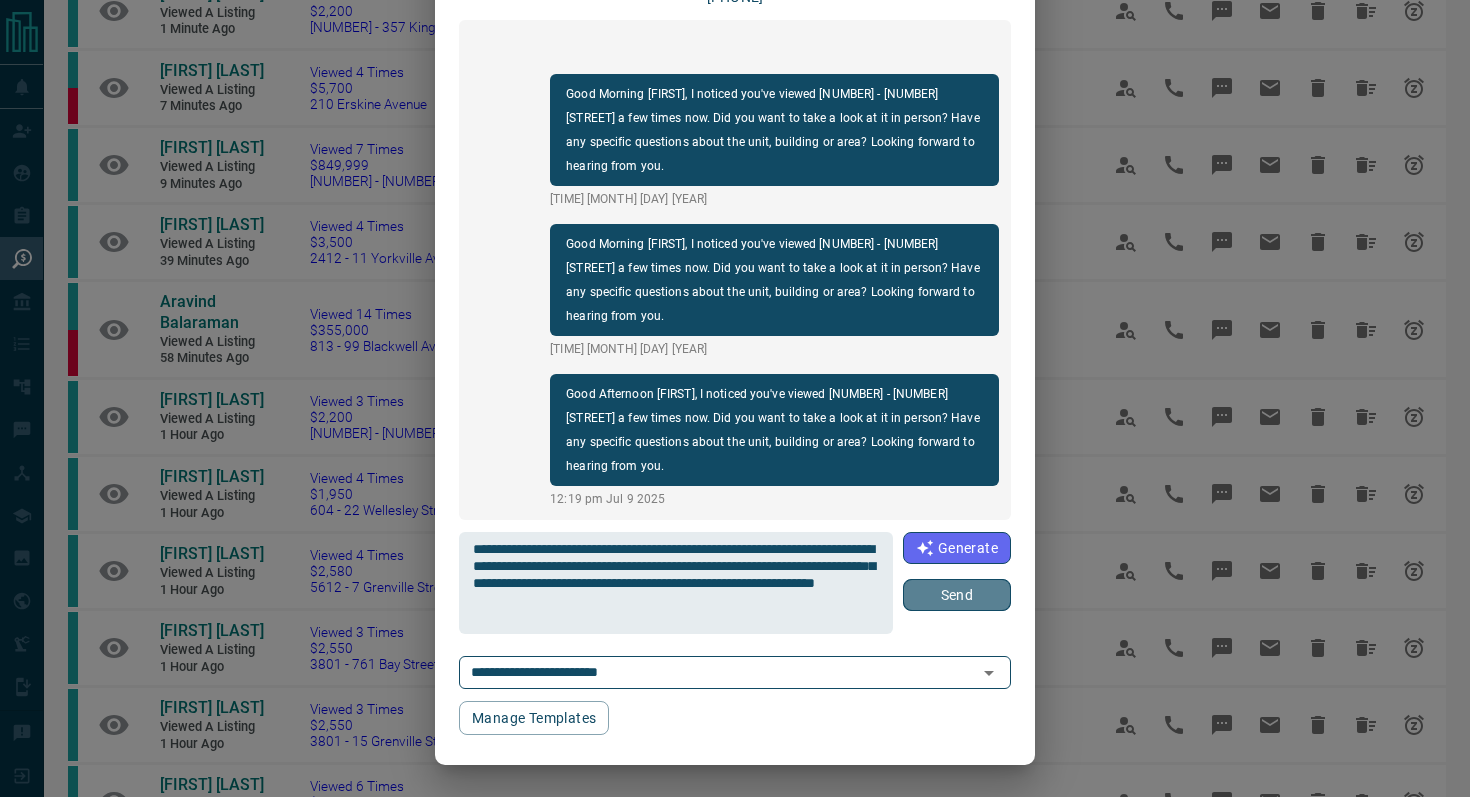 click on "Send" at bounding box center (957, 595) 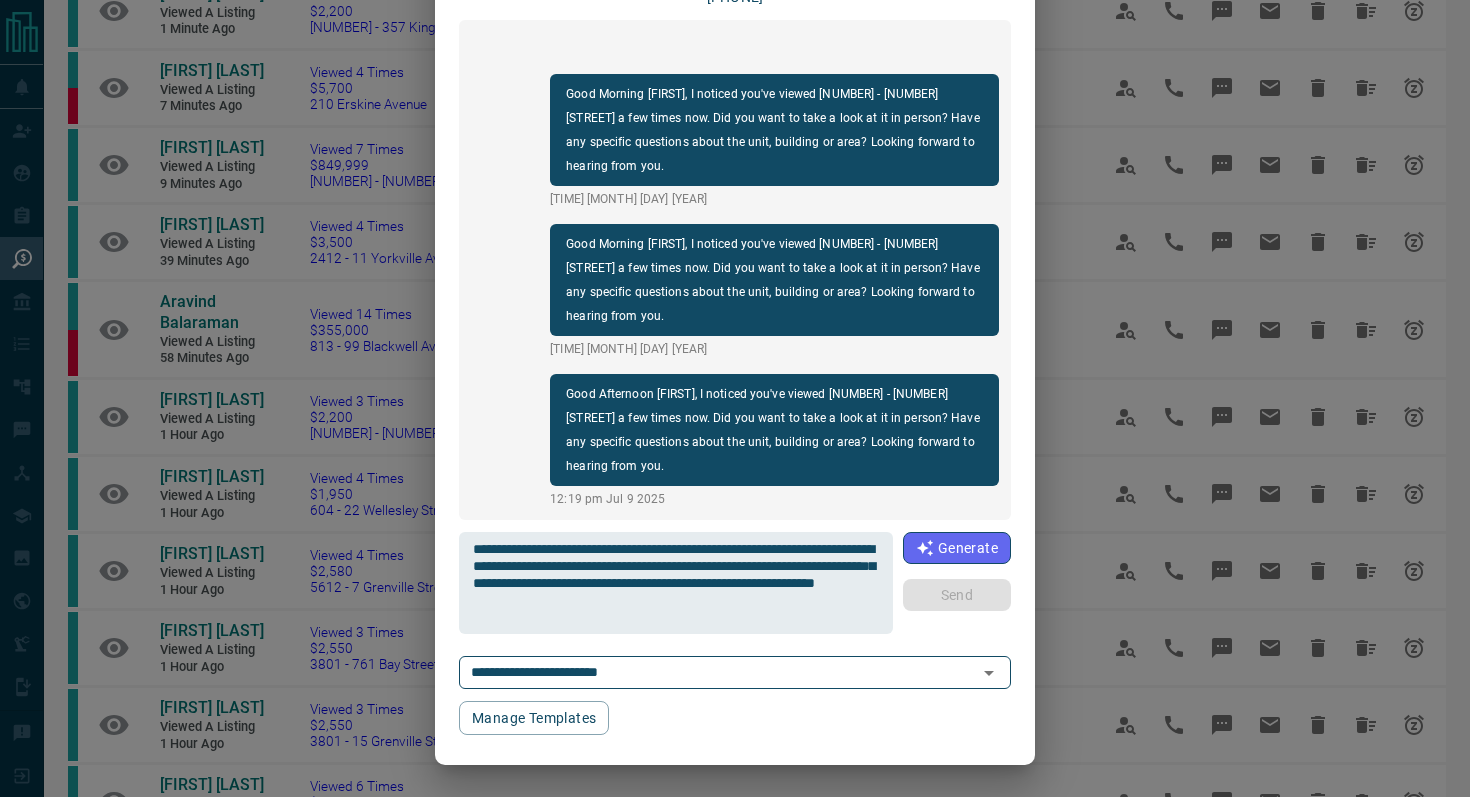 type 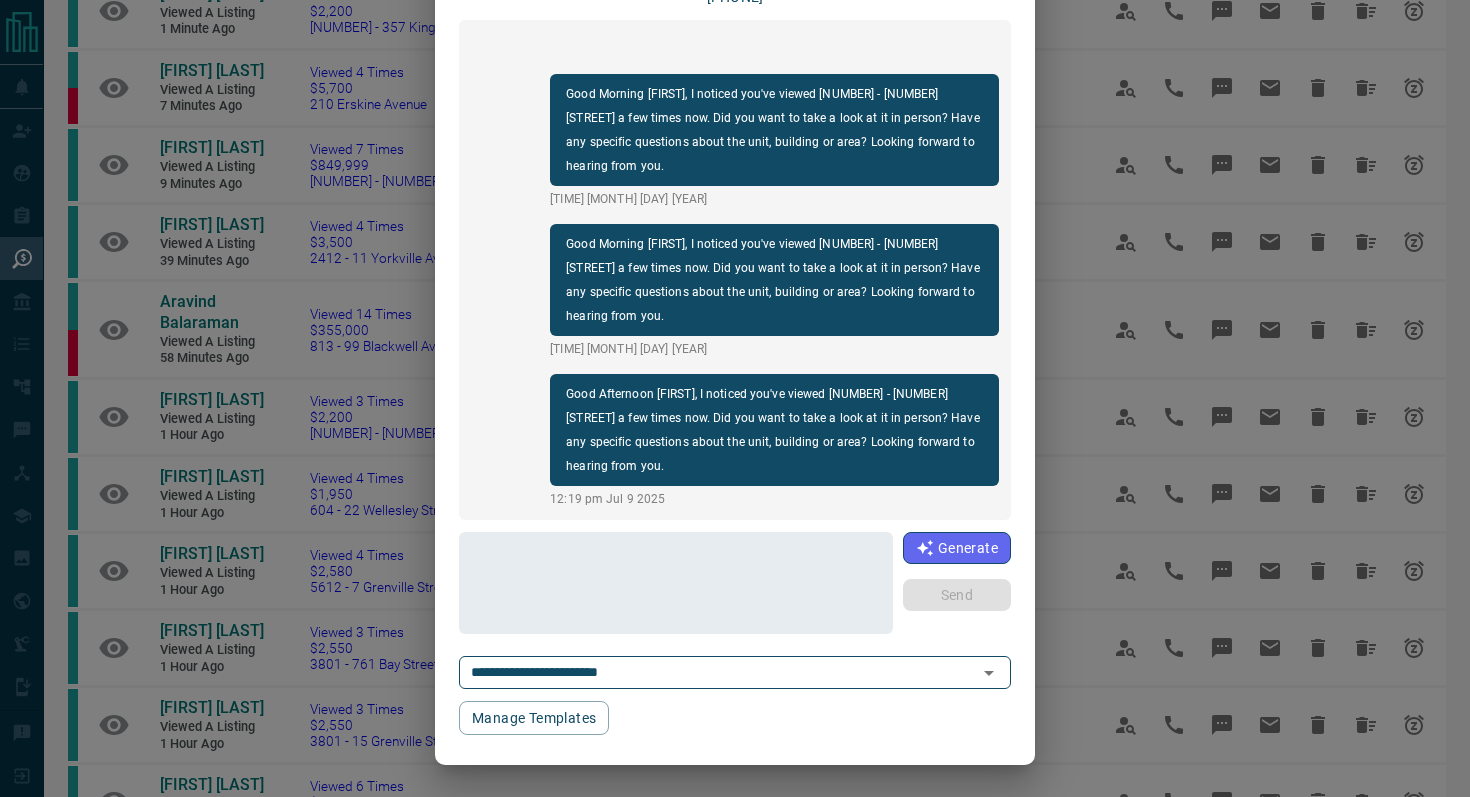 scroll, scrollTop: 0, scrollLeft: 0, axis: both 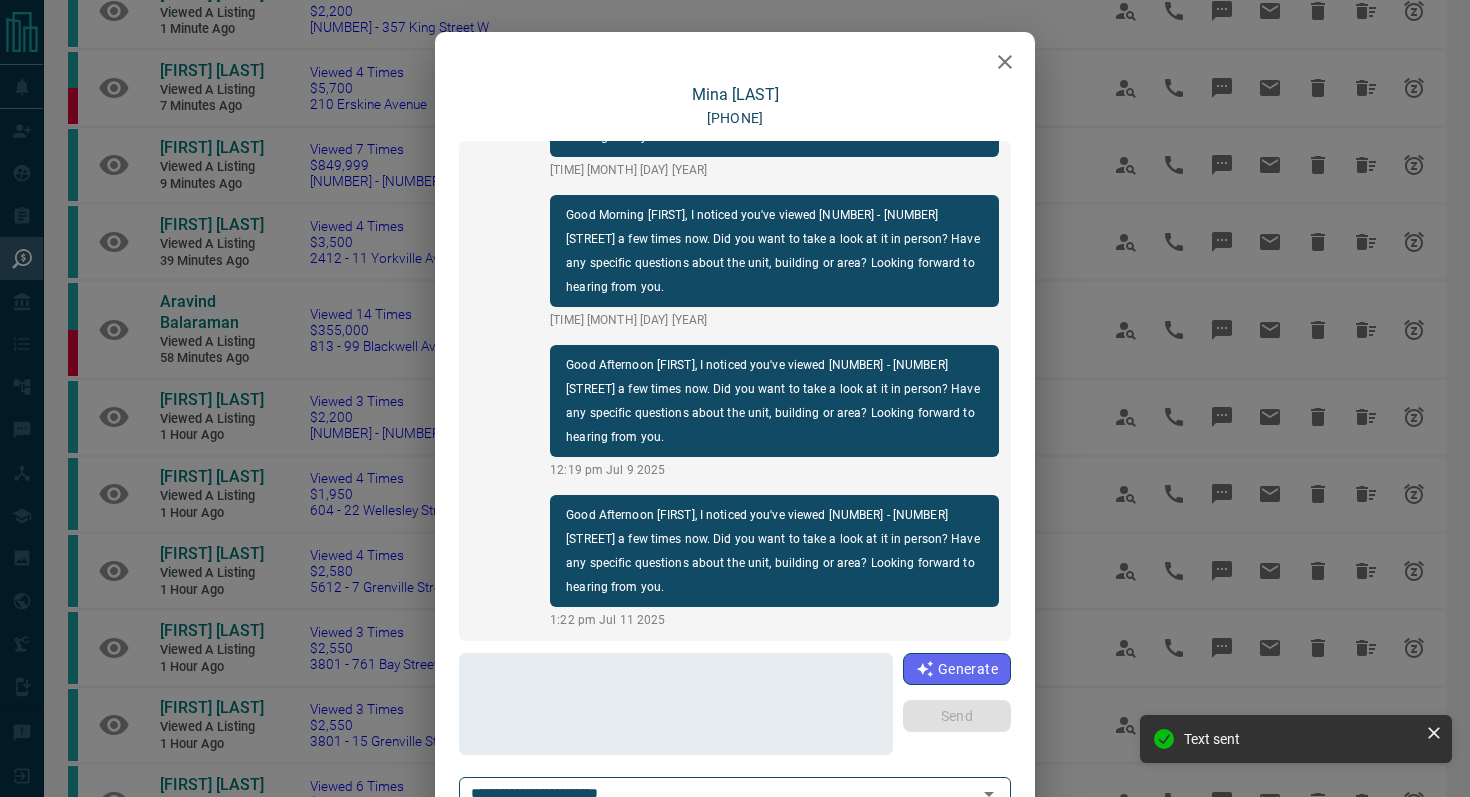 click 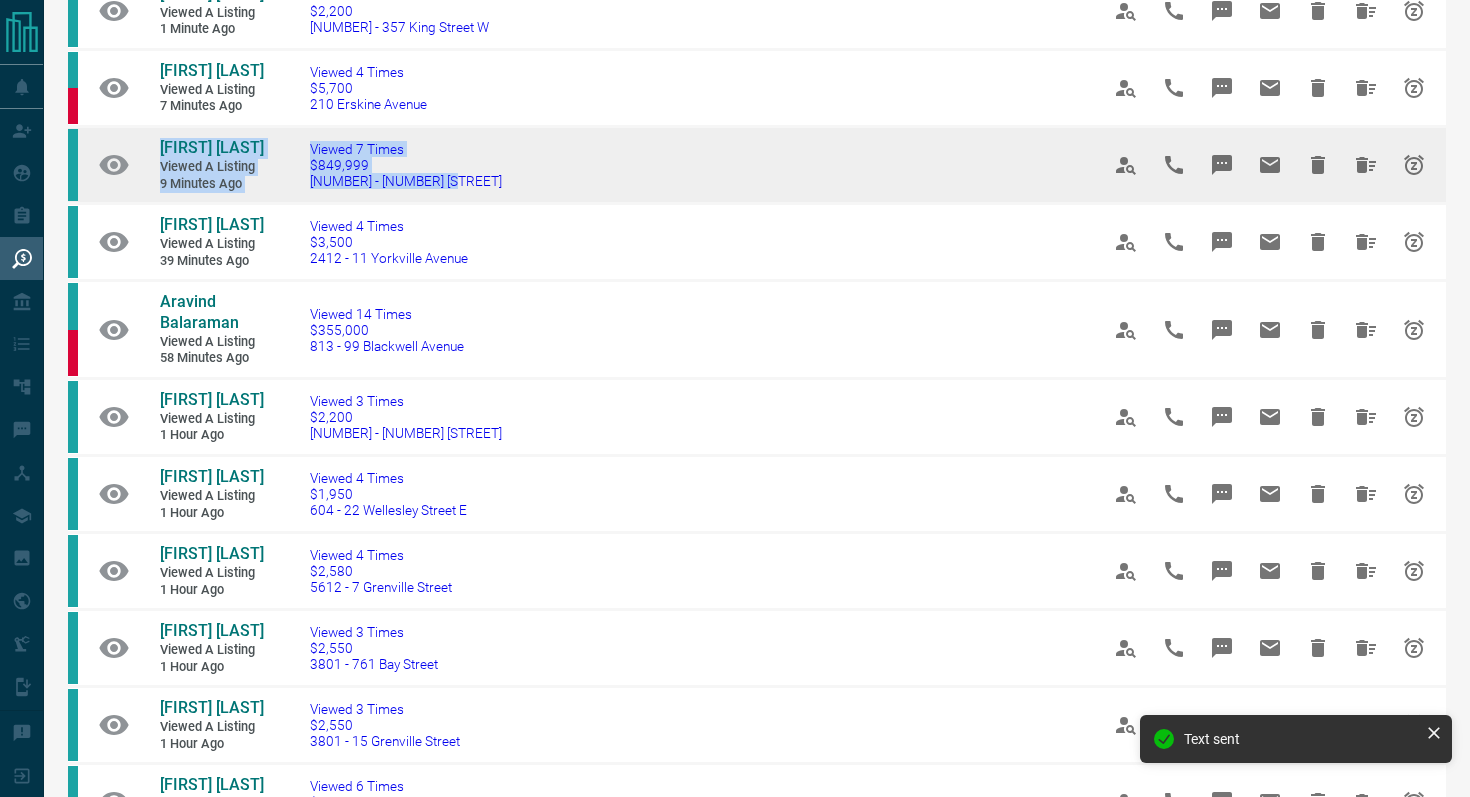 drag, startPoint x: 500, startPoint y: 204, endPoint x: 129, endPoint y: 158, distance: 373.84088 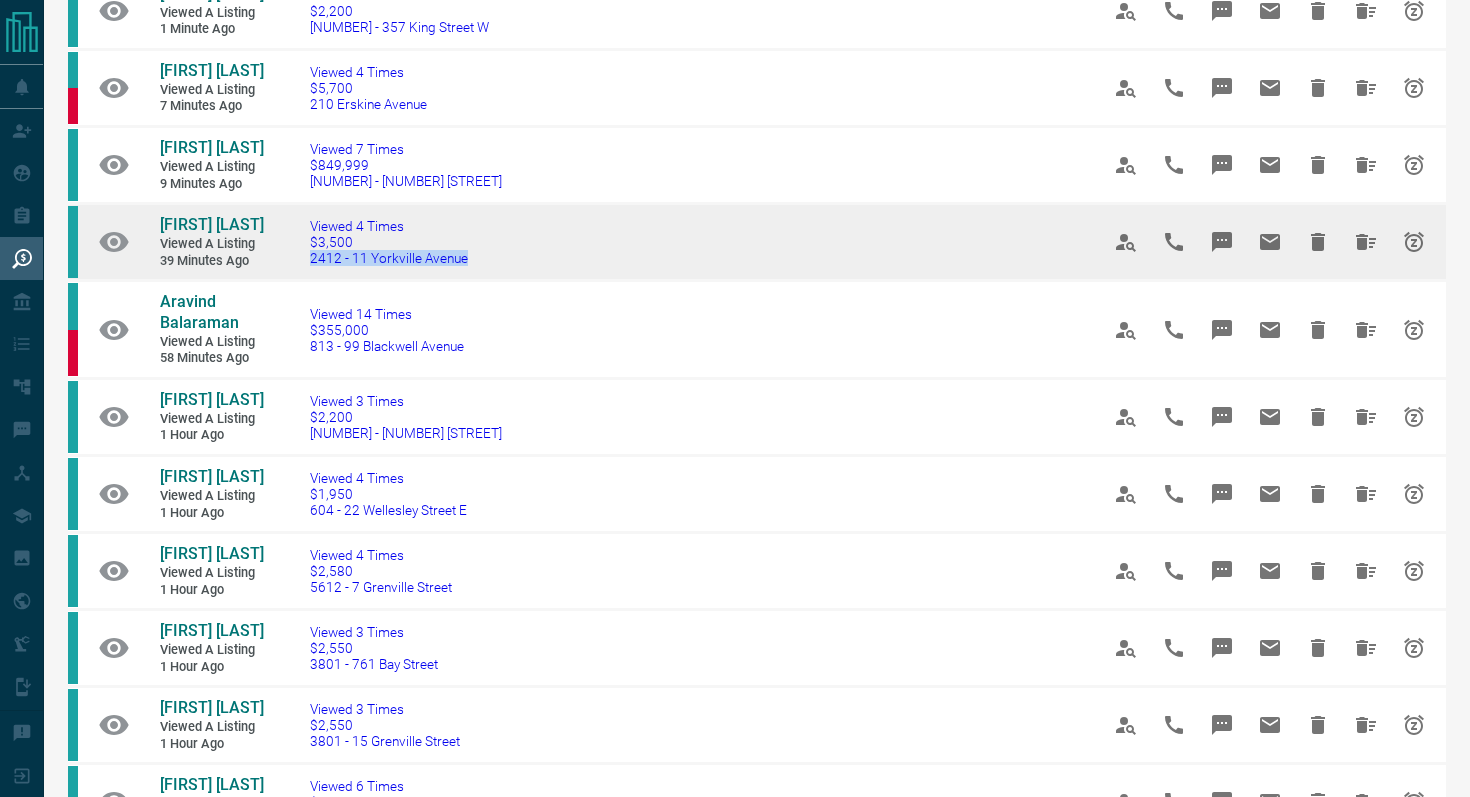 drag, startPoint x: 510, startPoint y: 294, endPoint x: 304, endPoint y: 280, distance: 206.47517 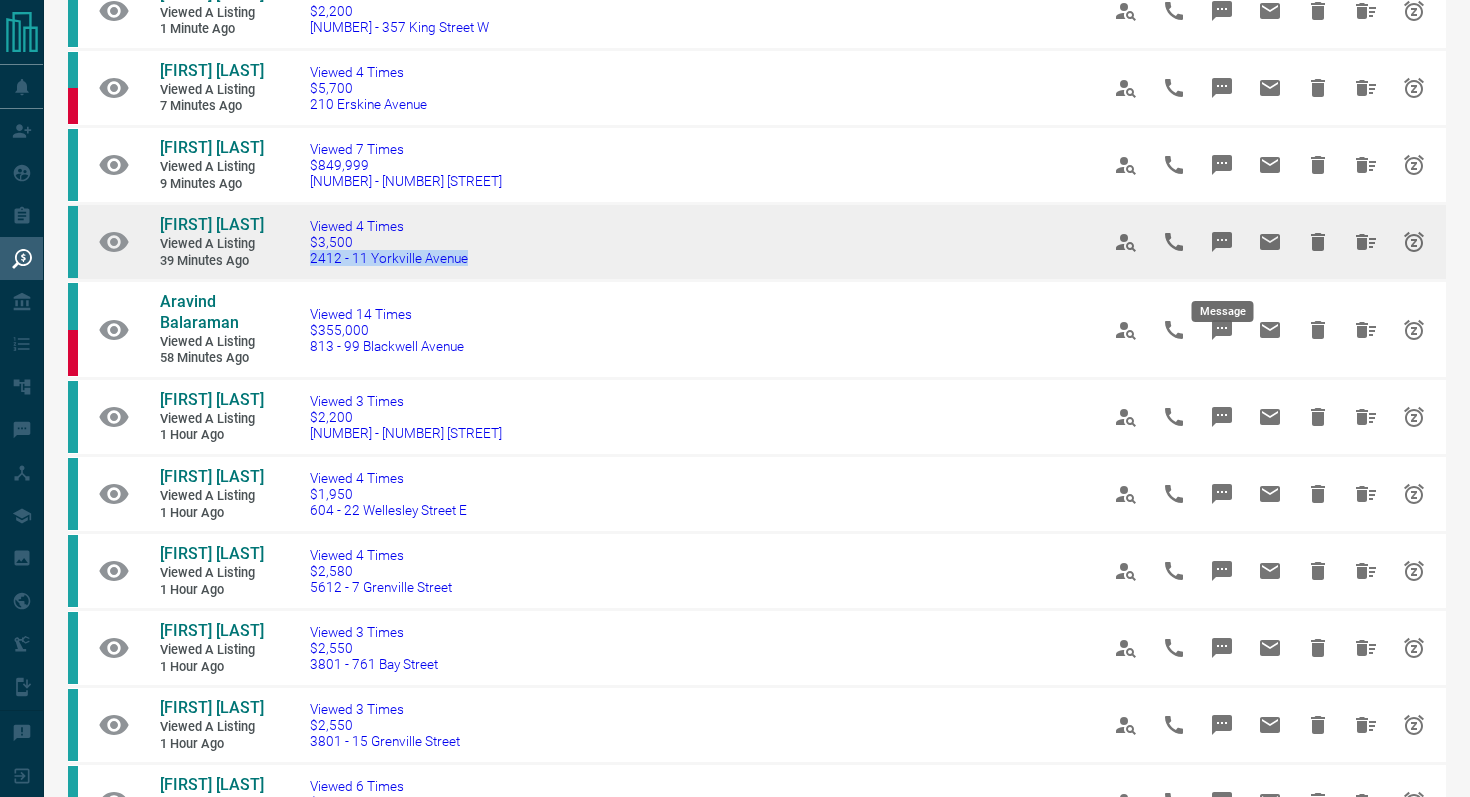 click 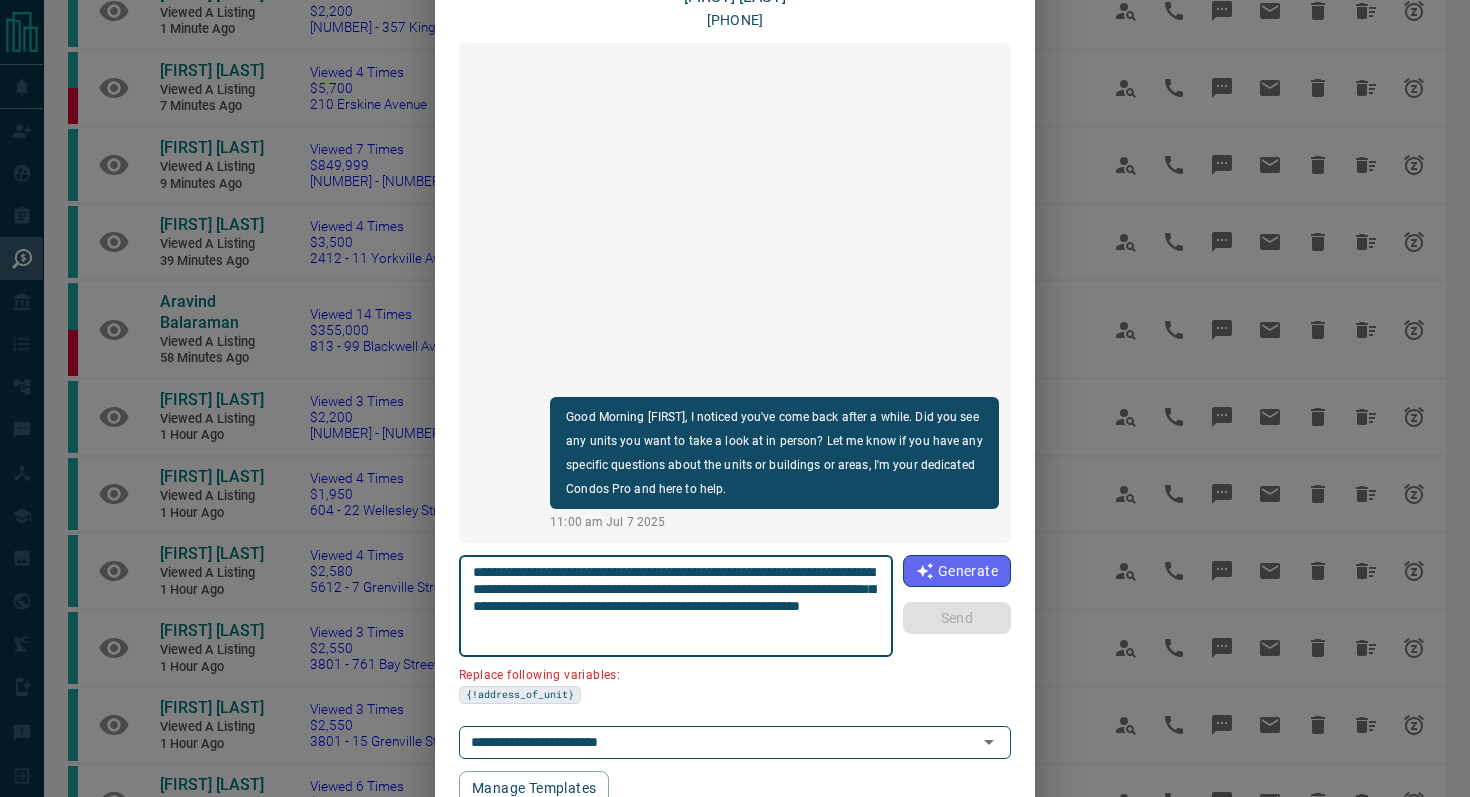 scroll, scrollTop: 168, scrollLeft: 0, axis: vertical 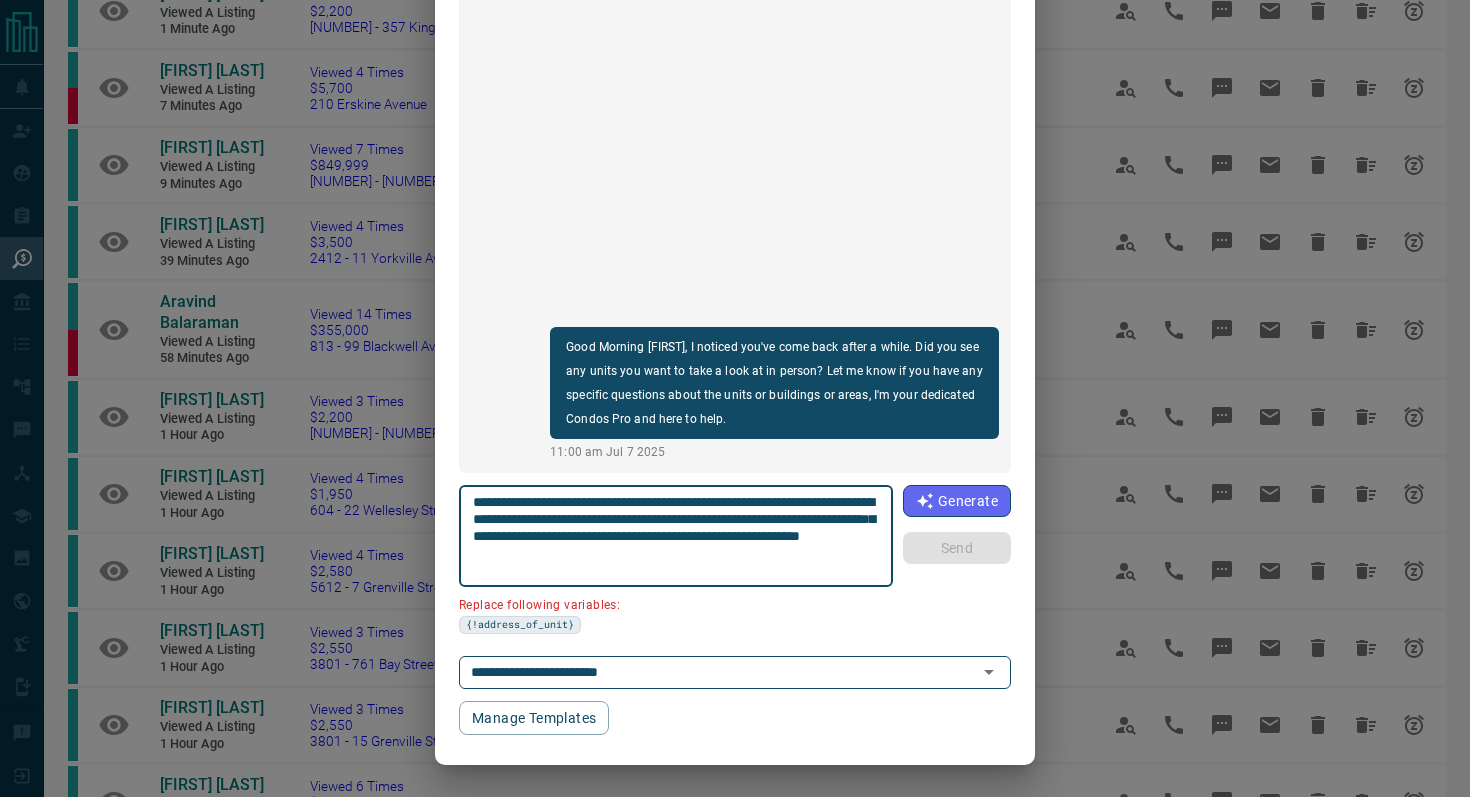 drag, startPoint x: 583, startPoint y: 518, endPoint x: 450, endPoint y: 517, distance: 133.00375 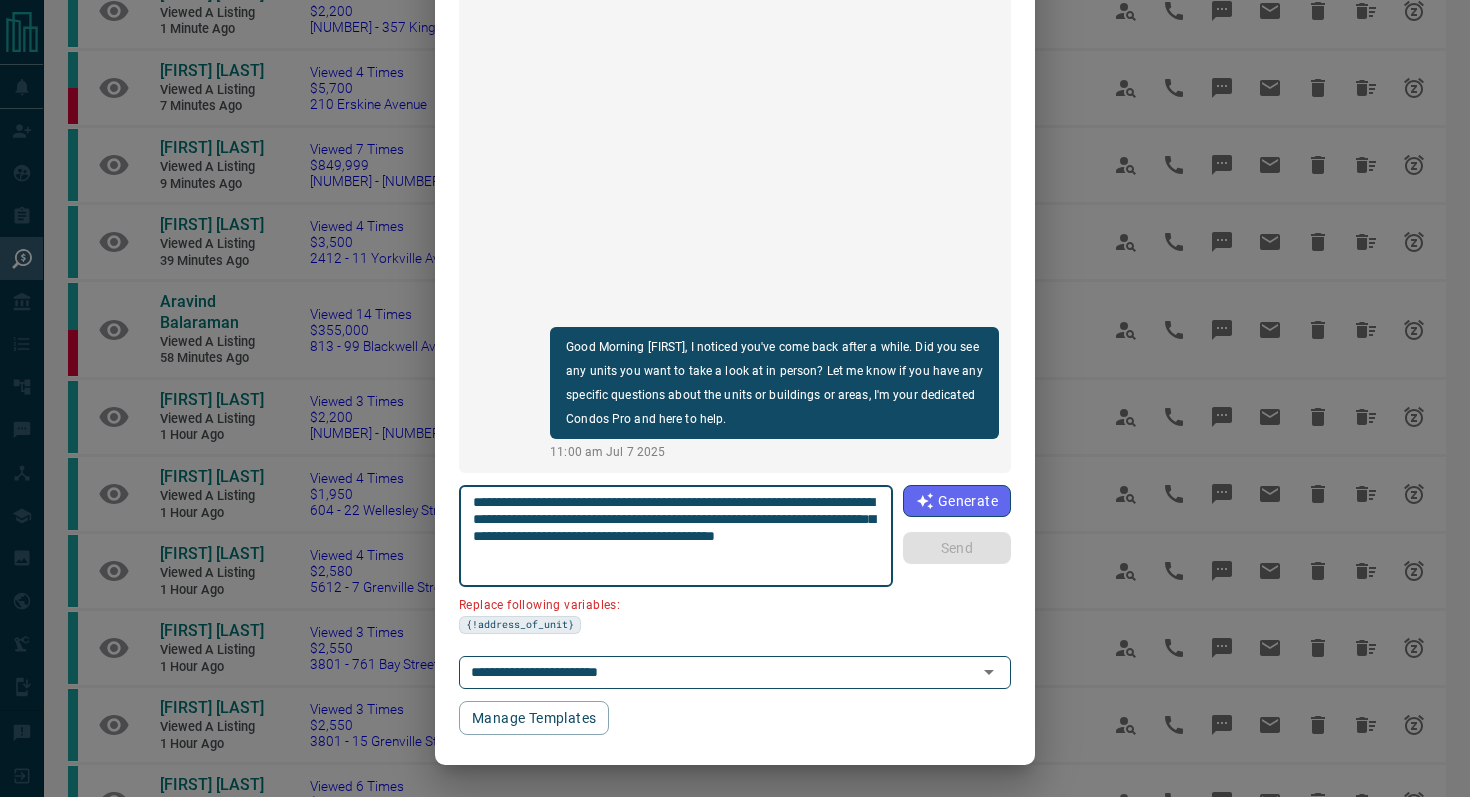 scroll, scrollTop: 121, scrollLeft: 0, axis: vertical 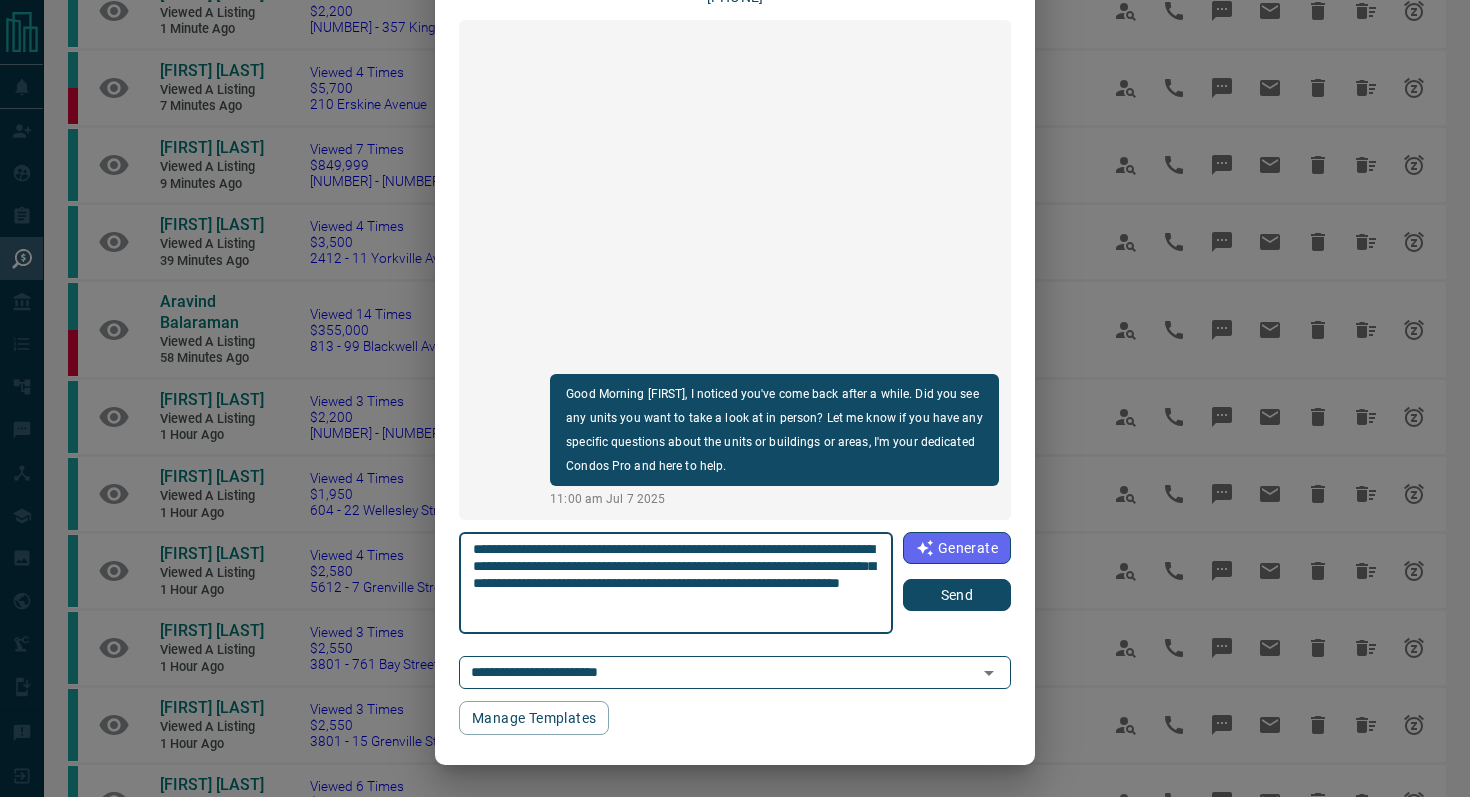 type on "**********" 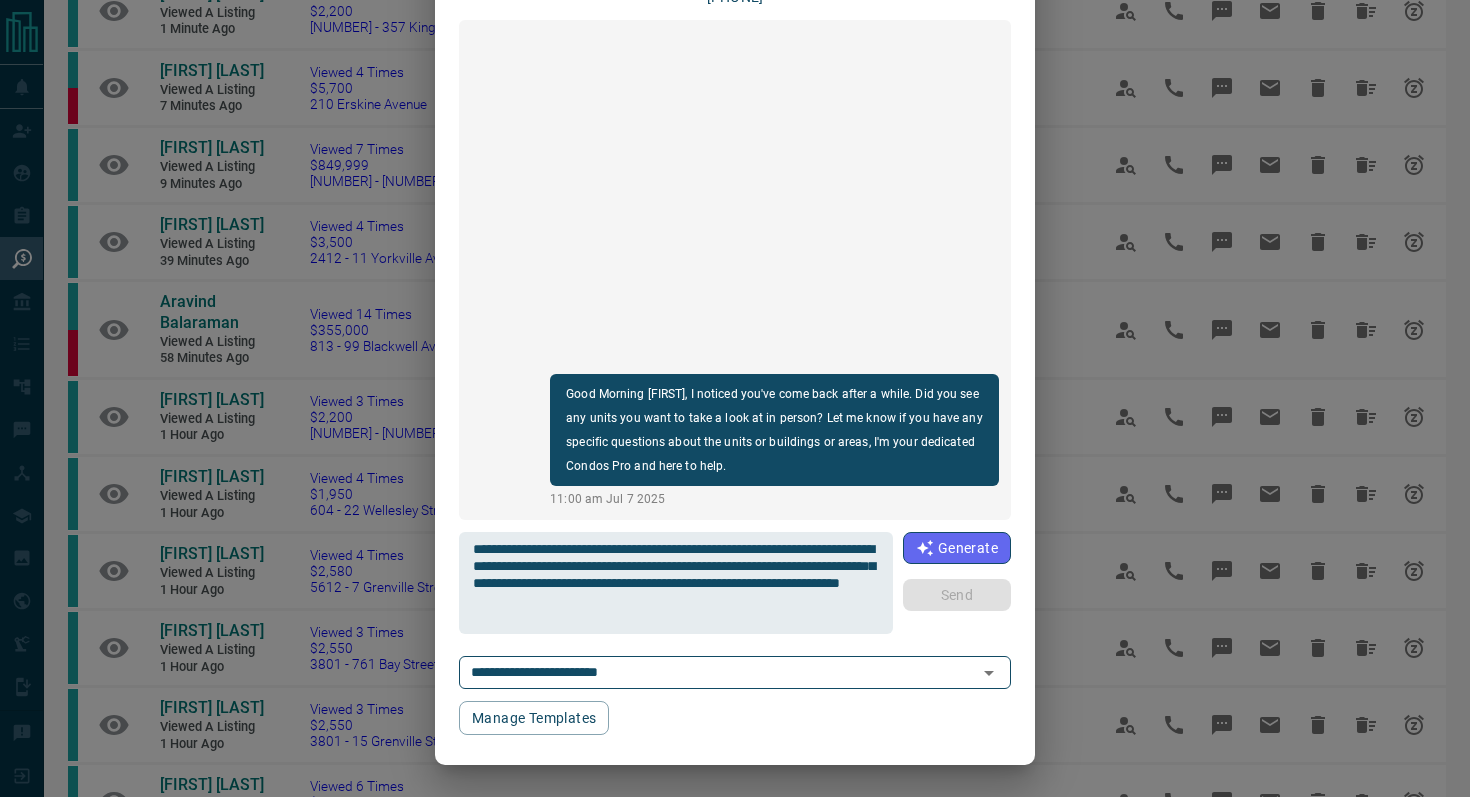 type 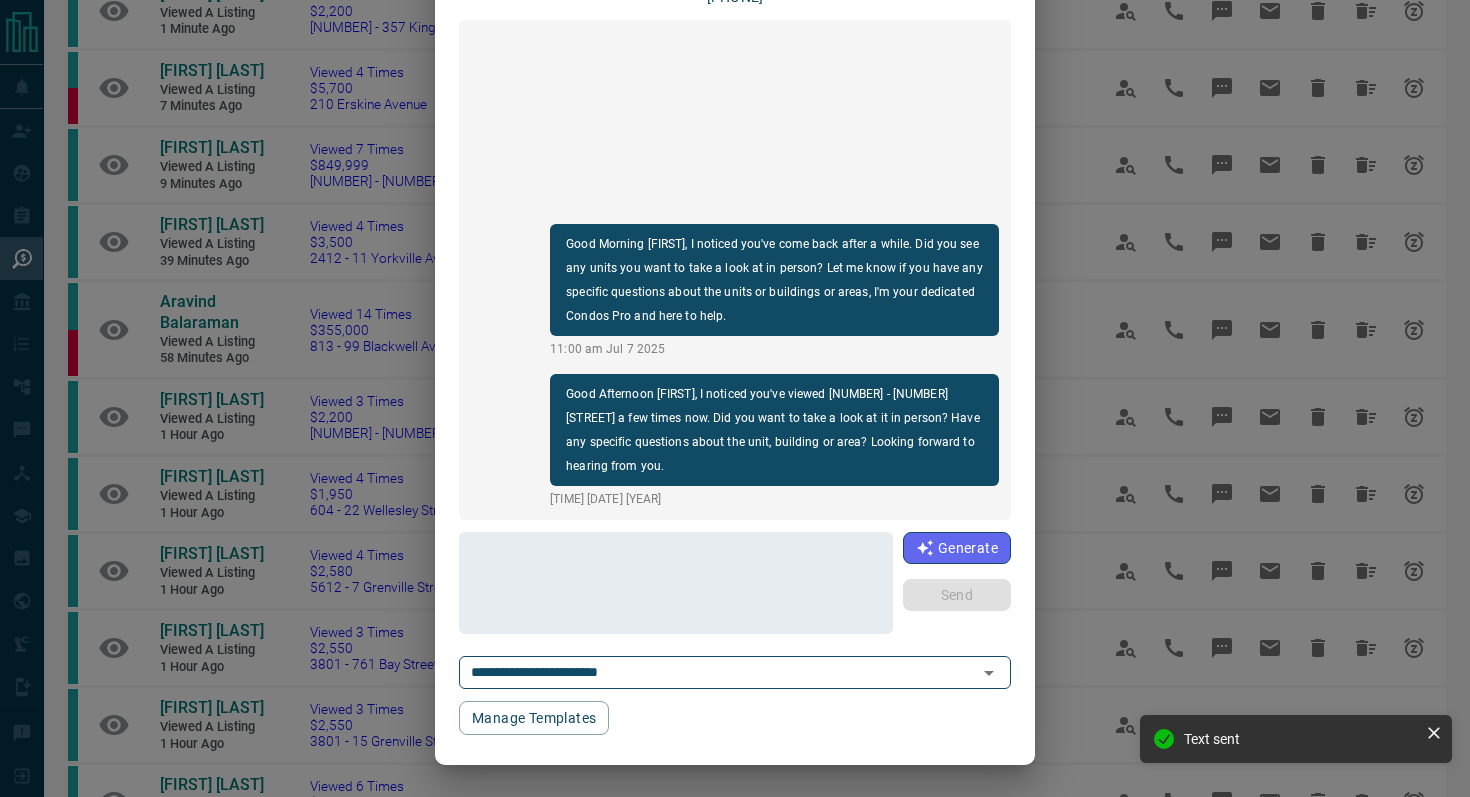 scroll, scrollTop: 0, scrollLeft: 0, axis: both 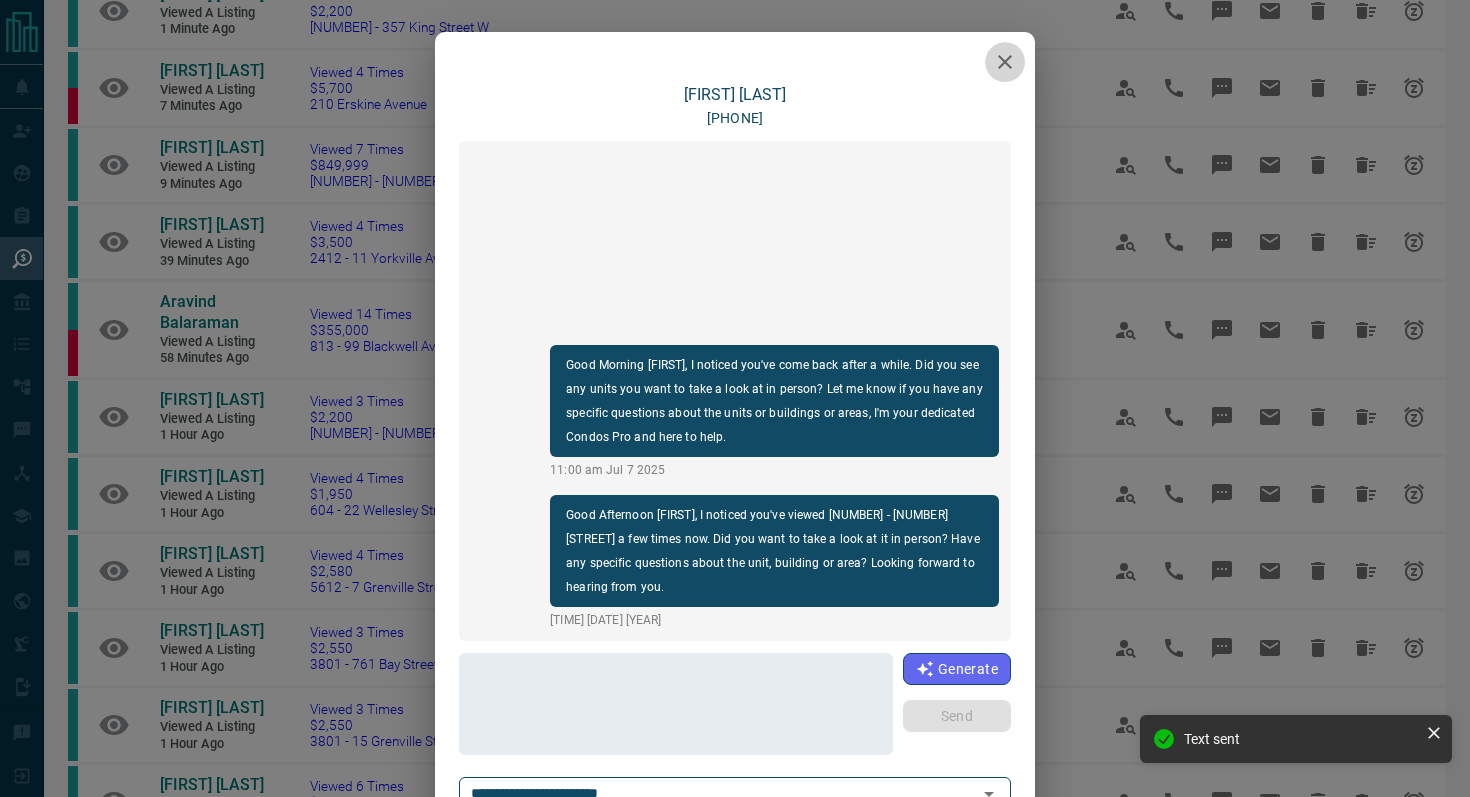 click 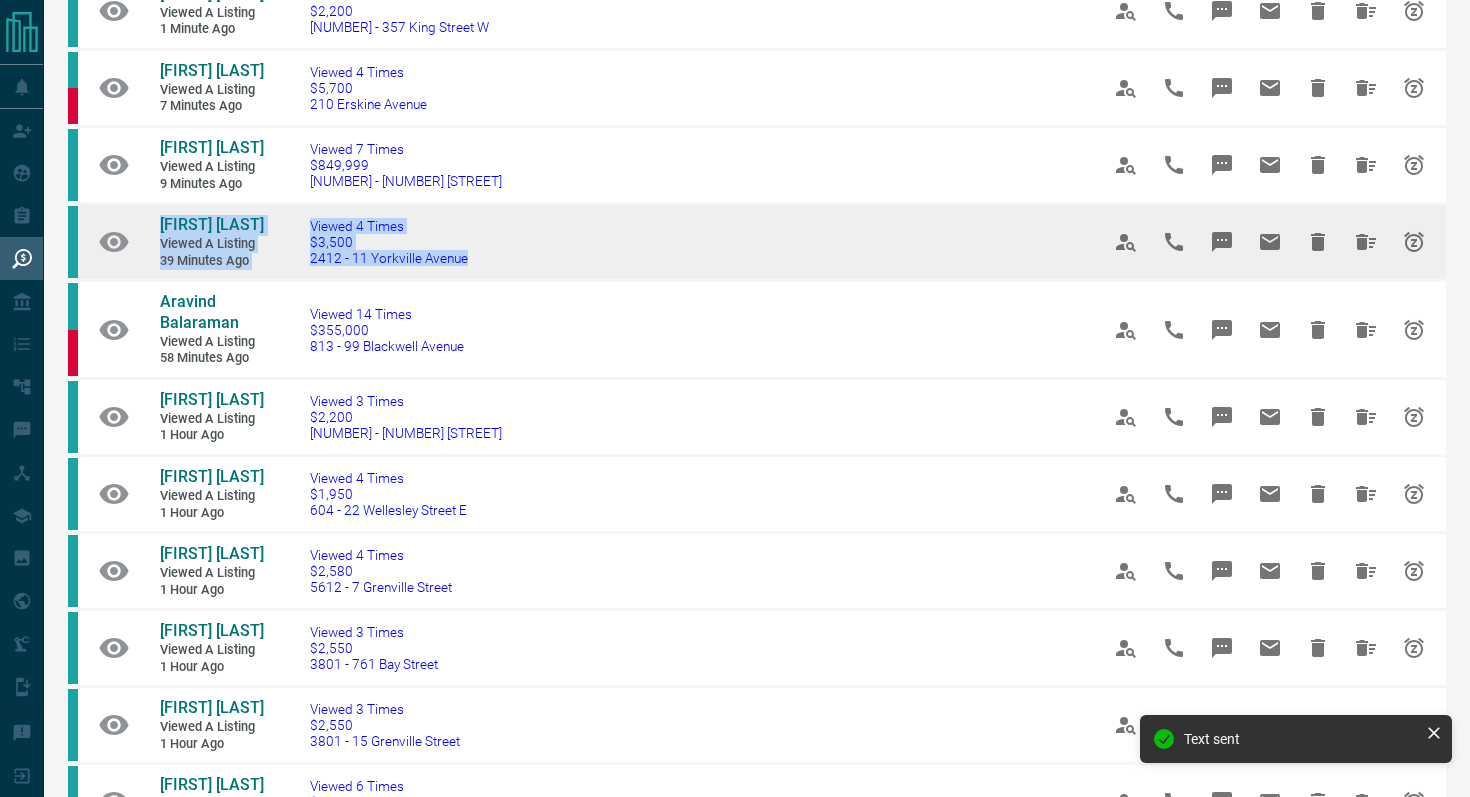 drag, startPoint x: 512, startPoint y: 284, endPoint x: 119, endPoint y: 254, distance: 394.14337 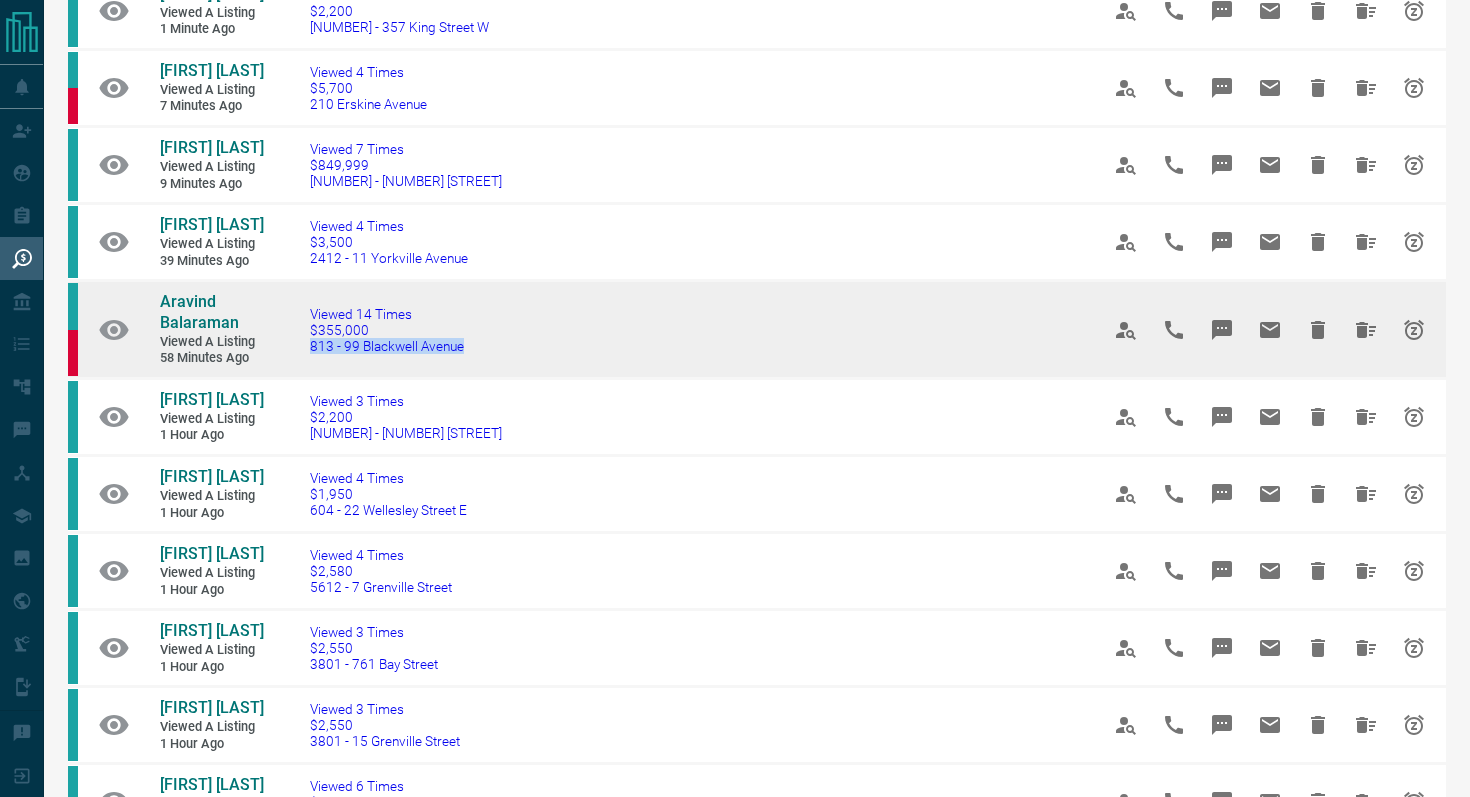 drag, startPoint x: 528, startPoint y: 360, endPoint x: 283, endPoint y: 371, distance: 245.24681 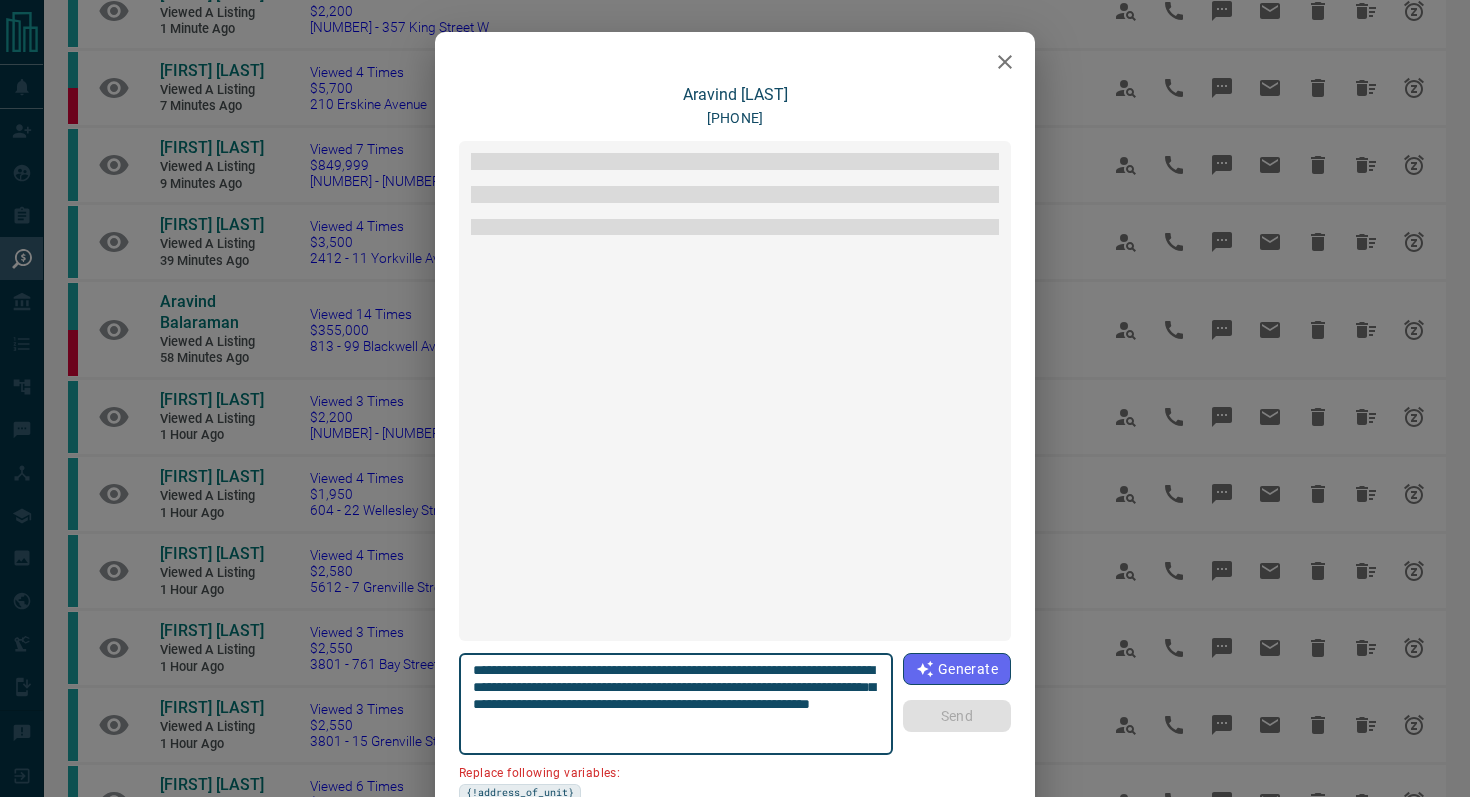 scroll, scrollTop: 2016, scrollLeft: 0, axis: vertical 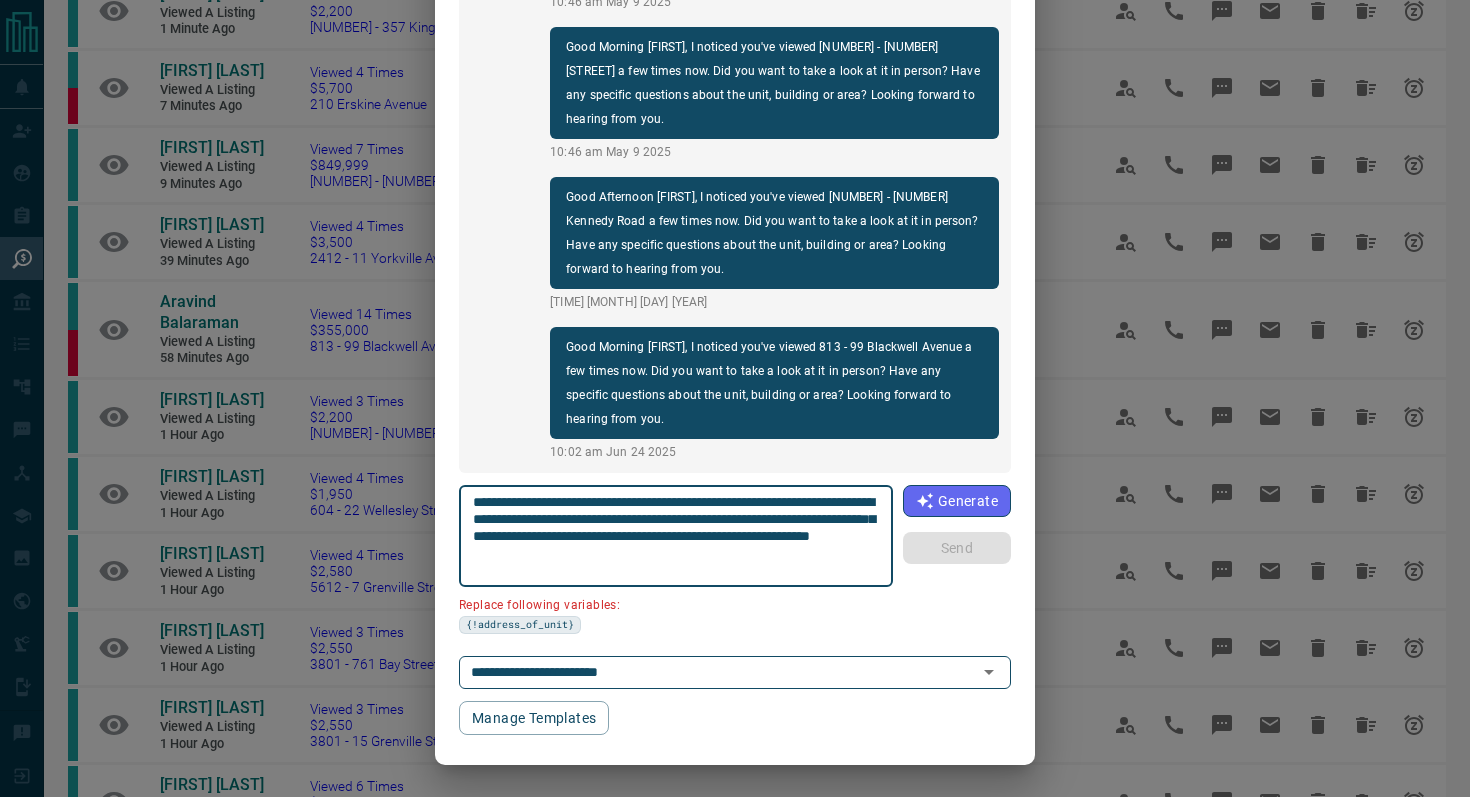 drag, startPoint x: 588, startPoint y: 518, endPoint x: 472, endPoint y: 516, distance: 116.01724 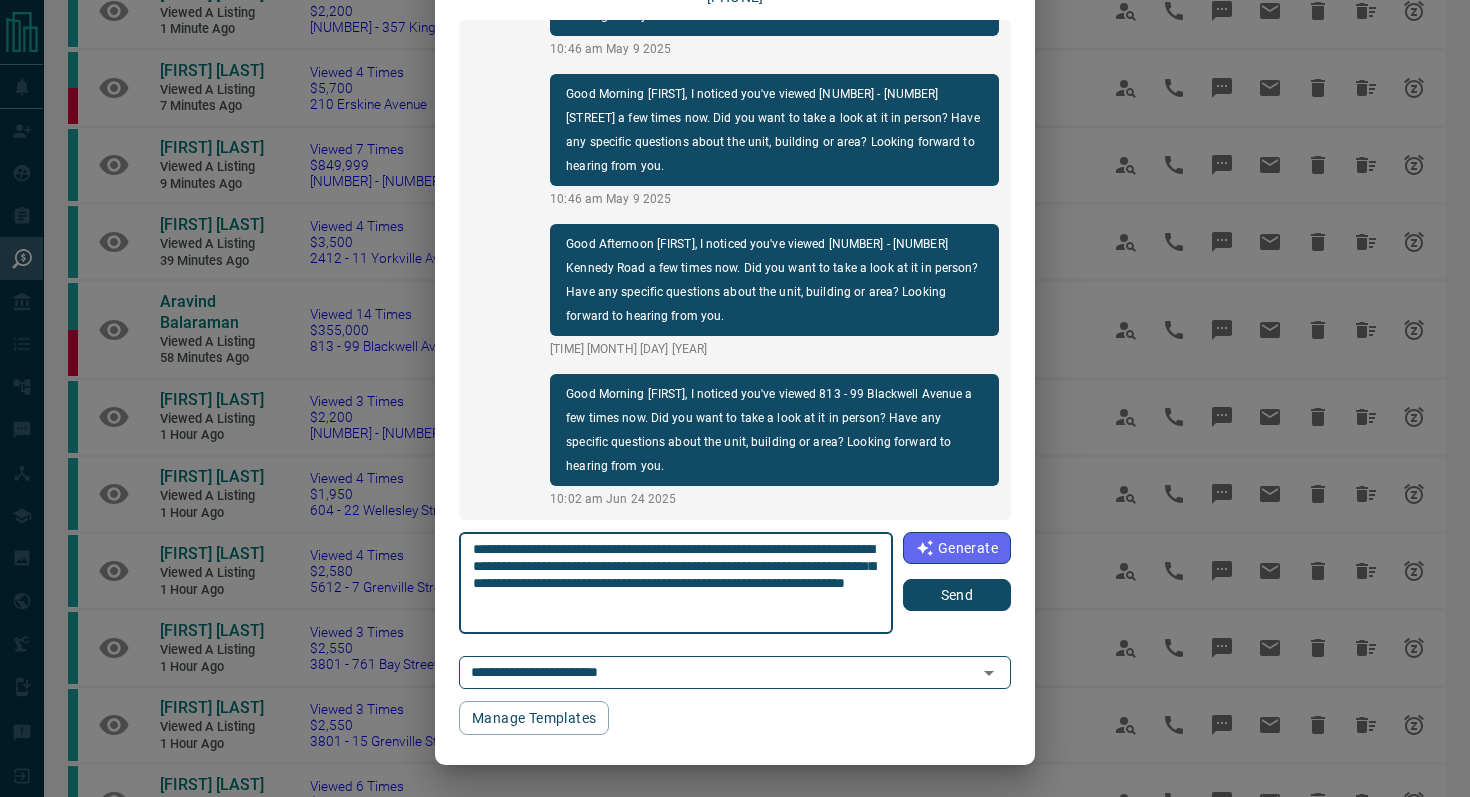 scroll, scrollTop: 121, scrollLeft: 0, axis: vertical 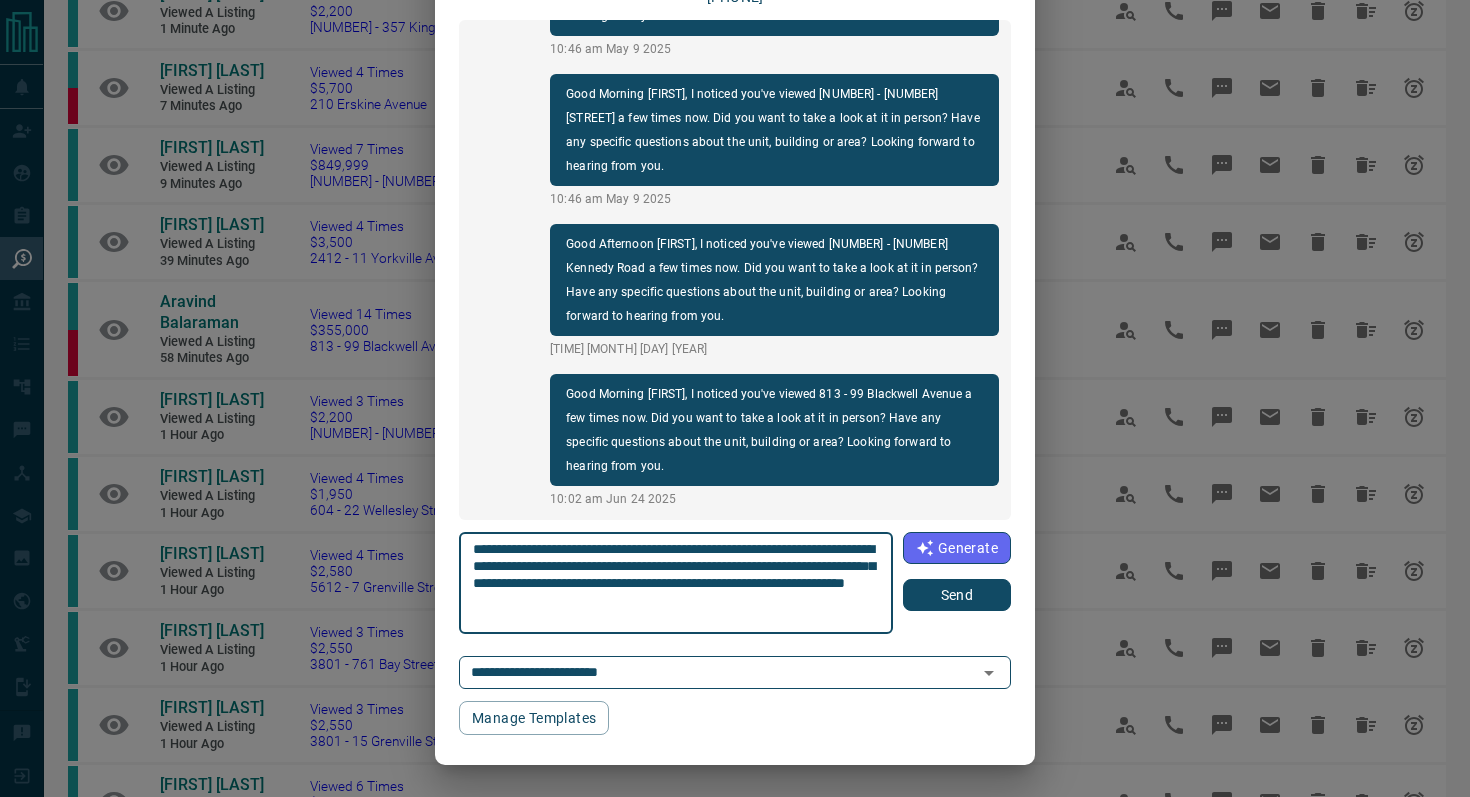 type on "**********" 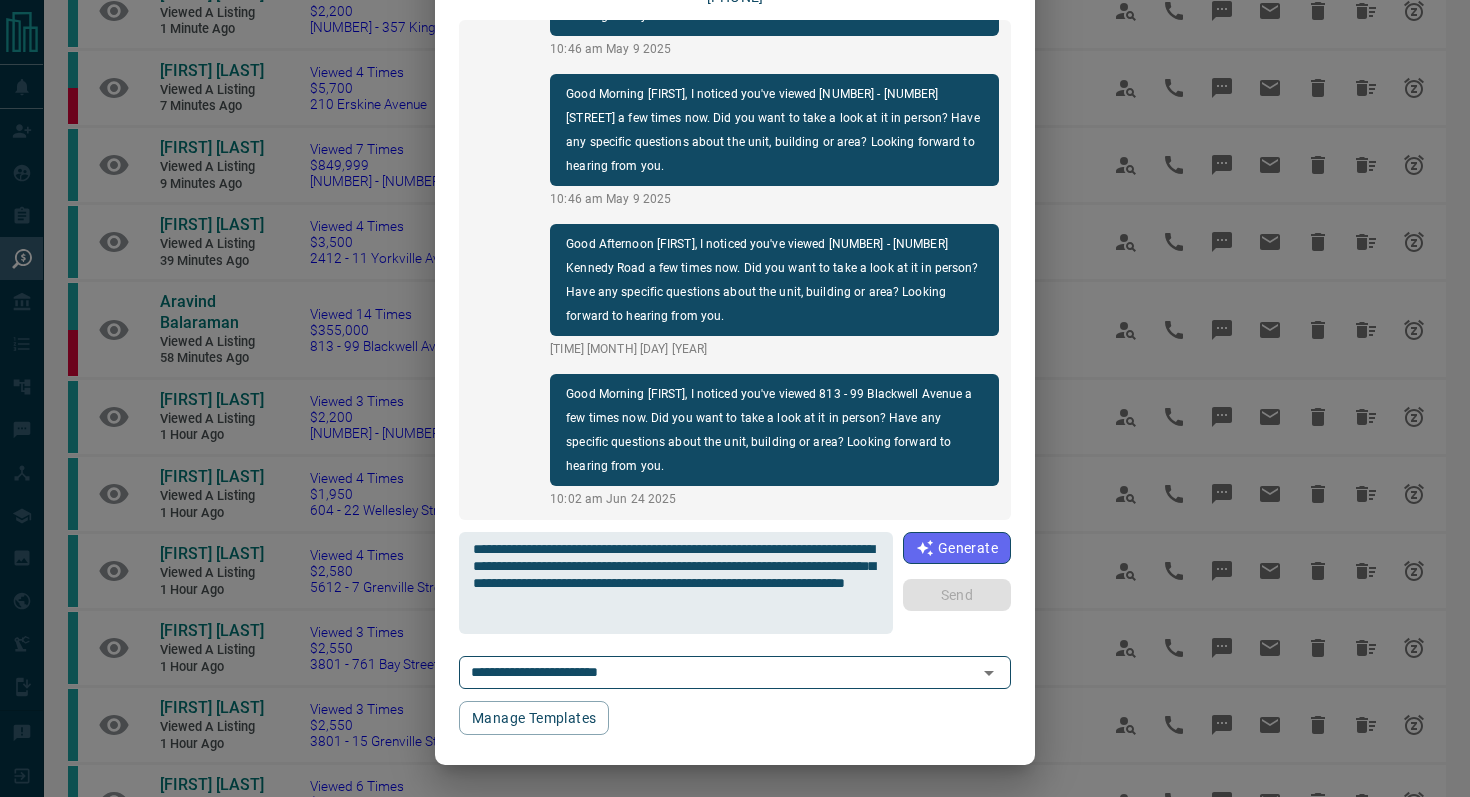type 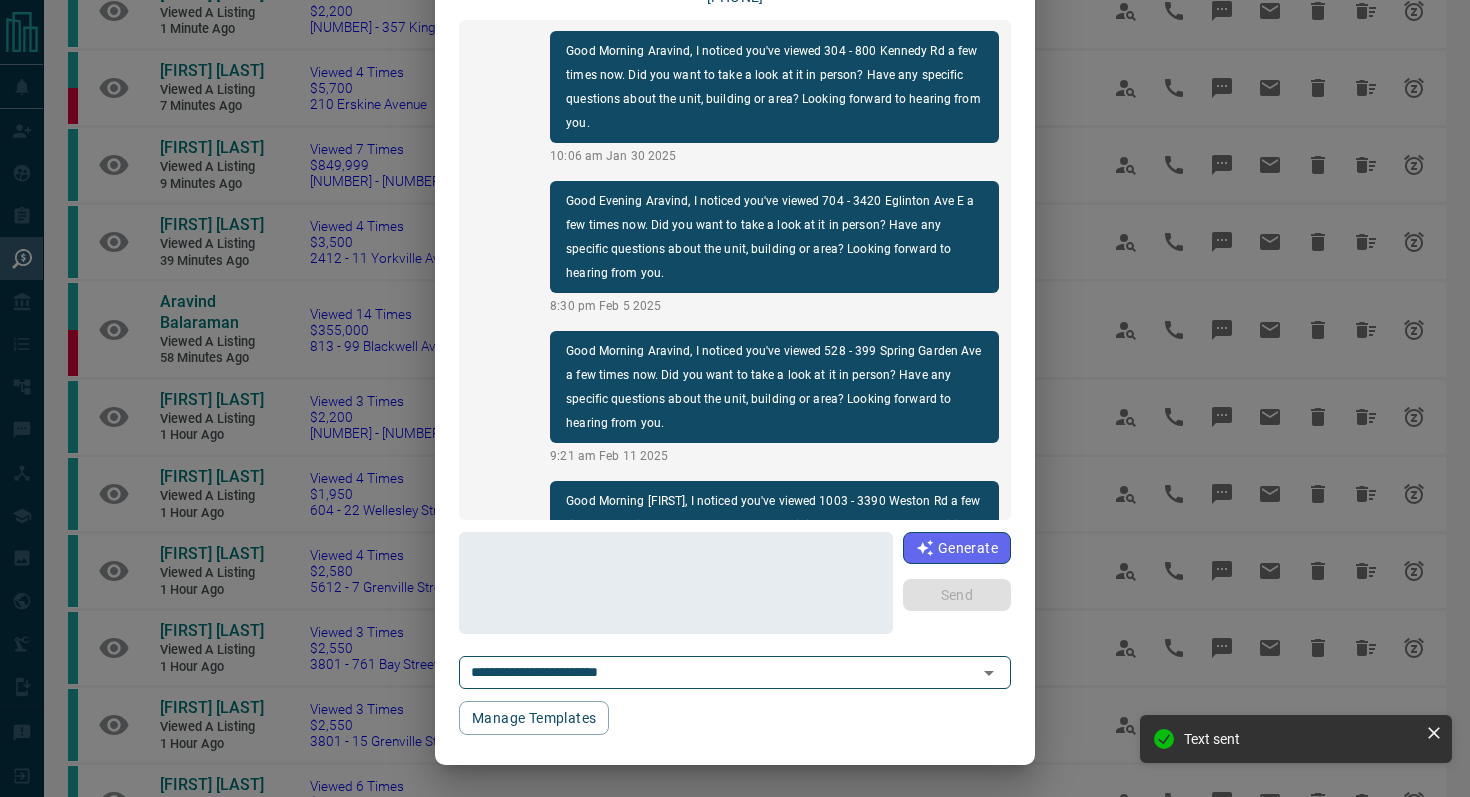 scroll, scrollTop: 0, scrollLeft: 0, axis: both 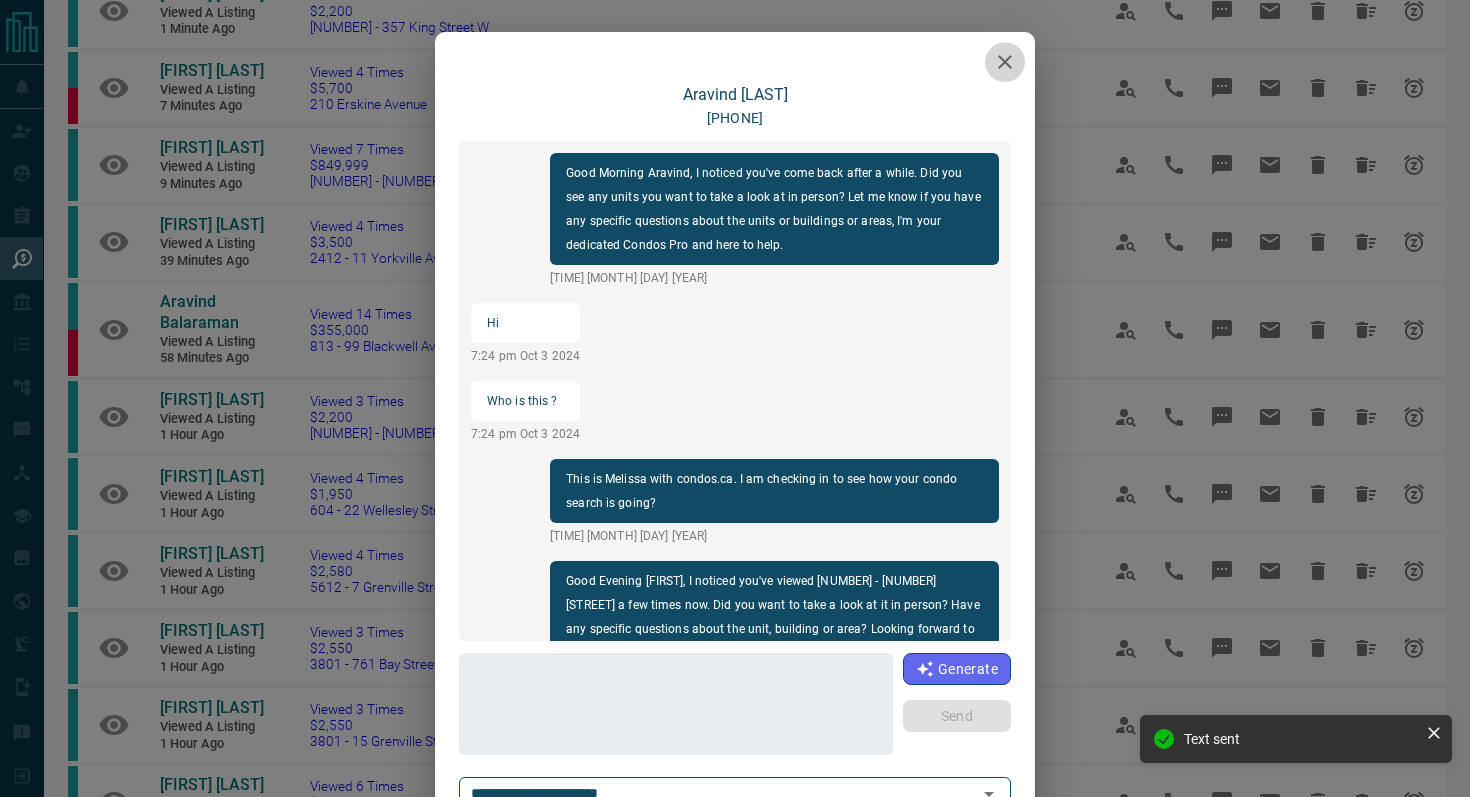 click 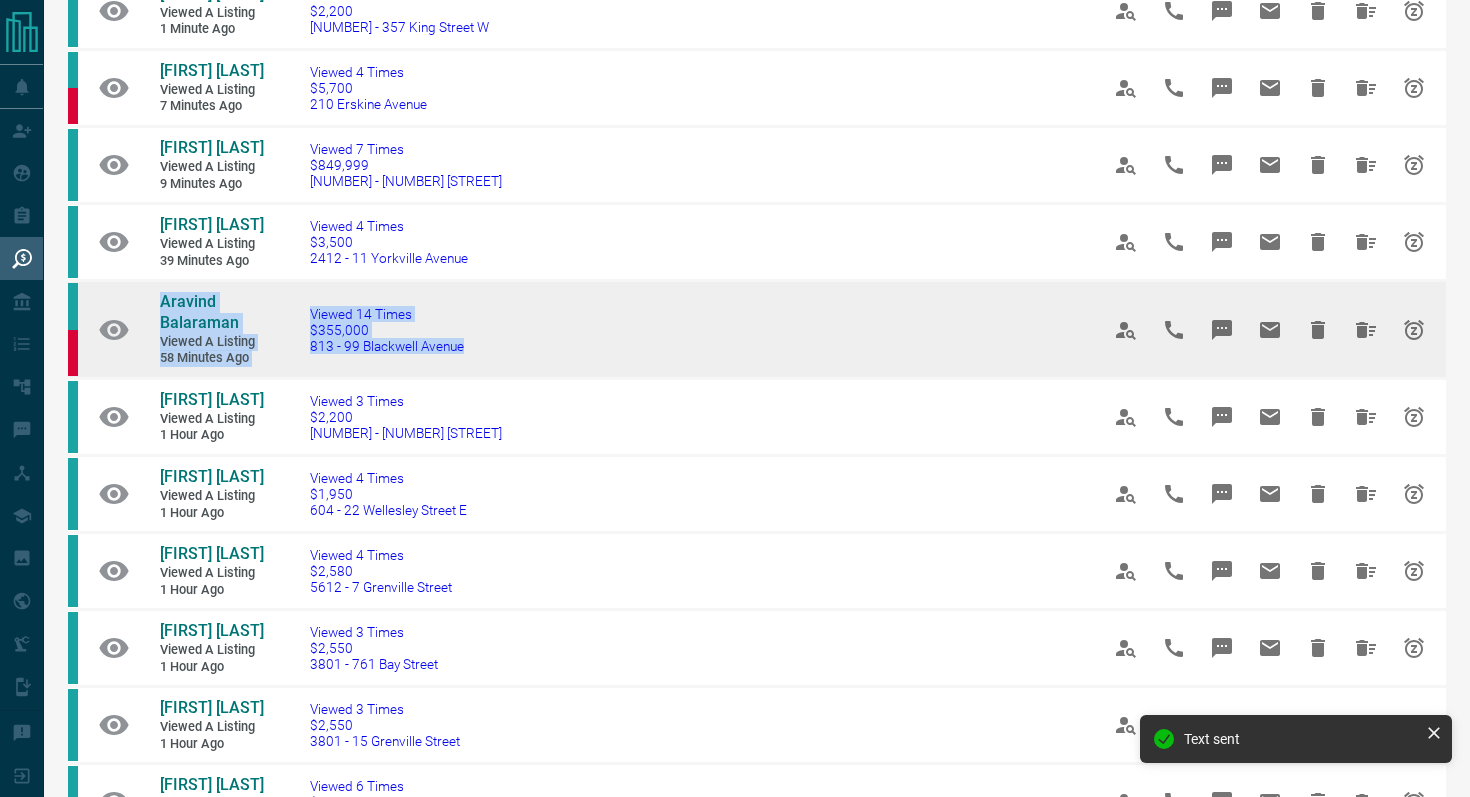 drag, startPoint x: 526, startPoint y: 375, endPoint x: 132, endPoint y: 330, distance: 396.56146 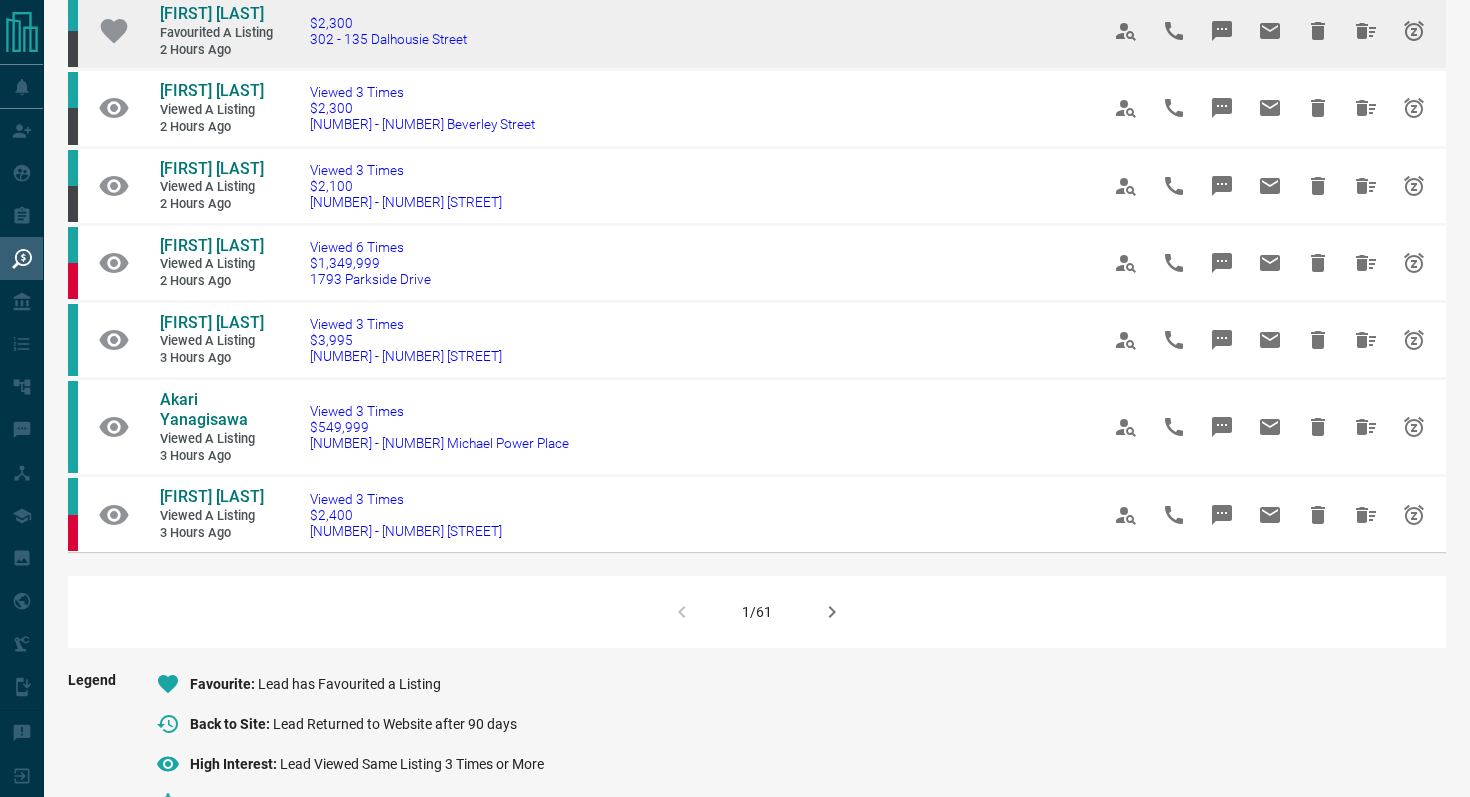 scroll, scrollTop: 1176, scrollLeft: 0, axis: vertical 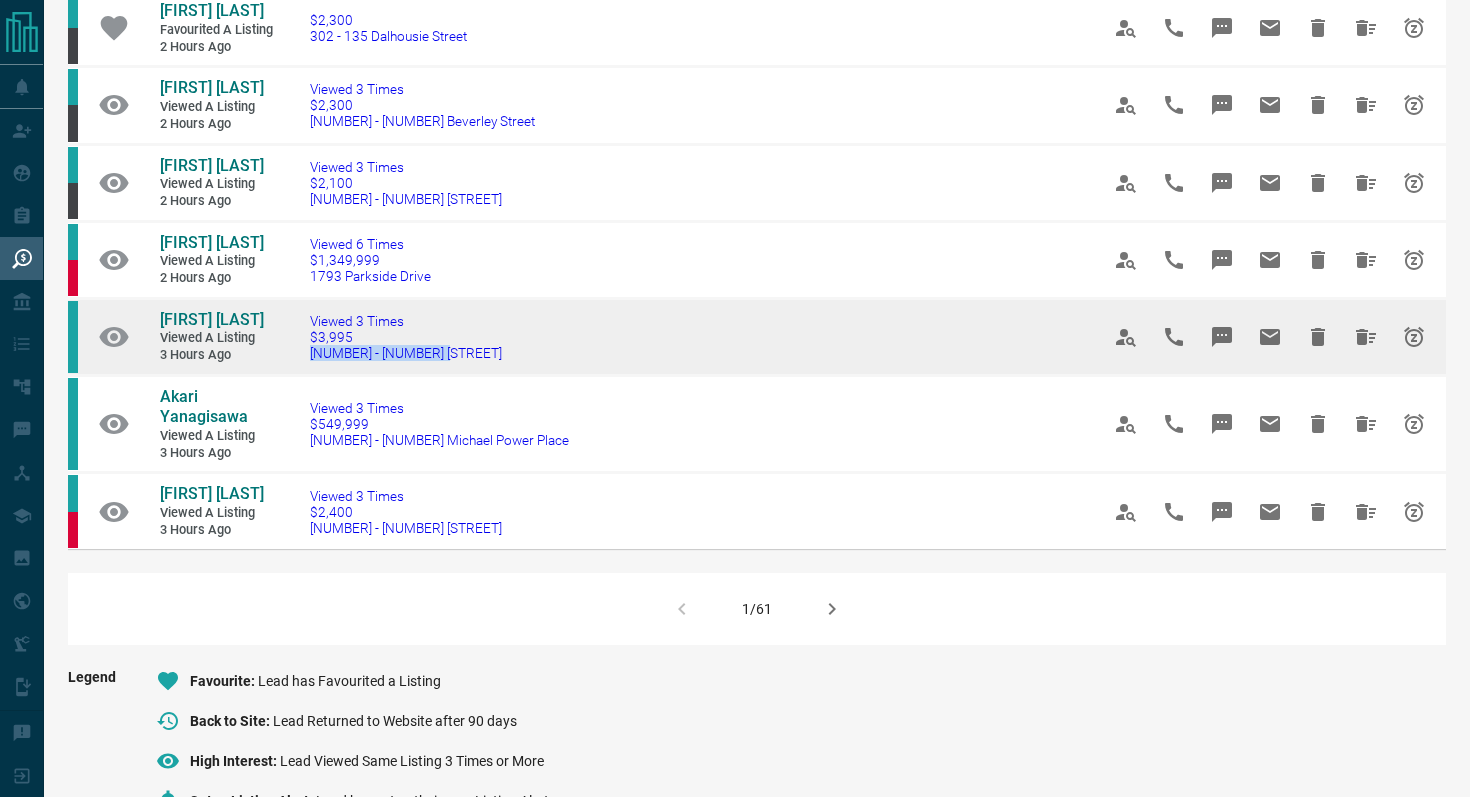 drag, startPoint x: 478, startPoint y: 374, endPoint x: 283, endPoint y: 372, distance: 195.01025 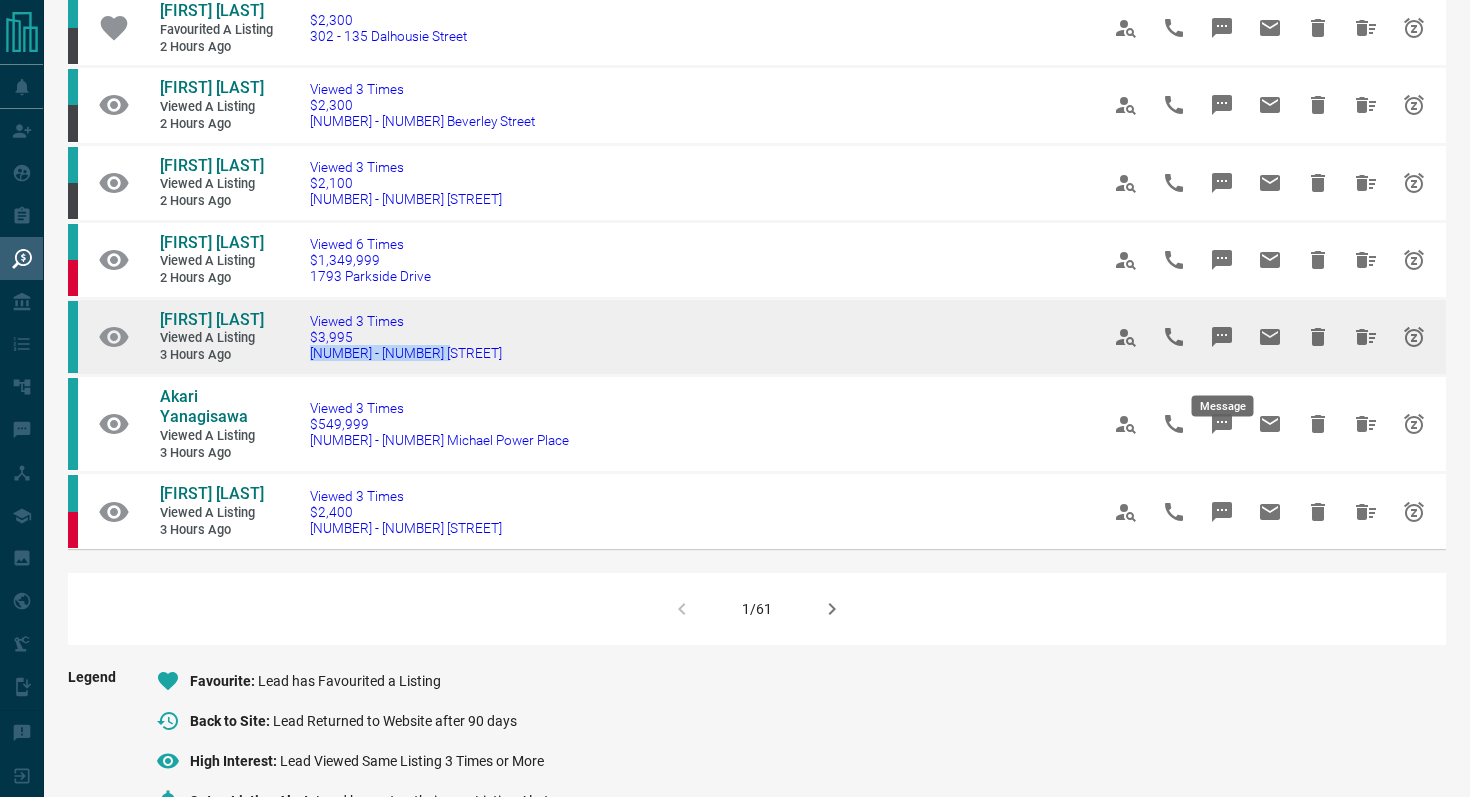 click 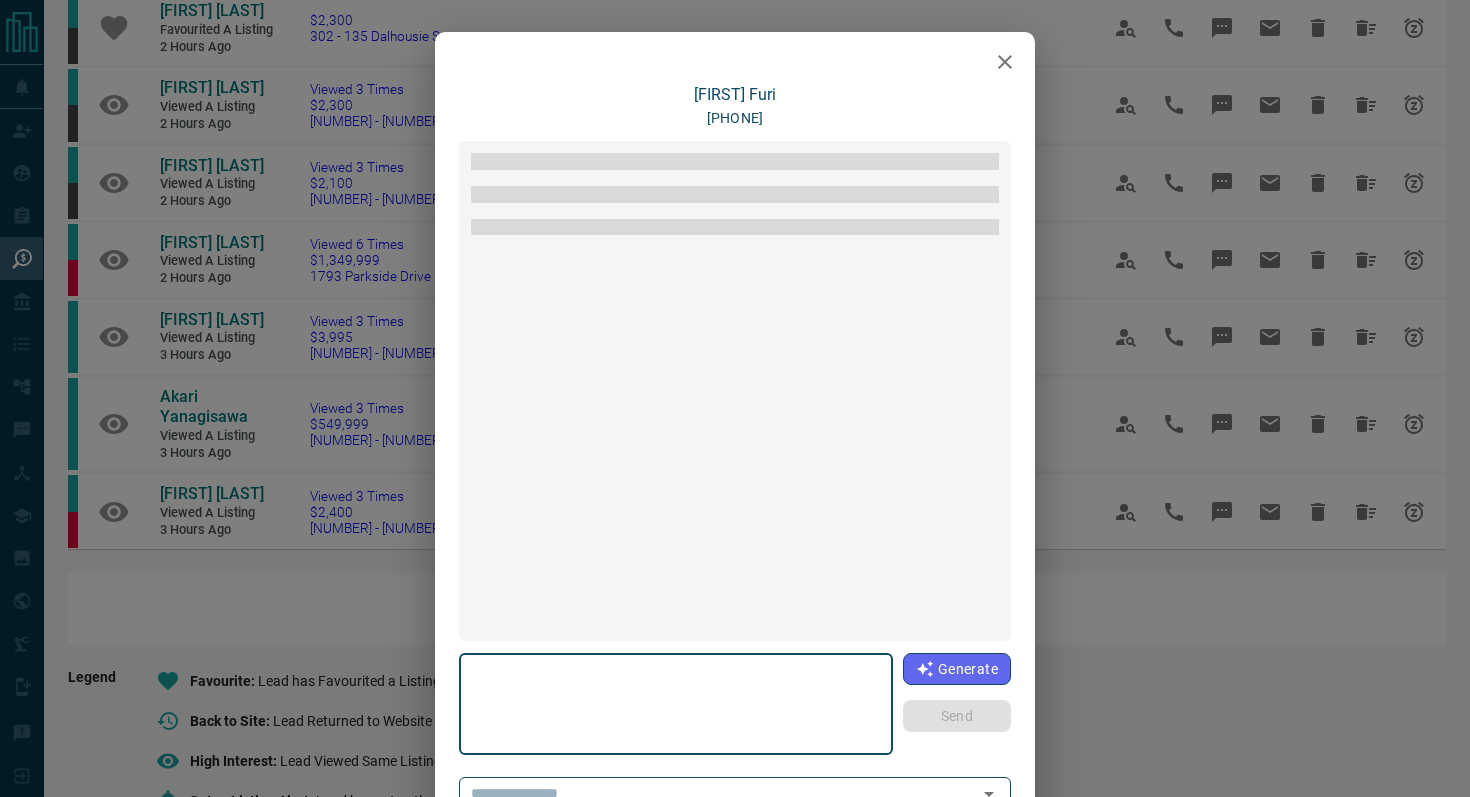 type on "**********" 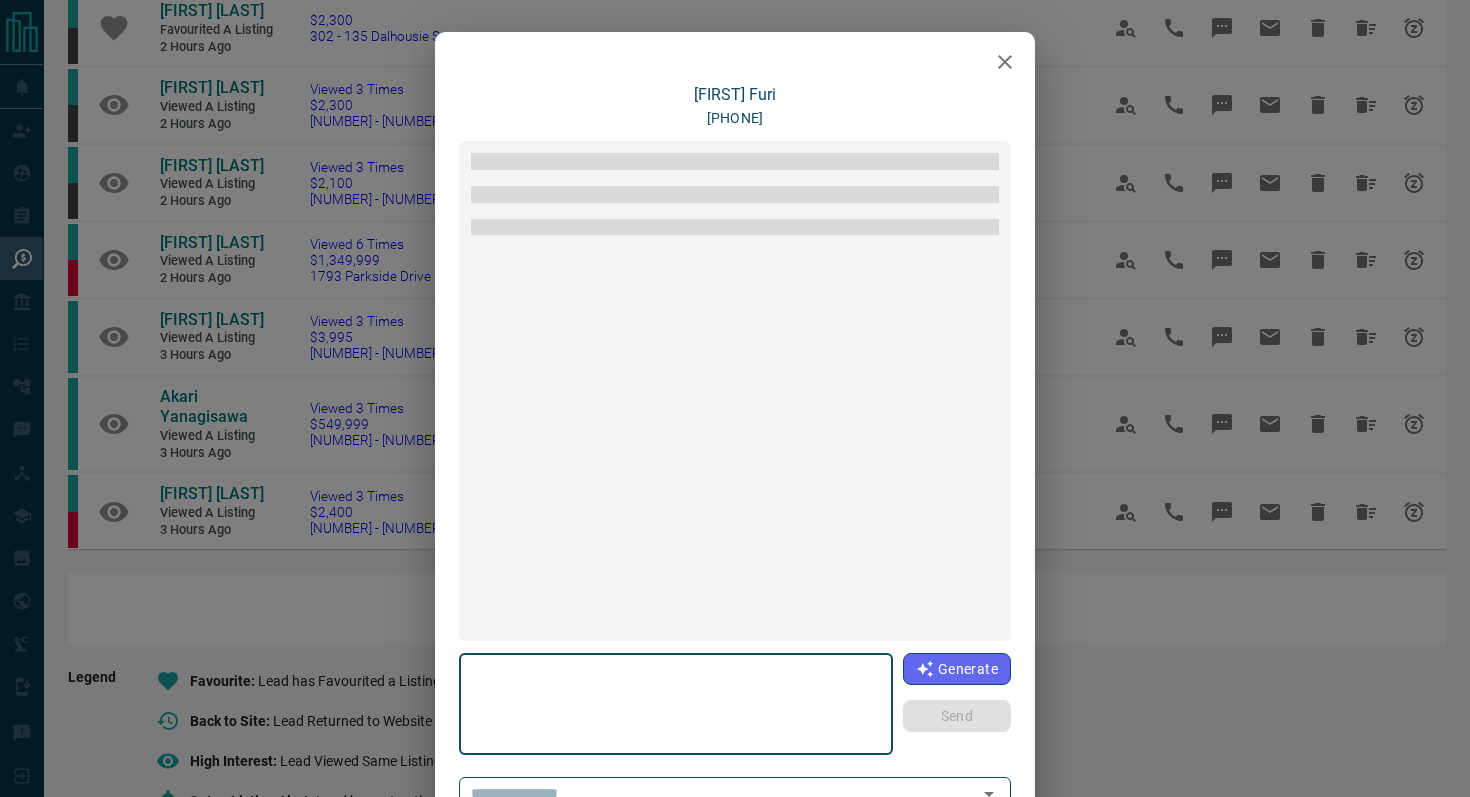 type on "**********" 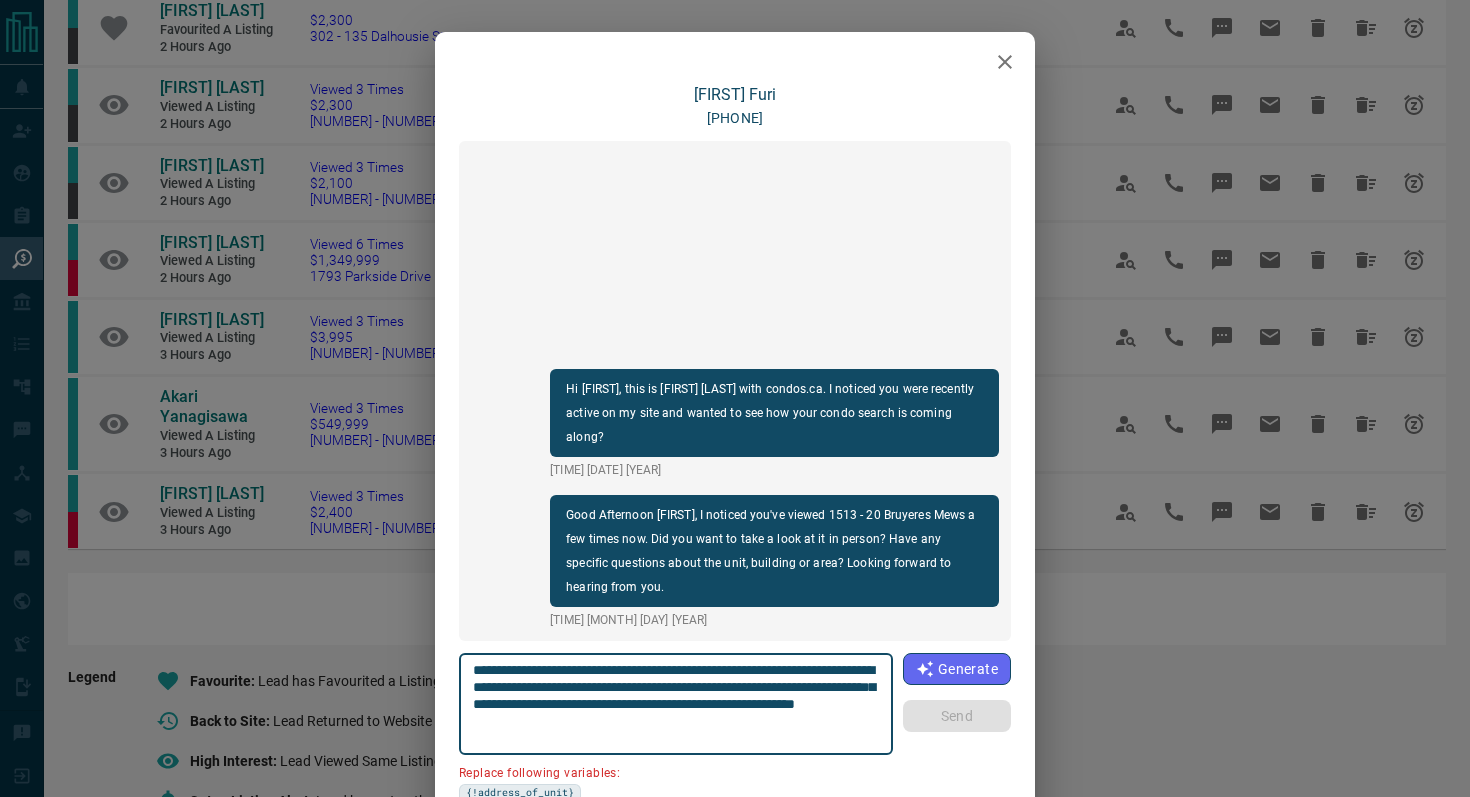 drag, startPoint x: 875, startPoint y: 668, endPoint x: 761, endPoint y: 661, distance: 114.21471 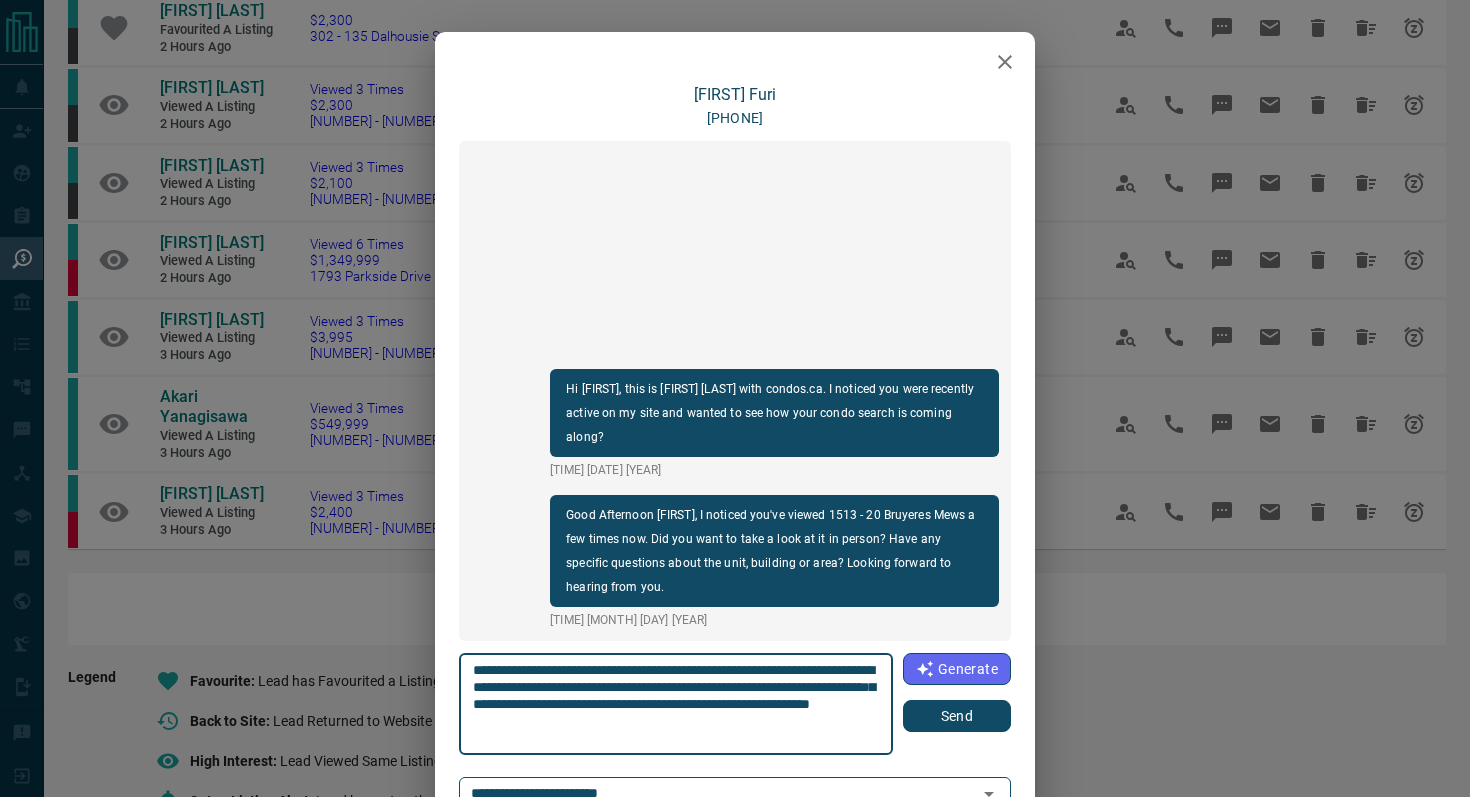 type on "**********" 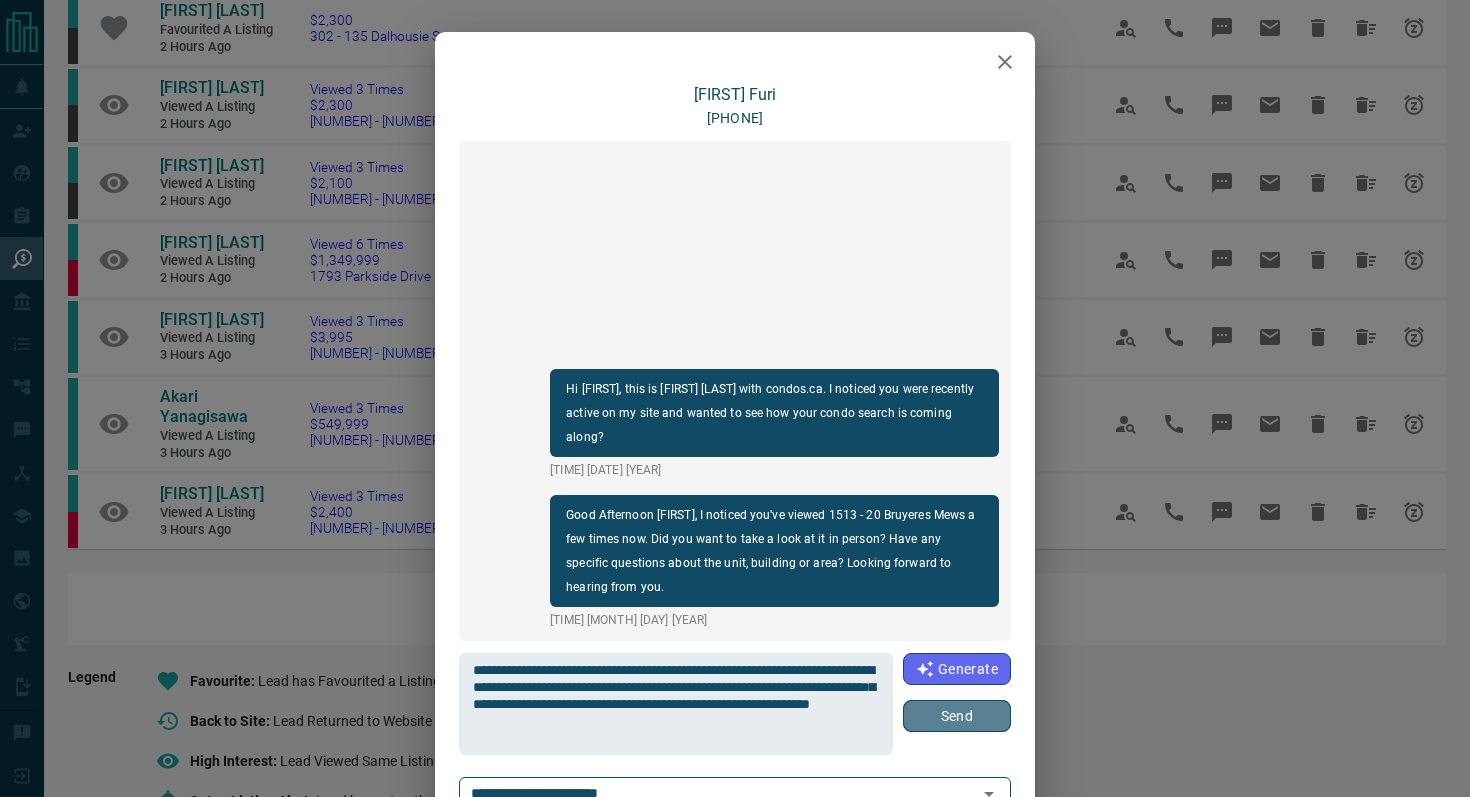 click on "Send" at bounding box center [957, 716] 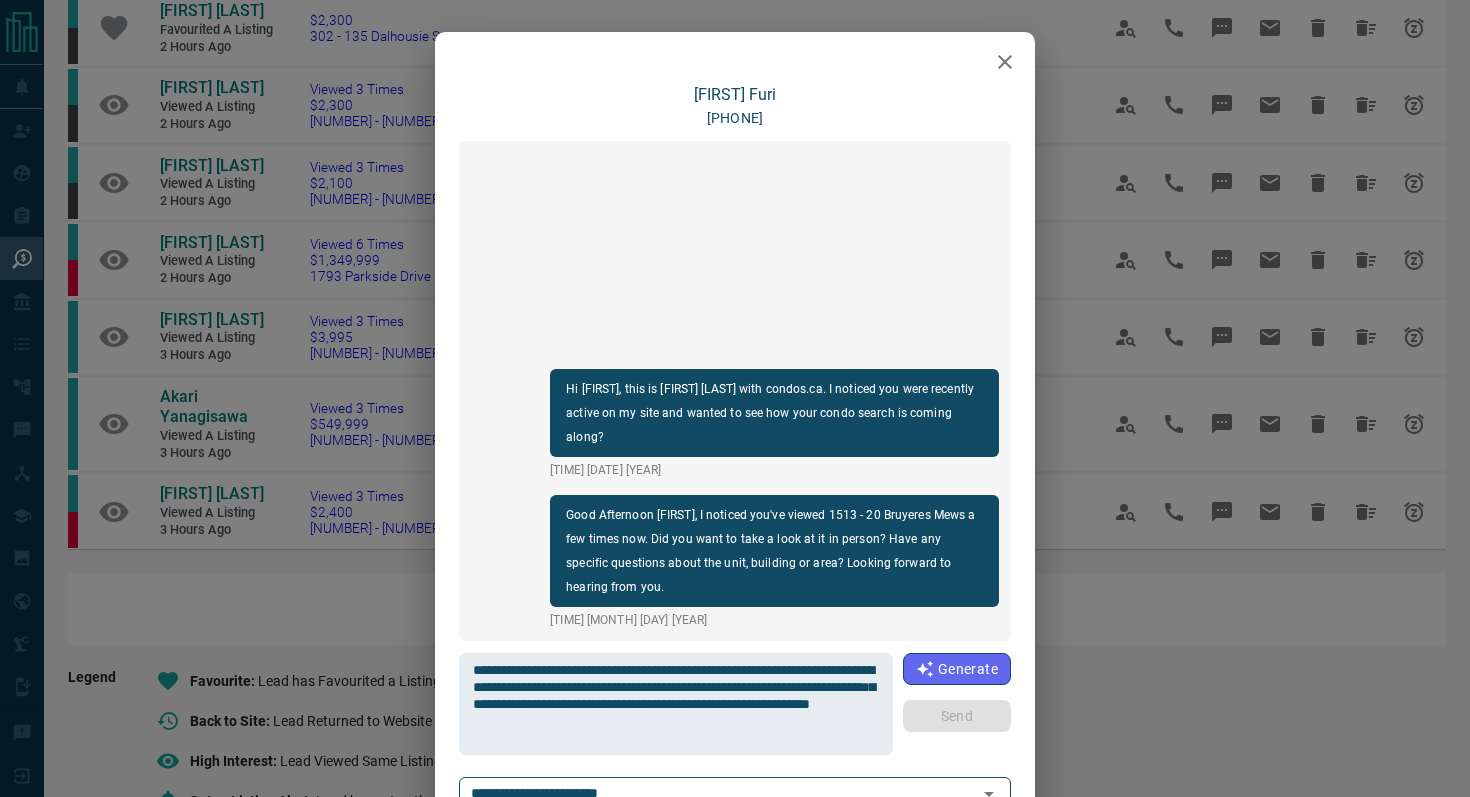 type 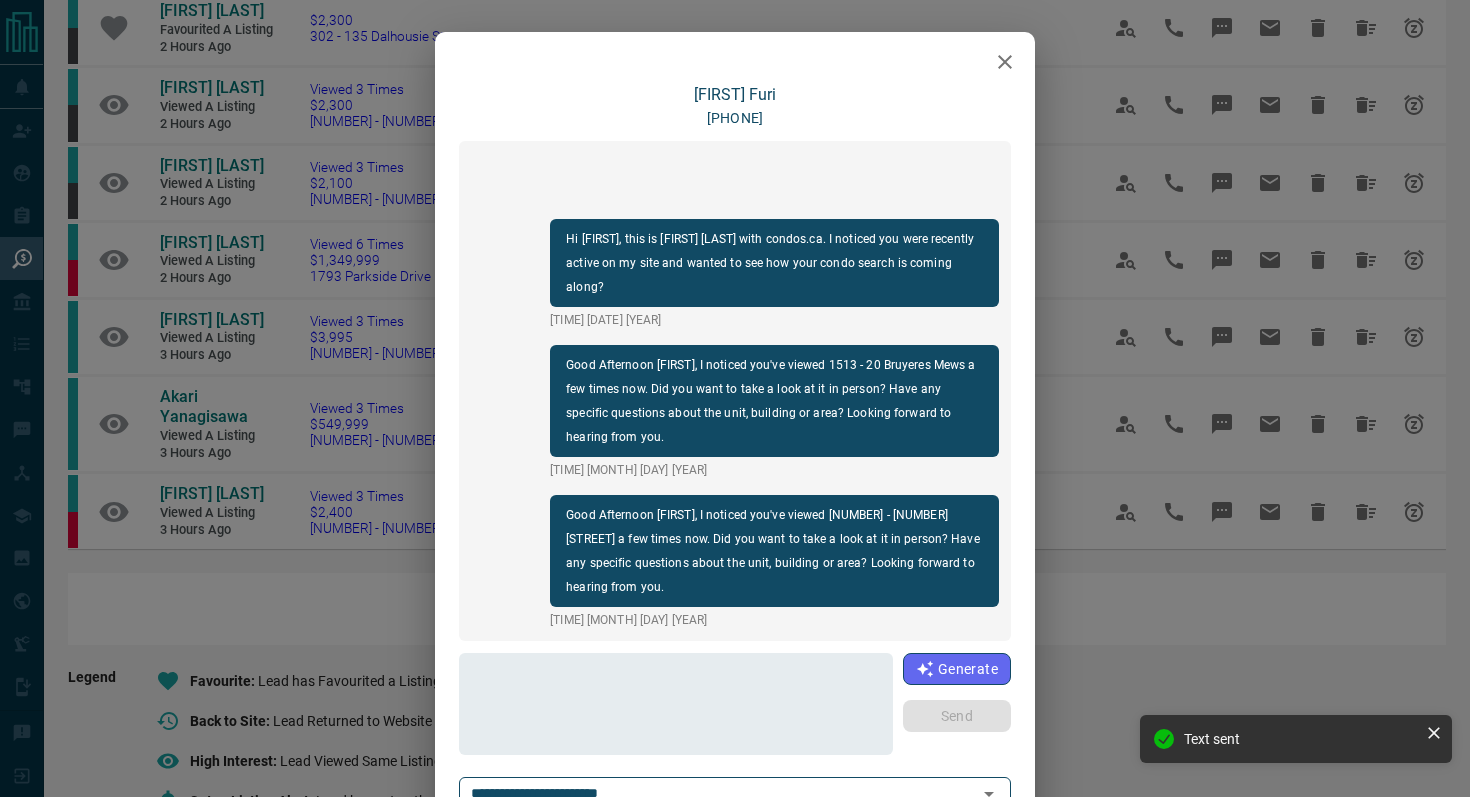 click 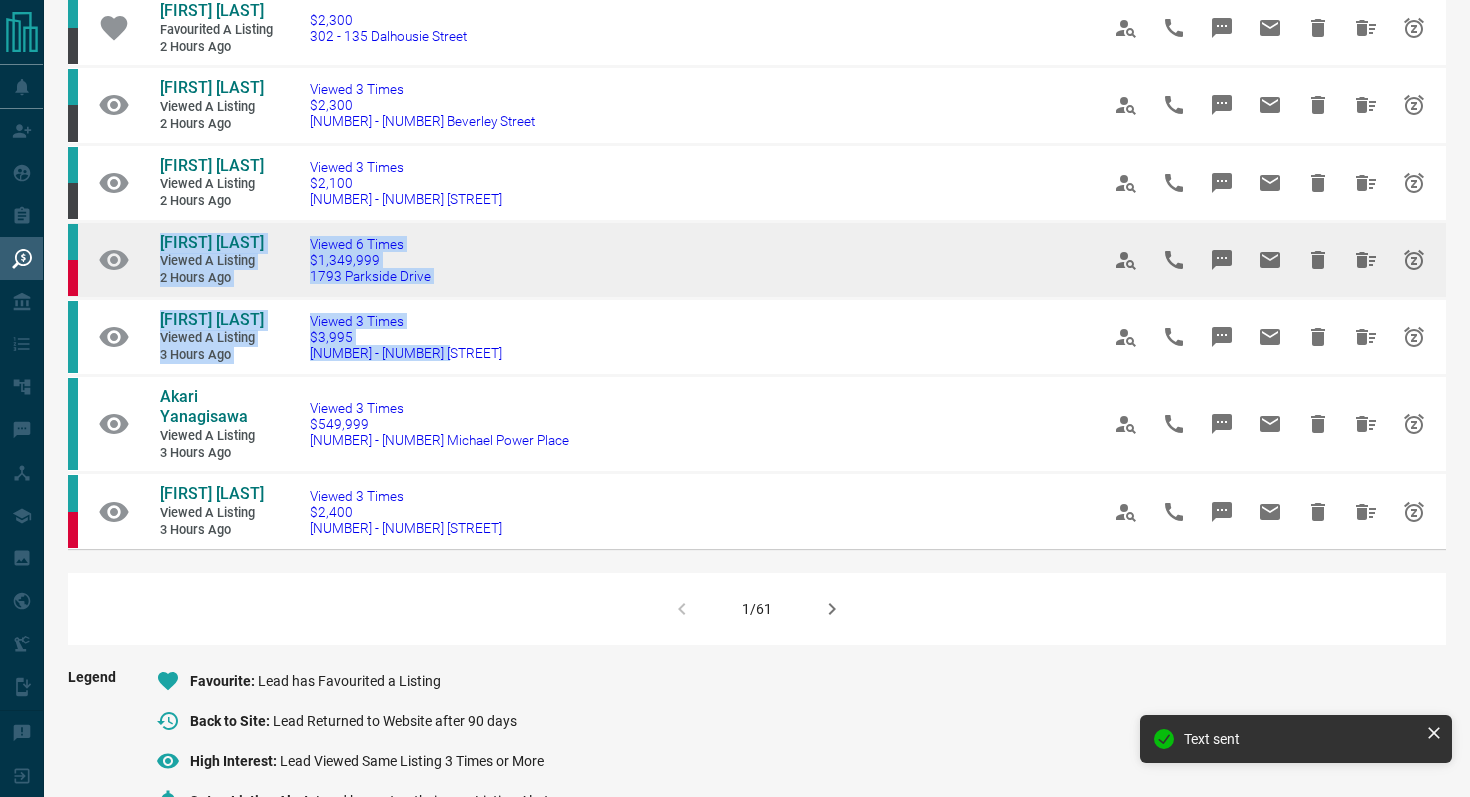 drag, startPoint x: 459, startPoint y: 386, endPoint x: 105, endPoint y: 318, distance: 360.47192 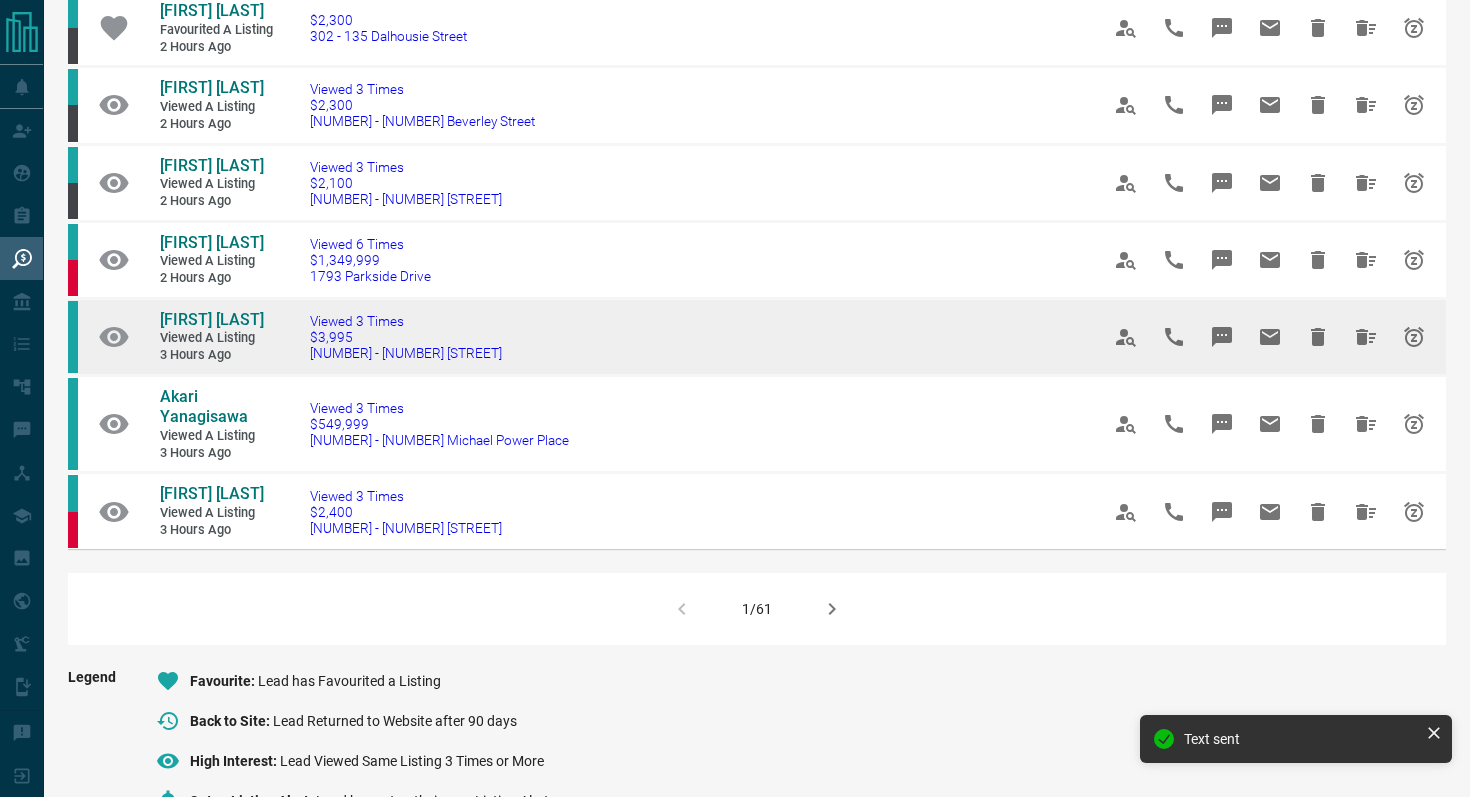 click on "Viewed 3 Times $[PRICE] [NUMBER] - [NUMBER] [STREET]" at bounding box center [674, 336] 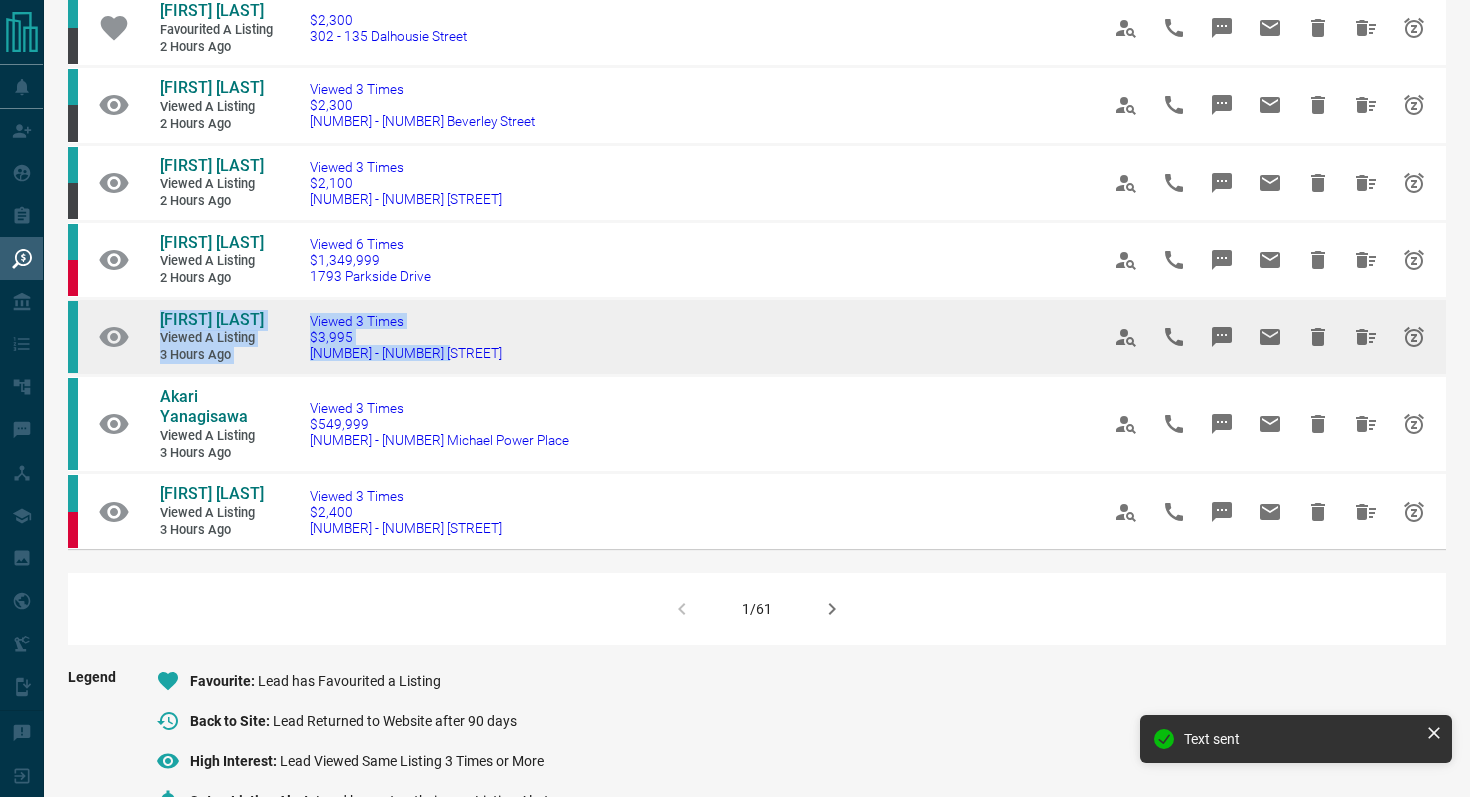 drag, startPoint x: 496, startPoint y: 376, endPoint x: 137, endPoint y: 345, distance: 360.33597 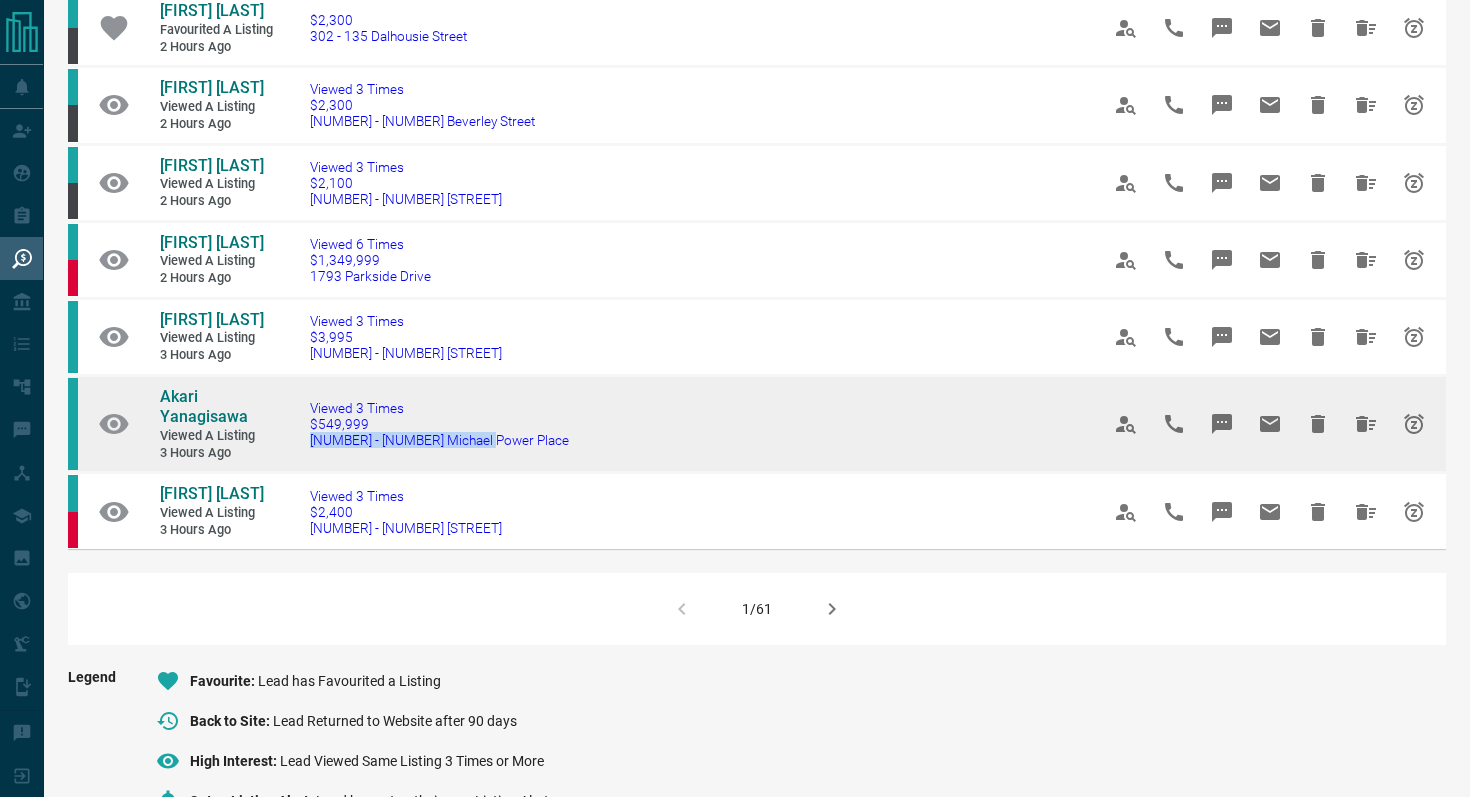 drag, startPoint x: 568, startPoint y: 469, endPoint x: 299, endPoint y: 457, distance: 269.26752 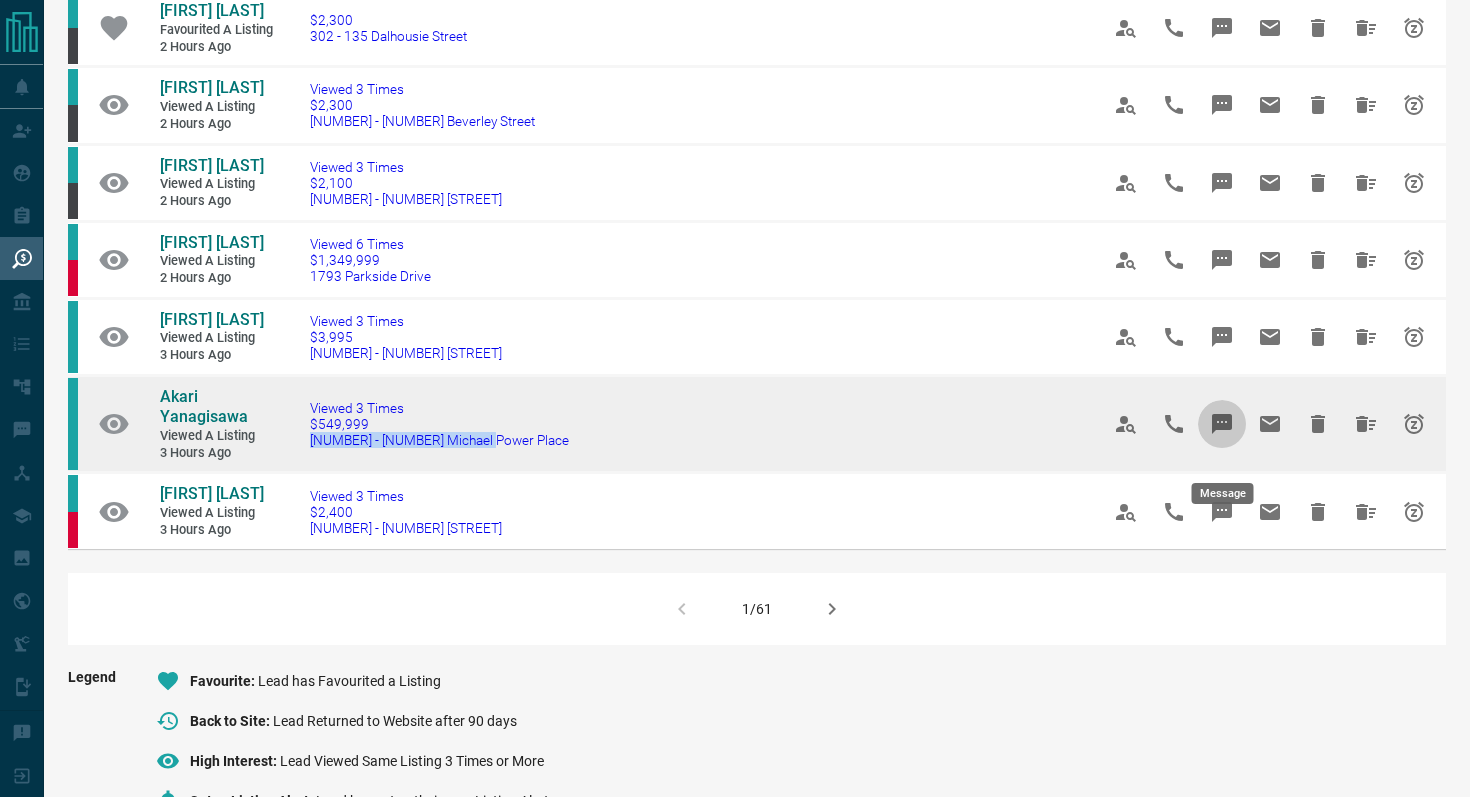 click 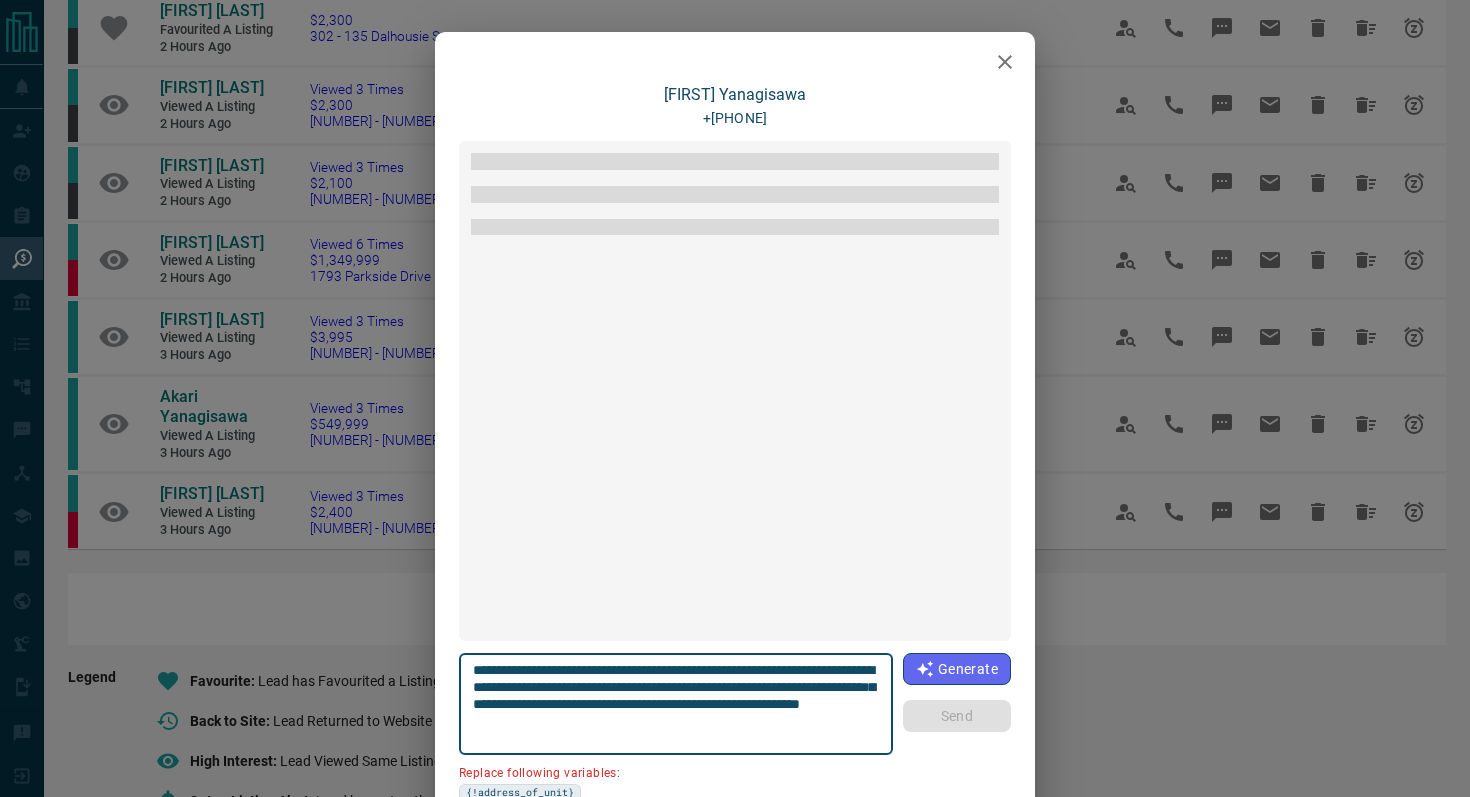 scroll, scrollTop: 36, scrollLeft: 0, axis: vertical 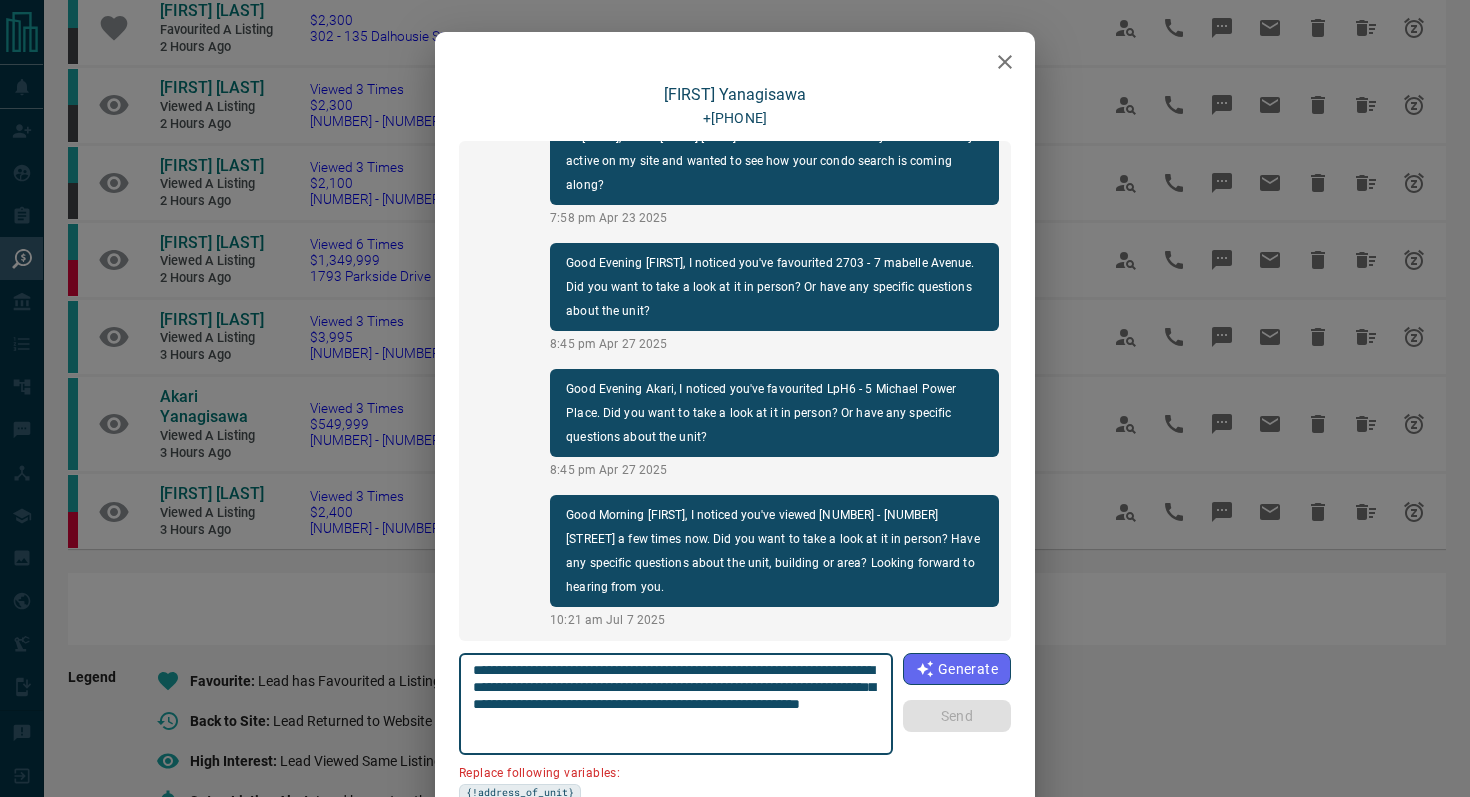 drag, startPoint x: 877, startPoint y: 670, endPoint x: 766, endPoint y: 664, distance: 111.16204 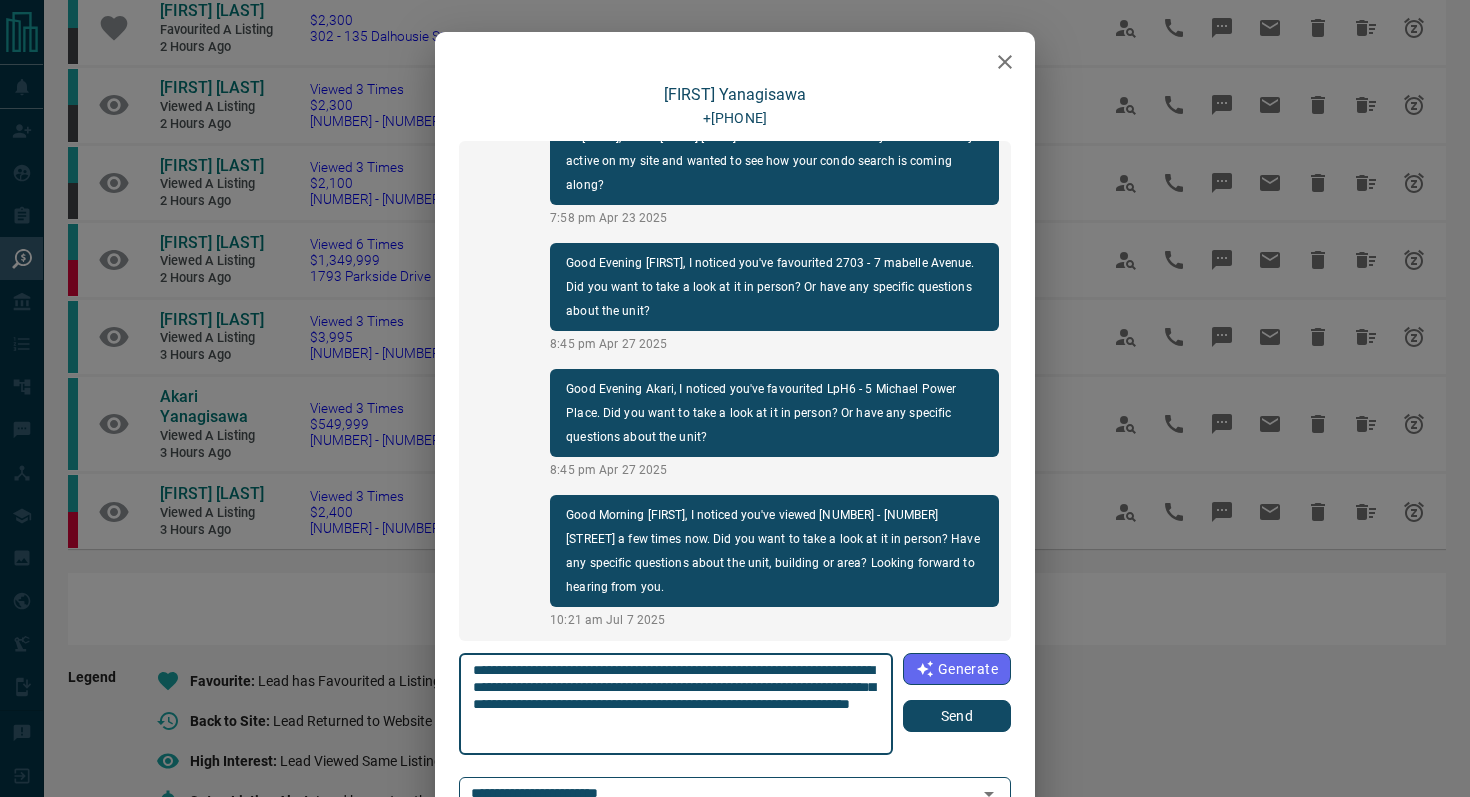 type on "**********" 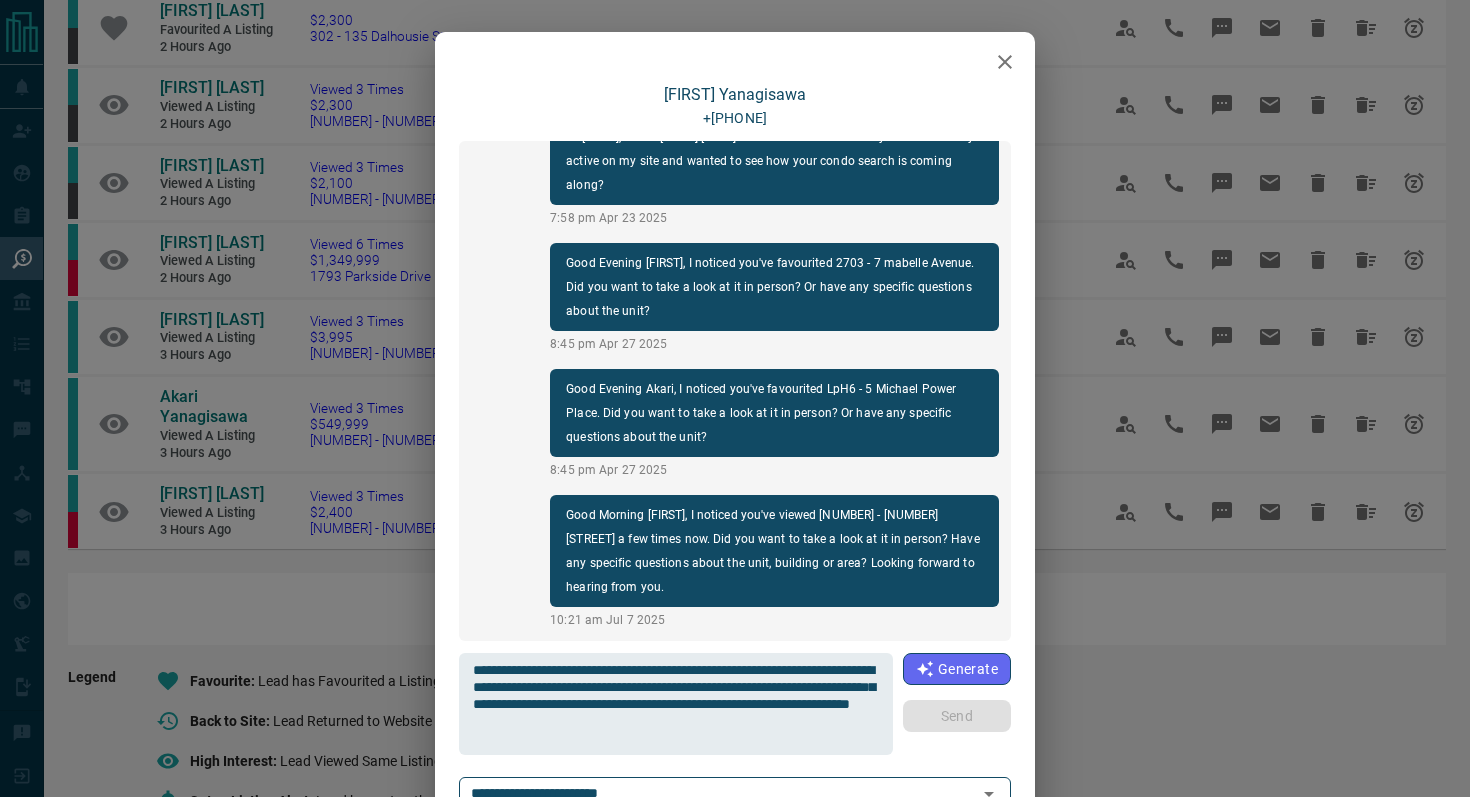 type 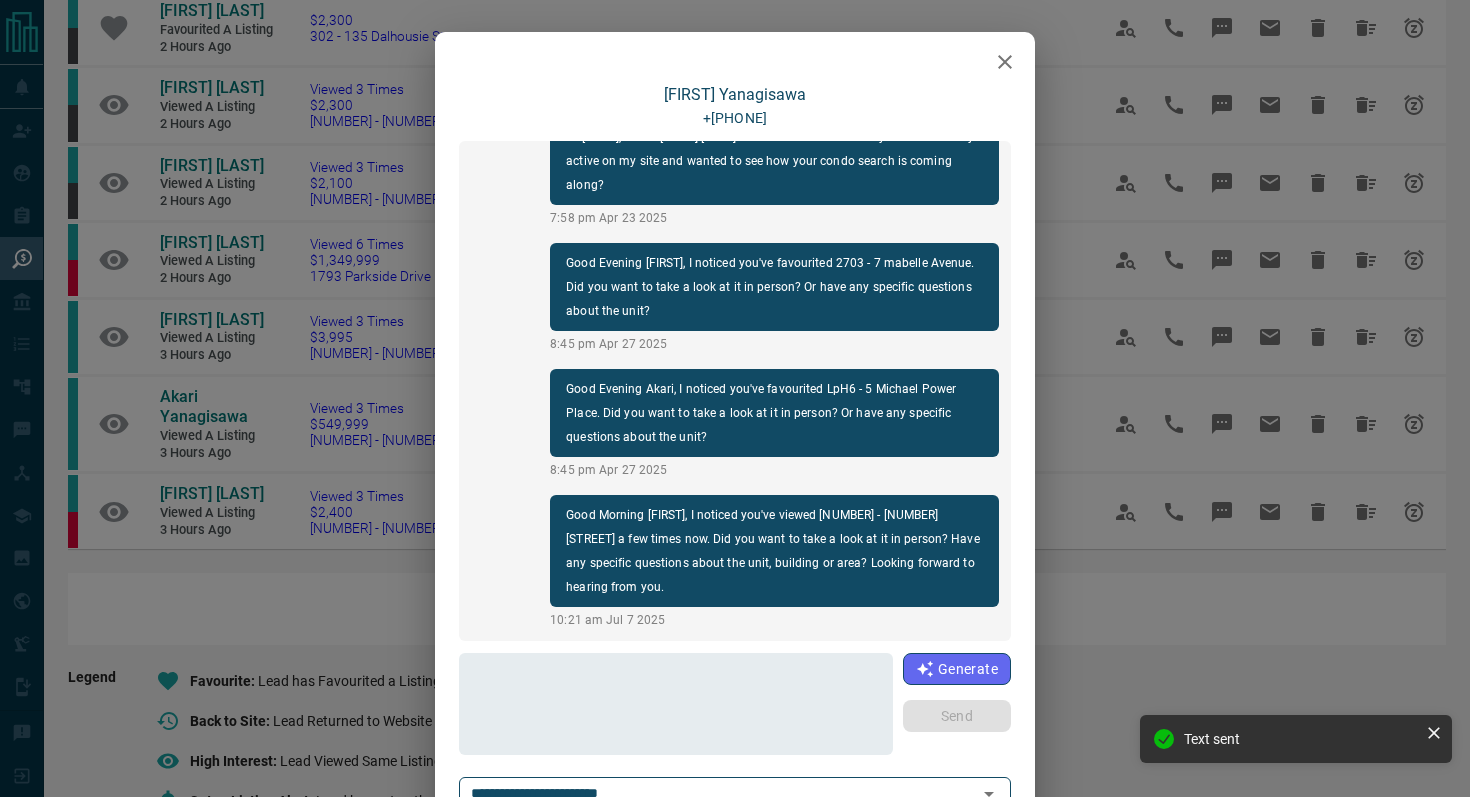 scroll, scrollTop: 186, scrollLeft: 0, axis: vertical 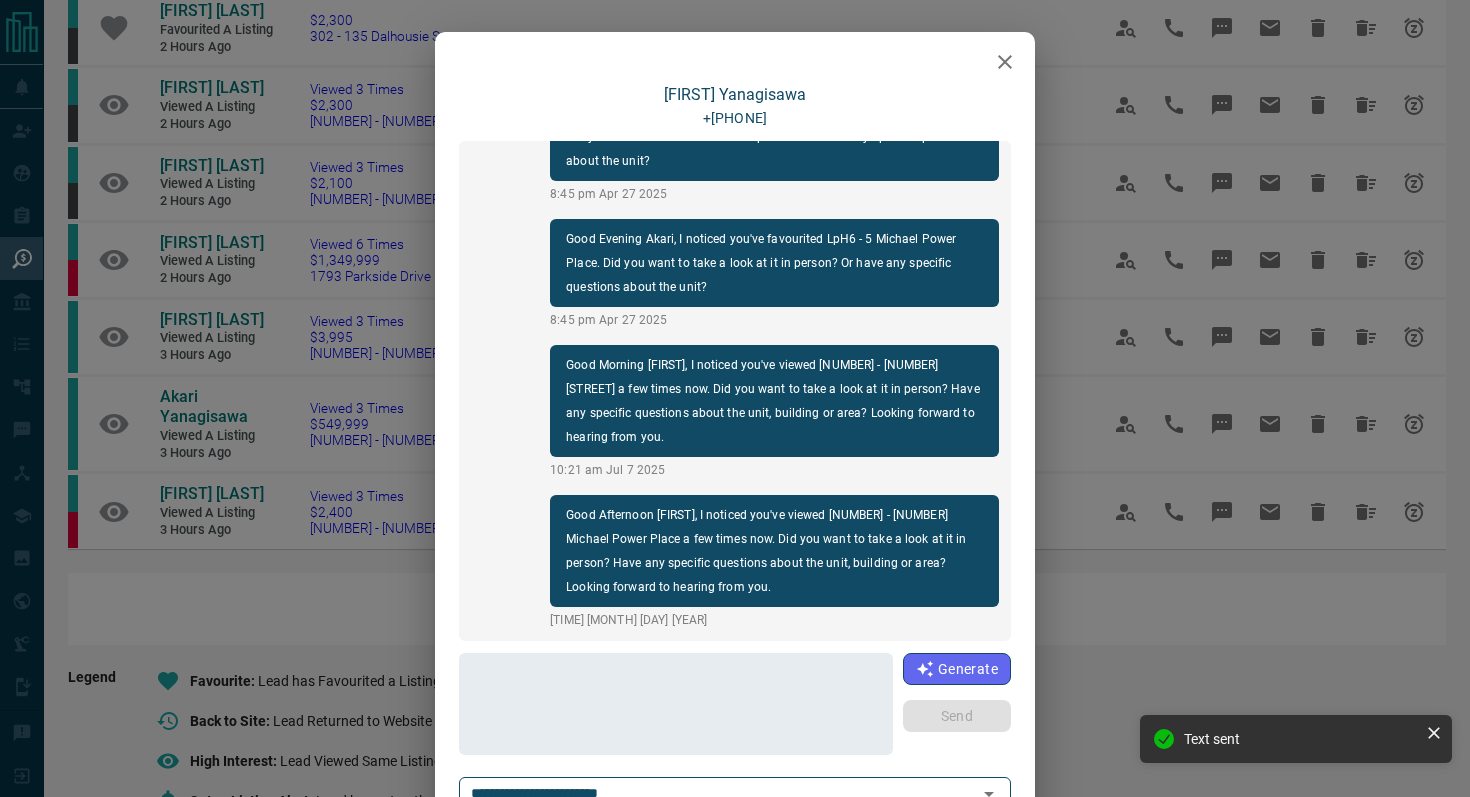 click at bounding box center [1005, 62] 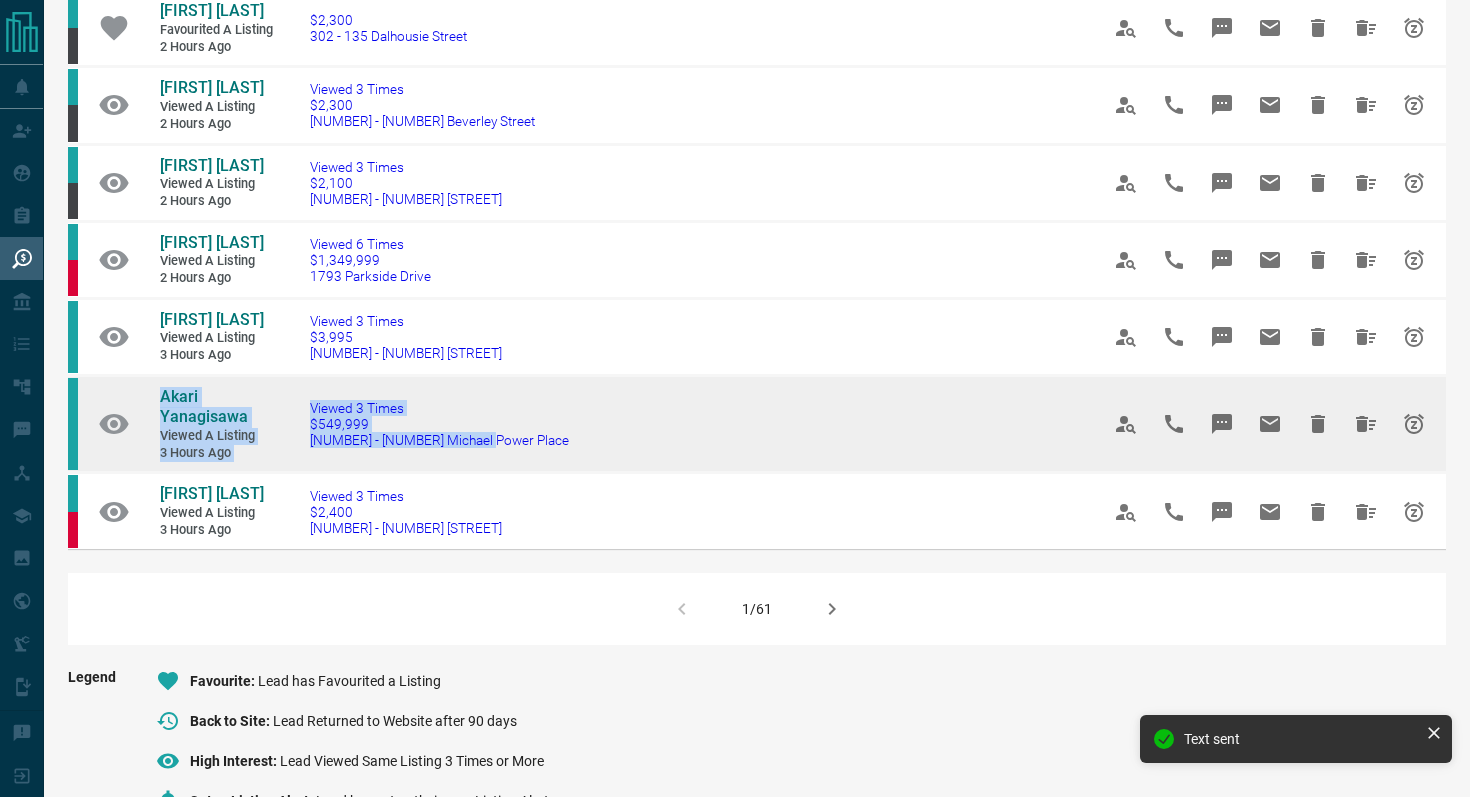 drag, startPoint x: 501, startPoint y: 464, endPoint x: 128, endPoint y: 418, distance: 375.82574 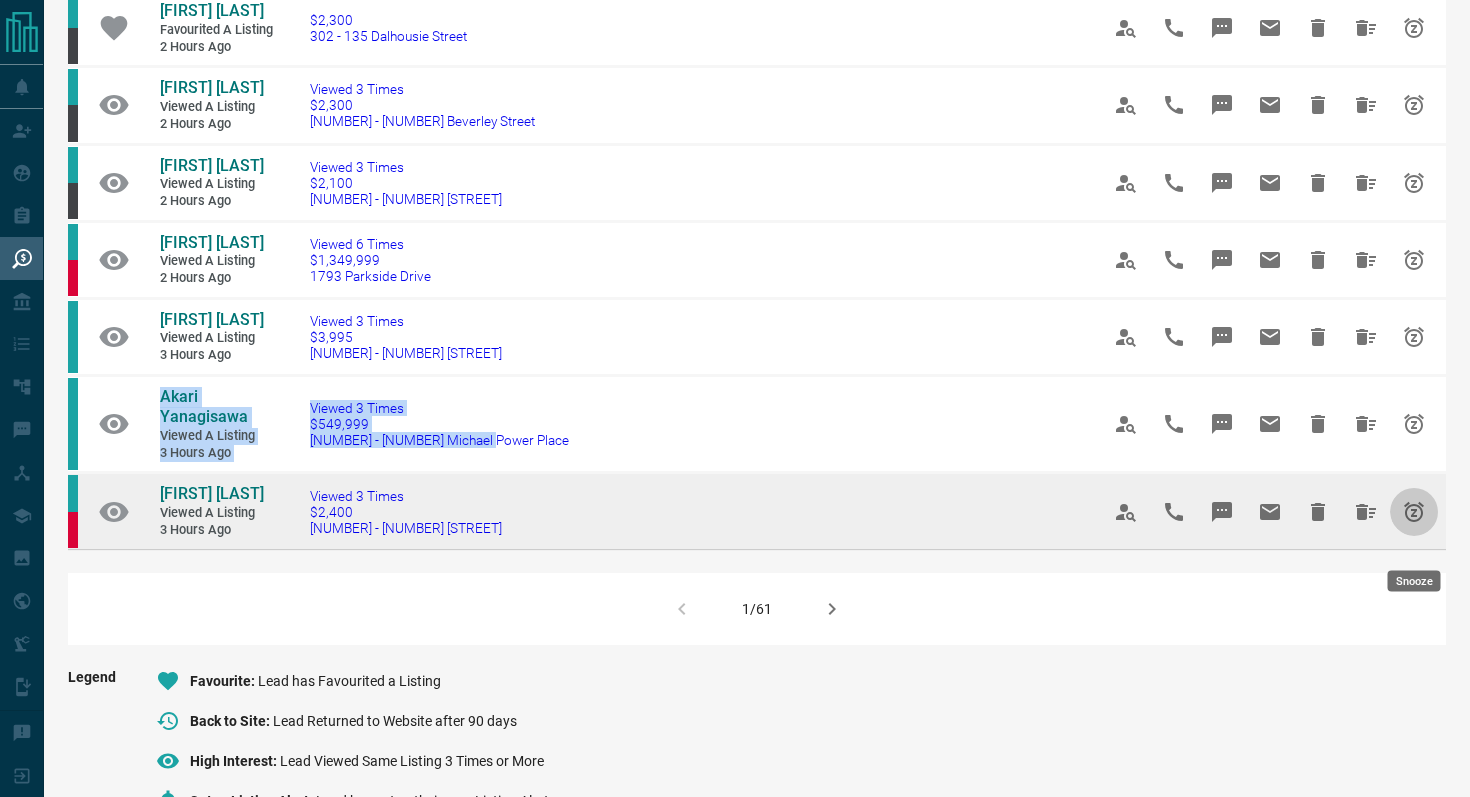 click 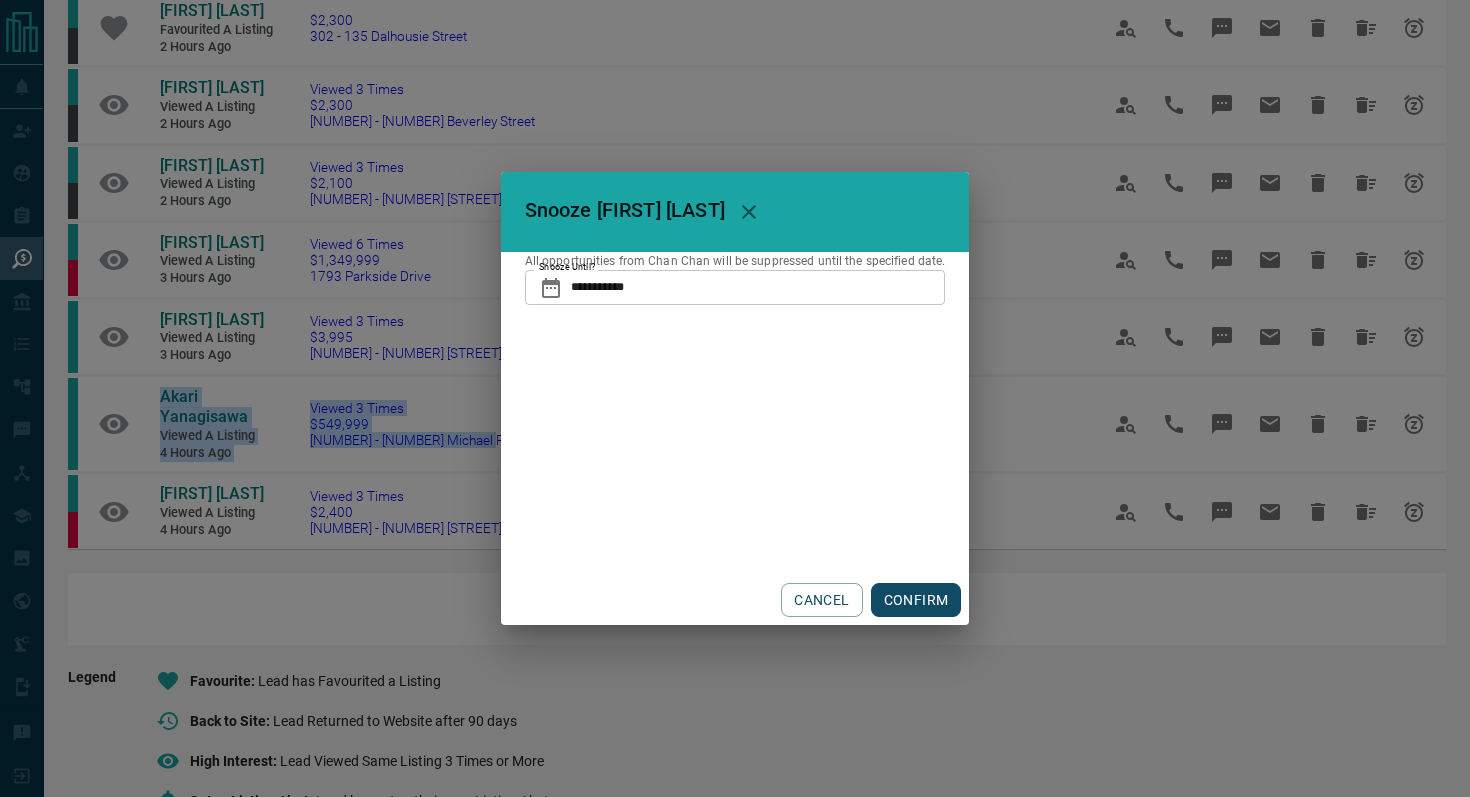 click on "CONFIRM" at bounding box center (916, 600) 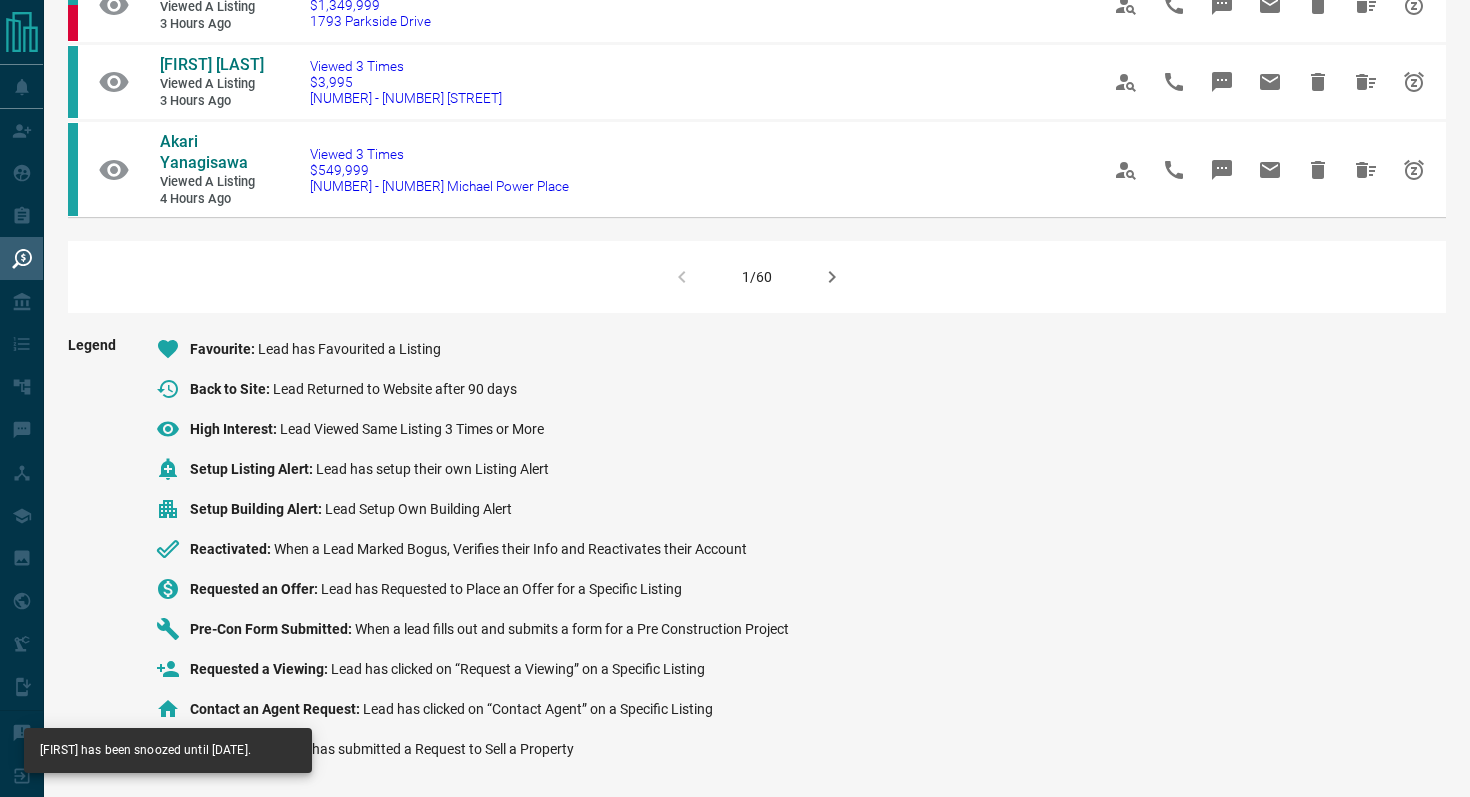 scroll, scrollTop: 1549, scrollLeft: 0, axis: vertical 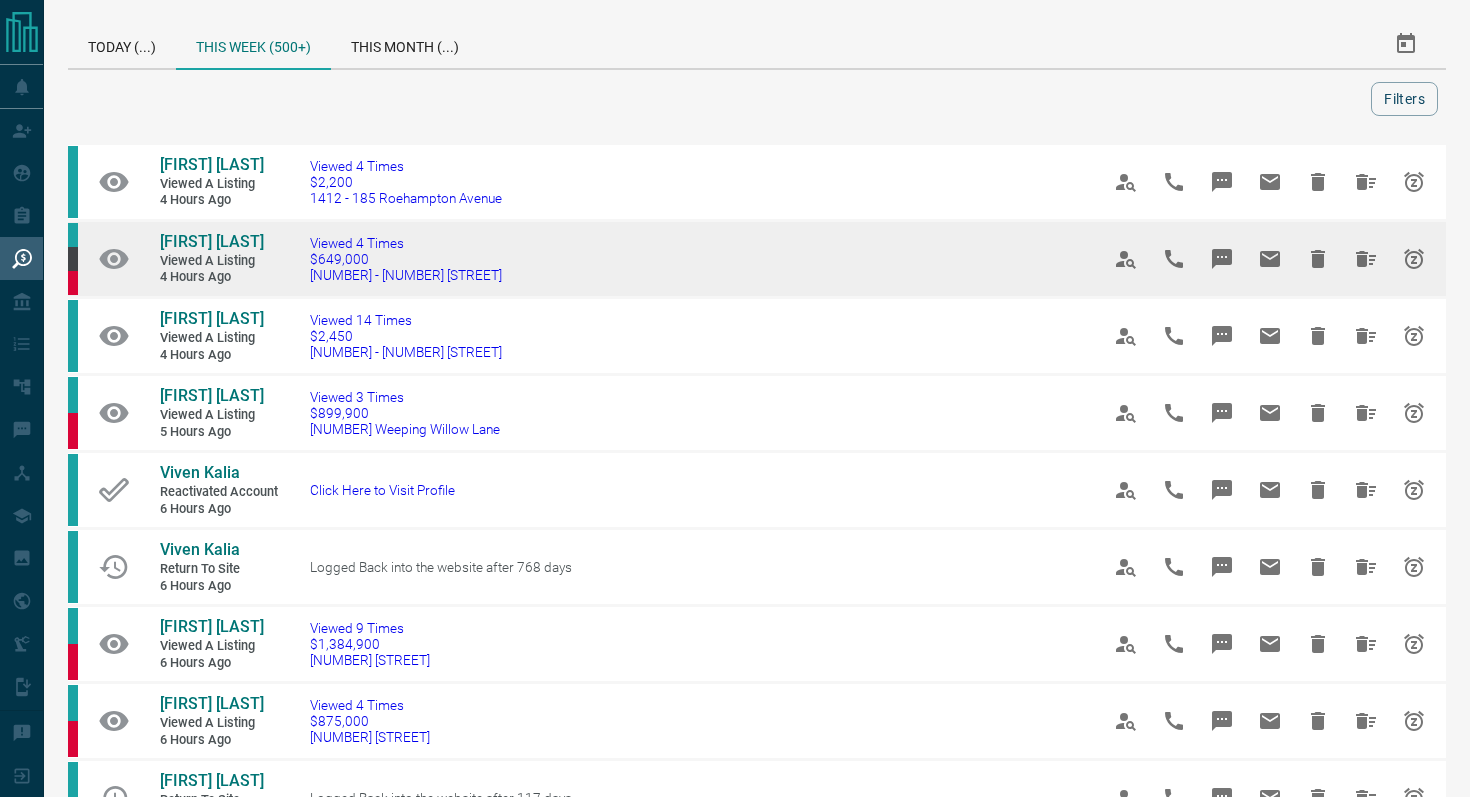 drag, startPoint x: 570, startPoint y: 277, endPoint x: 303, endPoint y: 274, distance: 267.01685 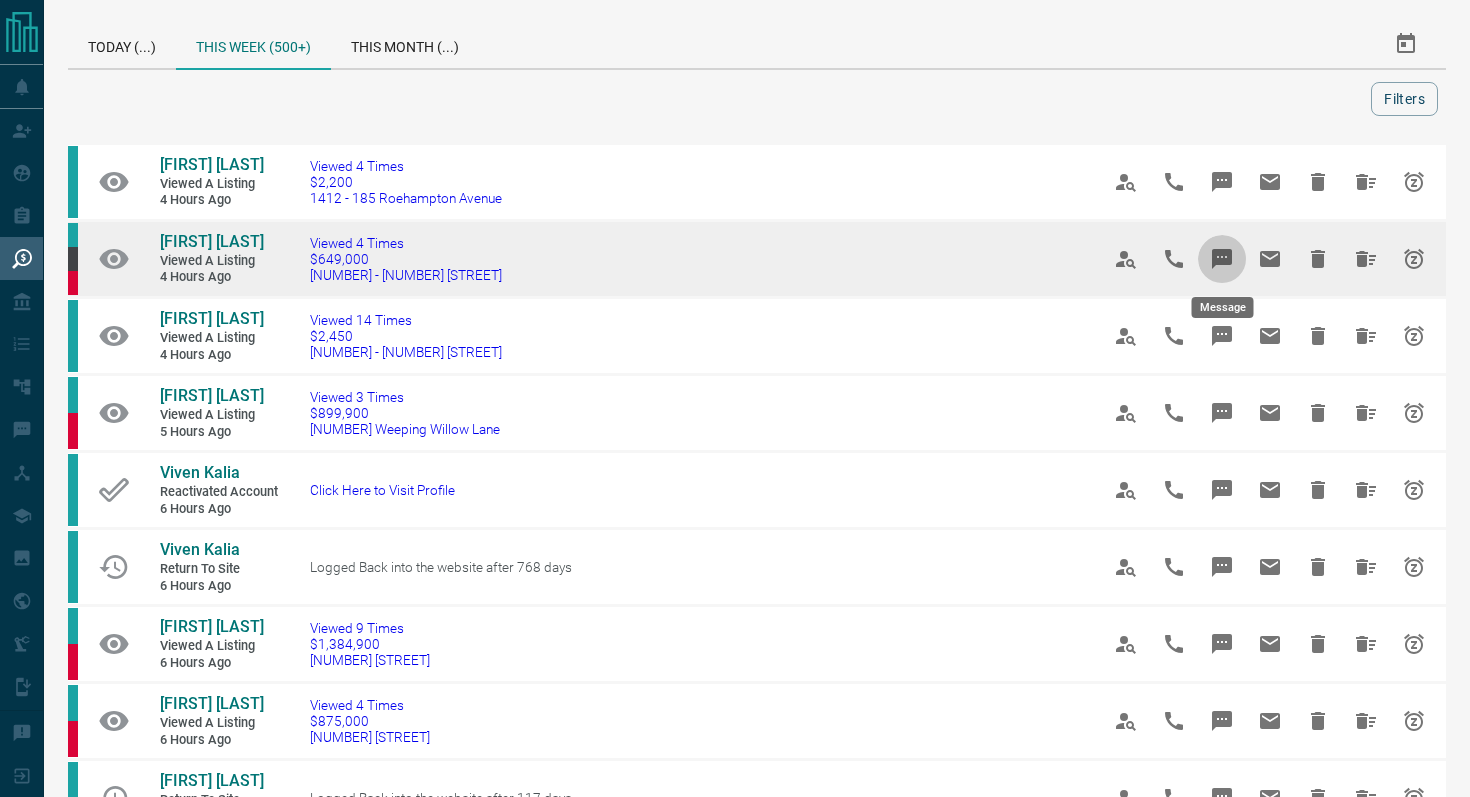 click 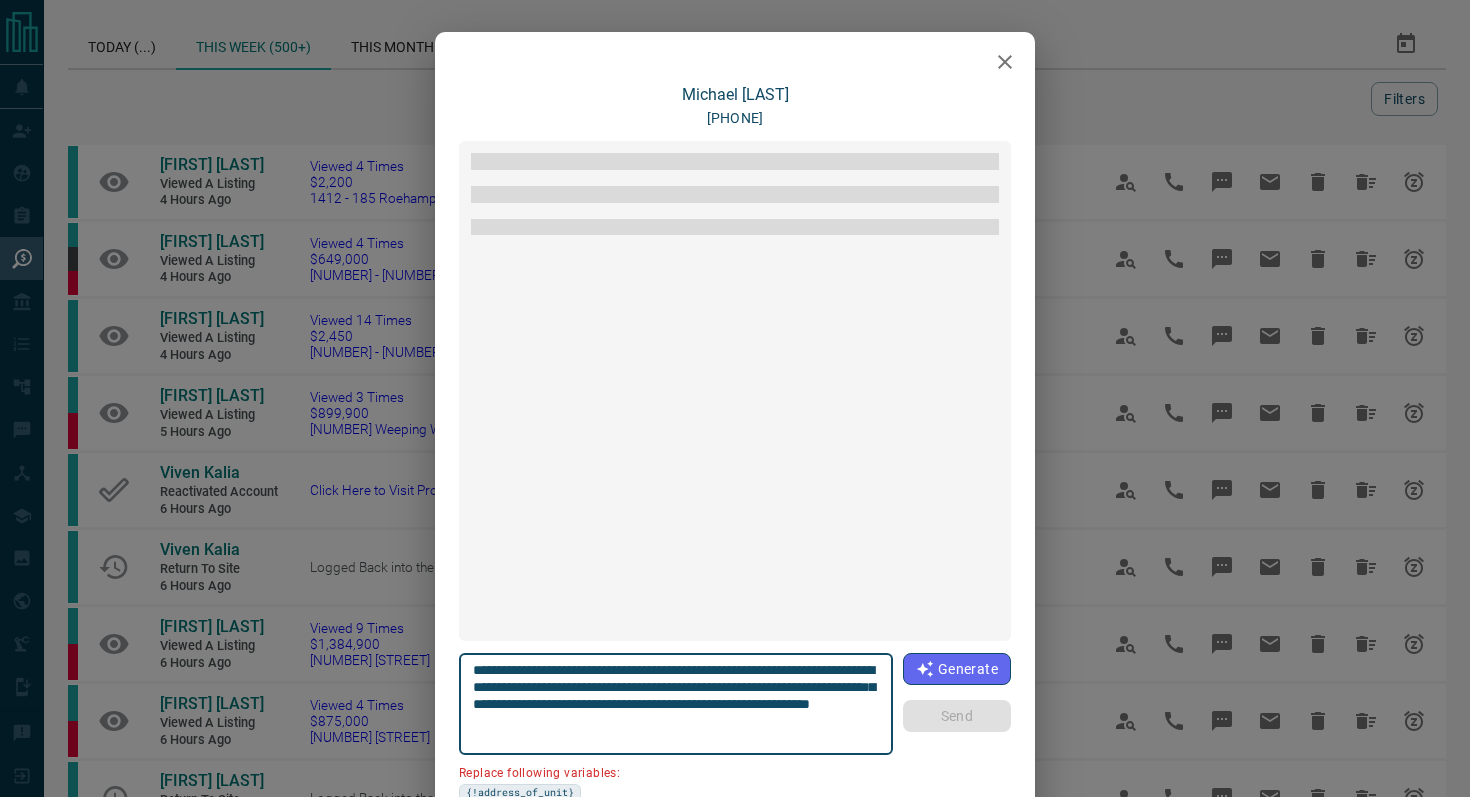 scroll, scrollTop: 2546, scrollLeft: 0, axis: vertical 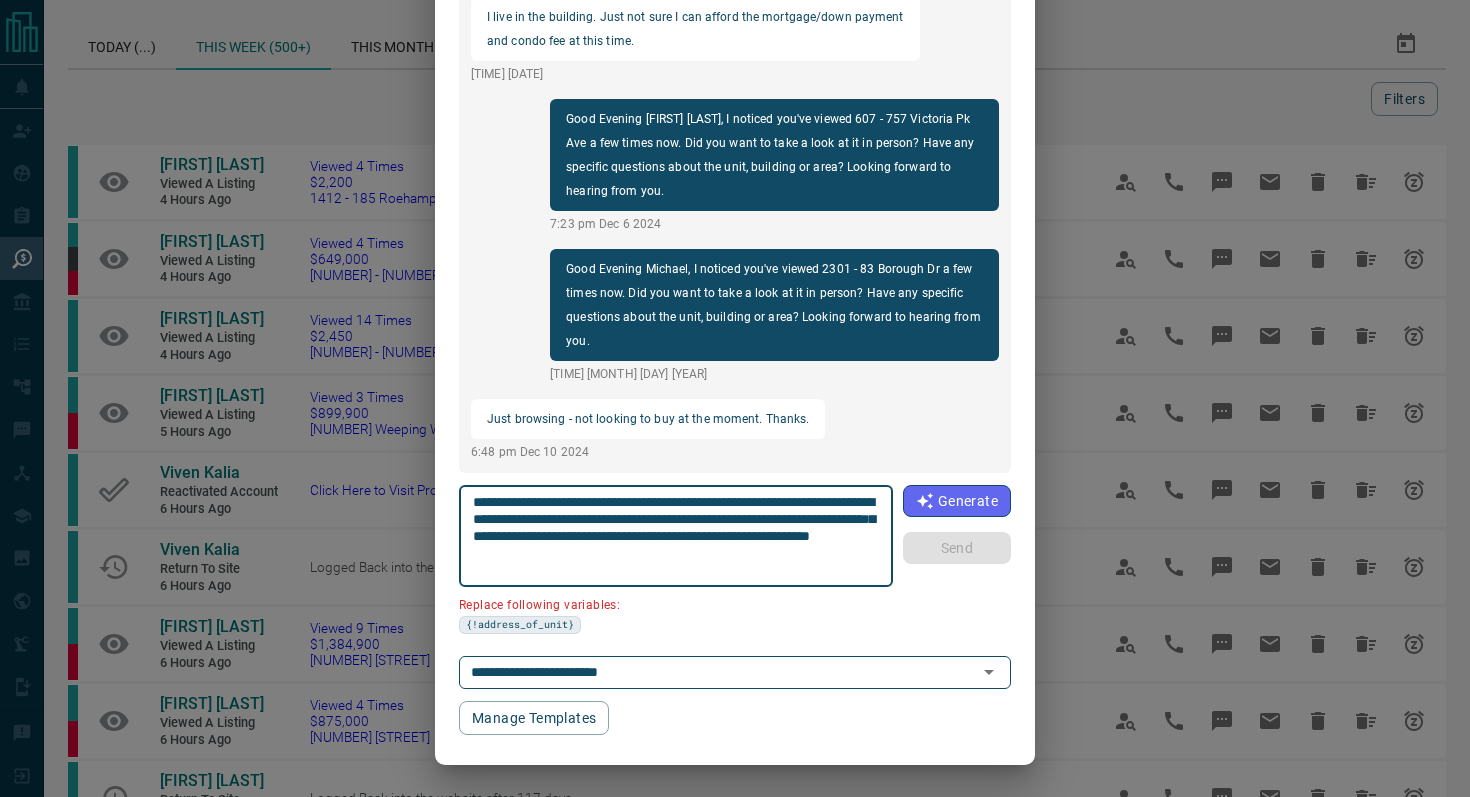 drag, startPoint x: 586, startPoint y: 515, endPoint x: 381, endPoint y: 515, distance: 205 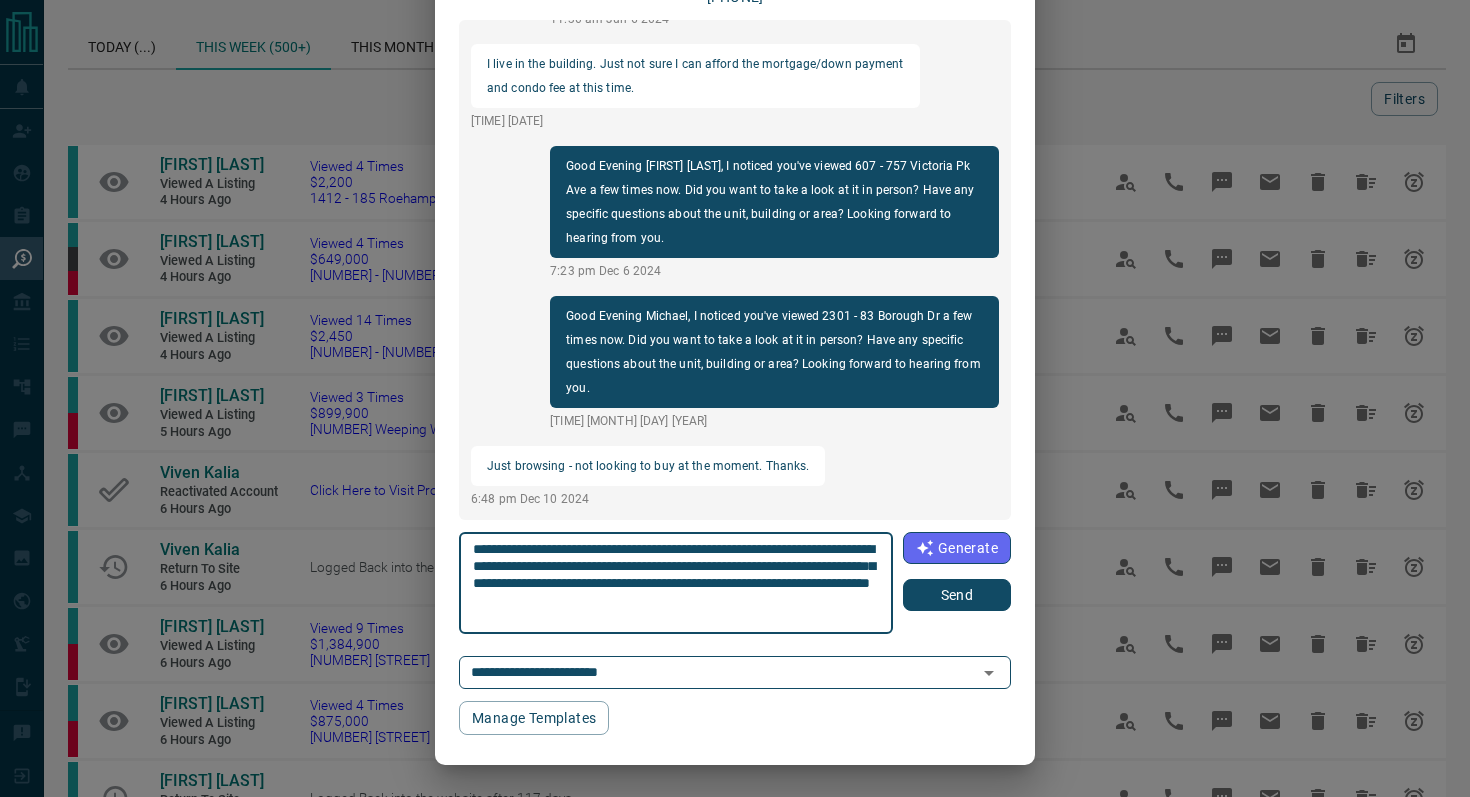 scroll, scrollTop: 121, scrollLeft: 0, axis: vertical 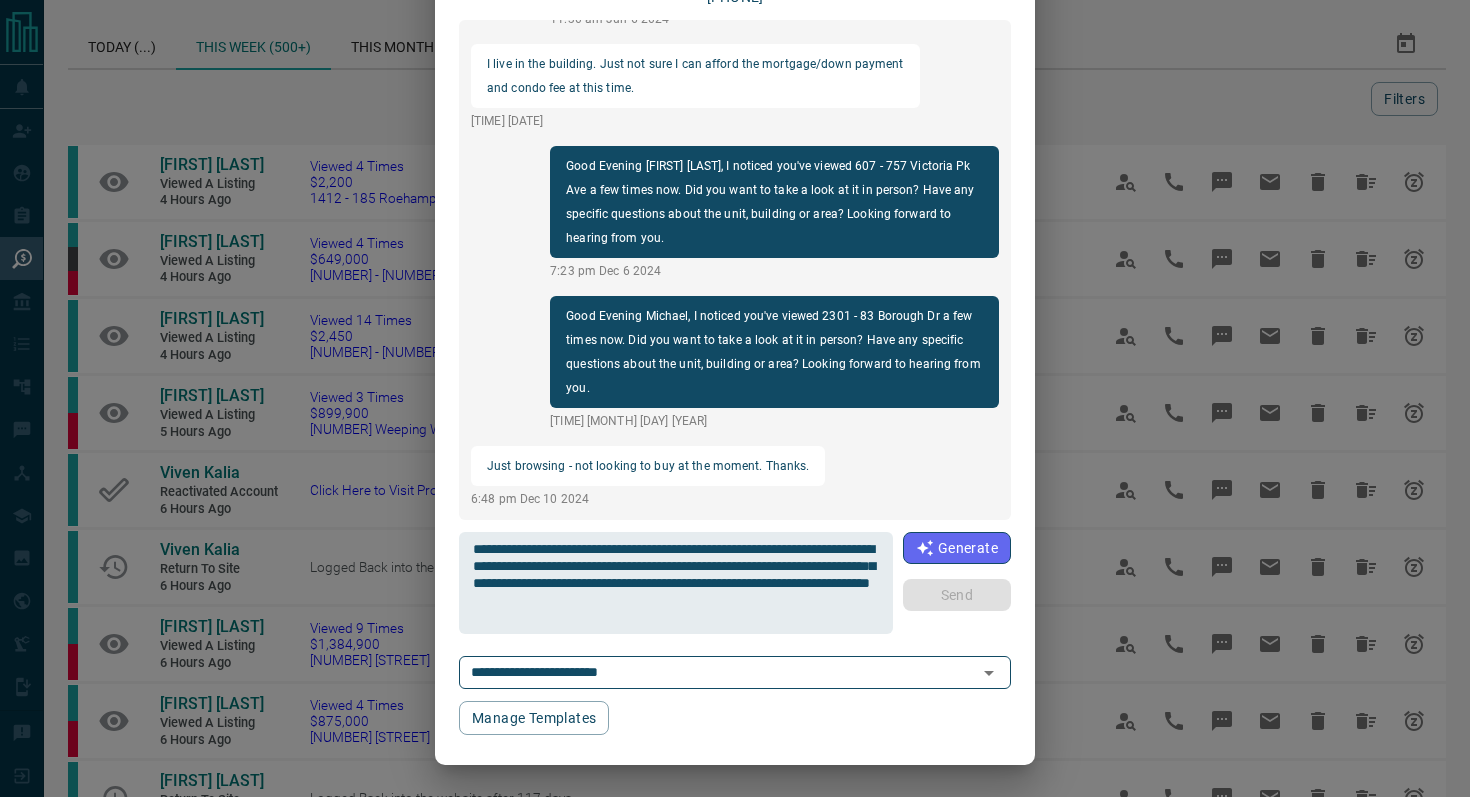 type 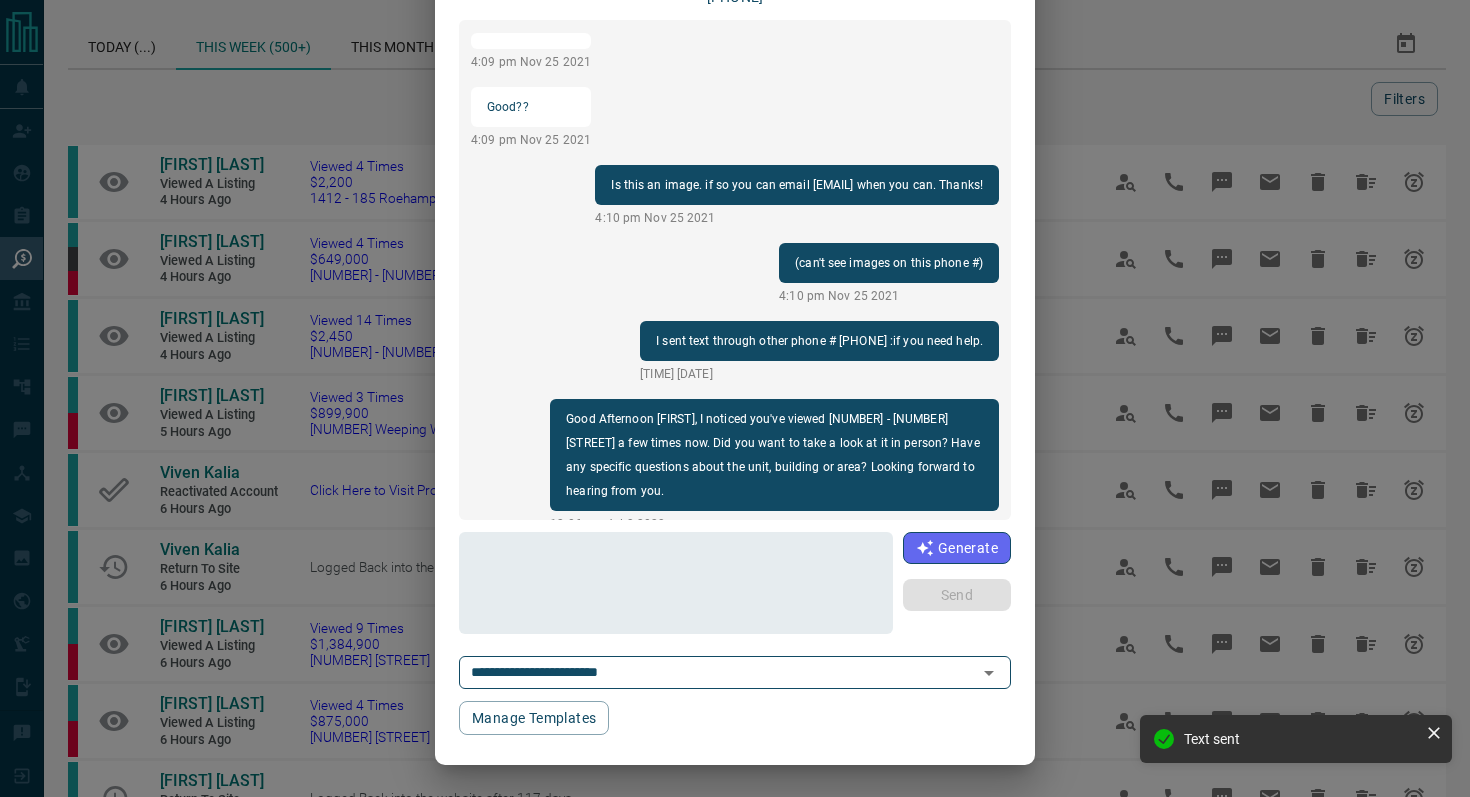 scroll, scrollTop: 0, scrollLeft: 0, axis: both 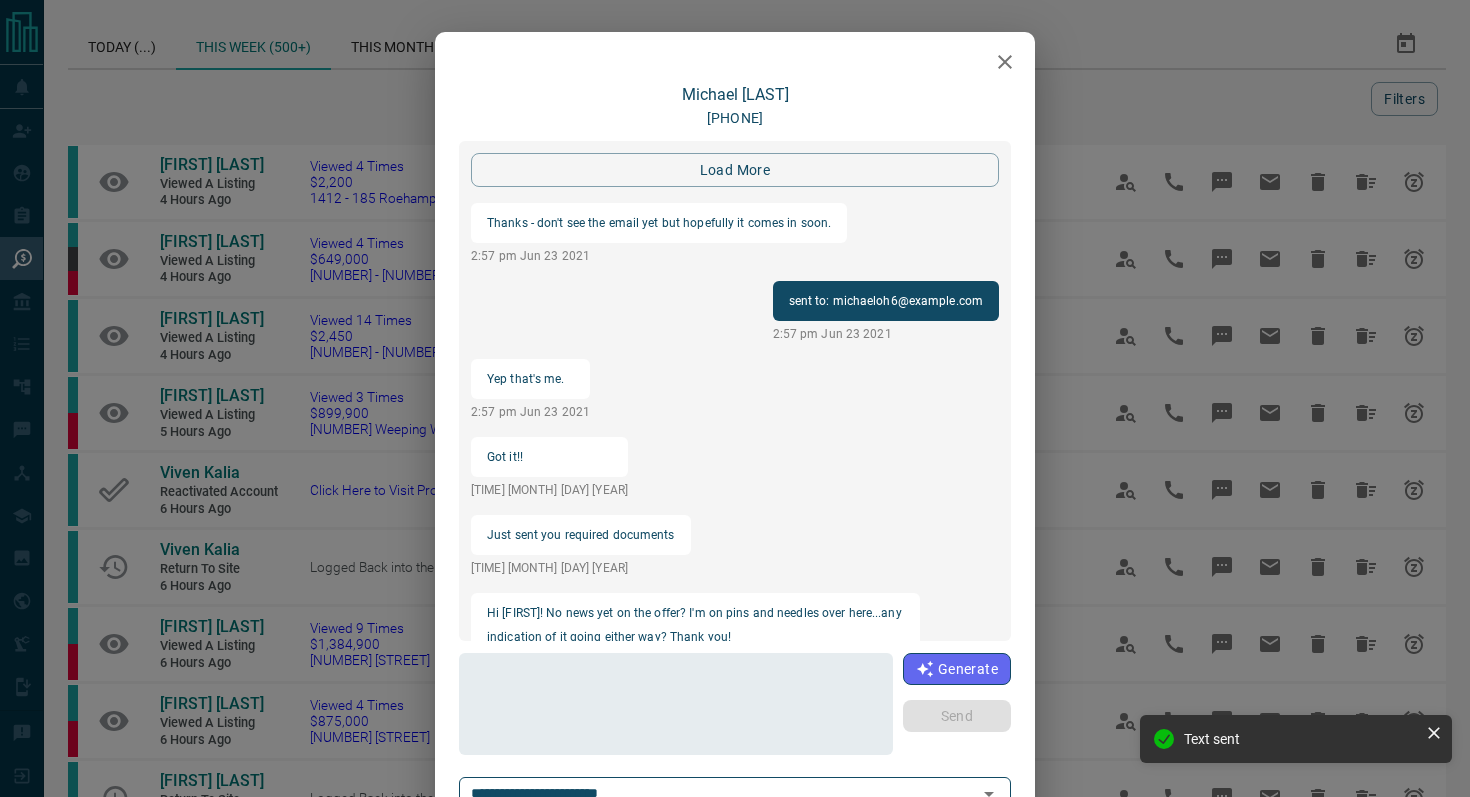 click 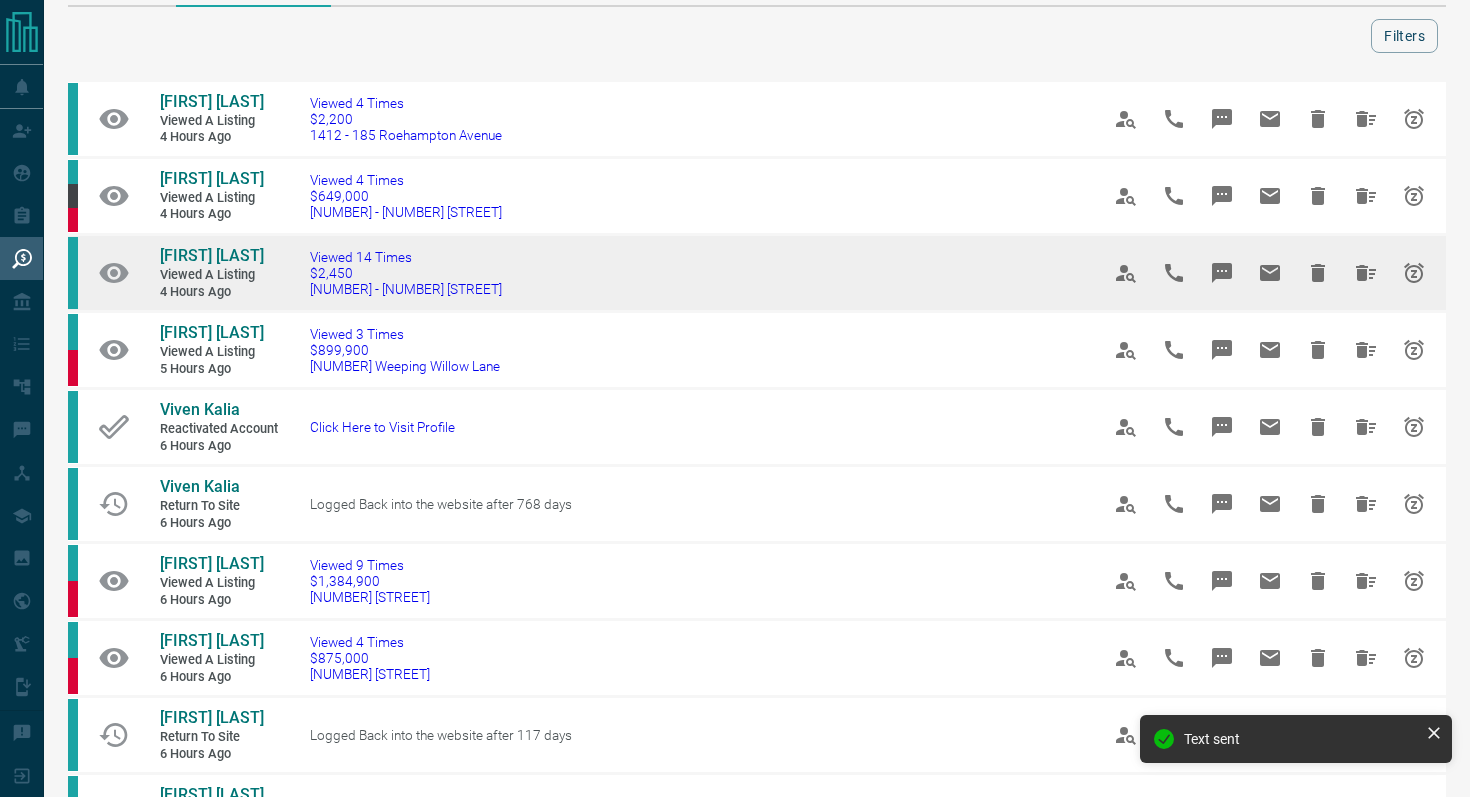 scroll, scrollTop: 69, scrollLeft: 0, axis: vertical 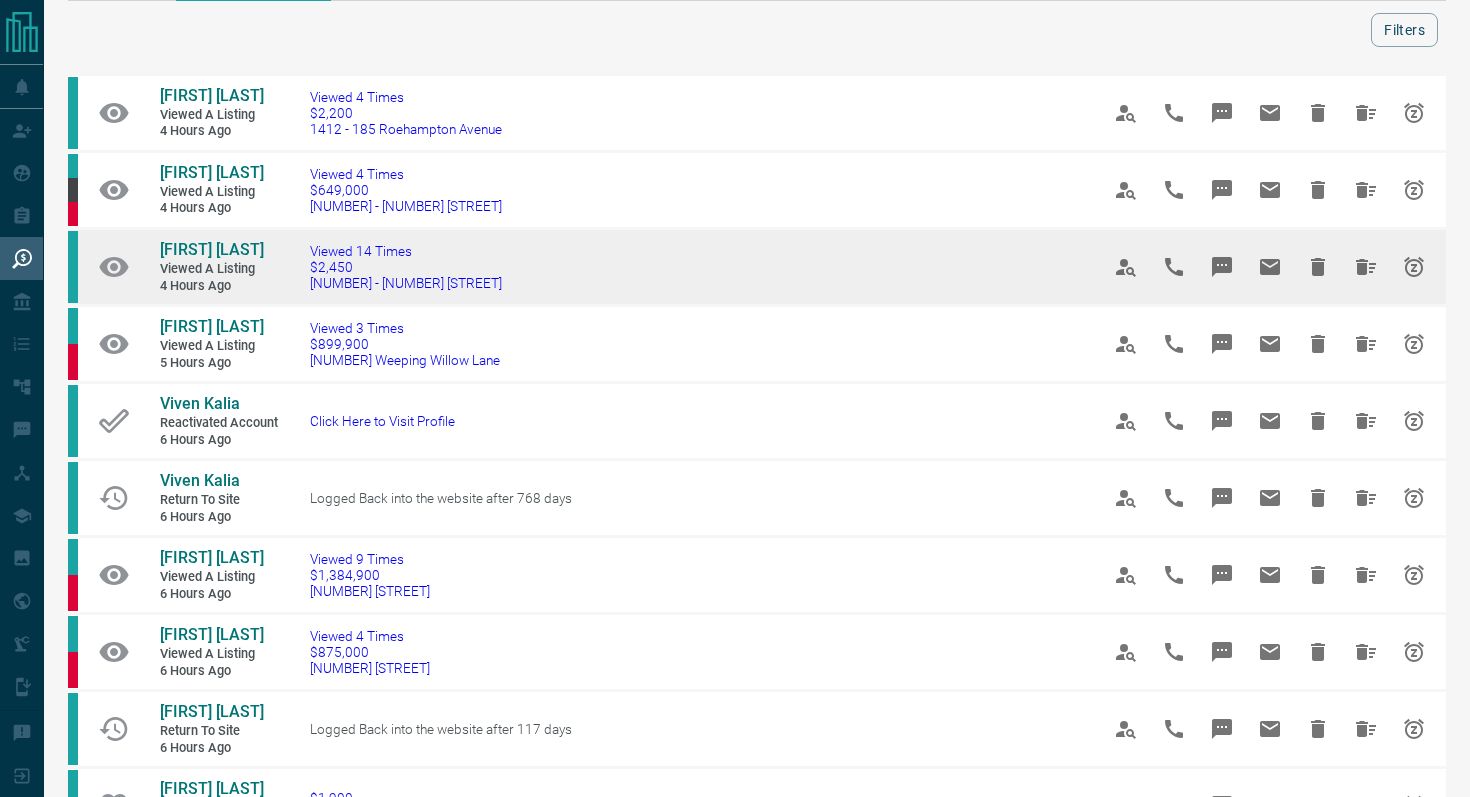 click 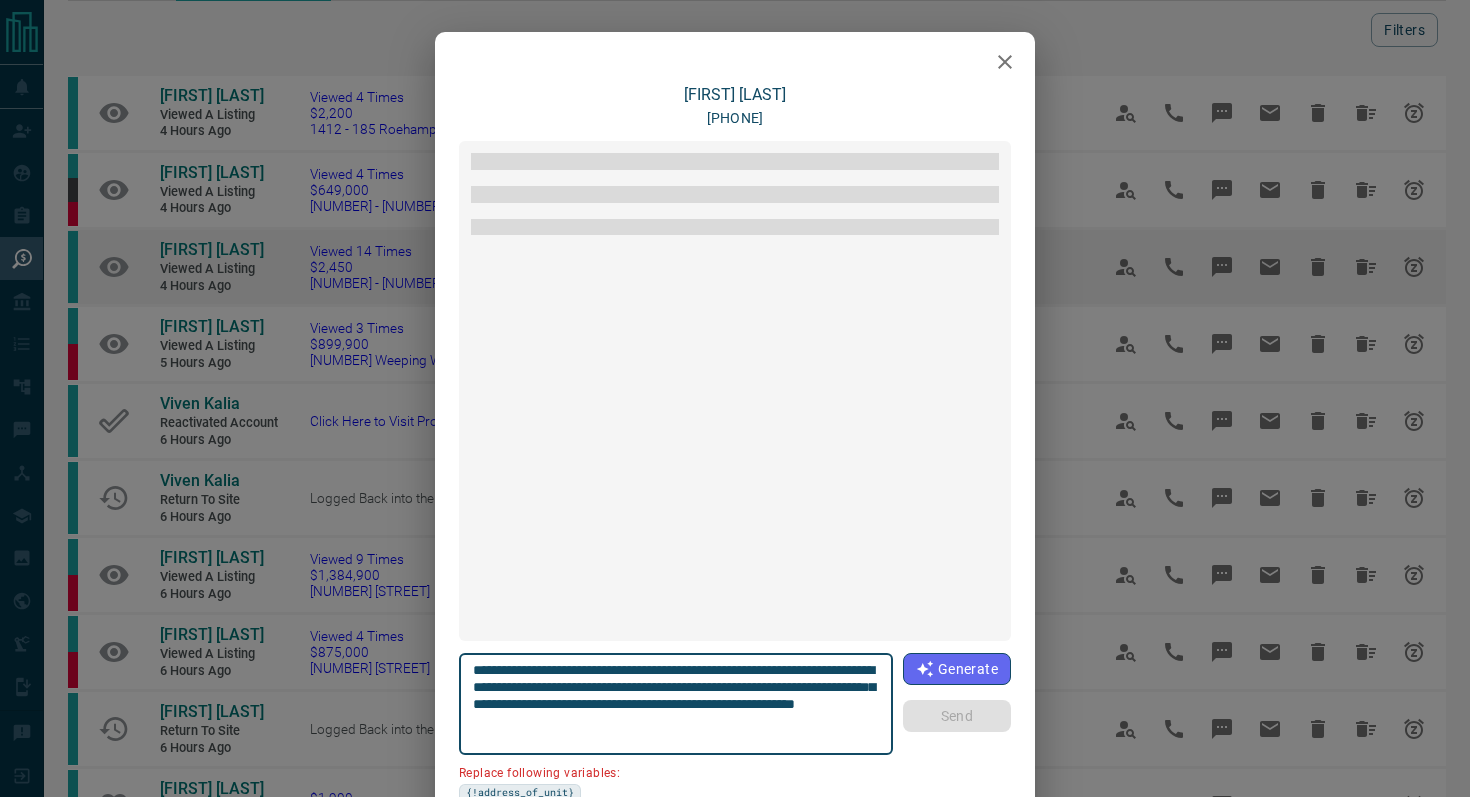 scroll, scrollTop: 2154, scrollLeft: 0, axis: vertical 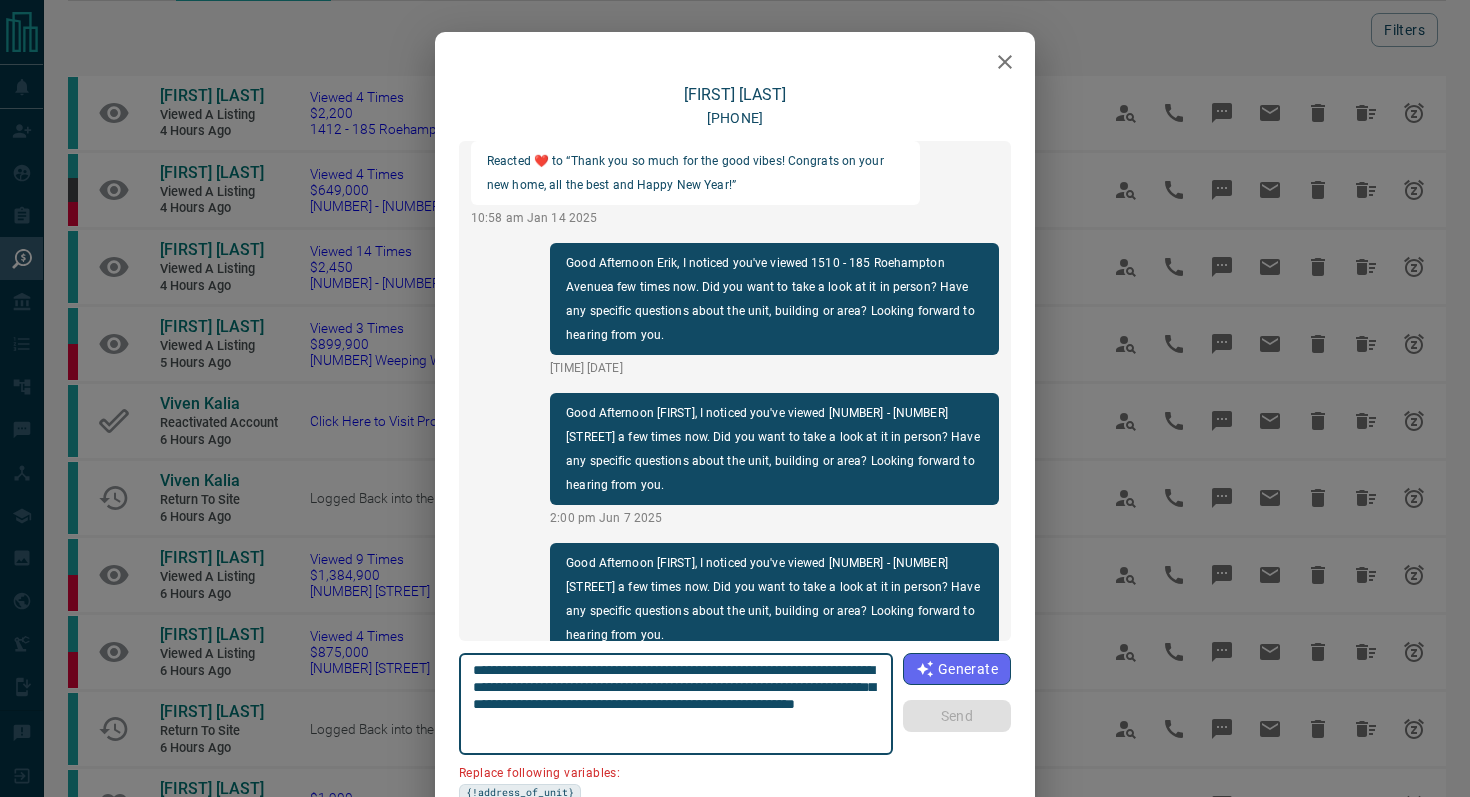 click 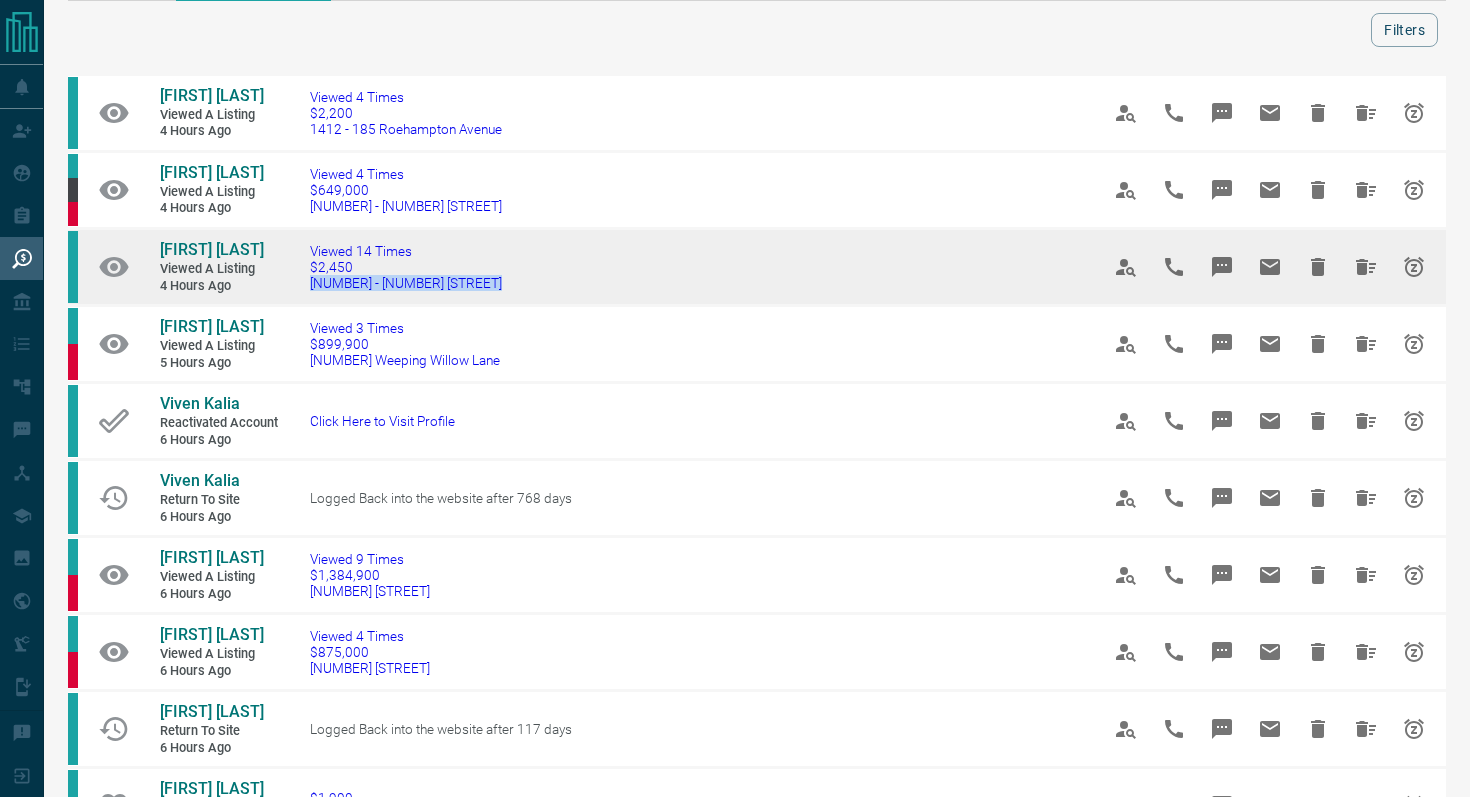 drag, startPoint x: 558, startPoint y: 283, endPoint x: 302, endPoint y: 281, distance: 256.0078 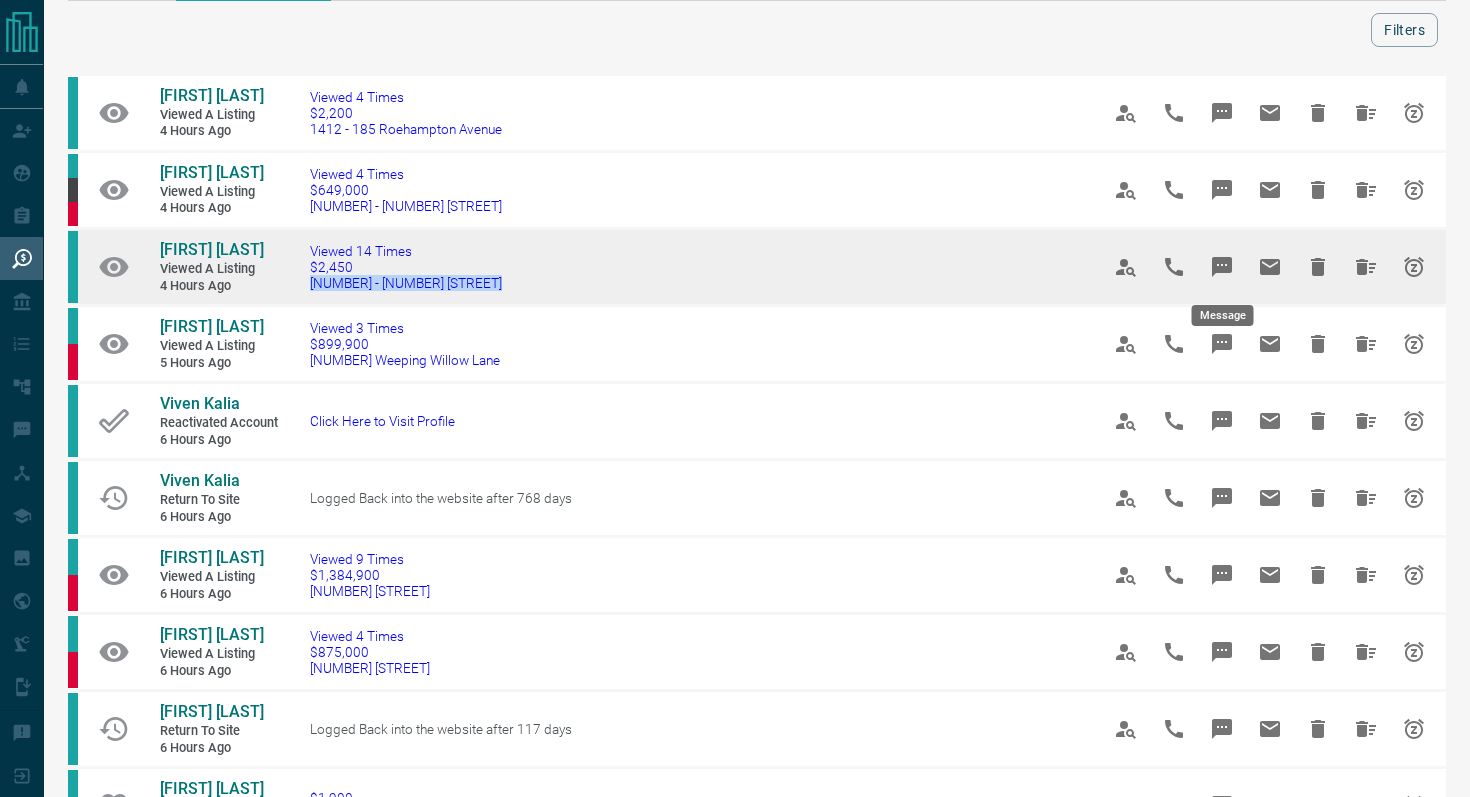 click 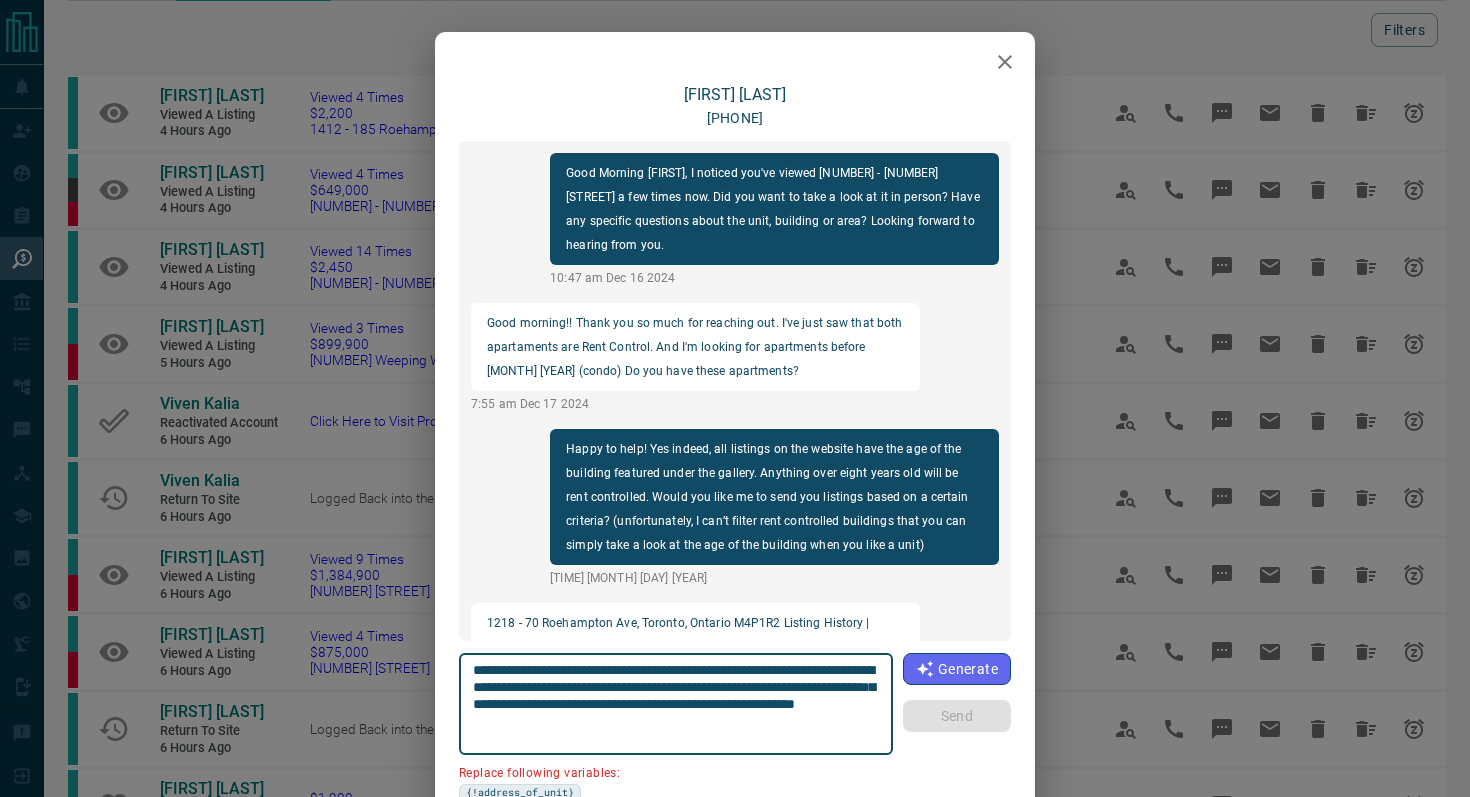 scroll, scrollTop: 2154, scrollLeft: 0, axis: vertical 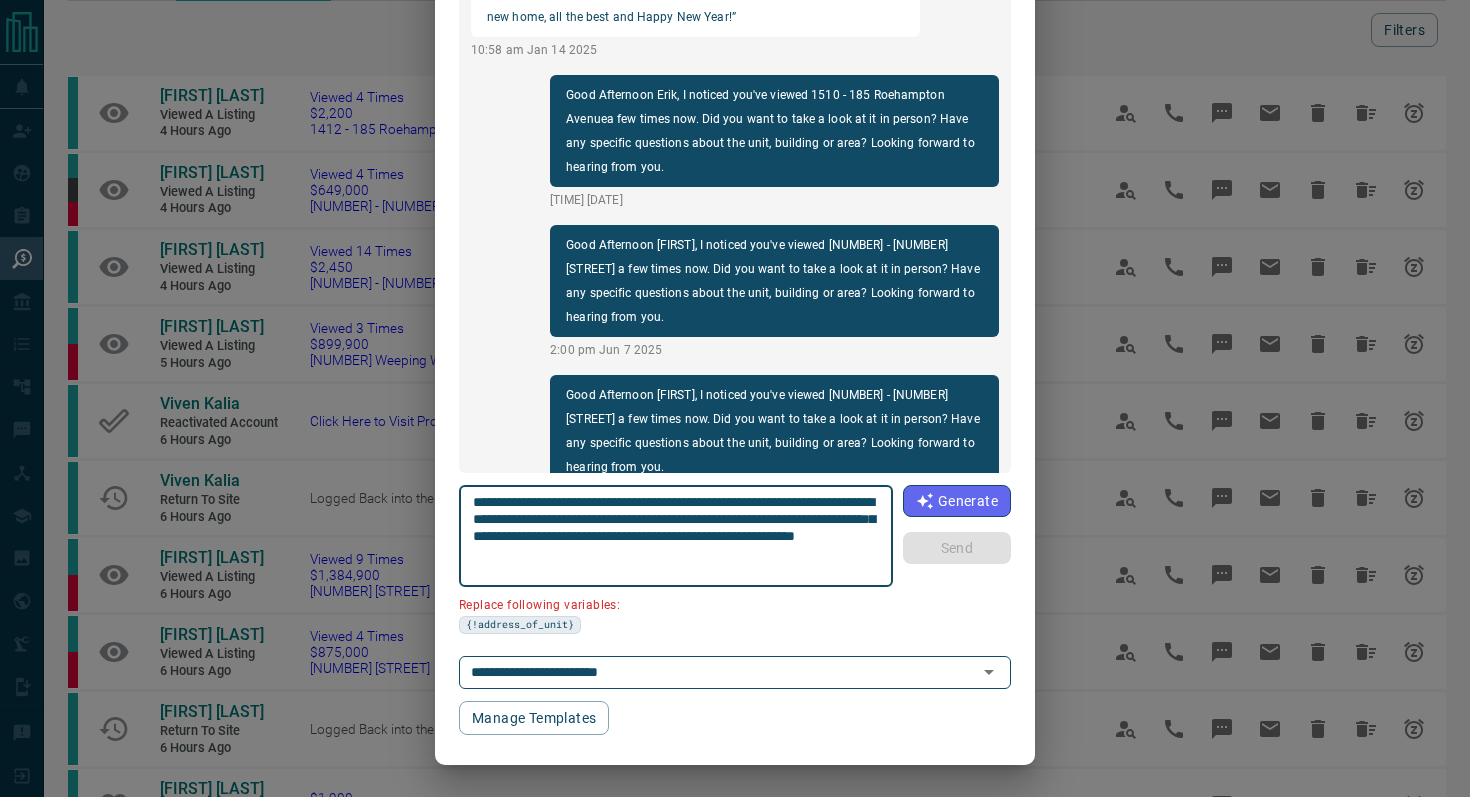 drag, startPoint x: 873, startPoint y: 500, endPoint x: 756, endPoint y: 495, distance: 117.10679 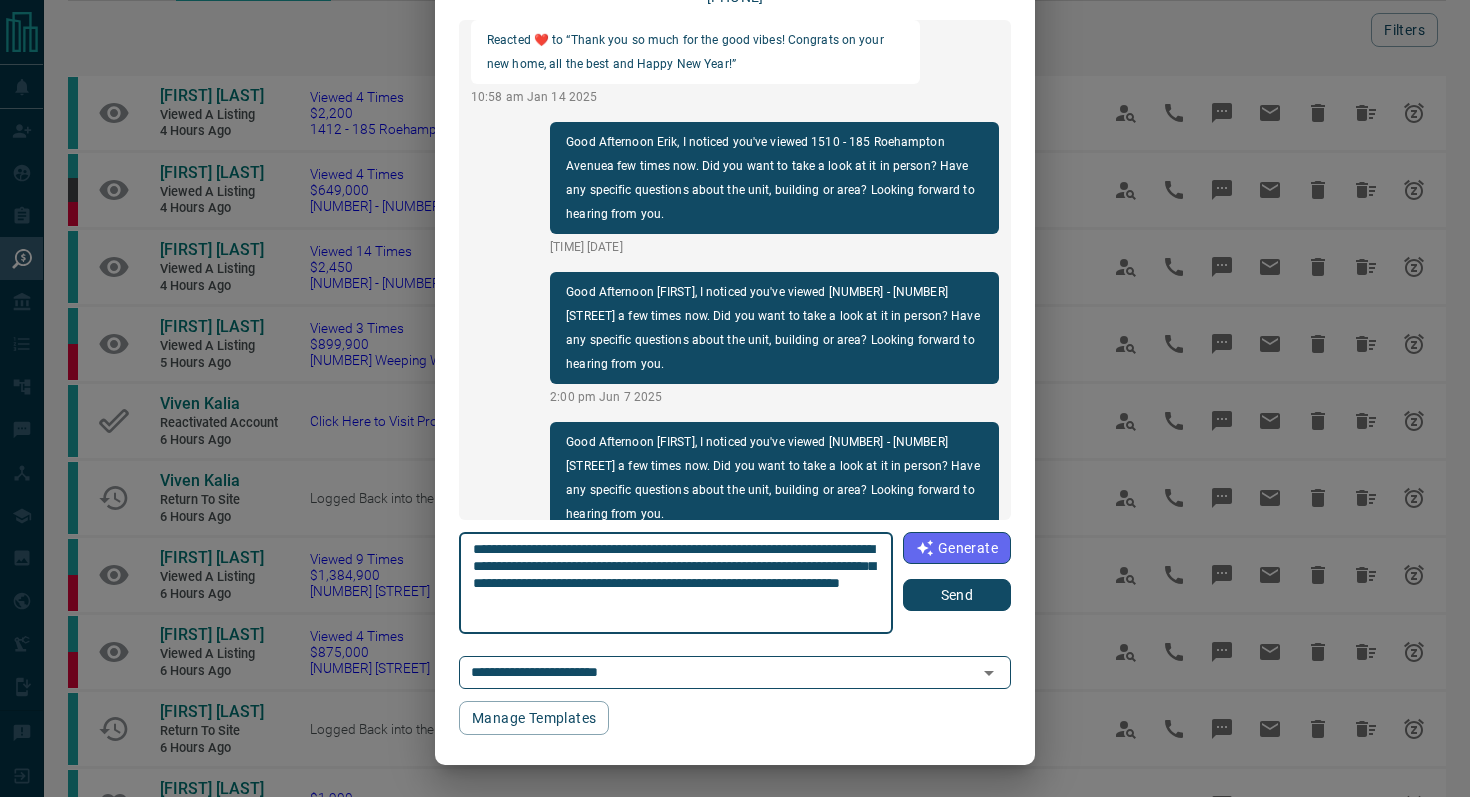 scroll, scrollTop: 121, scrollLeft: 0, axis: vertical 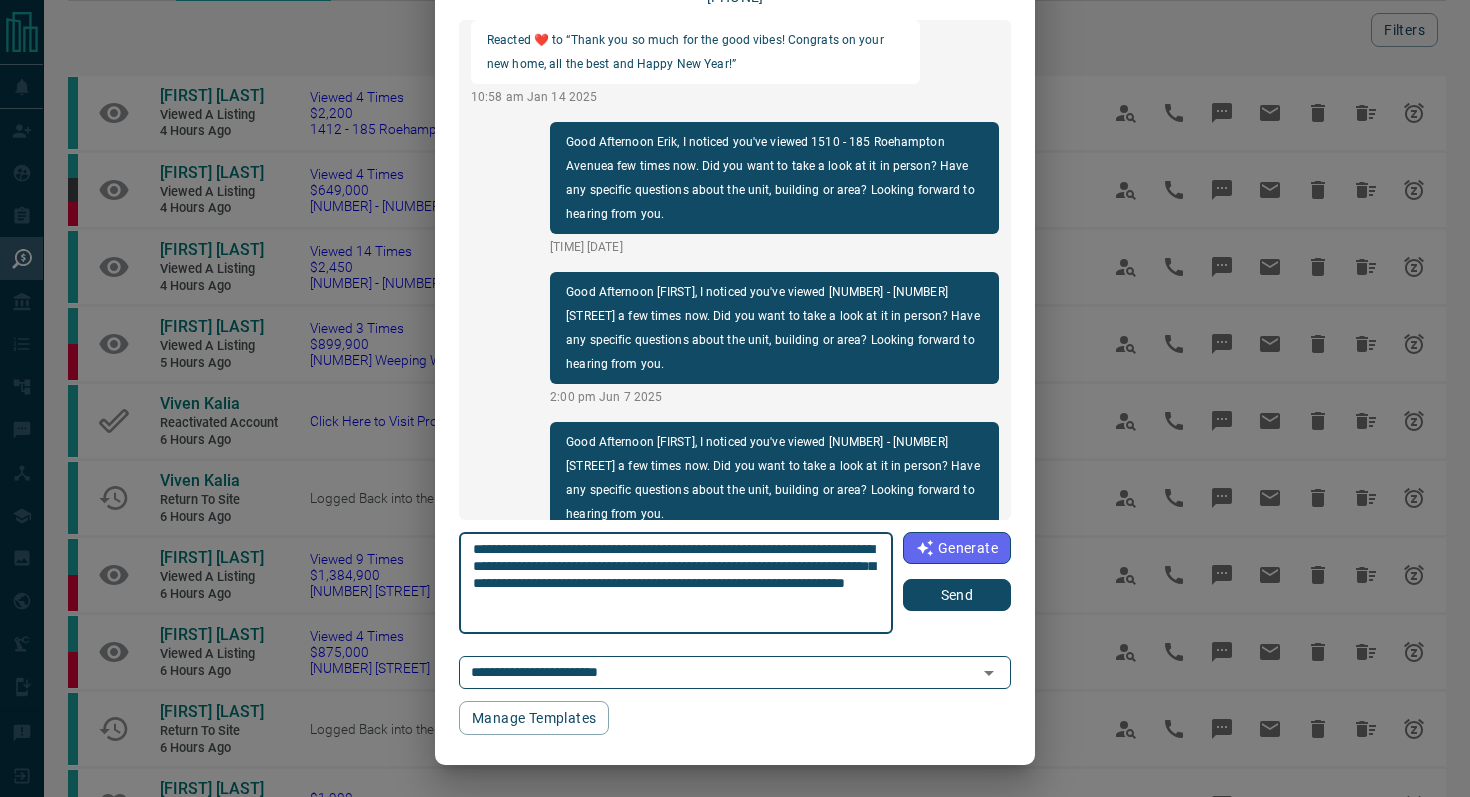 type on "**********" 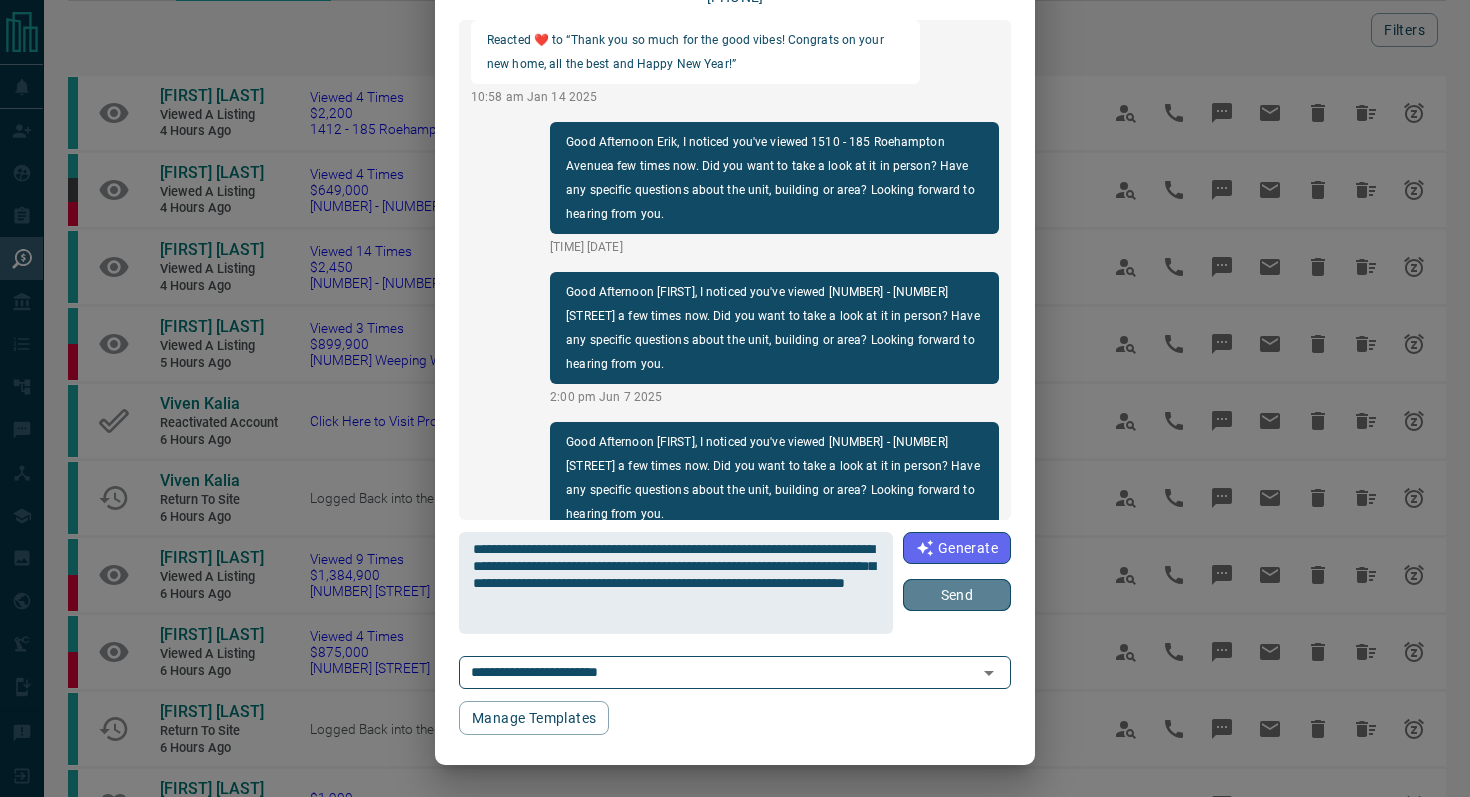 click on "Send" at bounding box center [957, 595] 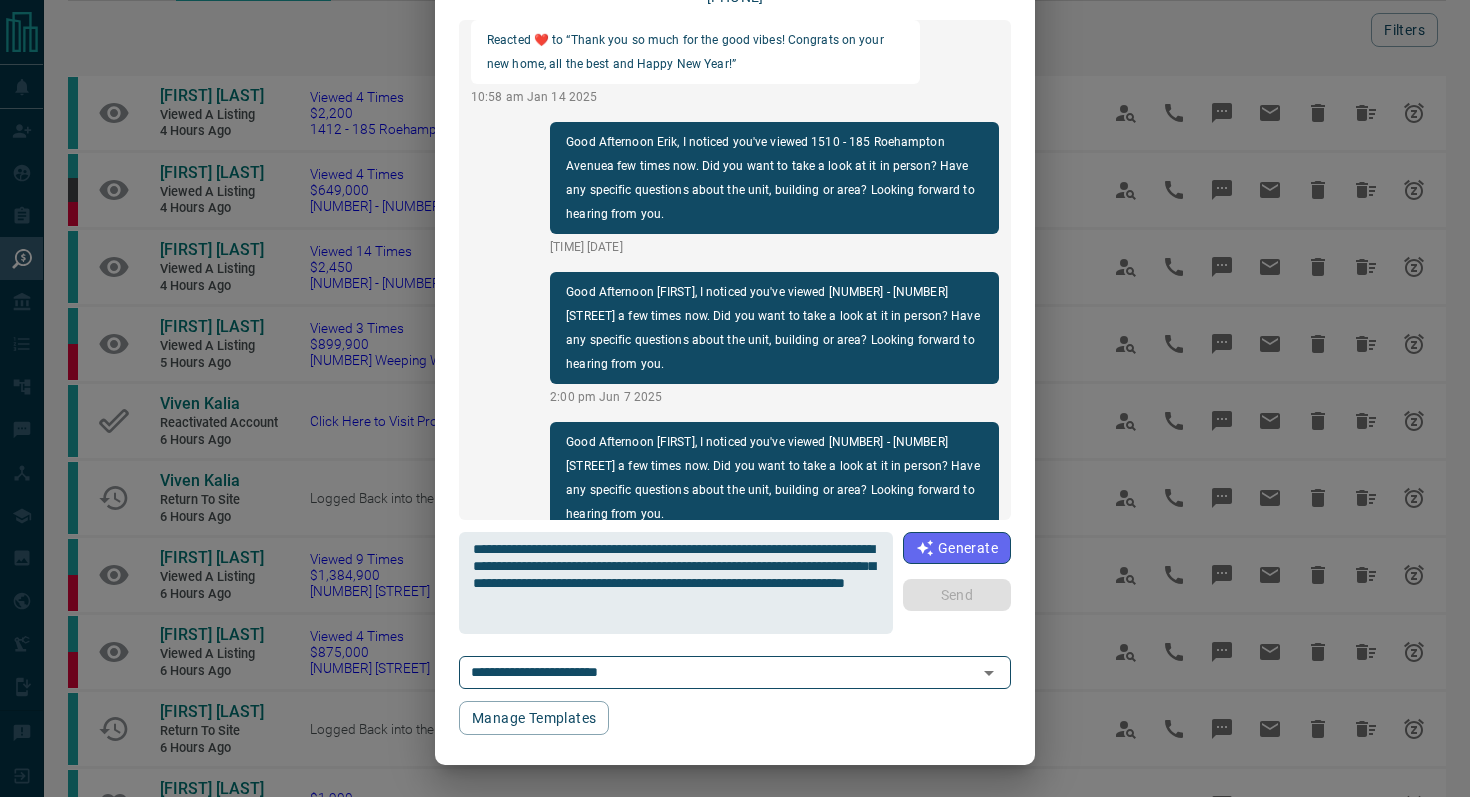 type 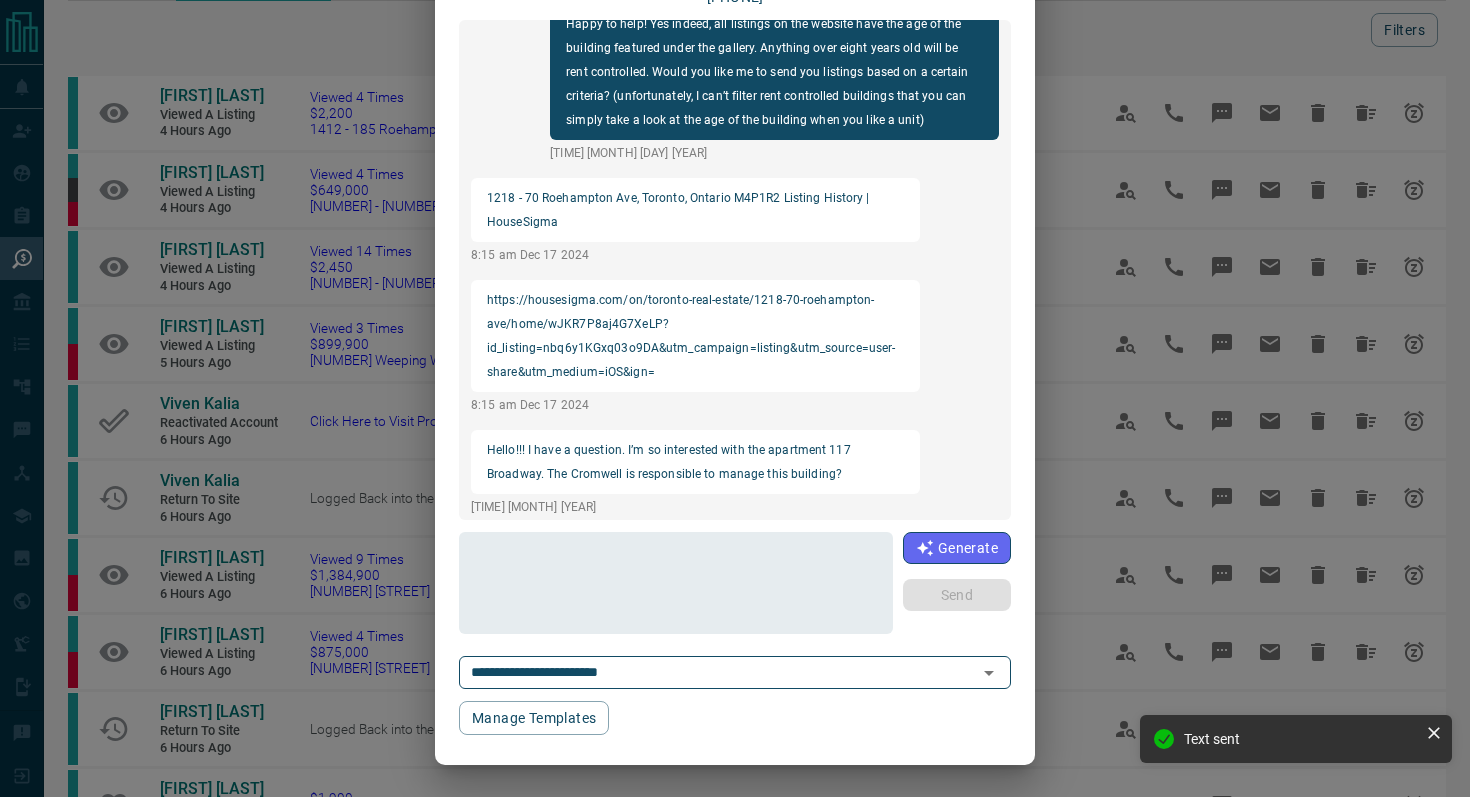 scroll, scrollTop: 0, scrollLeft: 0, axis: both 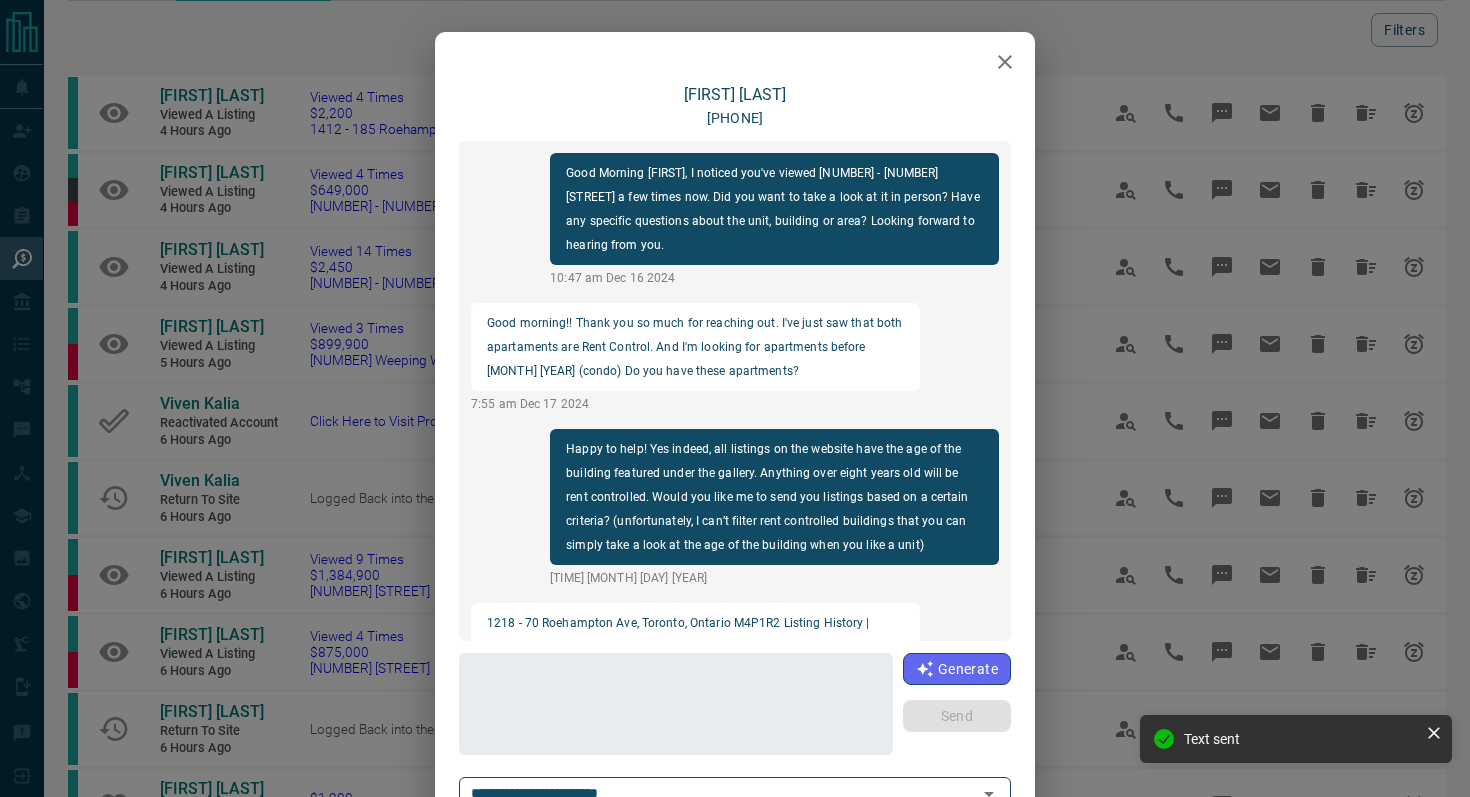 click 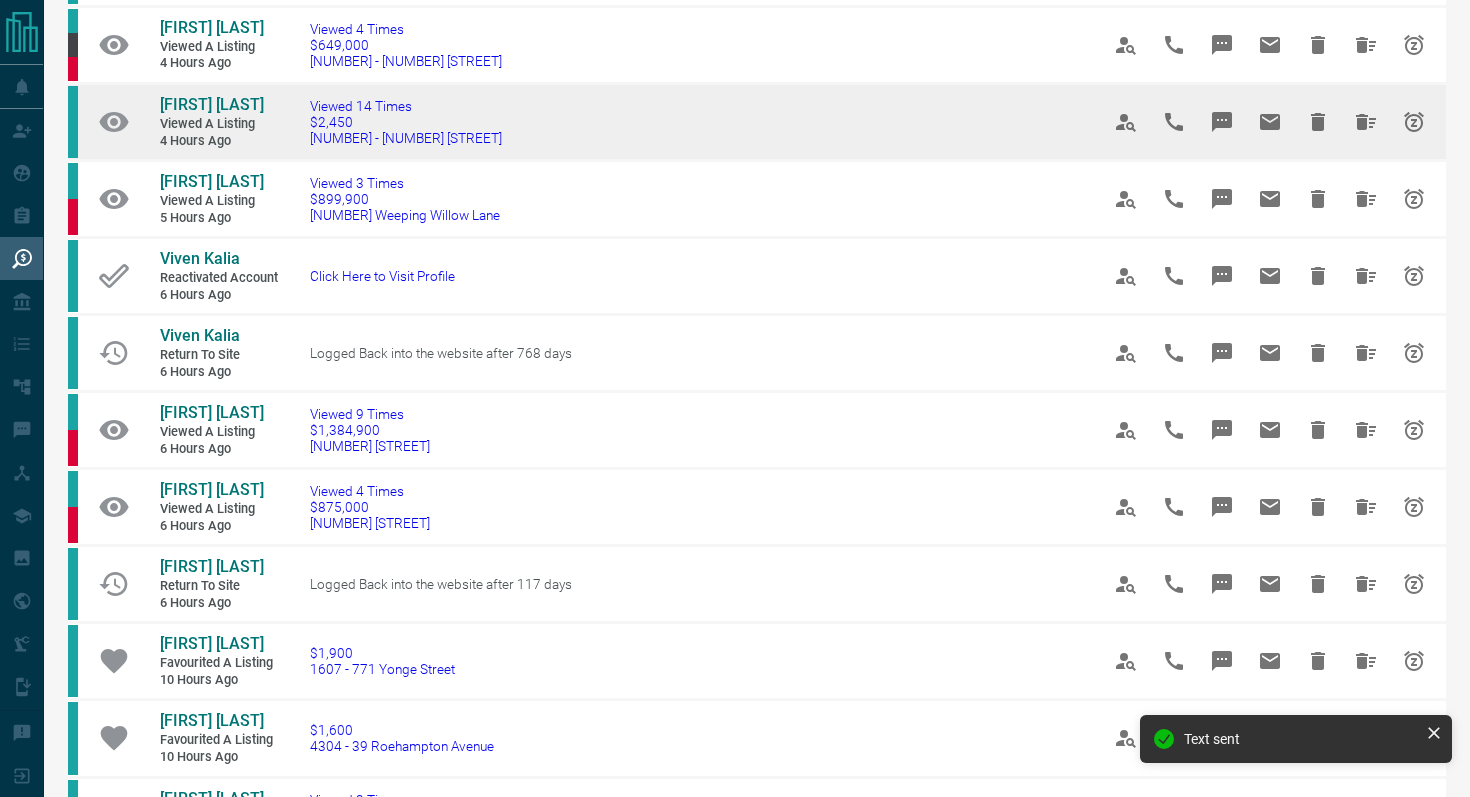 scroll, scrollTop: 213, scrollLeft: 0, axis: vertical 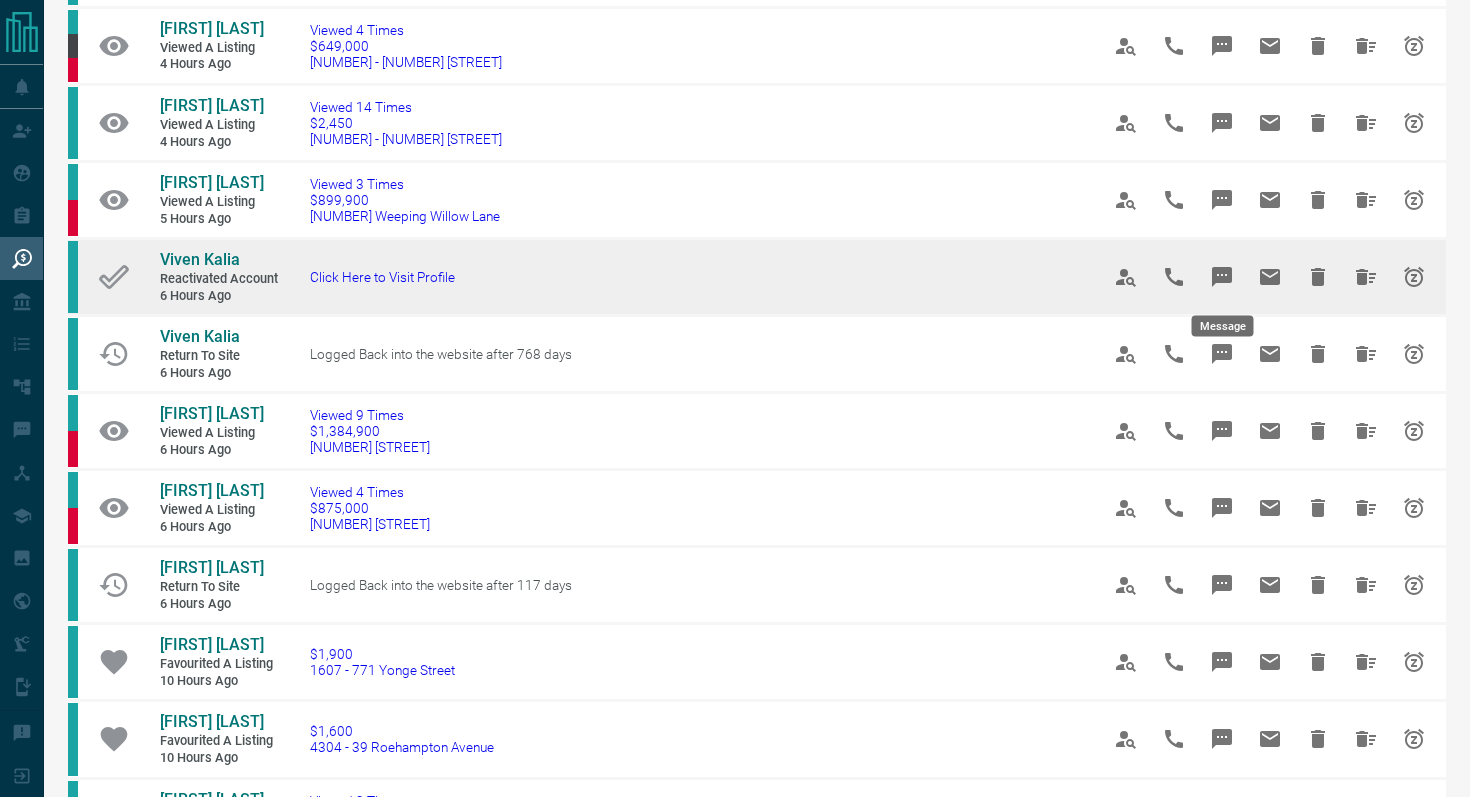 click 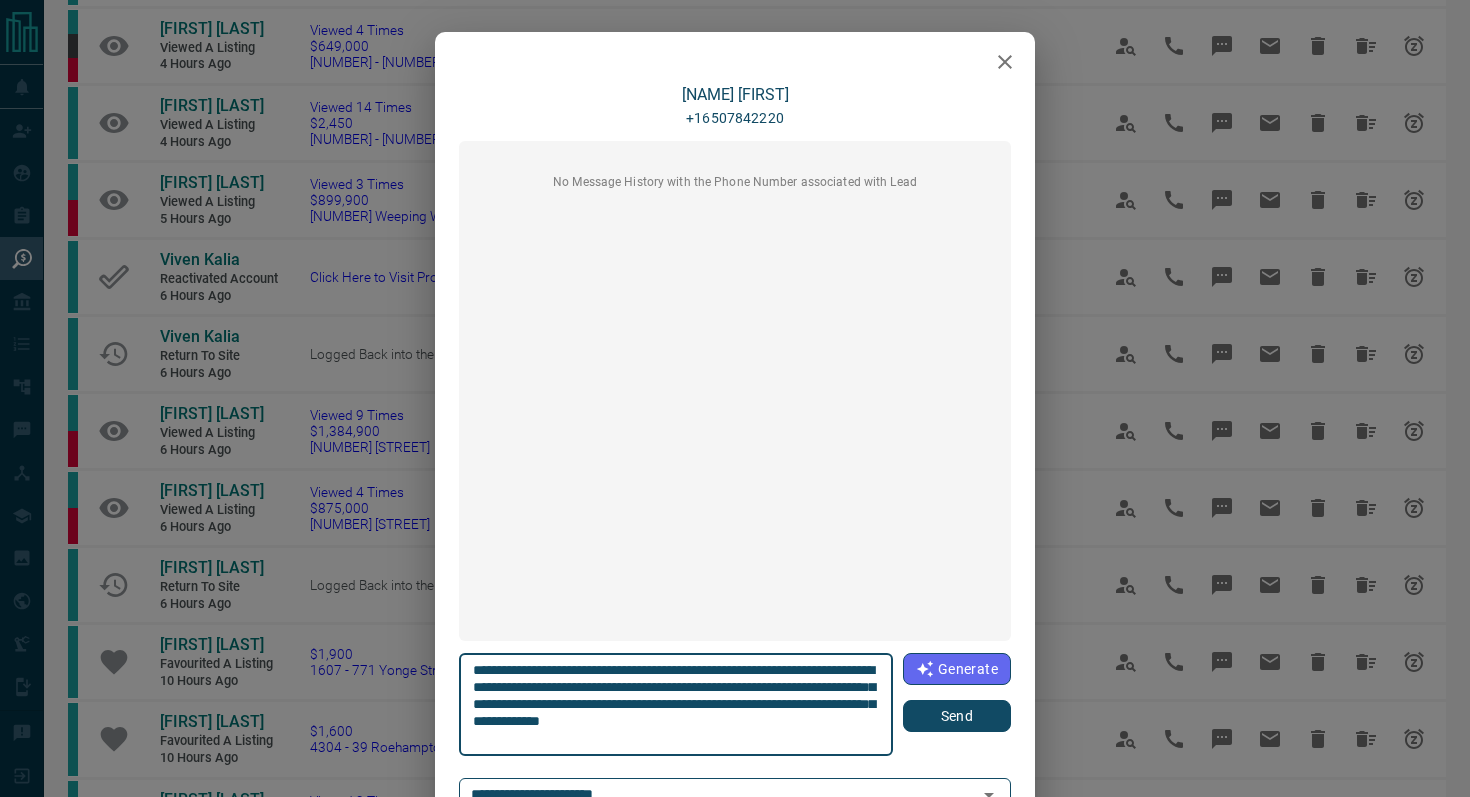 click on "Send" at bounding box center (957, 716) 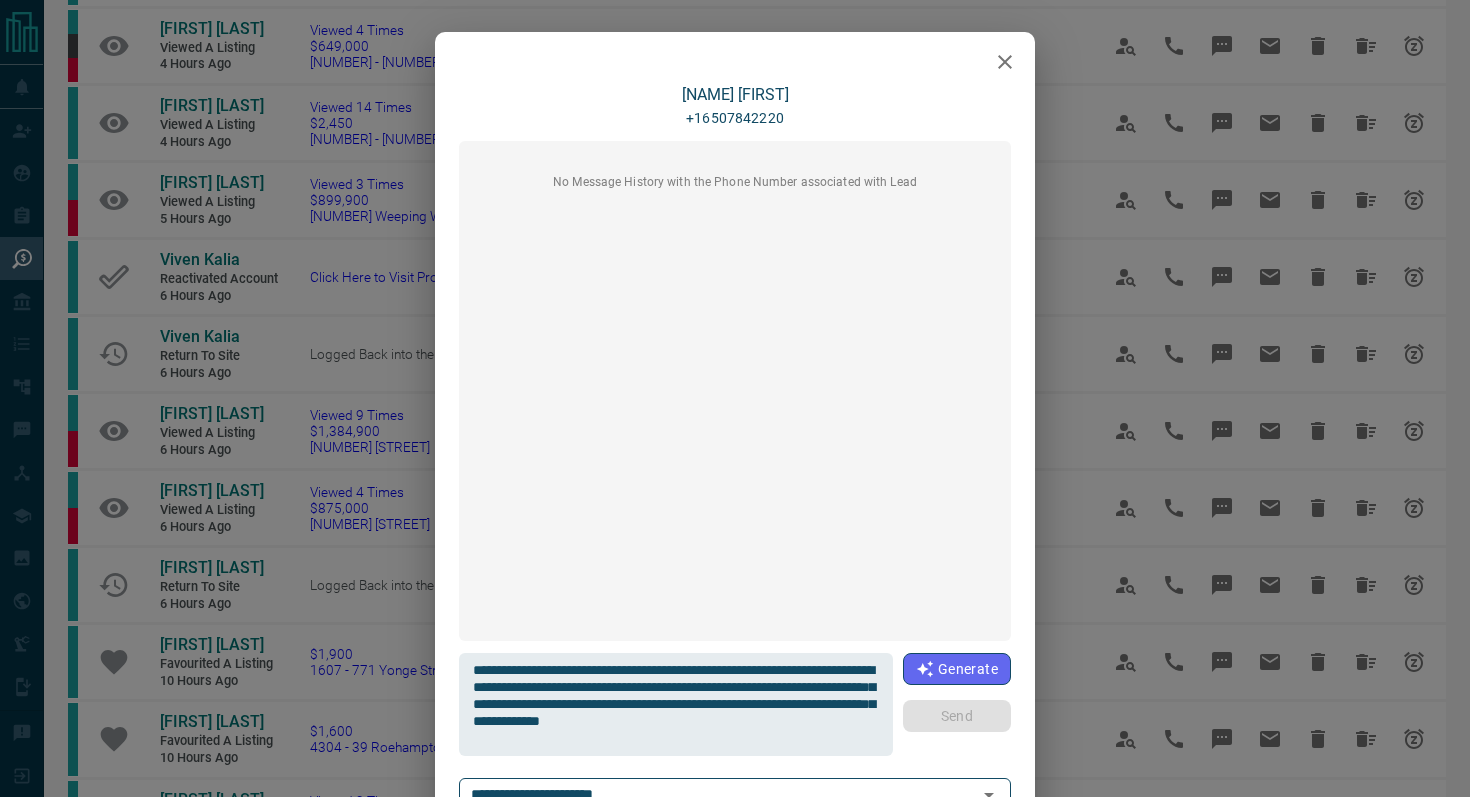 type 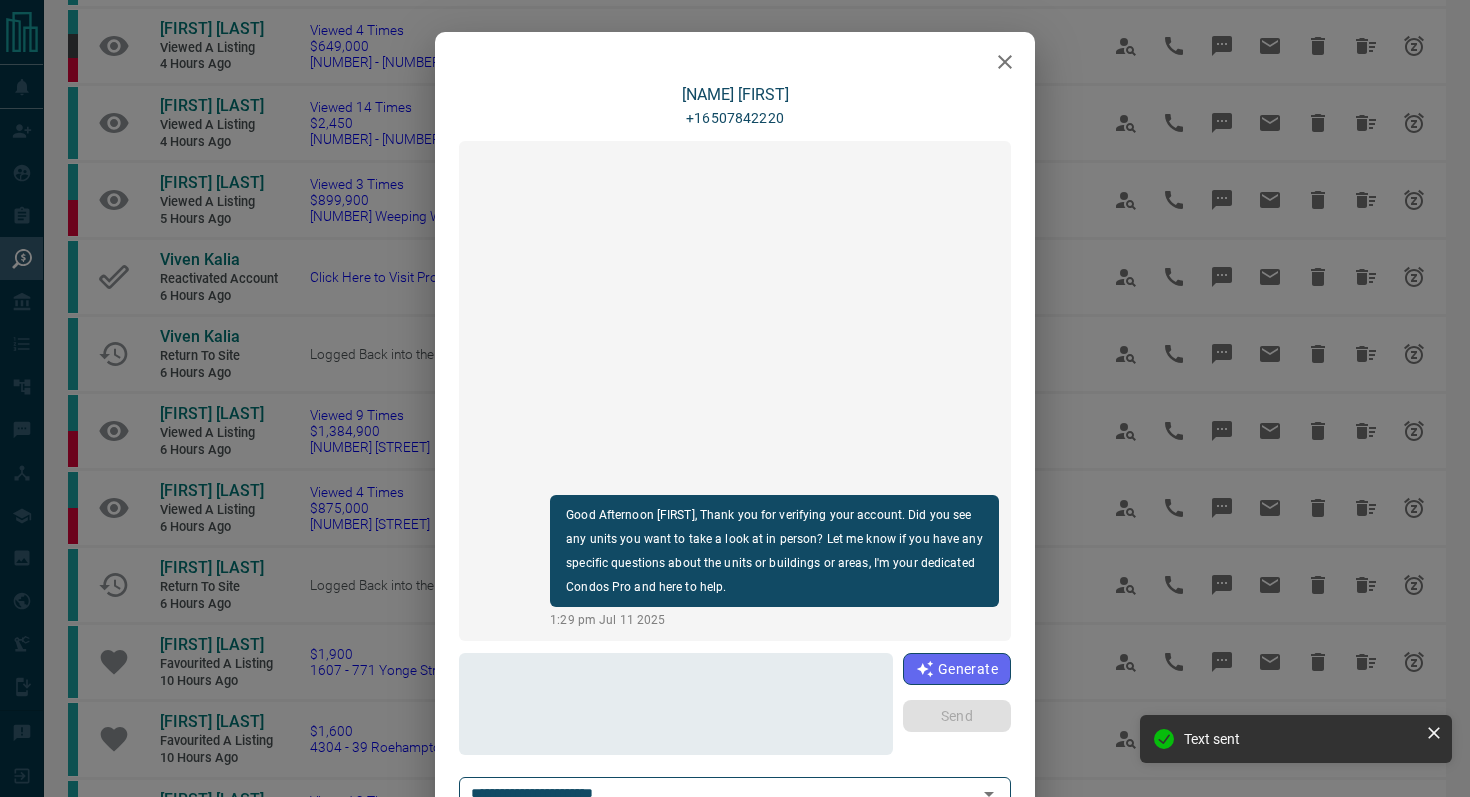 click 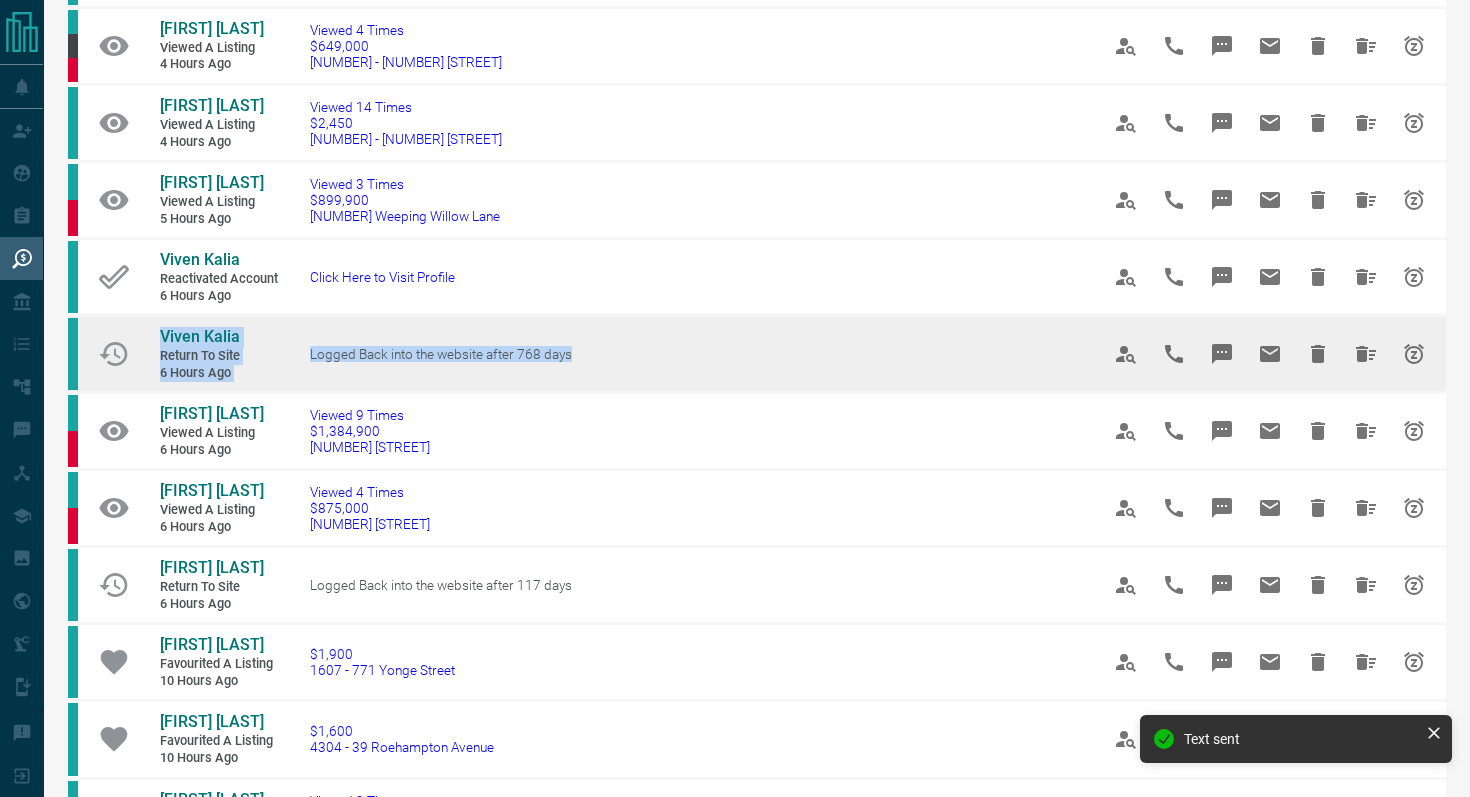 drag, startPoint x: 366, startPoint y: 376, endPoint x: 138, endPoint y: 330, distance: 232.59407 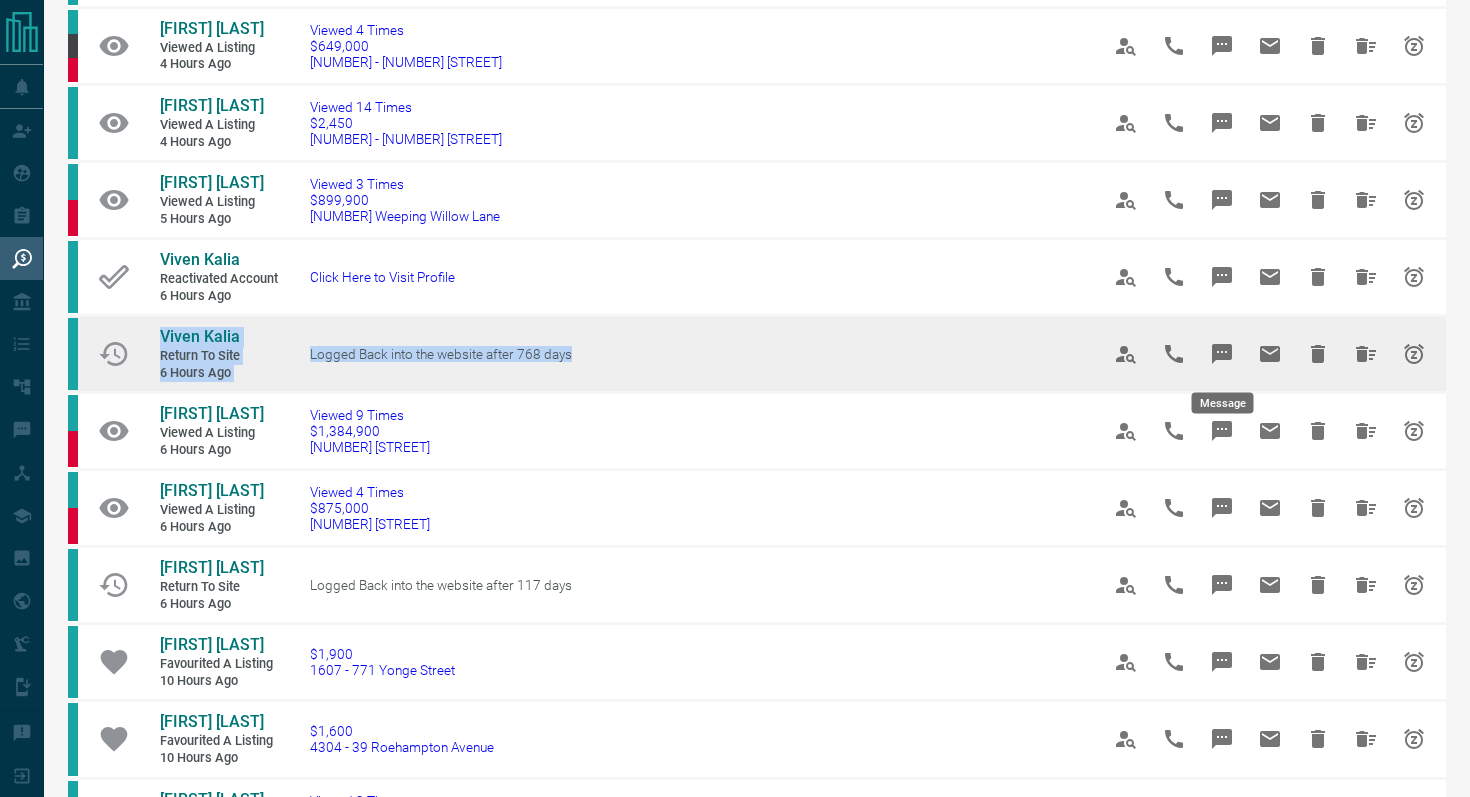 click 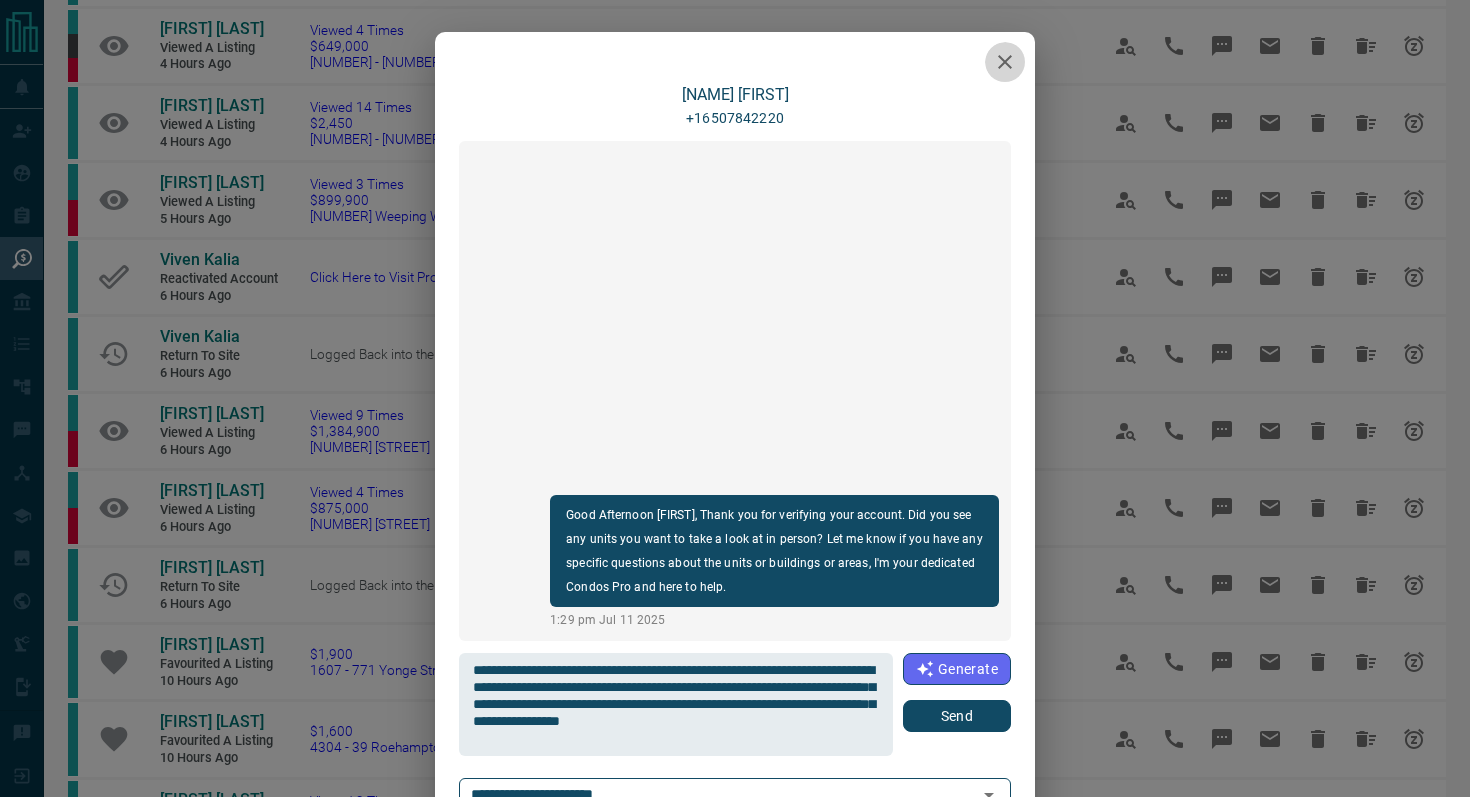 click 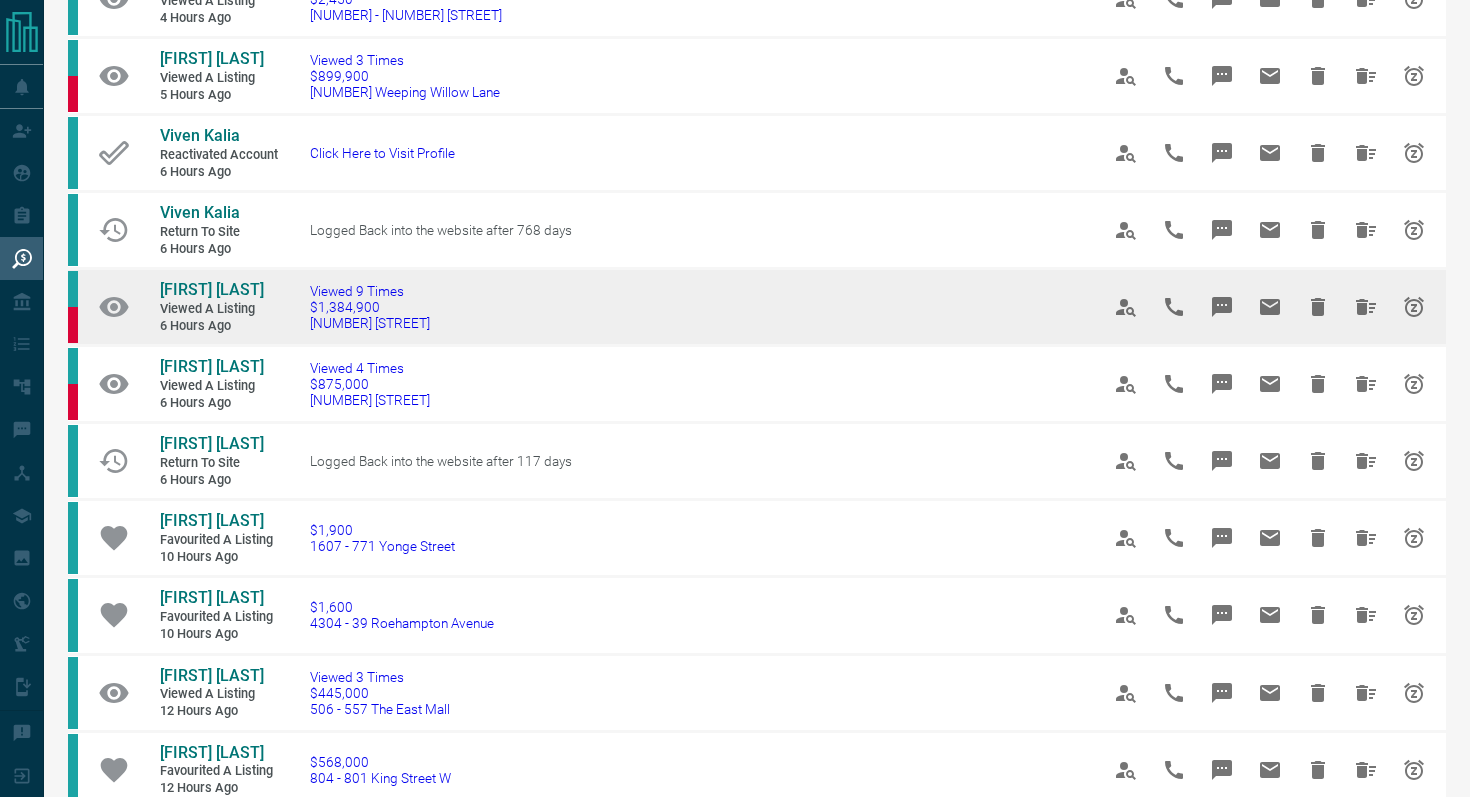 scroll, scrollTop: 342, scrollLeft: 0, axis: vertical 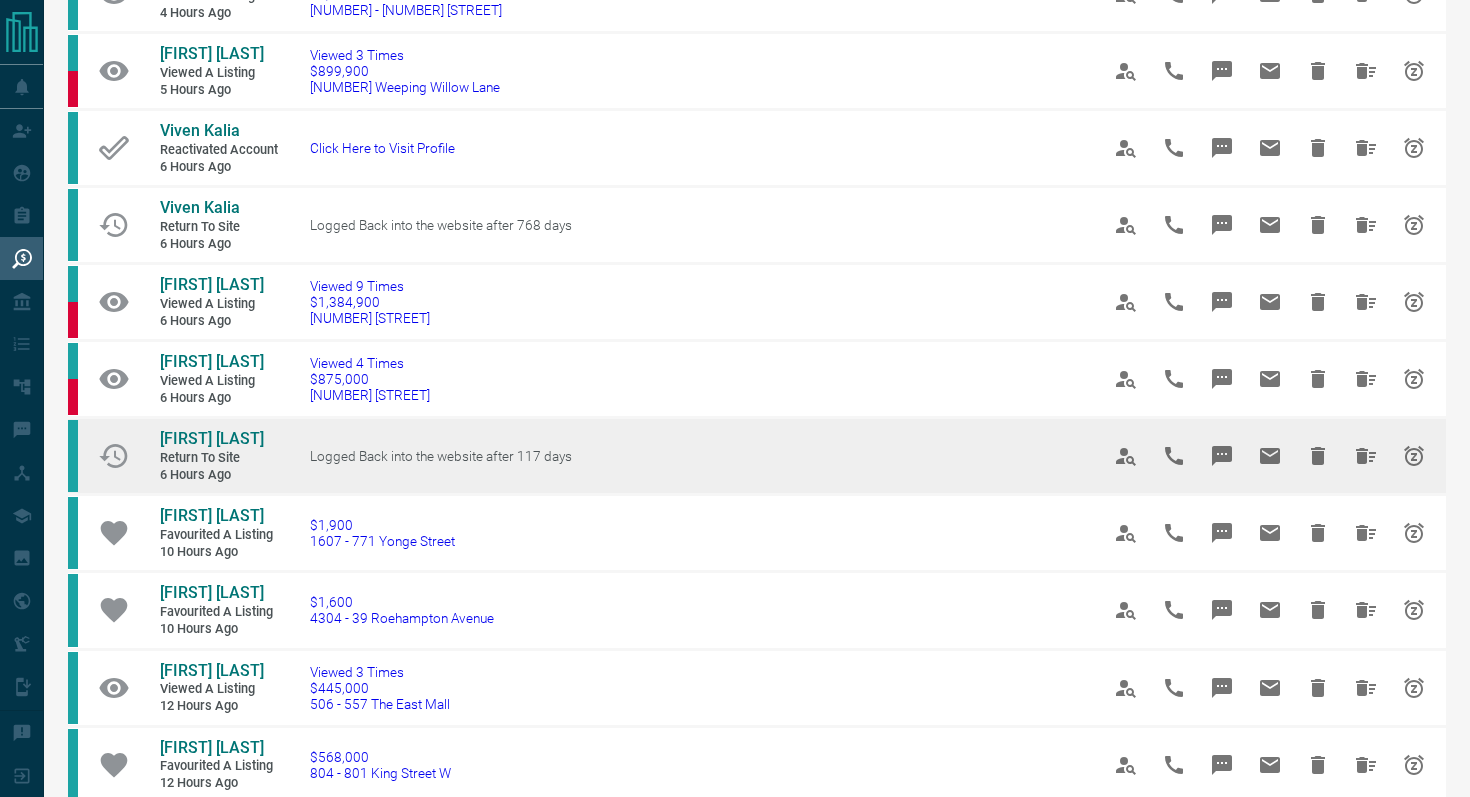 click 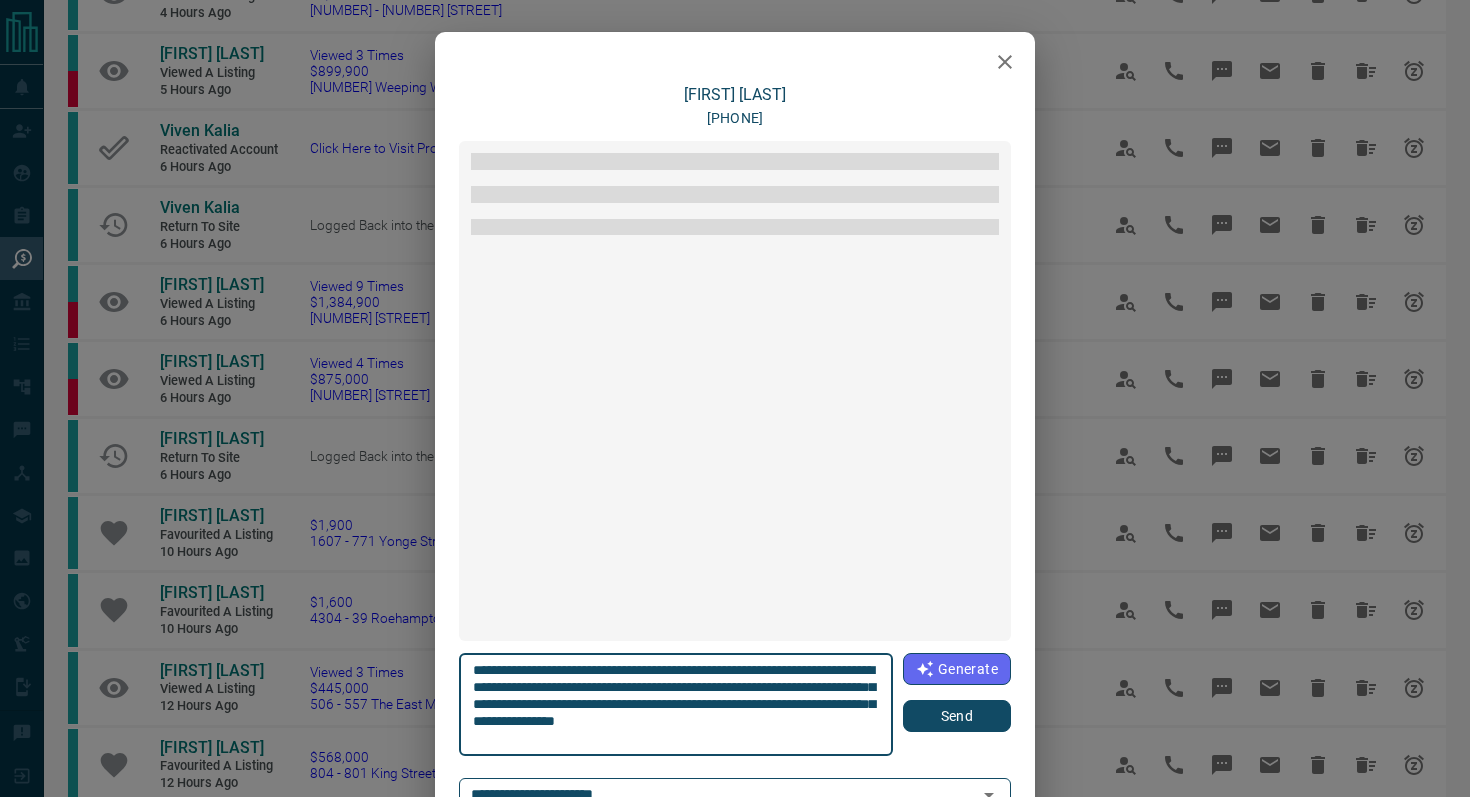 scroll, scrollTop: 384, scrollLeft: 0, axis: vertical 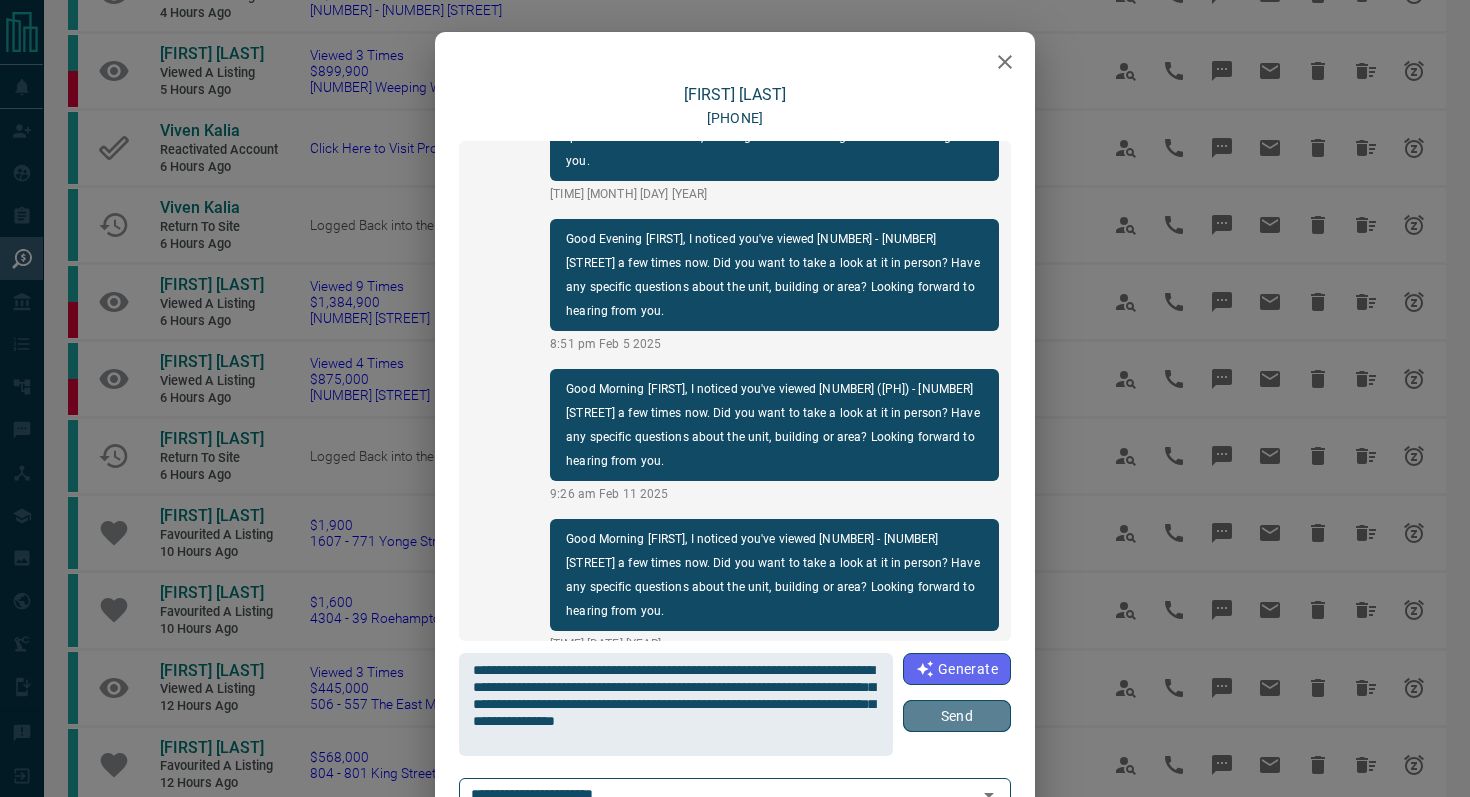 click on "Send" at bounding box center (957, 716) 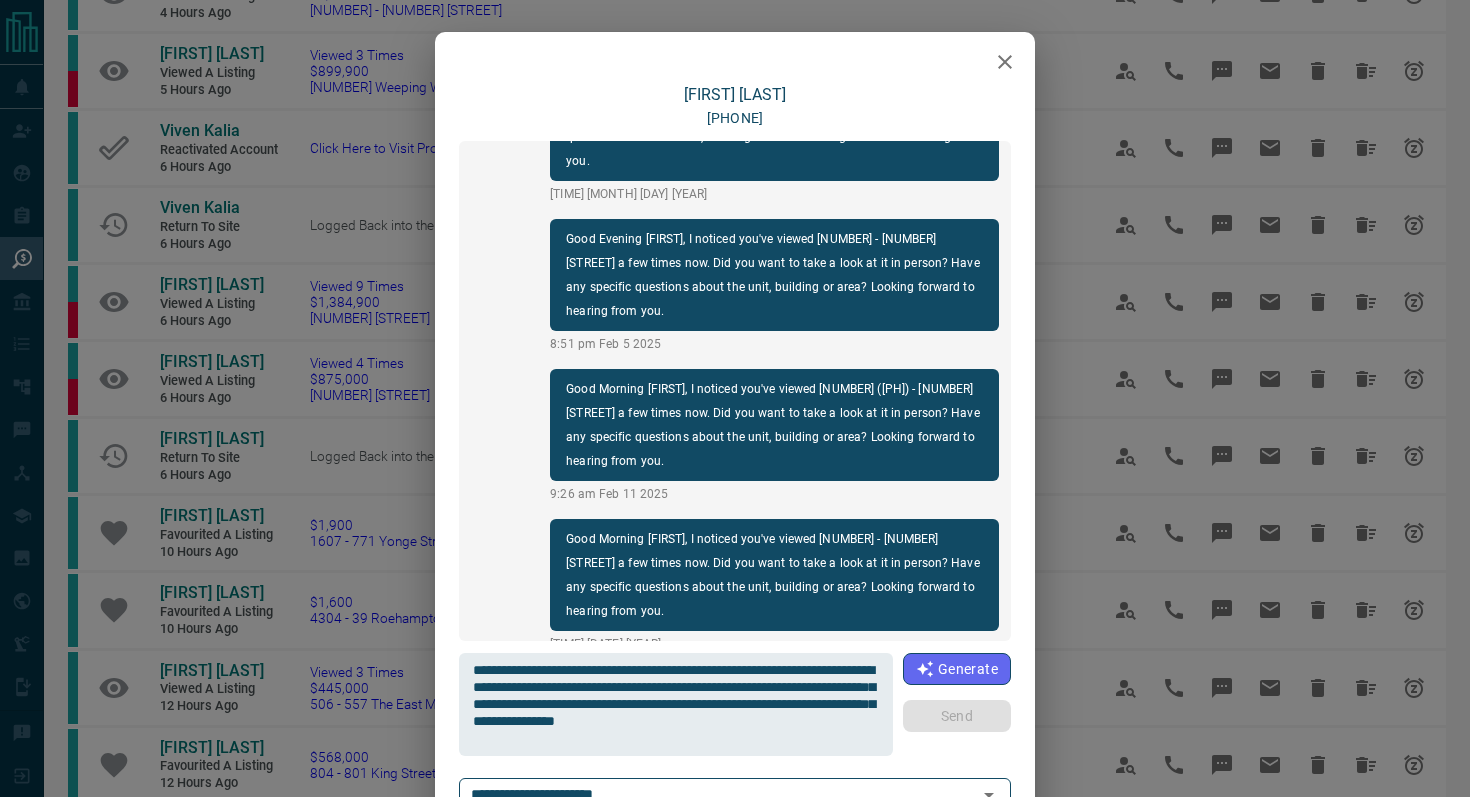type 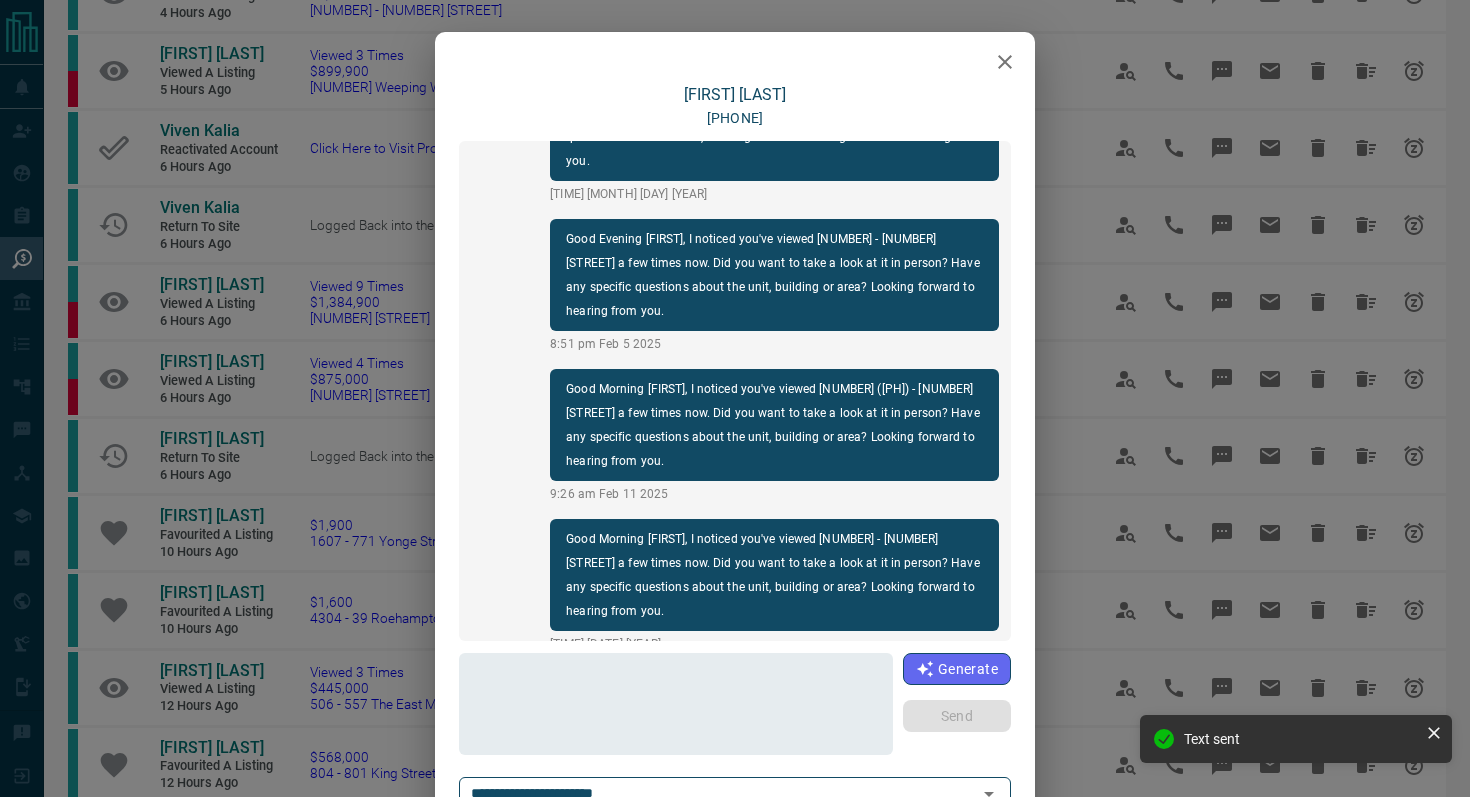 scroll, scrollTop: 534, scrollLeft: 0, axis: vertical 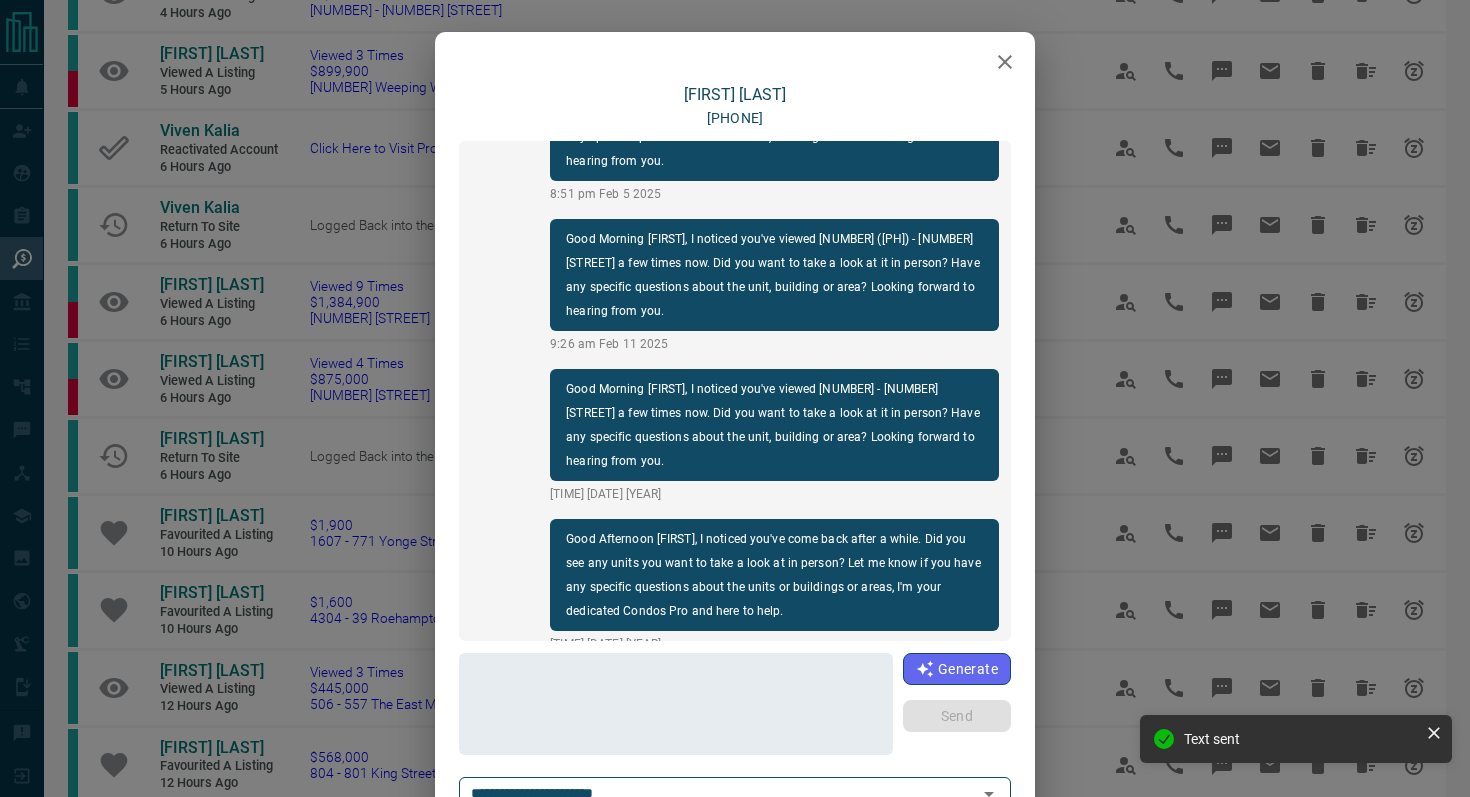 click 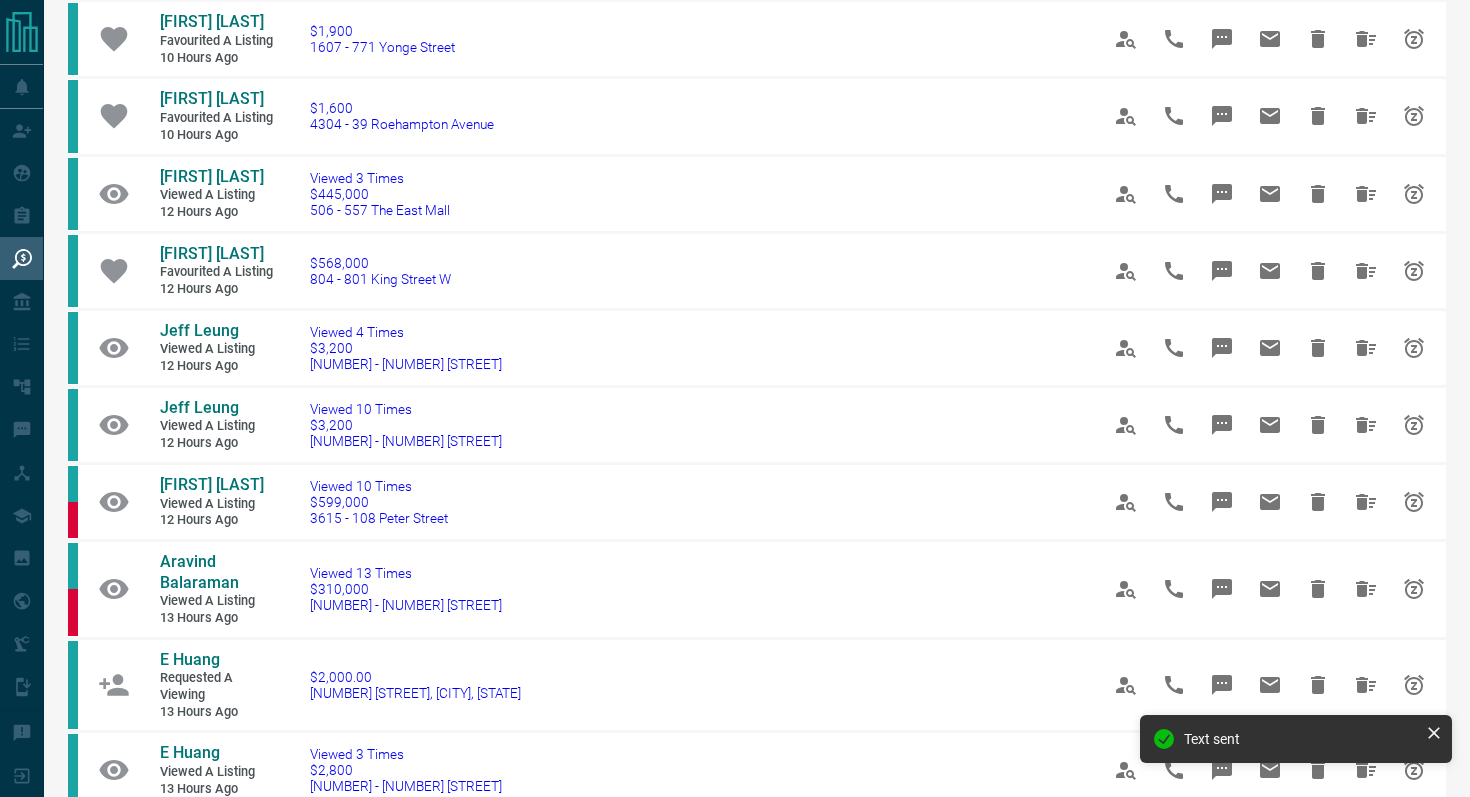scroll, scrollTop: 838, scrollLeft: 0, axis: vertical 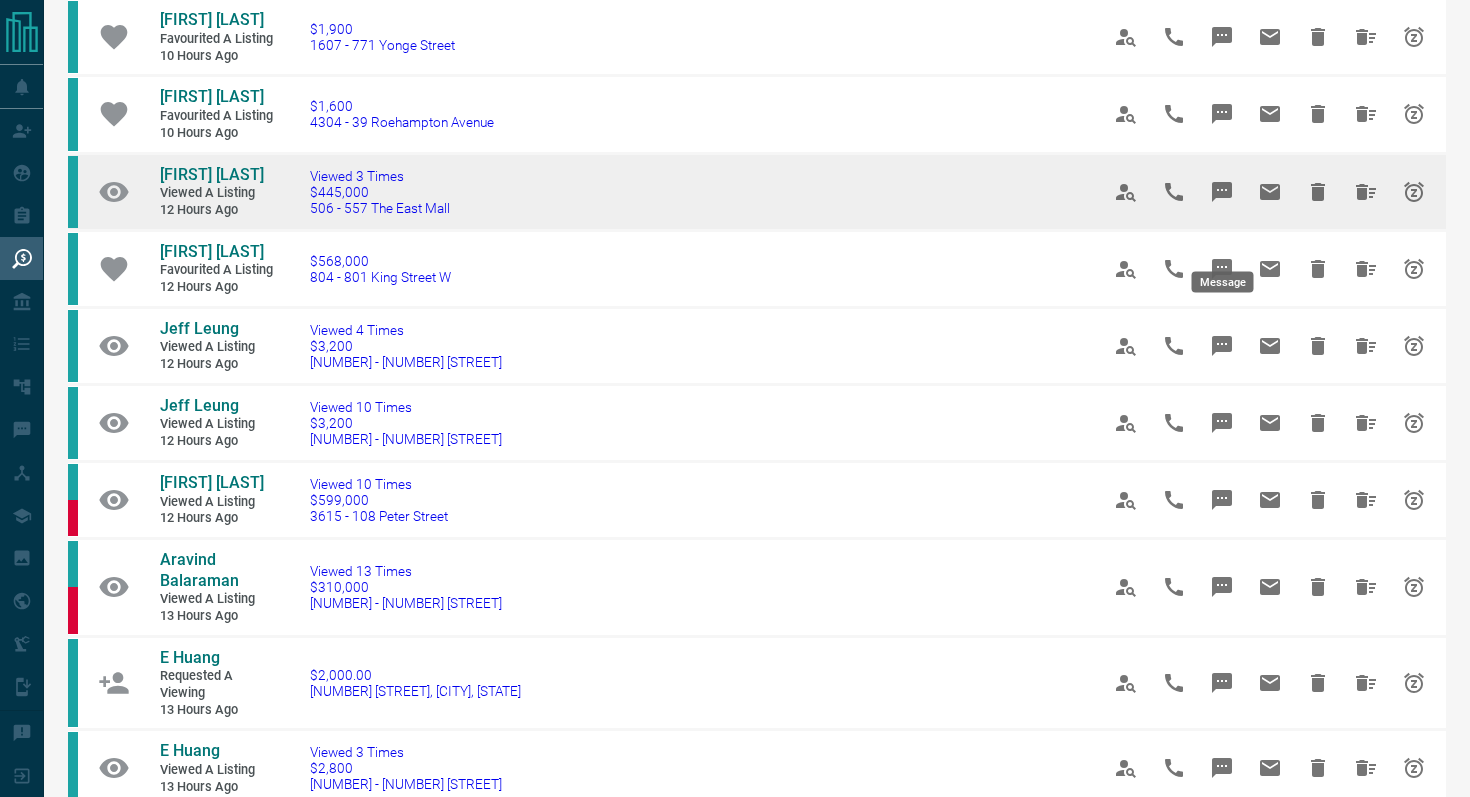 click 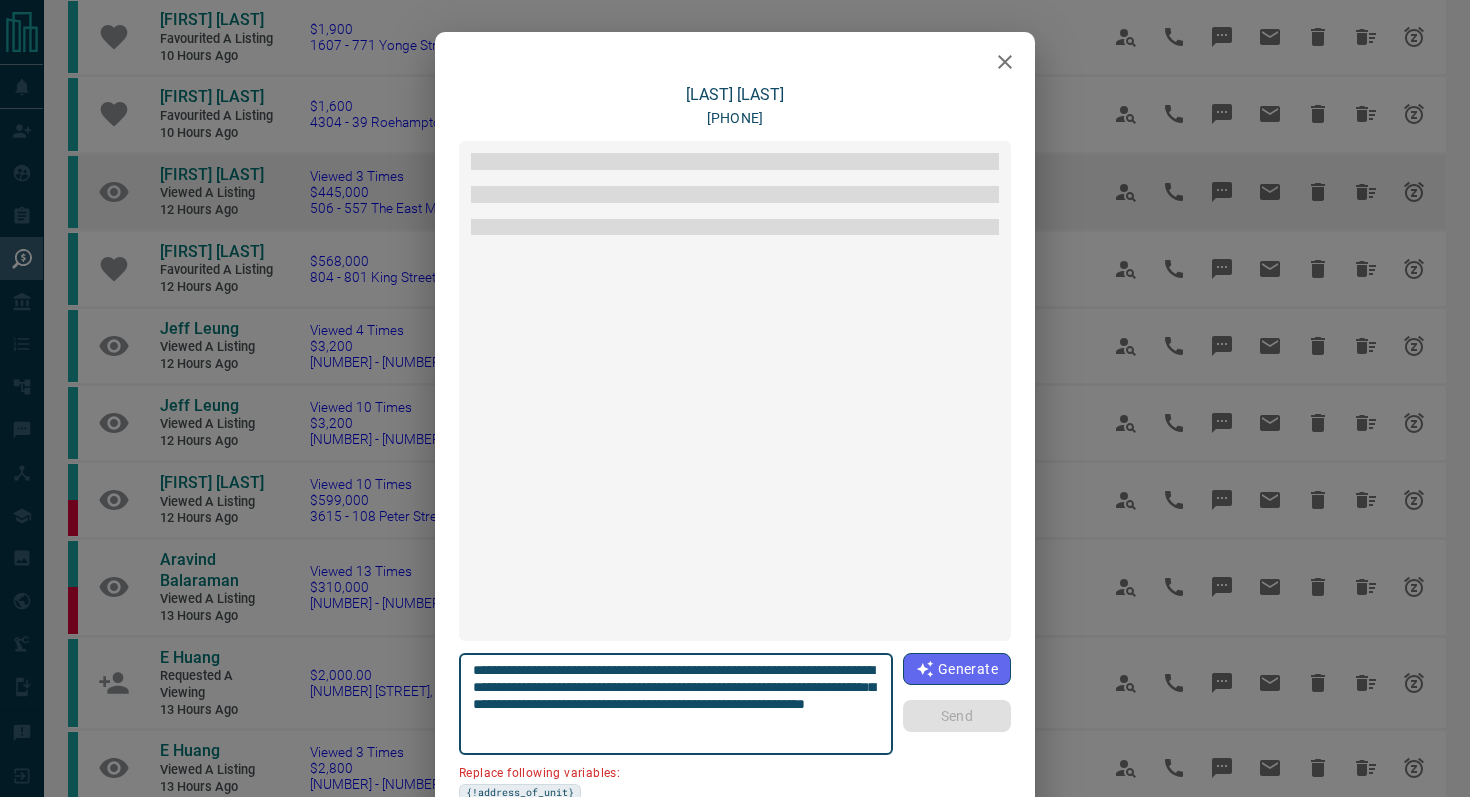 scroll, scrollTop: 762, scrollLeft: 0, axis: vertical 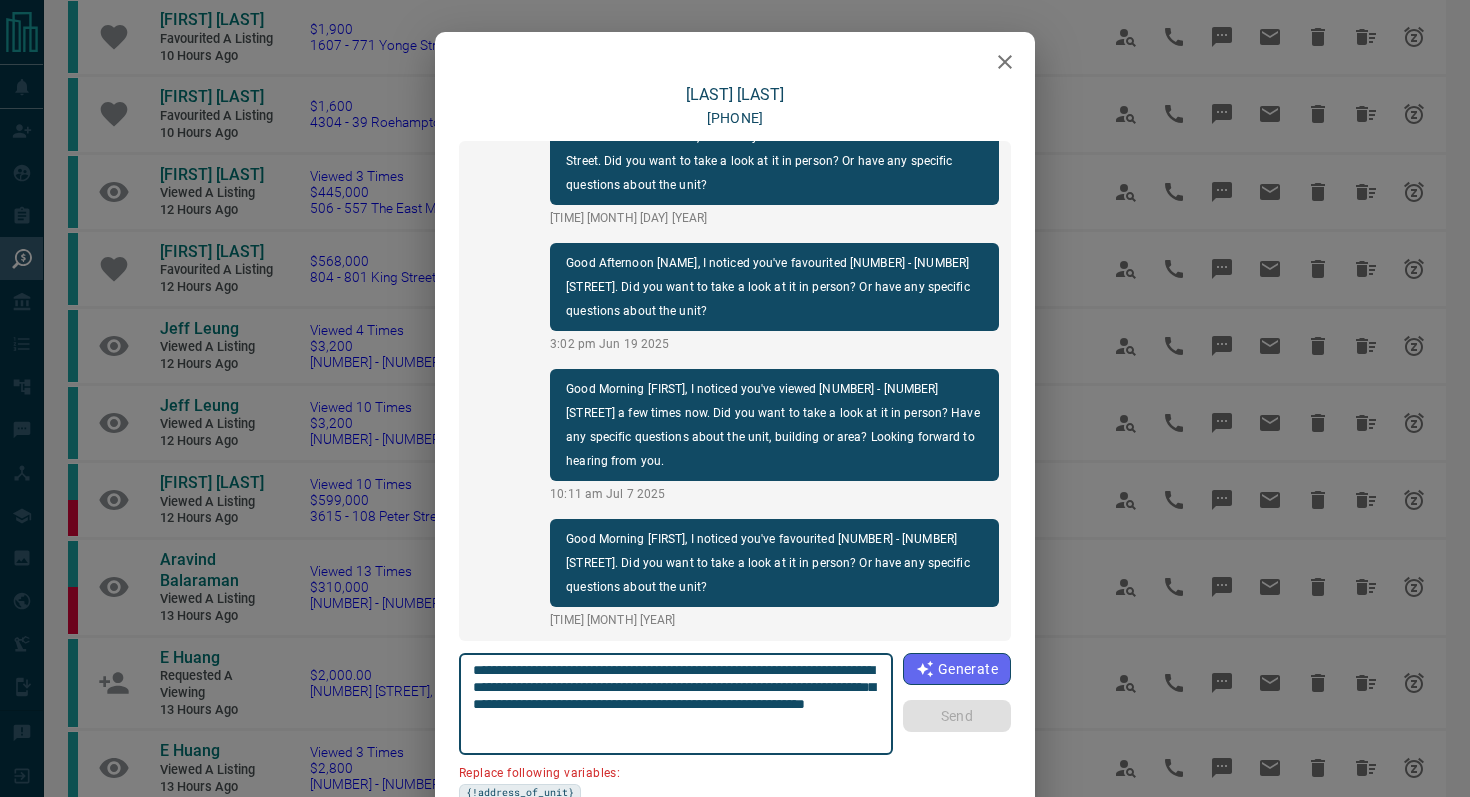 click 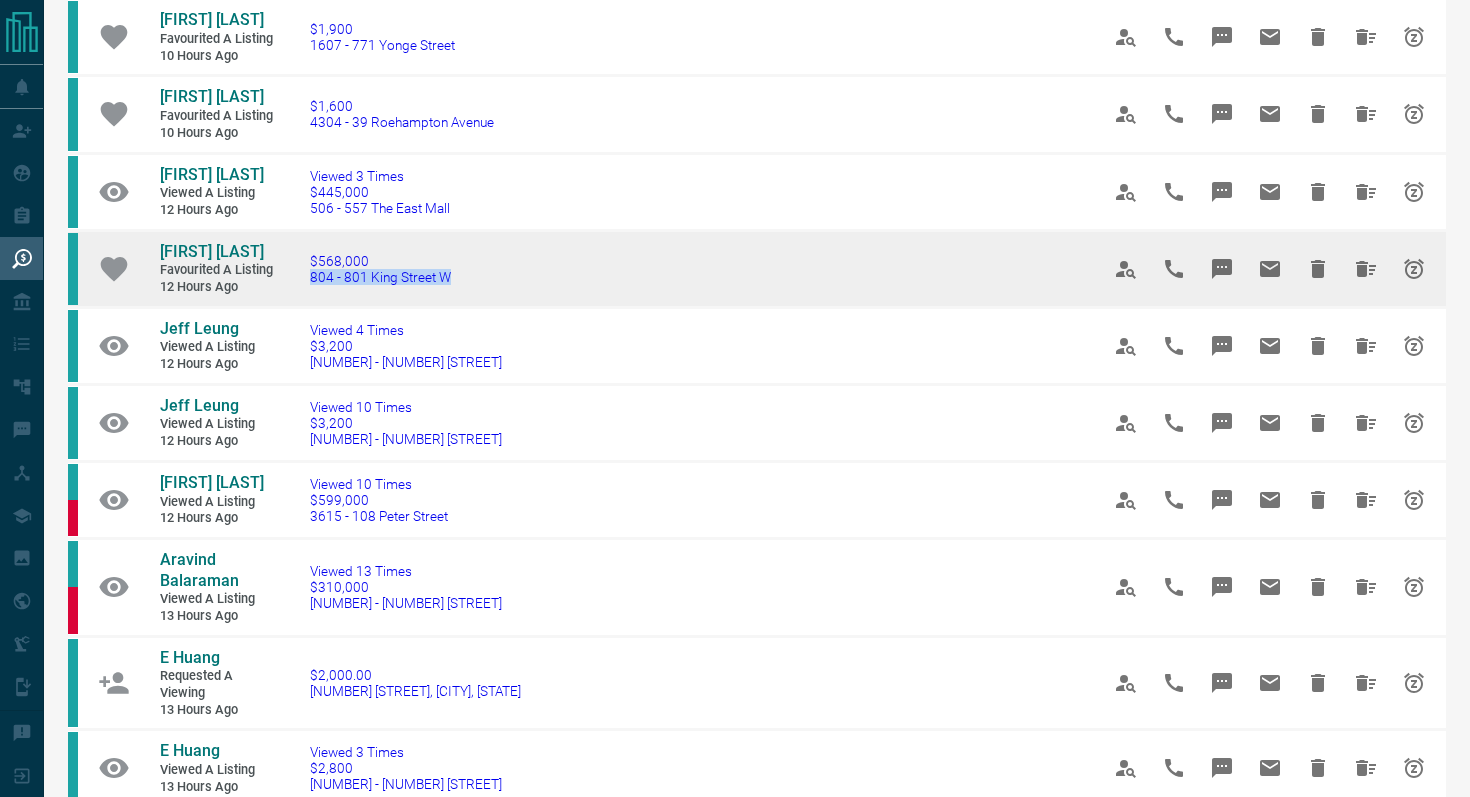 drag, startPoint x: 530, startPoint y: 326, endPoint x: 300, endPoint y: 321, distance: 230.05434 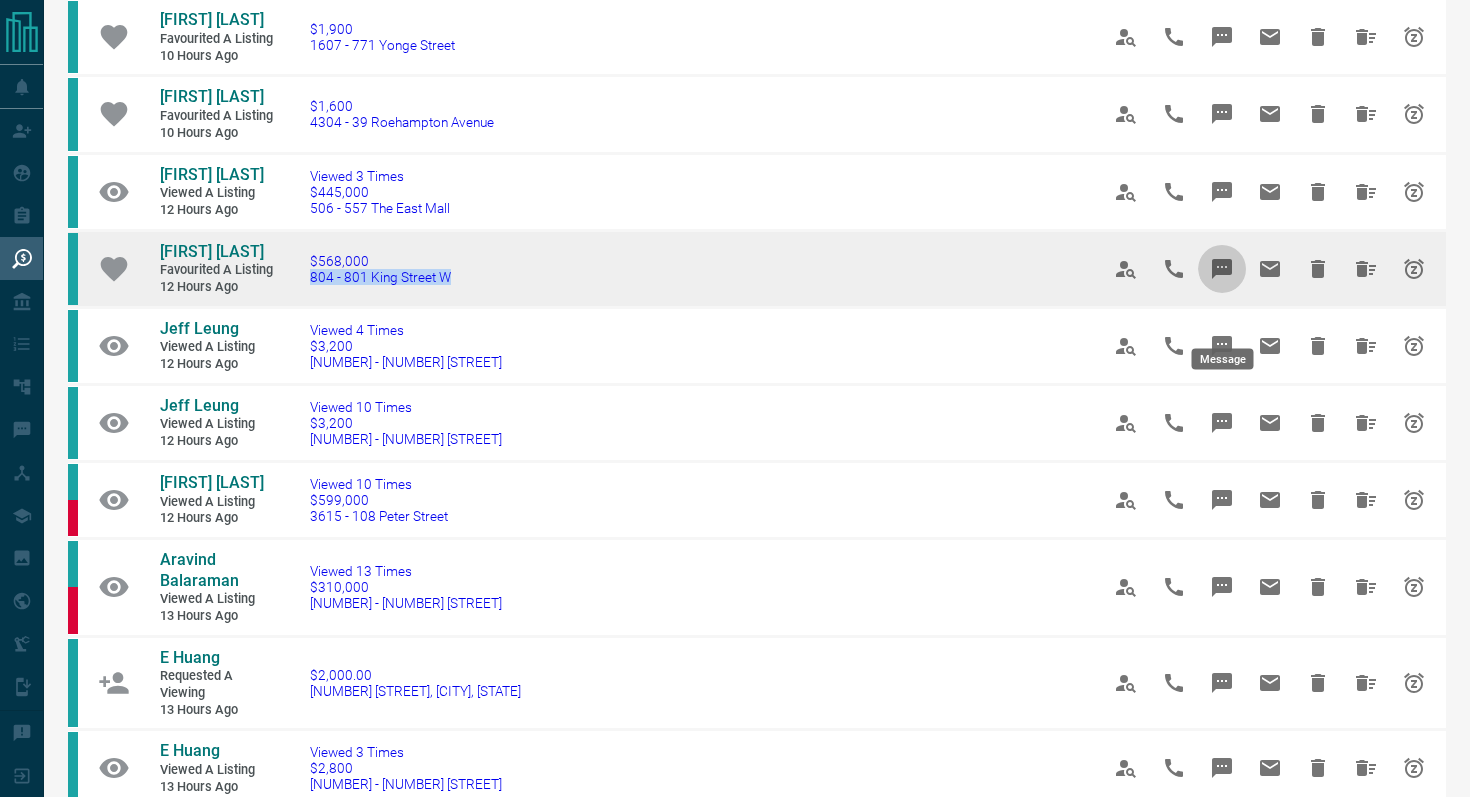 click 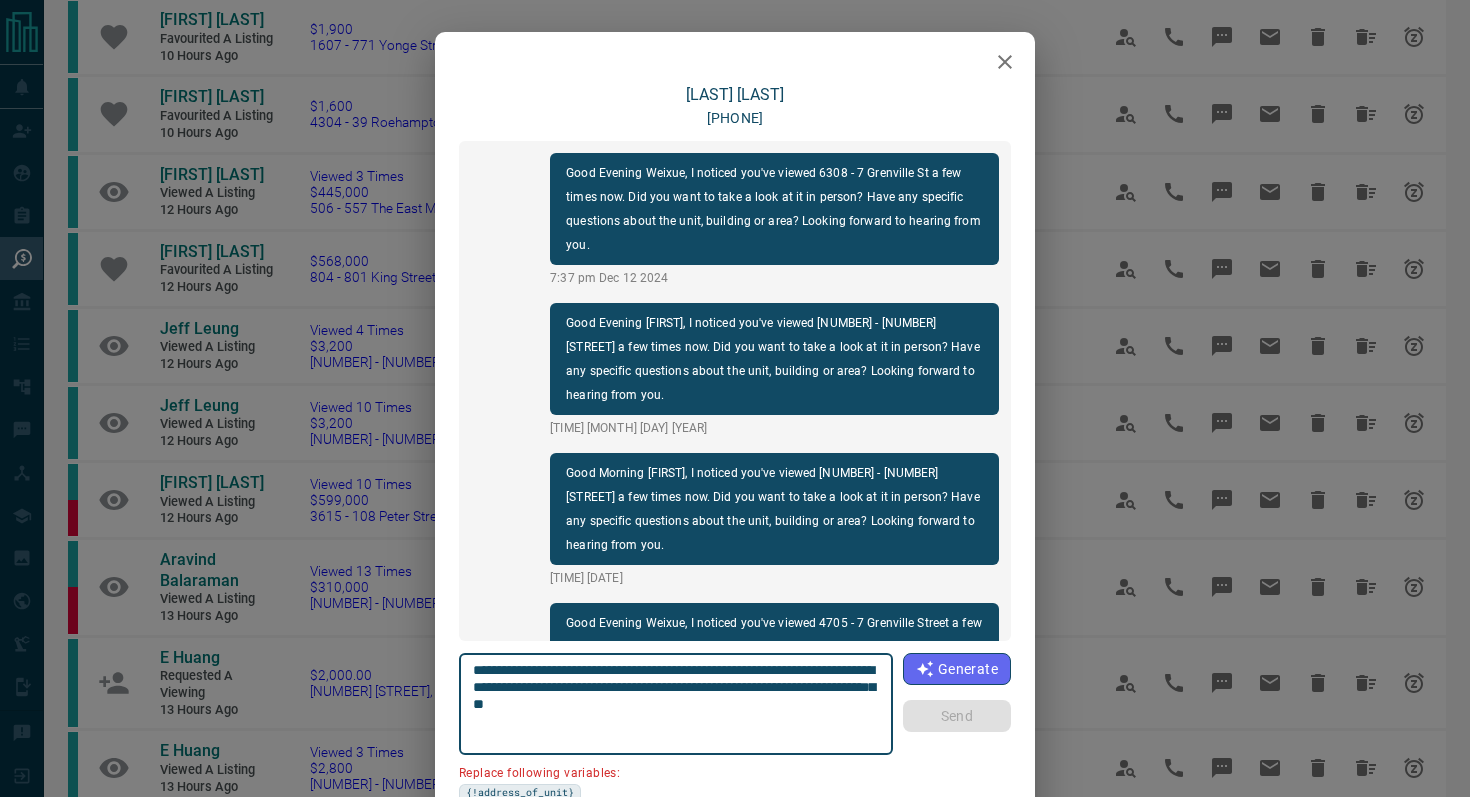 scroll, scrollTop: 762, scrollLeft: 0, axis: vertical 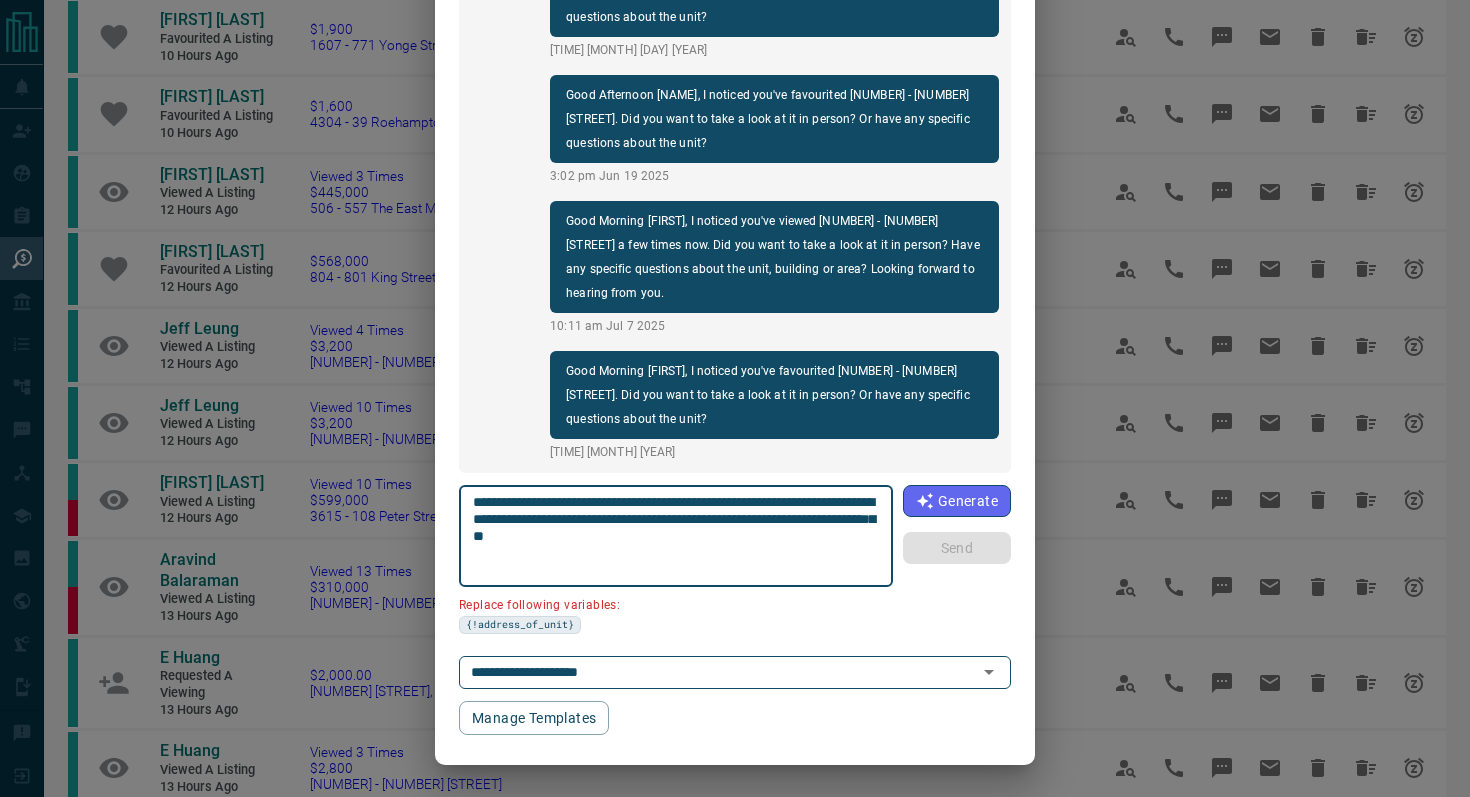 drag, startPoint x: 586, startPoint y: 514, endPoint x: 424, endPoint y: 514, distance: 162 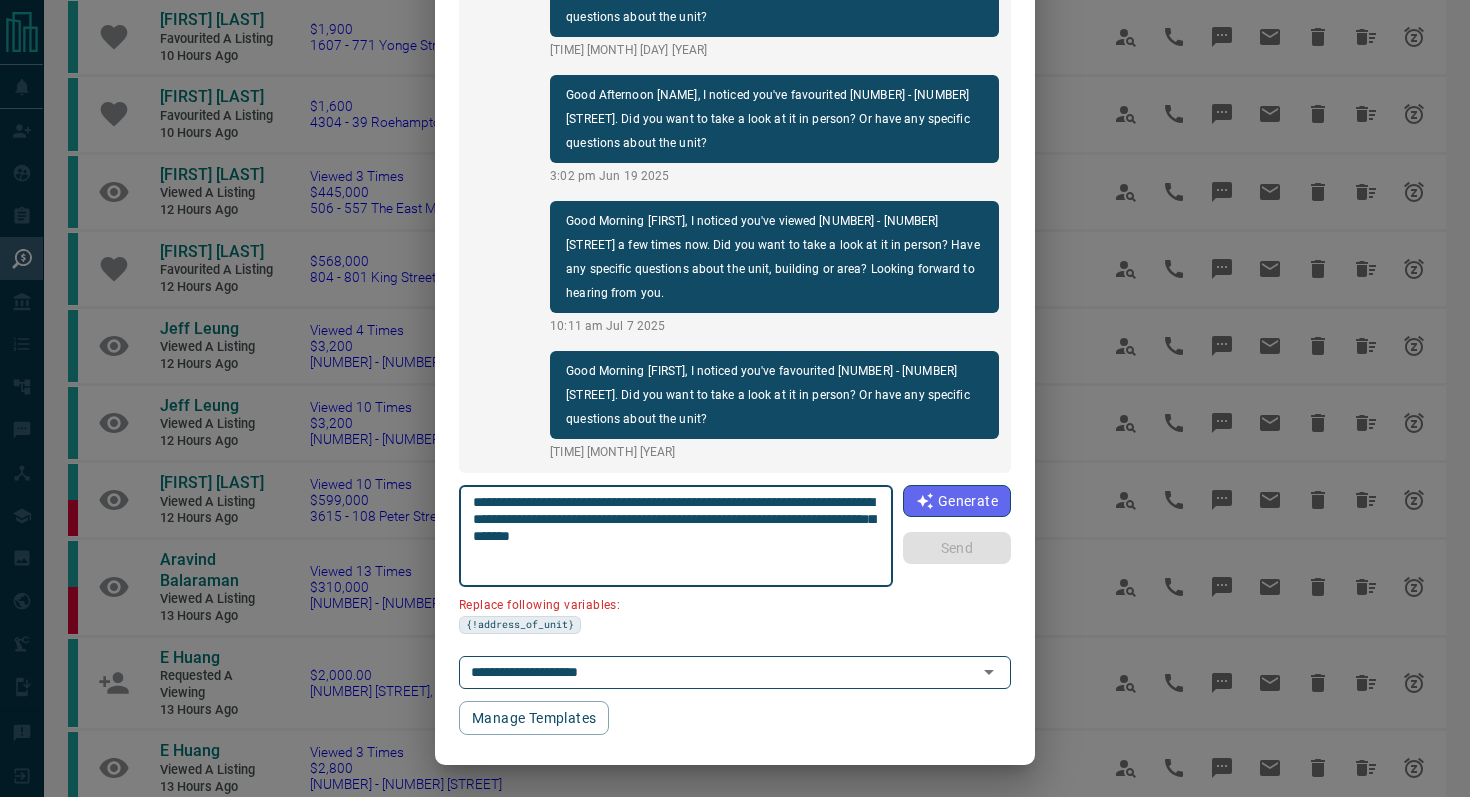 scroll, scrollTop: 121, scrollLeft: 0, axis: vertical 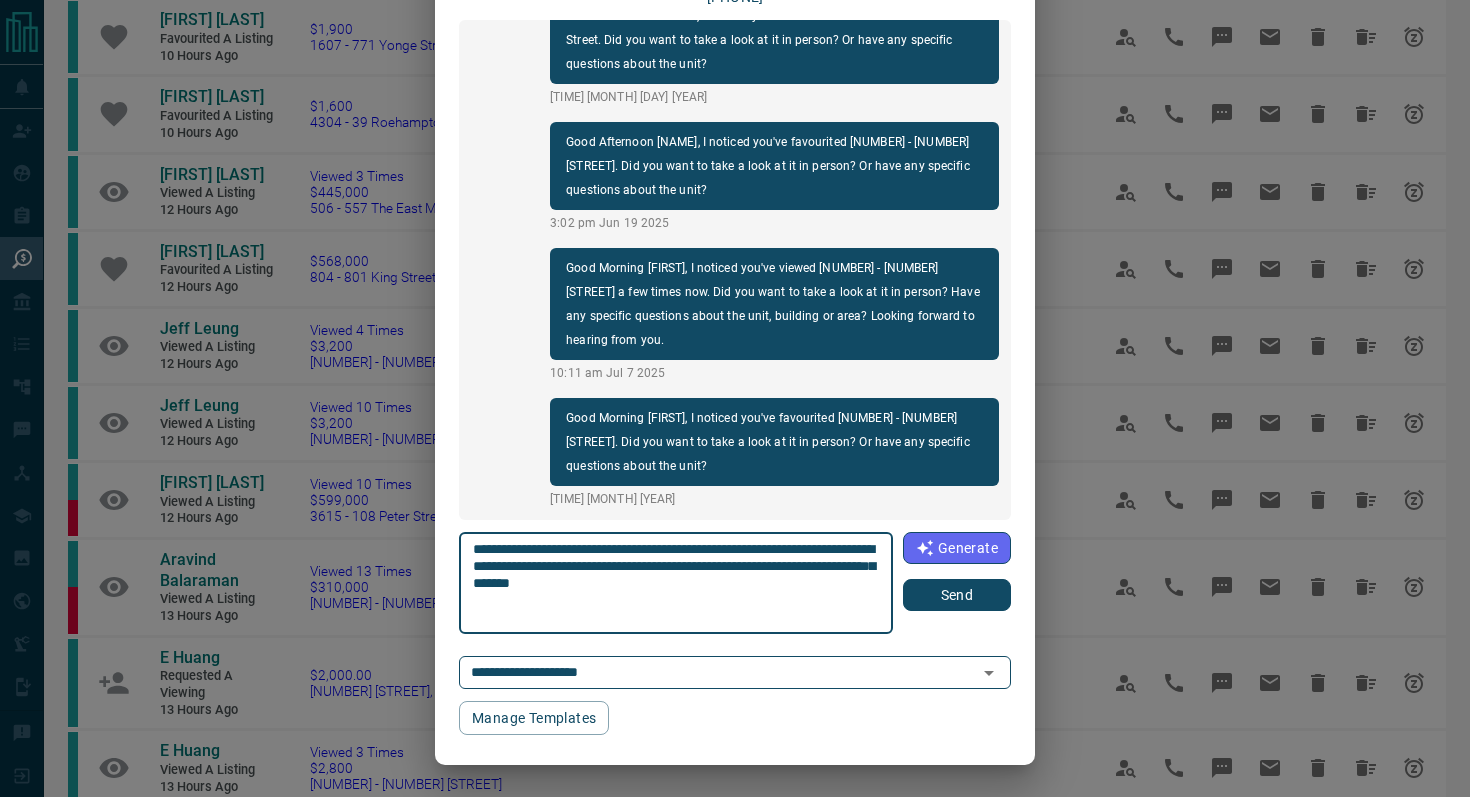 type on "**********" 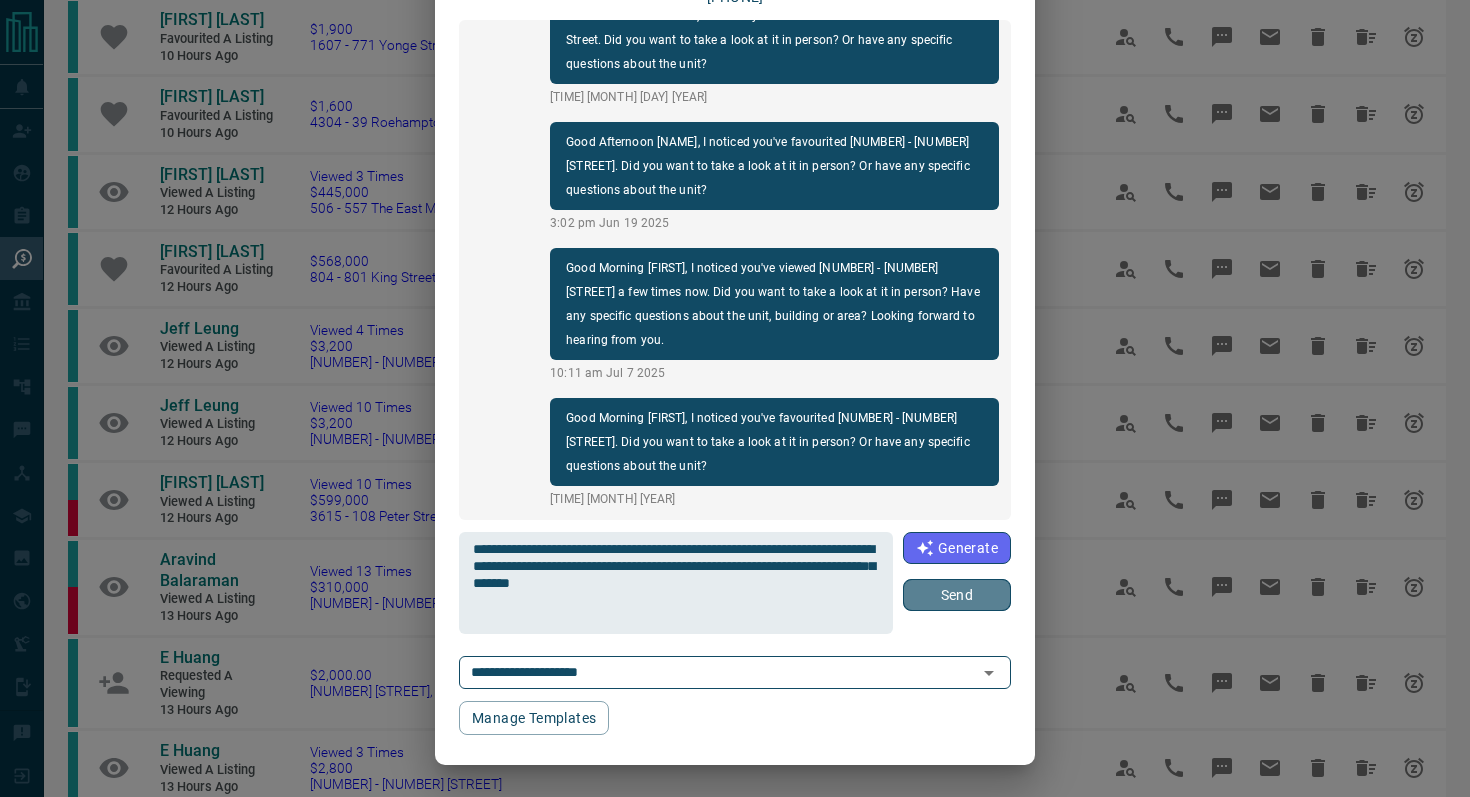 click on "Send" at bounding box center [957, 595] 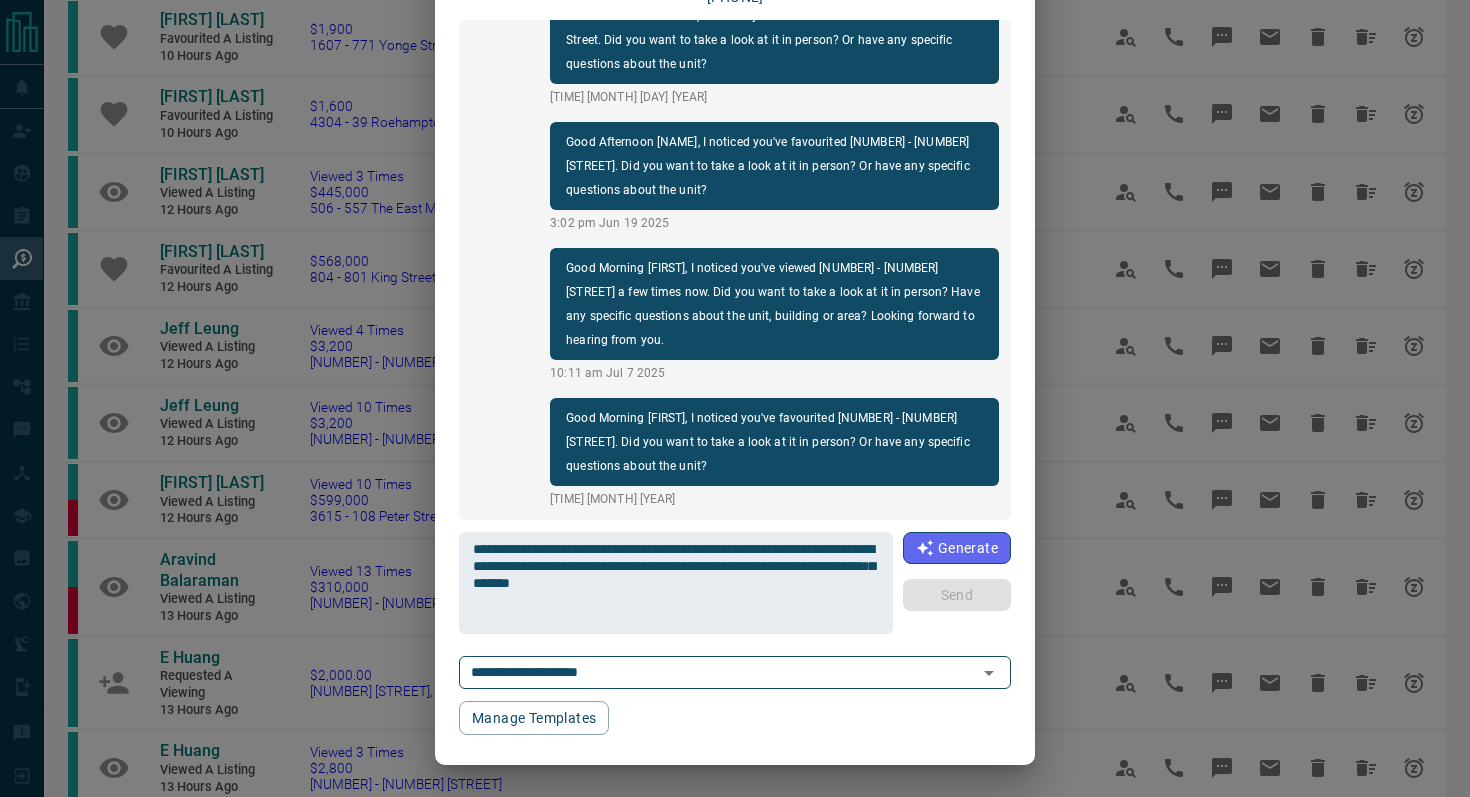 type 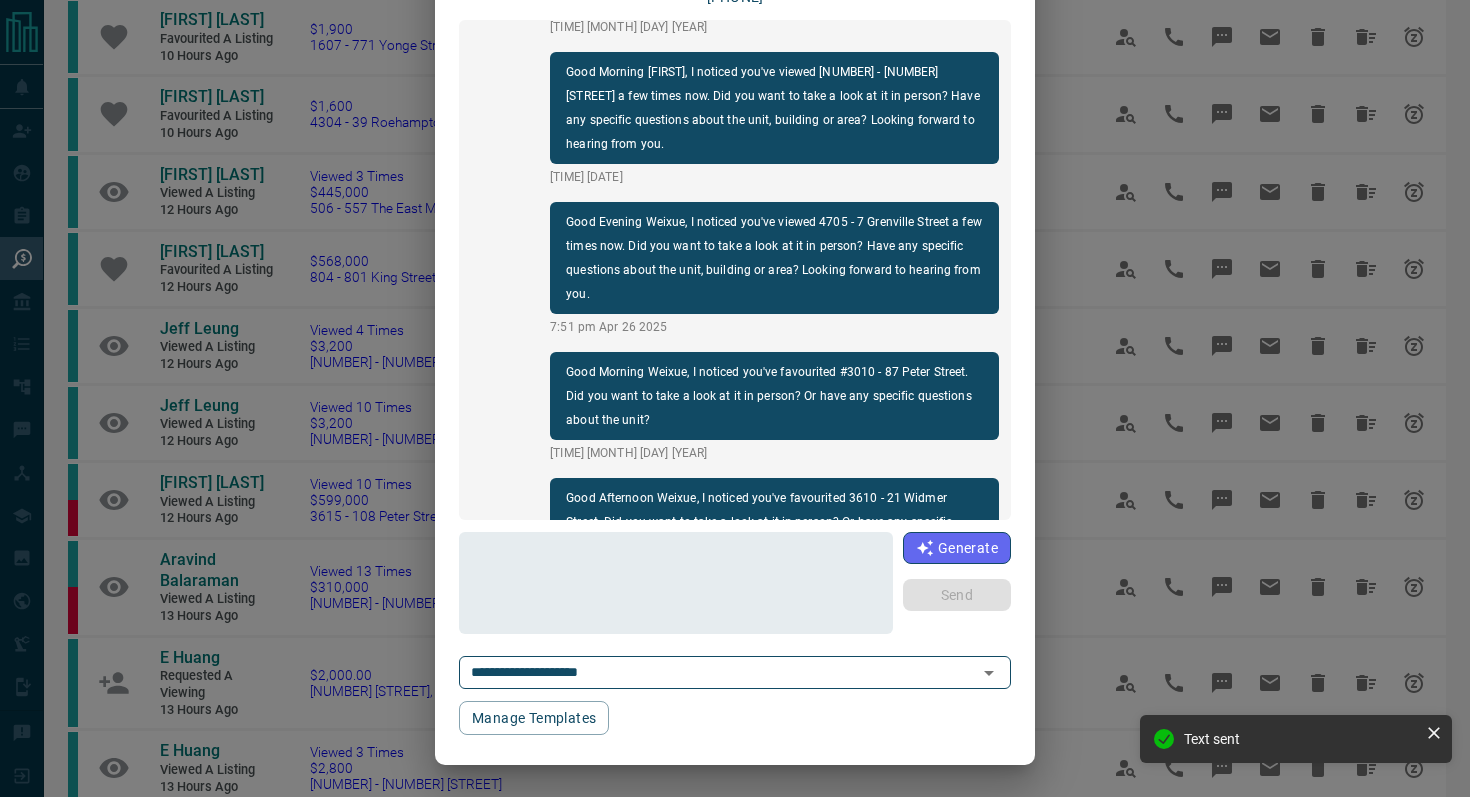 scroll, scrollTop: 0, scrollLeft: 0, axis: both 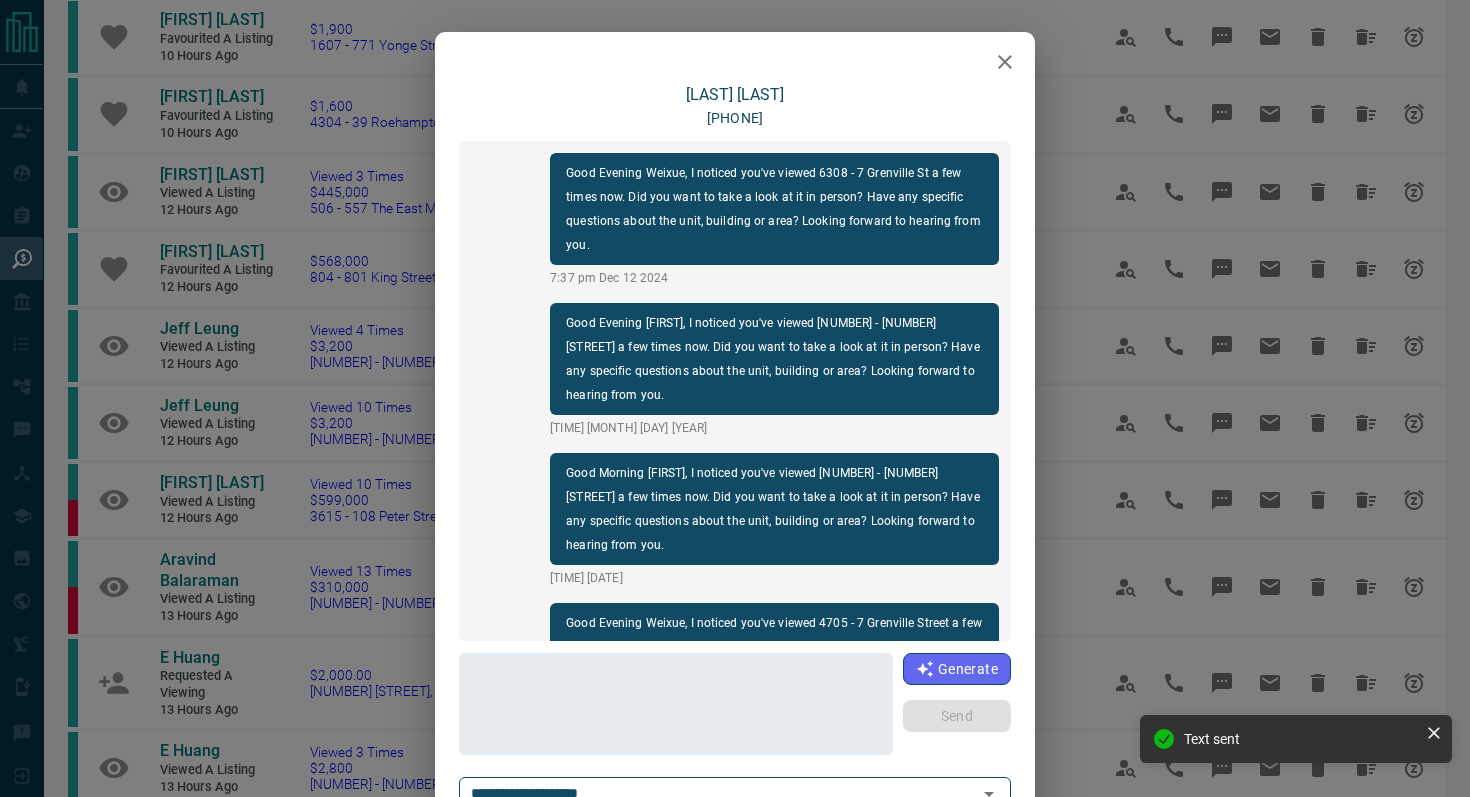 click 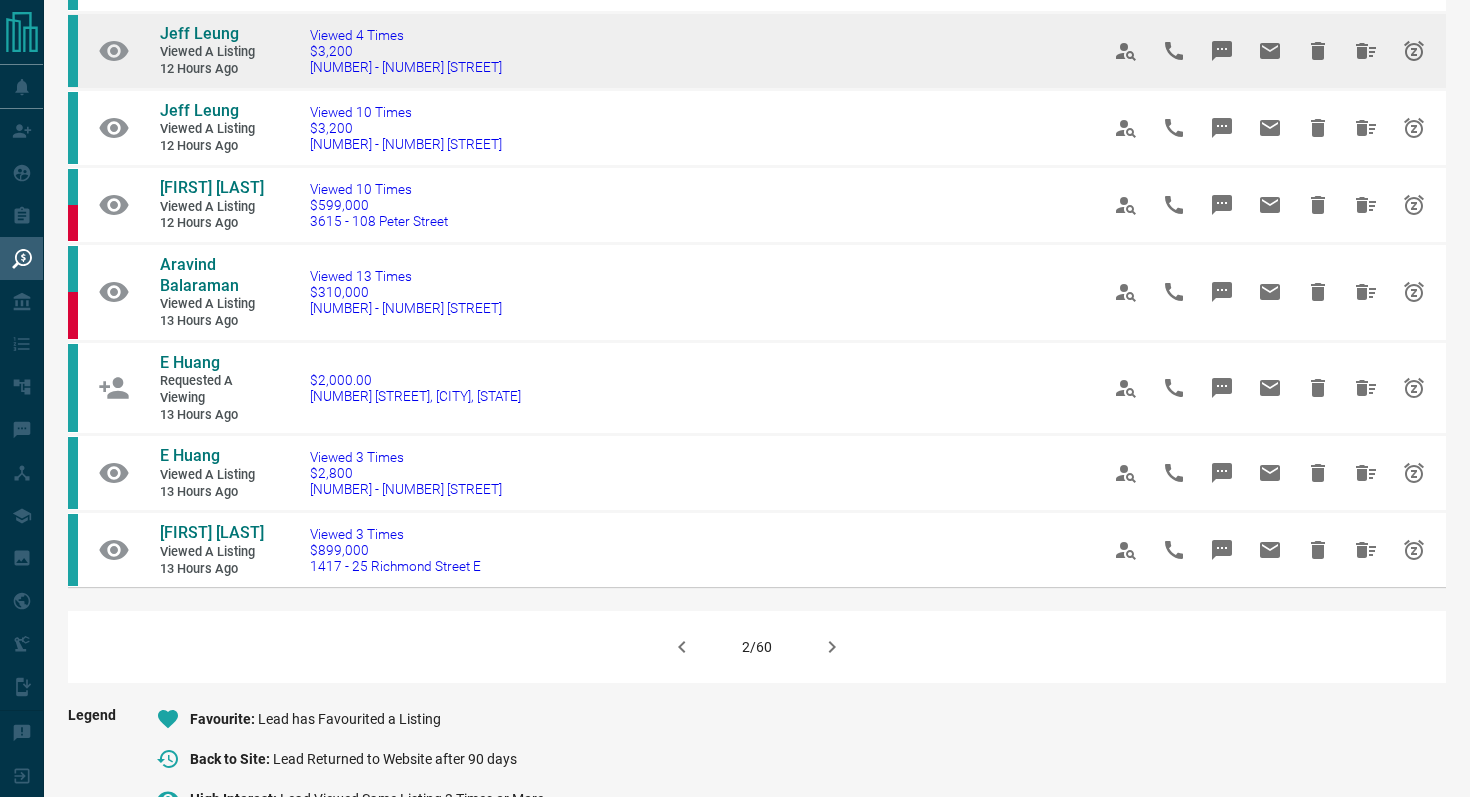 scroll, scrollTop: 1137, scrollLeft: 0, axis: vertical 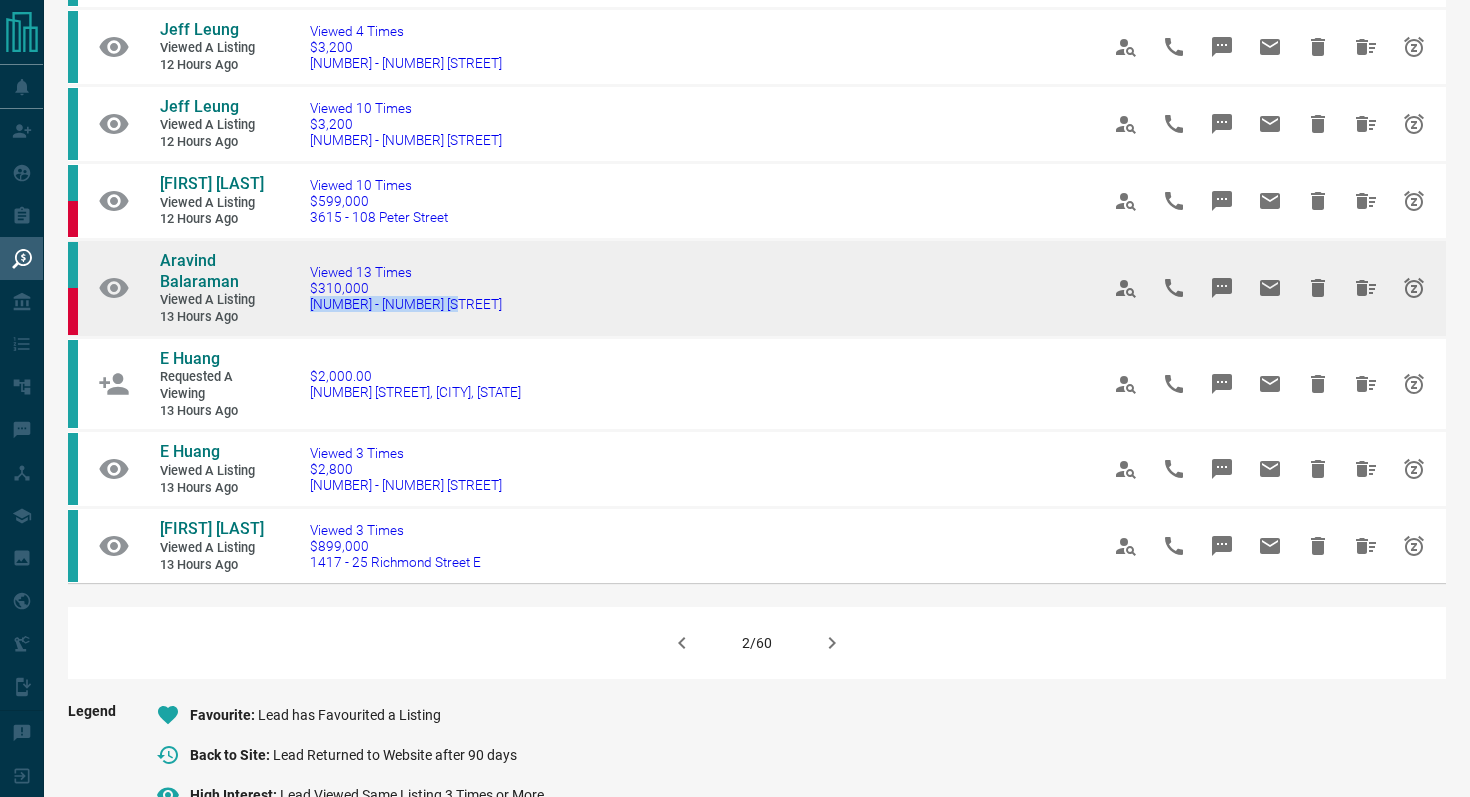 drag, startPoint x: 586, startPoint y: 352, endPoint x: 301, endPoint y: 346, distance: 285.06314 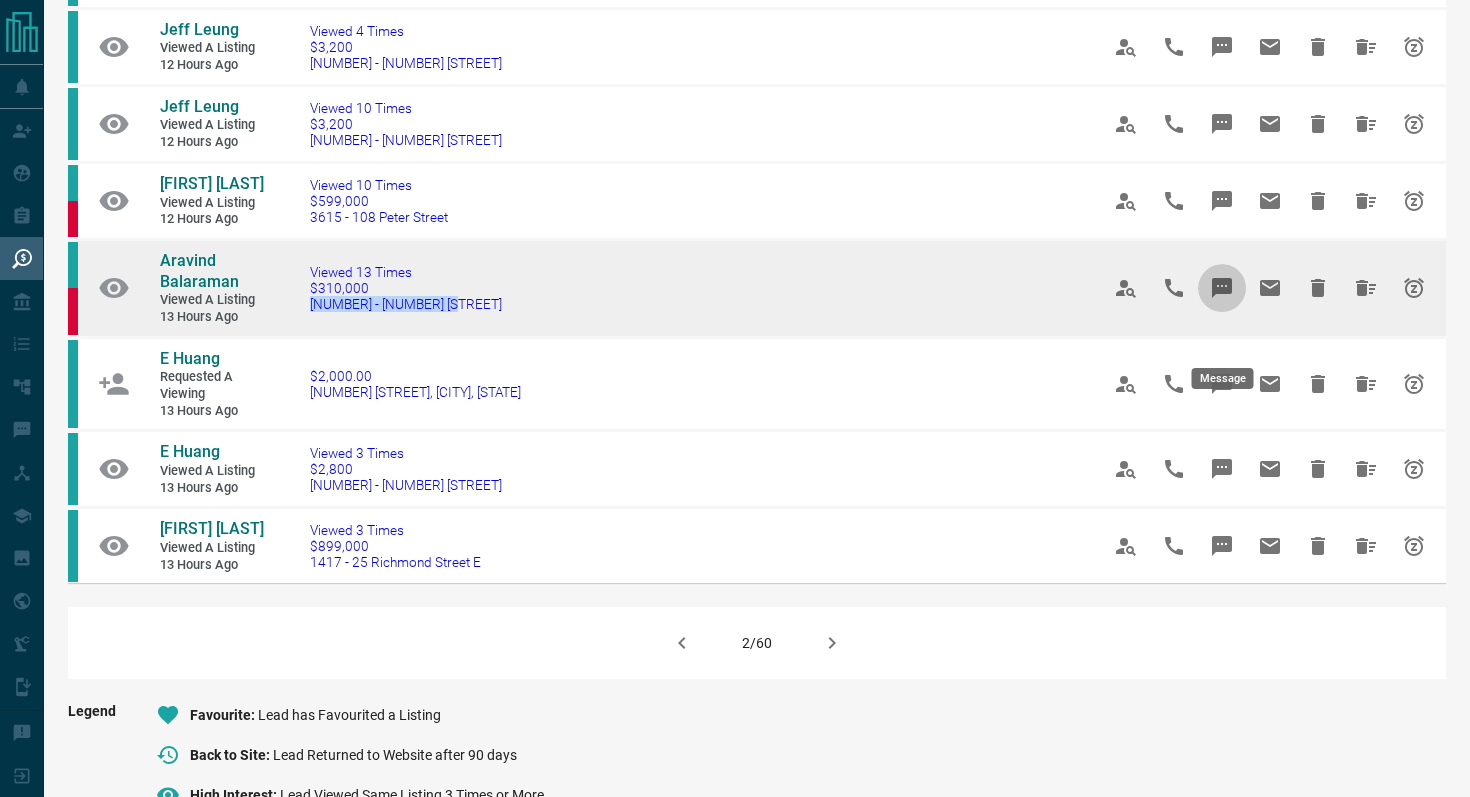 click 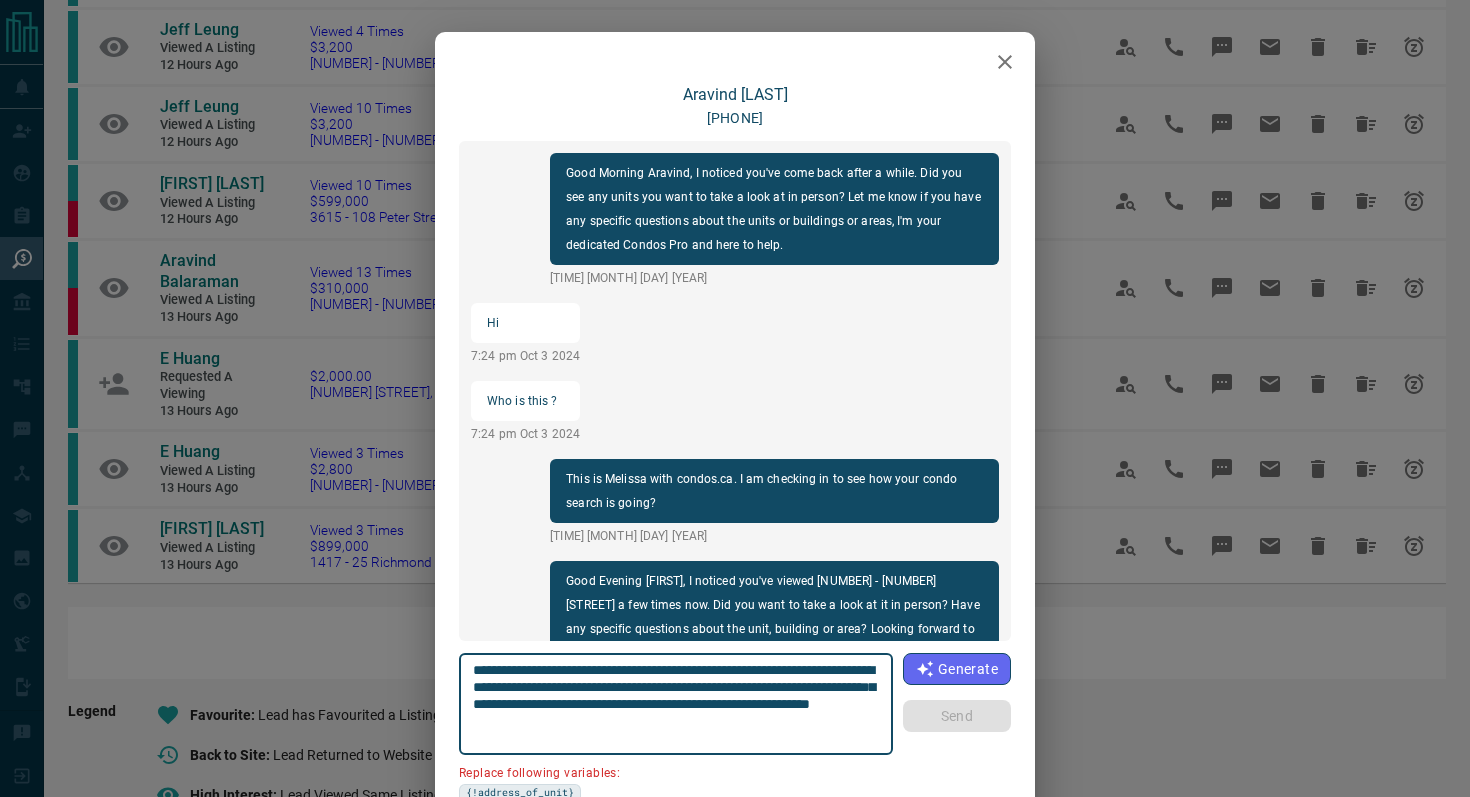 scroll, scrollTop: 2166, scrollLeft: 0, axis: vertical 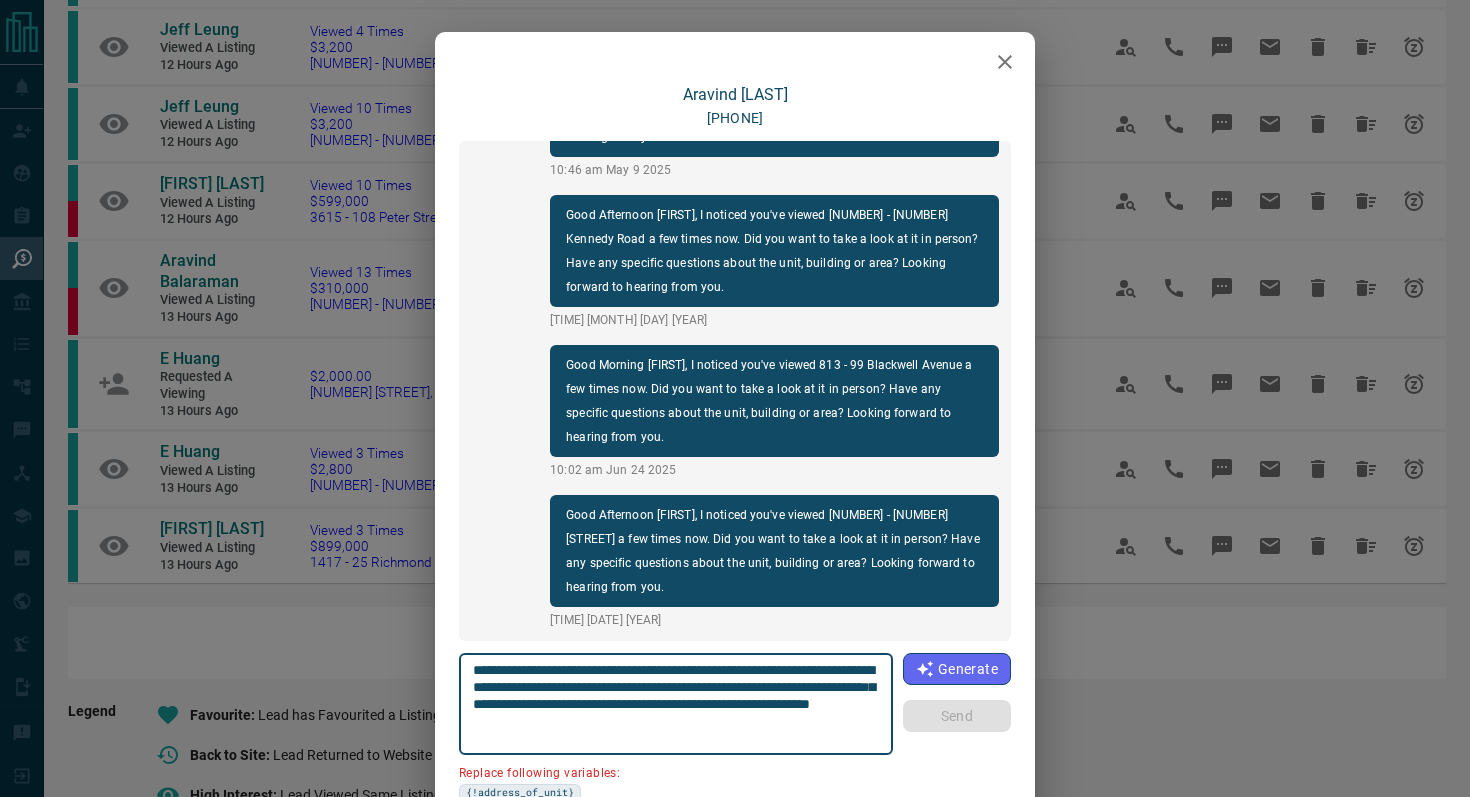 click 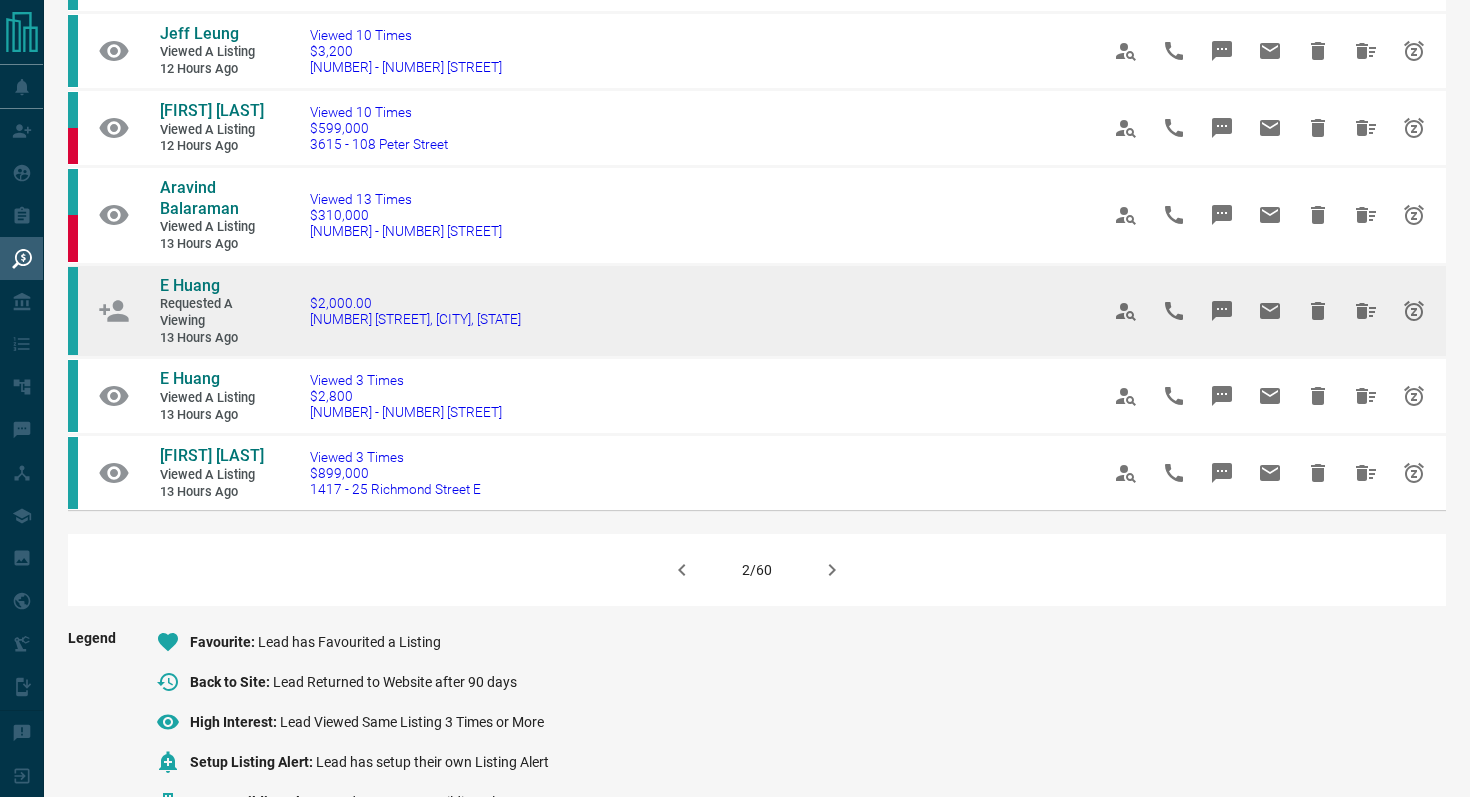 scroll, scrollTop: 1212, scrollLeft: 0, axis: vertical 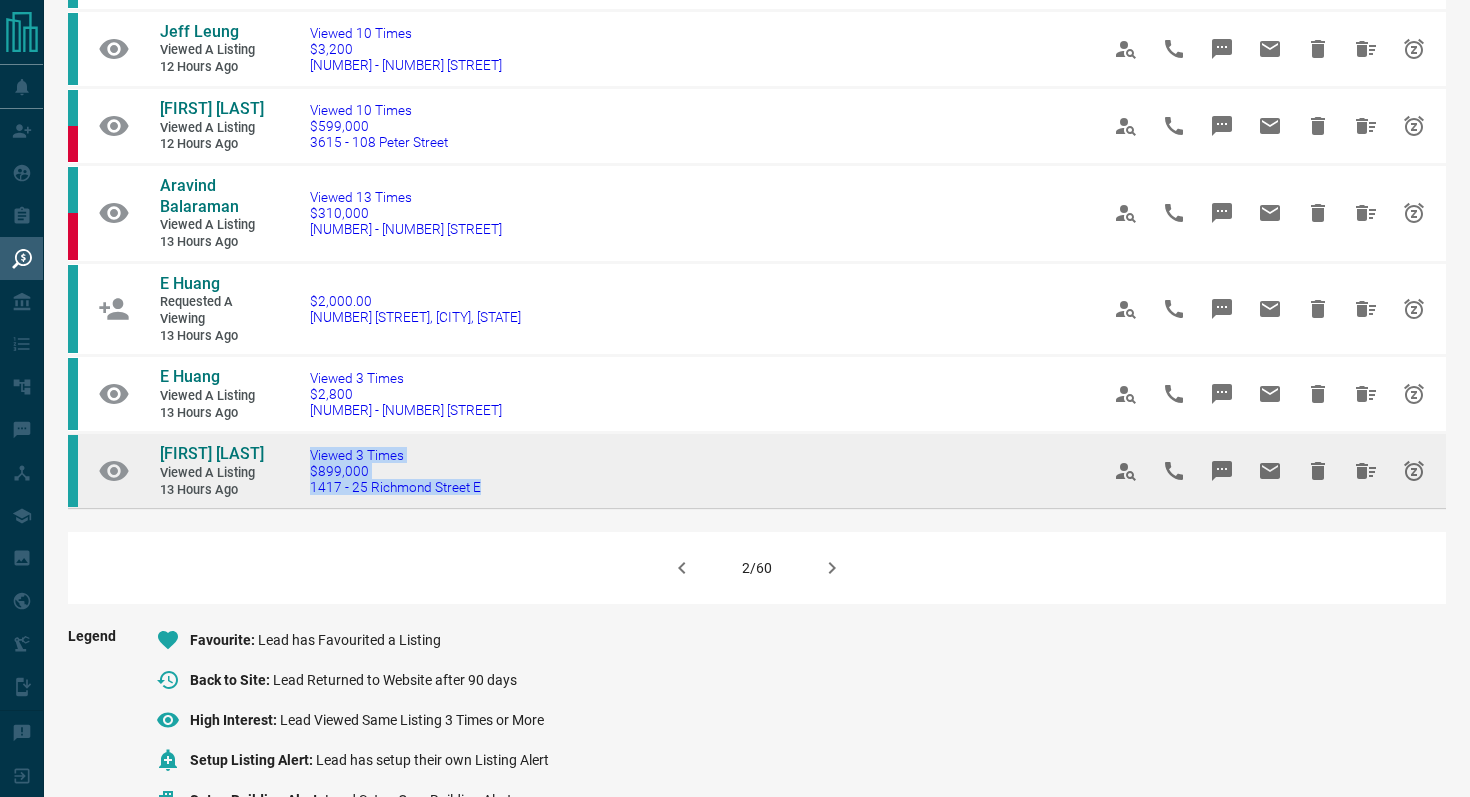 drag, startPoint x: 530, startPoint y: 527, endPoint x: 275, endPoint y: 533, distance: 255.07057 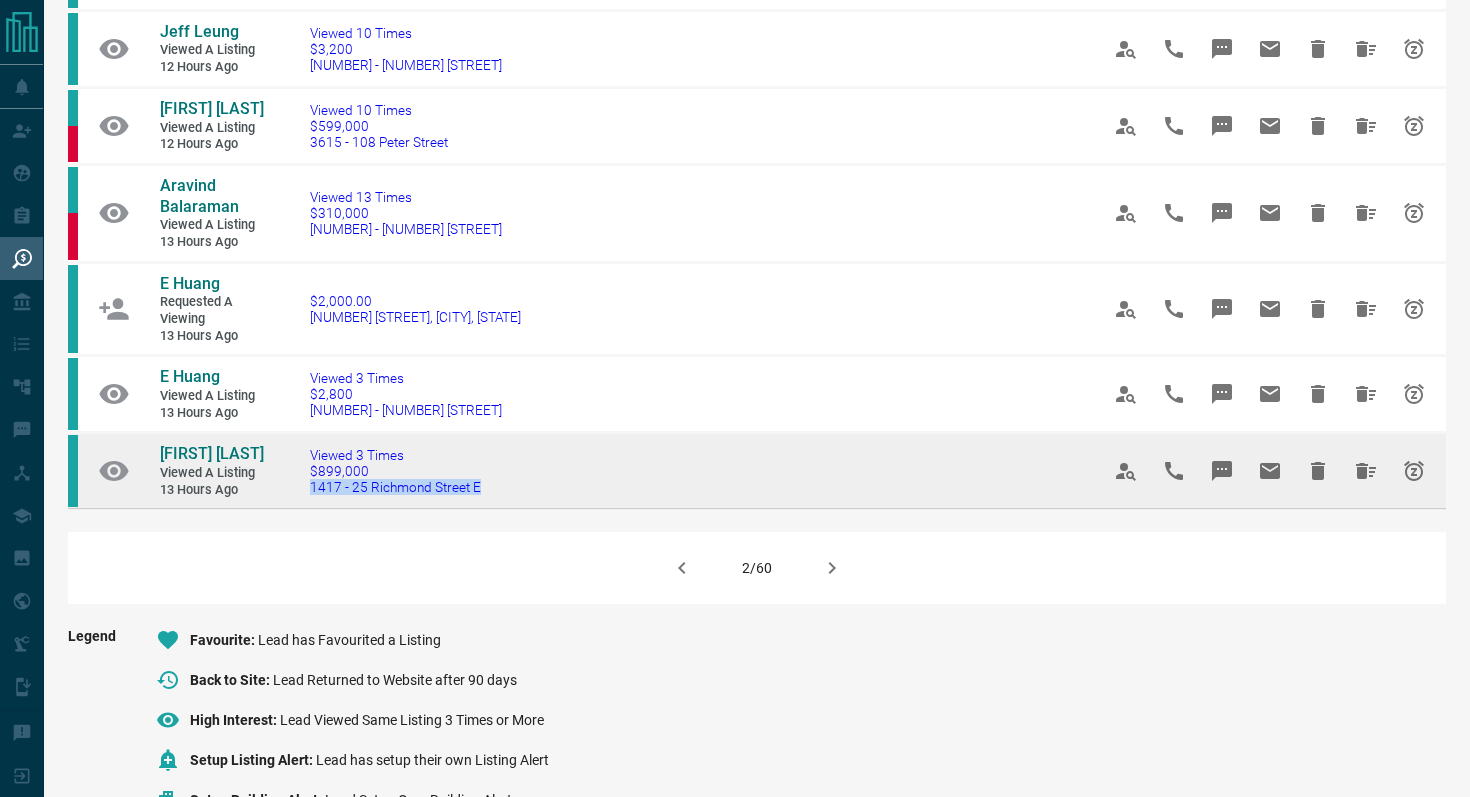 drag, startPoint x: 534, startPoint y: 528, endPoint x: 290, endPoint y: 525, distance: 244.01845 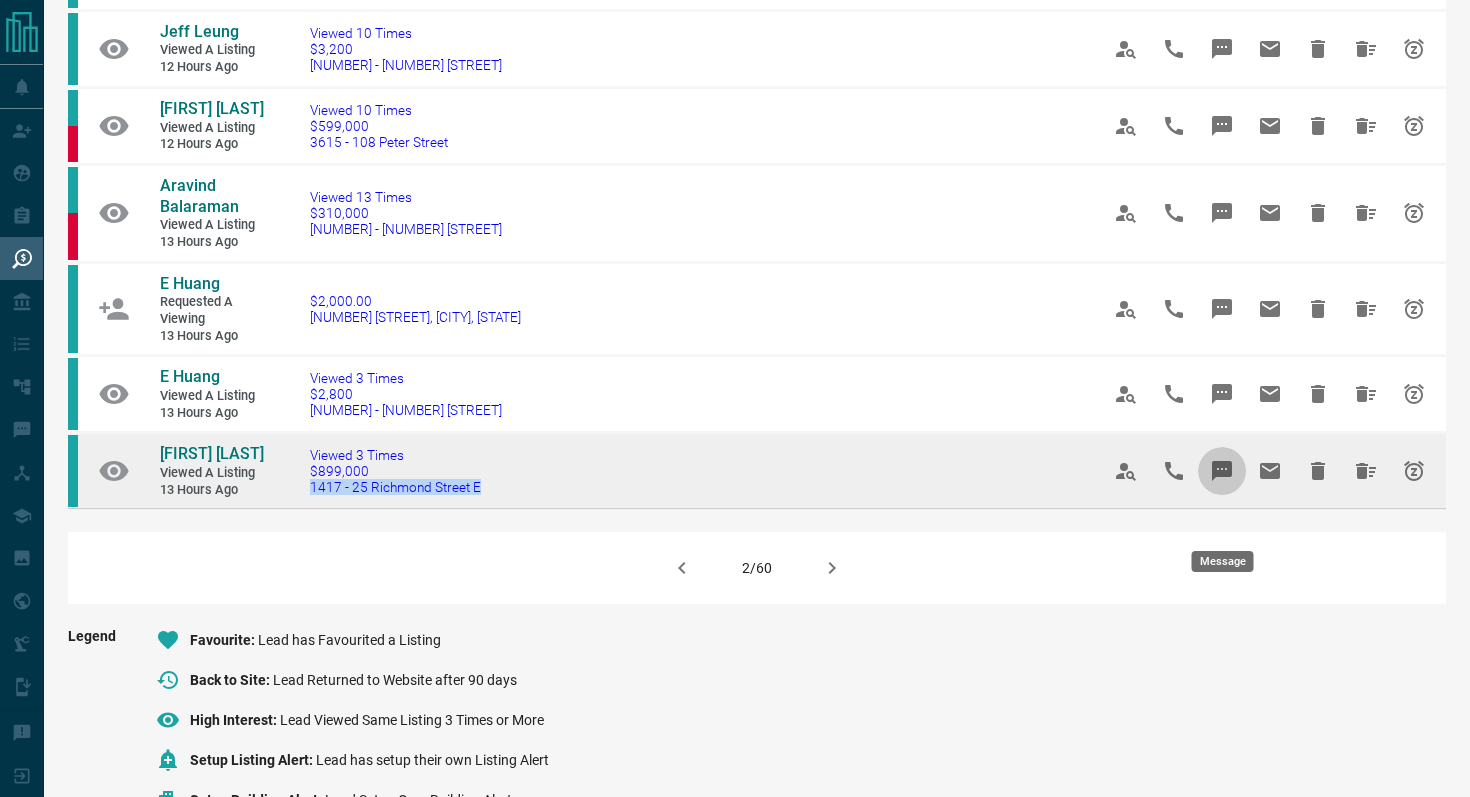 click 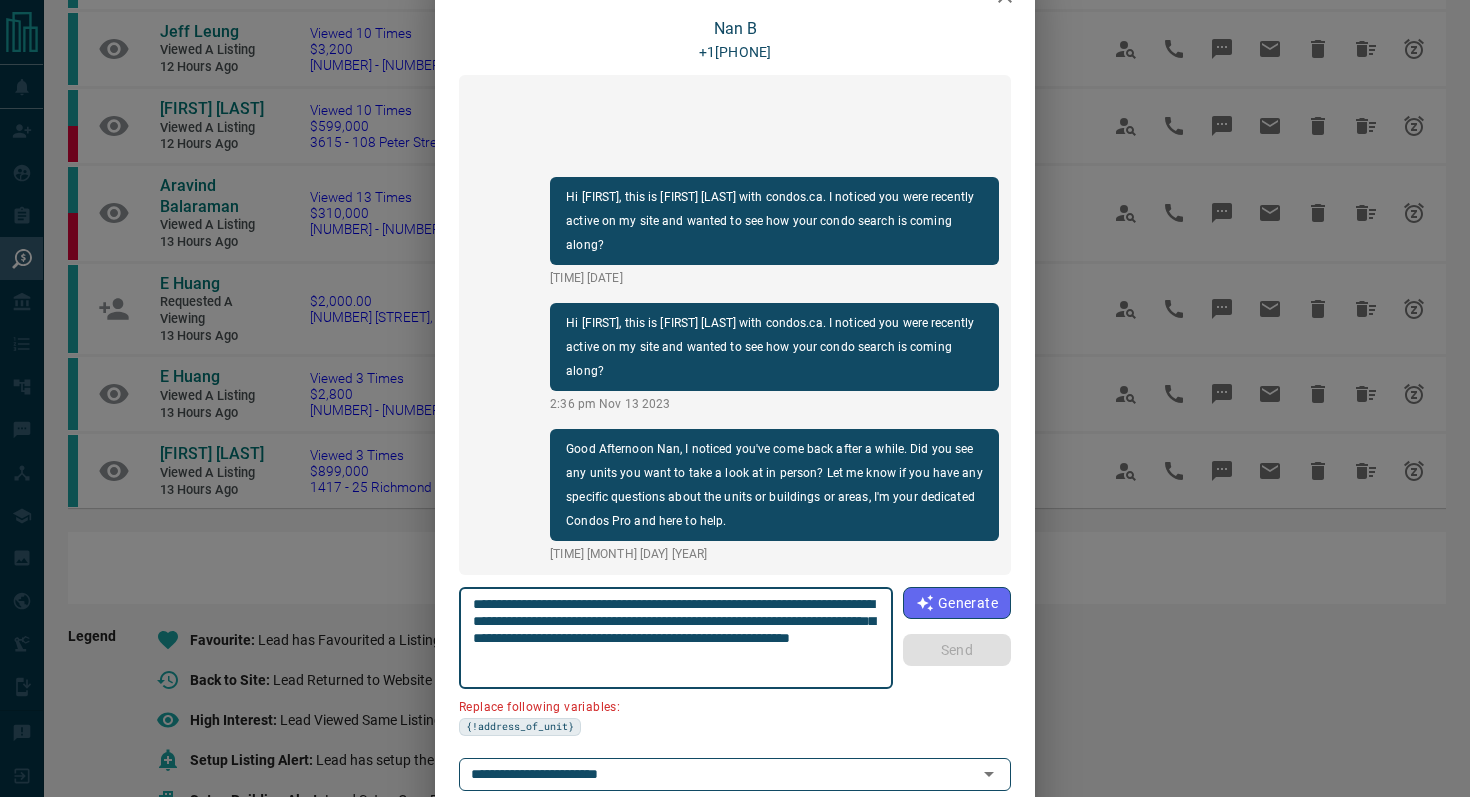 scroll, scrollTop: 68, scrollLeft: 0, axis: vertical 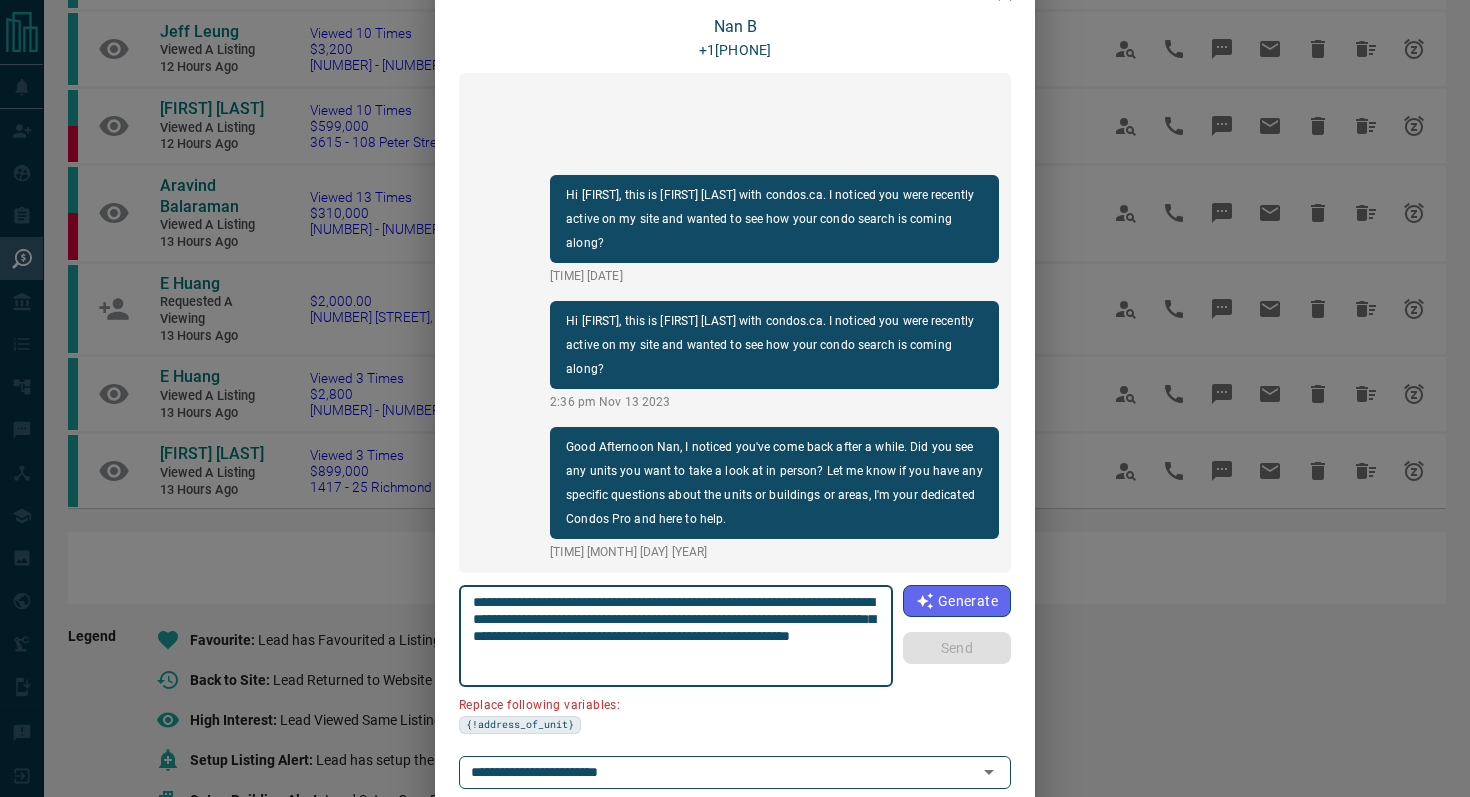 drag, startPoint x: 871, startPoint y: 598, endPoint x: 758, endPoint y: 596, distance: 113.0177 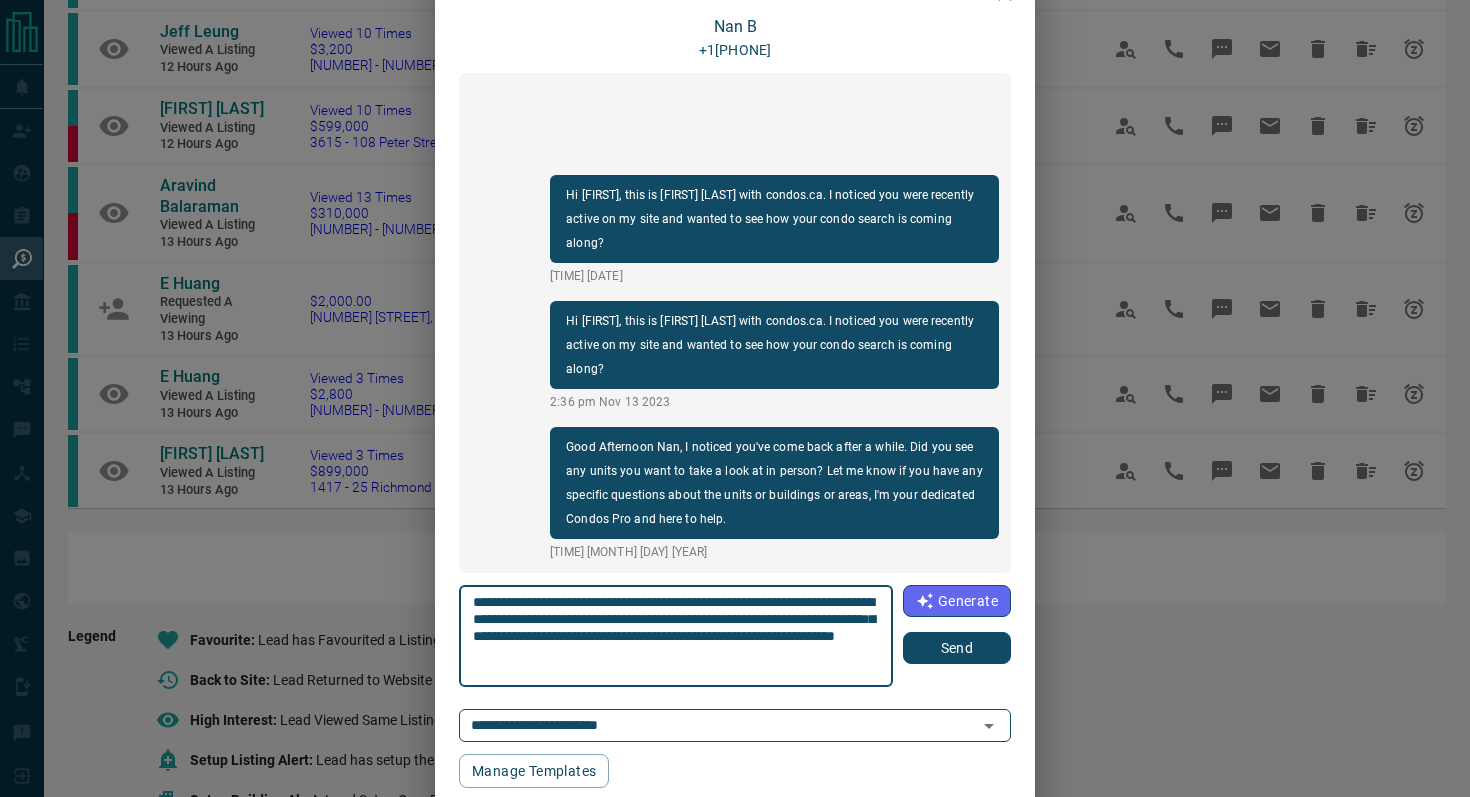 type on "**********" 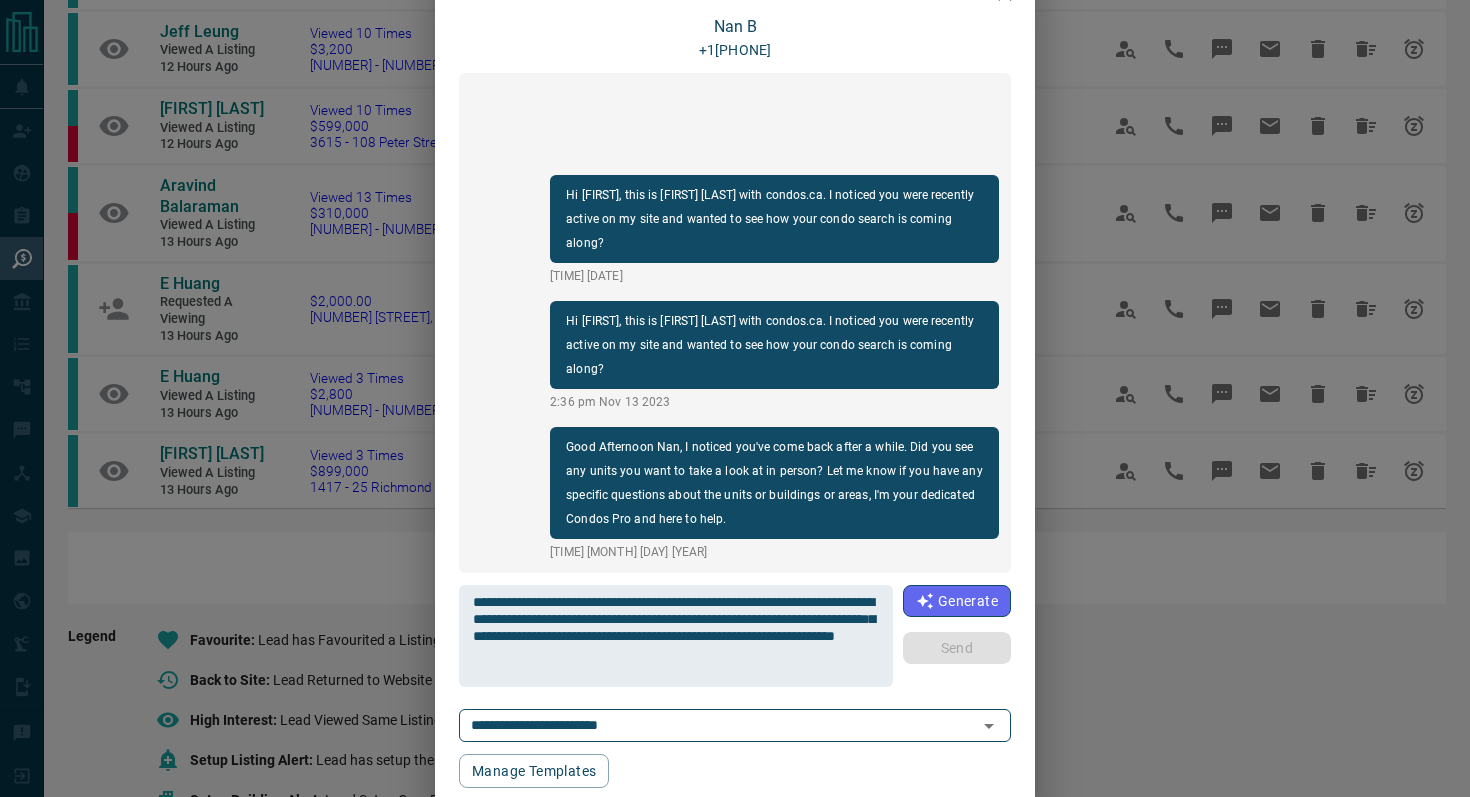 scroll, scrollTop: 0, scrollLeft: 0, axis: both 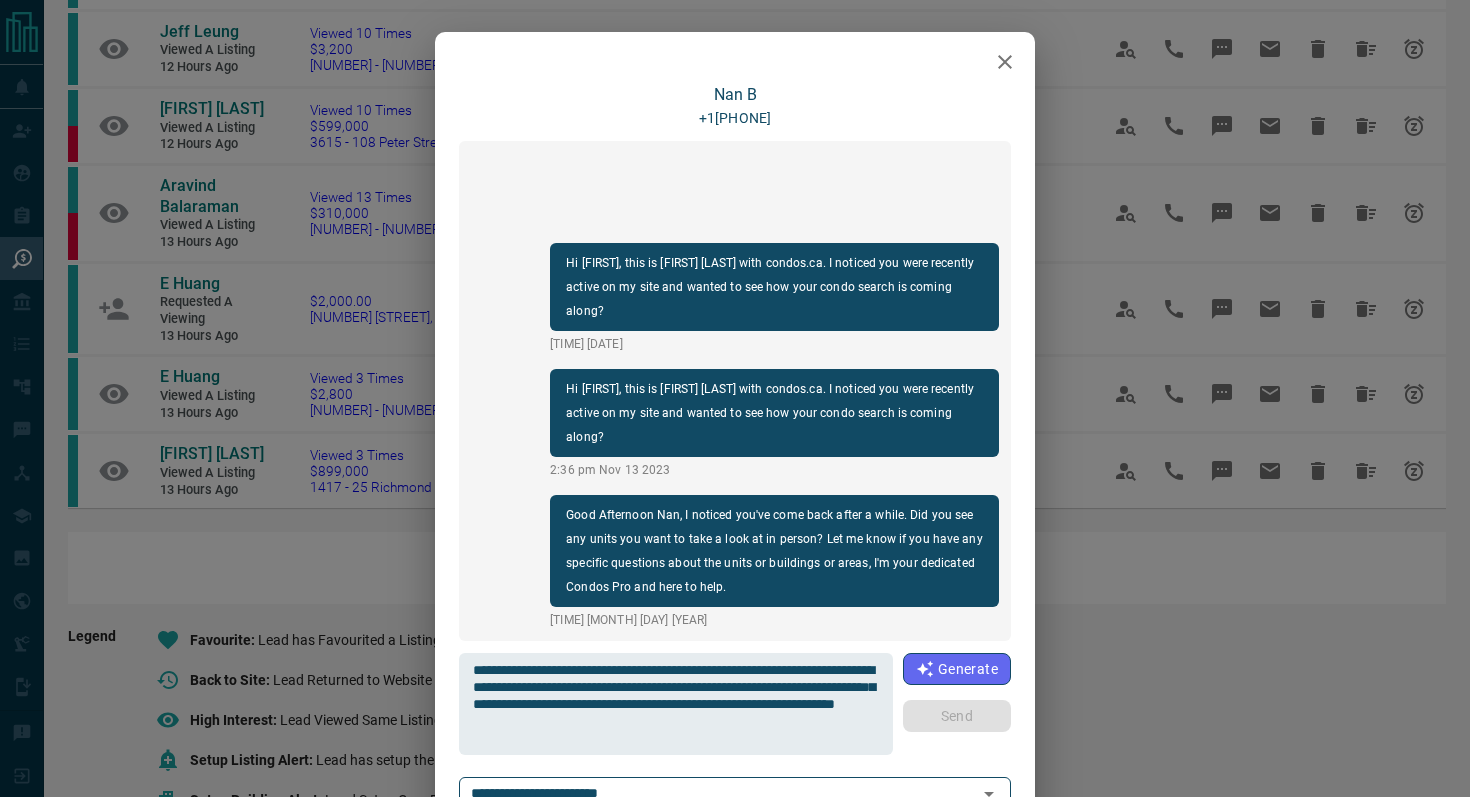 type 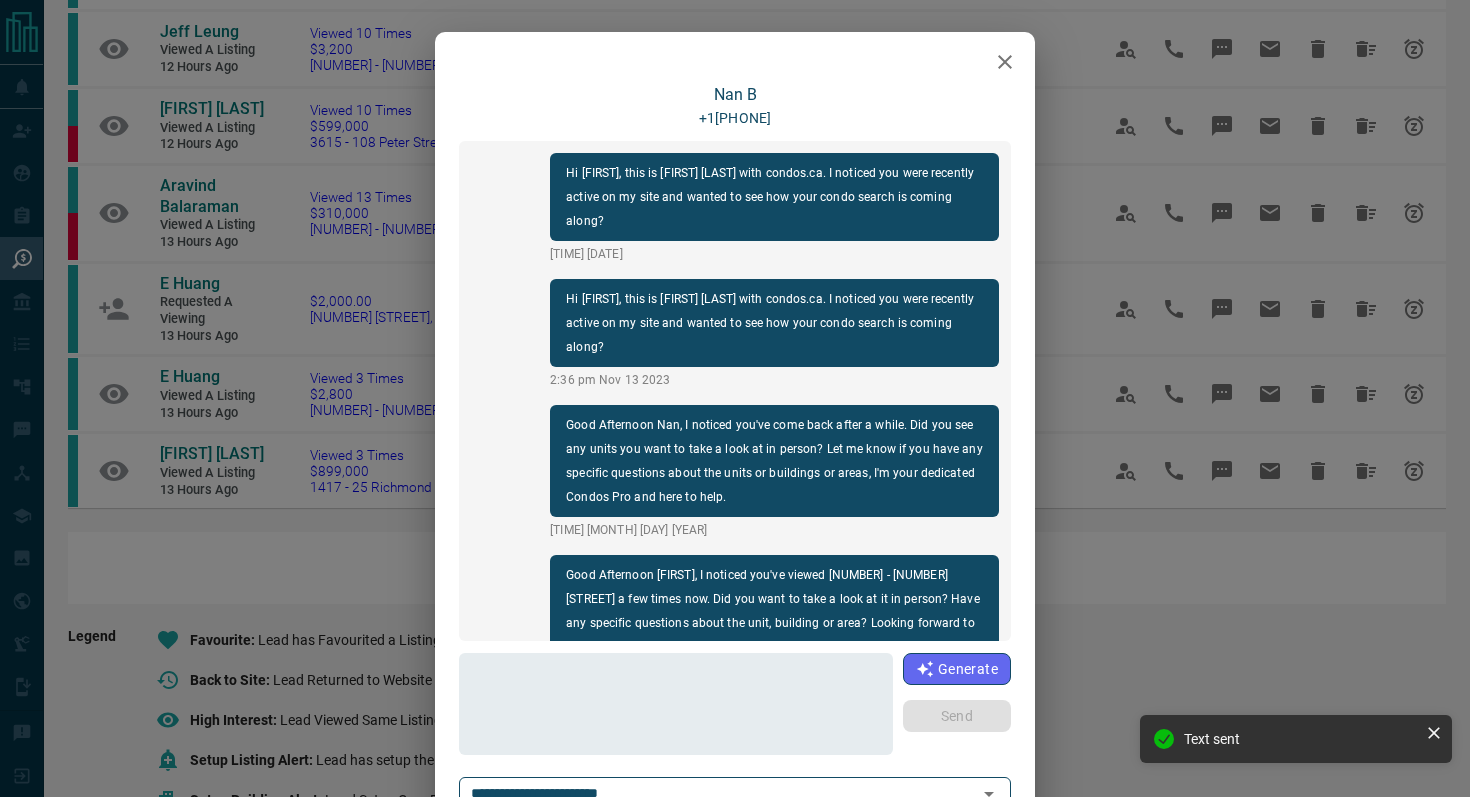 scroll, scrollTop: 60, scrollLeft: 0, axis: vertical 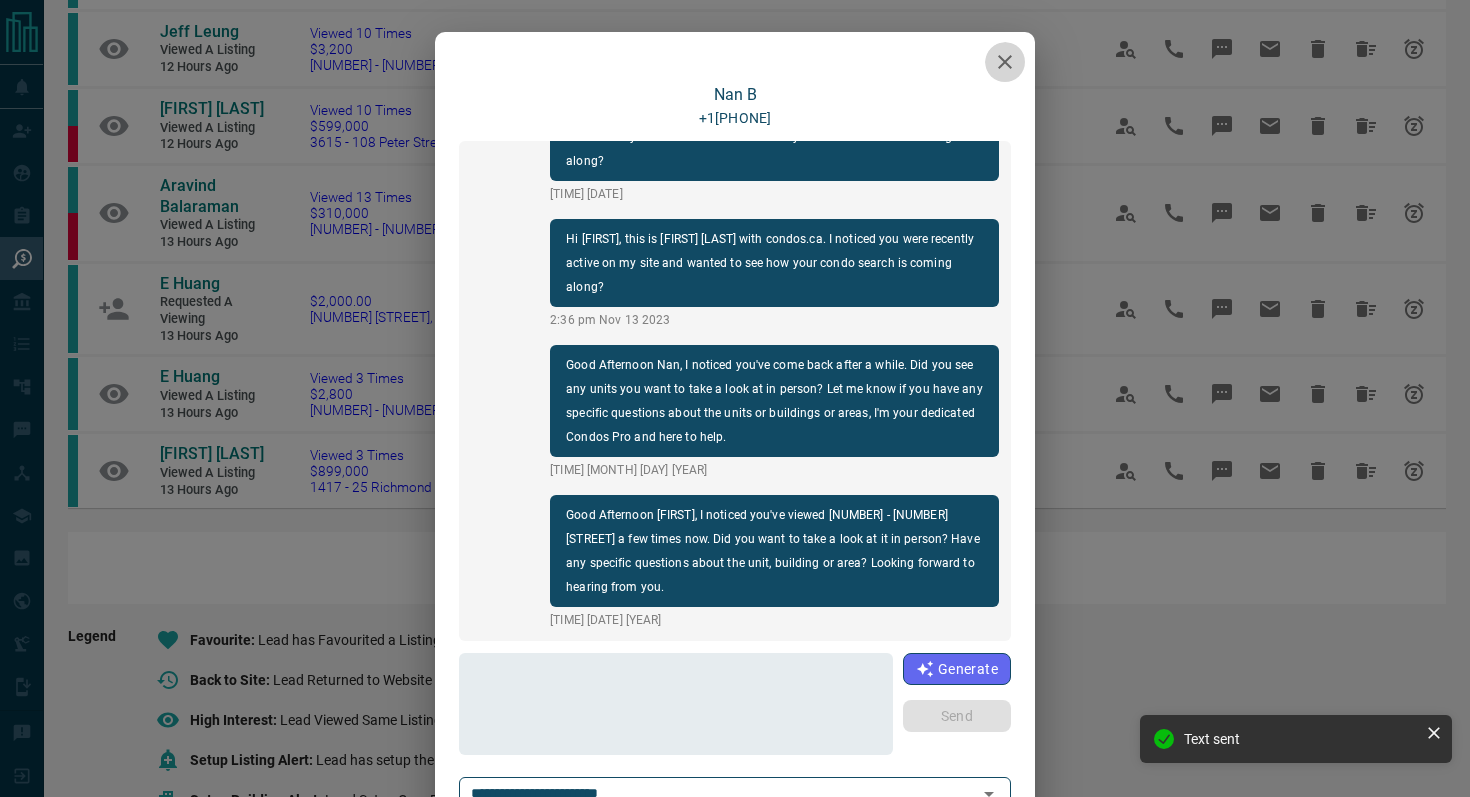 click 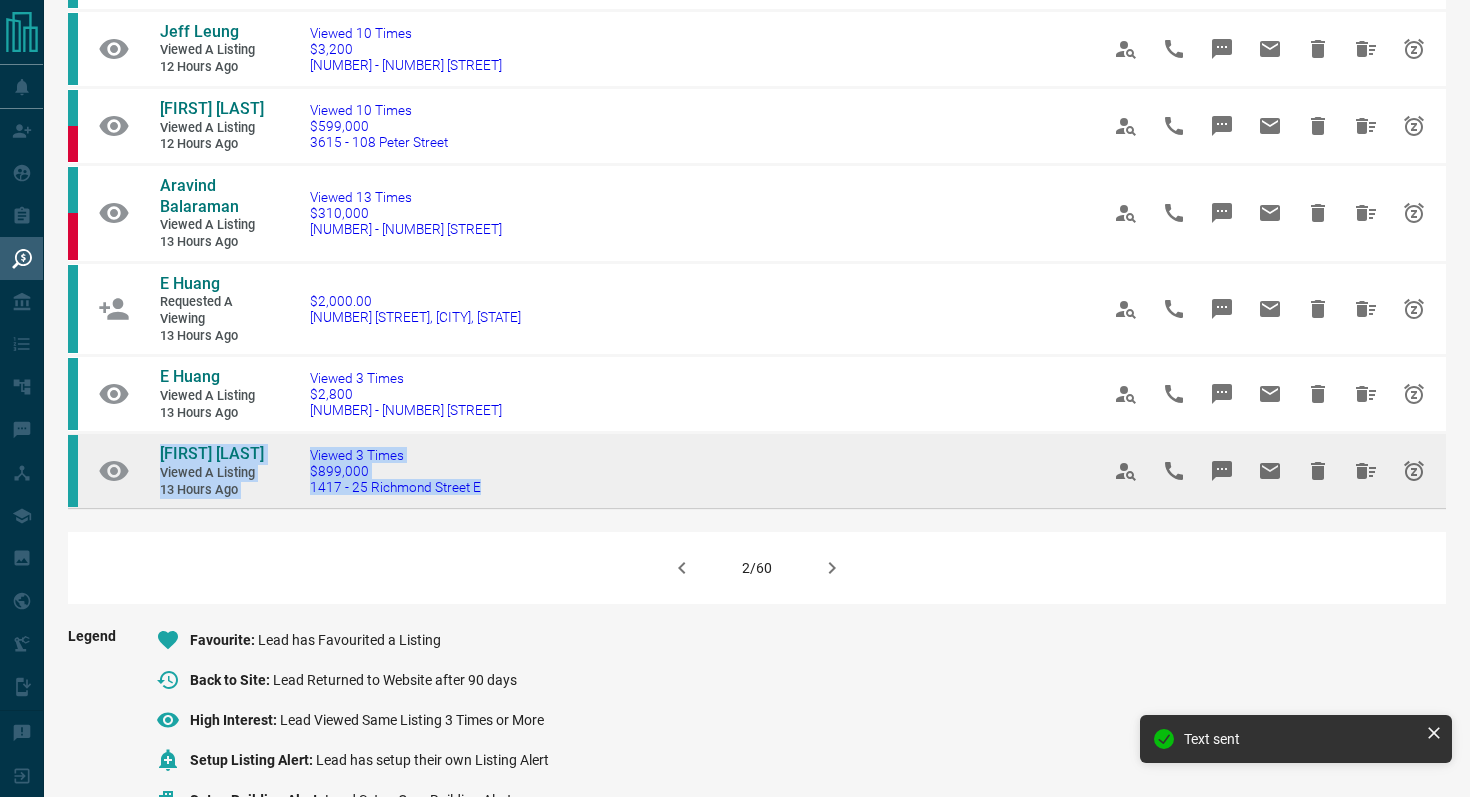 drag, startPoint x: 501, startPoint y: 532, endPoint x: 147, endPoint y: 497, distance: 355.726 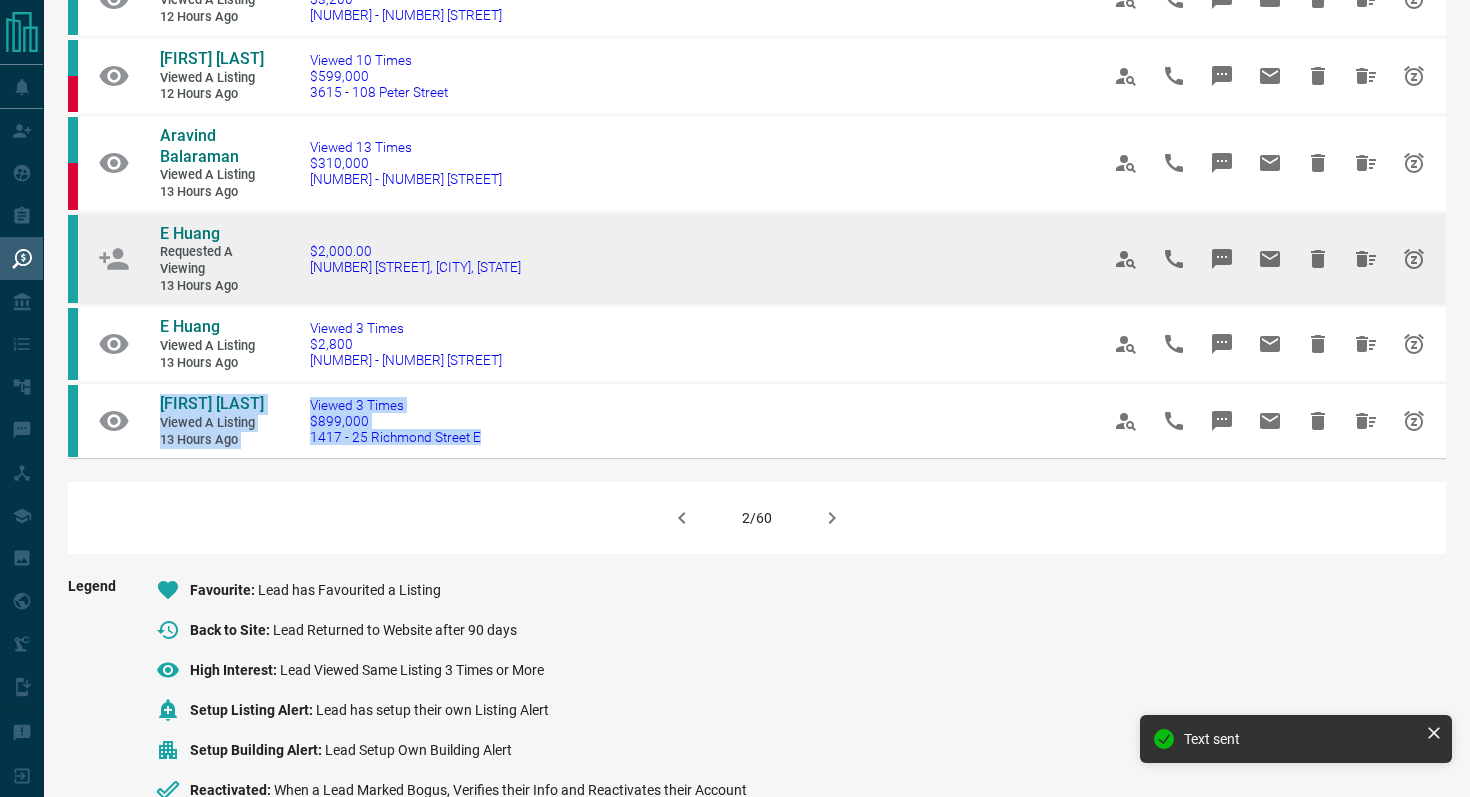 scroll, scrollTop: 1293, scrollLeft: 0, axis: vertical 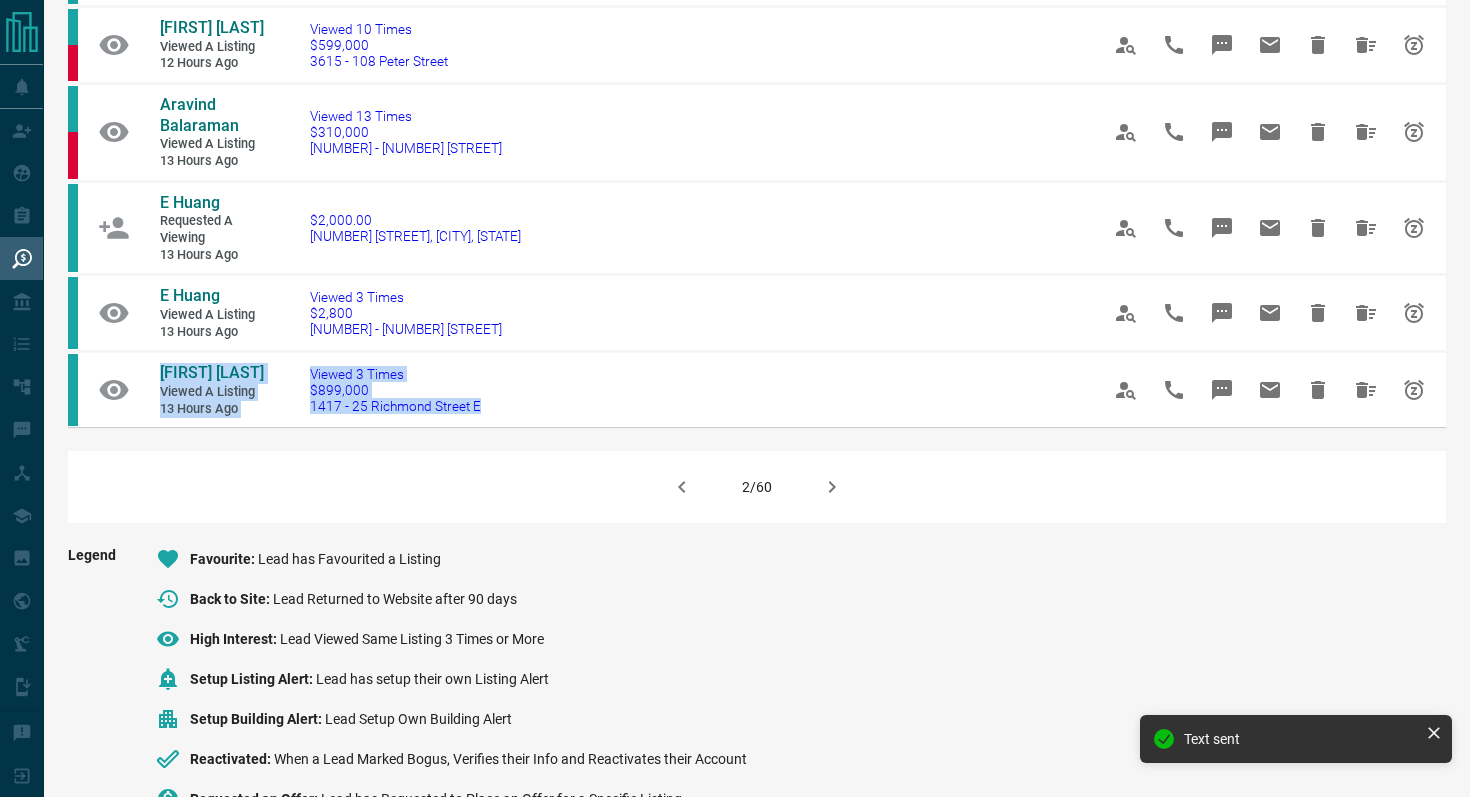 click 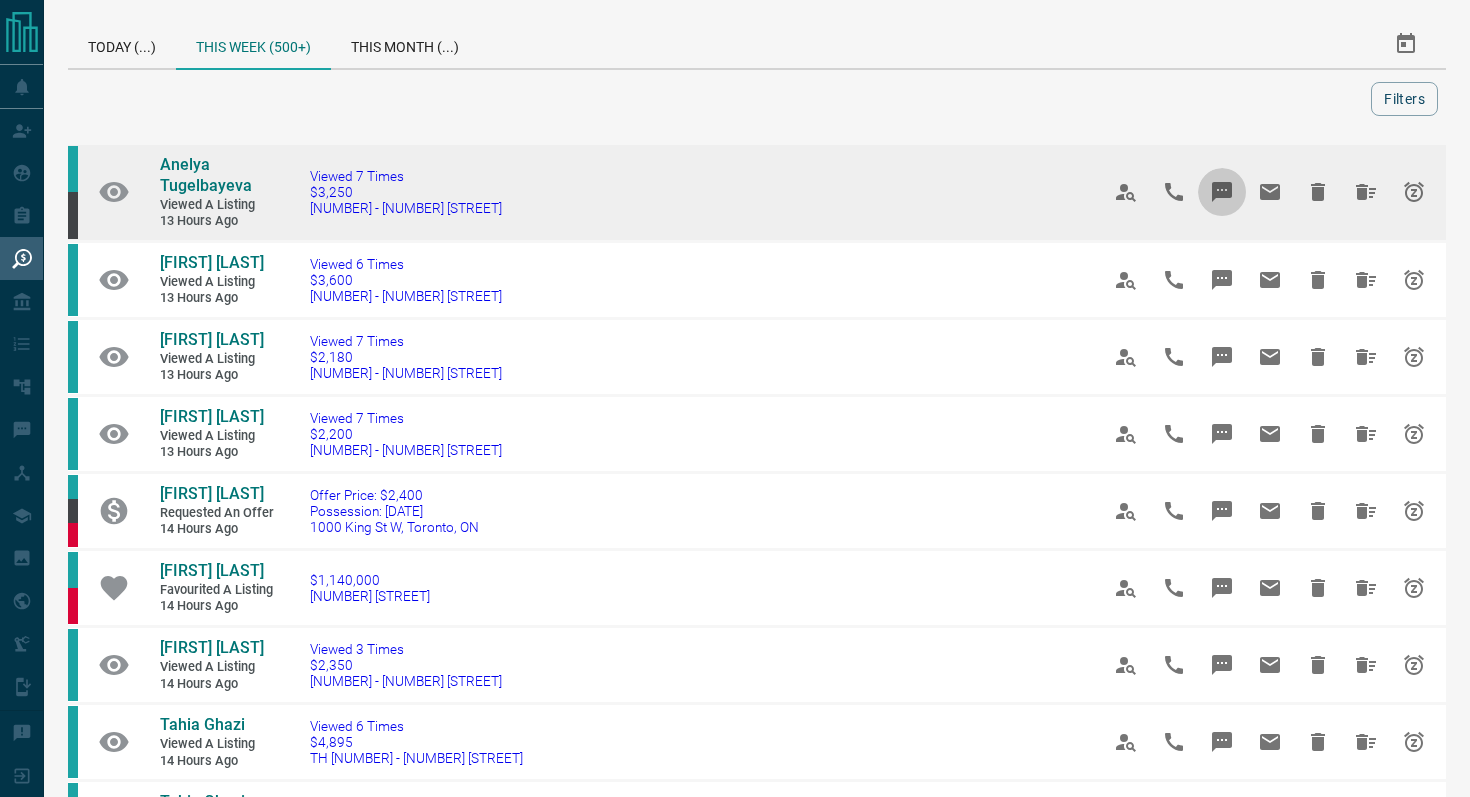 click 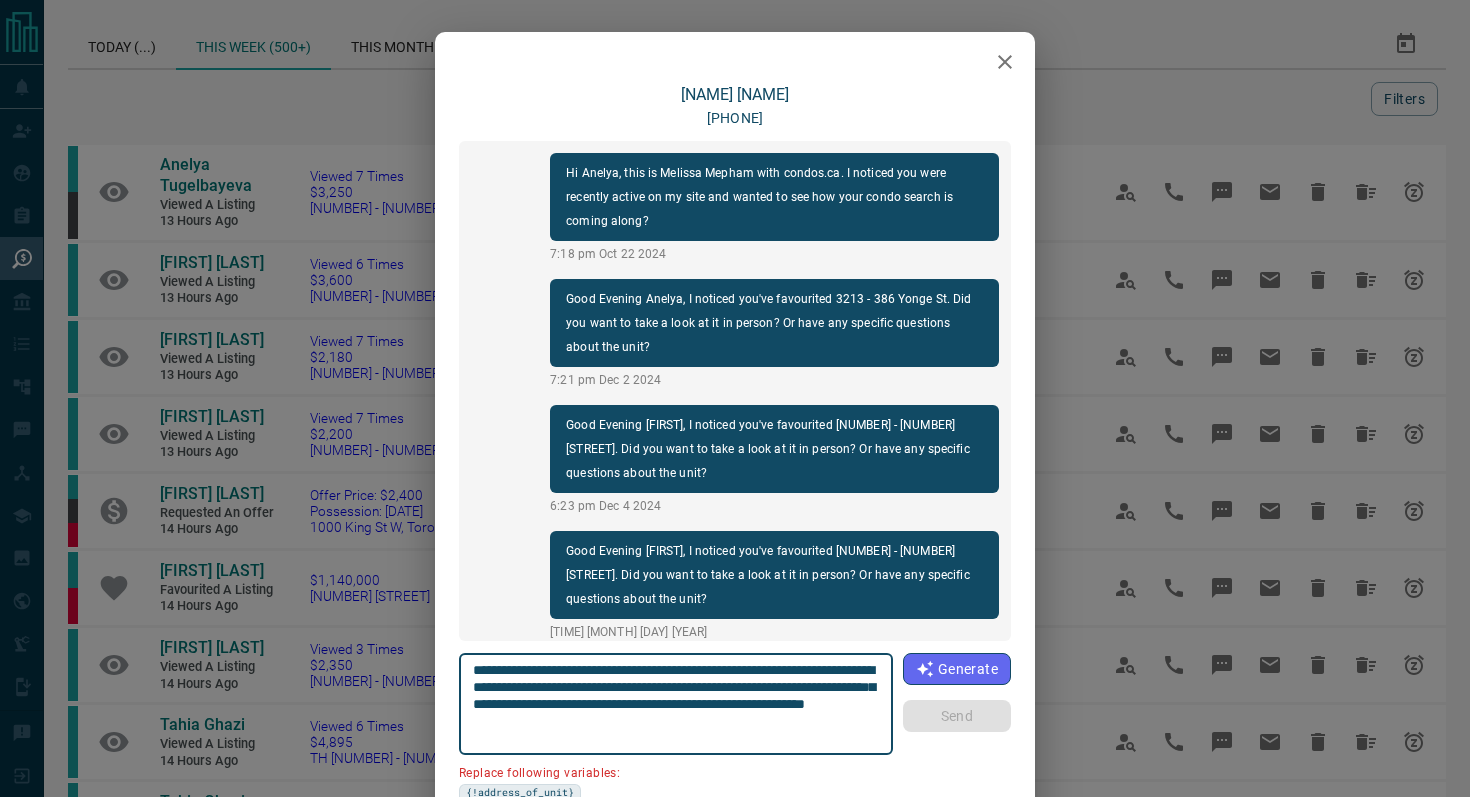 scroll, scrollTop: 1116, scrollLeft: 0, axis: vertical 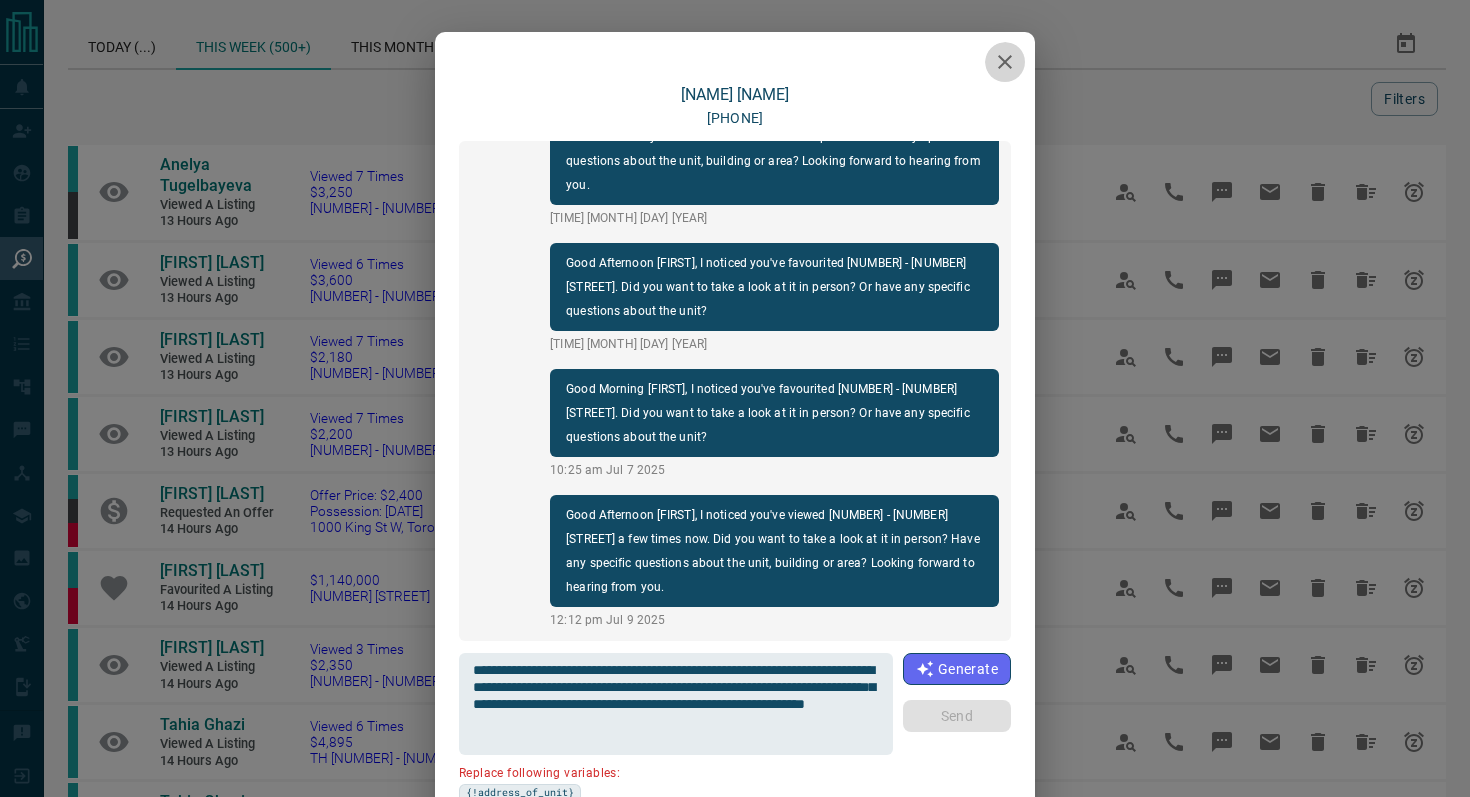 click at bounding box center (1005, 62) 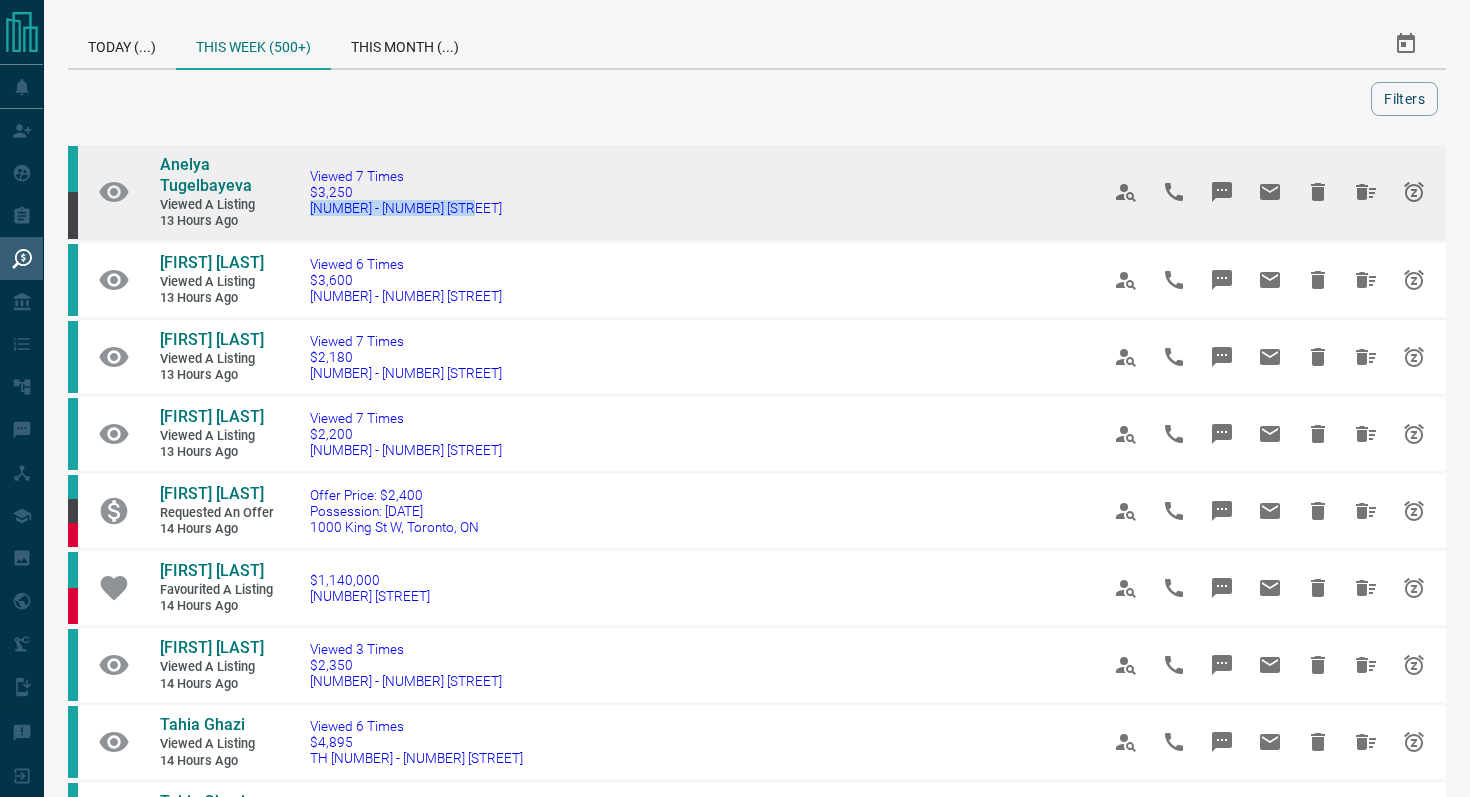 drag, startPoint x: 477, startPoint y: 215, endPoint x: 307, endPoint y: 212, distance: 170.02647 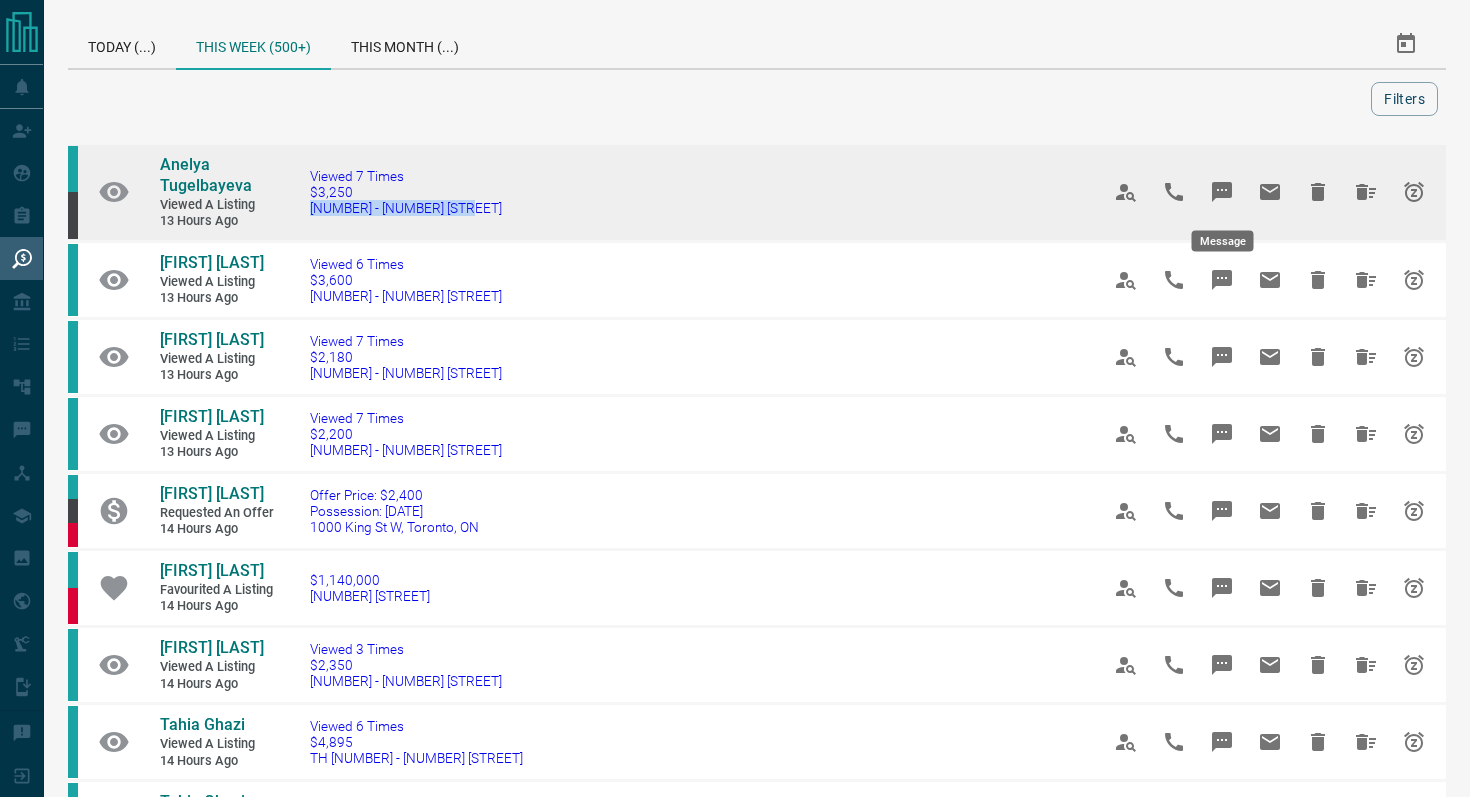 click 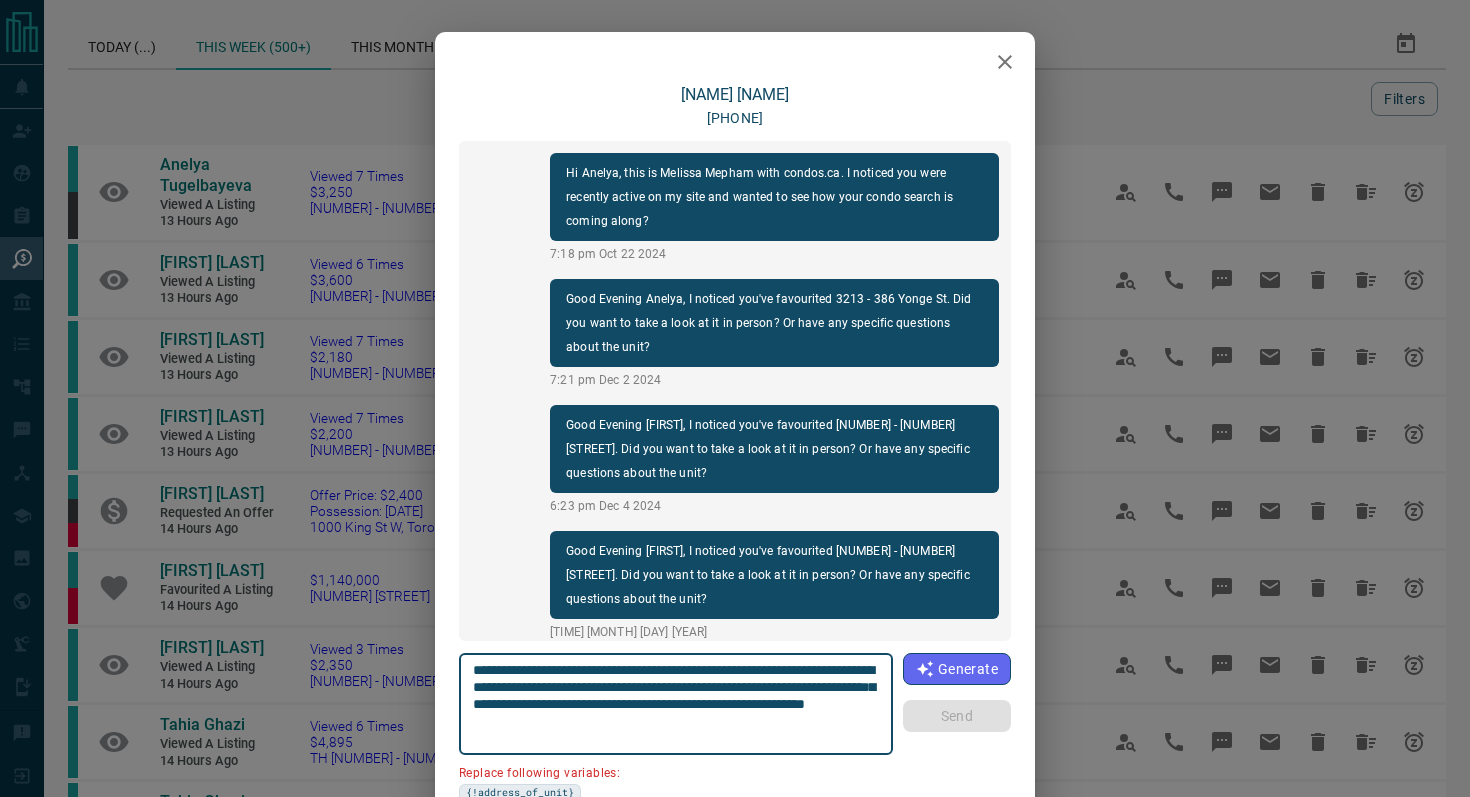 scroll, scrollTop: 1116, scrollLeft: 0, axis: vertical 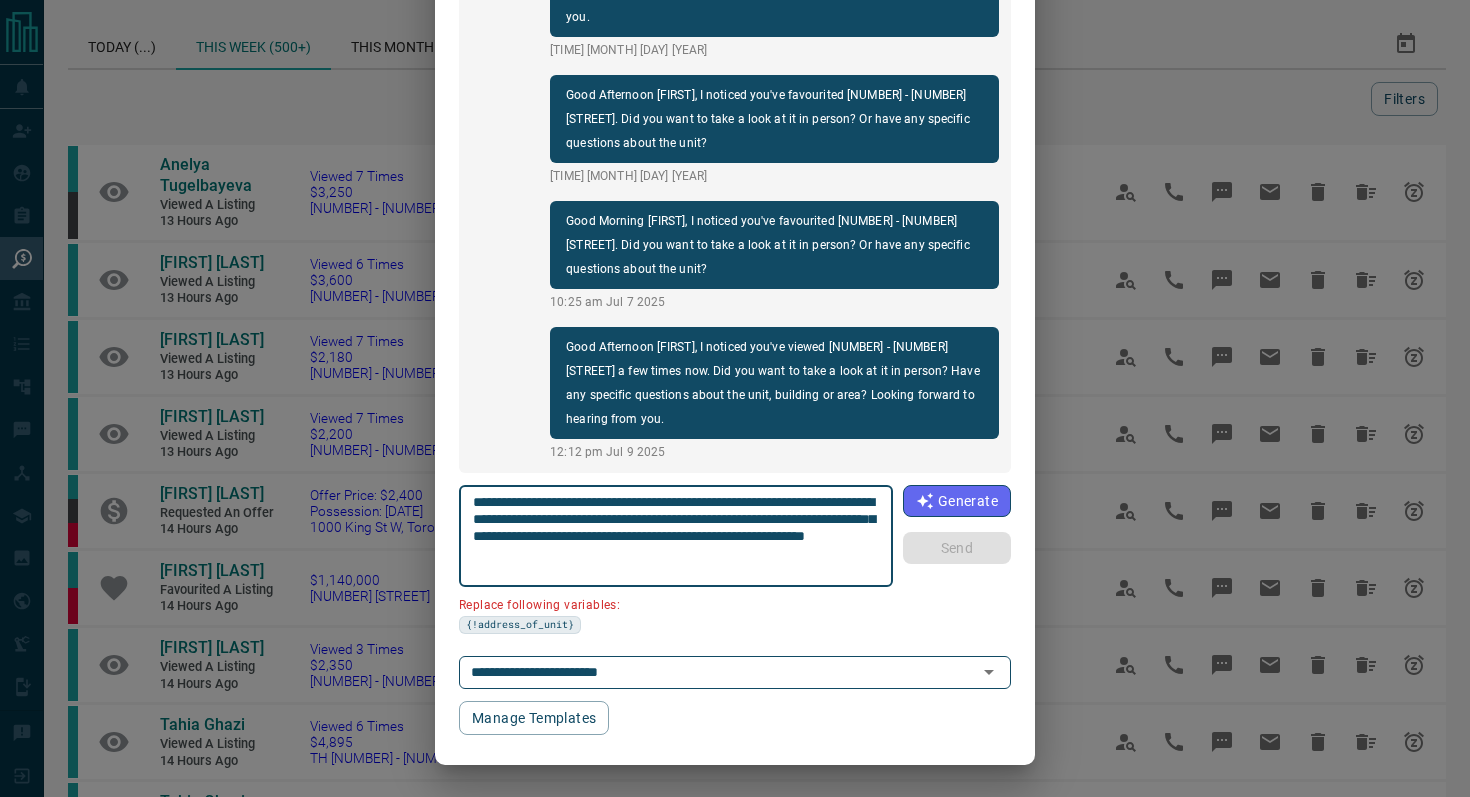 drag, startPoint x: 583, startPoint y: 519, endPoint x: 396, endPoint y: 520, distance: 187.00267 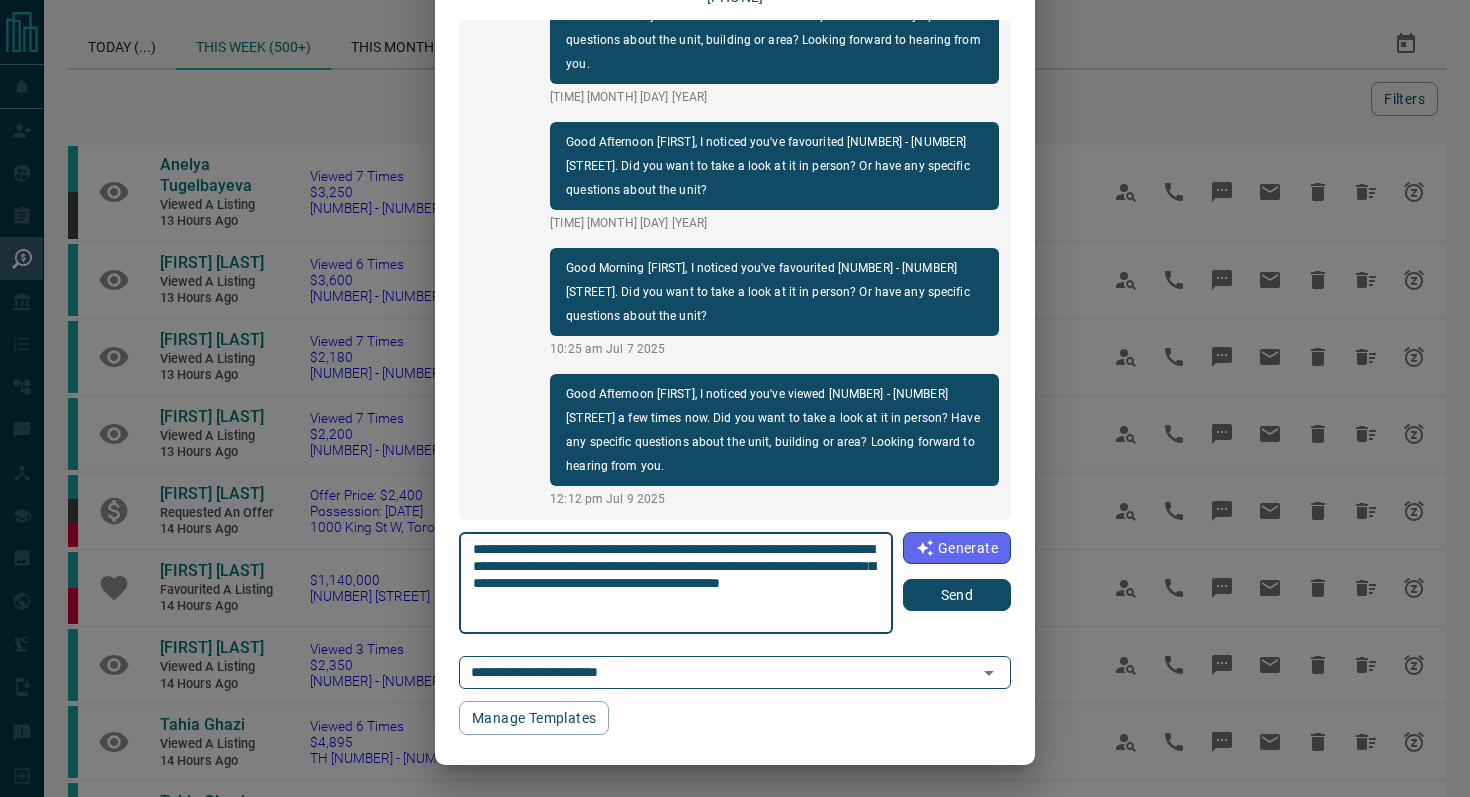 scroll, scrollTop: 121, scrollLeft: 0, axis: vertical 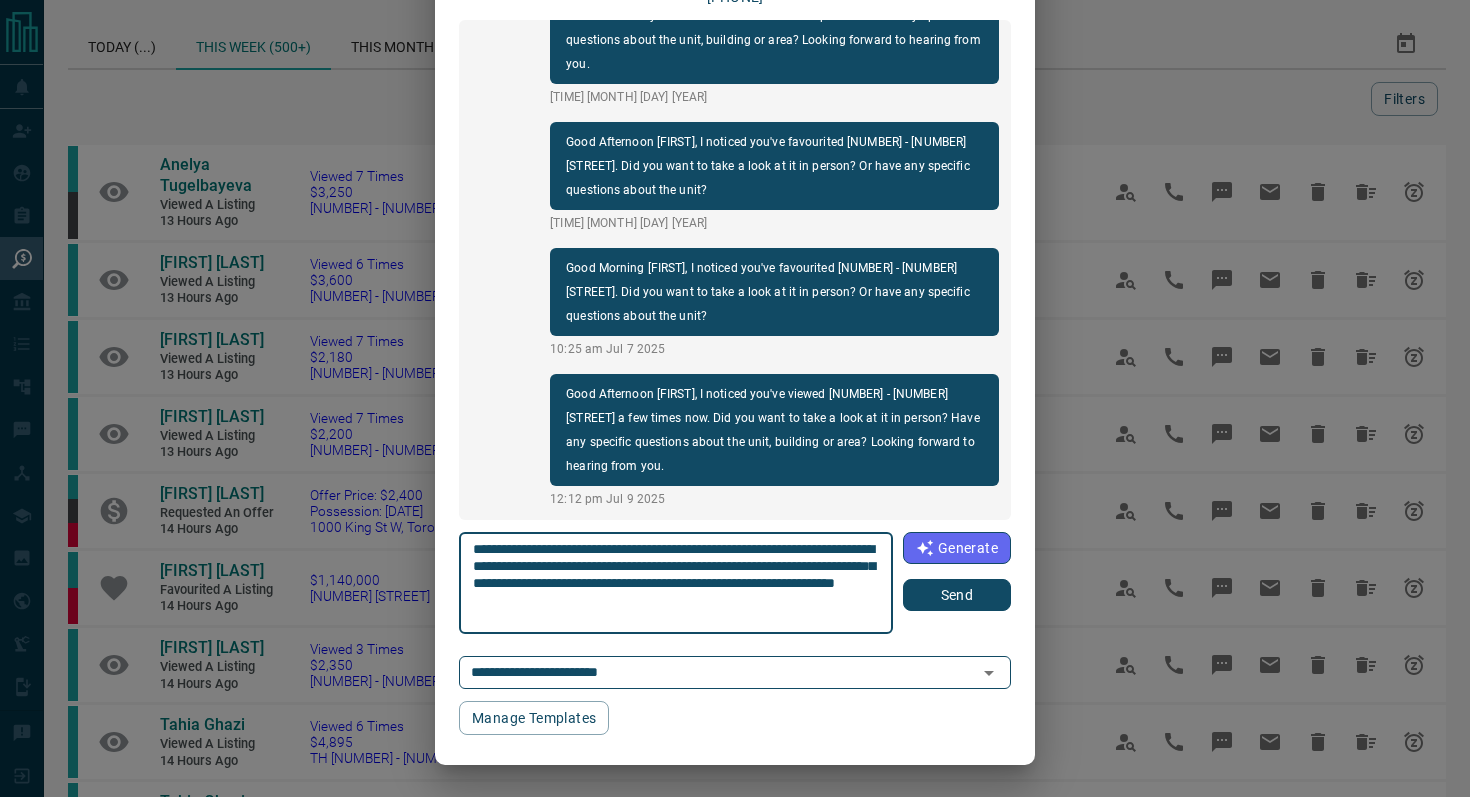 type on "**********" 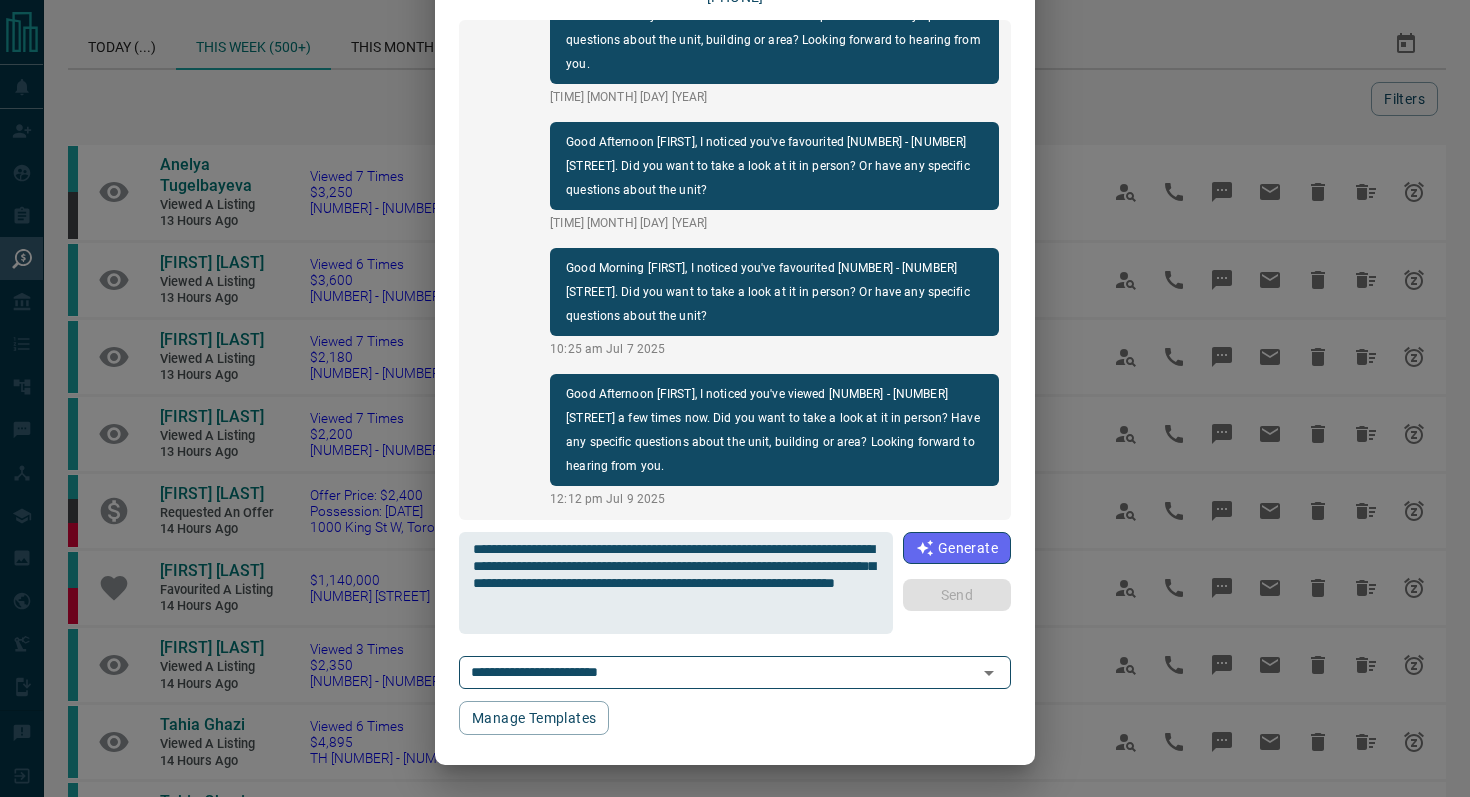 type 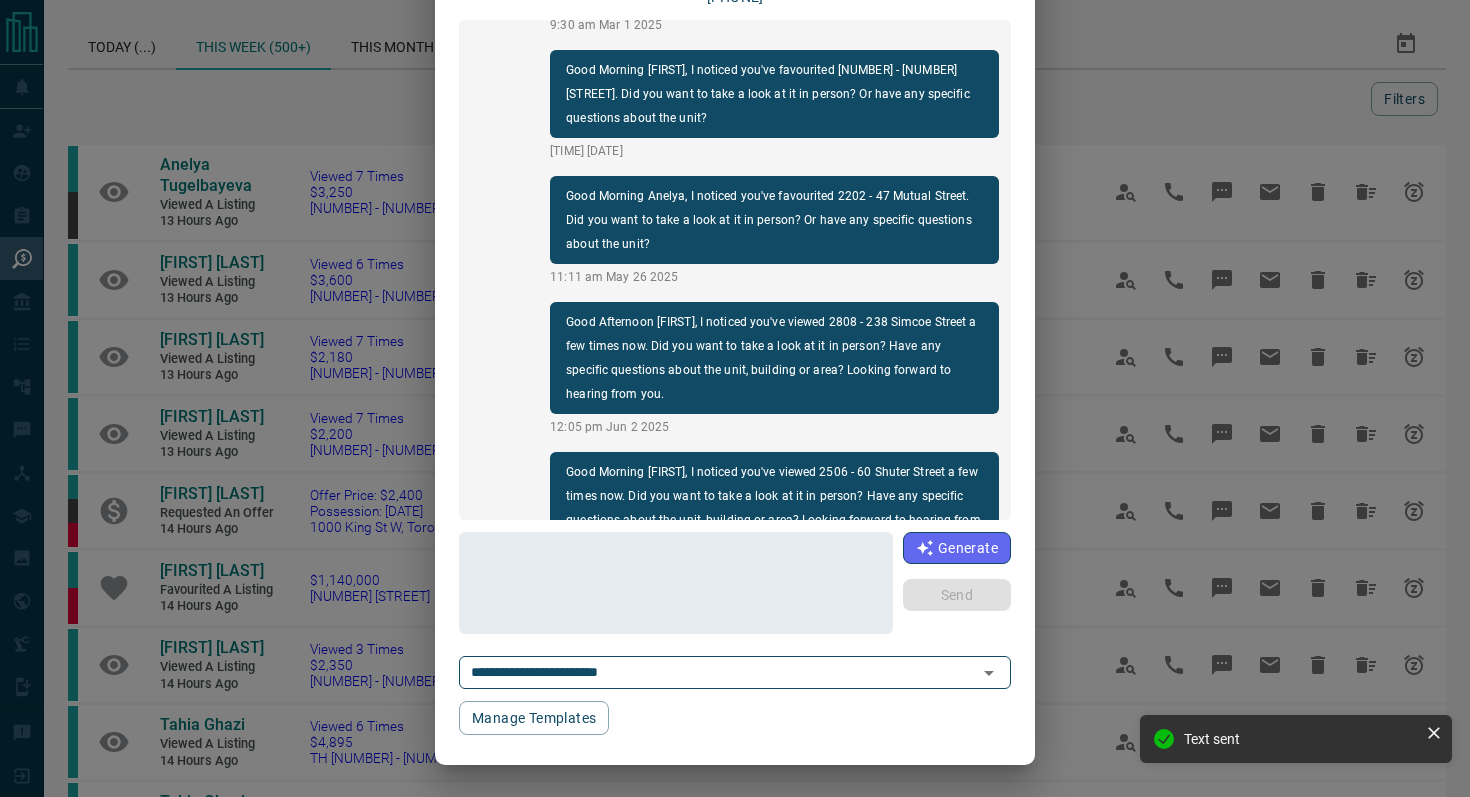 scroll, scrollTop: 0, scrollLeft: 0, axis: both 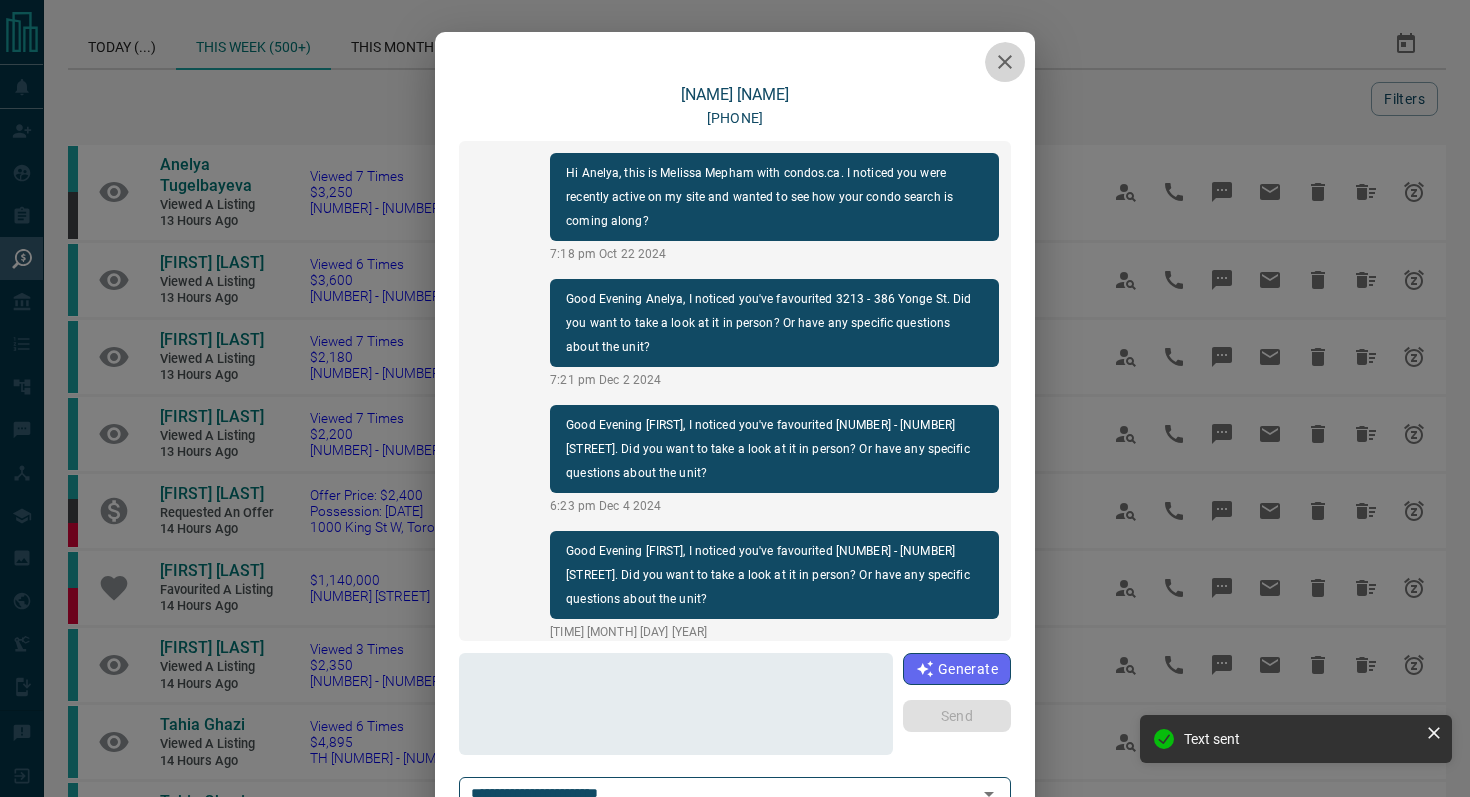 click 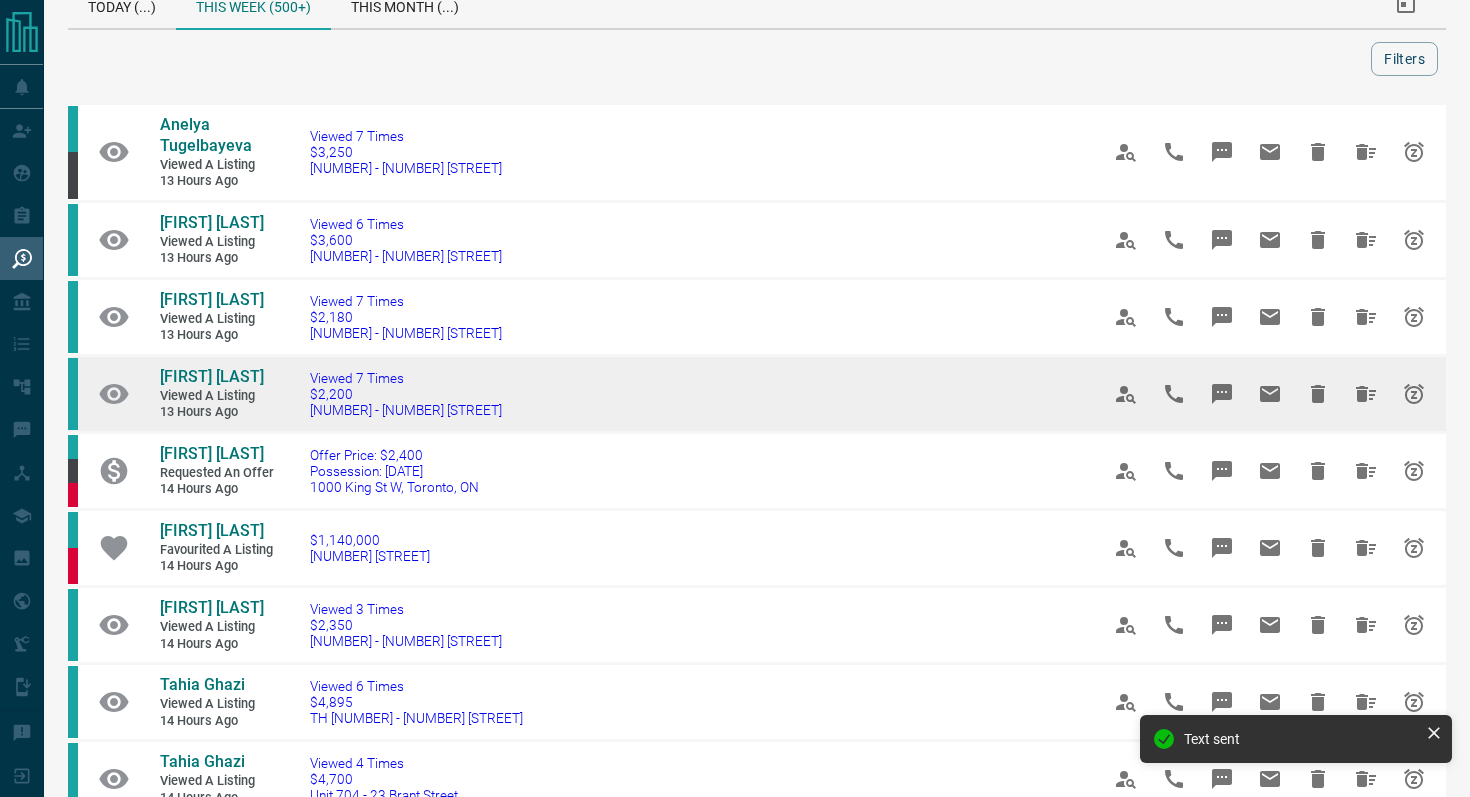 scroll, scrollTop: 46, scrollLeft: 0, axis: vertical 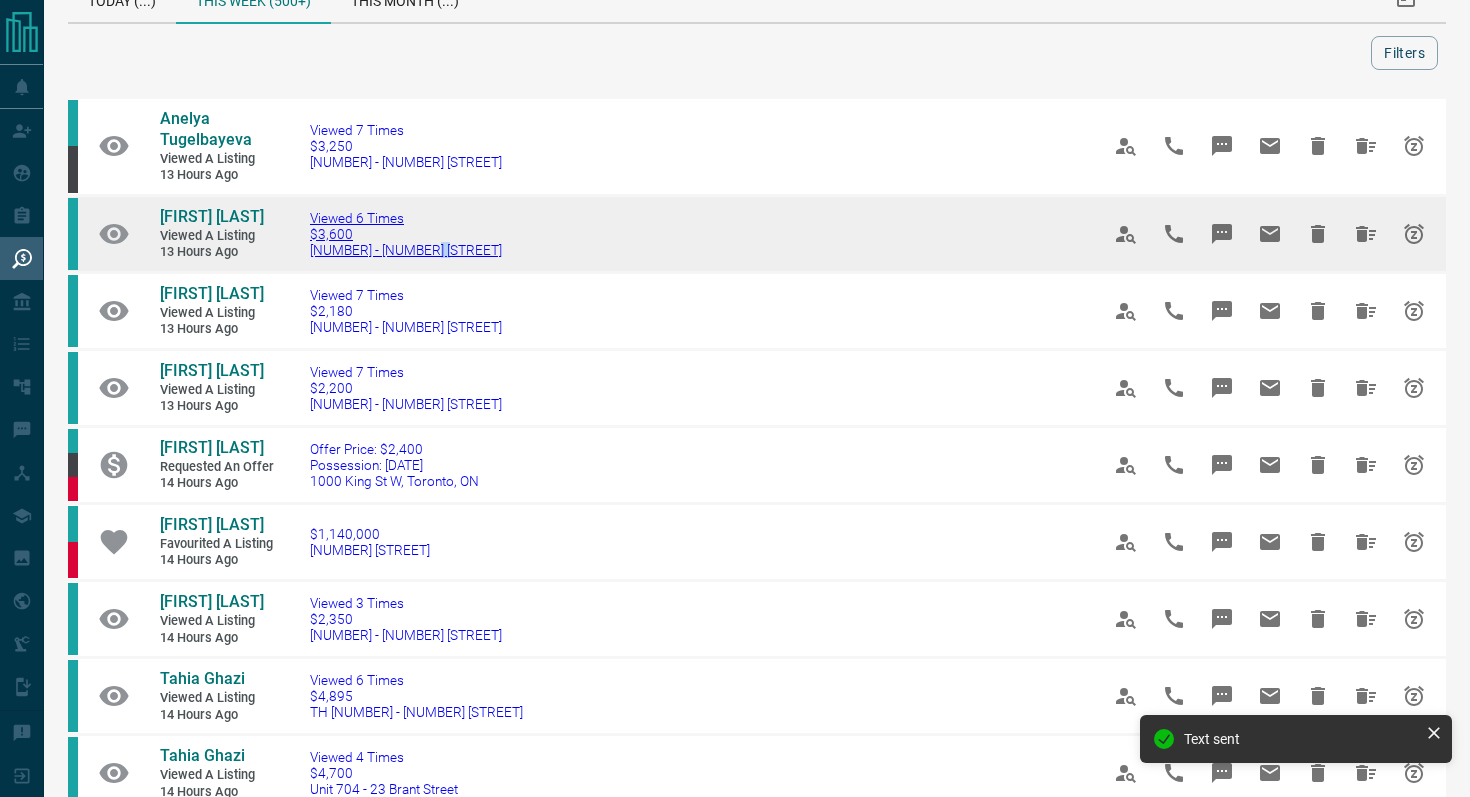 drag, startPoint x: 510, startPoint y: 265, endPoint x: 427, endPoint y: 265, distance: 83 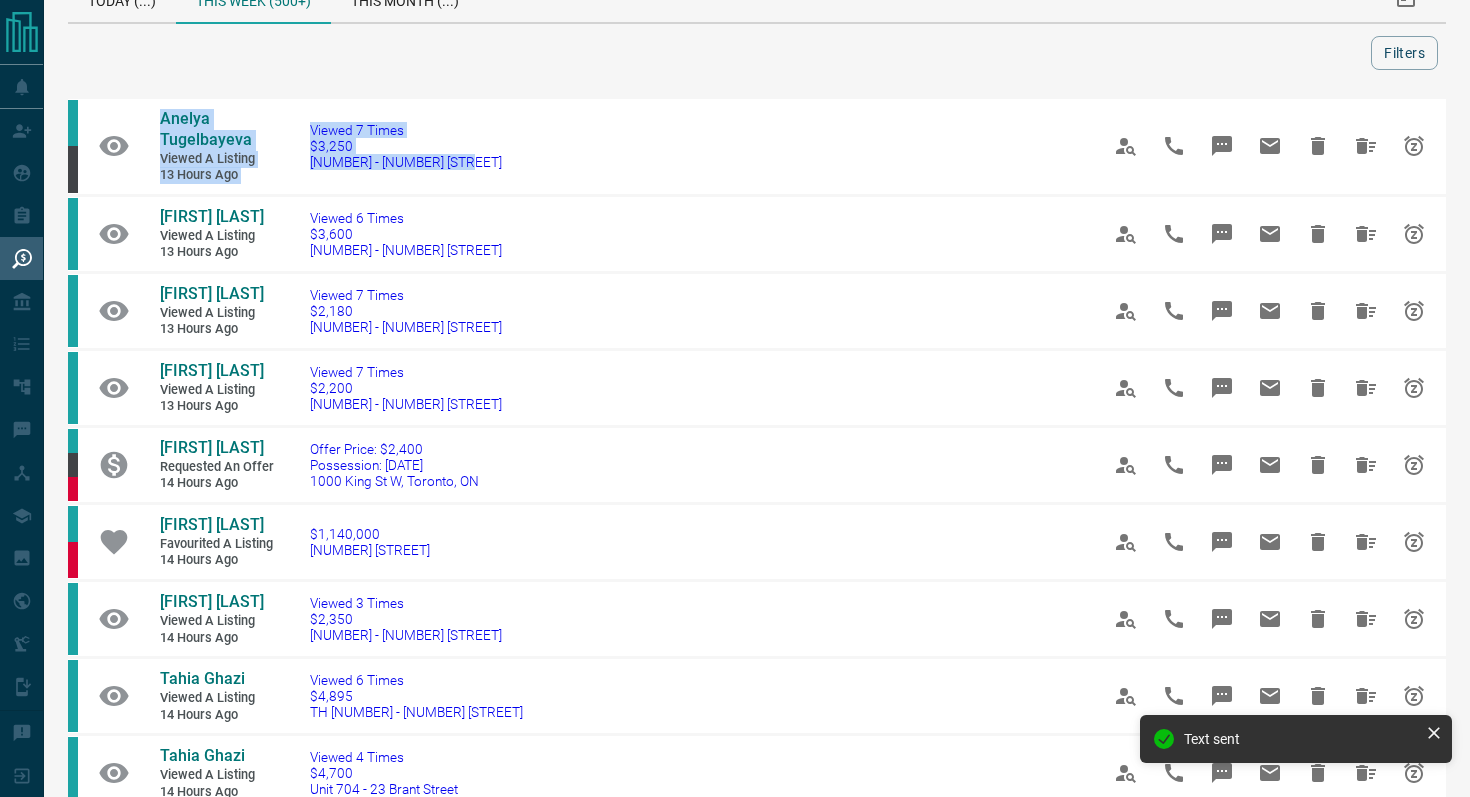 drag, startPoint x: 503, startPoint y: 160, endPoint x: 127, endPoint y: 98, distance: 381.07742 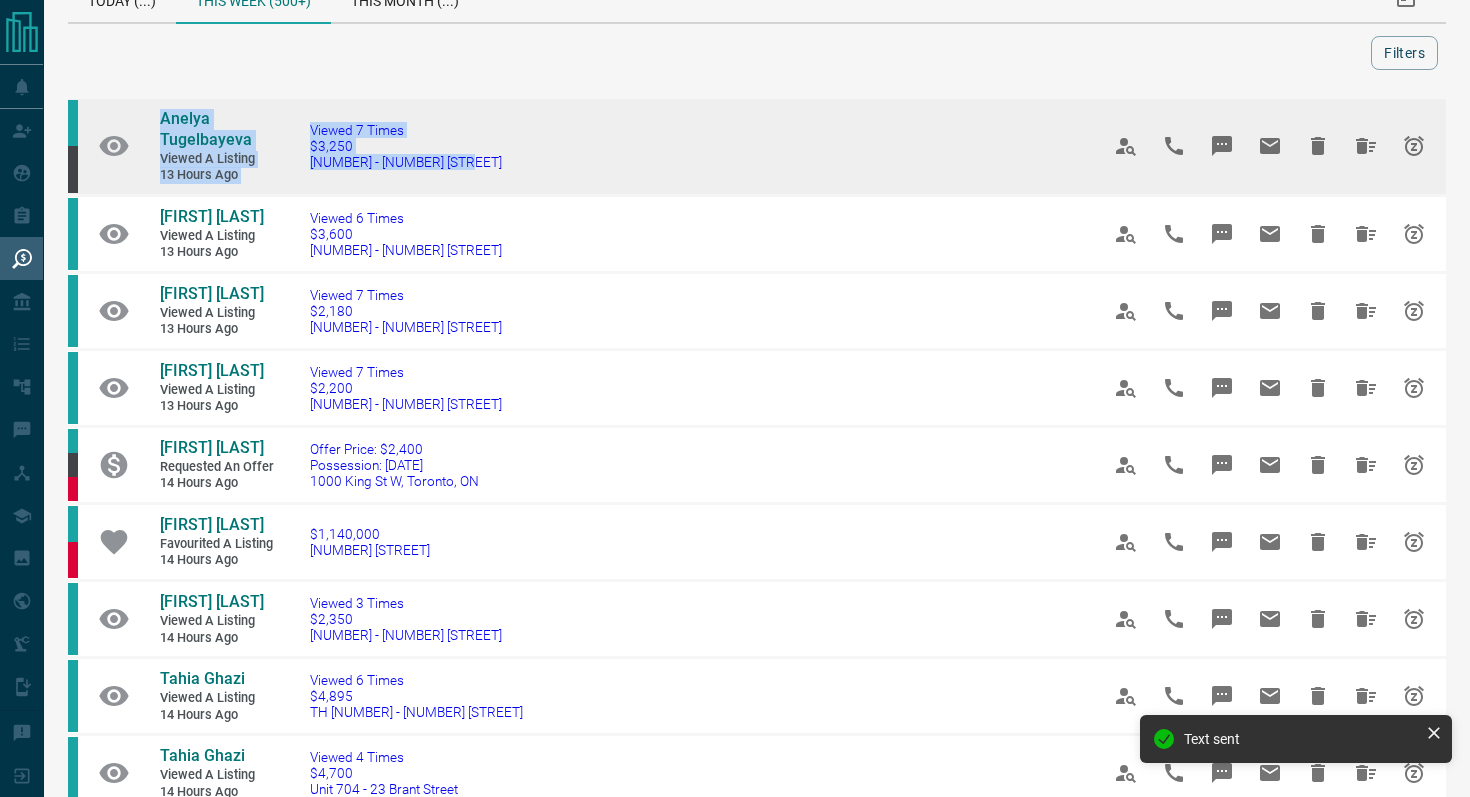 click on "[FIRST] [LAST] Viewed a Listing [TIME] ago Viewed [NUMBER] Times $[PRICE] [NUMBER] - [NUMBER] [STREET] [FIRST] [LAST] Viewed a Listing [TIME] ago Viewed [NUMBER] Times $[PRICE] [NUMBER] - [NUMBER] [STREET] [FIRST] [LAST] Viewed a Listing [TIME] ago Viewed [NUMBER] Times $[PRICE] [NUMBER] - [NUMBER] [STREET] [FIRST] [LAST] Viewed a Listing [TIME] ago Viewed [NUMBER] Times $[PRICE] [NUMBER] - [NUMBER] [STREET] [FIRST] [LAST] Requested an Offer [TIME] ago Offer Price: $[PRICE] Possession: [DATE] [NUMBER] [STREET], [CITY], [STATE] [FIRST] [LAST] Favourited a Listing [TIME] ago $[PRICE] [NUMBER] - [NUMBER] [STREET] [FIRST] [LAST] Viewed a Listing [TIME] ago Viewed [NUMBER] Times $[PRICE] [NUMBER] - [NUMBER] [STREET] [FIRST] [LAST] Viewed a Listing [TIME] ago Viewed [NUMBER] Times $[PRICE] [NUMBER] - [NUMBER] [STREET] [FIRST] [LAST] Viewed a Listing [TIME] ago Viewed [NUMBER] Times $[PRICE] [NUMBER] - [NUMBER] [STREET] [FIRST] [LAST] Viewed a Listing [TIME] ago Viewed [NUMBER] Times $[PRICE] [NUMBER] - [NUMBER] [STREET]" at bounding box center (757, 885) 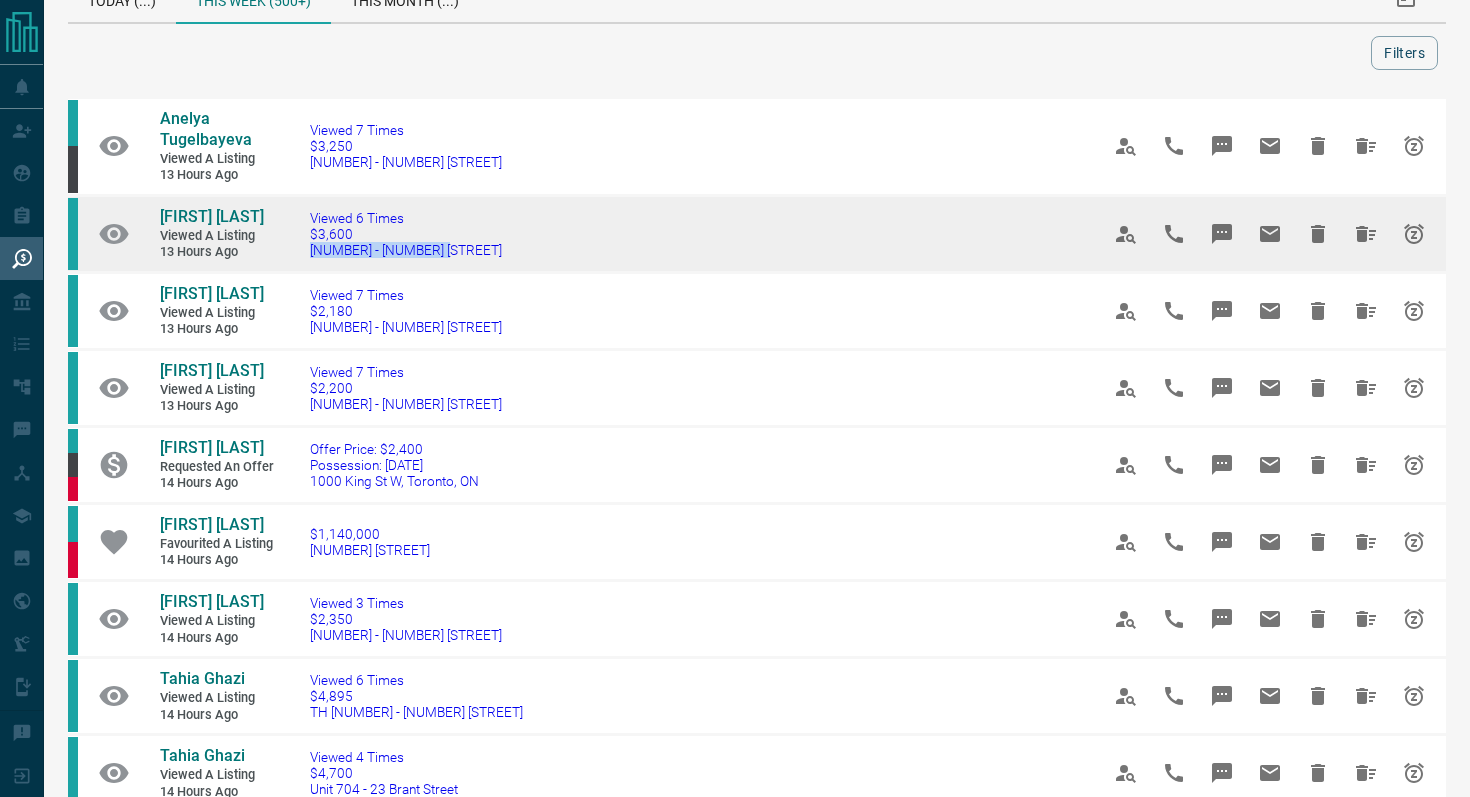 drag, startPoint x: 480, startPoint y: 266, endPoint x: 307, endPoint y: 264, distance: 173.01157 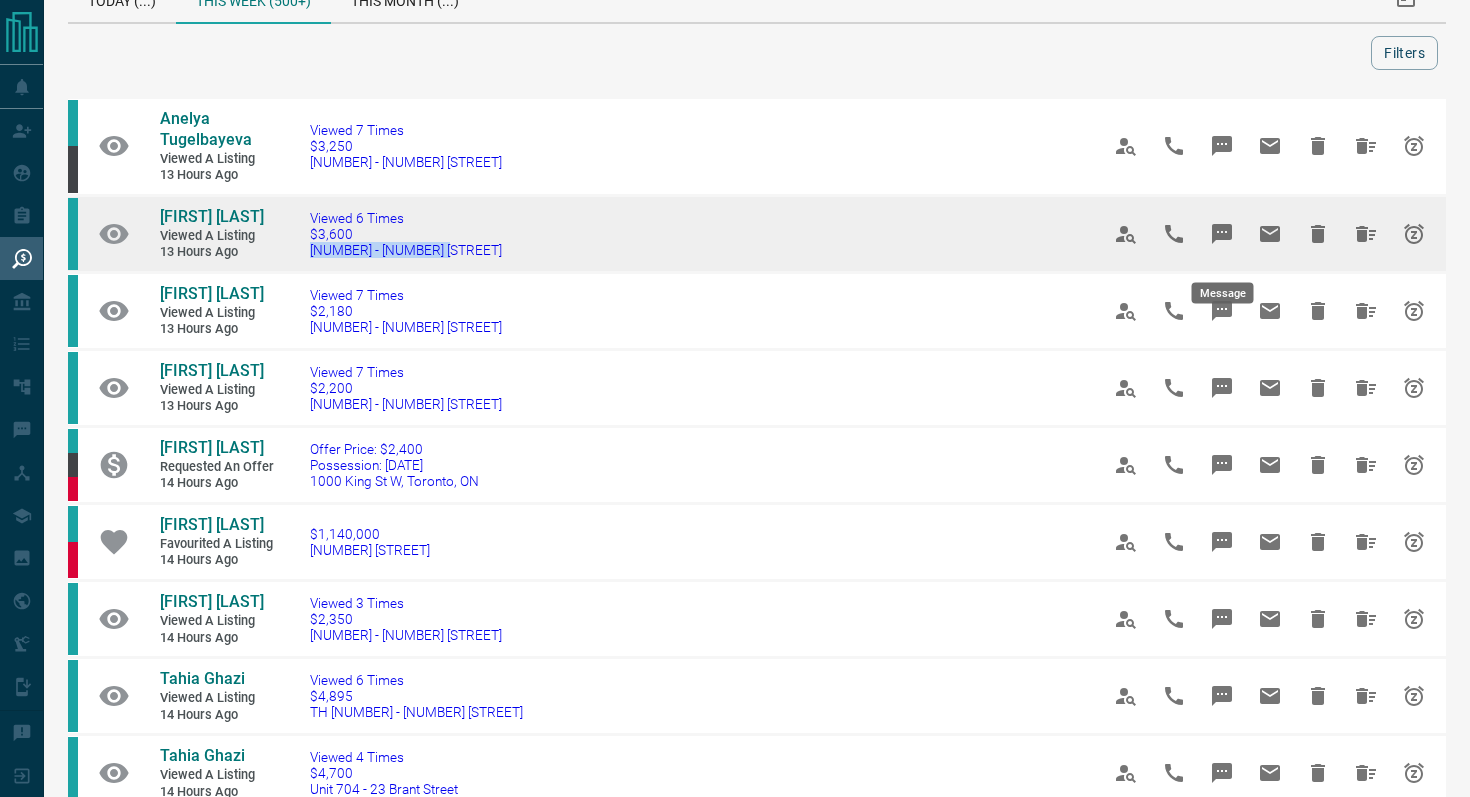 click 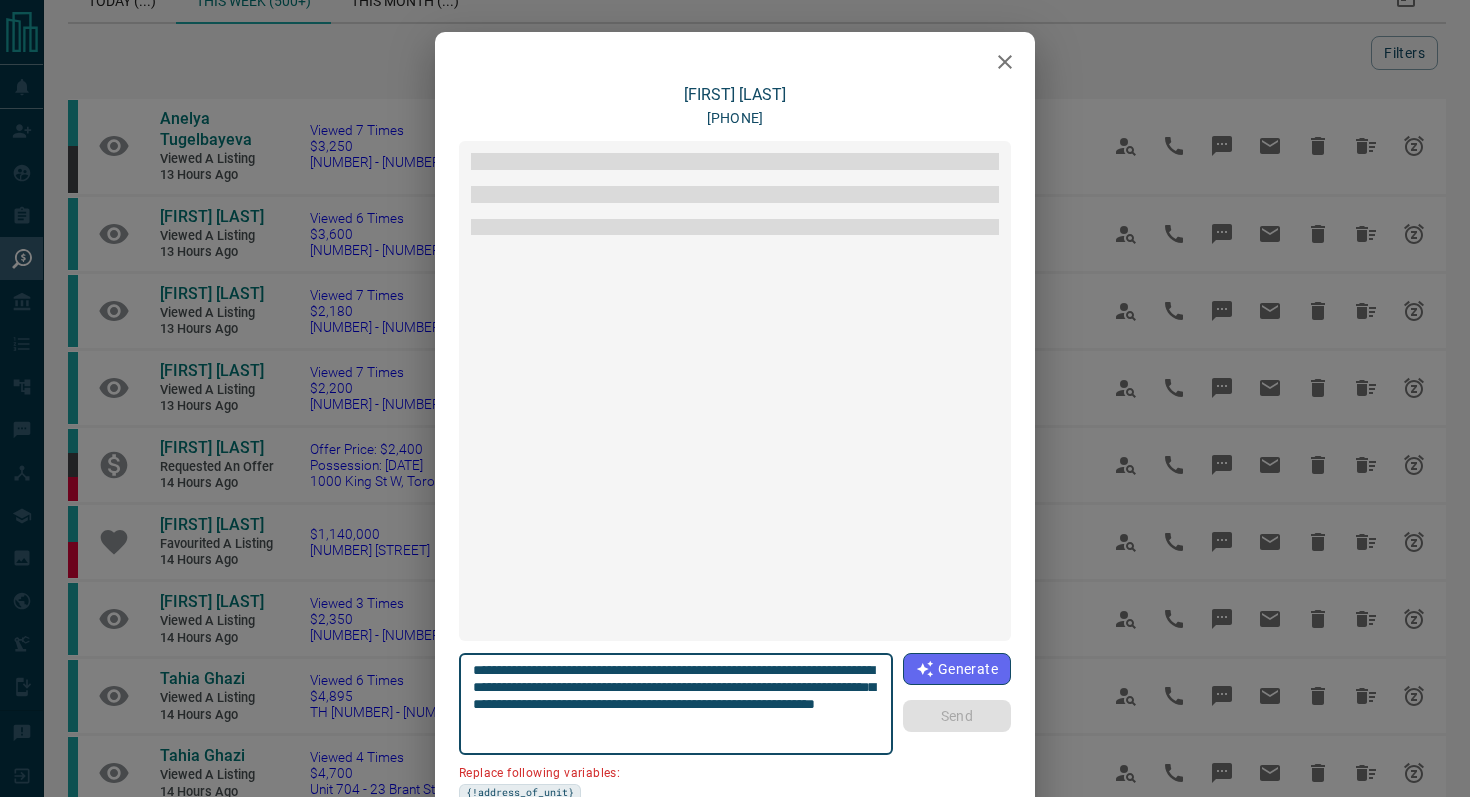 scroll, scrollTop: 288, scrollLeft: 0, axis: vertical 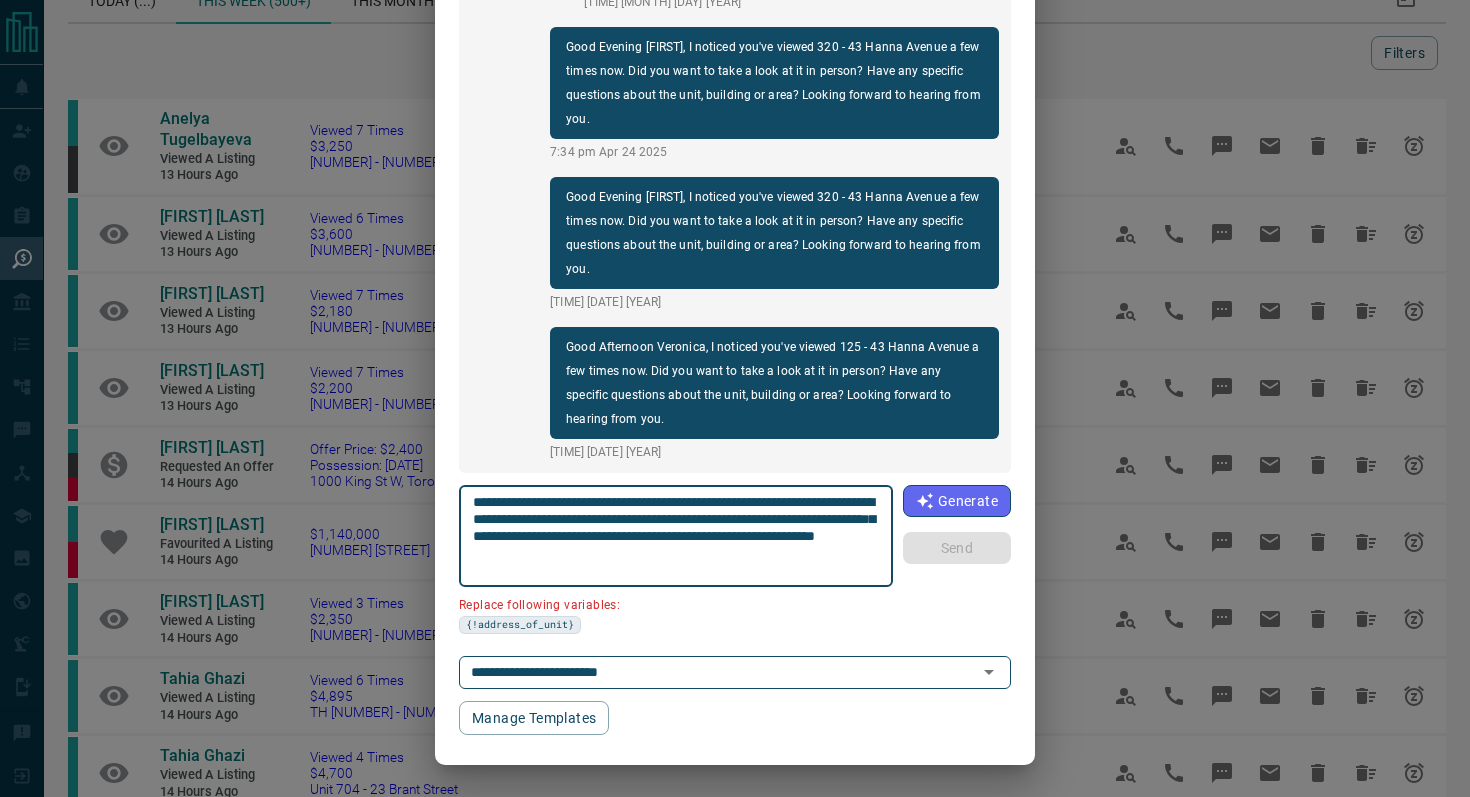 drag, startPoint x: 585, startPoint y: 515, endPoint x: 345, endPoint y: 516, distance: 240.00209 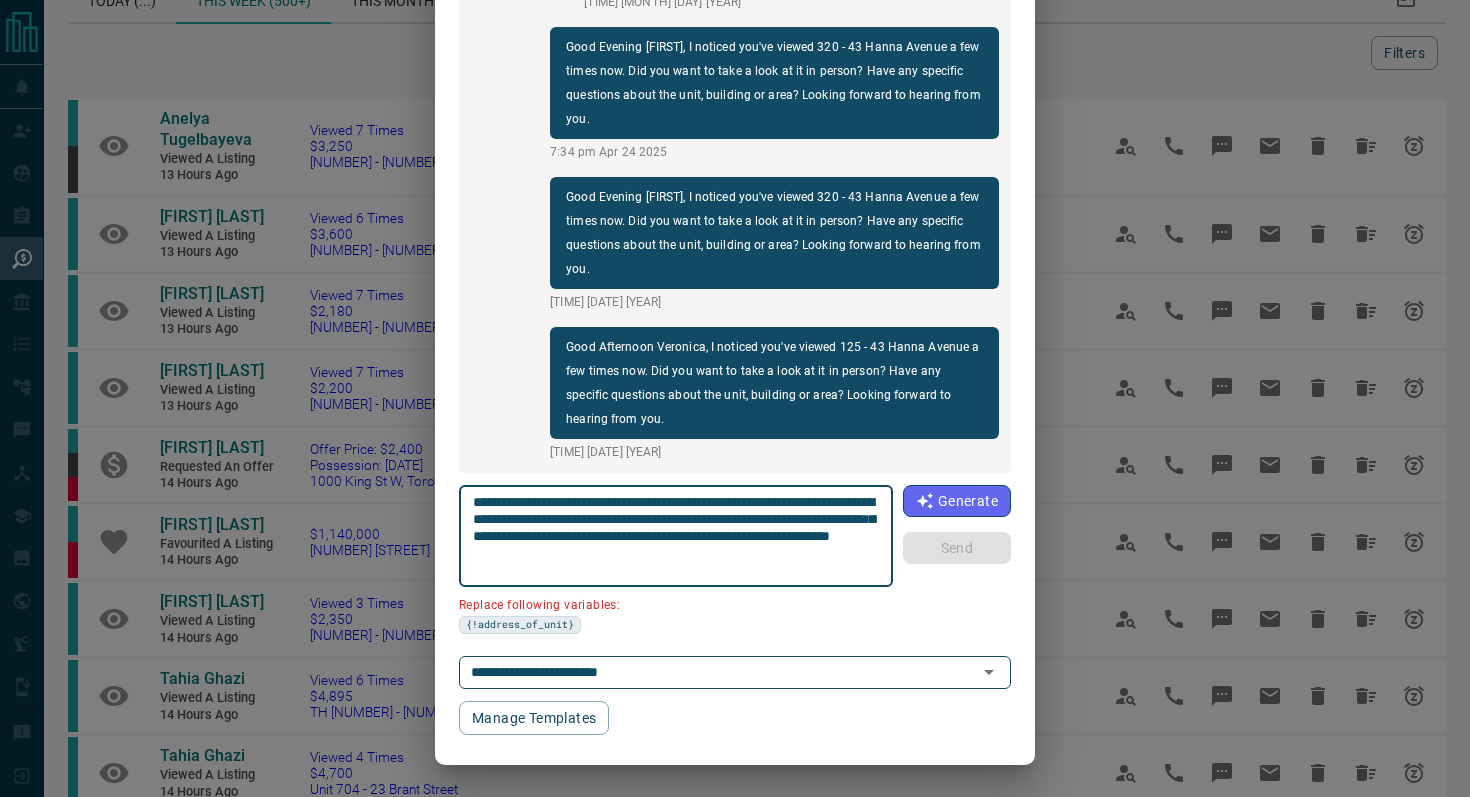 scroll, scrollTop: 121, scrollLeft: 0, axis: vertical 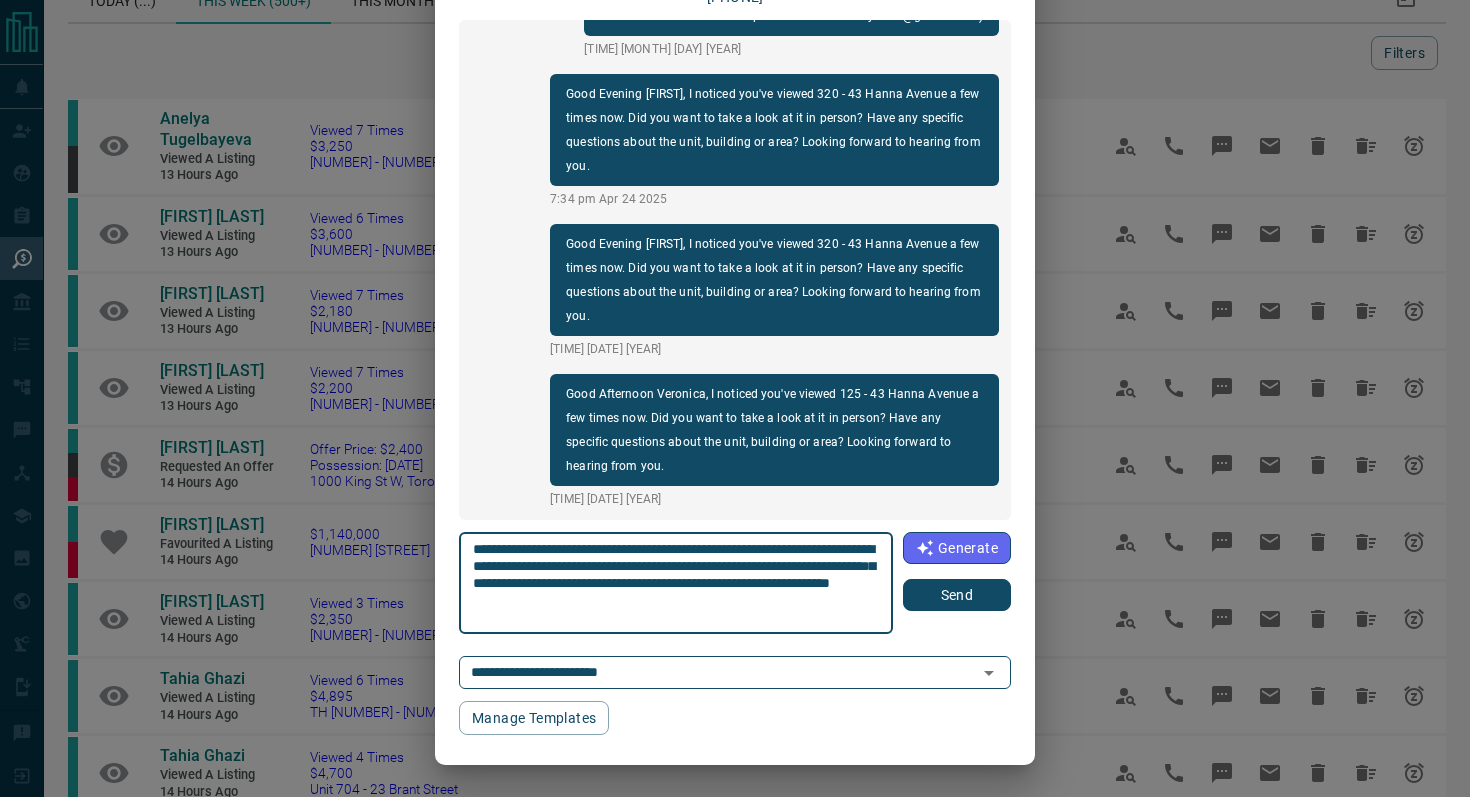 type on "**********" 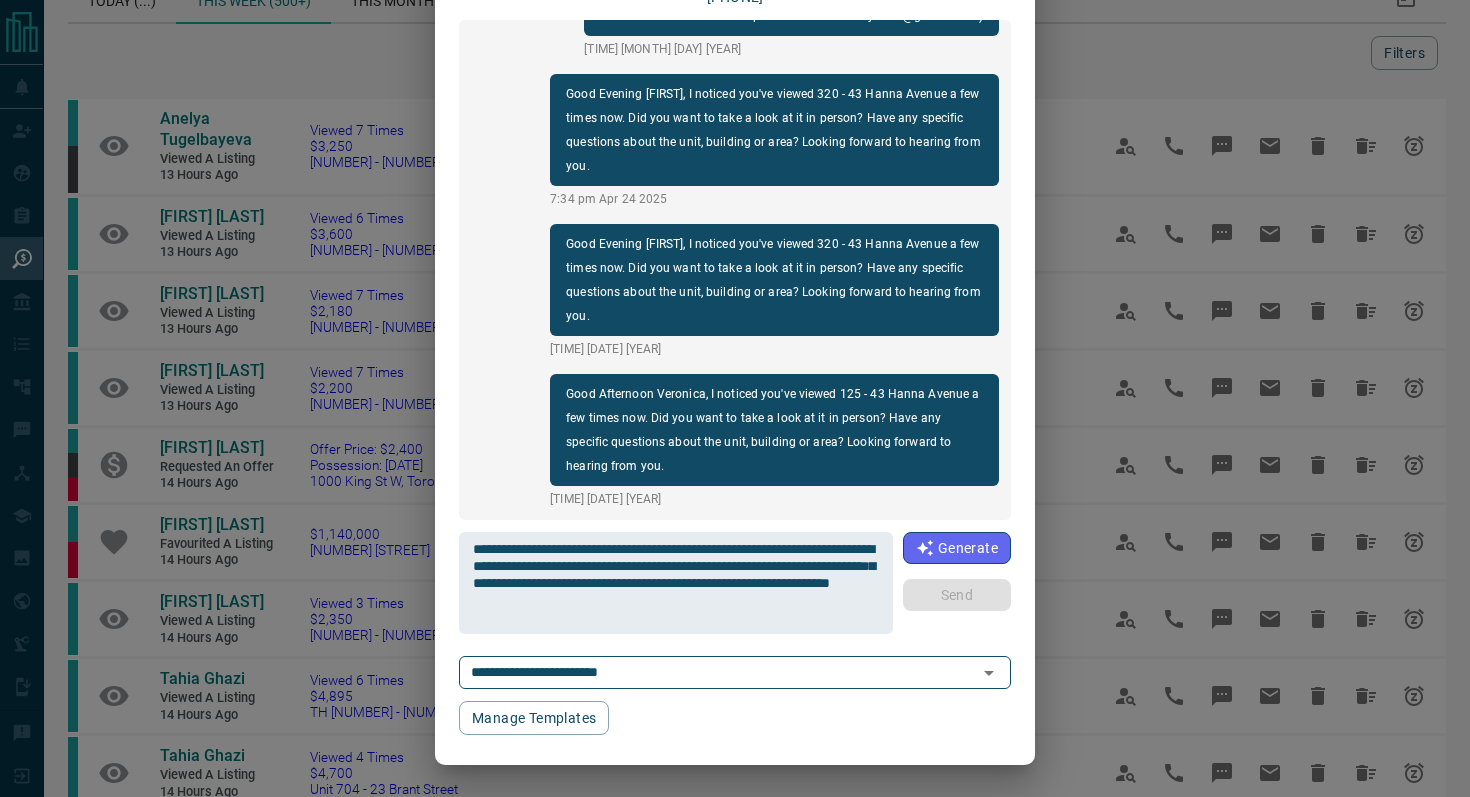 type 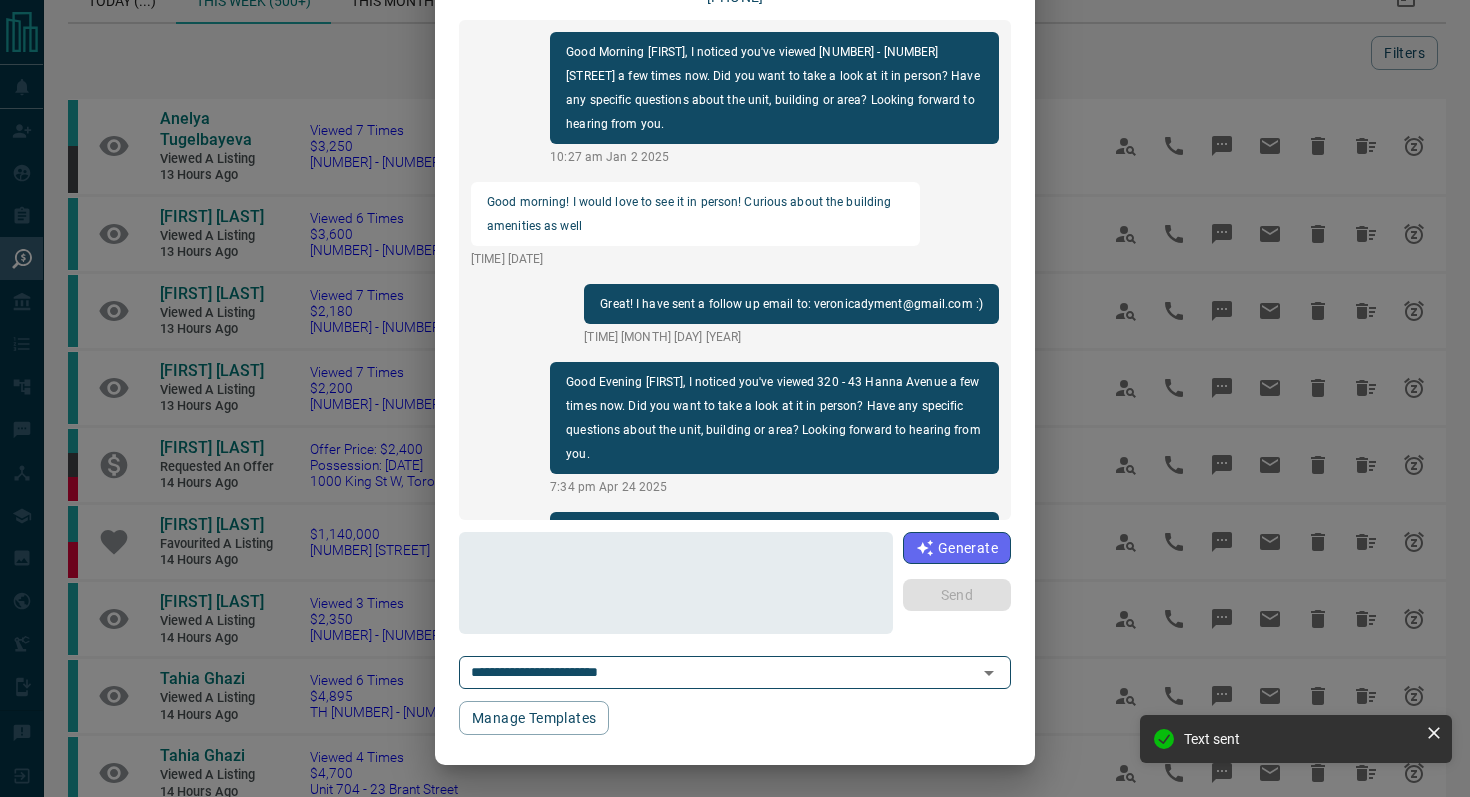 scroll, scrollTop: 0, scrollLeft: 0, axis: both 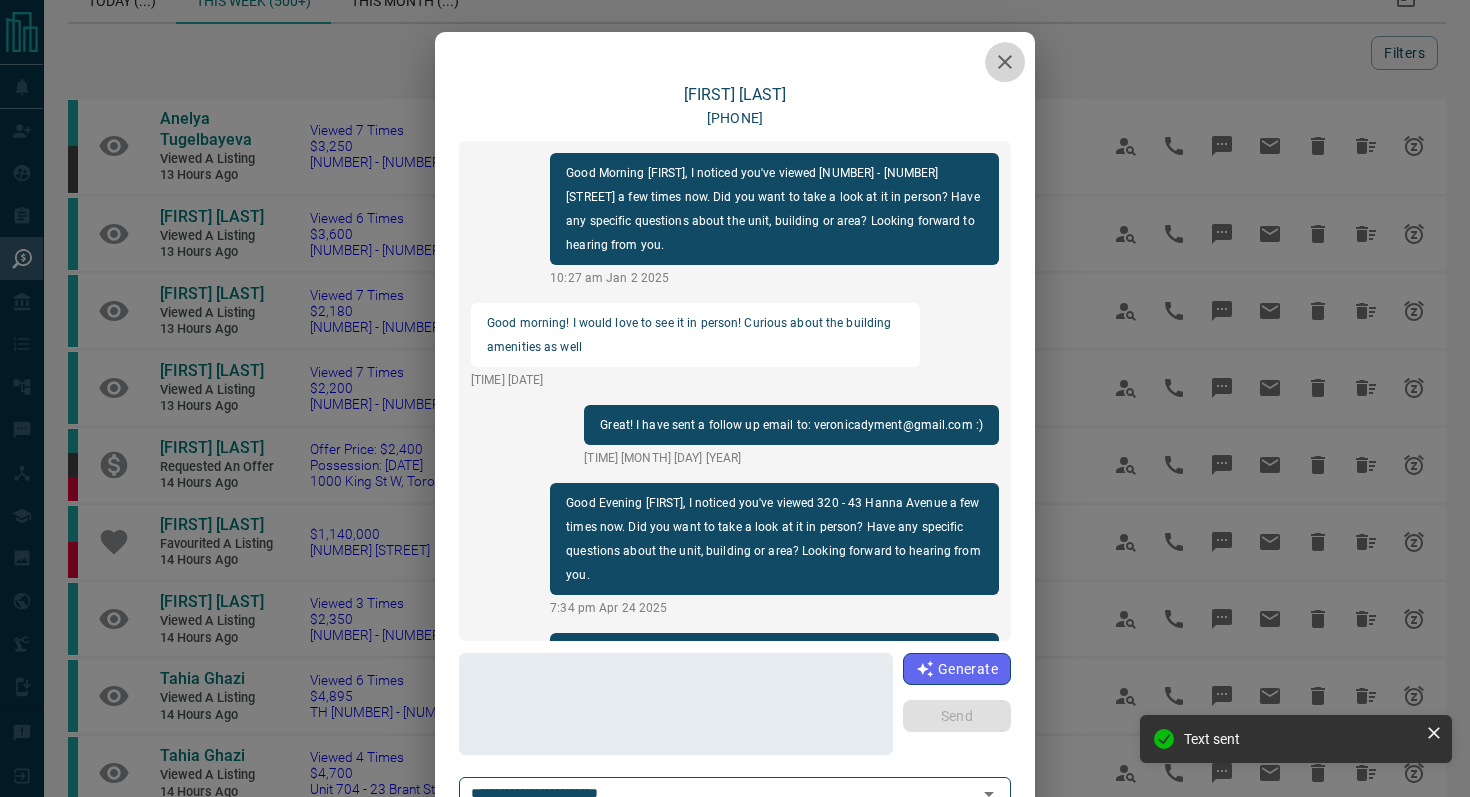 click 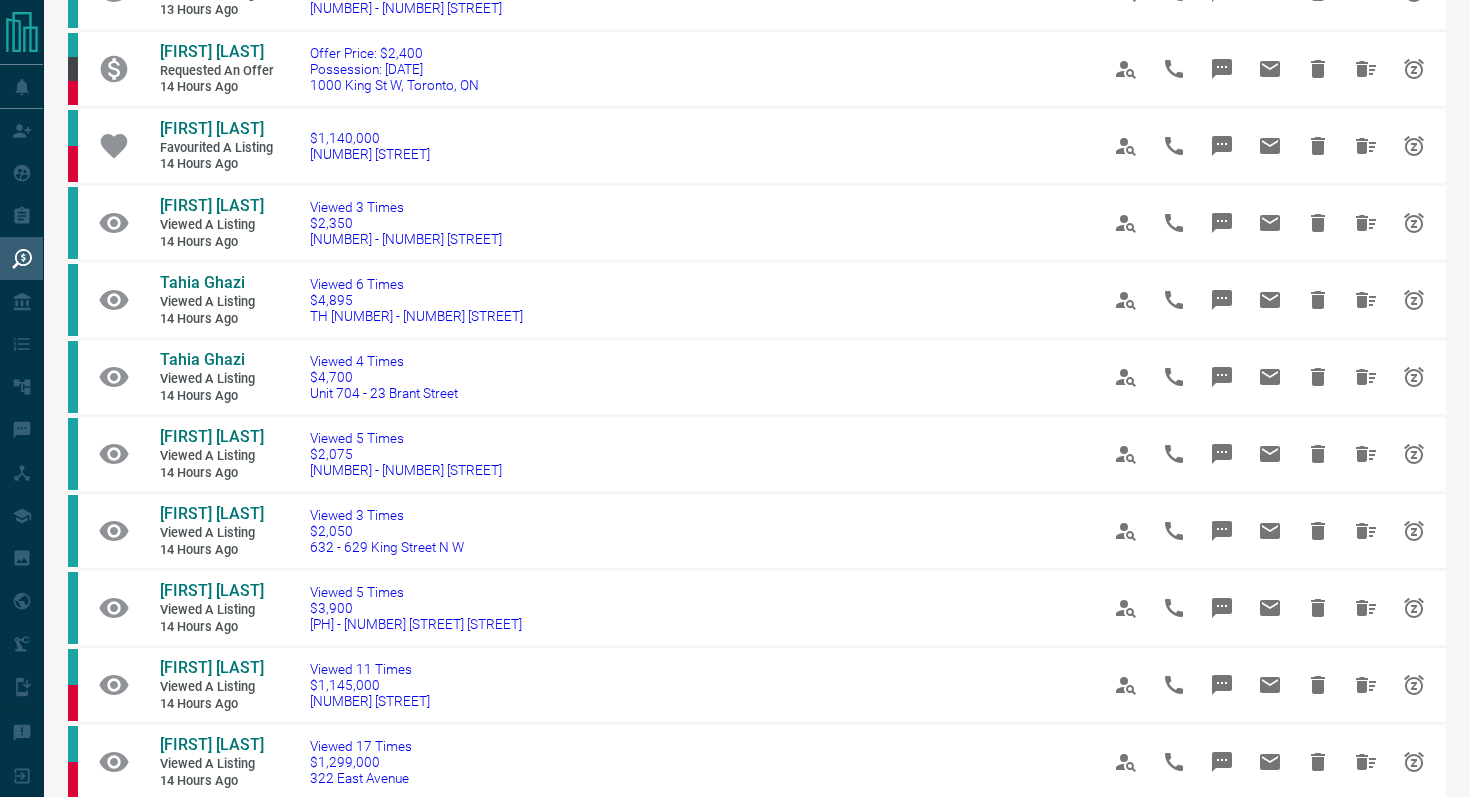 scroll, scrollTop: 466, scrollLeft: 0, axis: vertical 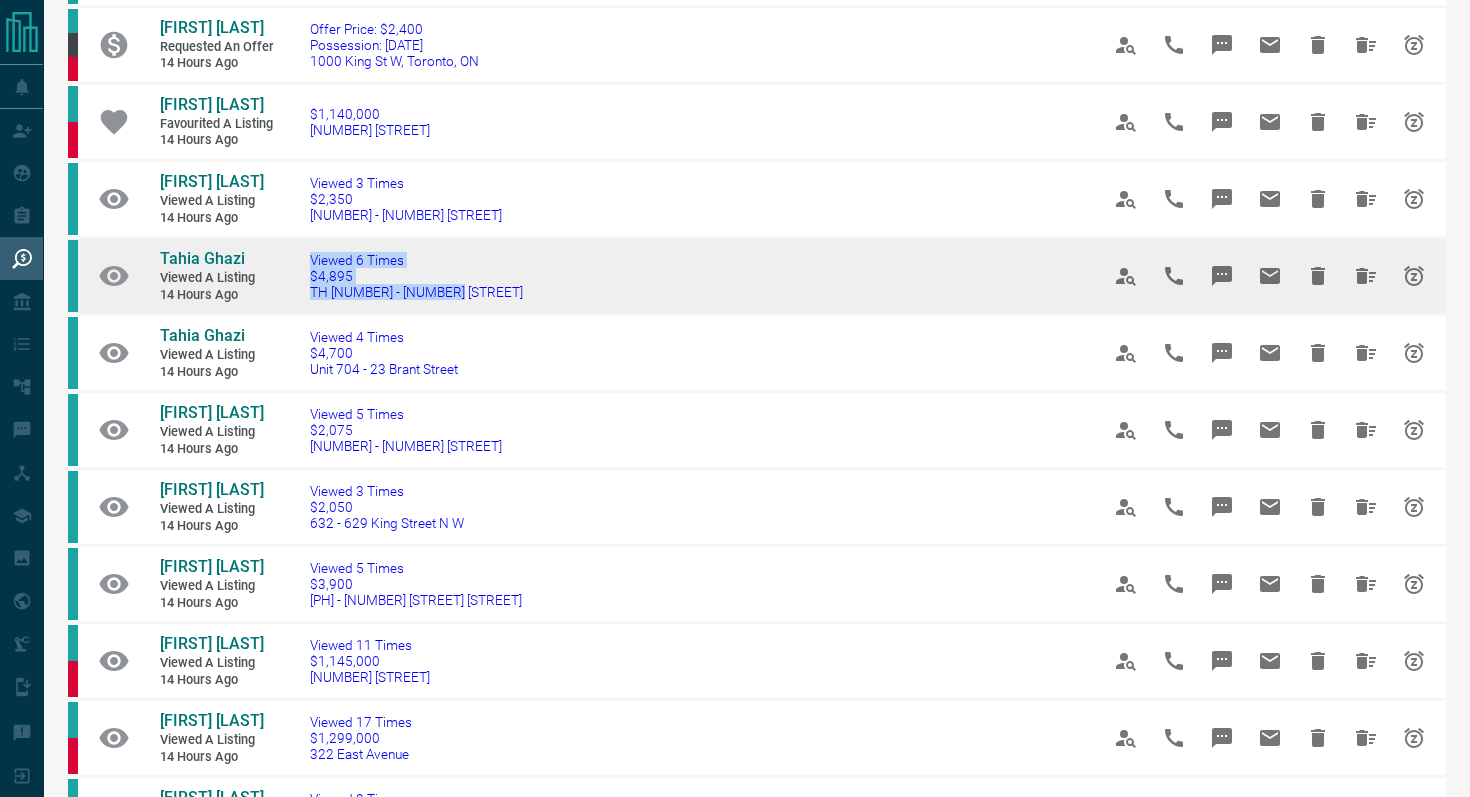 drag, startPoint x: 488, startPoint y: 320, endPoint x: 272, endPoint y: 320, distance: 216 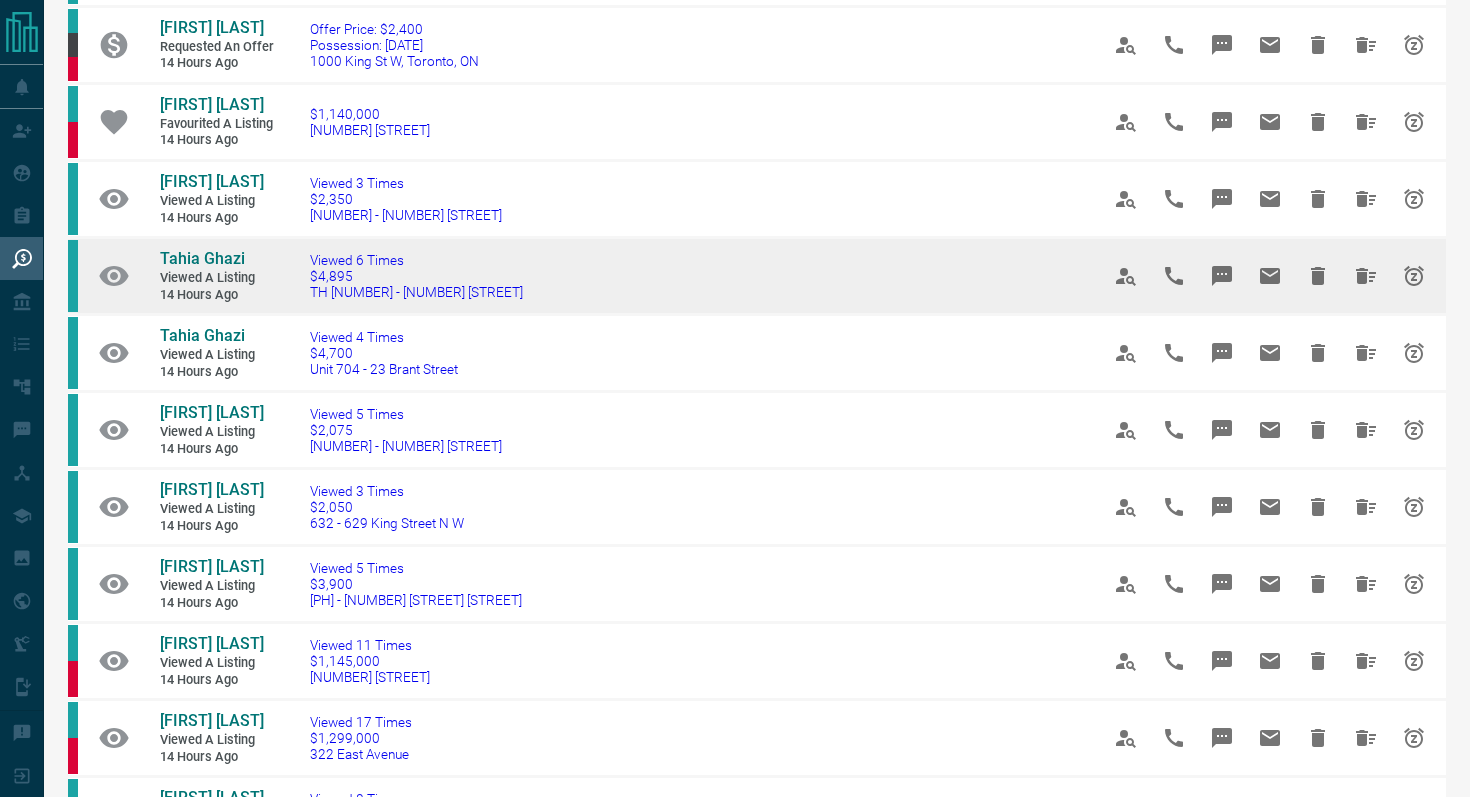 click on "Viewed [NUMBER] Times $[PRICE] [FIRST] [NUMBER] - [NUMBER] [STREET]" at bounding box center (674, 276) 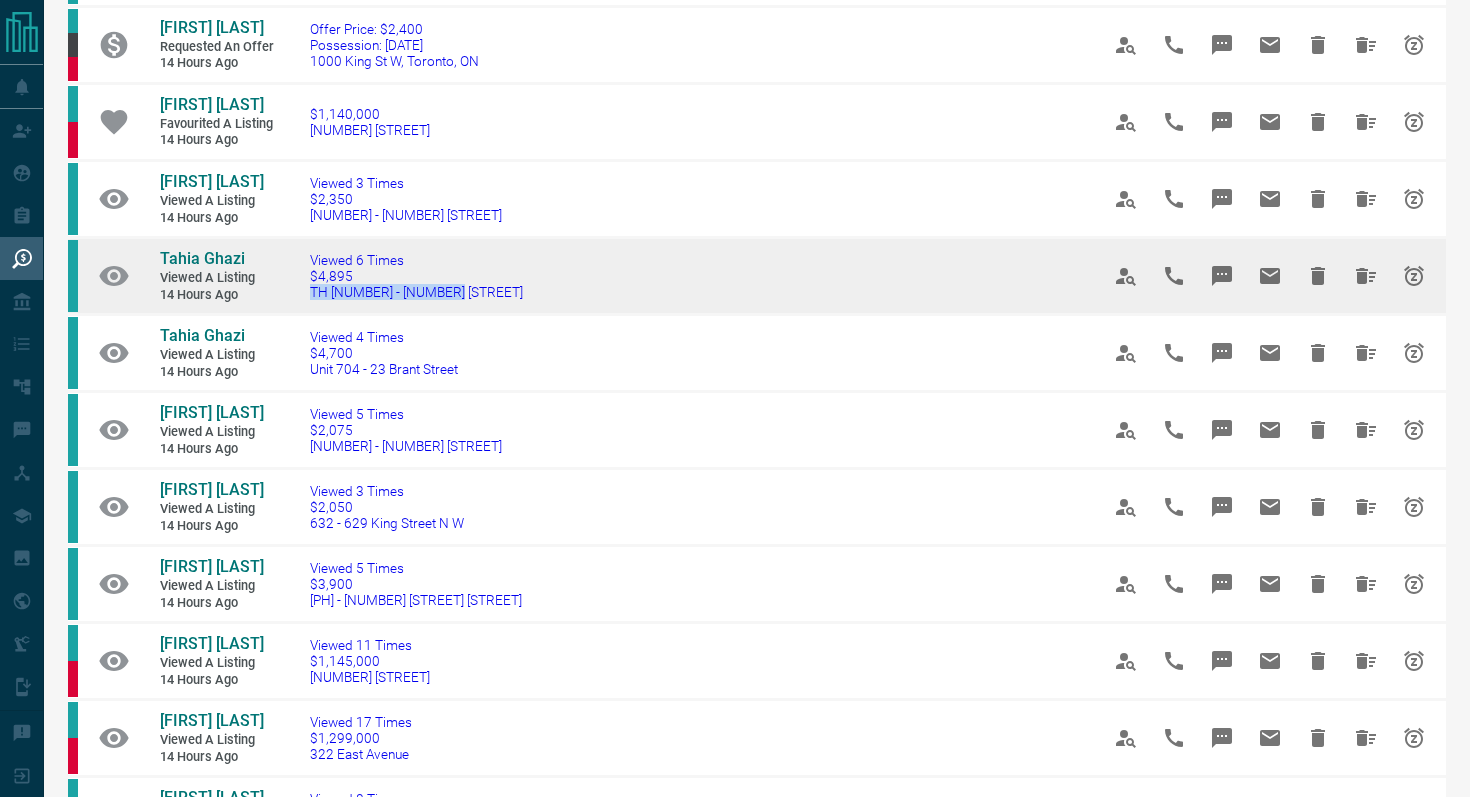 drag, startPoint x: 484, startPoint y: 319, endPoint x: 299, endPoint y: 317, distance: 185.0108 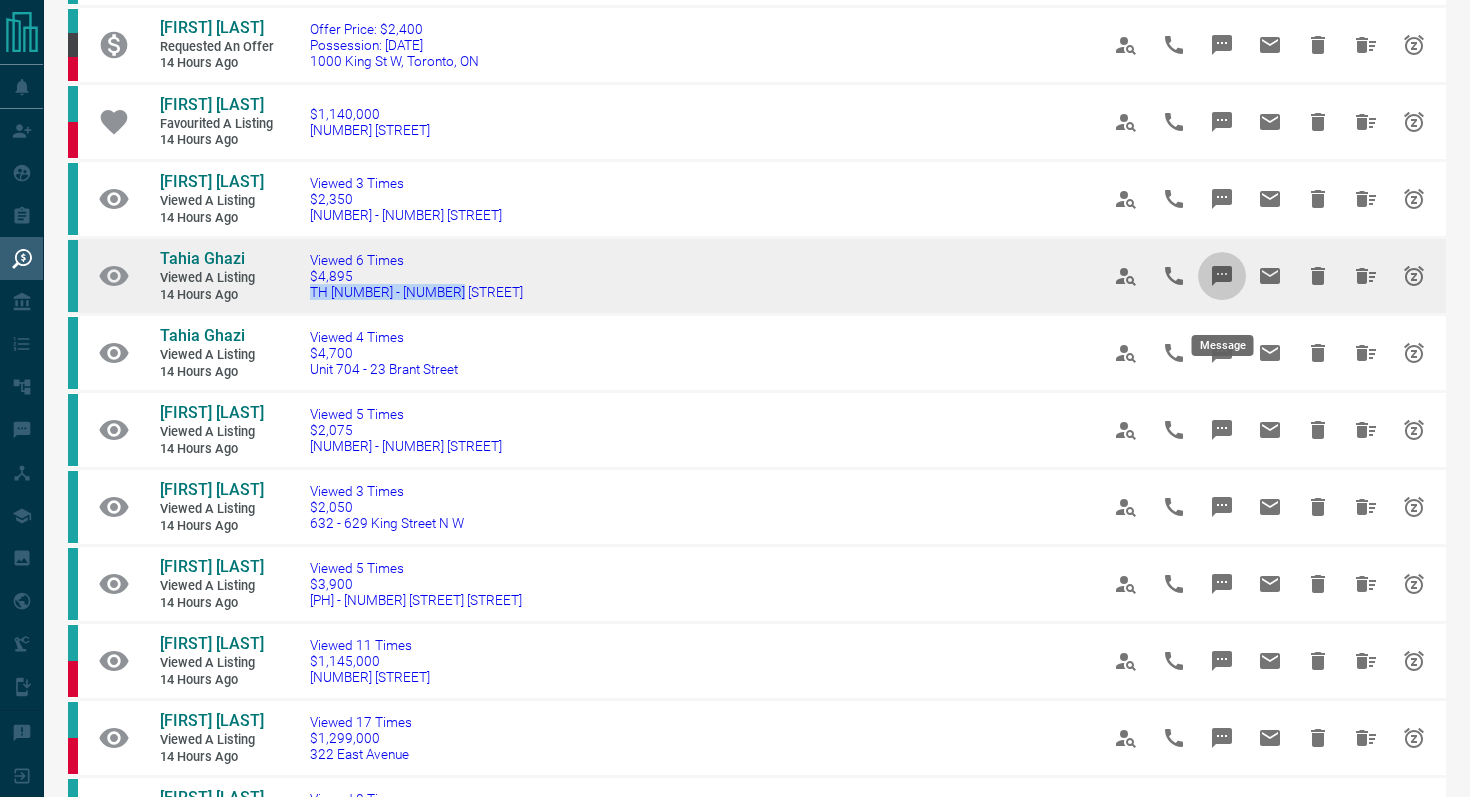 click 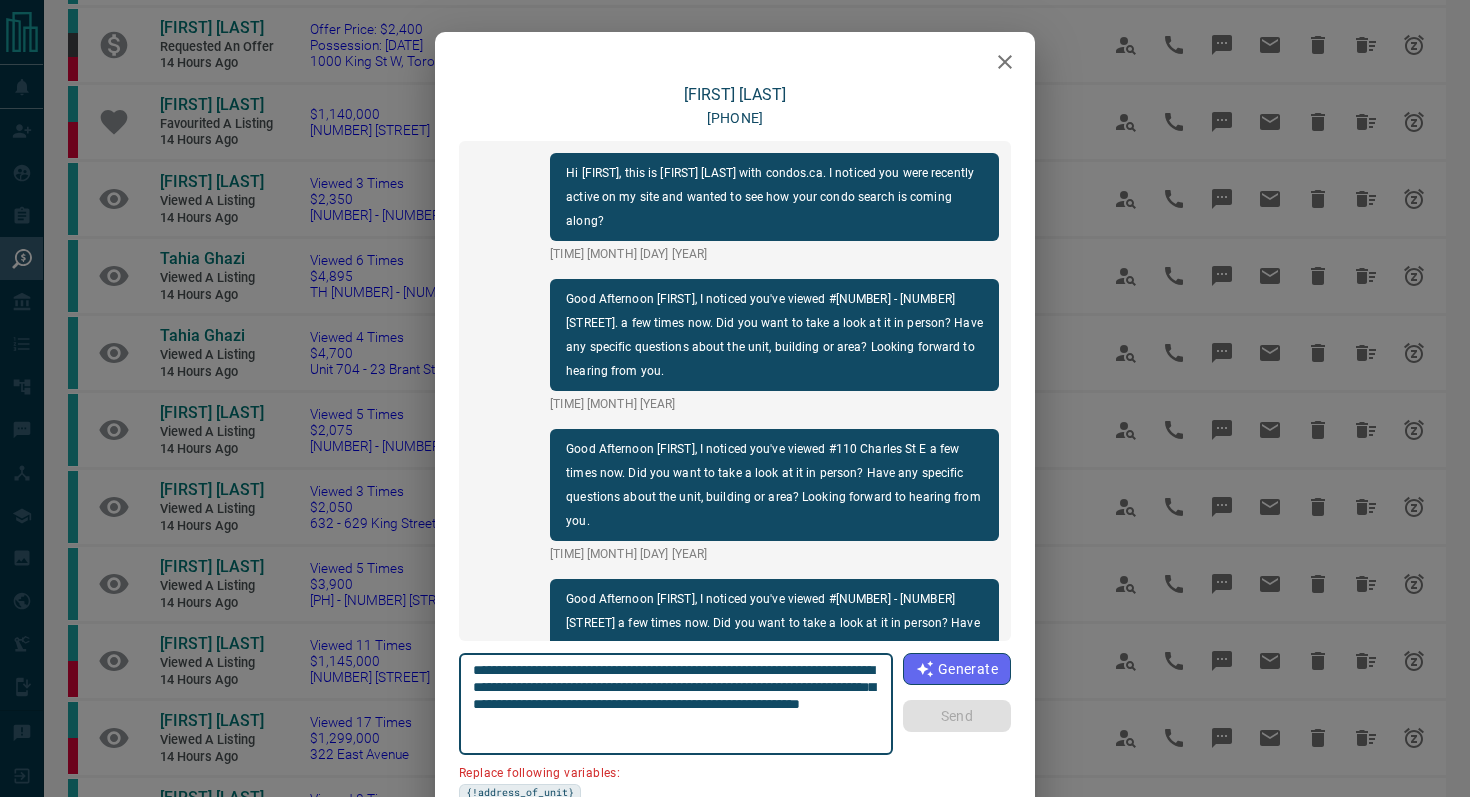 scroll, scrollTop: 2994, scrollLeft: 0, axis: vertical 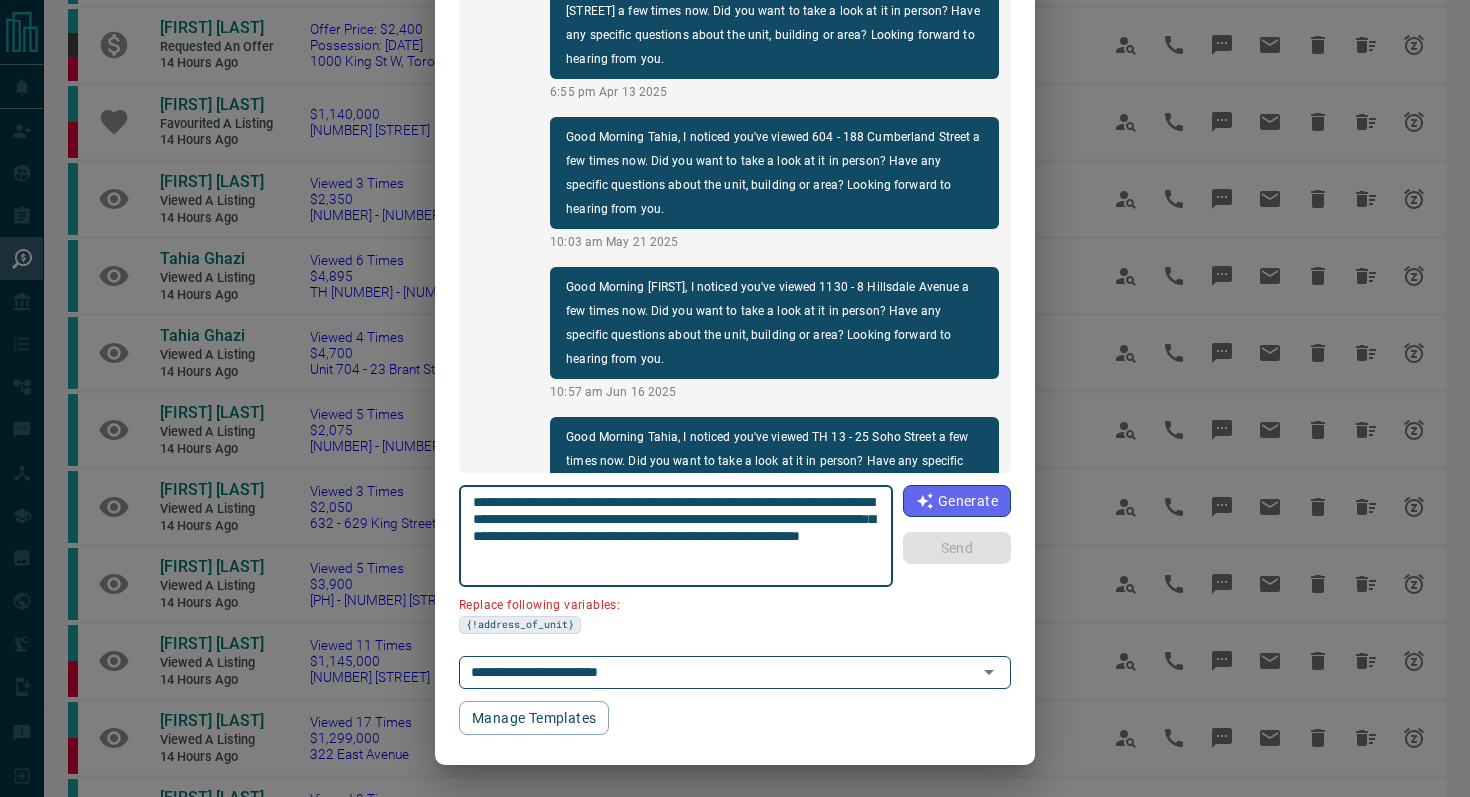 drag, startPoint x: 580, startPoint y: 520, endPoint x: 332, endPoint y: 520, distance: 248 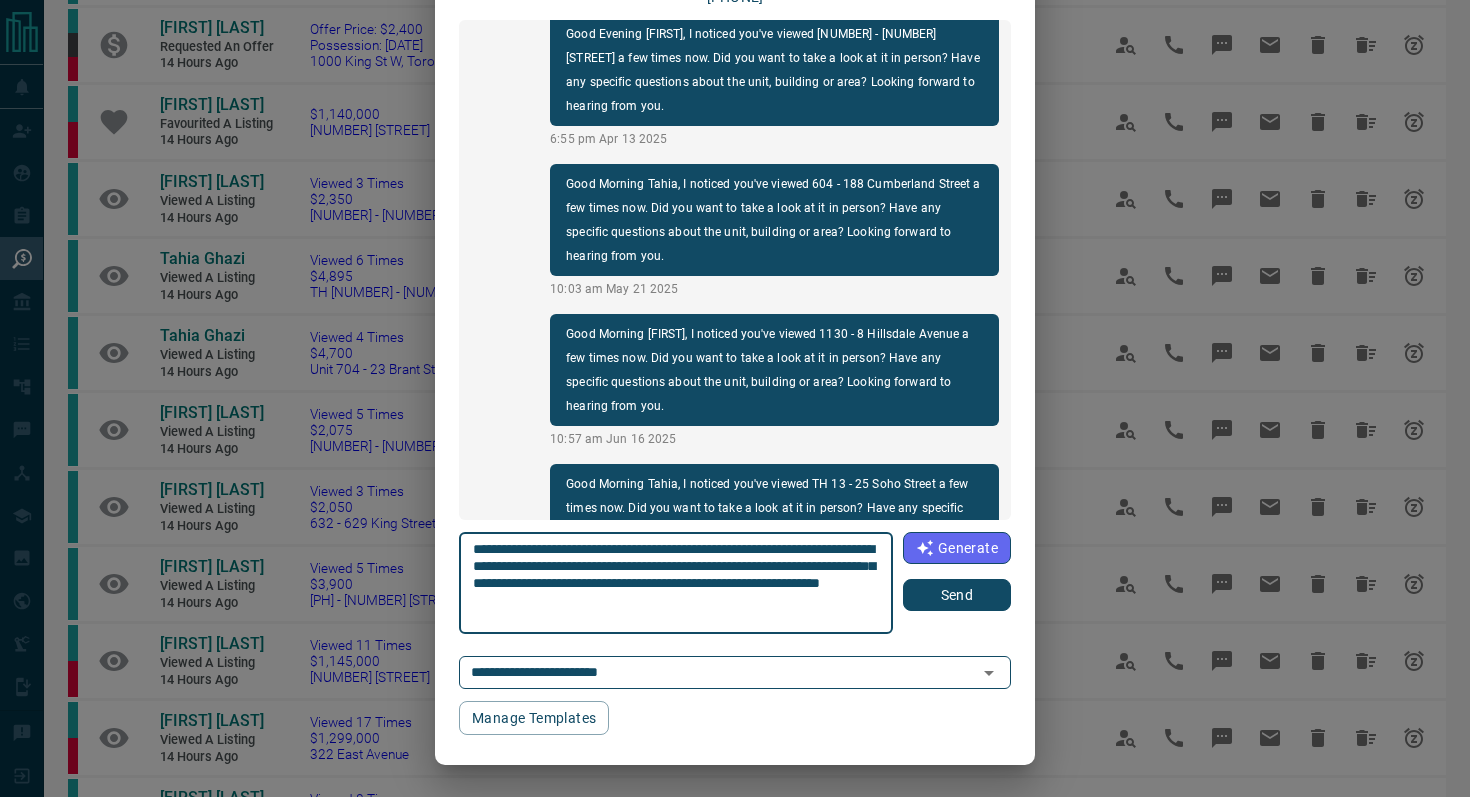 scroll, scrollTop: 121, scrollLeft: 0, axis: vertical 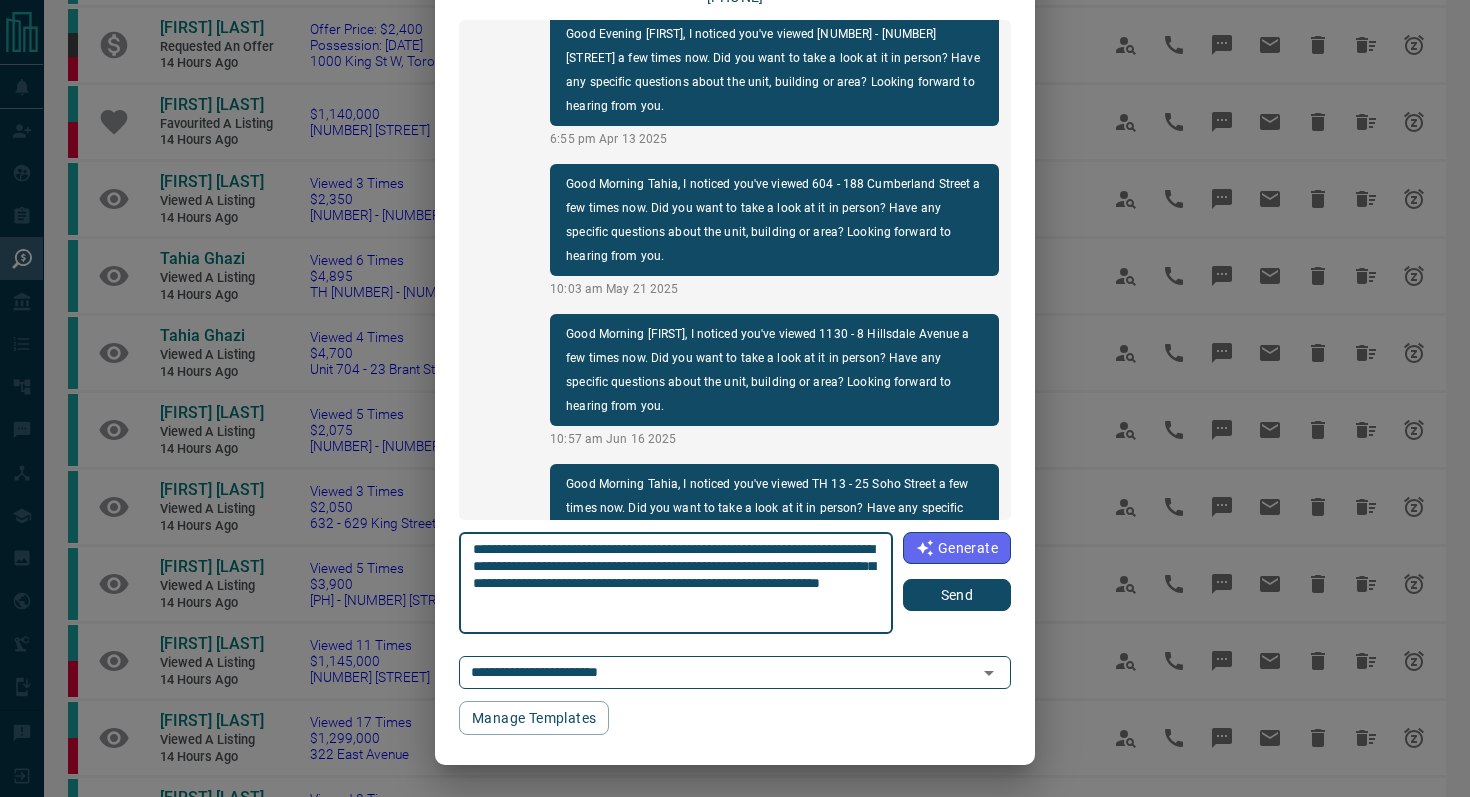 type on "**********" 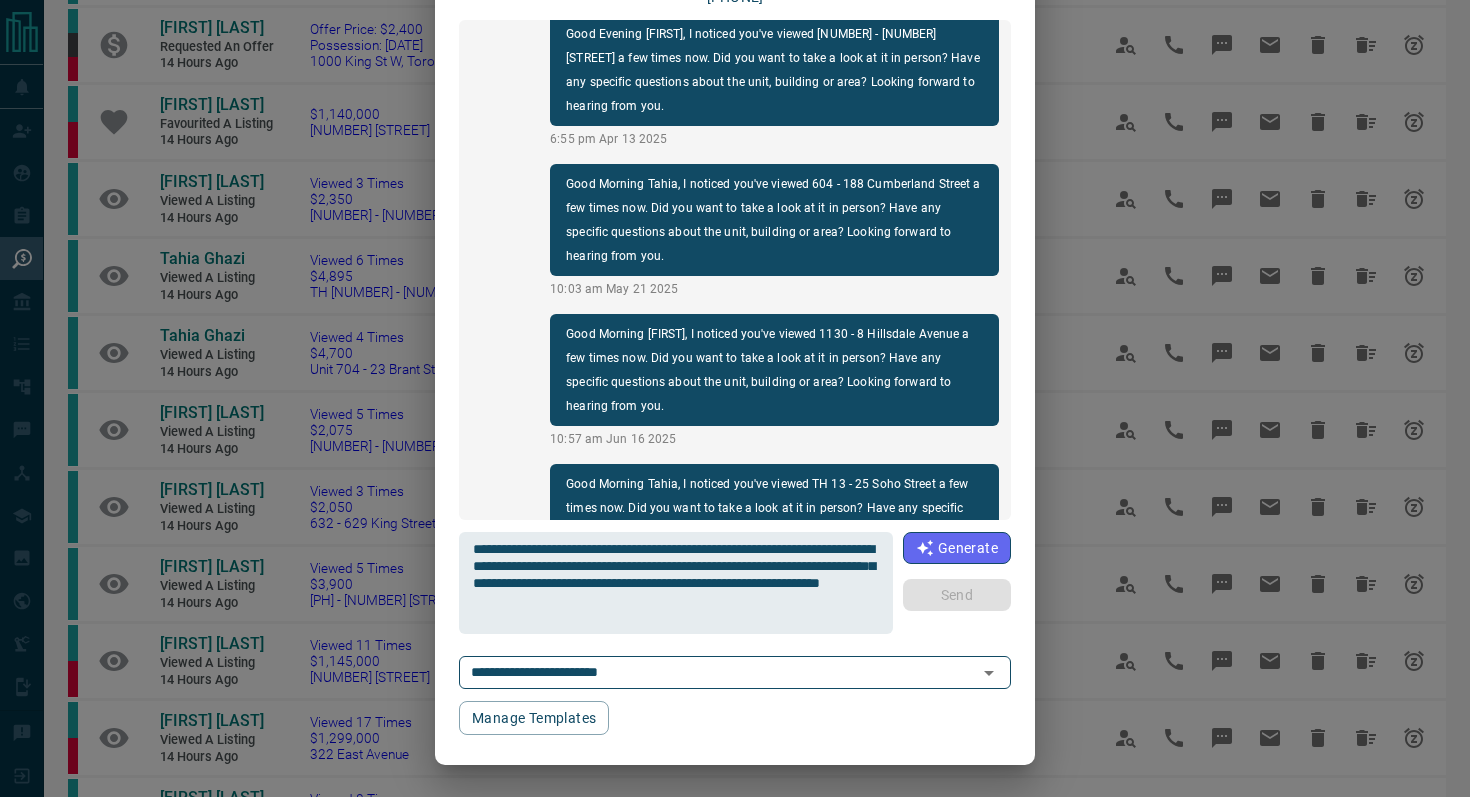 type 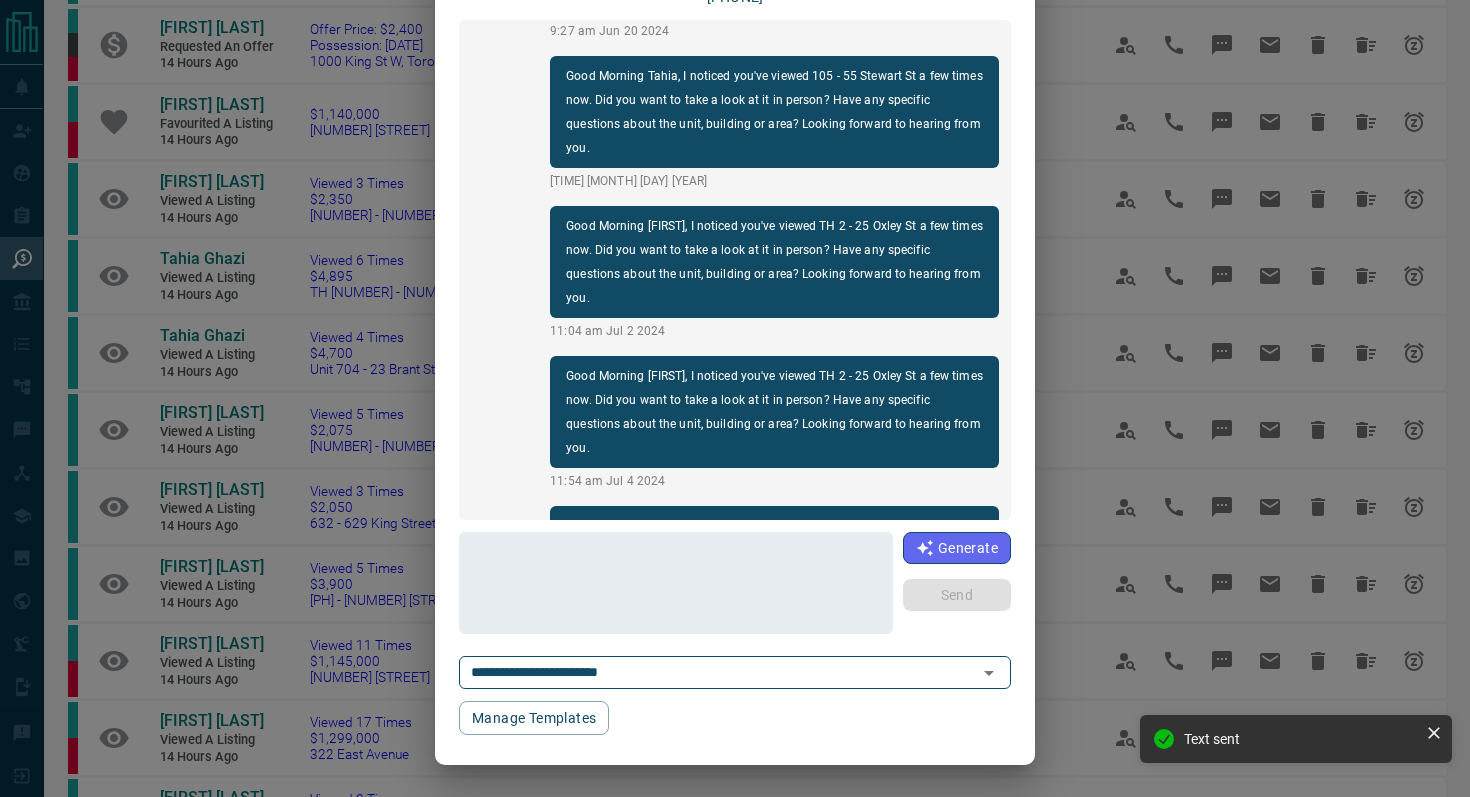 scroll, scrollTop: 0, scrollLeft: 0, axis: both 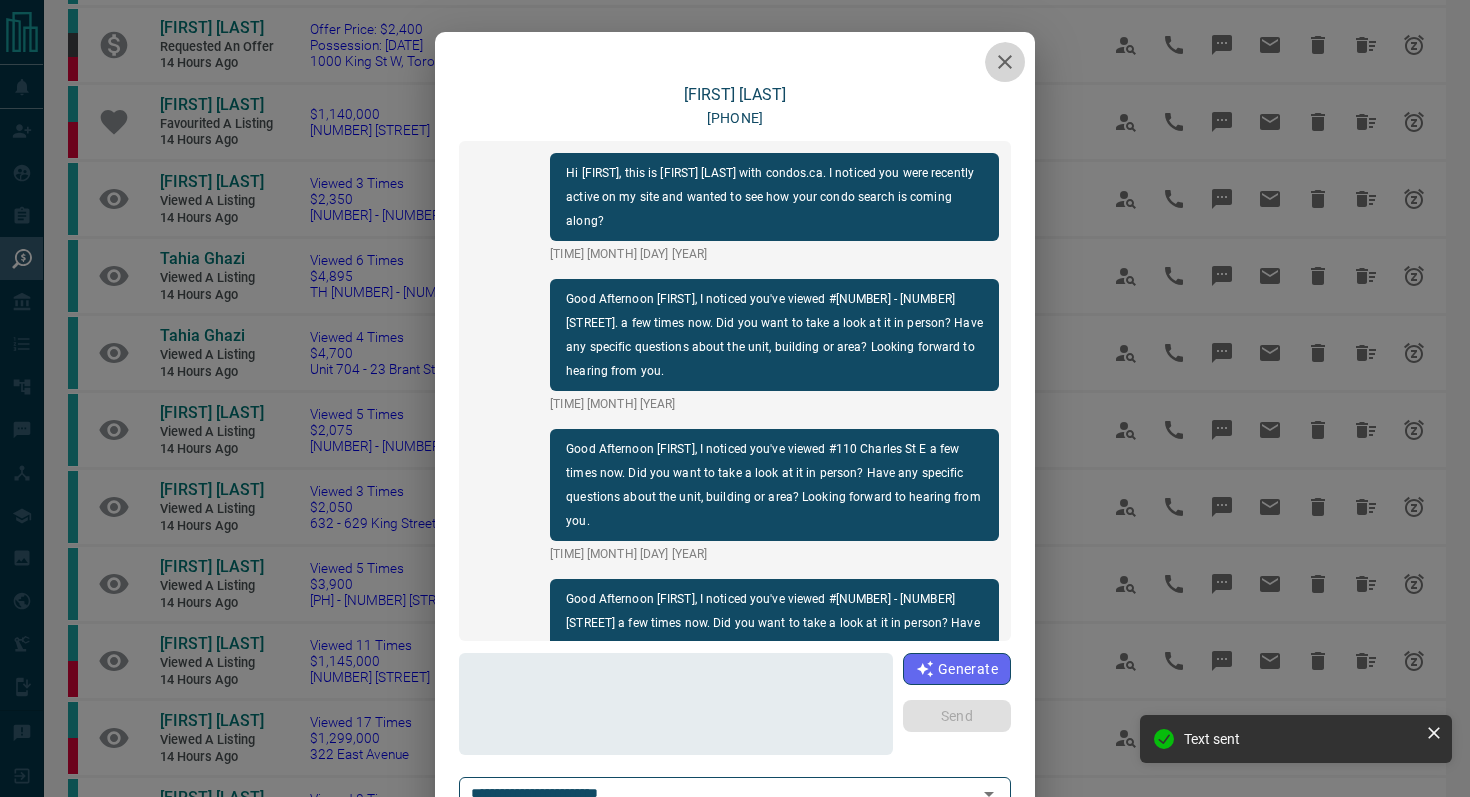 click 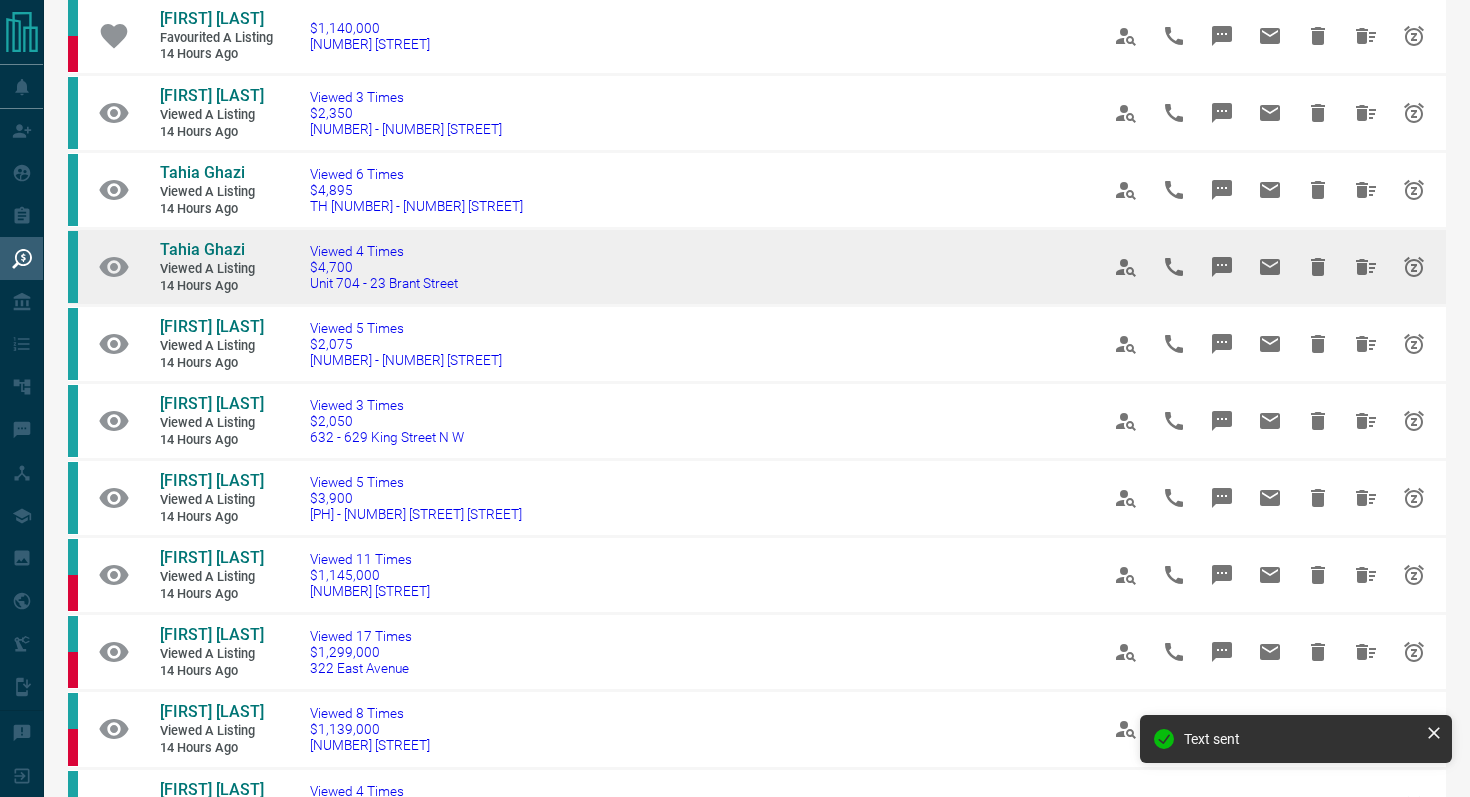 scroll, scrollTop: 553, scrollLeft: 0, axis: vertical 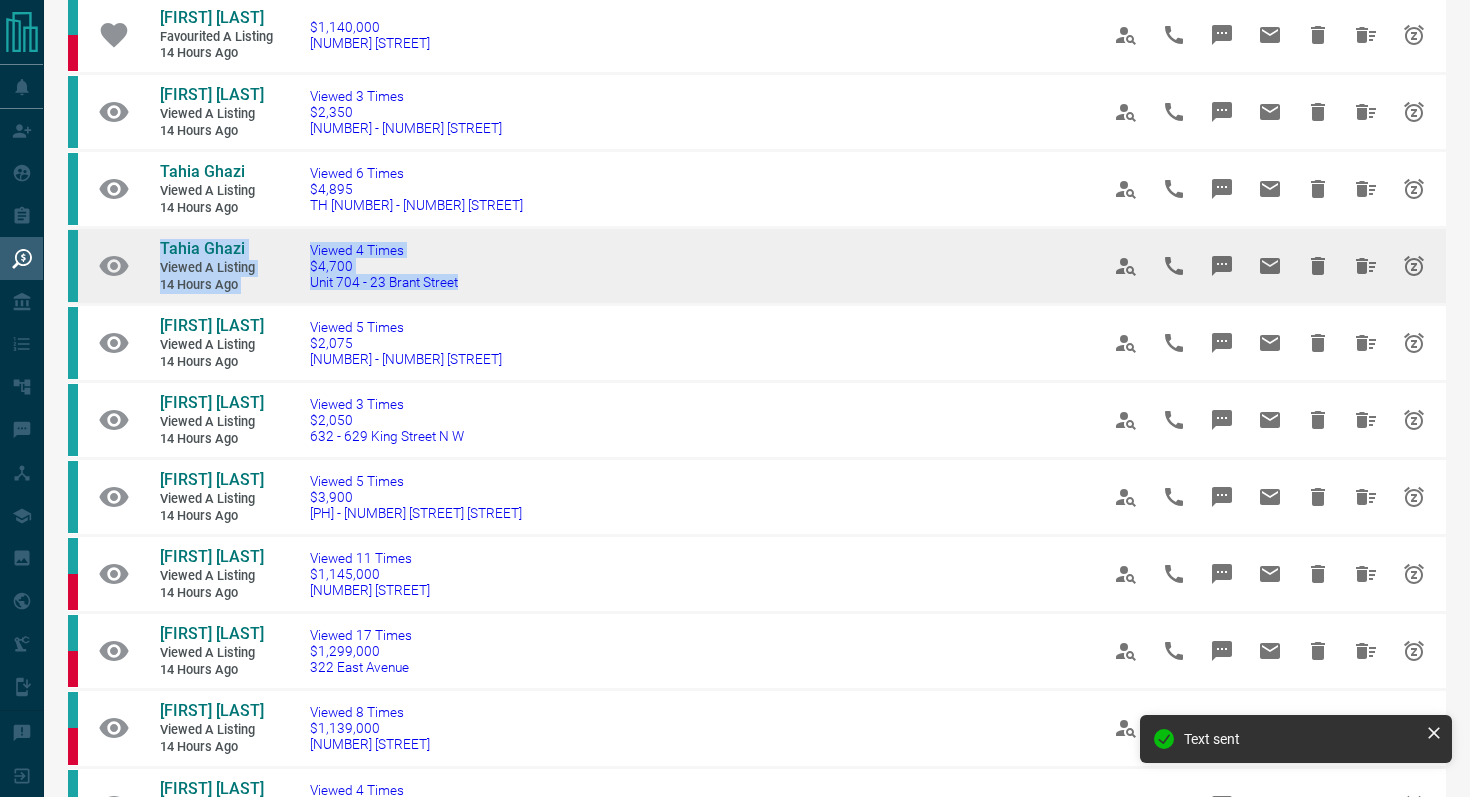drag, startPoint x: 507, startPoint y: 307, endPoint x: 140, endPoint y: 262, distance: 369.74857 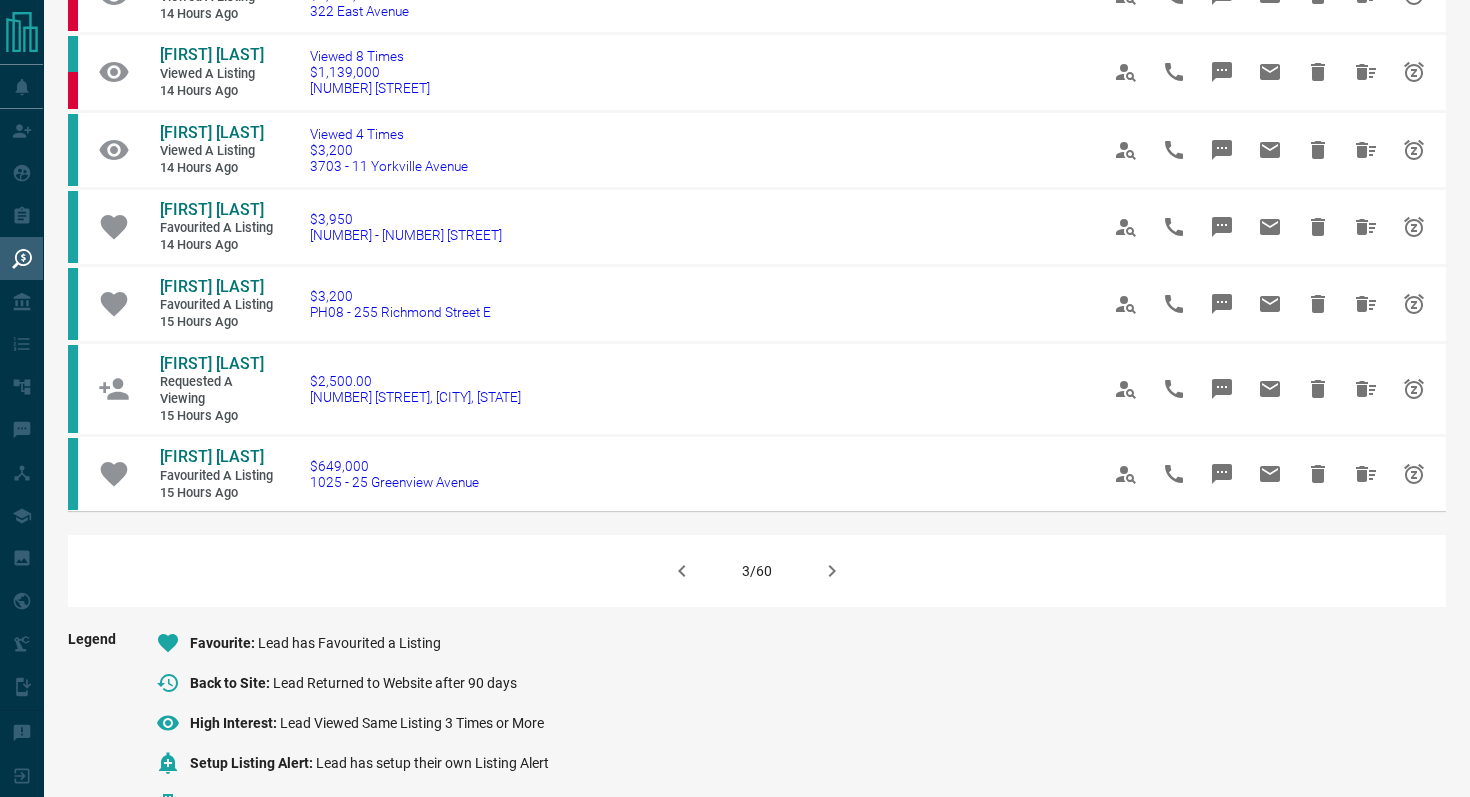 scroll, scrollTop: 1235, scrollLeft: 0, axis: vertical 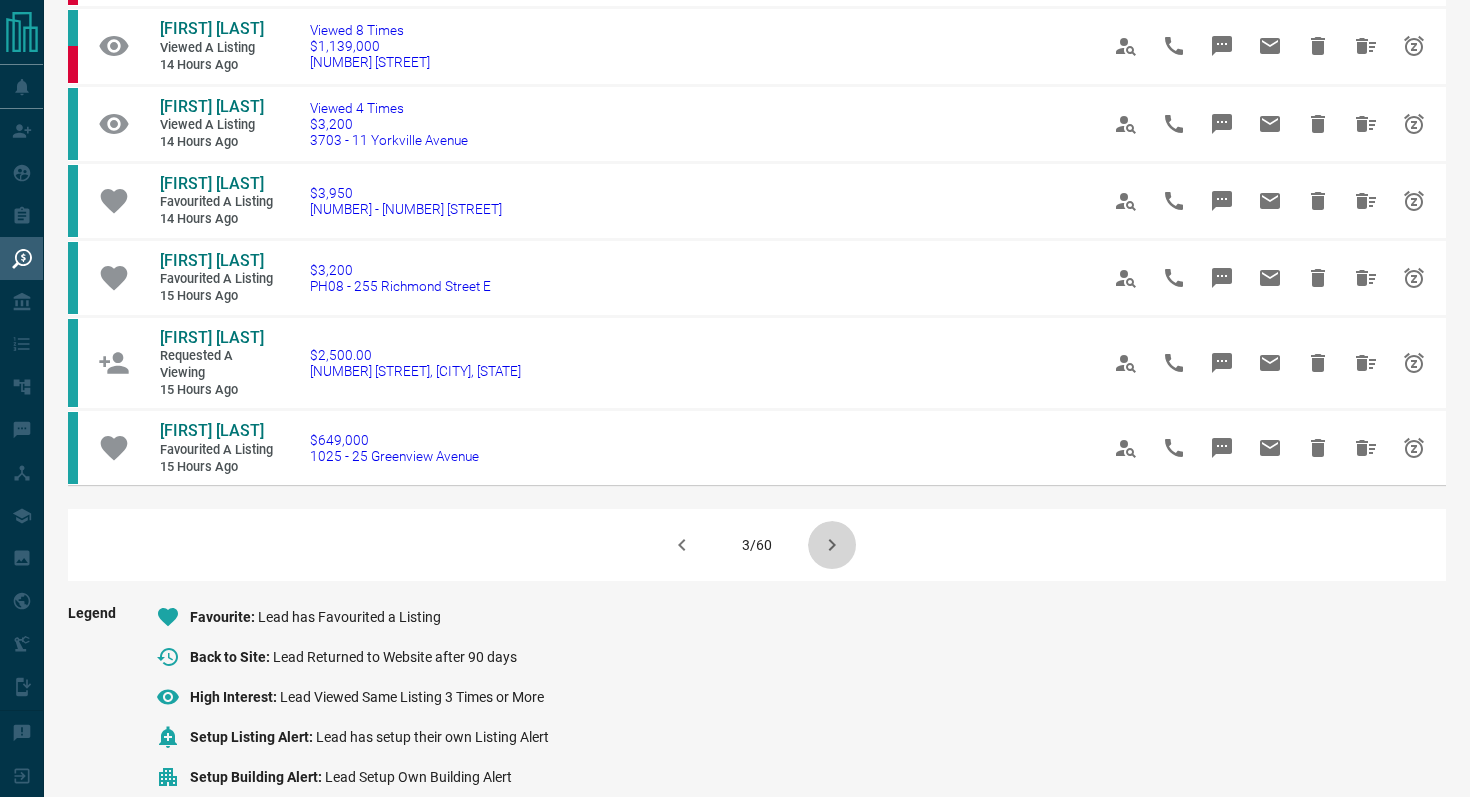 click at bounding box center [832, 545] 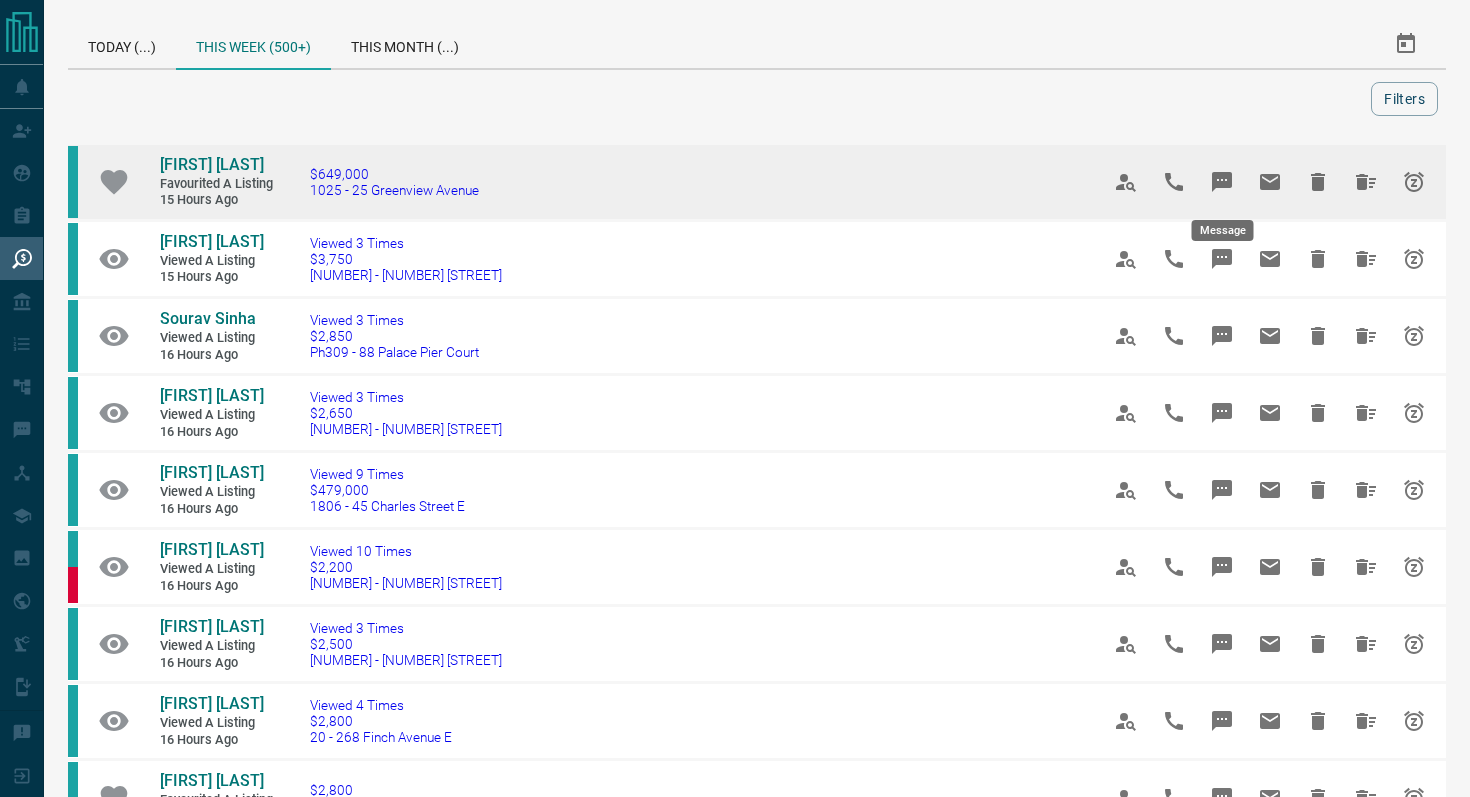 click 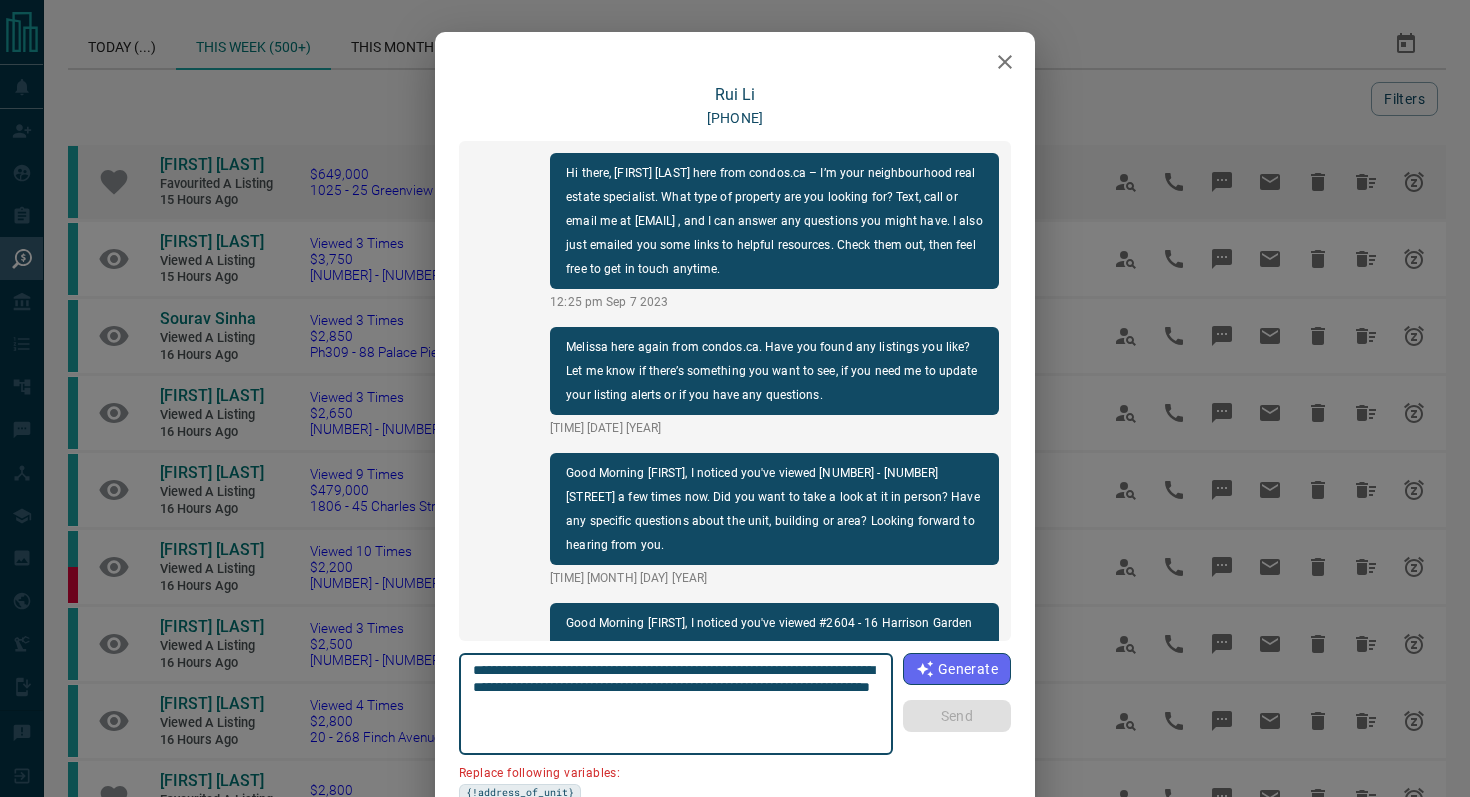 scroll, scrollTop: 2628, scrollLeft: 0, axis: vertical 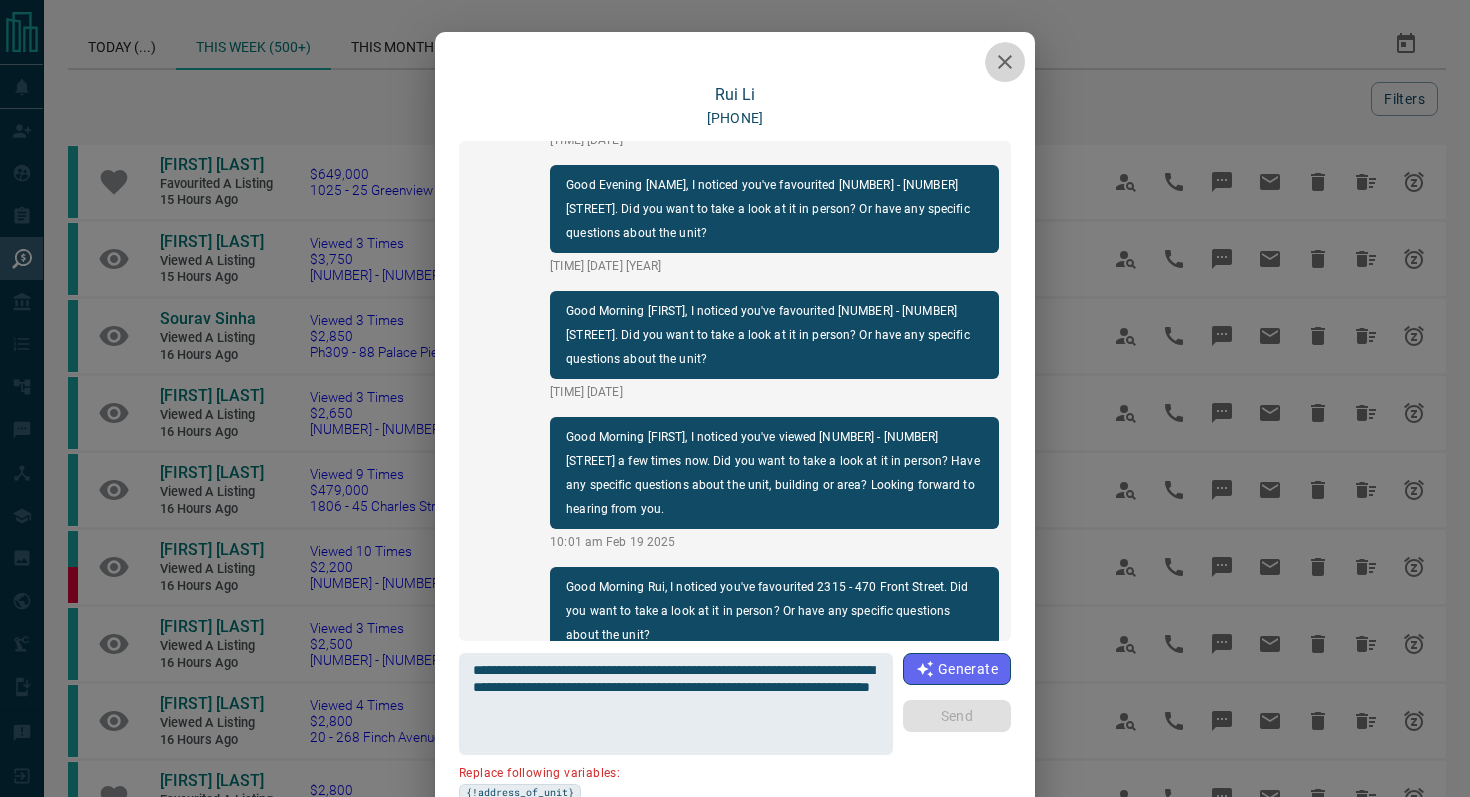 click 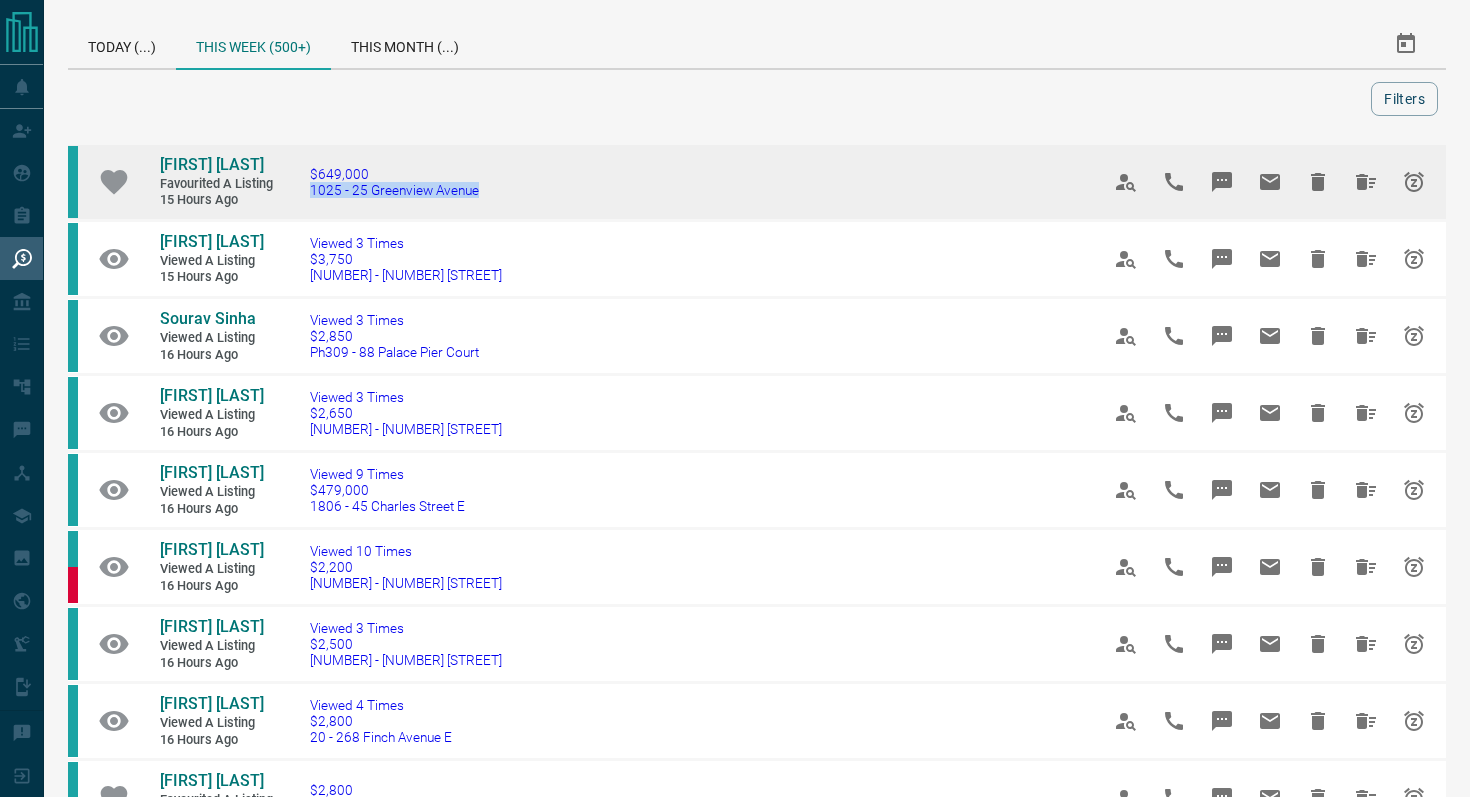 drag, startPoint x: 533, startPoint y: 192, endPoint x: 304, endPoint y: 192, distance: 229 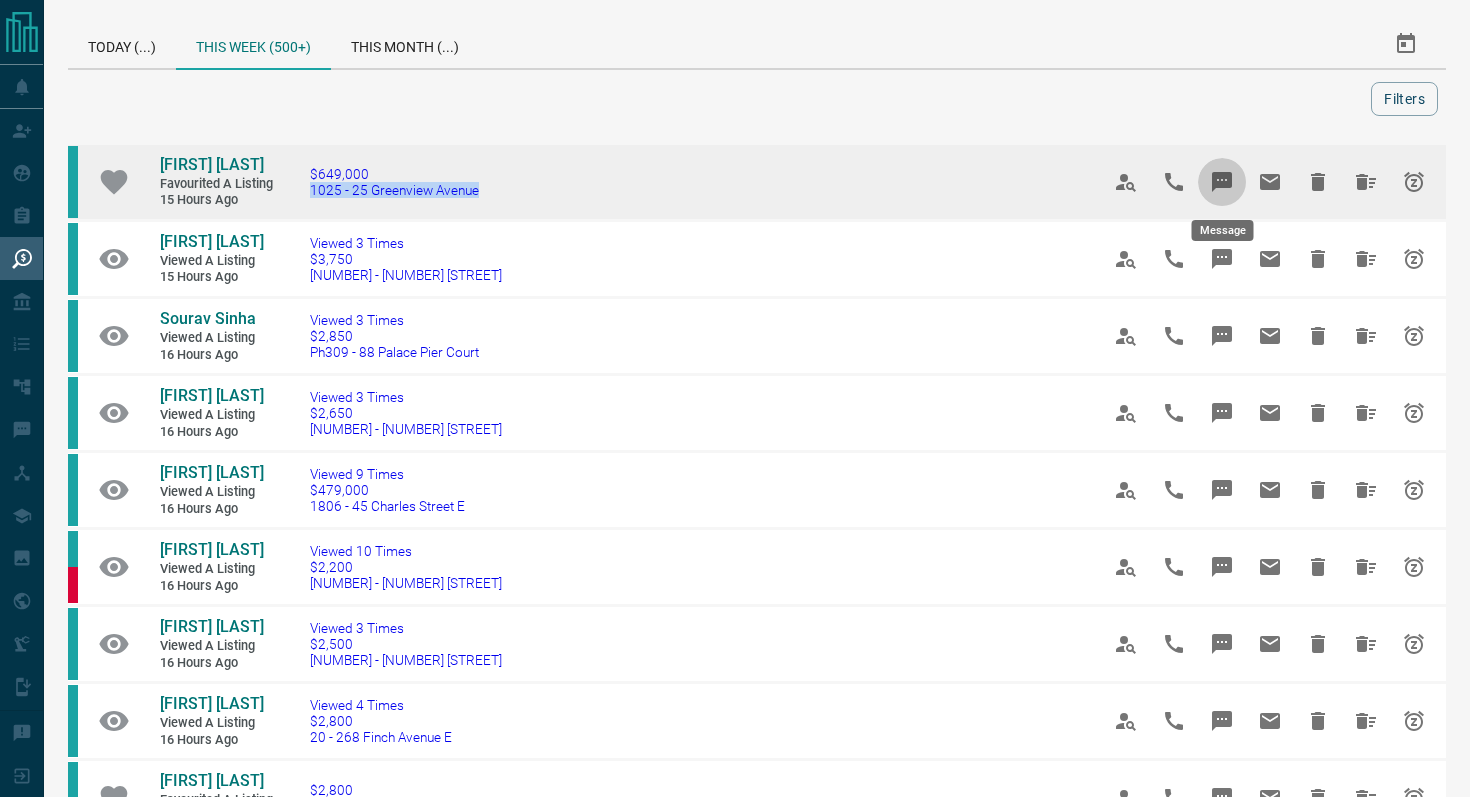 click 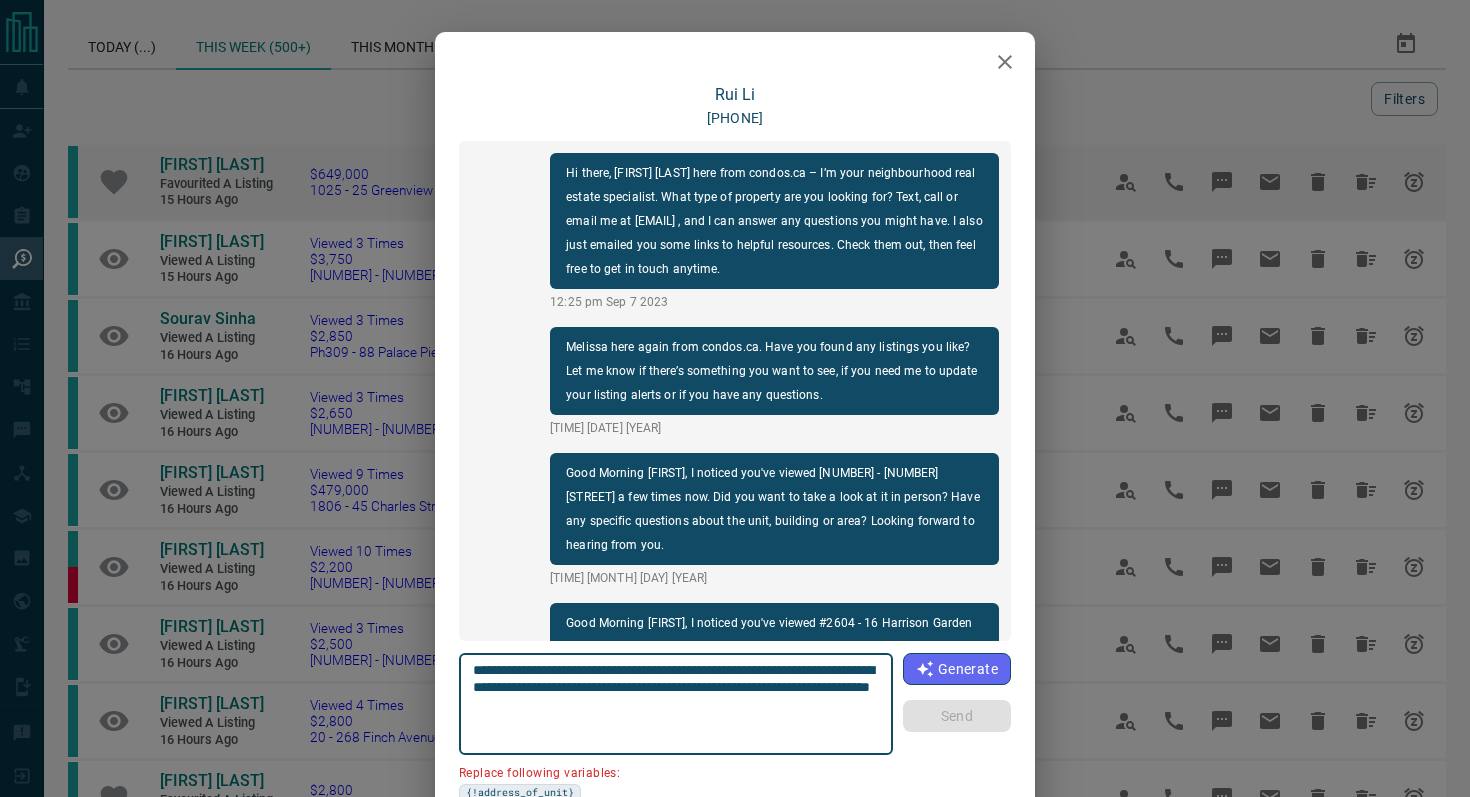 scroll, scrollTop: 2628, scrollLeft: 0, axis: vertical 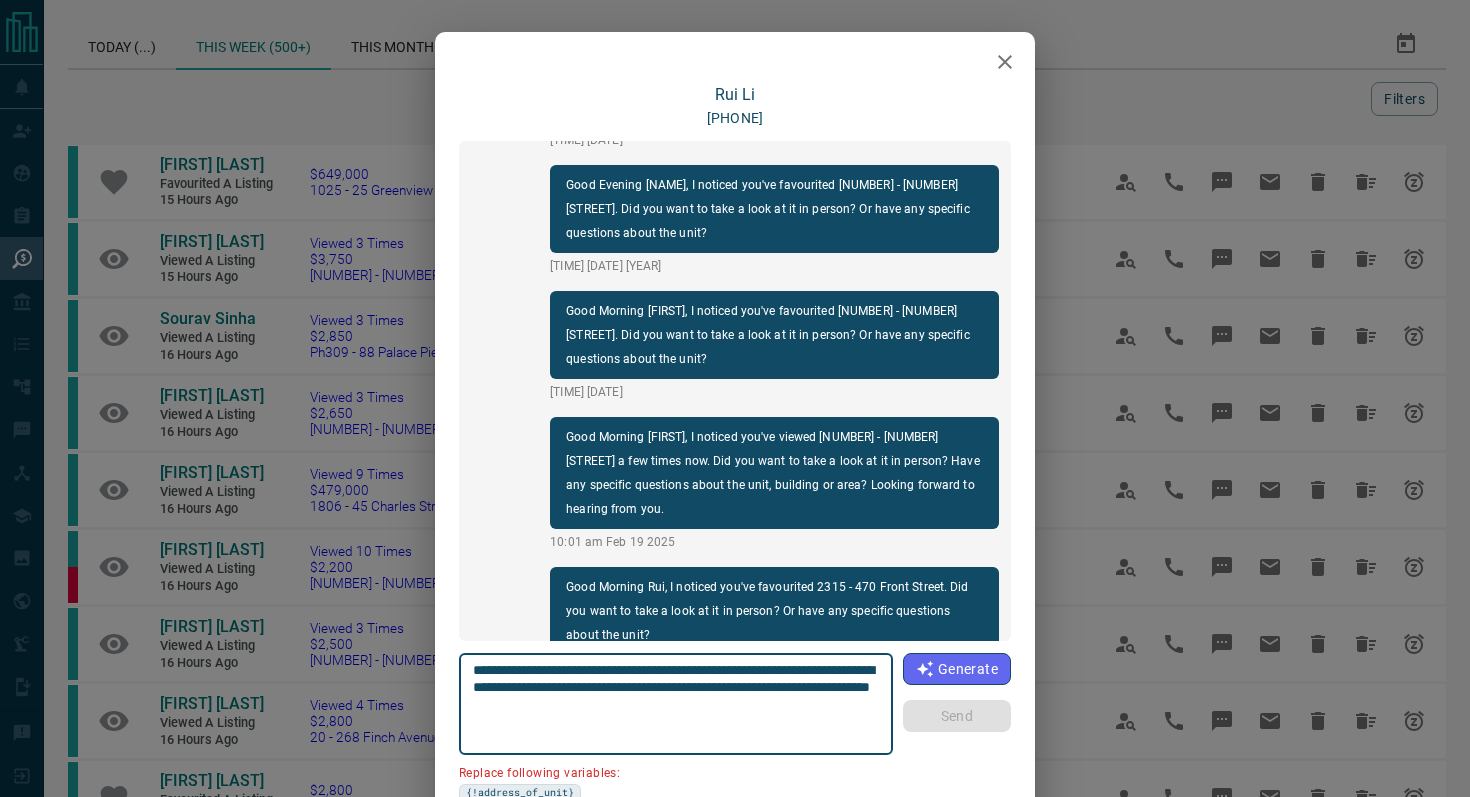 drag, startPoint x: 584, startPoint y: 684, endPoint x: 414, endPoint y: 684, distance: 170 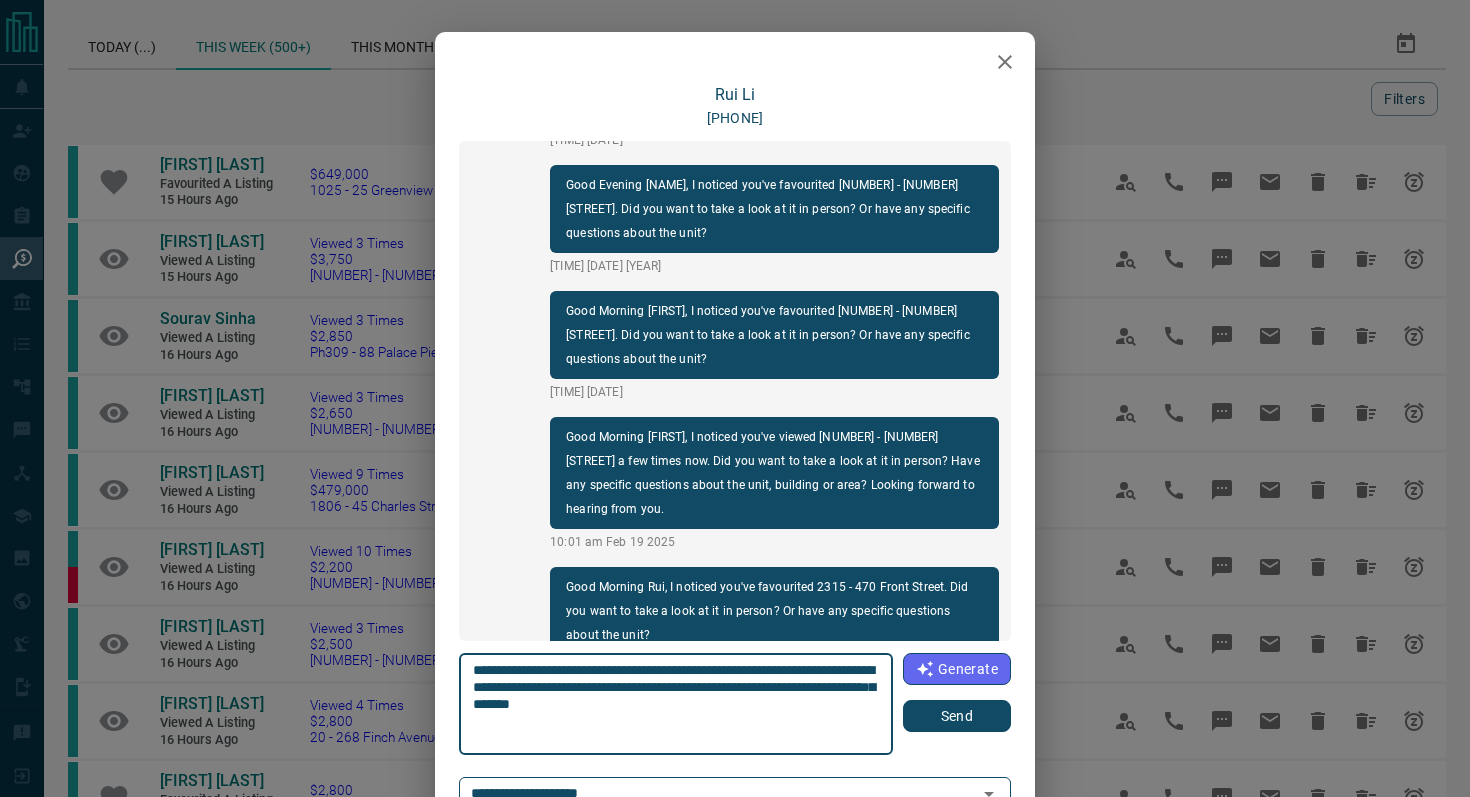 type on "**********" 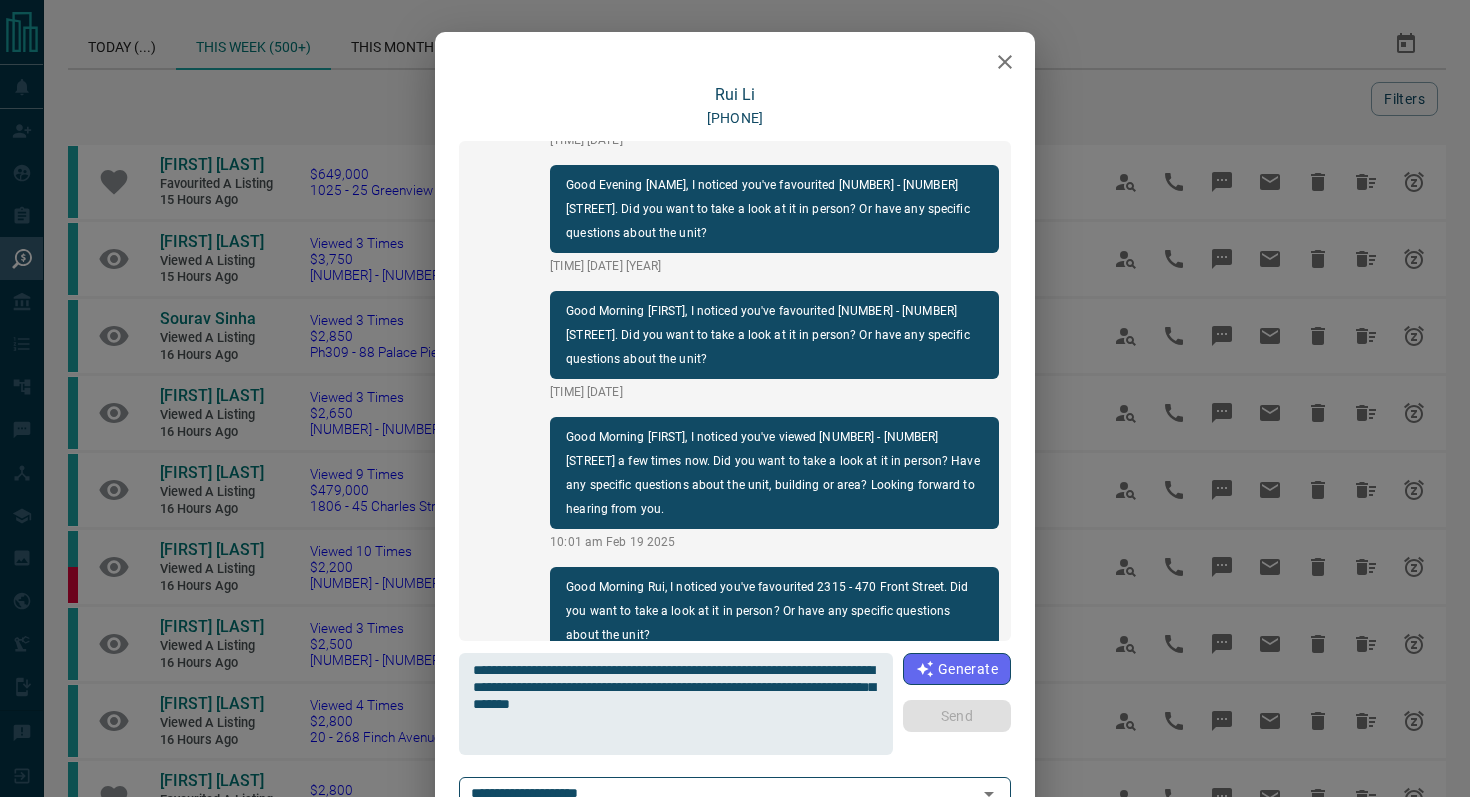 type 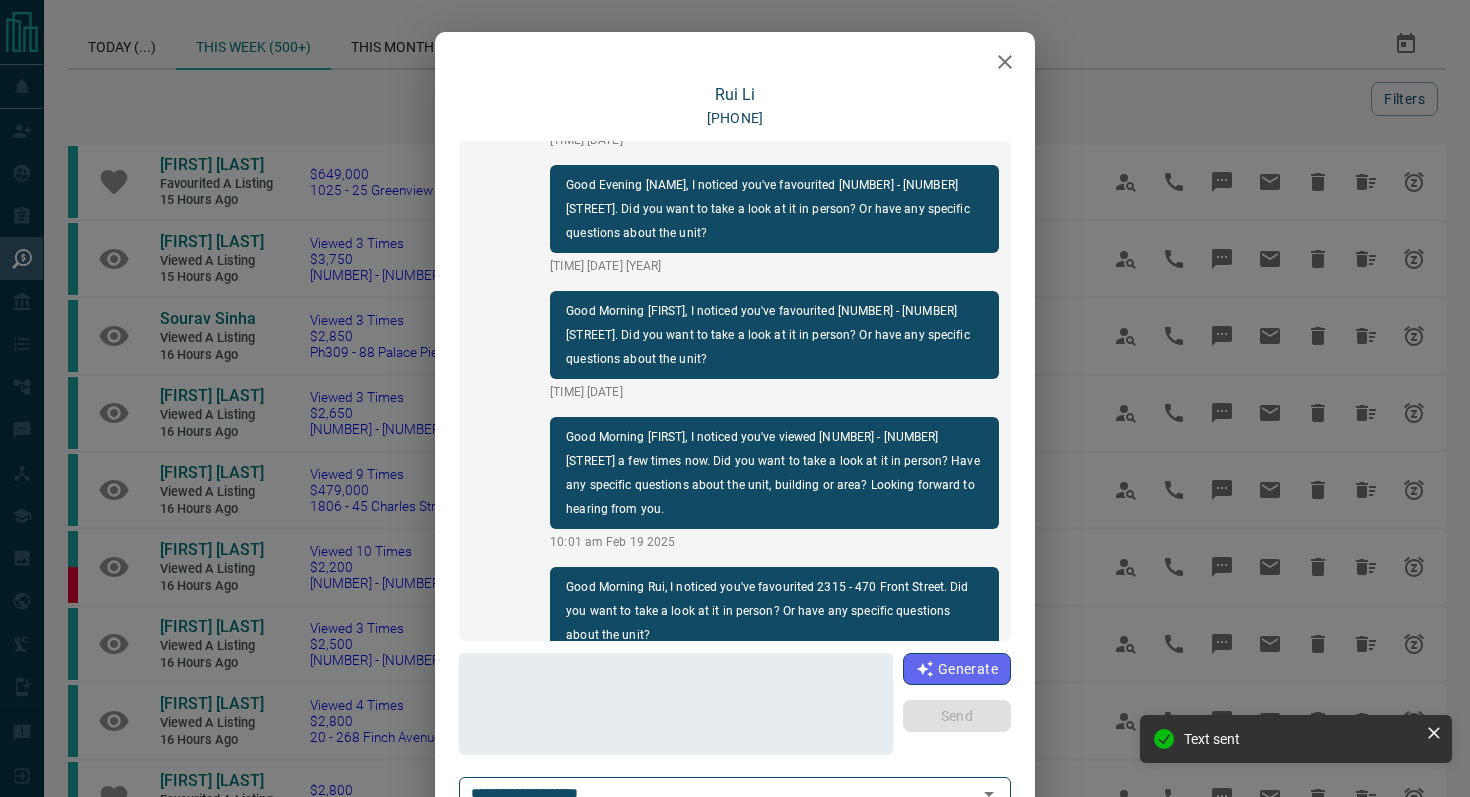scroll, scrollTop: 2754, scrollLeft: 0, axis: vertical 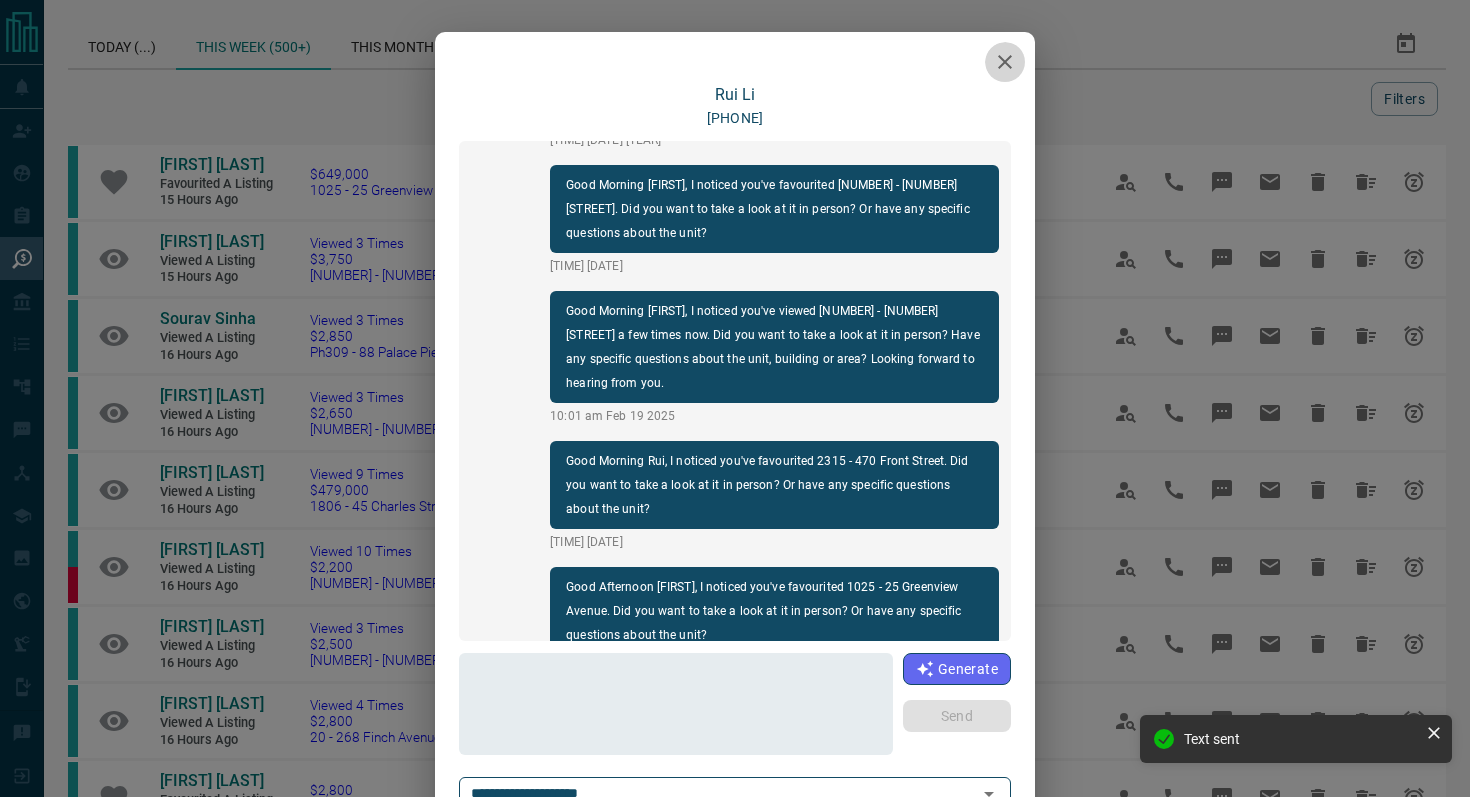click at bounding box center [1005, 62] 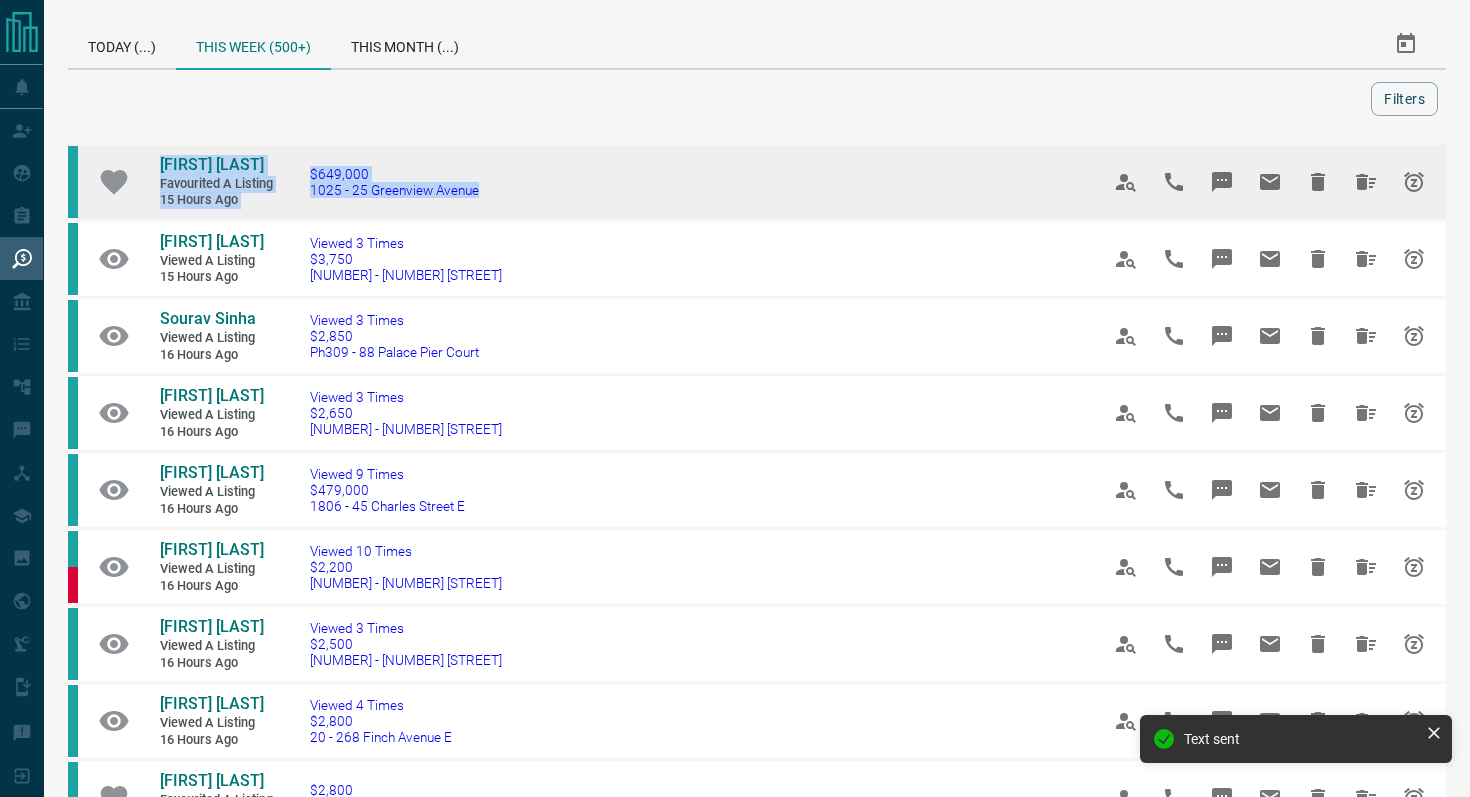 drag, startPoint x: 553, startPoint y: 206, endPoint x: 132, endPoint y: 164, distance: 423.0898 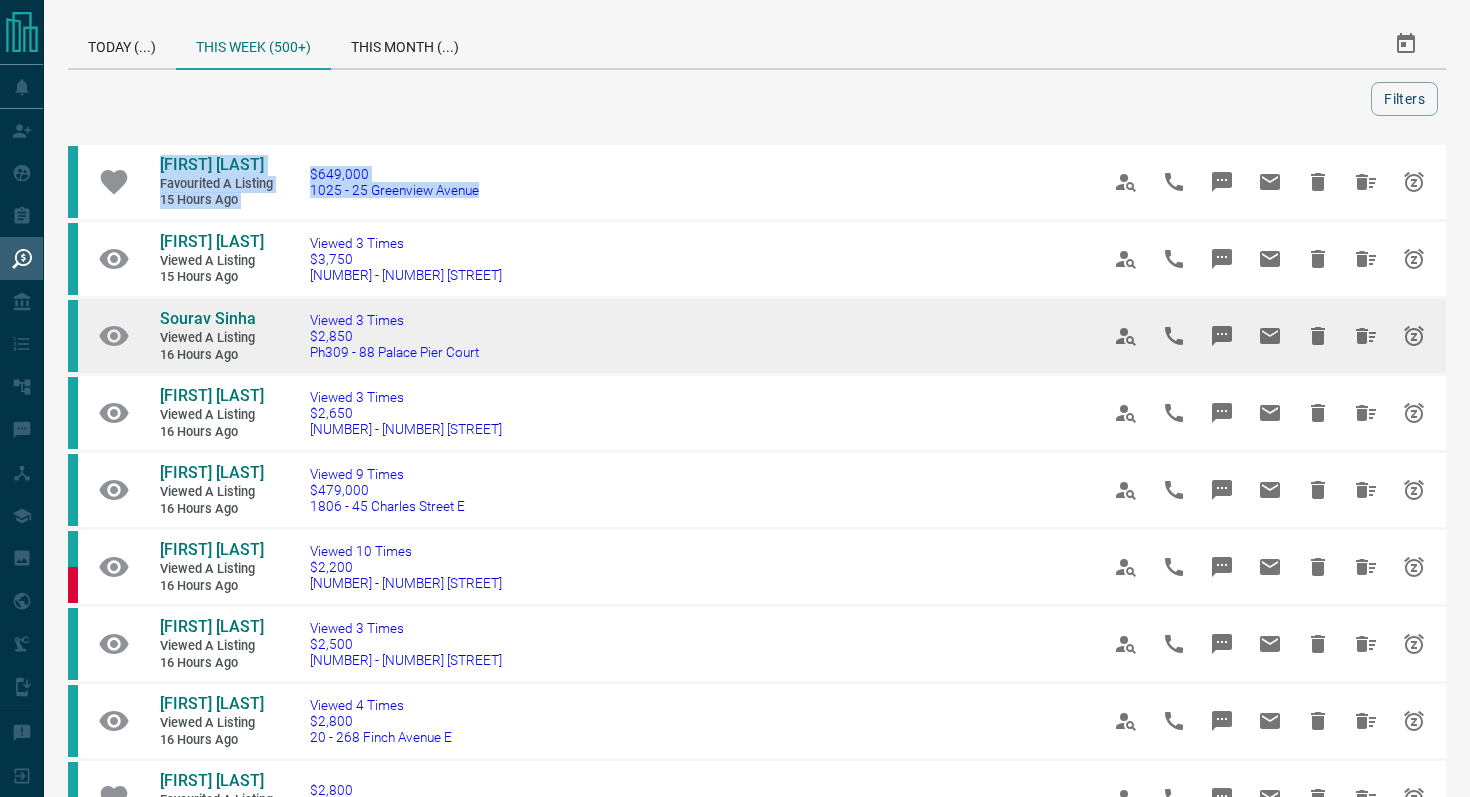 scroll, scrollTop: 30, scrollLeft: 0, axis: vertical 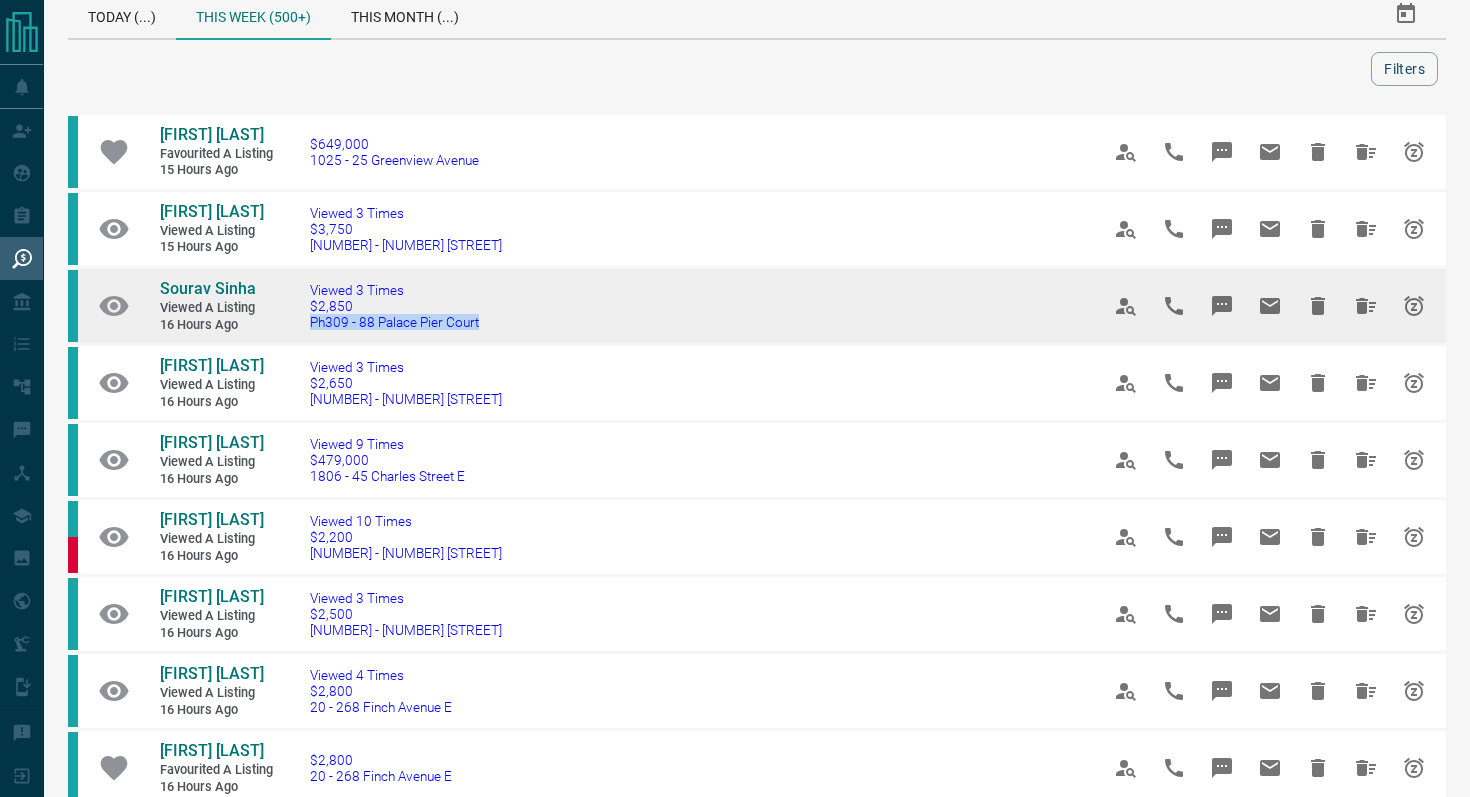 drag, startPoint x: 548, startPoint y: 326, endPoint x: 303, endPoint y: 323, distance: 245.01837 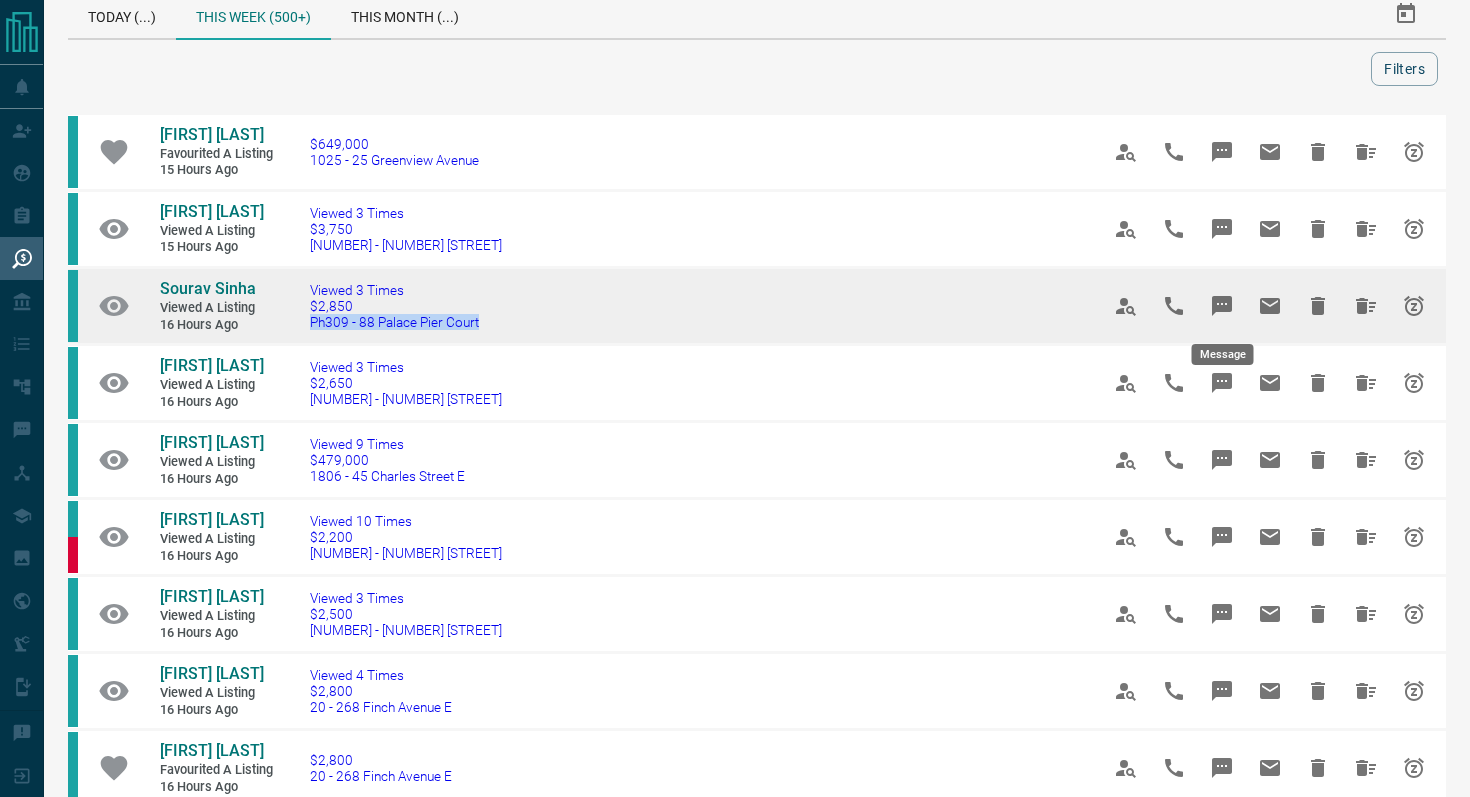 click 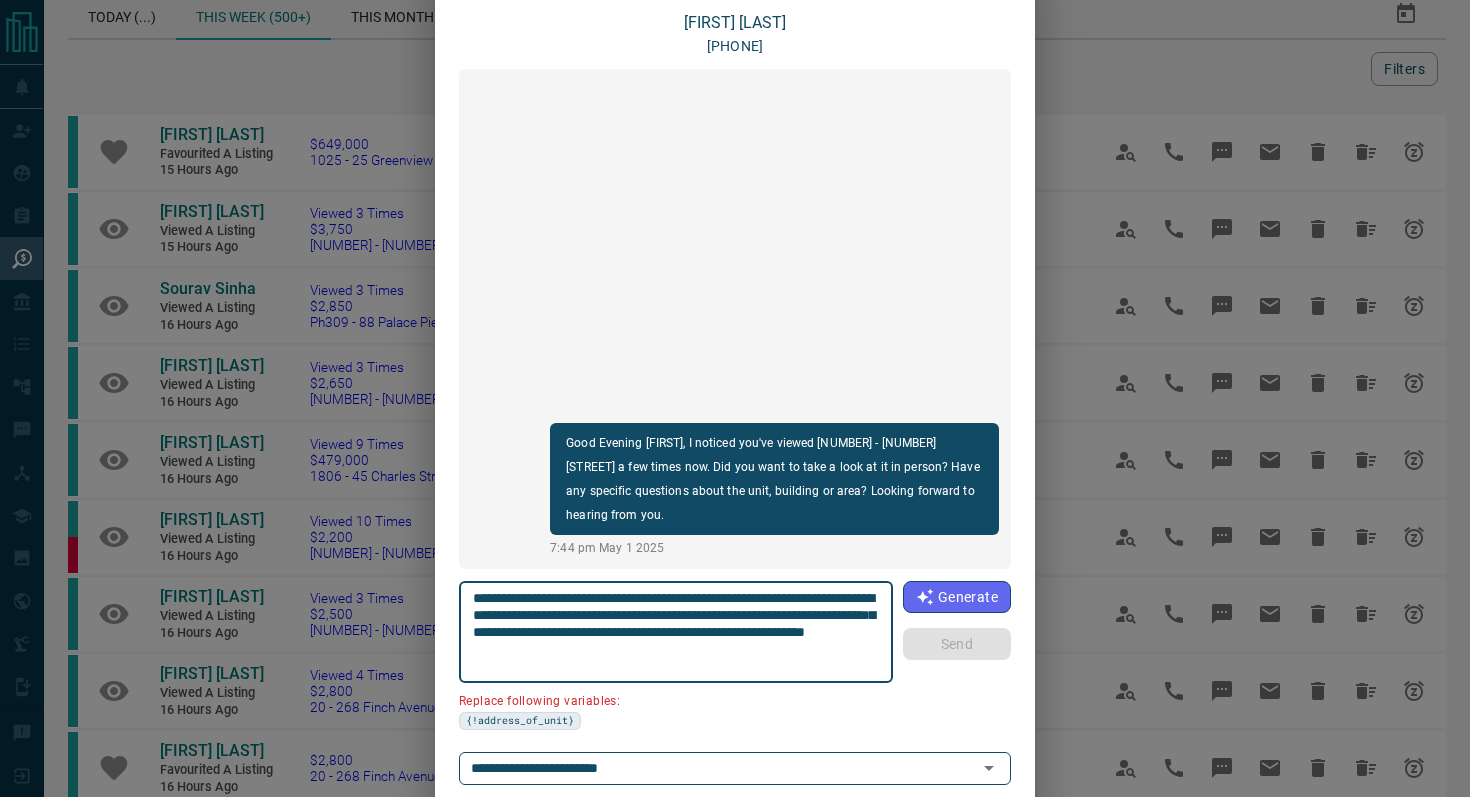 scroll, scrollTop: 168, scrollLeft: 0, axis: vertical 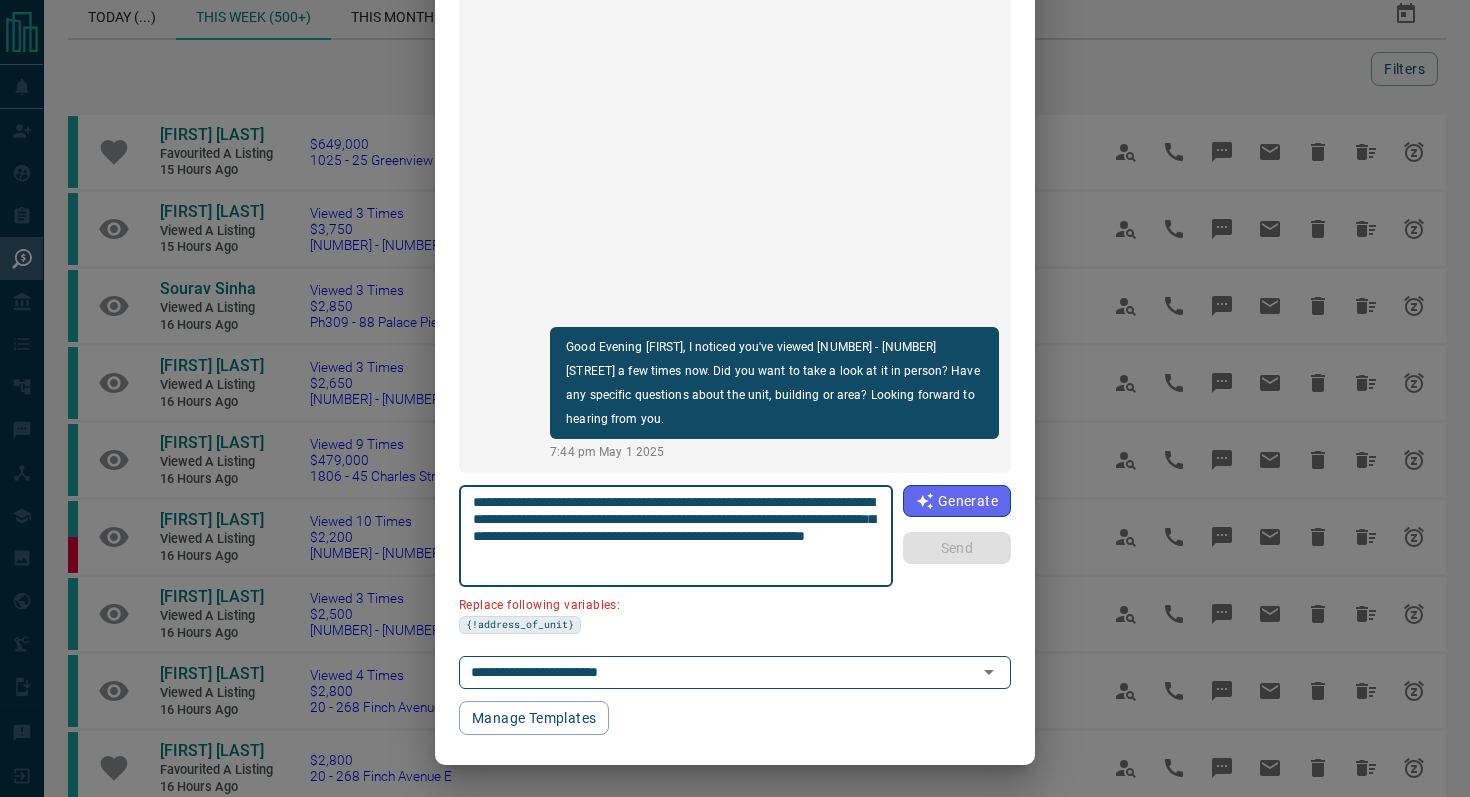 drag, startPoint x: 585, startPoint y: 517, endPoint x: 382, endPoint y: 517, distance: 203 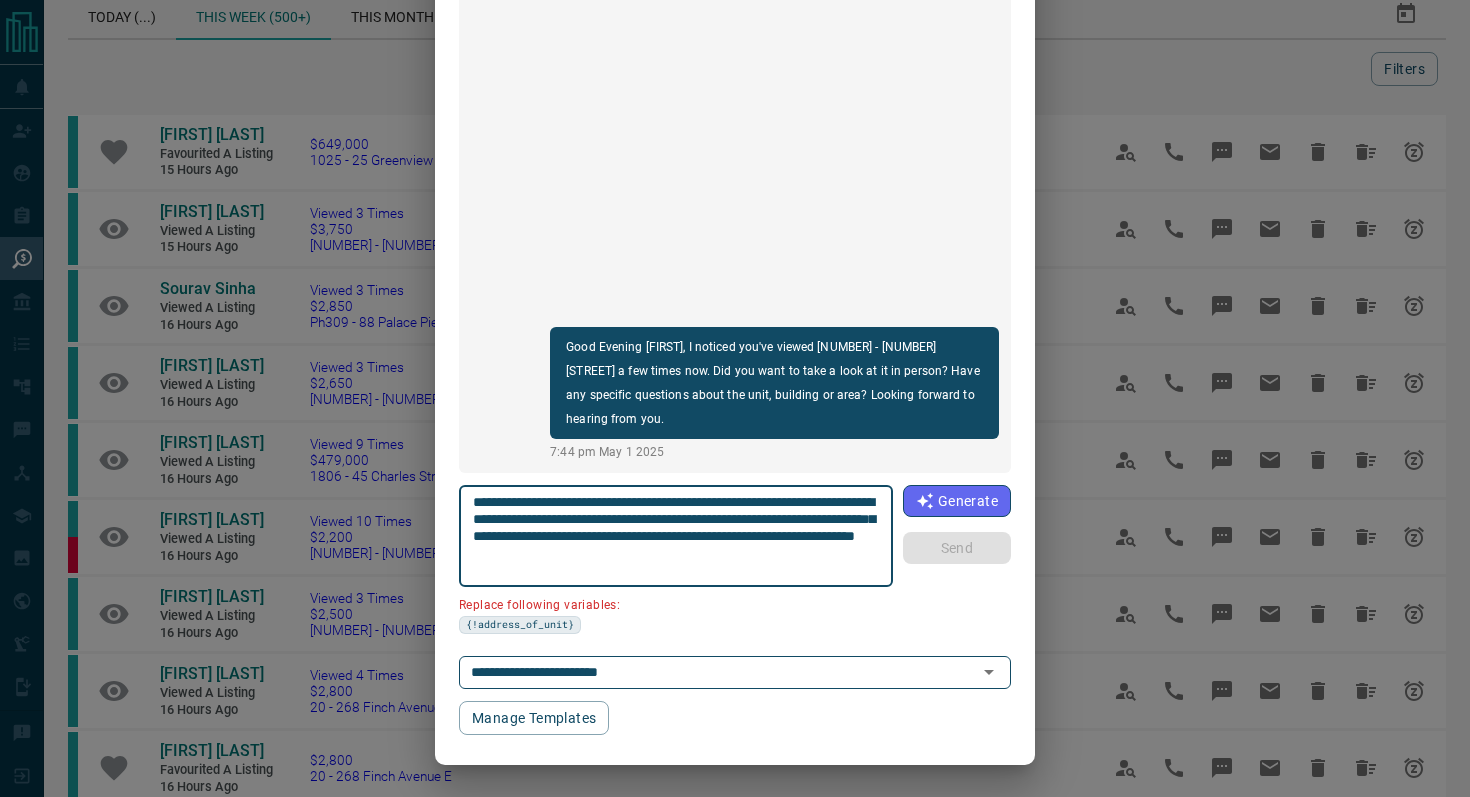 scroll, scrollTop: 121, scrollLeft: 0, axis: vertical 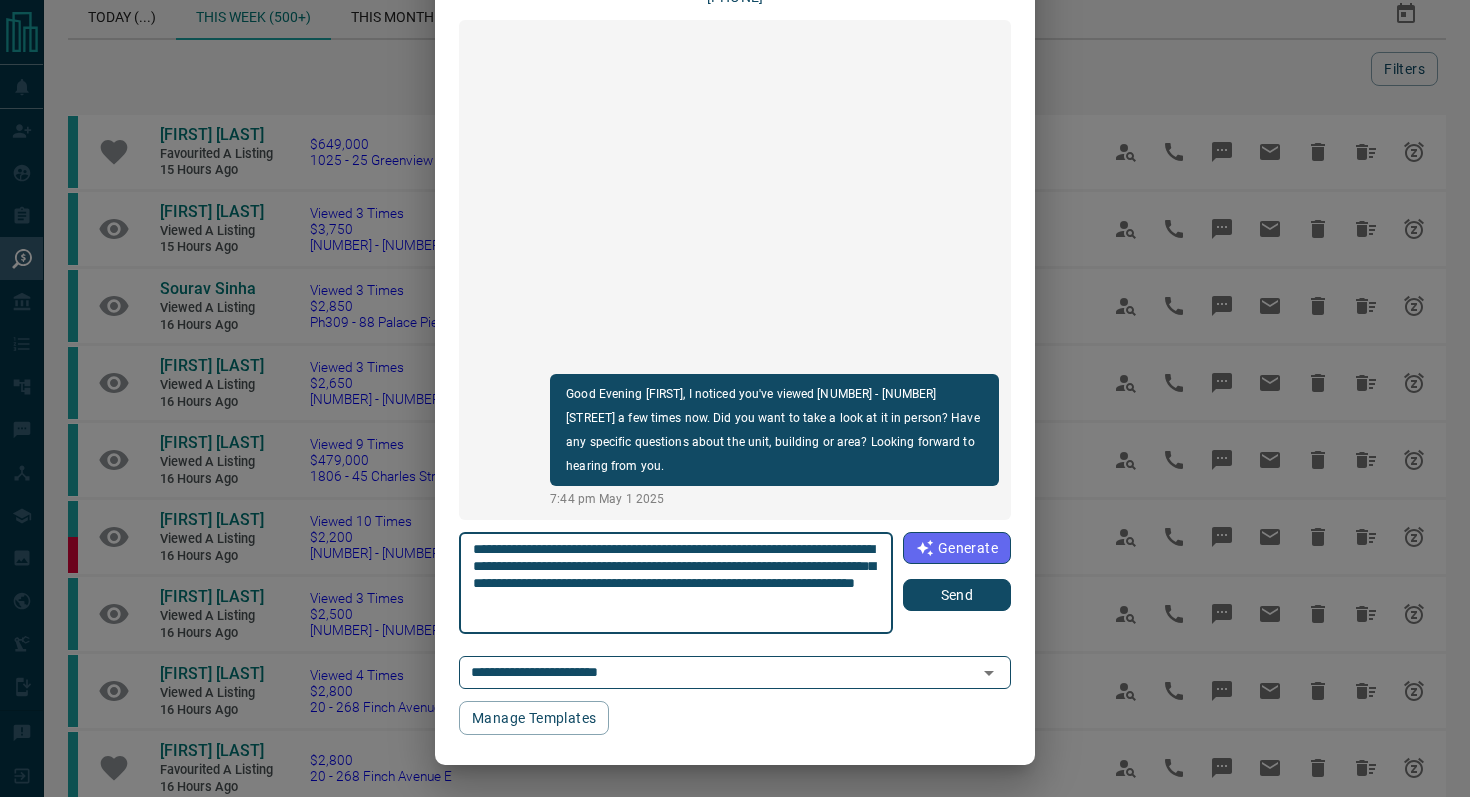 type on "**********" 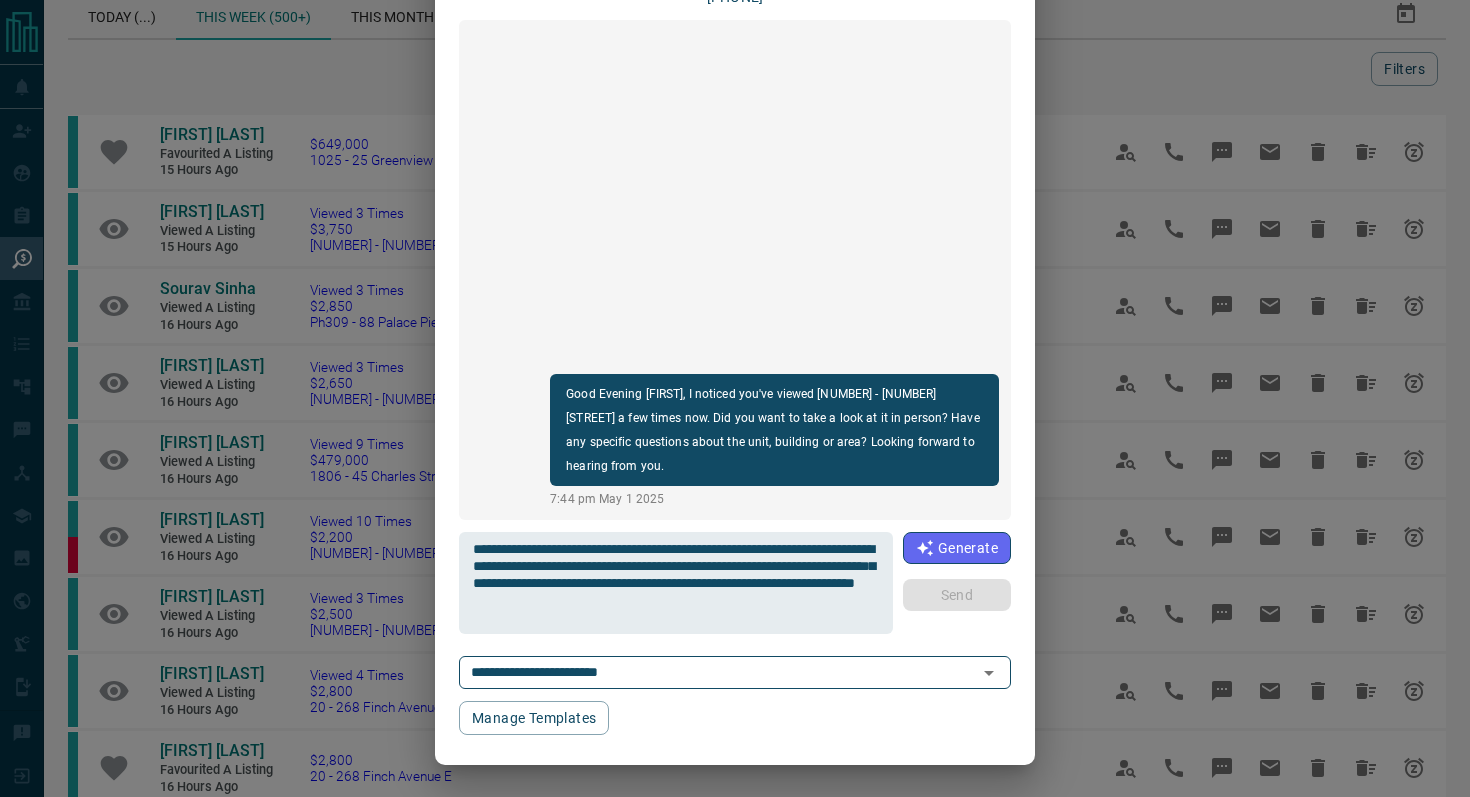 type 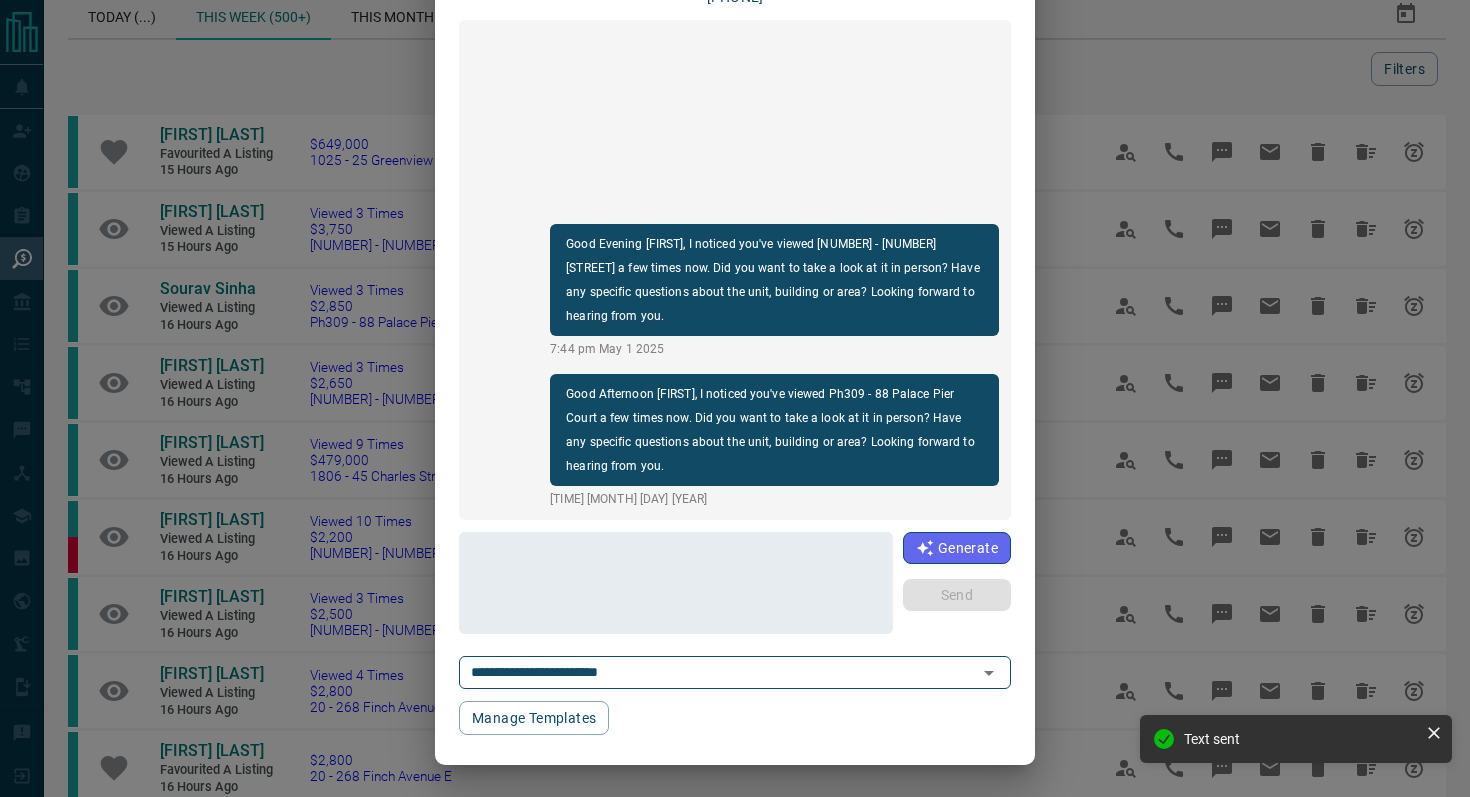 scroll, scrollTop: 0, scrollLeft: 0, axis: both 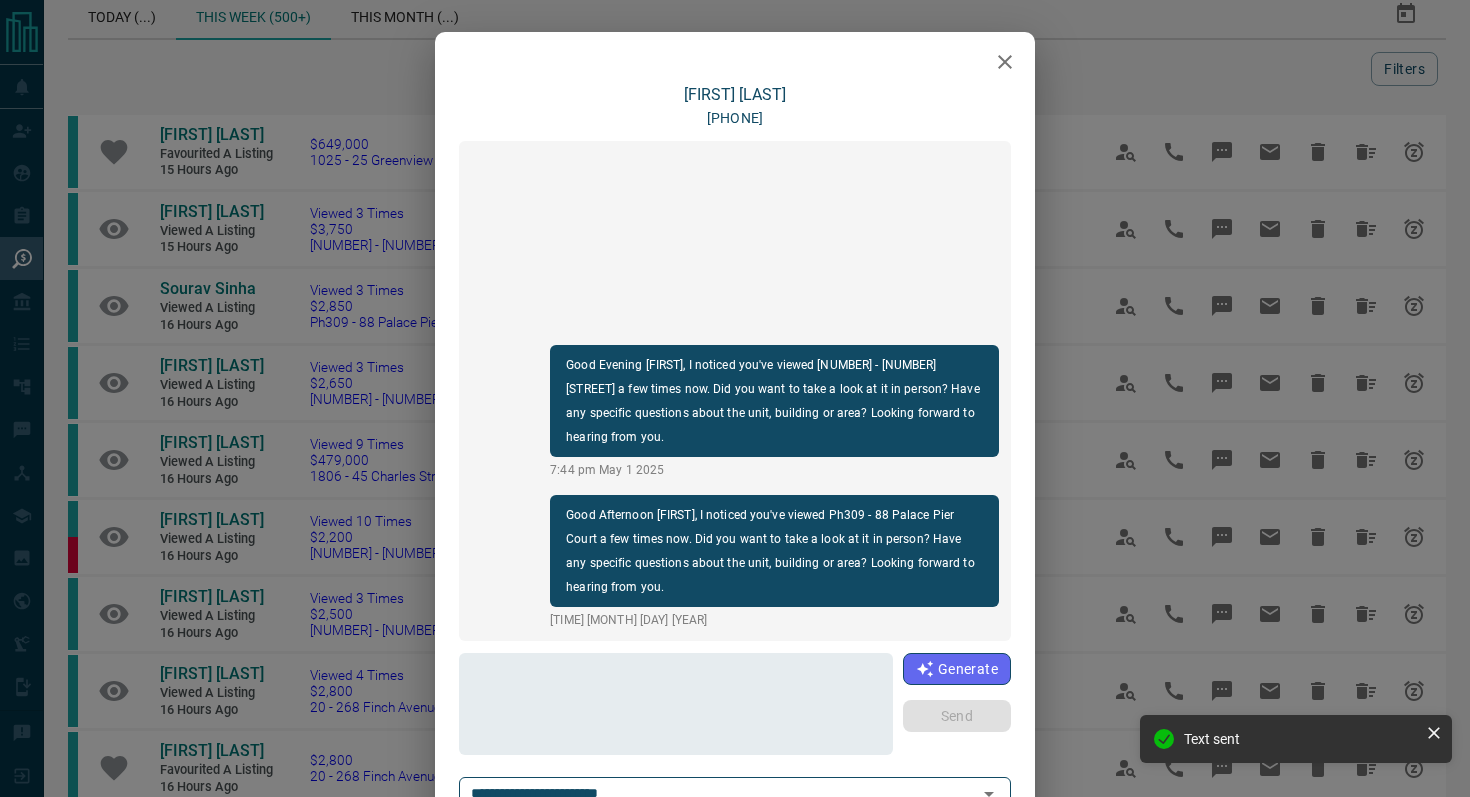 click 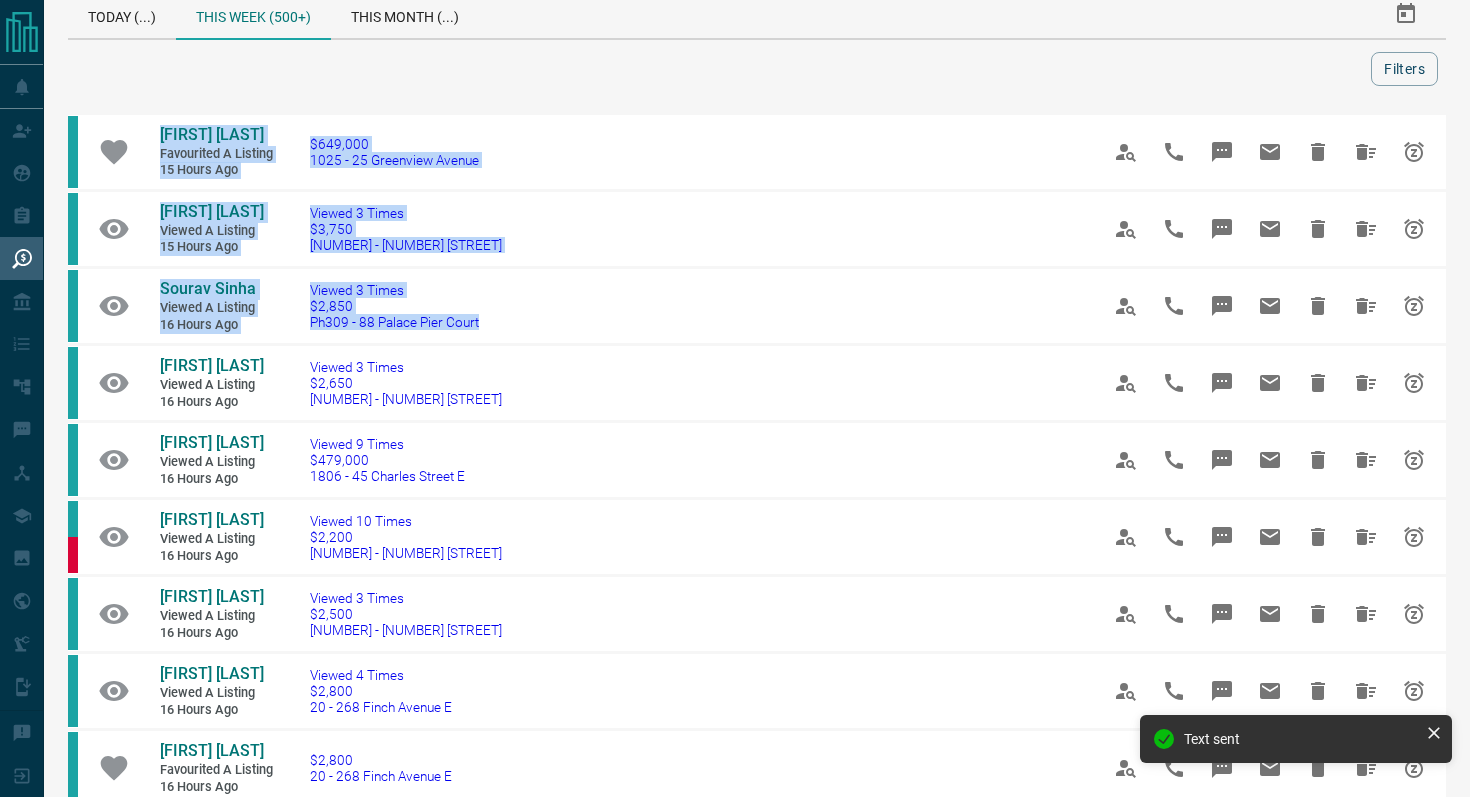 drag, startPoint x: 515, startPoint y: 331, endPoint x: 64, endPoint y: 285, distance: 453.3398 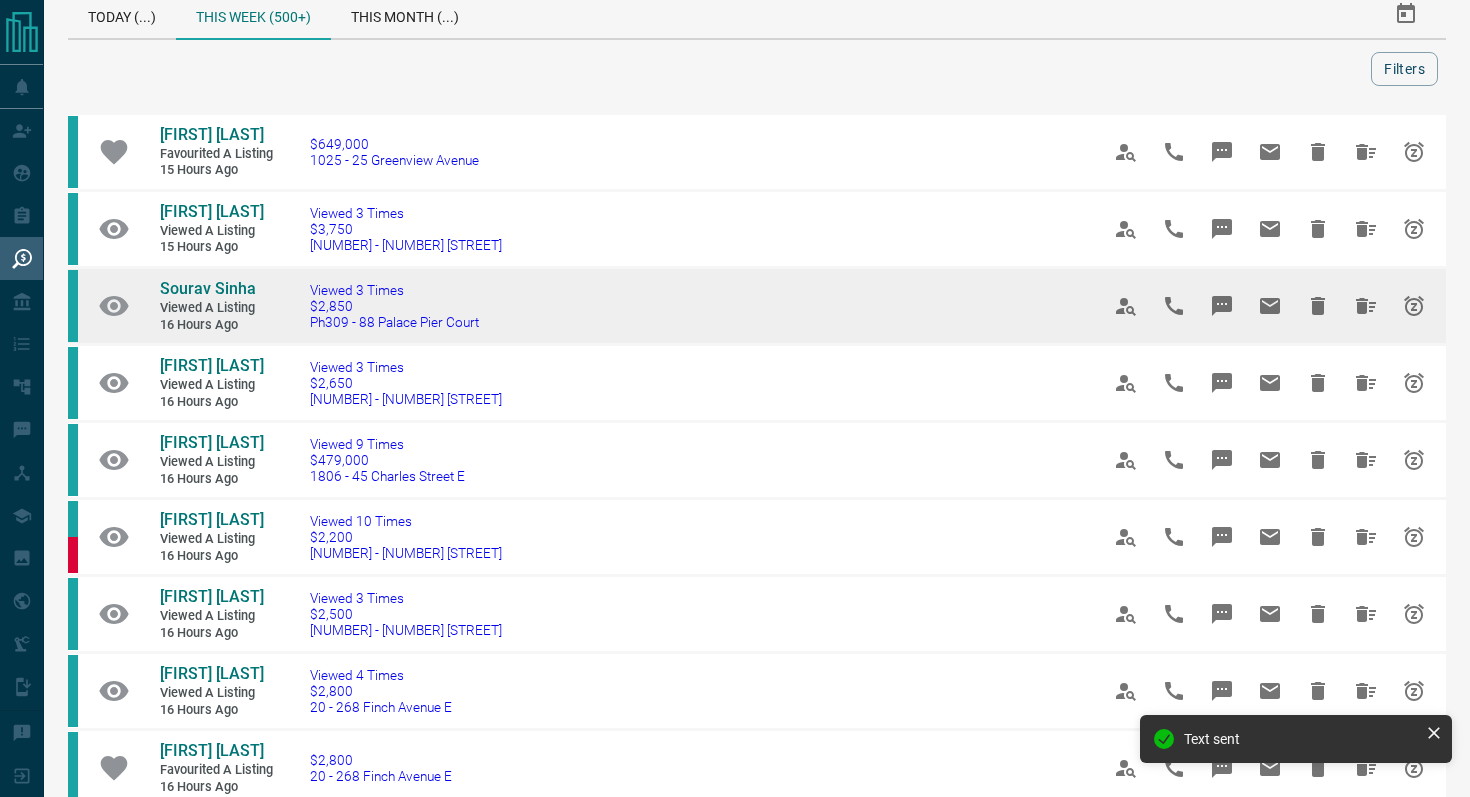 click on "Viewed [NUMBER] Times $[PRICE] [NUMBER] - [NUMBER] [STREET]" at bounding box center [674, 306] 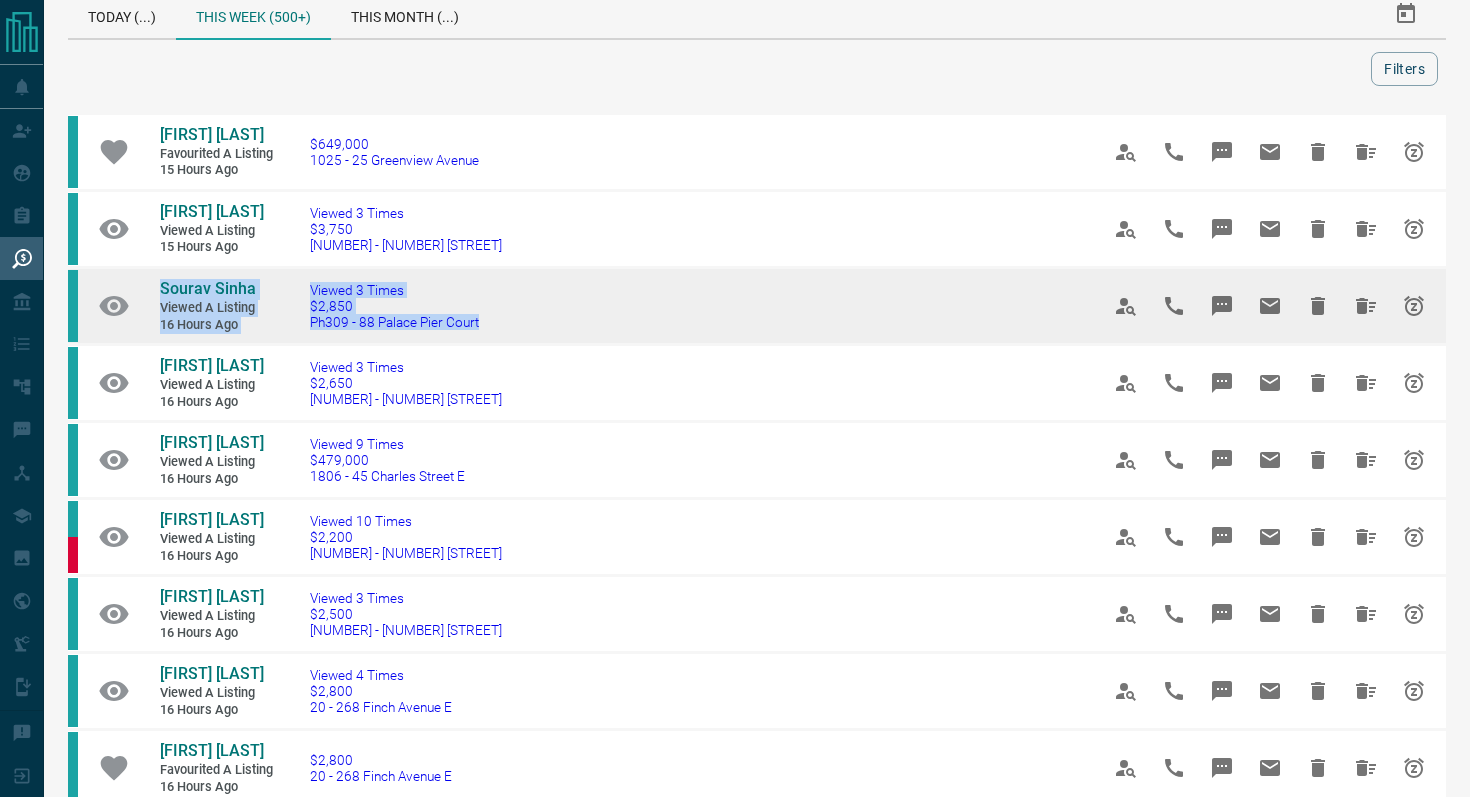 drag, startPoint x: 543, startPoint y: 325, endPoint x: 149, endPoint y: 286, distance: 395.9255 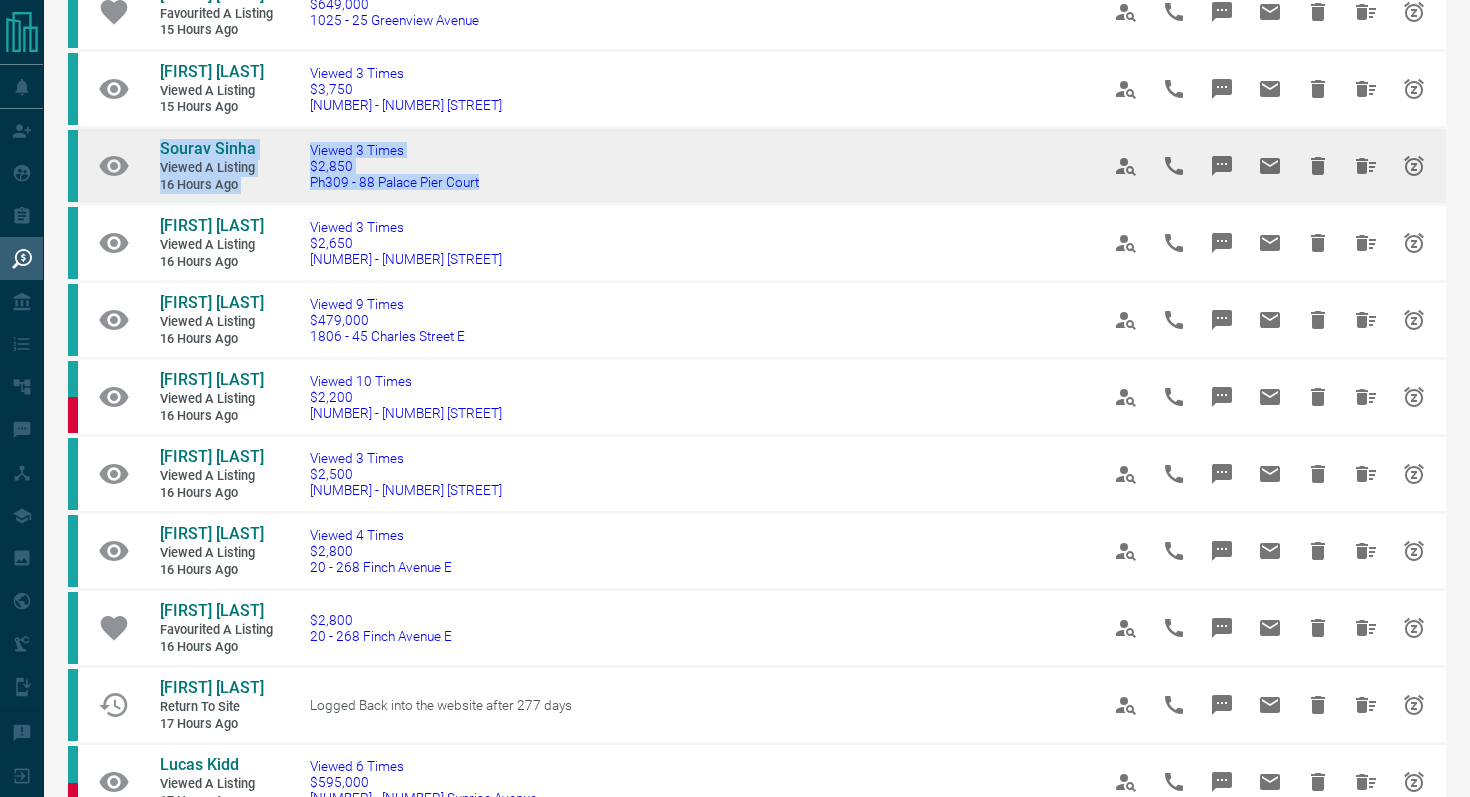 scroll, scrollTop: 169, scrollLeft: 0, axis: vertical 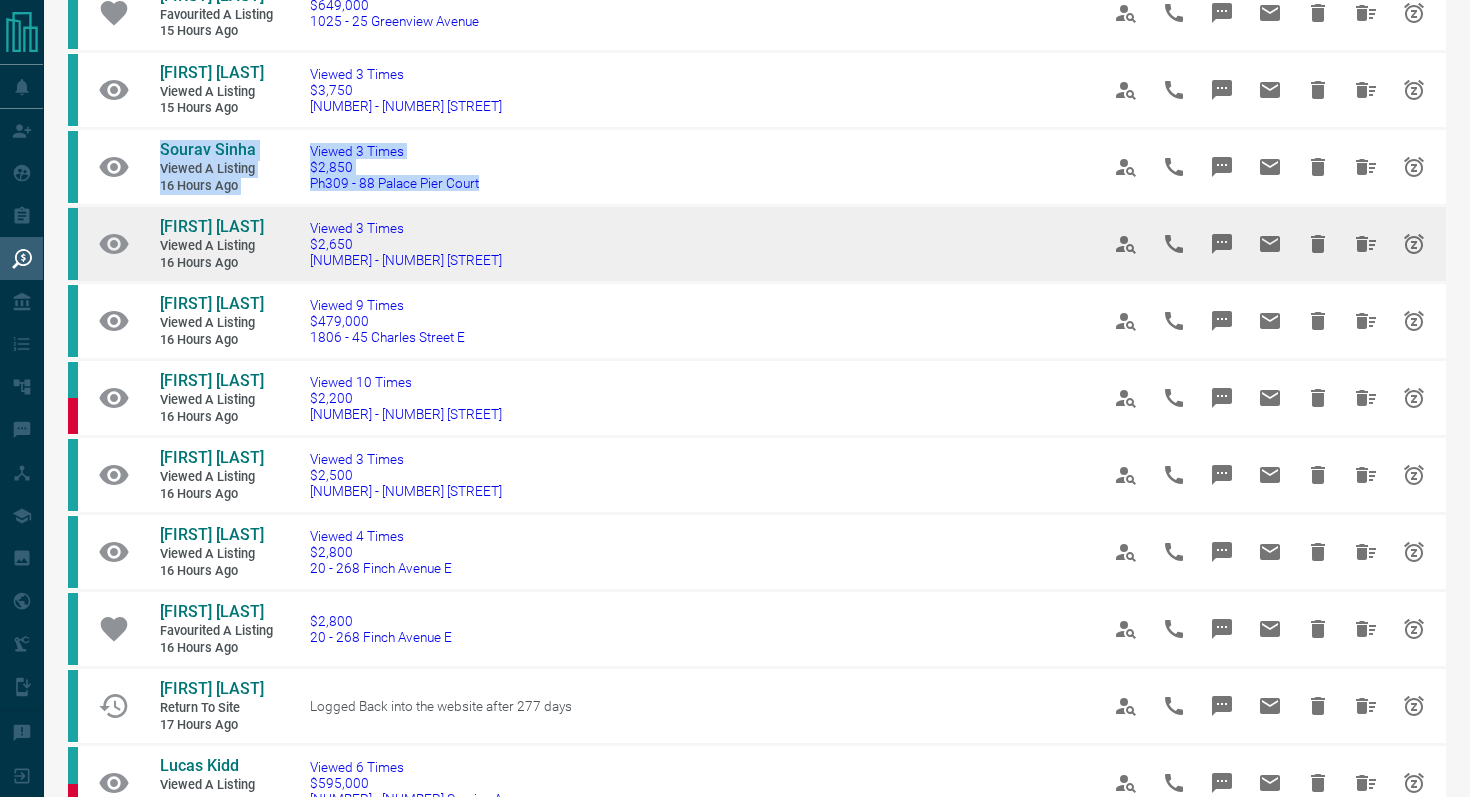 drag, startPoint x: 594, startPoint y: 269, endPoint x: 293, endPoint y: 261, distance: 301.1063 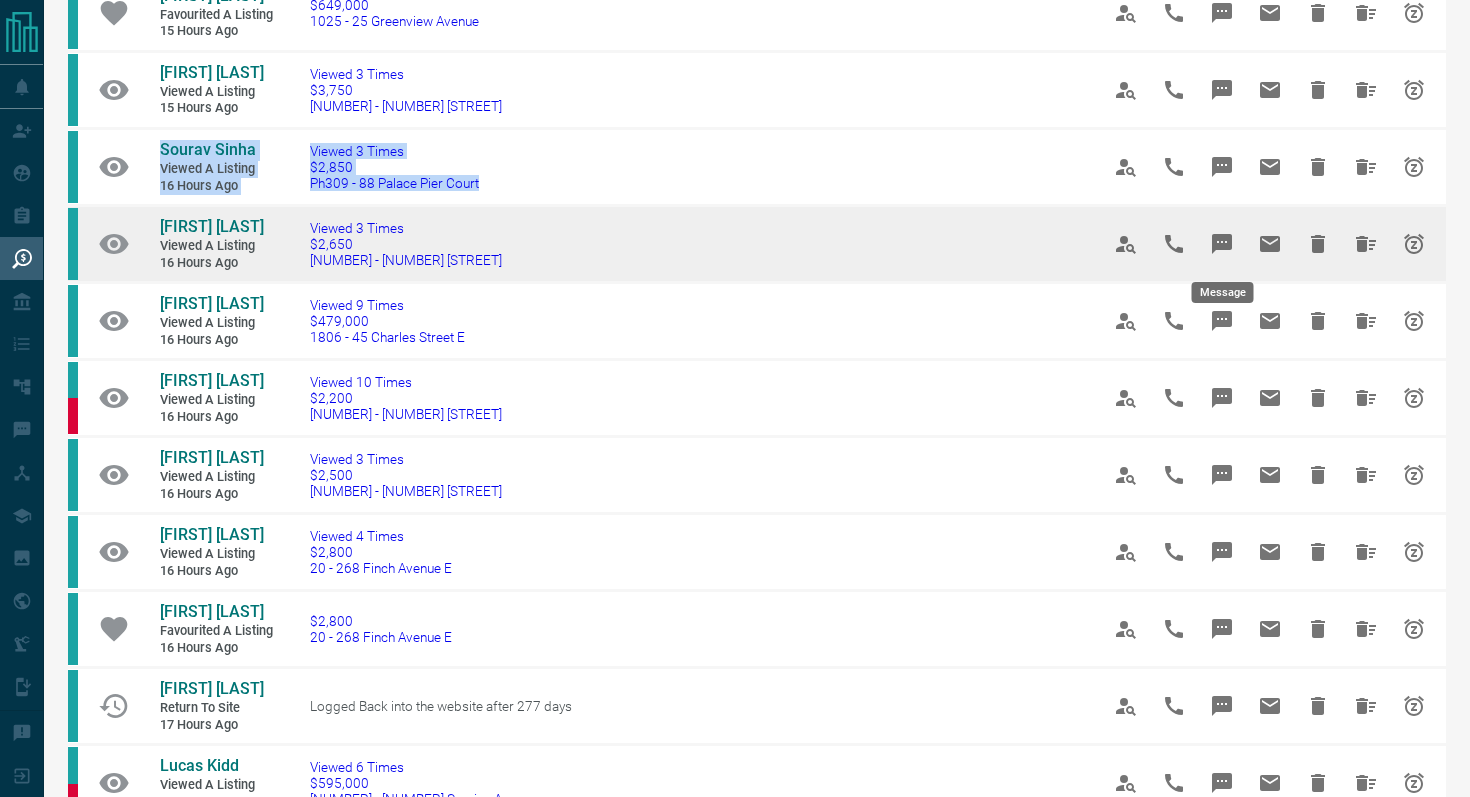 click 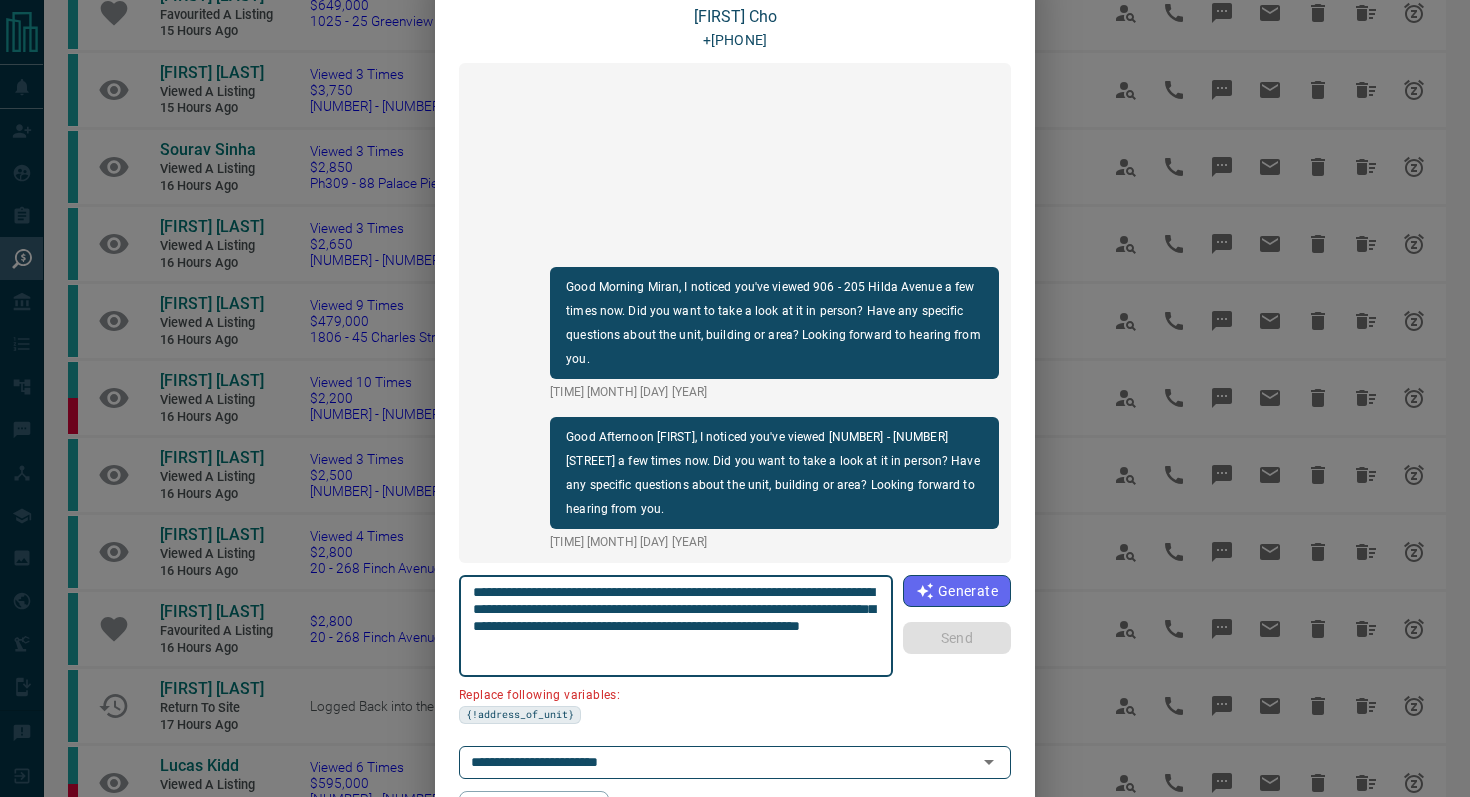 scroll, scrollTop: 168, scrollLeft: 0, axis: vertical 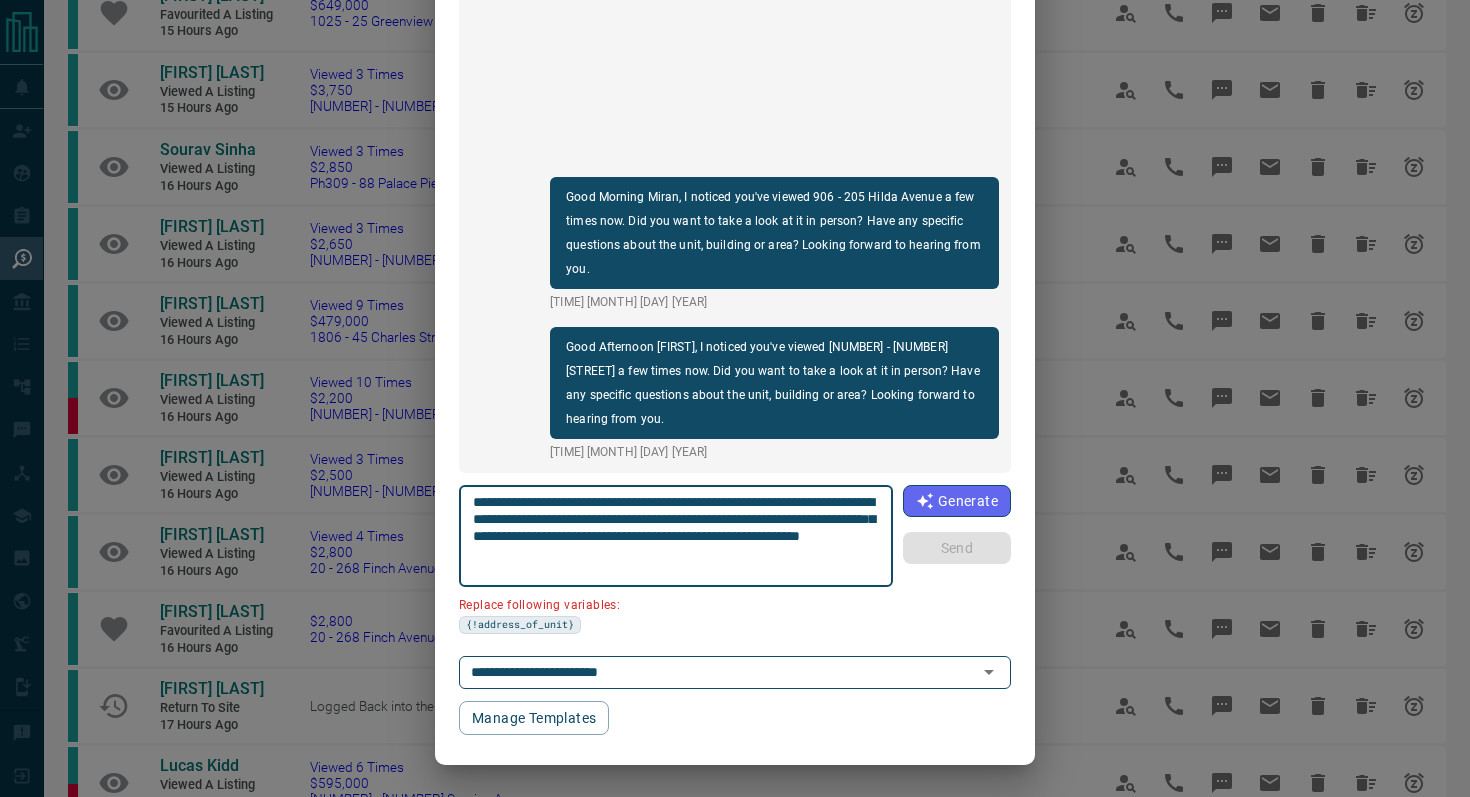 drag, startPoint x: 584, startPoint y: 515, endPoint x: 346, endPoint y: 518, distance: 238.0189 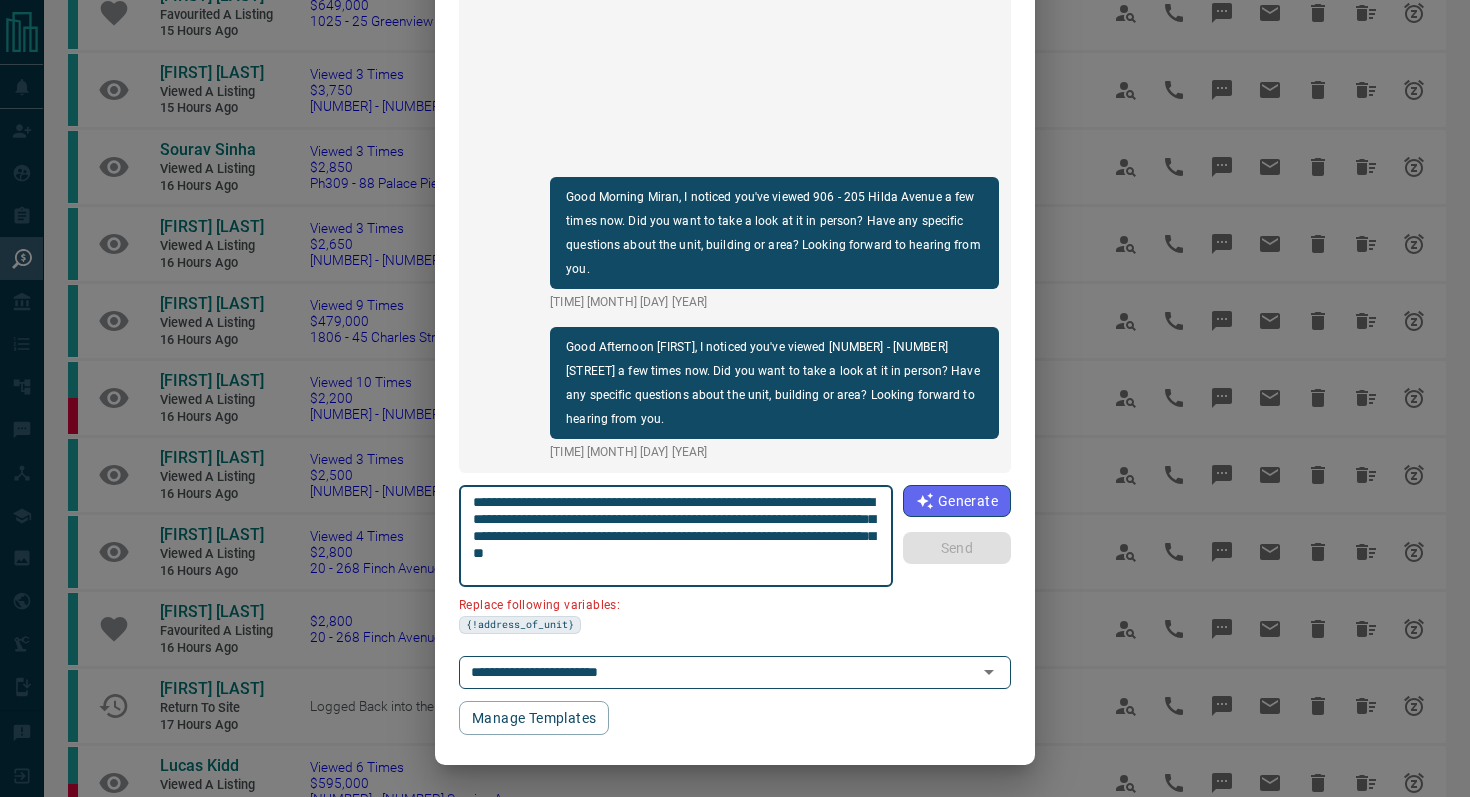 scroll, scrollTop: 121, scrollLeft: 0, axis: vertical 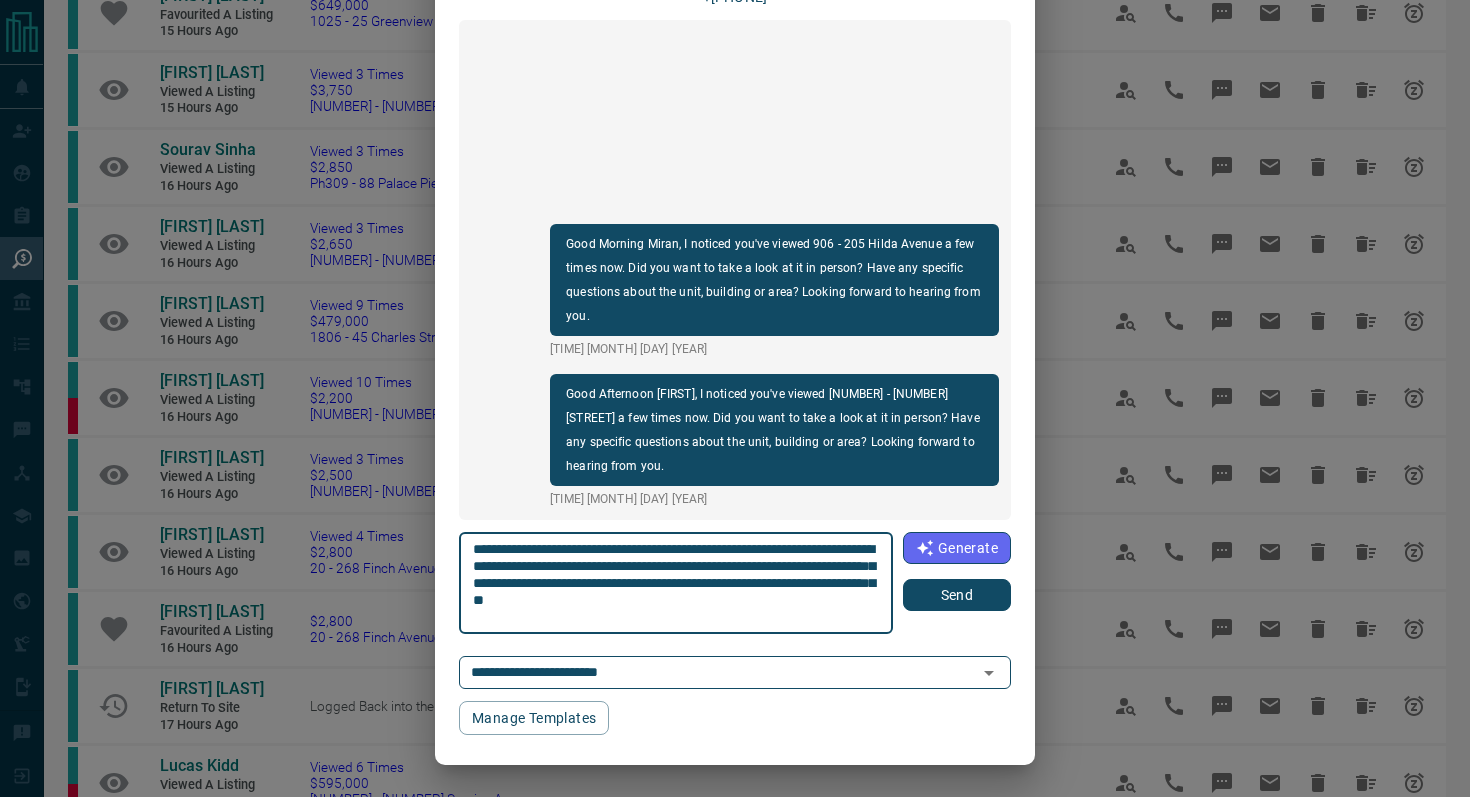 type on "**********" 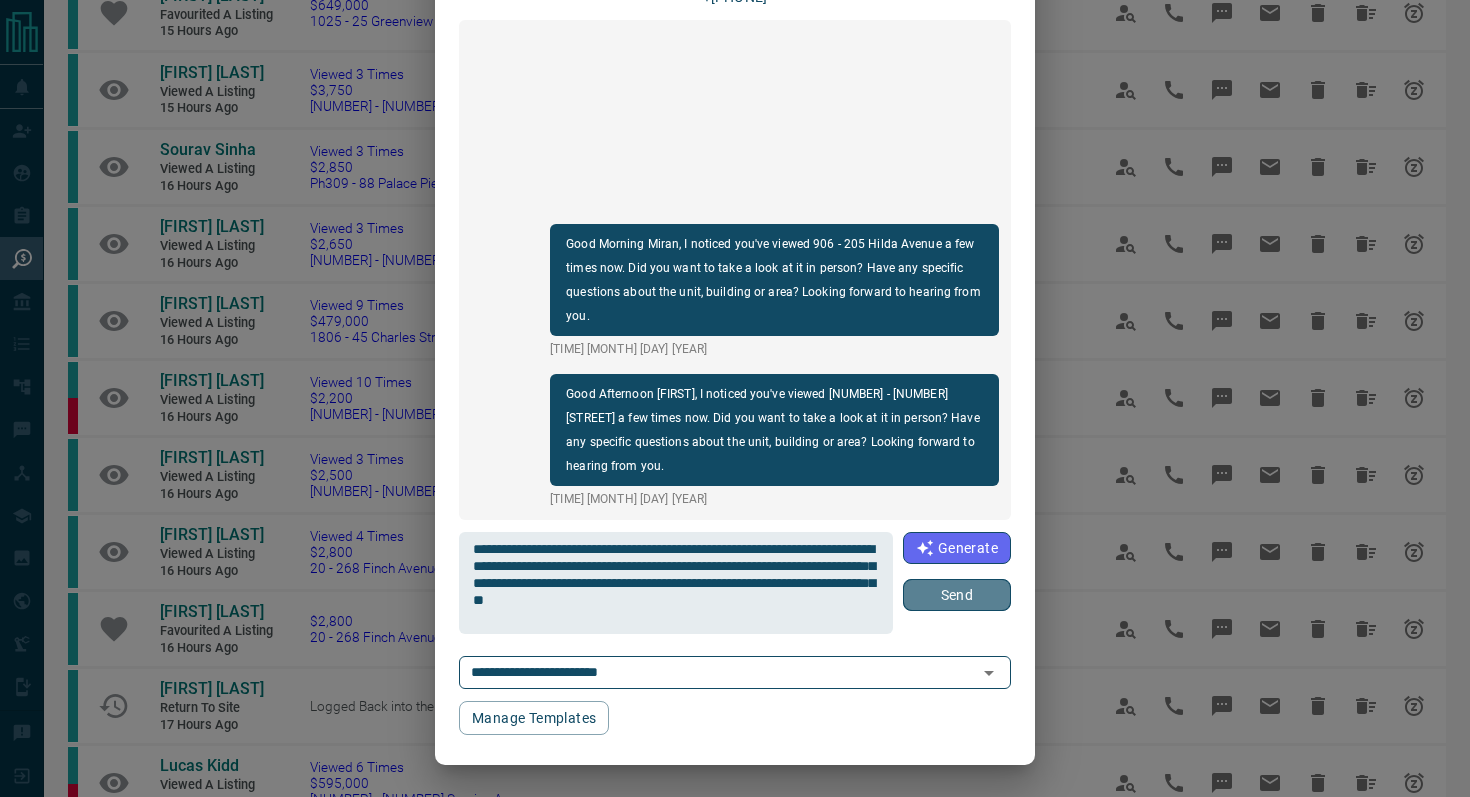 click on "Send" at bounding box center (957, 595) 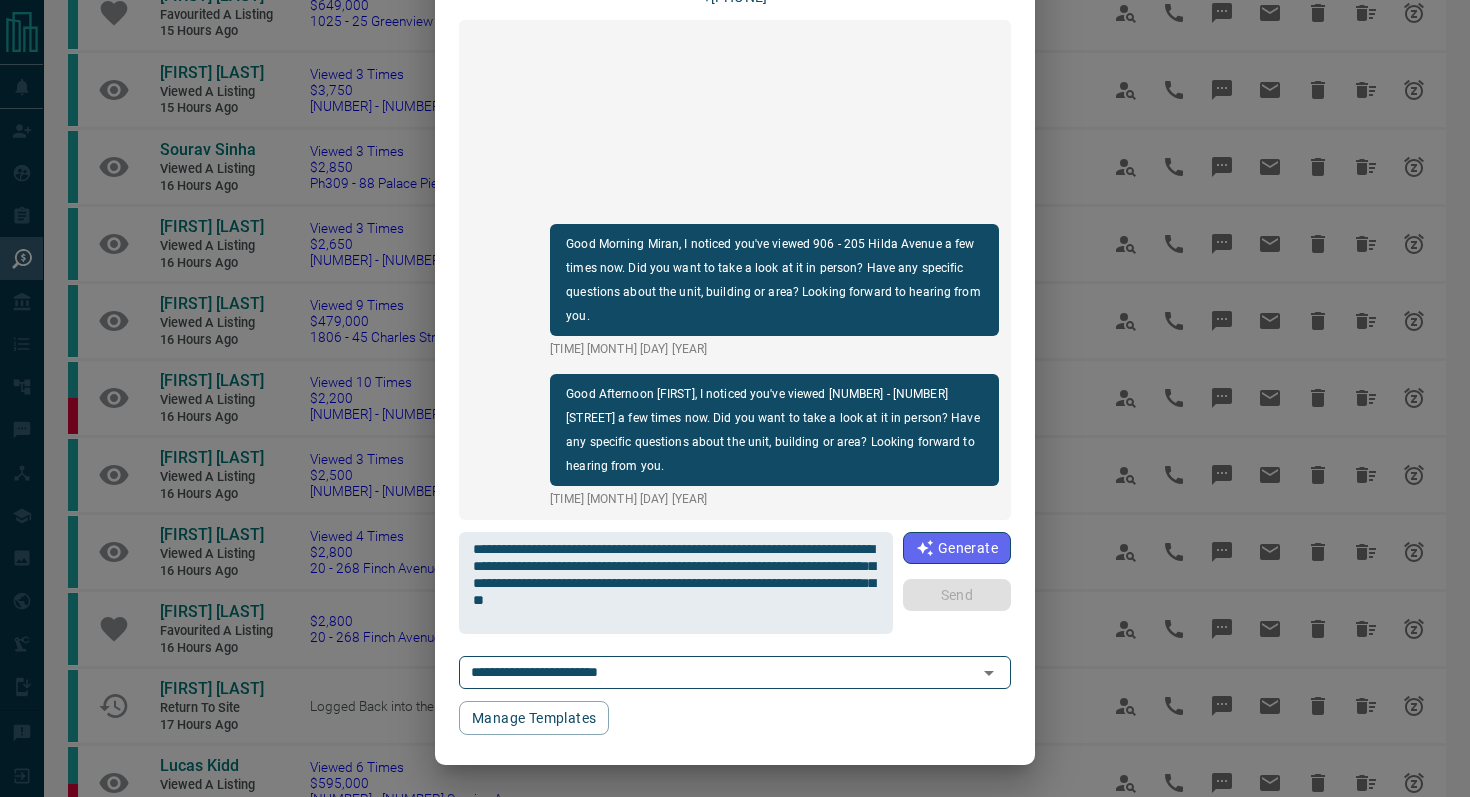 type 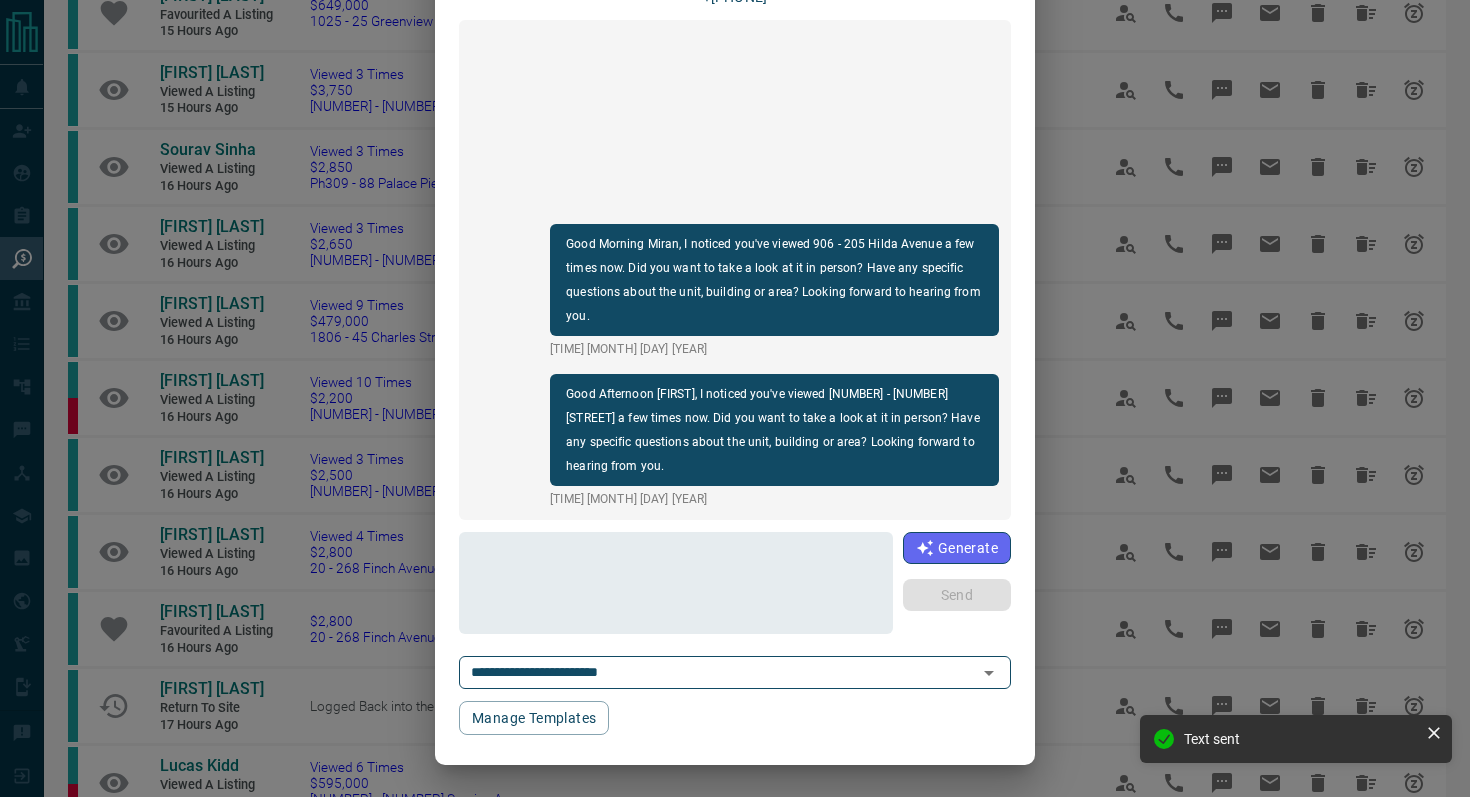 scroll, scrollTop: 0, scrollLeft: 0, axis: both 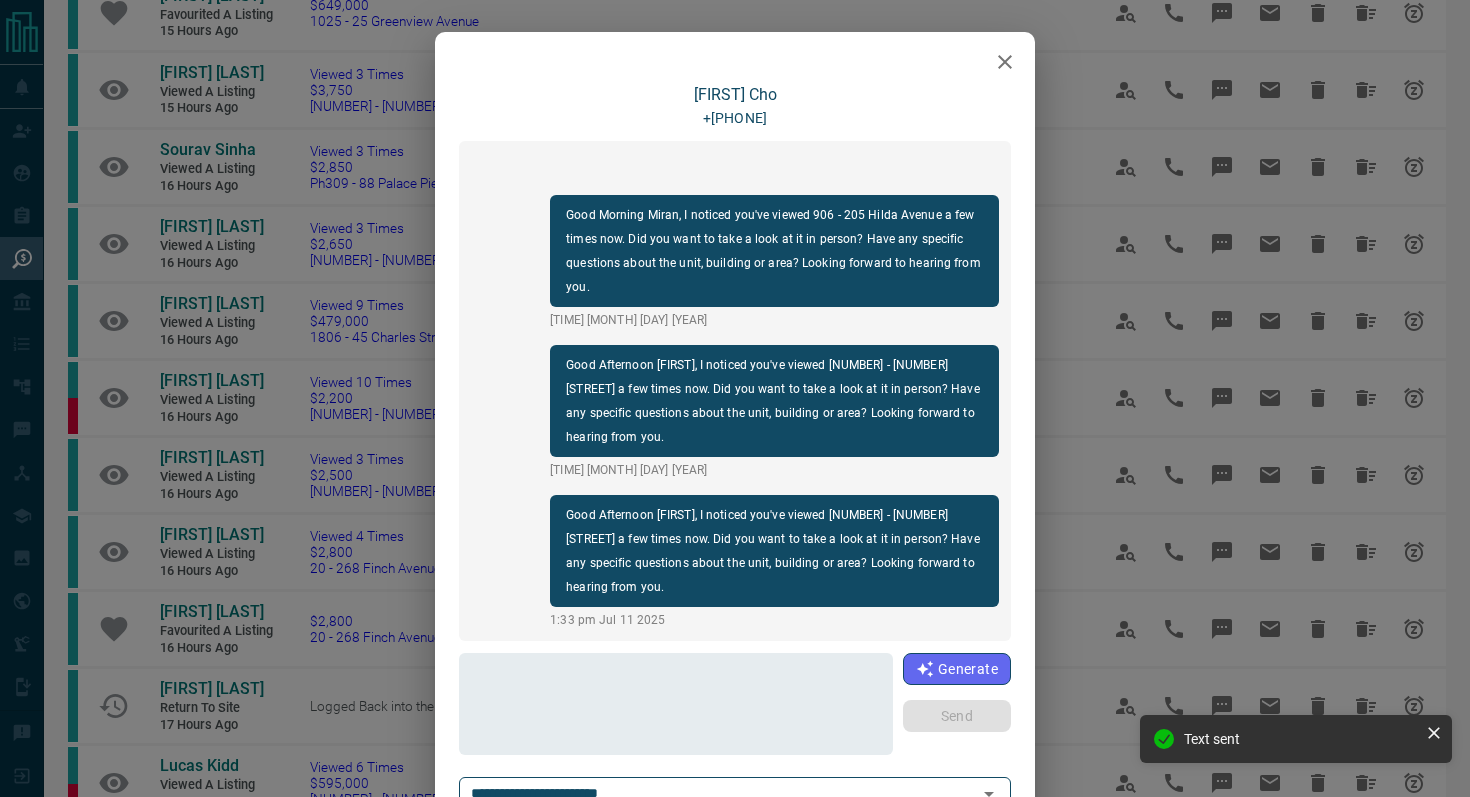 click 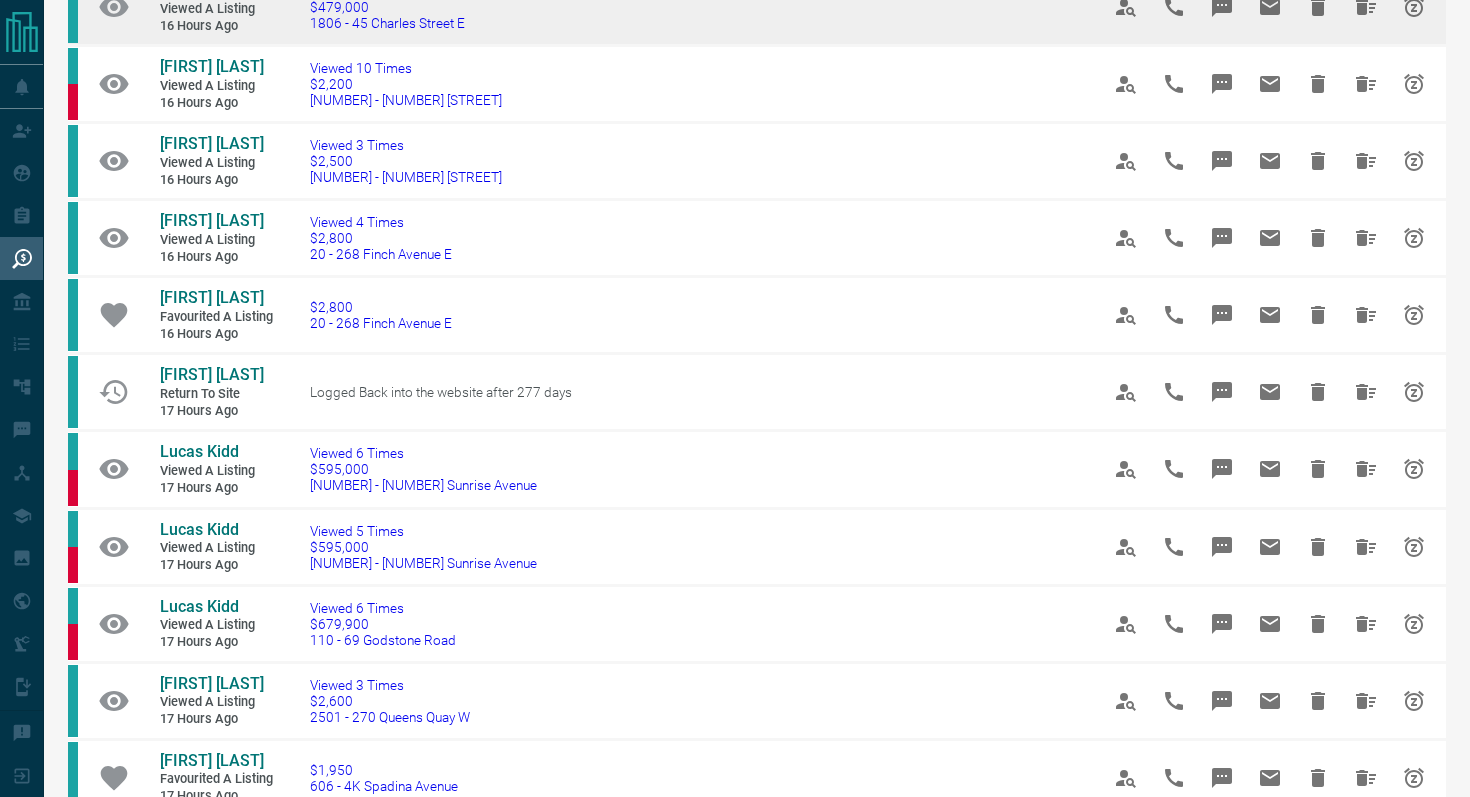 scroll, scrollTop: 488, scrollLeft: 0, axis: vertical 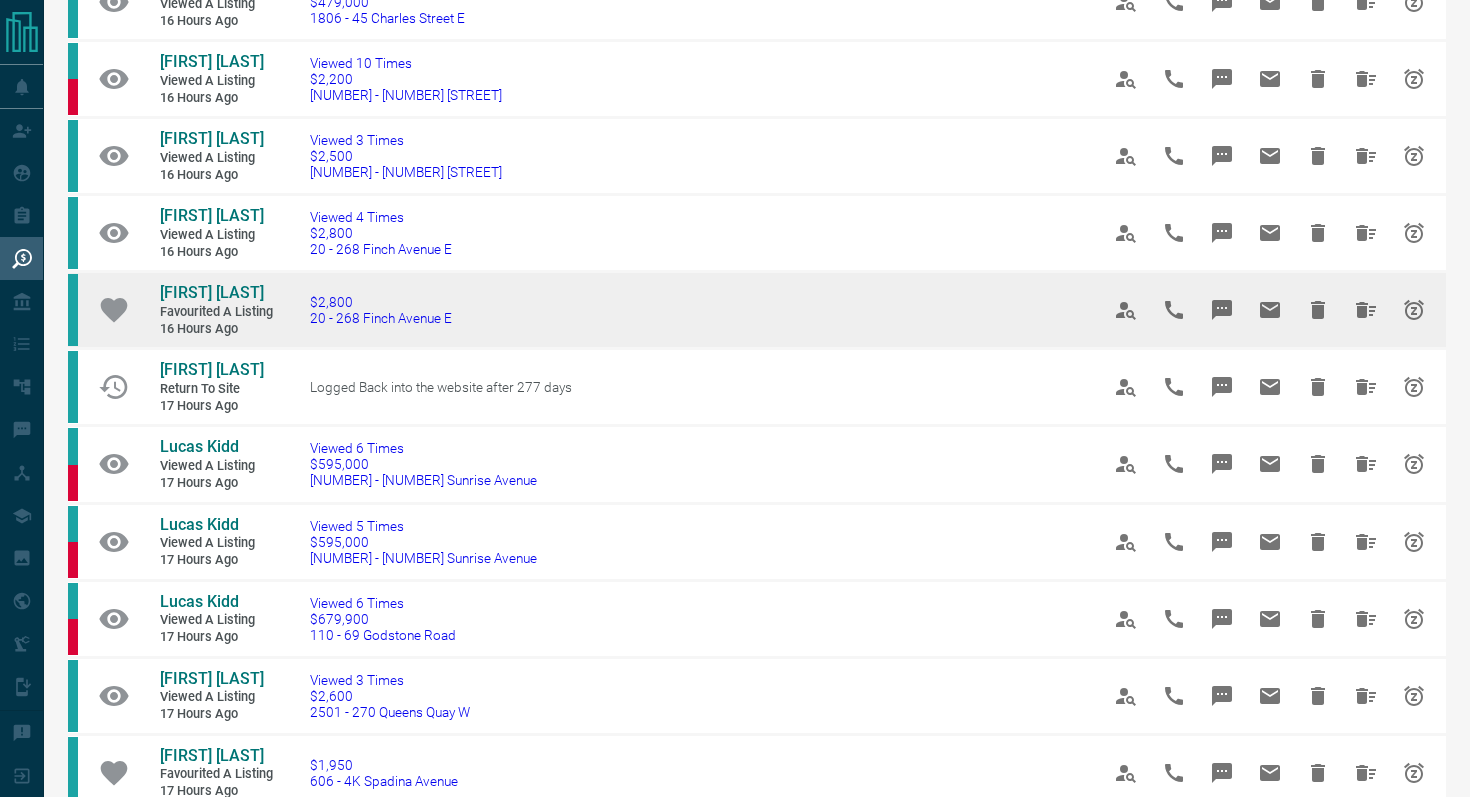 click 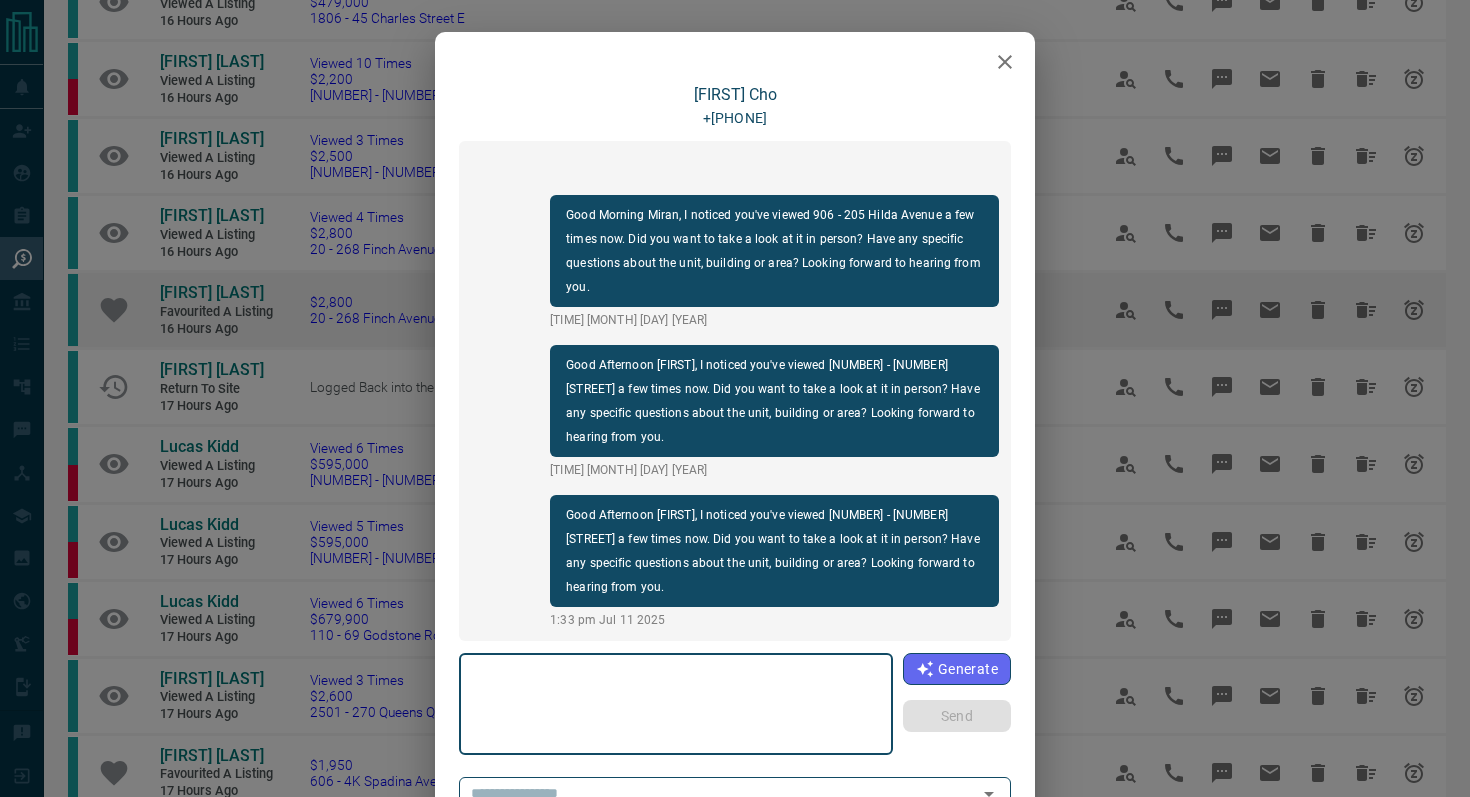 type on "**********" 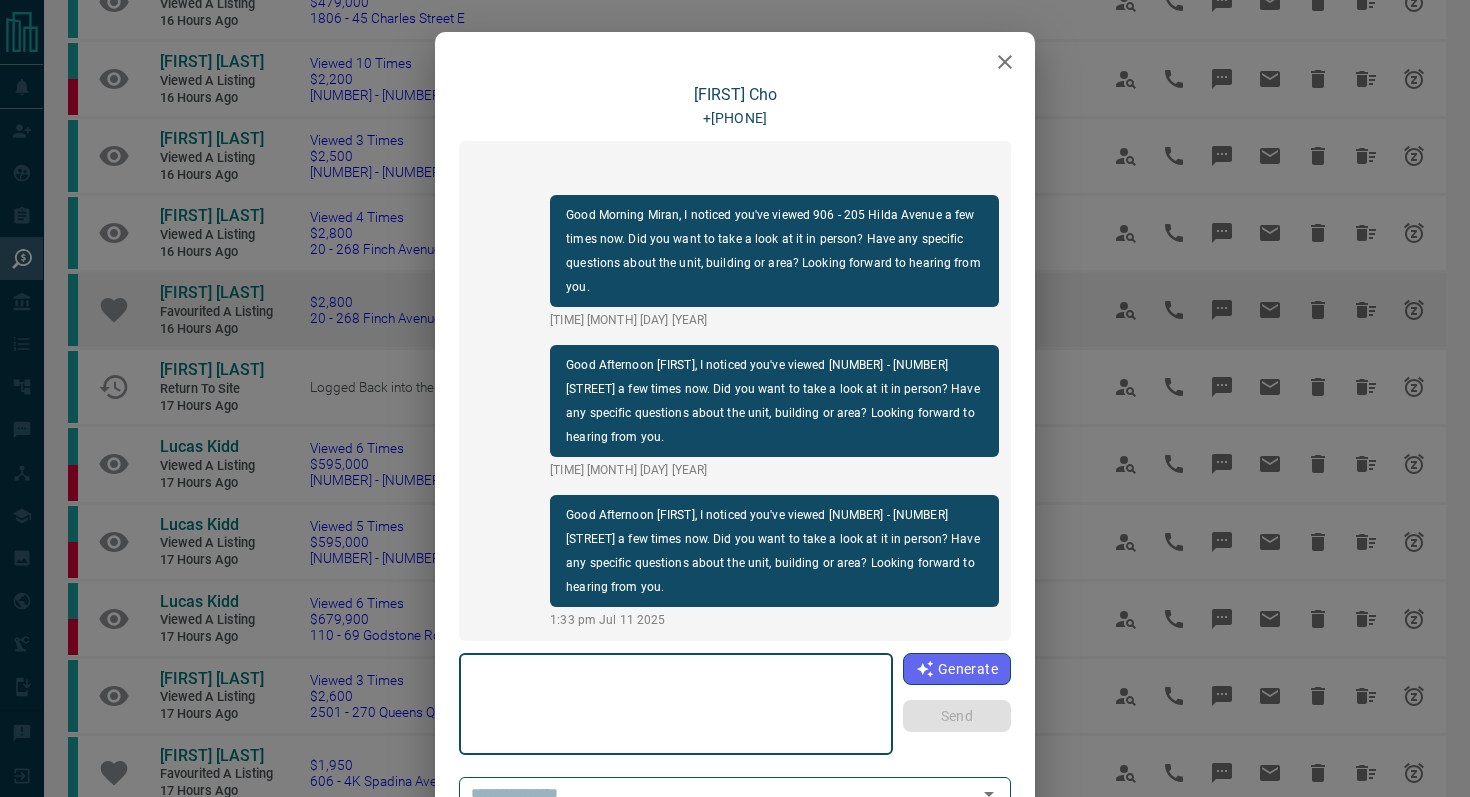 type on "**********" 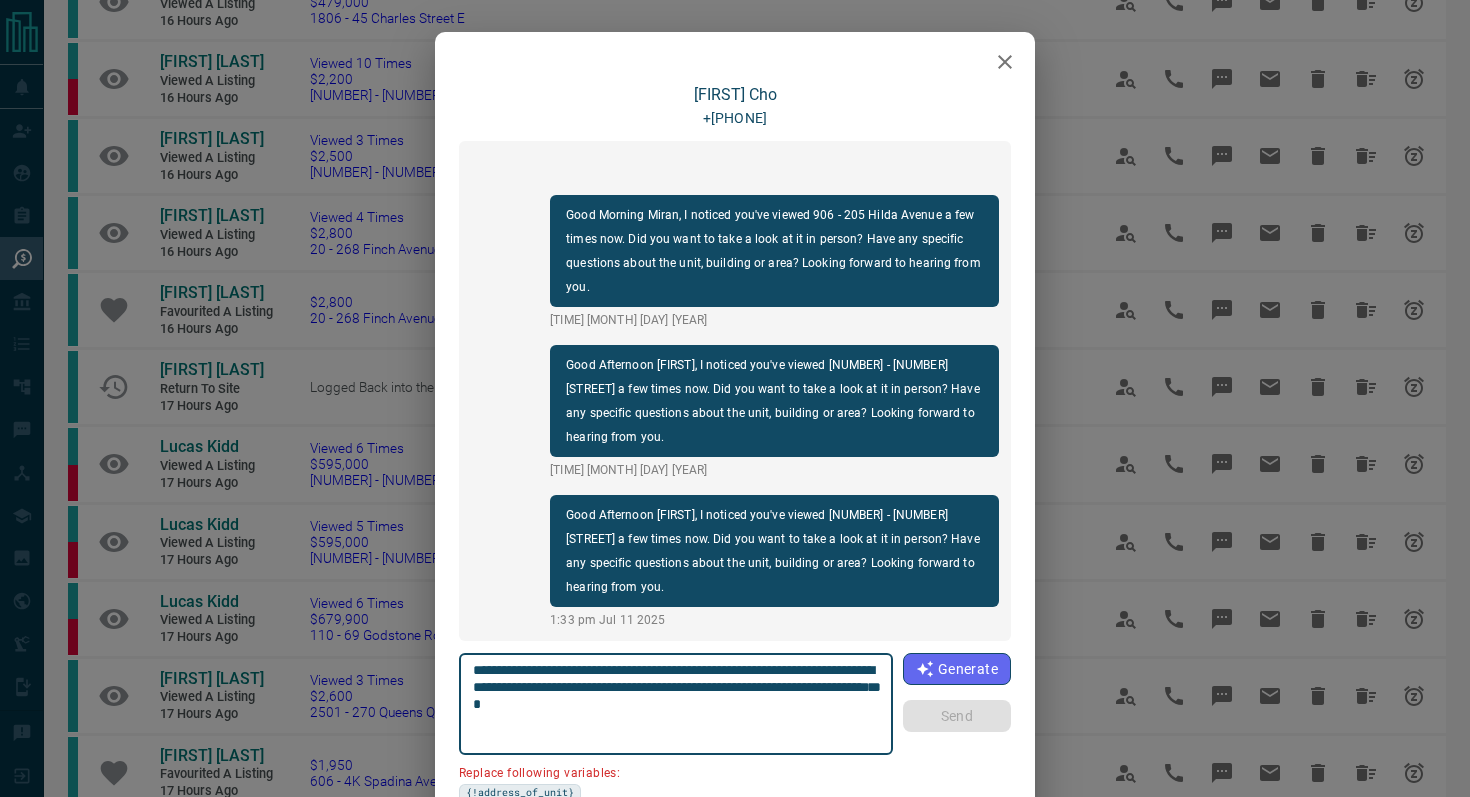 click 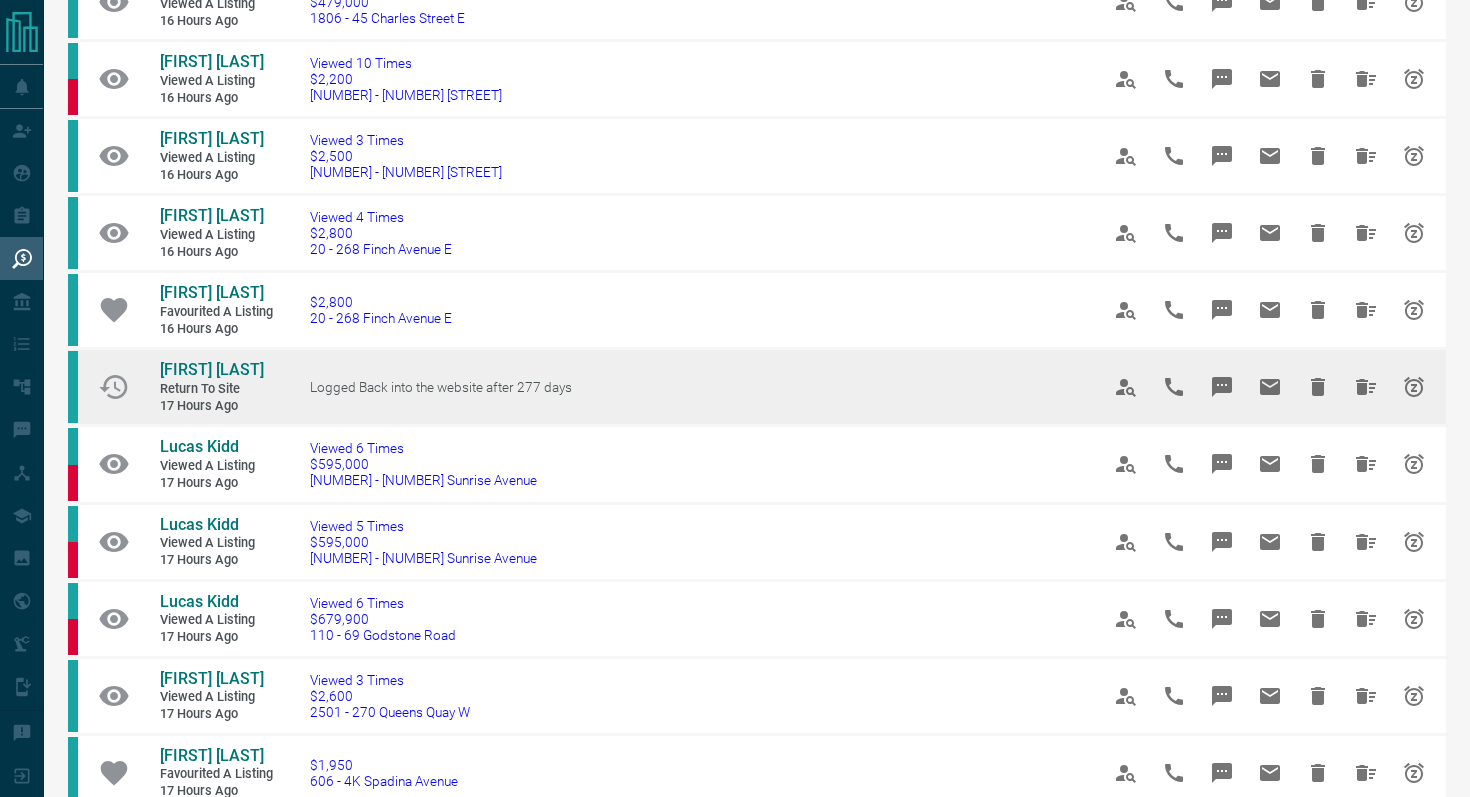 scroll, scrollTop: 497, scrollLeft: 0, axis: vertical 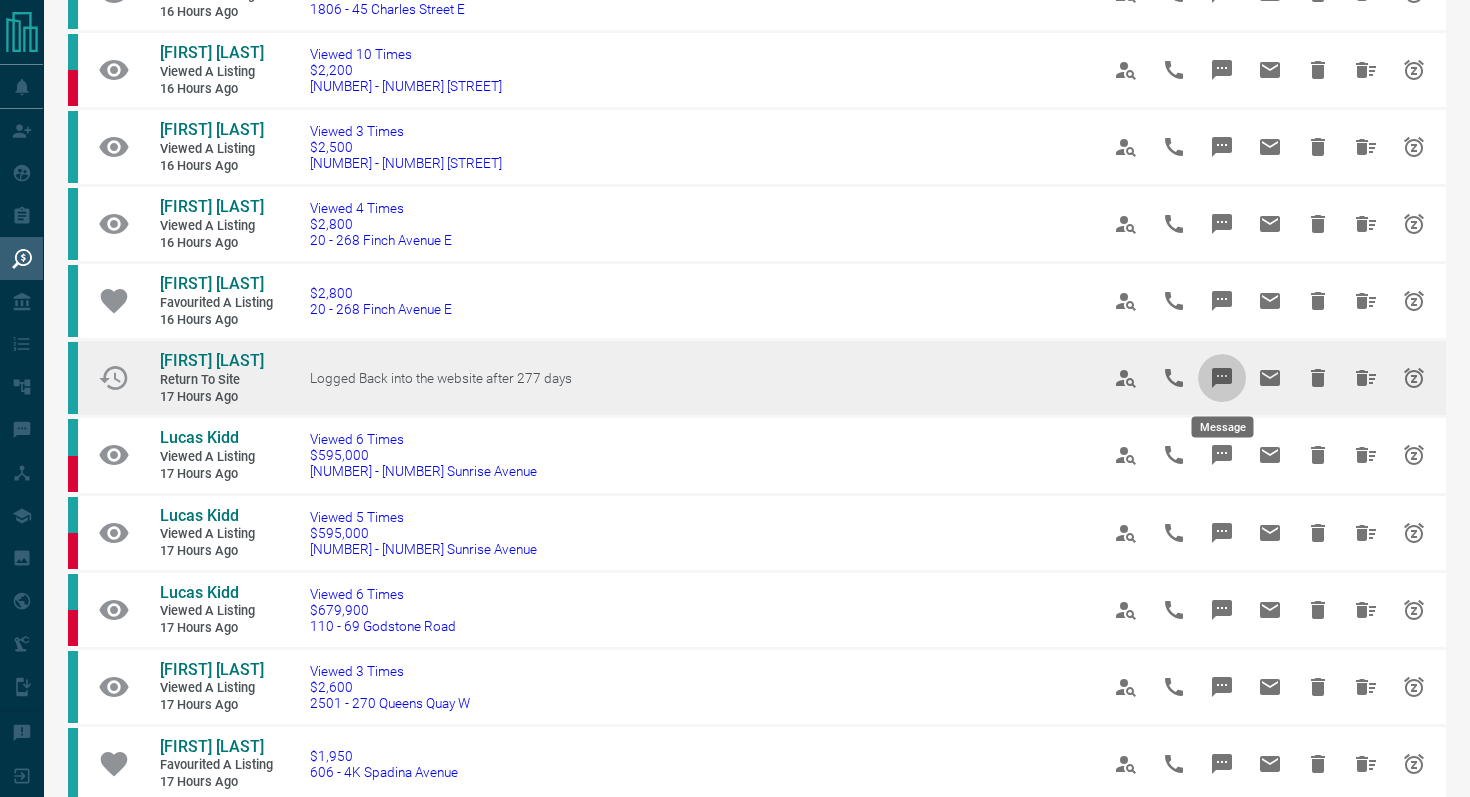 click 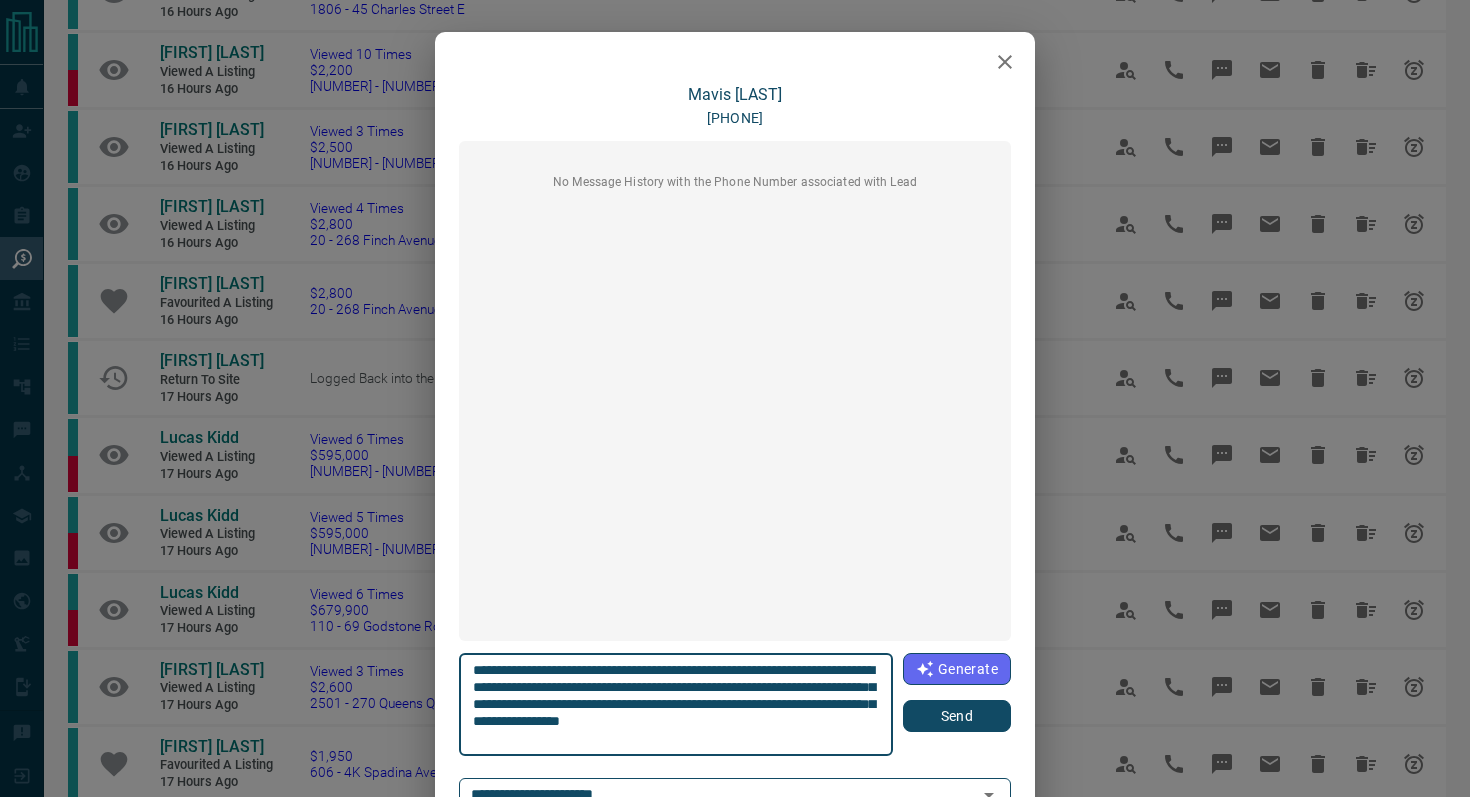 click on "Send" at bounding box center (957, 716) 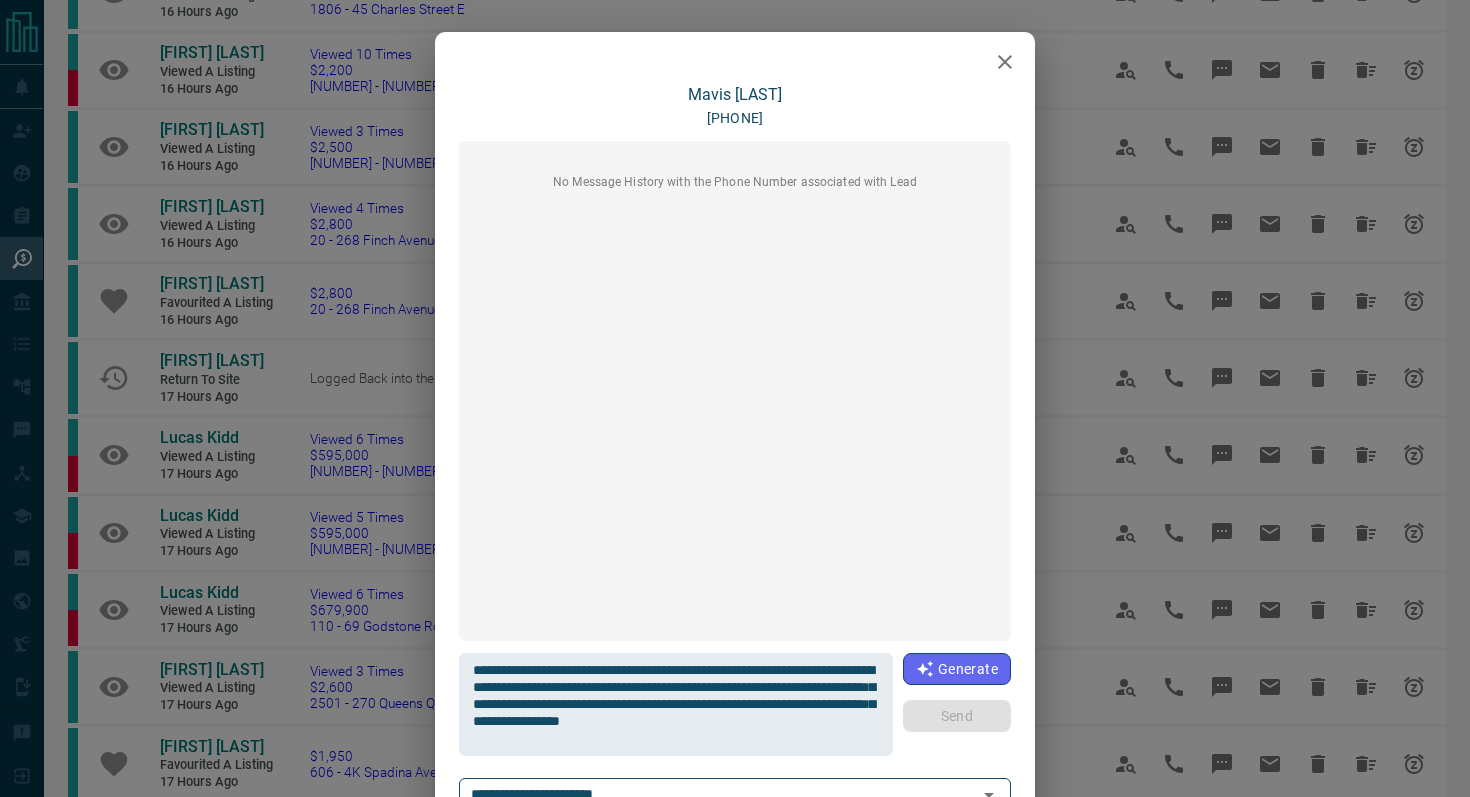 type 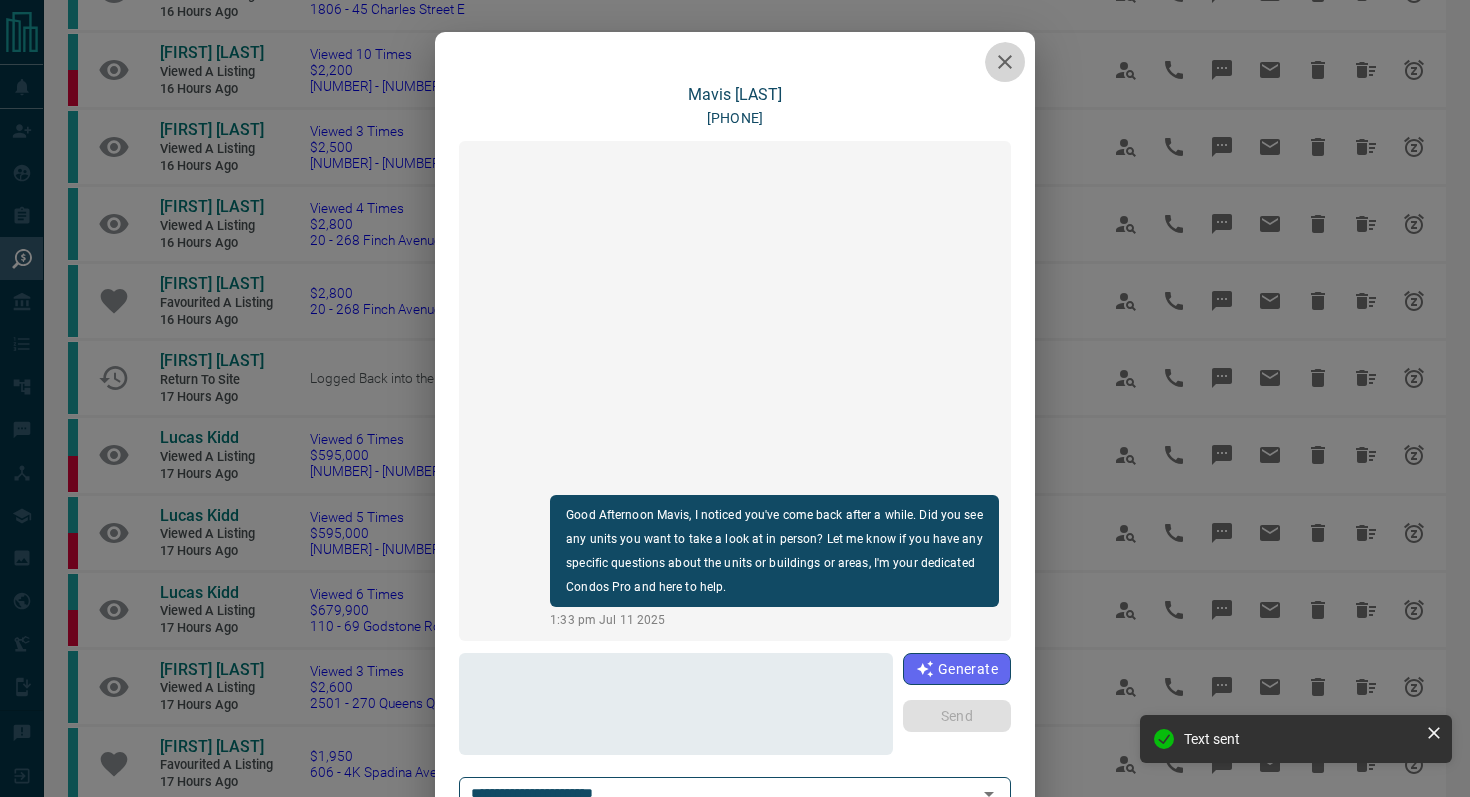 click 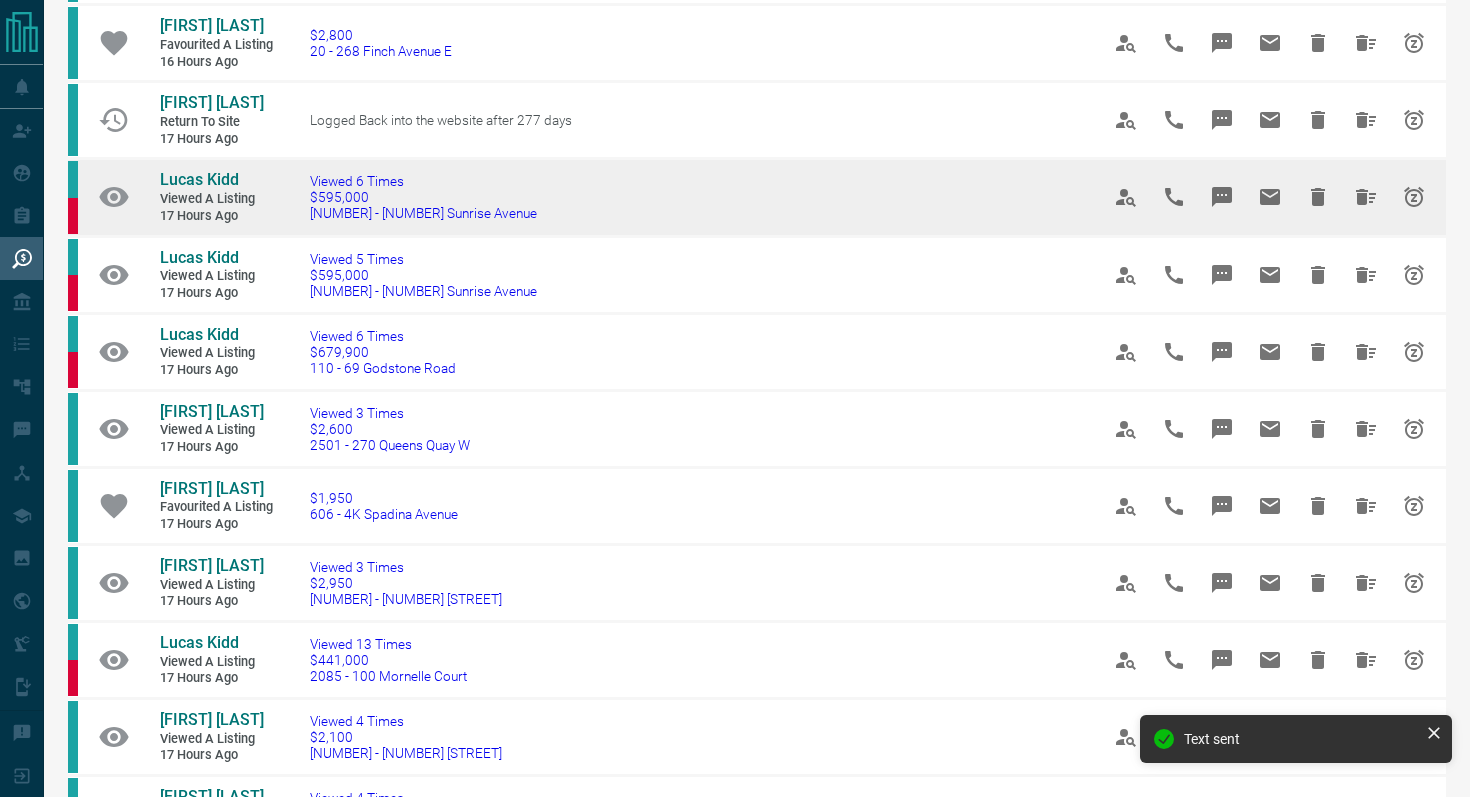 scroll, scrollTop: 764, scrollLeft: 0, axis: vertical 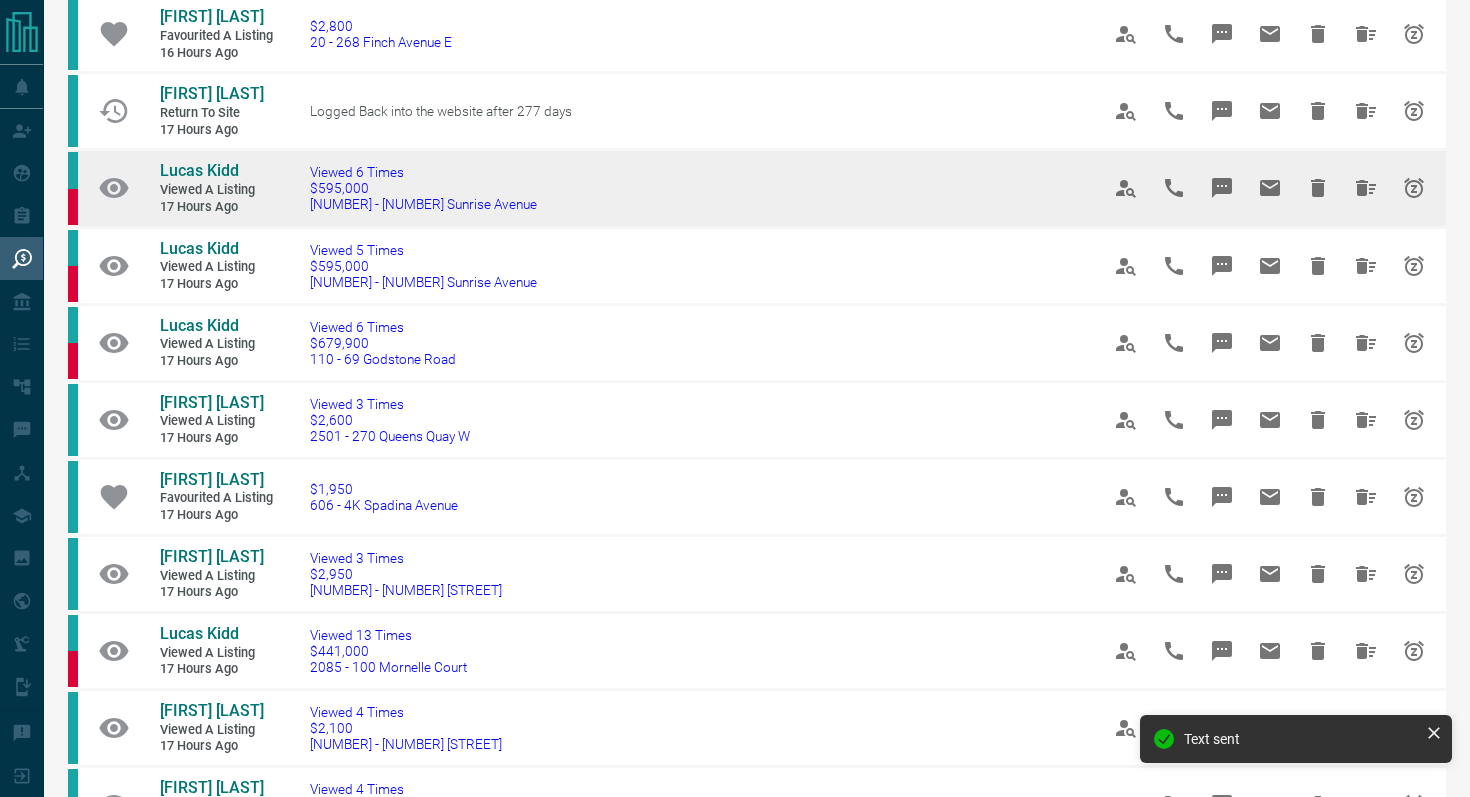 click 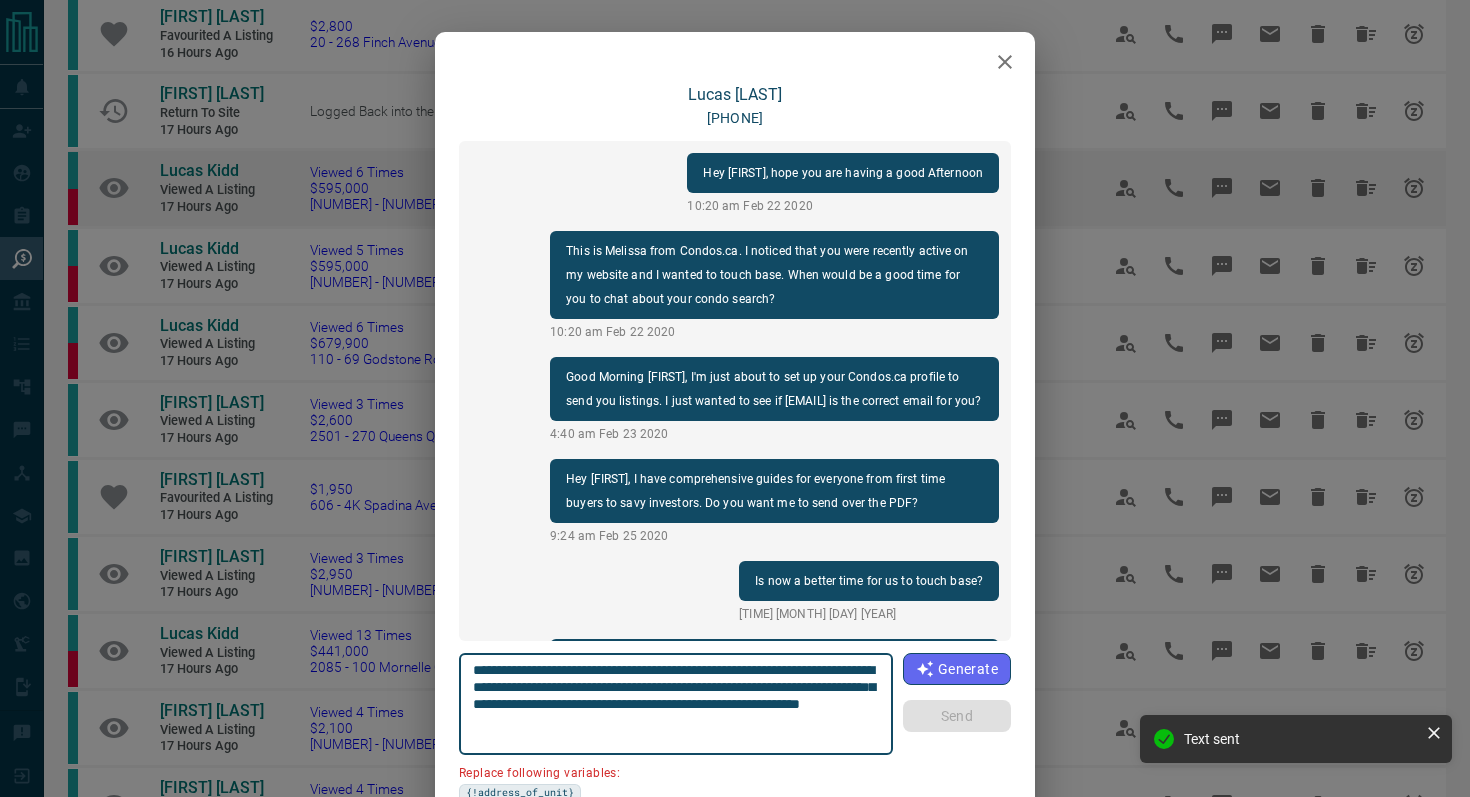 scroll, scrollTop: 2598, scrollLeft: 0, axis: vertical 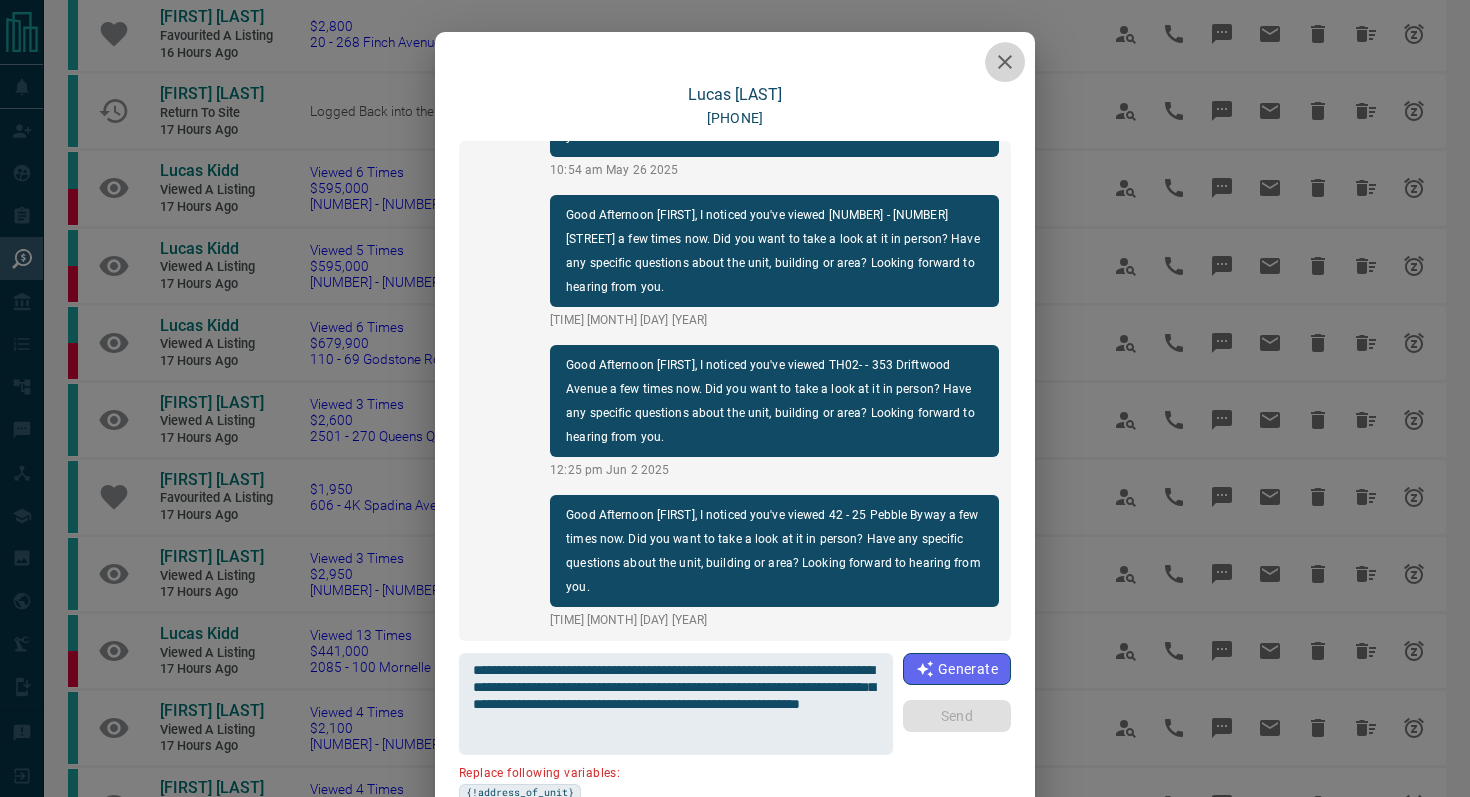 click 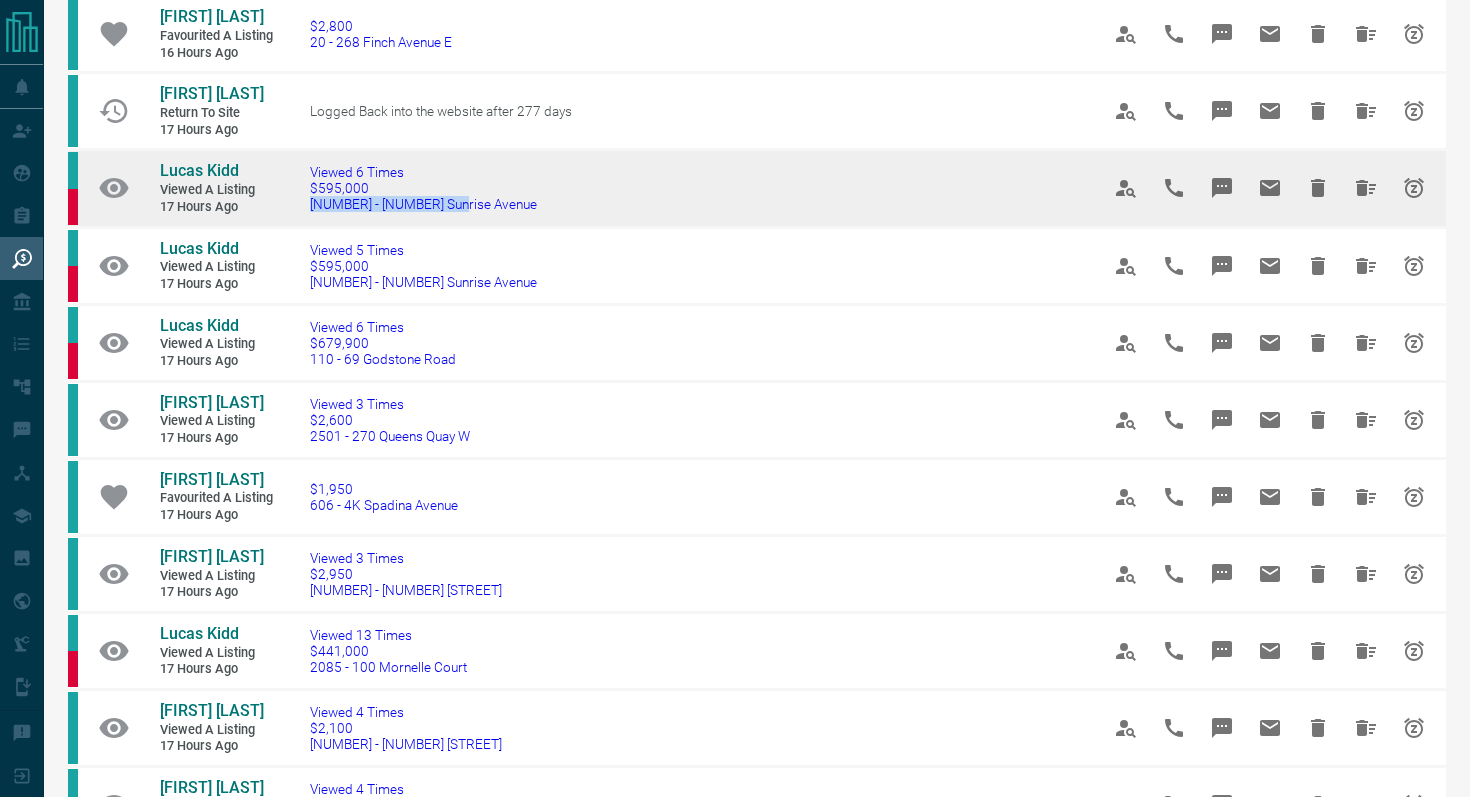 drag, startPoint x: 481, startPoint y: 213, endPoint x: 290, endPoint y: 205, distance: 191.16747 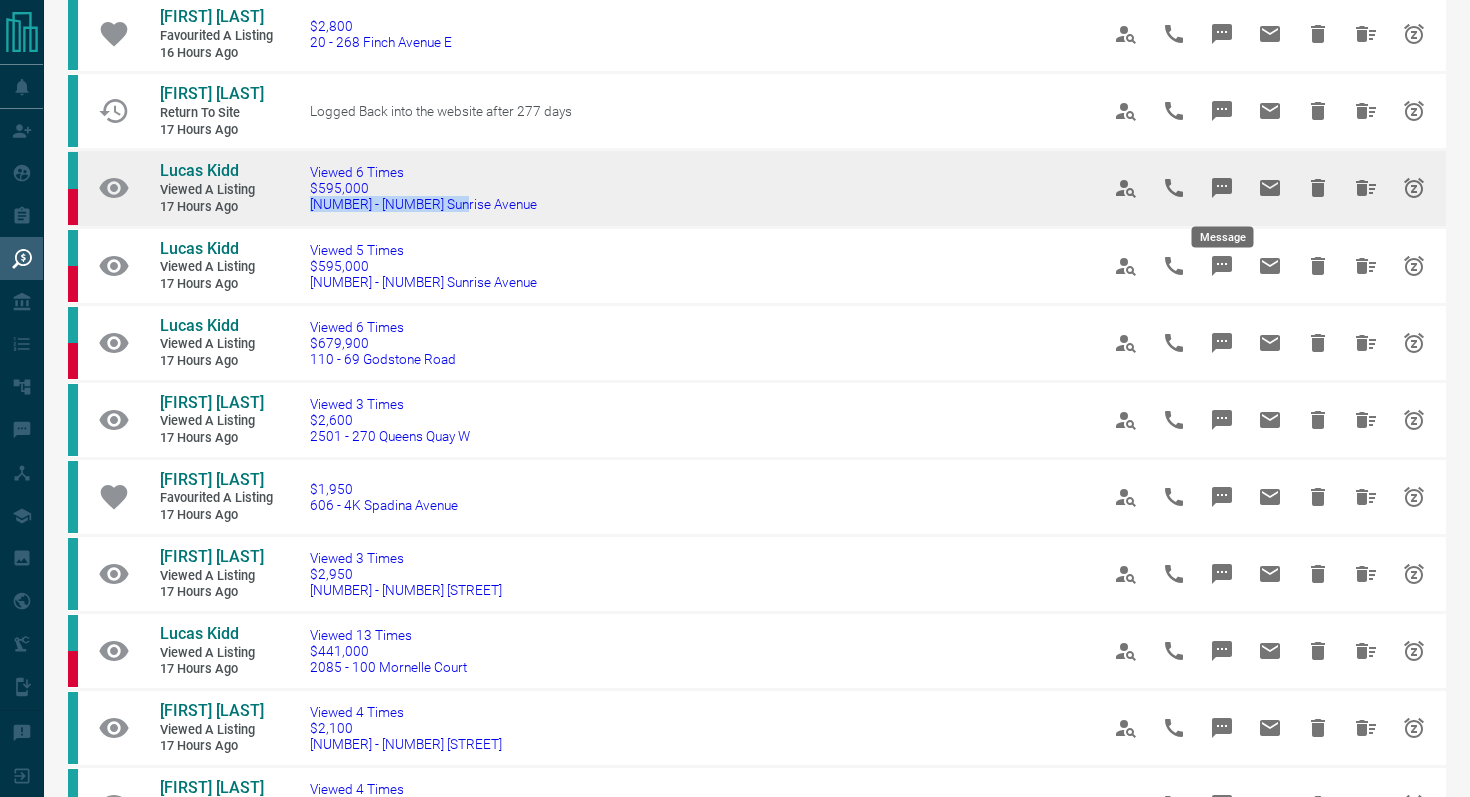click 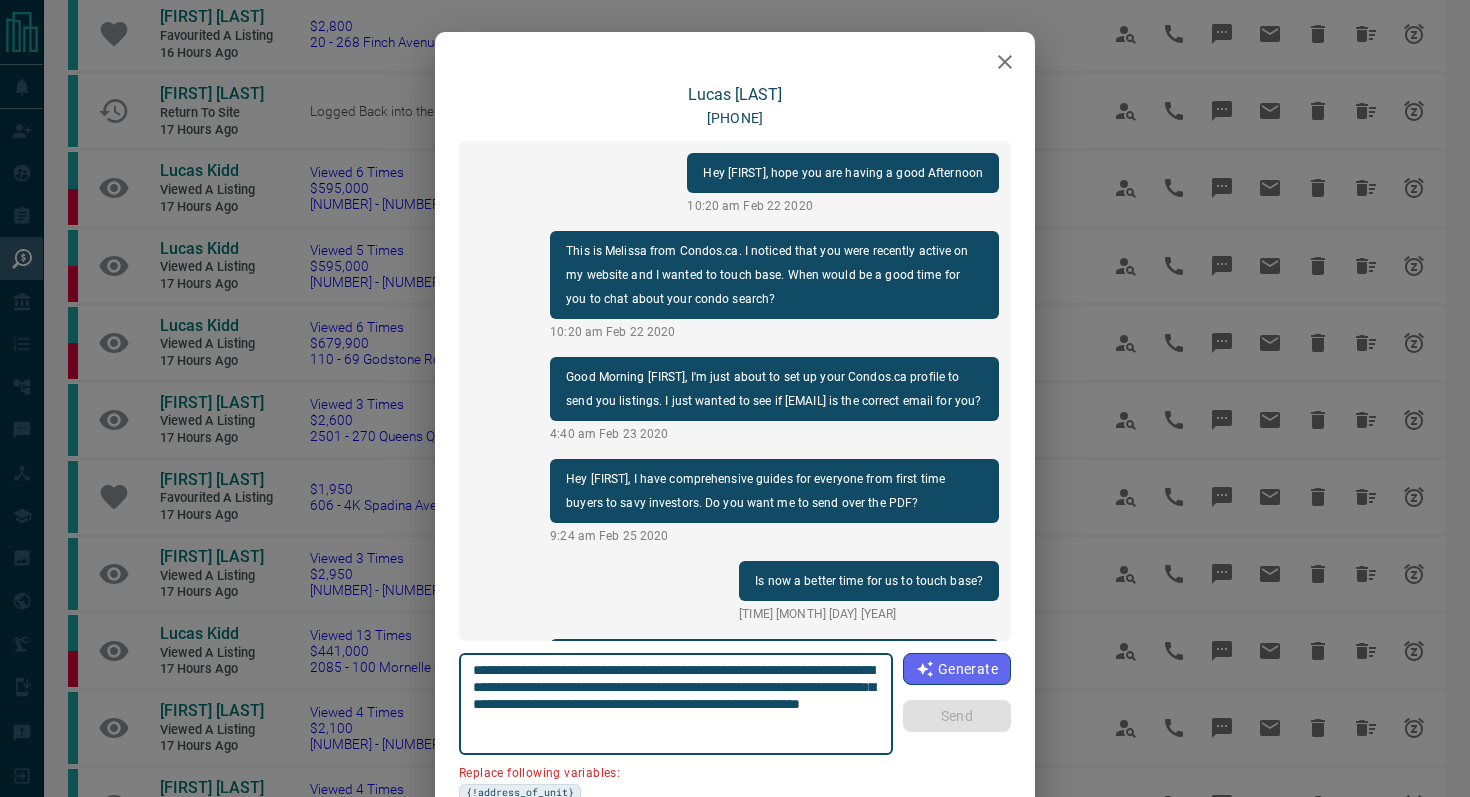 scroll, scrollTop: 2598, scrollLeft: 0, axis: vertical 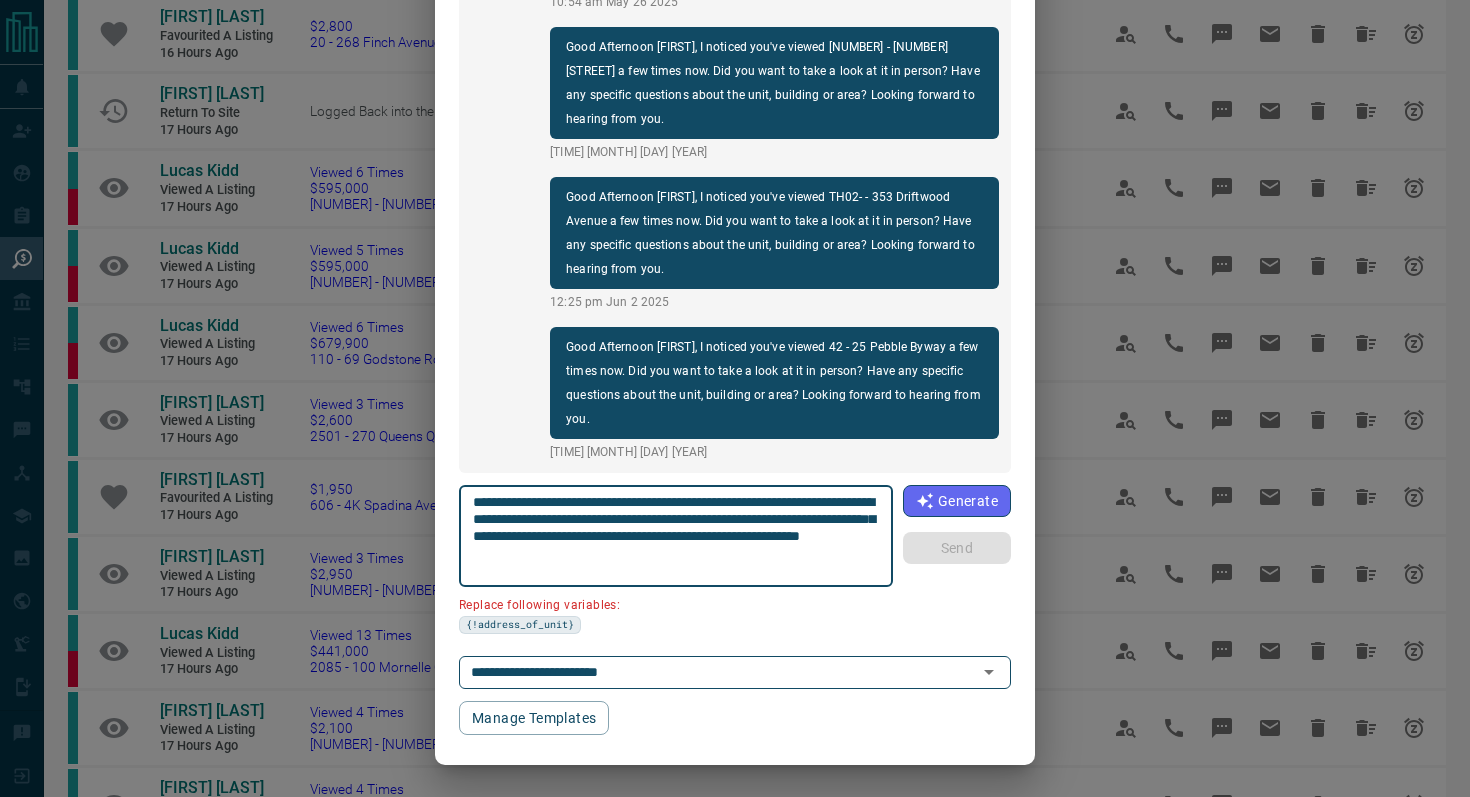 drag, startPoint x: 586, startPoint y: 518, endPoint x: 286, endPoint y: 526, distance: 300.10666 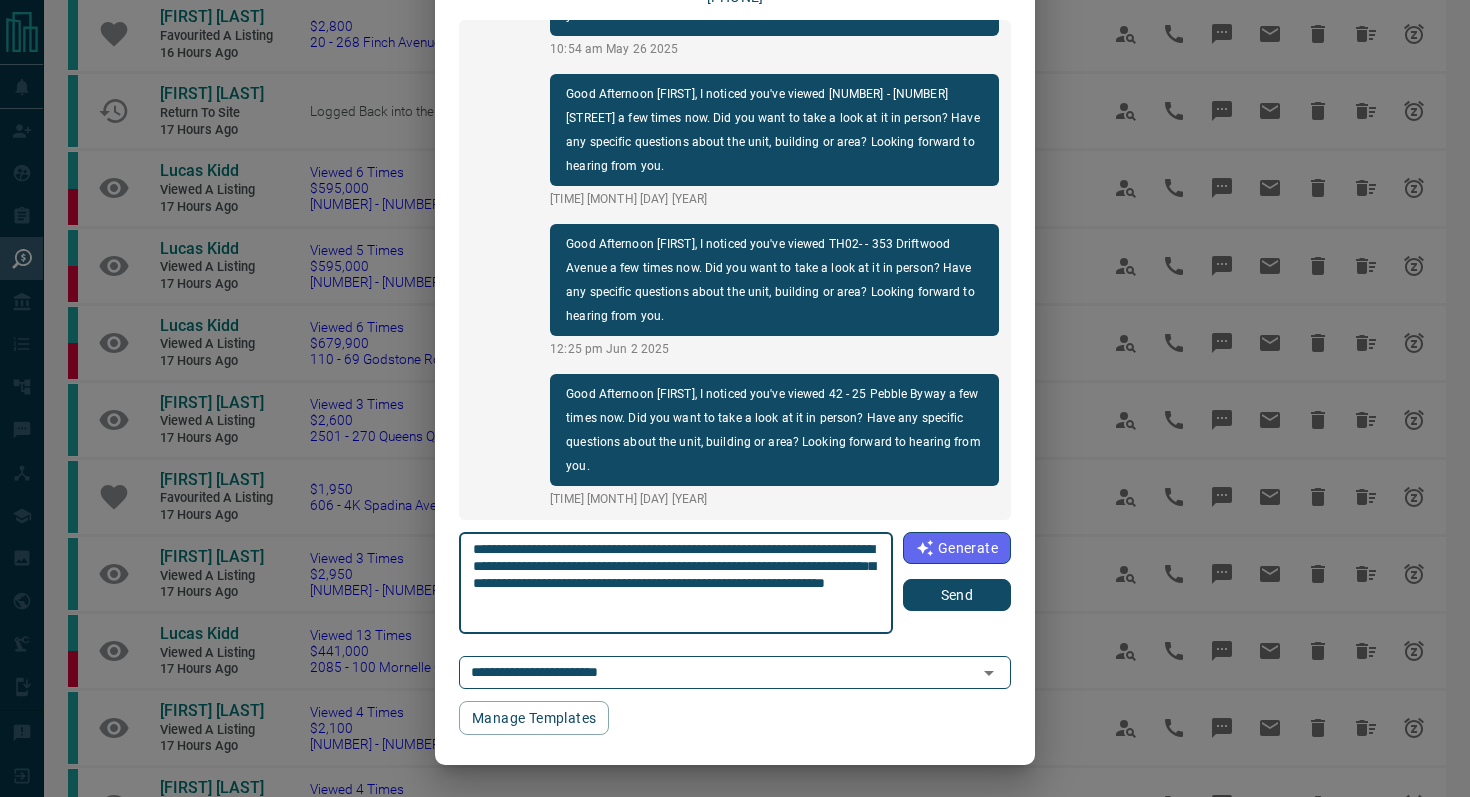 scroll, scrollTop: 121, scrollLeft: 0, axis: vertical 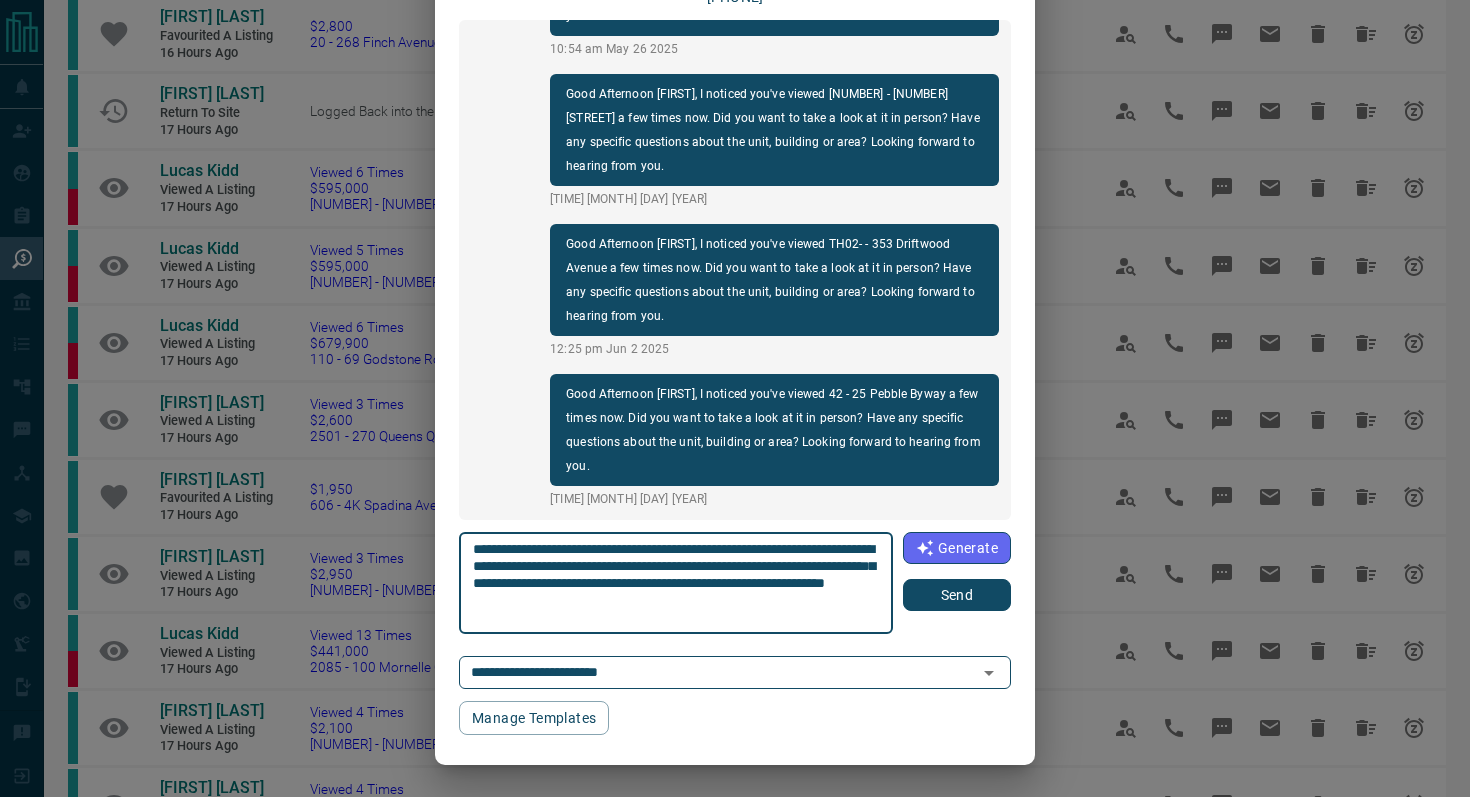 type on "**********" 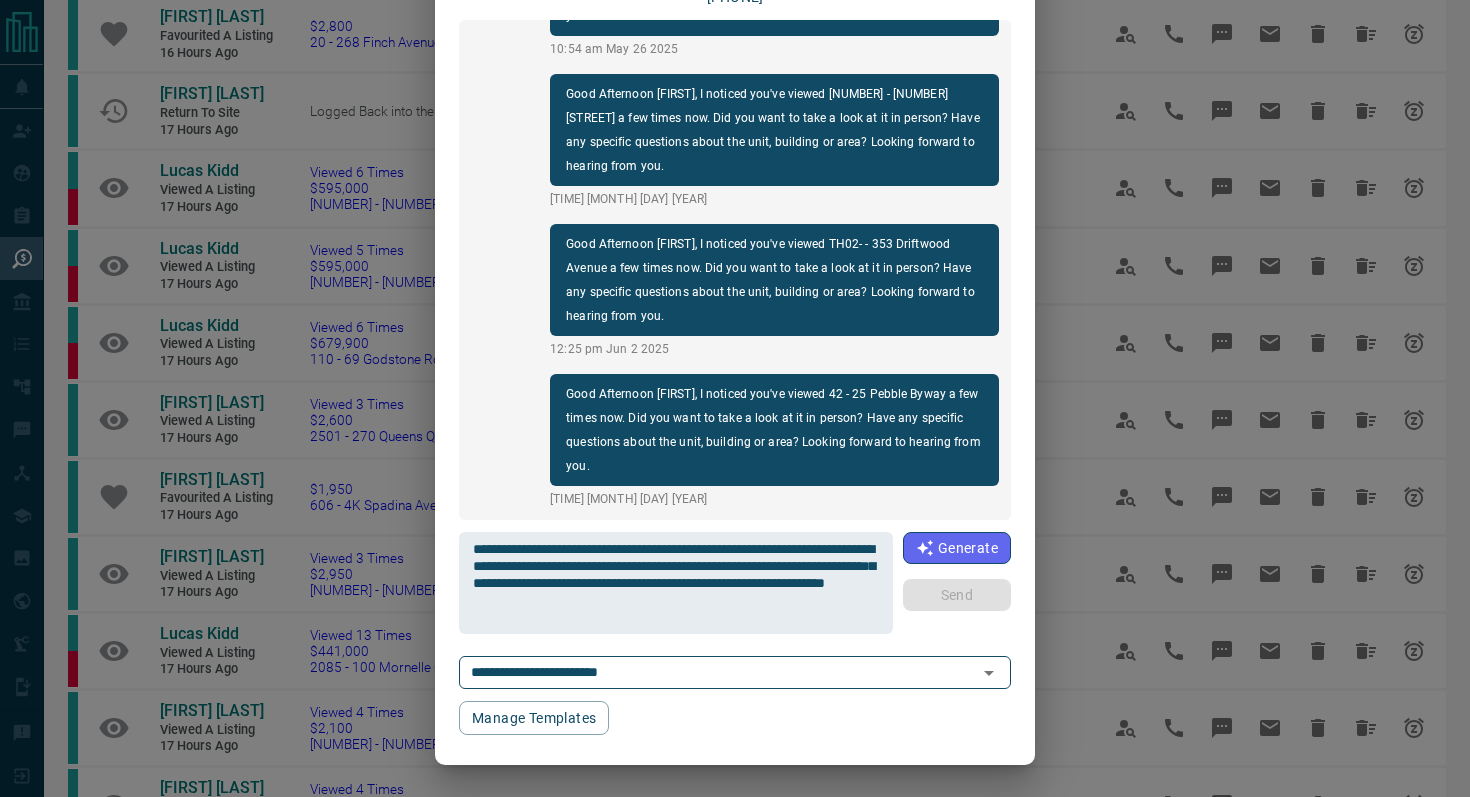 type 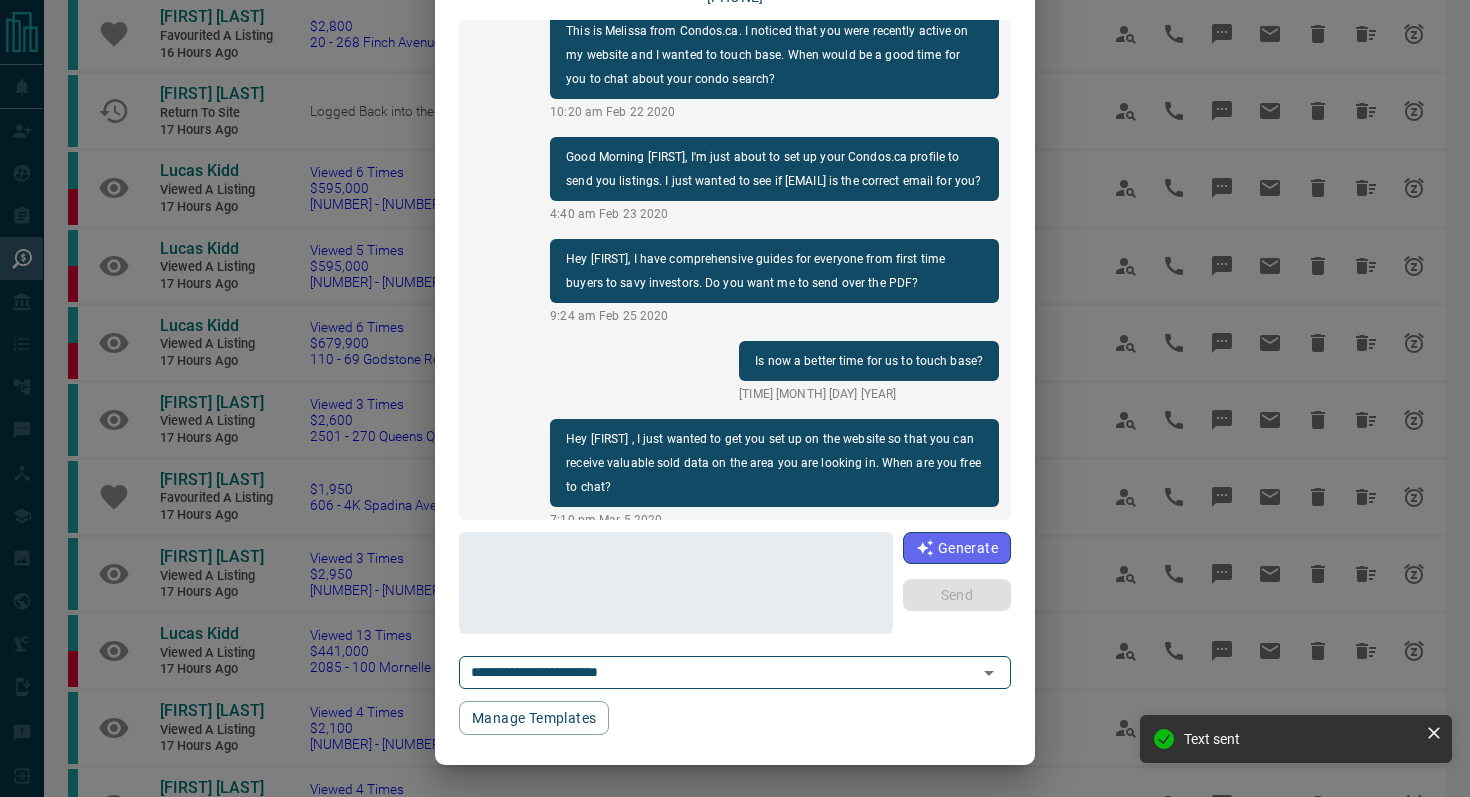 scroll, scrollTop: 0, scrollLeft: 0, axis: both 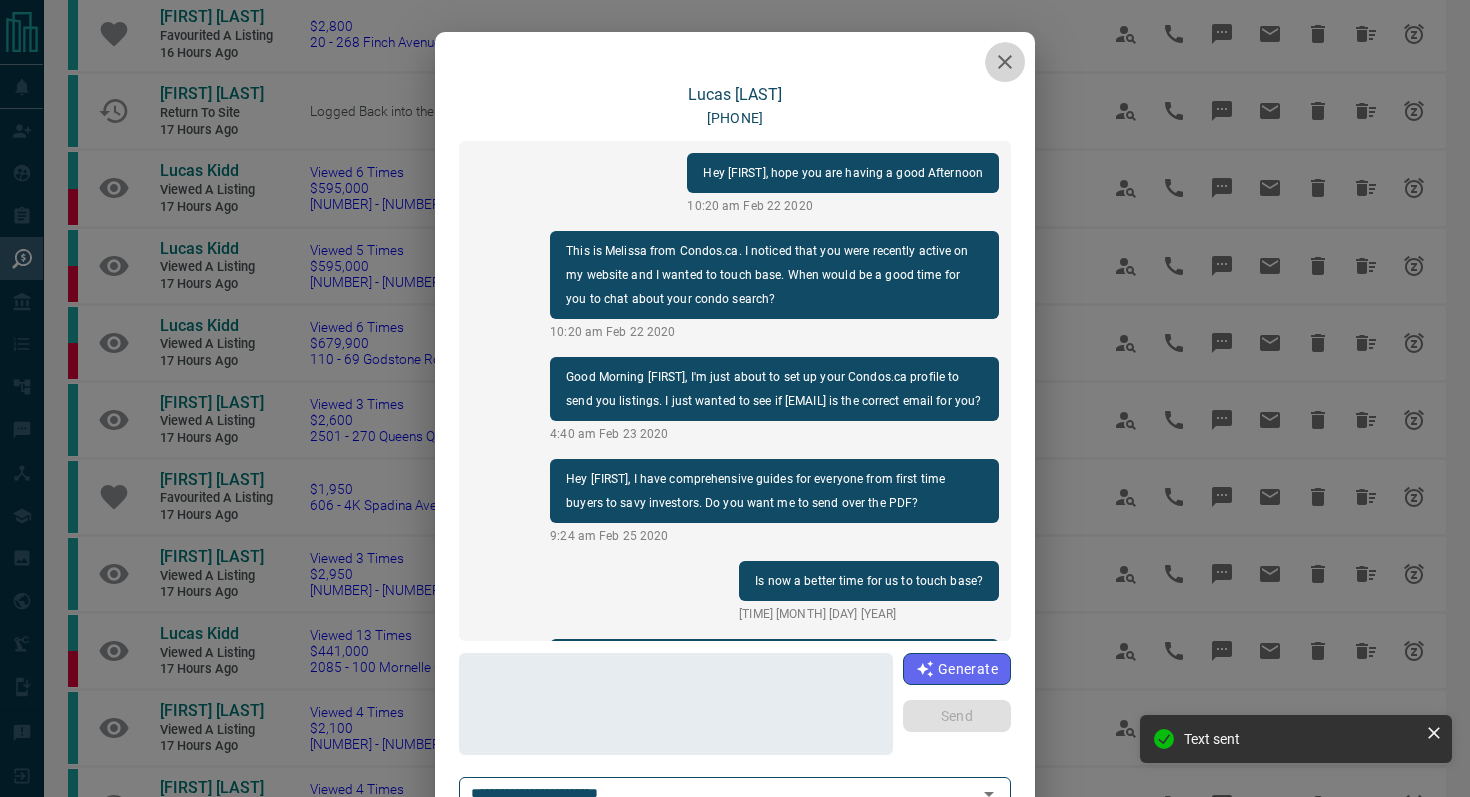 click 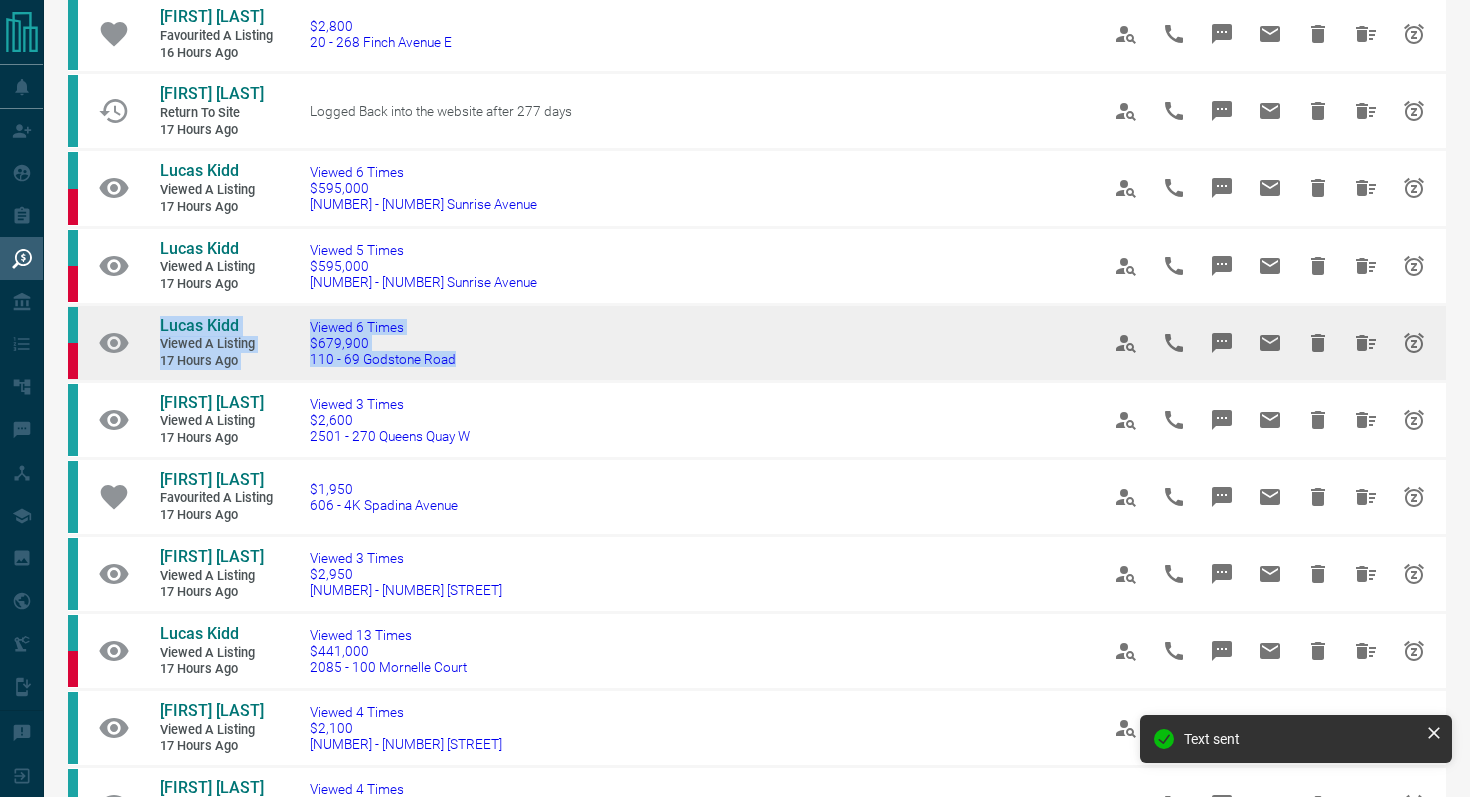 drag, startPoint x: 548, startPoint y: 360, endPoint x: 149, endPoint y: 325, distance: 400.53214 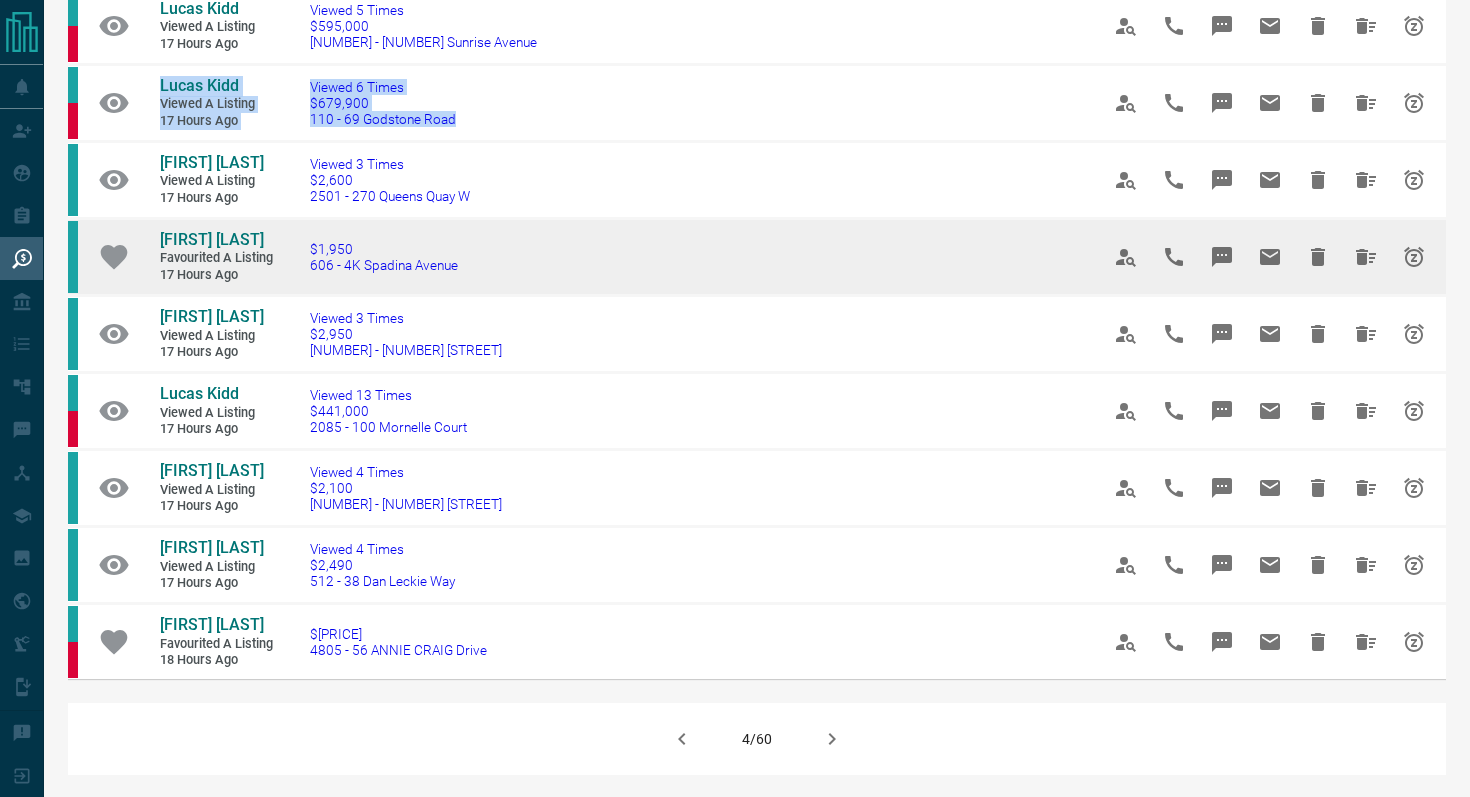 scroll, scrollTop: 1007, scrollLeft: 0, axis: vertical 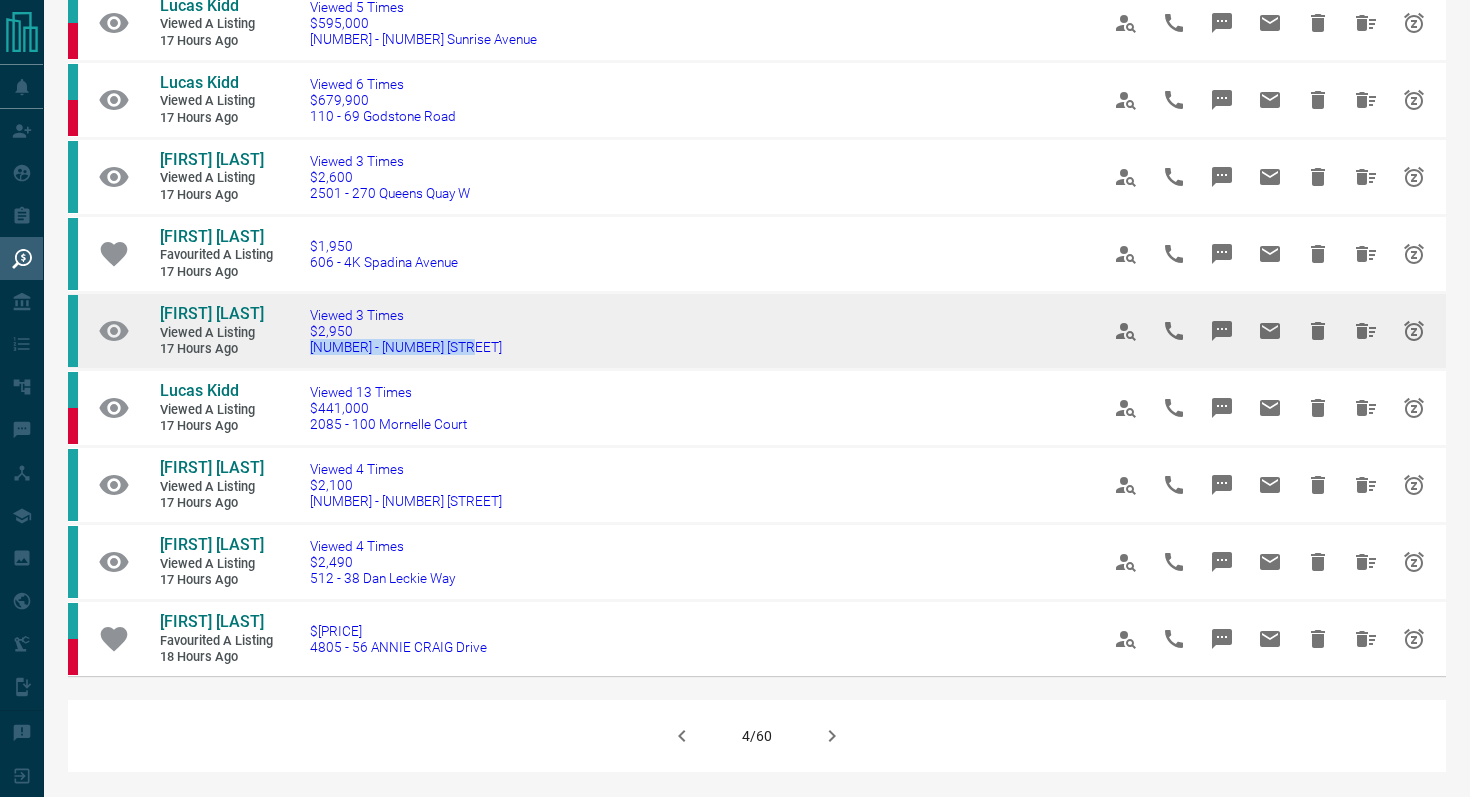 drag, startPoint x: 509, startPoint y: 355, endPoint x: 295, endPoint y: 345, distance: 214.23352 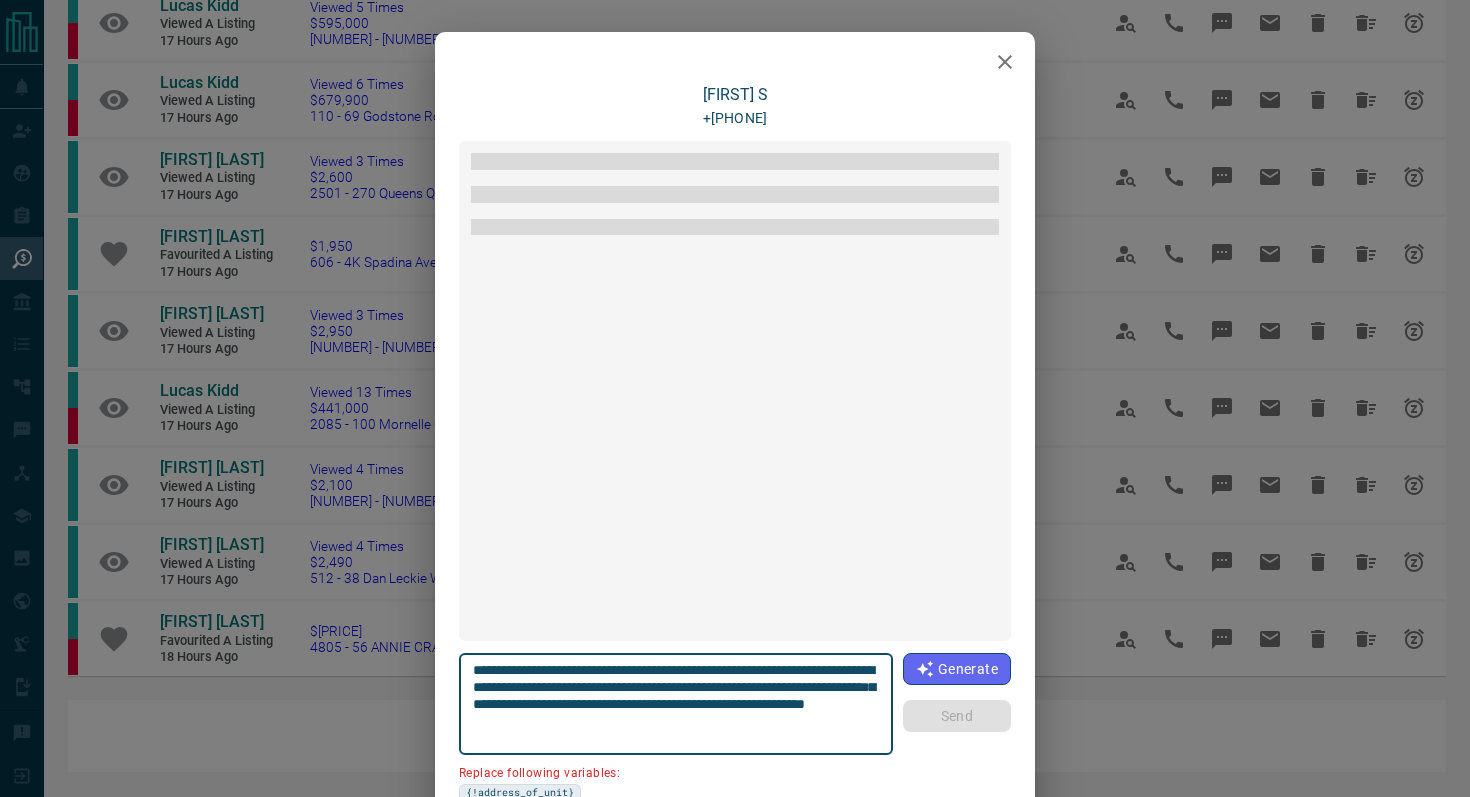 scroll, scrollTop: 3050, scrollLeft: 0, axis: vertical 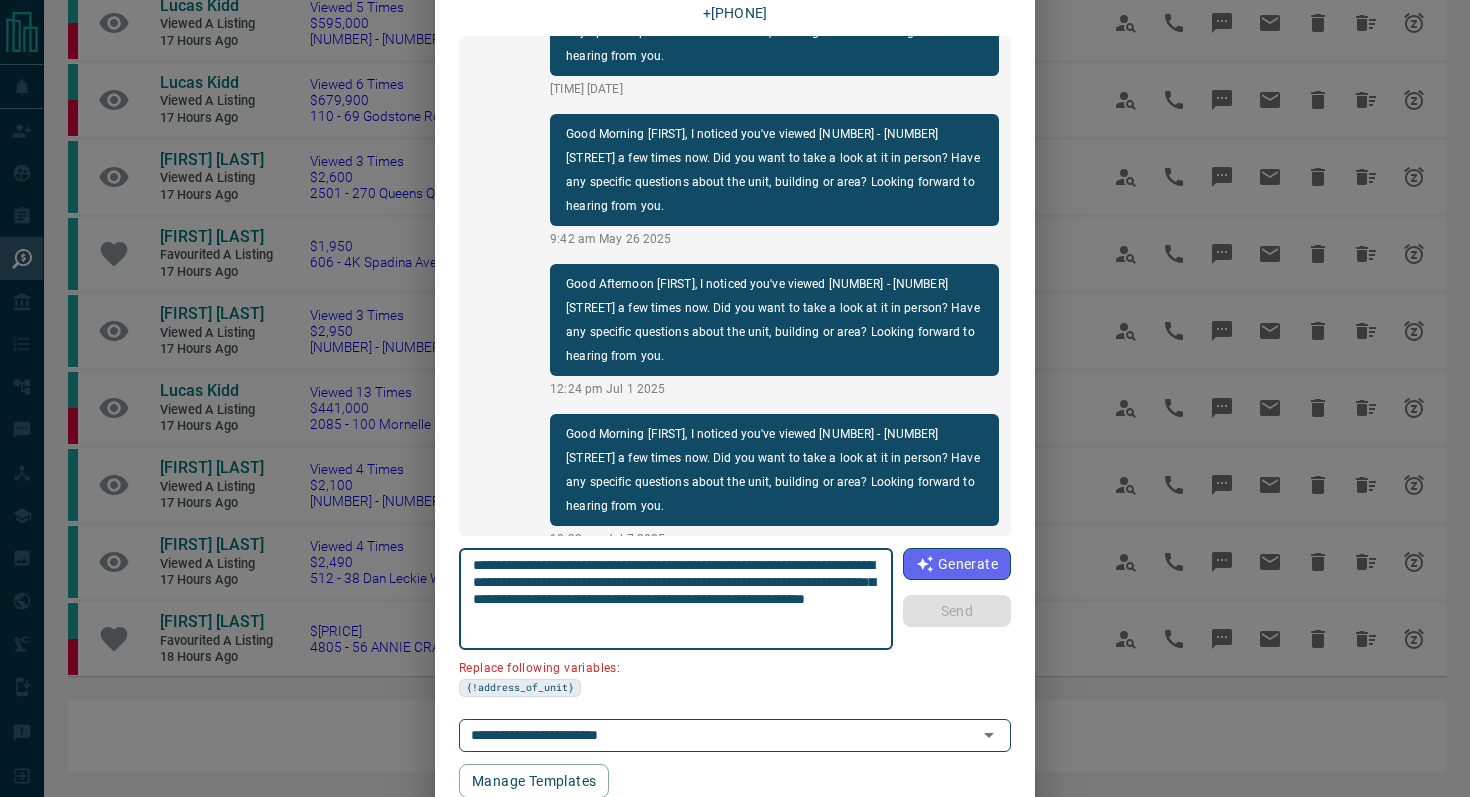 drag, startPoint x: 584, startPoint y: 581, endPoint x: 456, endPoint y: 581, distance: 128 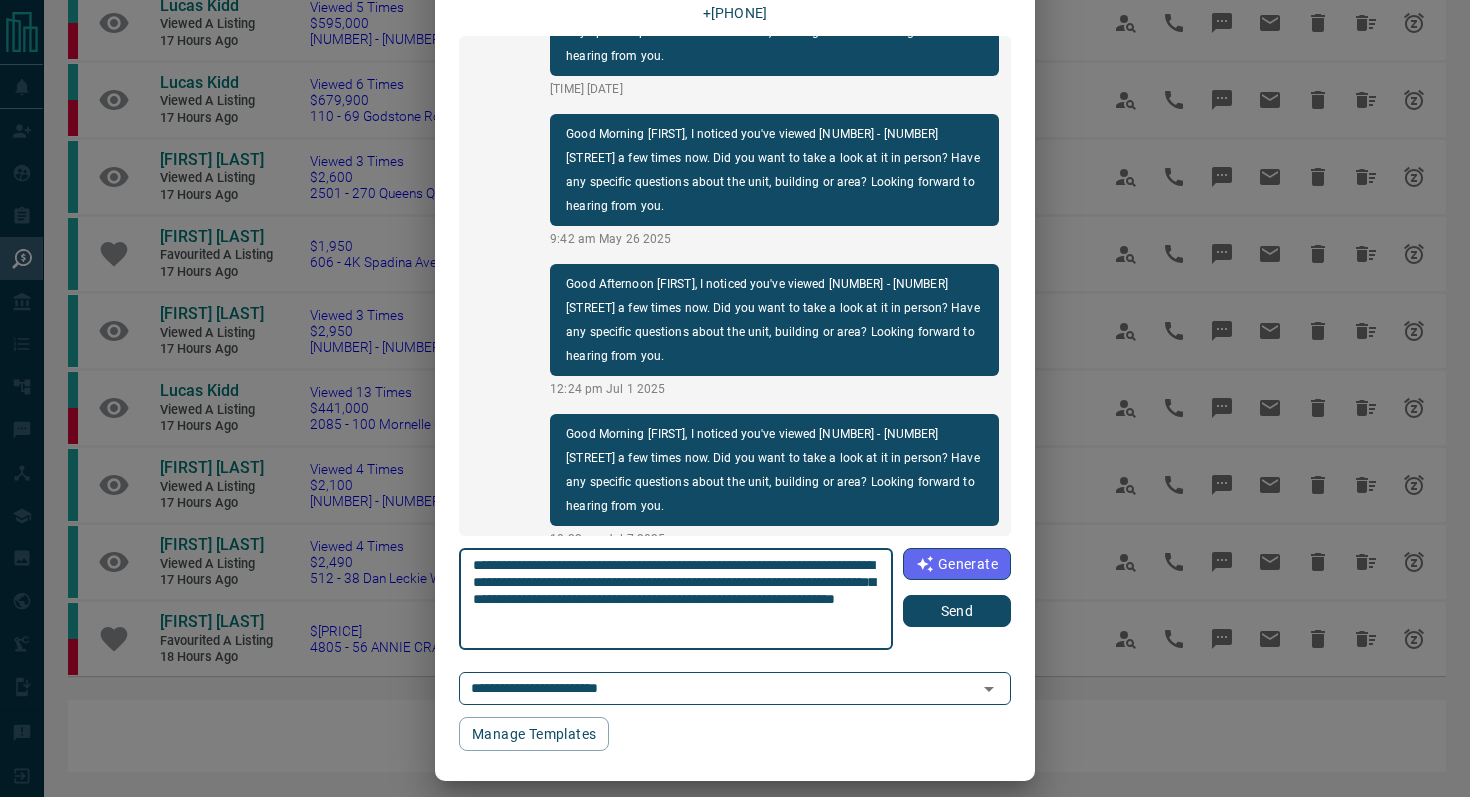 type on "**********" 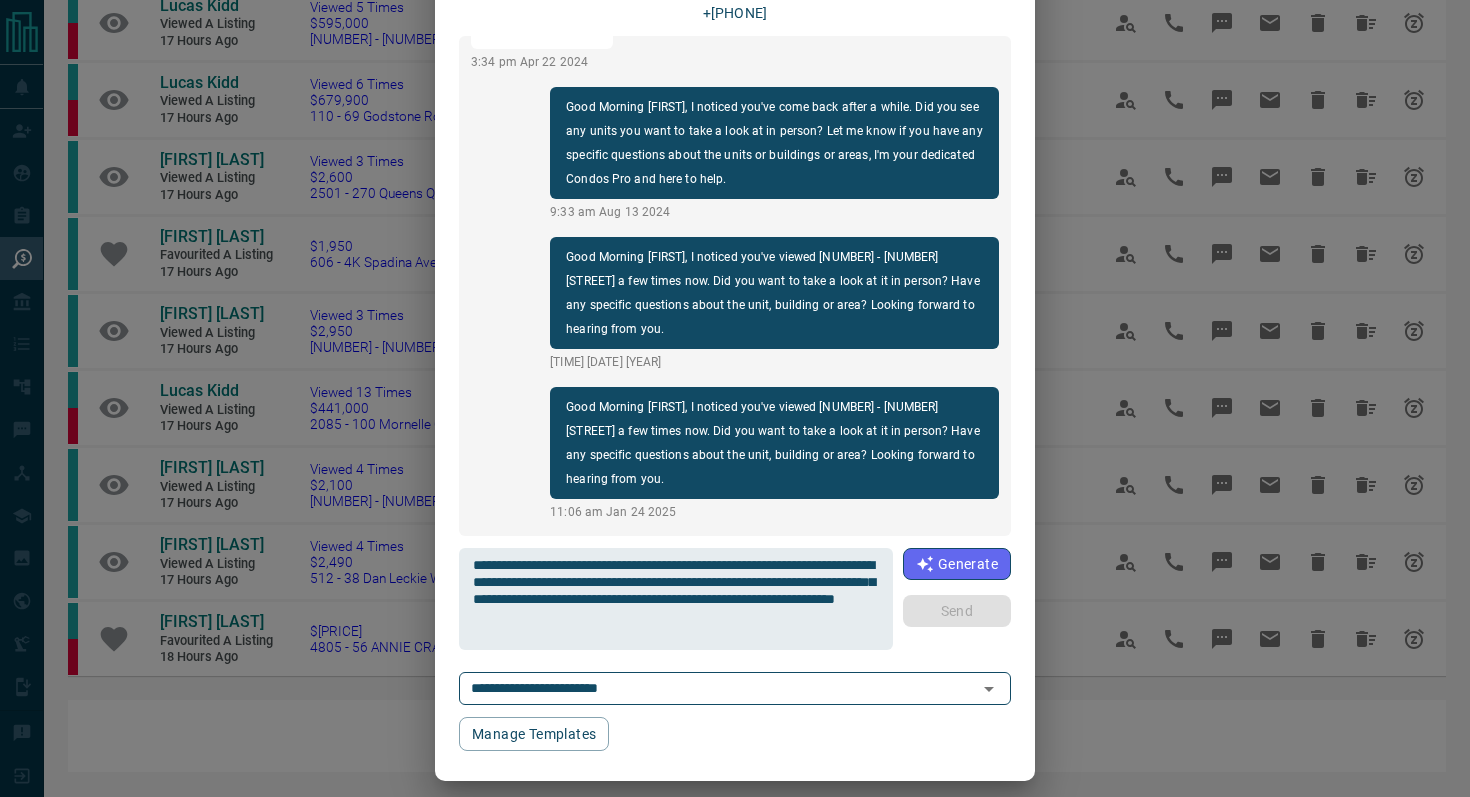 type 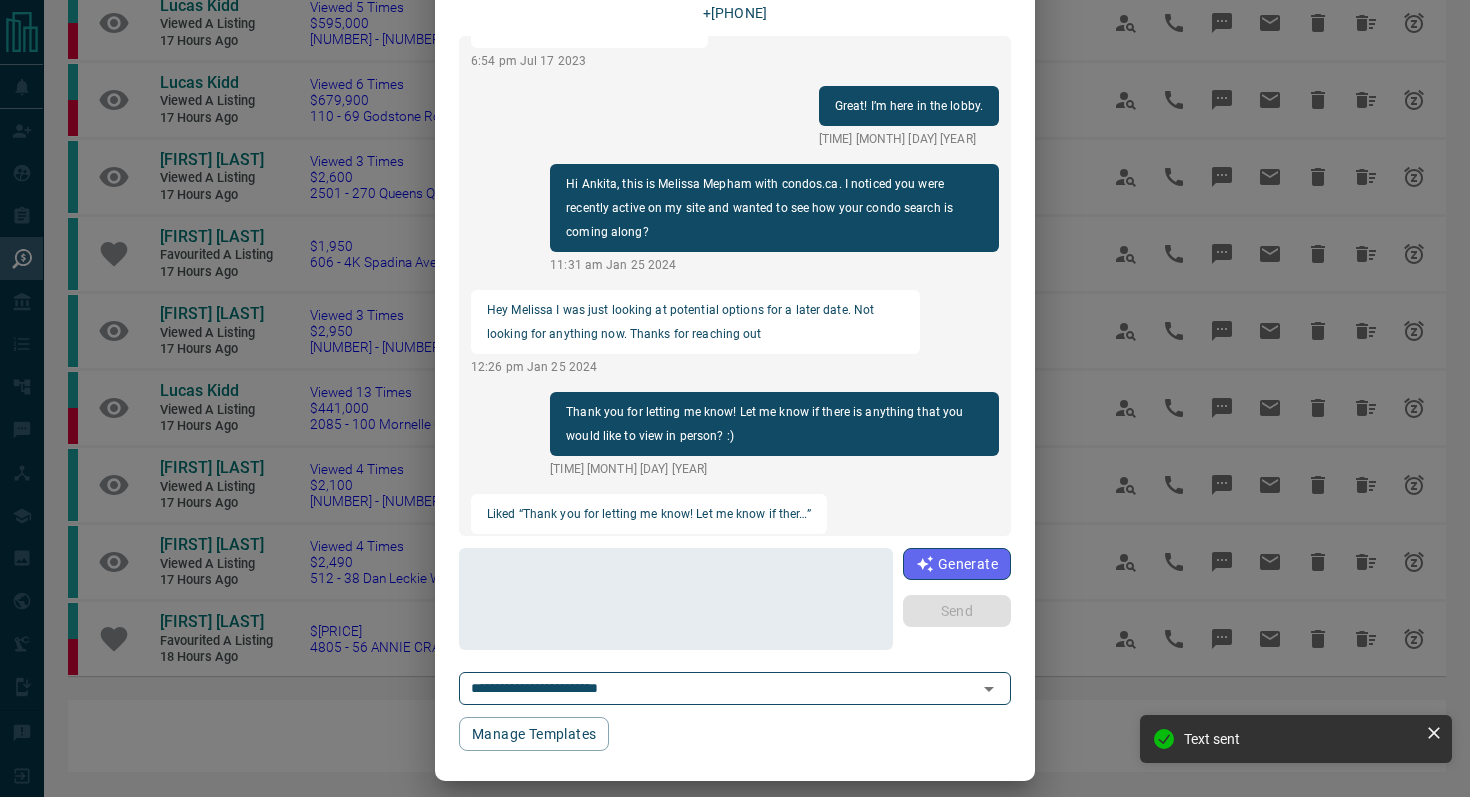scroll, scrollTop: 0, scrollLeft: 0, axis: both 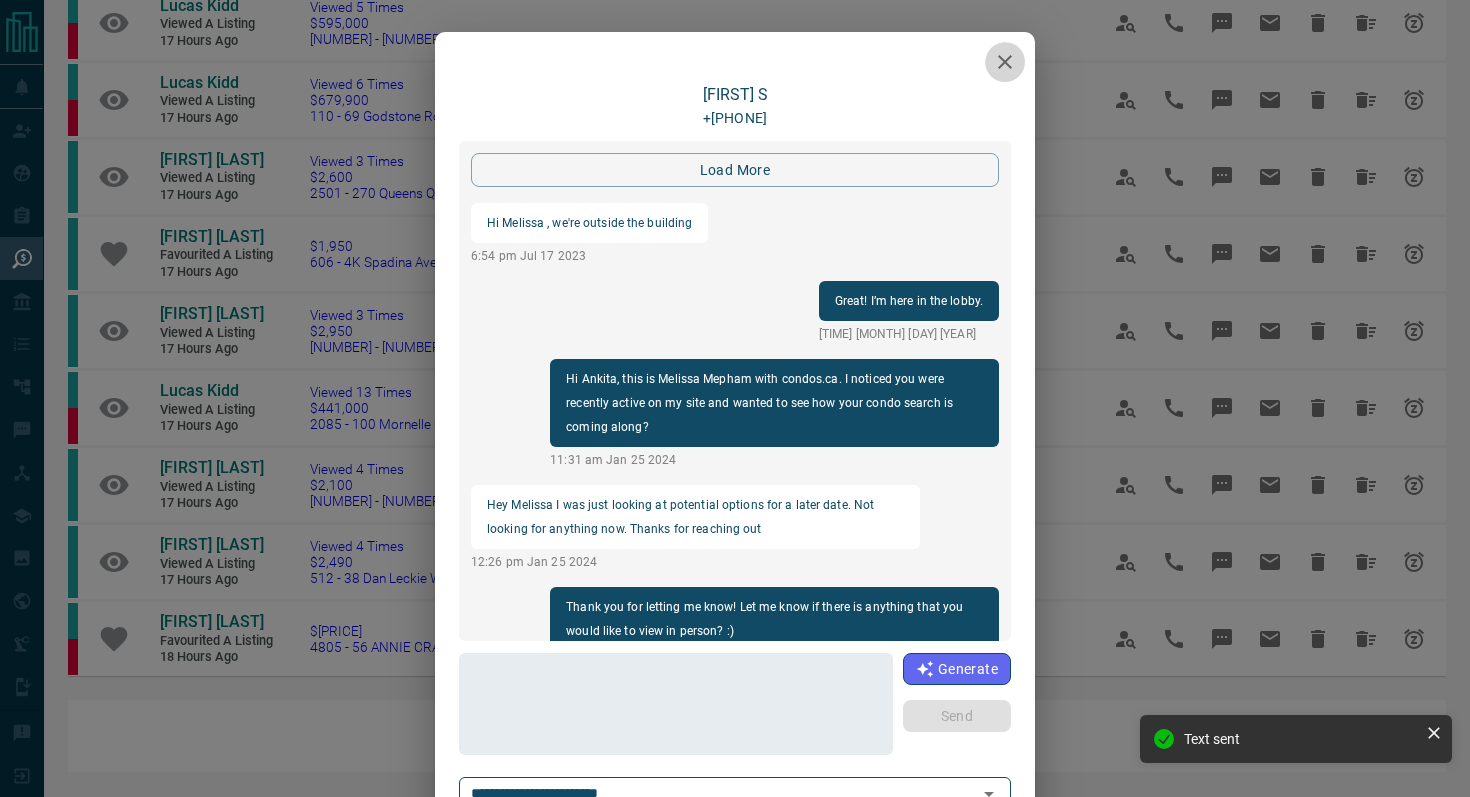 click 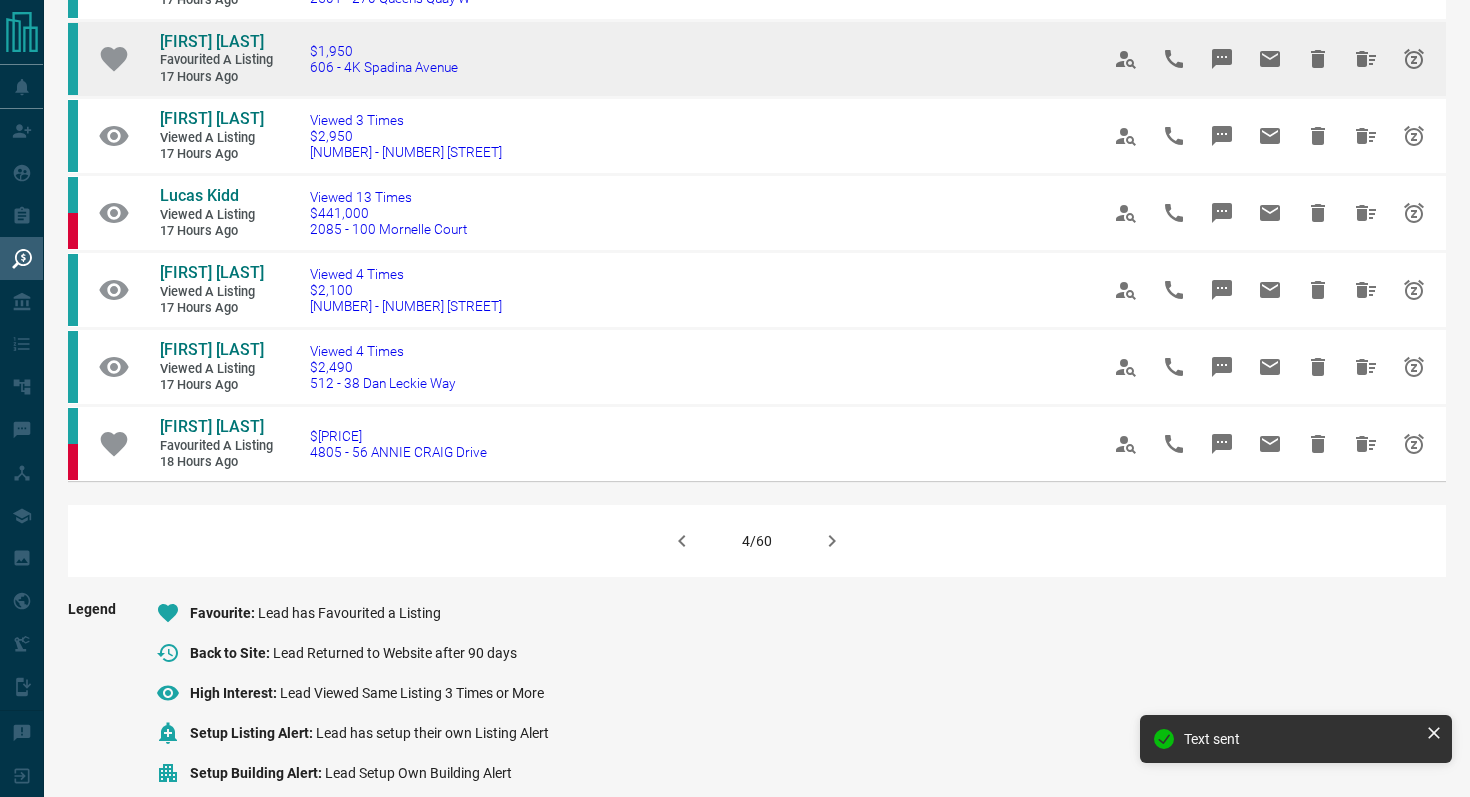 scroll, scrollTop: 1192, scrollLeft: 0, axis: vertical 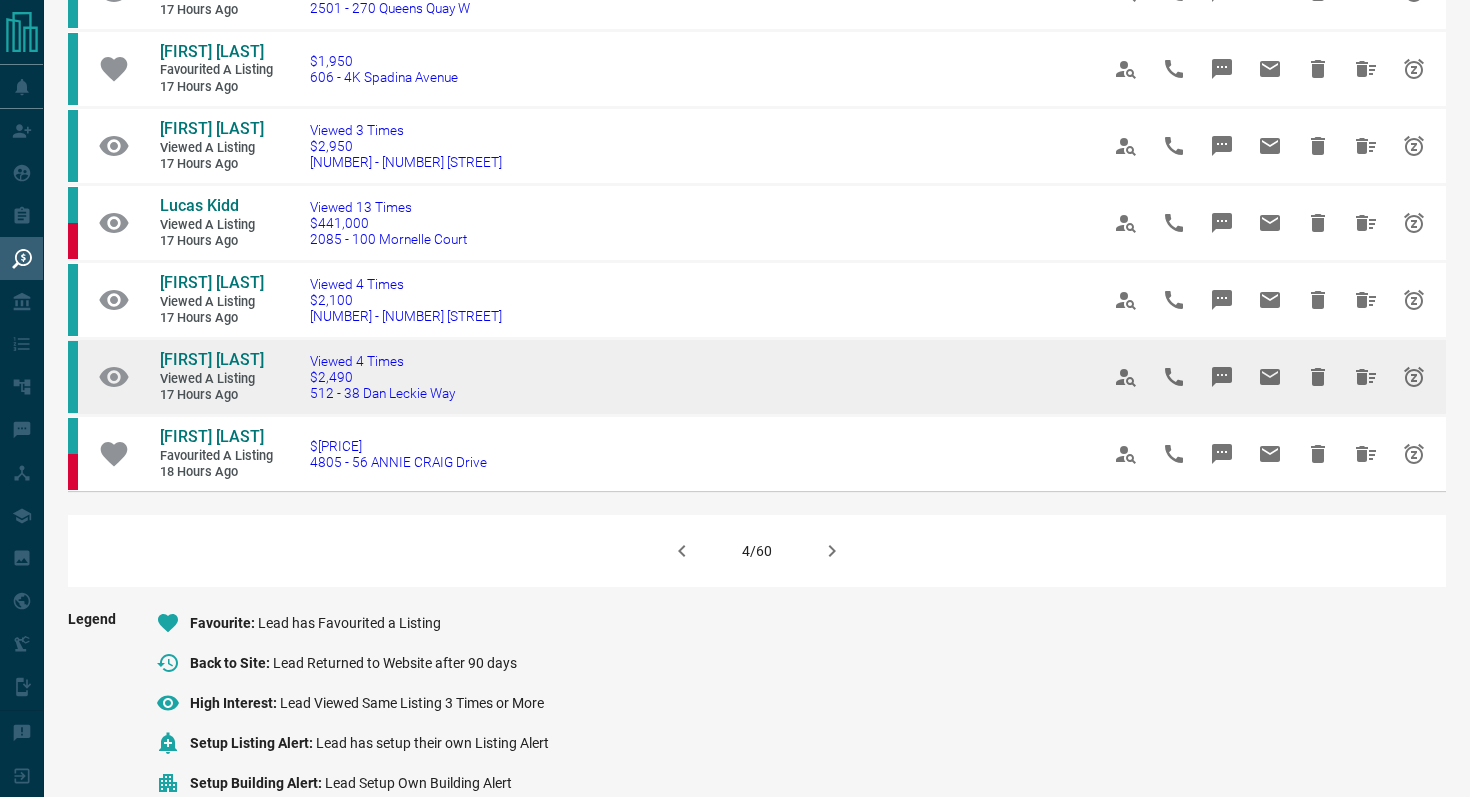 drag, startPoint x: 500, startPoint y: 384, endPoint x: 277, endPoint y: 384, distance: 223 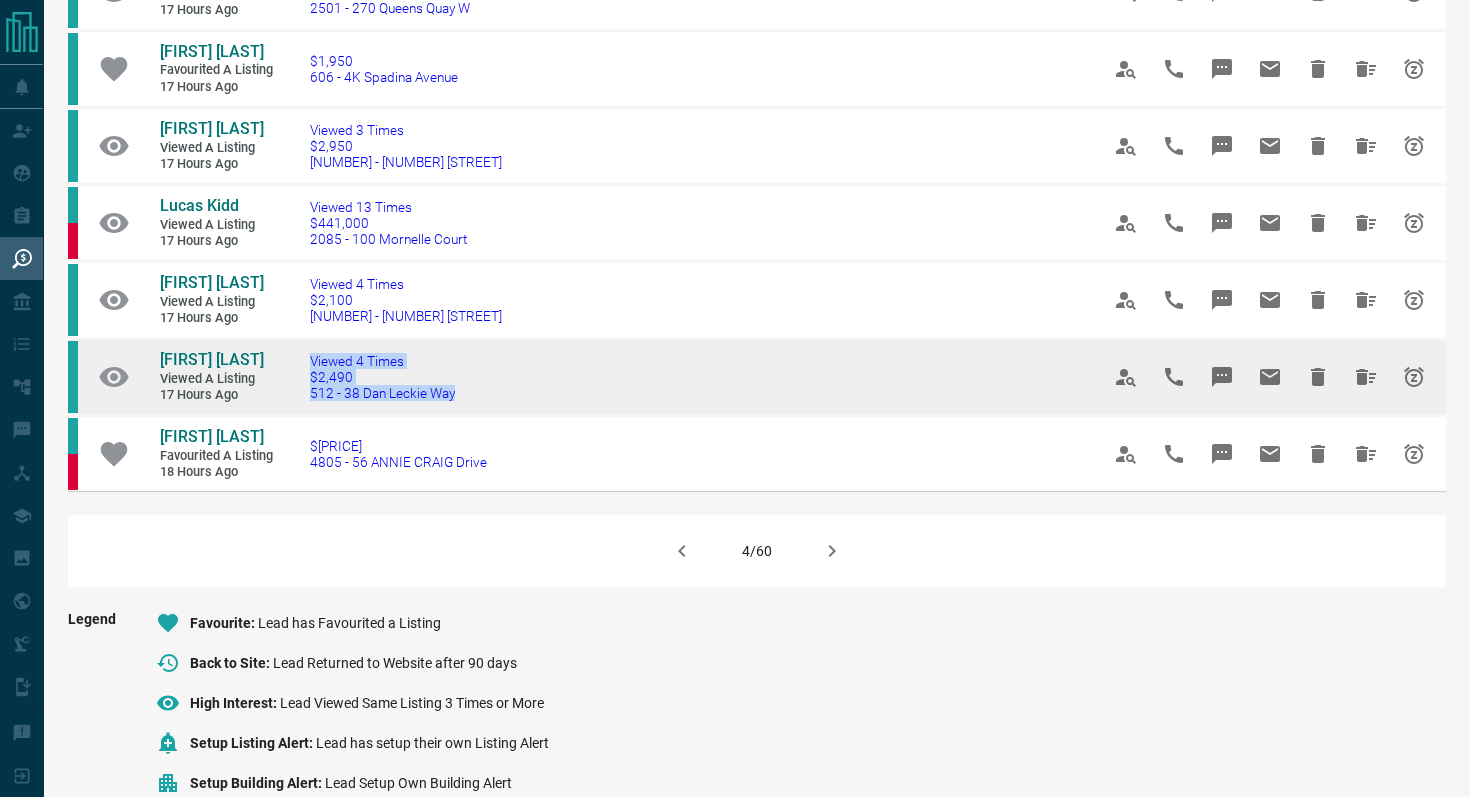 drag, startPoint x: 555, startPoint y: 397, endPoint x: 274, endPoint y: 399, distance: 281.0071 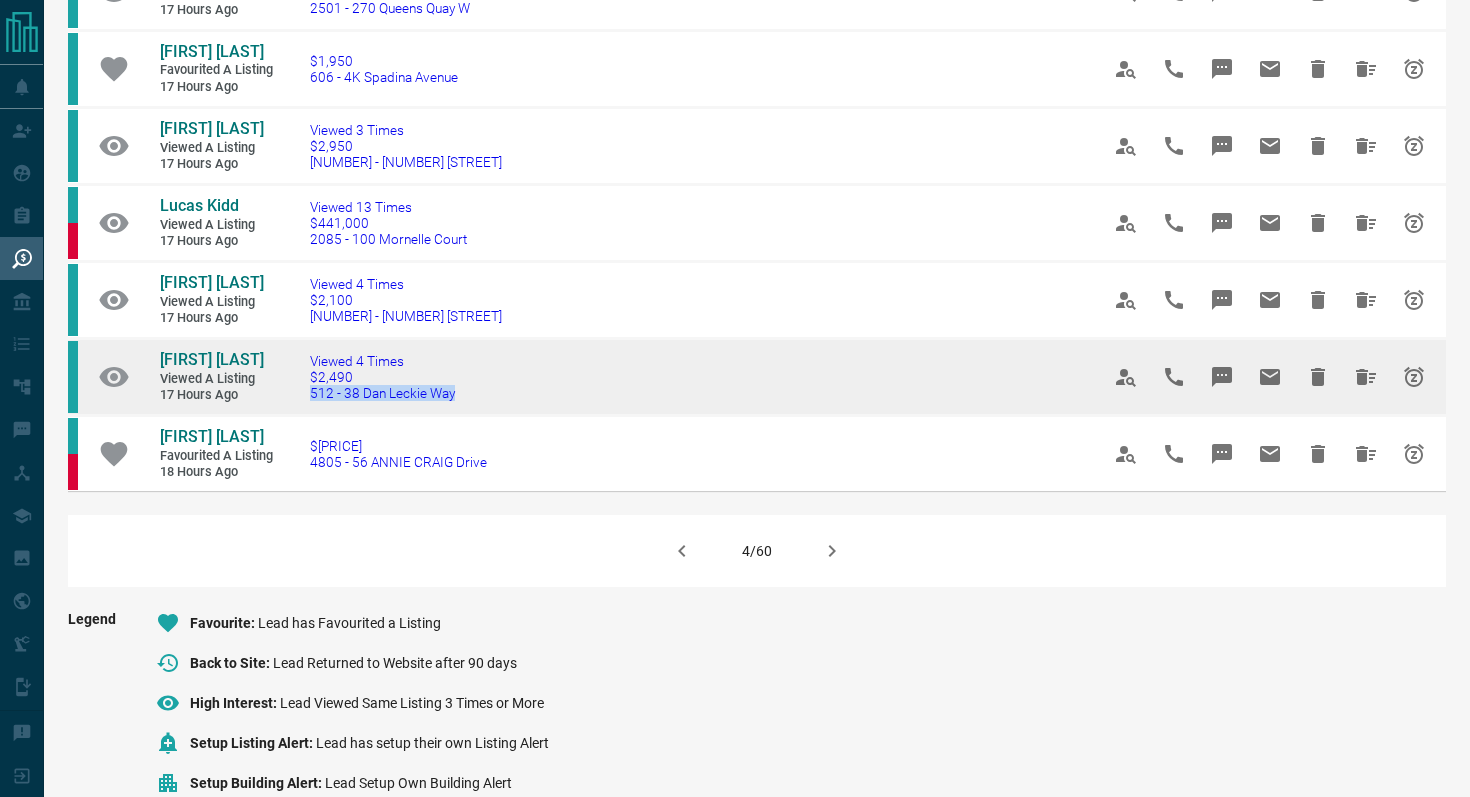 drag, startPoint x: 519, startPoint y: 401, endPoint x: 303, endPoint y: 394, distance: 216.1134 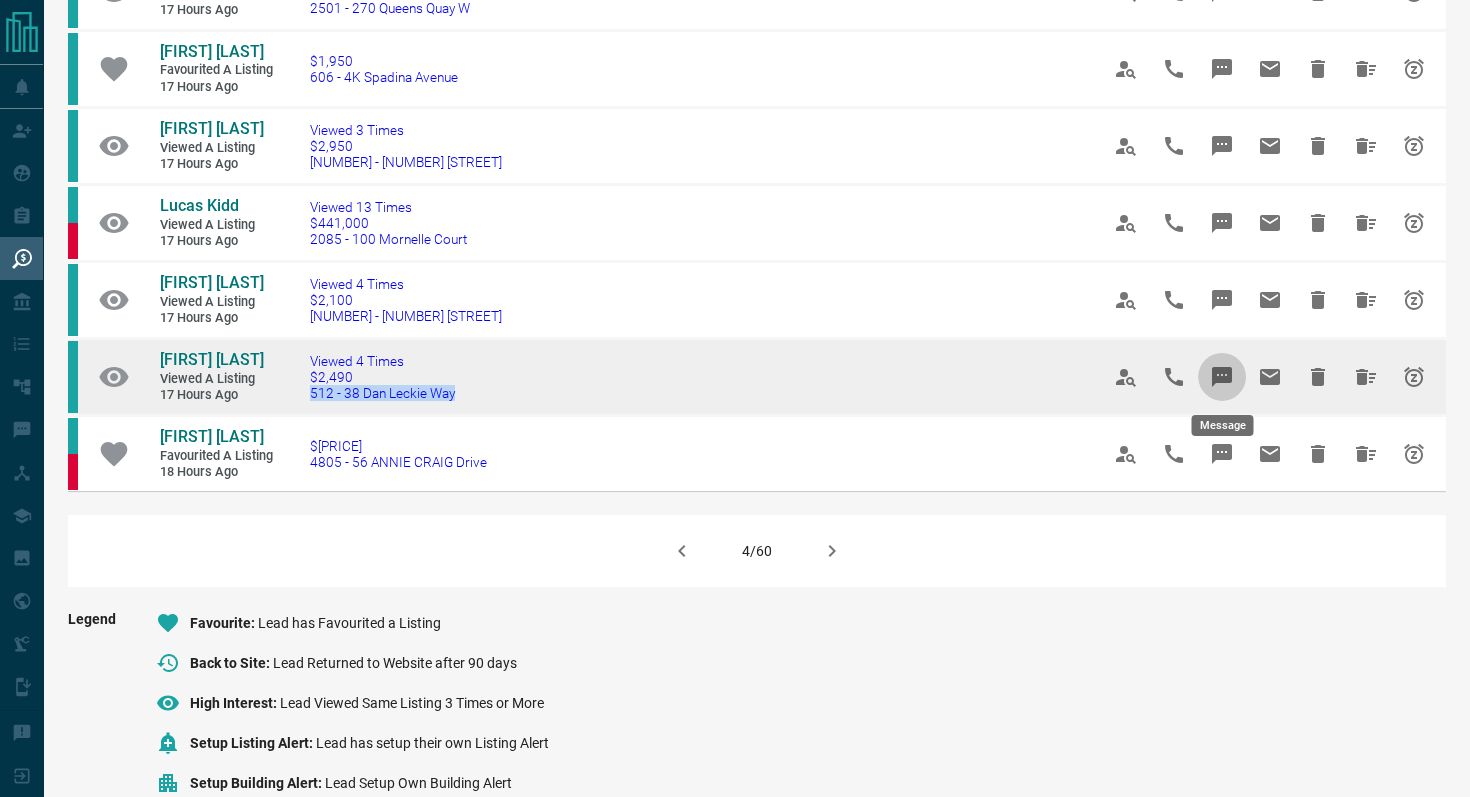 click 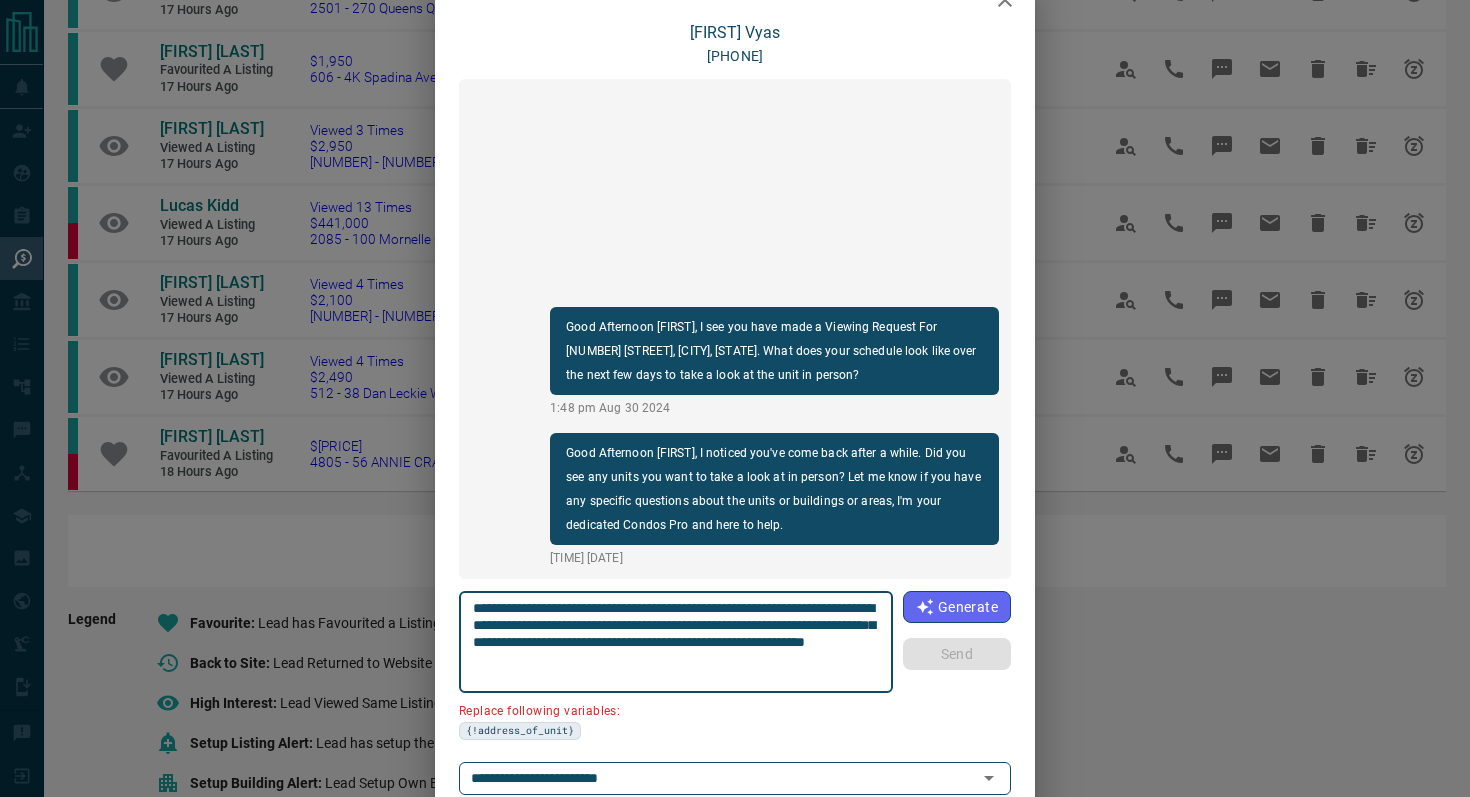 scroll, scrollTop: 63, scrollLeft: 0, axis: vertical 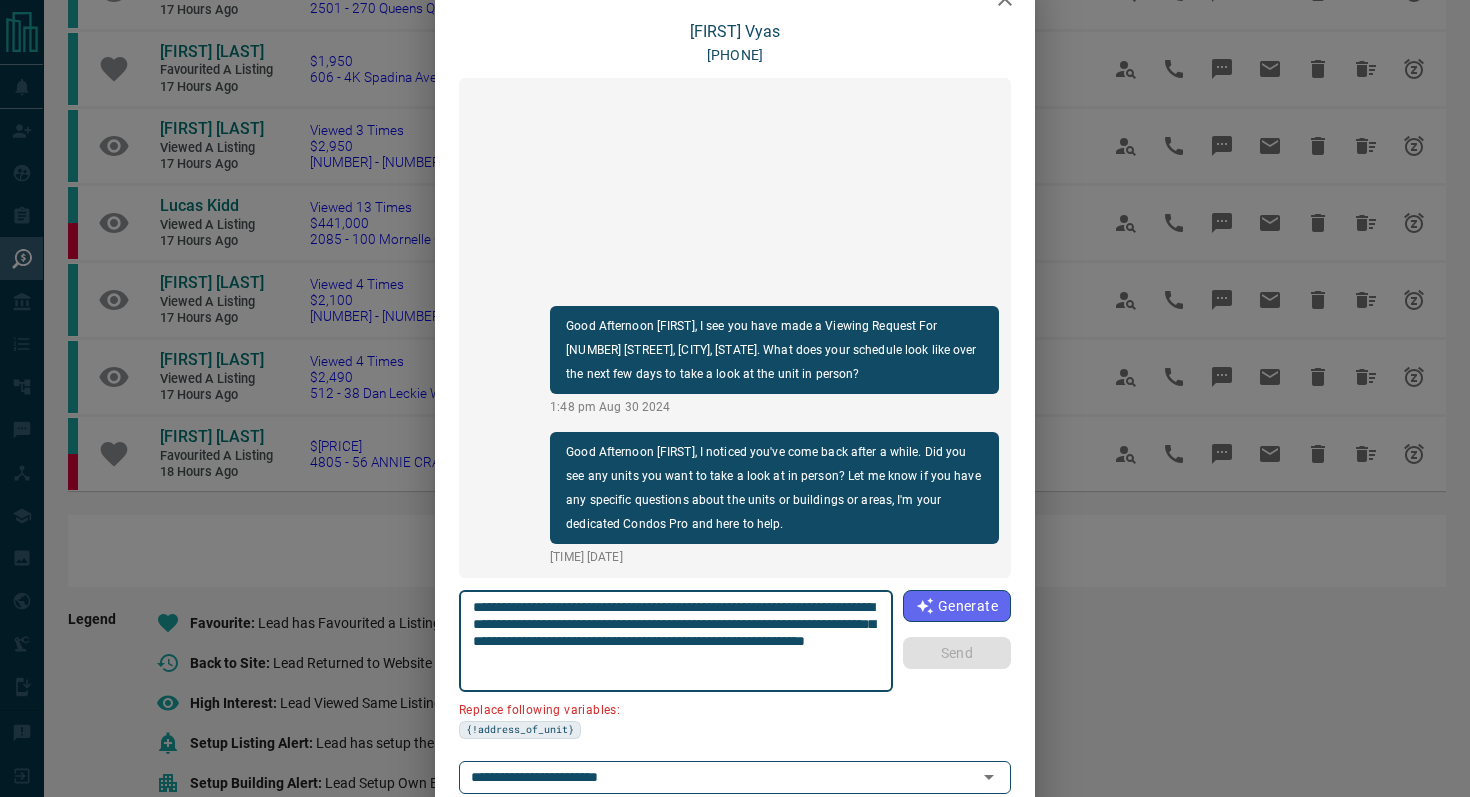 drag, startPoint x: 586, startPoint y: 623, endPoint x: 361, endPoint y: 623, distance: 225 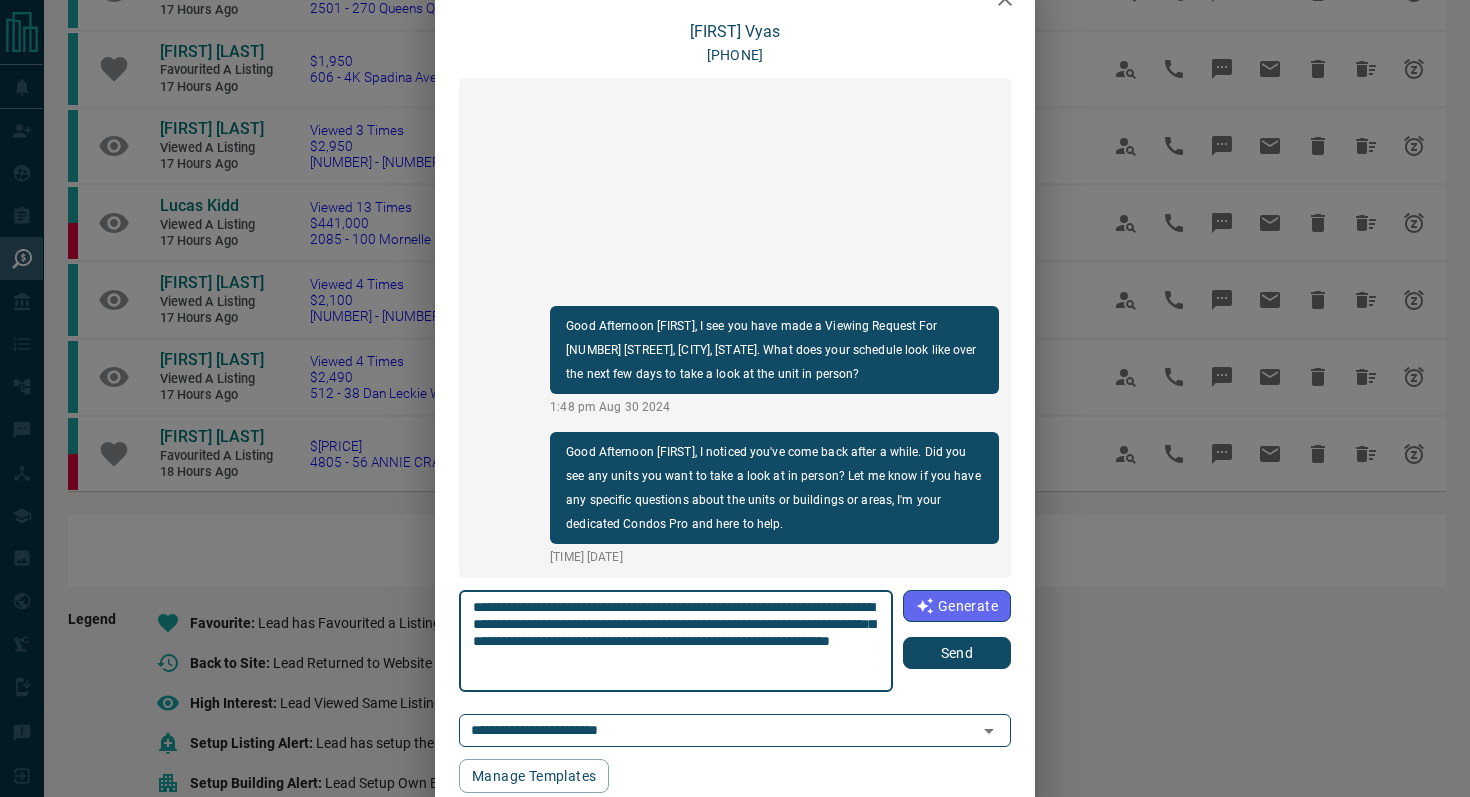 type on "**********" 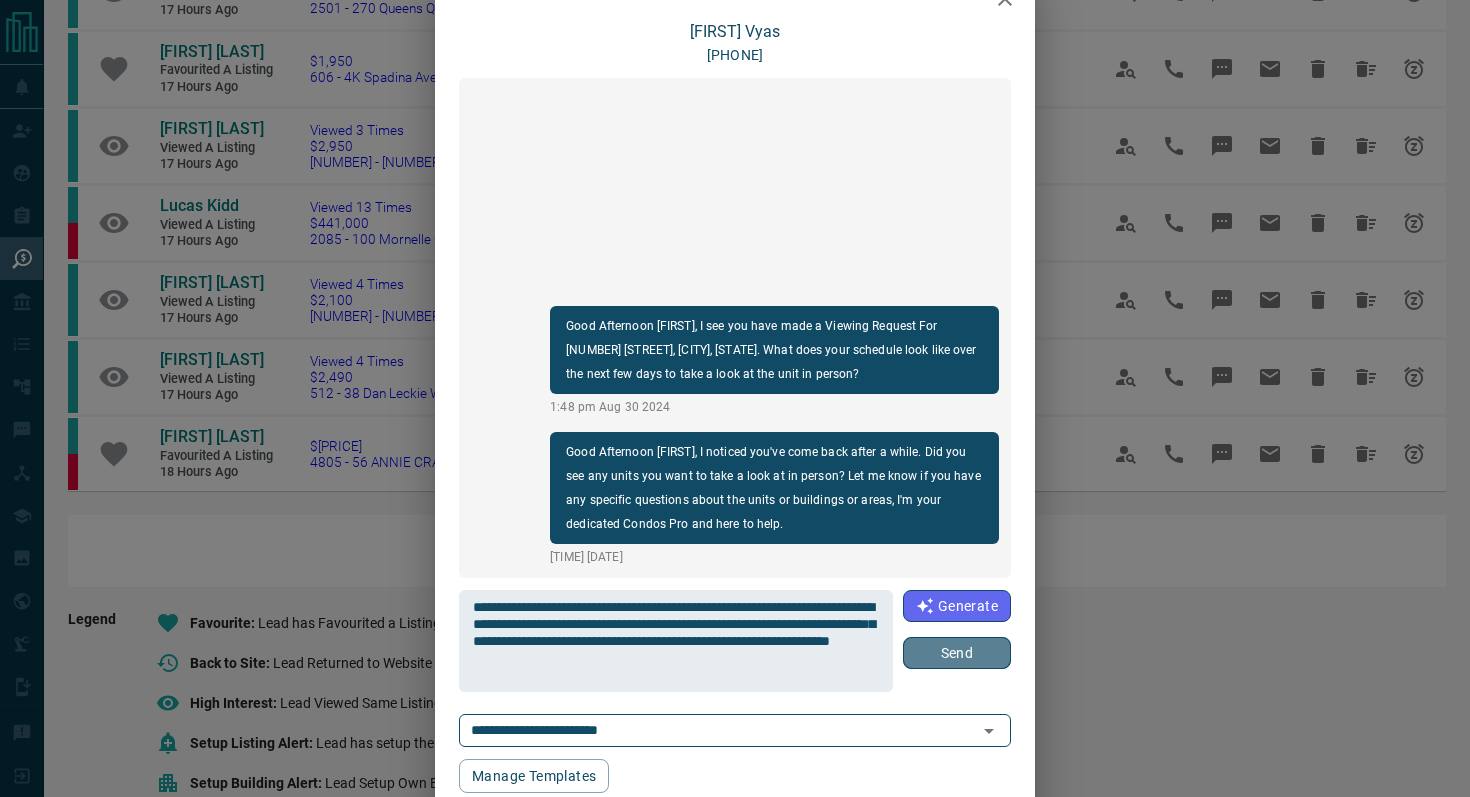click on "Send" at bounding box center (957, 653) 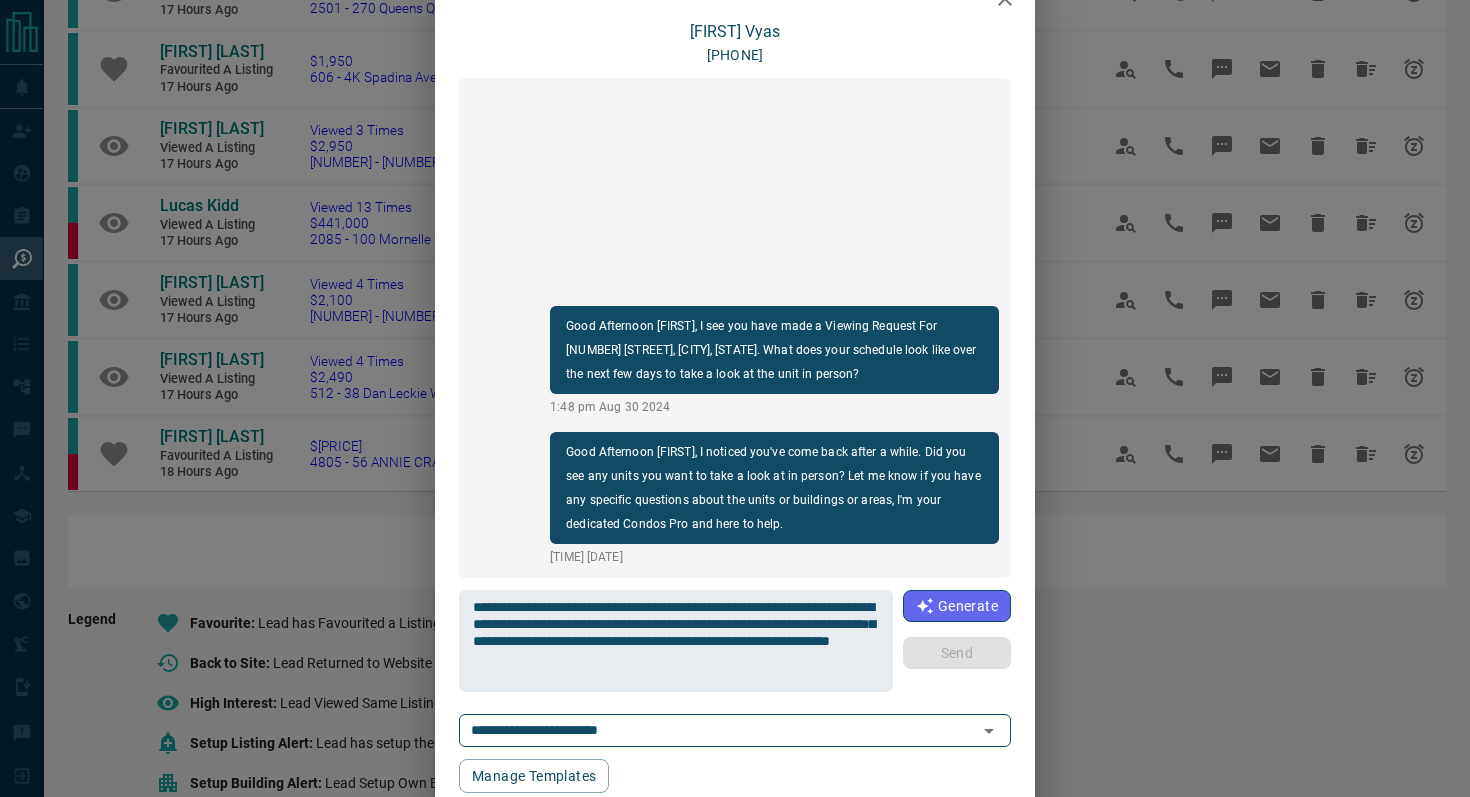type 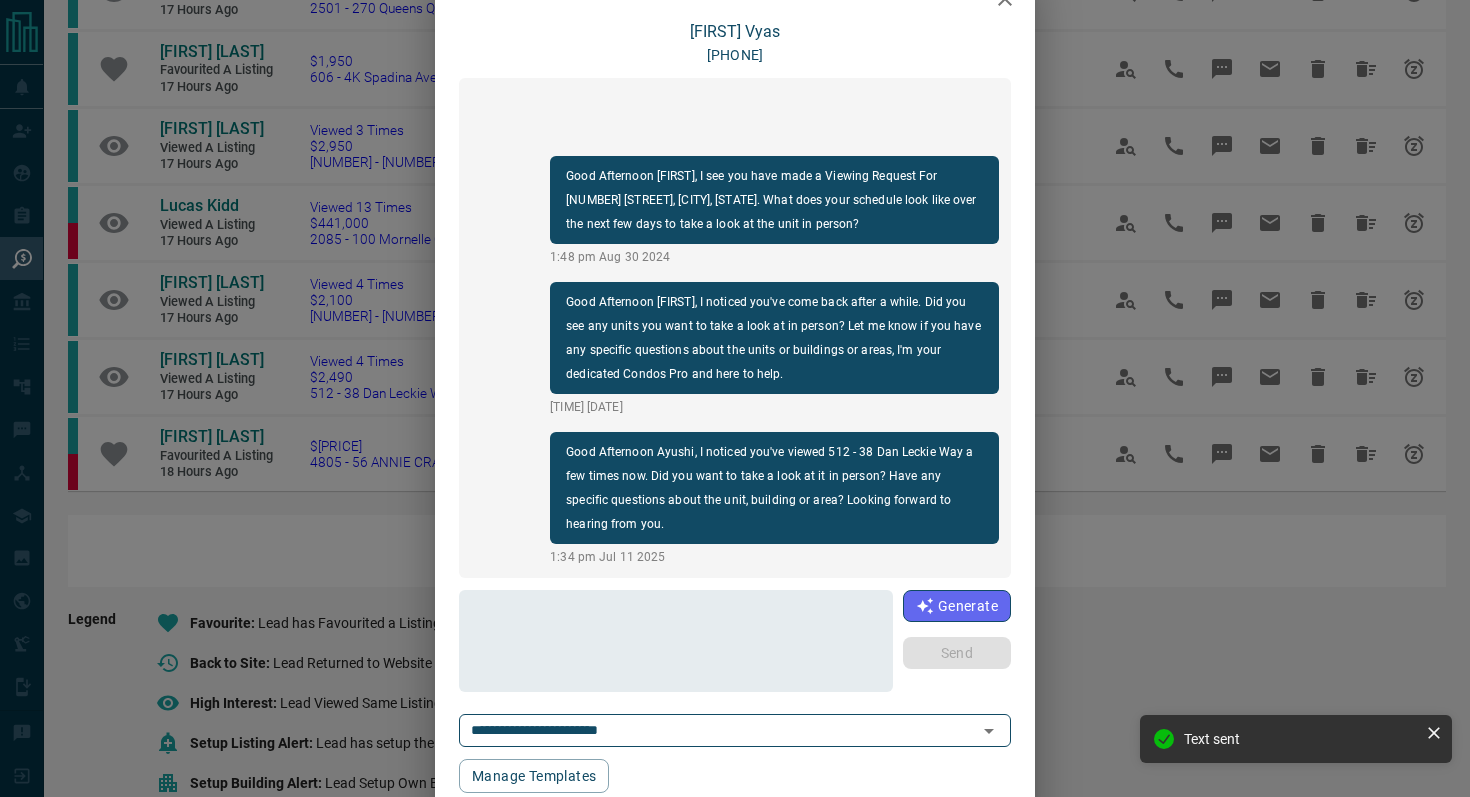 scroll, scrollTop: 0, scrollLeft: 0, axis: both 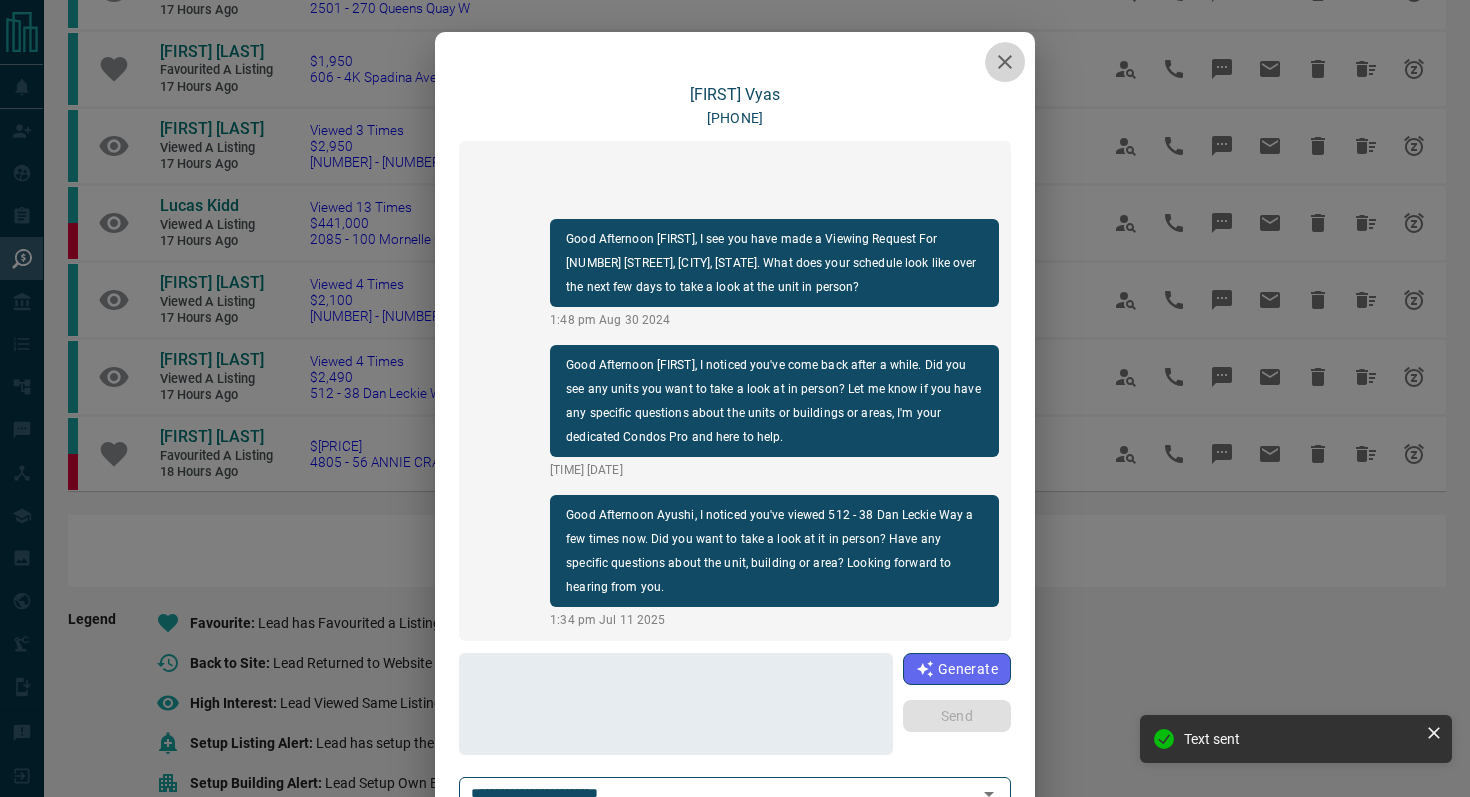 click 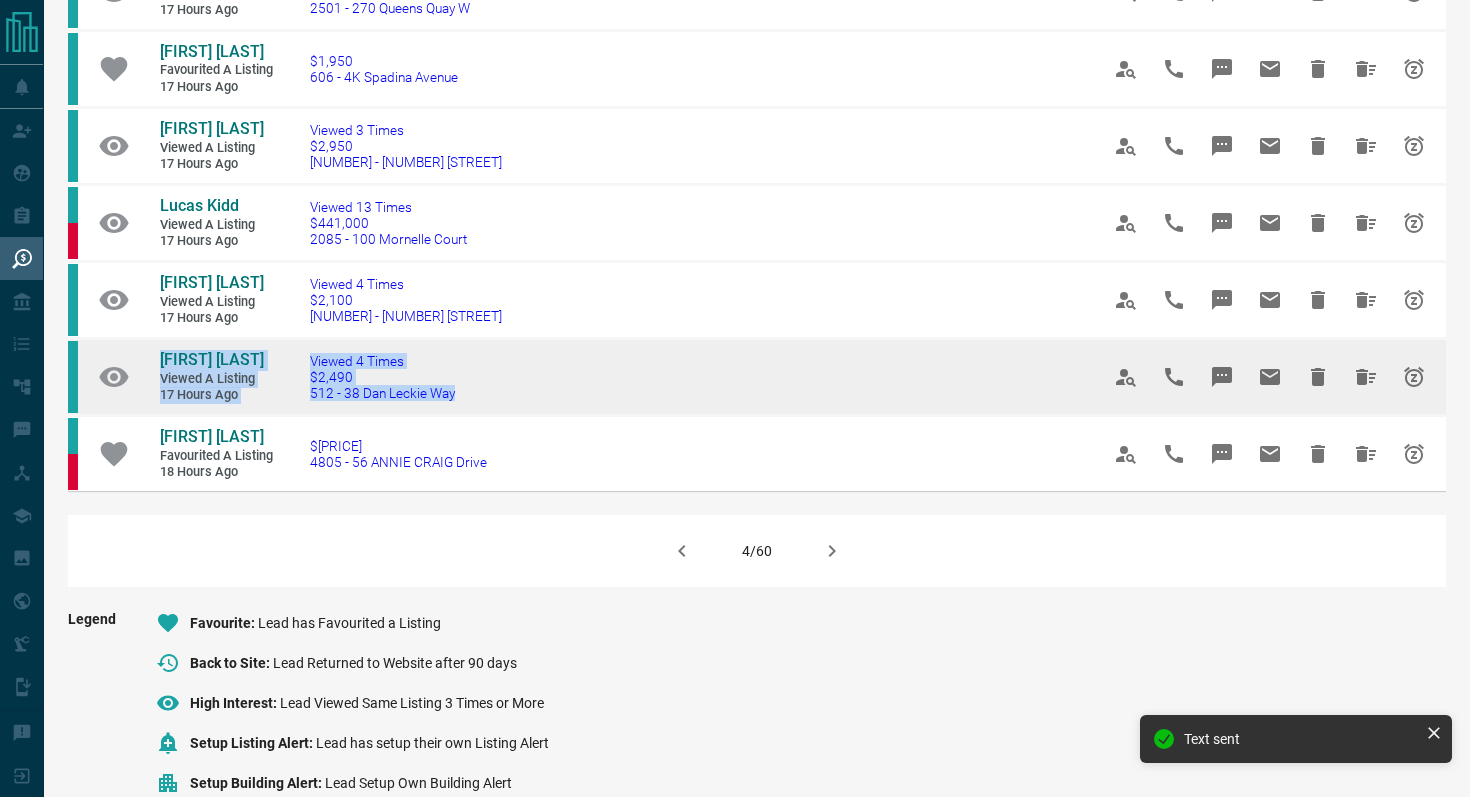 drag, startPoint x: 514, startPoint y: 394, endPoint x: 127, endPoint y: 361, distance: 388.40442 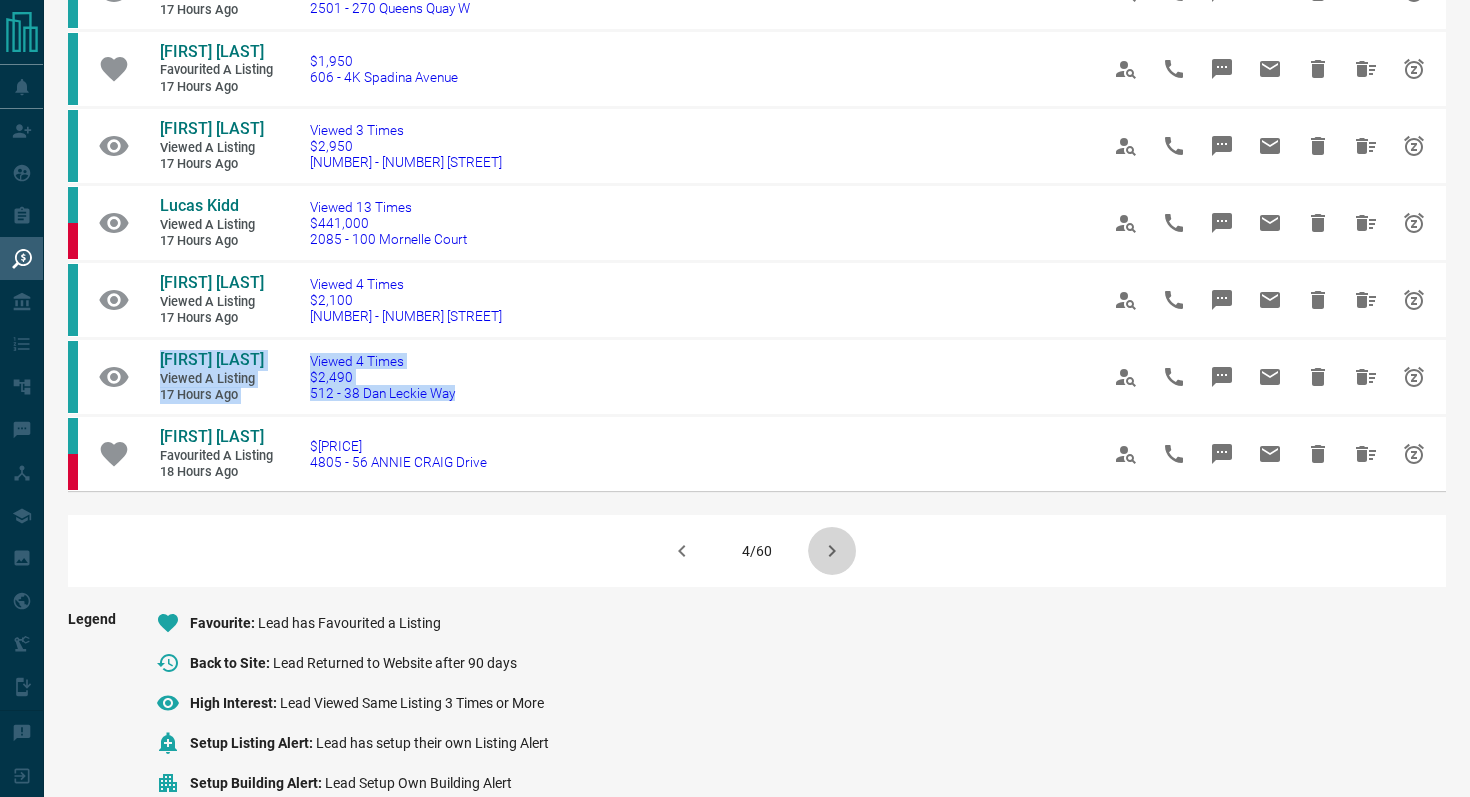 click 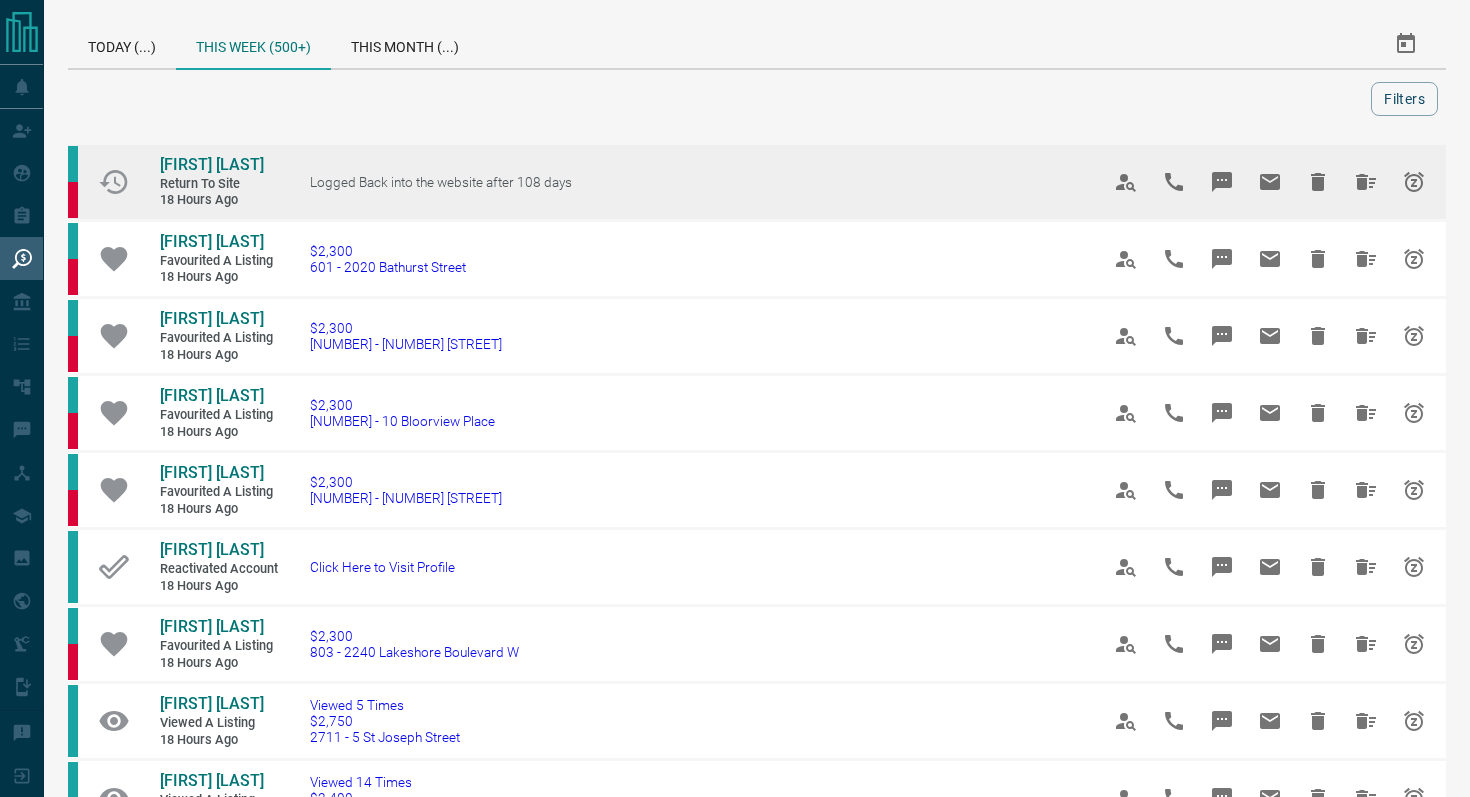click 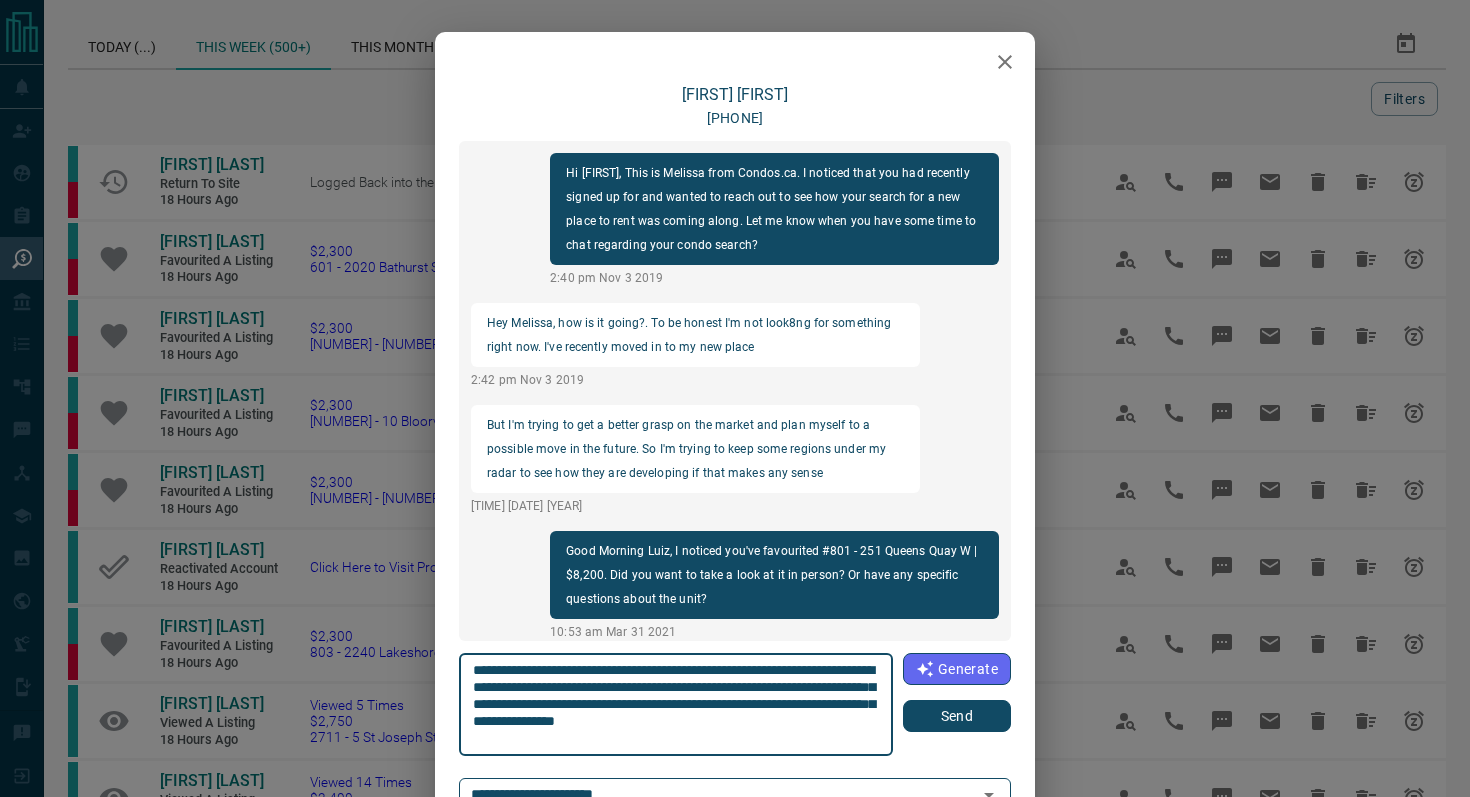 scroll, scrollTop: 1518, scrollLeft: 0, axis: vertical 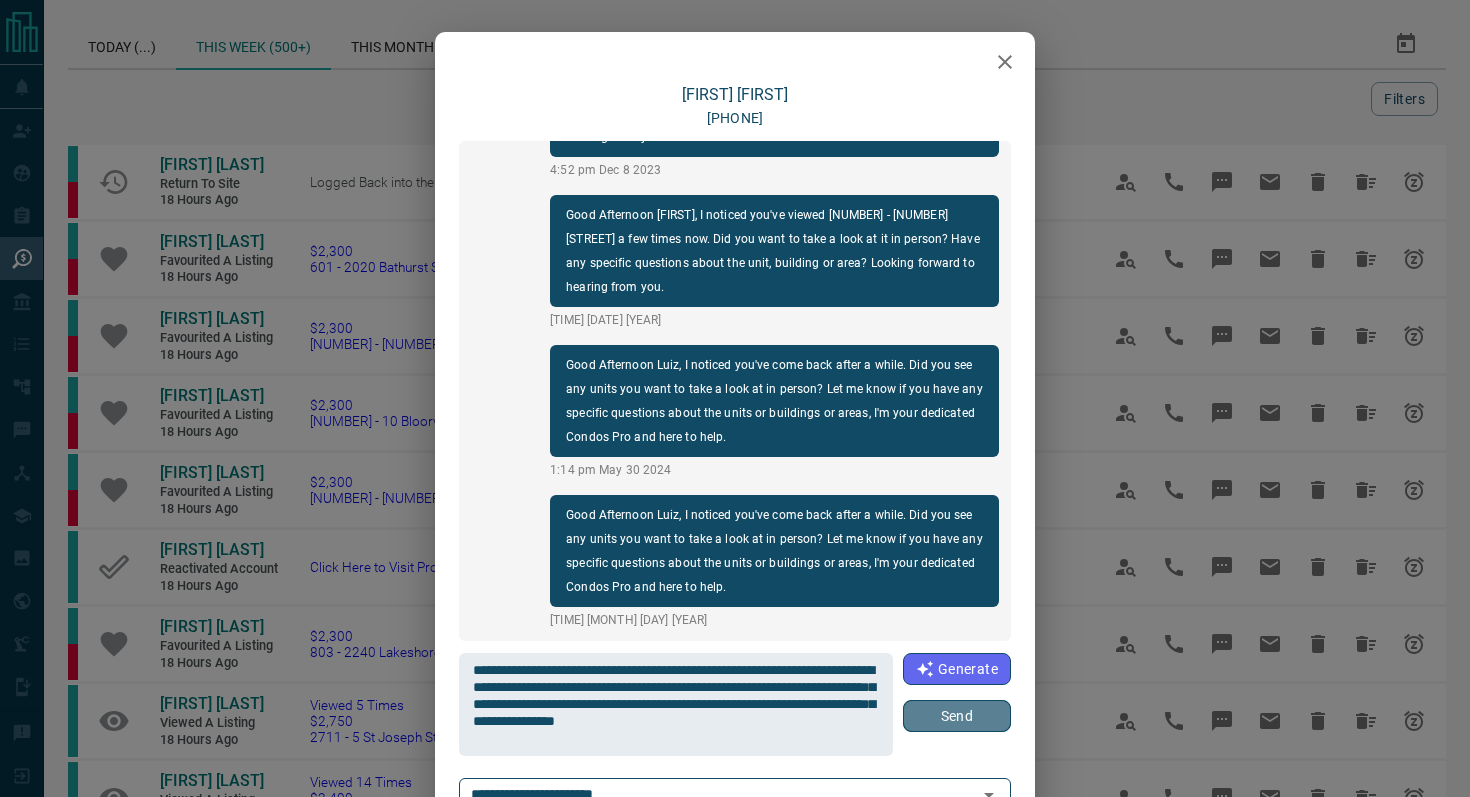 click on "Send" at bounding box center (957, 716) 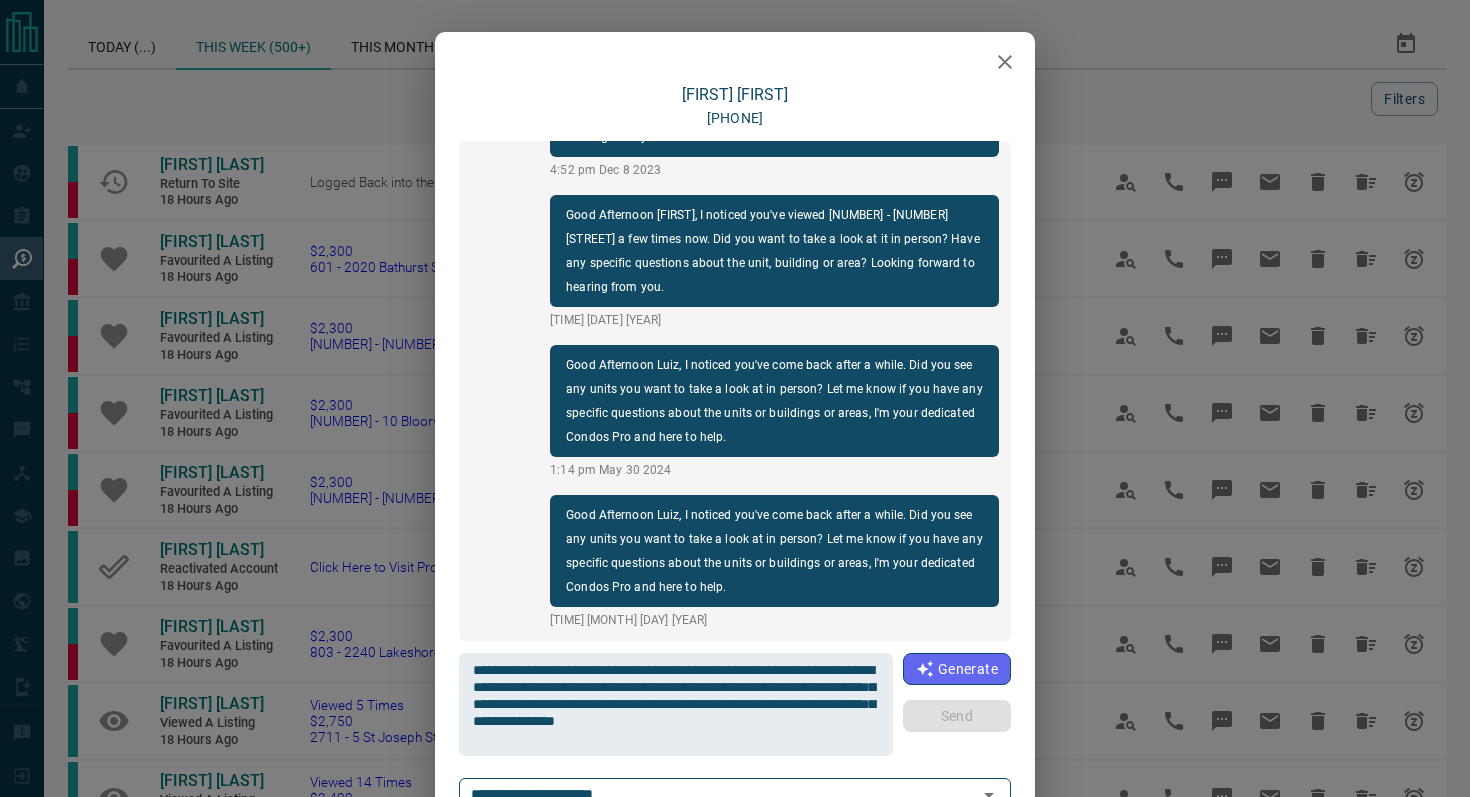 type 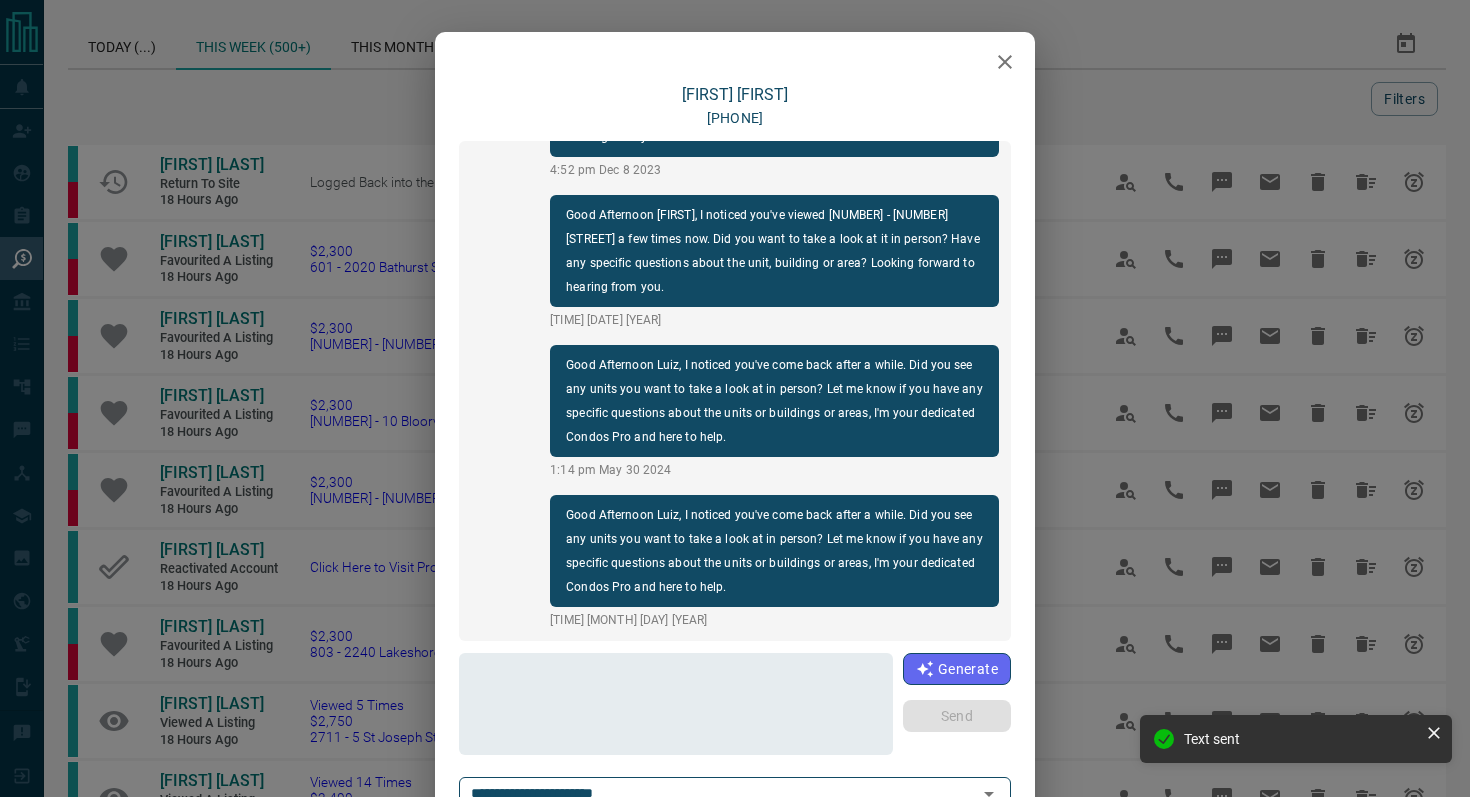 scroll, scrollTop: 1668, scrollLeft: 0, axis: vertical 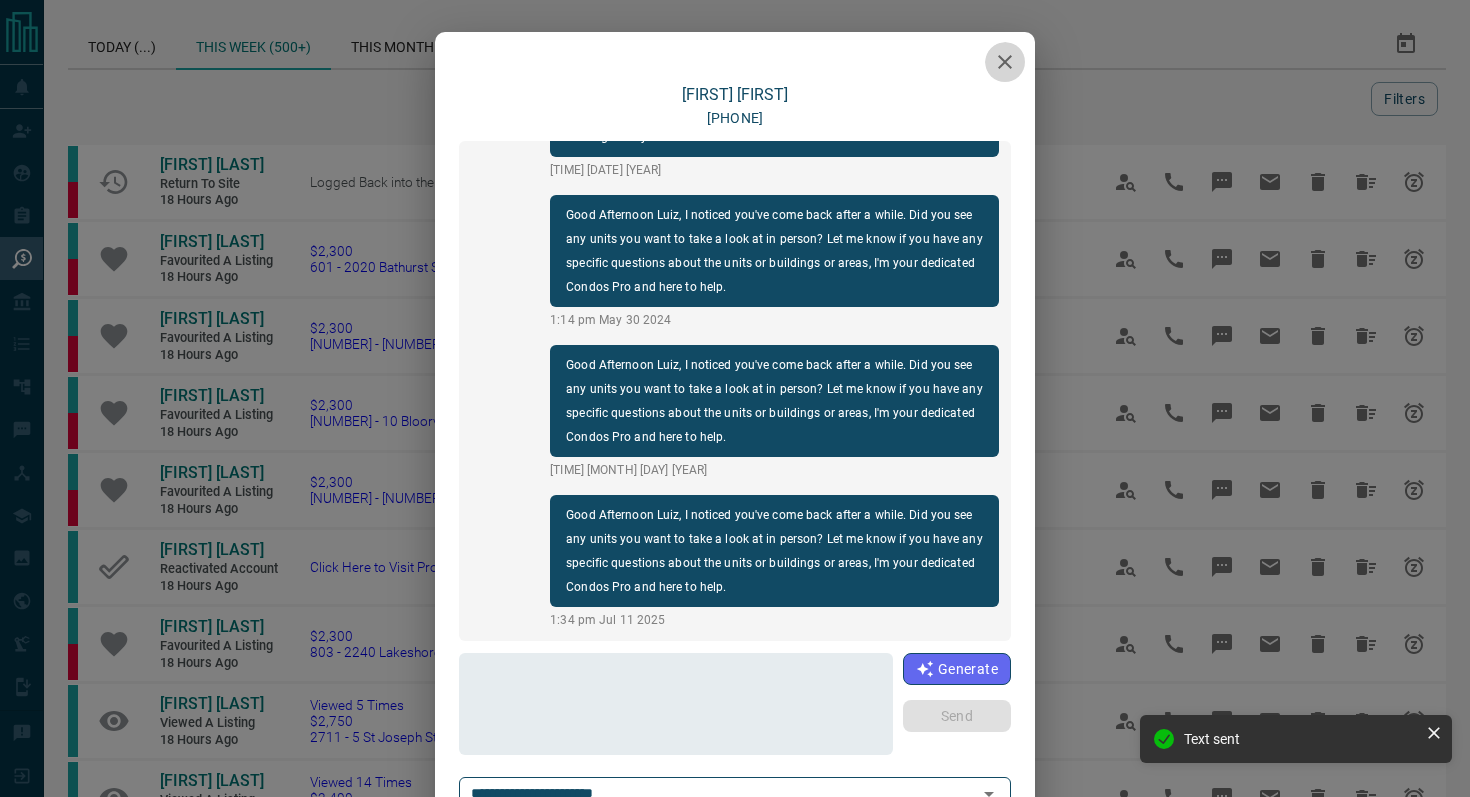click at bounding box center (1005, 62) 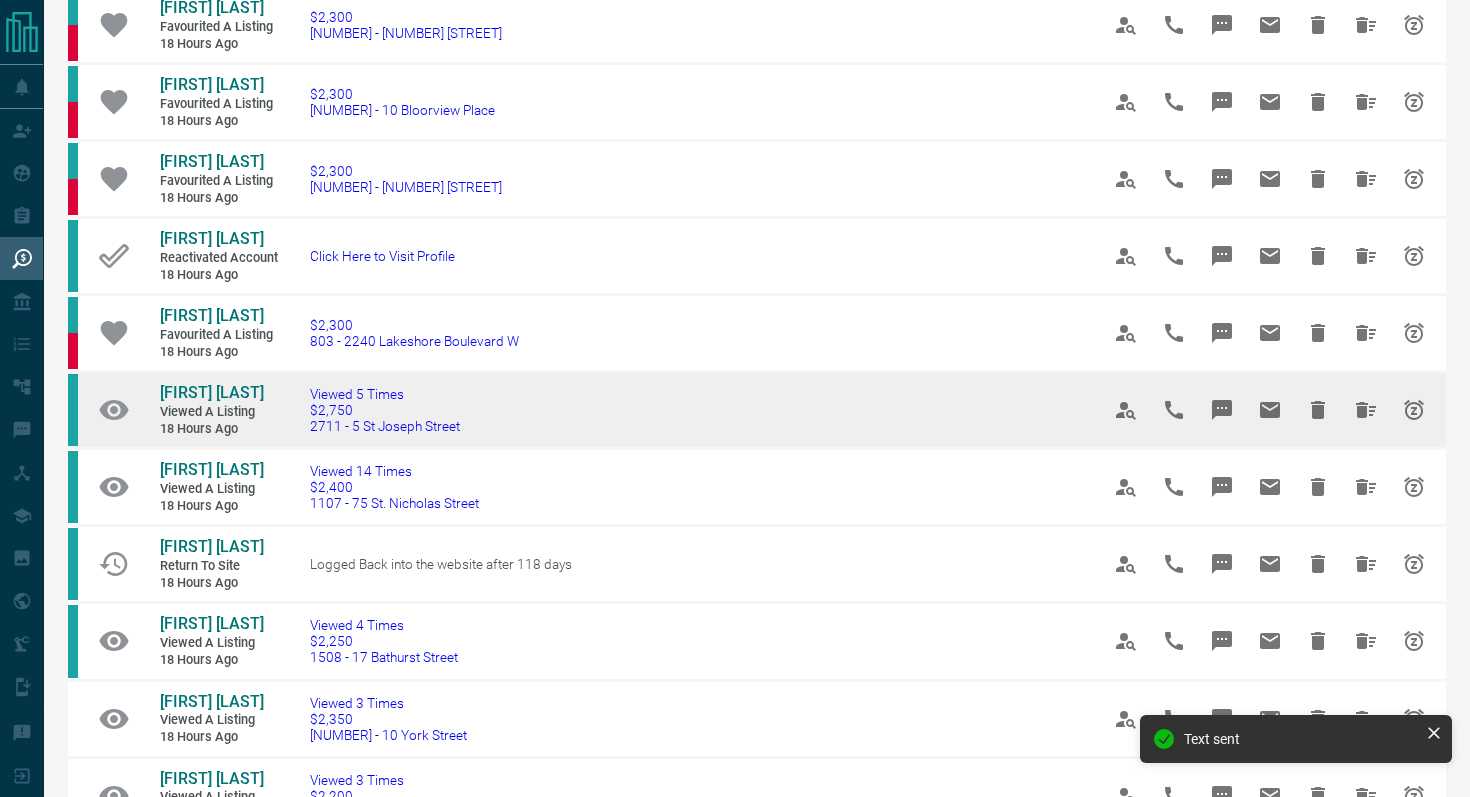 scroll, scrollTop: 357, scrollLeft: 0, axis: vertical 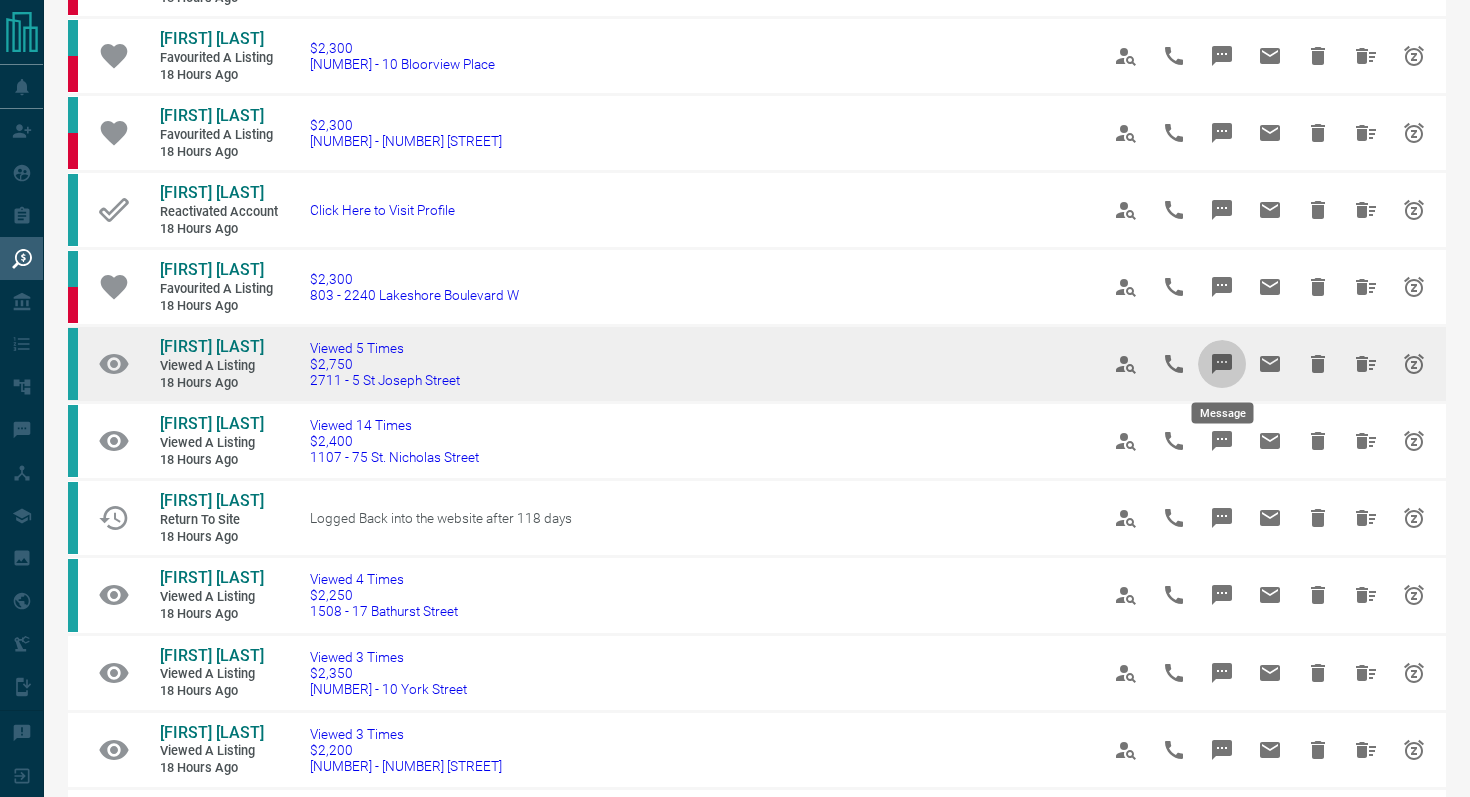click 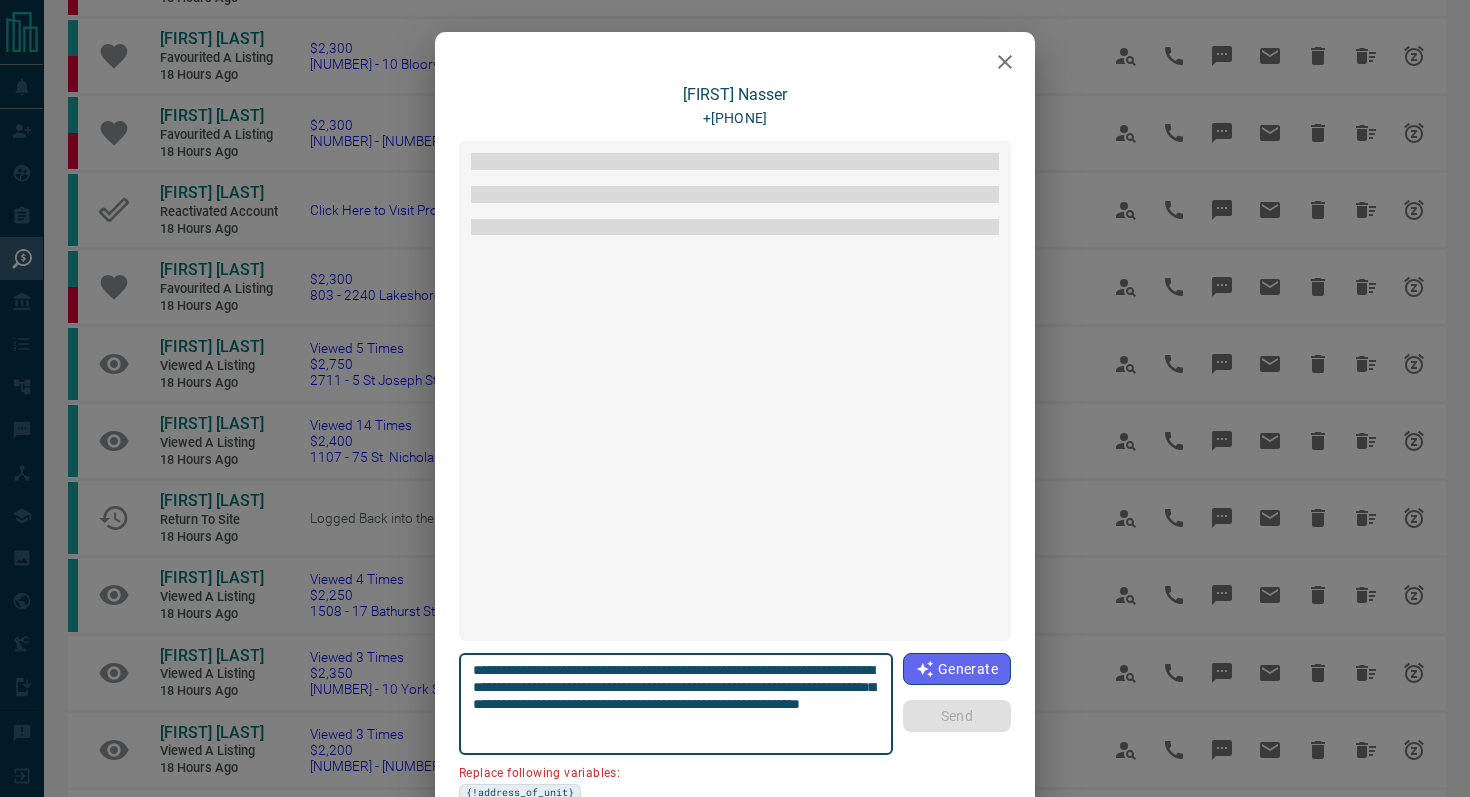 scroll, scrollTop: 2604, scrollLeft: 0, axis: vertical 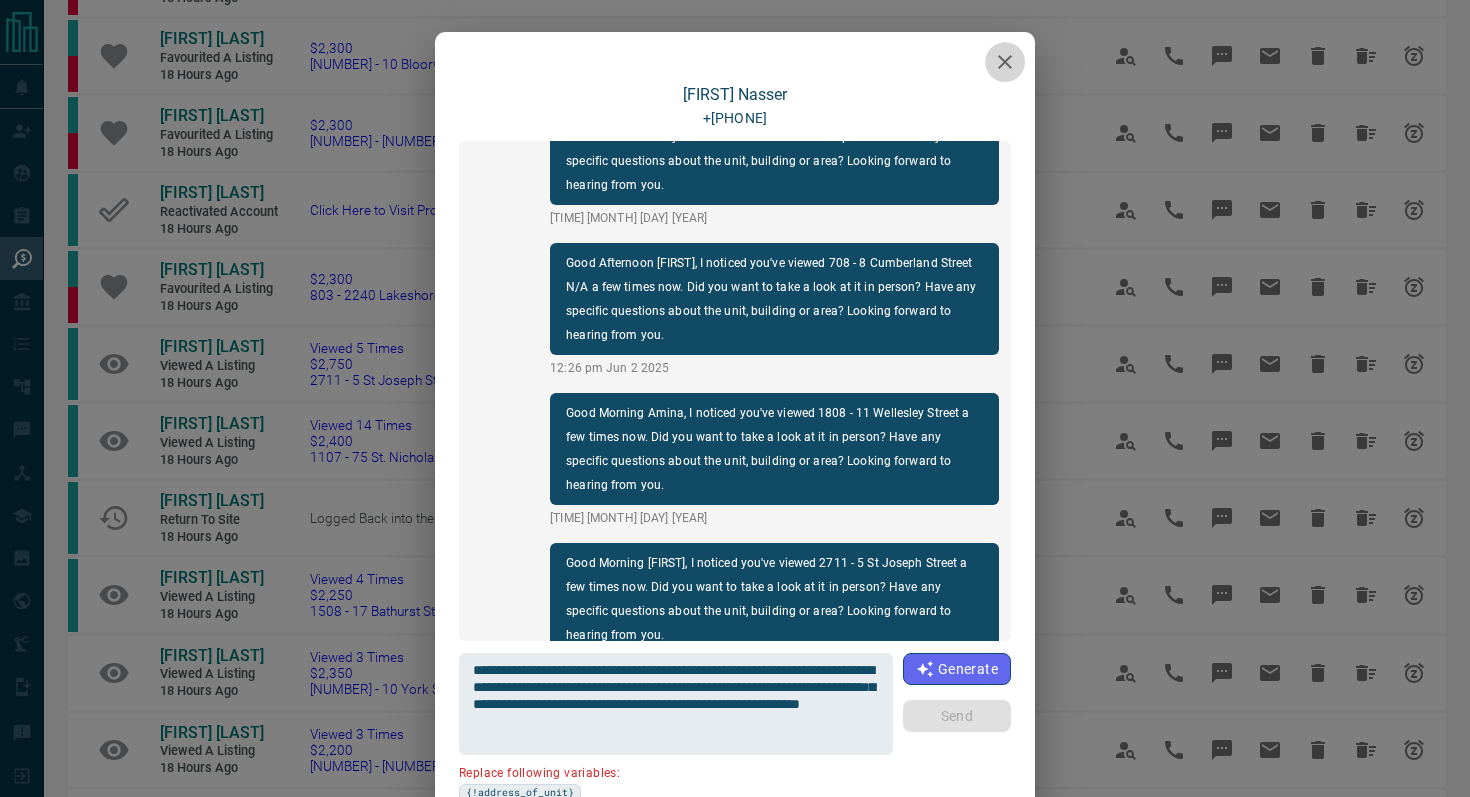 click 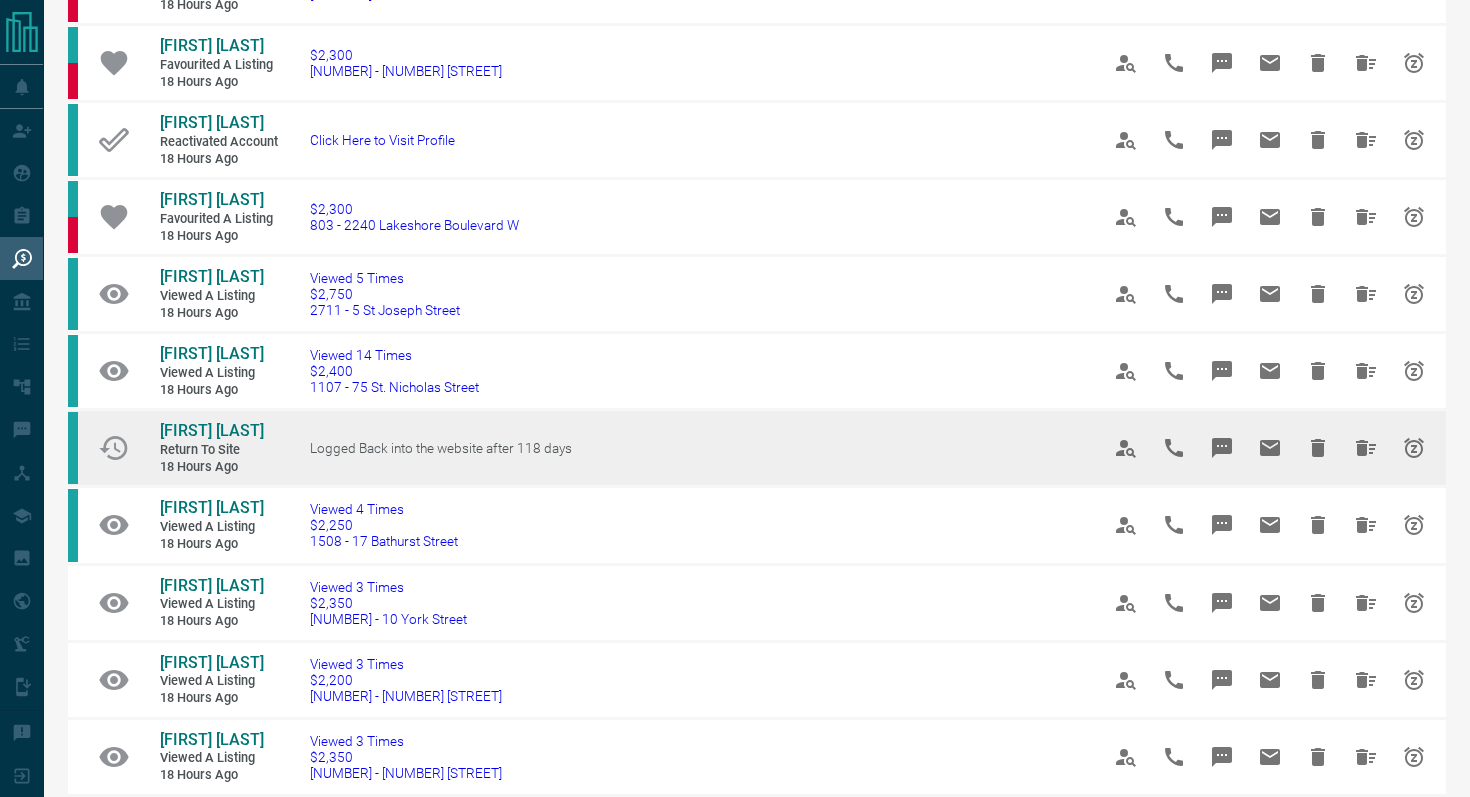scroll, scrollTop: 429, scrollLeft: 0, axis: vertical 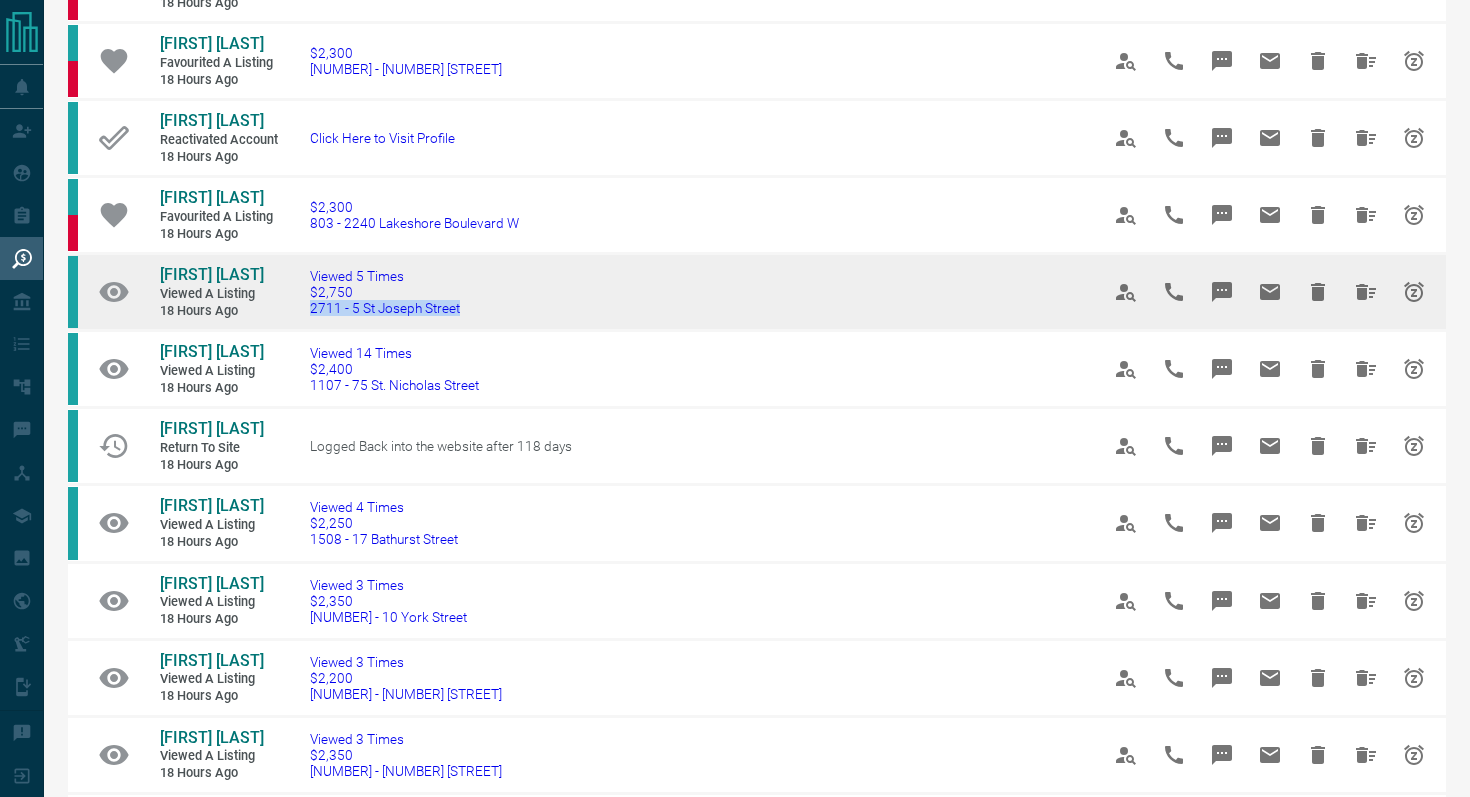 drag, startPoint x: 518, startPoint y: 314, endPoint x: 292, endPoint y: 313, distance: 226.00221 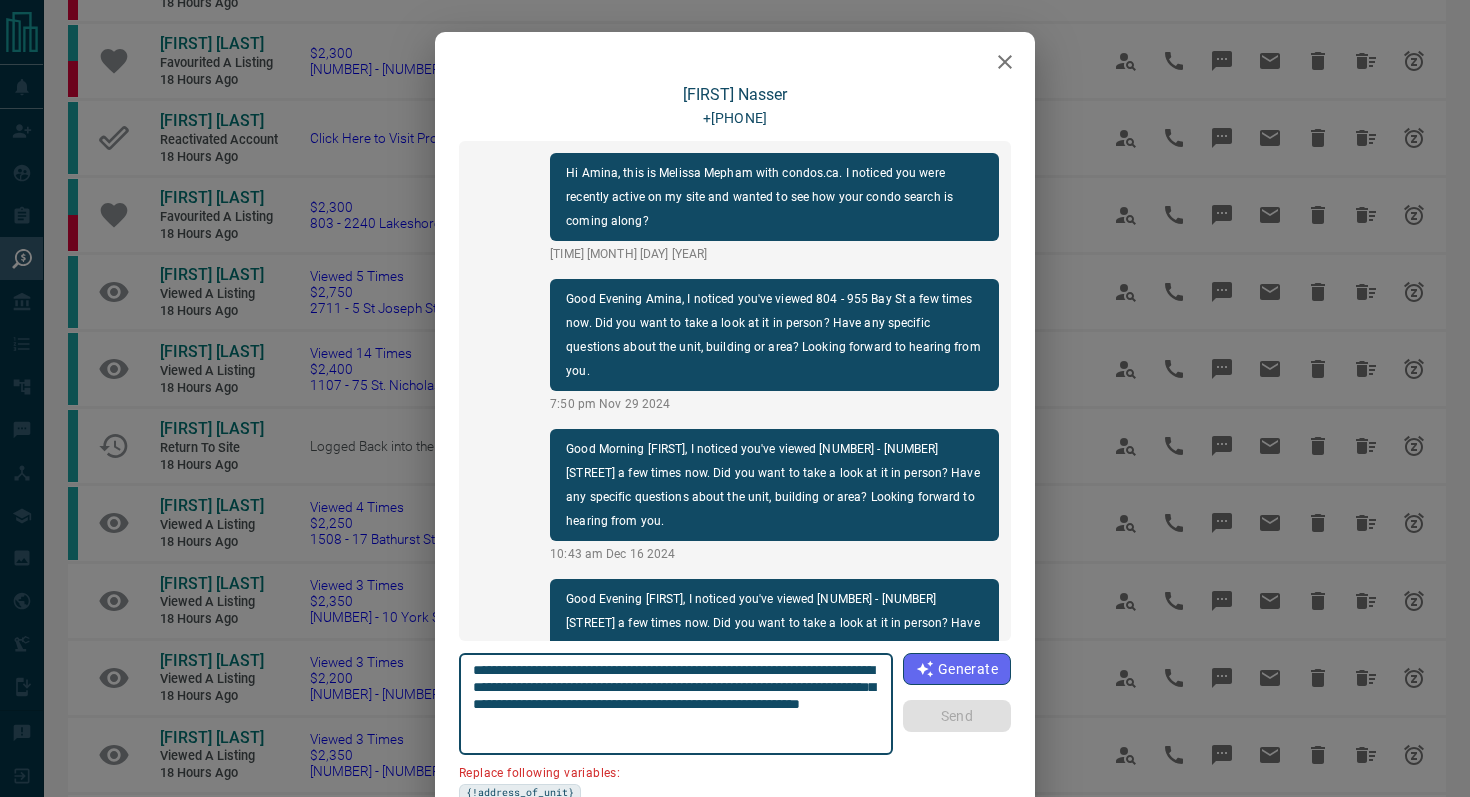 scroll, scrollTop: 2604, scrollLeft: 0, axis: vertical 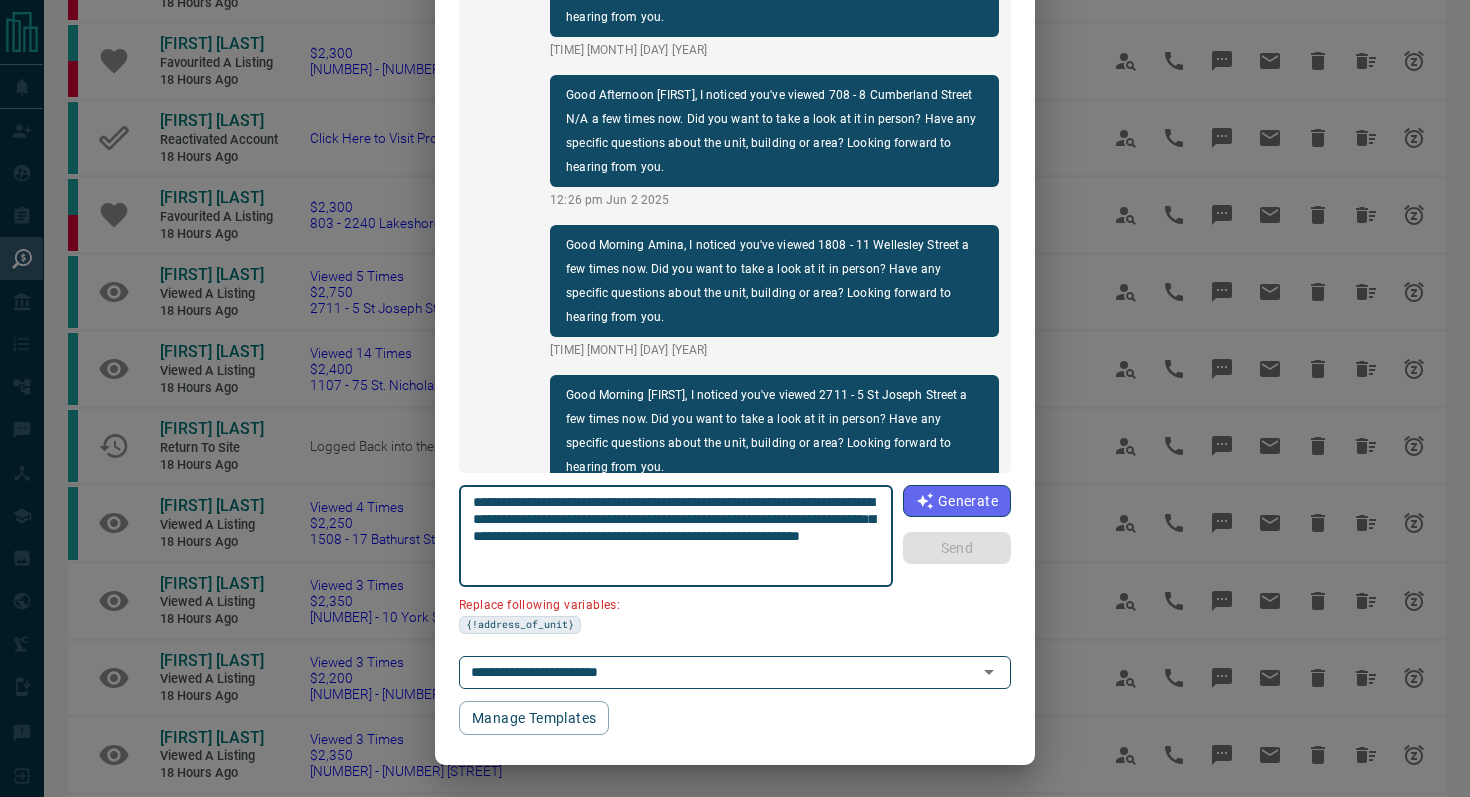 drag, startPoint x: 585, startPoint y: 515, endPoint x: 390, endPoint y: 515, distance: 195 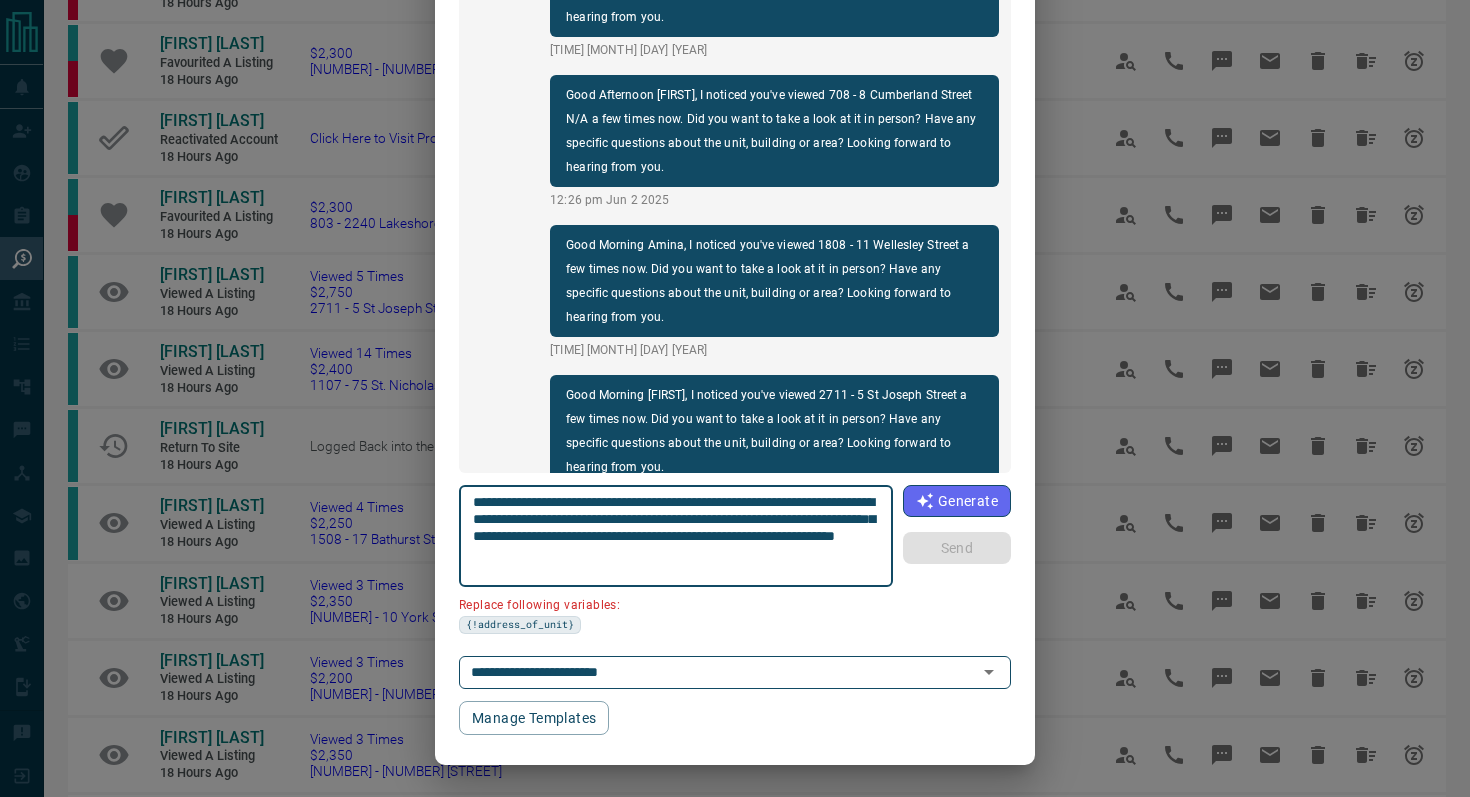 scroll, scrollTop: 121, scrollLeft: 0, axis: vertical 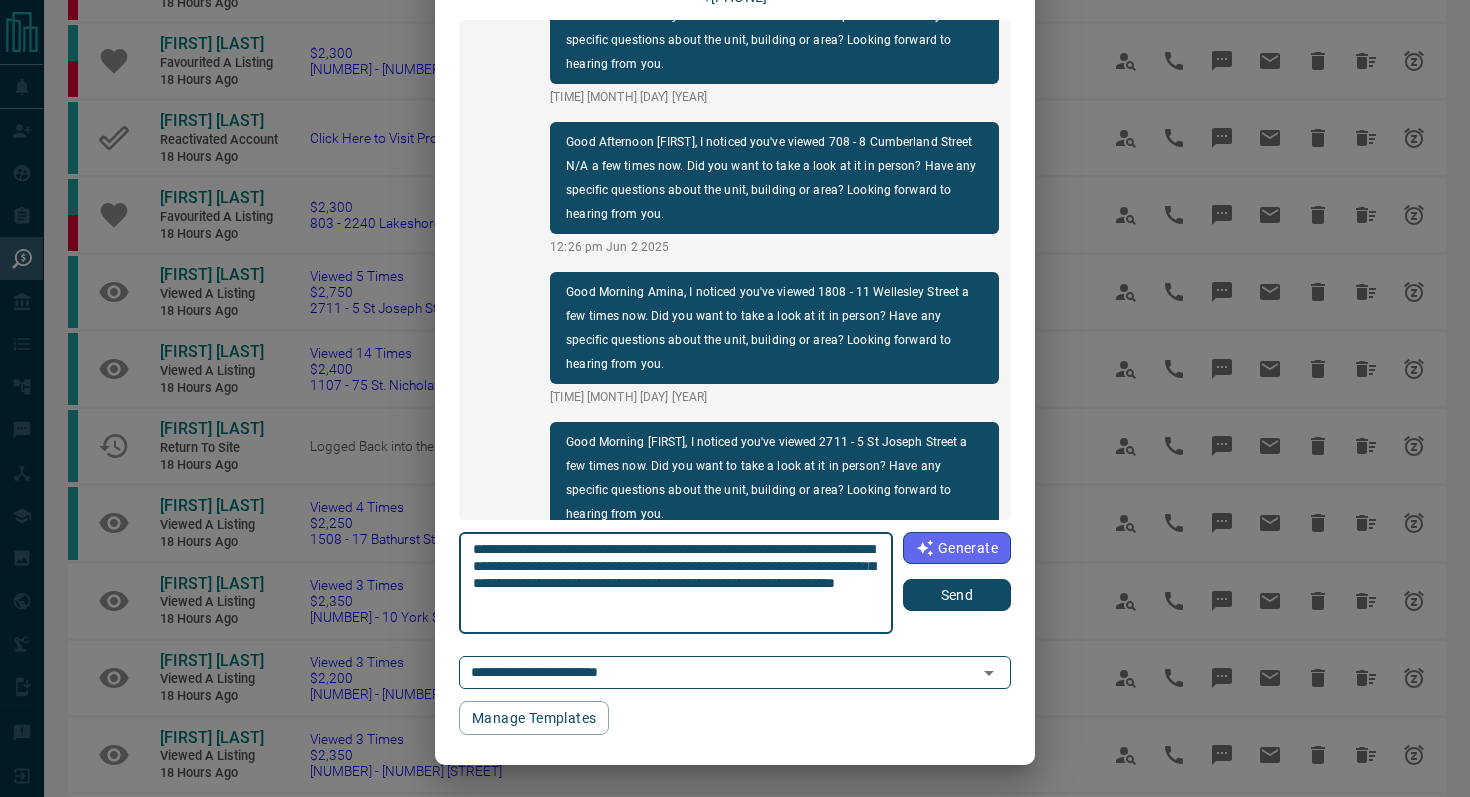 type on "**********" 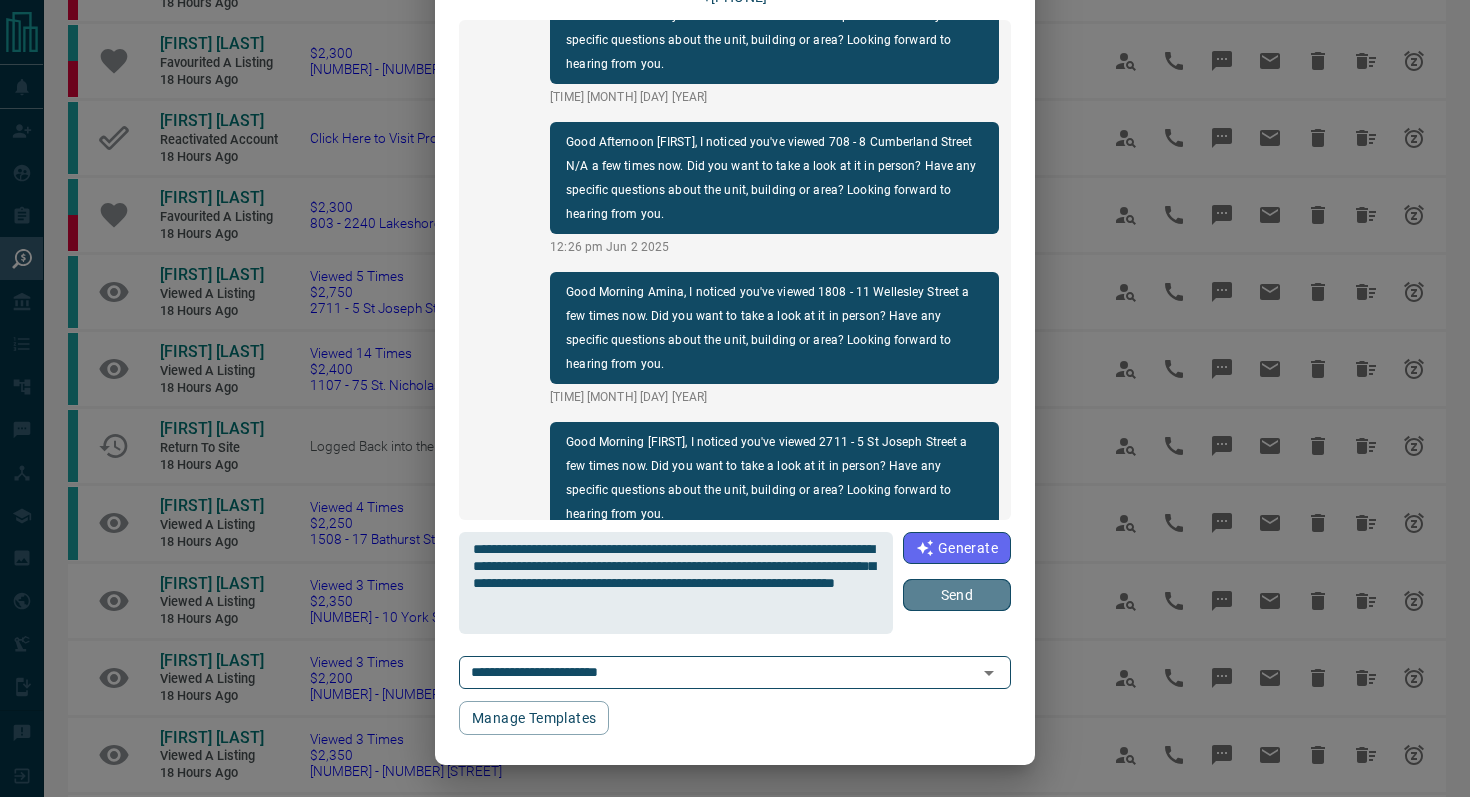 click on "Send" at bounding box center (957, 595) 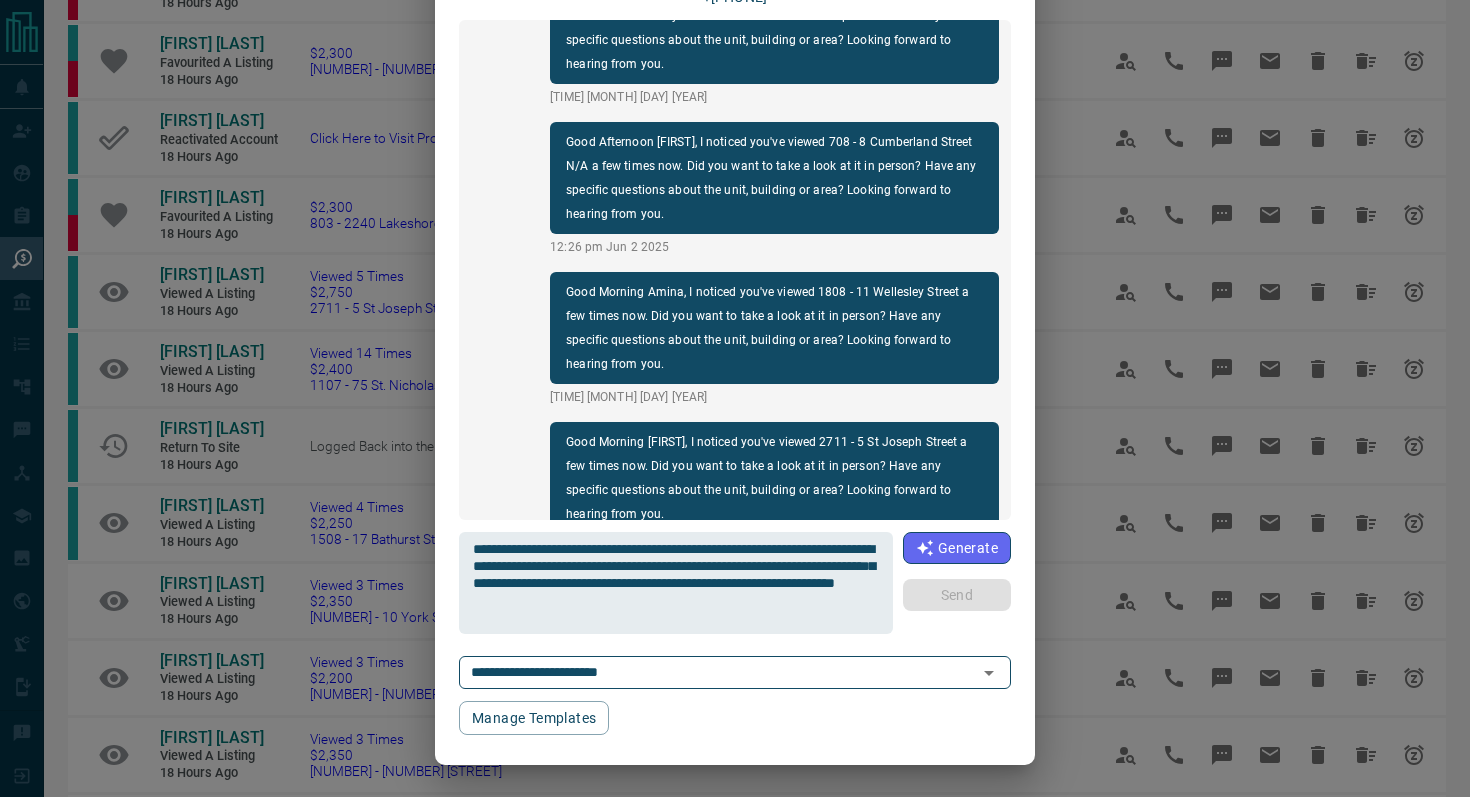 type 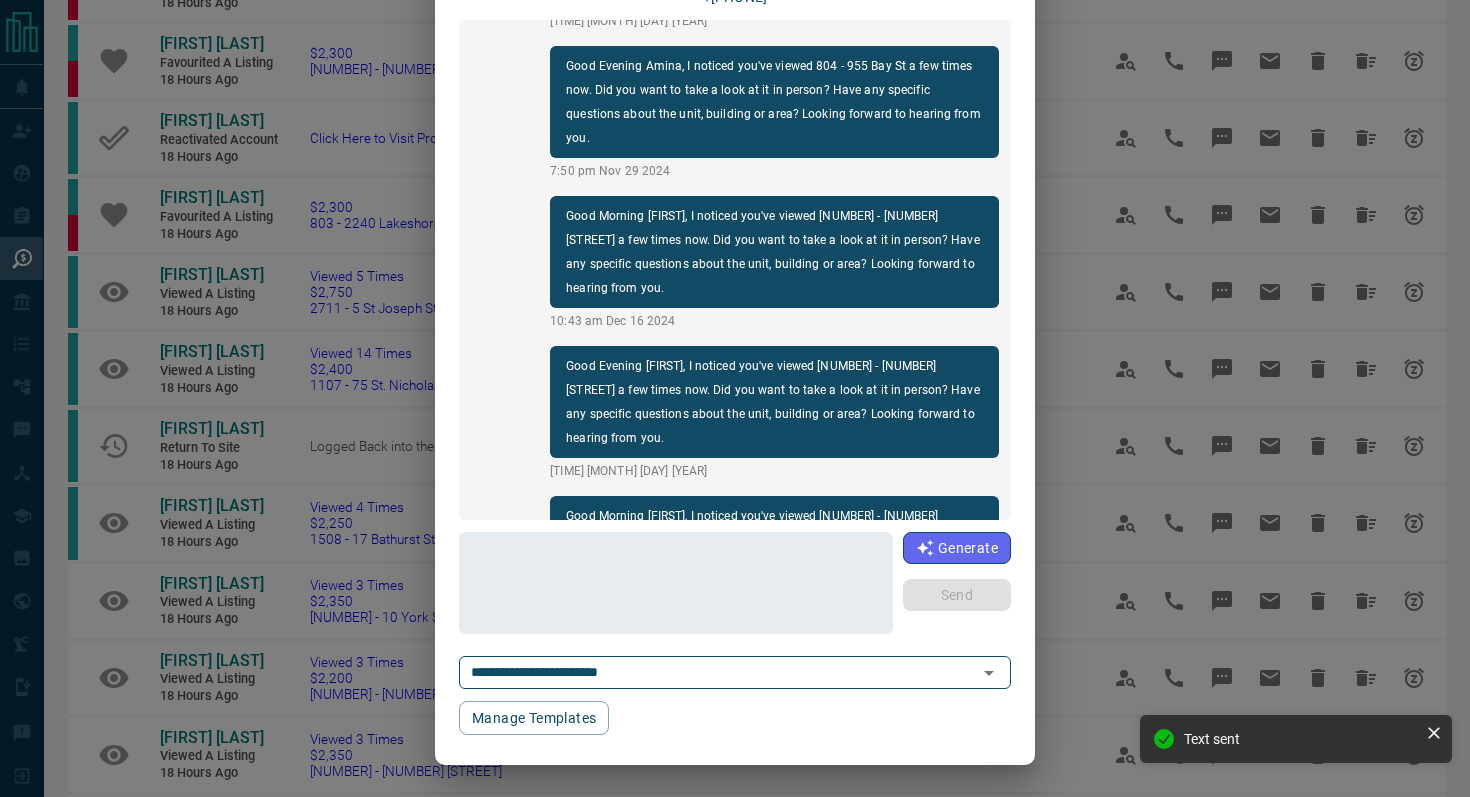 scroll, scrollTop: 0, scrollLeft: 0, axis: both 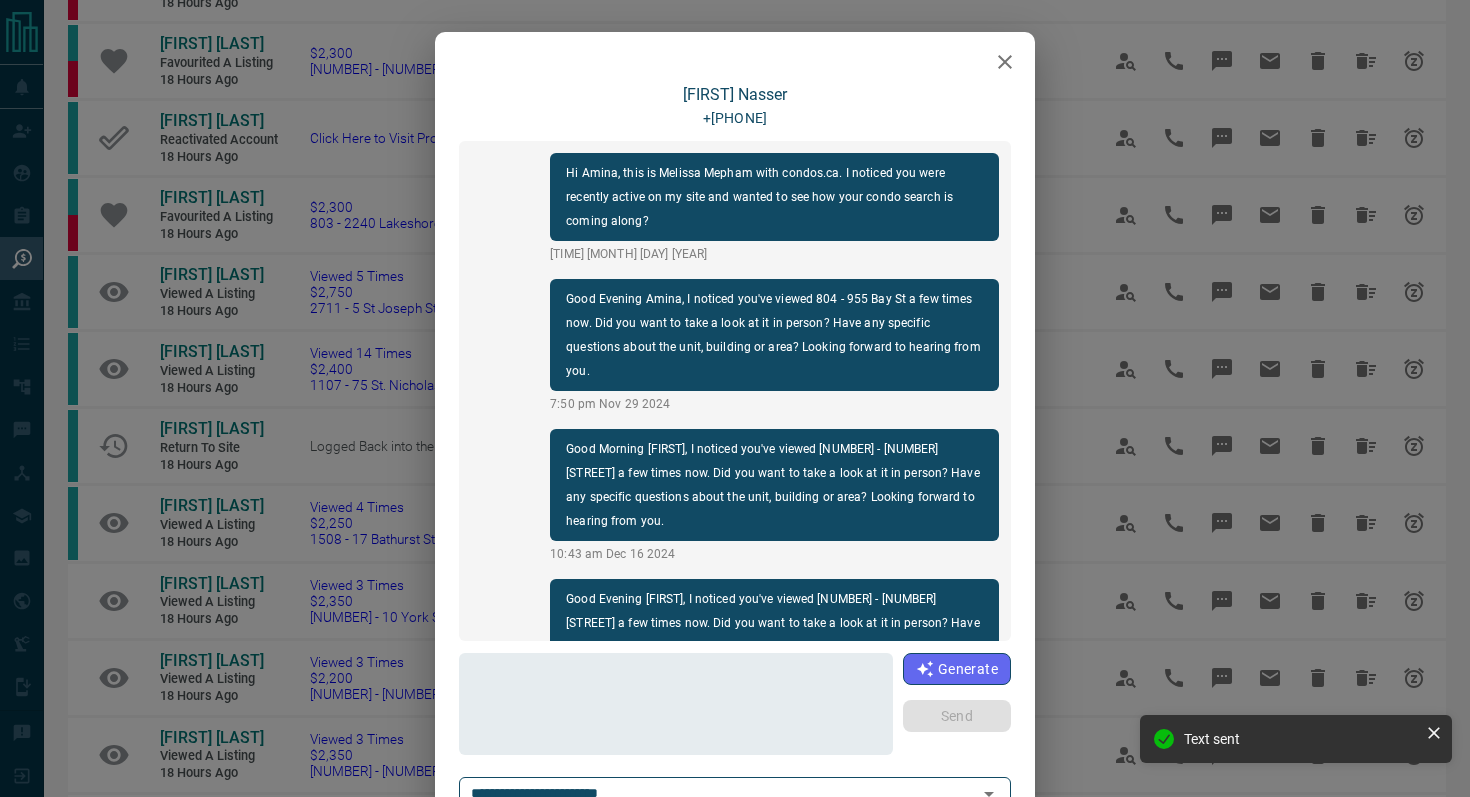 click 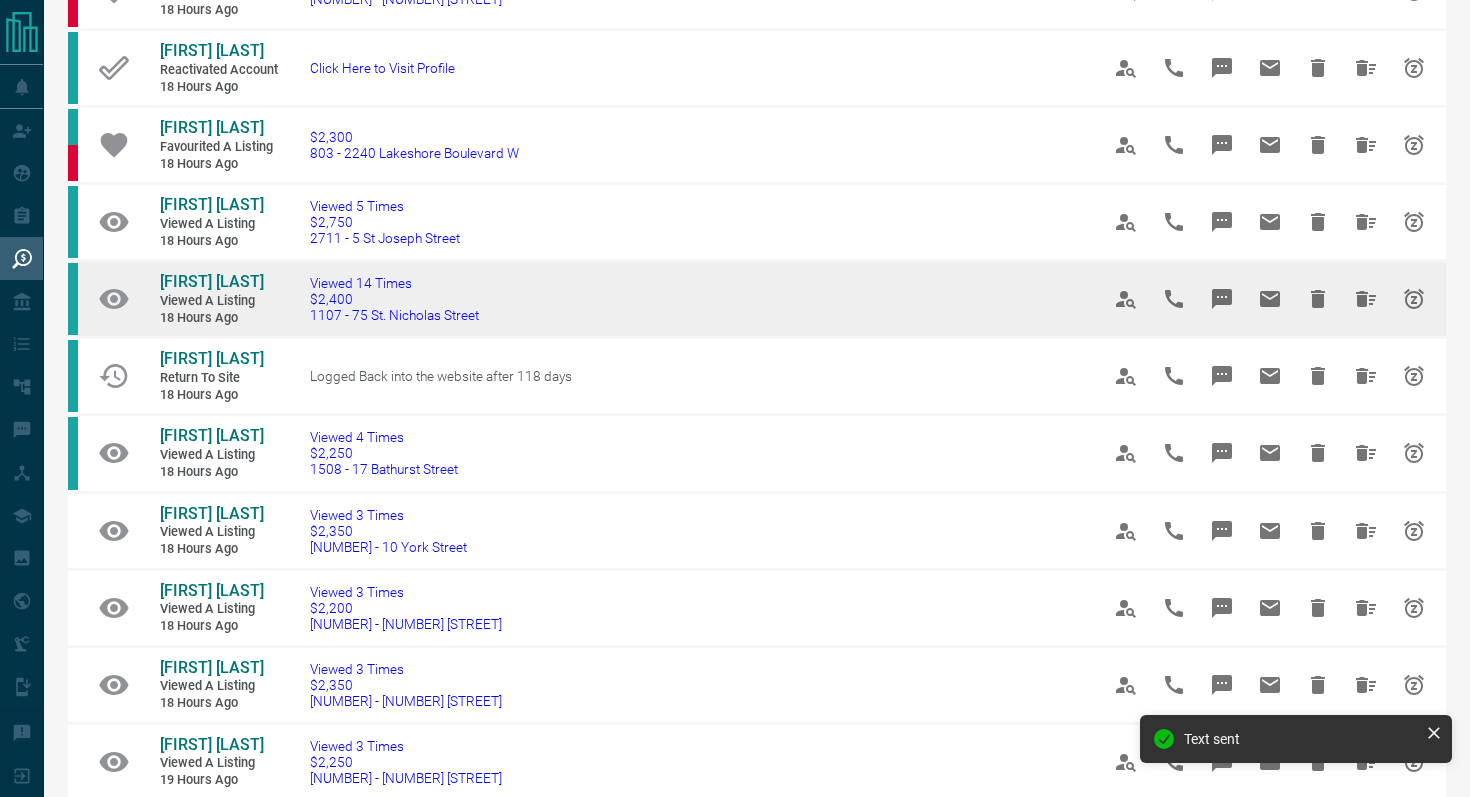 scroll, scrollTop: 501, scrollLeft: 0, axis: vertical 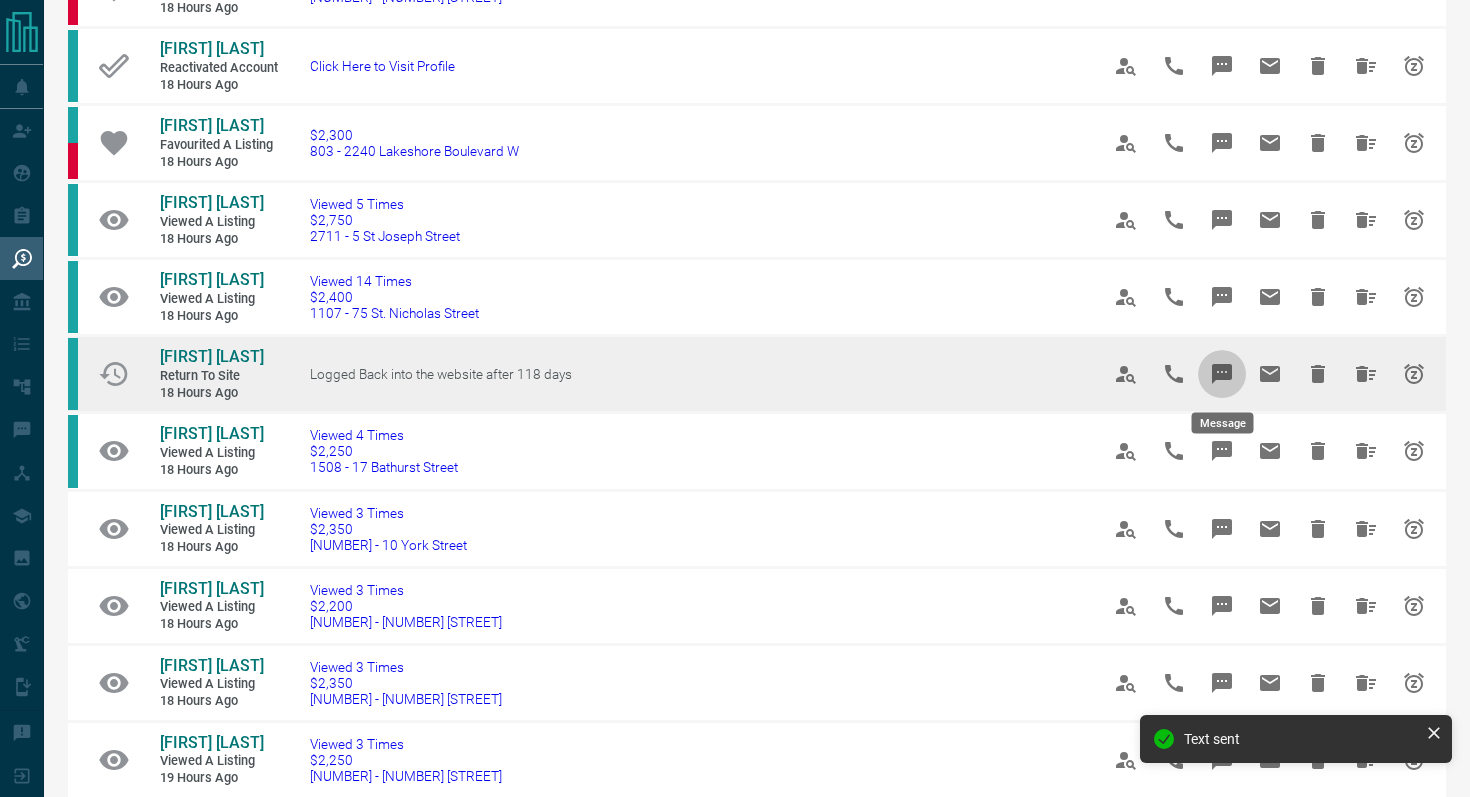 click 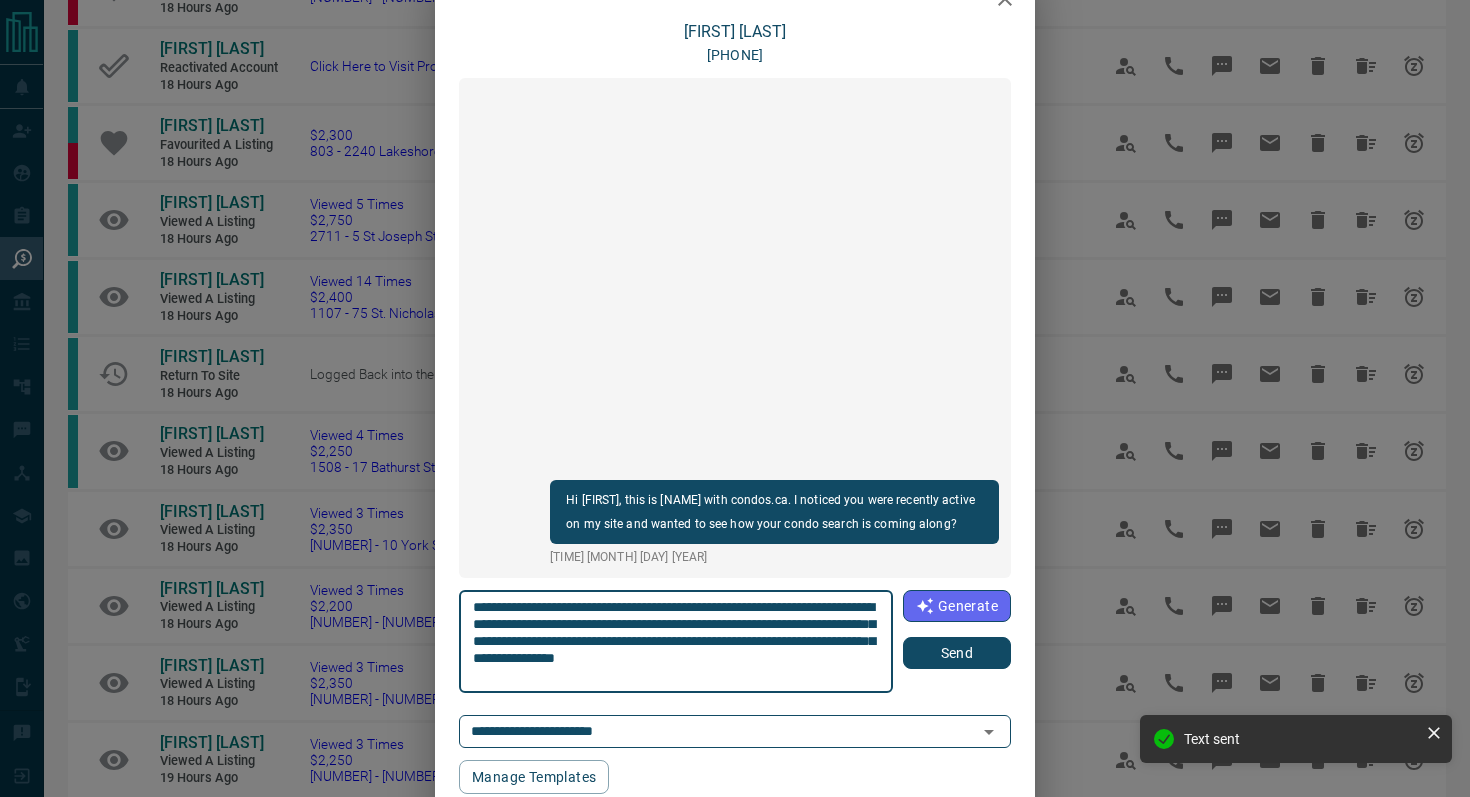 scroll, scrollTop: 122, scrollLeft: 0, axis: vertical 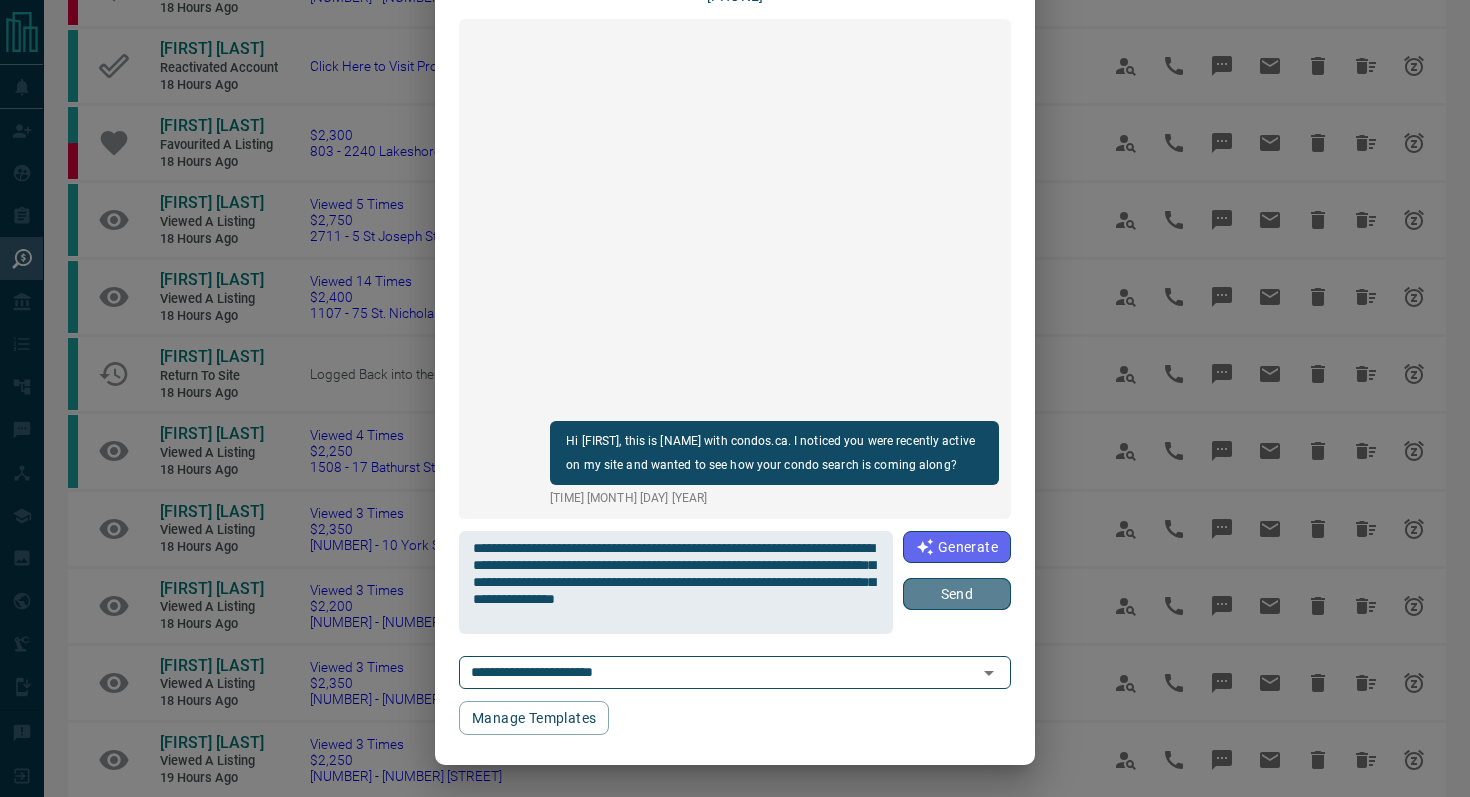 click on "Send" at bounding box center [957, 594] 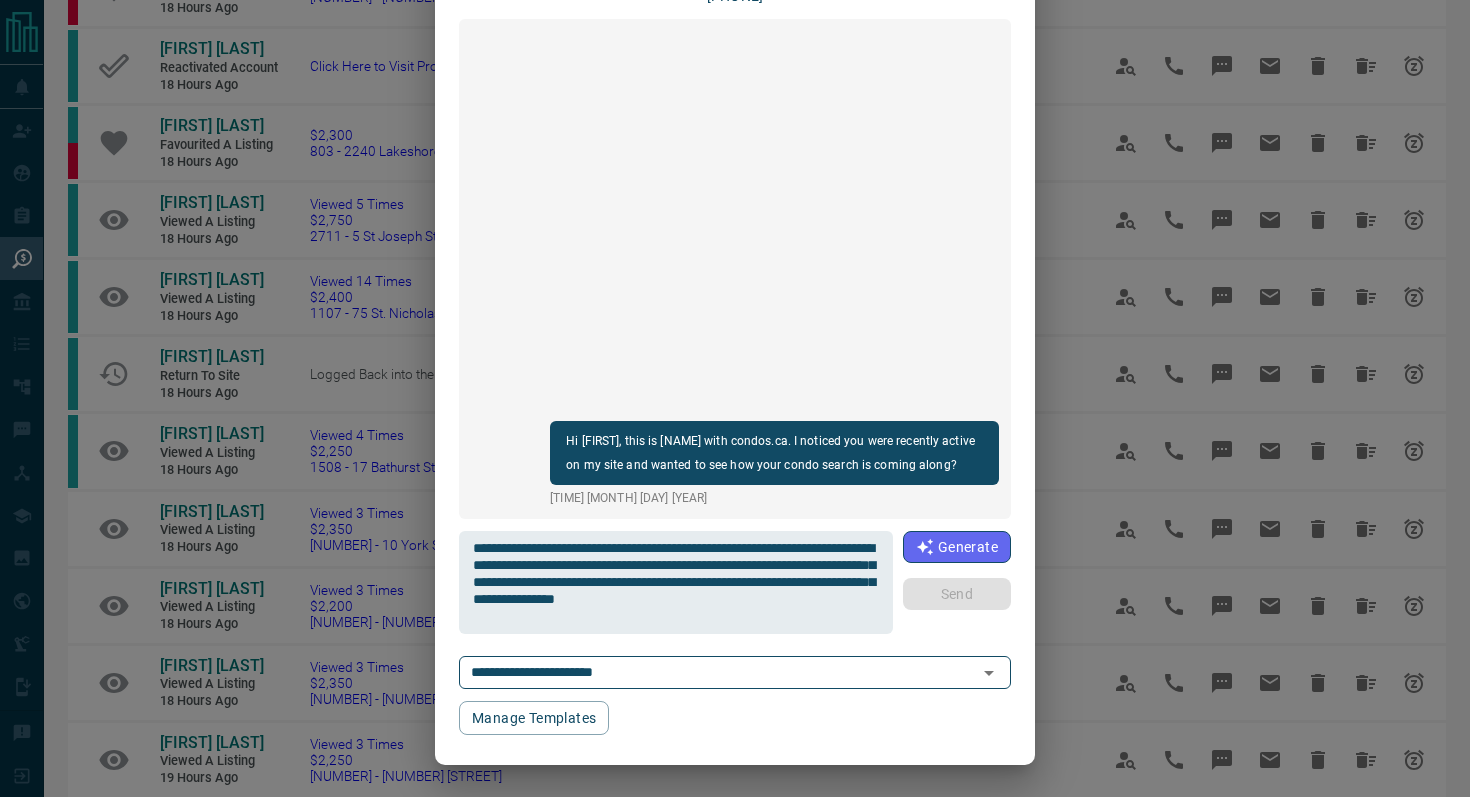 type 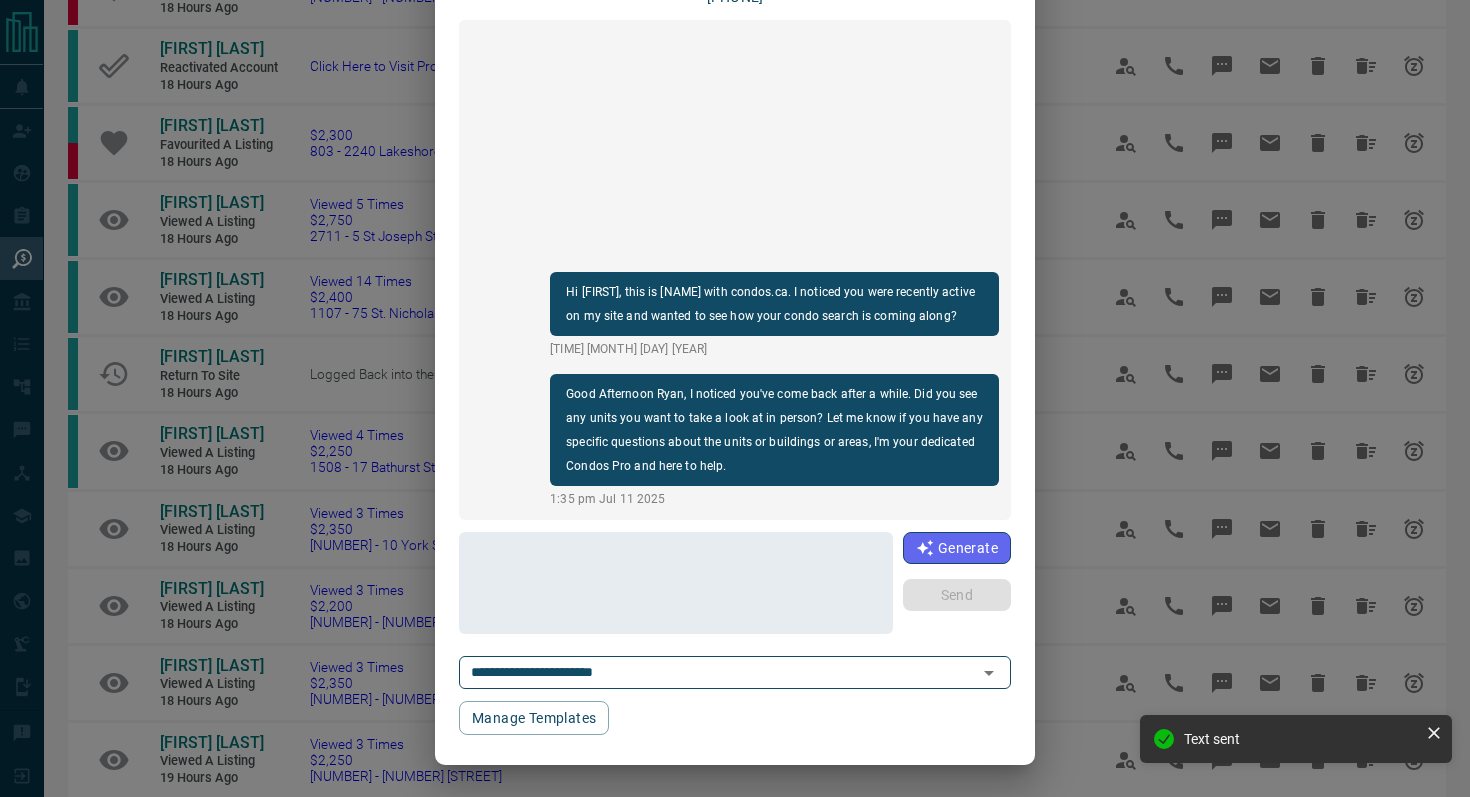 scroll, scrollTop: 0, scrollLeft: 0, axis: both 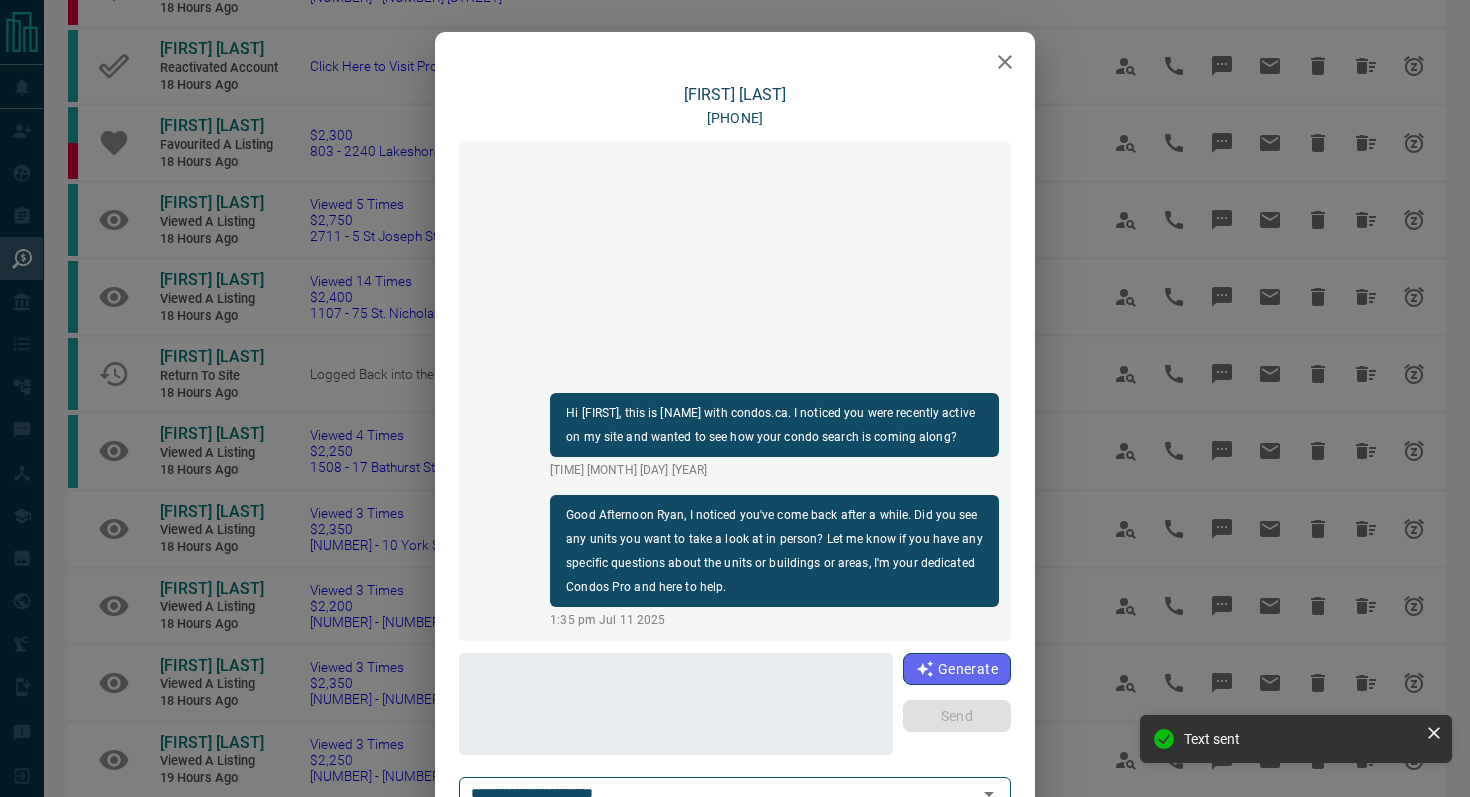 click 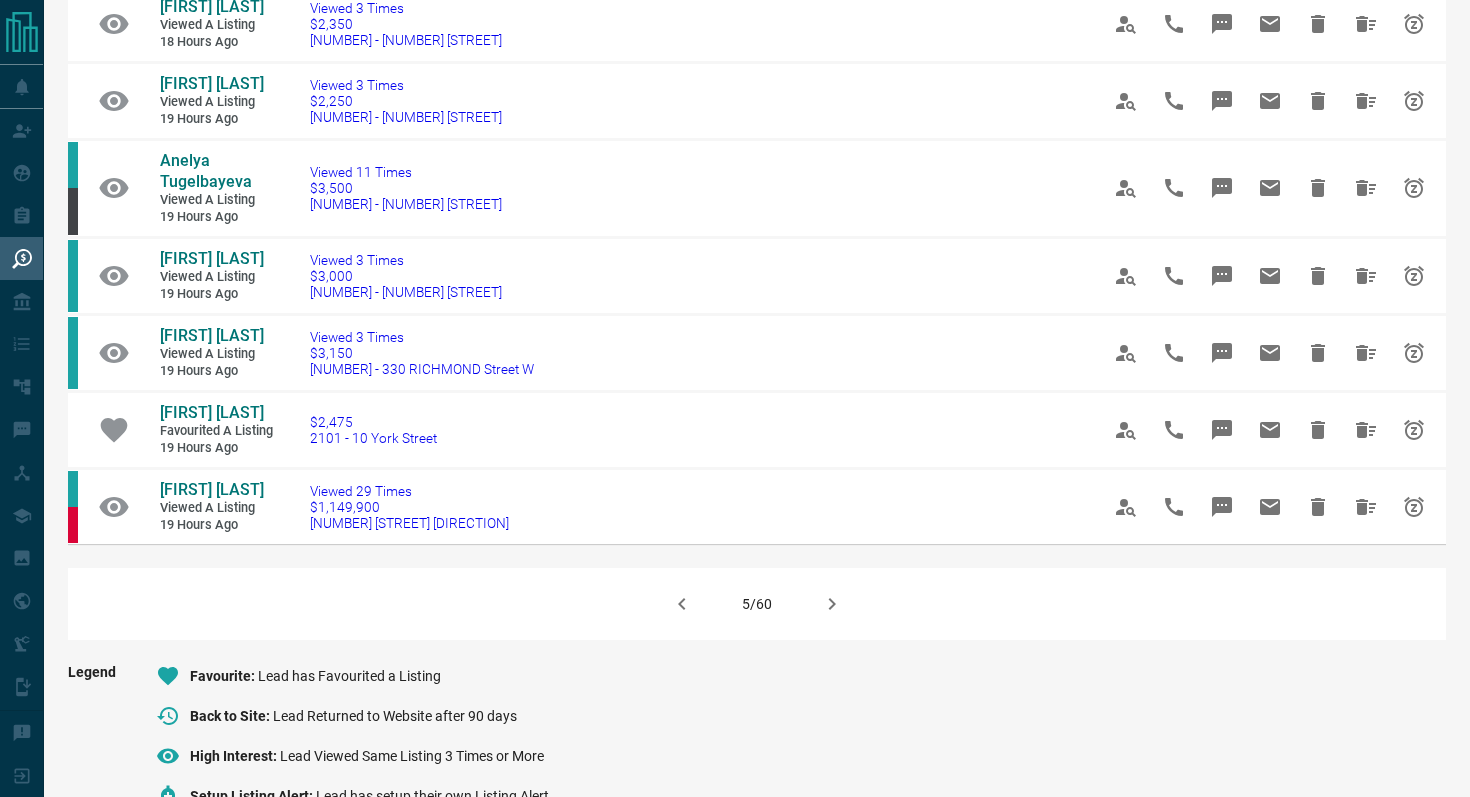 scroll, scrollTop: 1164, scrollLeft: 0, axis: vertical 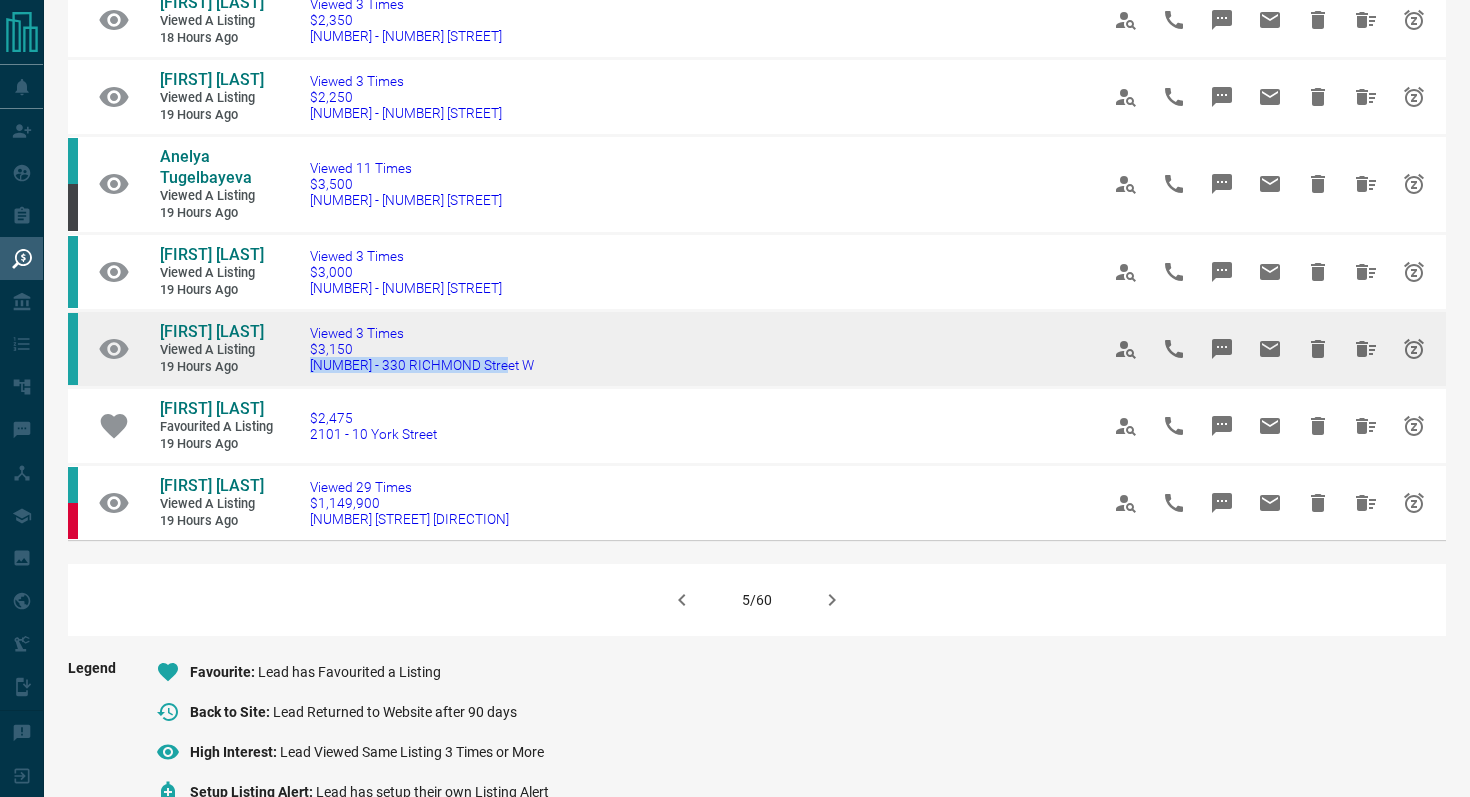 drag, startPoint x: 546, startPoint y: 387, endPoint x: 302, endPoint y: 389, distance: 244.0082 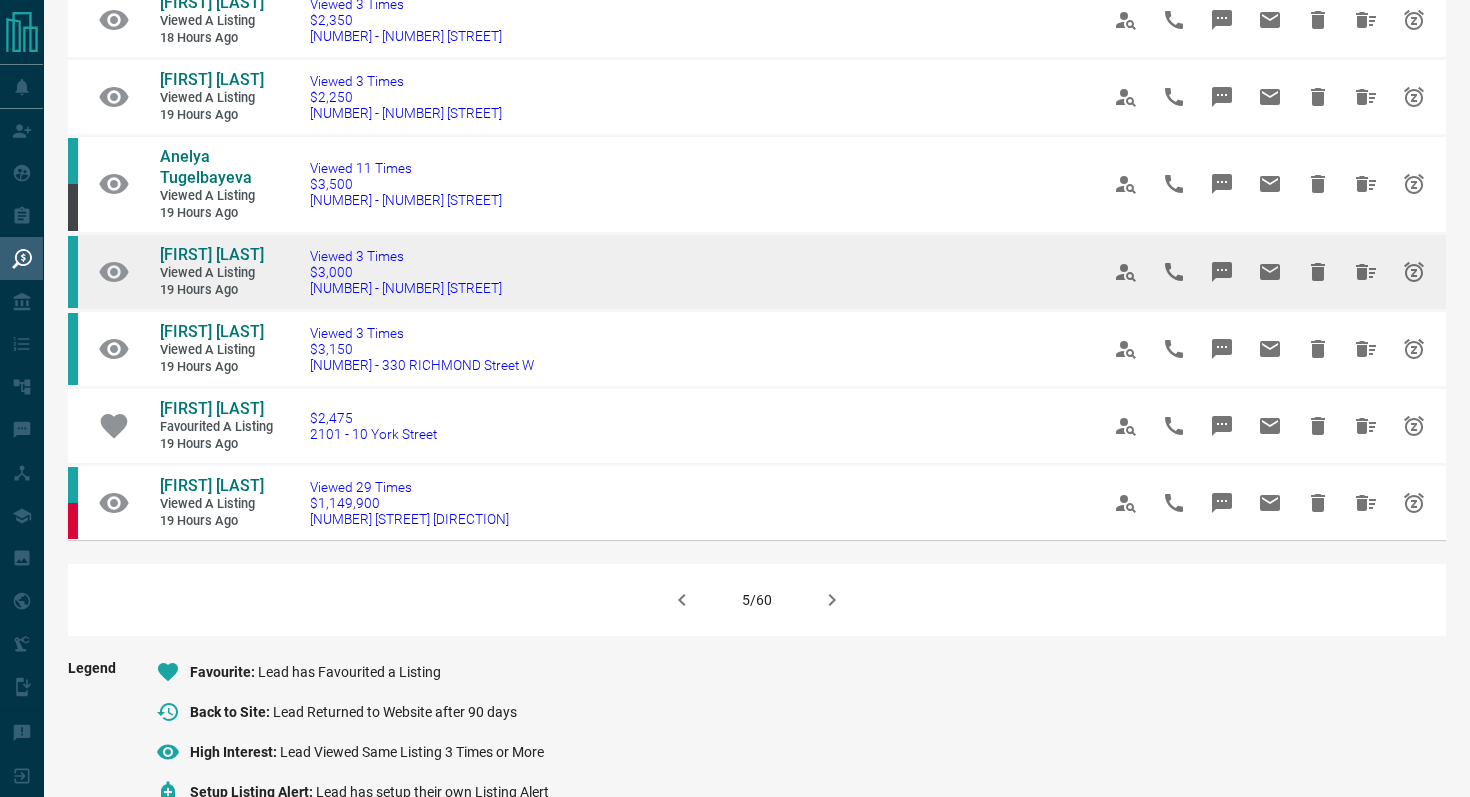 click on "Viewed 3 Times $[PRICE] [NUMBER] - [NUMBER] [STREET]" at bounding box center [674, 271] 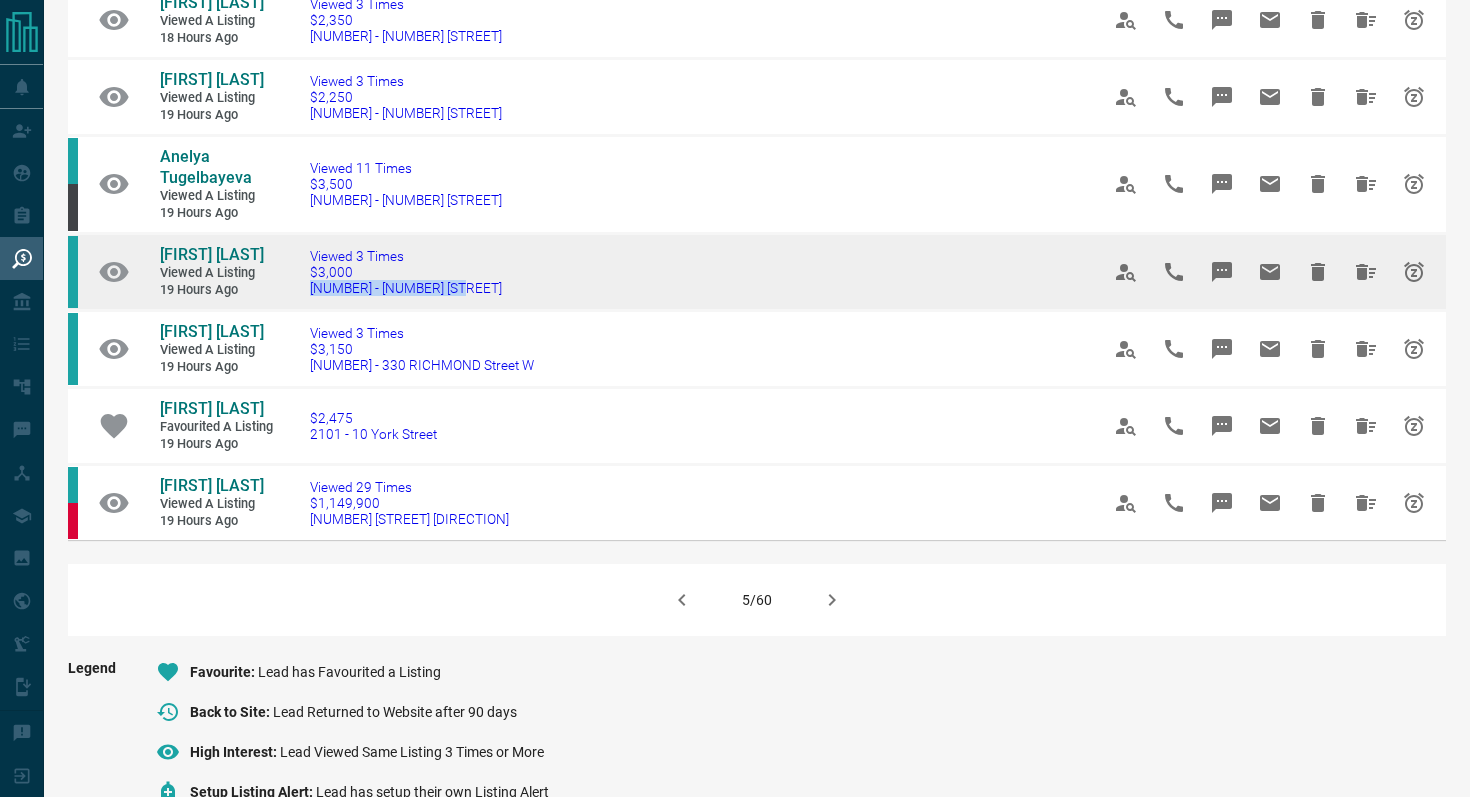 drag, startPoint x: 521, startPoint y: 307, endPoint x: 280, endPoint y: 312, distance: 241.05186 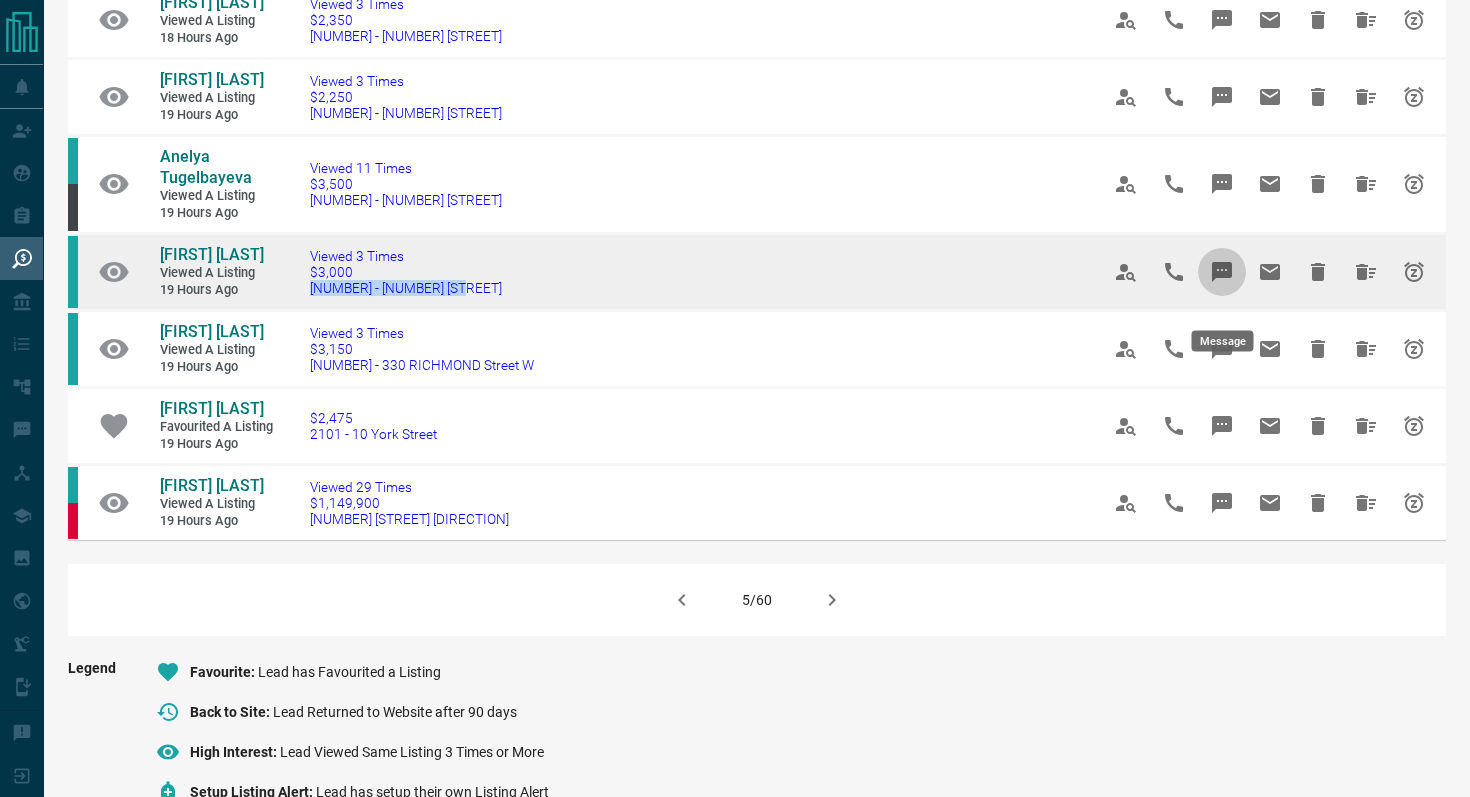 click 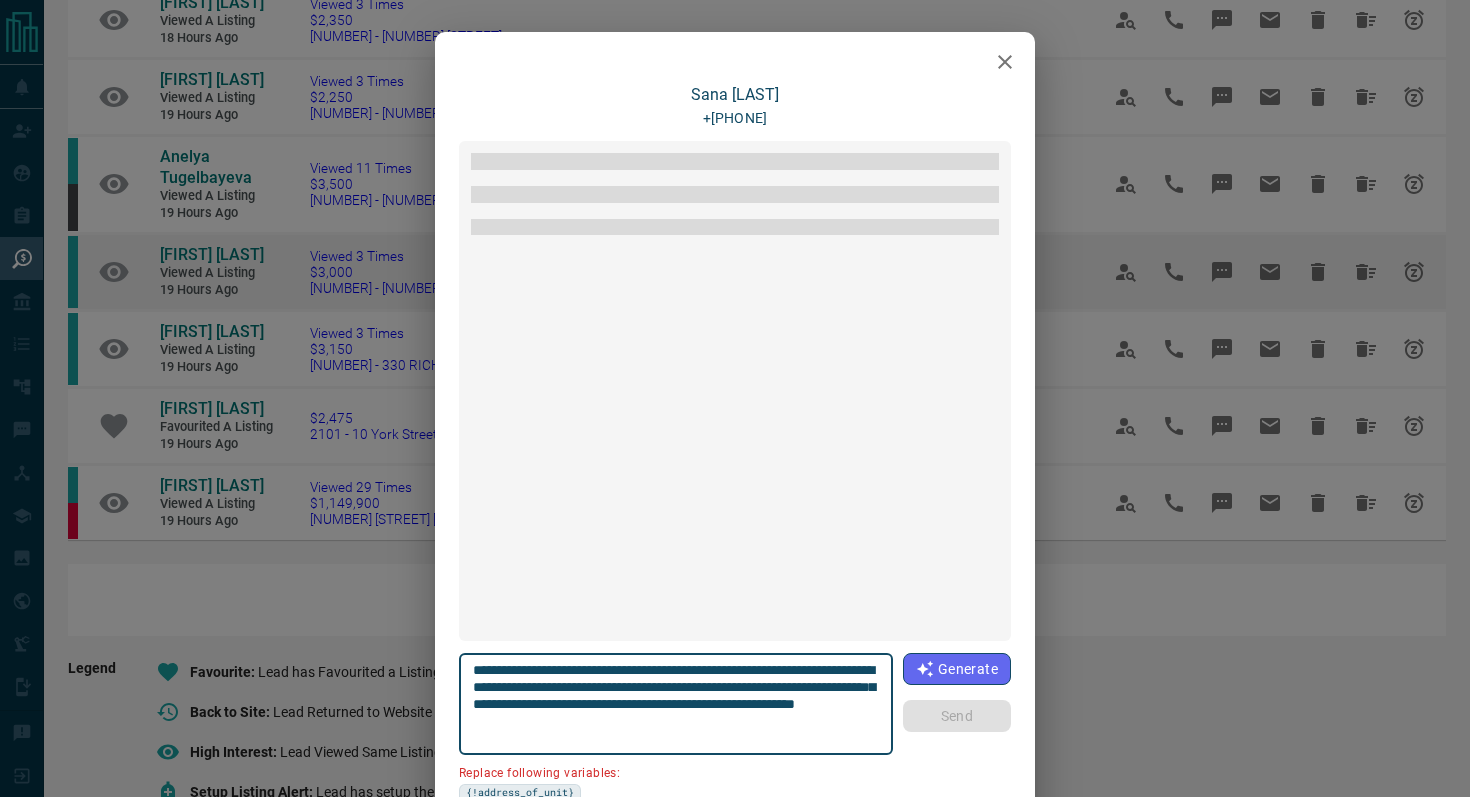 scroll, scrollTop: 85, scrollLeft: 0, axis: vertical 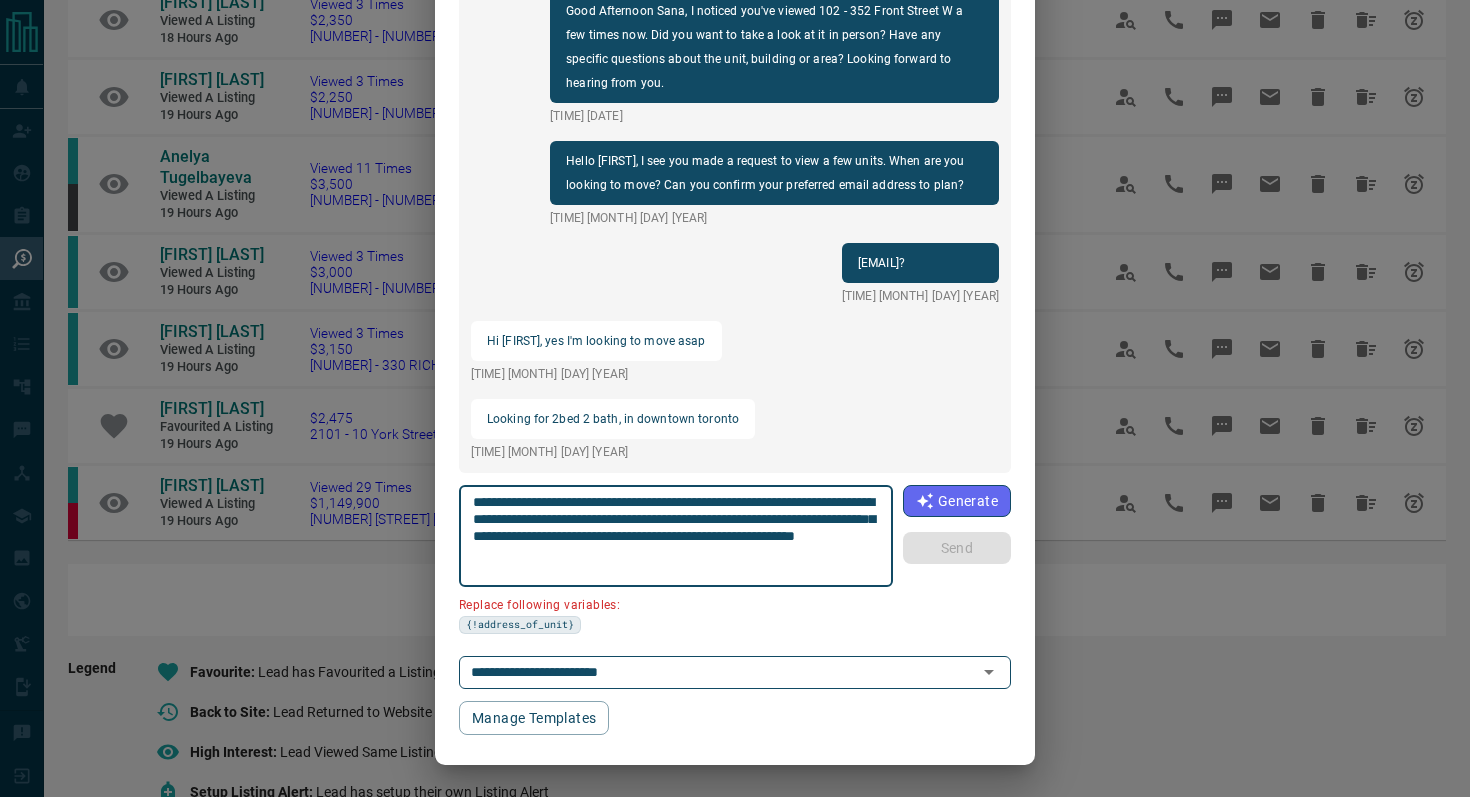 drag, startPoint x: 876, startPoint y: 498, endPoint x: 764, endPoint y: 494, distance: 112.0714 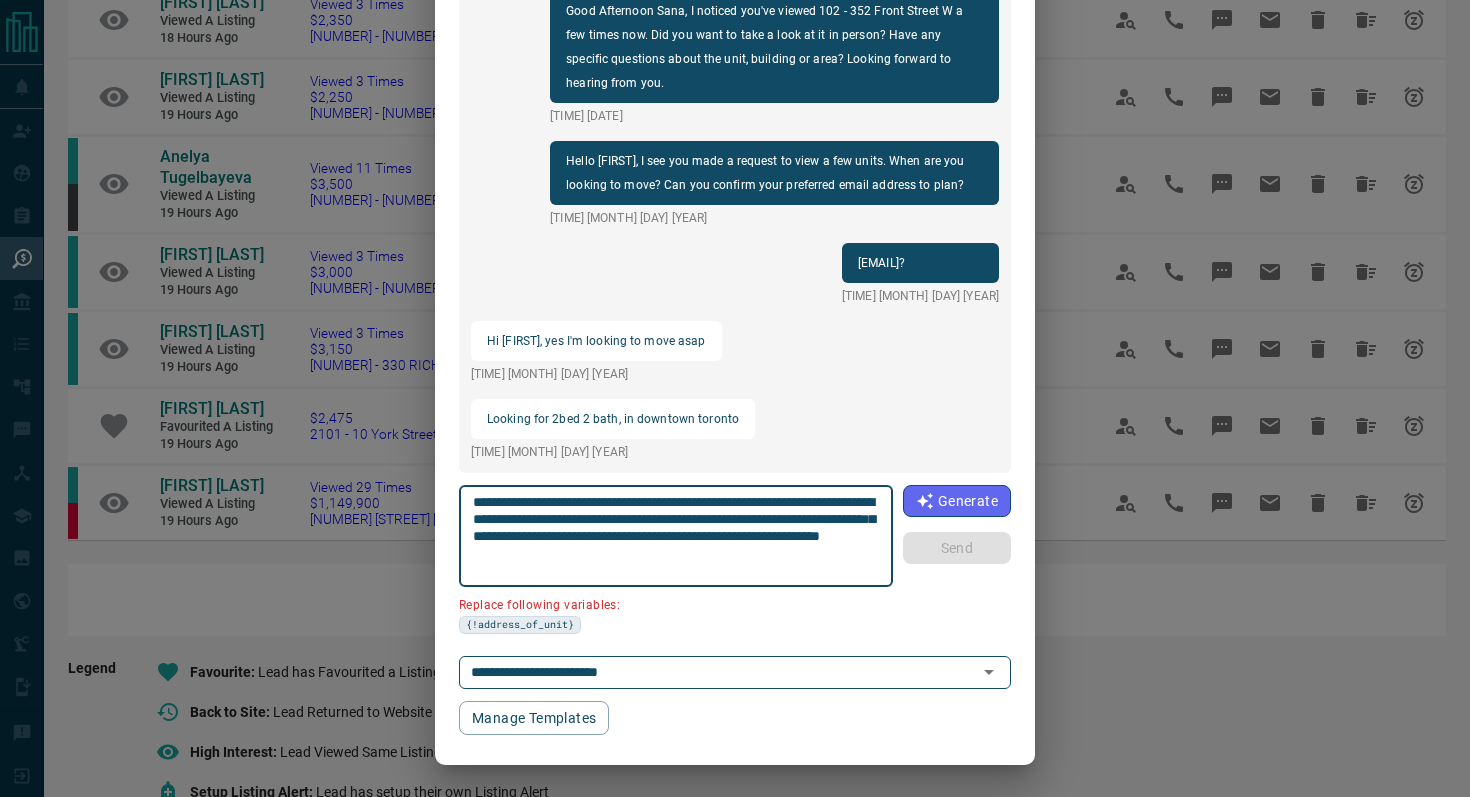 scroll, scrollTop: 121, scrollLeft: 0, axis: vertical 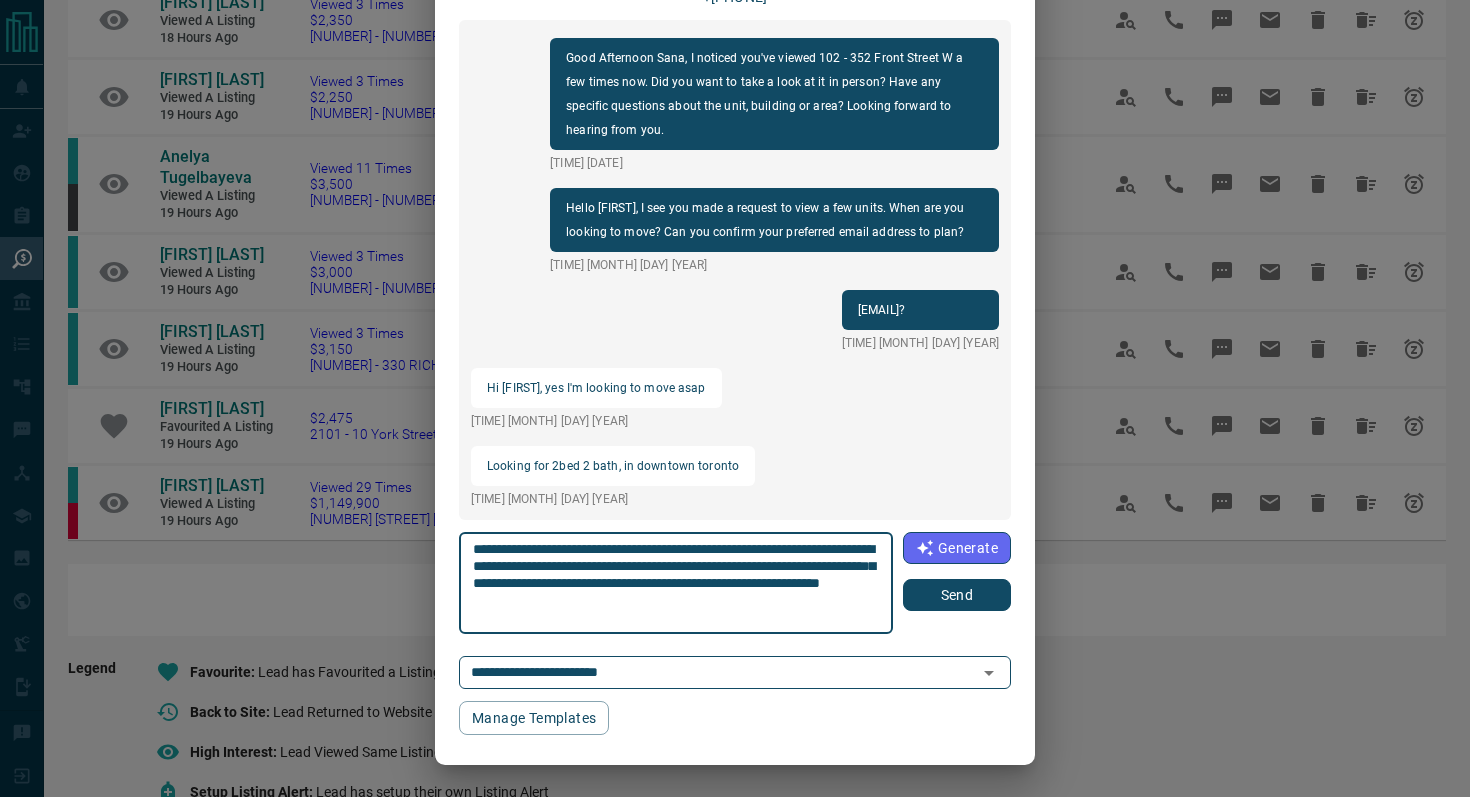type on "**********" 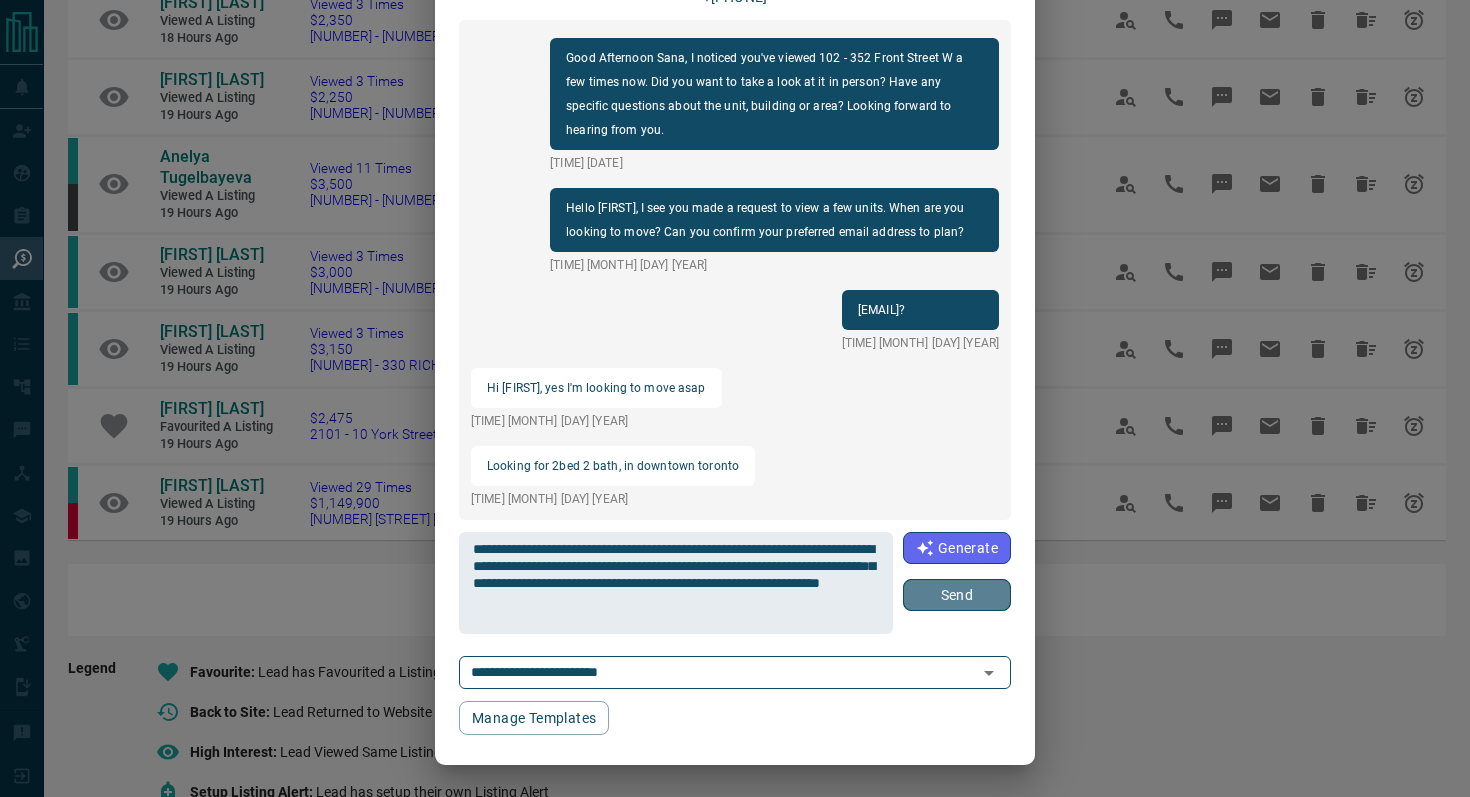 click on "Send" at bounding box center [957, 595] 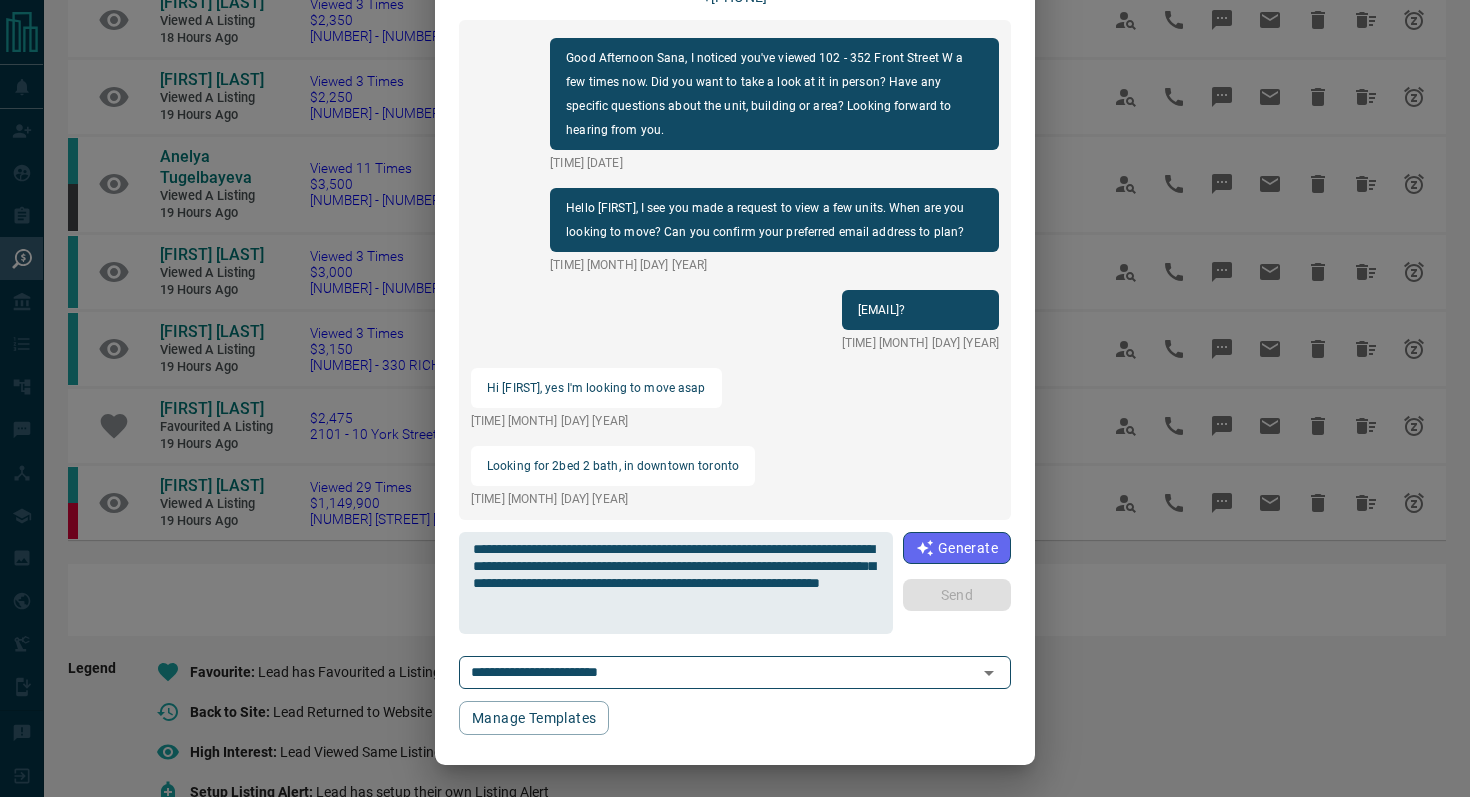 type 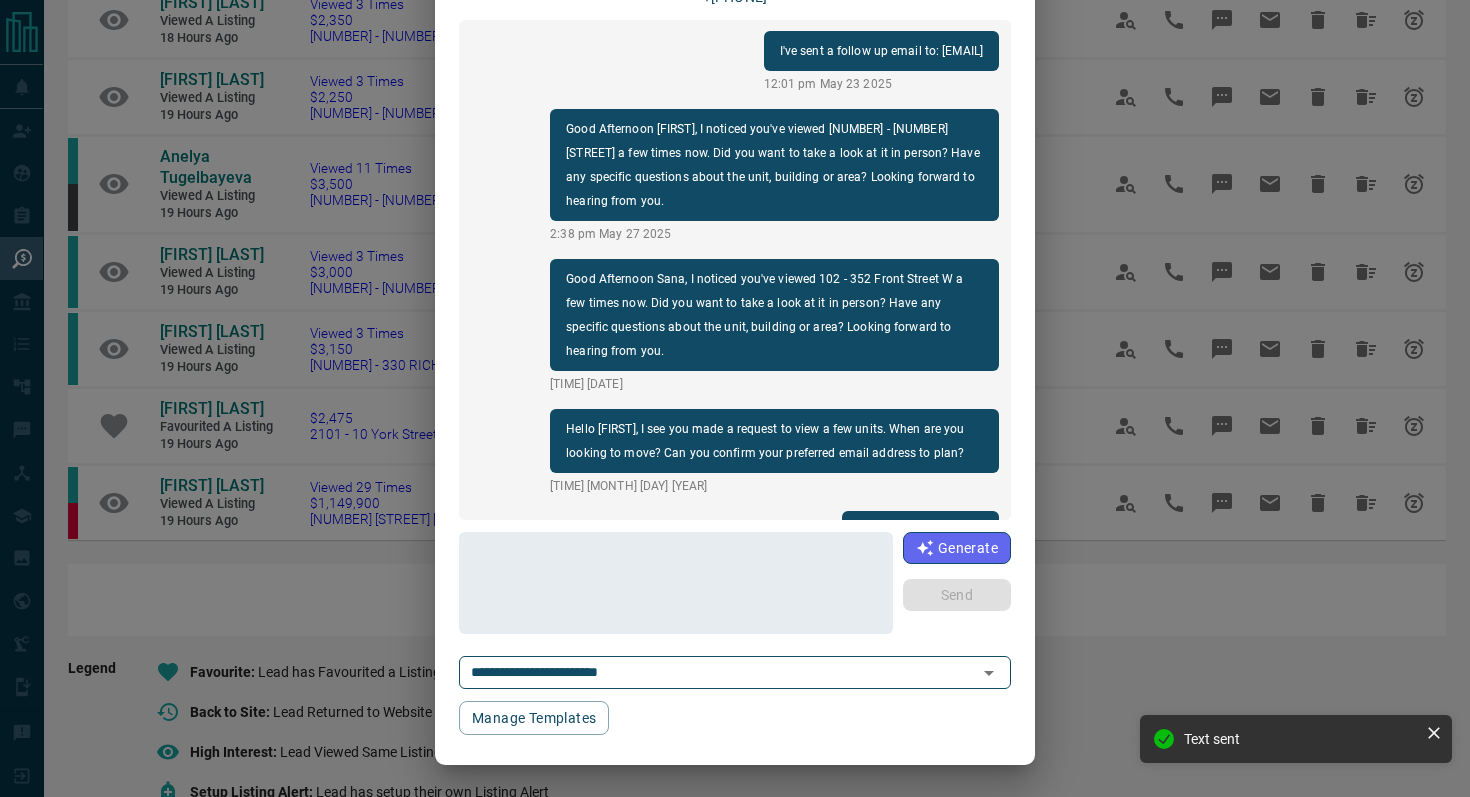 scroll, scrollTop: 0, scrollLeft: 0, axis: both 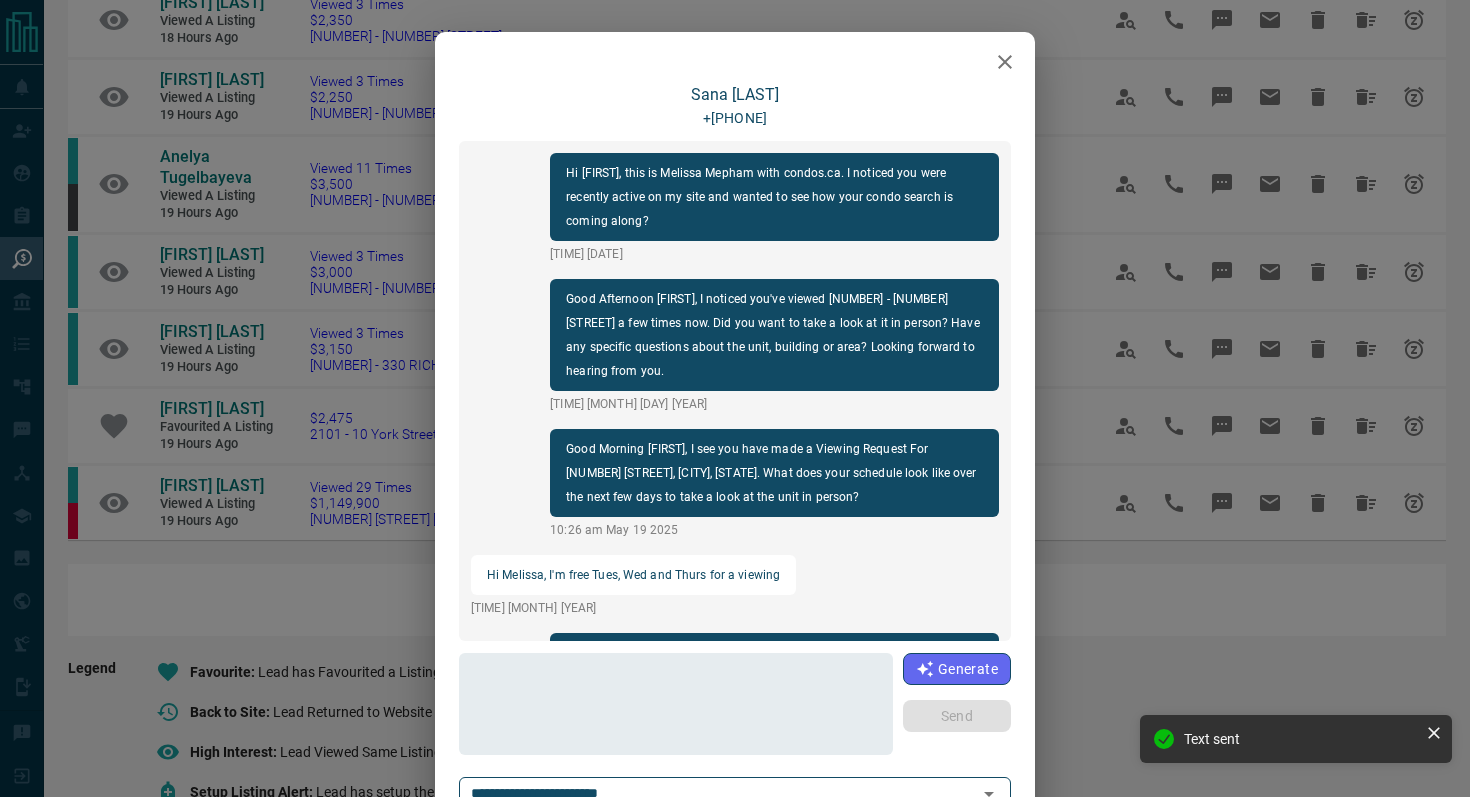 click 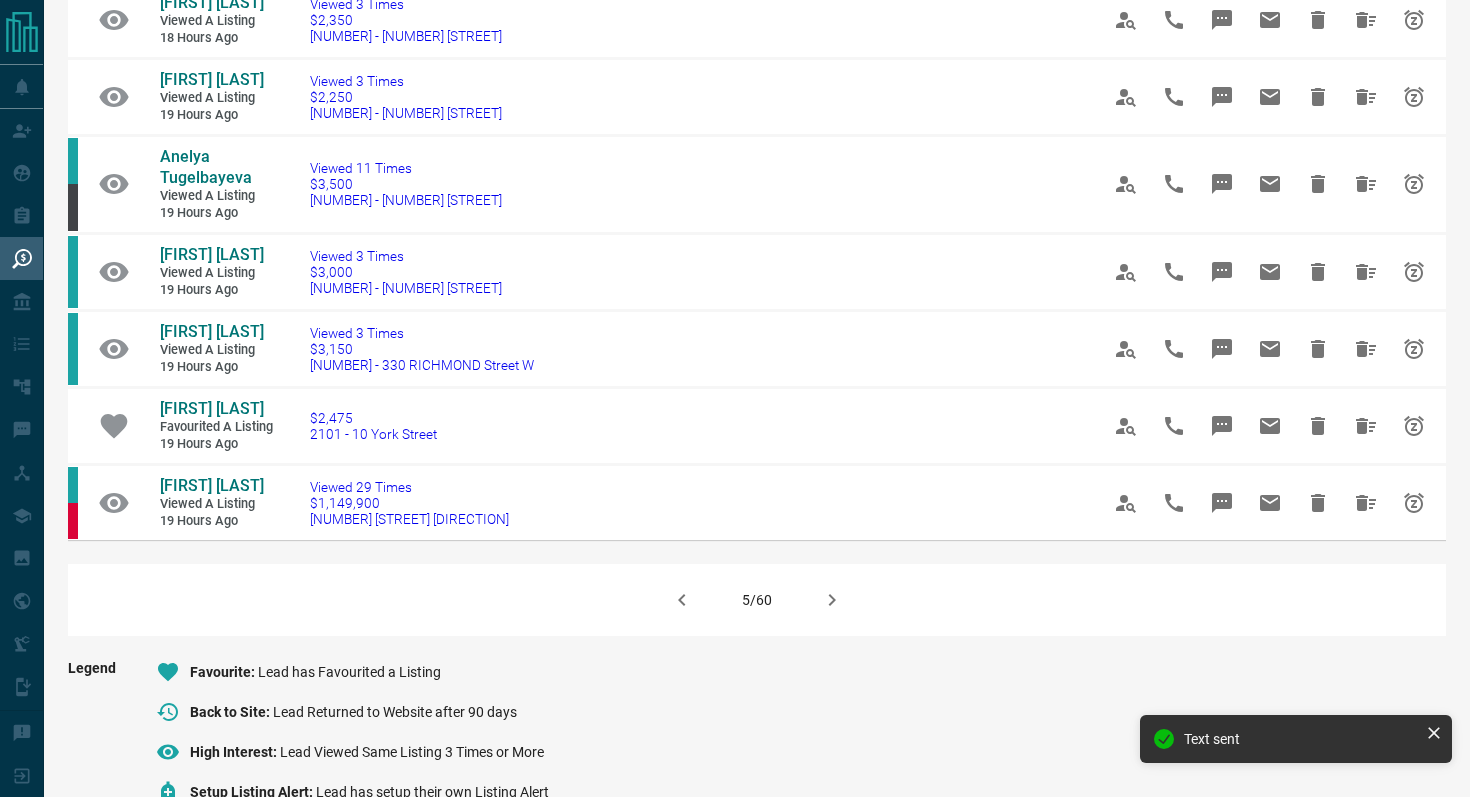 click 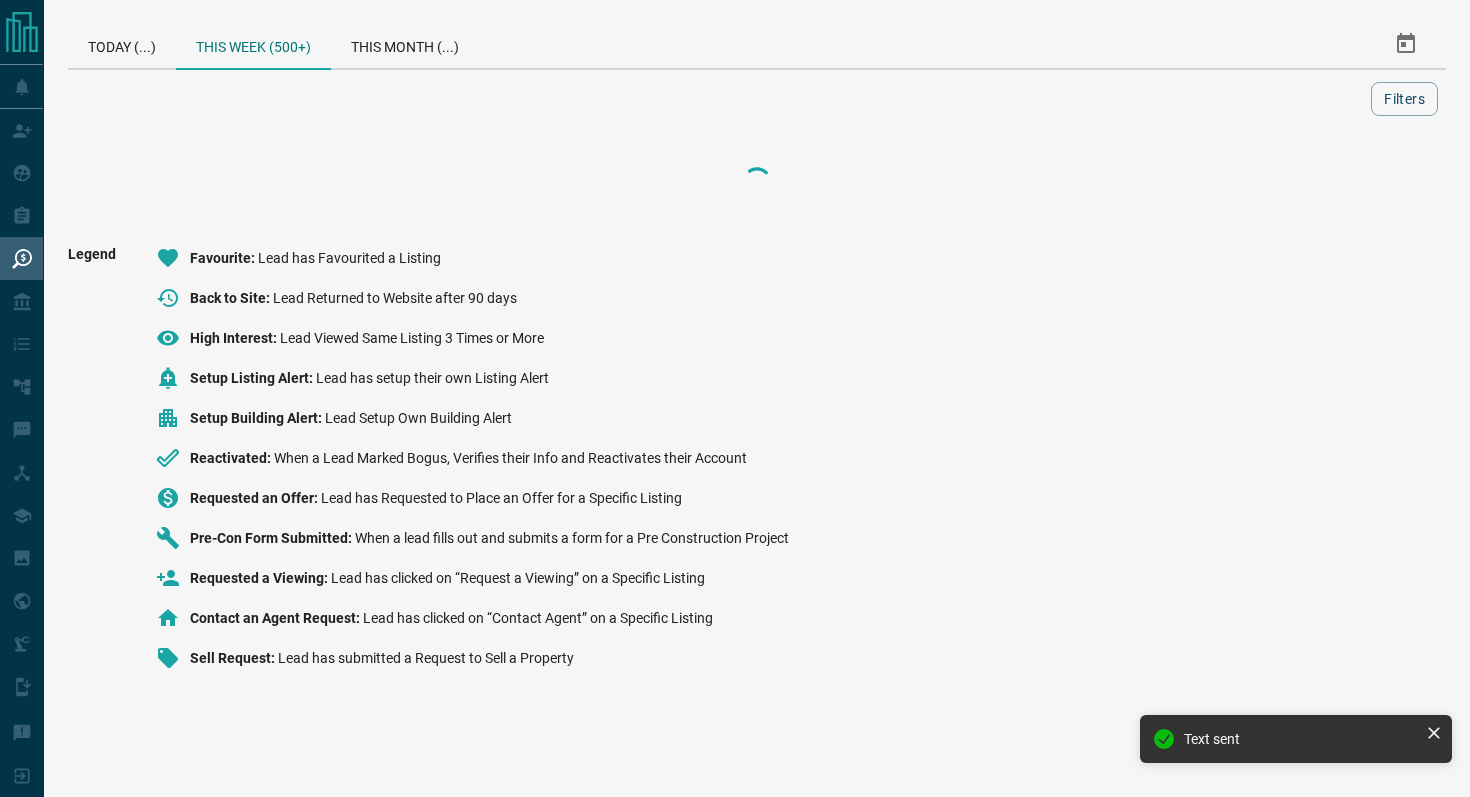 scroll, scrollTop: 0, scrollLeft: 0, axis: both 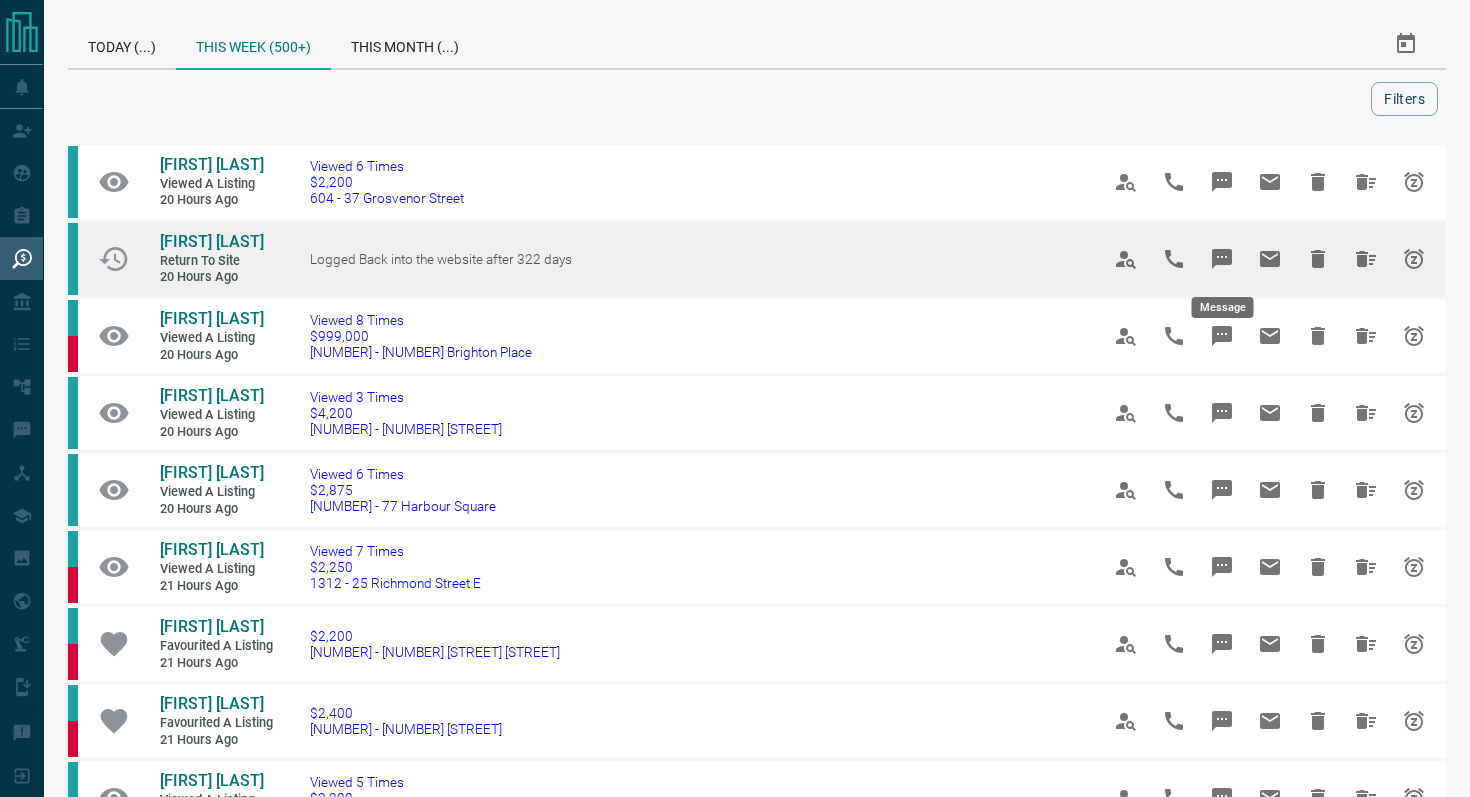 click 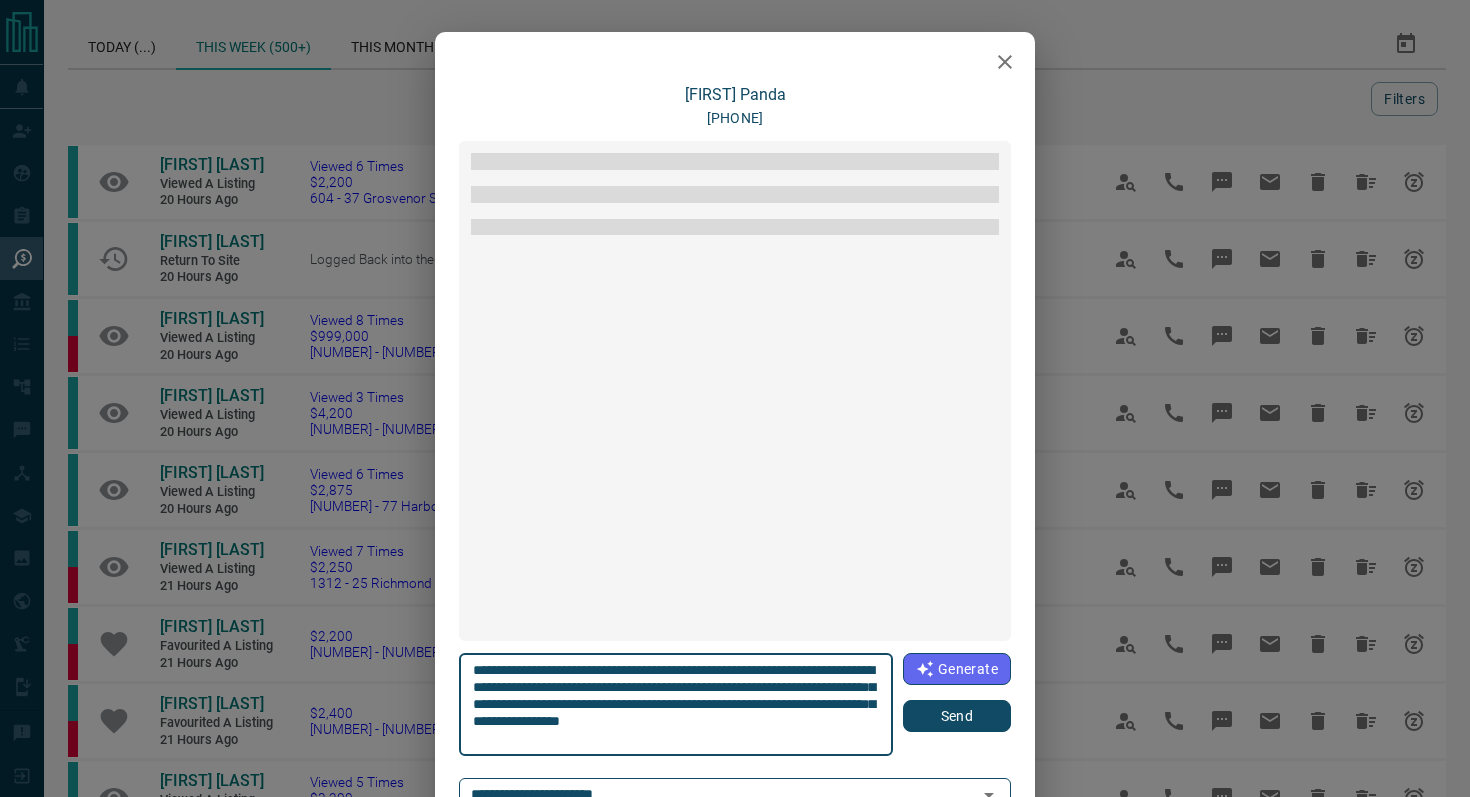 scroll, scrollTop: 66, scrollLeft: 0, axis: vertical 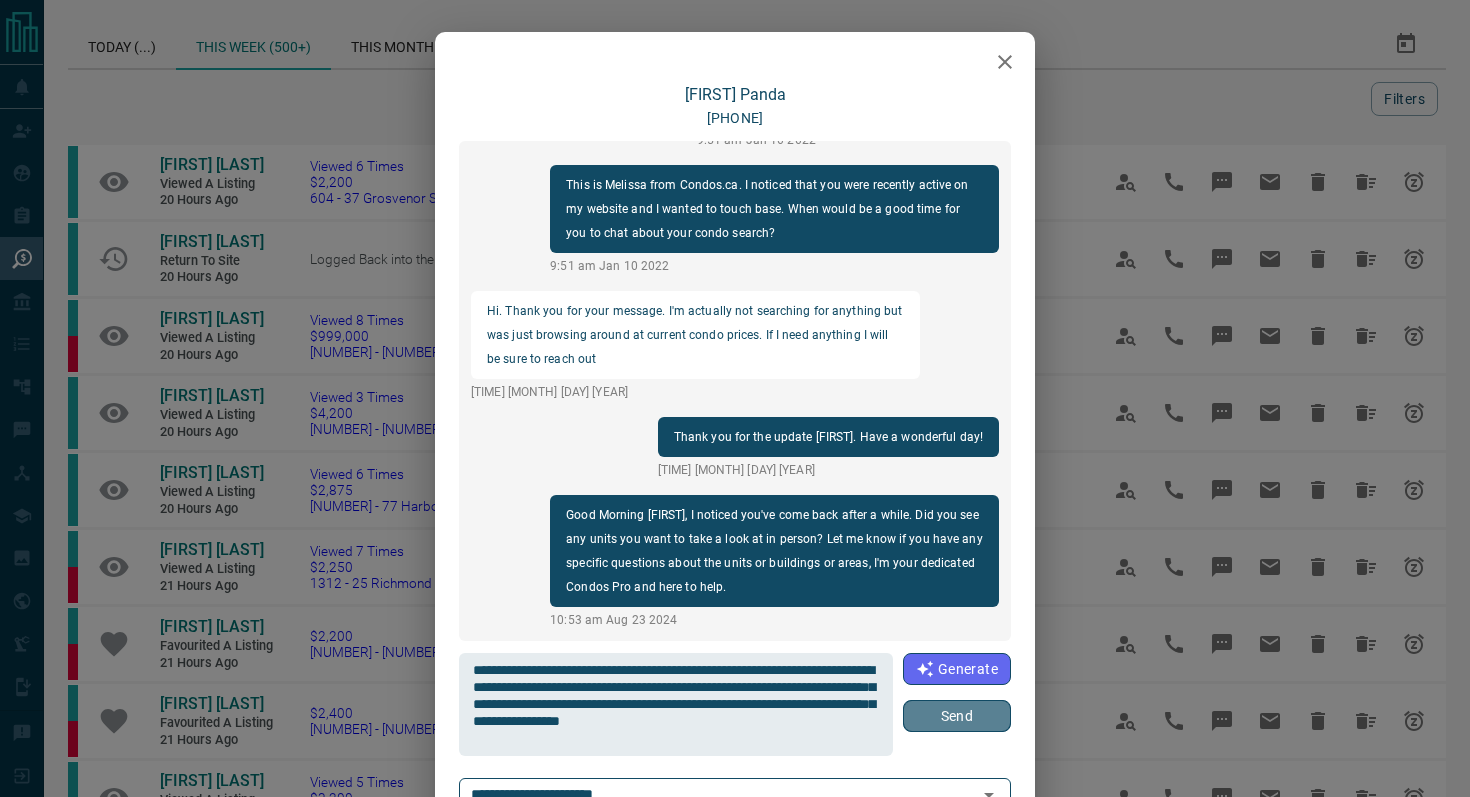 click on "Send" at bounding box center [957, 716] 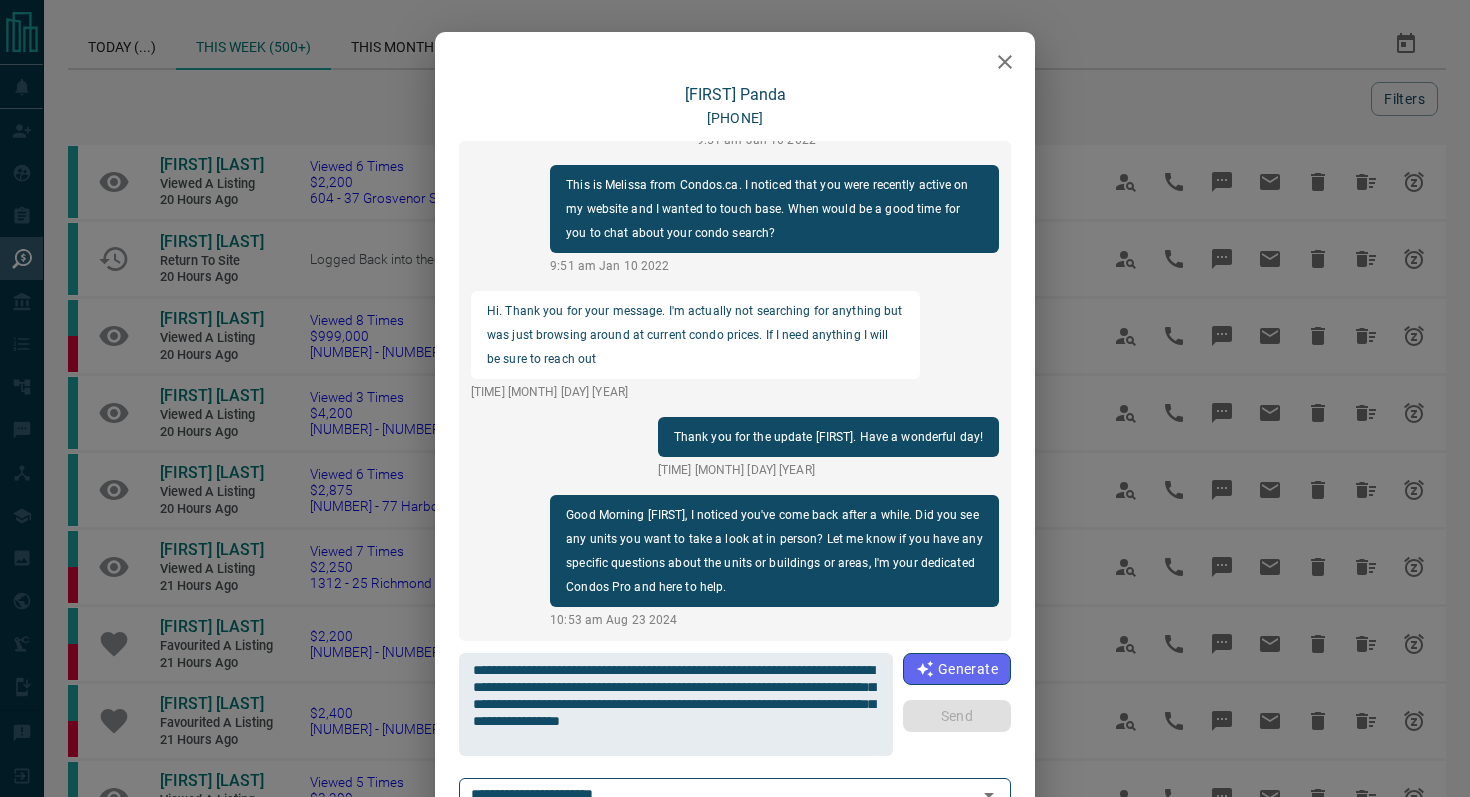 type 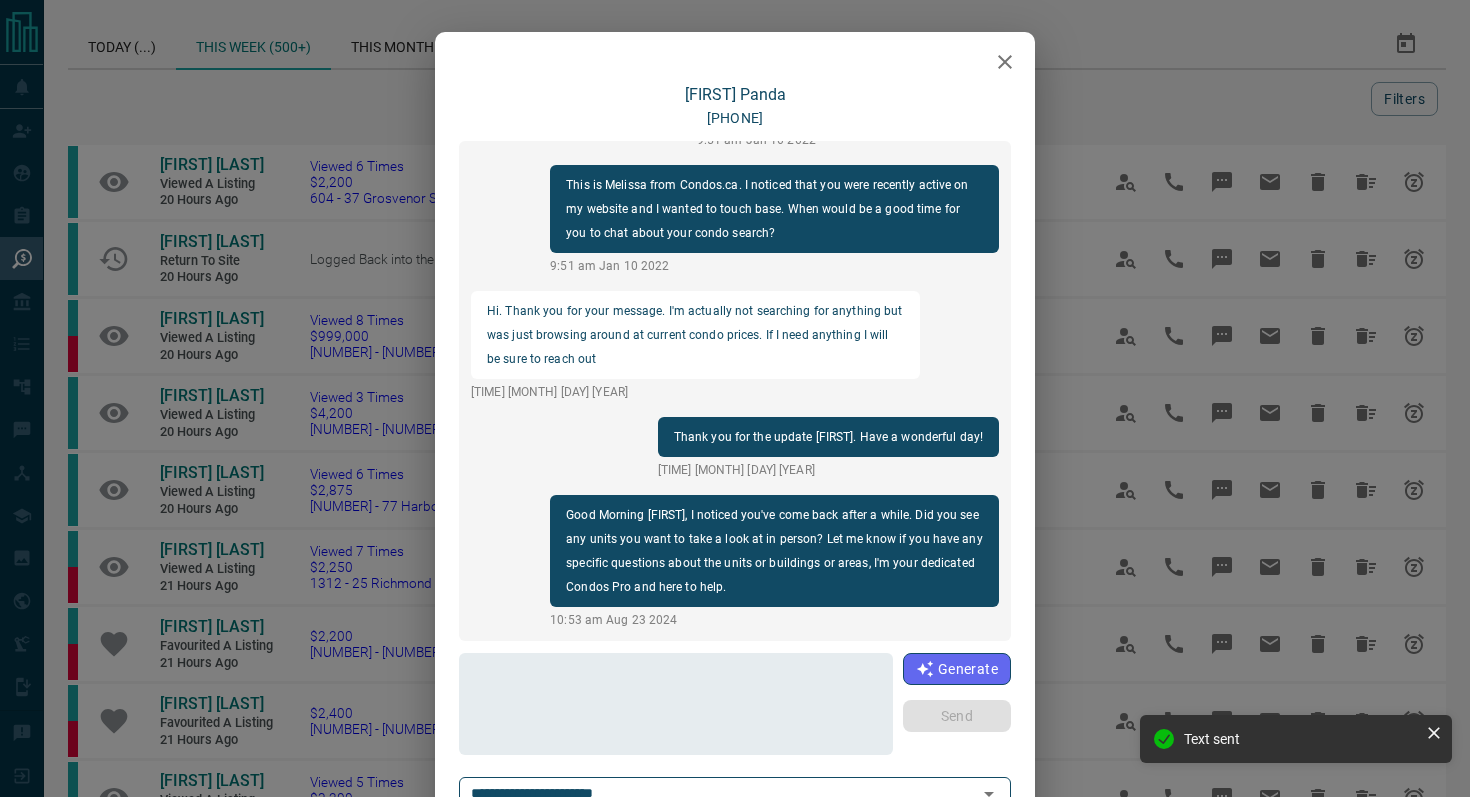 scroll, scrollTop: 216, scrollLeft: 0, axis: vertical 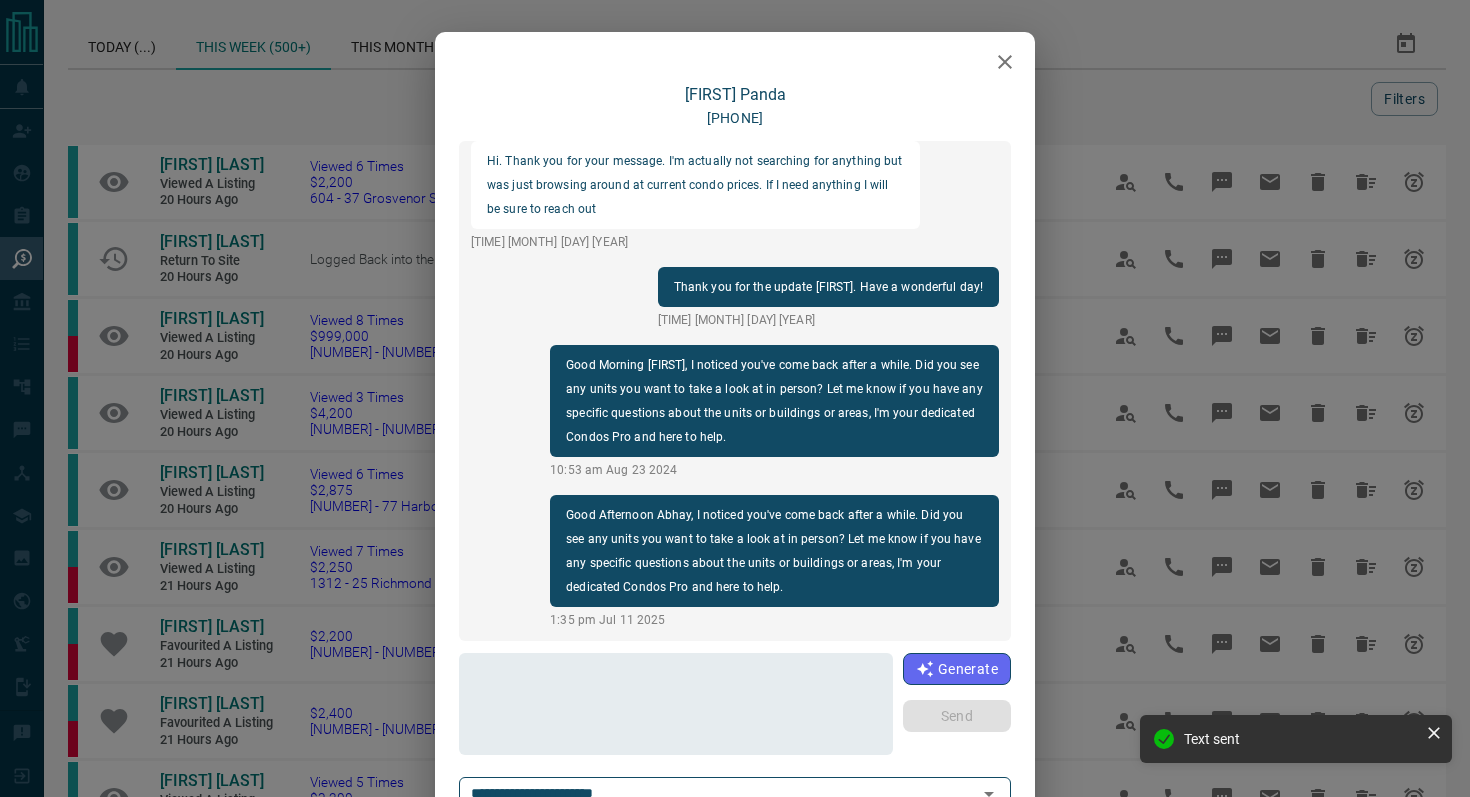 click at bounding box center (1005, 62) 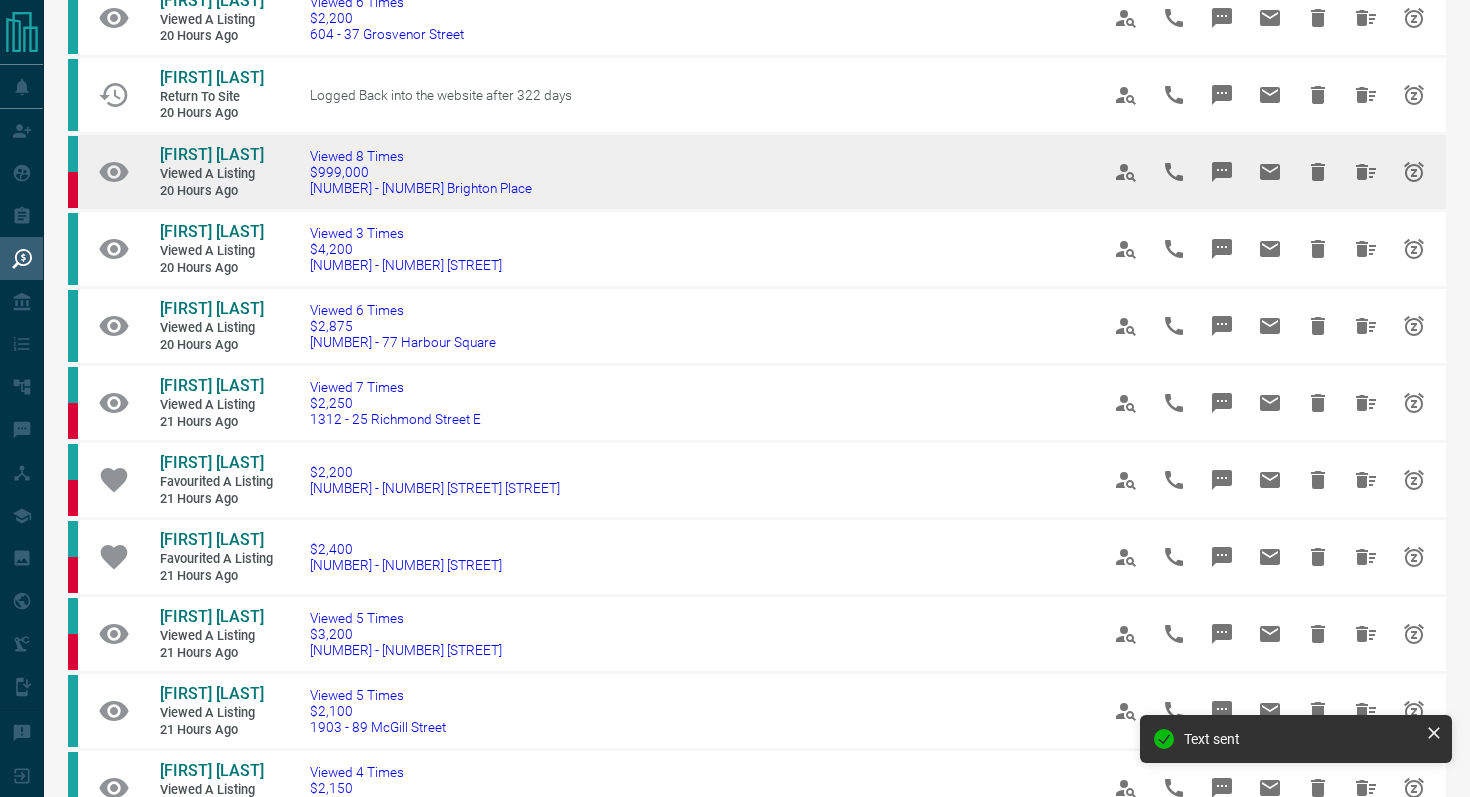 scroll, scrollTop: 167, scrollLeft: 0, axis: vertical 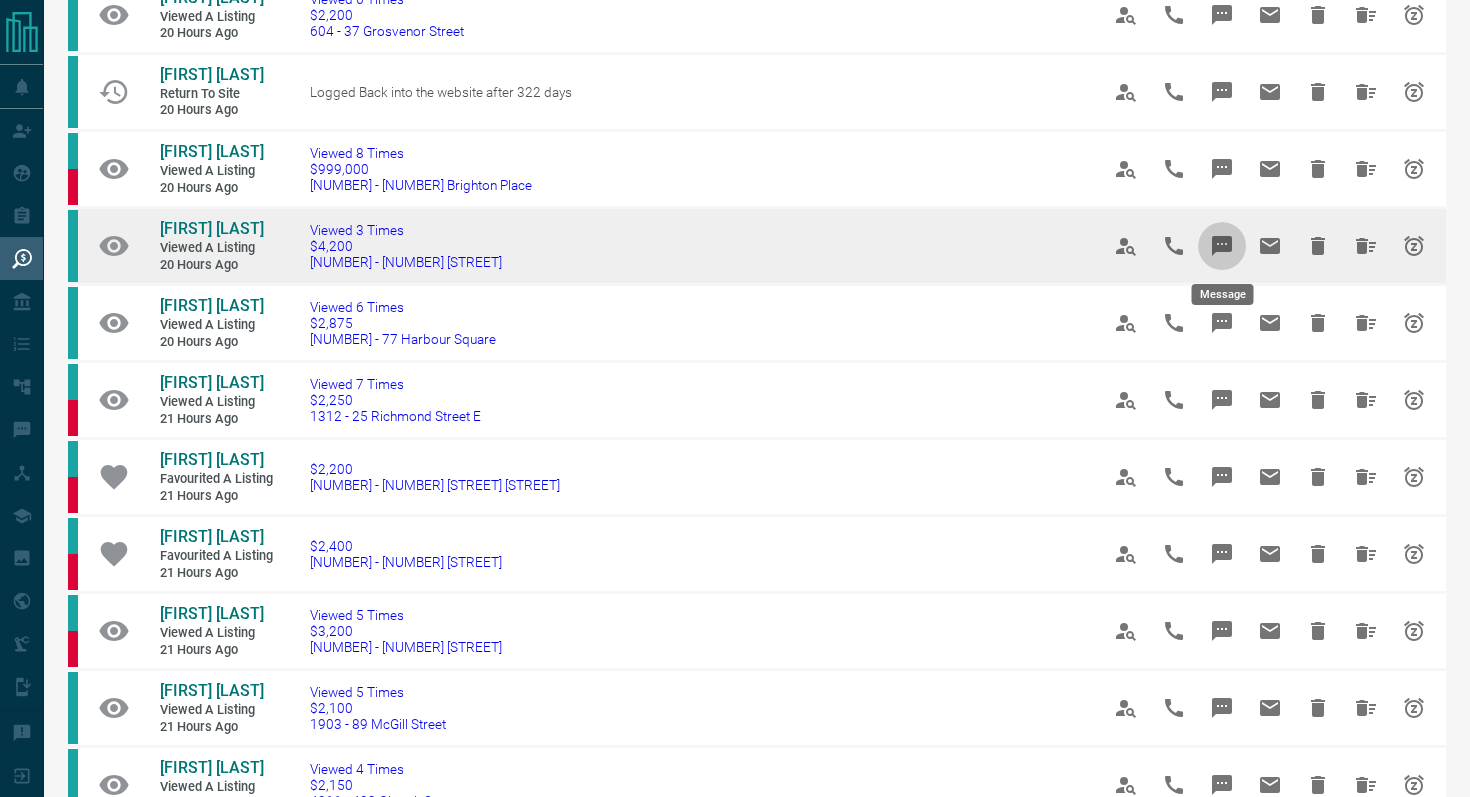 click at bounding box center (1222, 246) 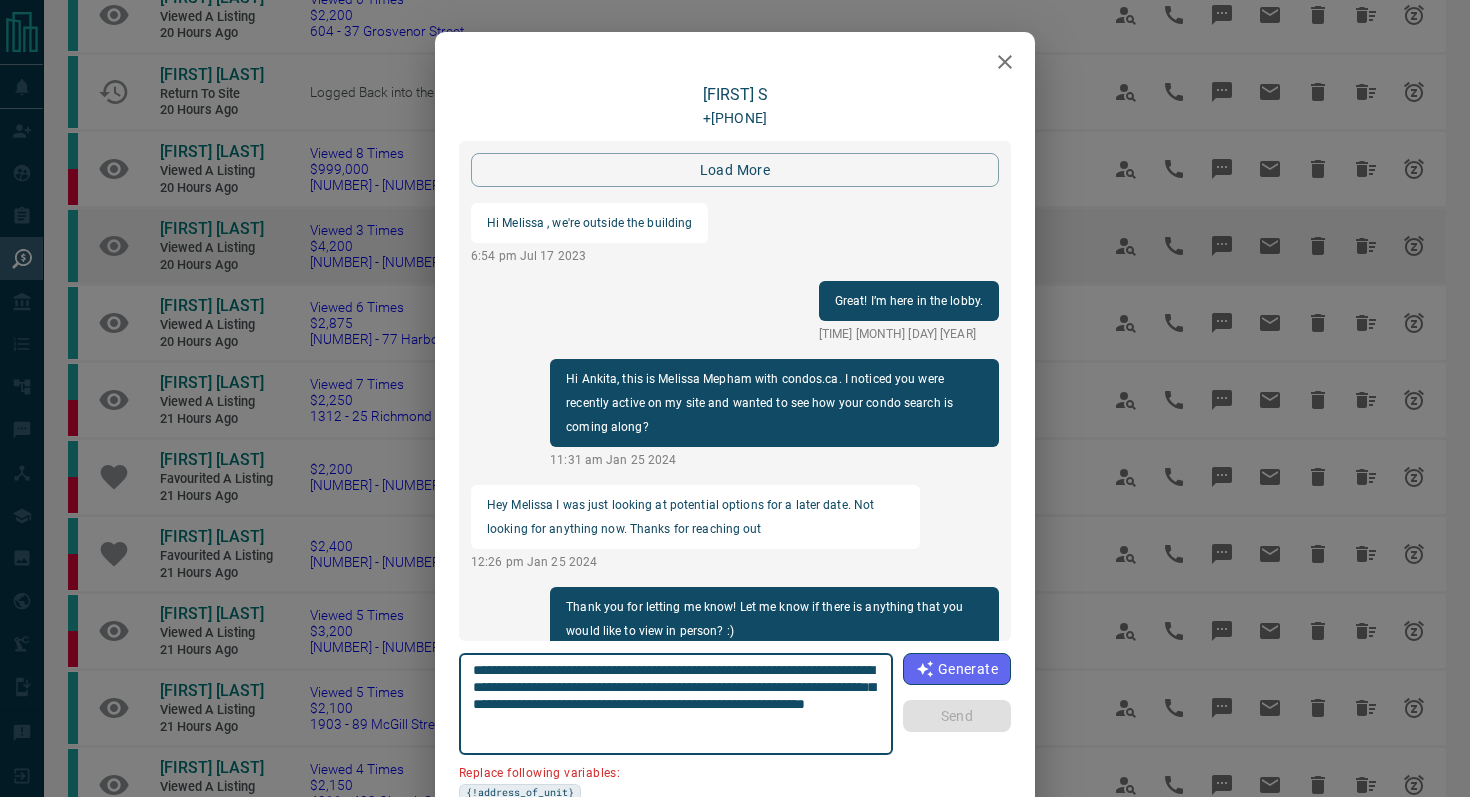 scroll, scrollTop: 3122, scrollLeft: 0, axis: vertical 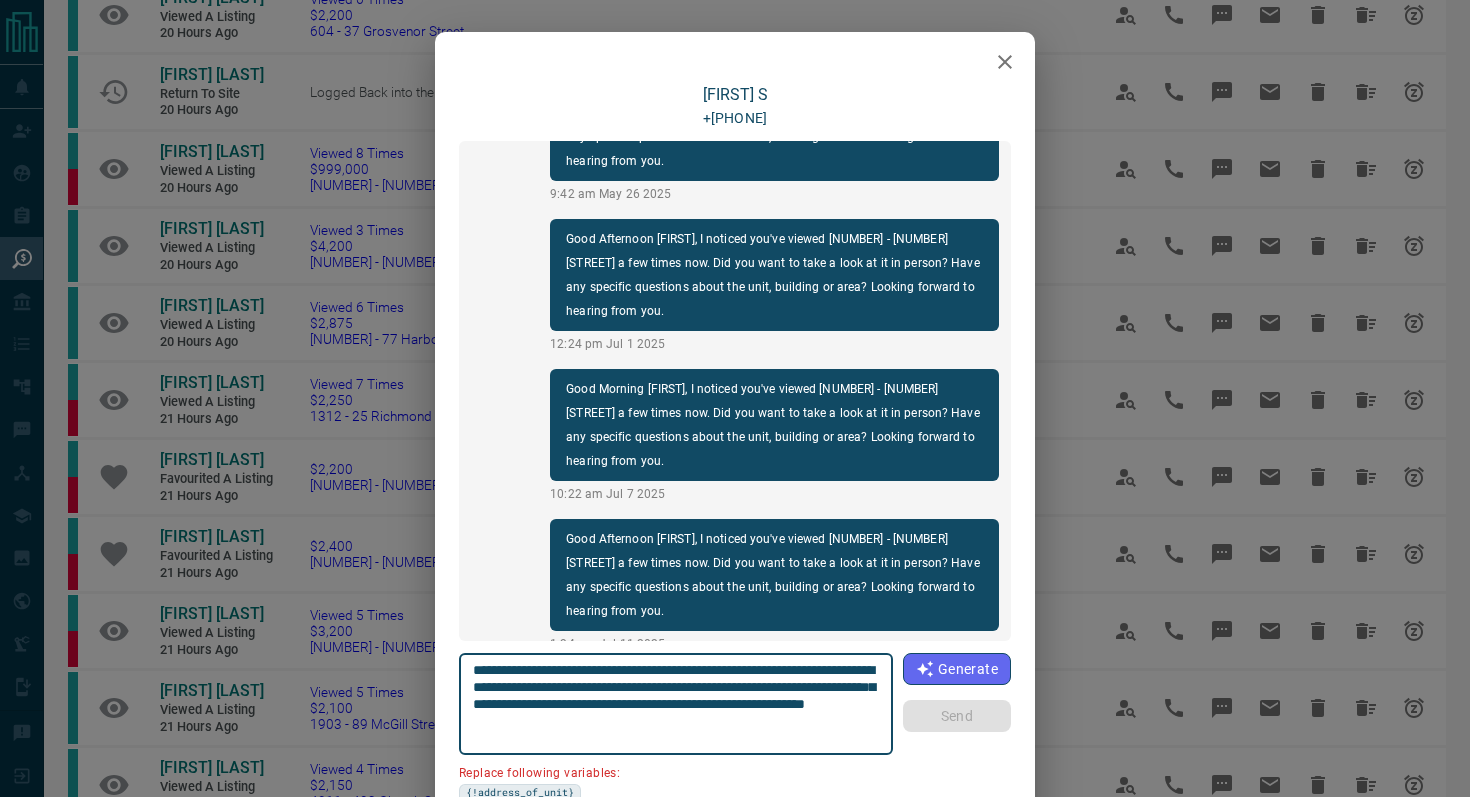 click 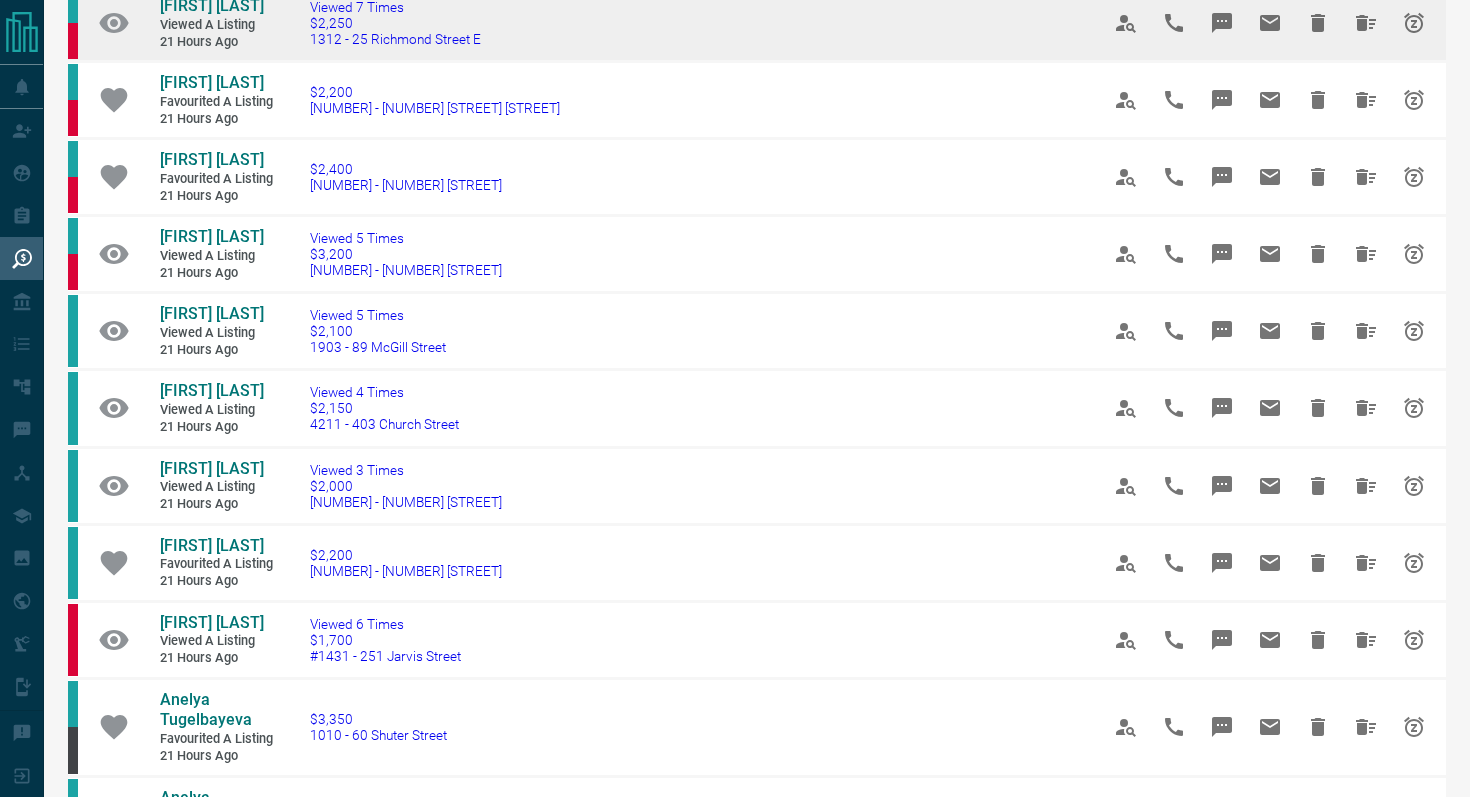 scroll, scrollTop: 550, scrollLeft: 0, axis: vertical 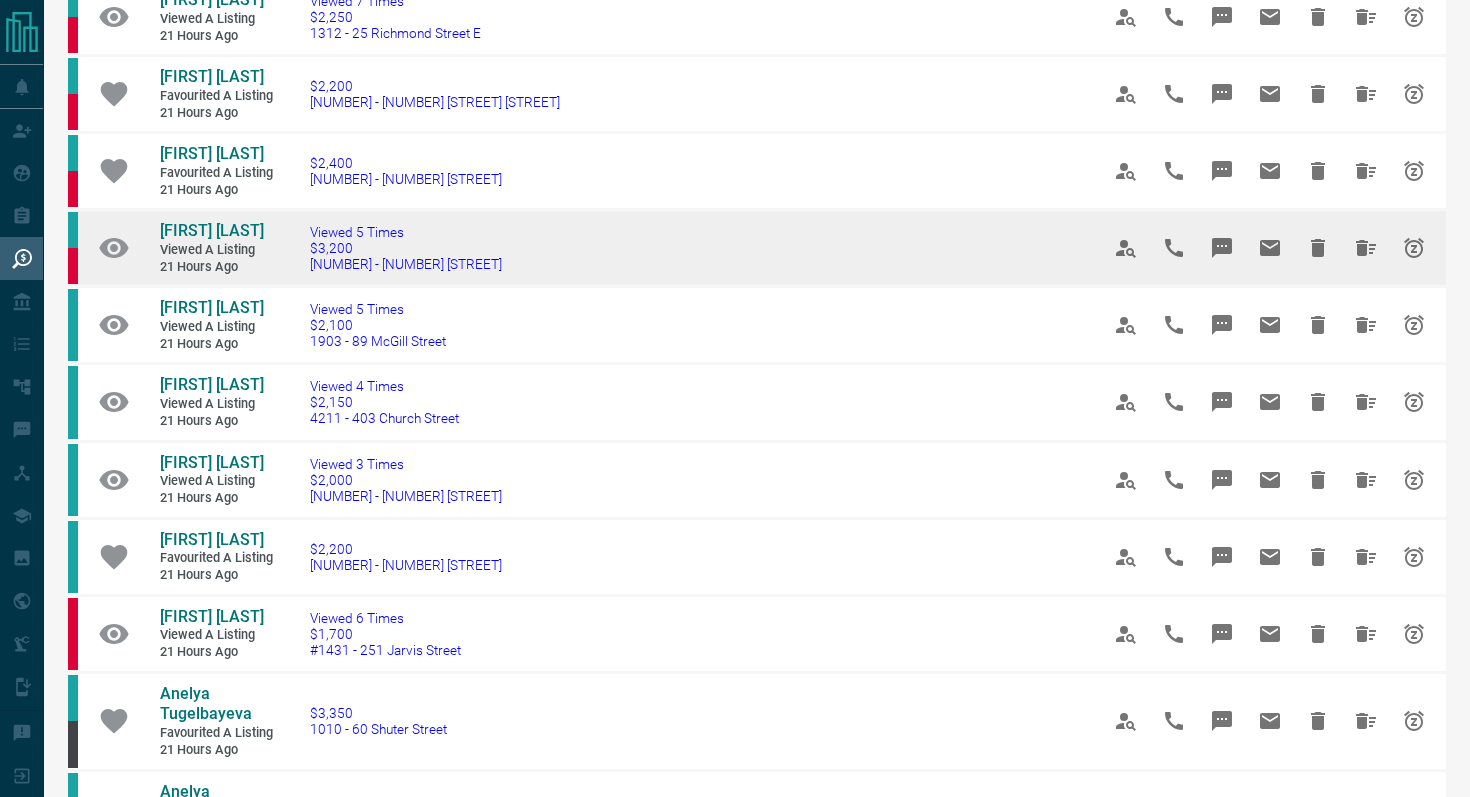 click on "Viewed [NUMBER] Times $[PRICE] [NUMBER] - [NUMBER] [STREET]" at bounding box center (674, 248) 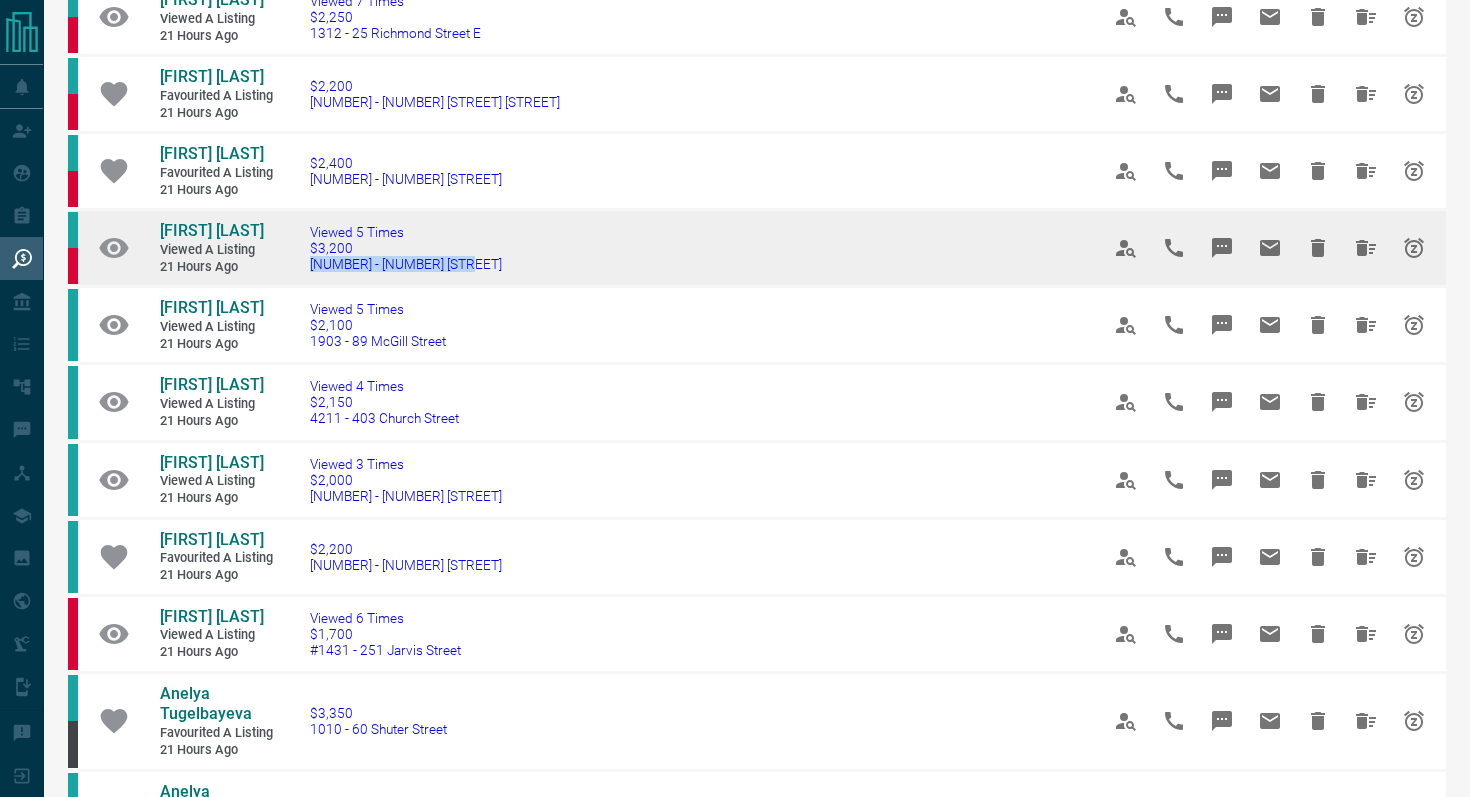 drag, startPoint x: 506, startPoint y: 267, endPoint x: 303, endPoint y: 263, distance: 203.0394 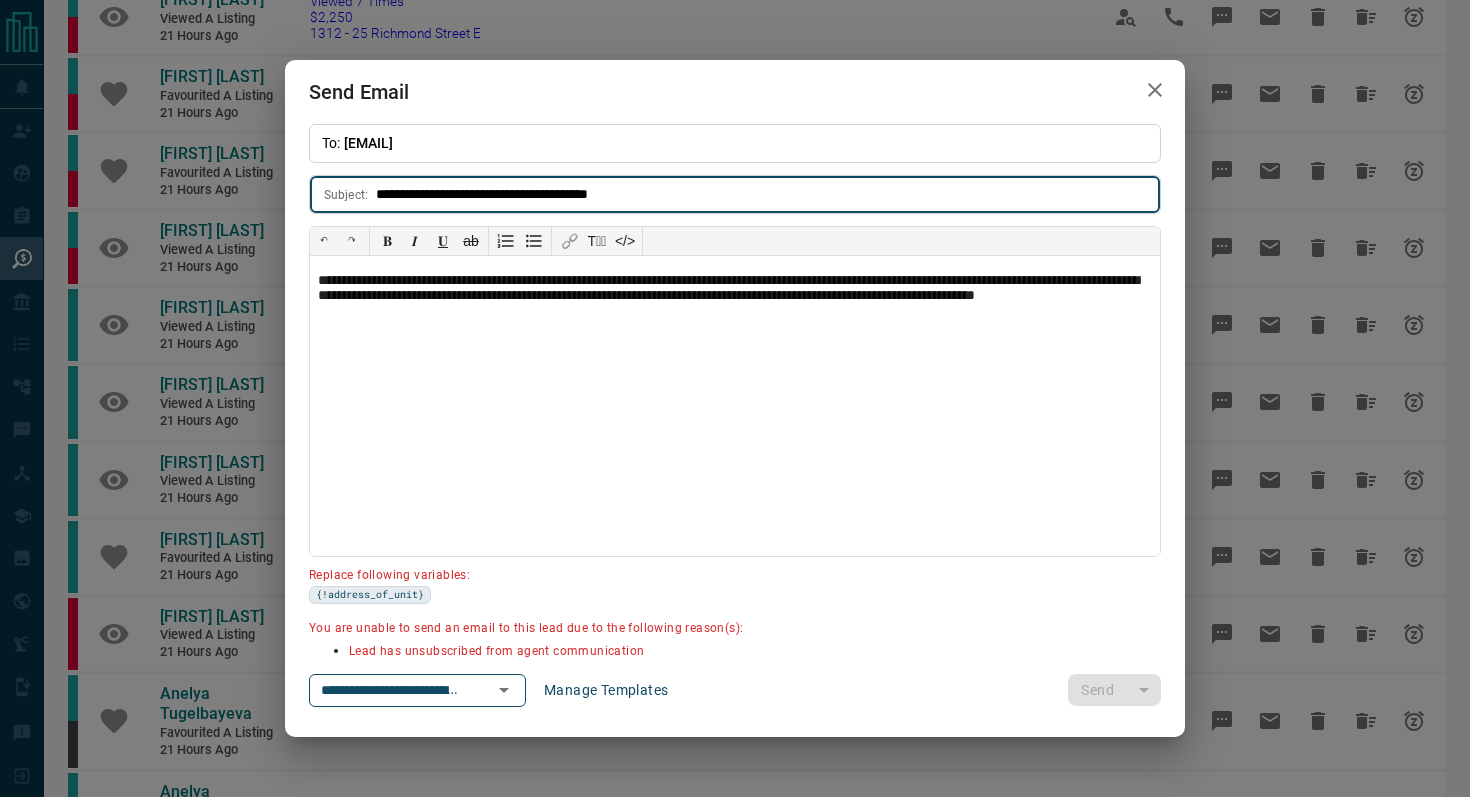 click 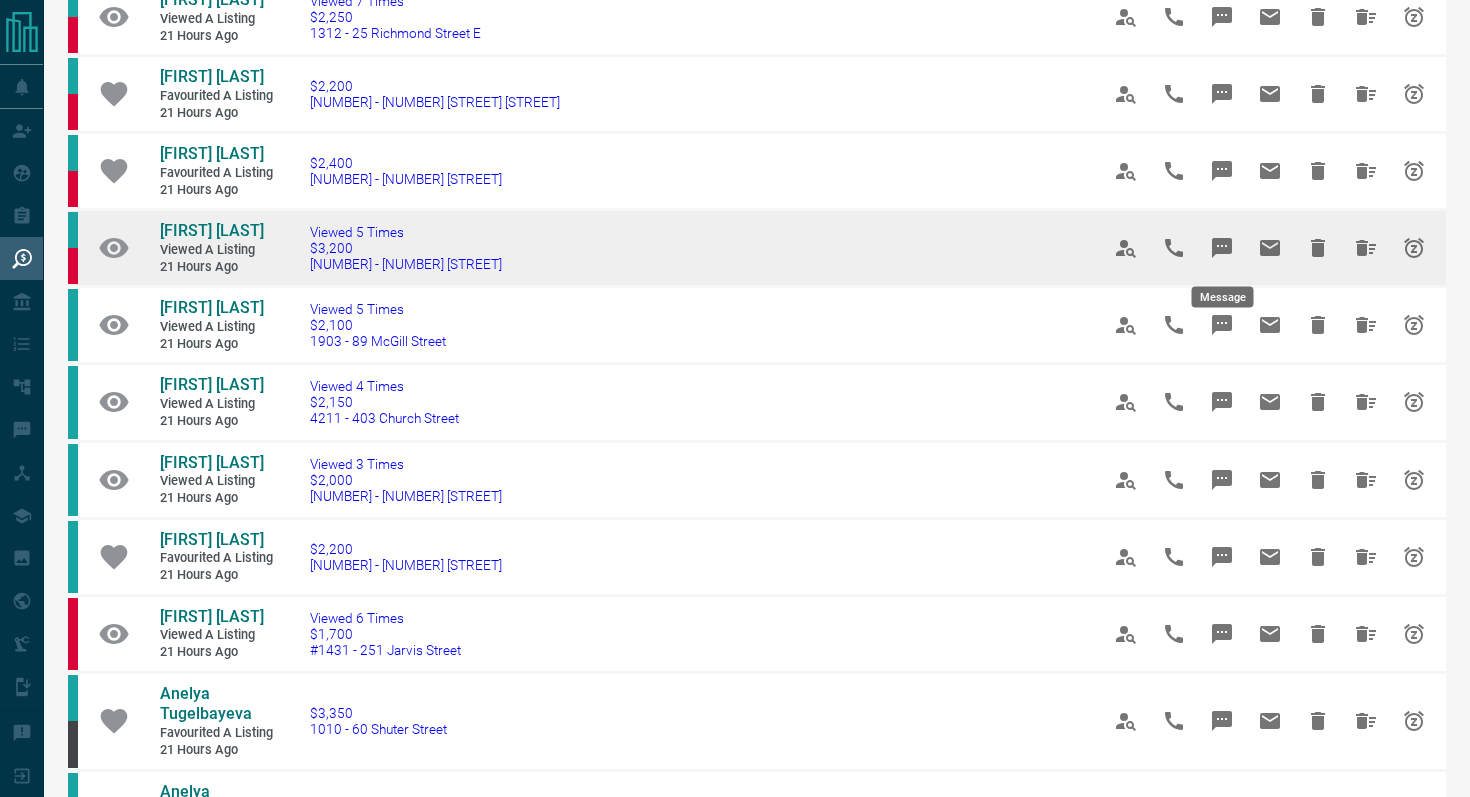 click 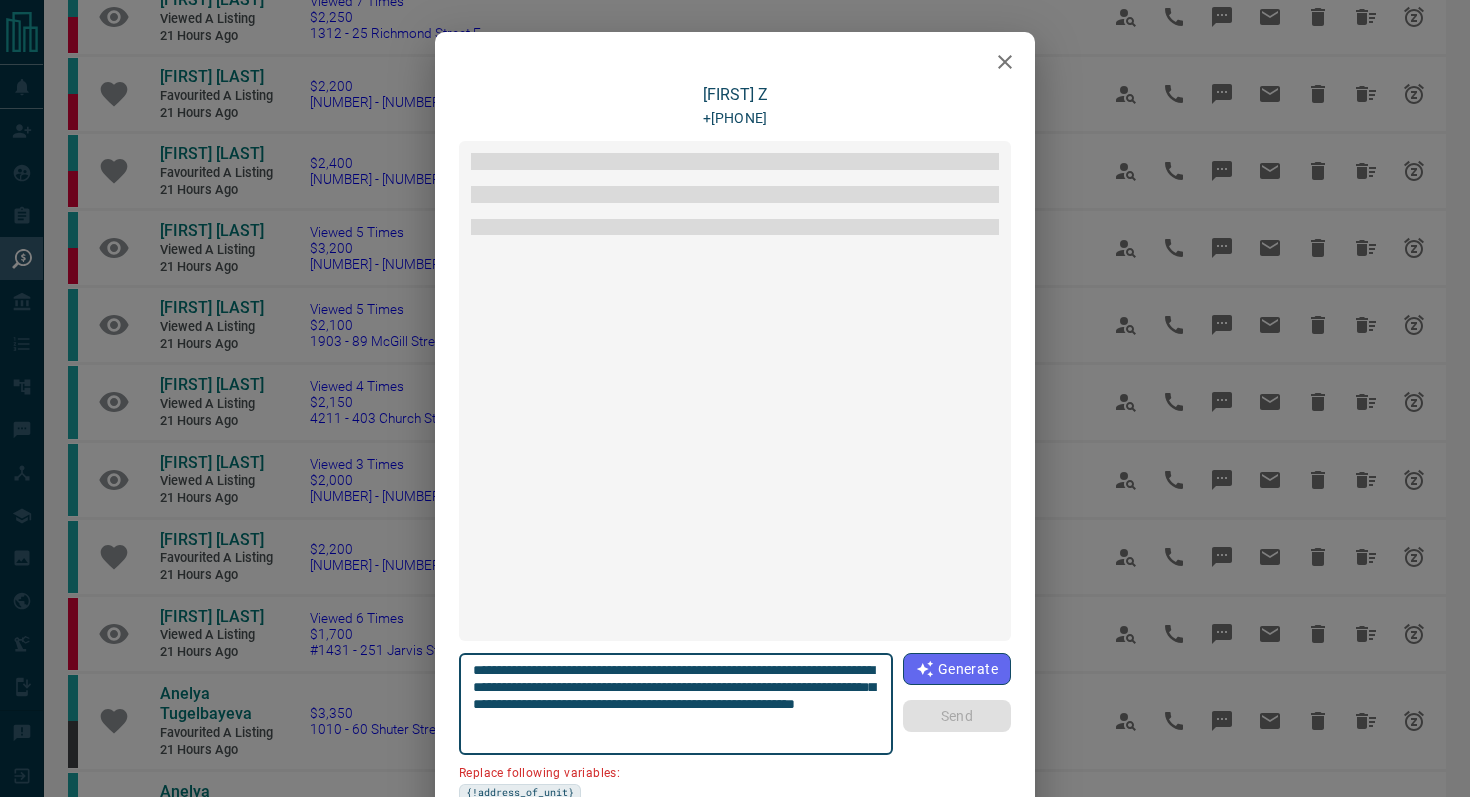 scroll, scrollTop: 2052, scrollLeft: 0, axis: vertical 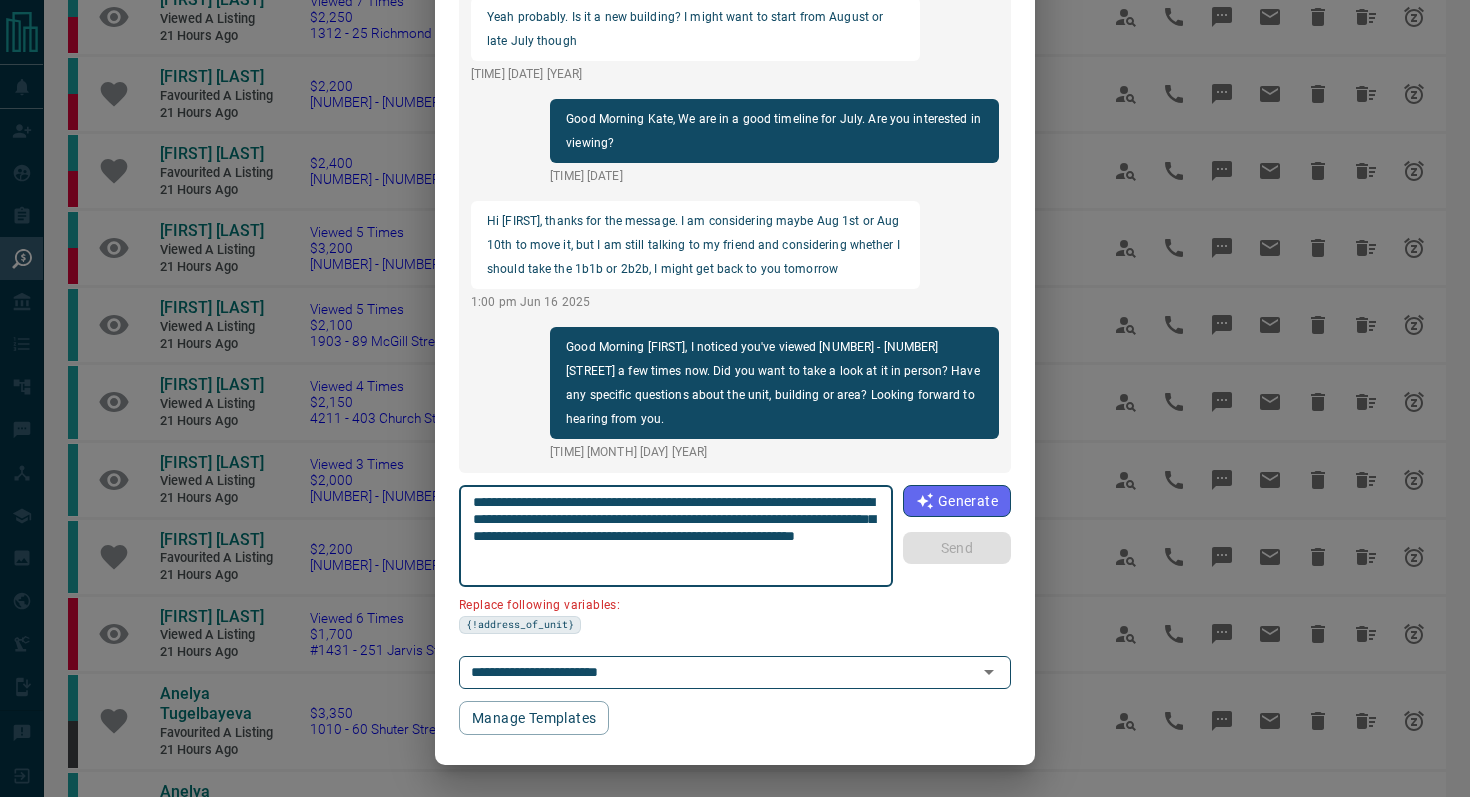 drag, startPoint x: 874, startPoint y: 499, endPoint x: 761, endPoint y: 496, distance: 113.03982 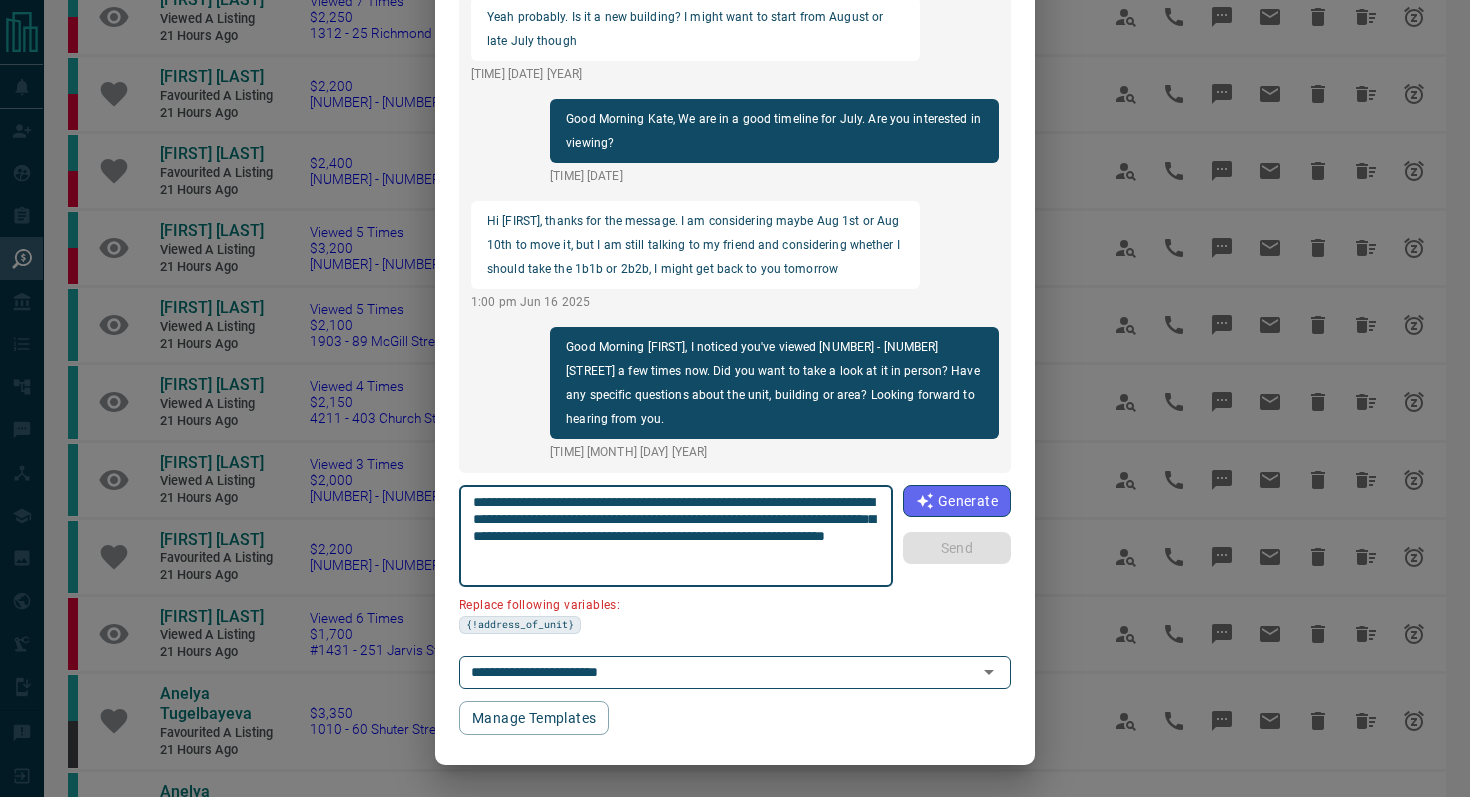 scroll, scrollTop: 121, scrollLeft: 0, axis: vertical 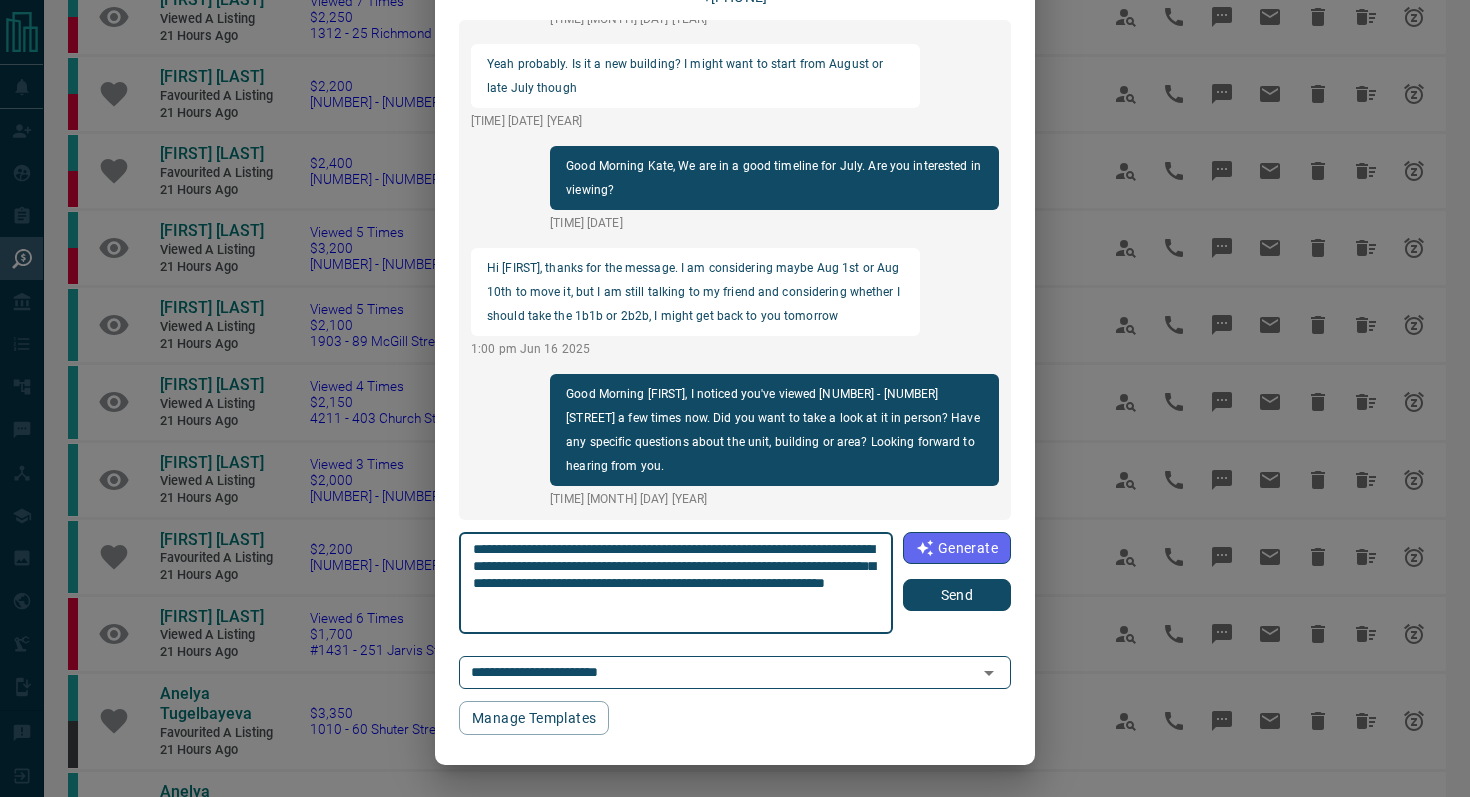 type on "**********" 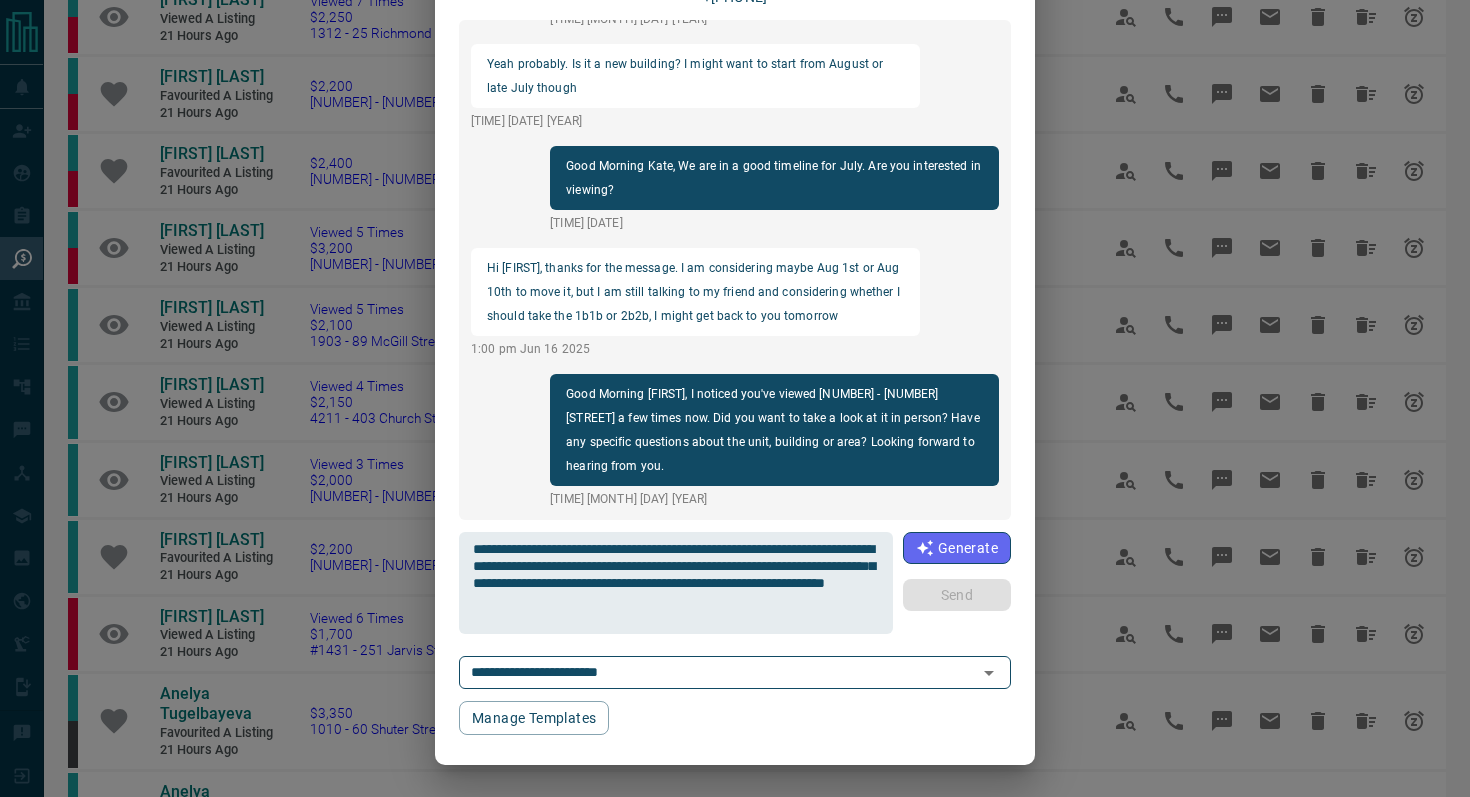 type 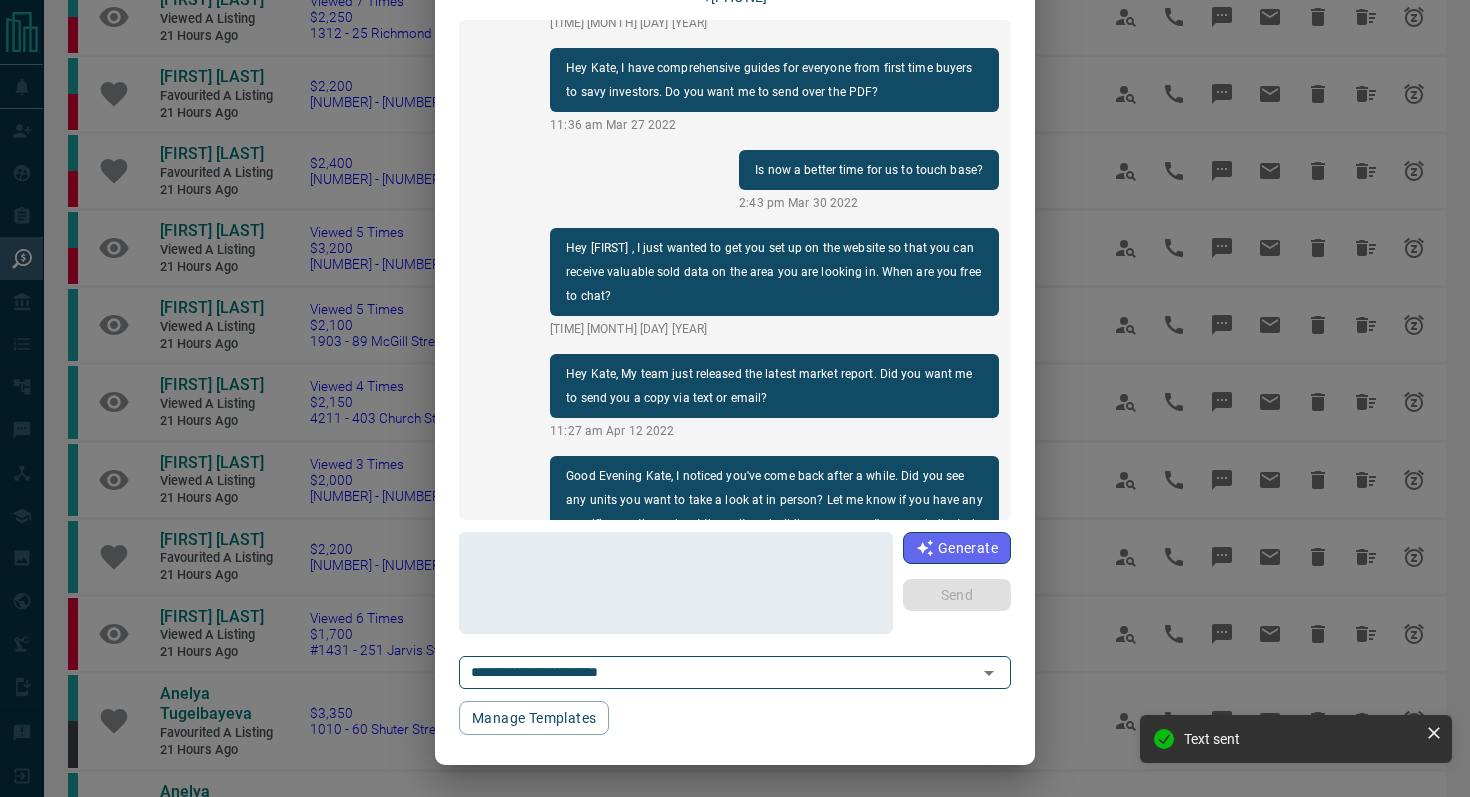 scroll, scrollTop: 0, scrollLeft: 0, axis: both 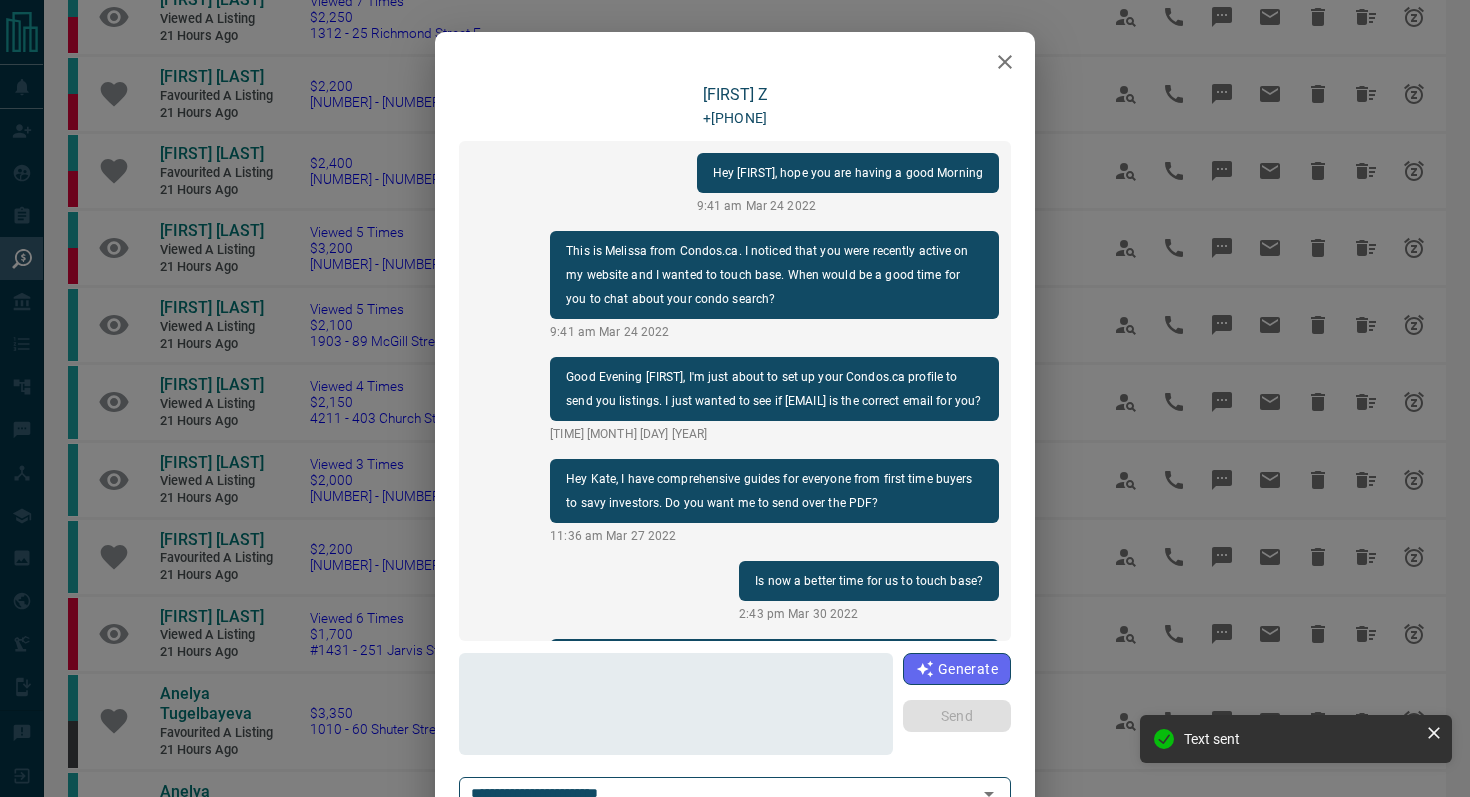click 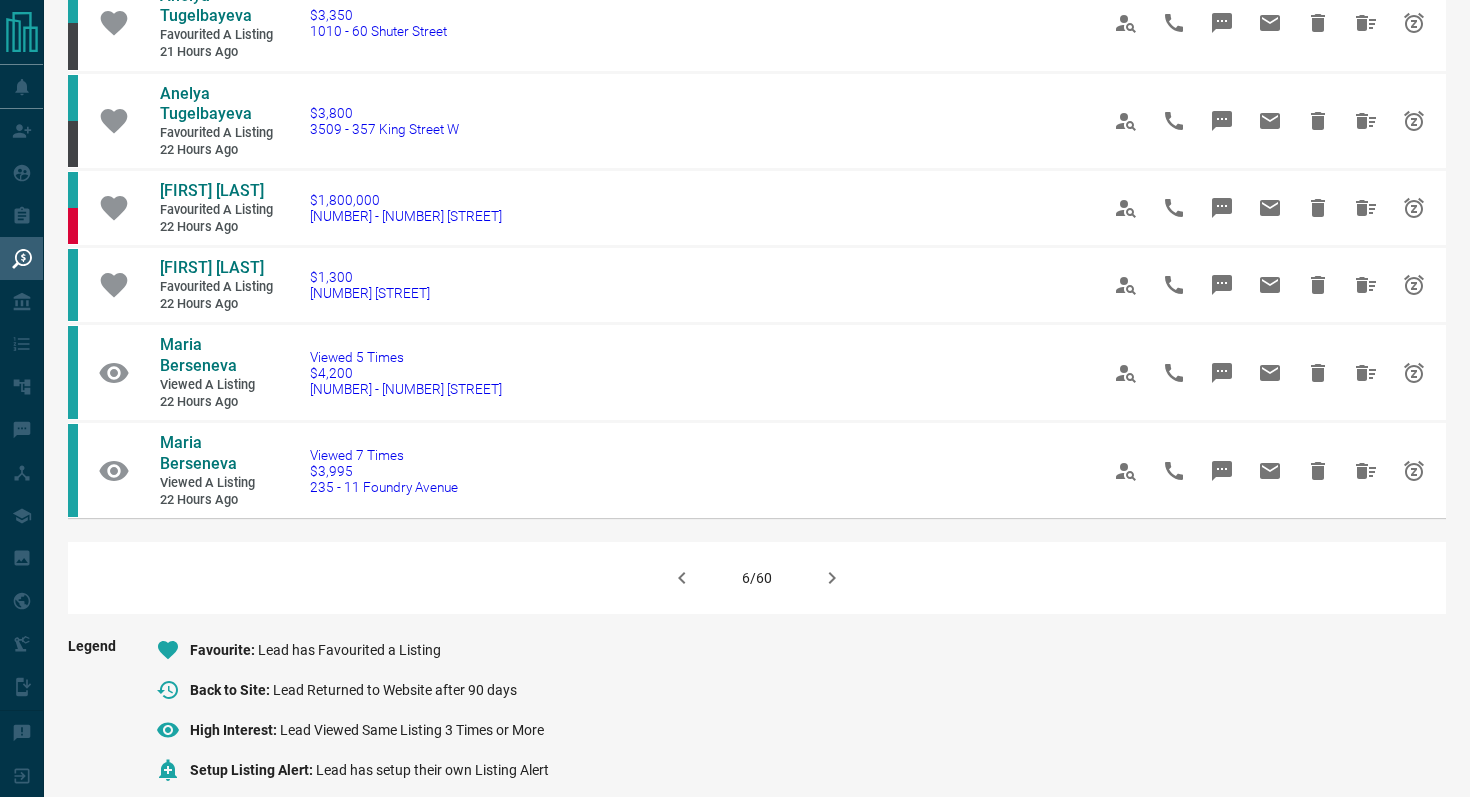 scroll, scrollTop: 1250, scrollLeft: 0, axis: vertical 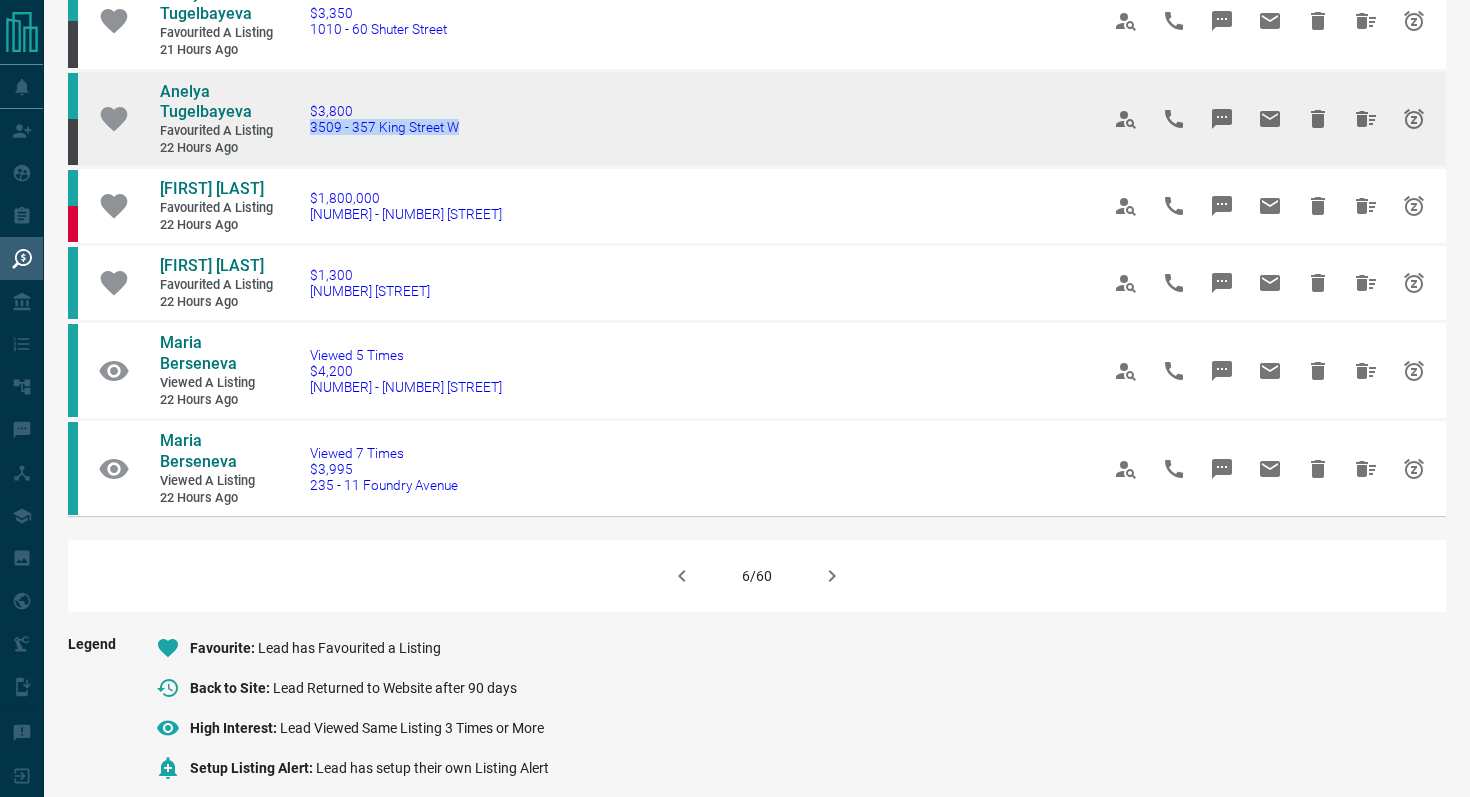 drag, startPoint x: 525, startPoint y: 136, endPoint x: 298, endPoint y: 128, distance: 227.14093 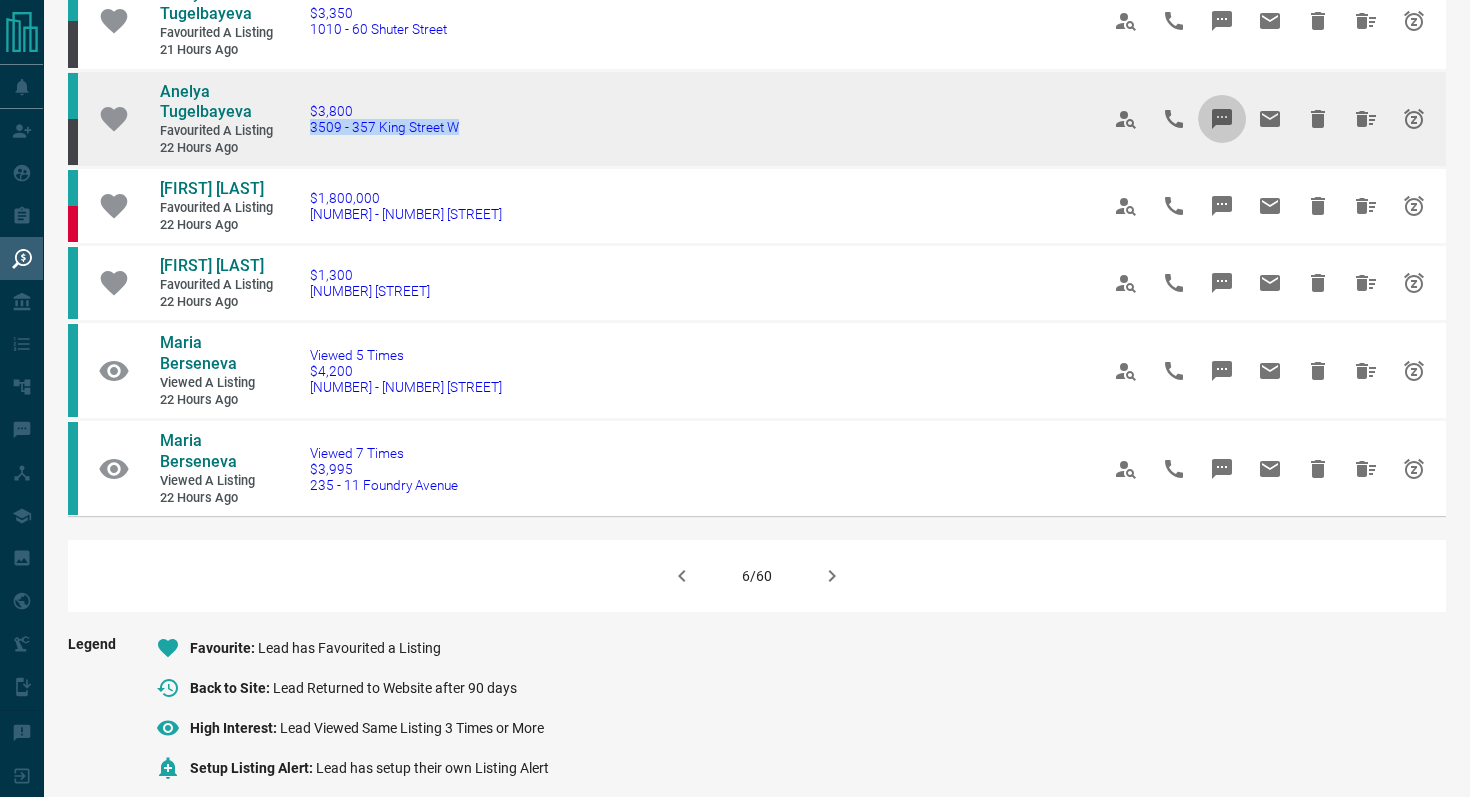 click 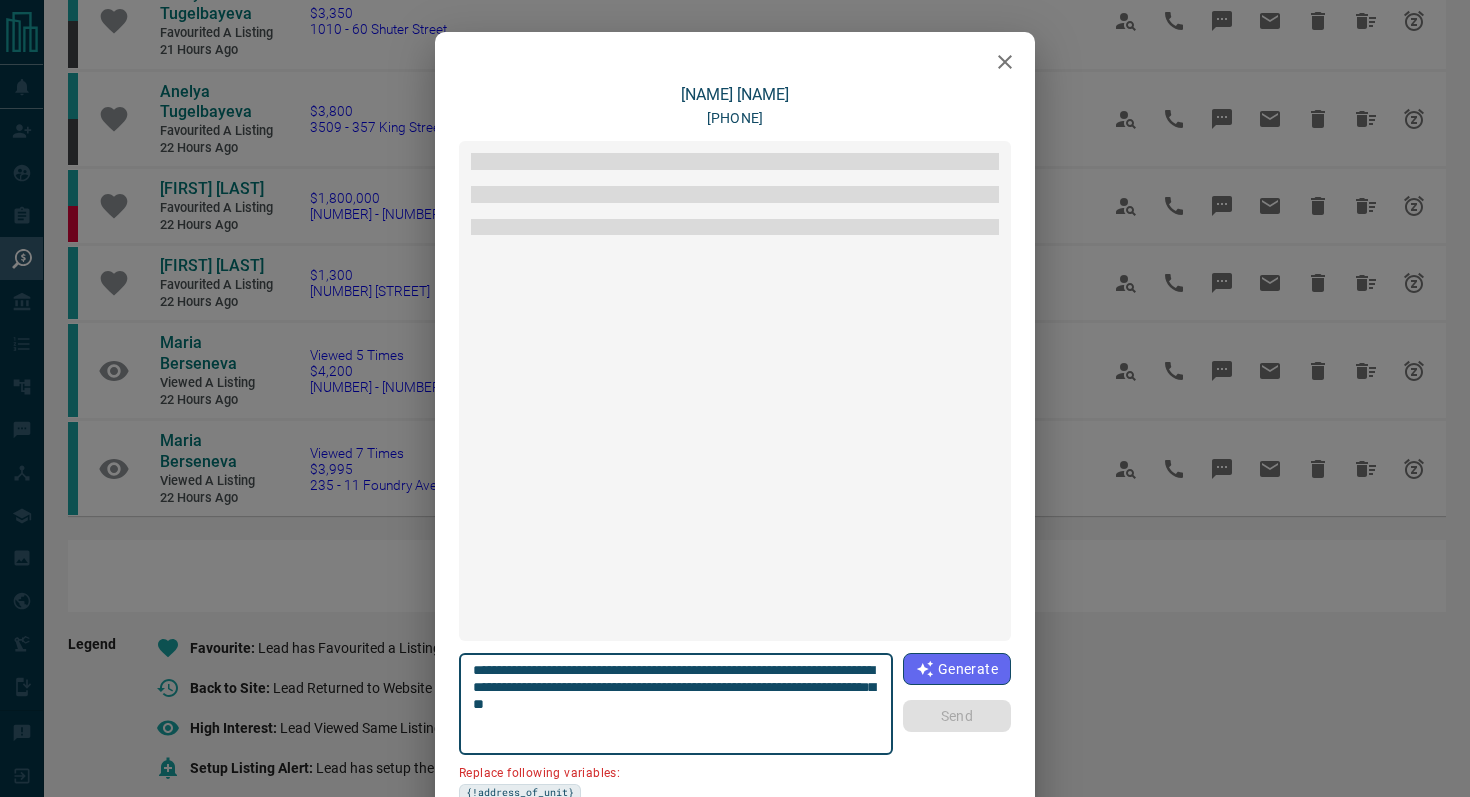 scroll, scrollTop: 1266, scrollLeft: 0, axis: vertical 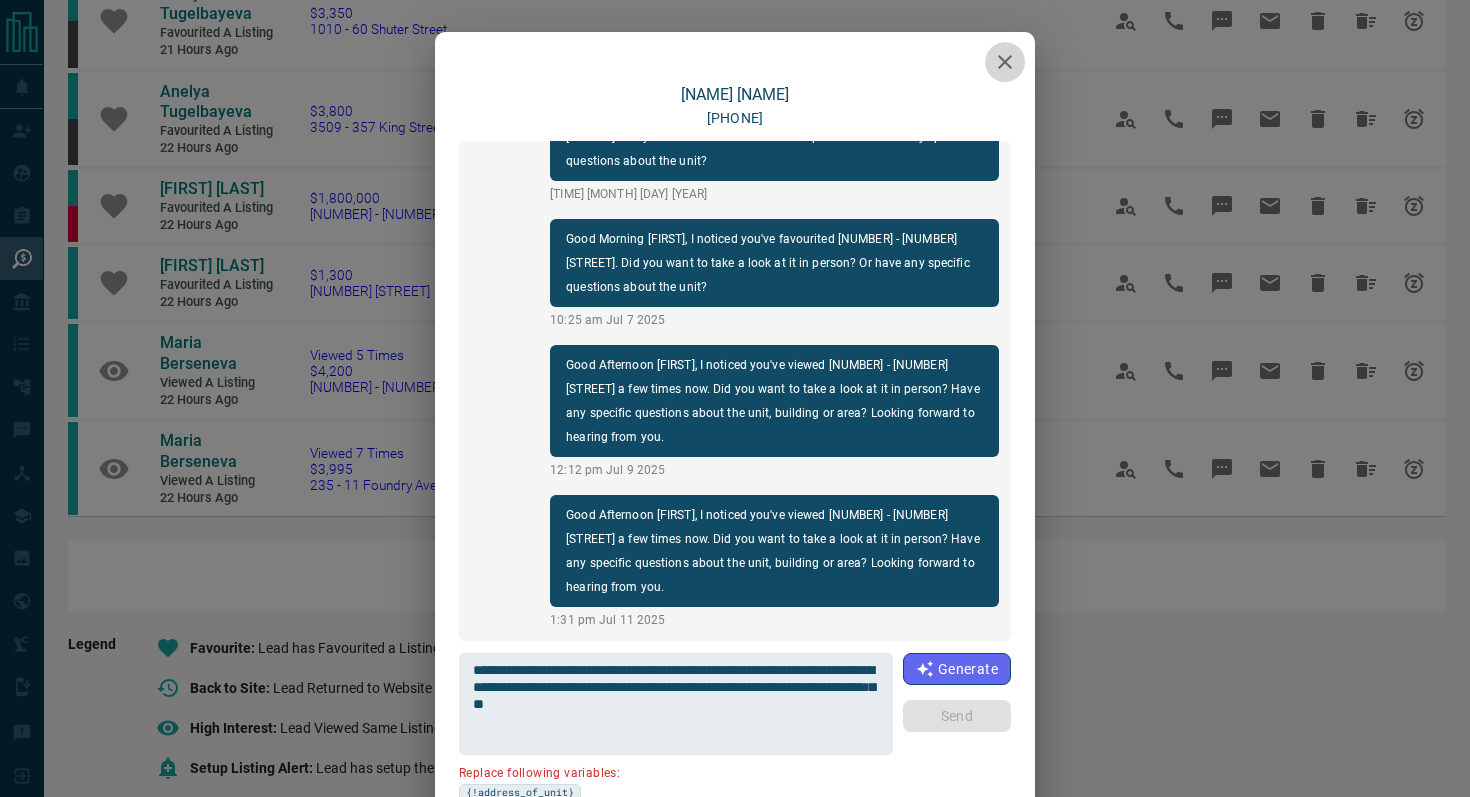 click 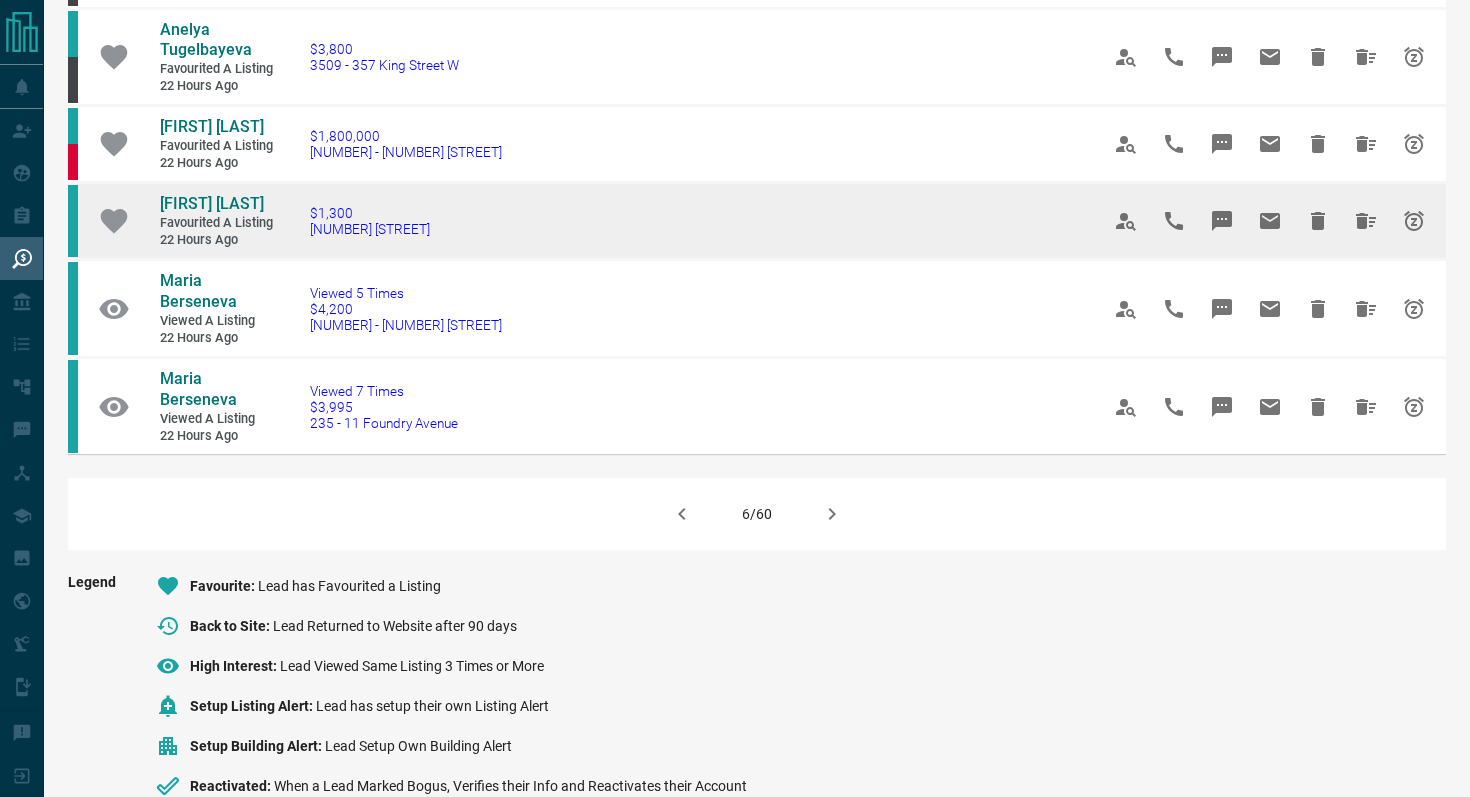scroll, scrollTop: 1329, scrollLeft: 0, axis: vertical 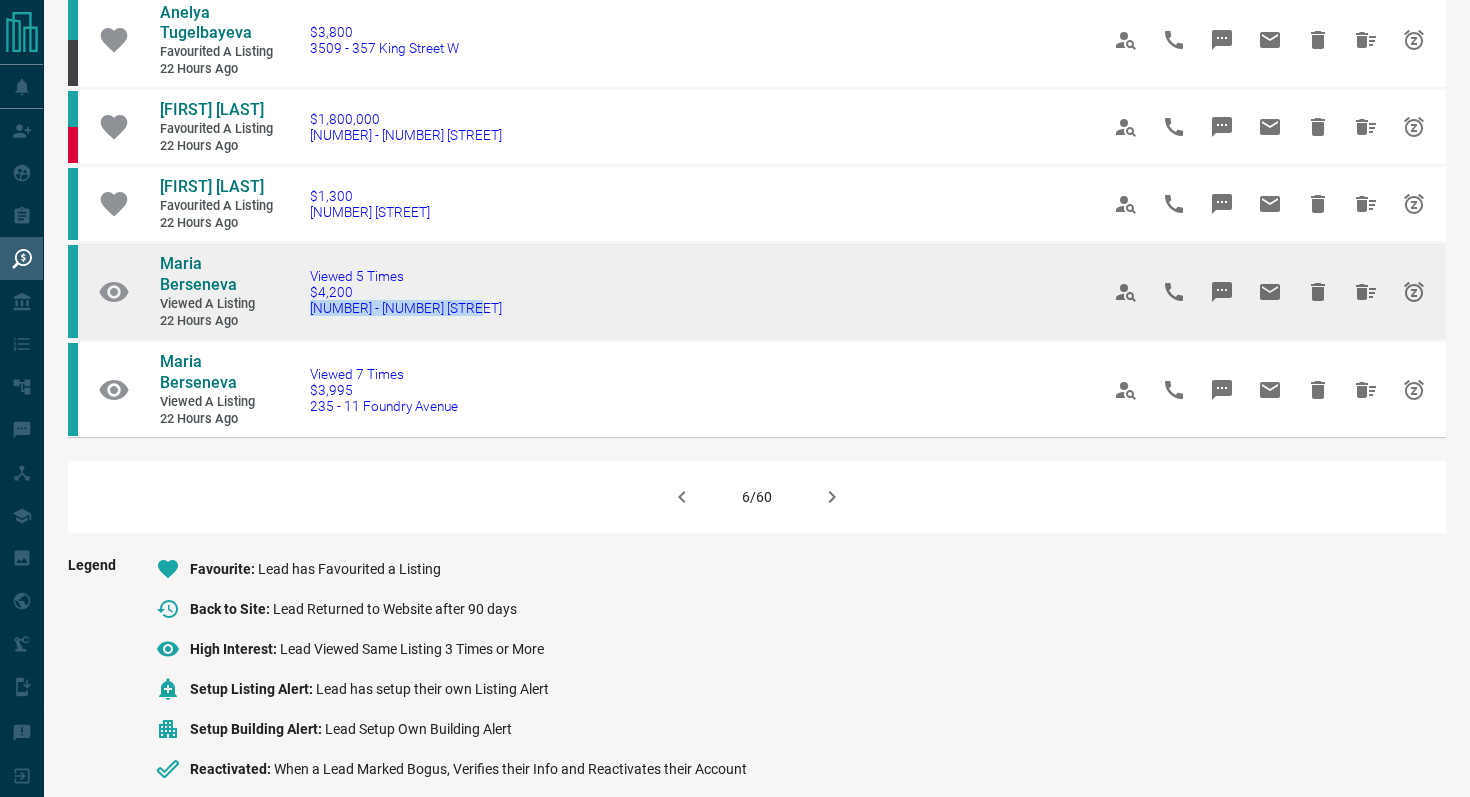 drag, startPoint x: 497, startPoint y: 324, endPoint x: 290, endPoint y: 322, distance: 207.00966 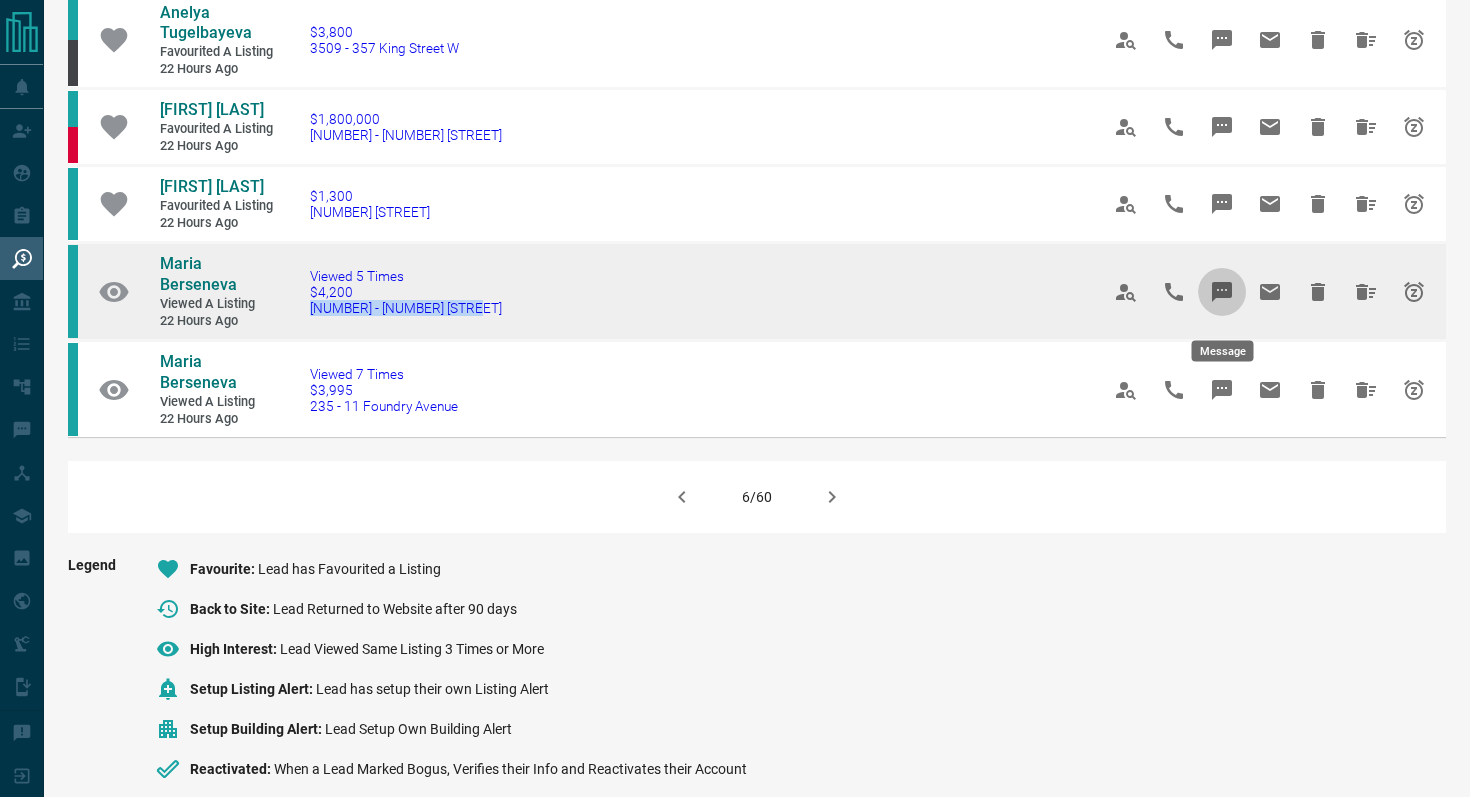 click 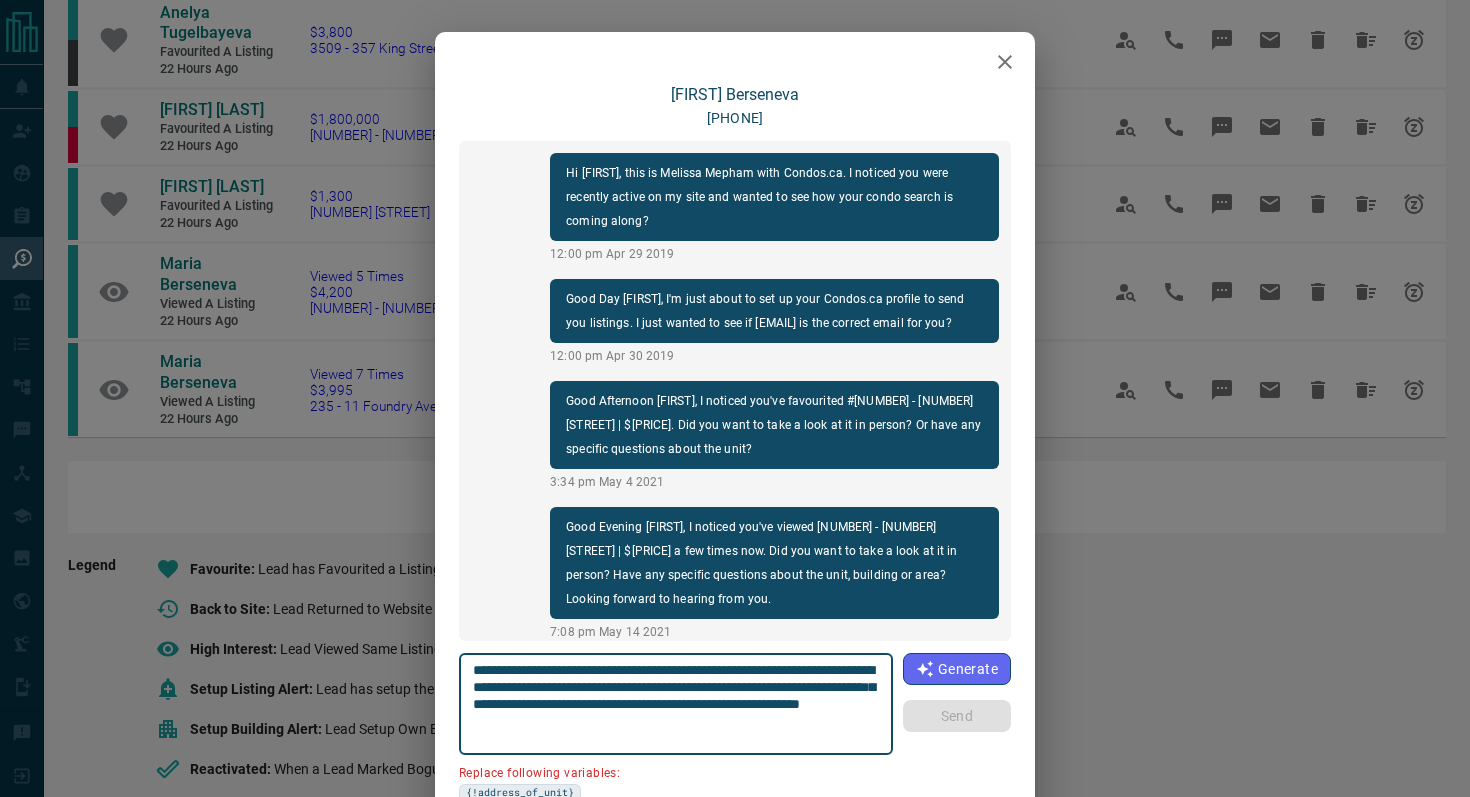 scroll, scrollTop: 1998, scrollLeft: 0, axis: vertical 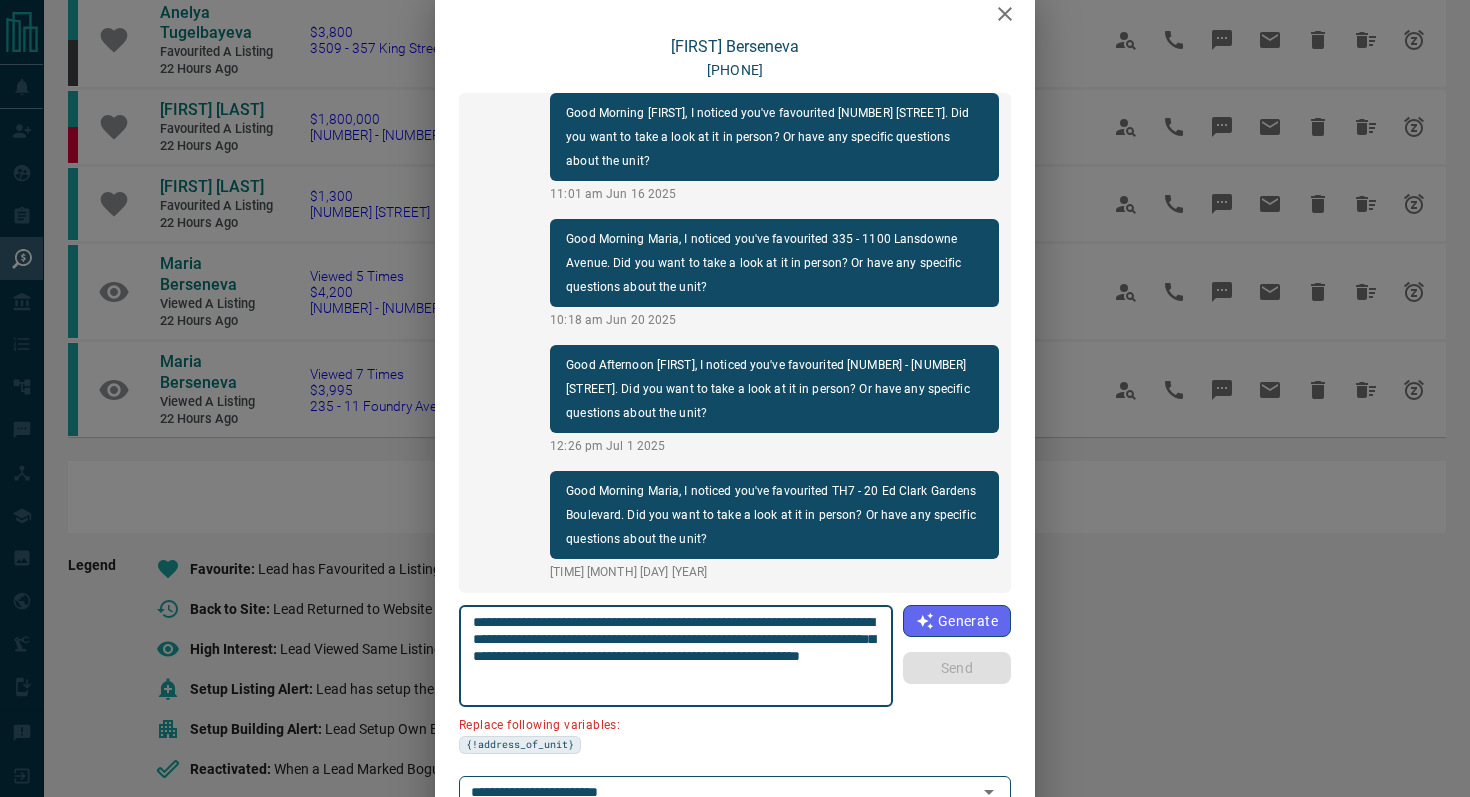 drag, startPoint x: 587, startPoint y: 638, endPoint x: 444, endPoint y: 633, distance: 143.08739 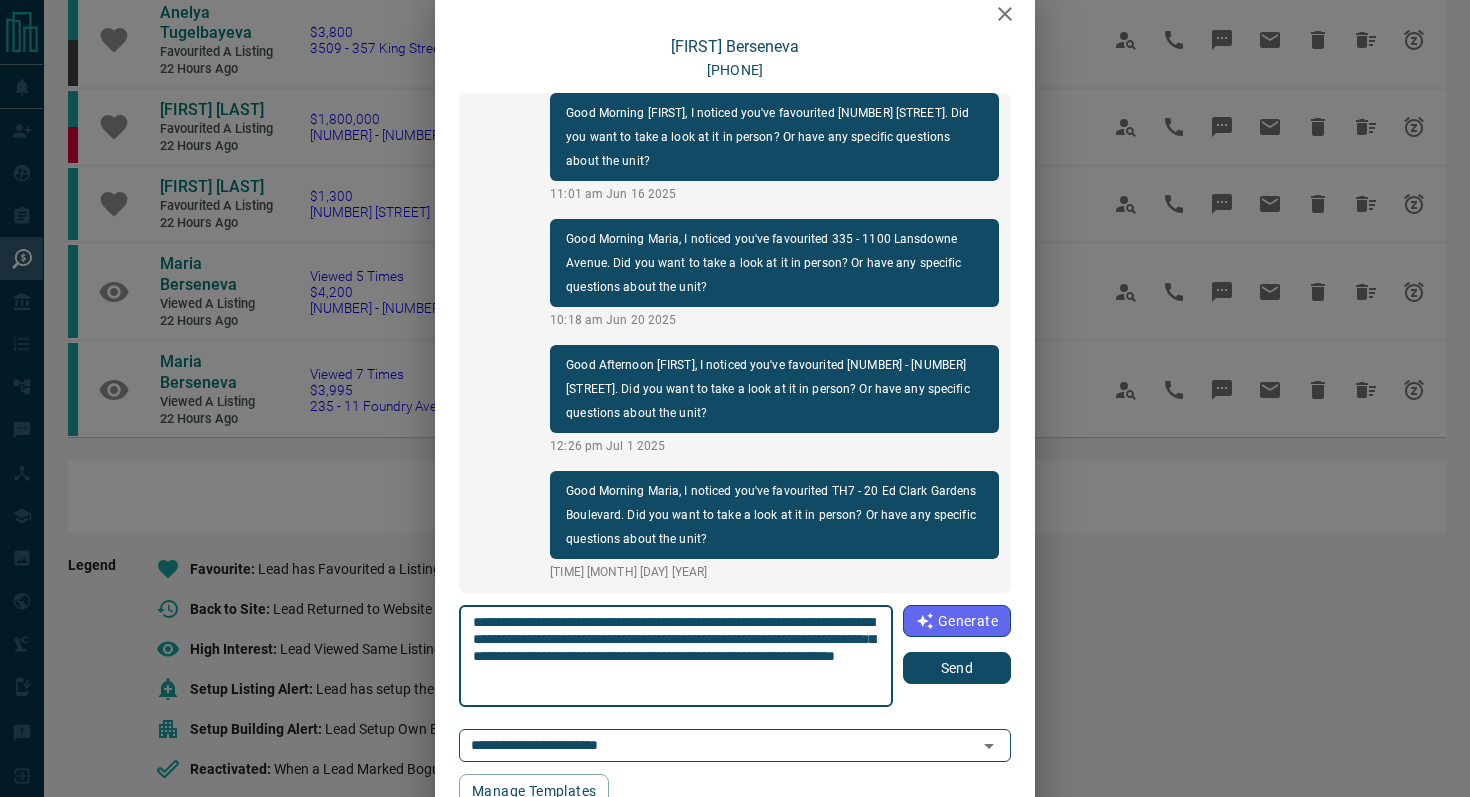 type on "**********" 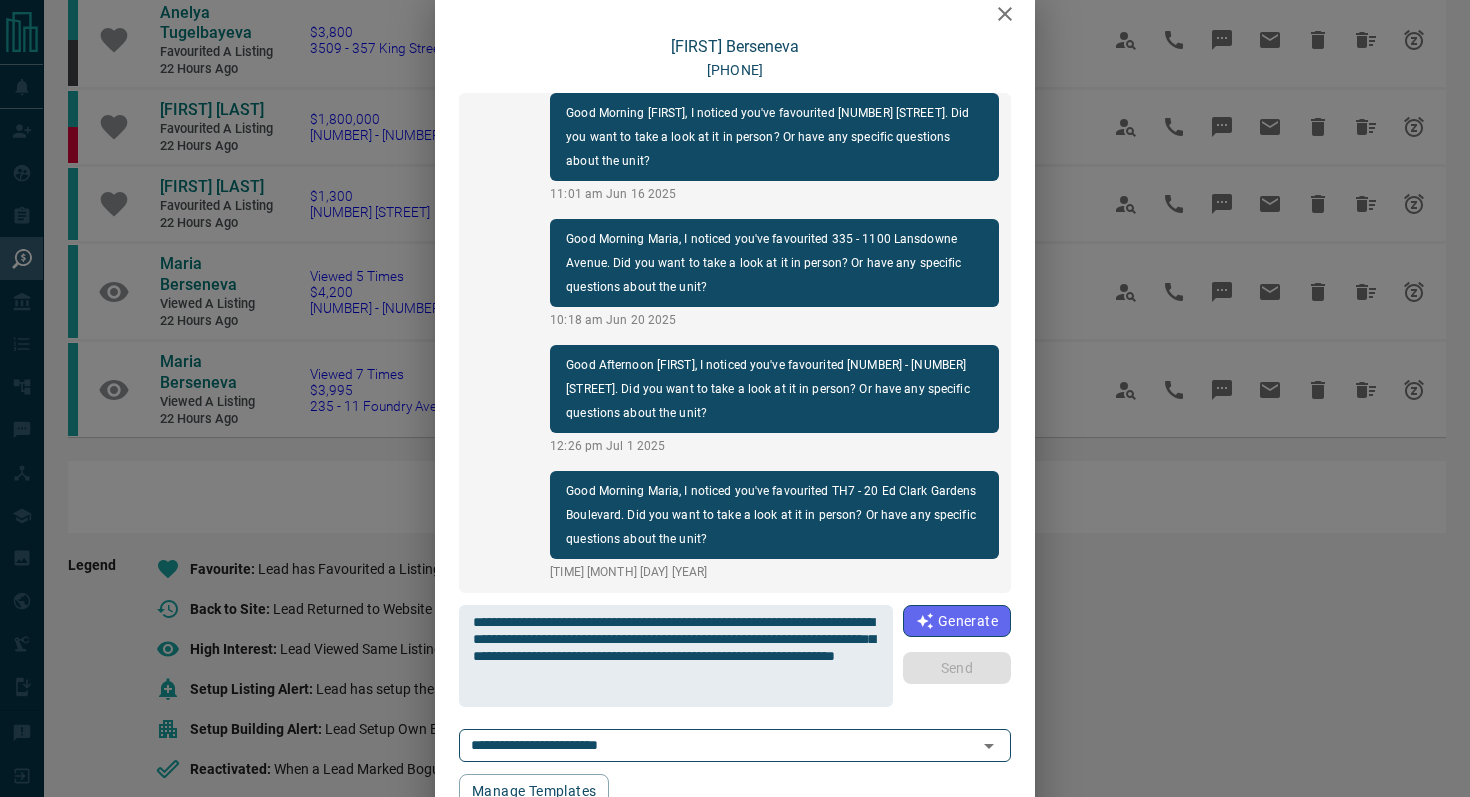 type 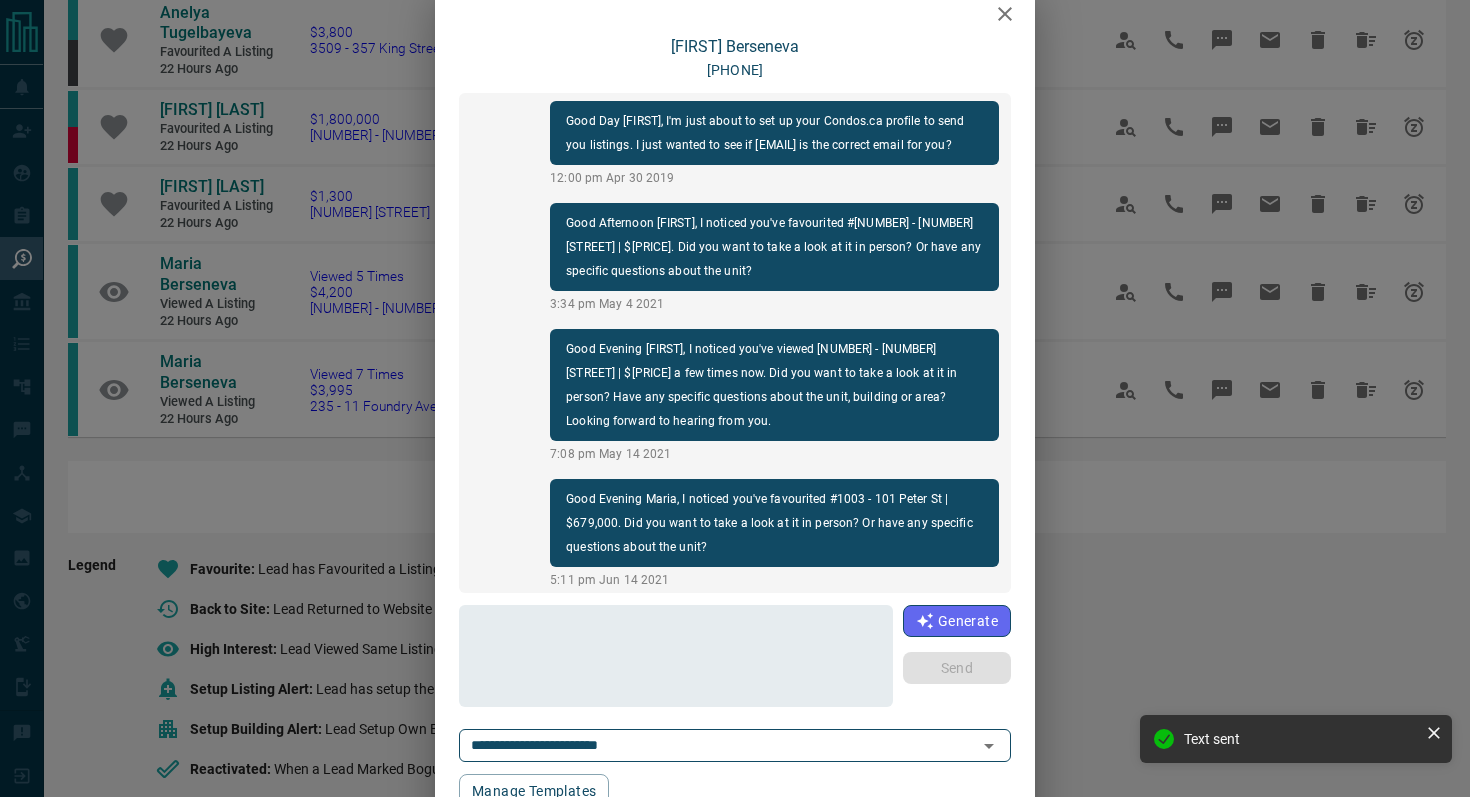 scroll, scrollTop: 0, scrollLeft: 0, axis: both 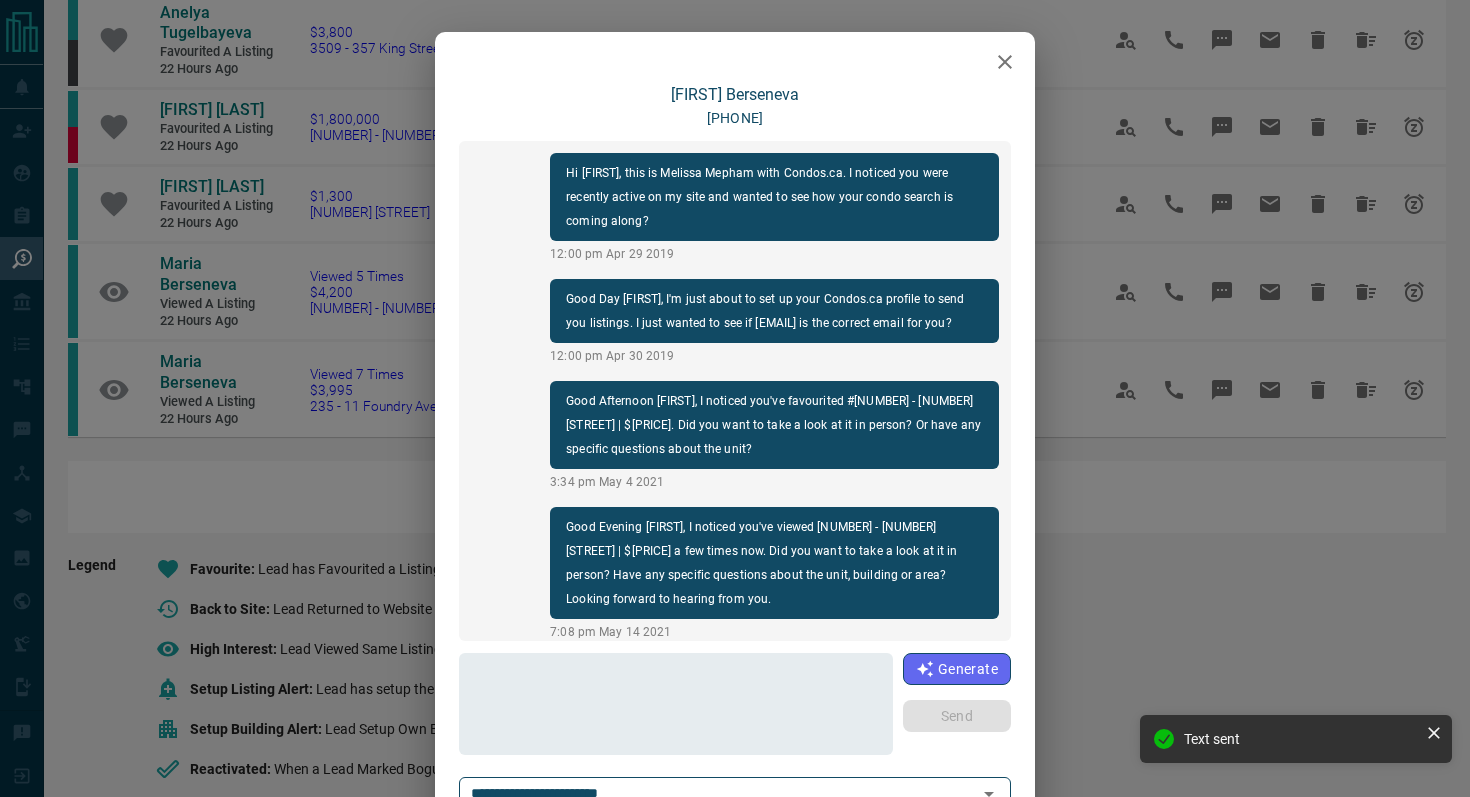 click 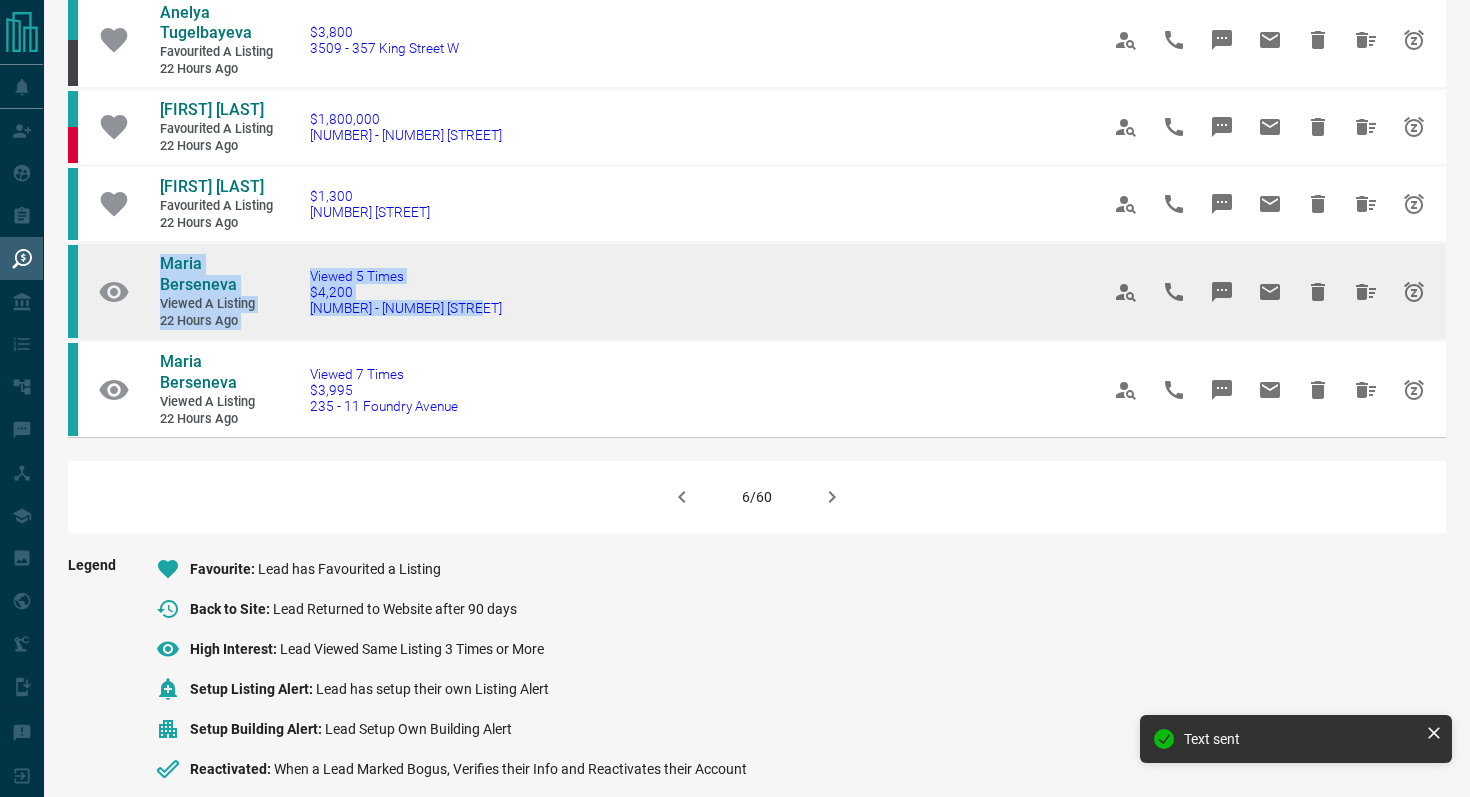 drag, startPoint x: 487, startPoint y: 320, endPoint x: 125, endPoint y: 289, distance: 363.32492 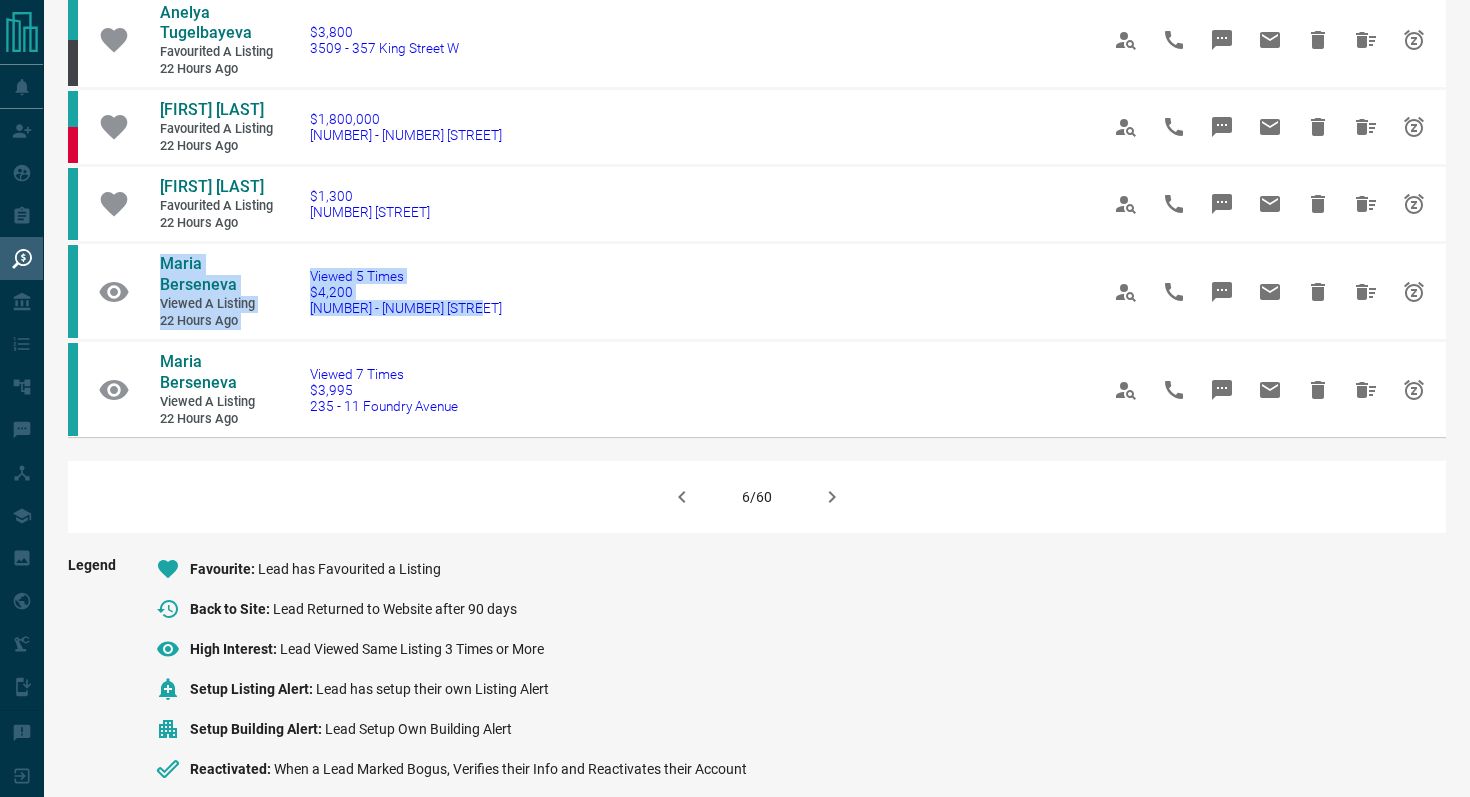 click 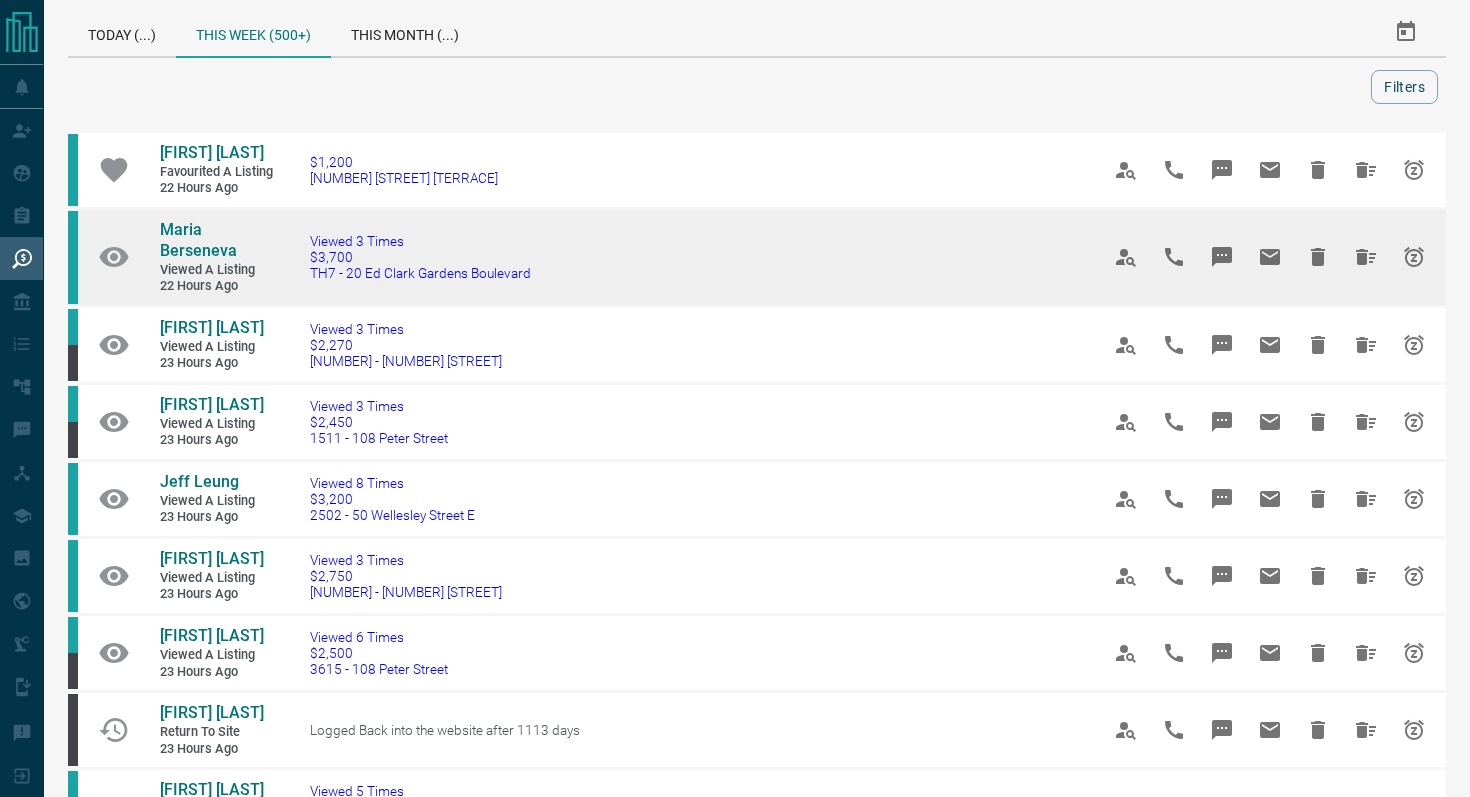 scroll, scrollTop: 13, scrollLeft: 0, axis: vertical 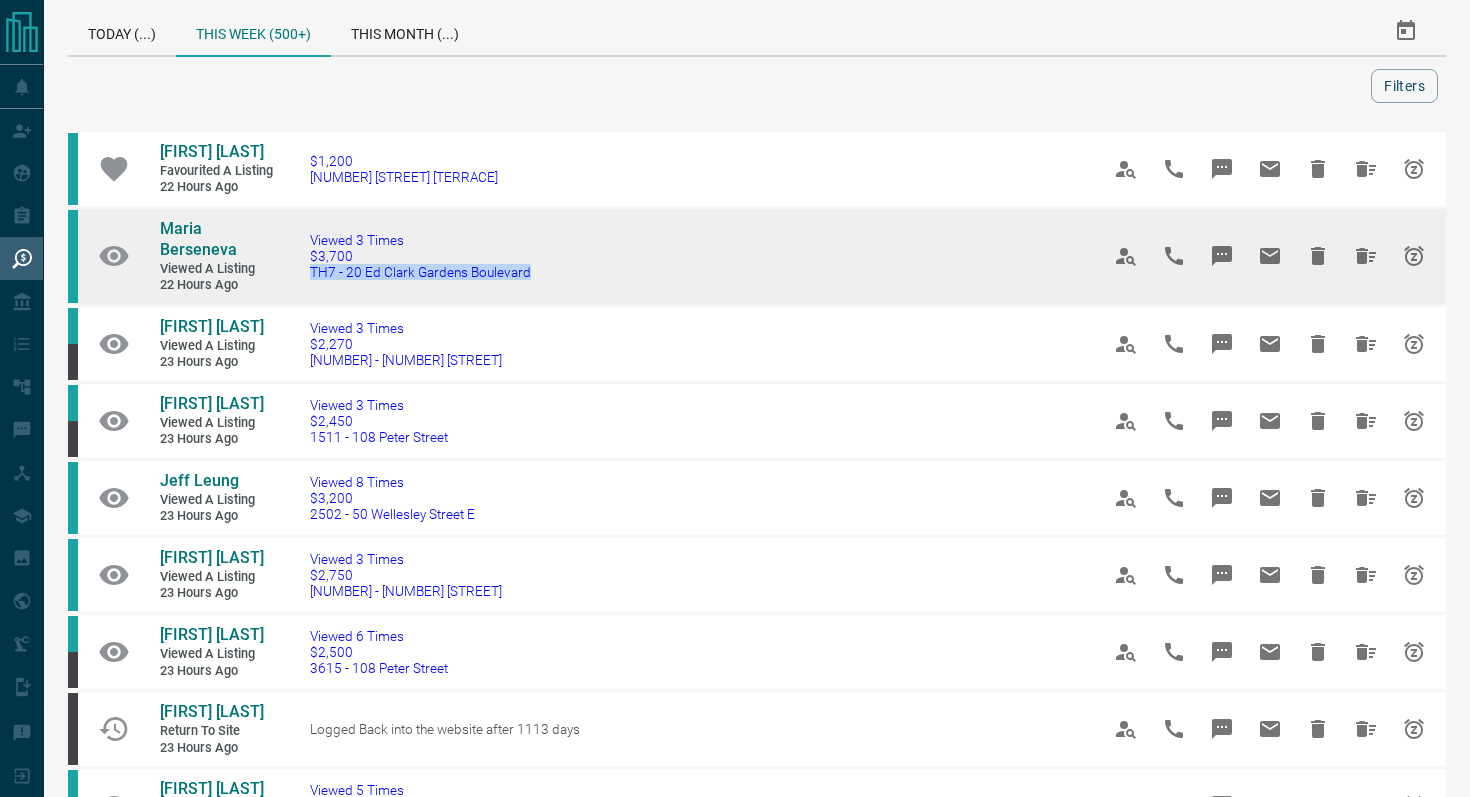 drag, startPoint x: 594, startPoint y: 256, endPoint x: 303, endPoint y: 264, distance: 291.10995 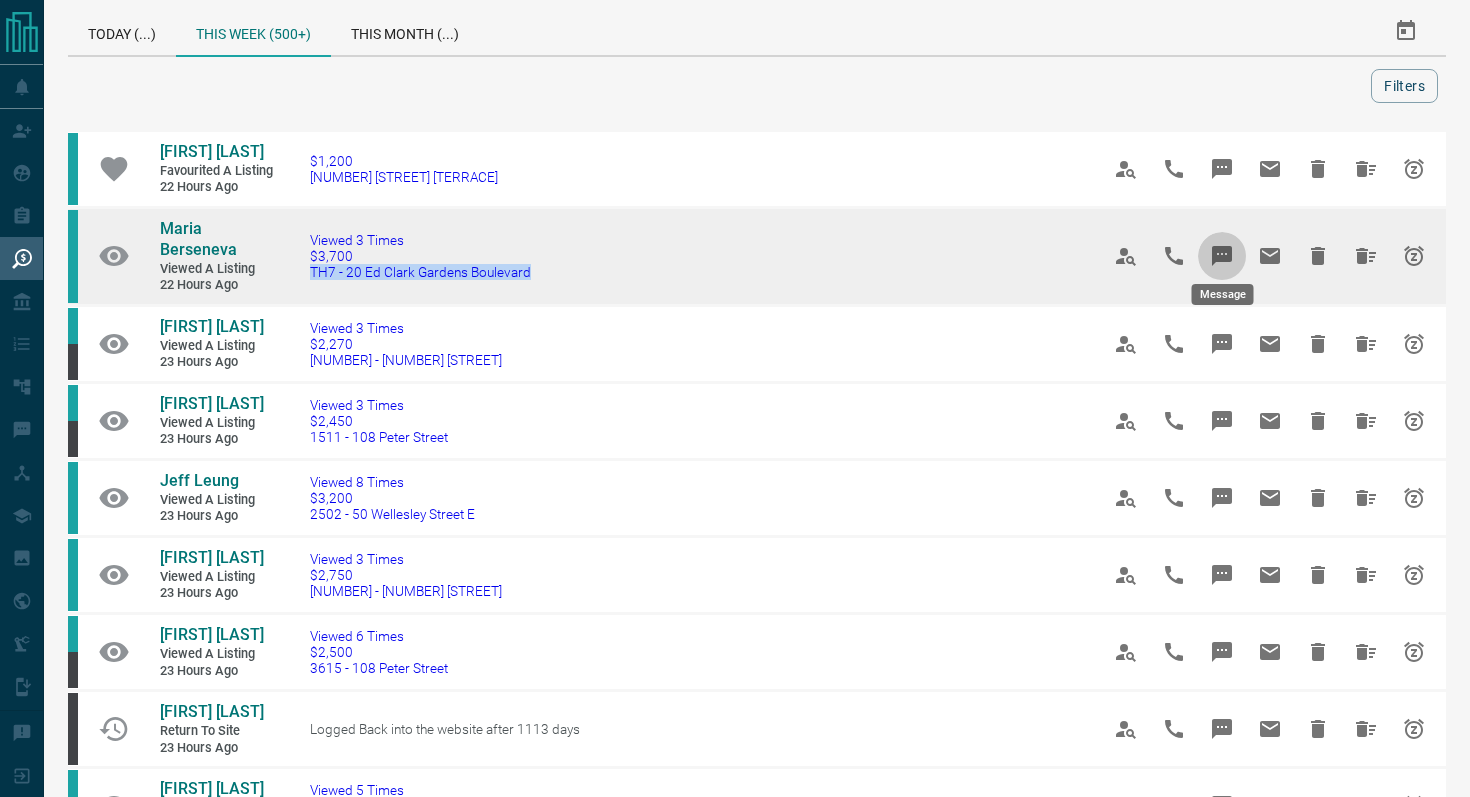 click at bounding box center (1222, 256) 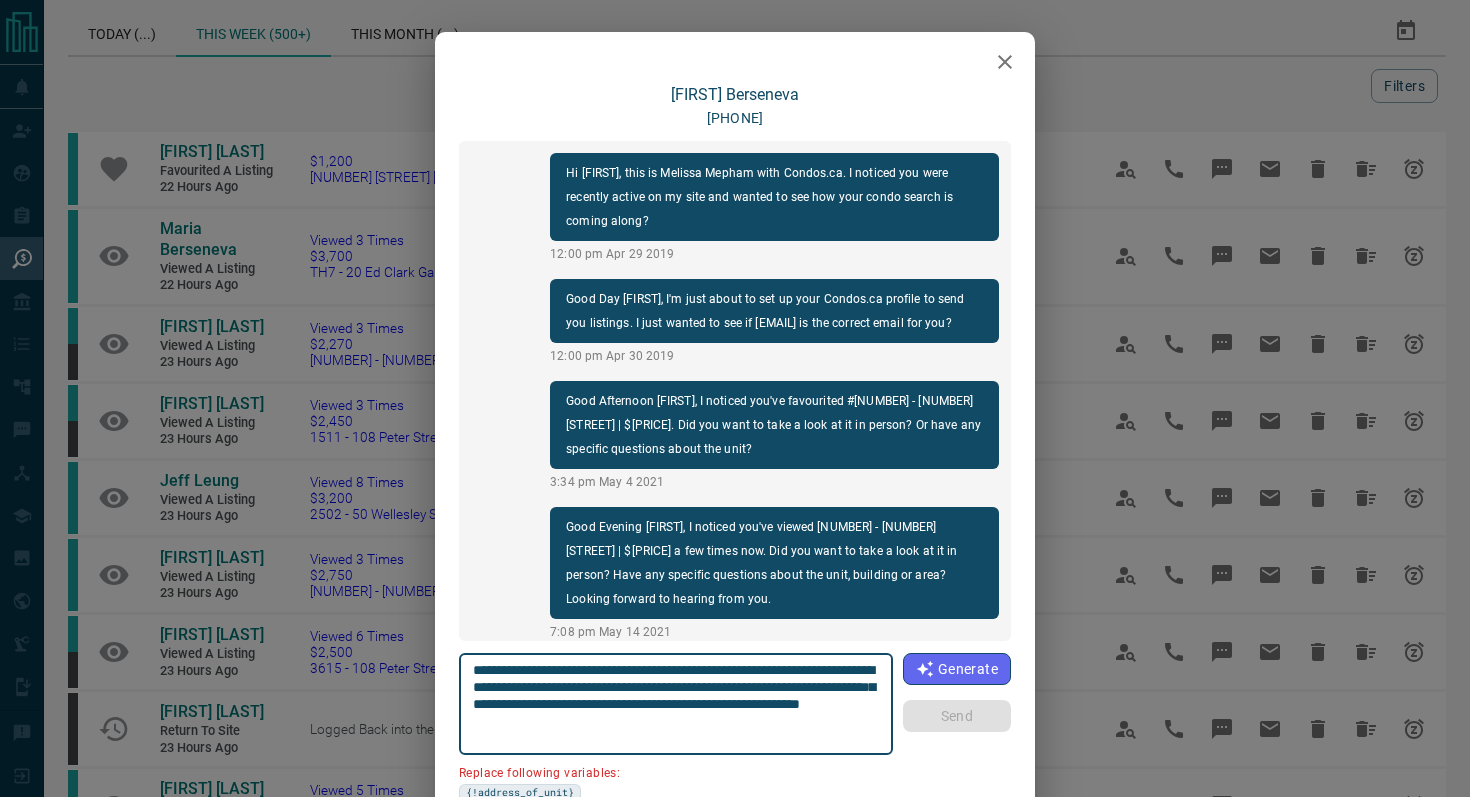 scroll, scrollTop: 2148, scrollLeft: 0, axis: vertical 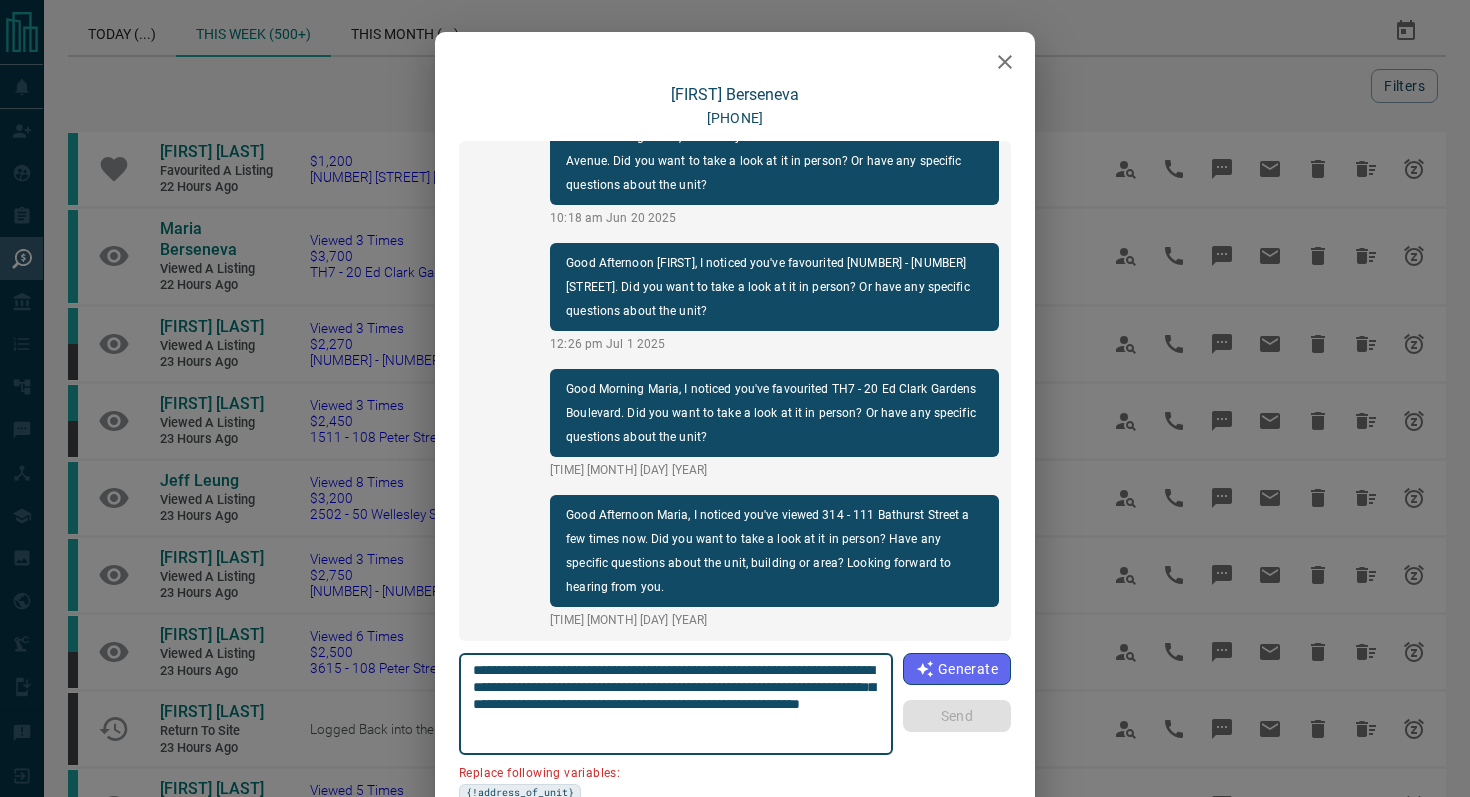 click 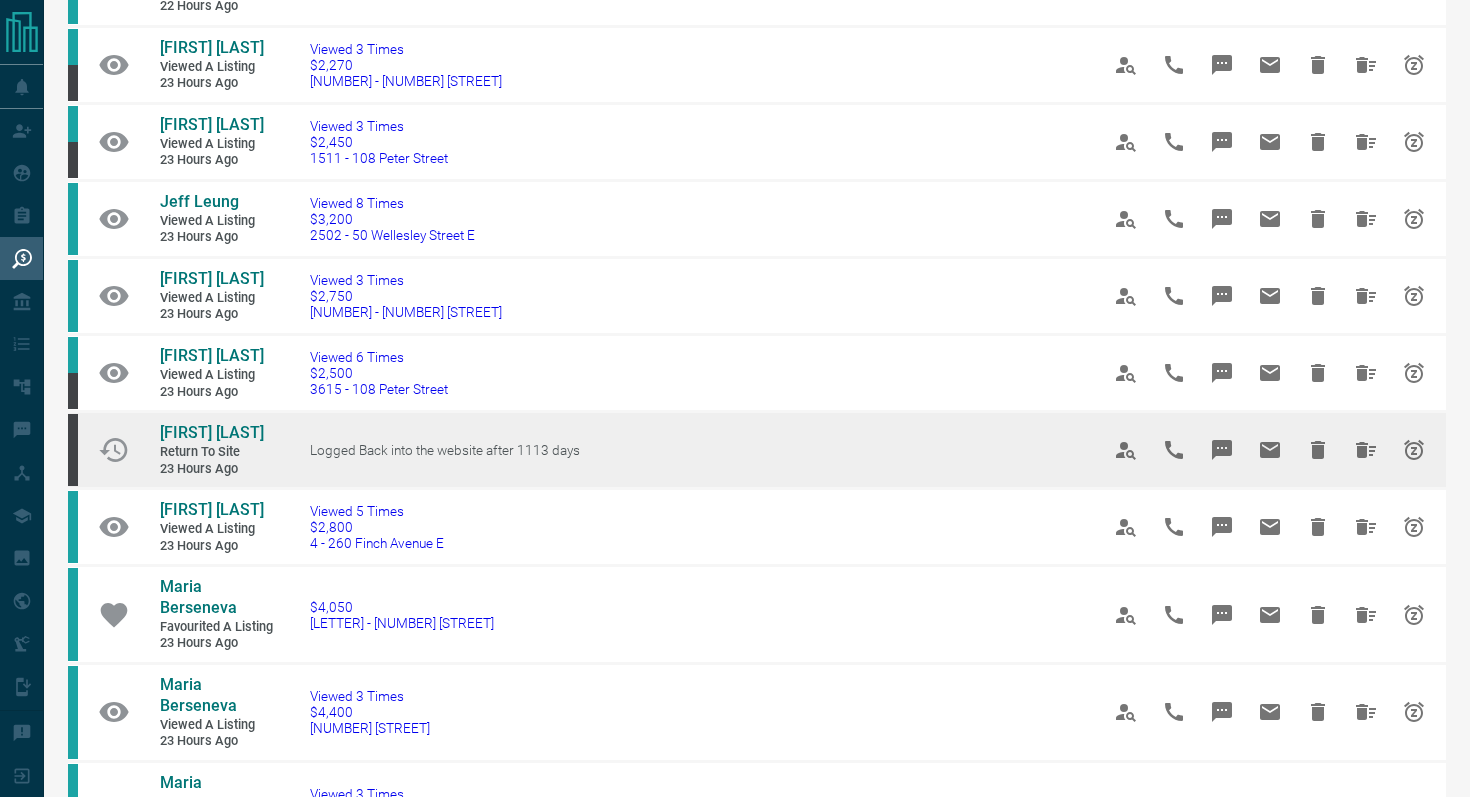 scroll, scrollTop: 294, scrollLeft: 0, axis: vertical 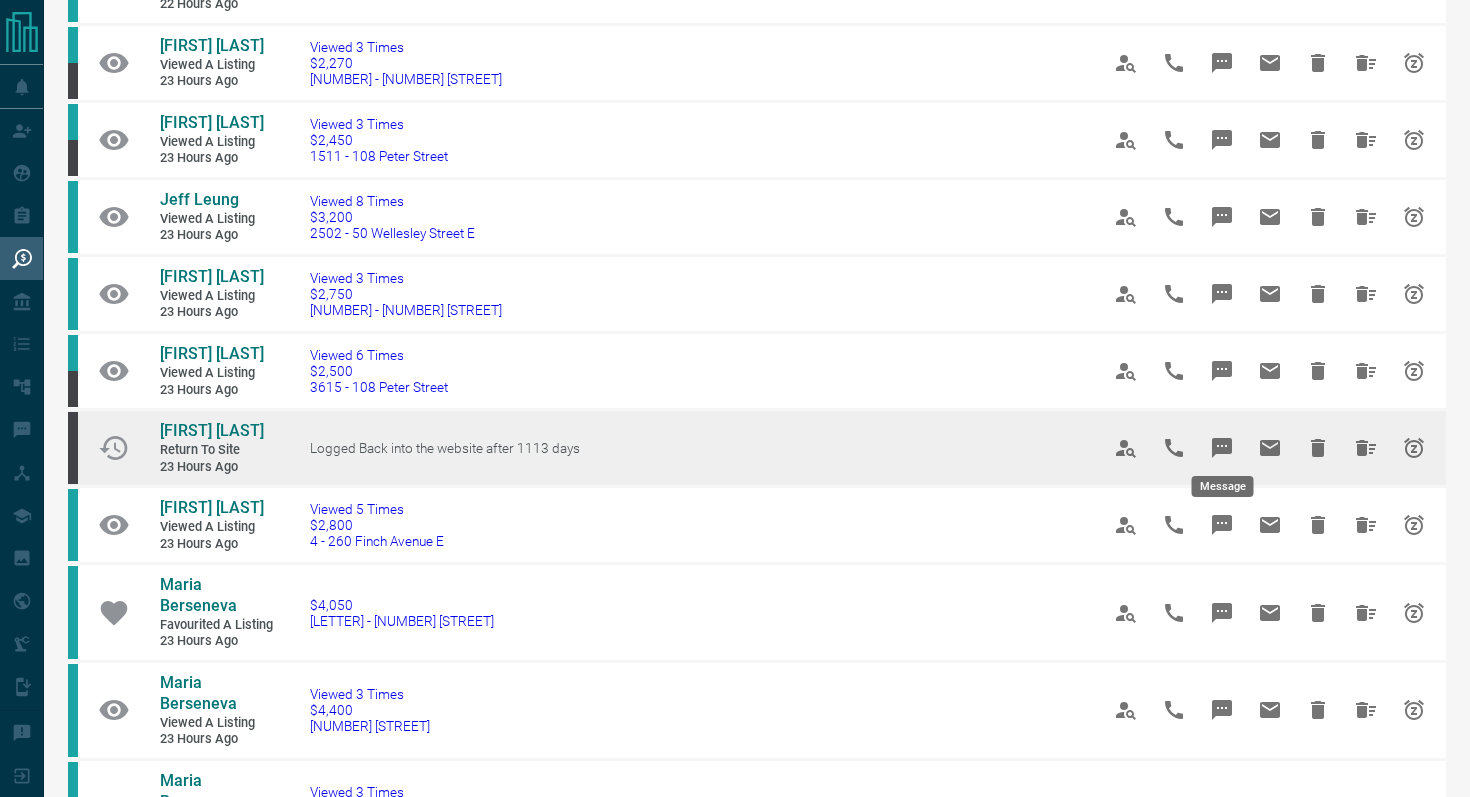 click 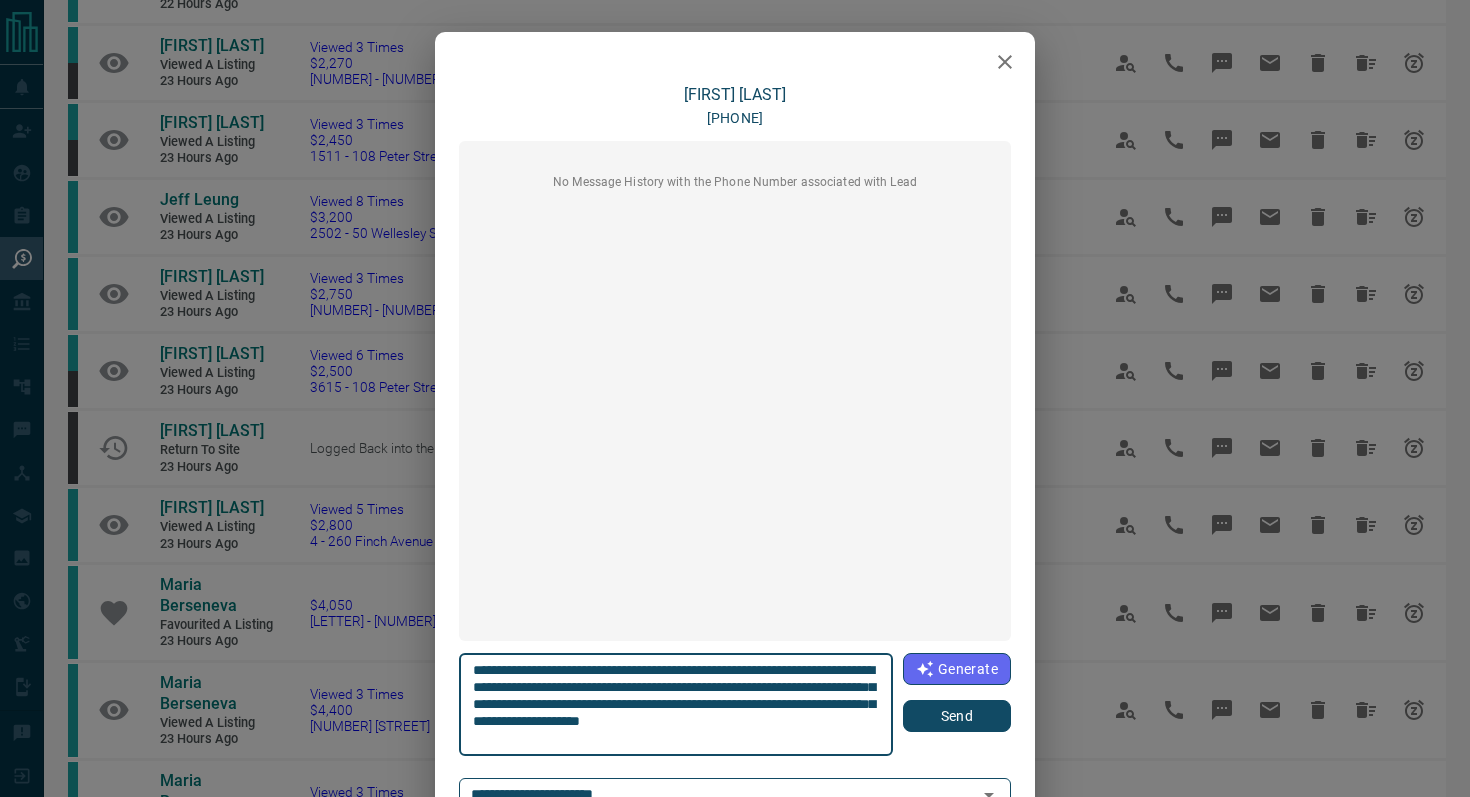 click 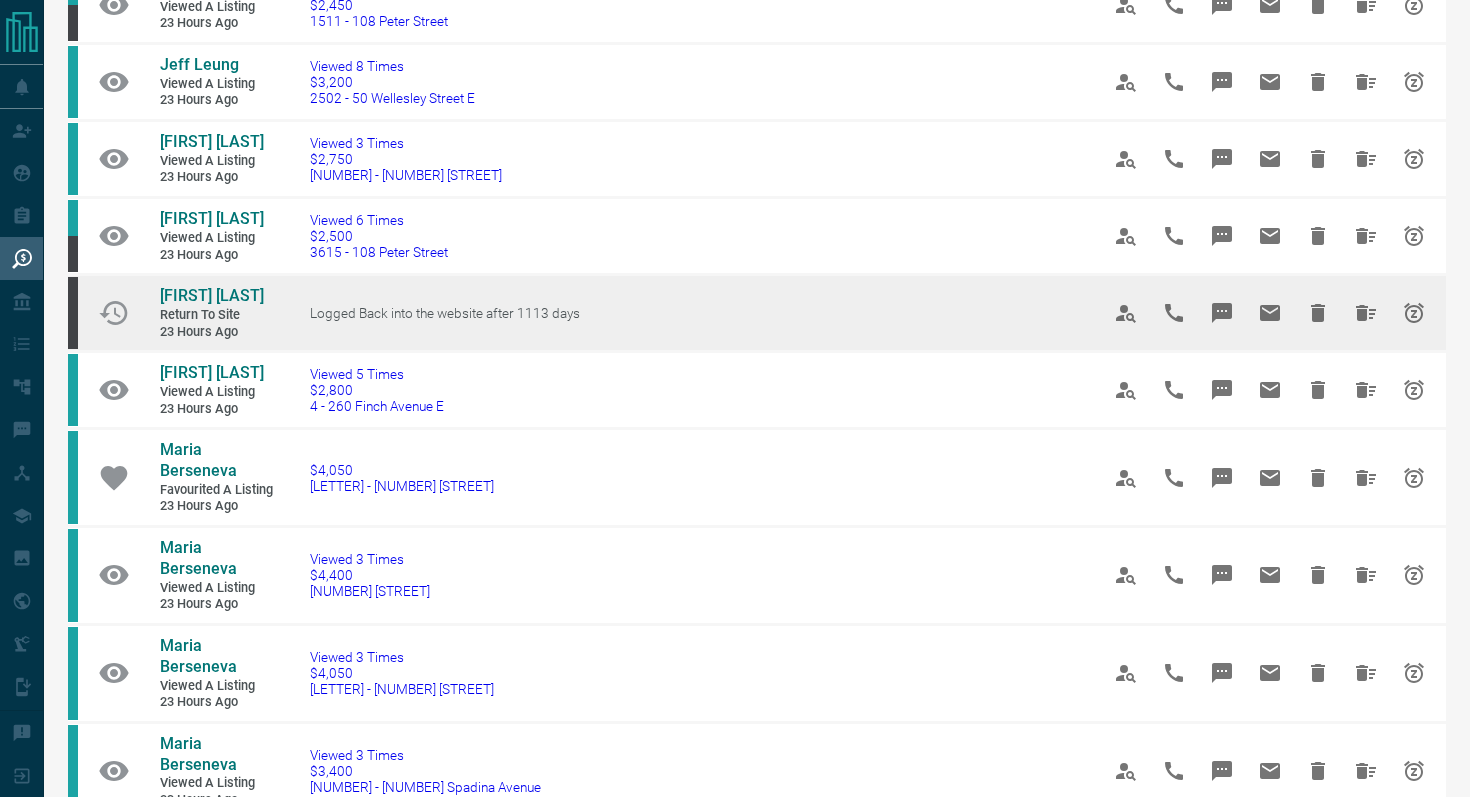 scroll, scrollTop: 430, scrollLeft: 0, axis: vertical 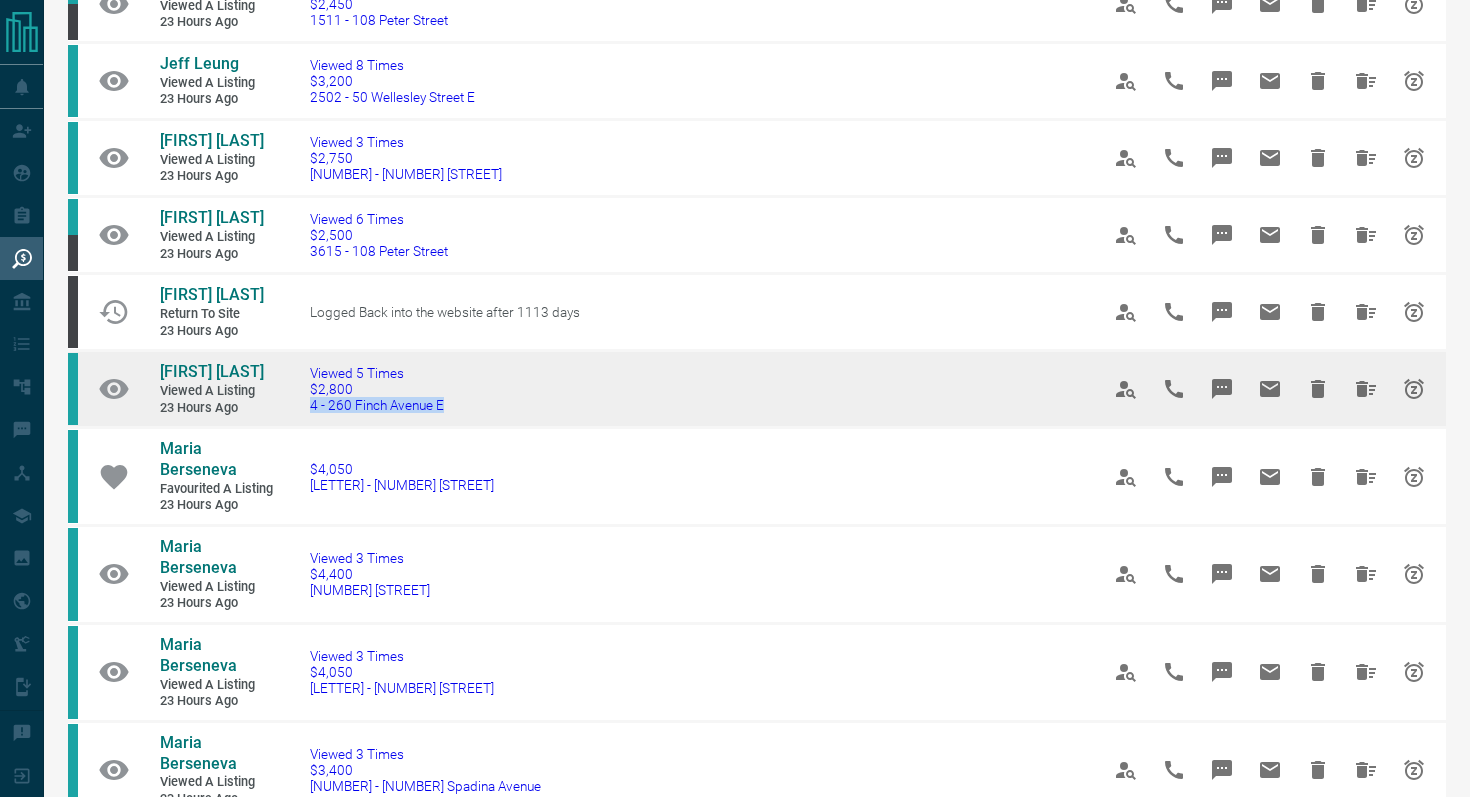 drag, startPoint x: 501, startPoint y: 409, endPoint x: 305, endPoint y: 408, distance: 196.00255 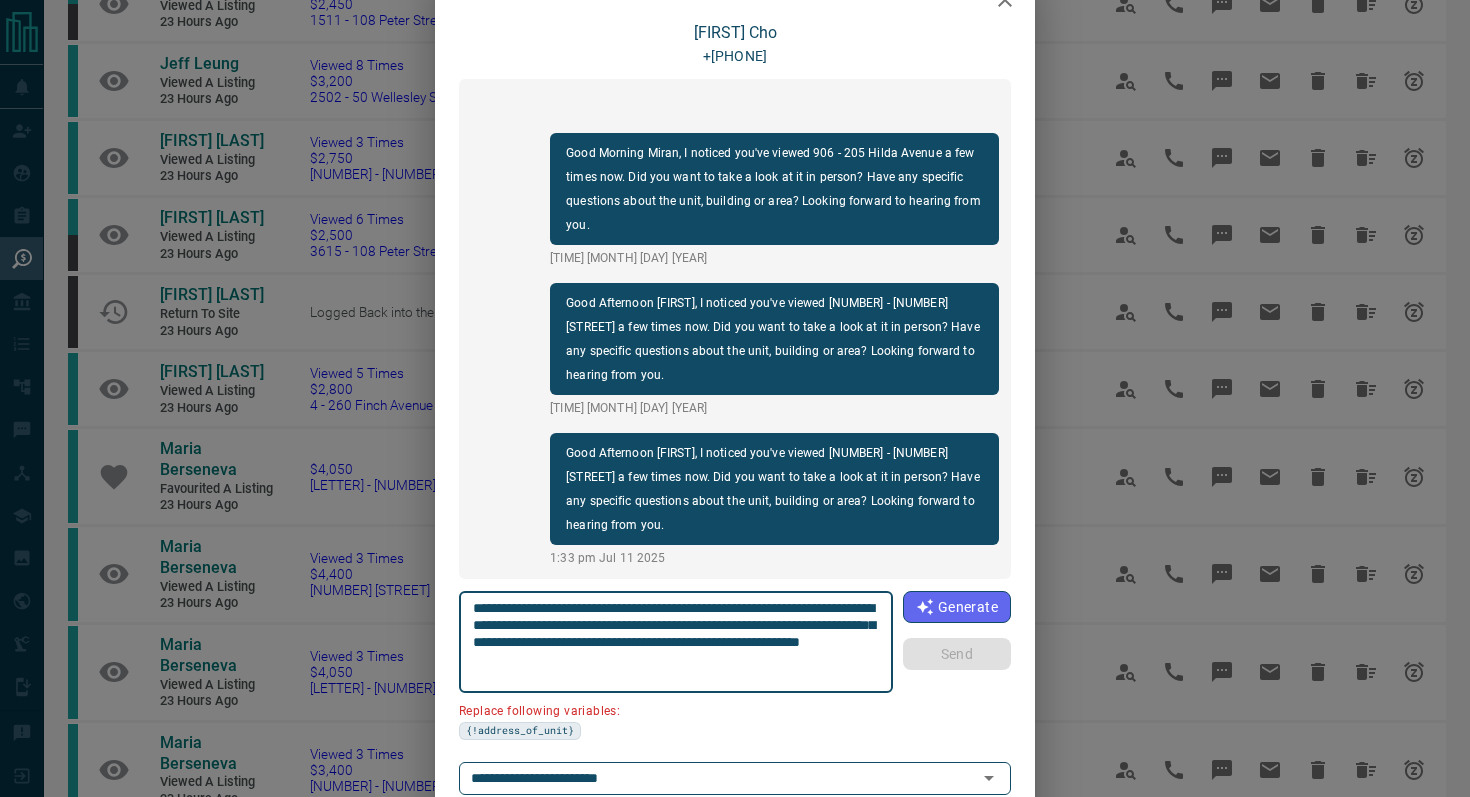 scroll, scrollTop: 56, scrollLeft: 0, axis: vertical 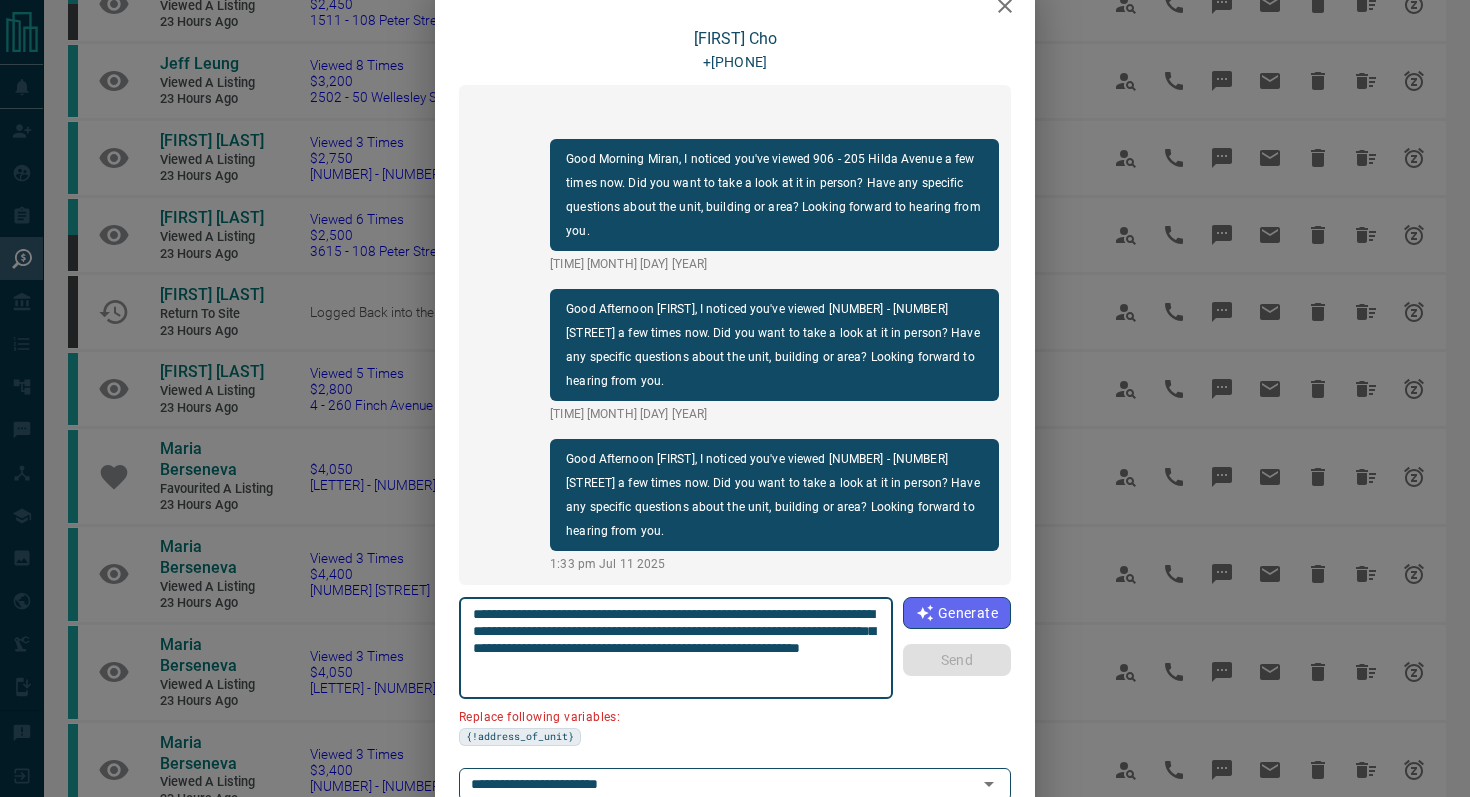 click at bounding box center [1005, 6] 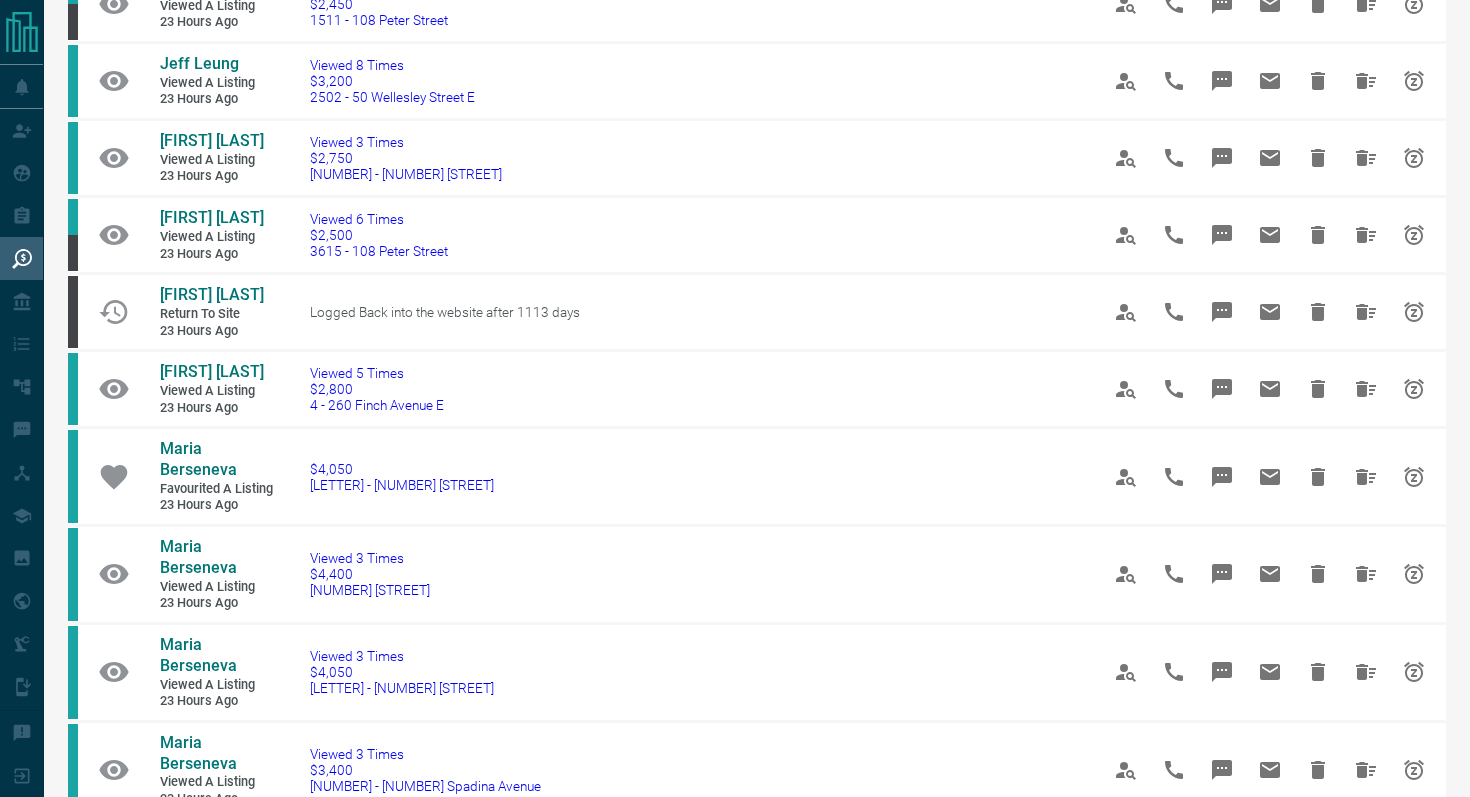 scroll, scrollTop: 0, scrollLeft: 0, axis: both 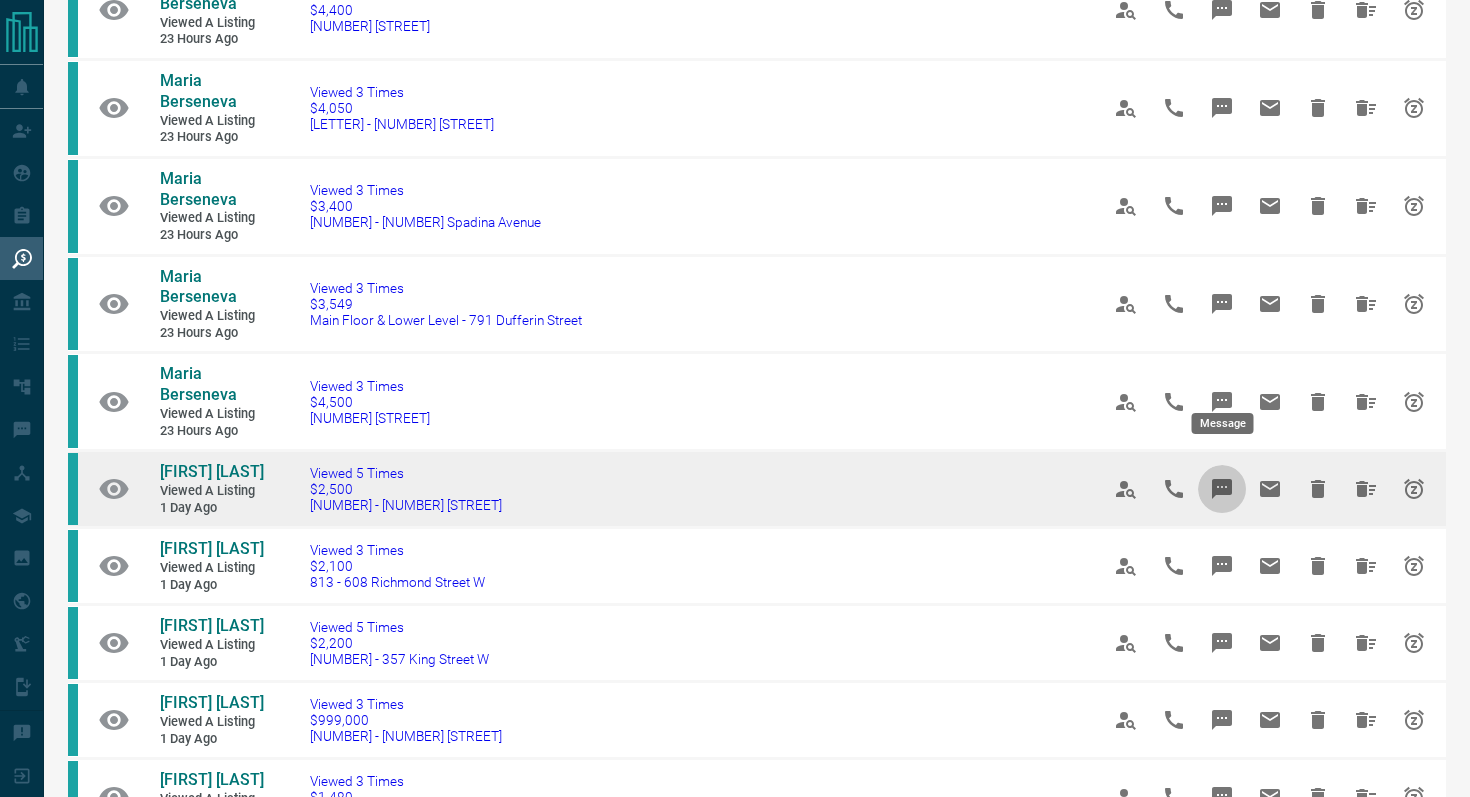 click at bounding box center (1222, 489) 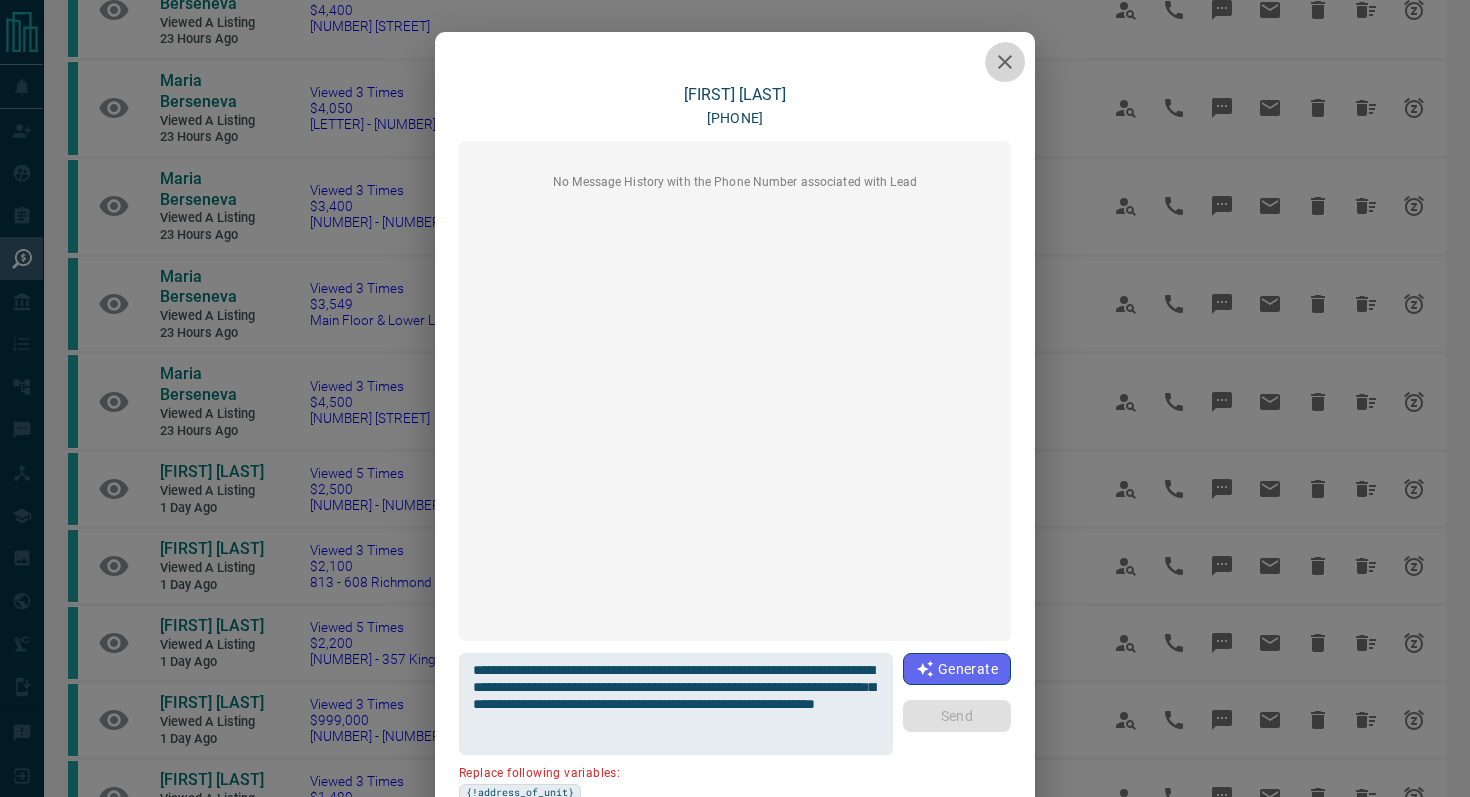 click 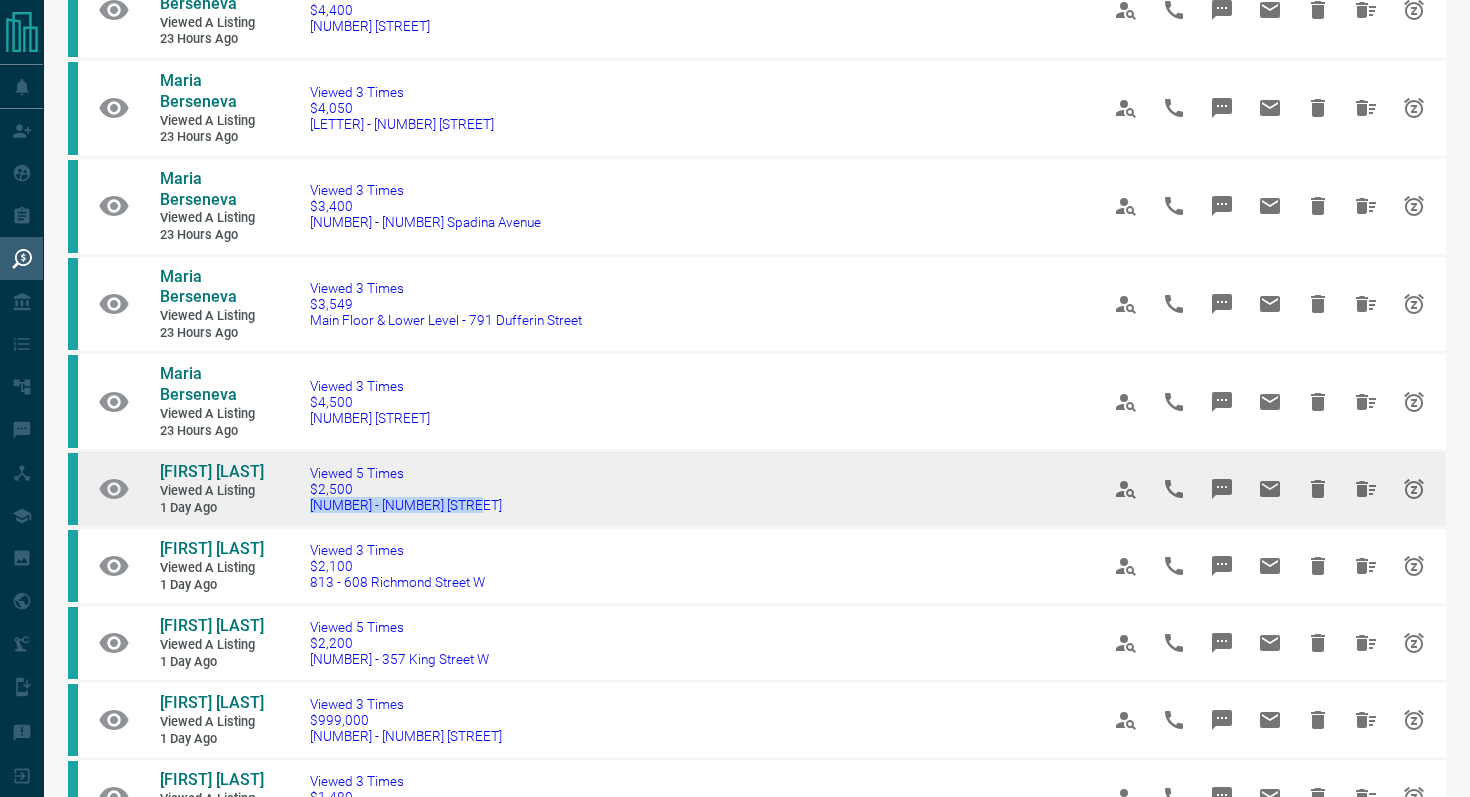 drag, startPoint x: 542, startPoint y: 405, endPoint x: 298, endPoint y: 392, distance: 244.34607 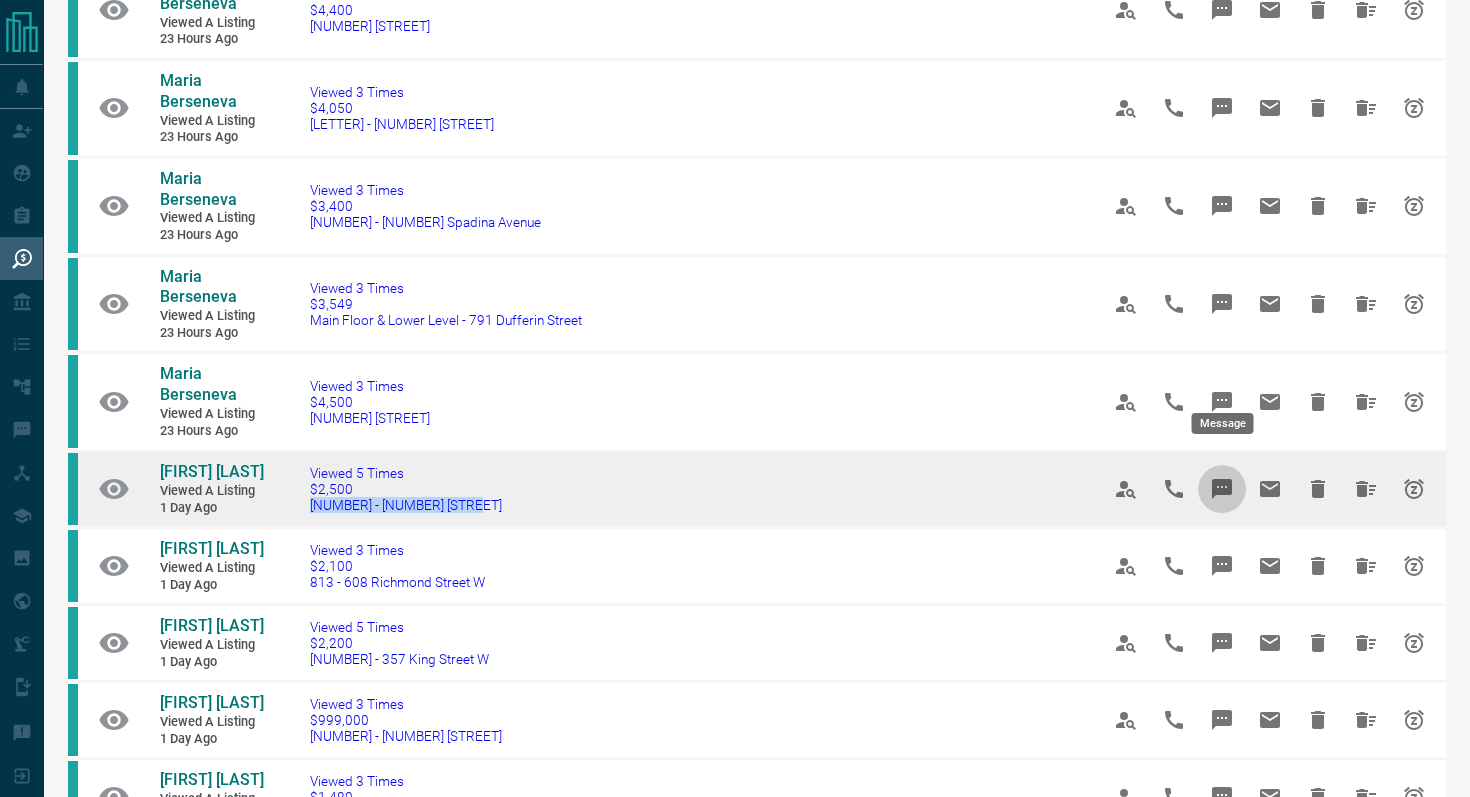 click 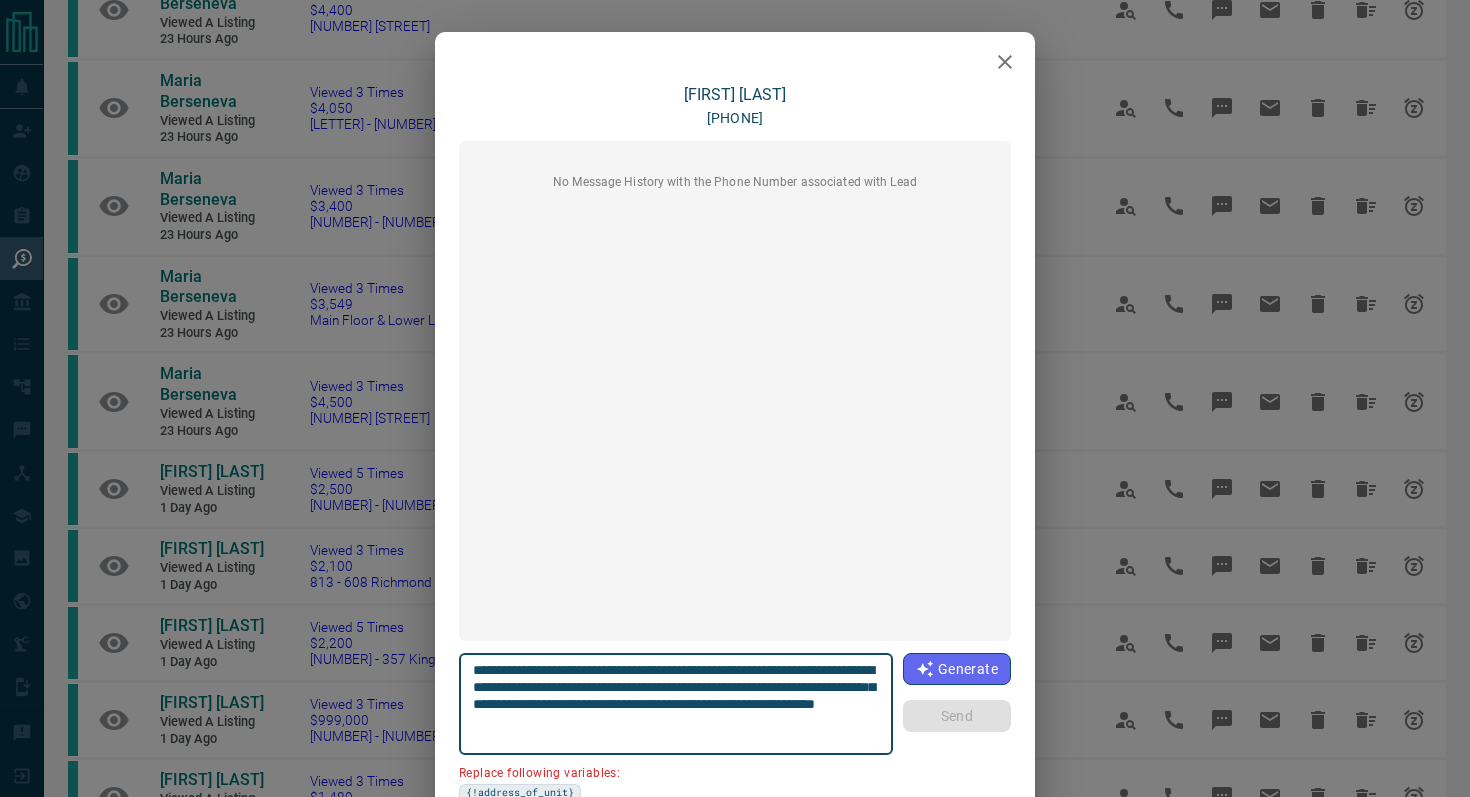 scroll, scrollTop: 168, scrollLeft: 0, axis: vertical 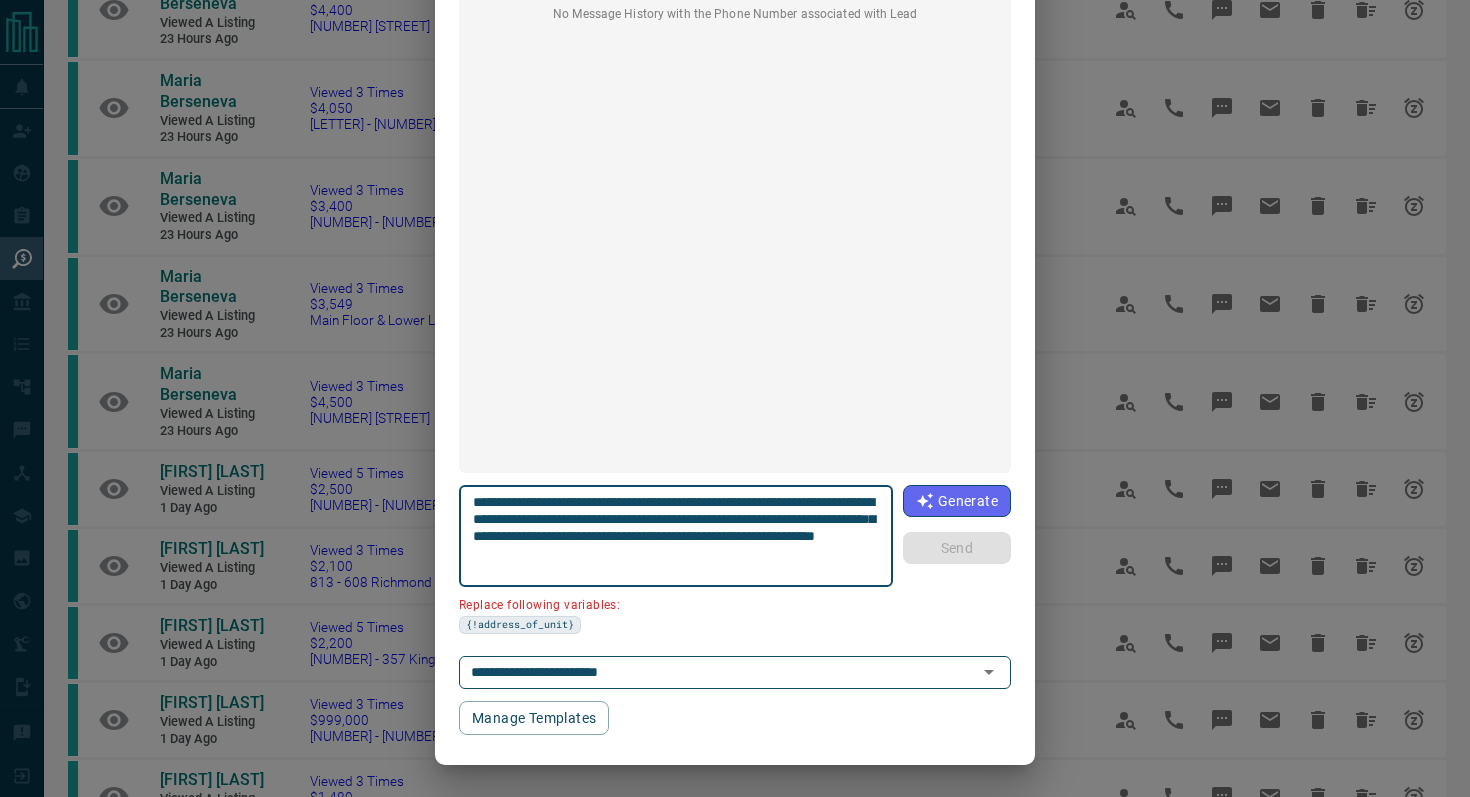drag, startPoint x: 585, startPoint y: 519, endPoint x: 428, endPoint y: 519, distance: 157 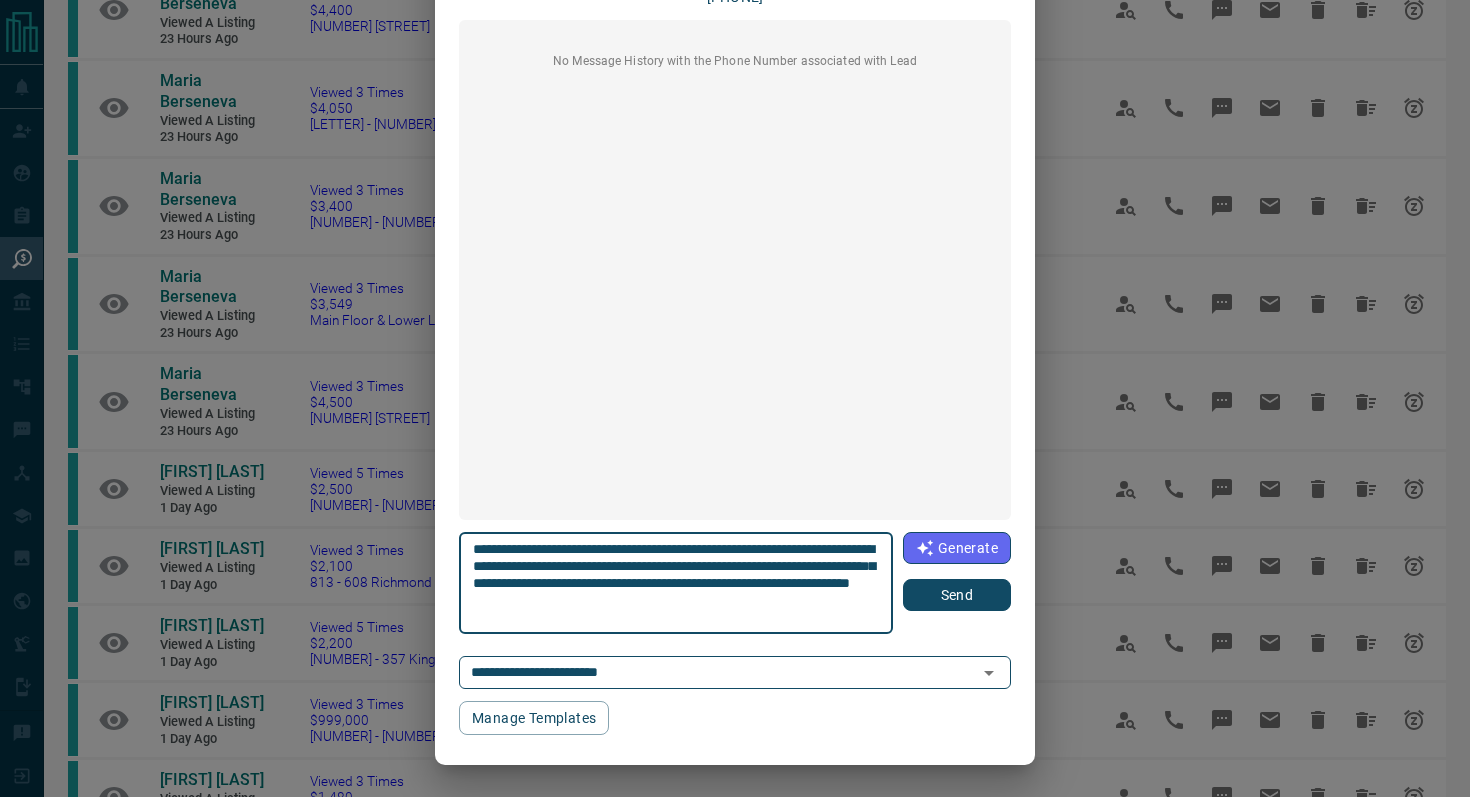 scroll, scrollTop: 121, scrollLeft: 0, axis: vertical 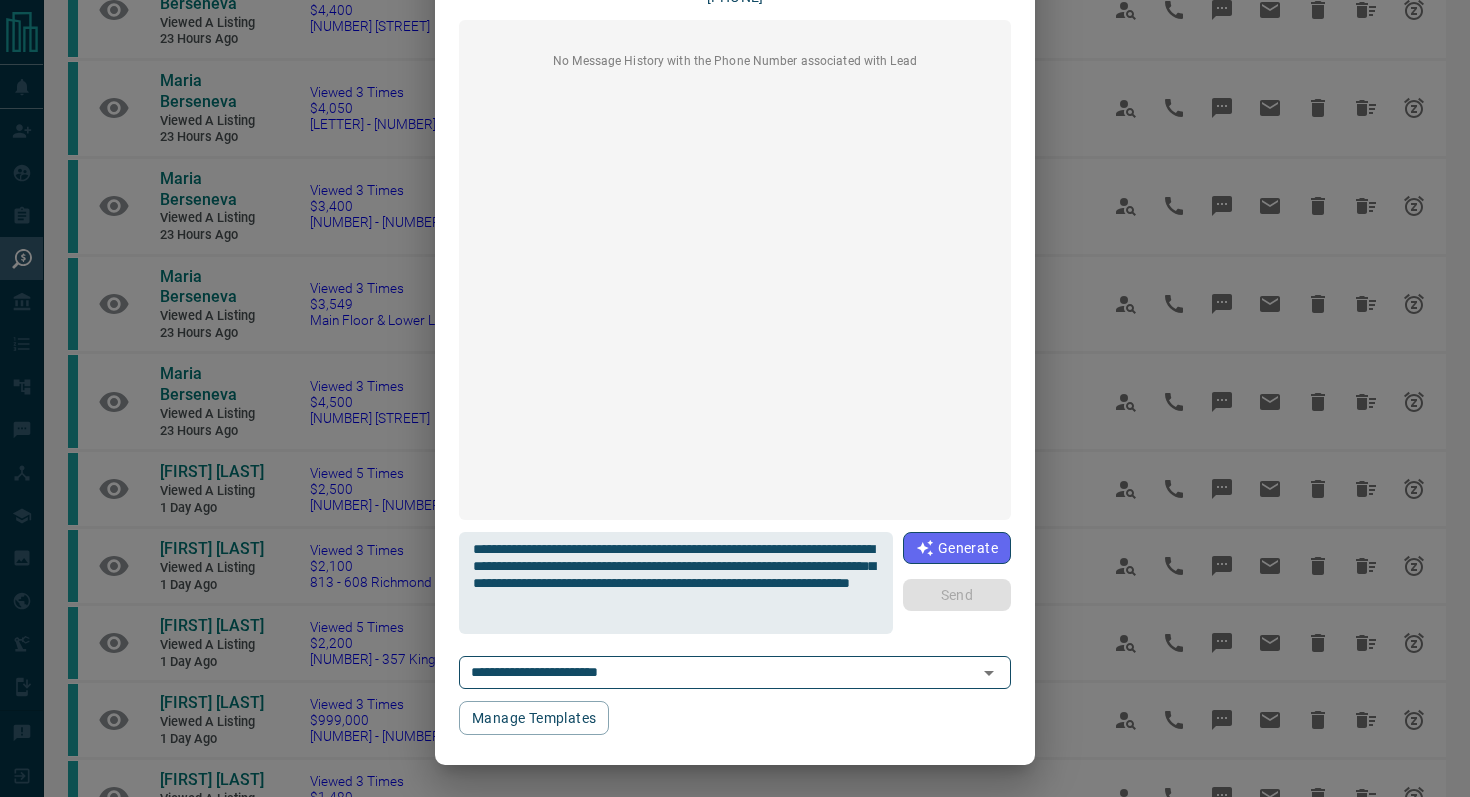 type 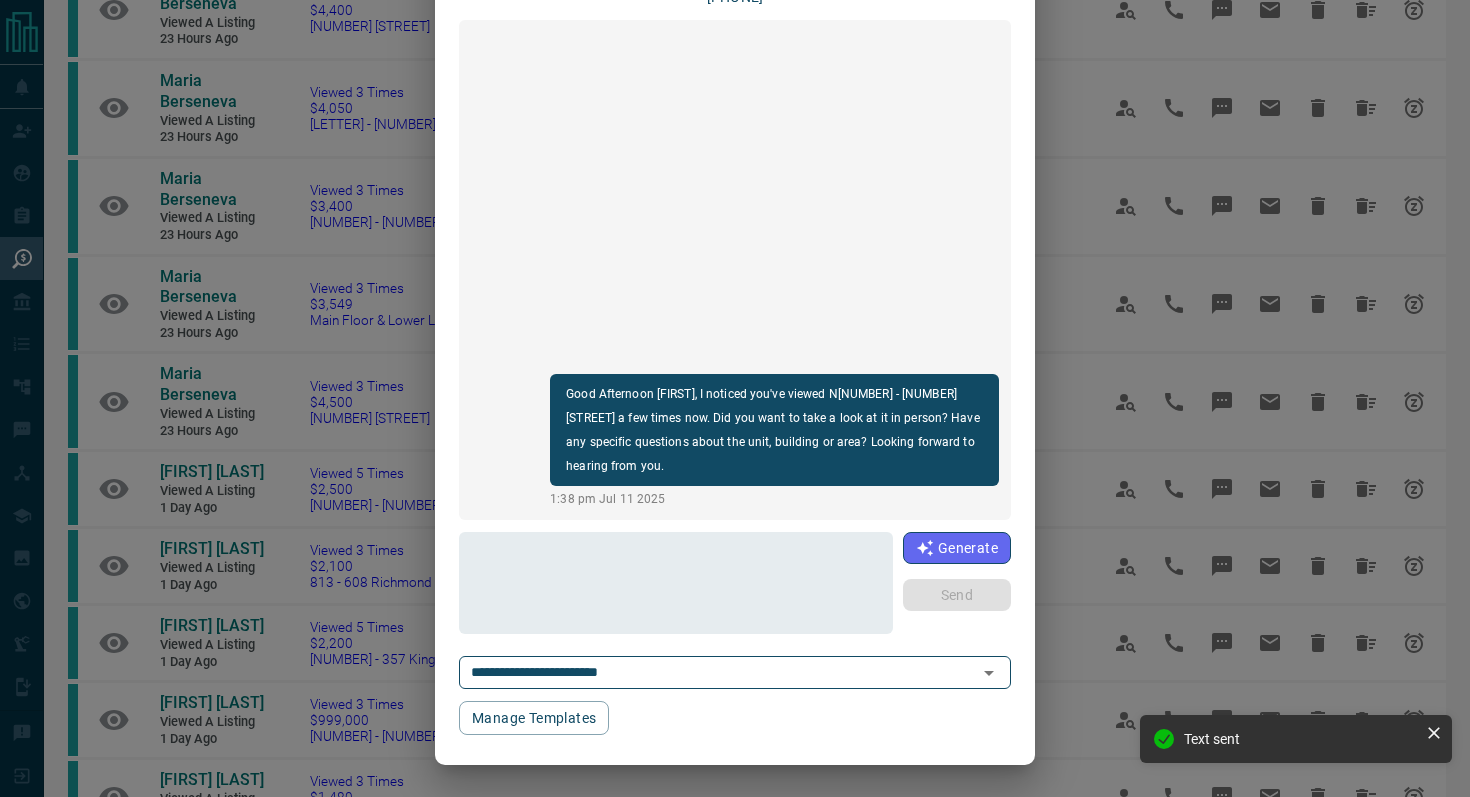 scroll, scrollTop: 0, scrollLeft: 0, axis: both 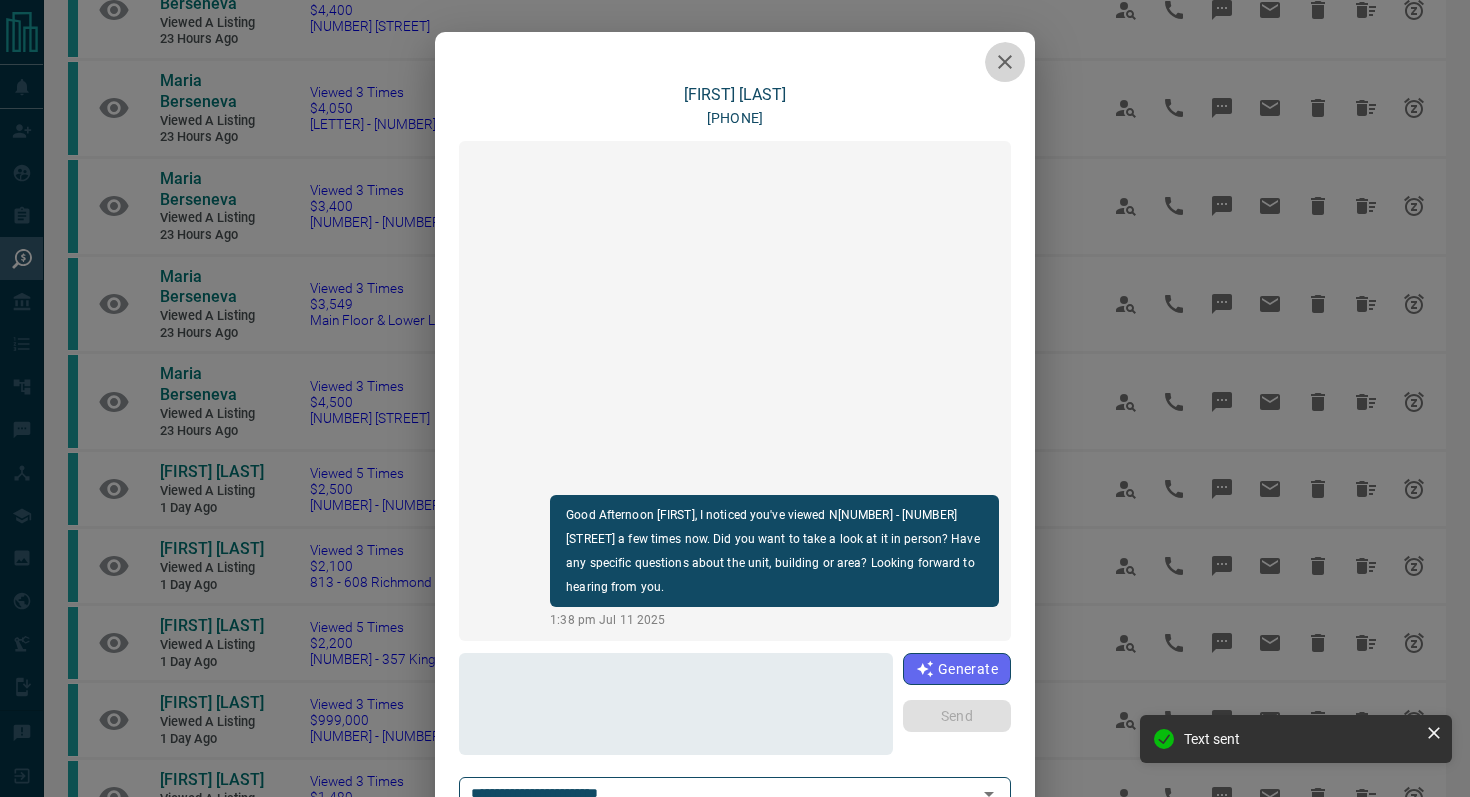 click 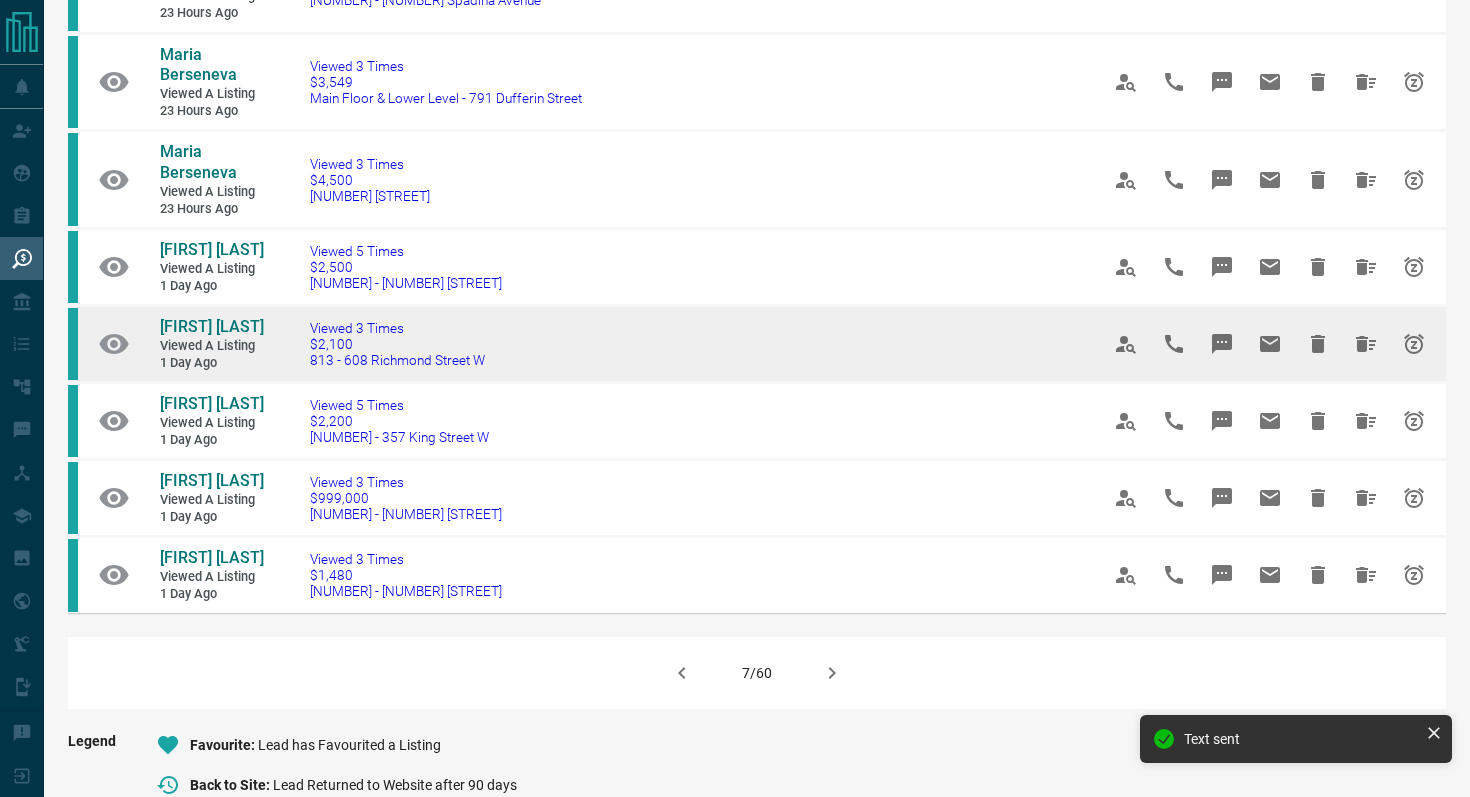 scroll, scrollTop: 1217, scrollLeft: 0, axis: vertical 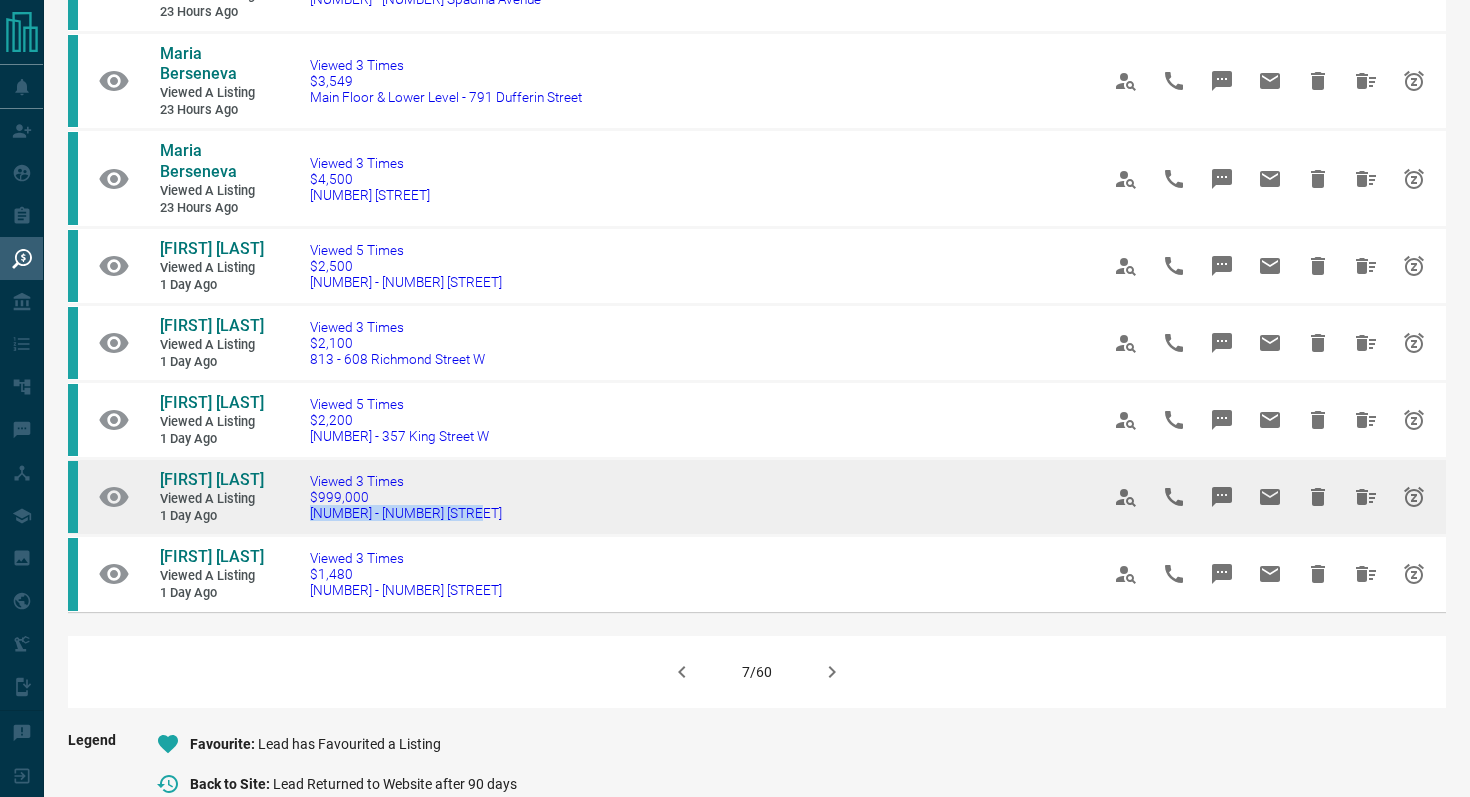 drag, startPoint x: 521, startPoint y: 418, endPoint x: 306, endPoint y: 416, distance: 215.00931 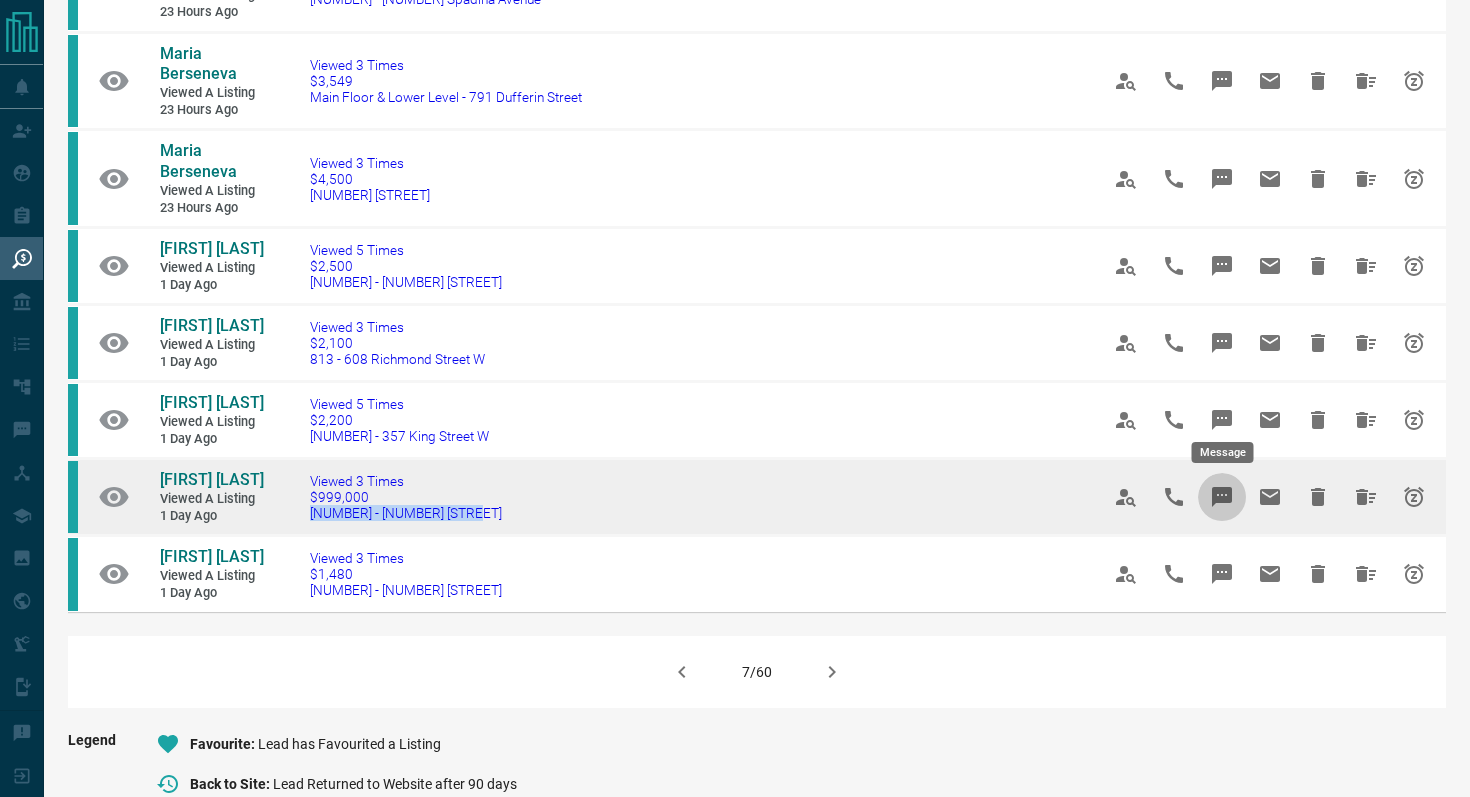 click 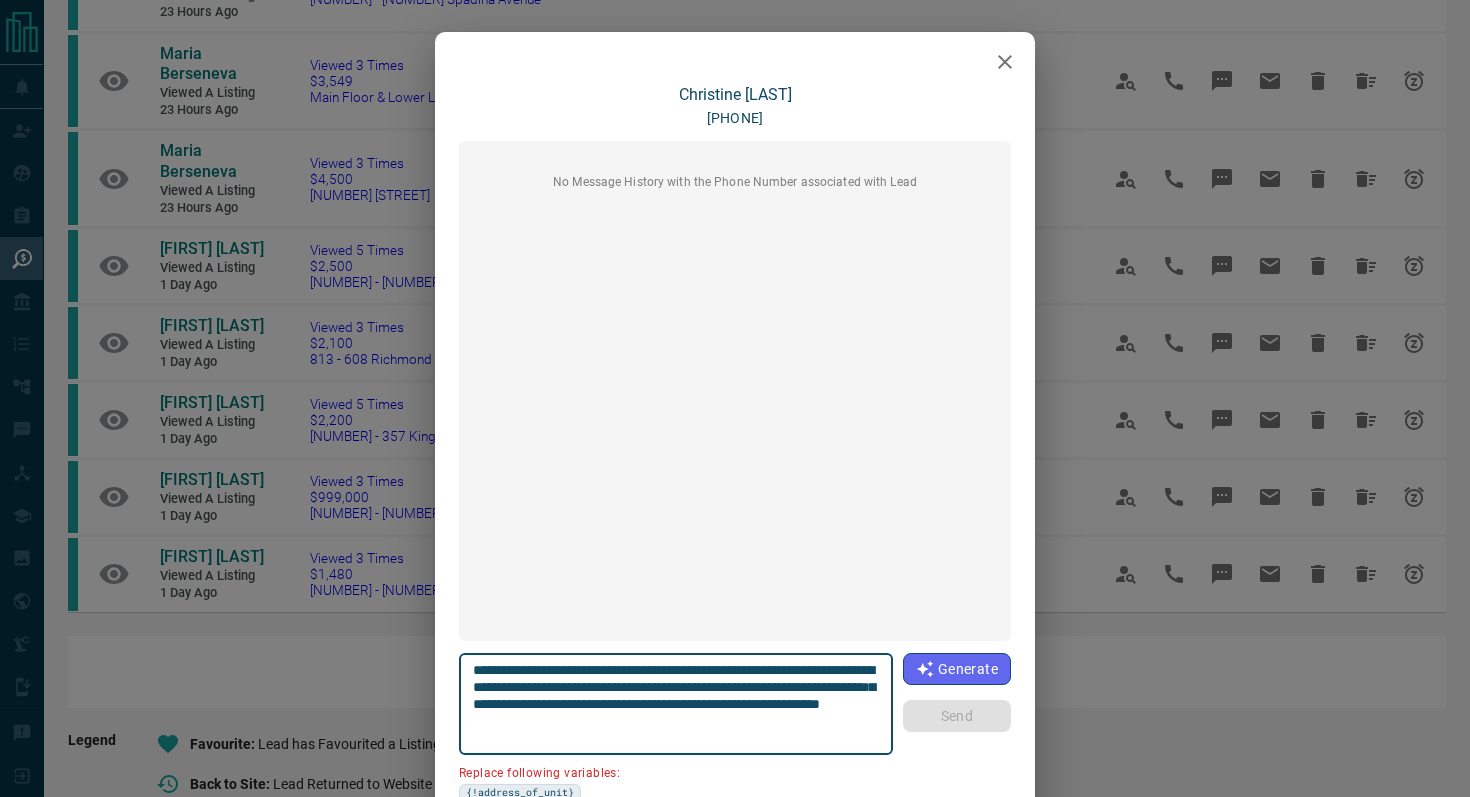 scroll, scrollTop: 168, scrollLeft: 0, axis: vertical 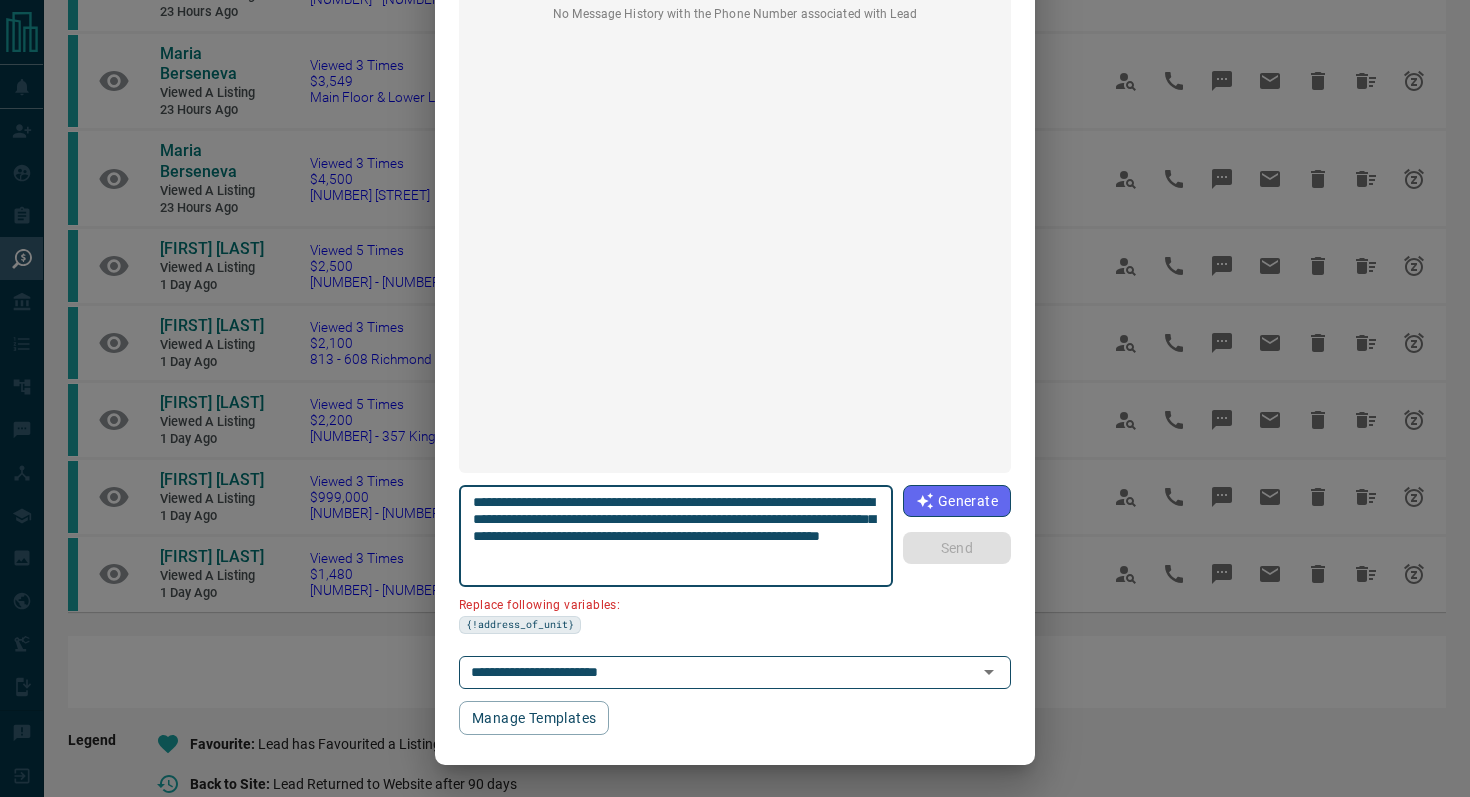 drag, startPoint x: 587, startPoint y: 517, endPoint x: 404, endPoint y: 517, distance: 183 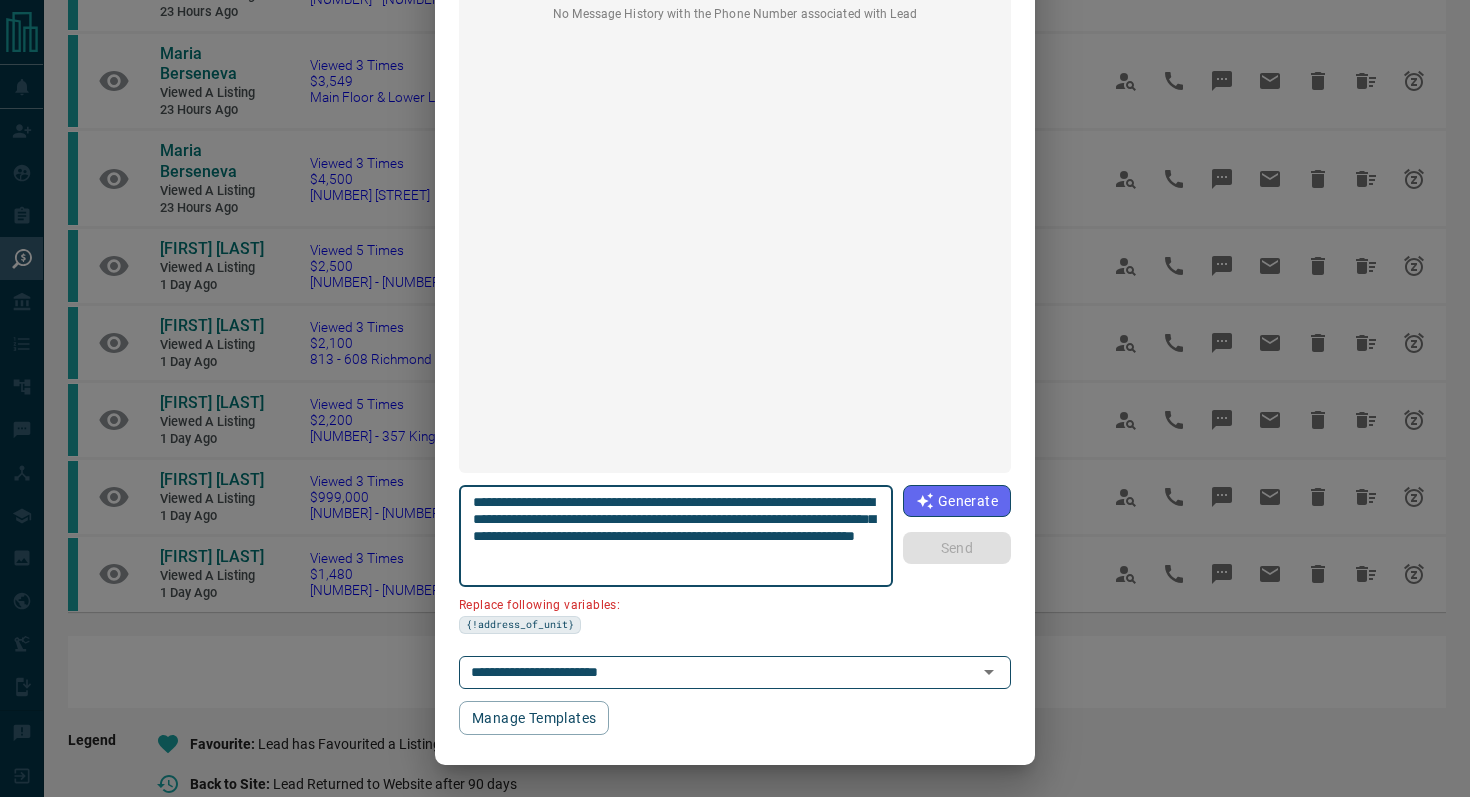 scroll, scrollTop: 121, scrollLeft: 0, axis: vertical 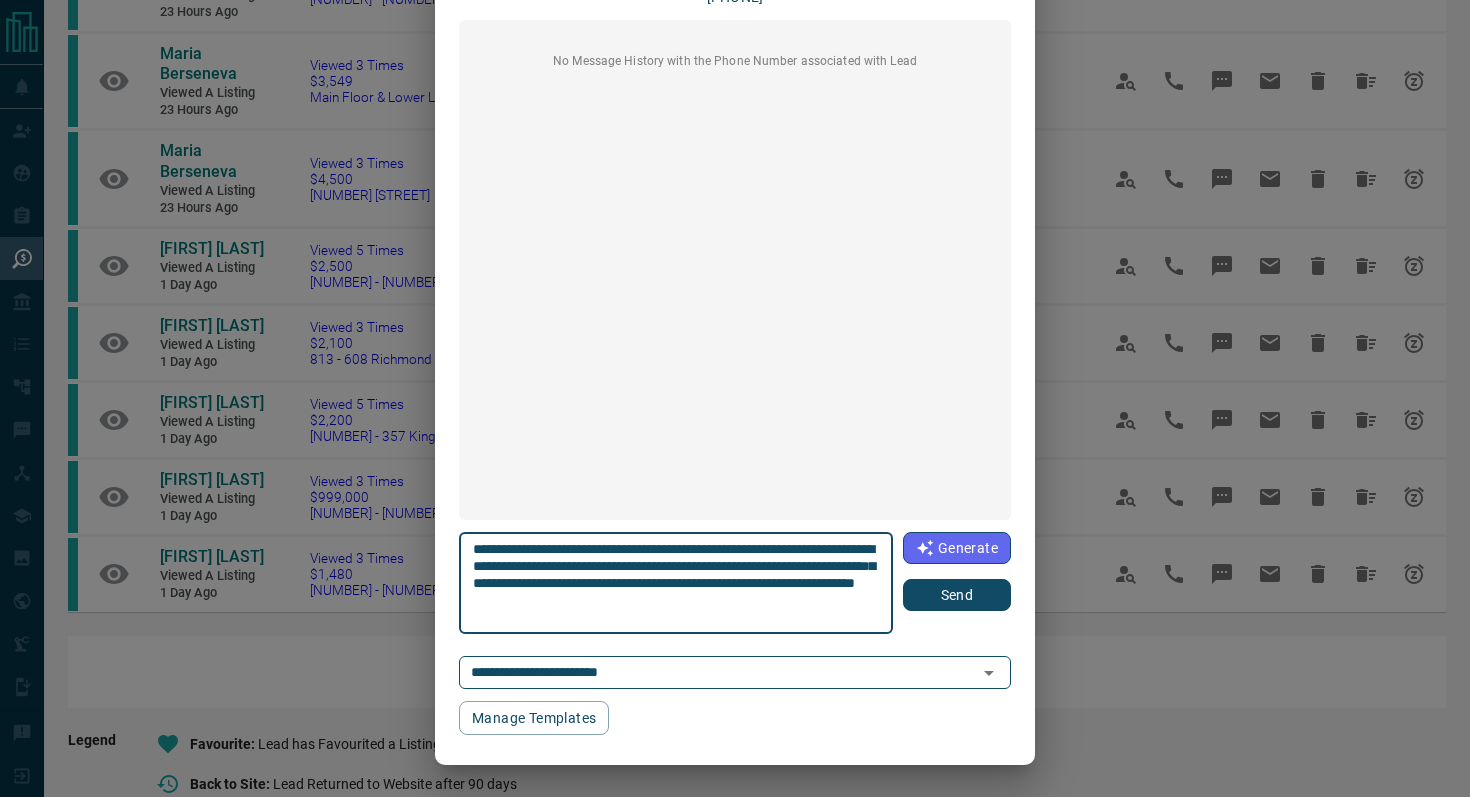 type on "**********" 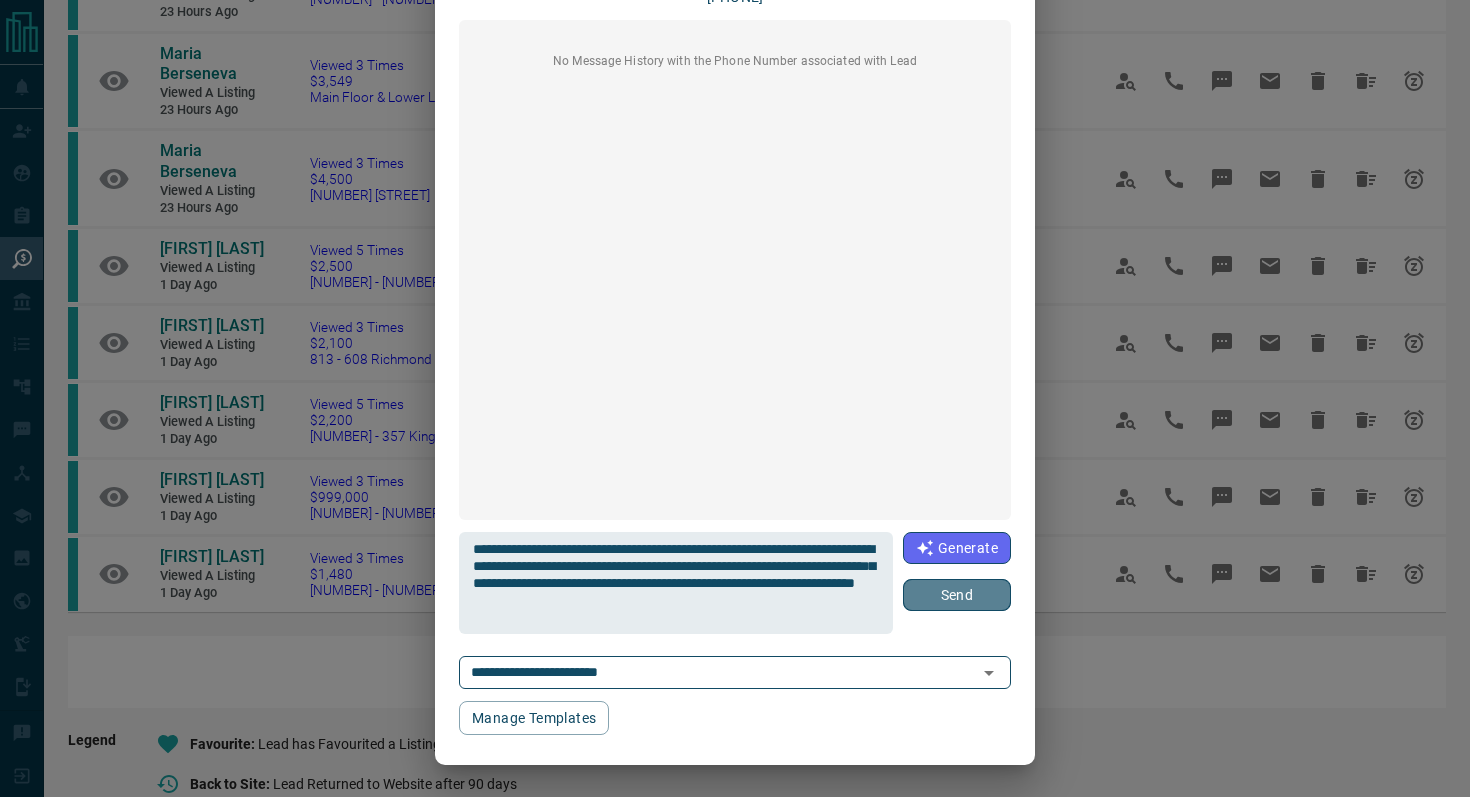click on "Send" at bounding box center (957, 595) 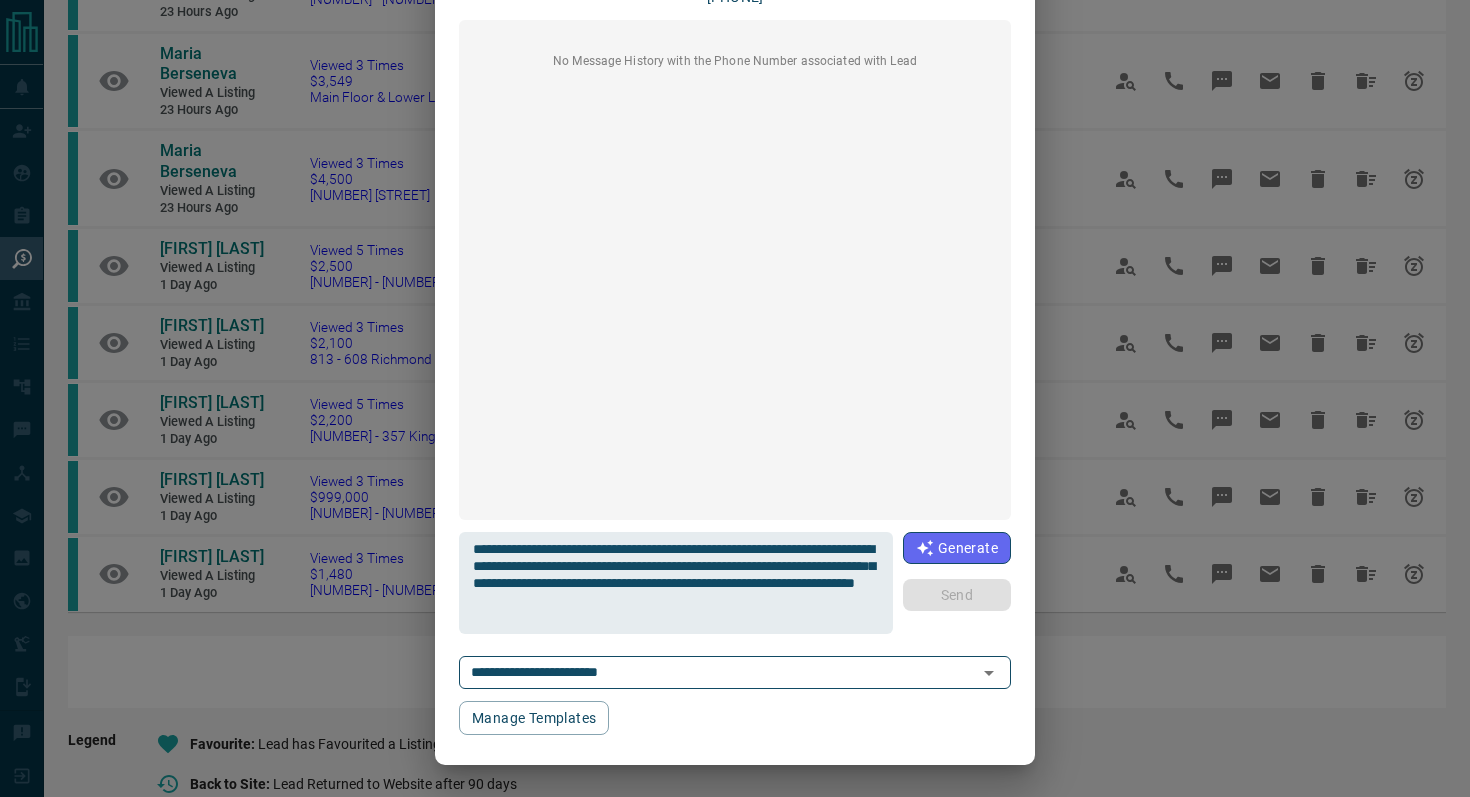 type 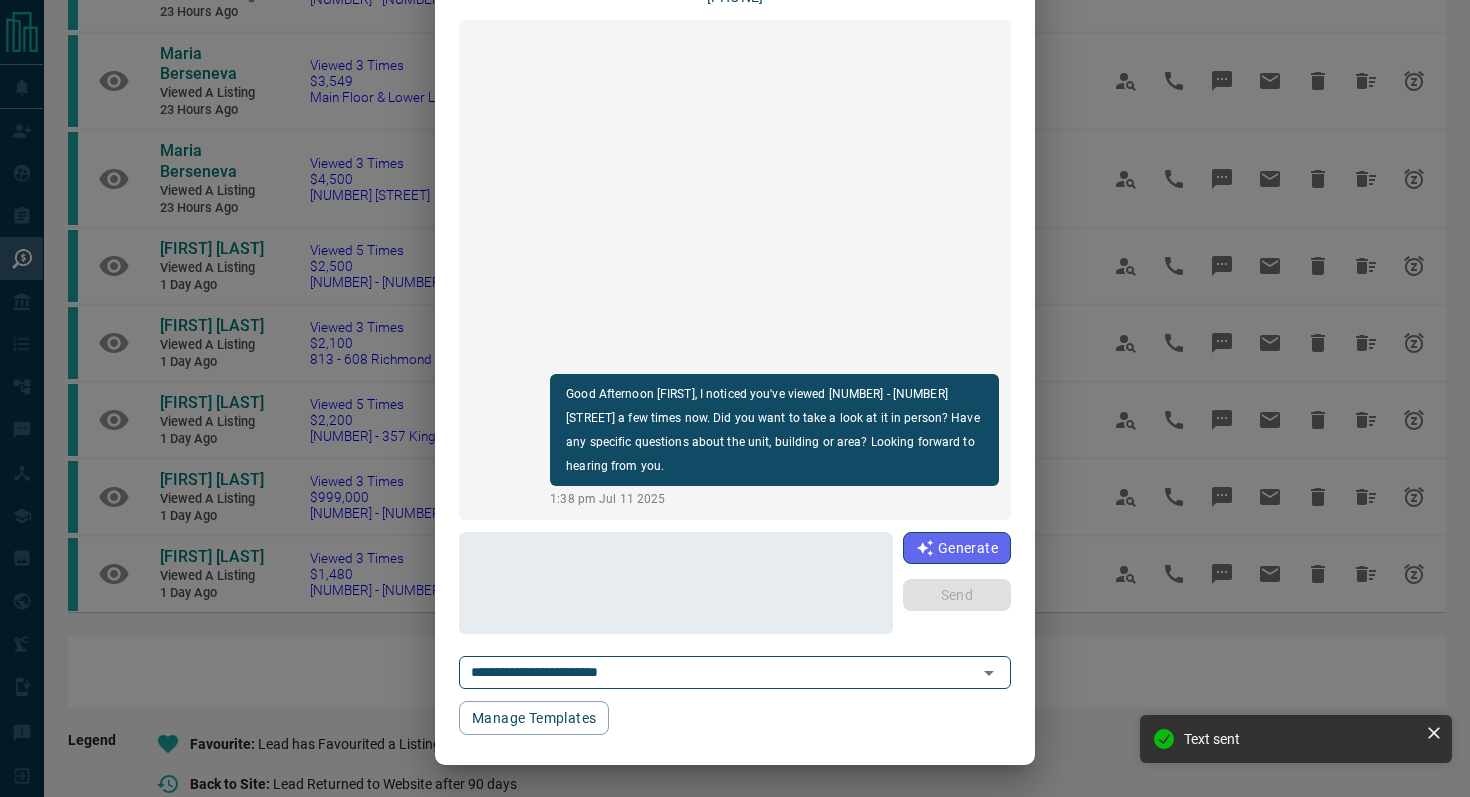 scroll, scrollTop: 0, scrollLeft: 0, axis: both 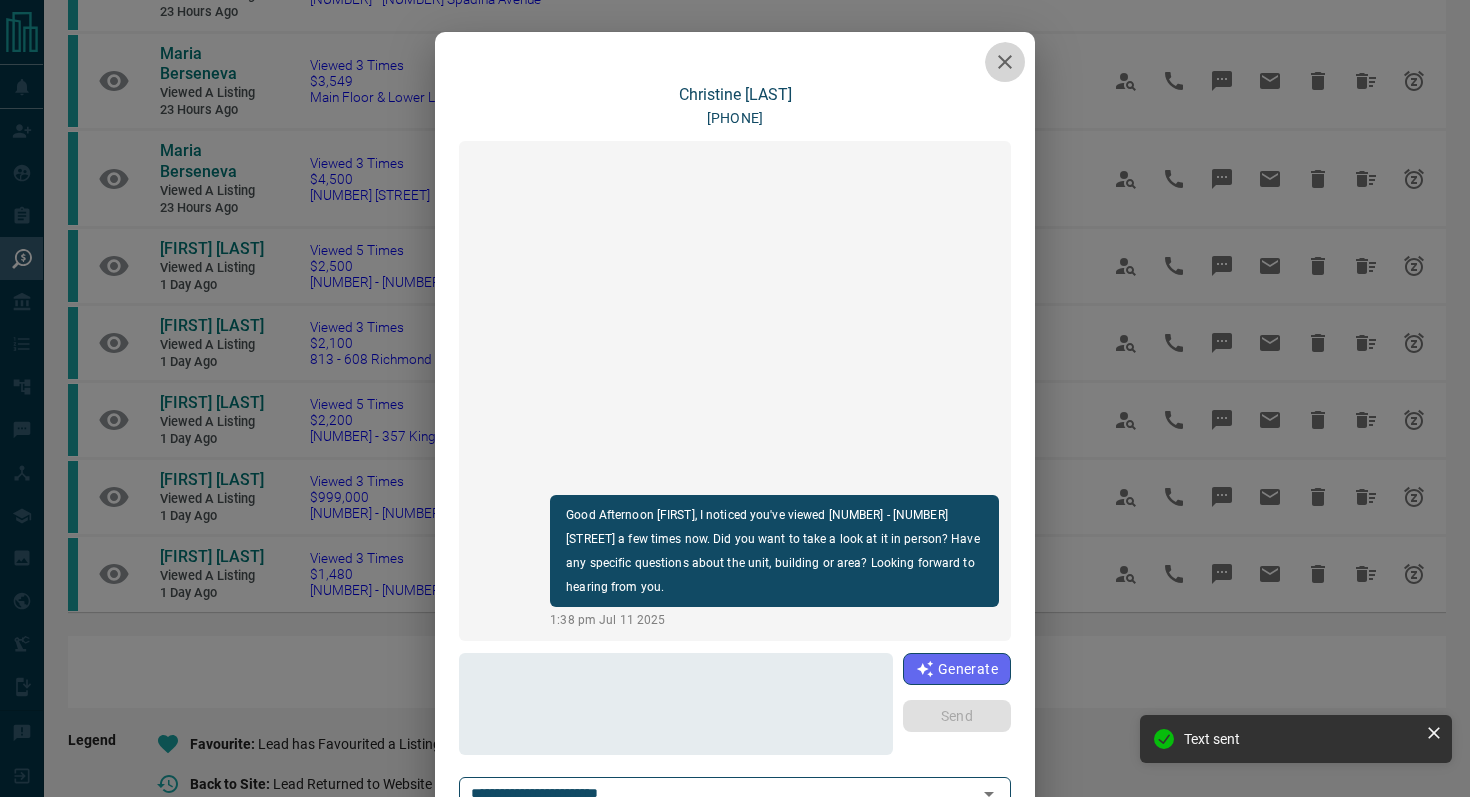 click 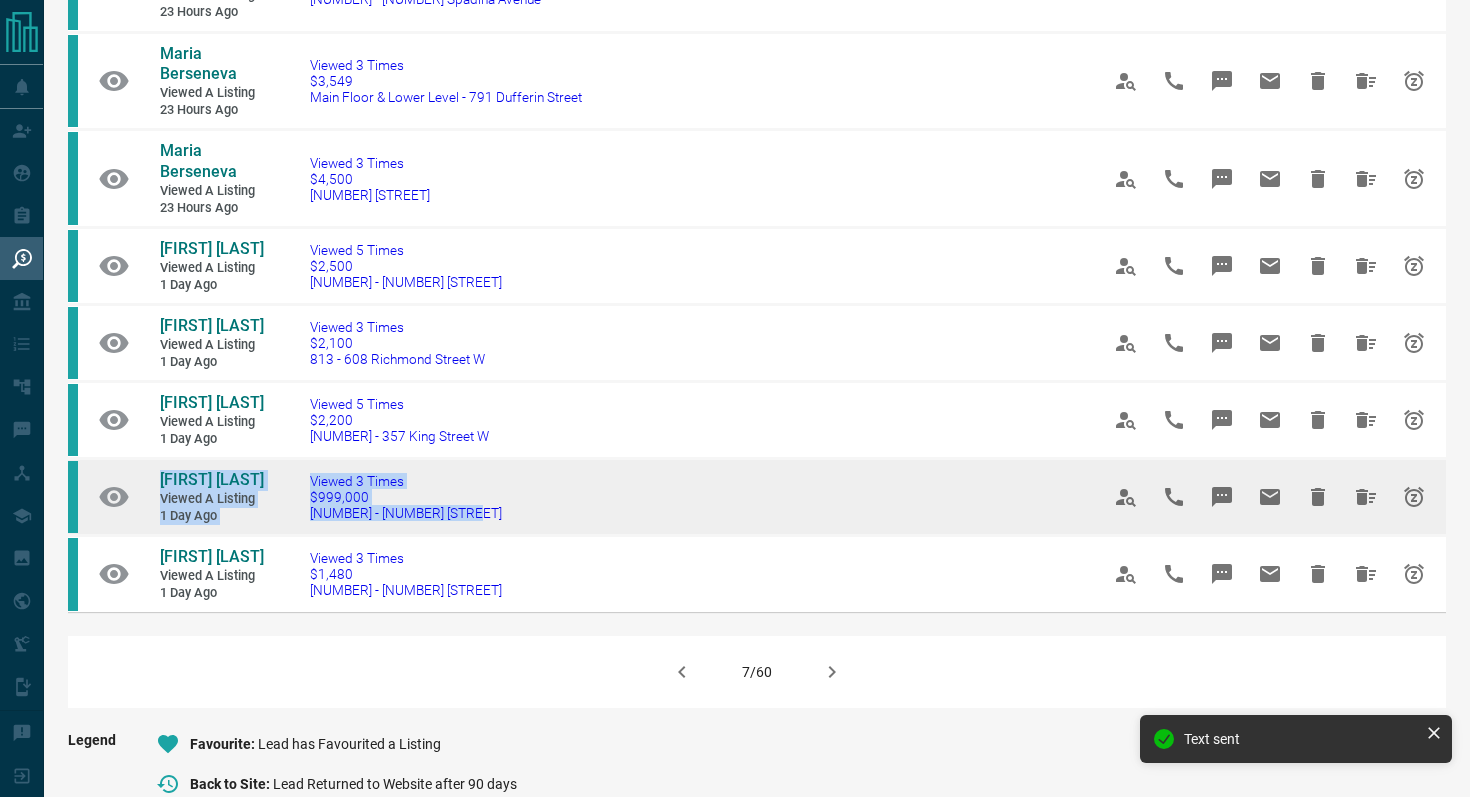 drag, startPoint x: 516, startPoint y: 441, endPoint x: 145, endPoint y: 375, distance: 376.8249 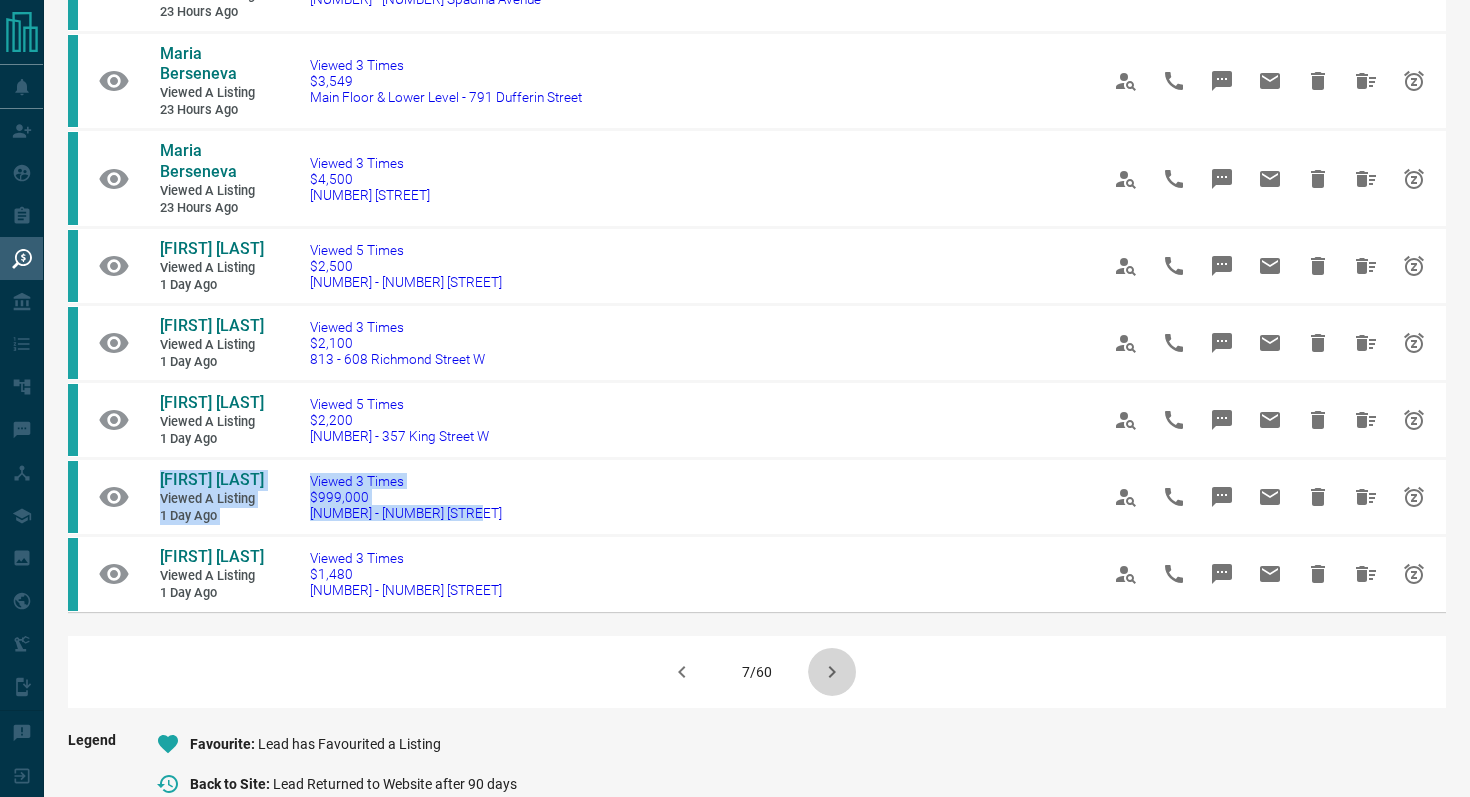 click 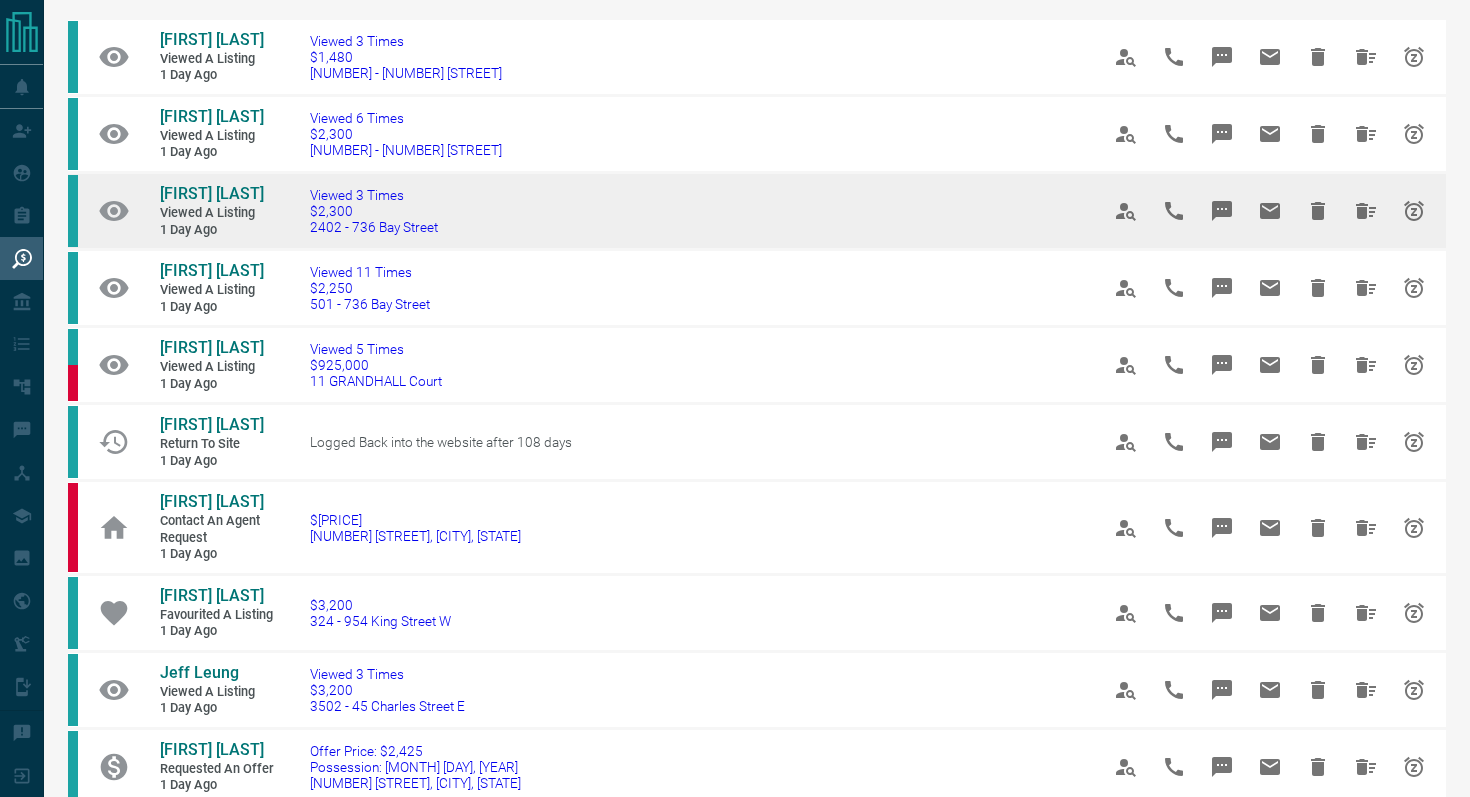 scroll, scrollTop: 140, scrollLeft: 0, axis: vertical 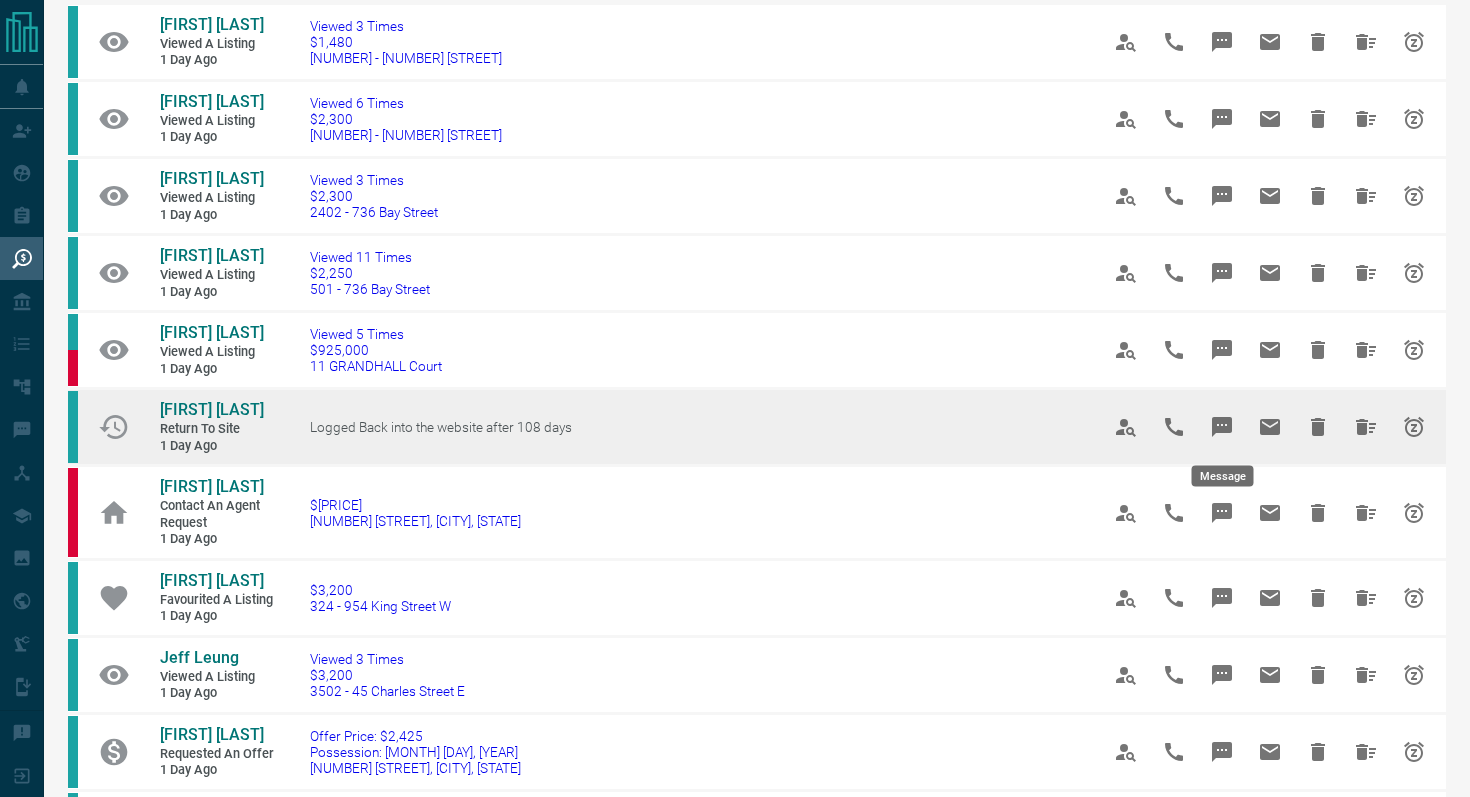 click 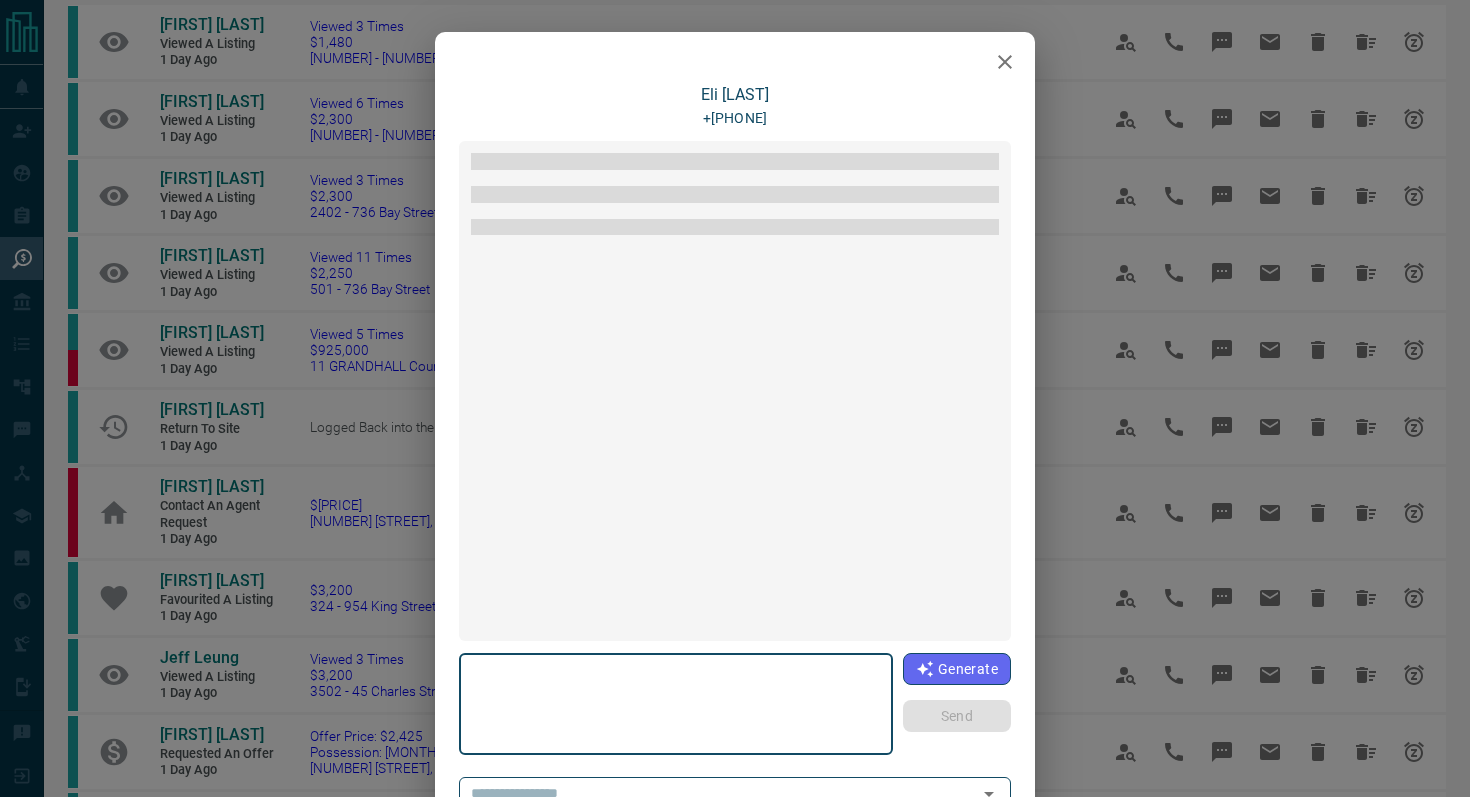 type on "**********" 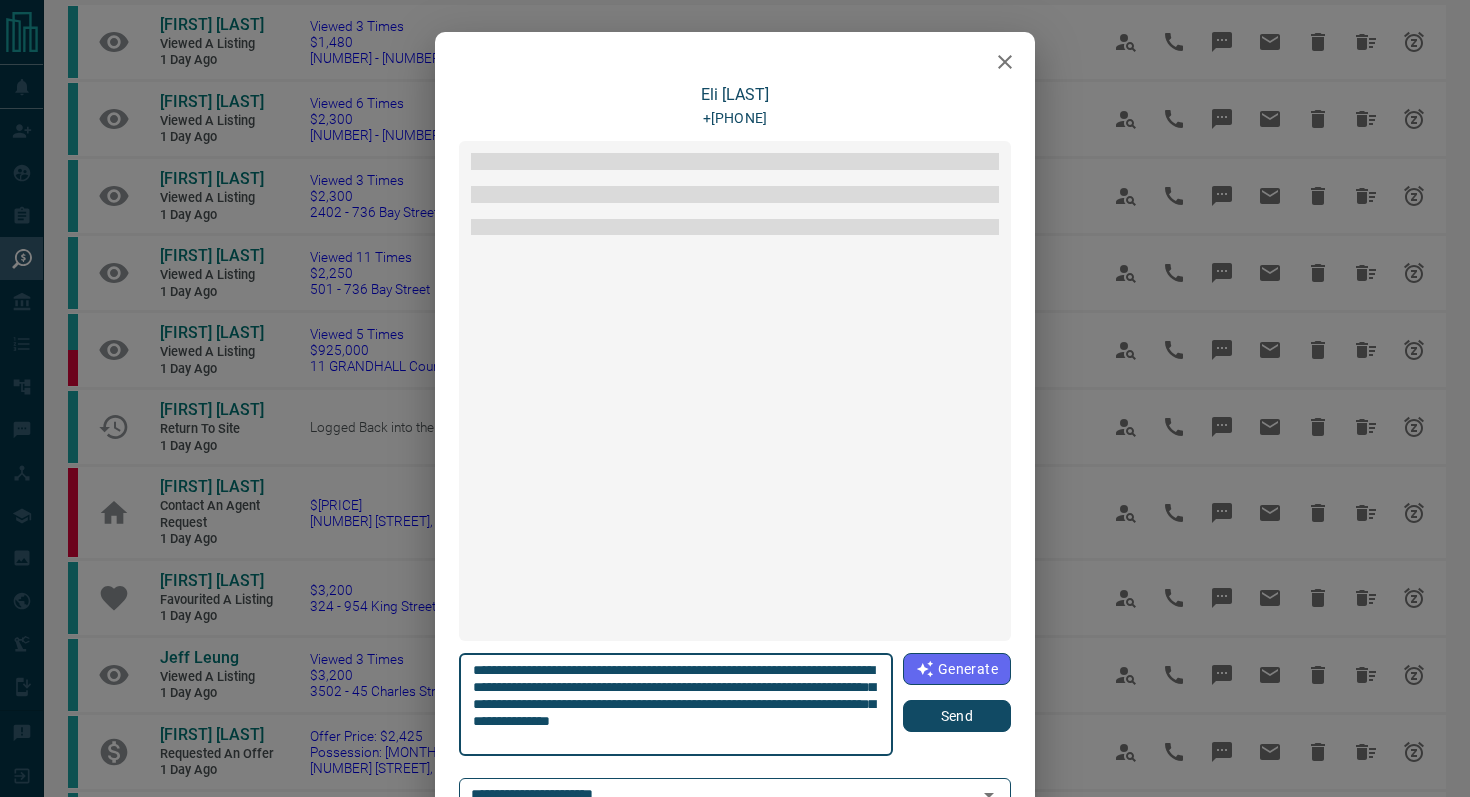 scroll, scrollTop: 2808, scrollLeft: 0, axis: vertical 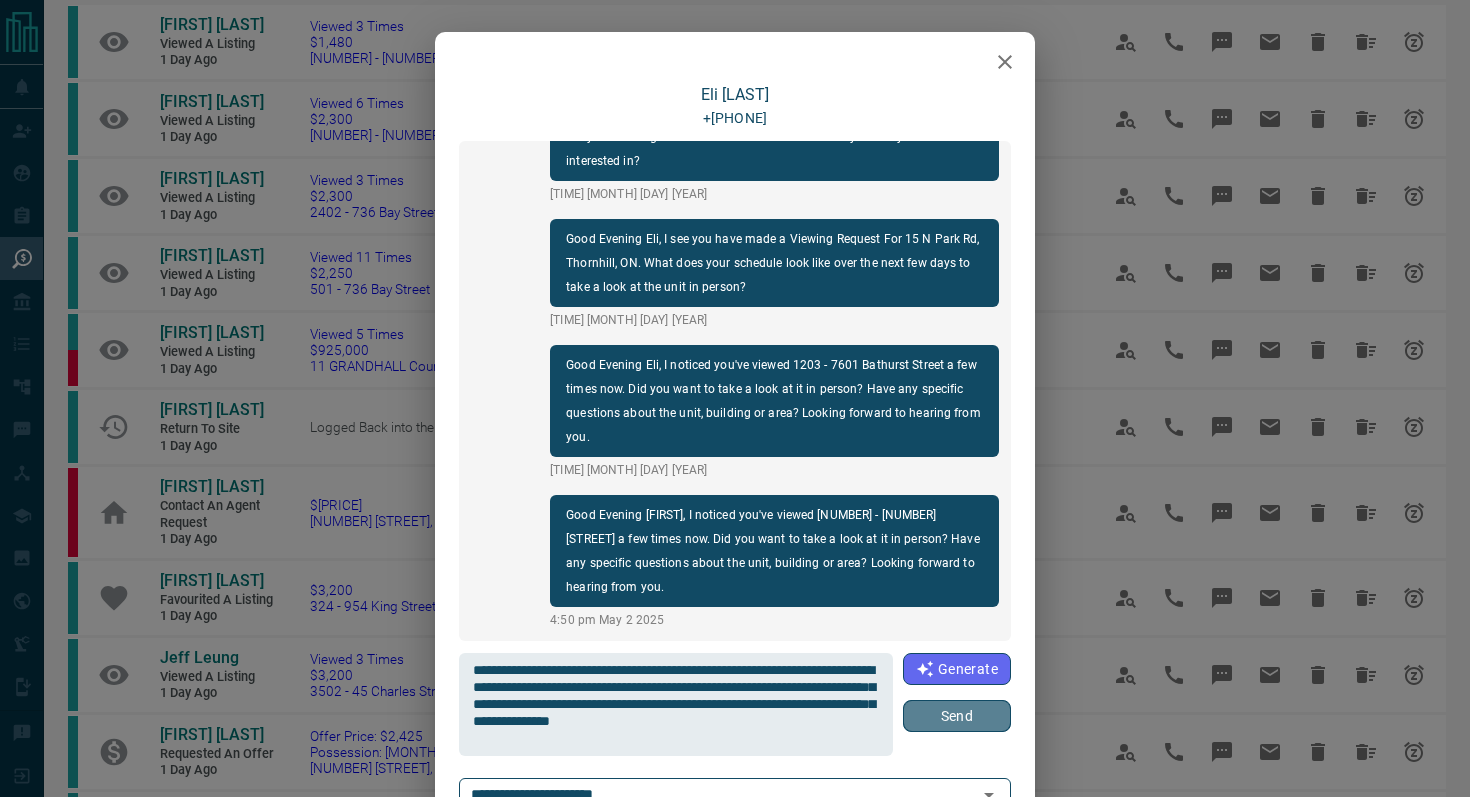 click on "Send" at bounding box center [957, 716] 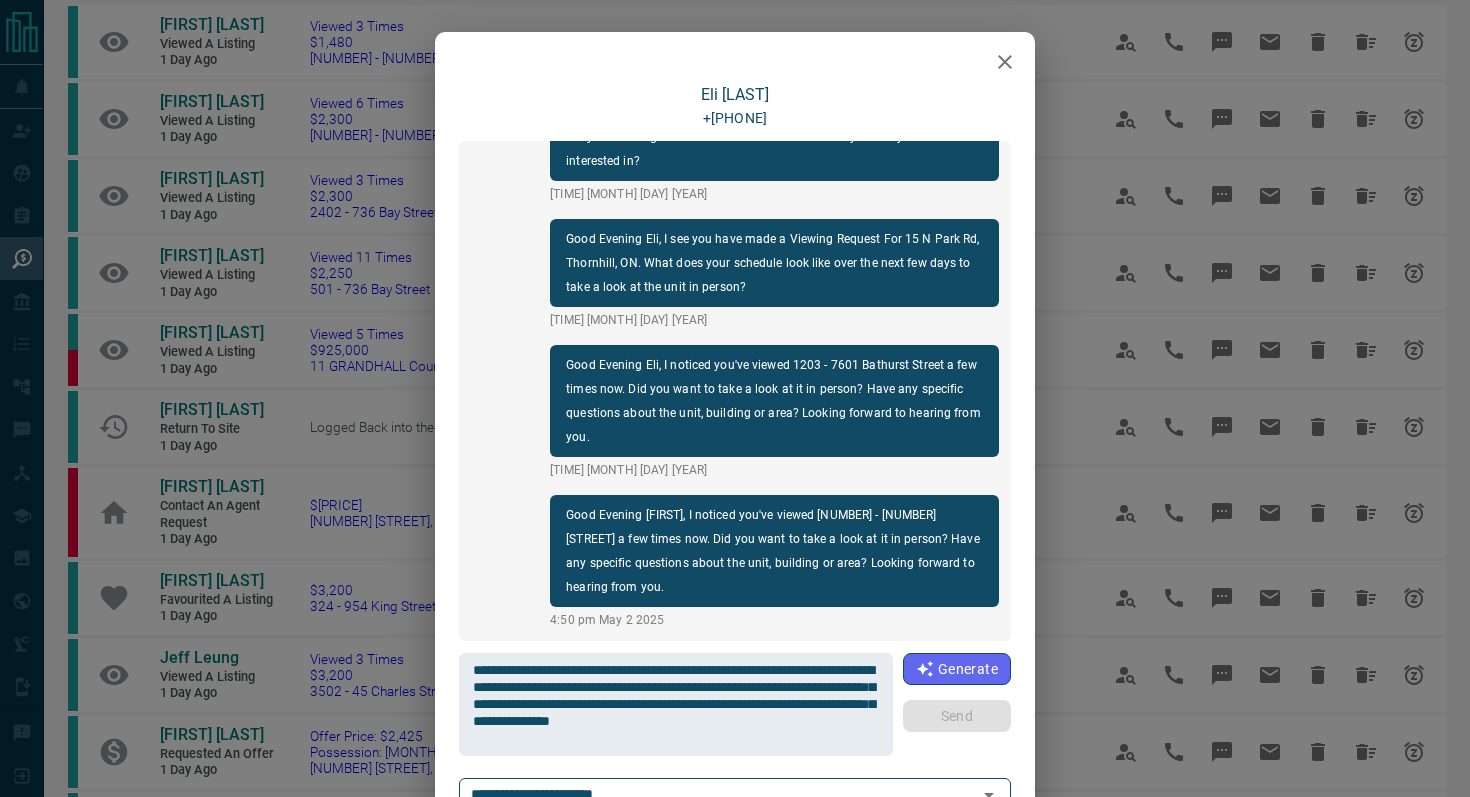 type 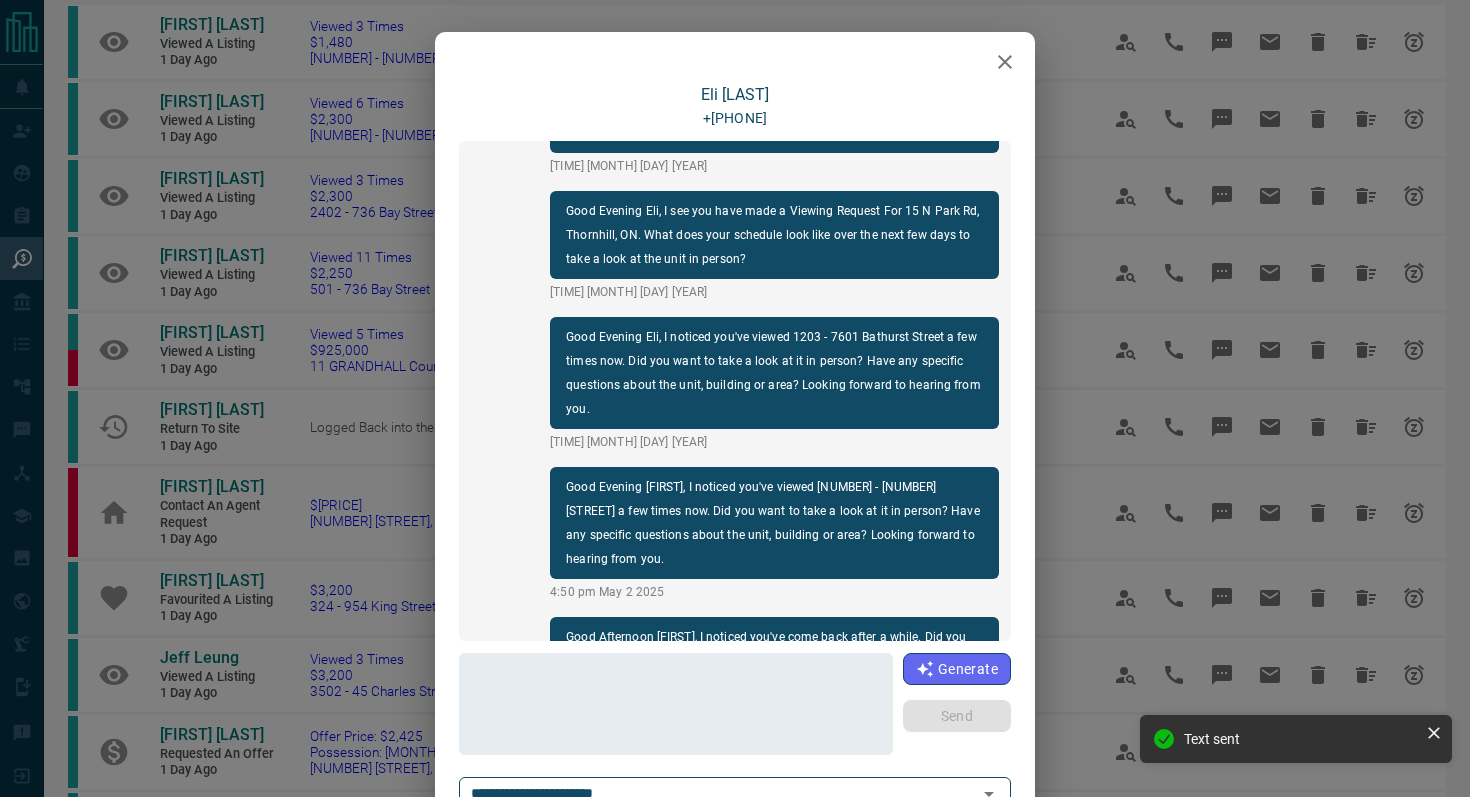 scroll, scrollTop: 2930, scrollLeft: 0, axis: vertical 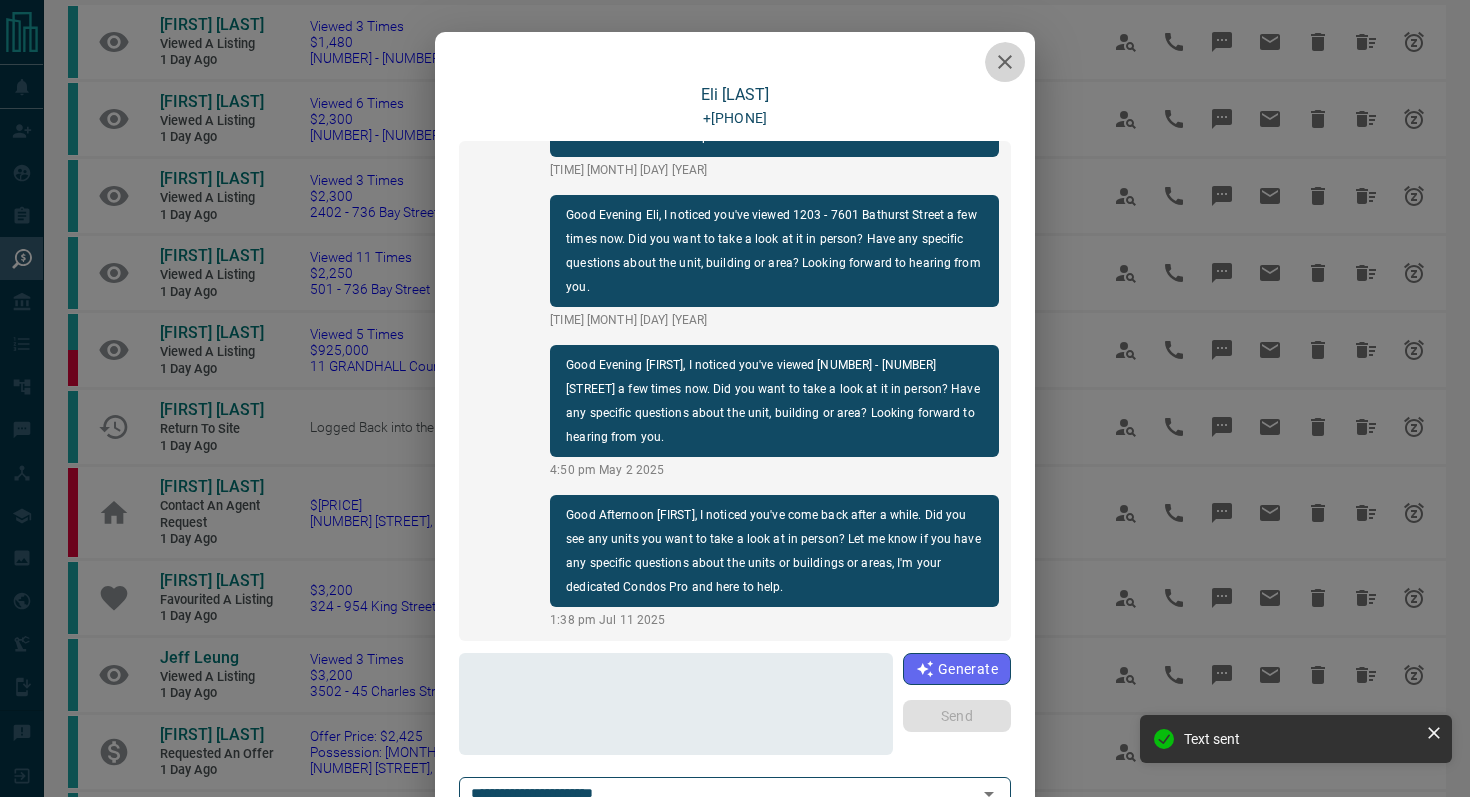 click 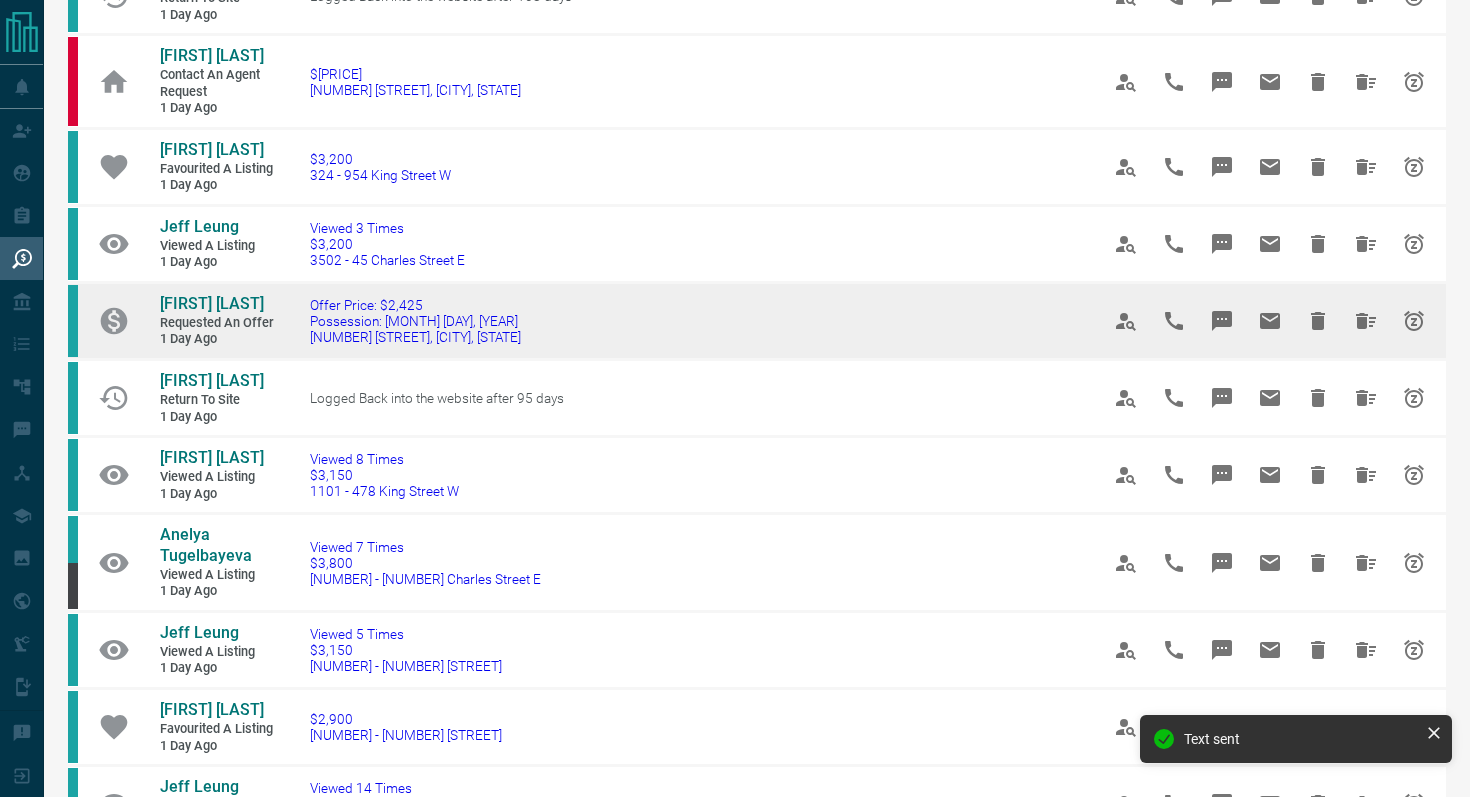 scroll, scrollTop: 578, scrollLeft: 0, axis: vertical 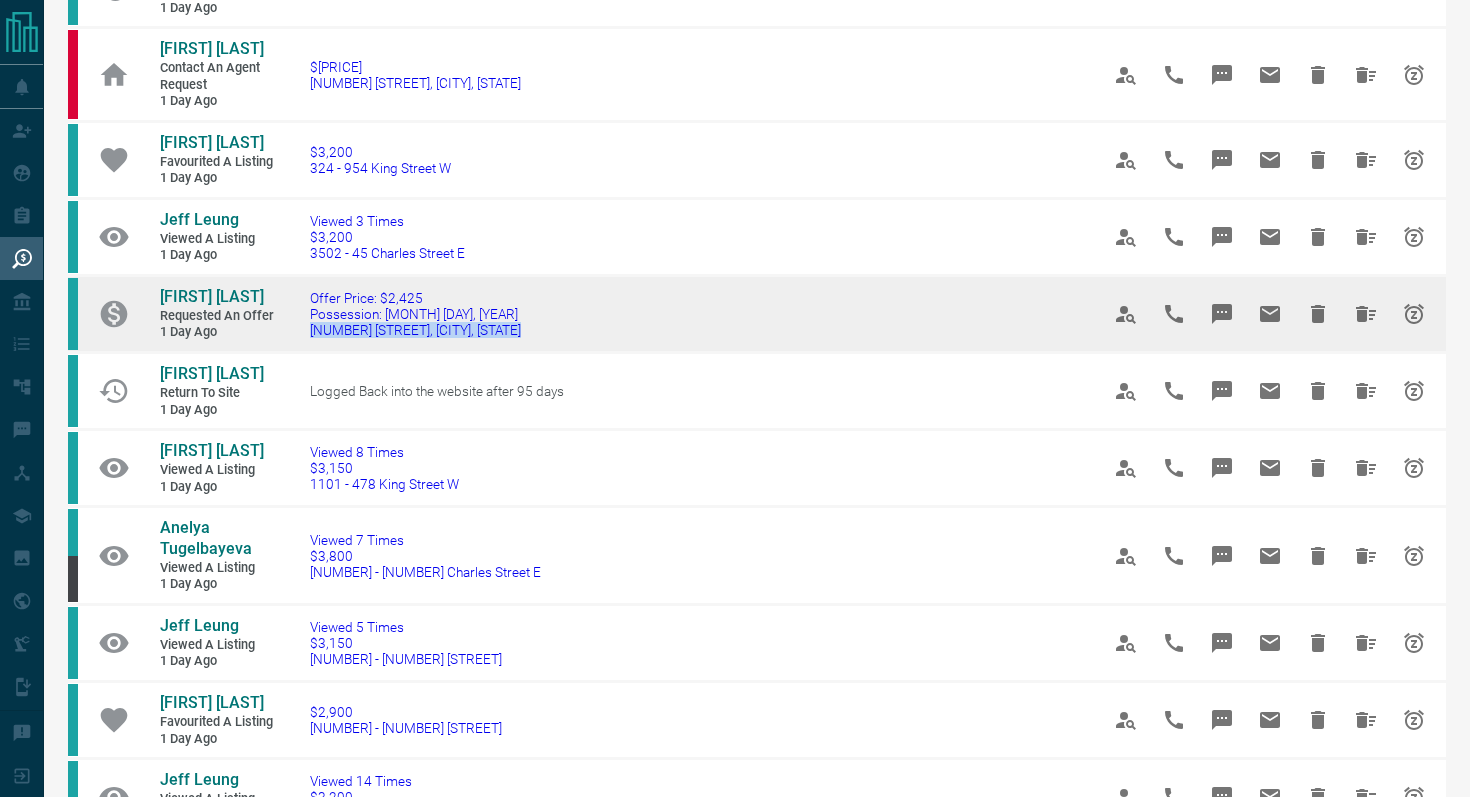 drag, startPoint x: 573, startPoint y: 334, endPoint x: 289, endPoint y: 334, distance: 284 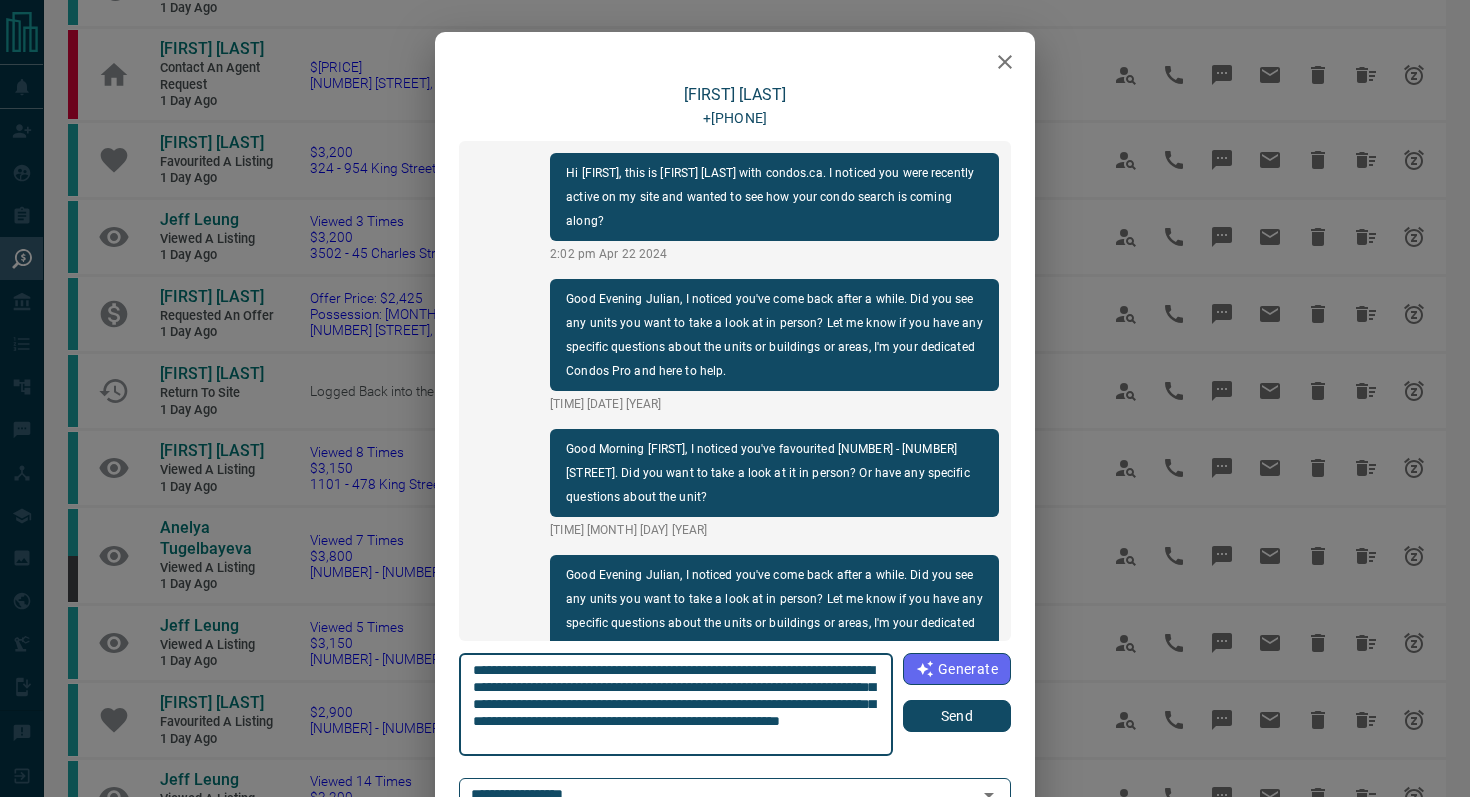 scroll, scrollTop: 774, scrollLeft: 0, axis: vertical 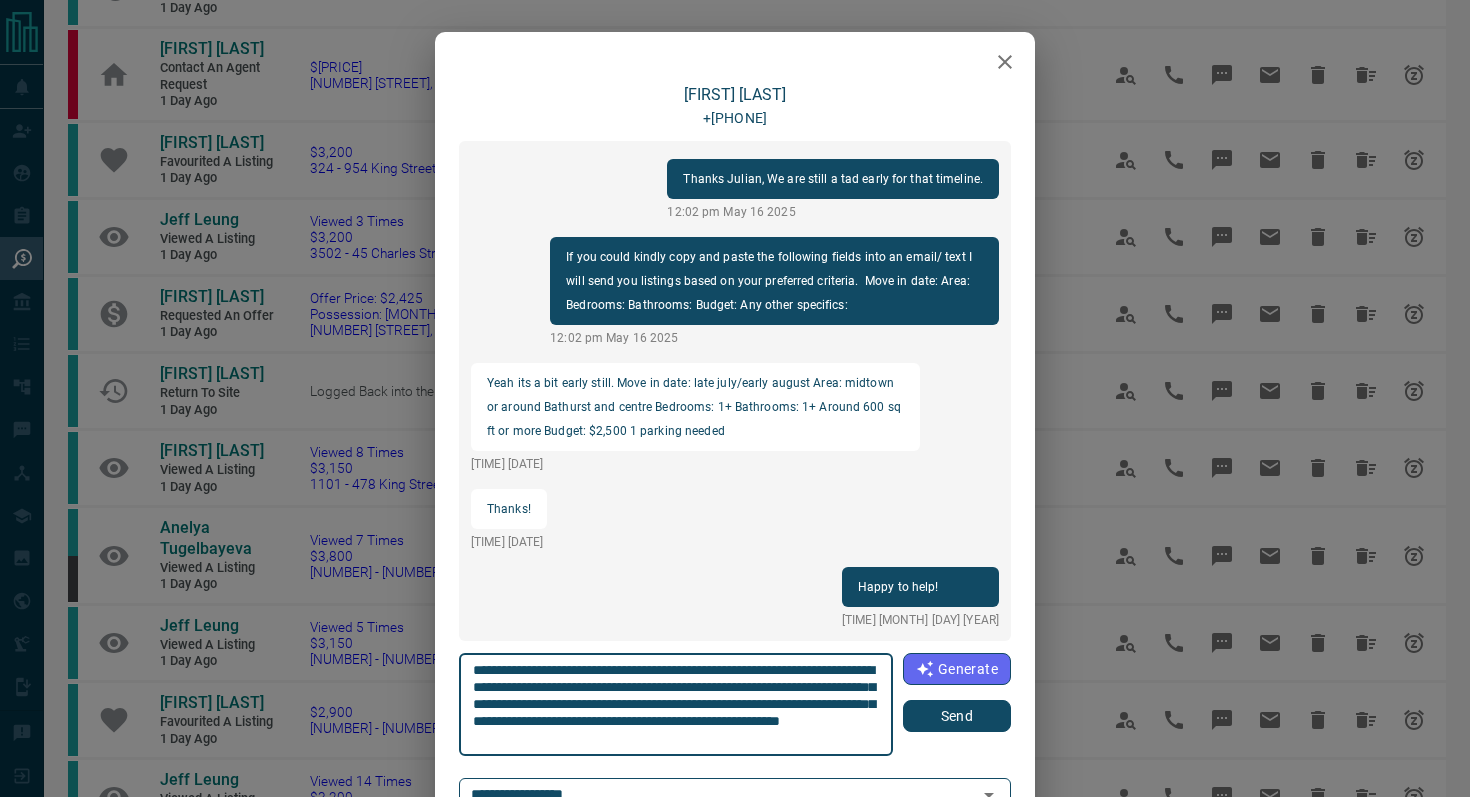 drag, startPoint x: 600, startPoint y: 684, endPoint x: 529, endPoint y: 683, distance: 71.00704 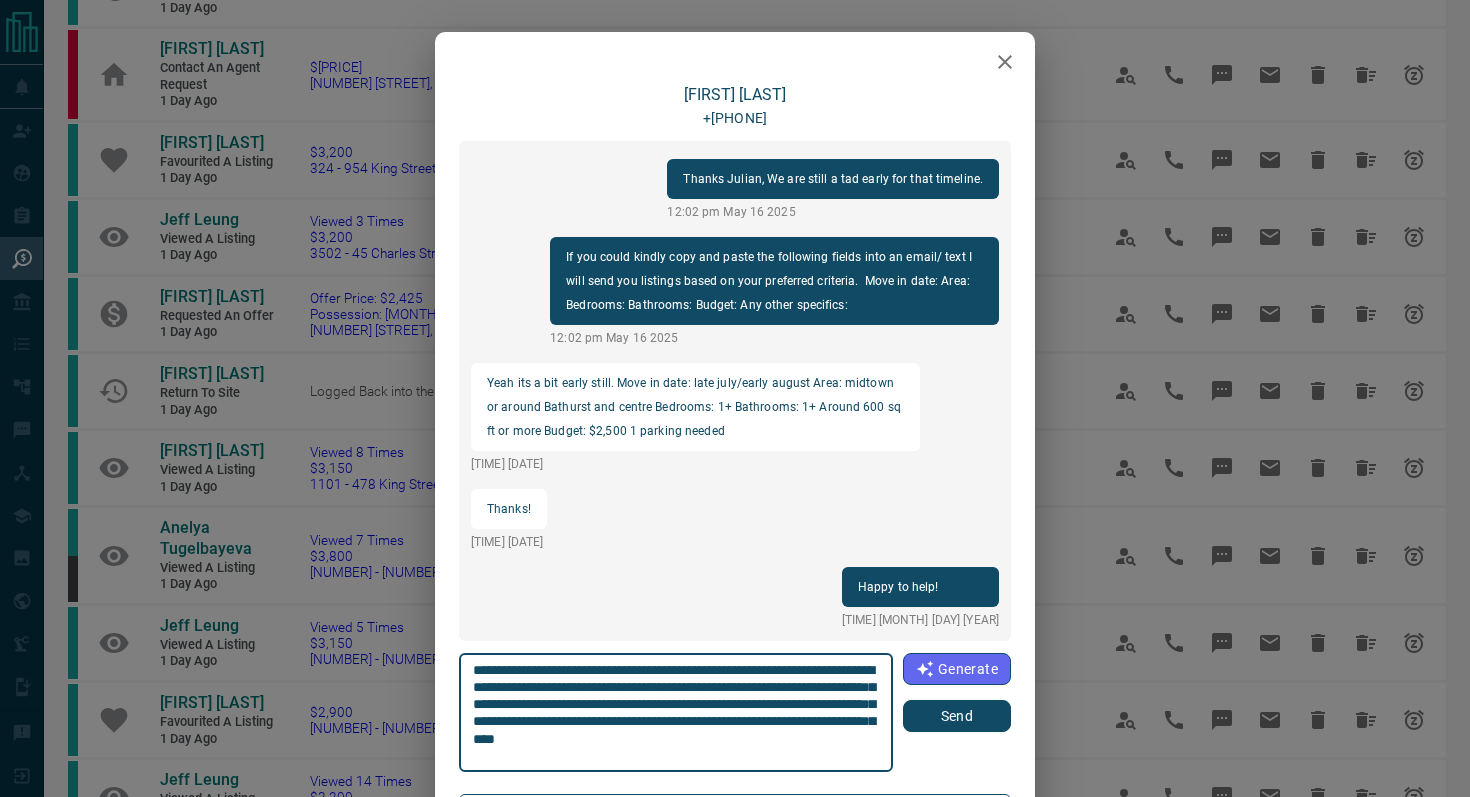 type on "**********" 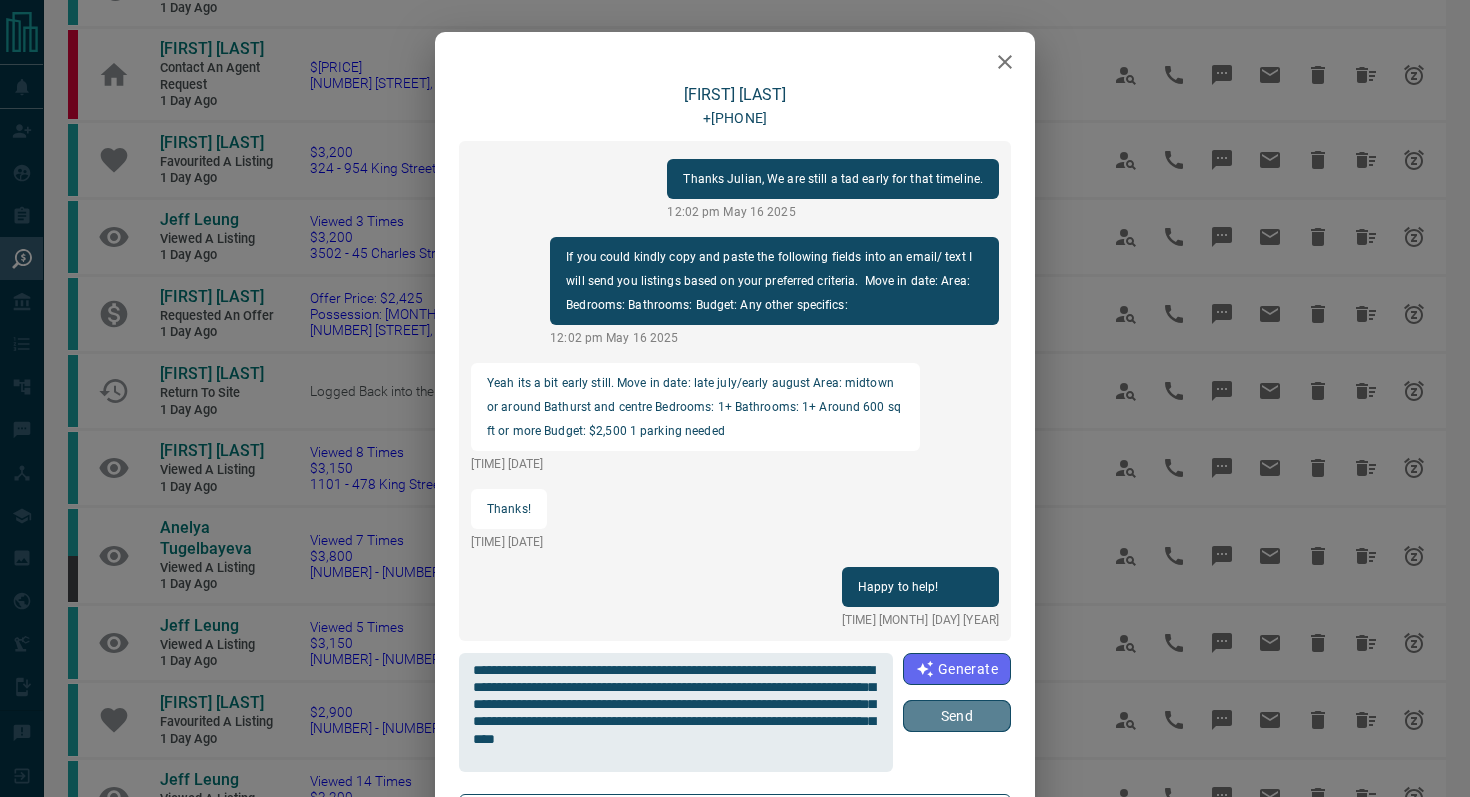 click on "Send" at bounding box center (957, 716) 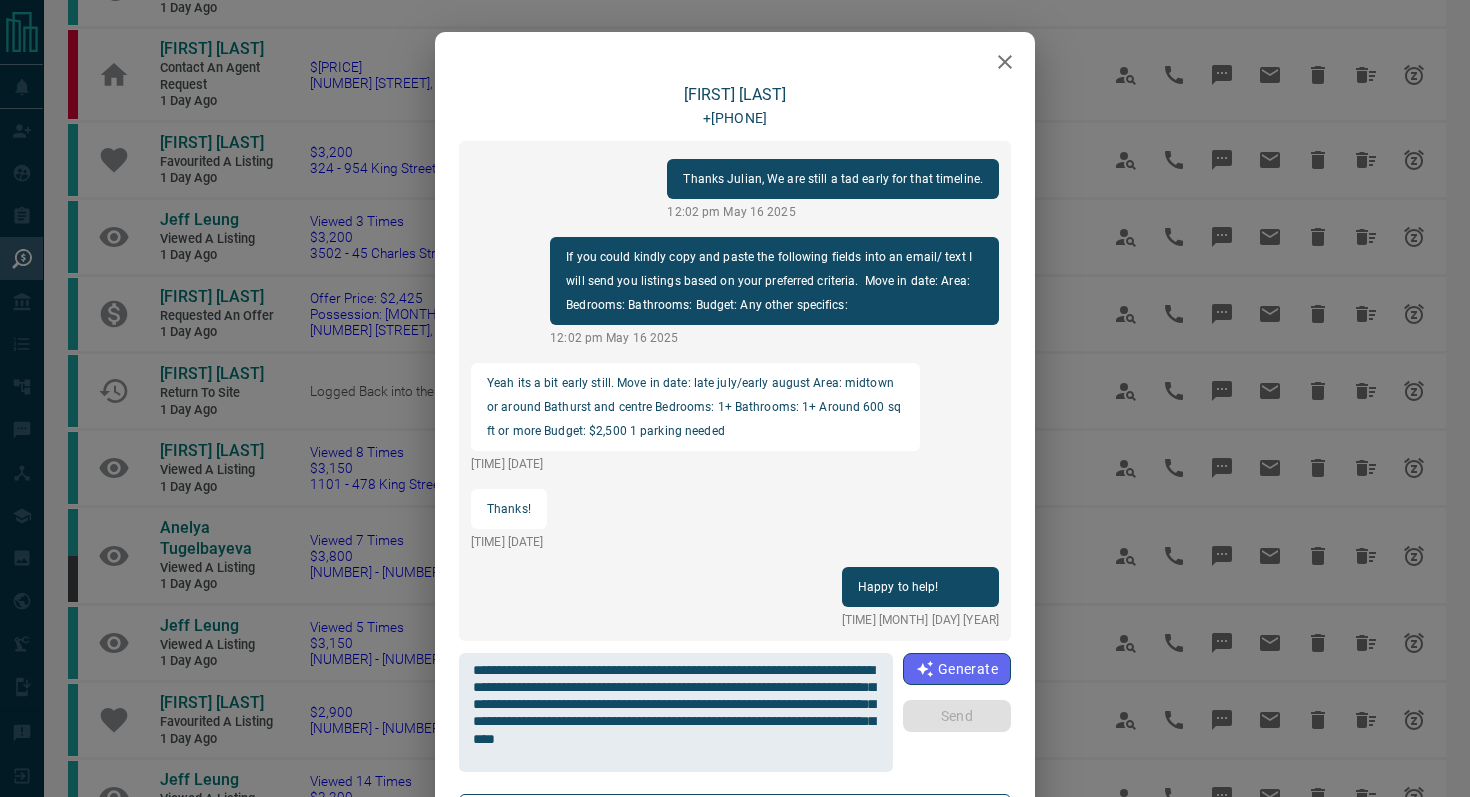 type 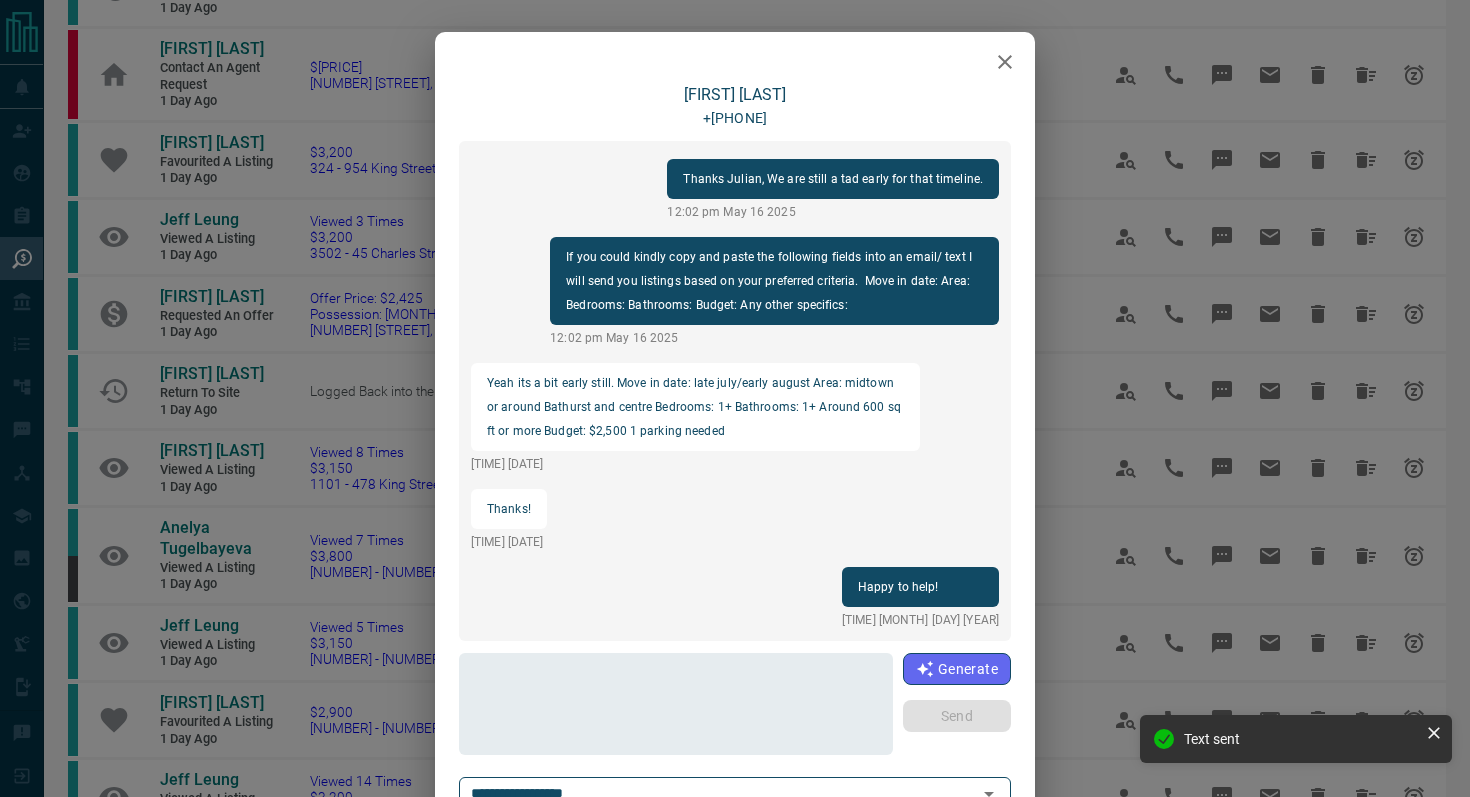 scroll, scrollTop: 948, scrollLeft: 0, axis: vertical 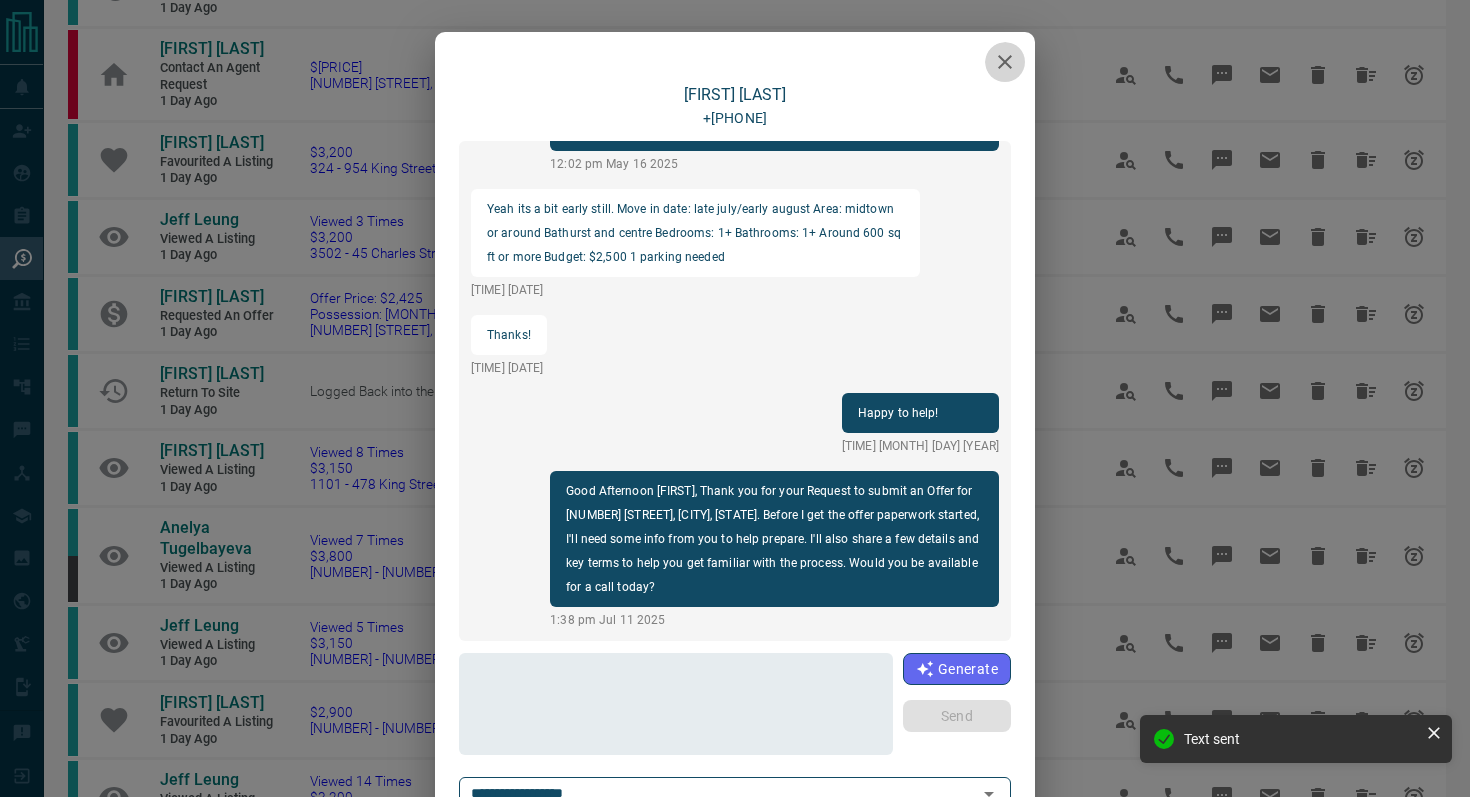 click 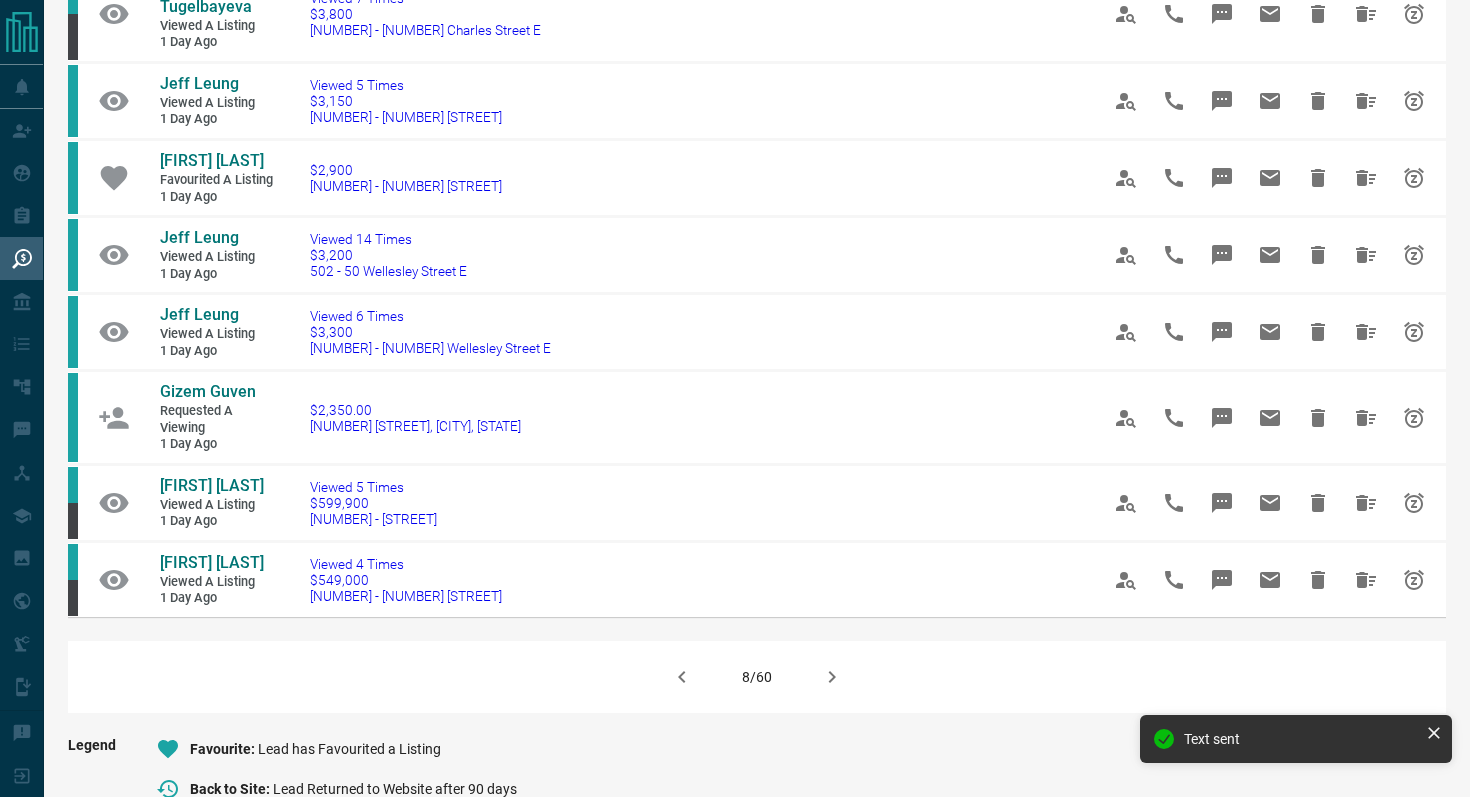 scroll, scrollTop: 1125, scrollLeft: 0, axis: vertical 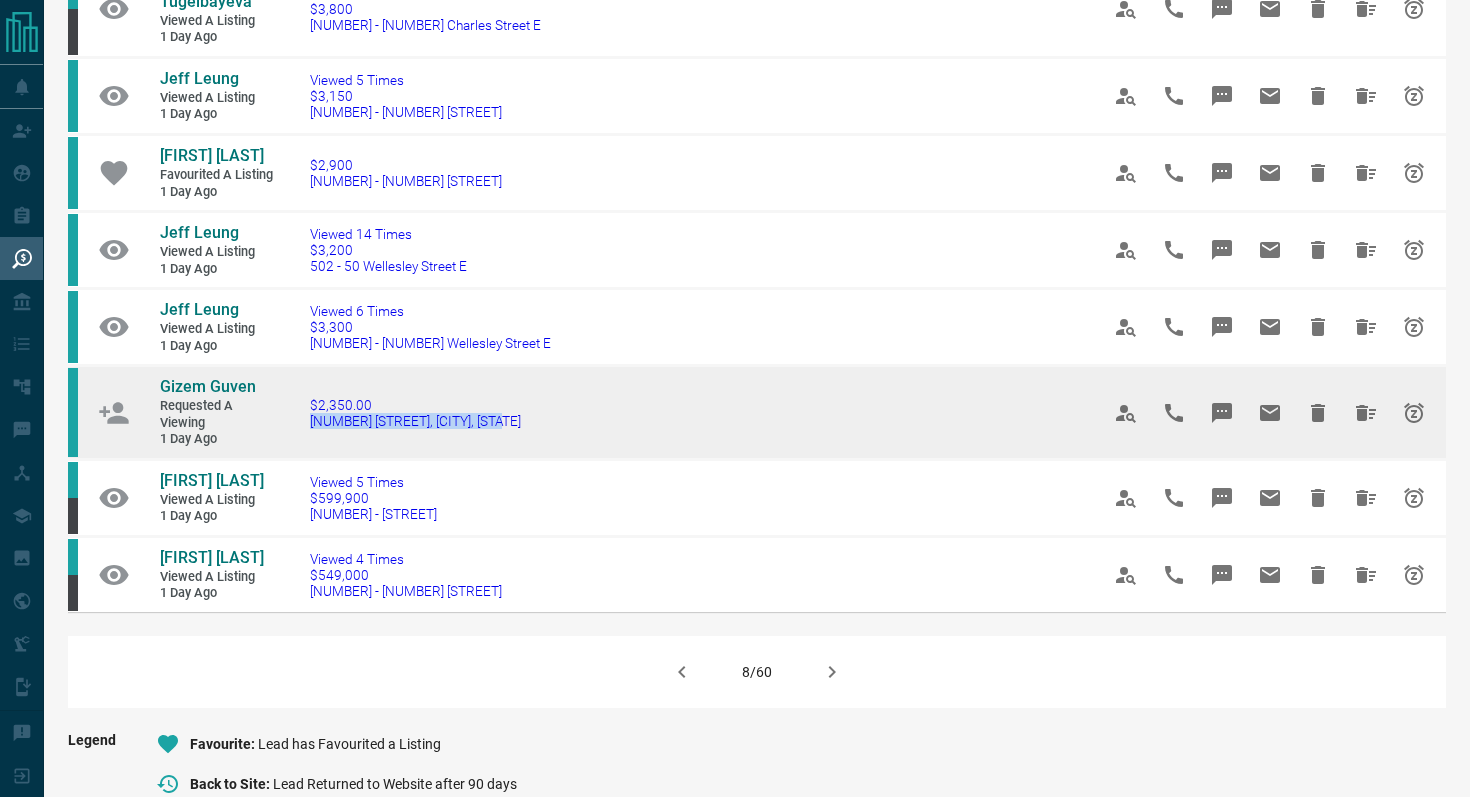 drag, startPoint x: 553, startPoint y: 425, endPoint x: 309, endPoint y: 423, distance: 244.0082 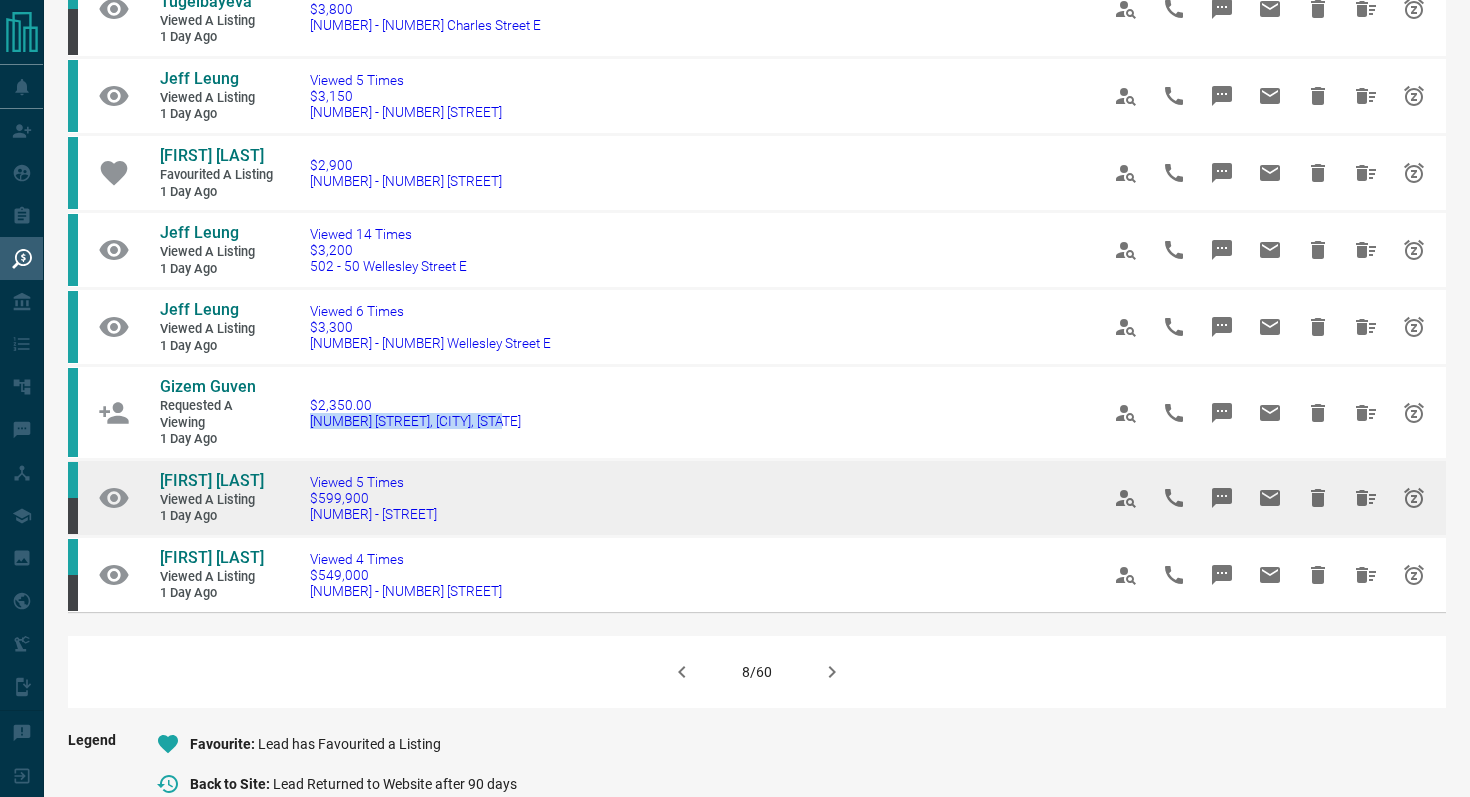 drag, startPoint x: 512, startPoint y: 516, endPoint x: 291, endPoint y: 516, distance: 221 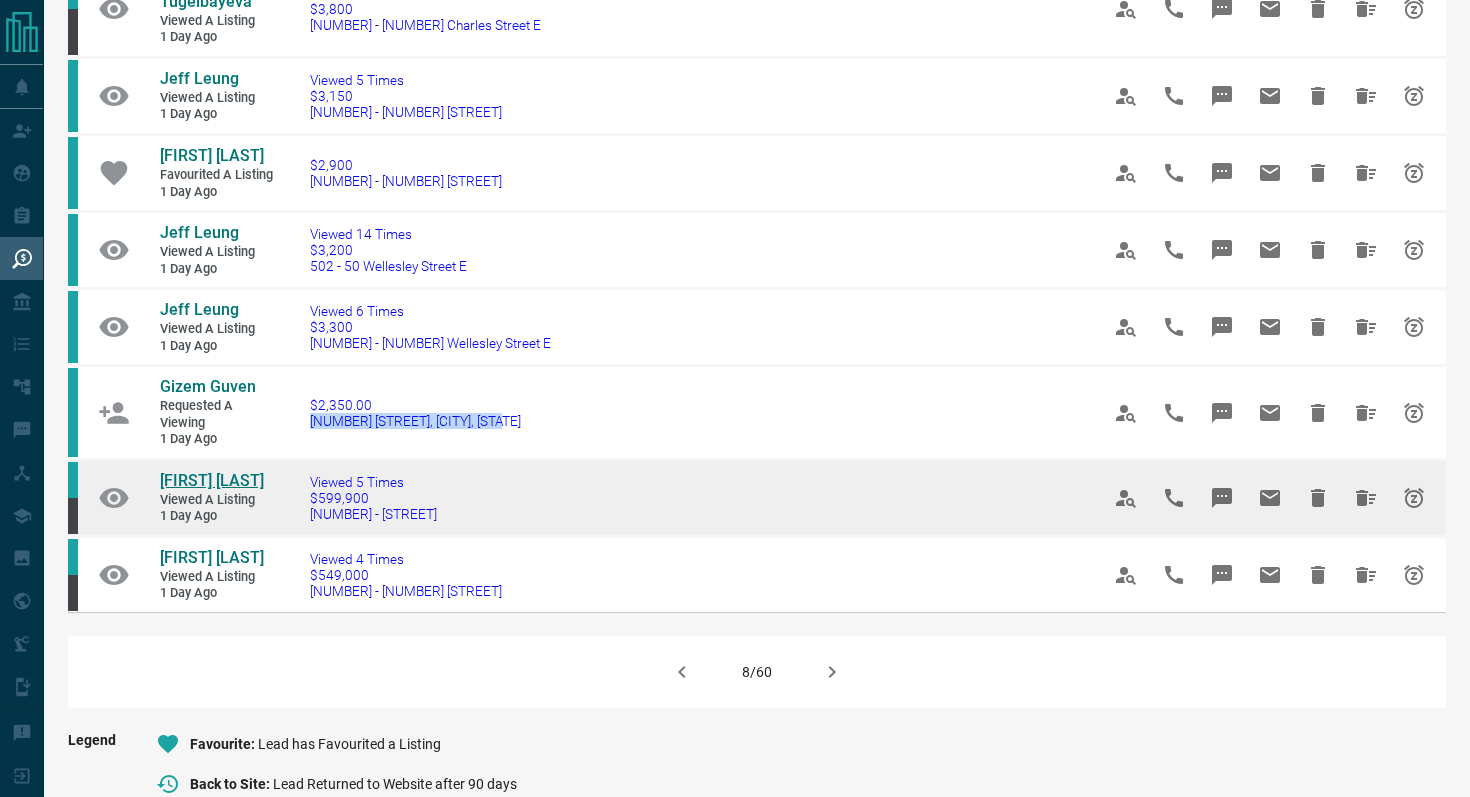 click on "[FIRST] [LAST]" at bounding box center (212, 480) 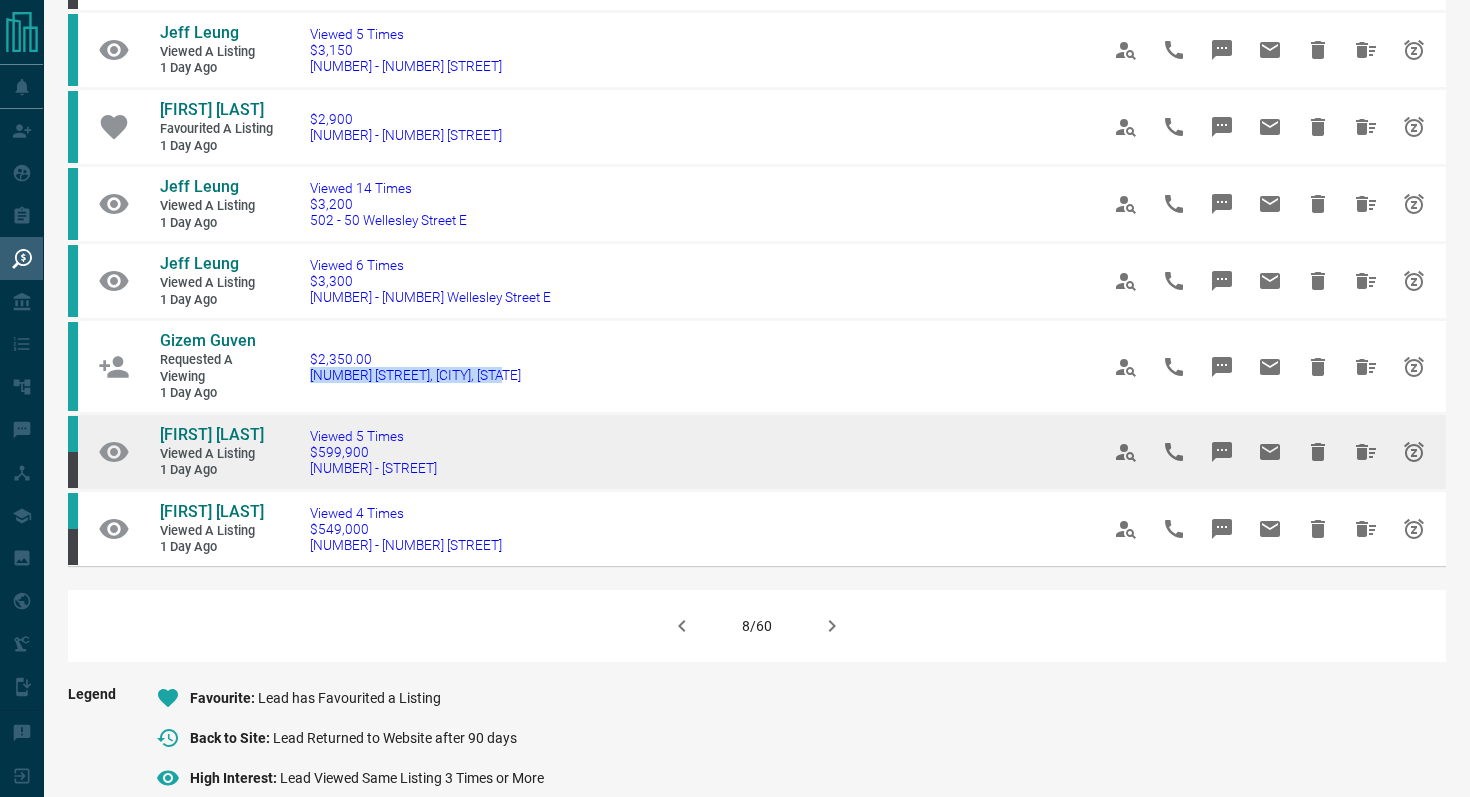 scroll, scrollTop: 1180, scrollLeft: 0, axis: vertical 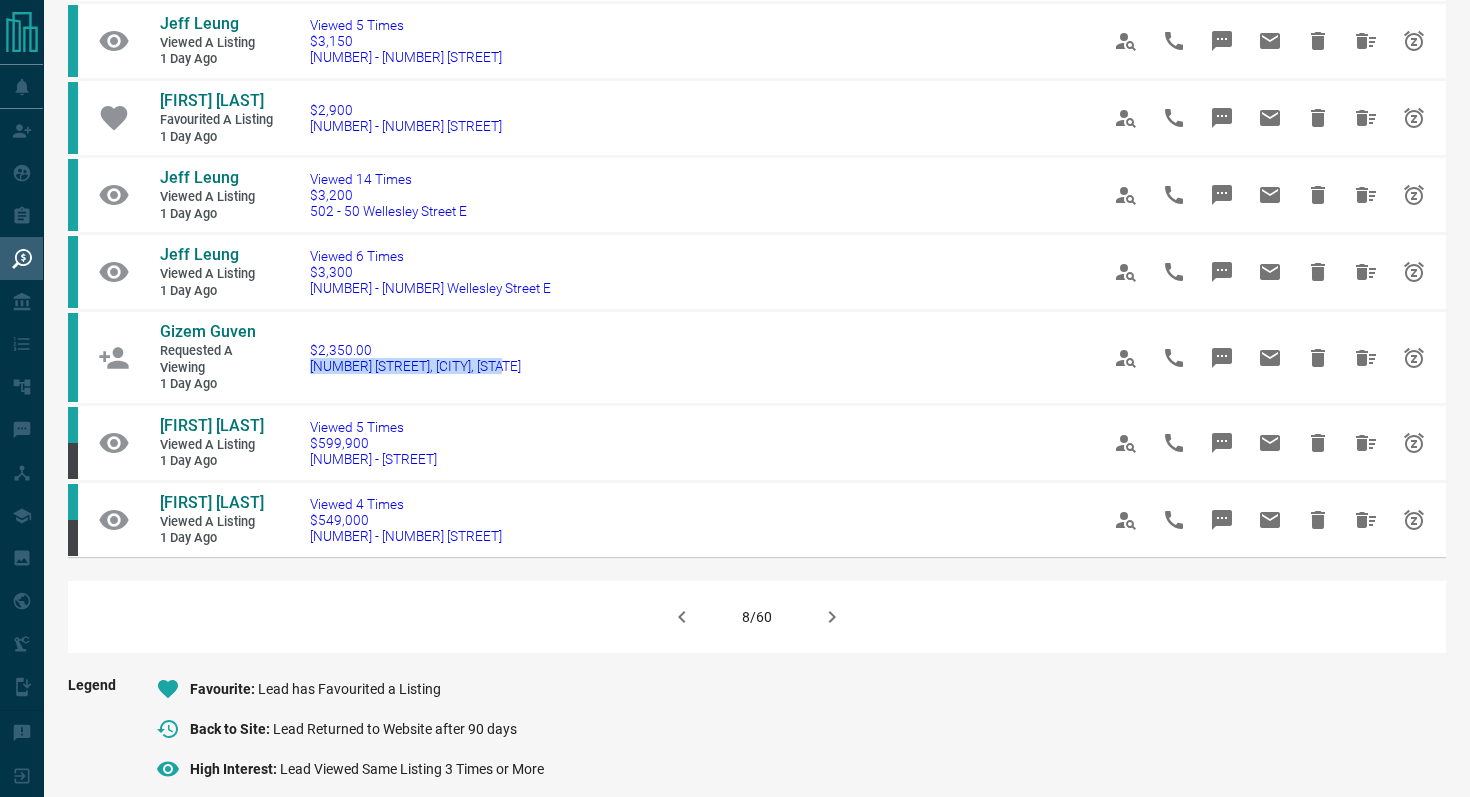 click 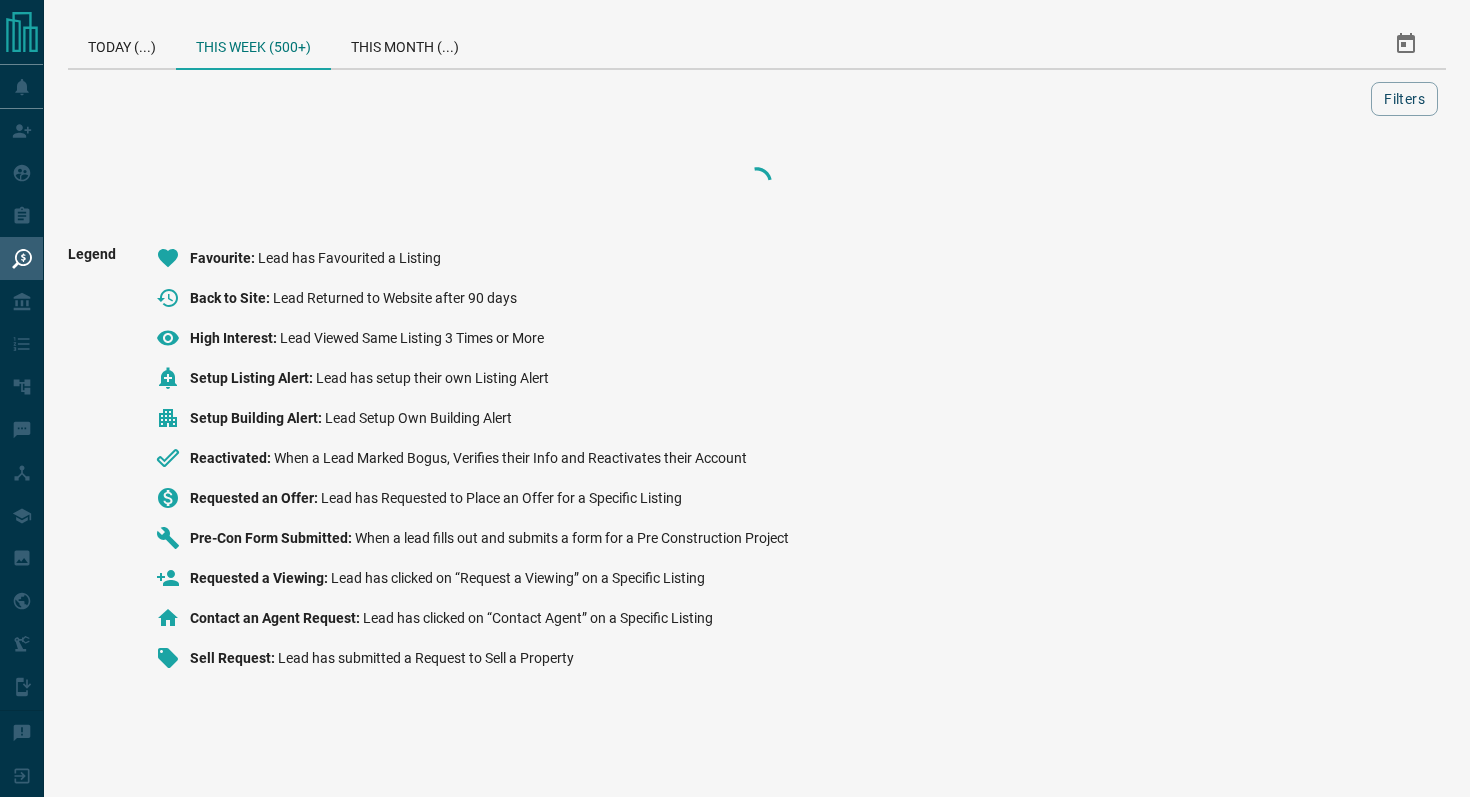 scroll, scrollTop: 0, scrollLeft: 0, axis: both 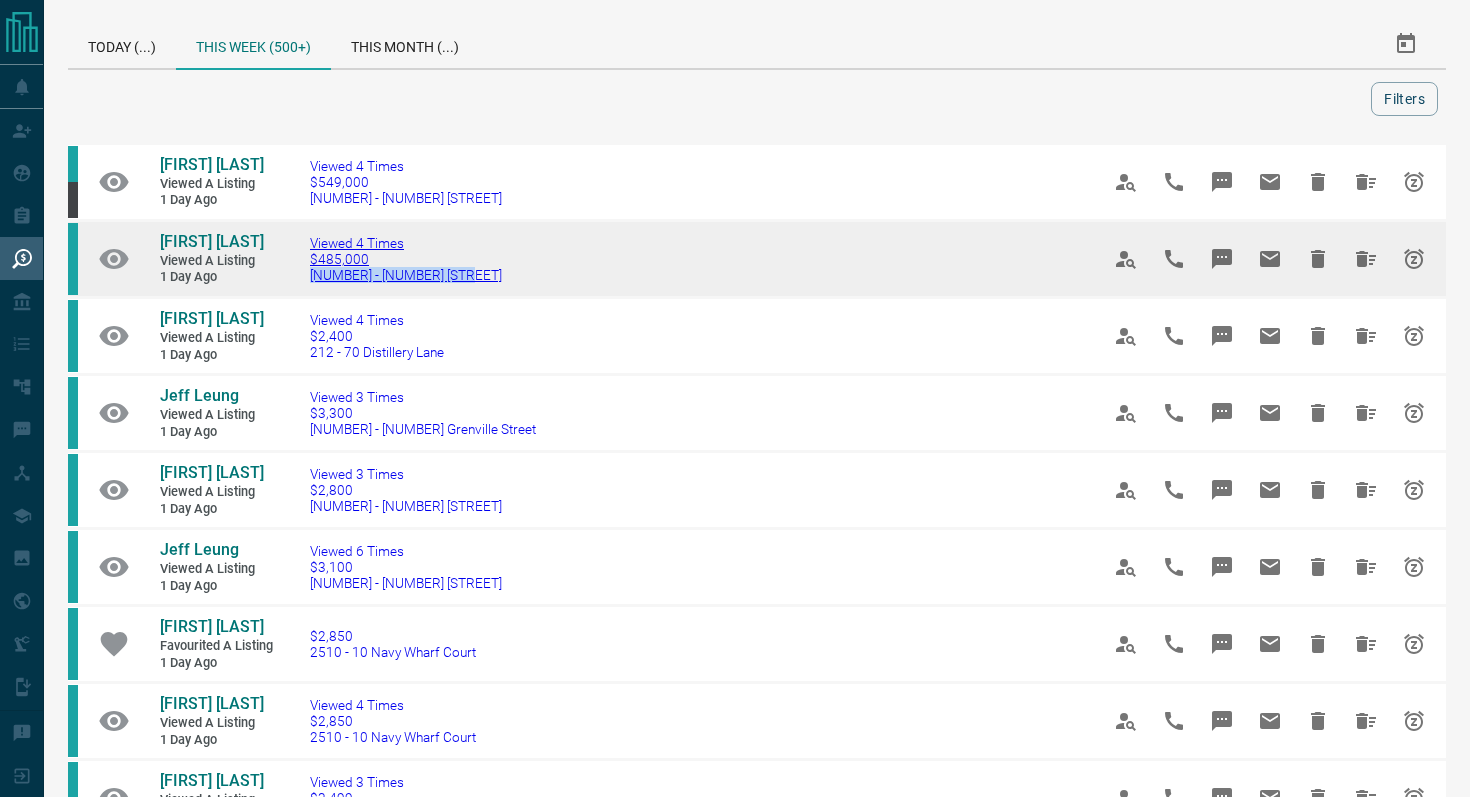 drag, startPoint x: 504, startPoint y: 280, endPoint x: 310, endPoint y: 280, distance: 194 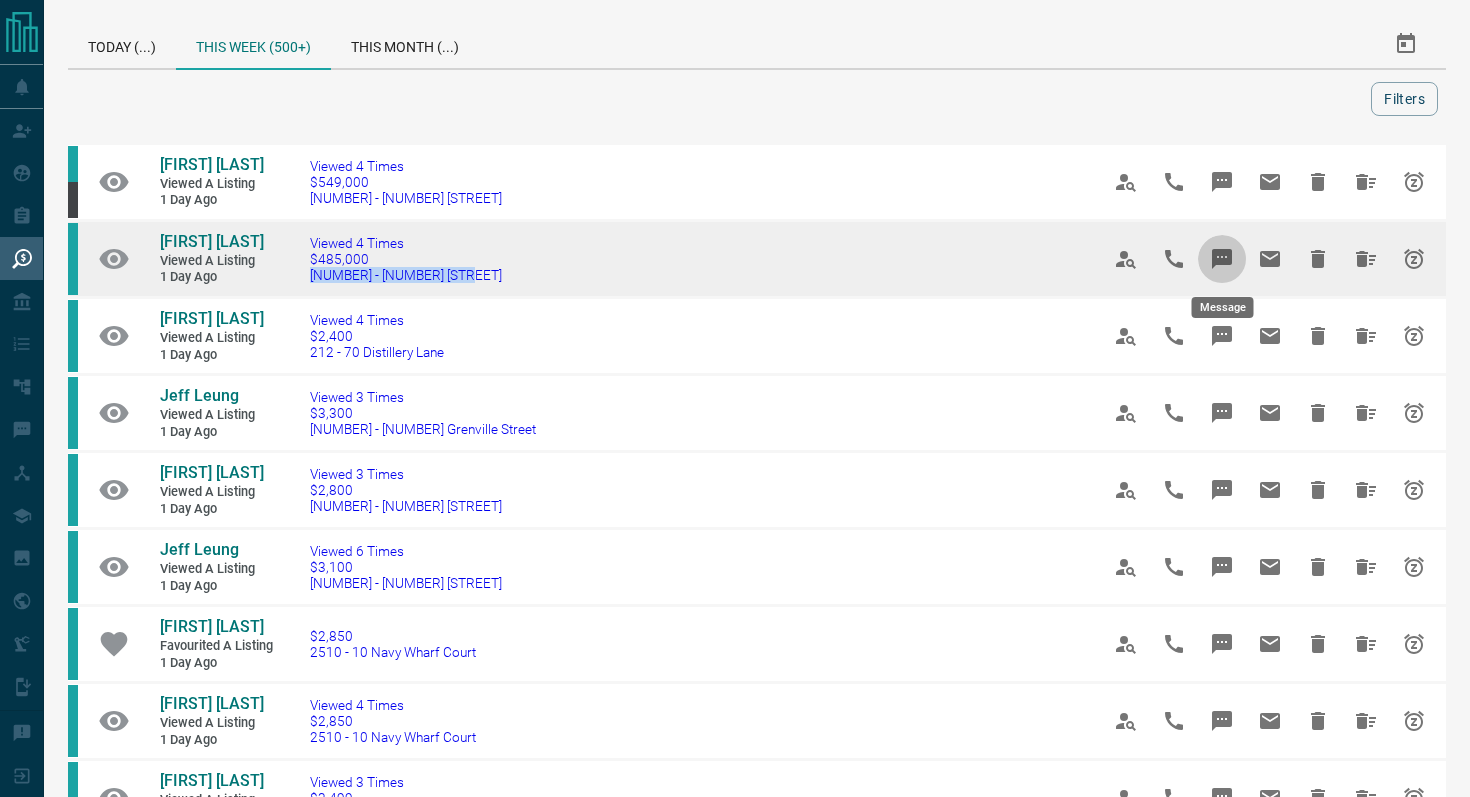 click 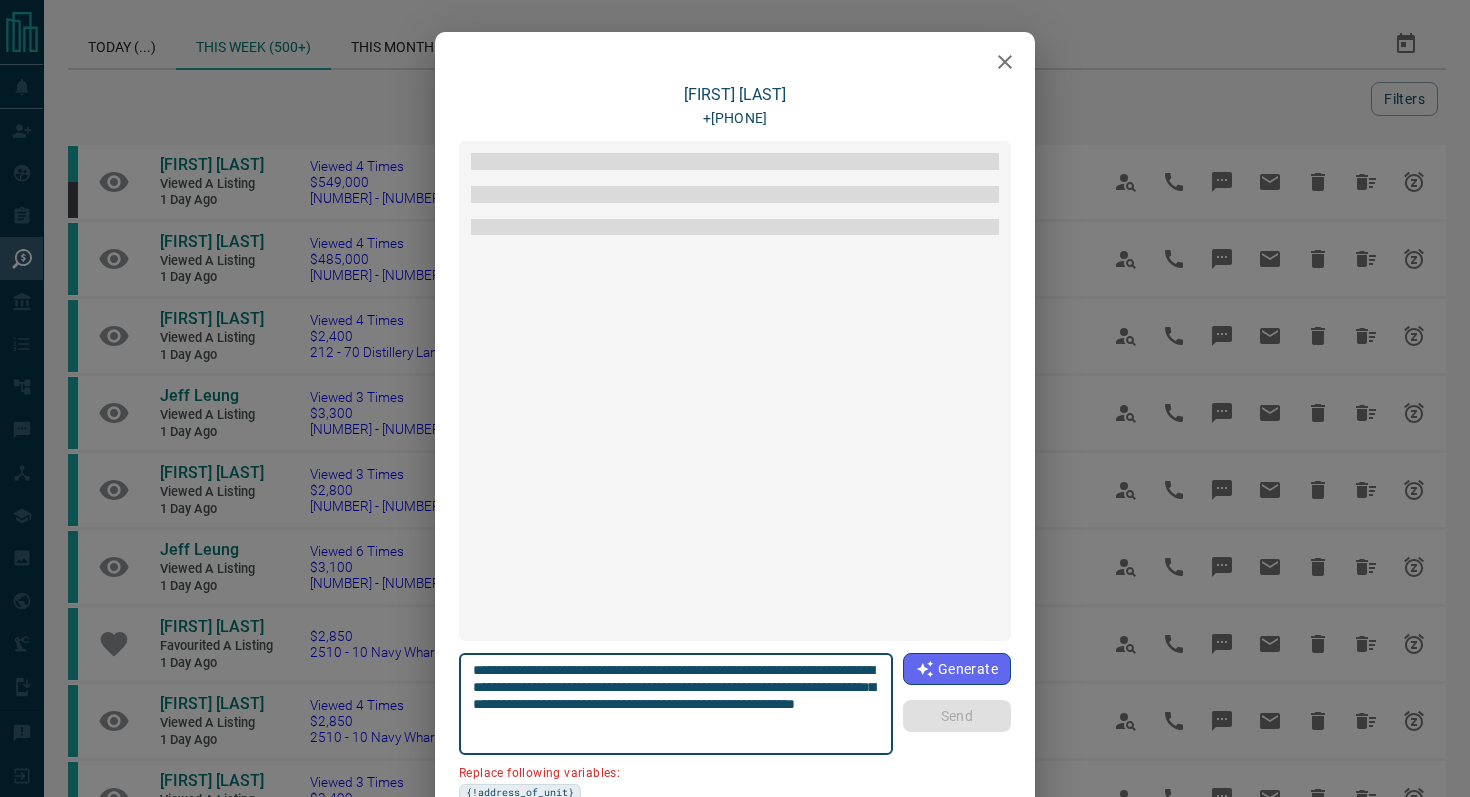 scroll, scrollTop: 168, scrollLeft: 0, axis: vertical 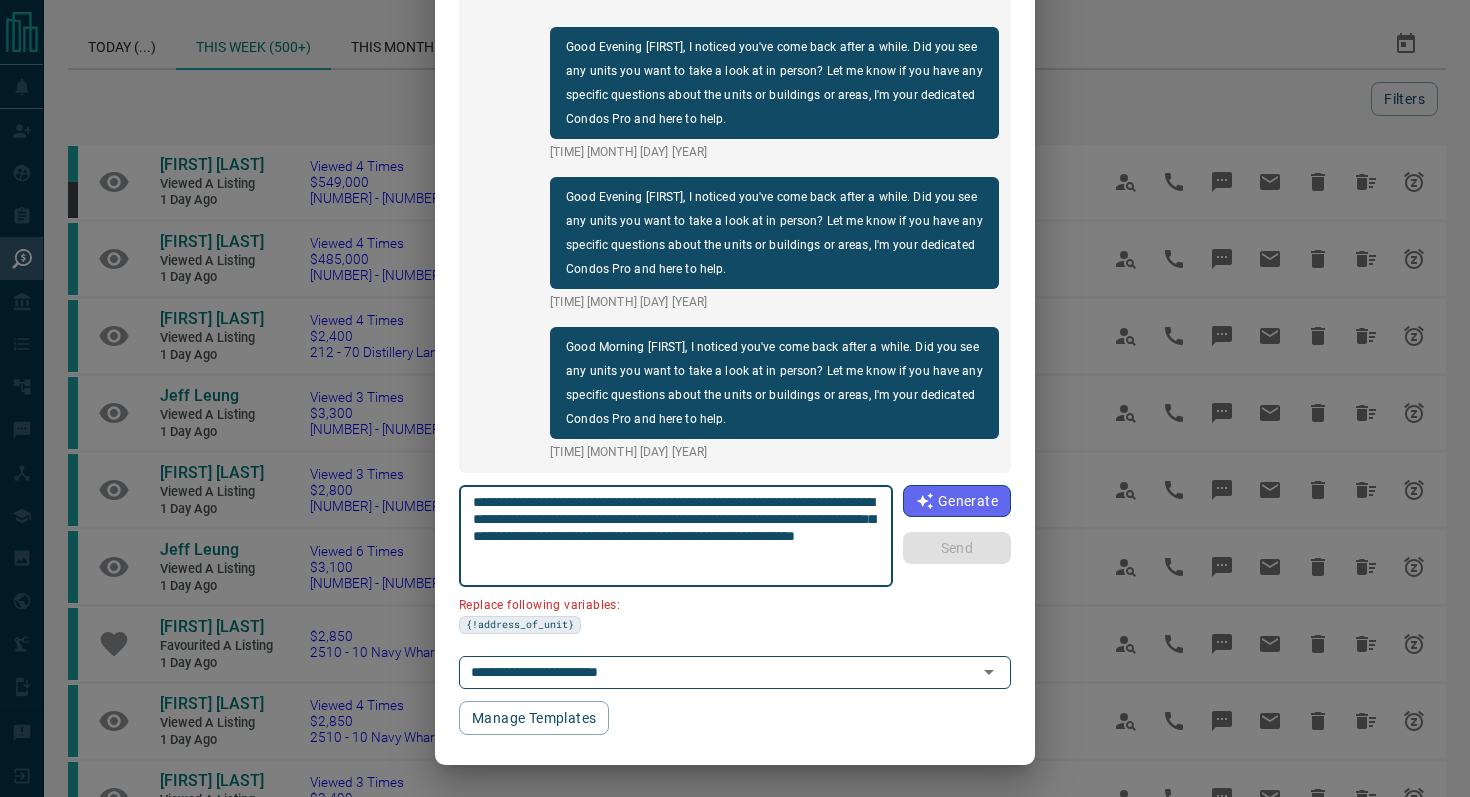 drag, startPoint x: 762, startPoint y: 497, endPoint x: 877, endPoint y: 499, distance: 115.01739 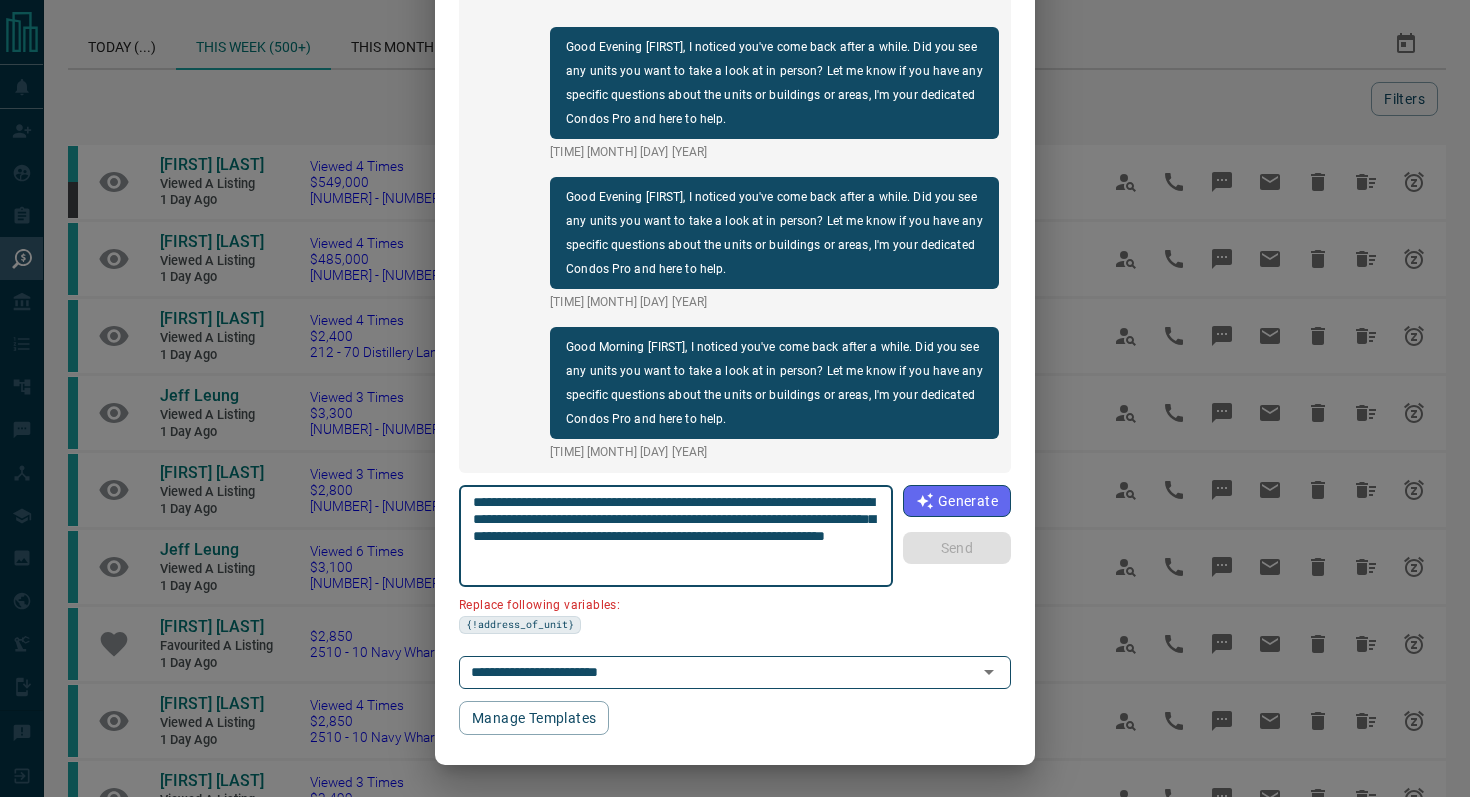 scroll, scrollTop: 121, scrollLeft: 0, axis: vertical 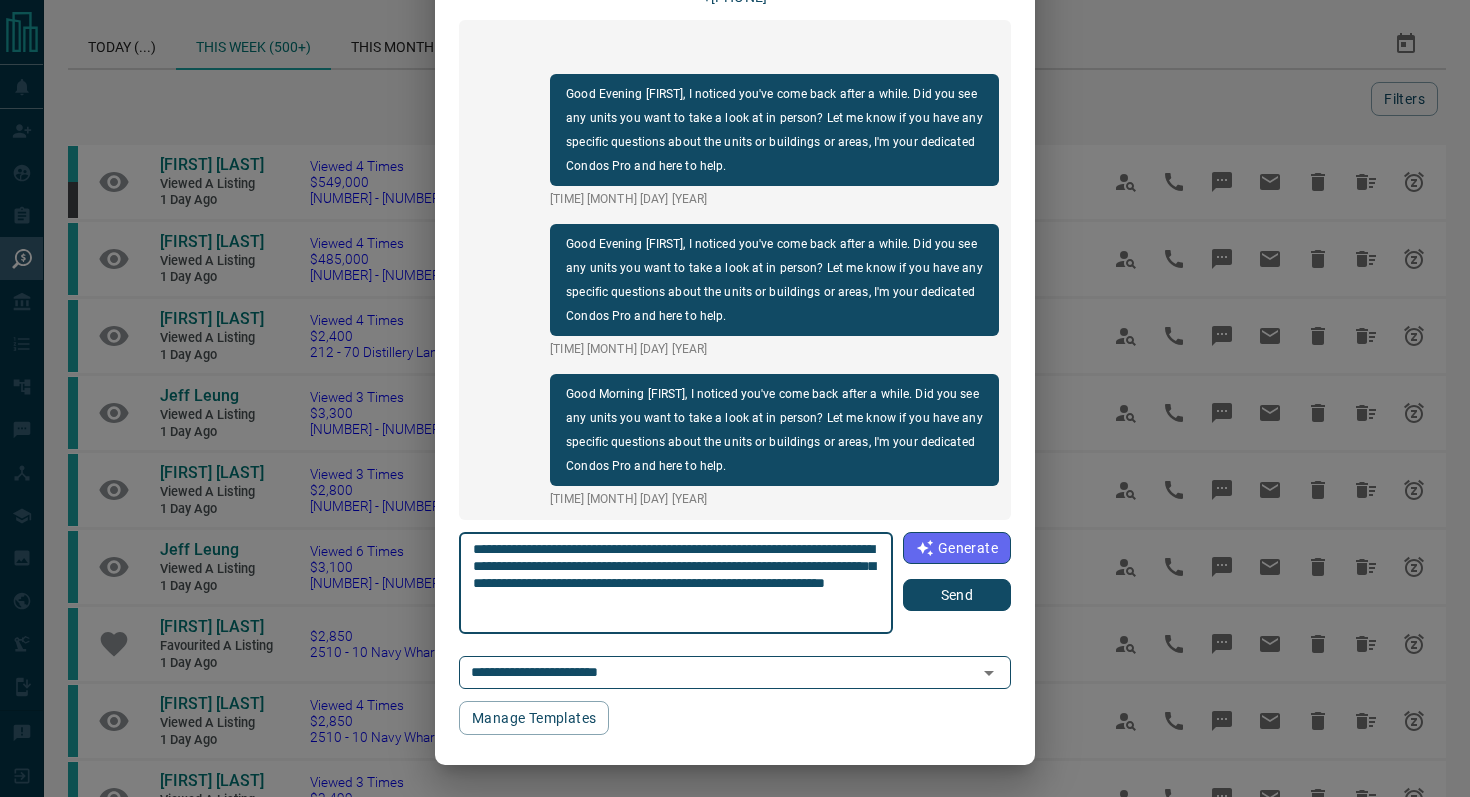 type on "**********" 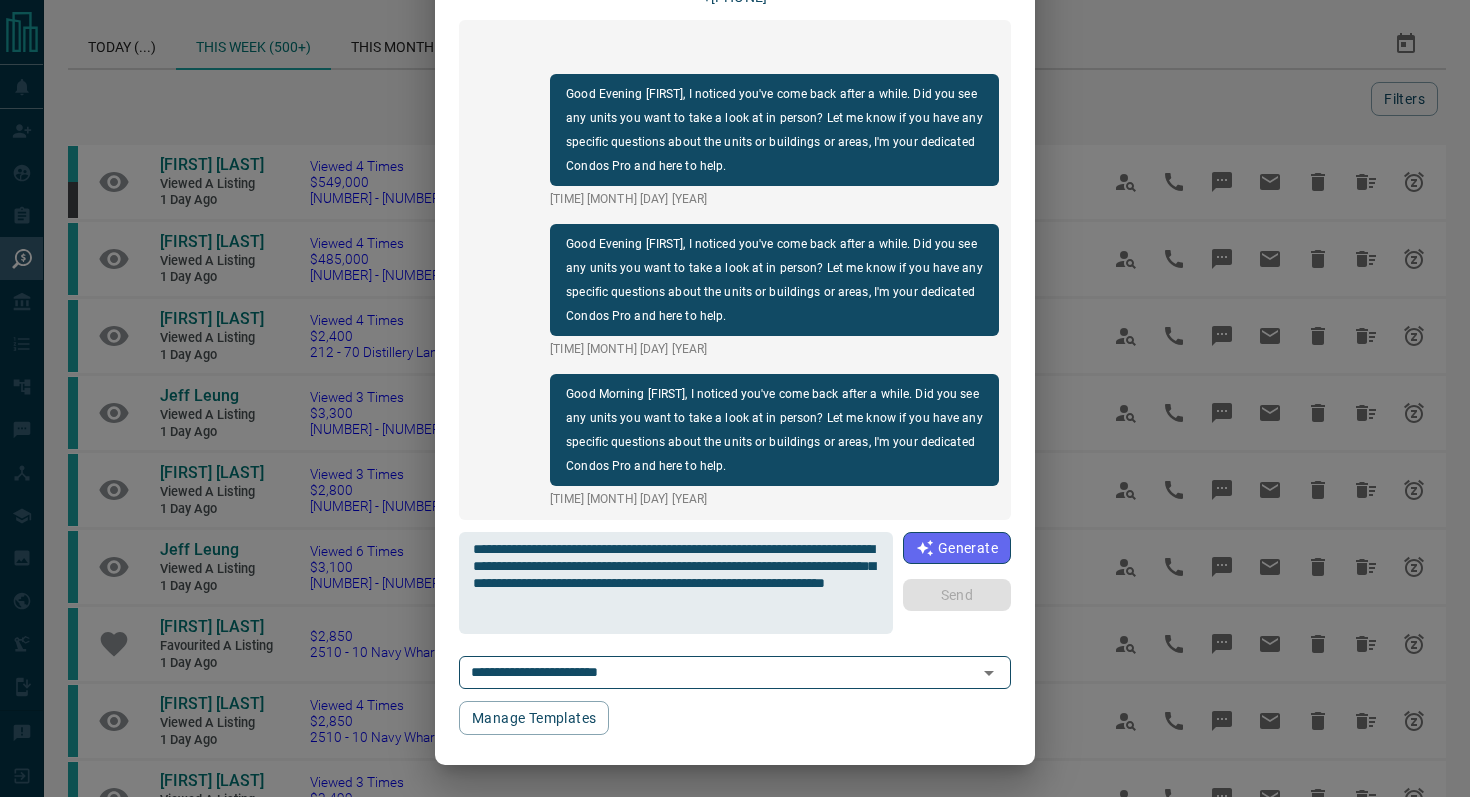 type 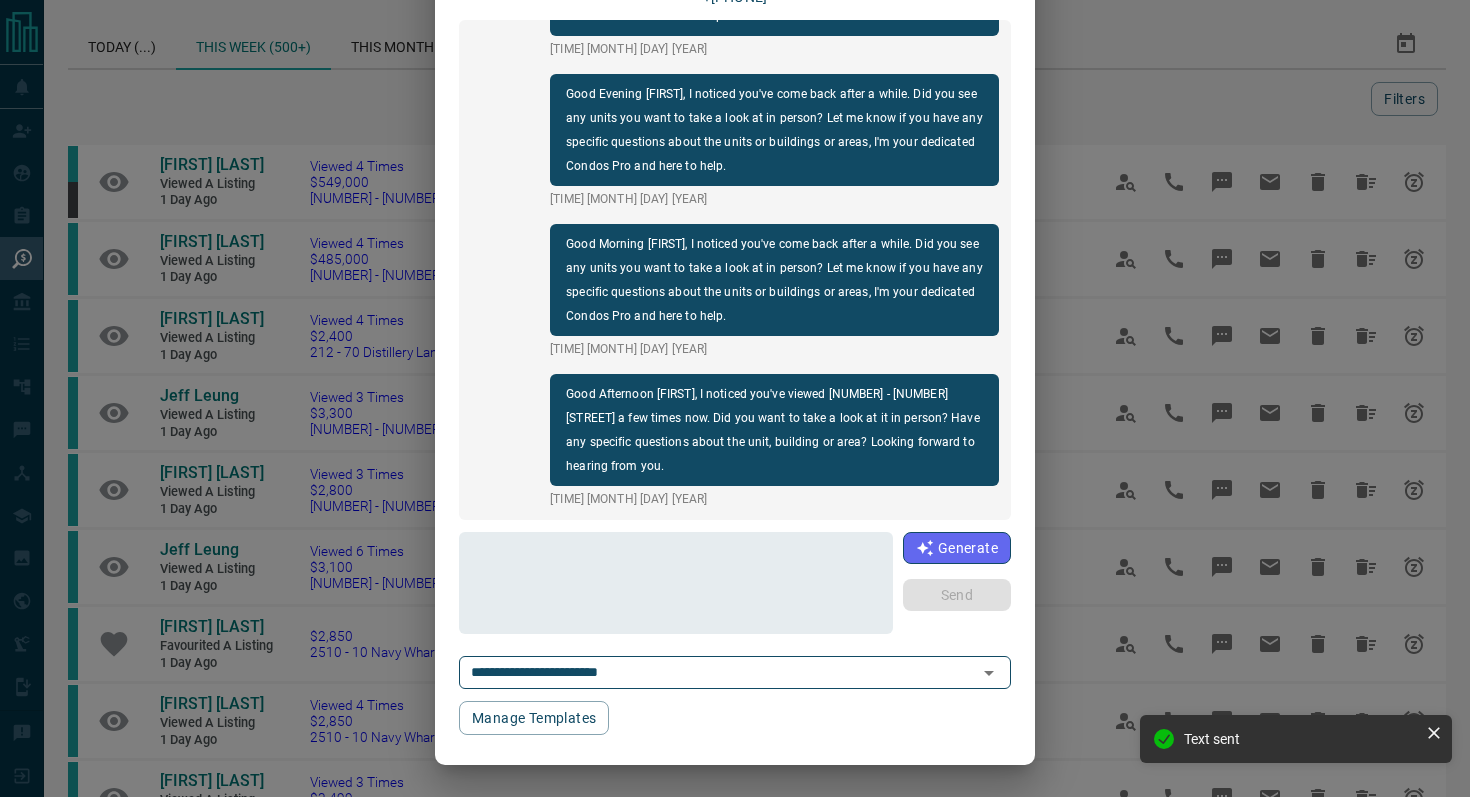 scroll, scrollTop: 0, scrollLeft: 0, axis: both 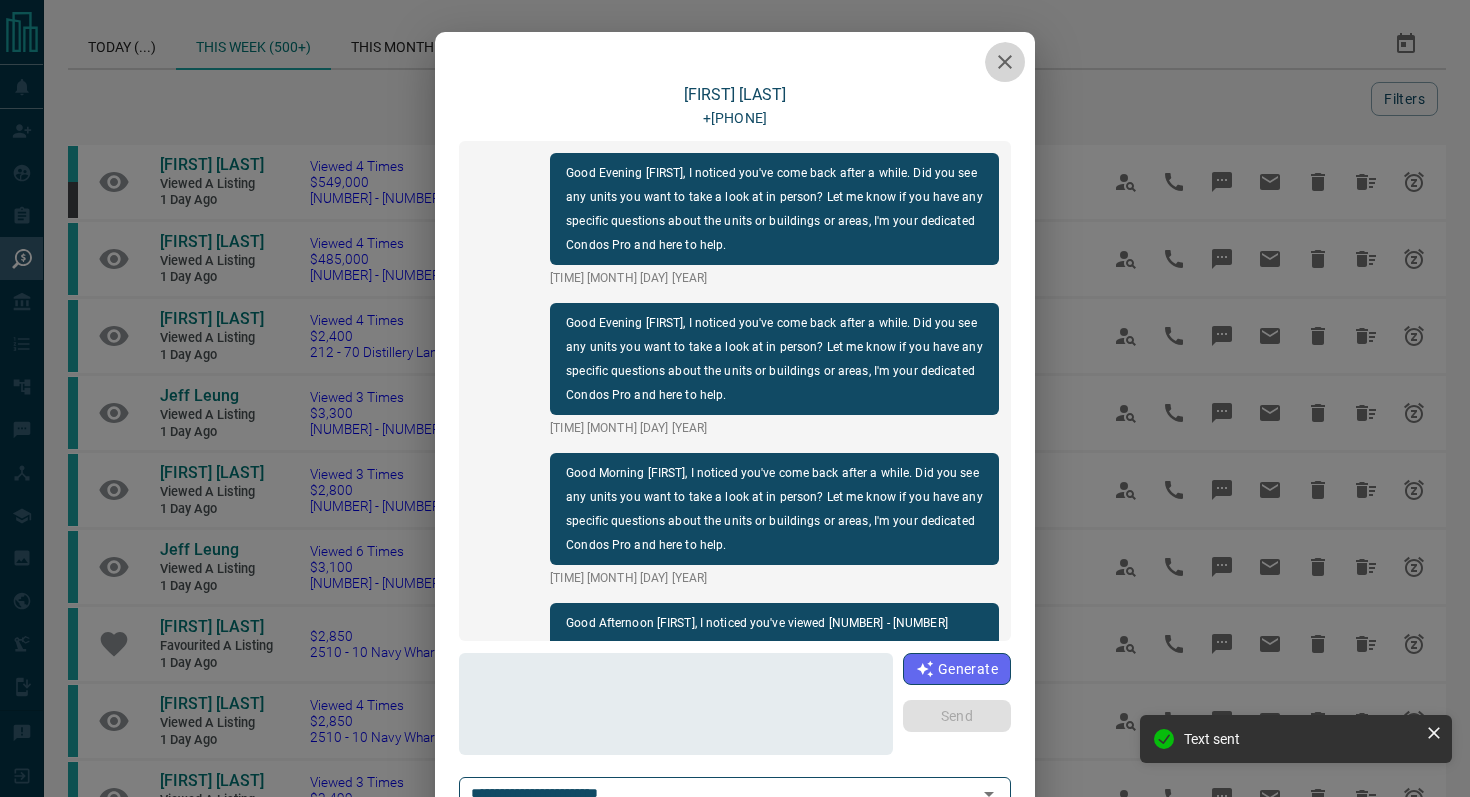 click 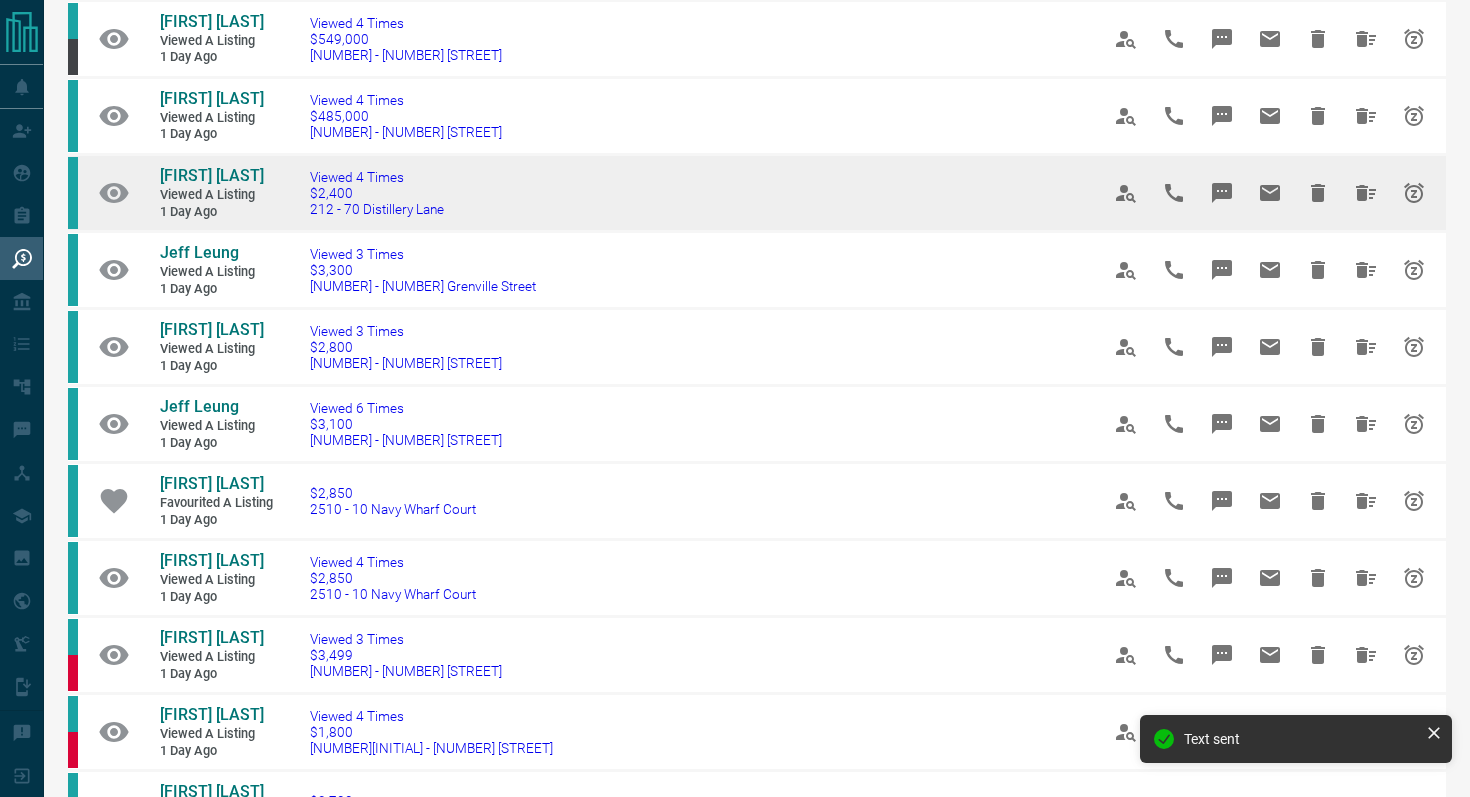 scroll, scrollTop: 244, scrollLeft: 0, axis: vertical 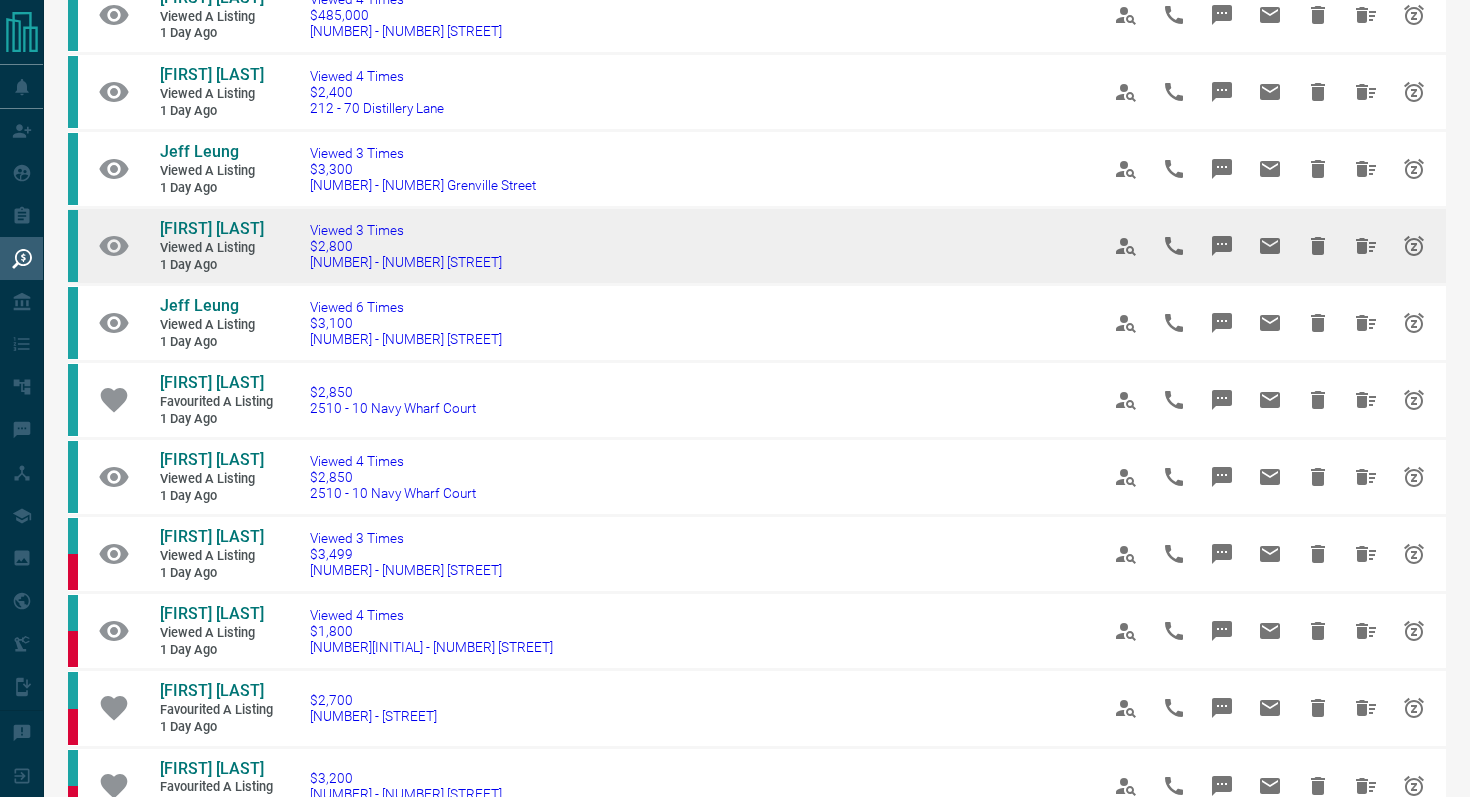 drag, startPoint x: 542, startPoint y: 263, endPoint x: 295, endPoint y: 261, distance: 247.0081 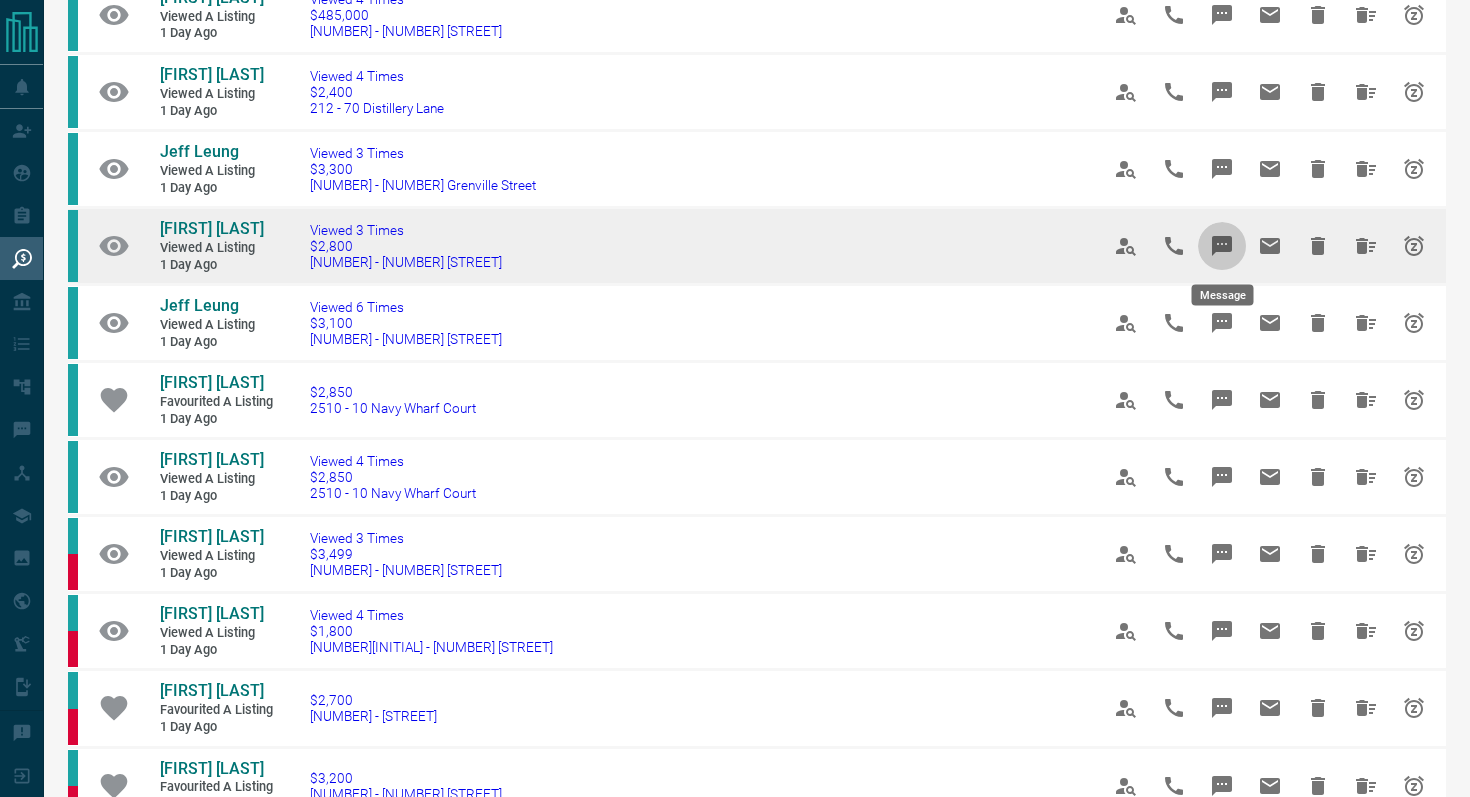 click 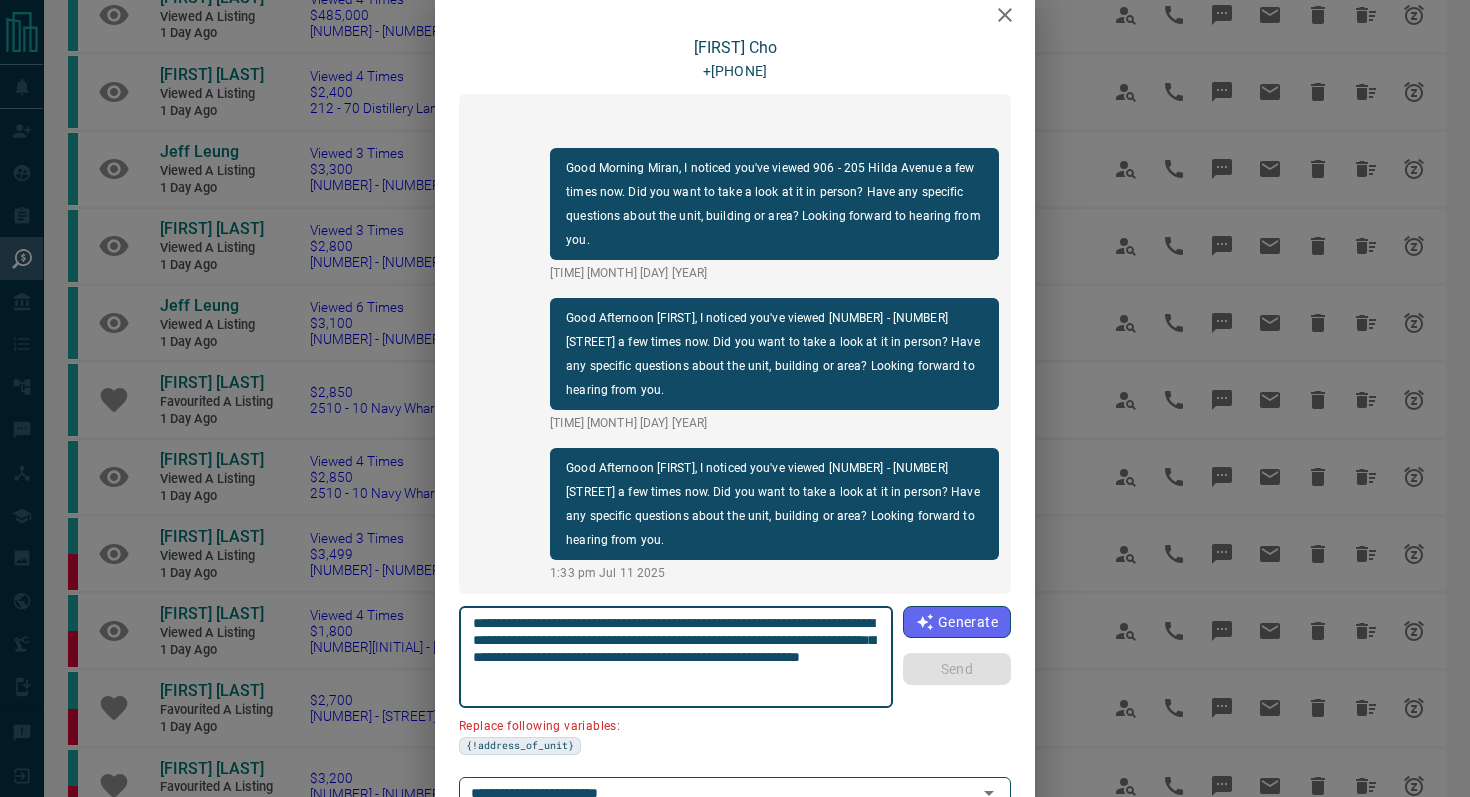 scroll, scrollTop: 0, scrollLeft: 0, axis: both 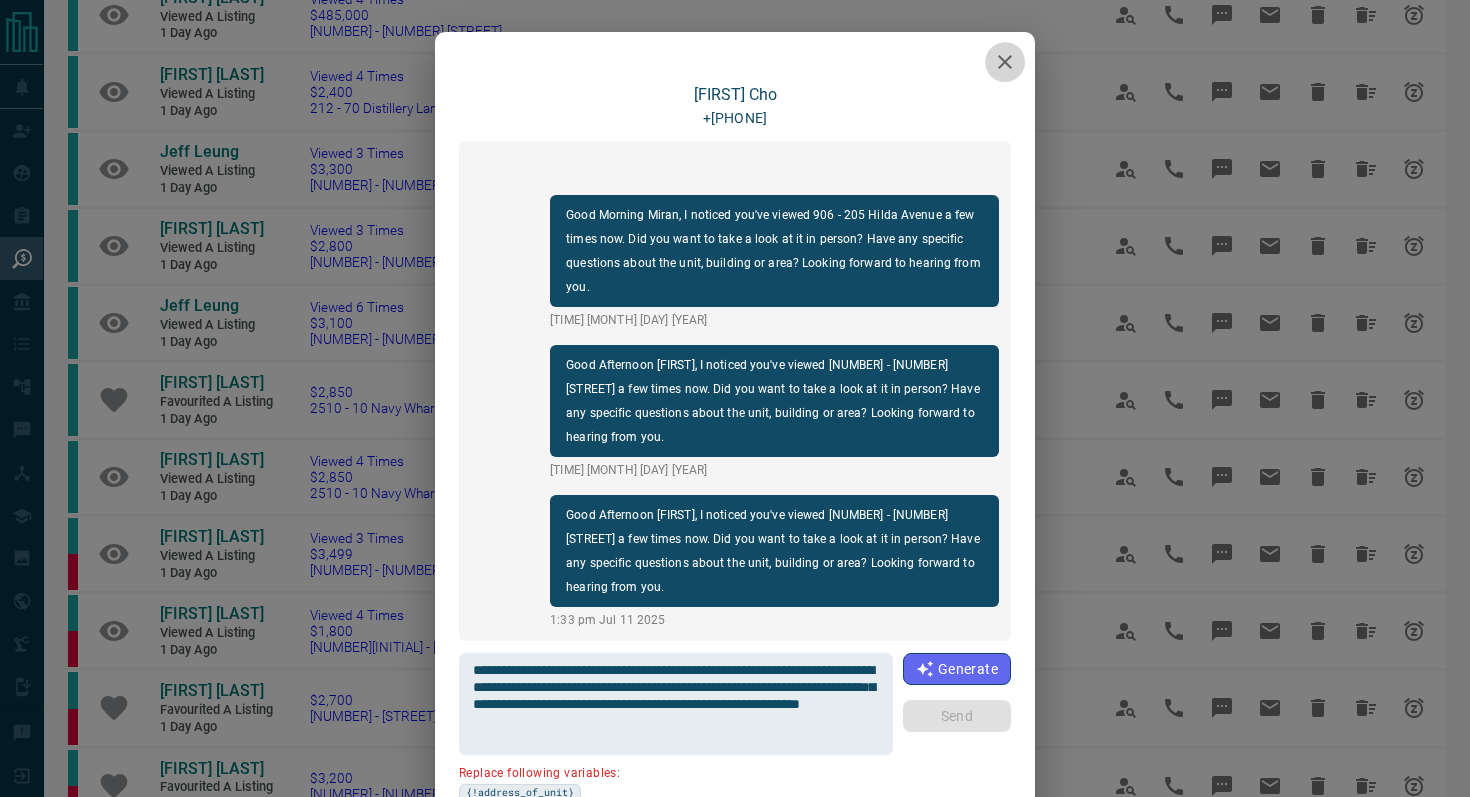 click at bounding box center [1005, 62] 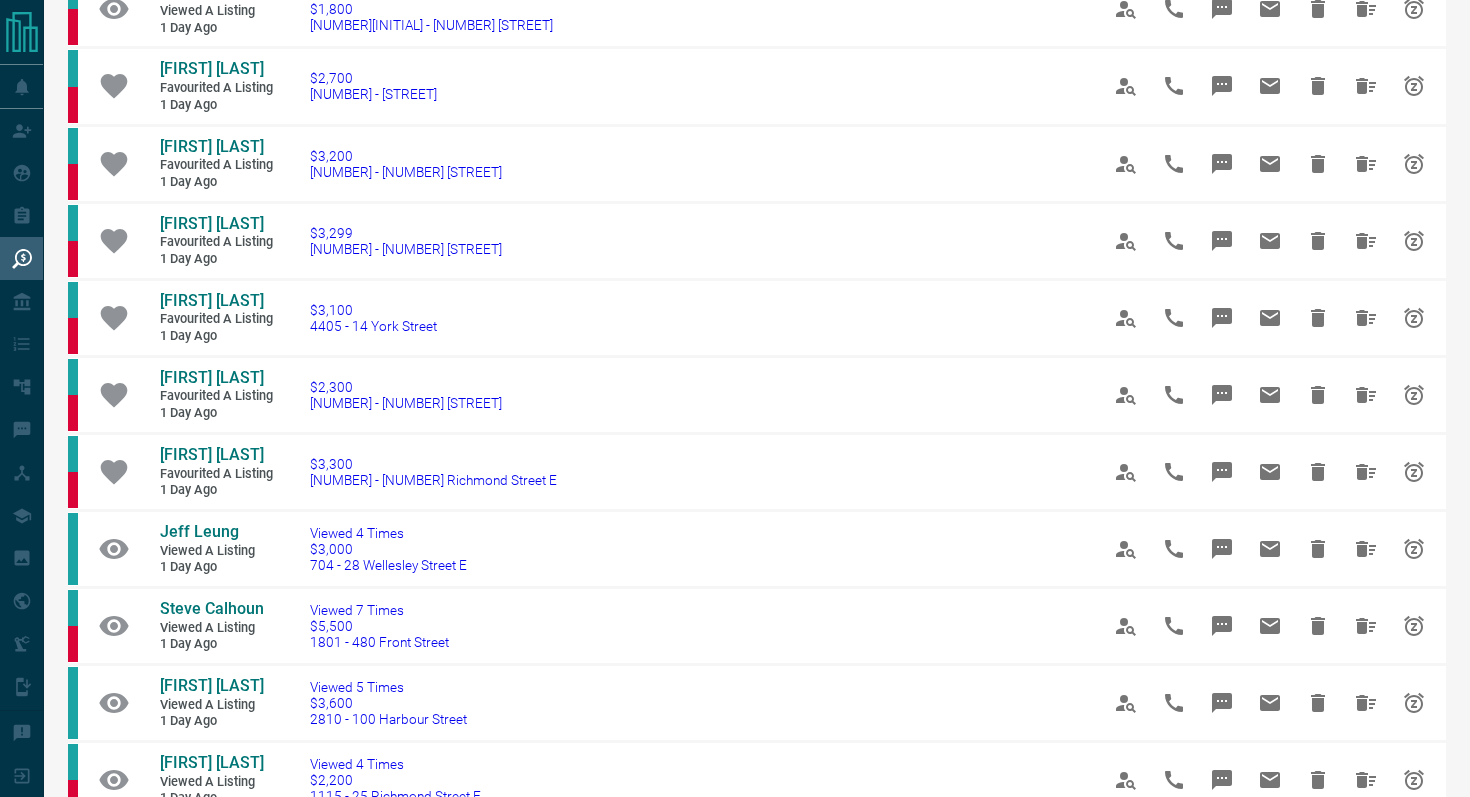 scroll, scrollTop: 871, scrollLeft: 0, axis: vertical 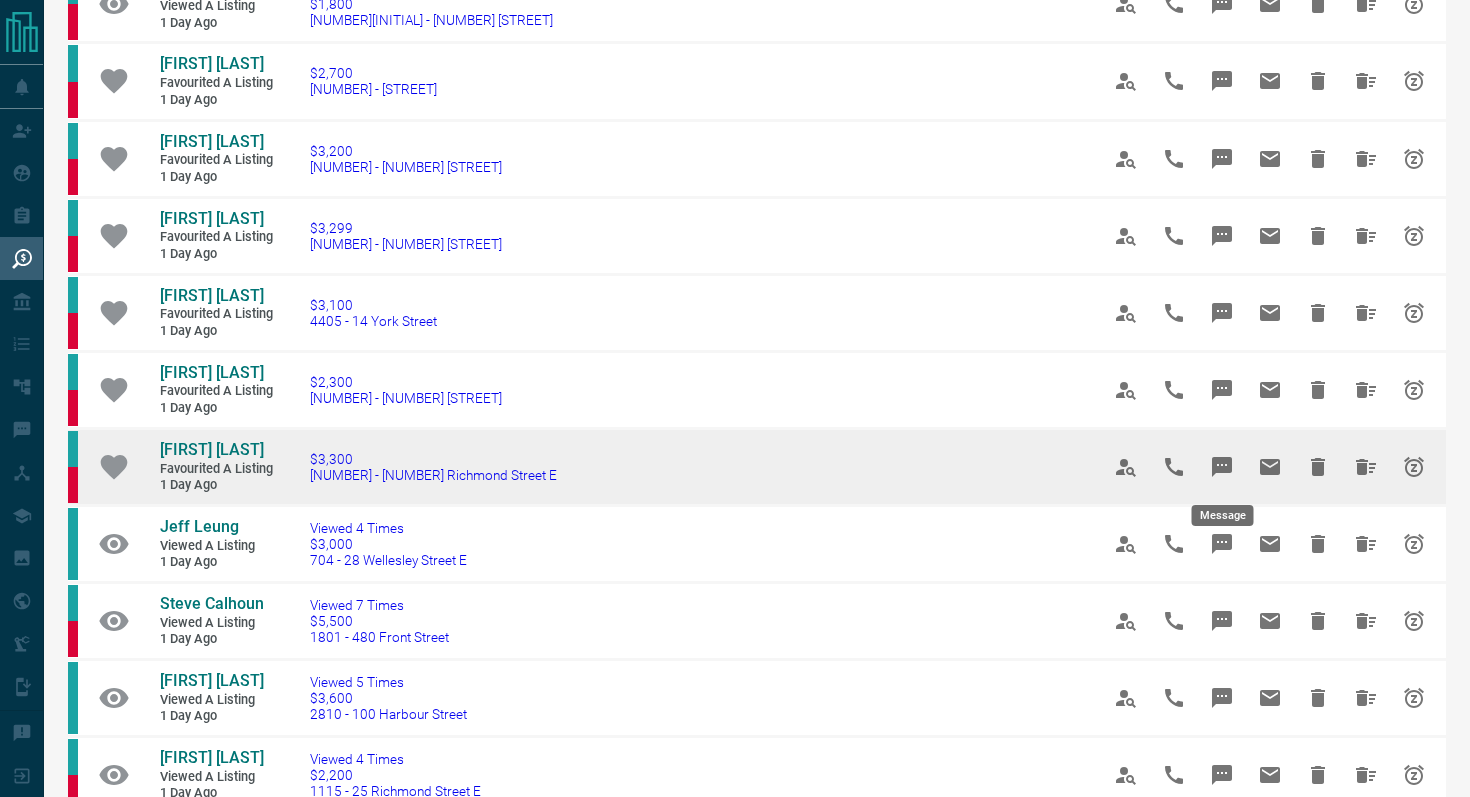 click 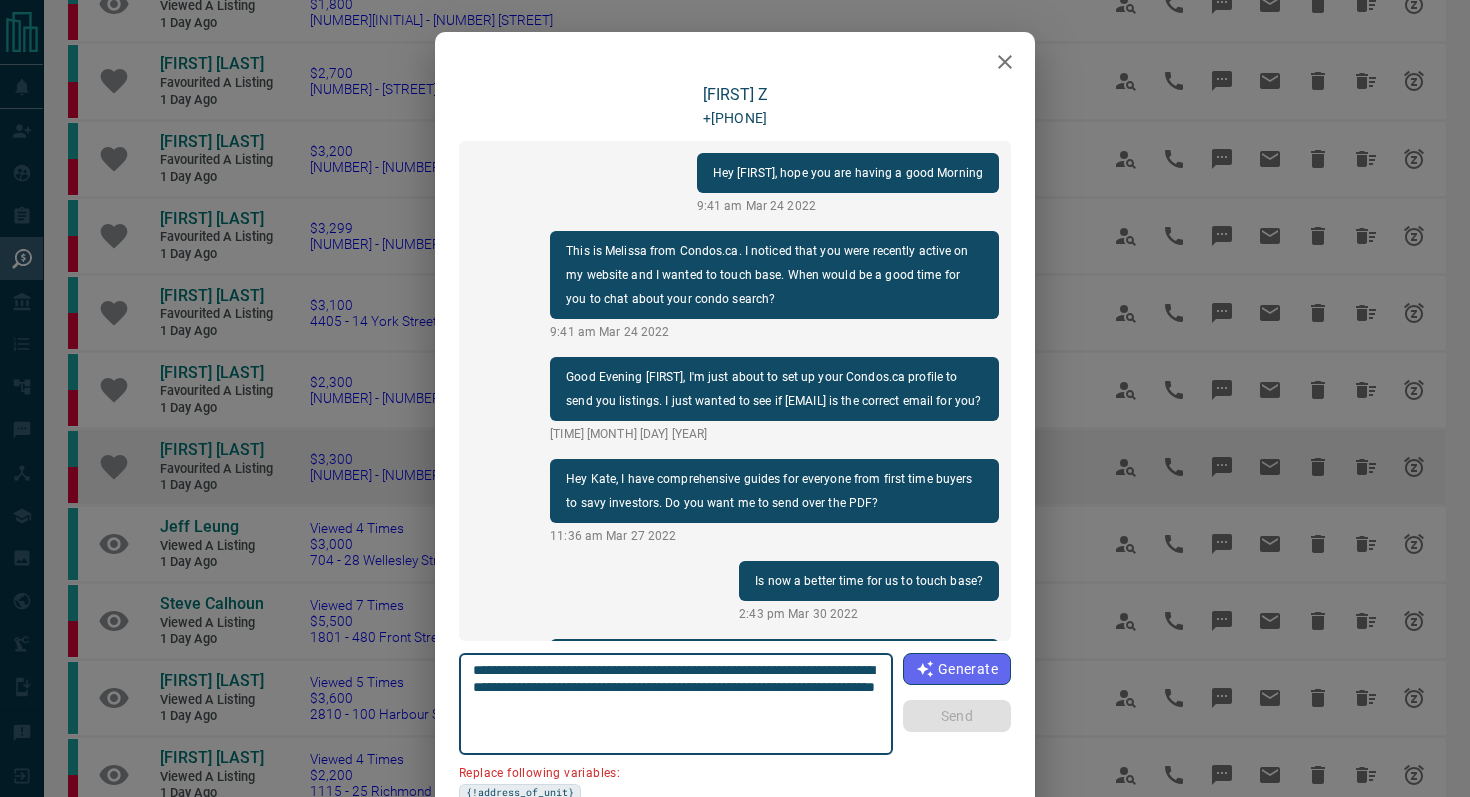 scroll, scrollTop: 2202, scrollLeft: 0, axis: vertical 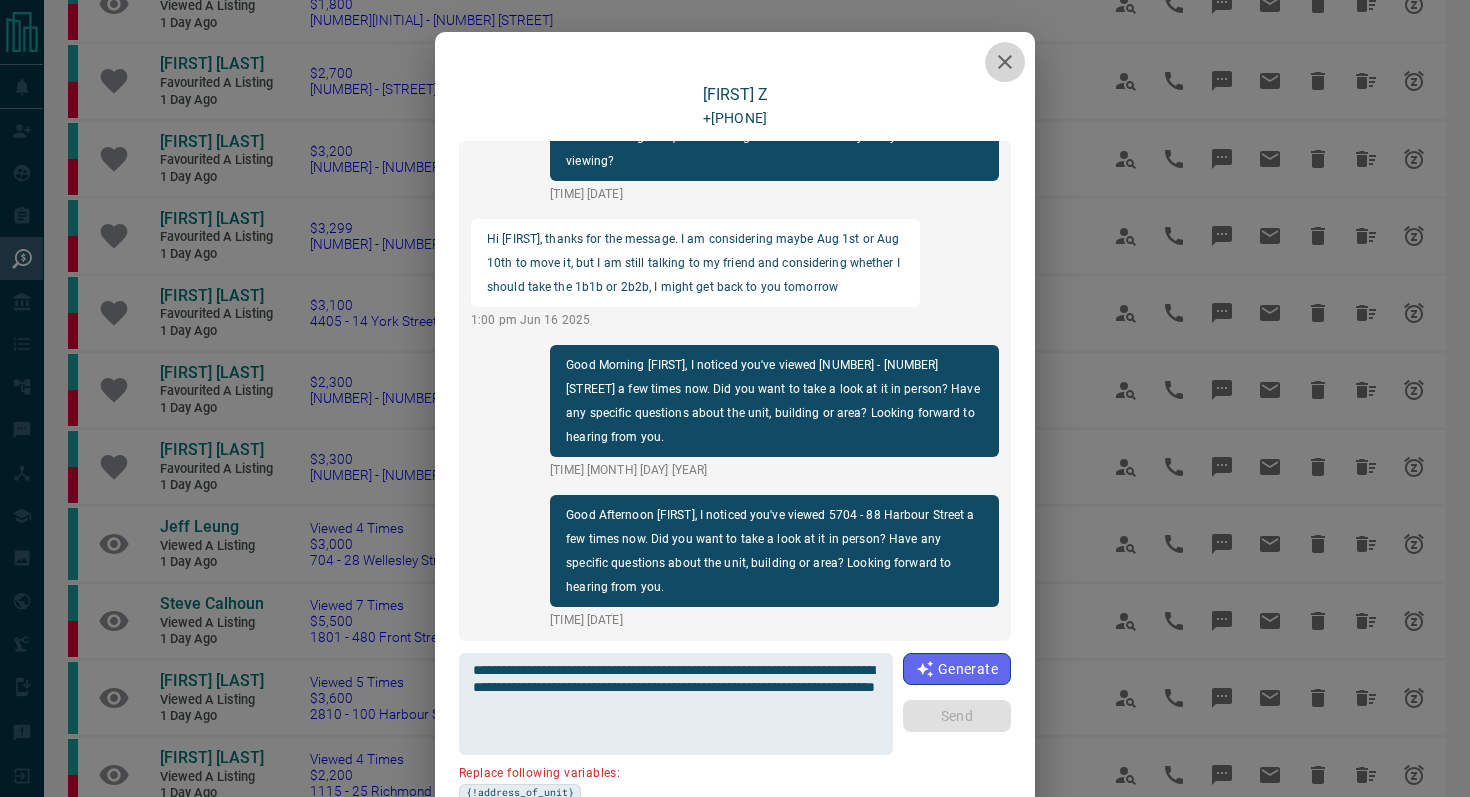 click 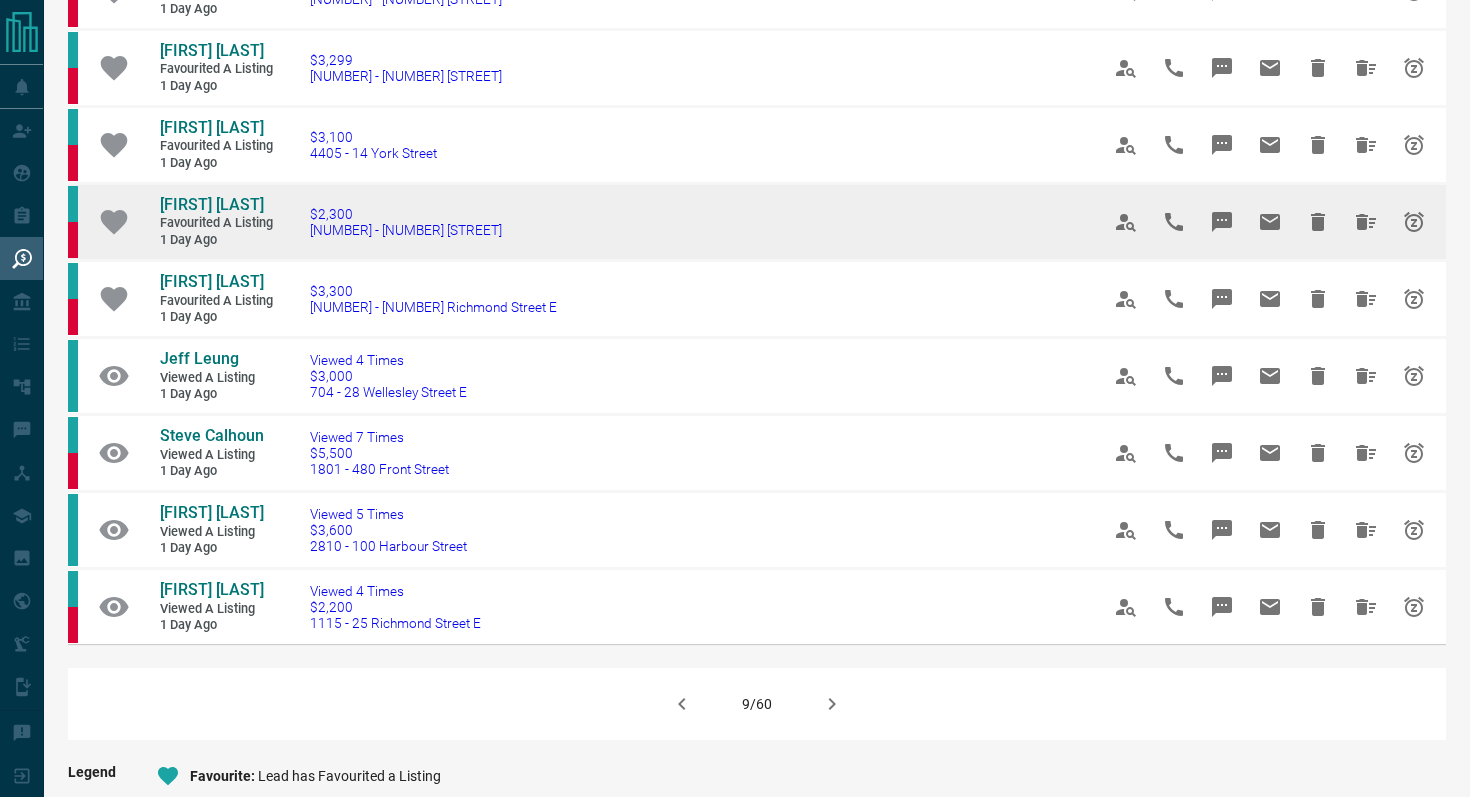 scroll, scrollTop: 1046, scrollLeft: 0, axis: vertical 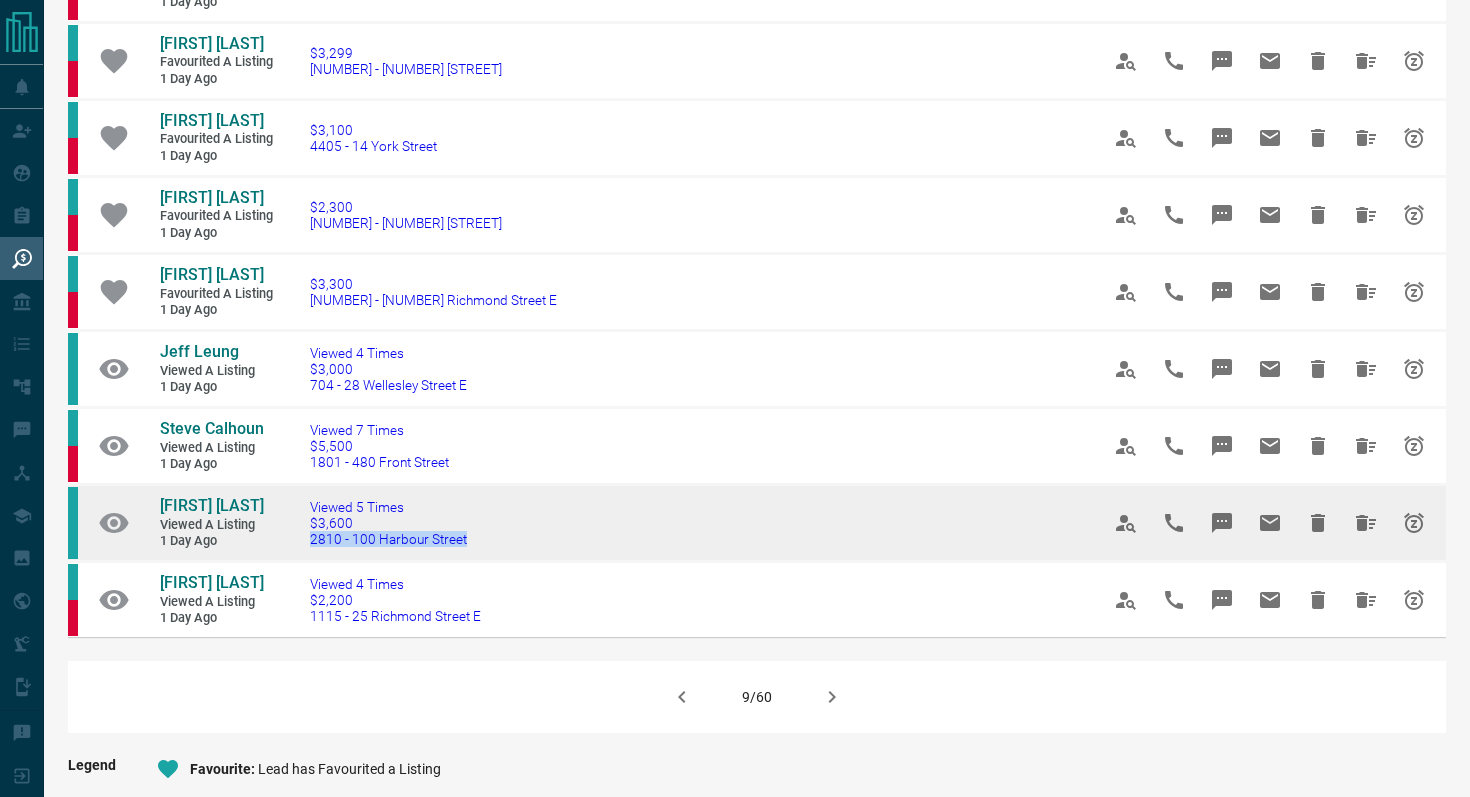 drag, startPoint x: 499, startPoint y: 553, endPoint x: 296, endPoint y: 550, distance: 203.02217 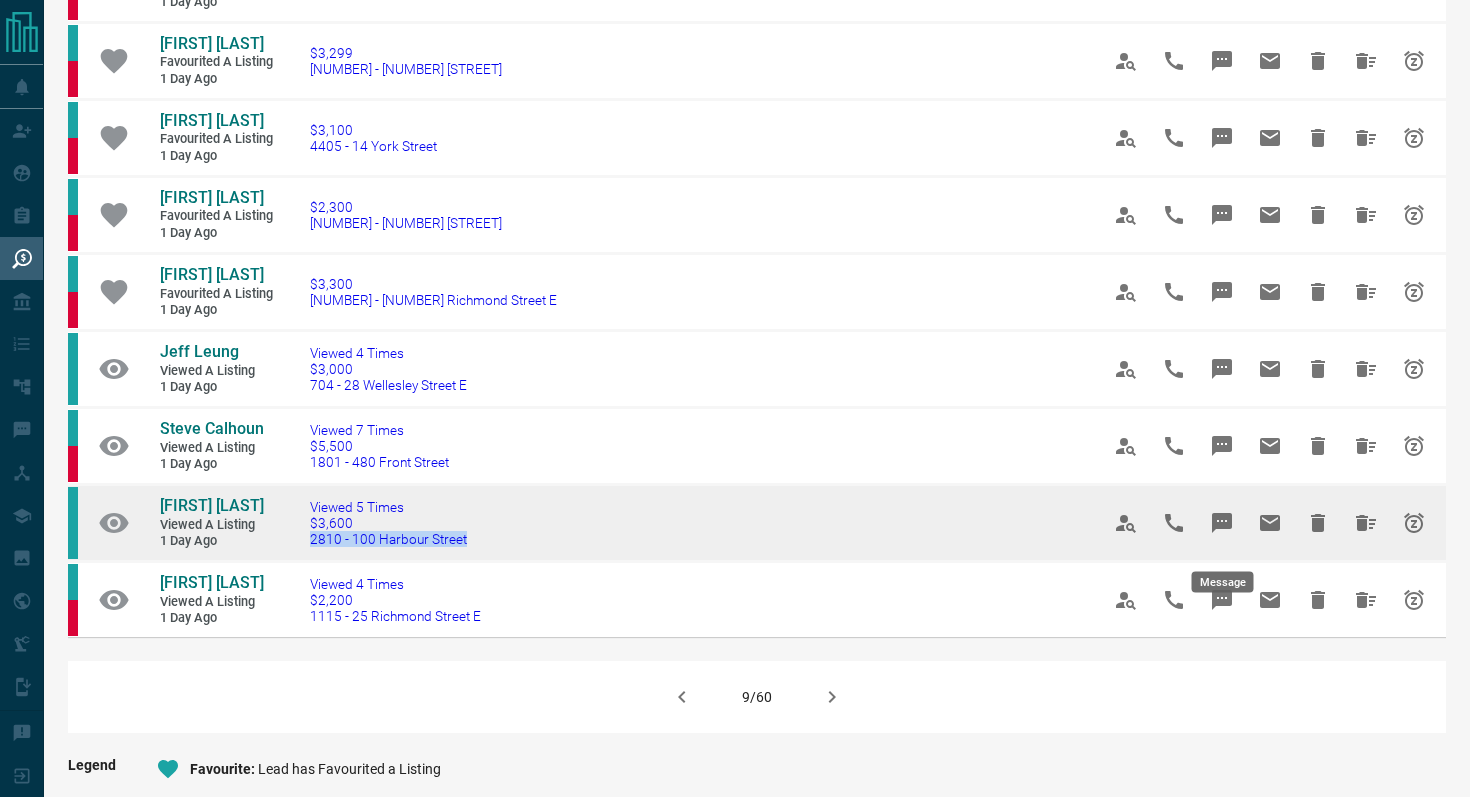 click 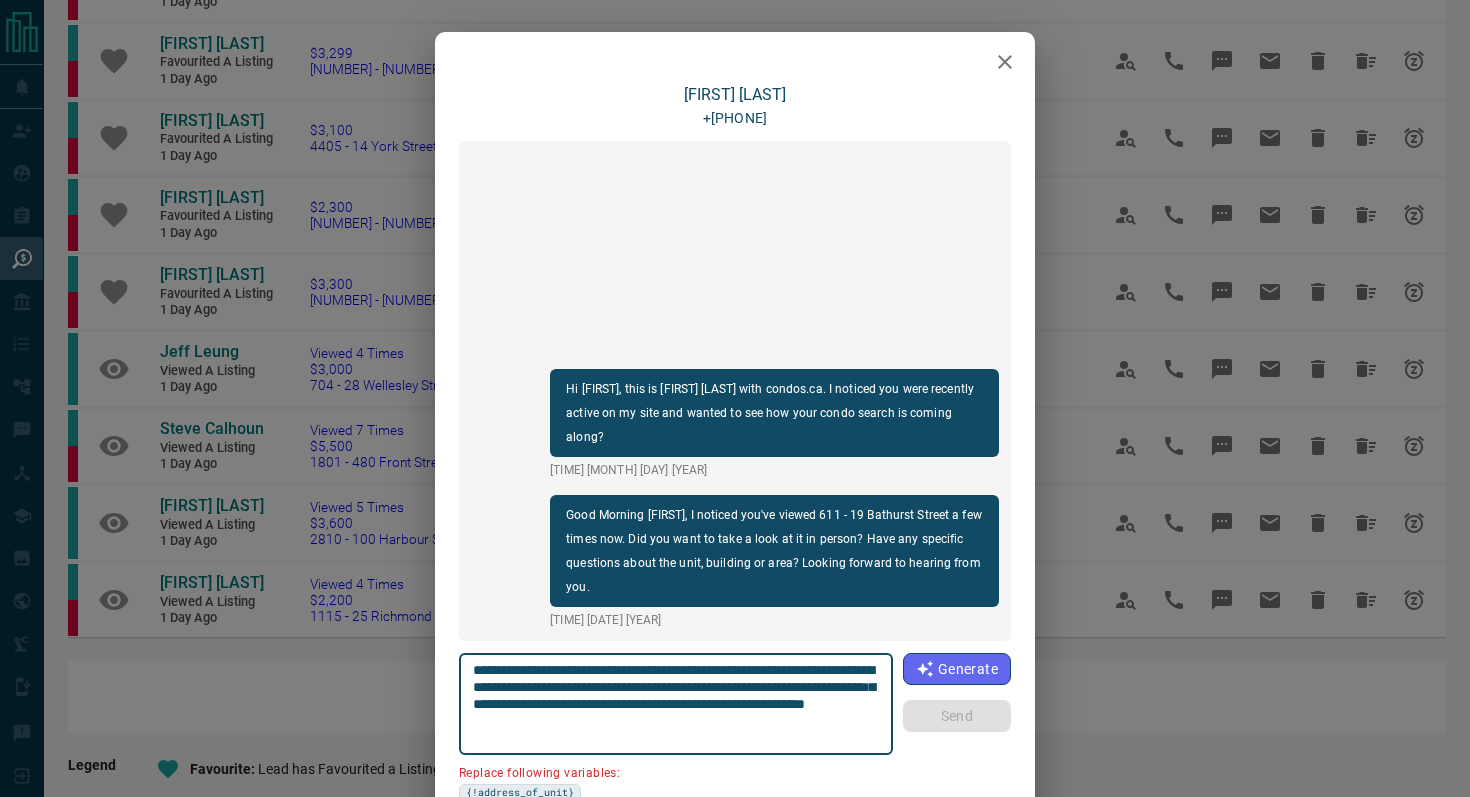 drag, startPoint x: 585, startPoint y: 688, endPoint x: 450, endPoint y: 675, distance: 135.62448 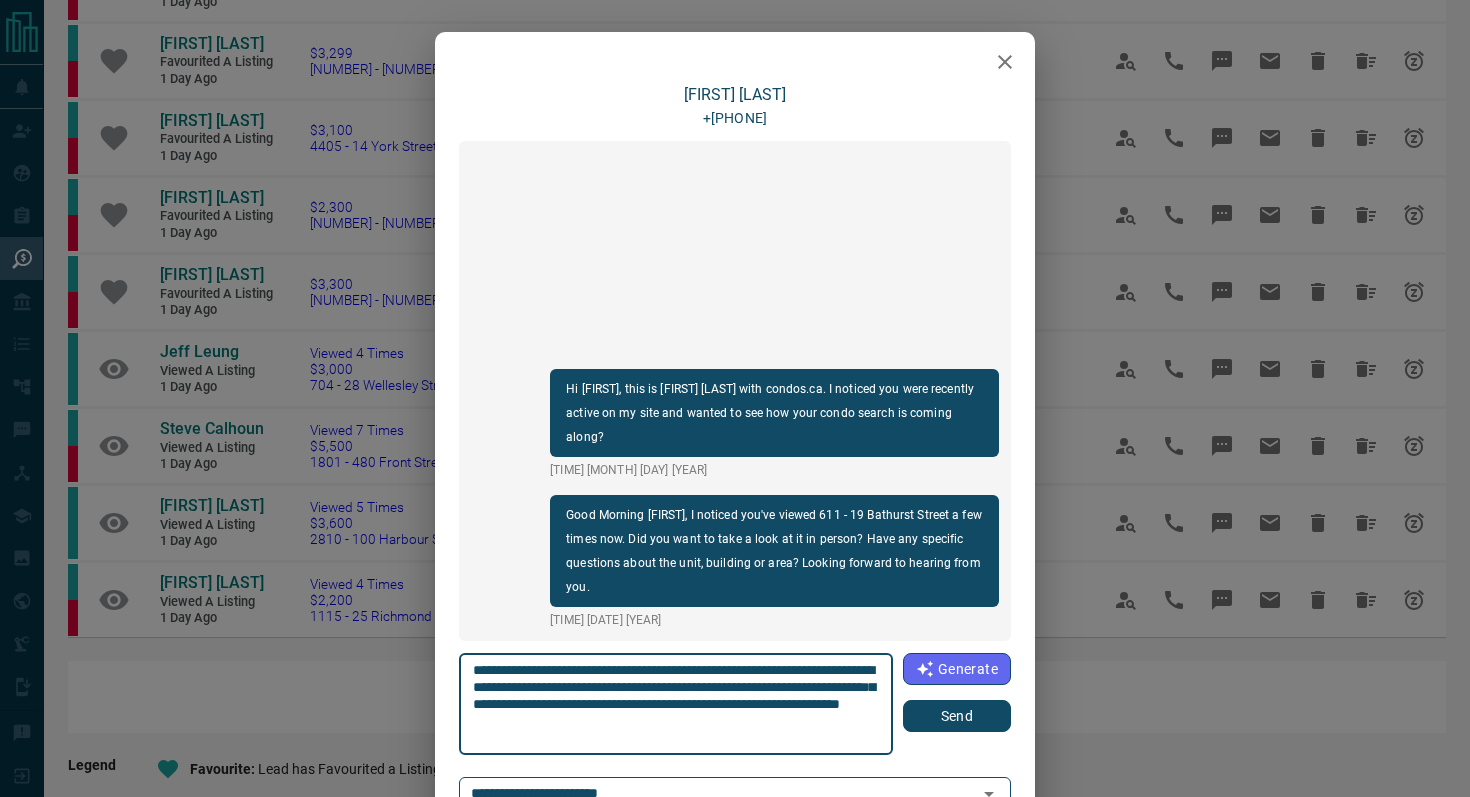 type on "**********" 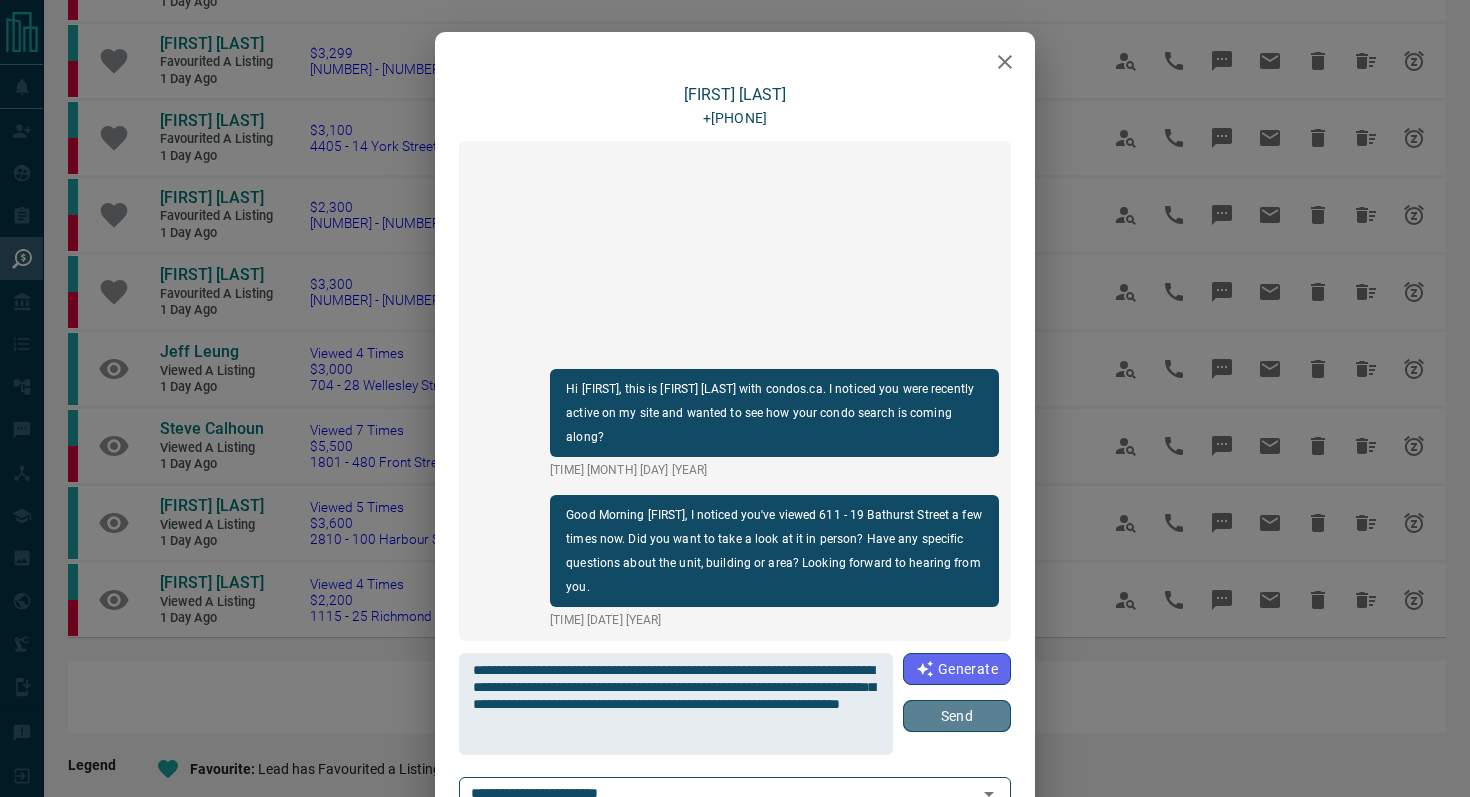 click on "Send" at bounding box center [957, 716] 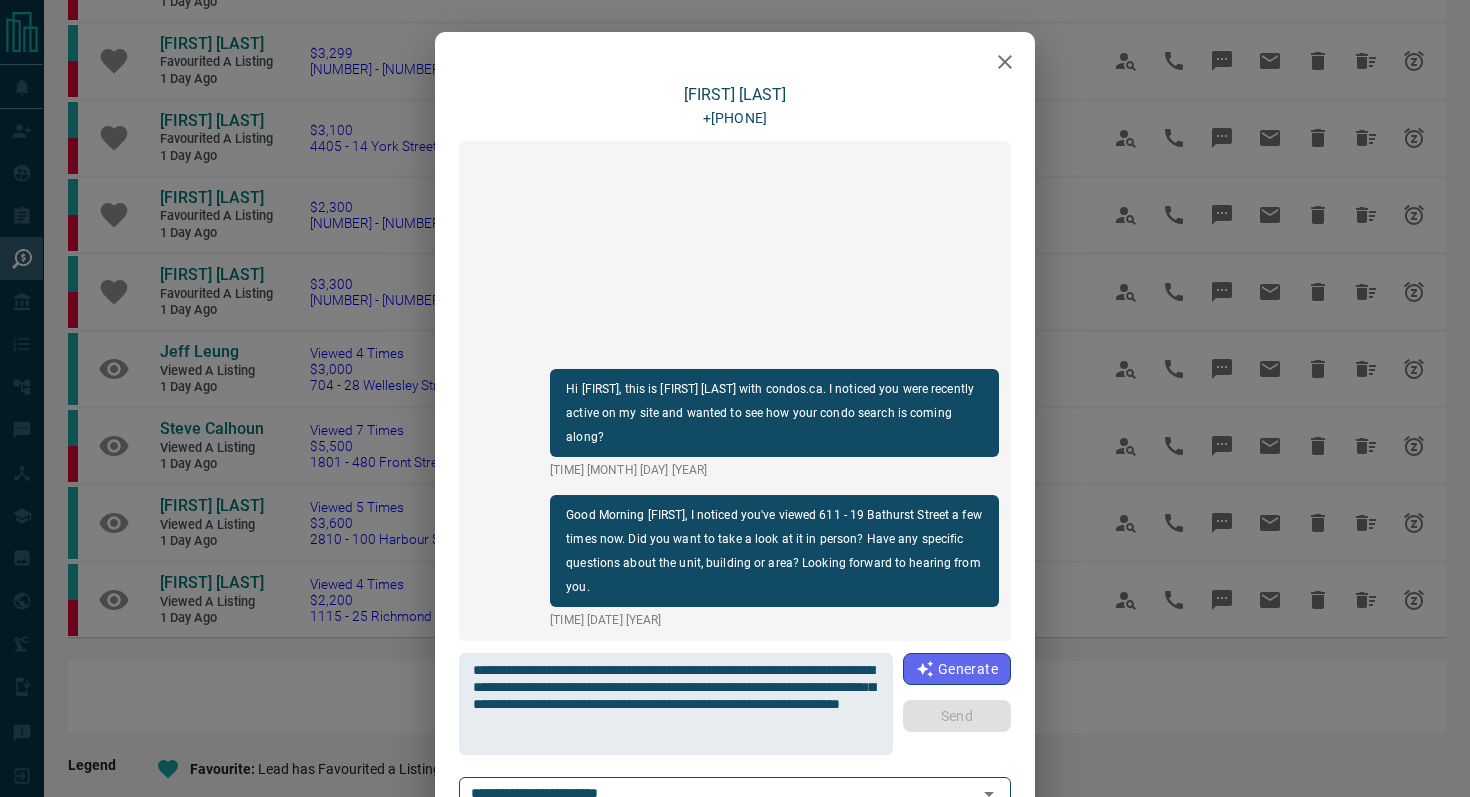 type 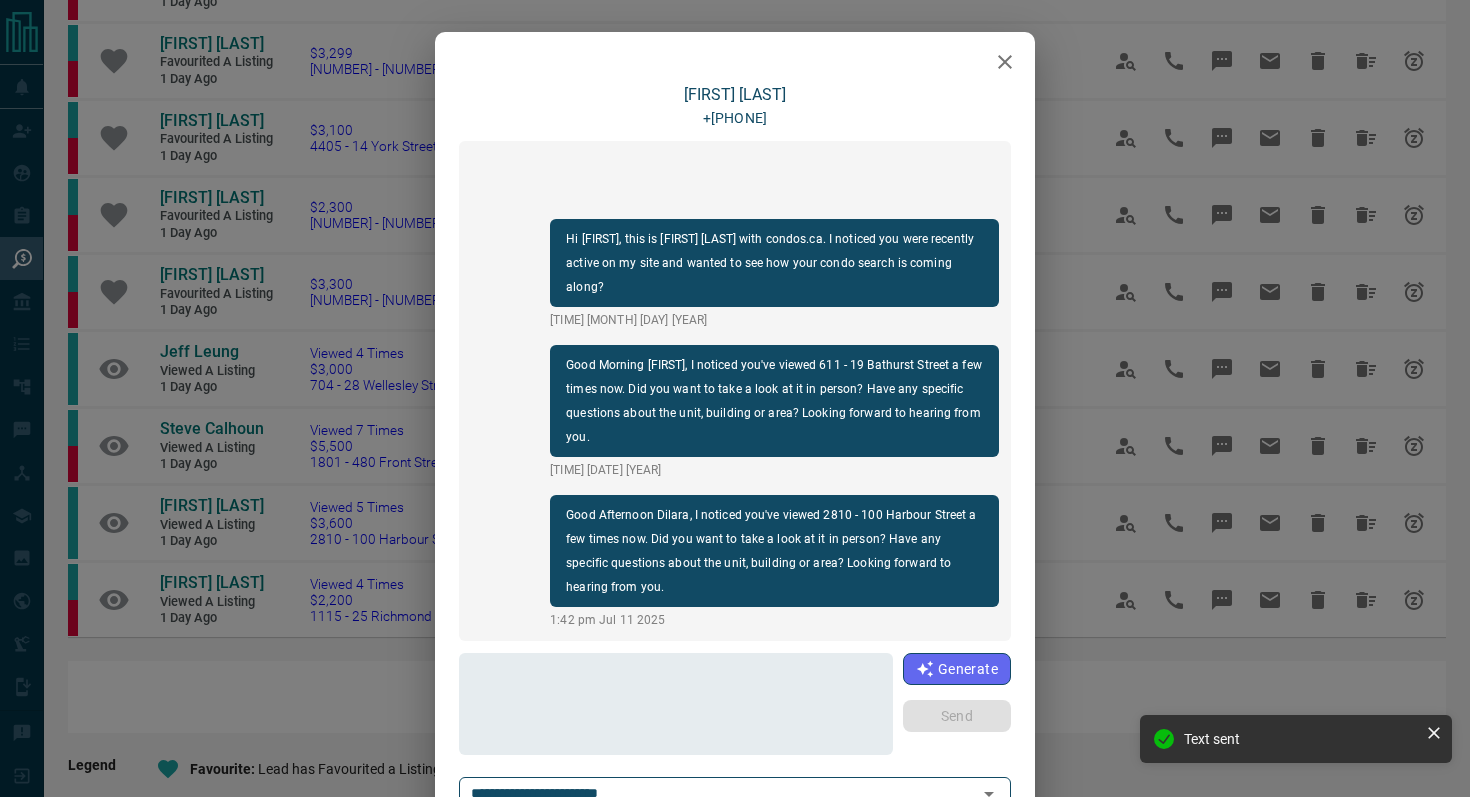 click at bounding box center (1005, 62) 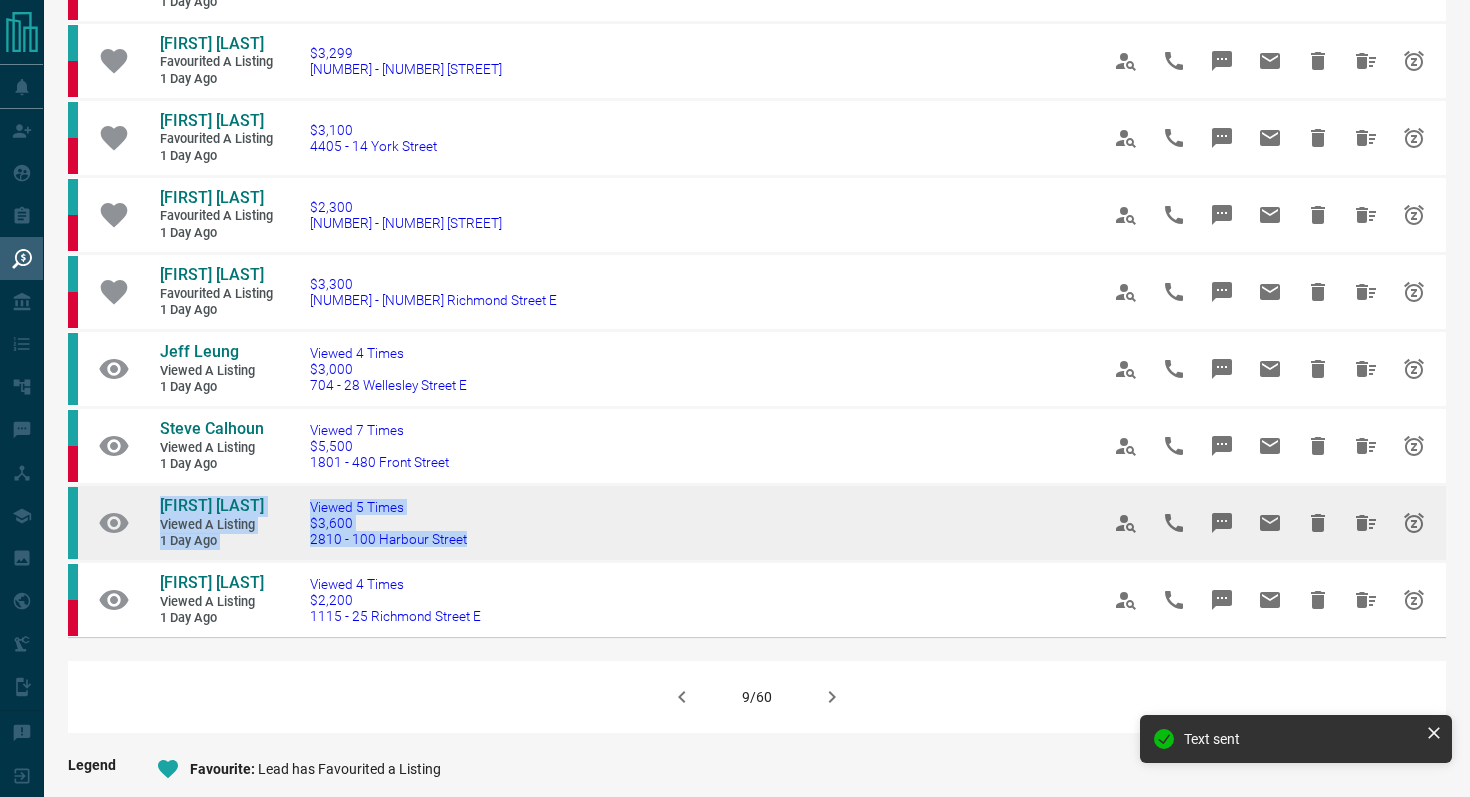 drag, startPoint x: 499, startPoint y: 564, endPoint x: 129, endPoint y: 505, distance: 374.67453 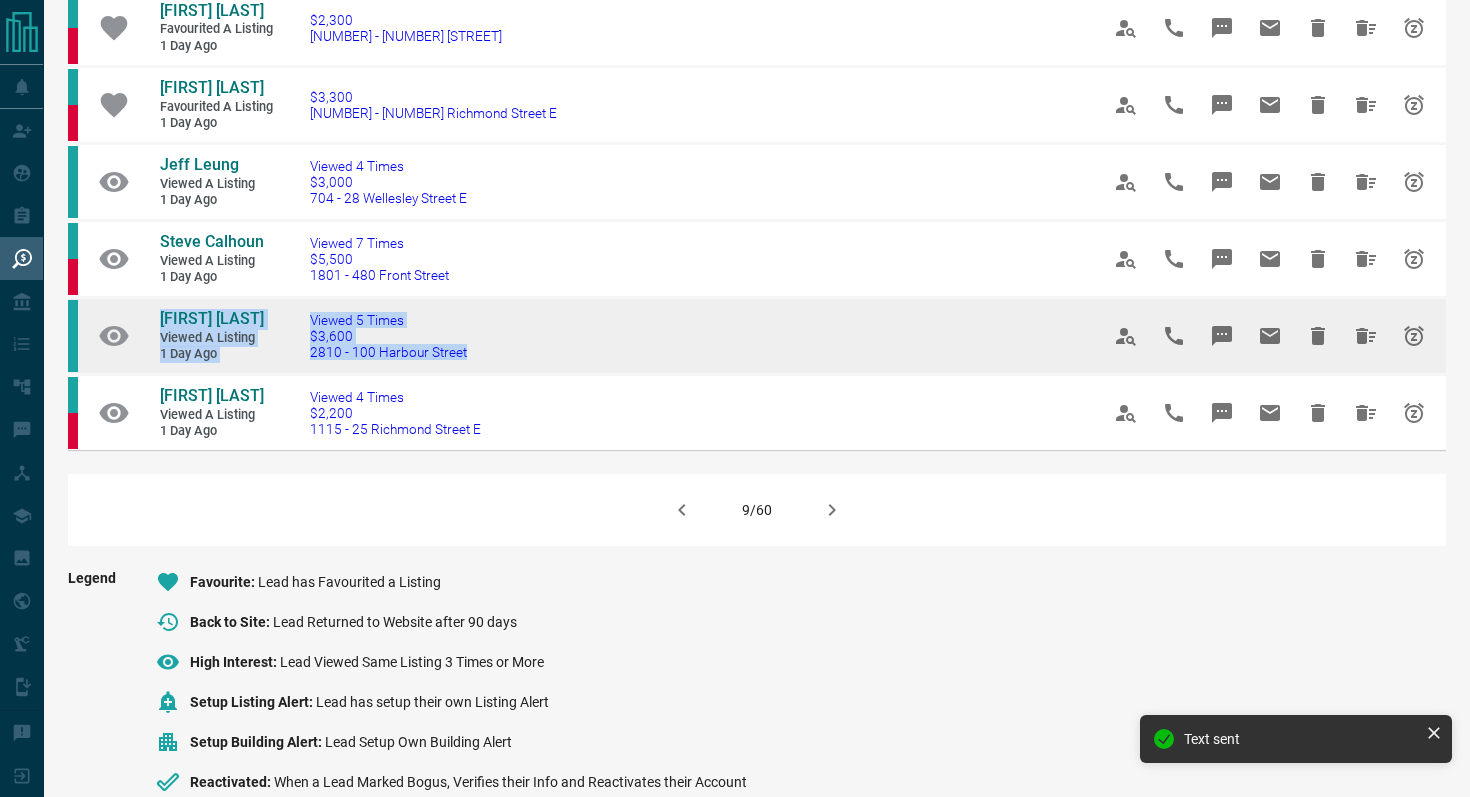 scroll, scrollTop: 1252, scrollLeft: 0, axis: vertical 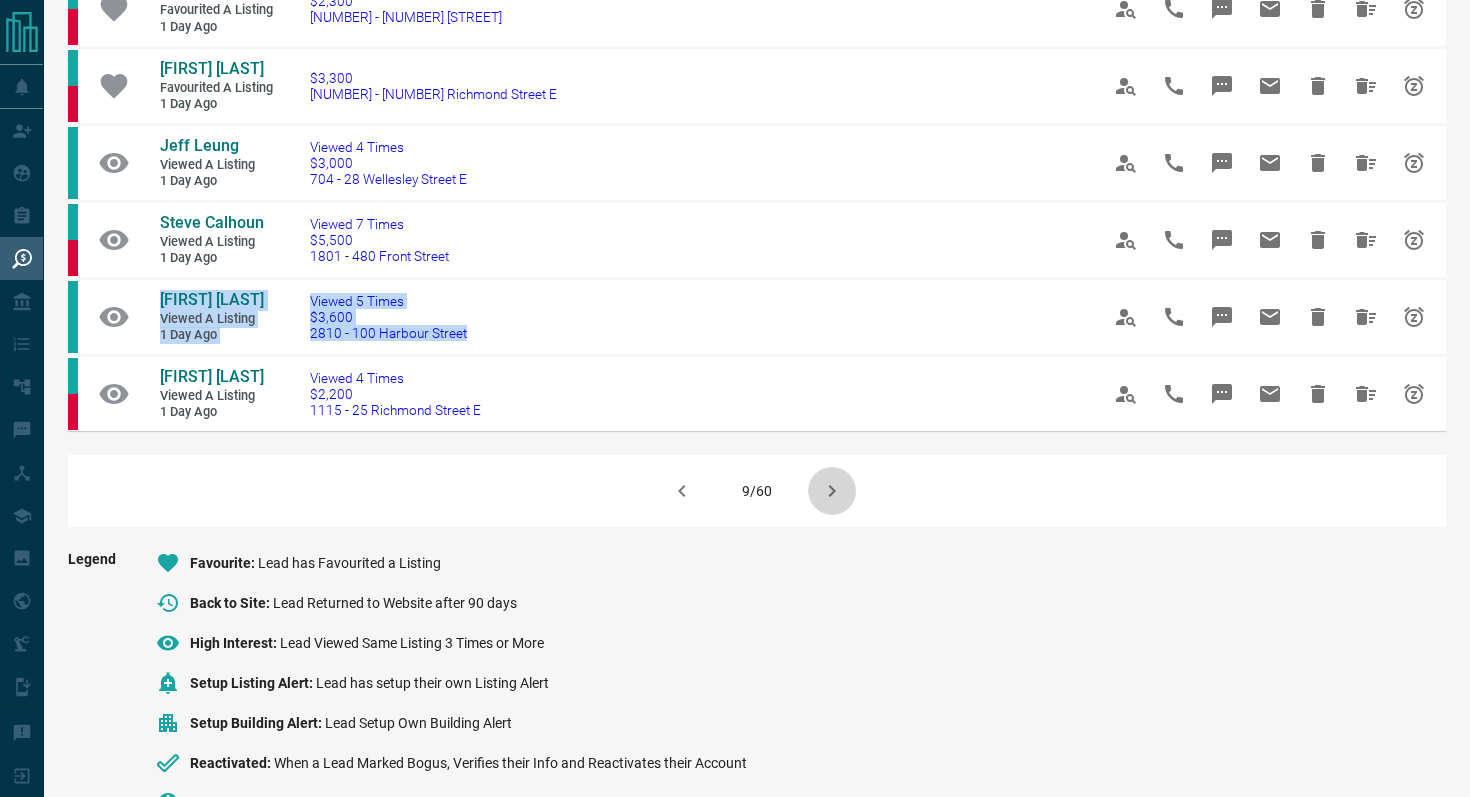 click 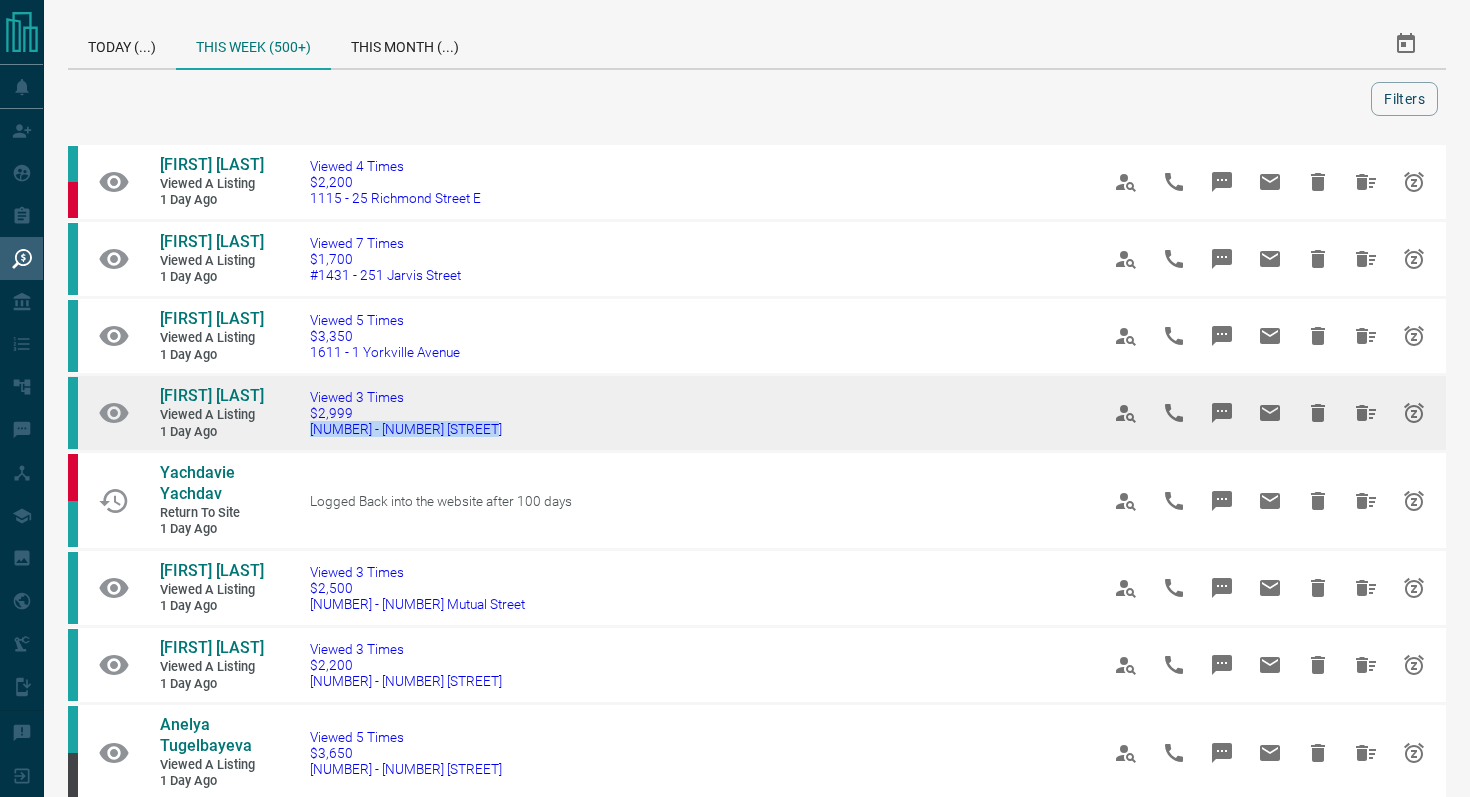 drag, startPoint x: 519, startPoint y: 451, endPoint x: 306, endPoint y: 450, distance: 213.00235 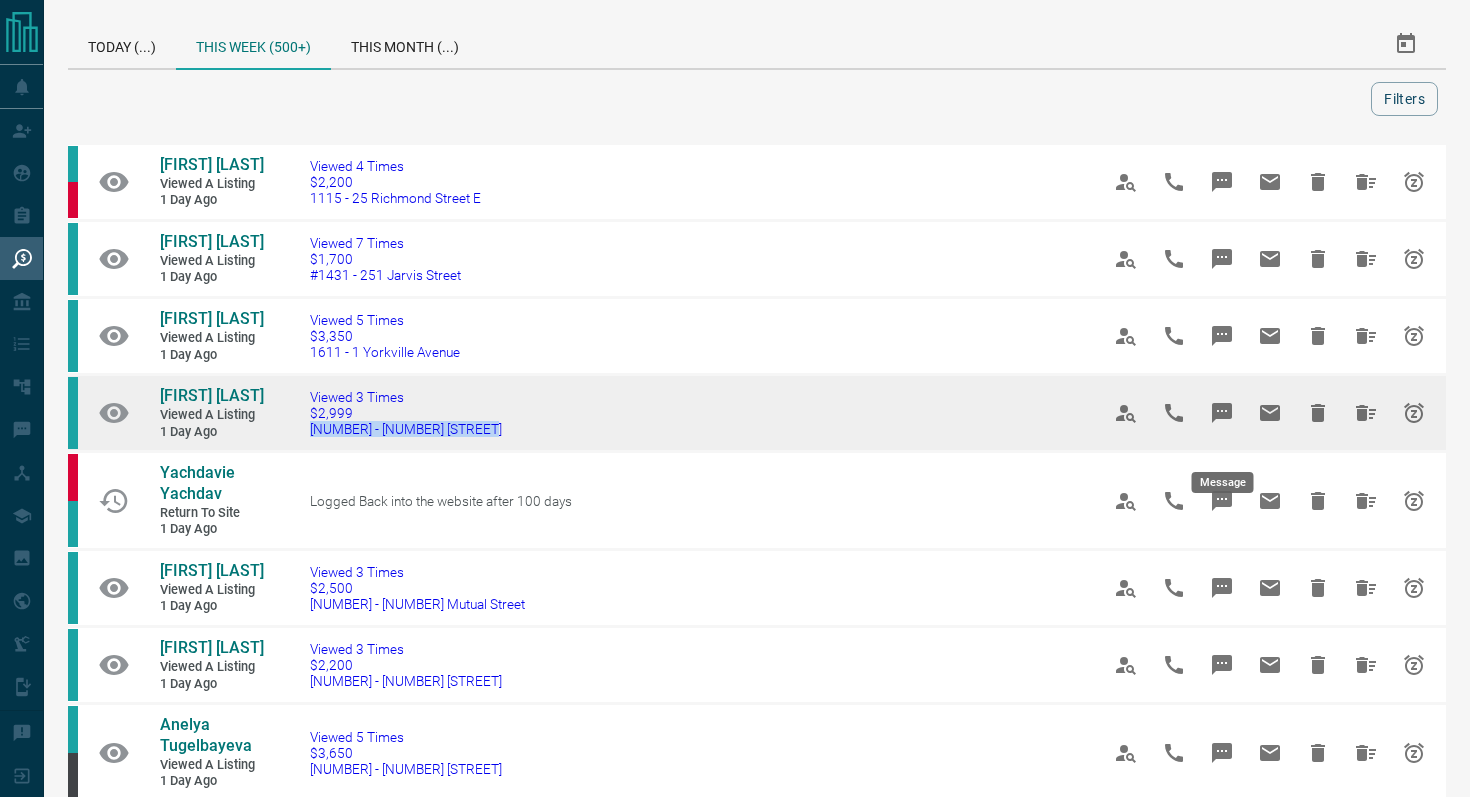 click 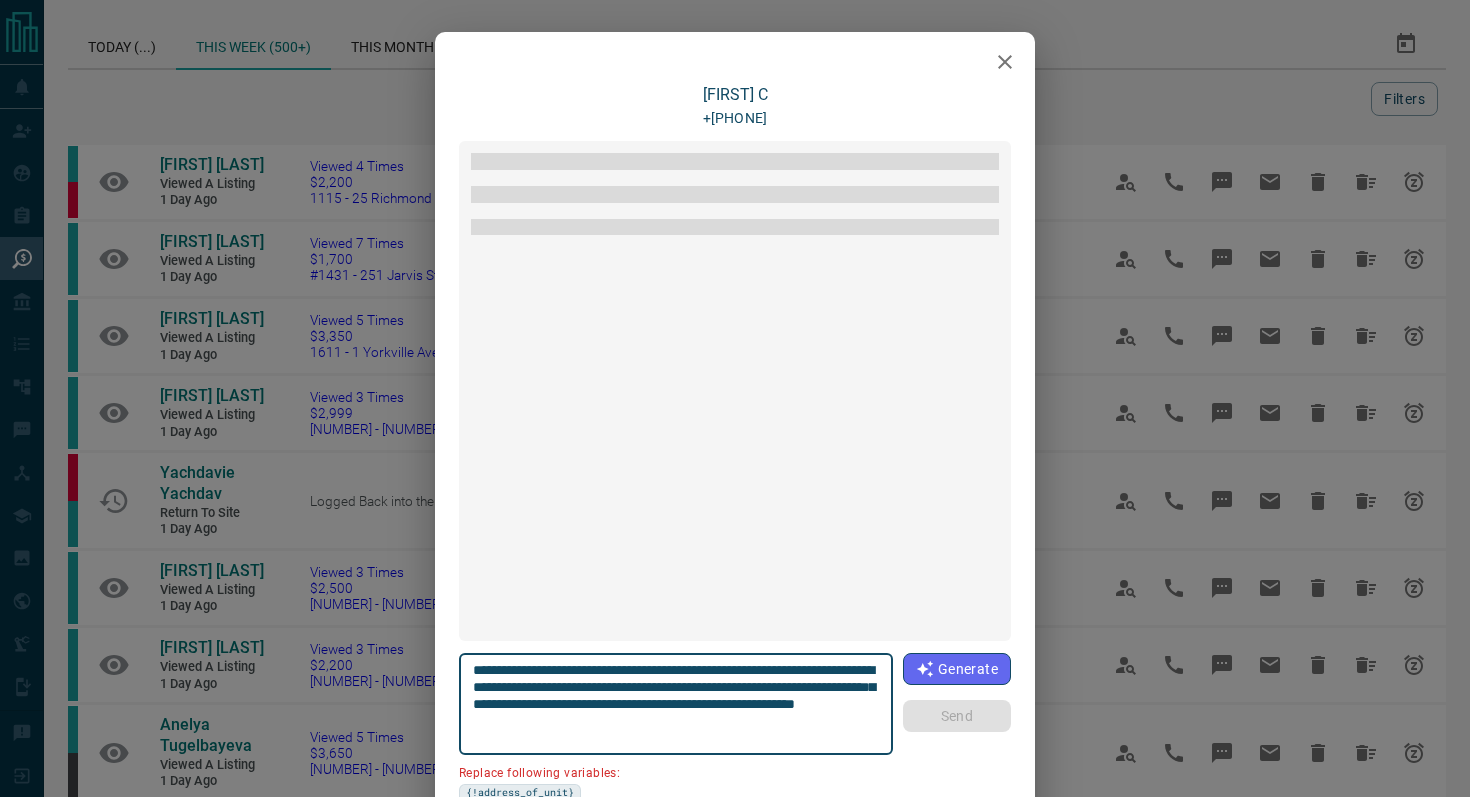 scroll, scrollTop: 1332, scrollLeft: 0, axis: vertical 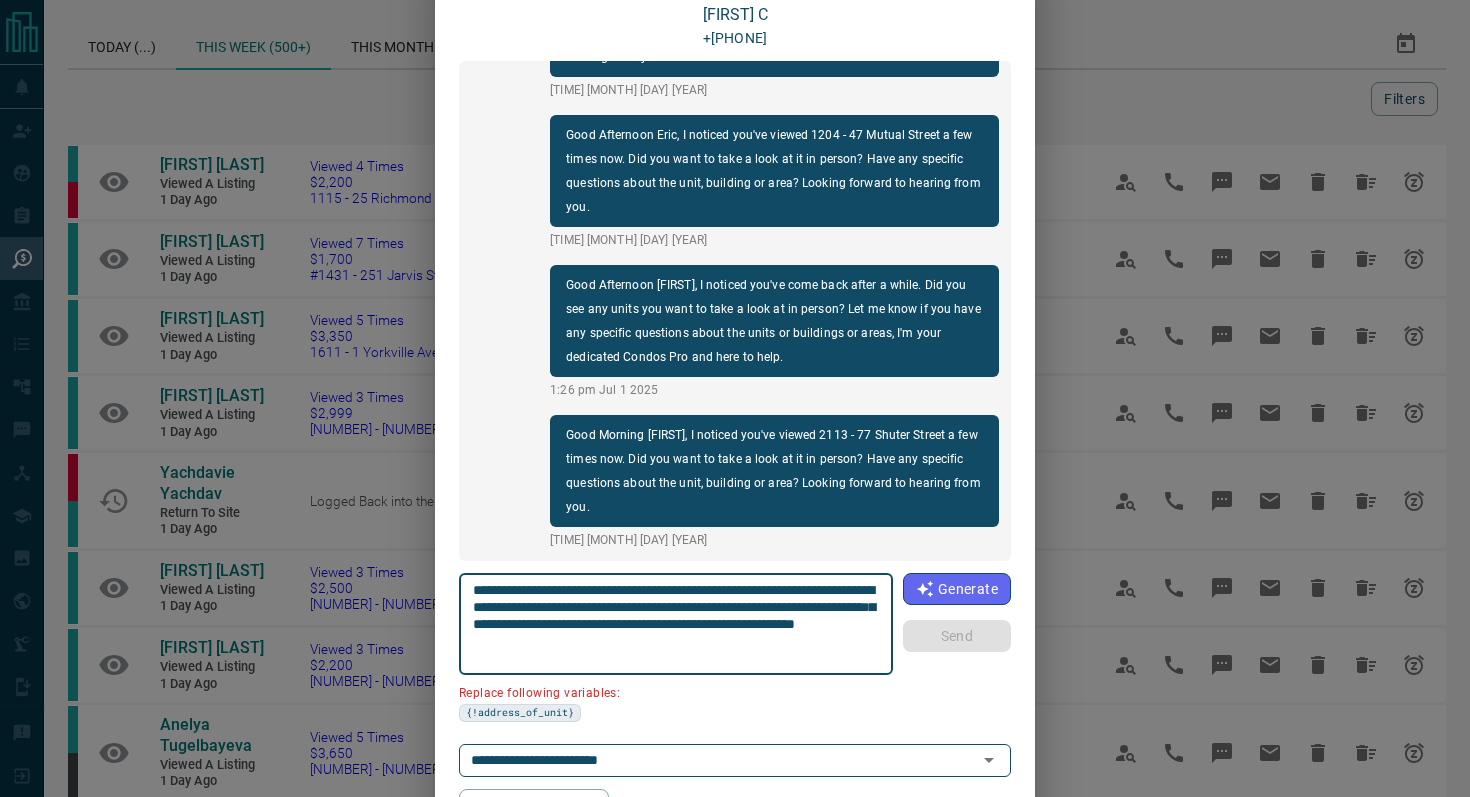 drag, startPoint x: 871, startPoint y: 588, endPoint x: 758, endPoint y: 584, distance: 113.07078 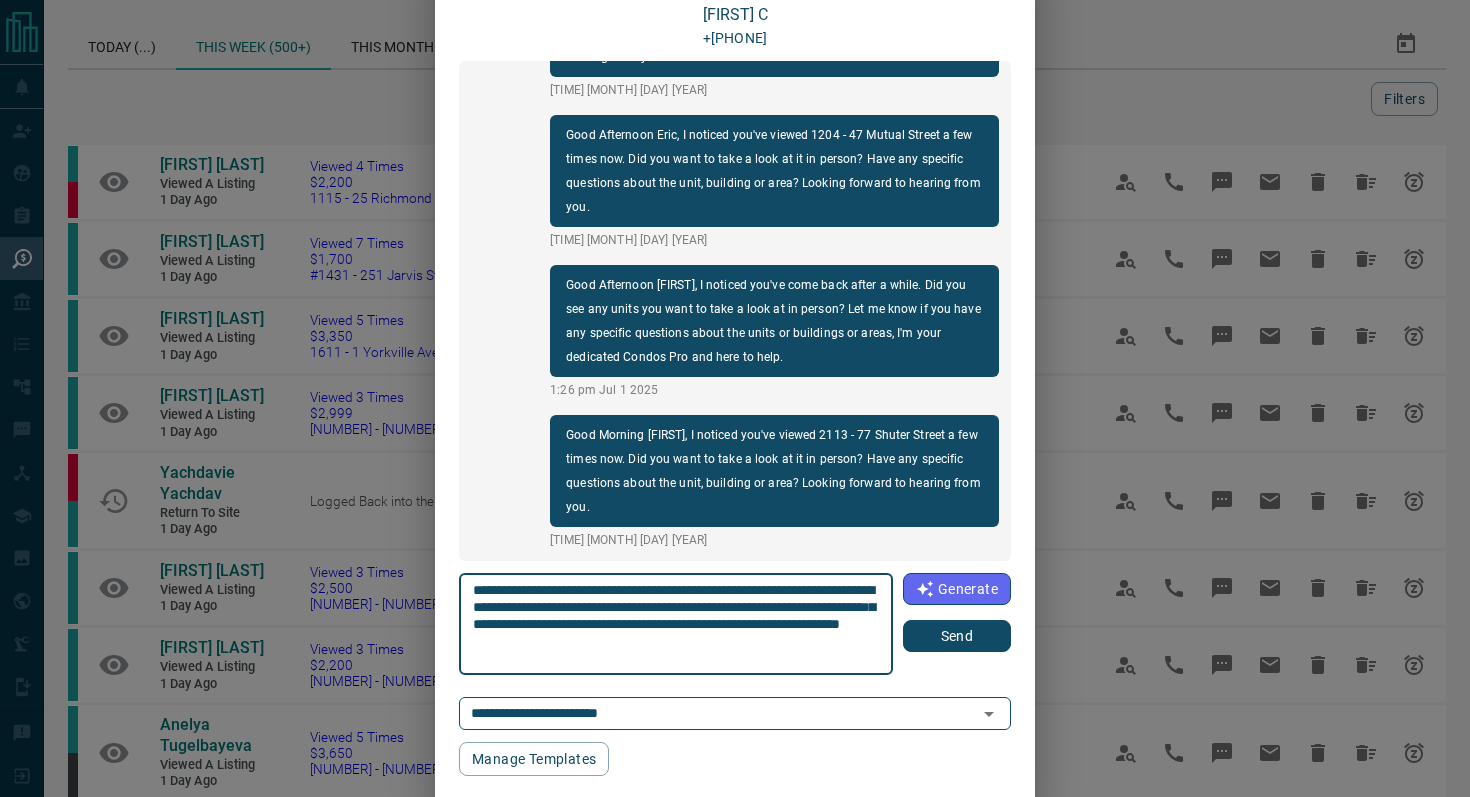type on "**********" 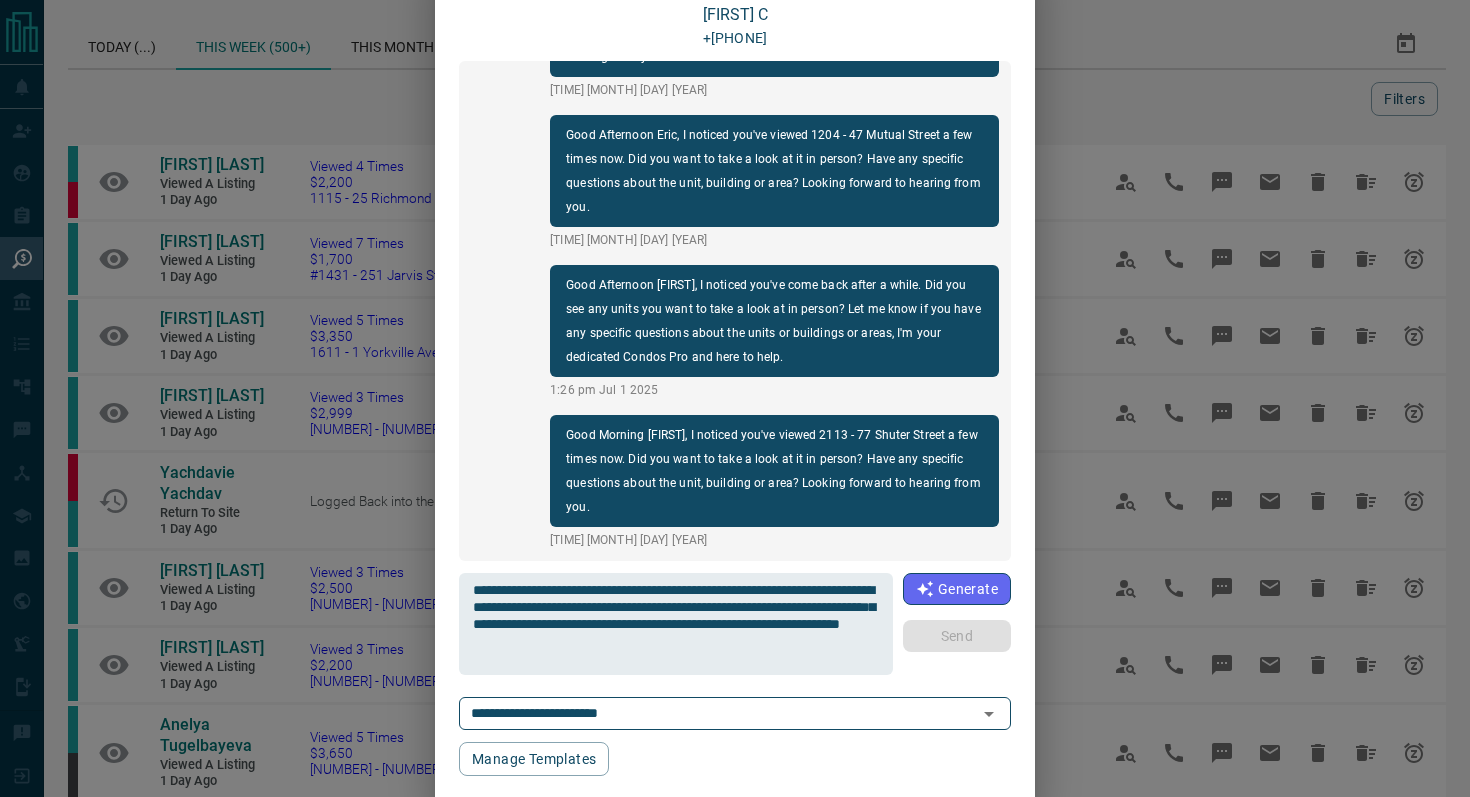 type 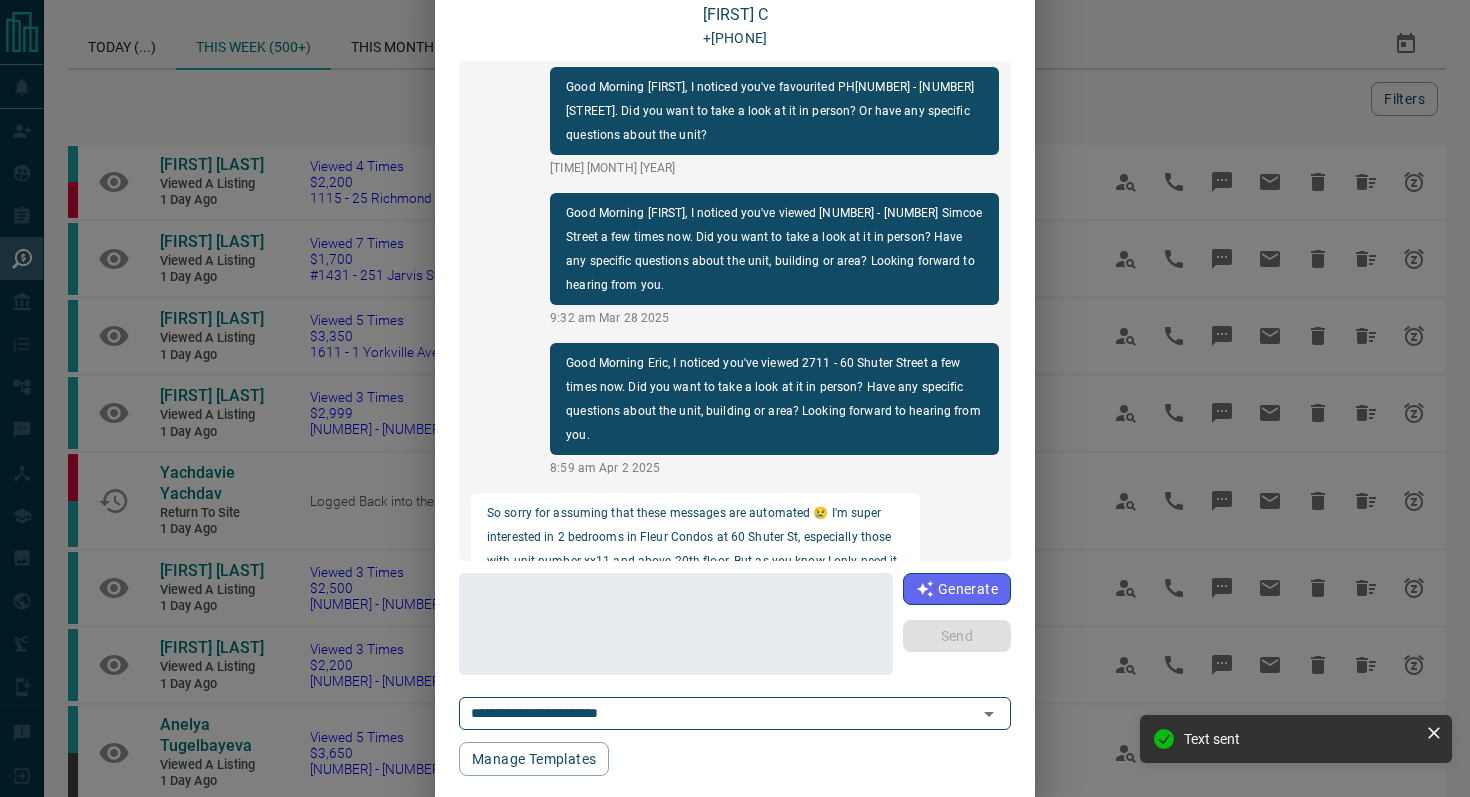scroll, scrollTop: 0, scrollLeft: 0, axis: both 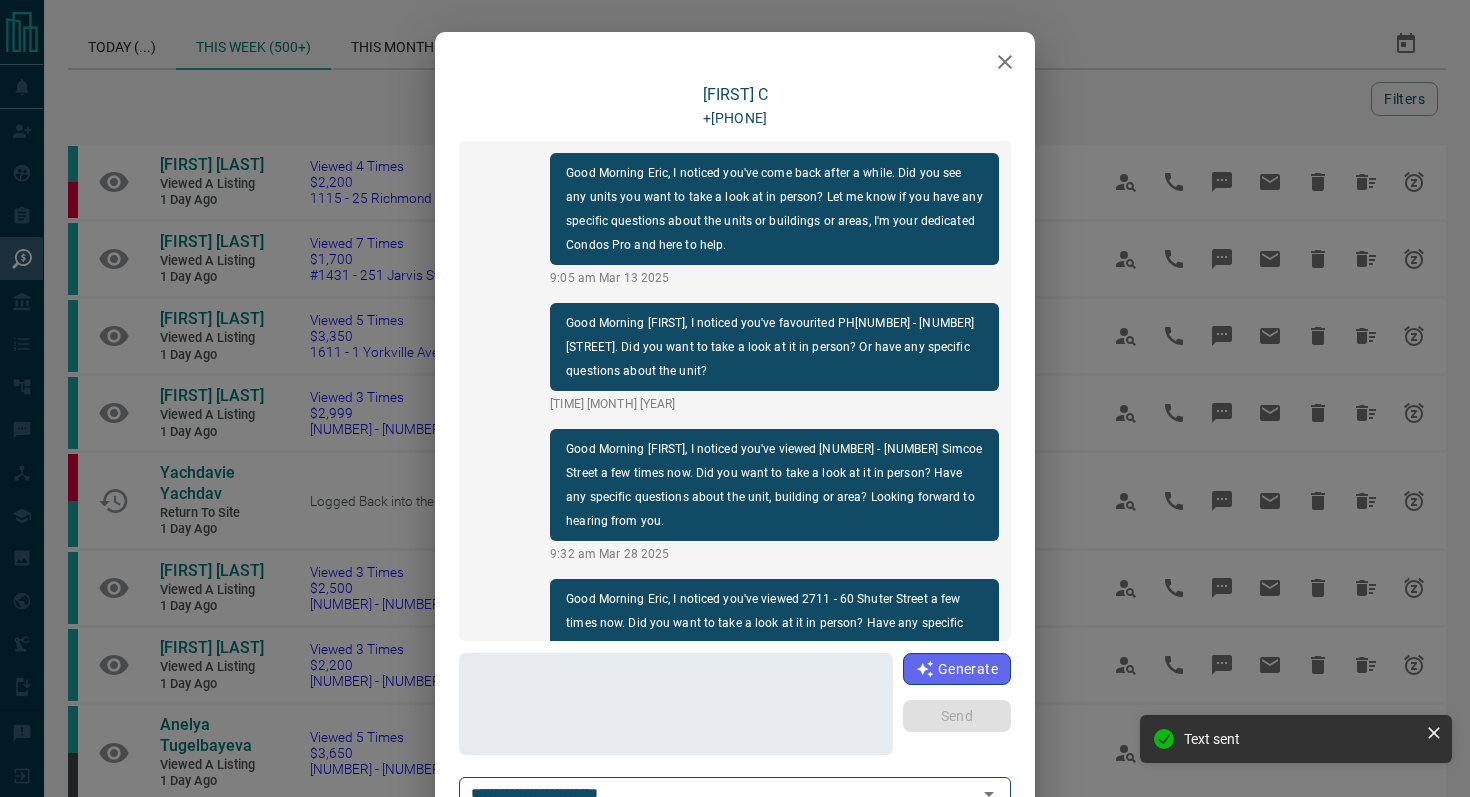 click 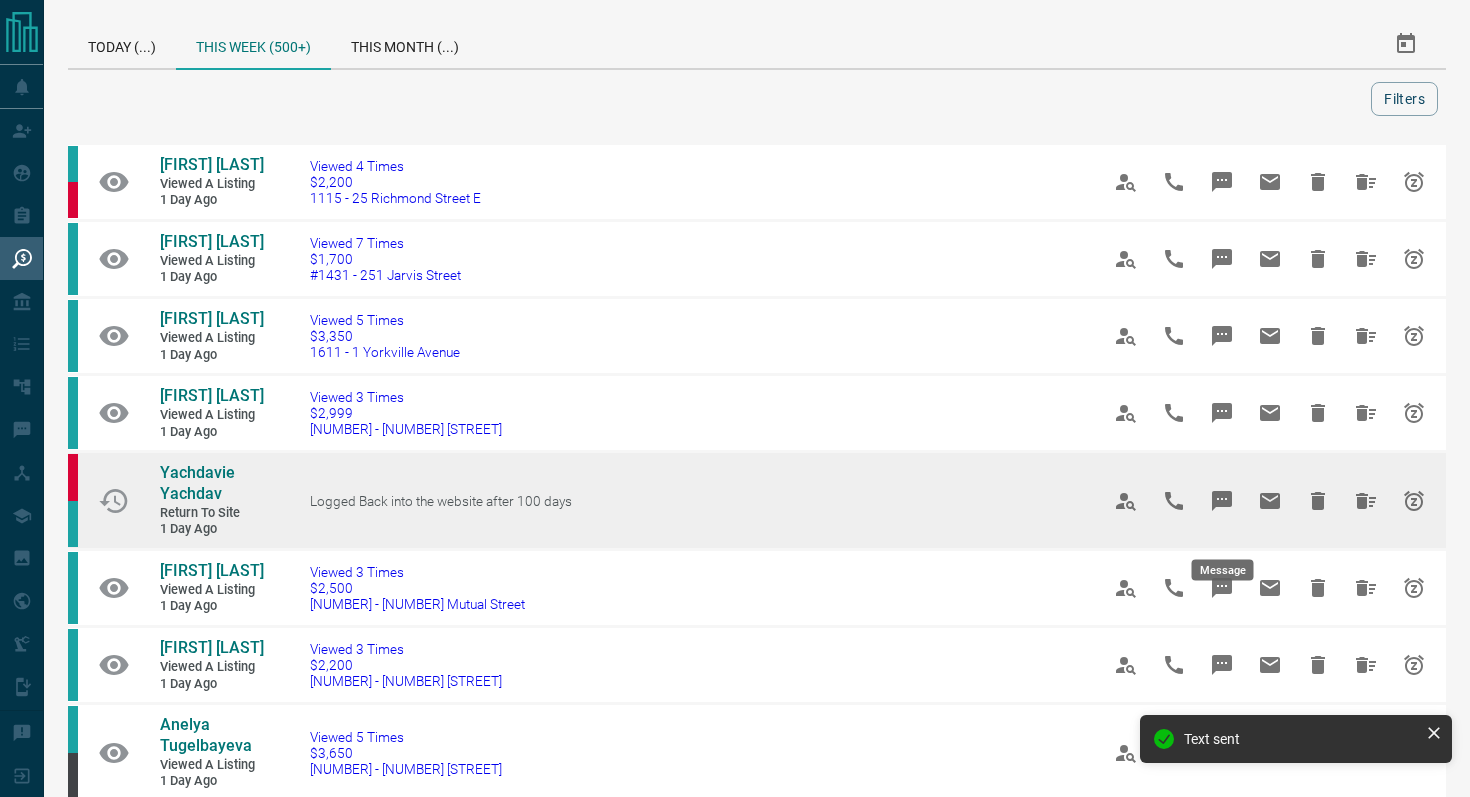 click at bounding box center (1222, 501) 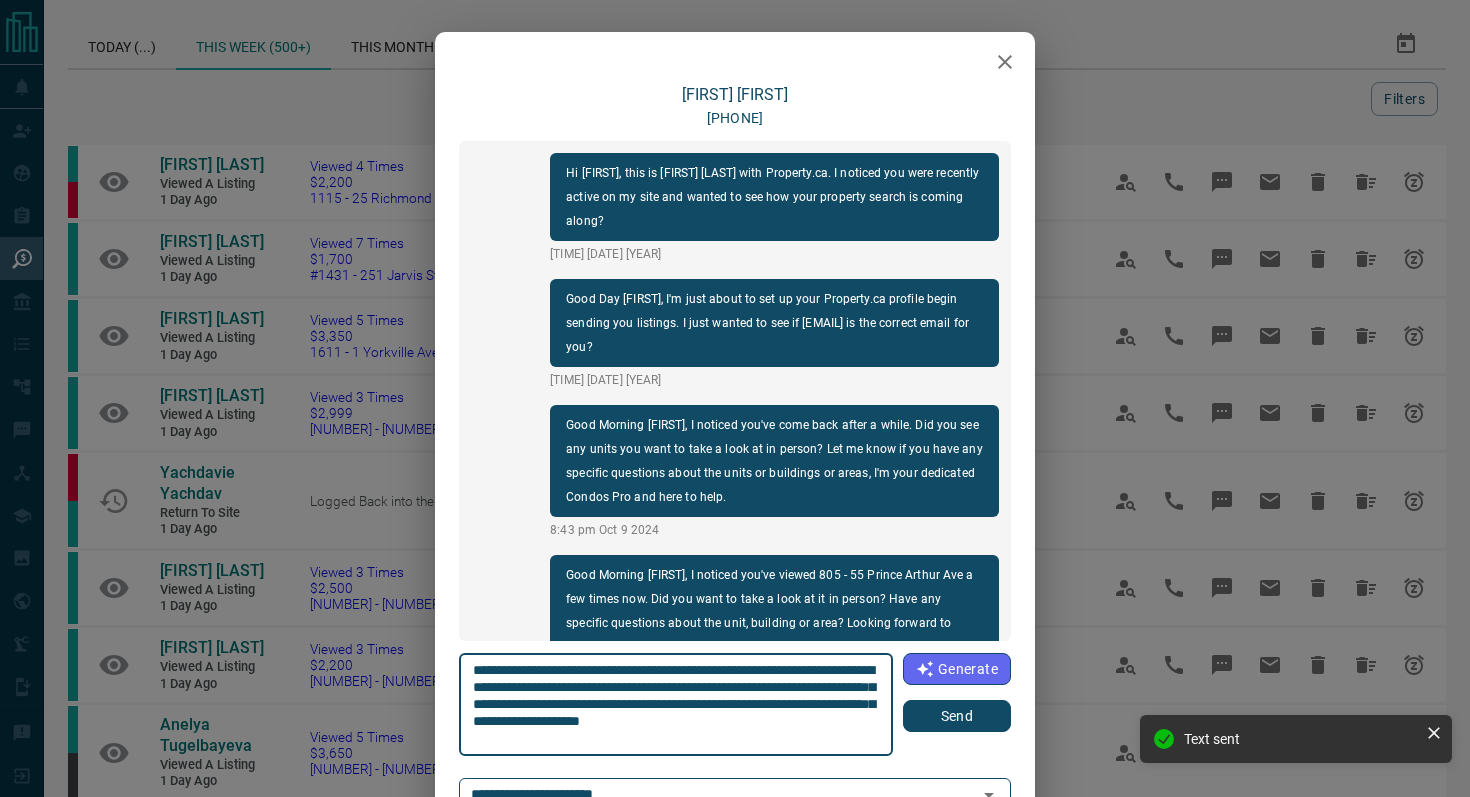 scroll, scrollTop: 60, scrollLeft: 0, axis: vertical 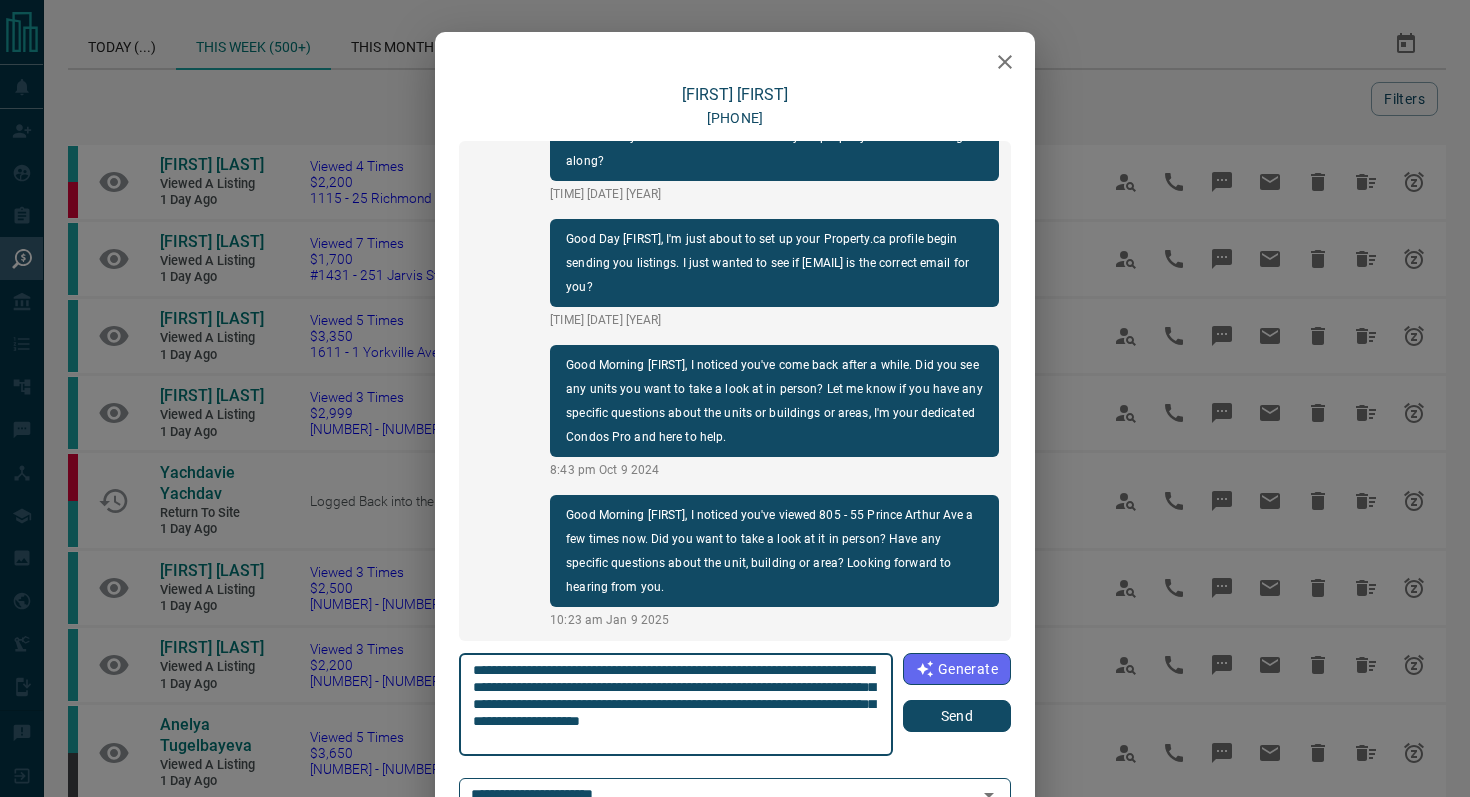 click on "Send" at bounding box center (957, 716) 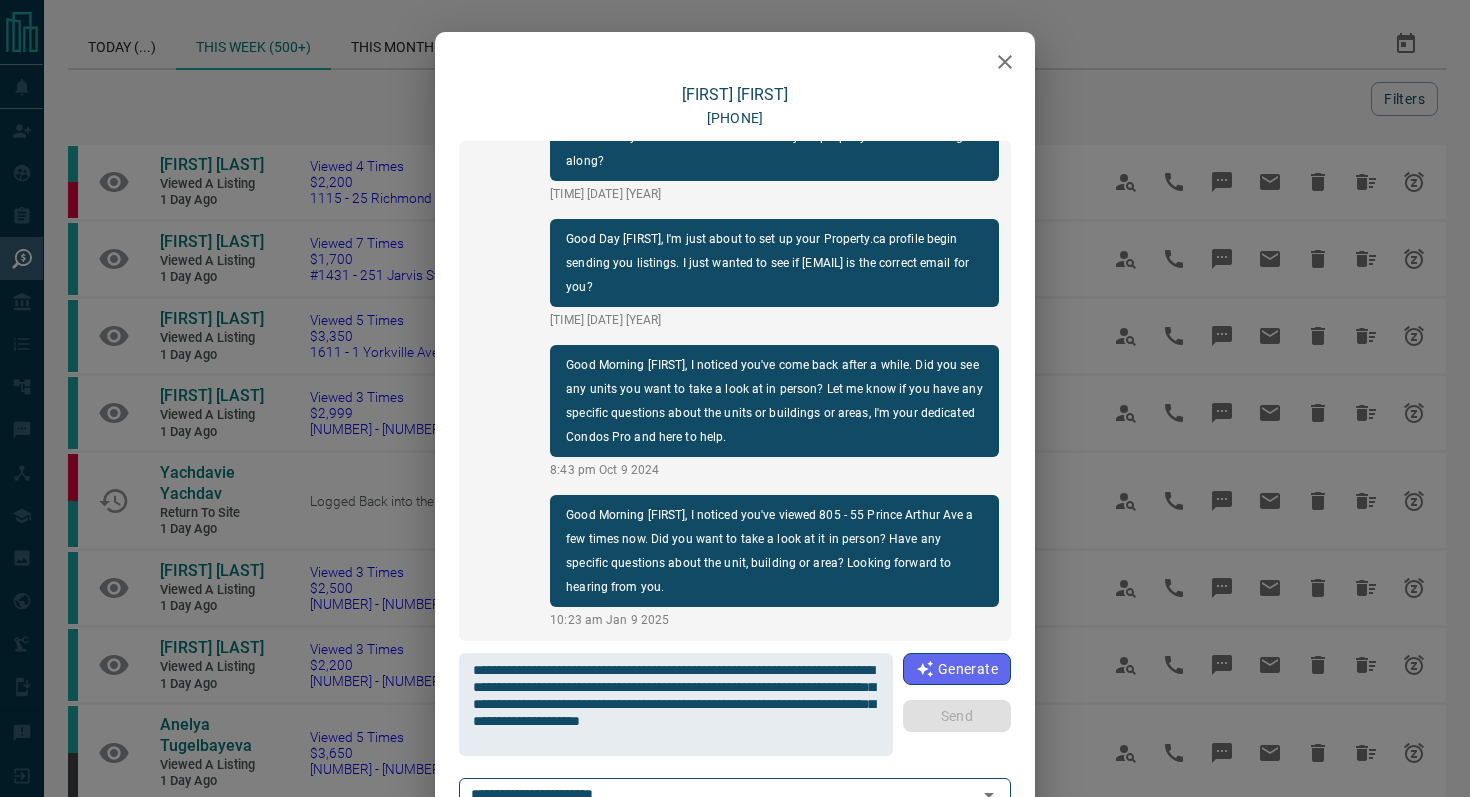 type 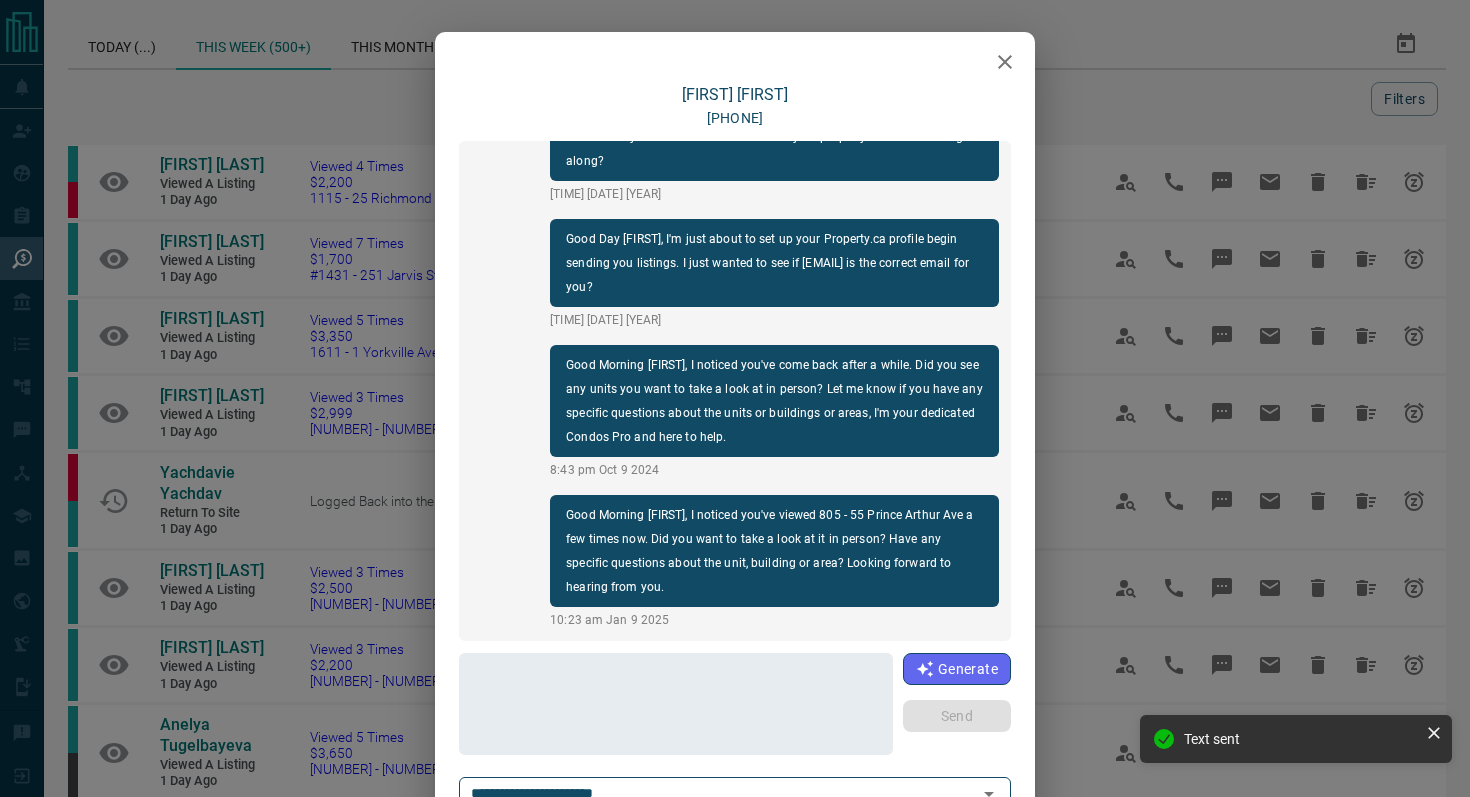 scroll, scrollTop: 210, scrollLeft: 0, axis: vertical 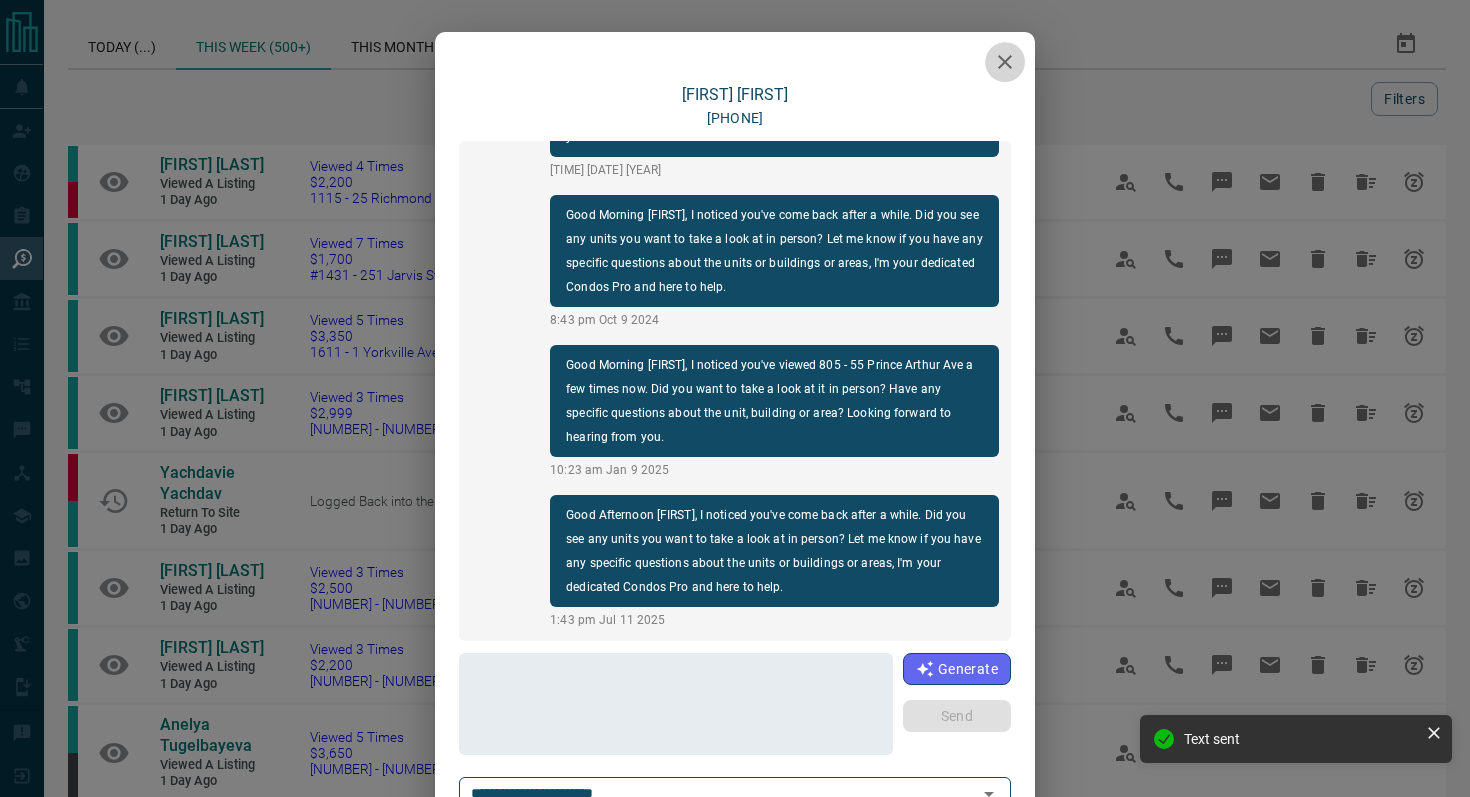 click 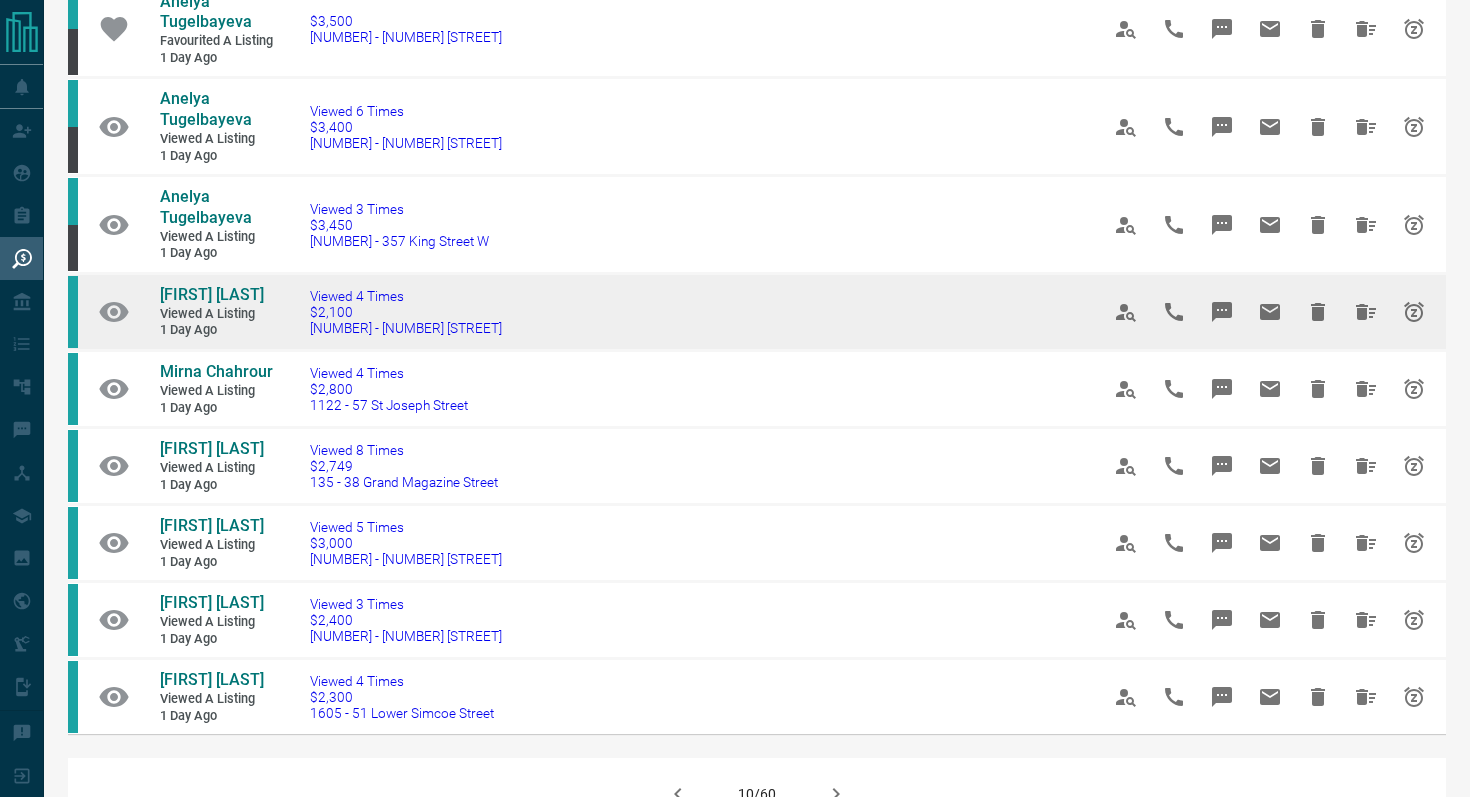 scroll, scrollTop: 1116, scrollLeft: 0, axis: vertical 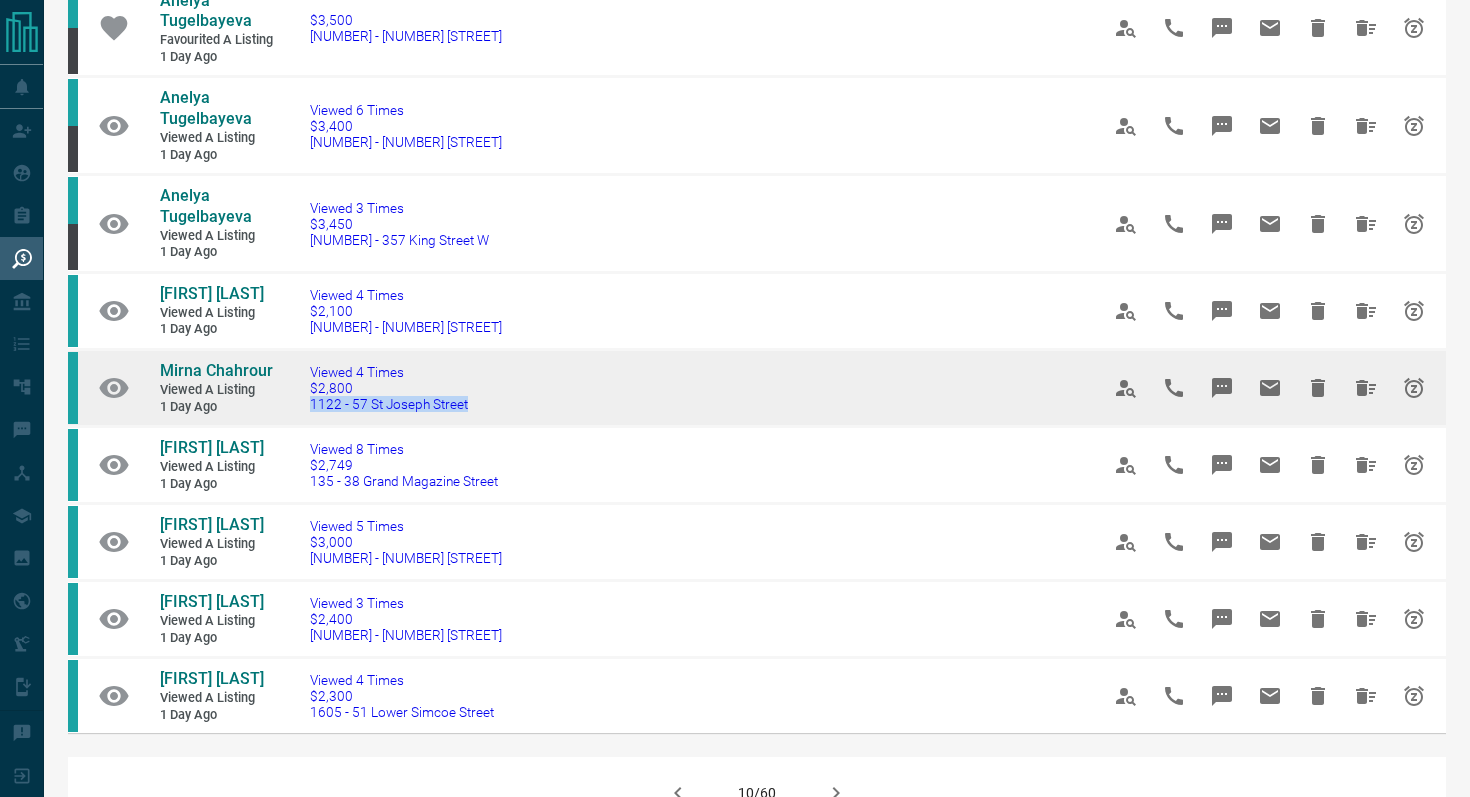 drag, startPoint x: 509, startPoint y: 429, endPoint x: 292, endPoint y: 426, distance: 217.02074 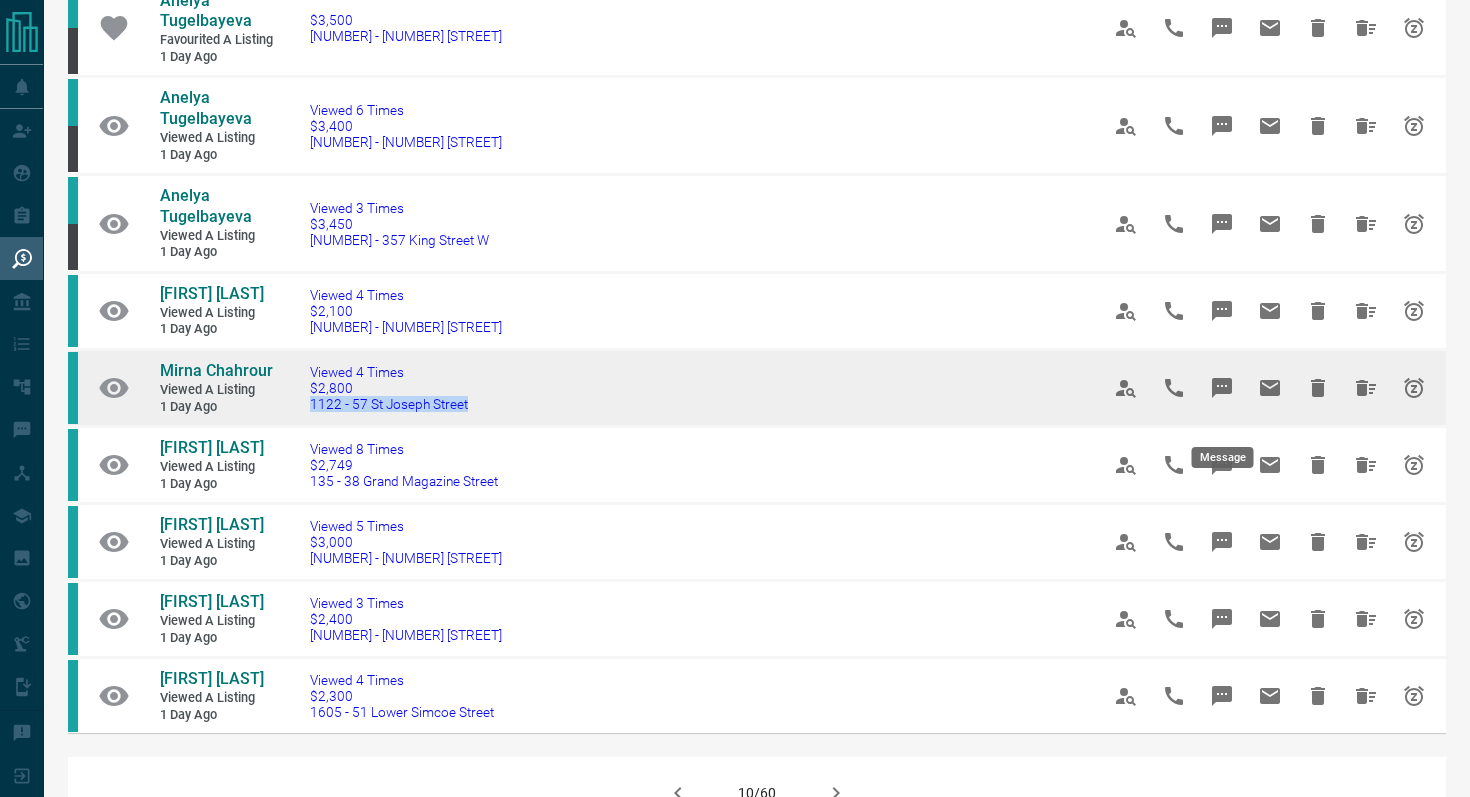 click 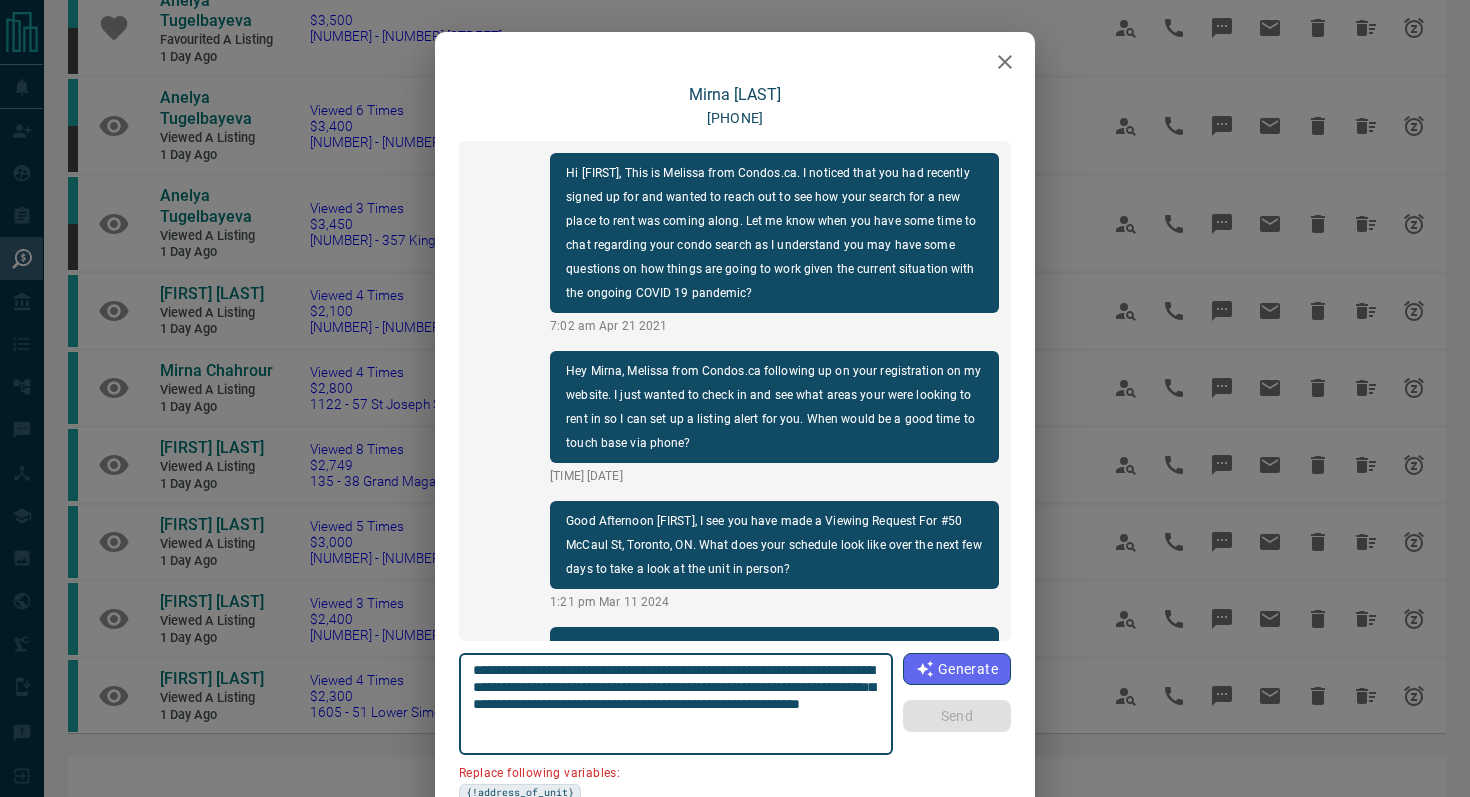 scroll, scrollTop: 408, scrollLeft: 0, axis: vertical 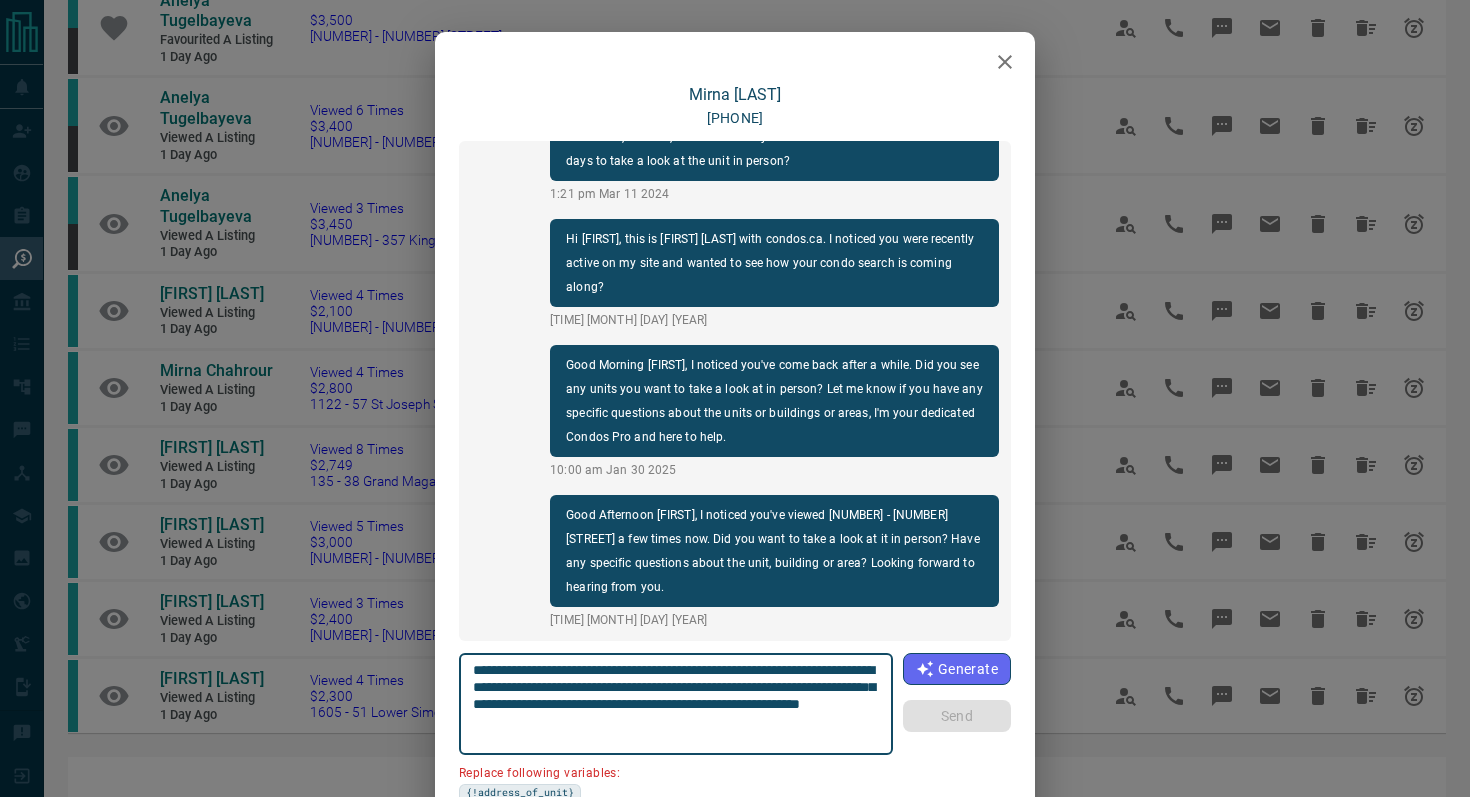 drag, startPoint x: 587, startPoint y: 690, endPoint x: 428, endPoint y: 691, distance: 159.00314 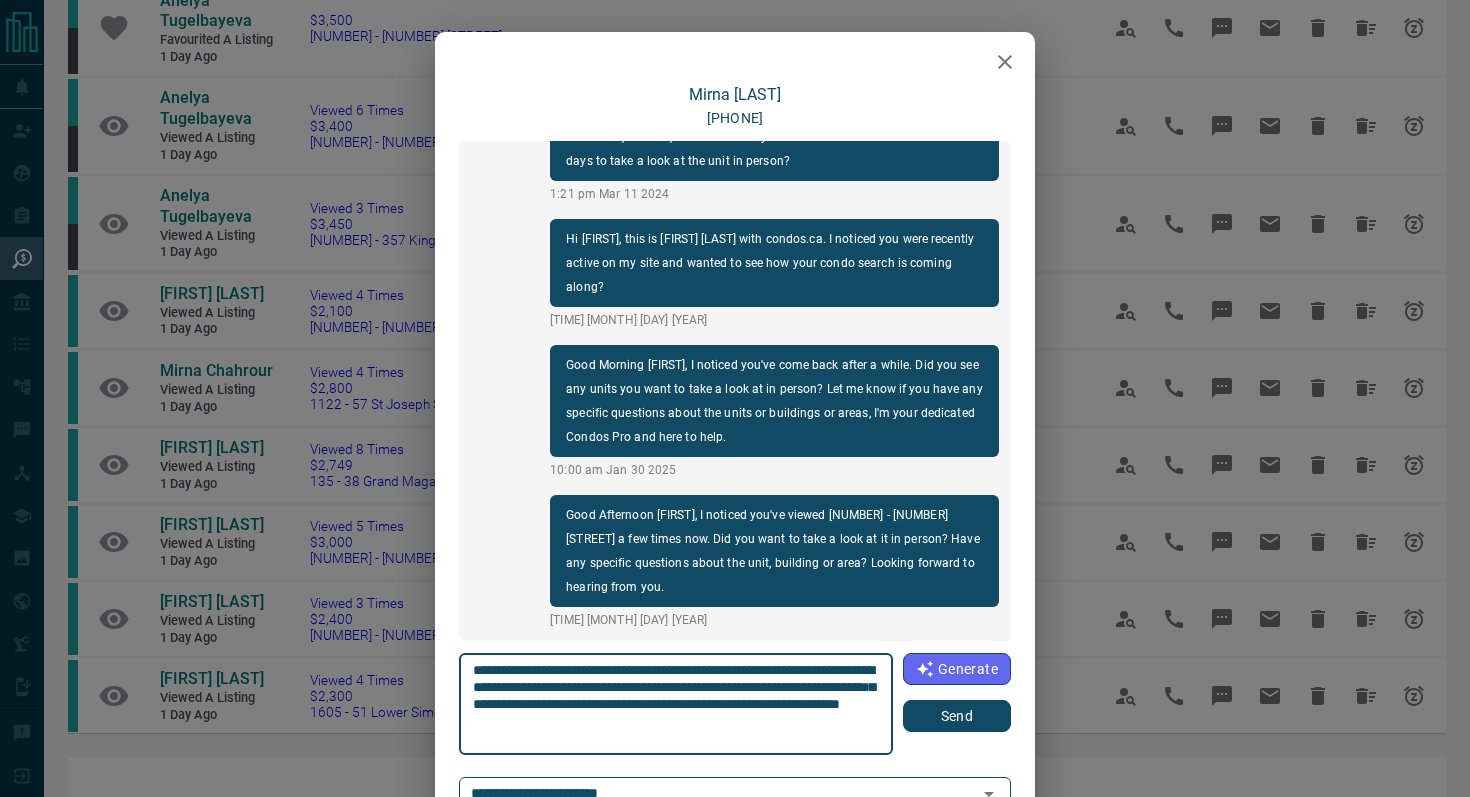 type on "**********" 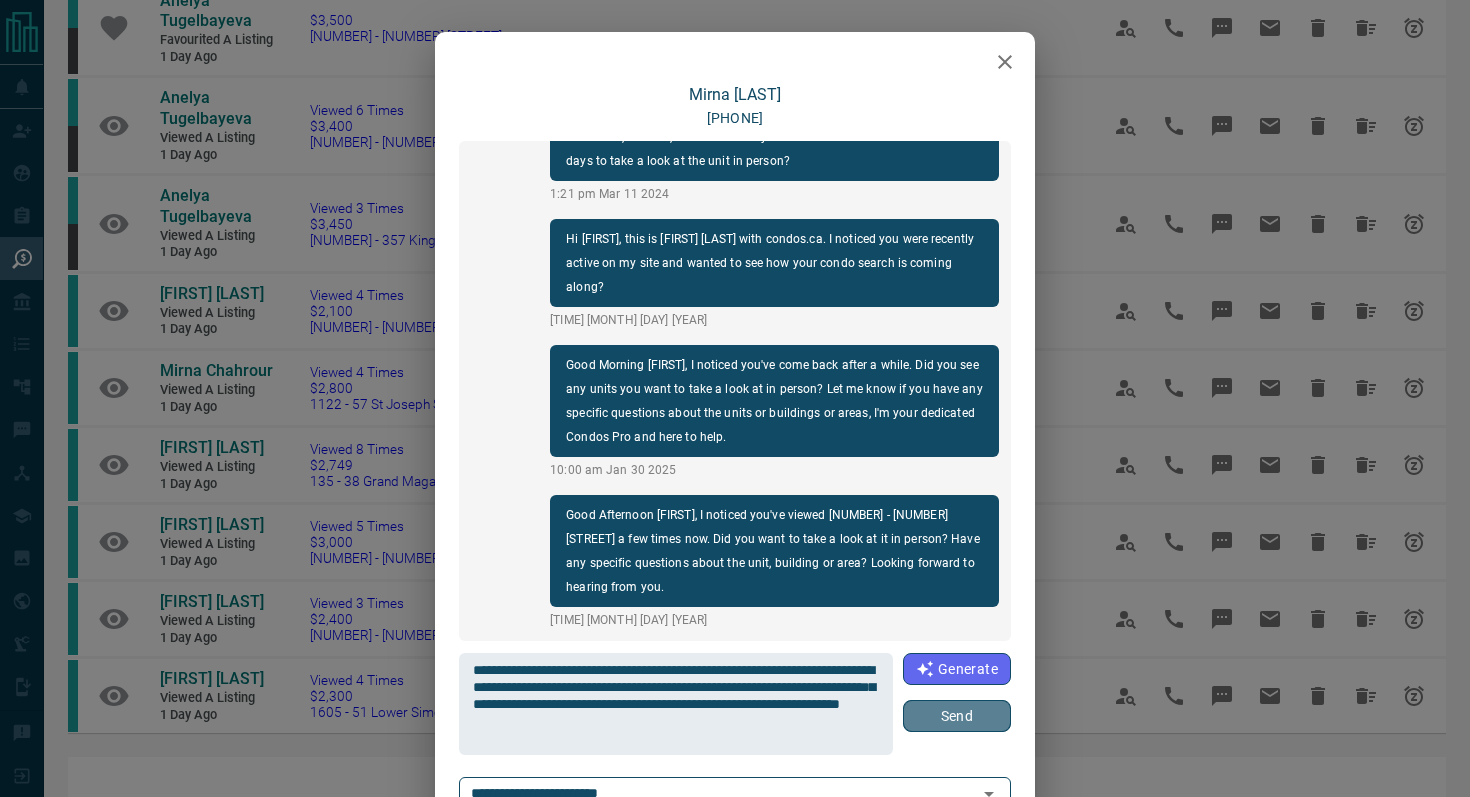 click on "Send" at bounding box center (957, 716) 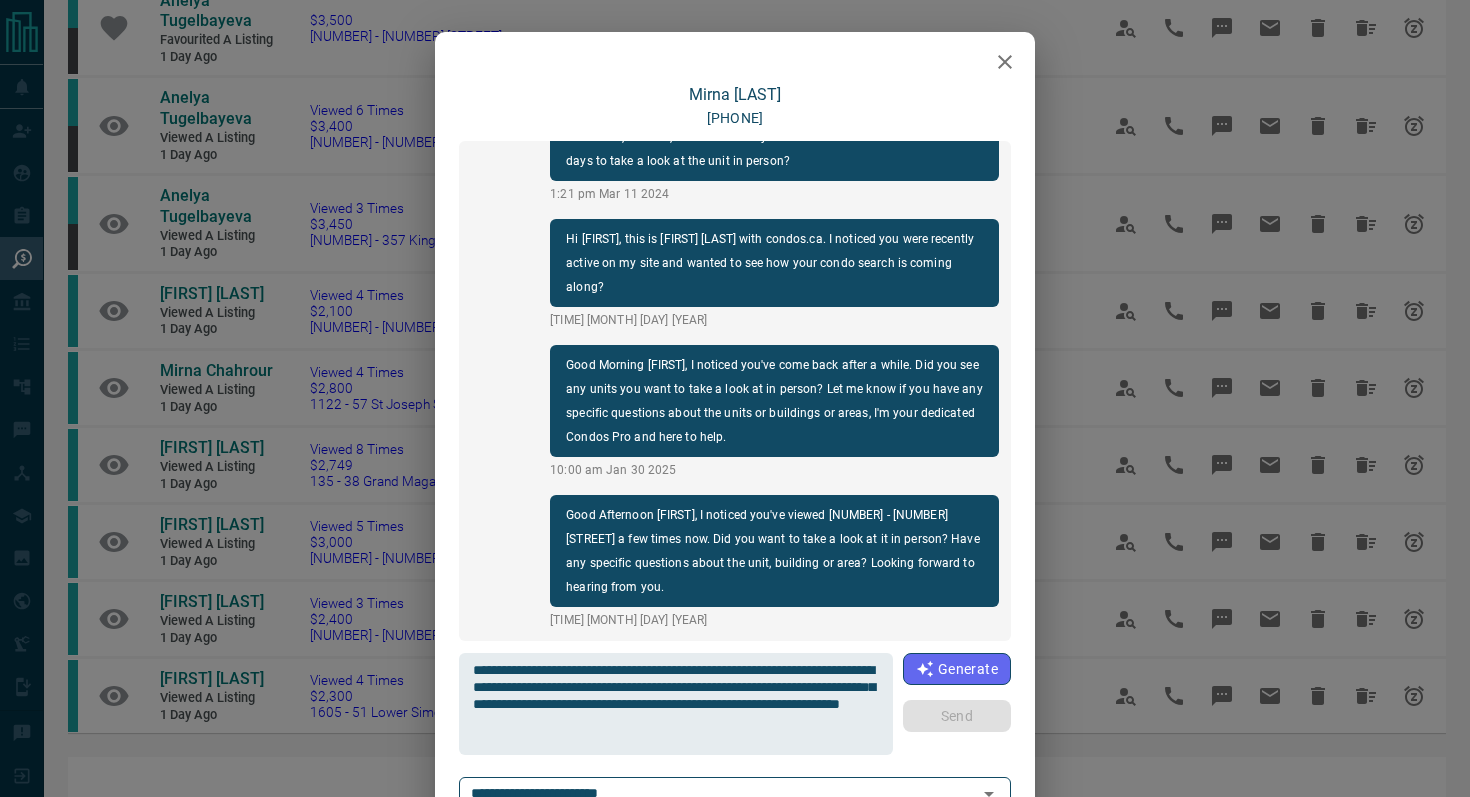 type 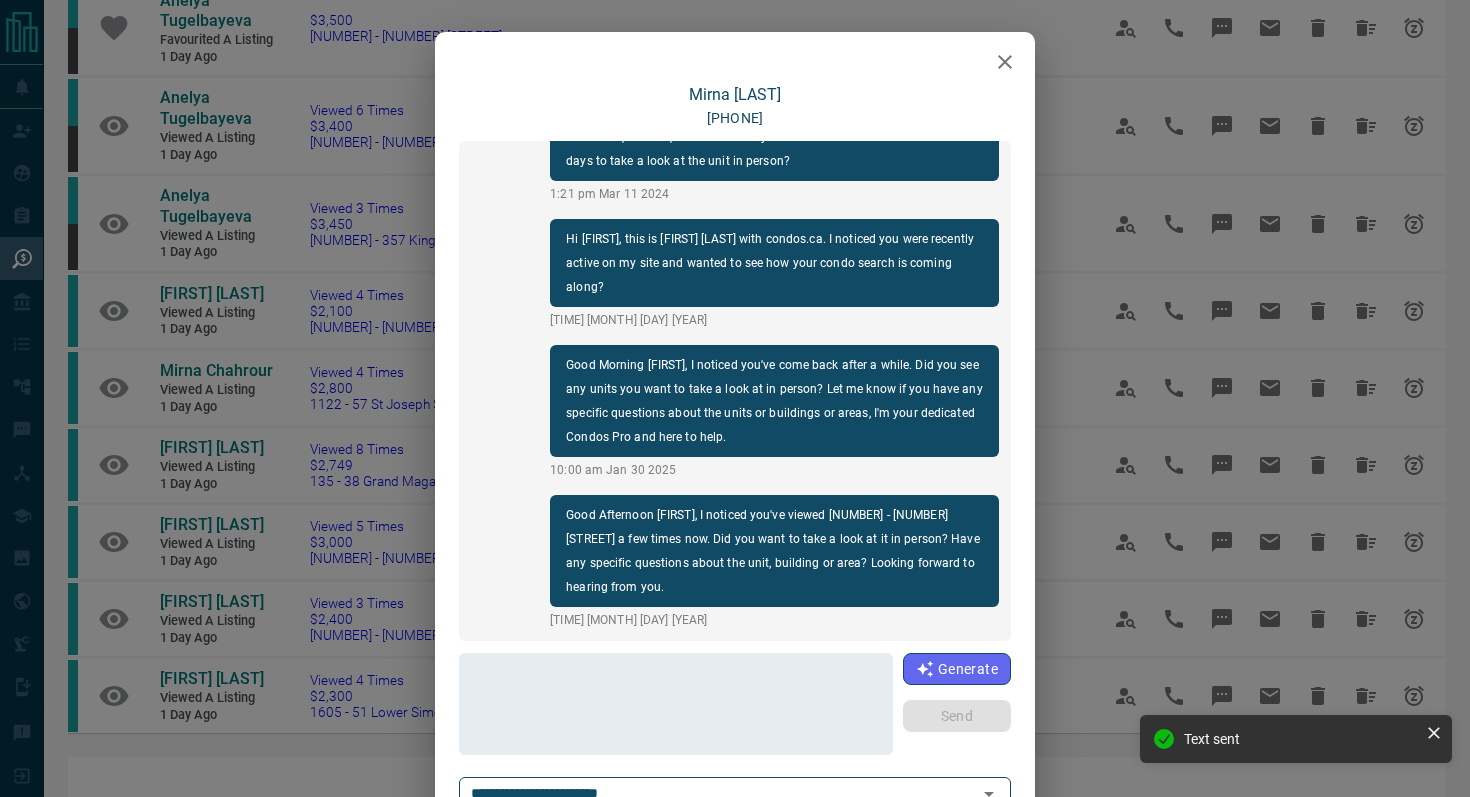 scroll, scrollTop: 558, scrollLeft: 0, axis: vertical 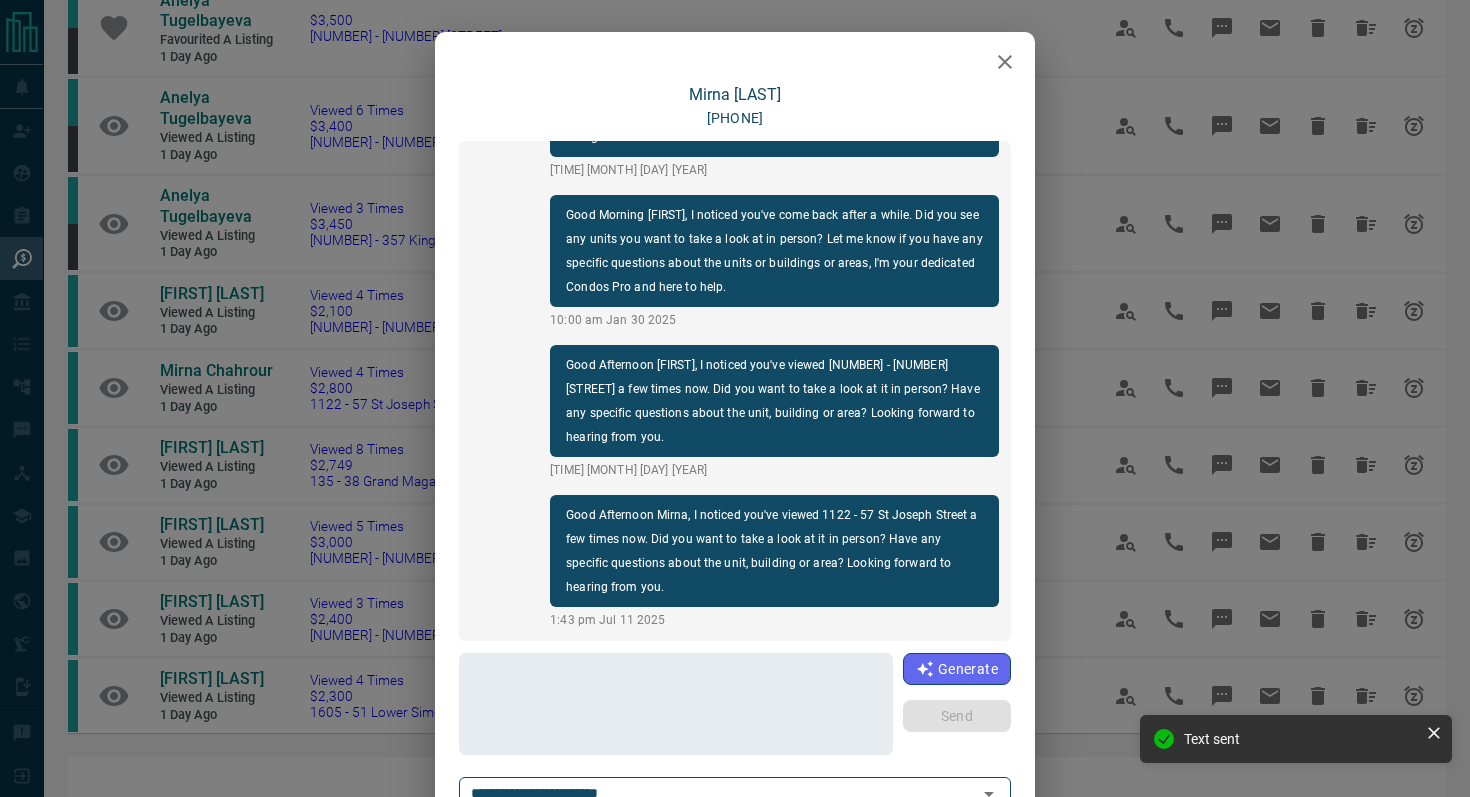 click 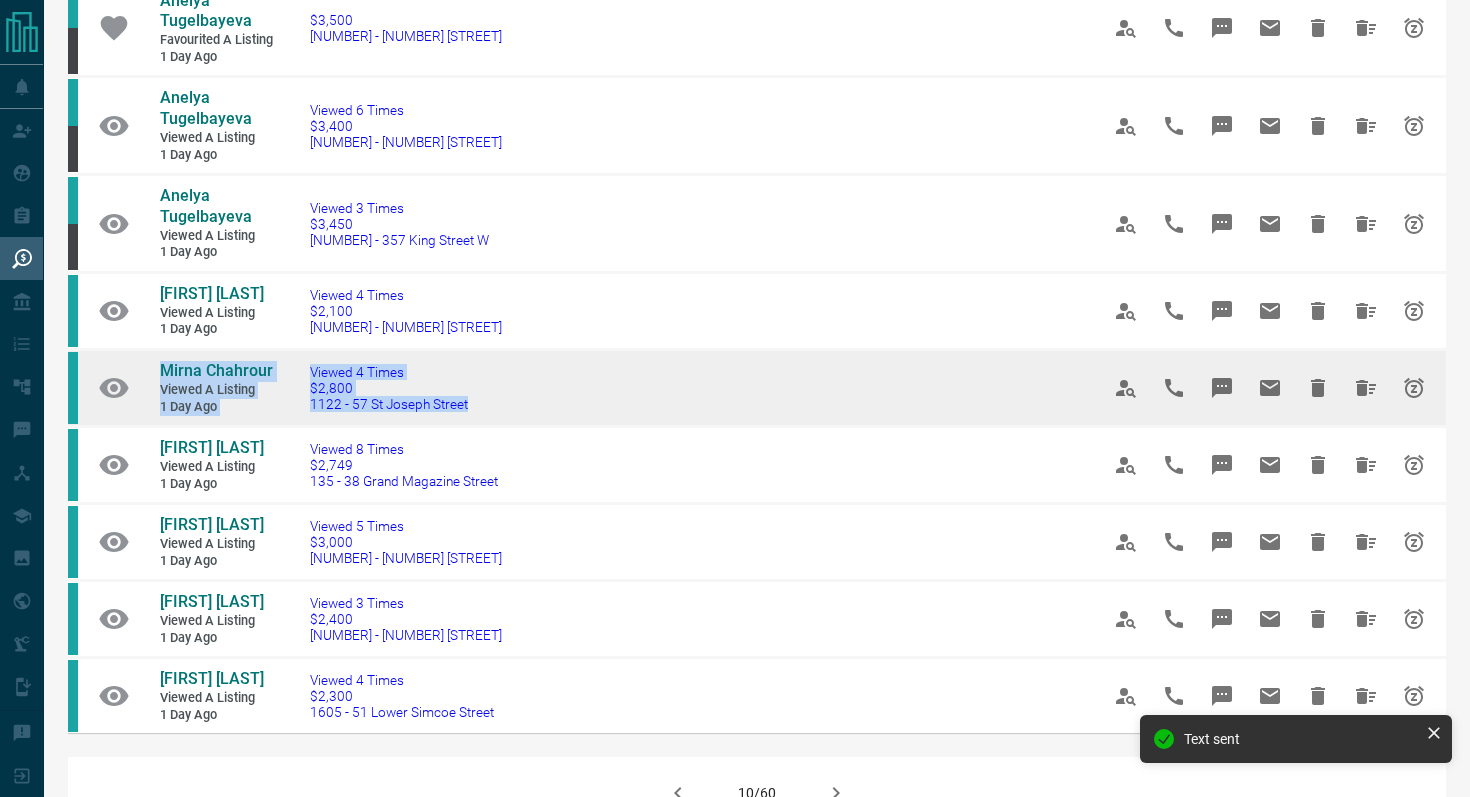 drag, startPoint x: 501, startPoint y: 426, endPoint x: 144, endPoint y: 388, distance: 359.01672 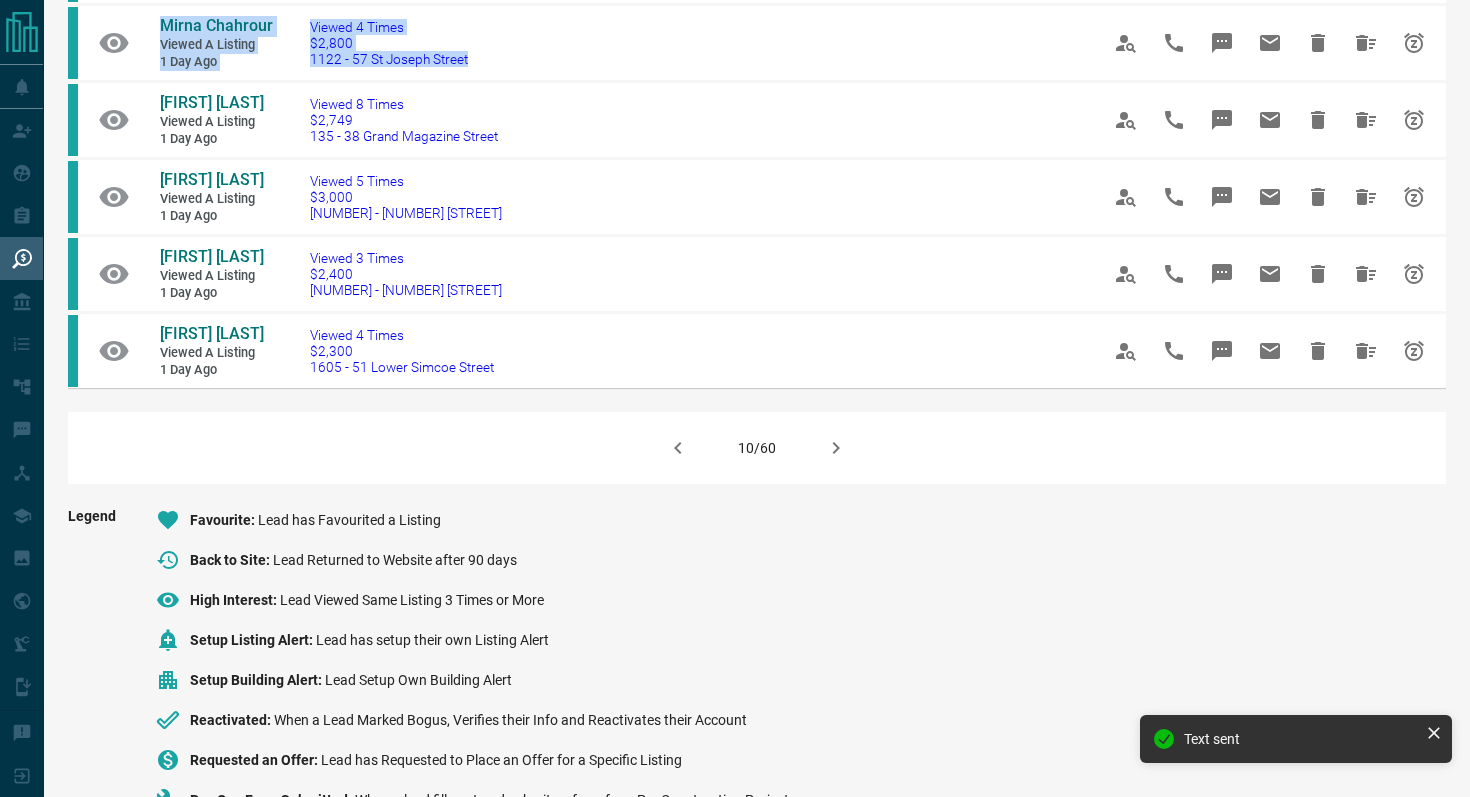 scroll, scrollTop: 1565, scrollLeft: 0, axis: vertical 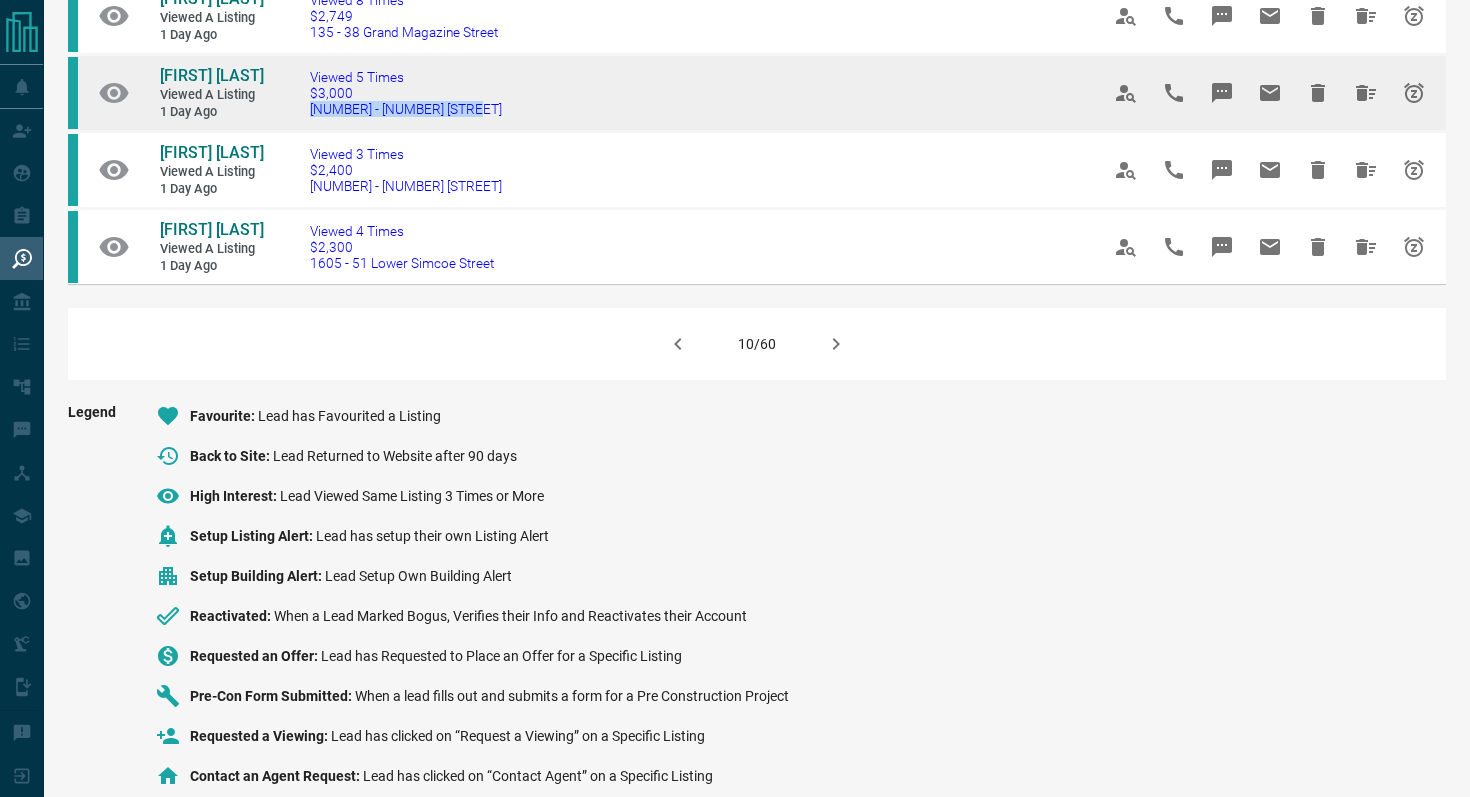 drag, startPoint x: 514, startPoint y: 138, endPoint x: 301, endPoint y: 135, distance: 213.02112 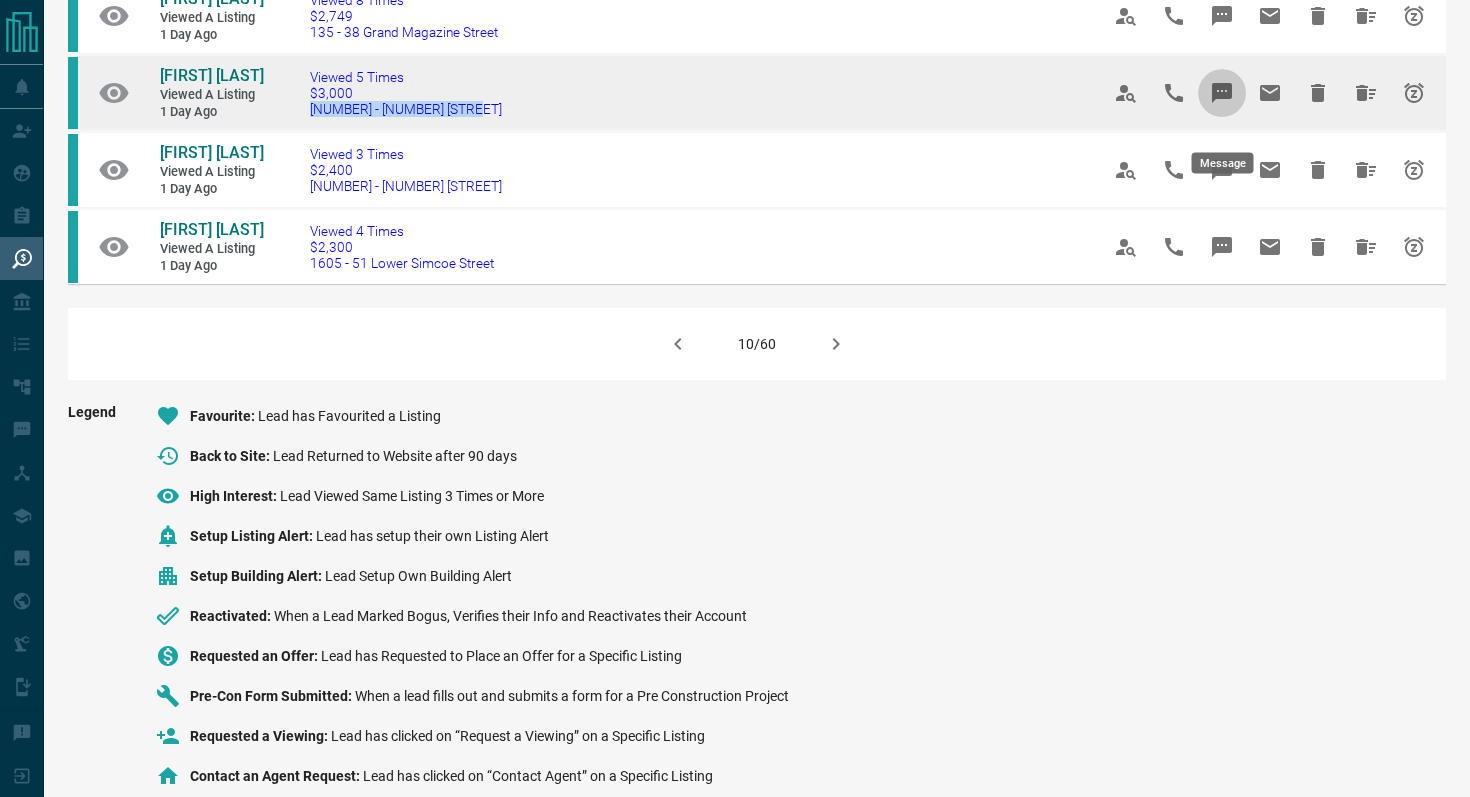 click 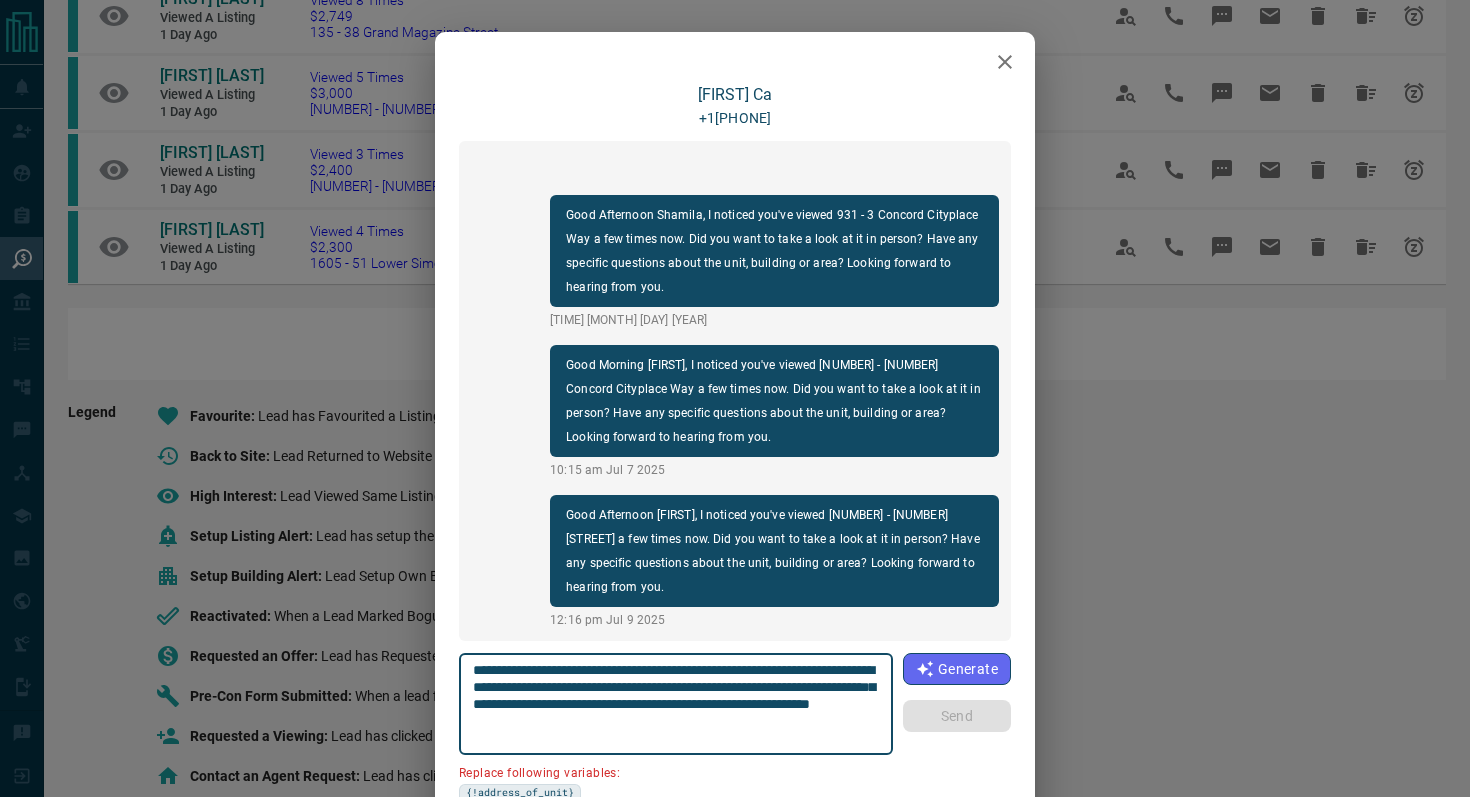 drag, startPoint x: 584, startPoint y: 686, endPoint x: 411, endPoint y: 686, distance: 173 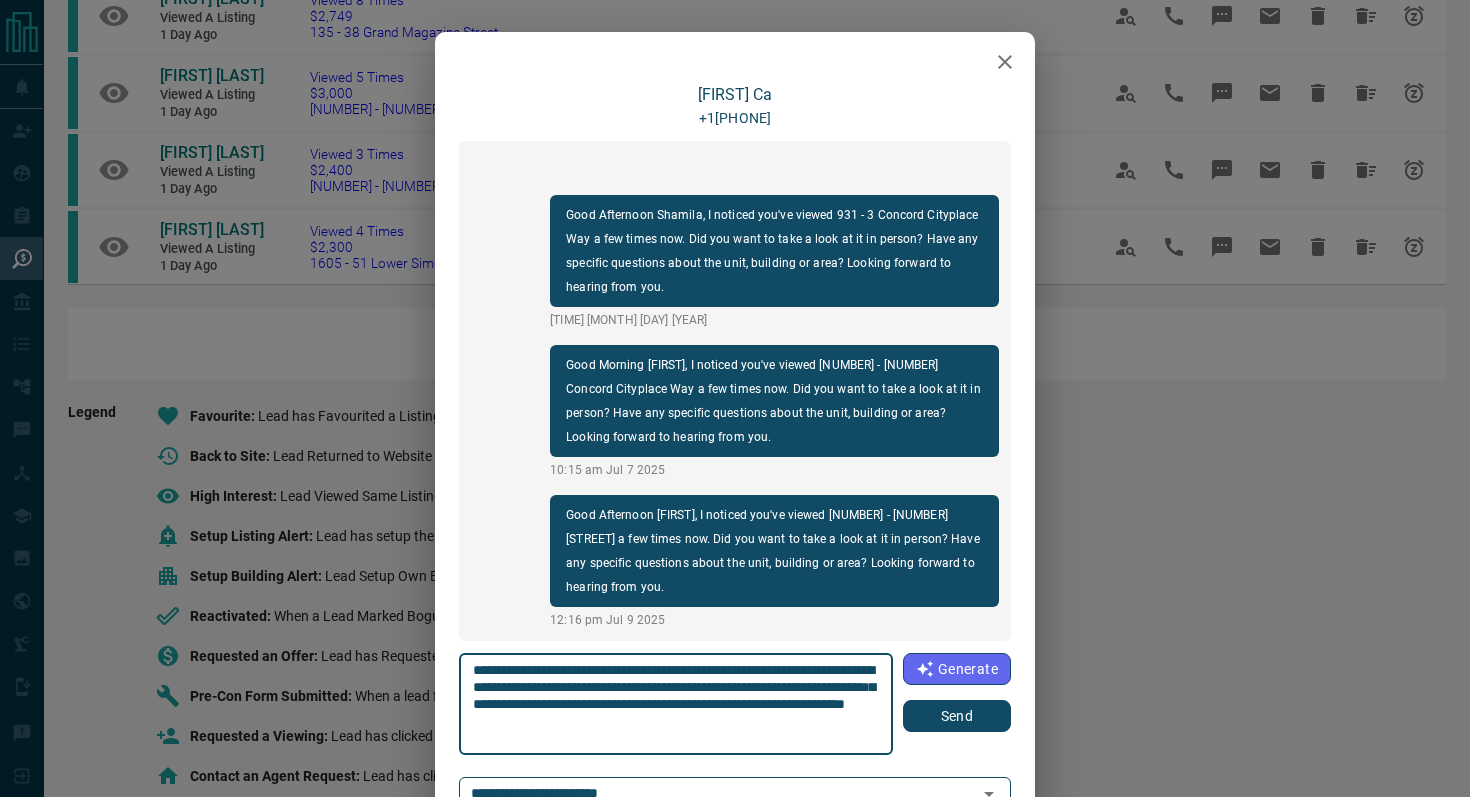 type on "**********" 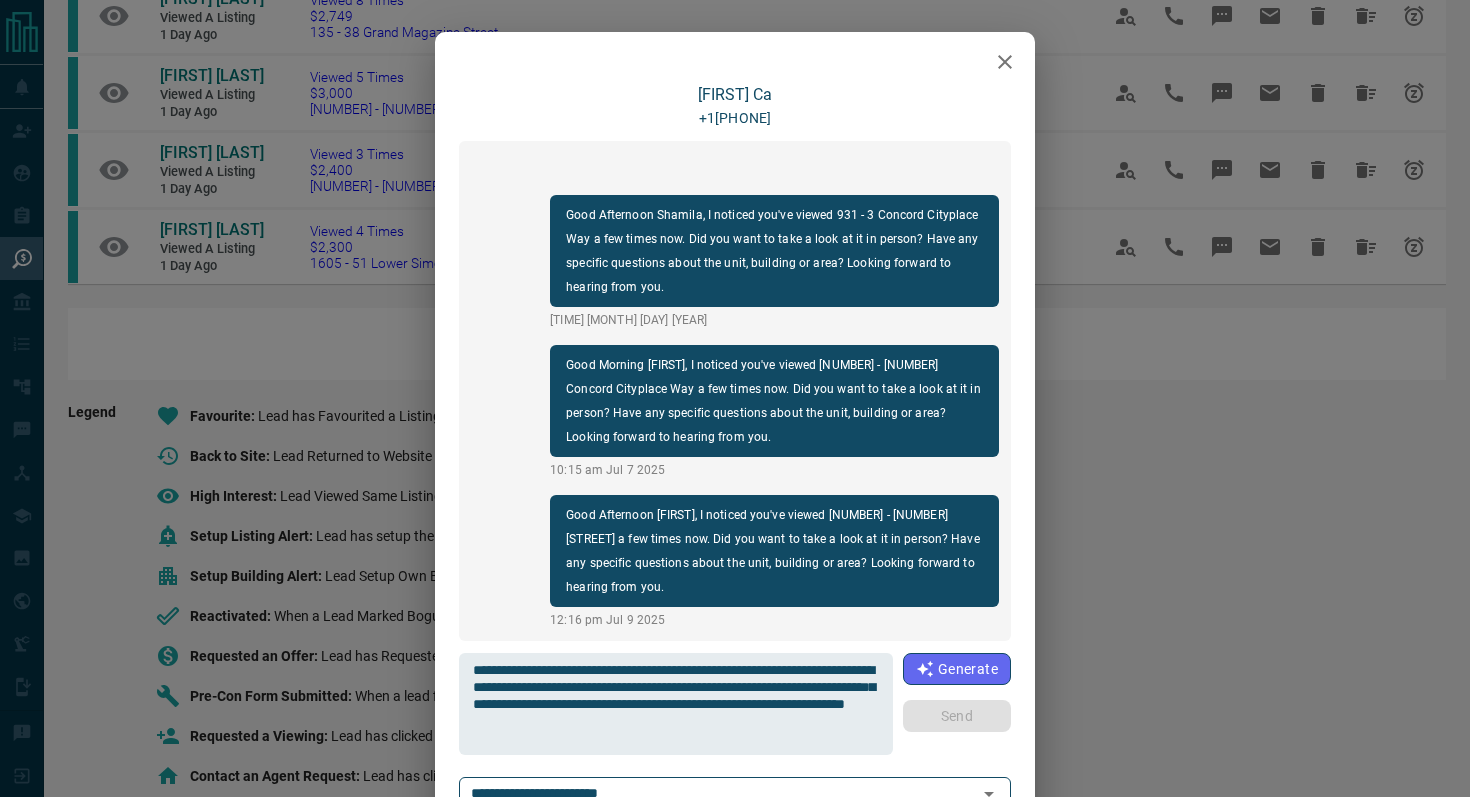 type 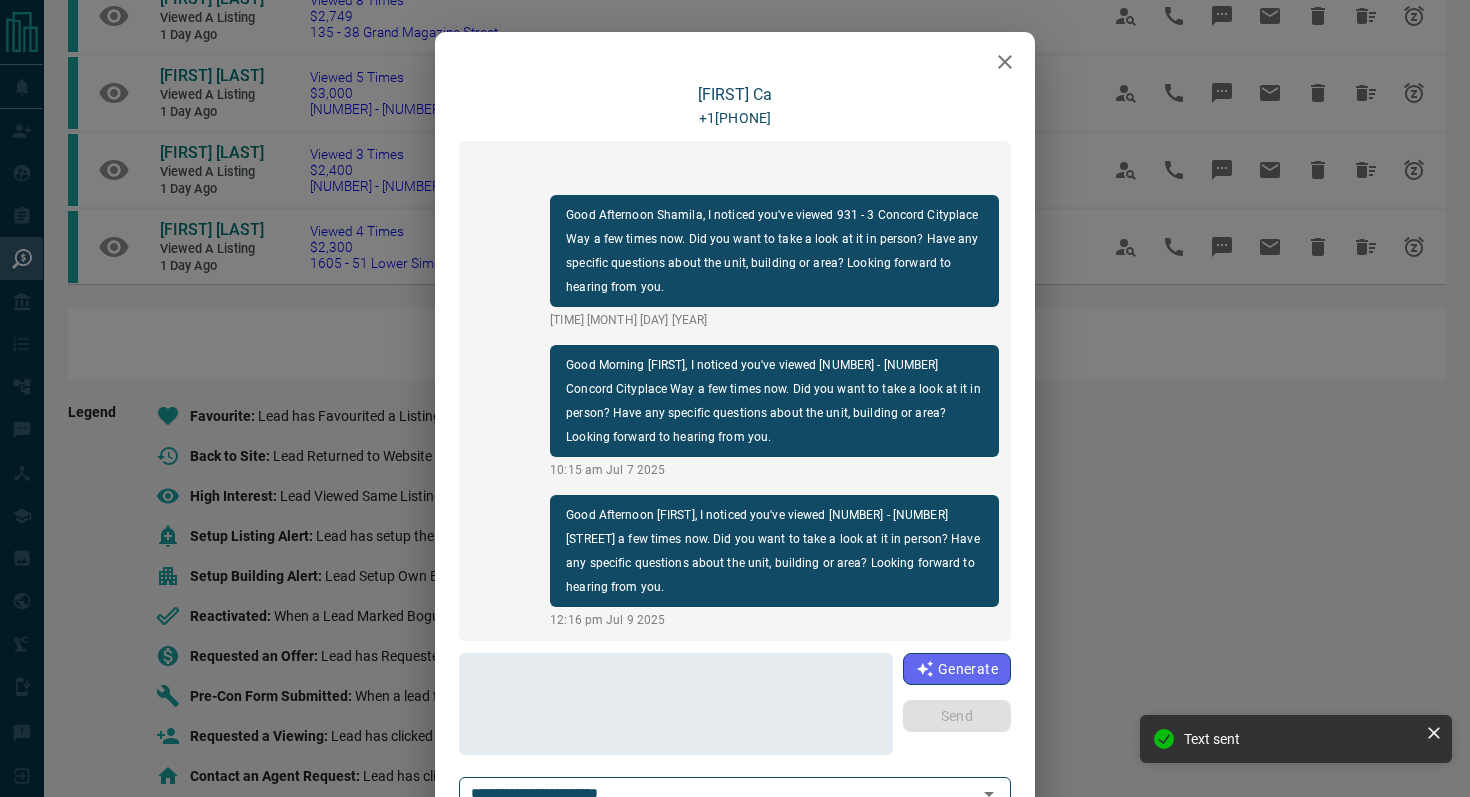 scroll, scrollTop: 108, scrollLeft: 0, axis: vertical 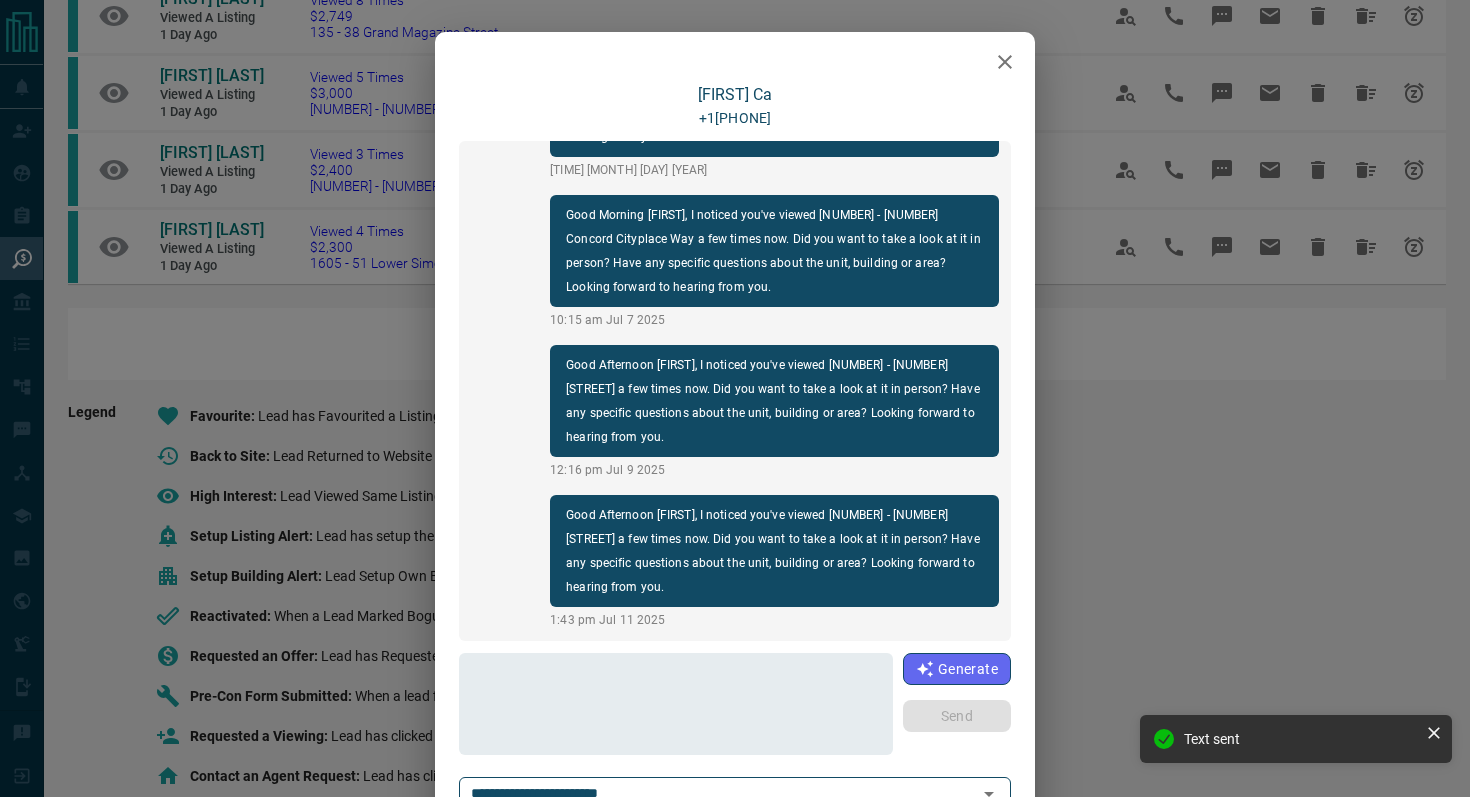 click 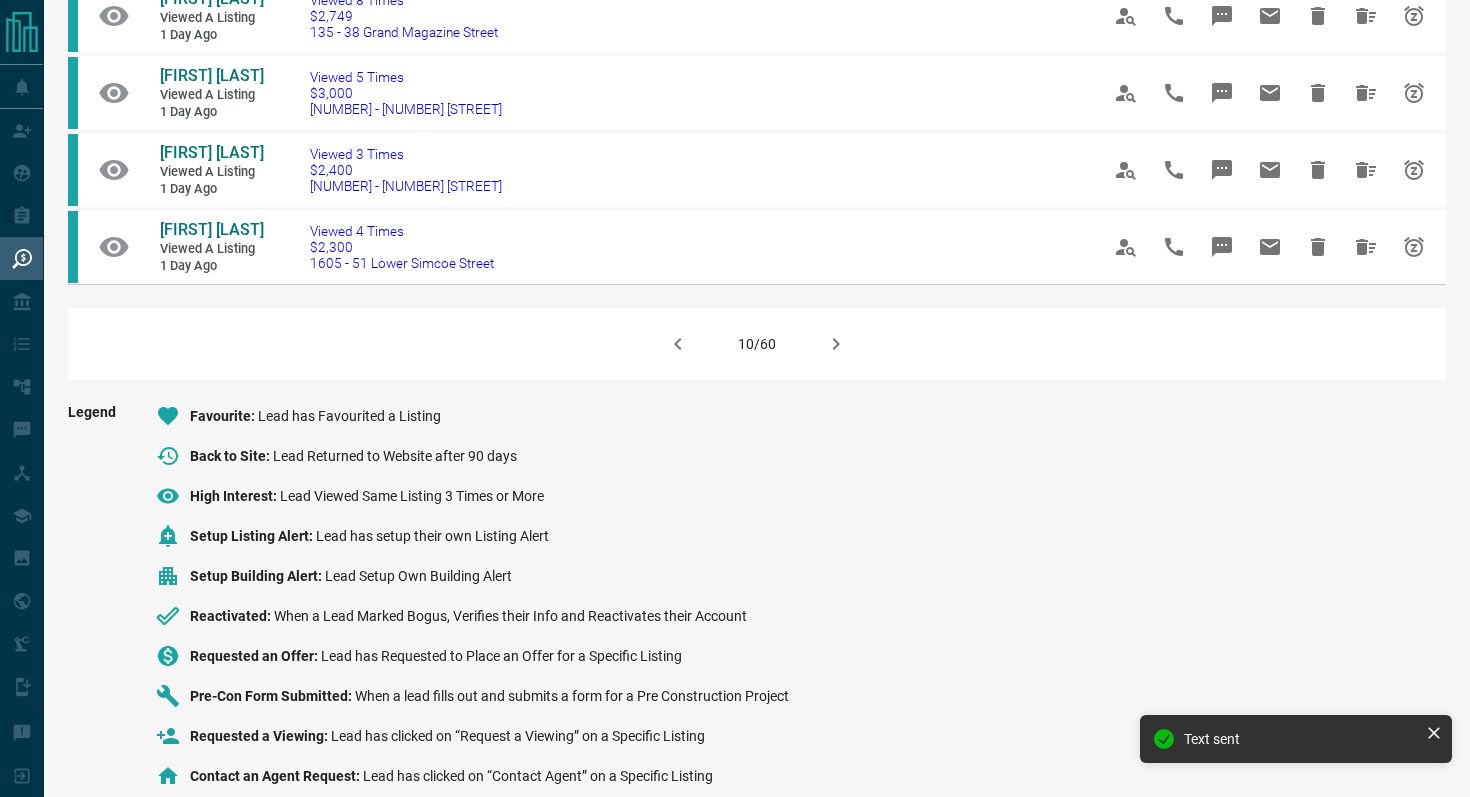 click 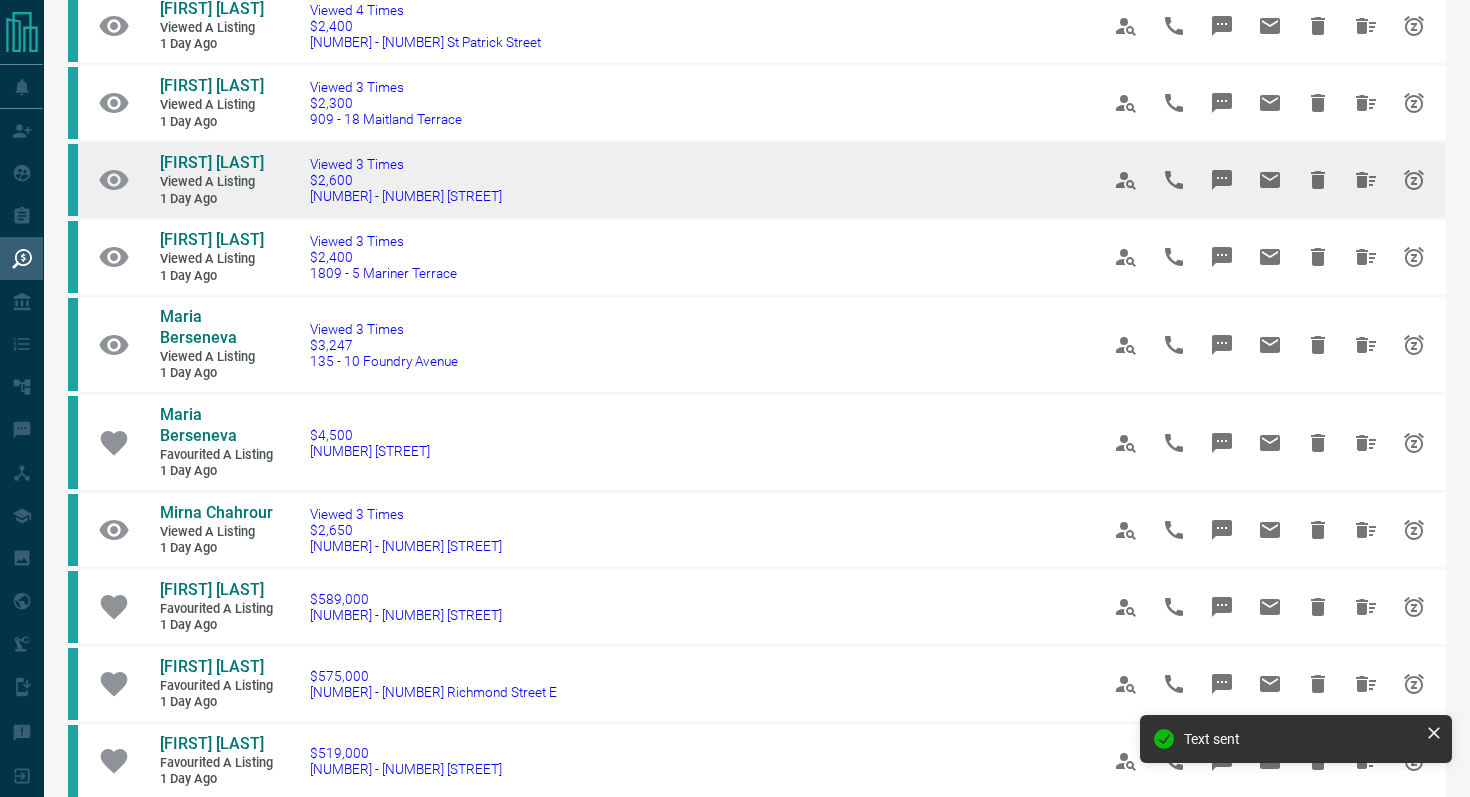 scroll, scrollTop: 238, scrollLeft: 0, axis: vertical 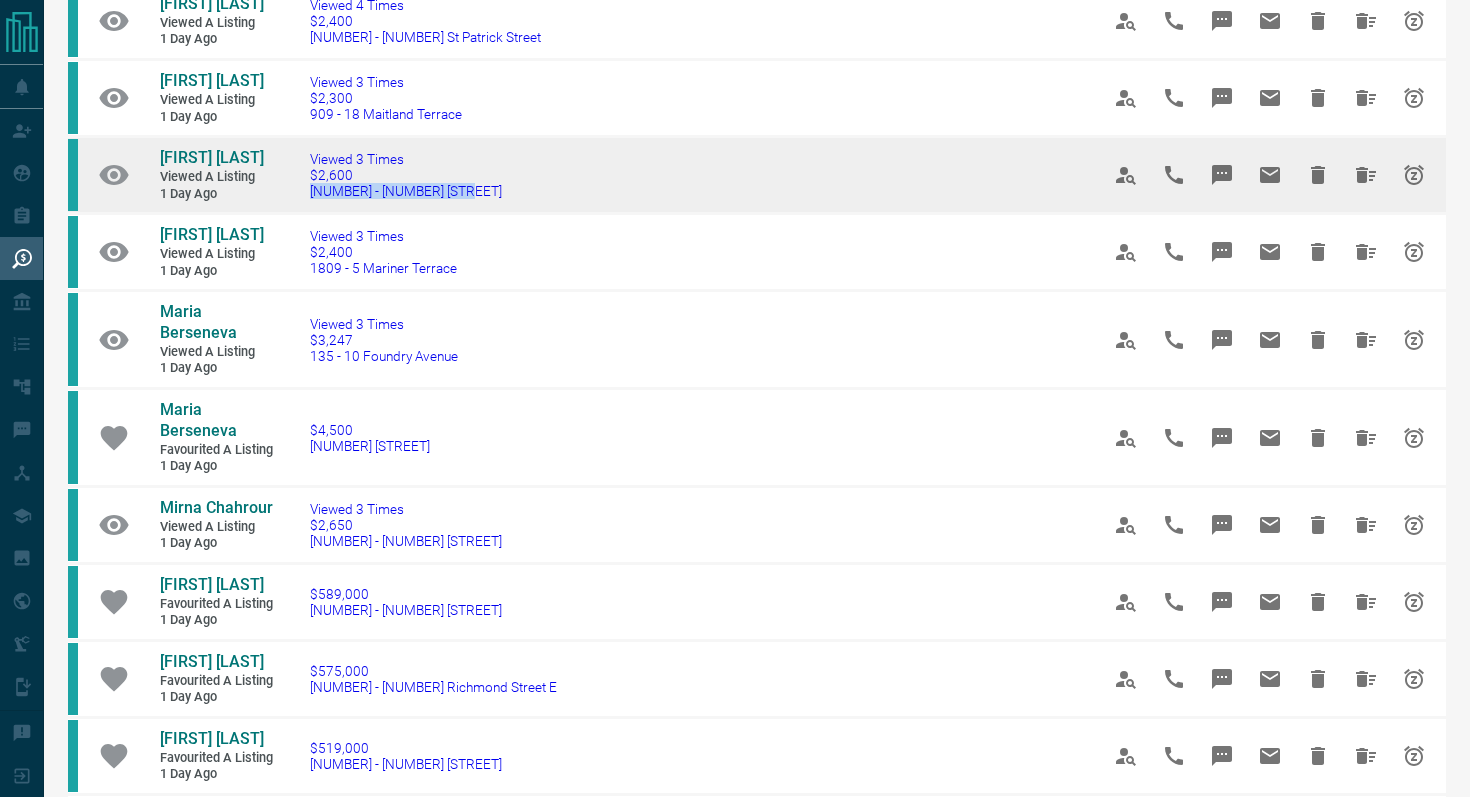drag, startPoint x: 483, startPoint y: 194, endPoint x: 304, endPoint y: 192, distance: 179.01117 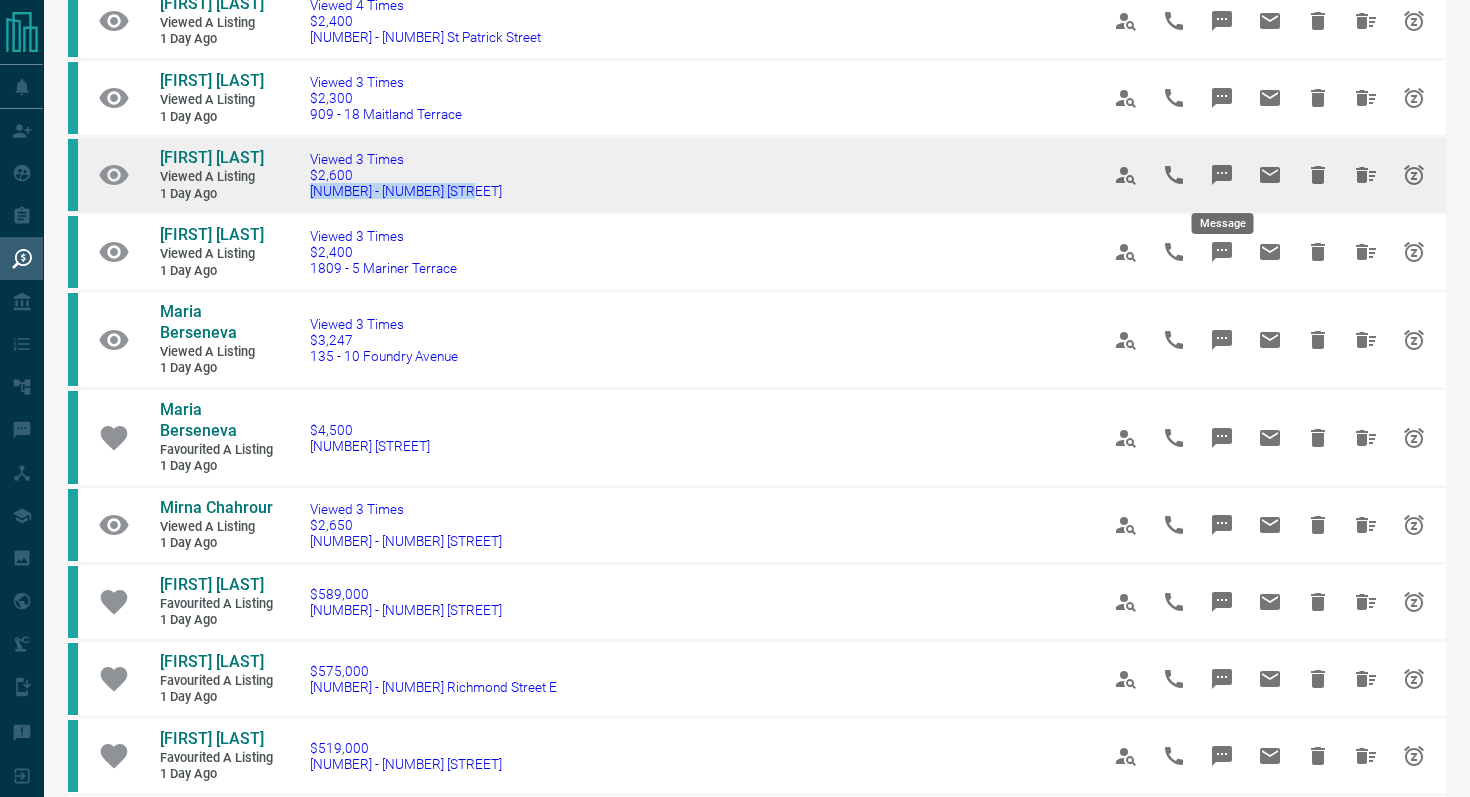 click 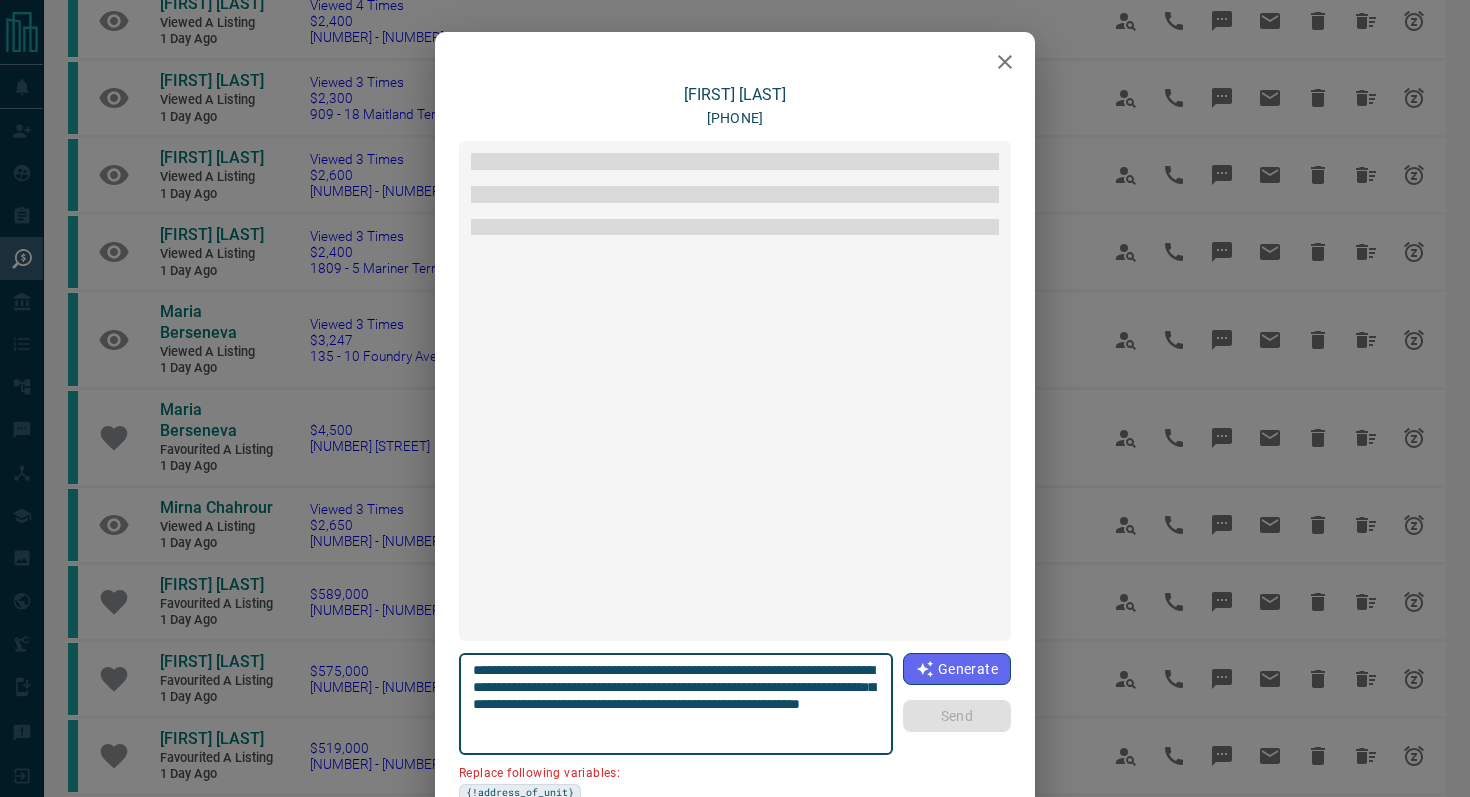 scroll, scrollTop: 1686, scrollLeft: 0, axis: vertical 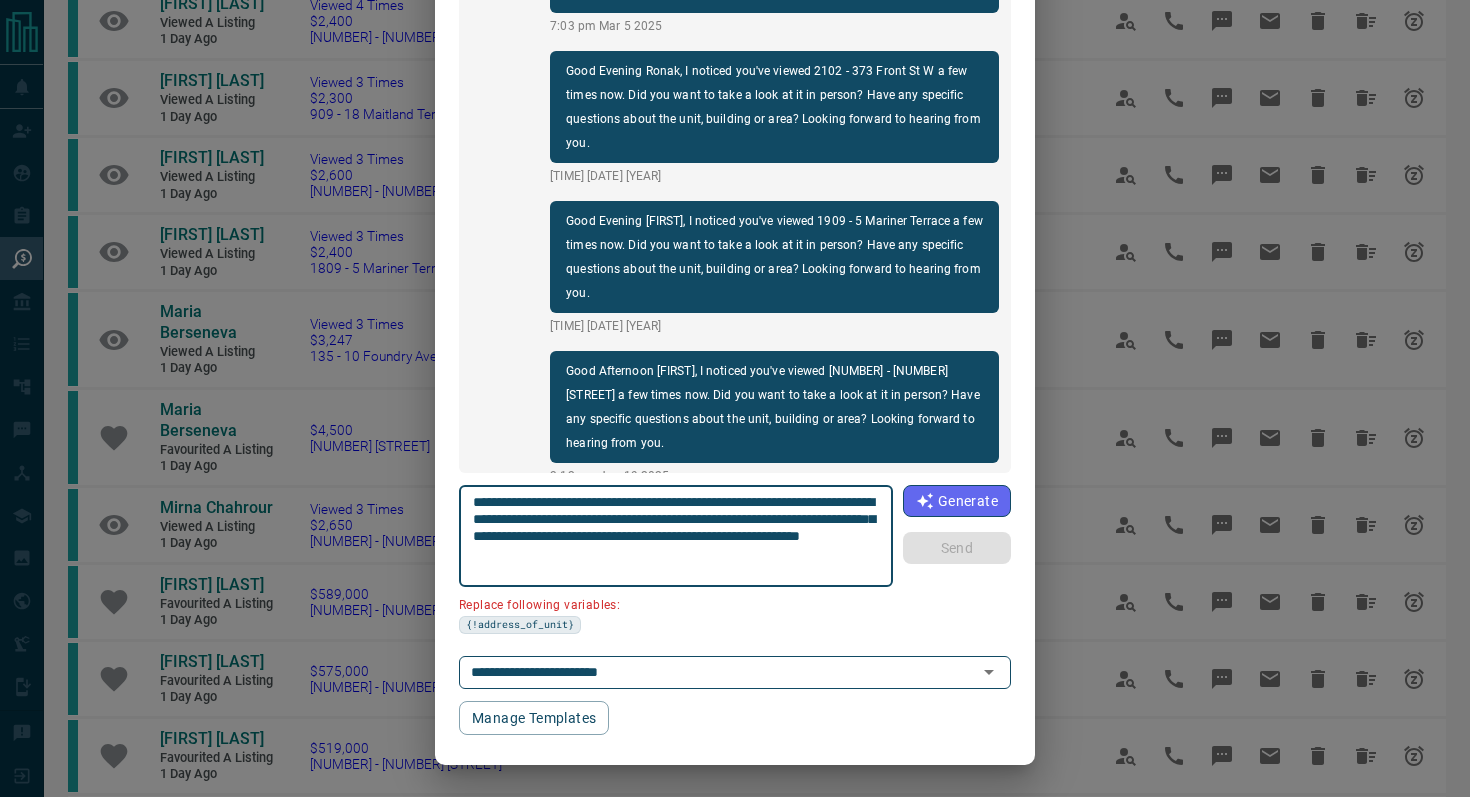 drag, startPoint x: 585, startPoint y: 518, endPoint x: 402, endPoint y: 518, distance: 183 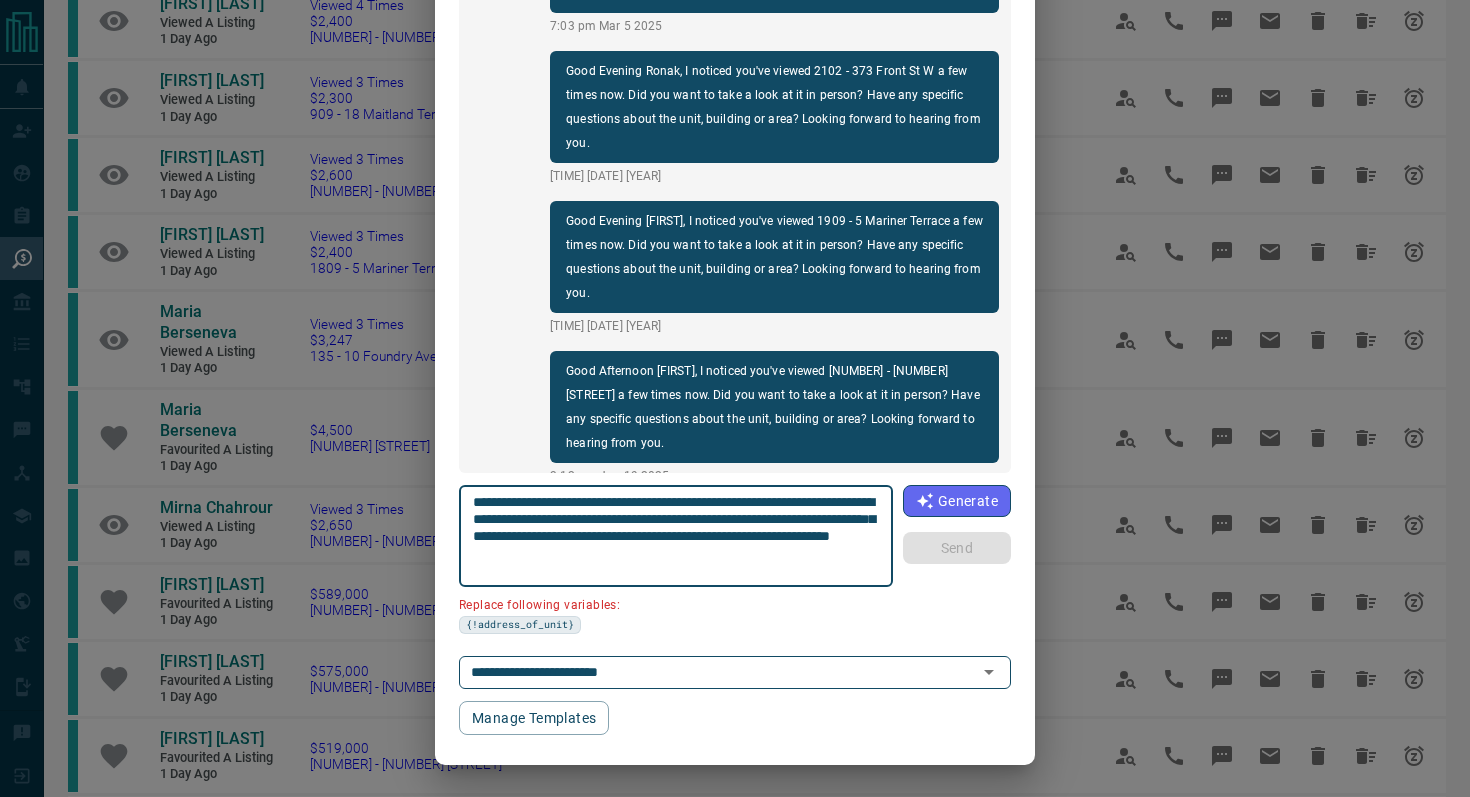scroll, scrollTop: 121, scrollLeft: 0, axis: vertical 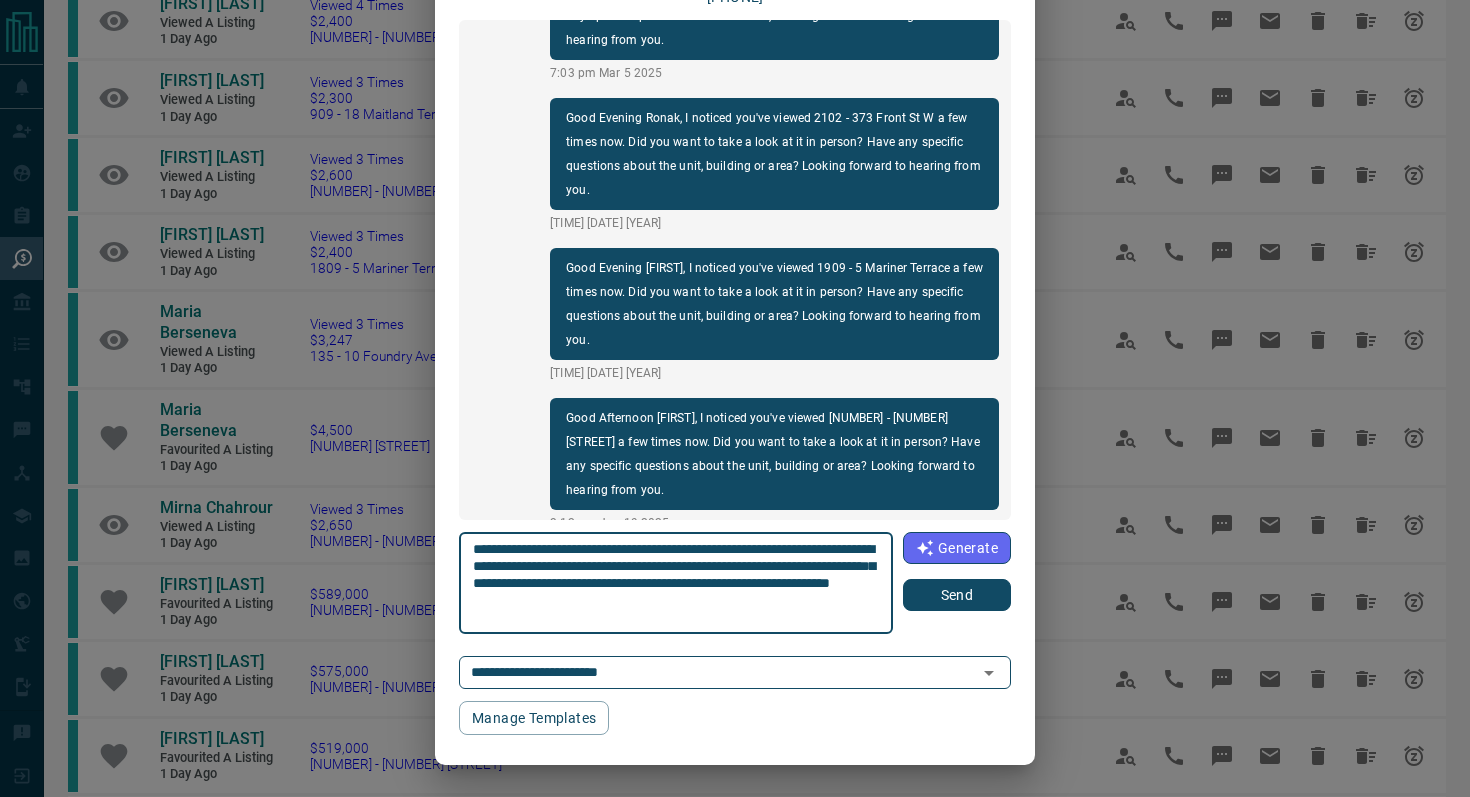 type on "**********" 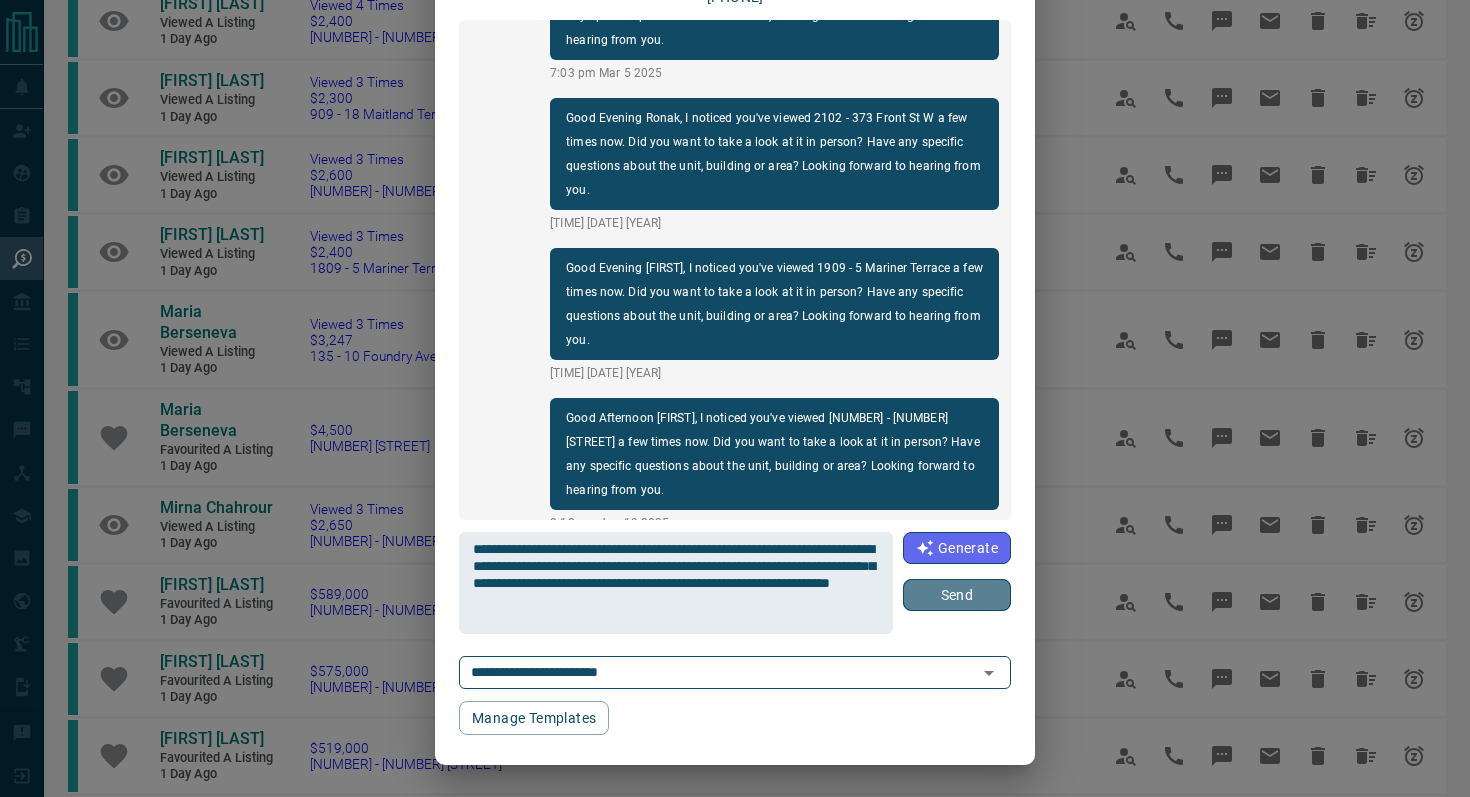 click on "Send" at bounding box center [957, 595] 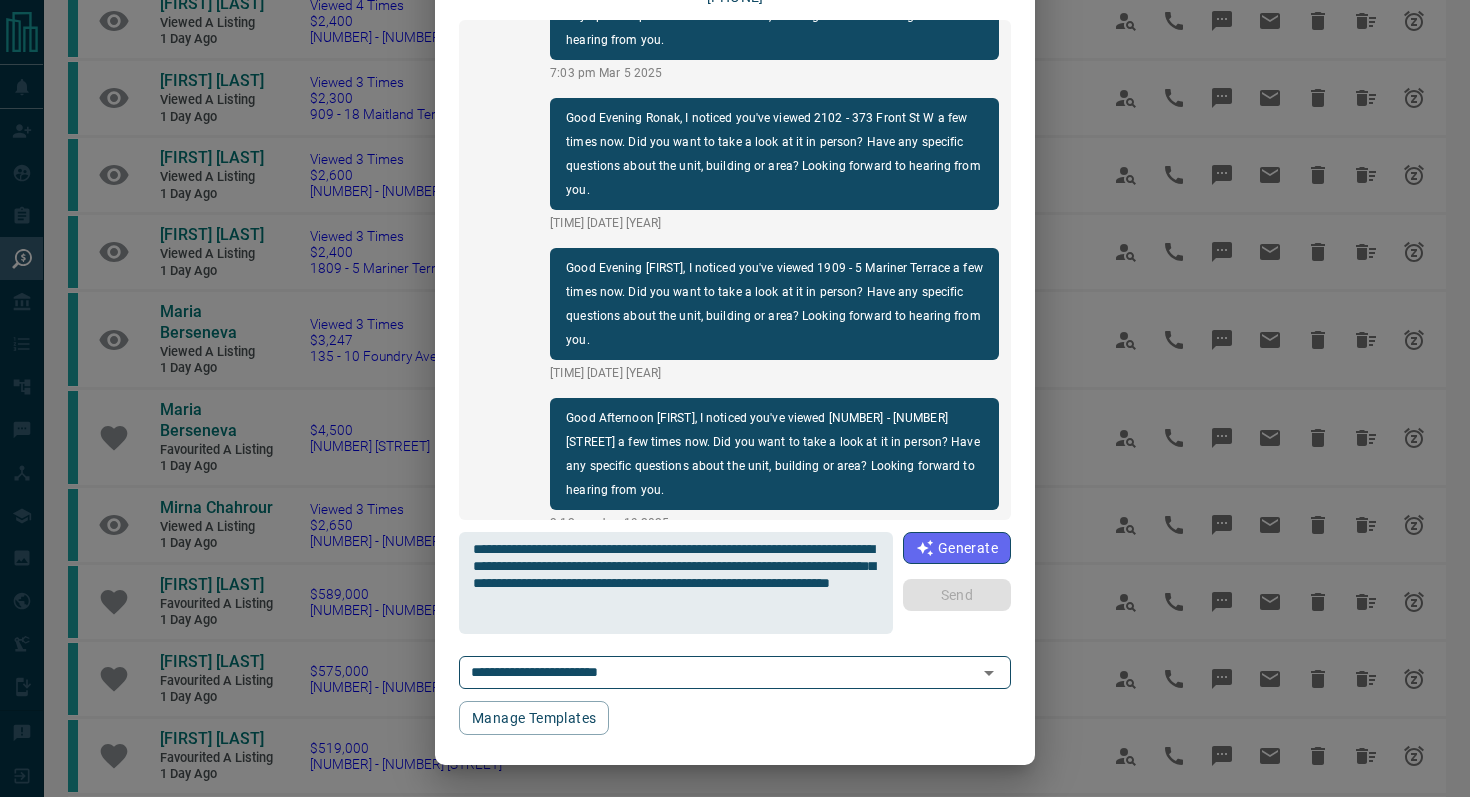 type 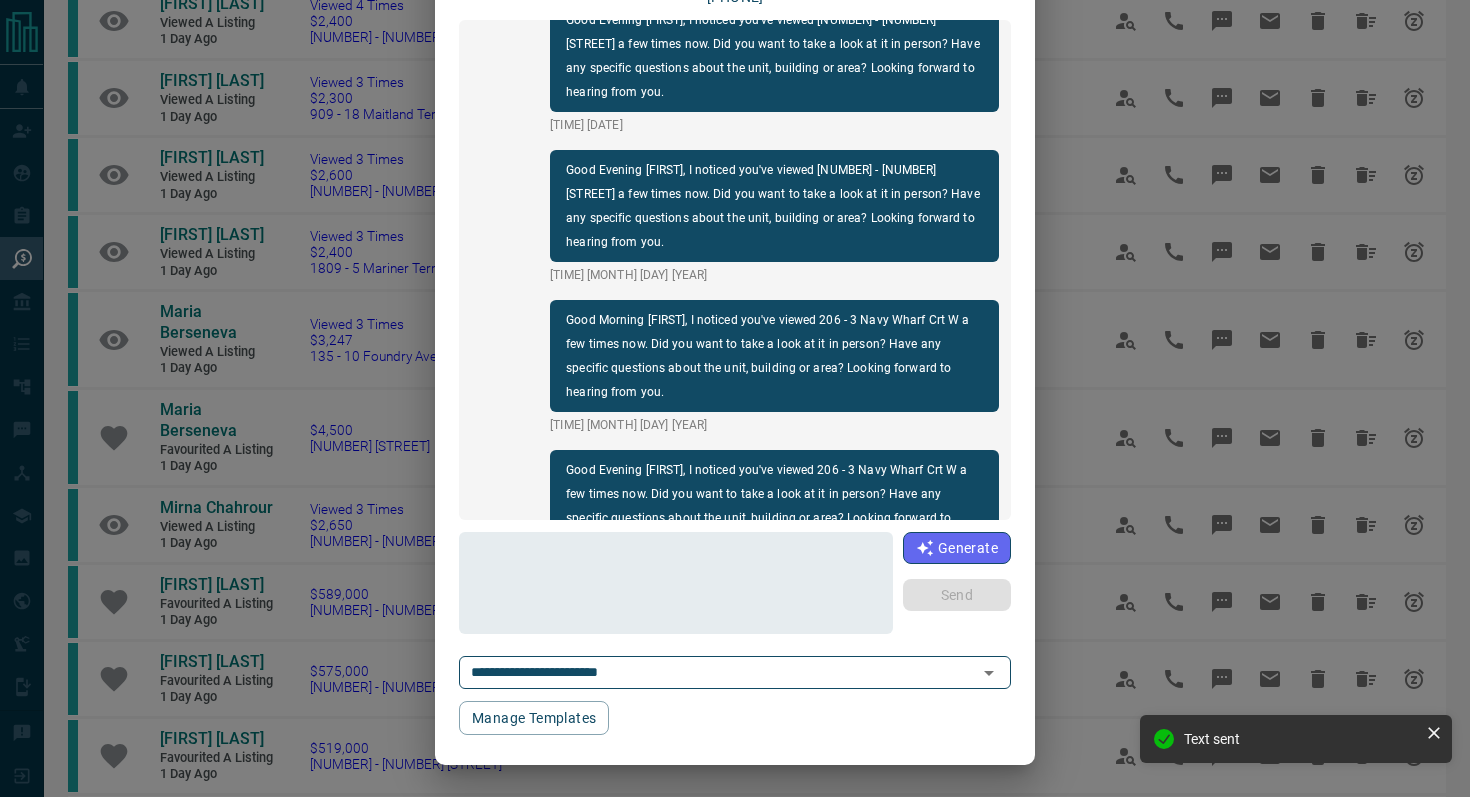 scroll, scrollTop: 0, scrollLeft: 0, axis: both 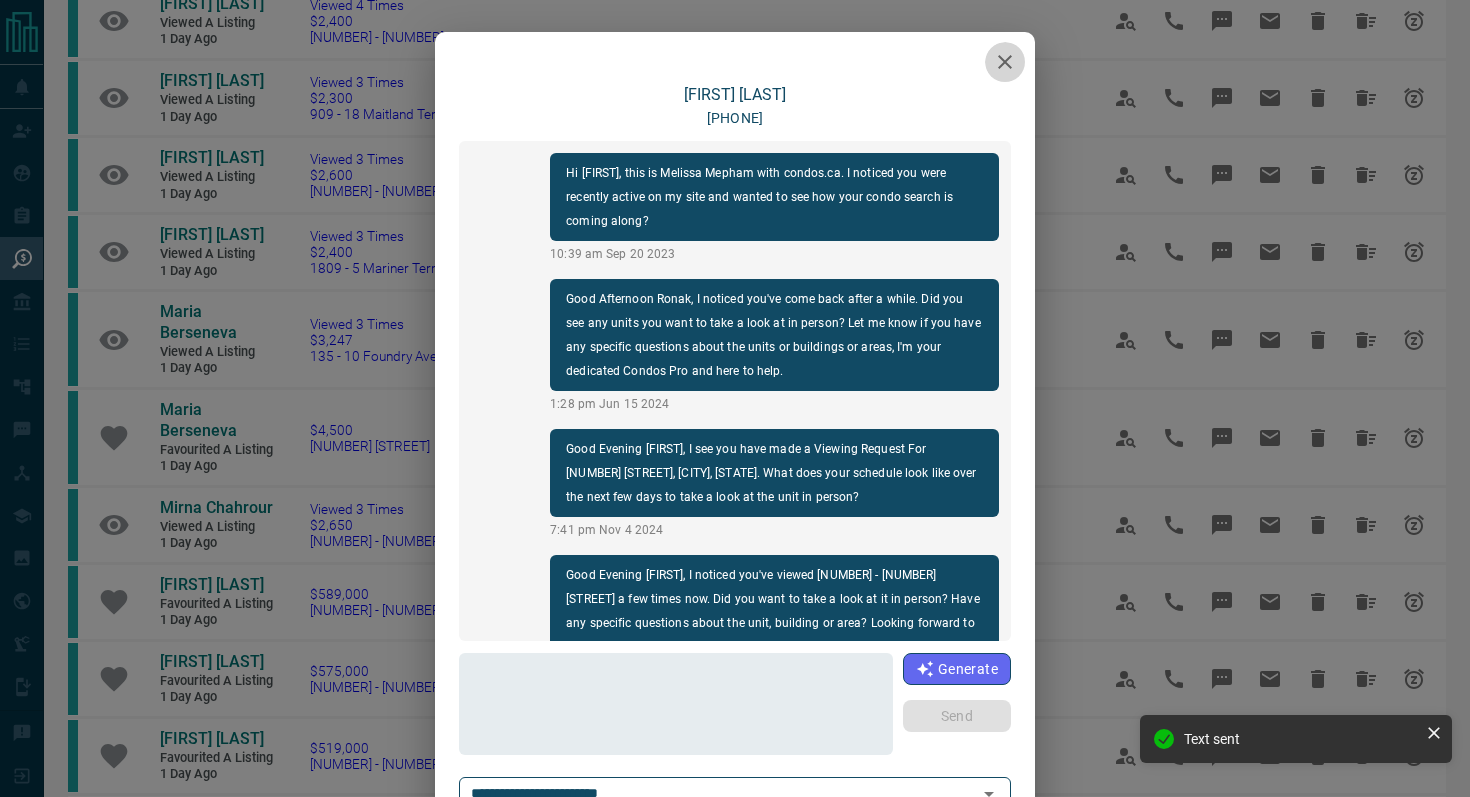 click 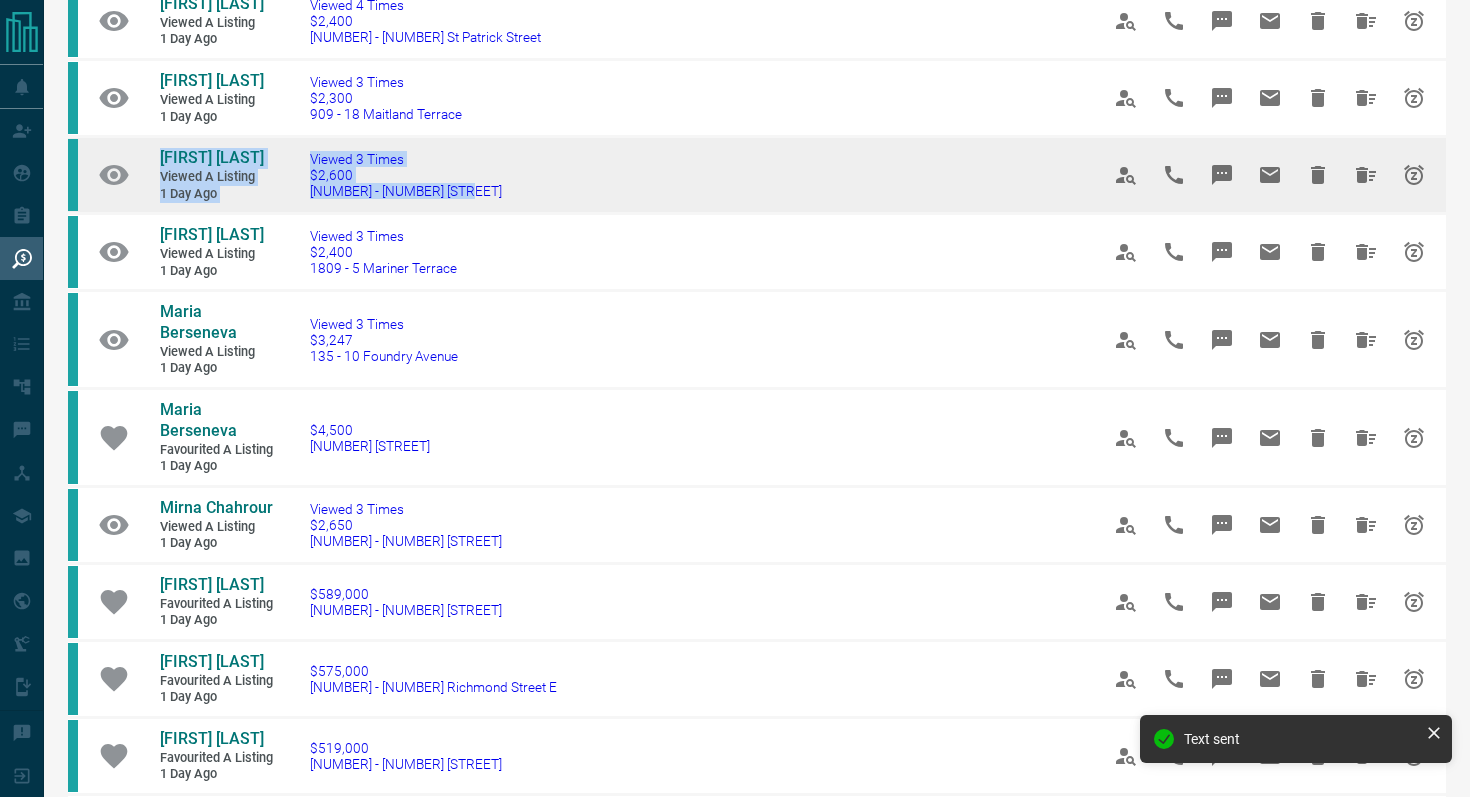 drag, startPoint x: 511, startPoint y: 196, endPoint x: 151, endPoint y: 161, distance: 361.6974 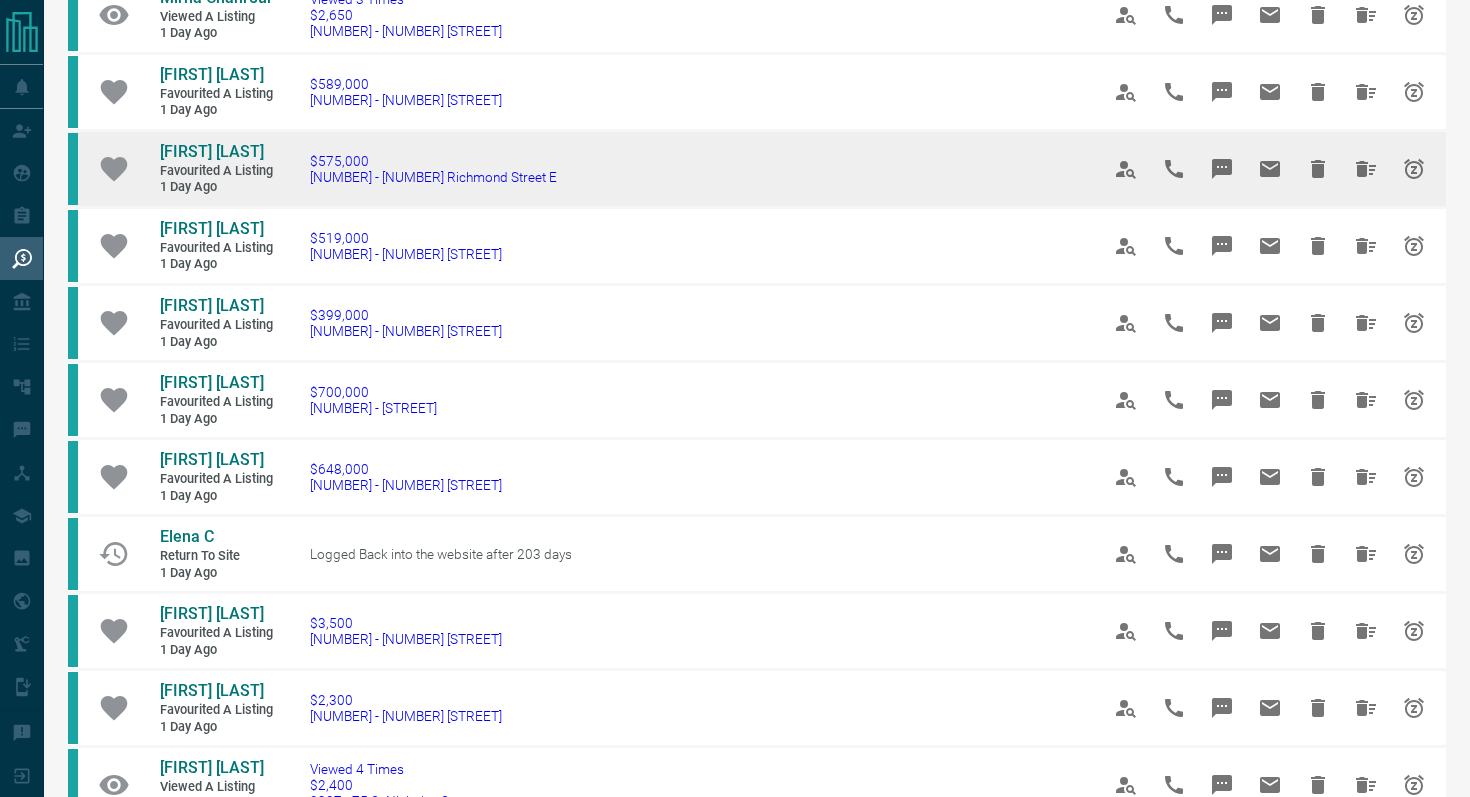 scroll, scrollTop: 797, scrollLeft: 0, axis: vertical 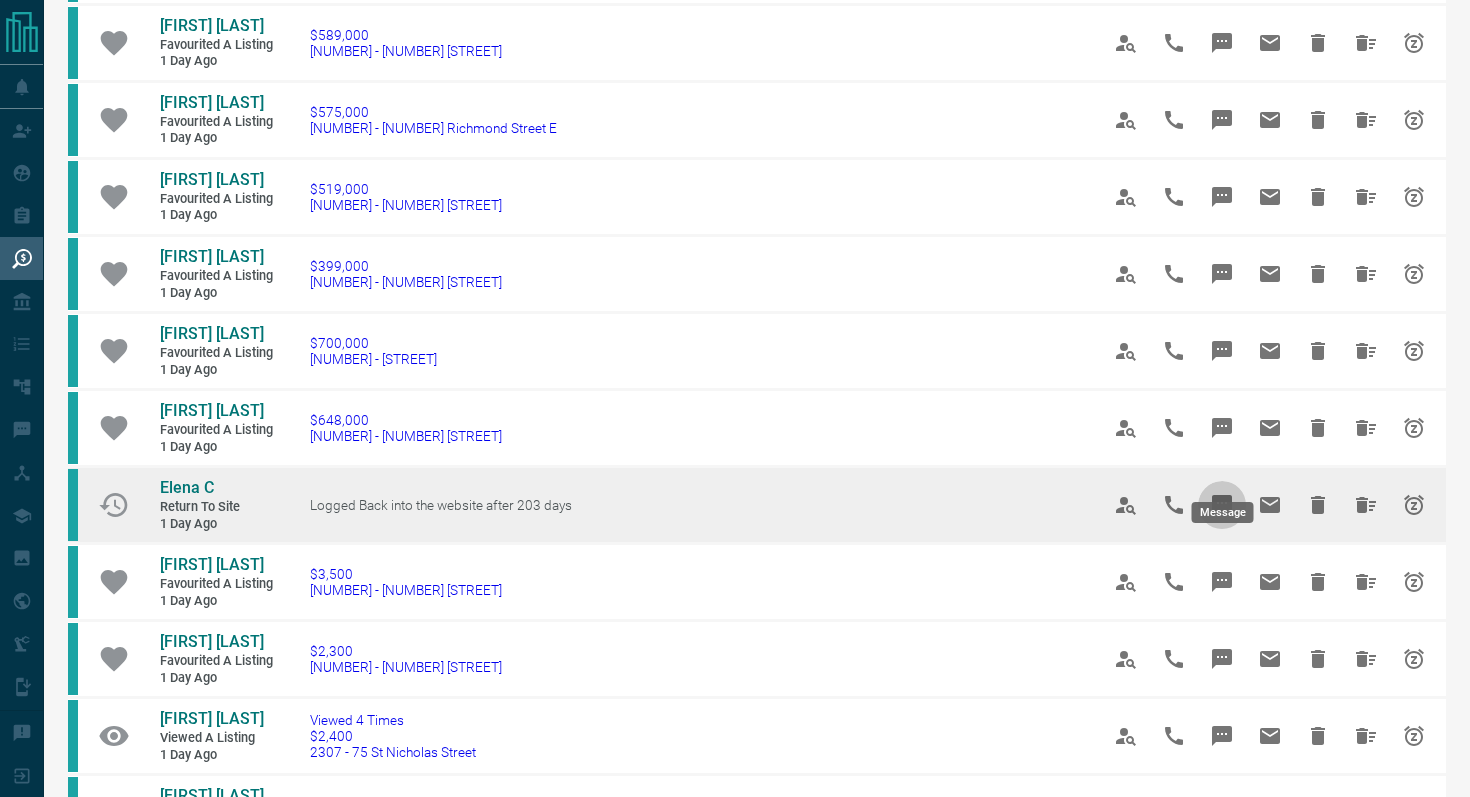 click at bounding box center [1222, 505] 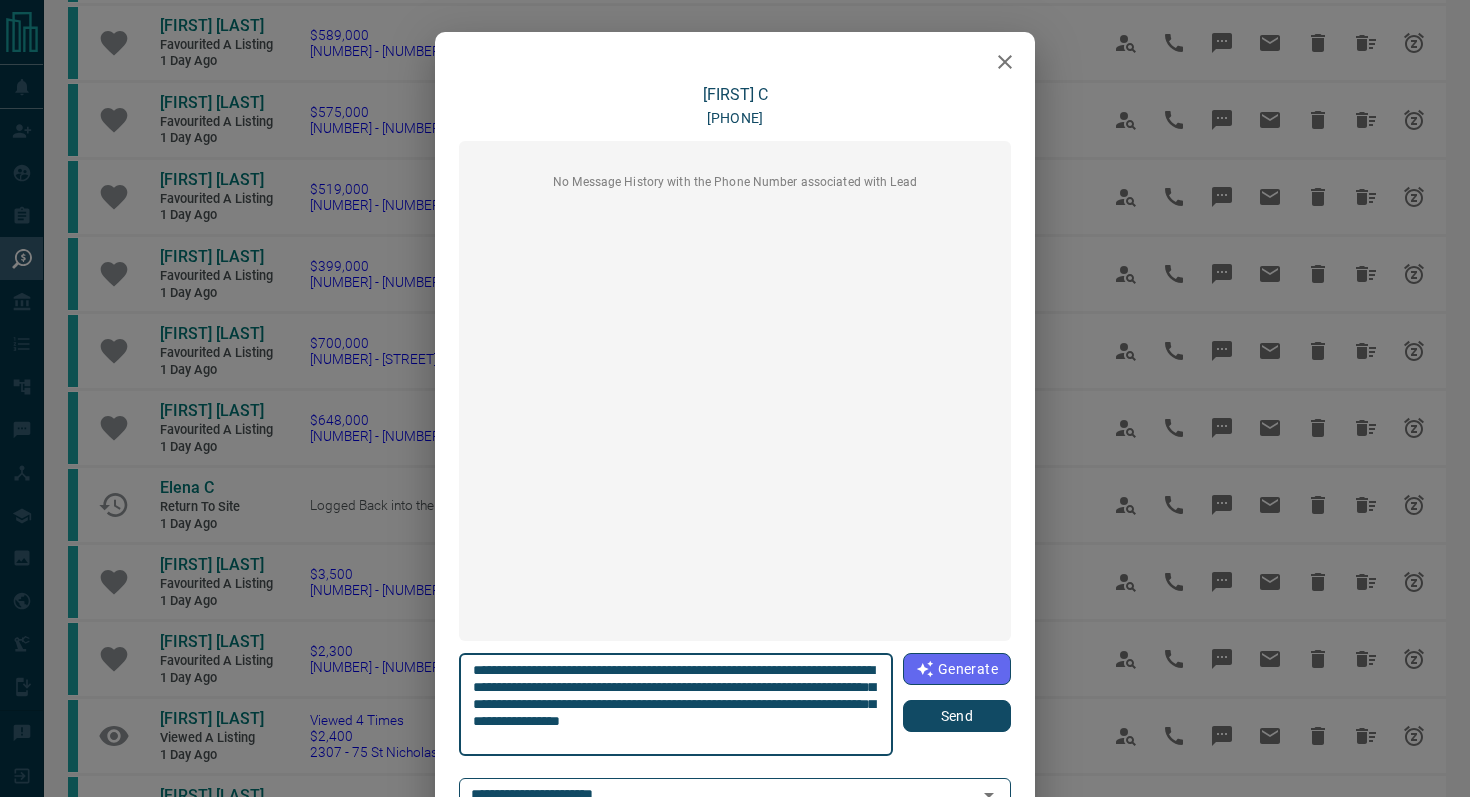 click 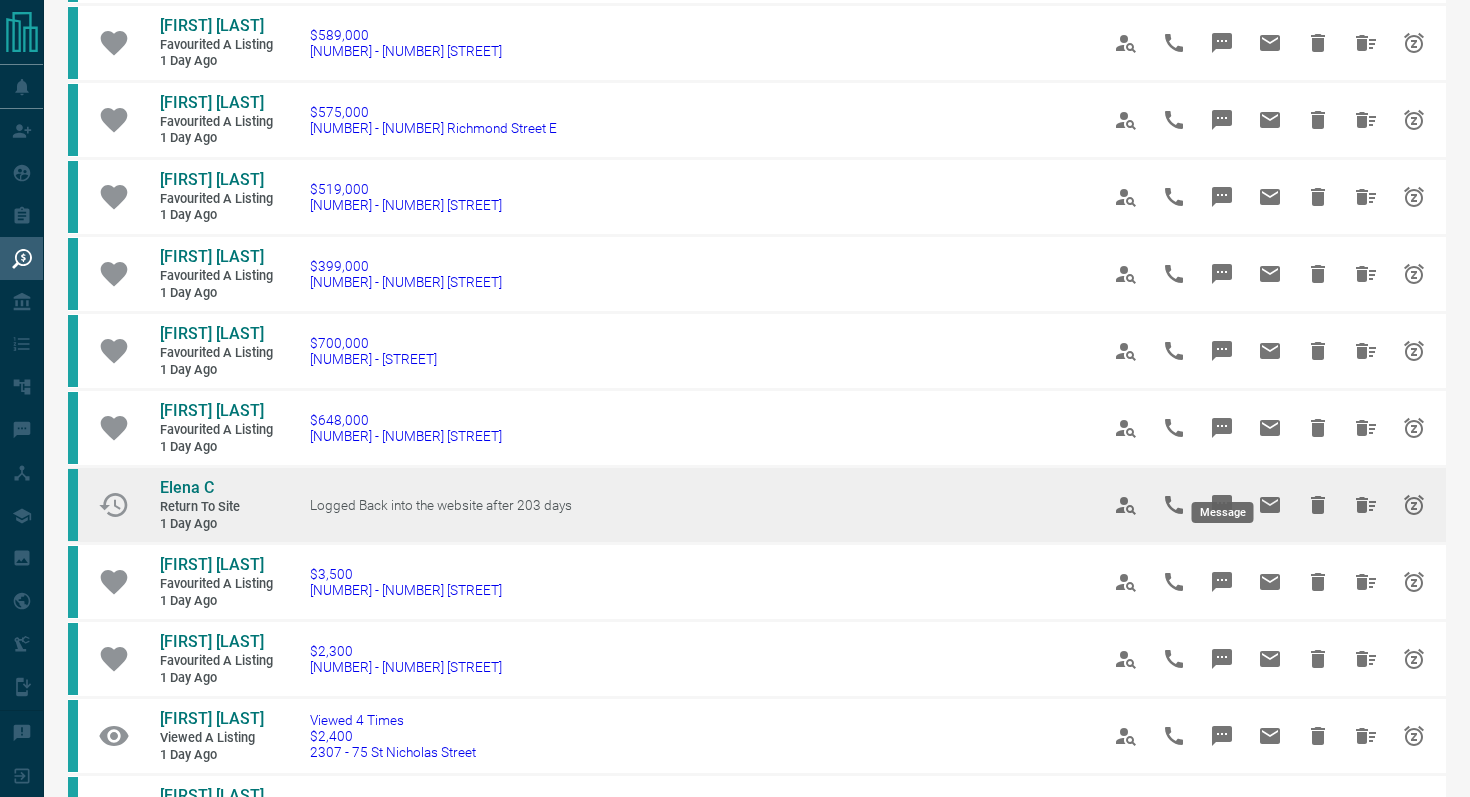 click 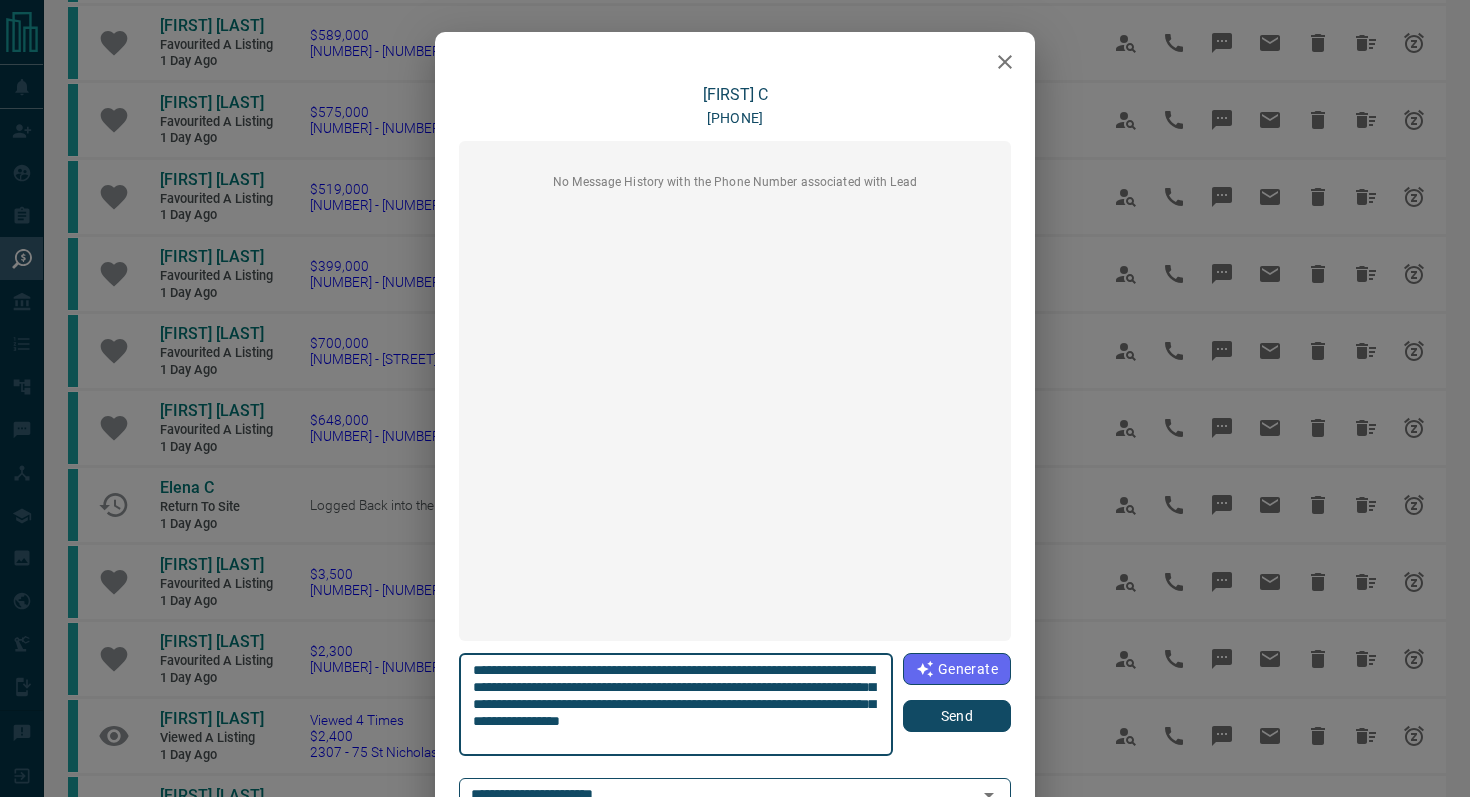 click on "Send" at bounding box center [957, 716] 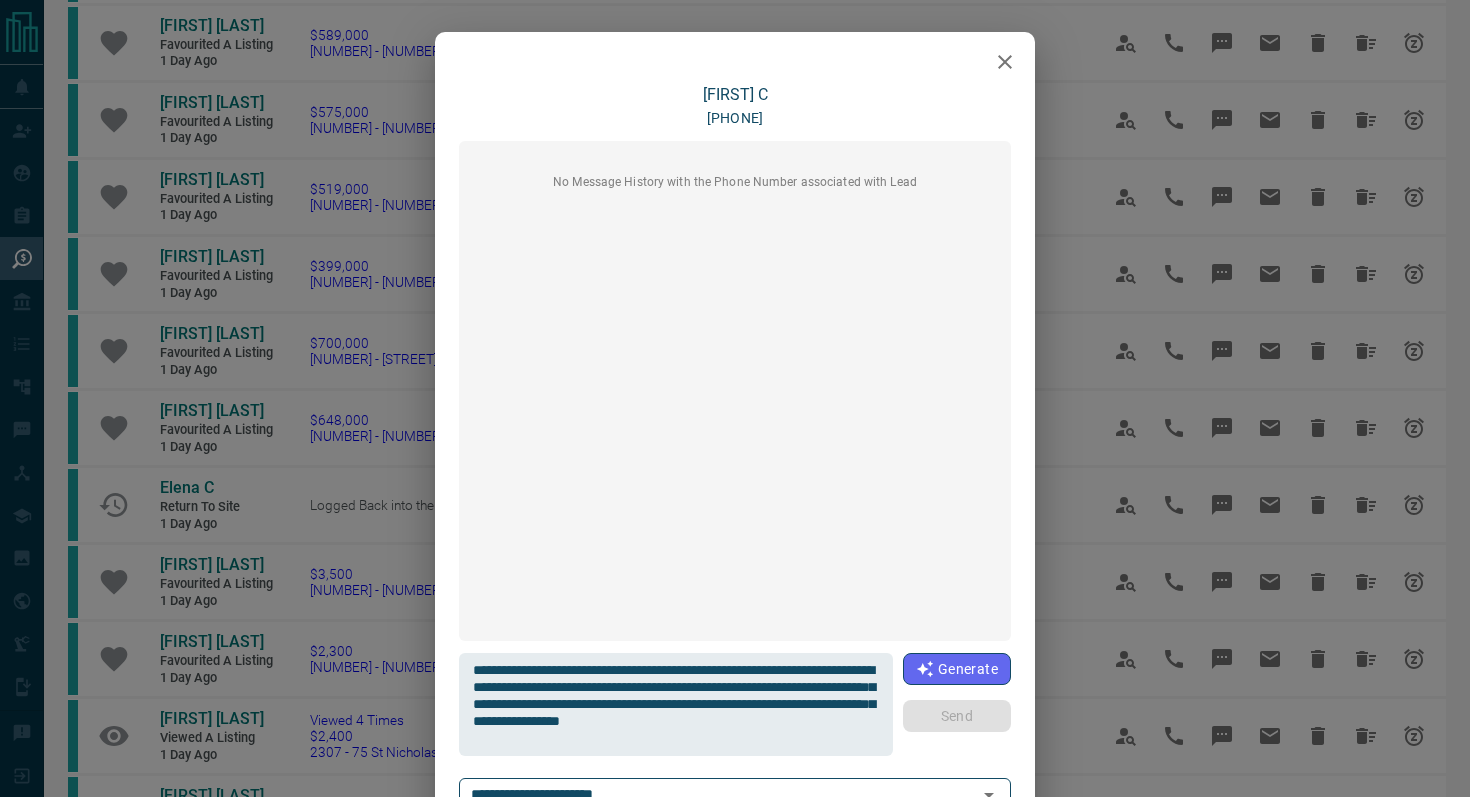 type 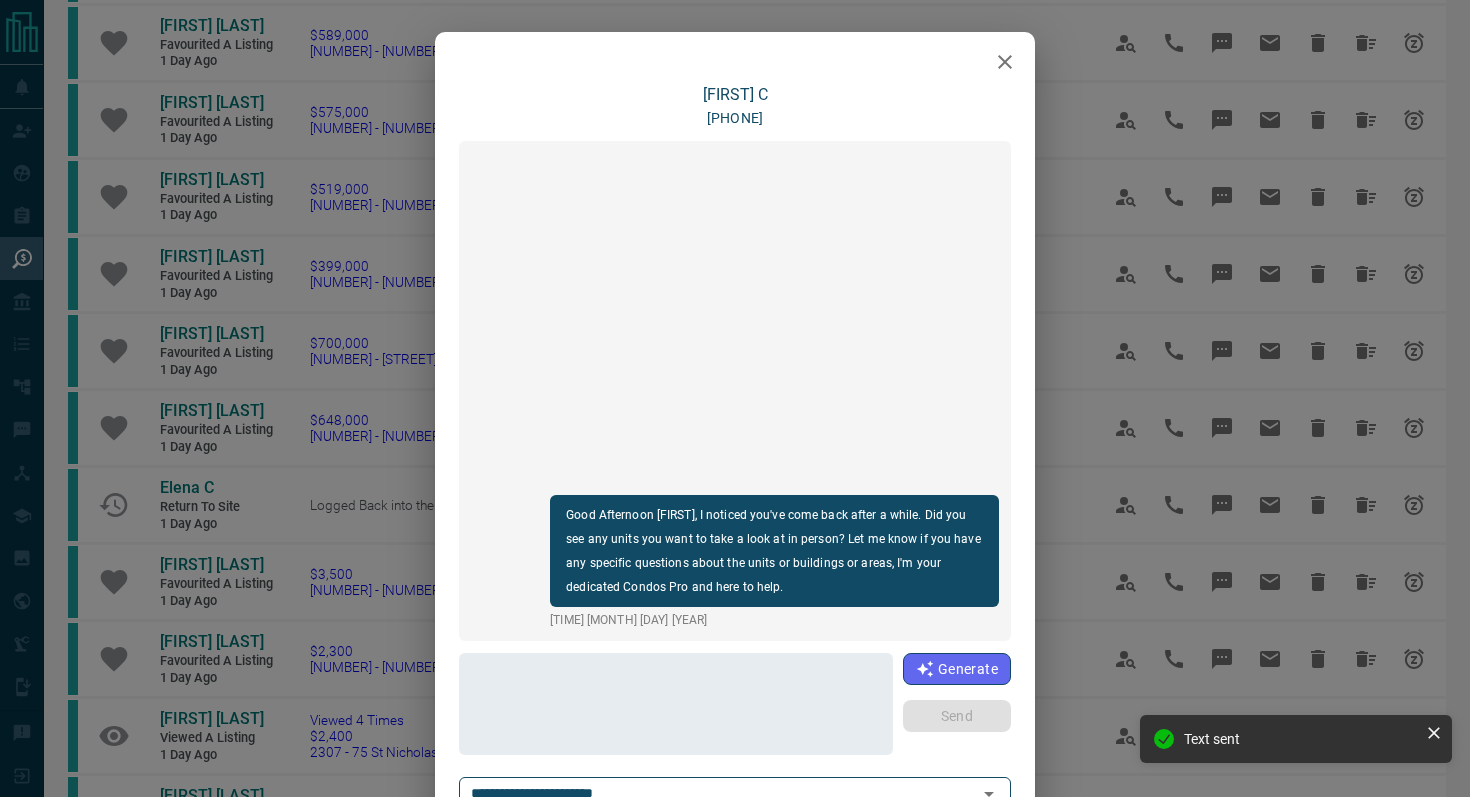 click 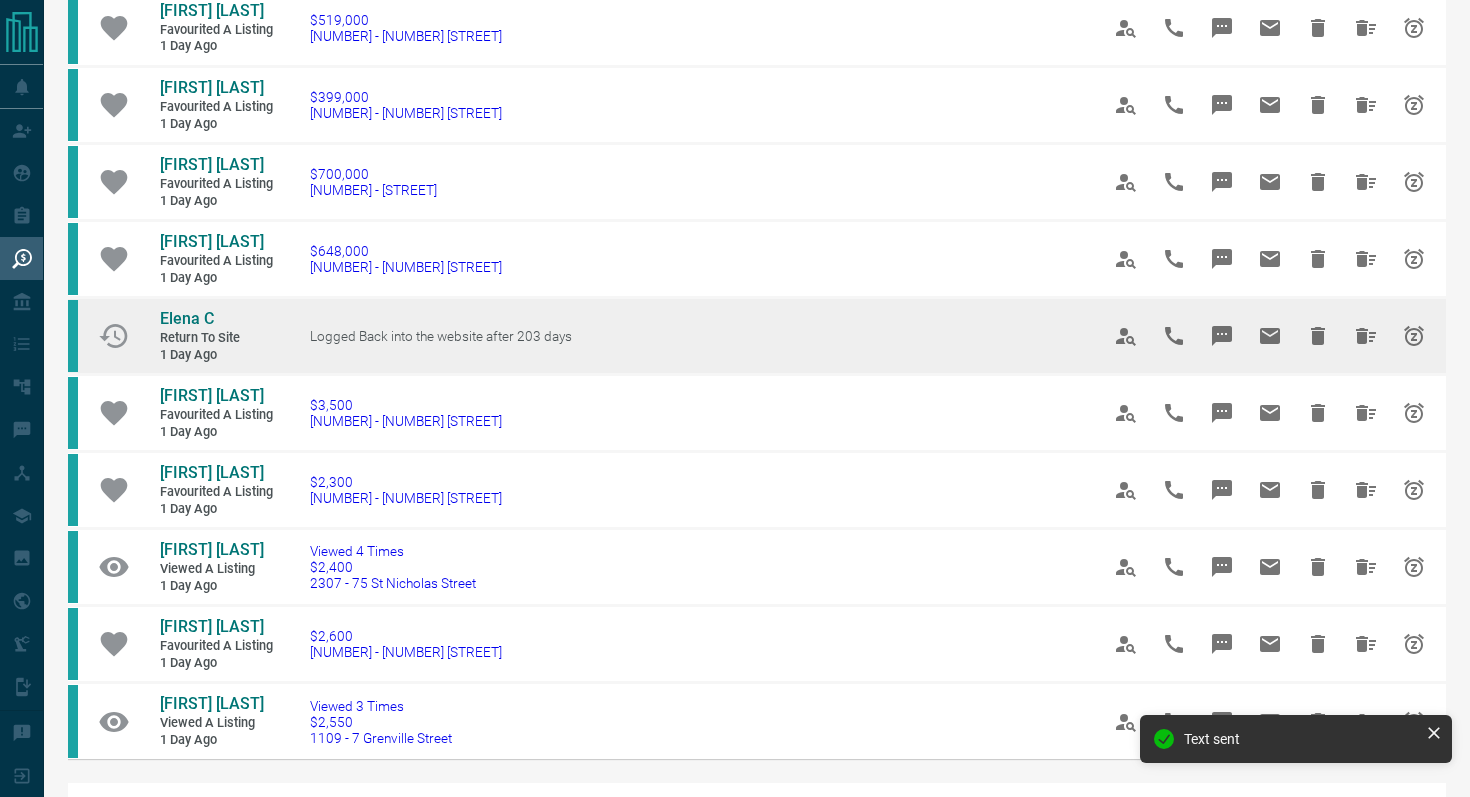 scroll, scrollTop: 1015, scrollLeft: 0, axis: vertical 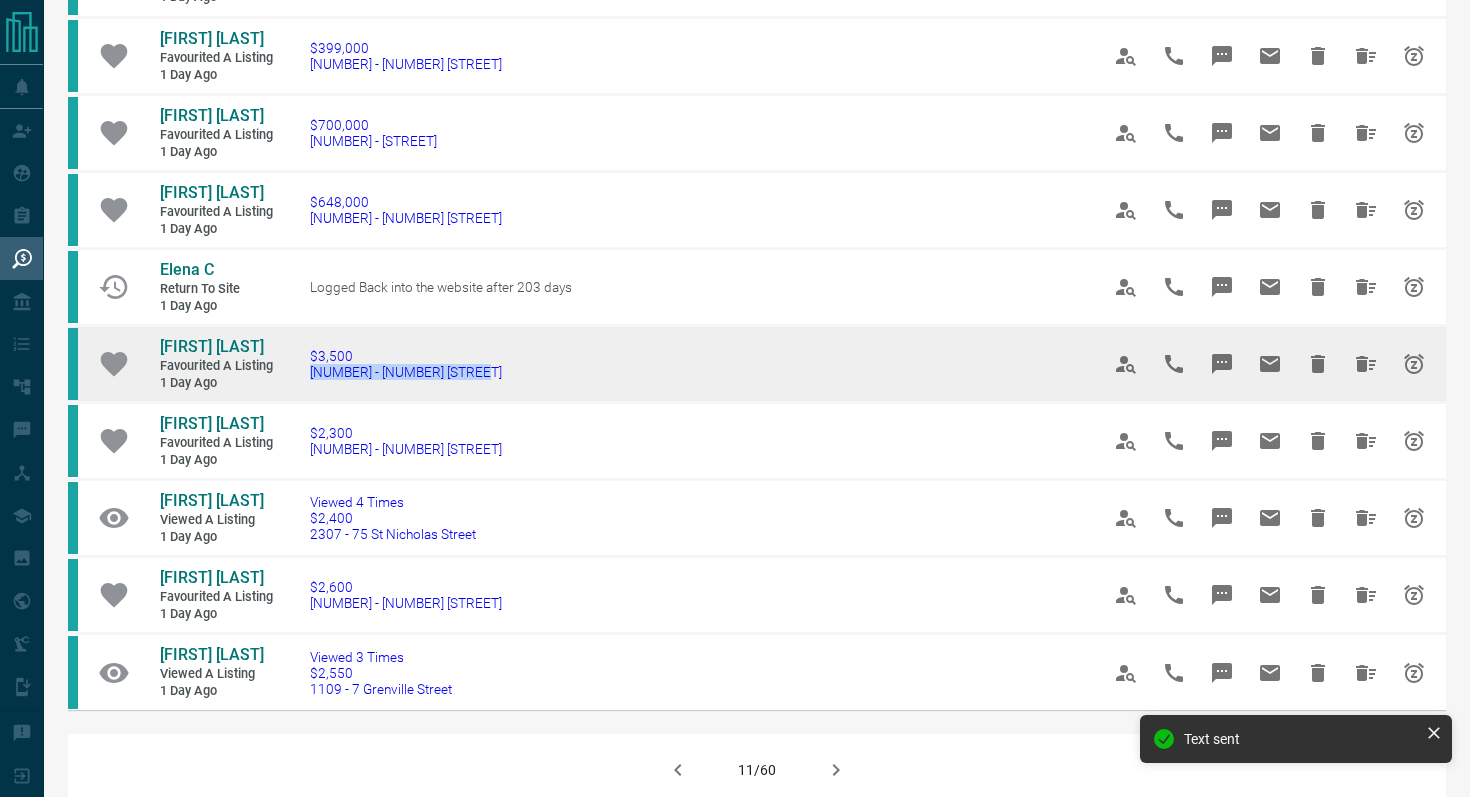 drag, startPoint x: 558, startPoint y: 335, endPoint x: 298, endPoint y: 332, distance: 260.0173 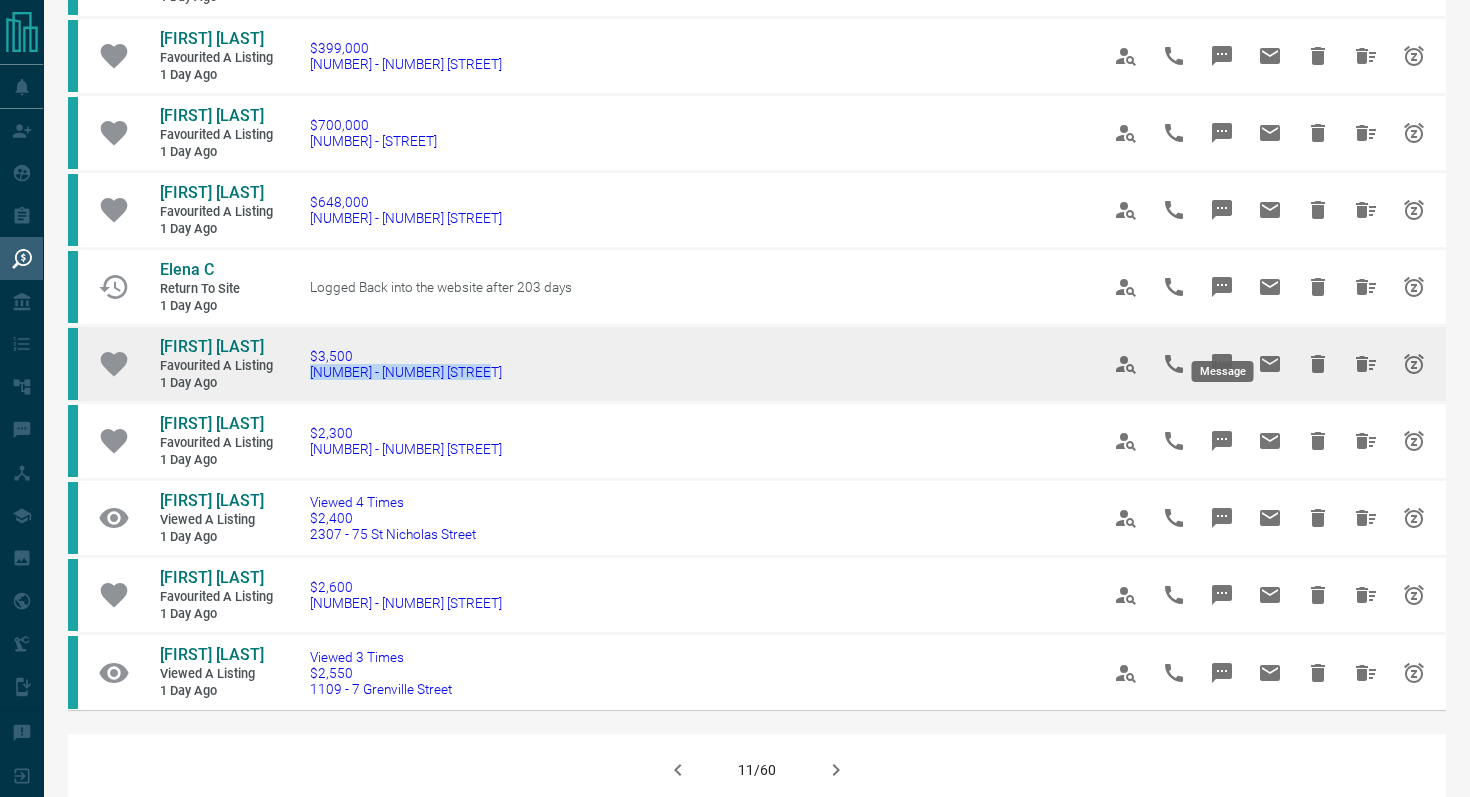 click 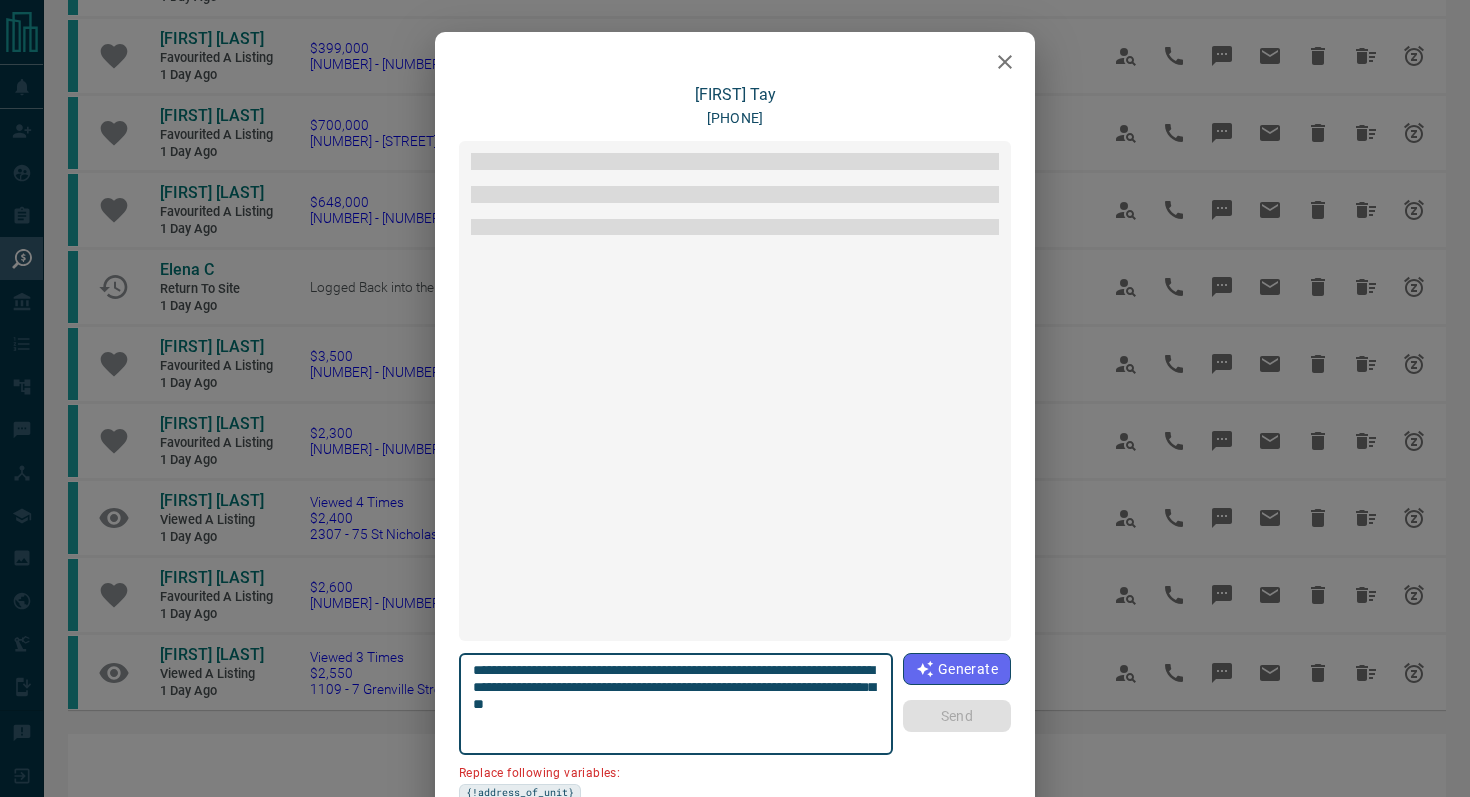 scroll, scrollTop: 264, scrollLeft: 0, axis: vertical 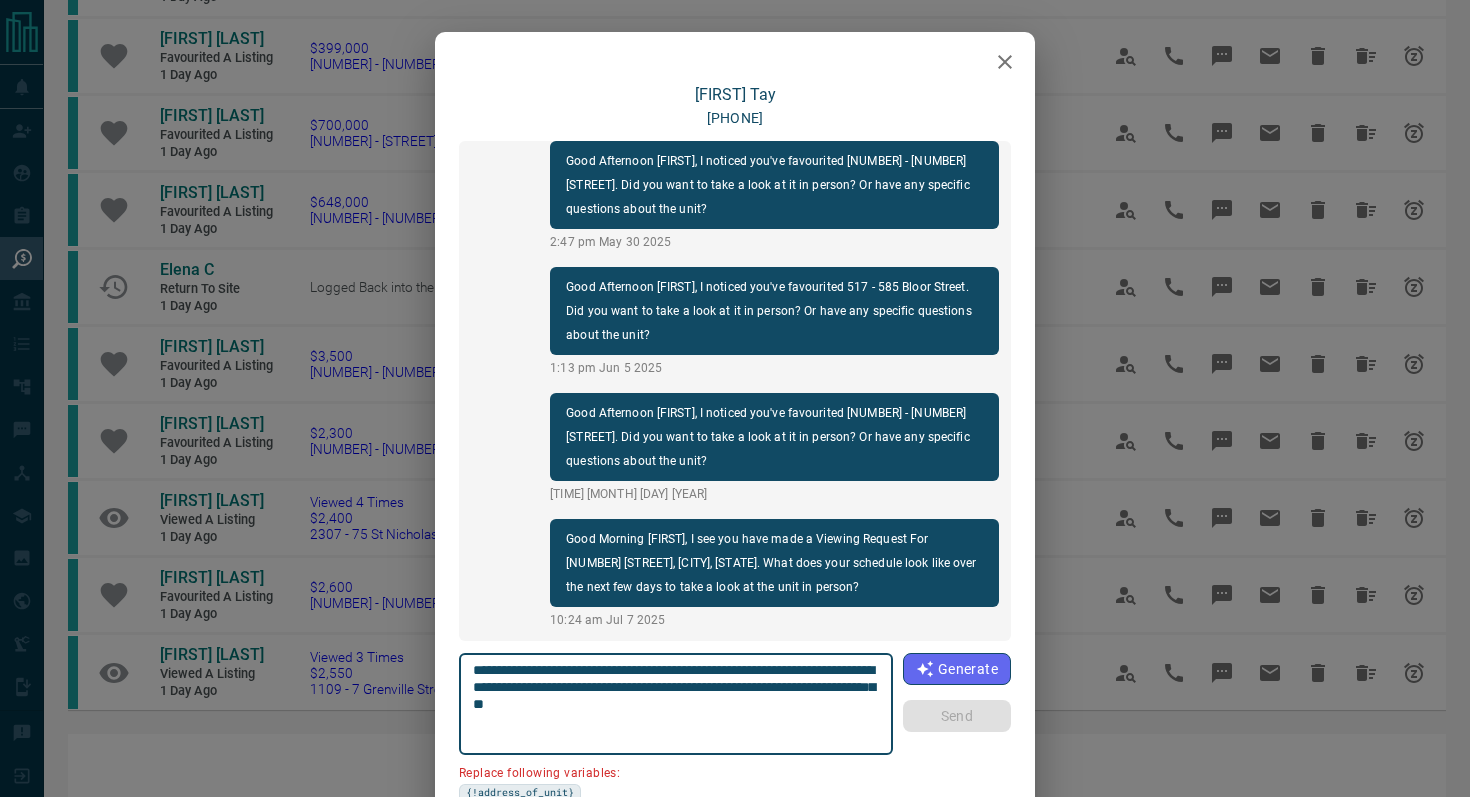 drag, startPoint x: 586, startPoint y: 689, endPoint x: 410, endPoint y: 689, distance: 176 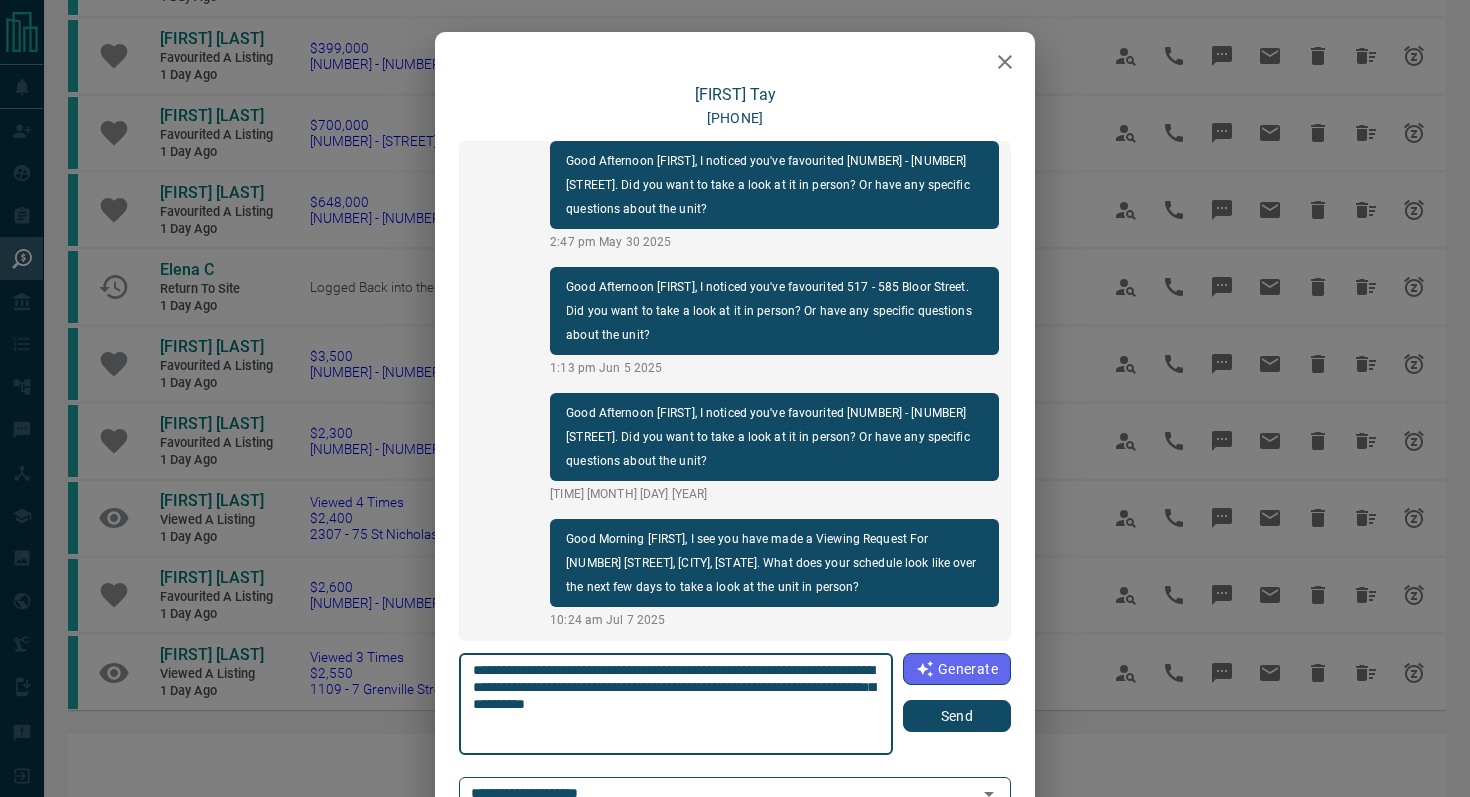drag, startPoint x: 544, startPoint y: 686, endPoint x: 482, endPoint y: 682, distance: 62.1289 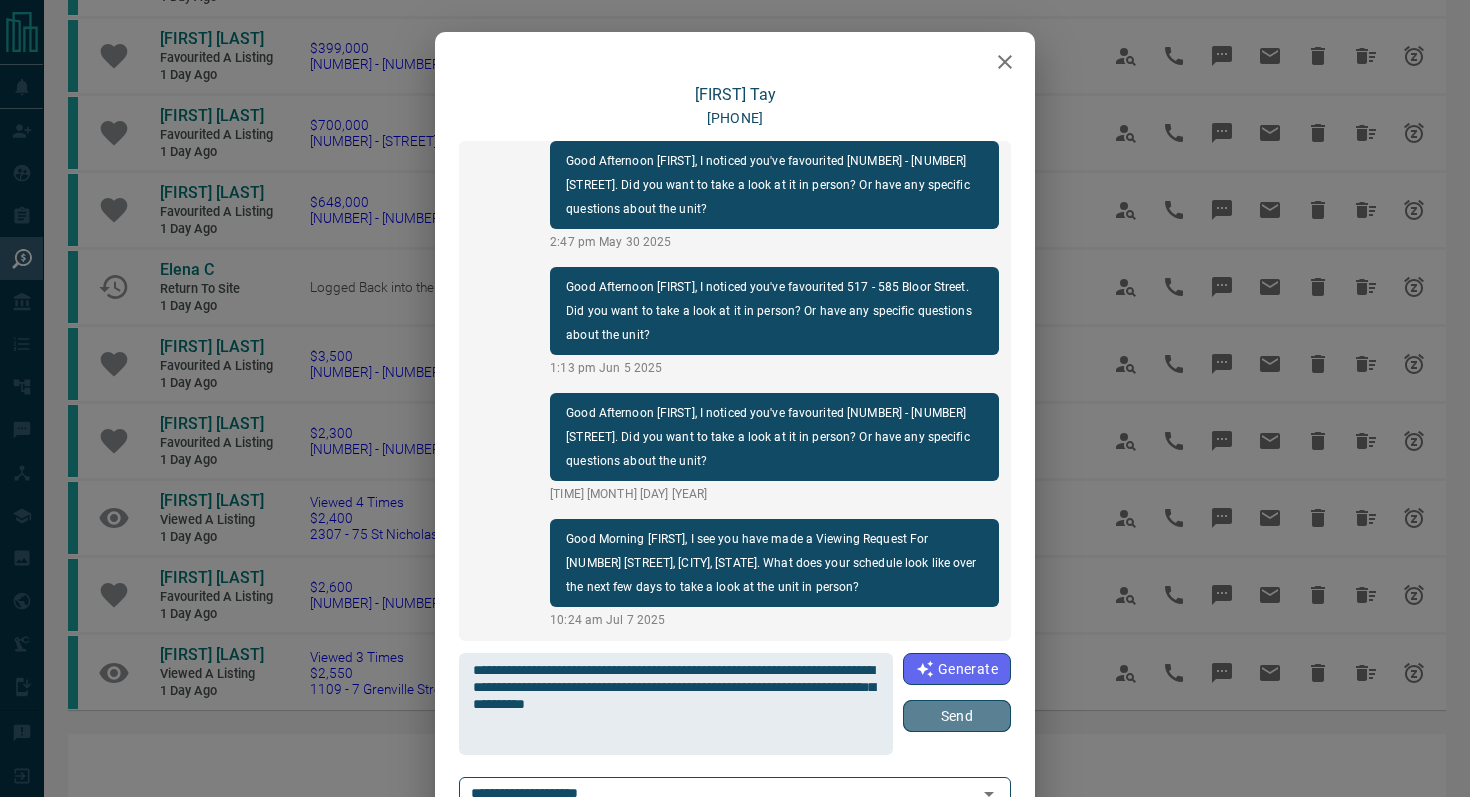 click on "Send" at bounding box center (957, 716) 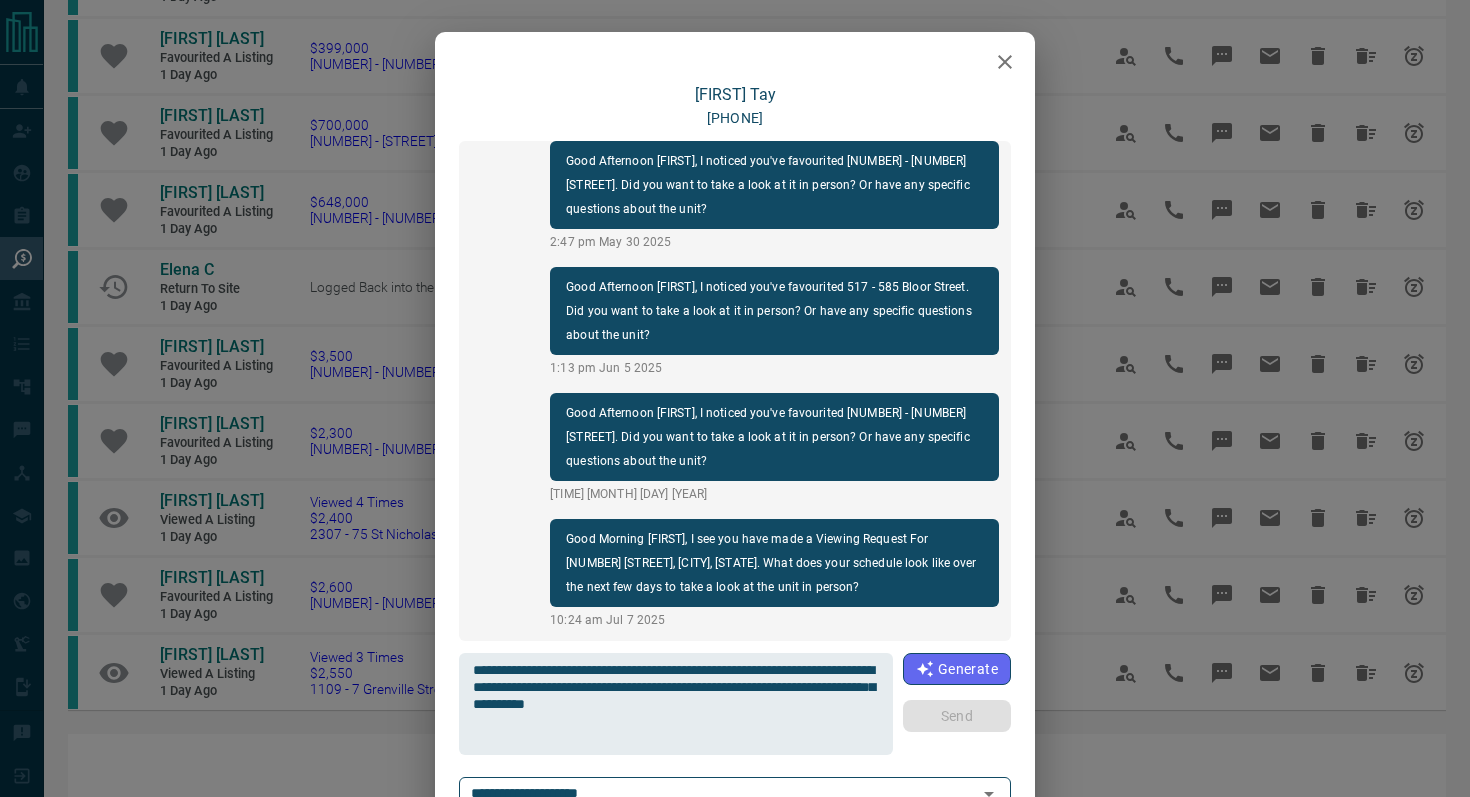 type 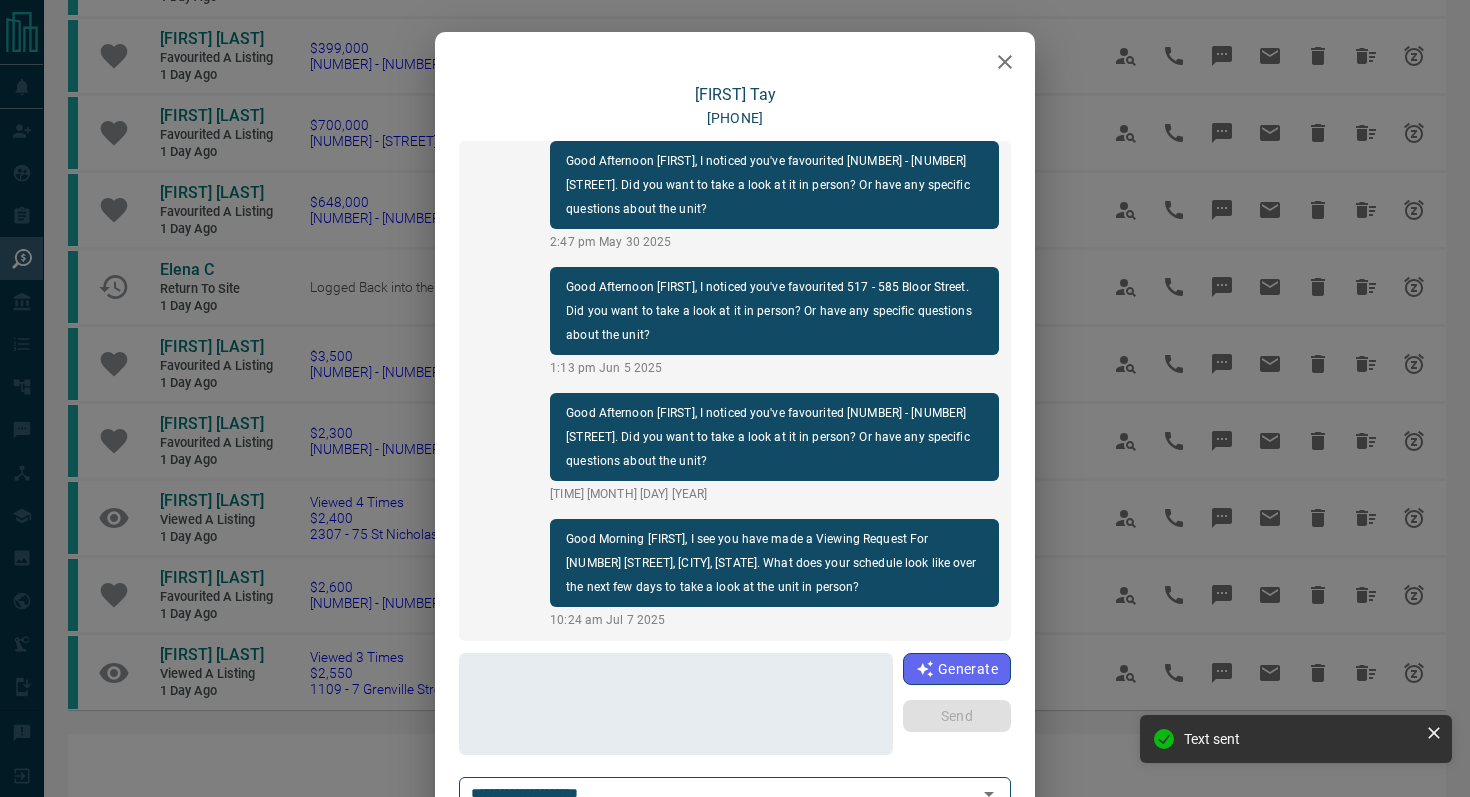 scroll, scrollTop: 390, scrollLeft: 0, axis: vertical 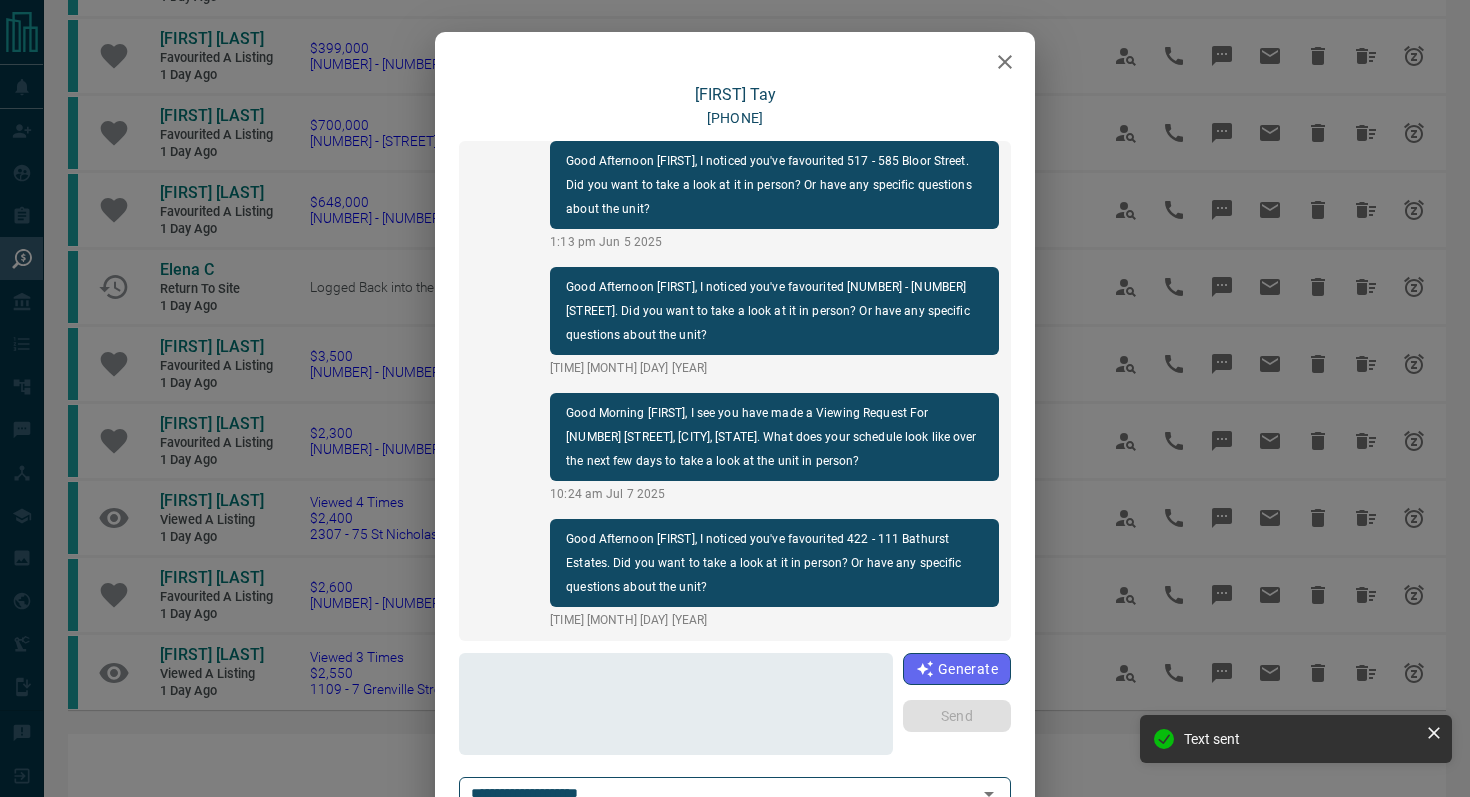 click at bounding box center (735, 57) 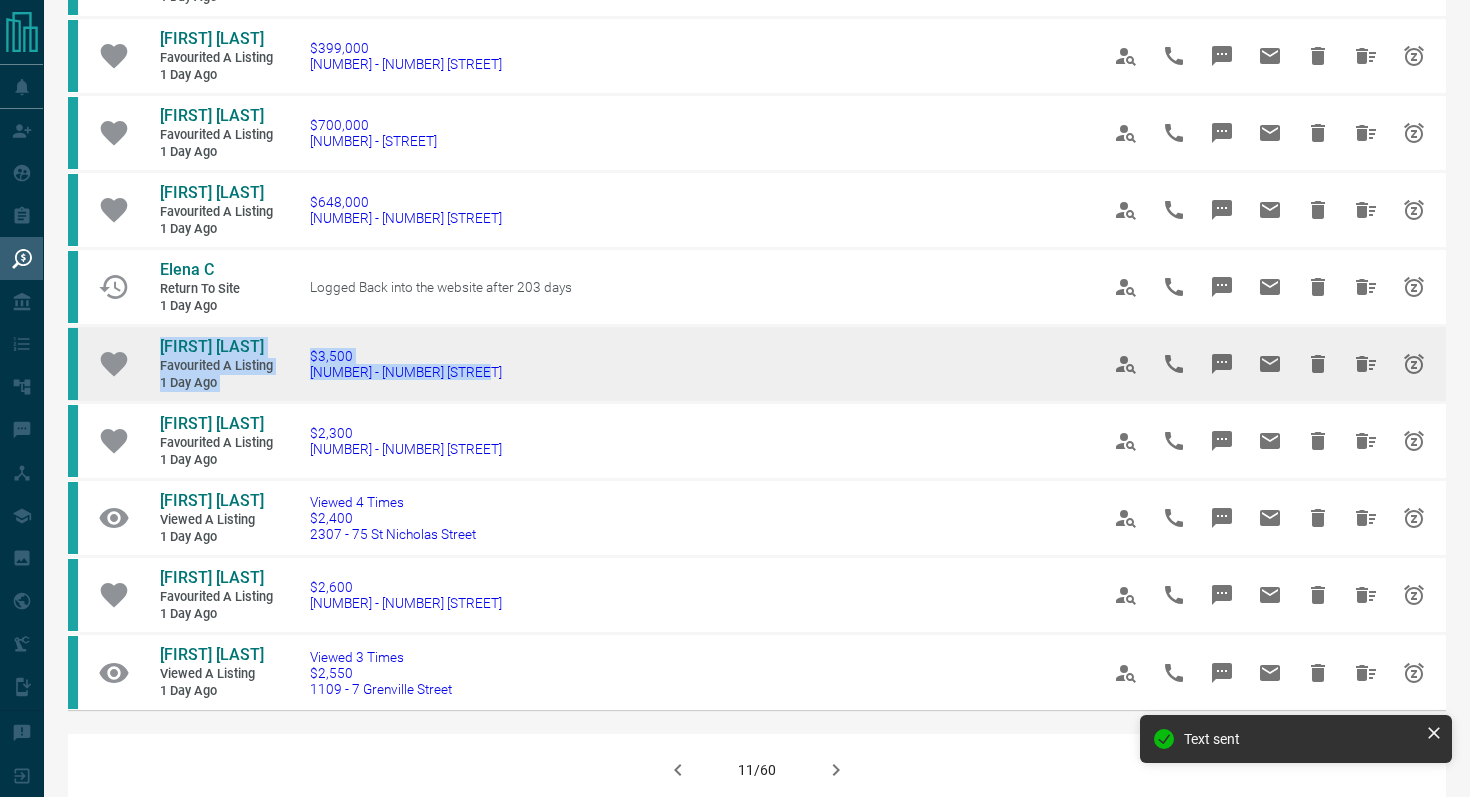 drag, startPoint x: 533, startPoint y: 343, endPoint x: 144, endPoint y: 299, distance: 391.48053 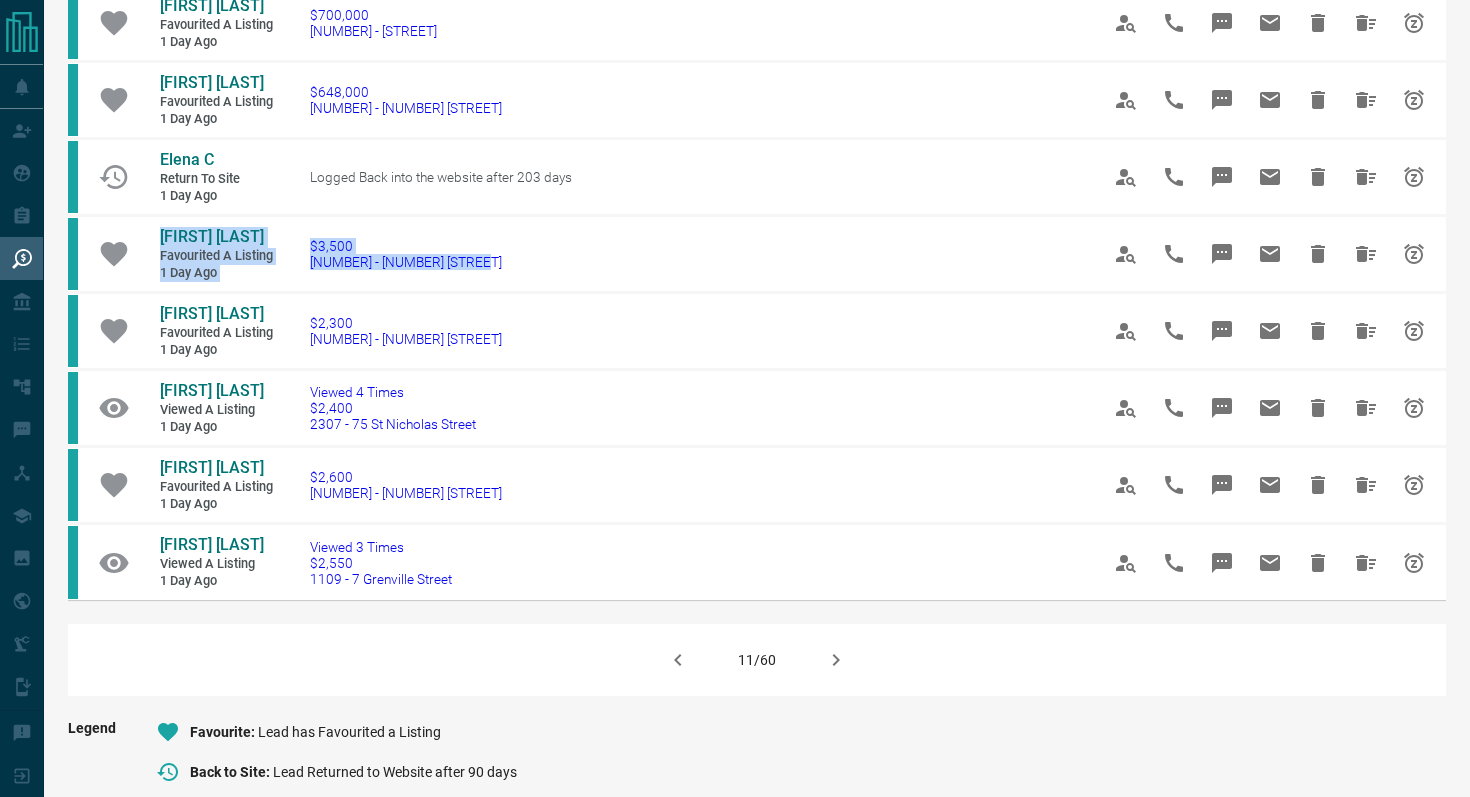 scroll, scrollTop: 1126, scrollLeft: 0, axis: vertical 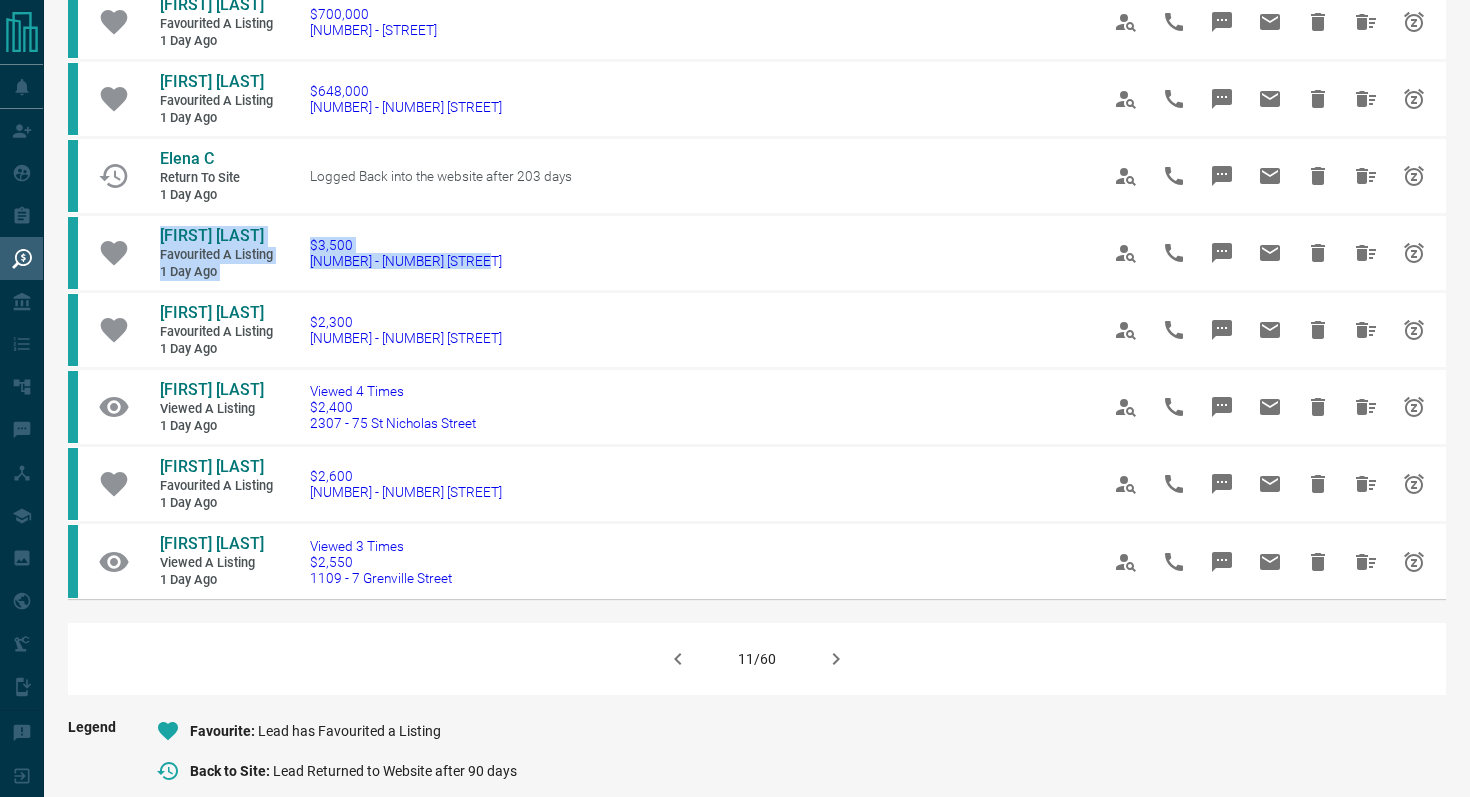 click 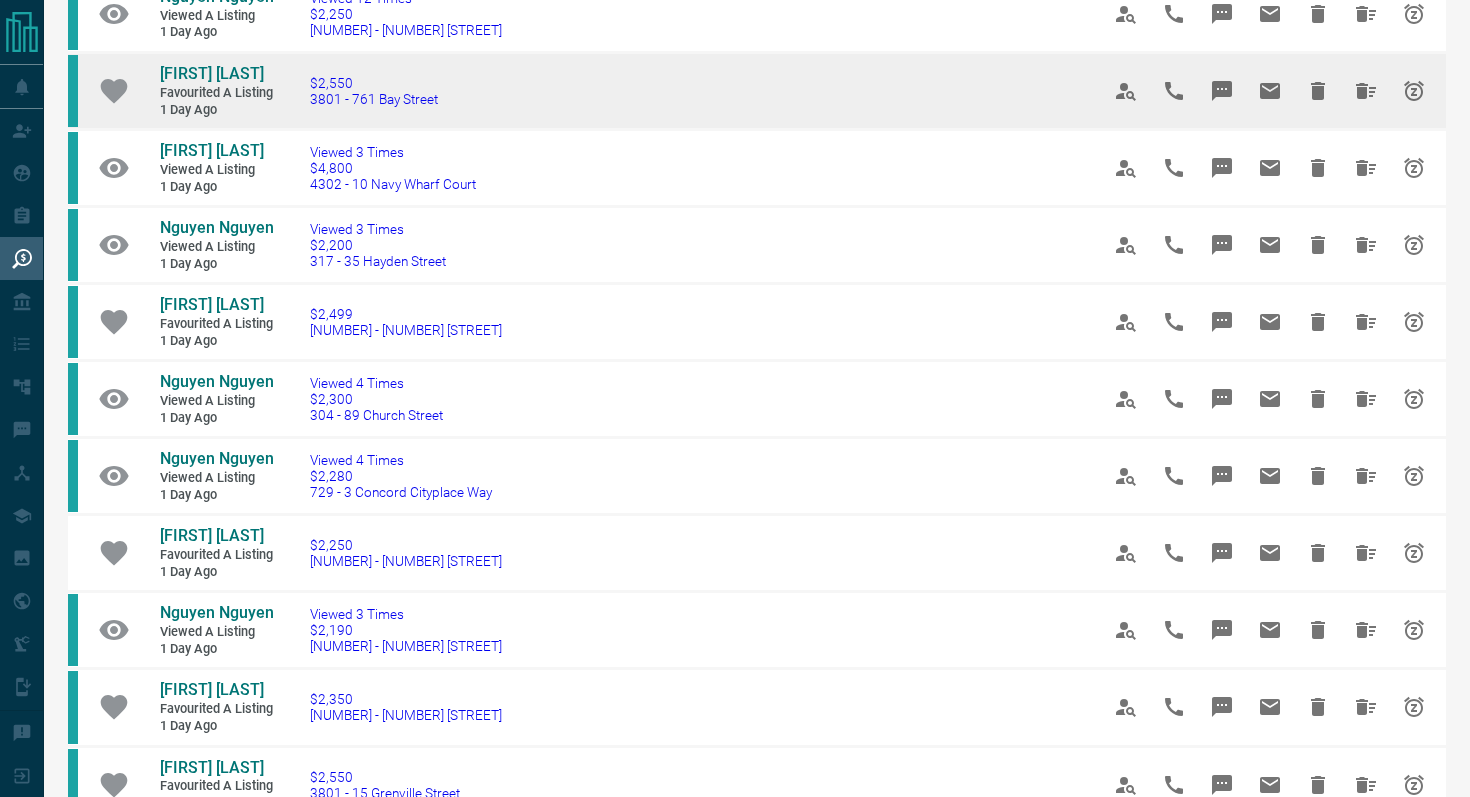 scroll, scrollTop: 244, scrollLeft: 0, axis: vertical 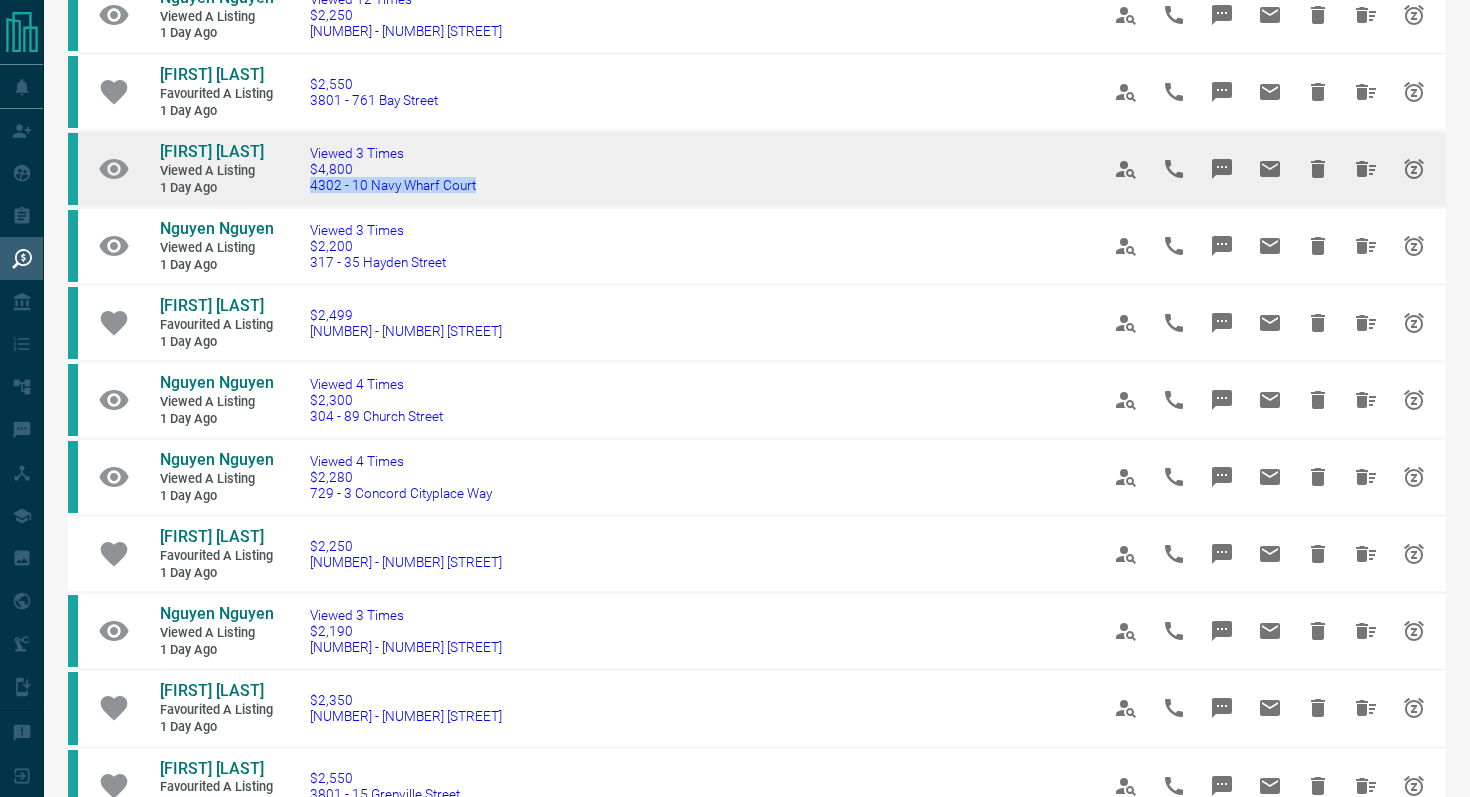 drag, startPoint x: 532, startPoint y: 190, endPoint x: 314, endPoint y: 187, distance: 218.02065 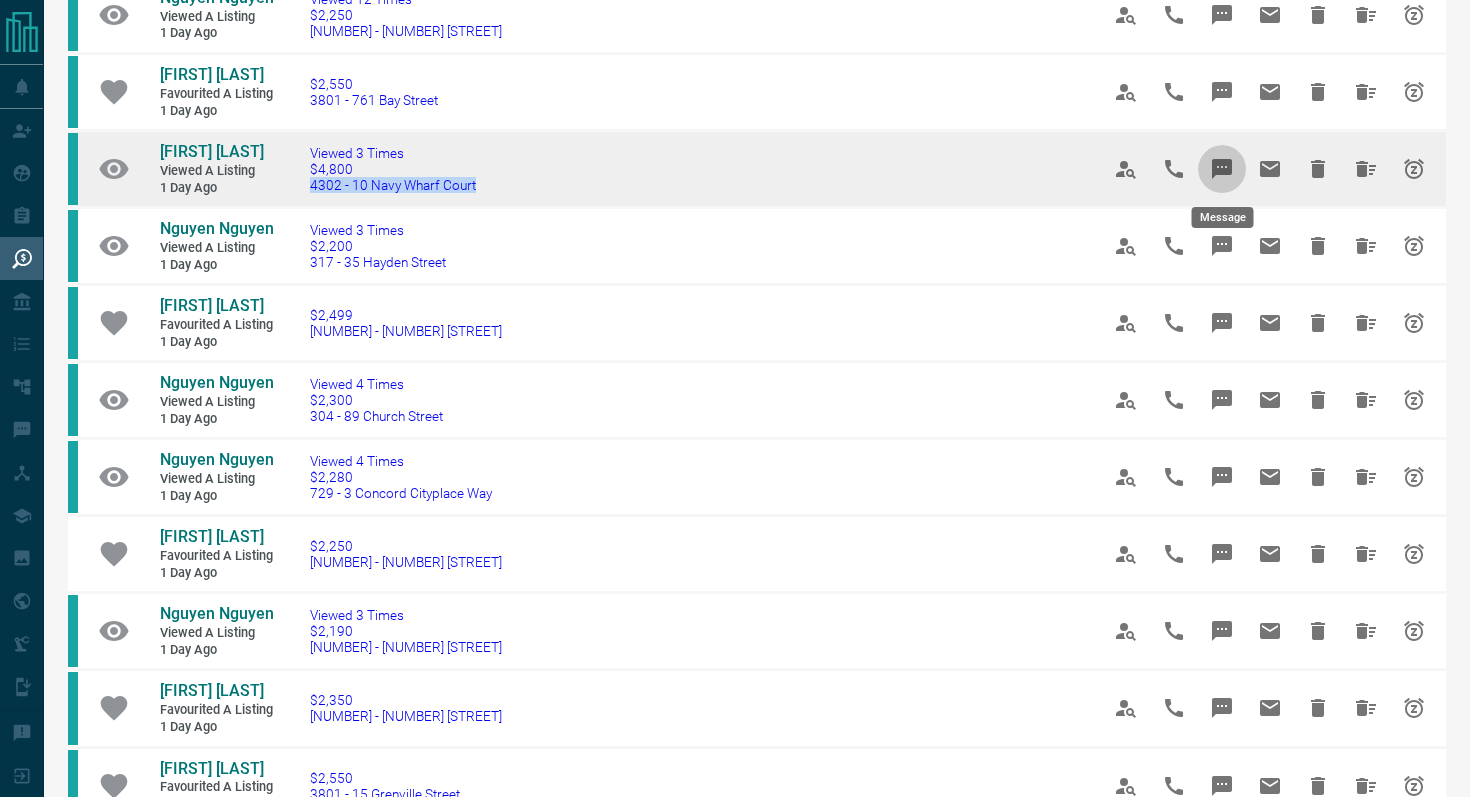 click 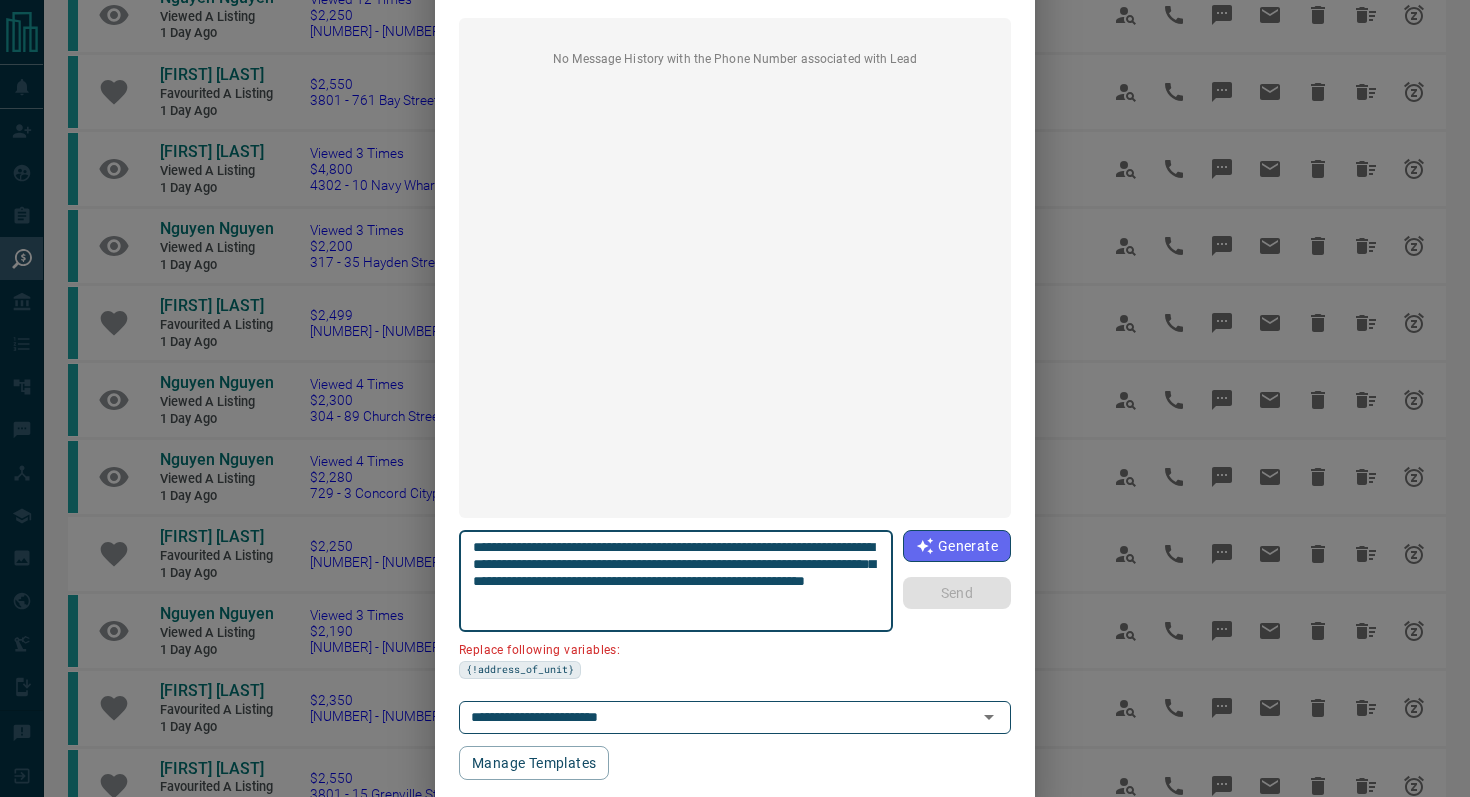 scroll, scrollTop: 152, scrollLeft: 0, axis: vertical 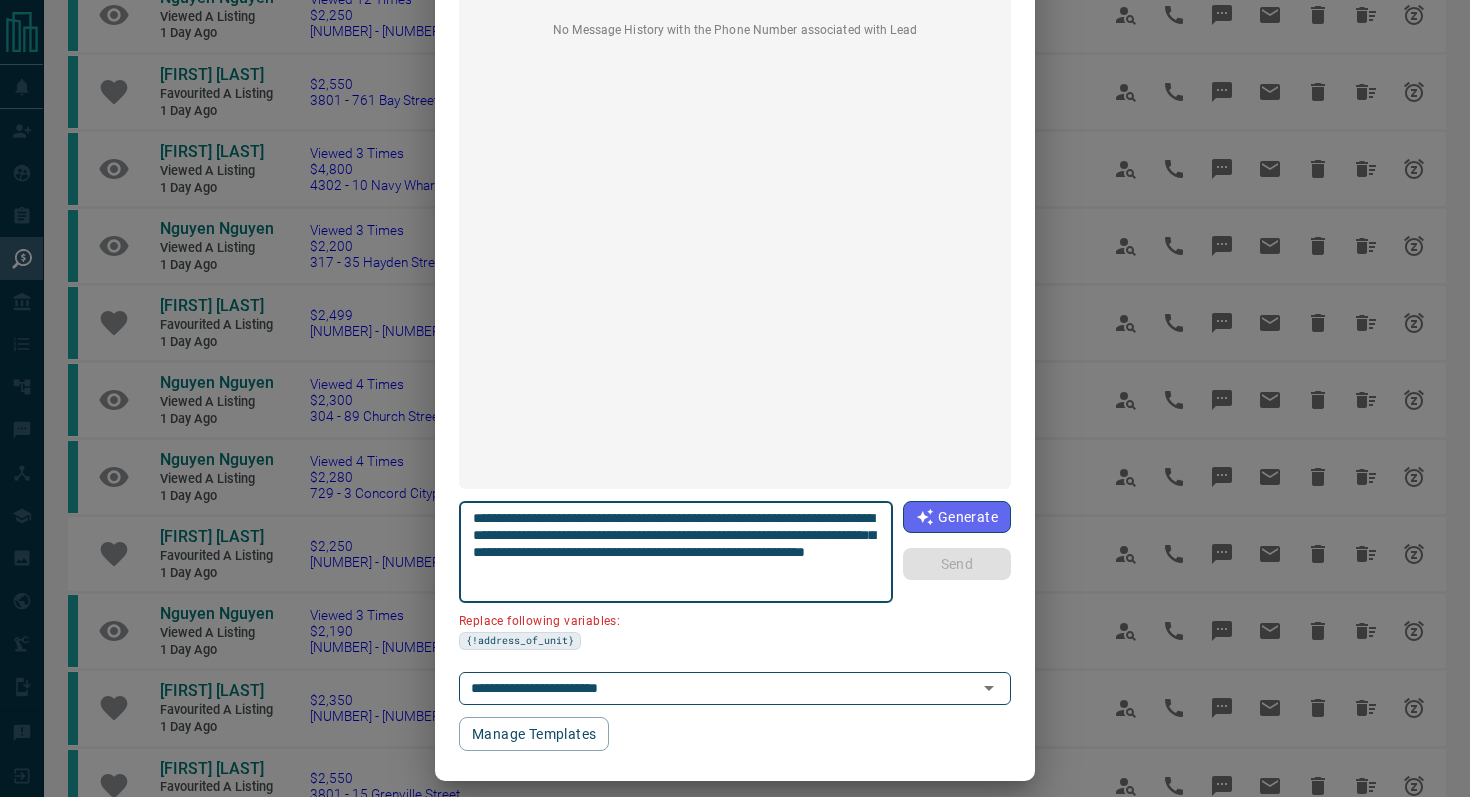 drag, startPoint x: 586, startPoint y: 532, endPoint x: 380, endPoint y: 533, distance: 206.00243 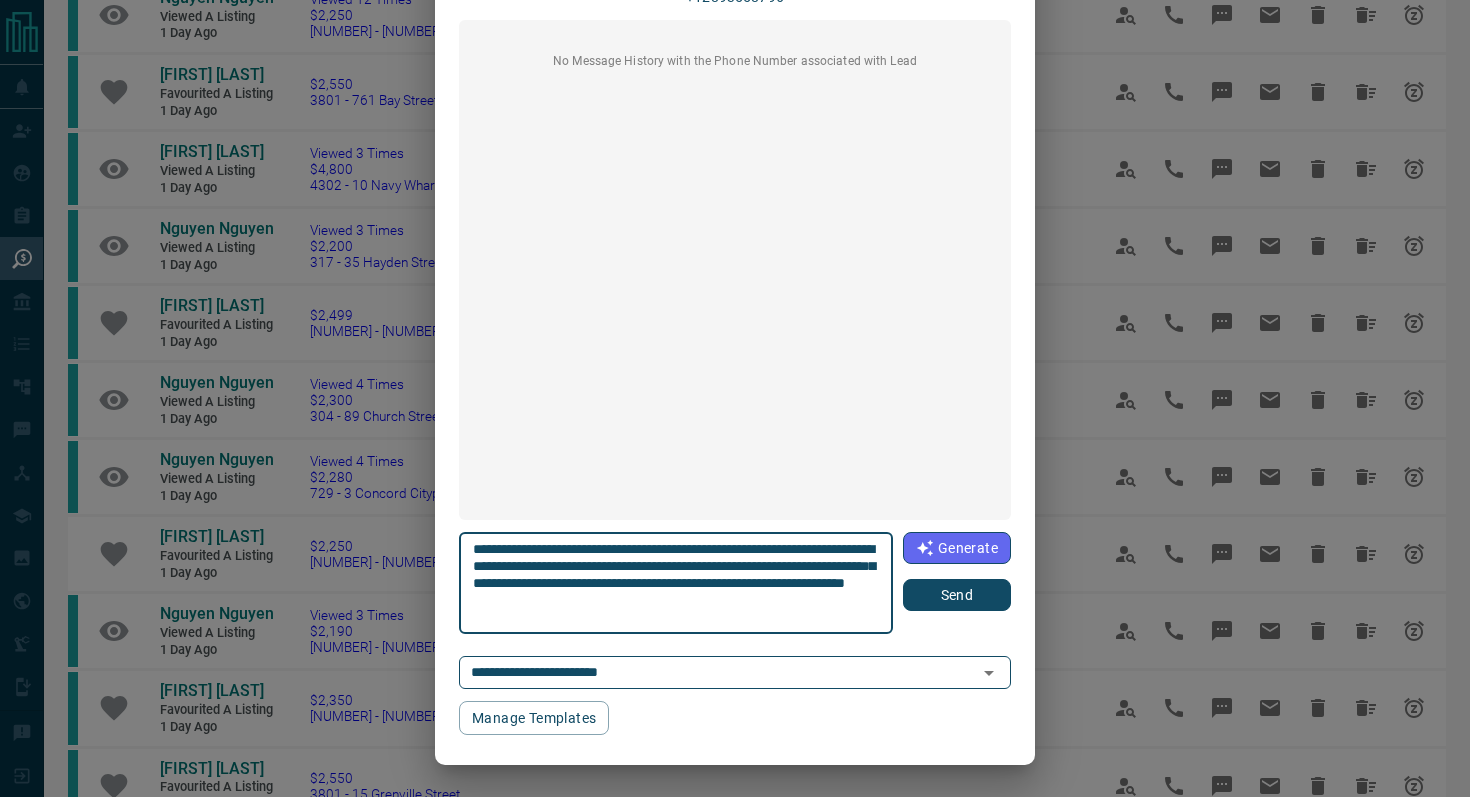 scroll, scrollTop: 121, scrollLeft: 0, axis: vertical 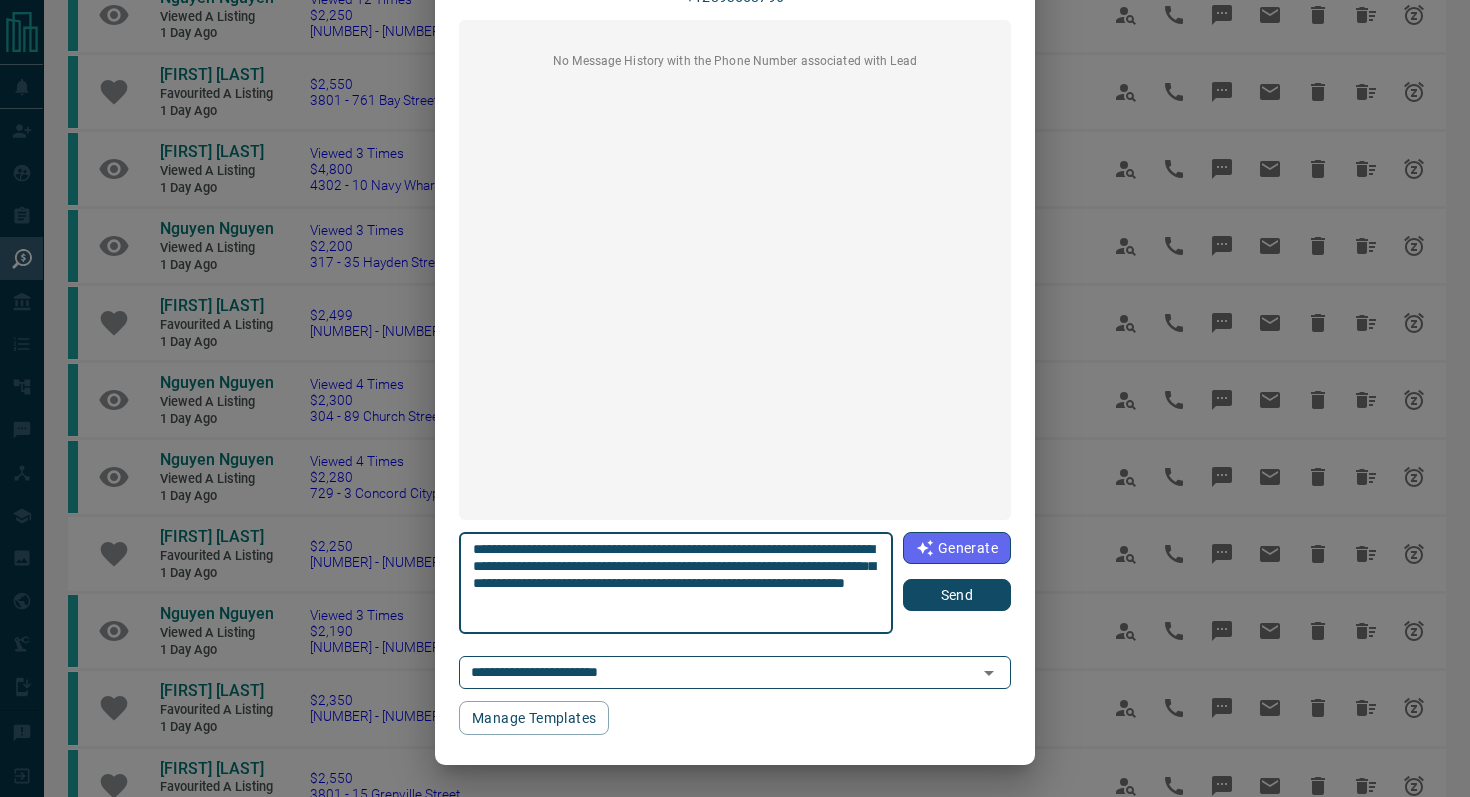 type on "**********" 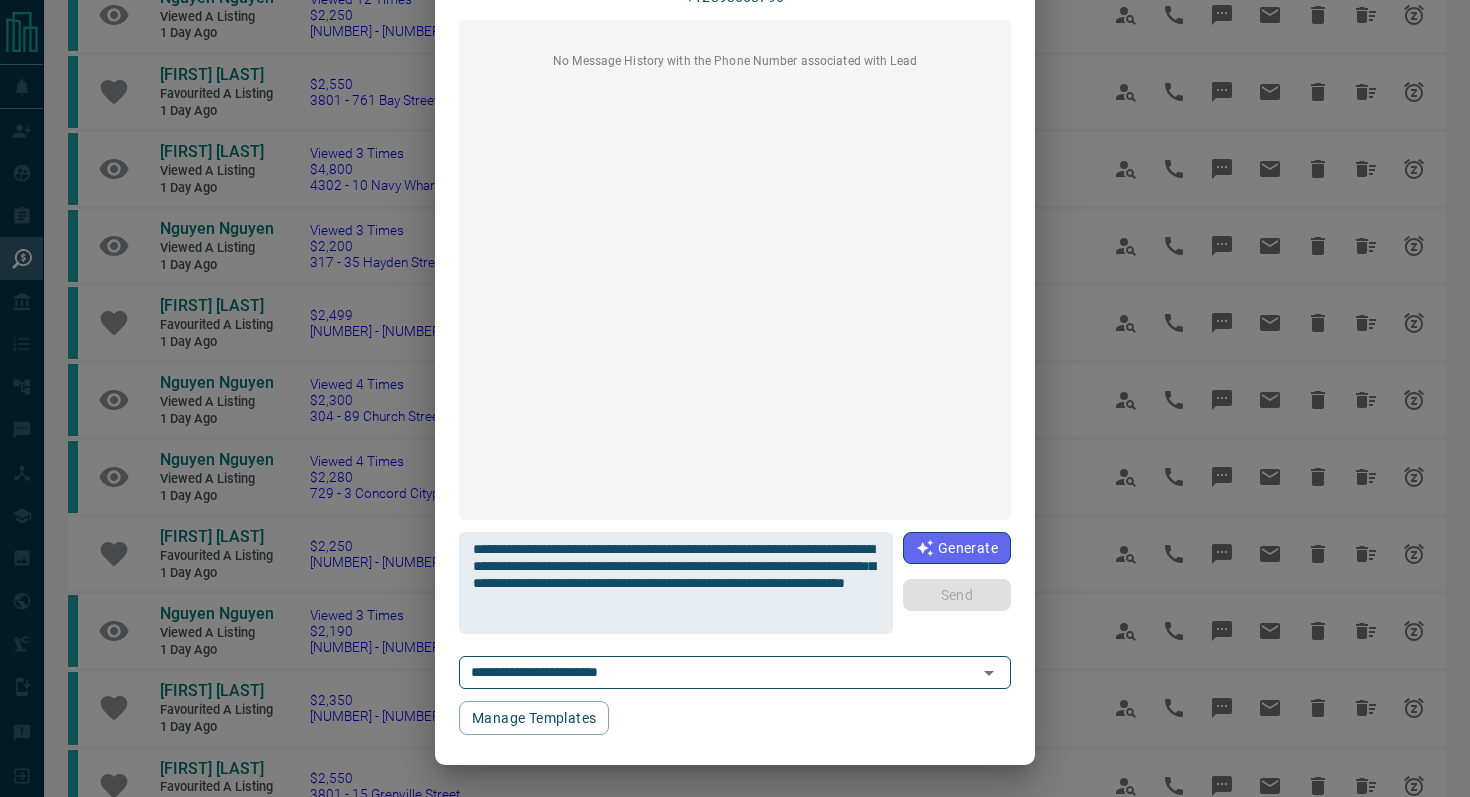 type 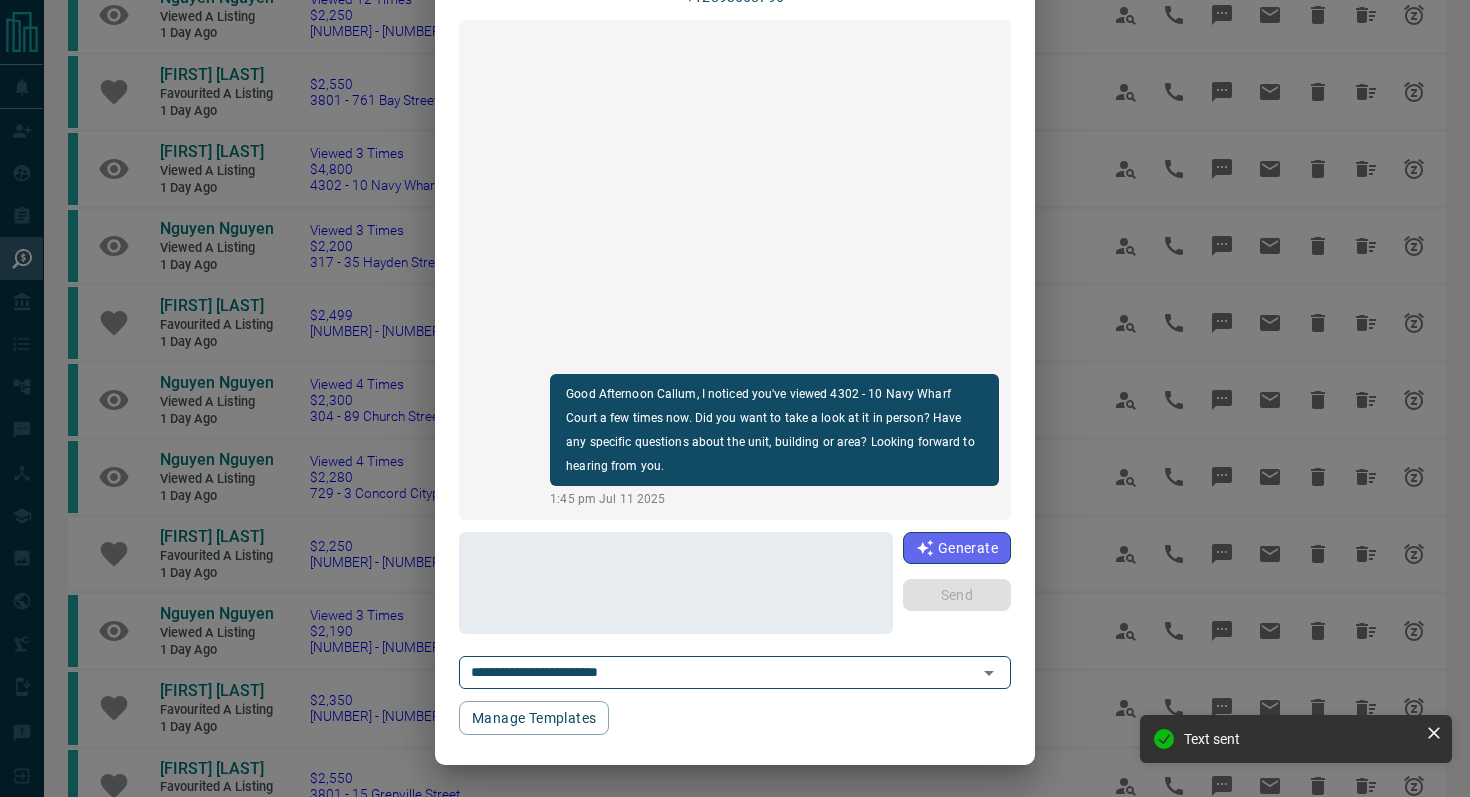 scroll, scrollTop: 0, scrollLeft: 0, axis: both 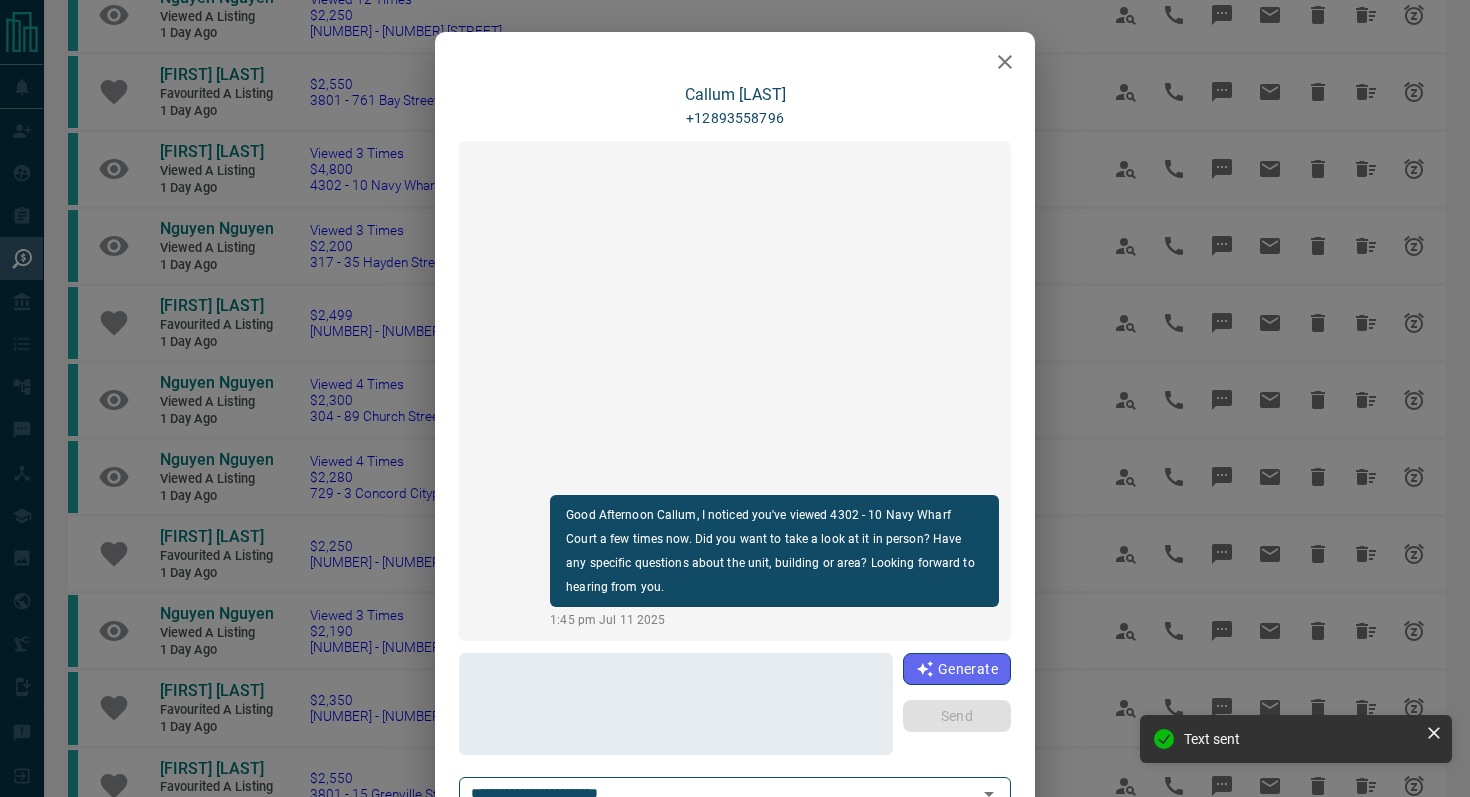 click 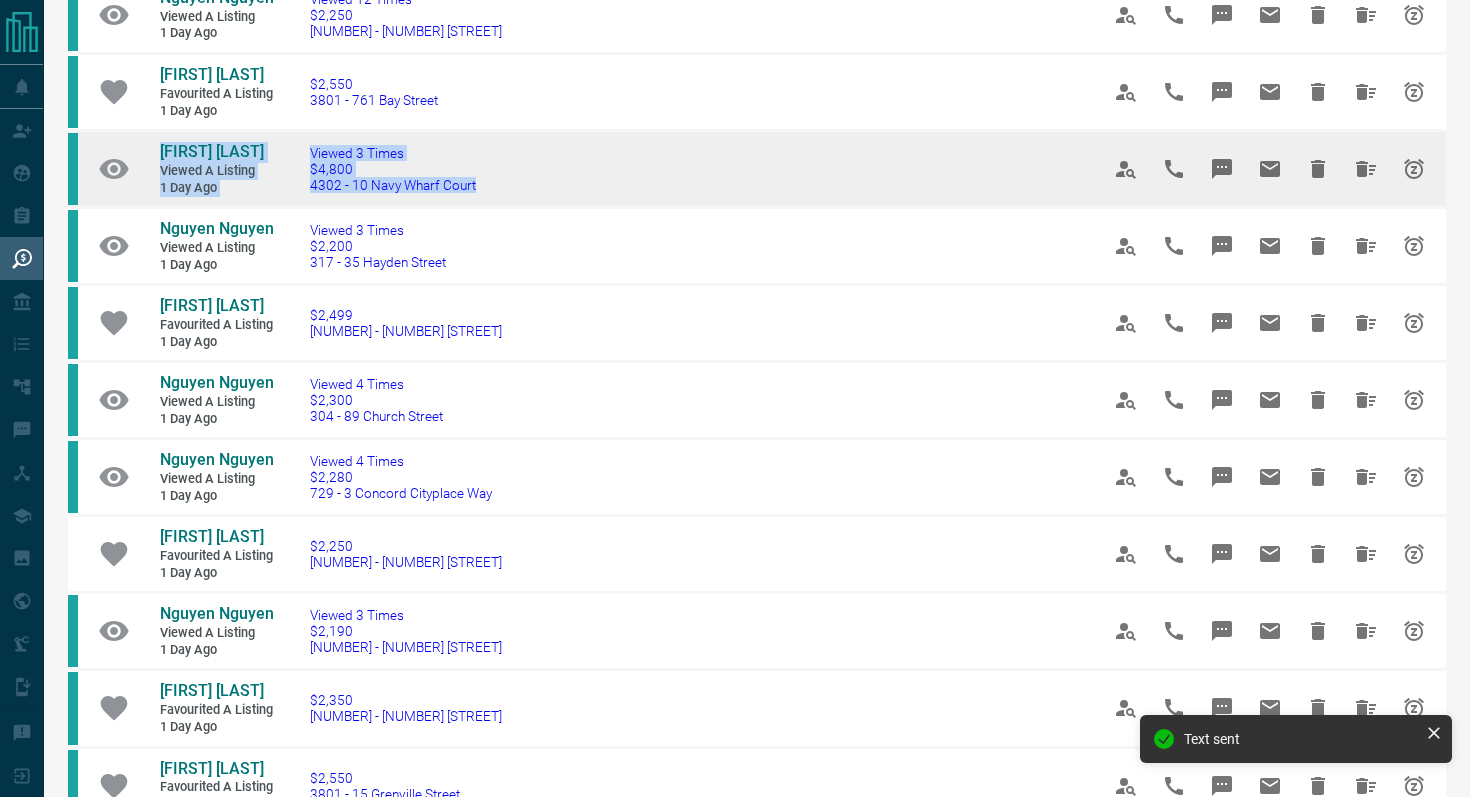 drag, startPoint x: 539, startPoint y: 193, endPoint x: 121, endPoint y: 144, distance: 420.8622 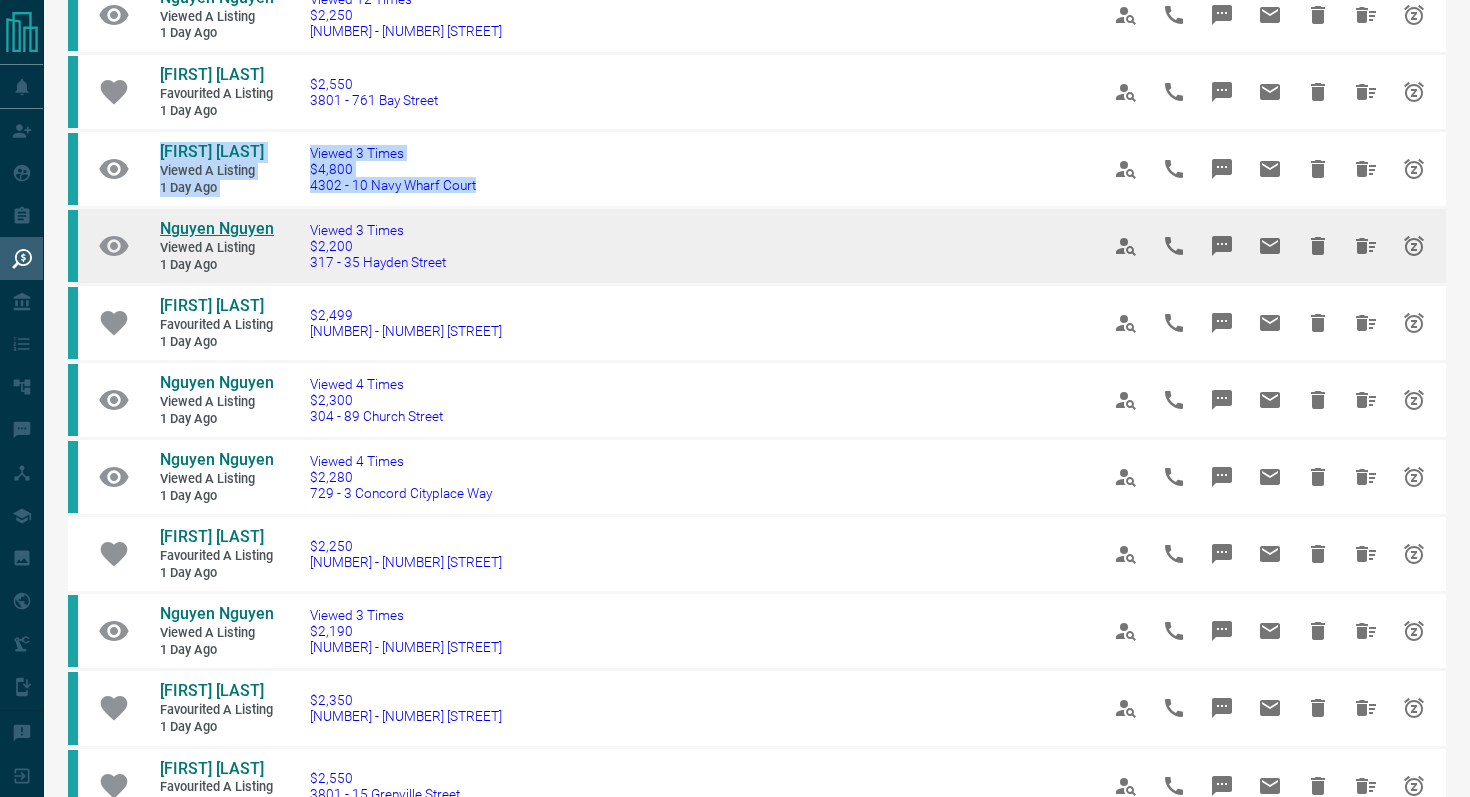 click on "Nguyen Nguyen" at bounding box center (217, 228) 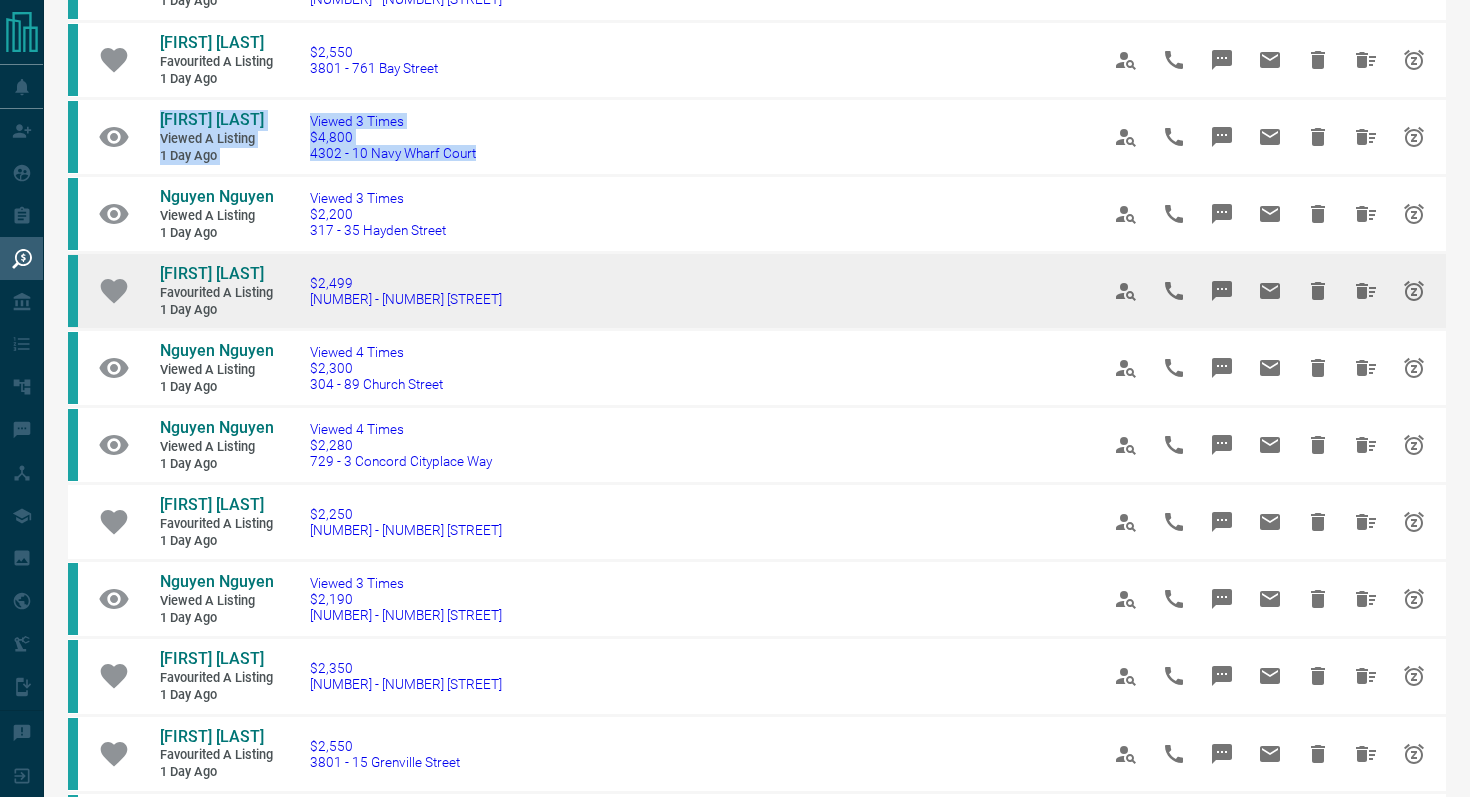 scroll, scrollTop: 285, scrollLeft: 0, axis: vertical 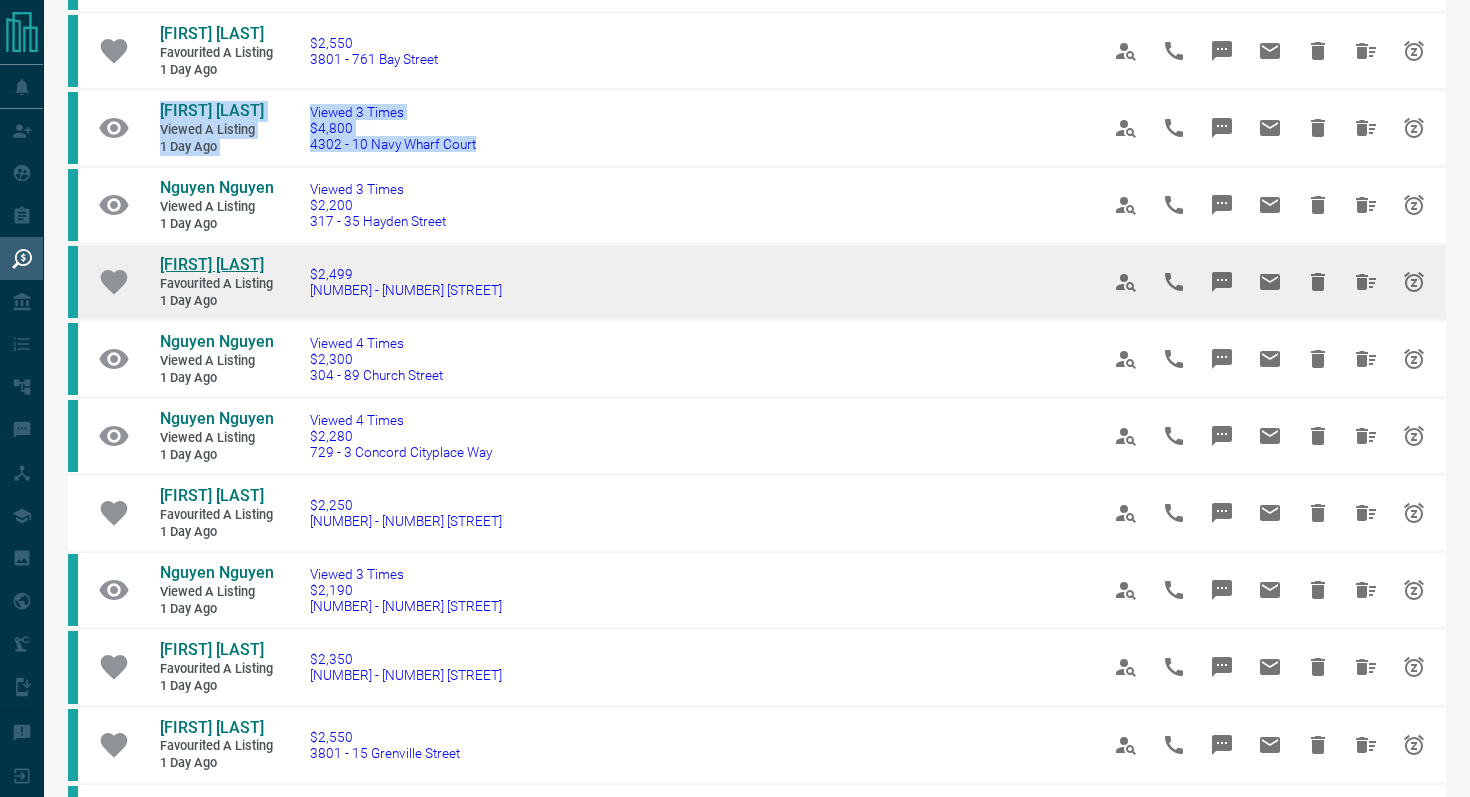 click on "[FIRST] [LAST]" at bounding box center [212, 264] 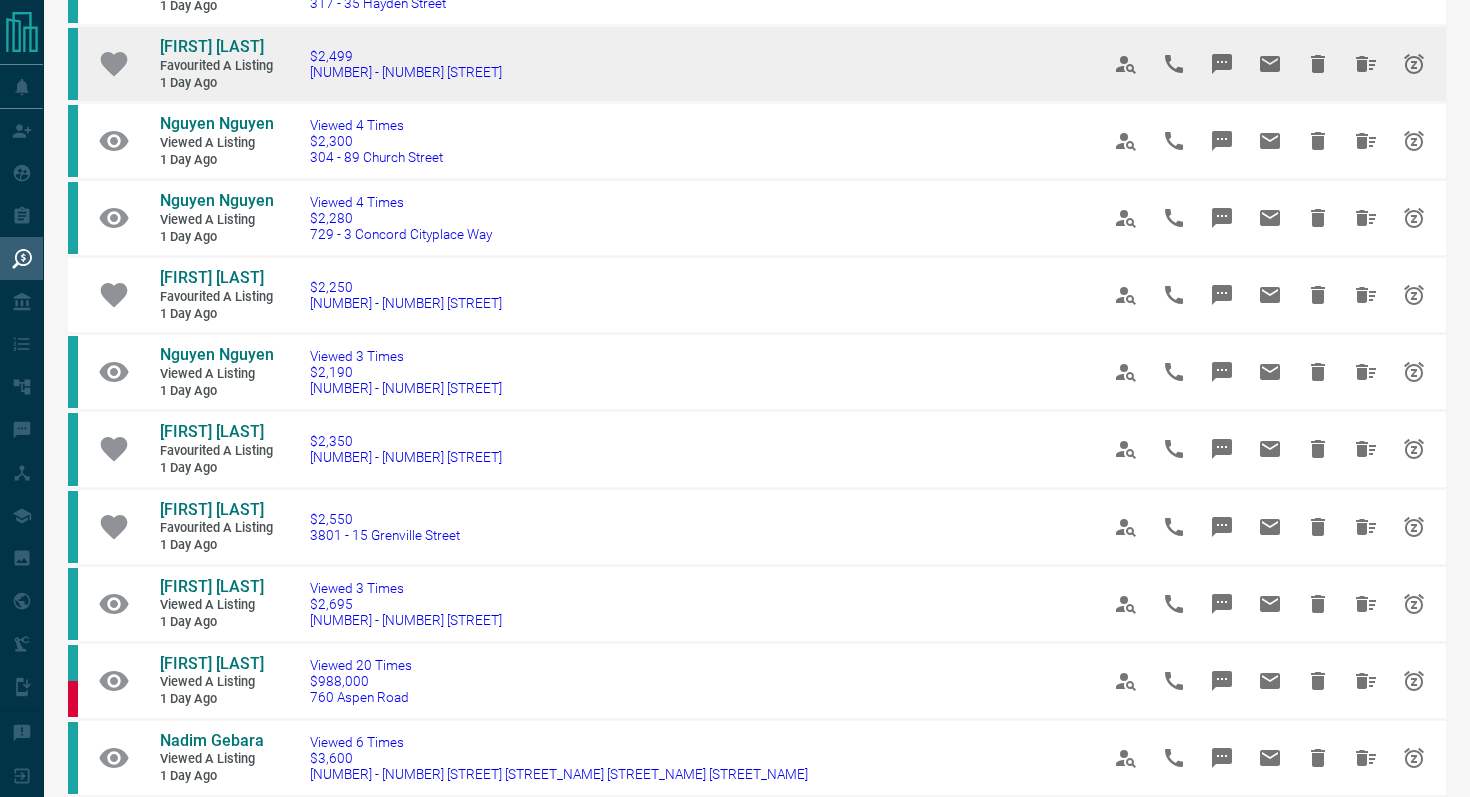 scroll, scrollTop: 504, scrollLeft: 0, axis: vertical 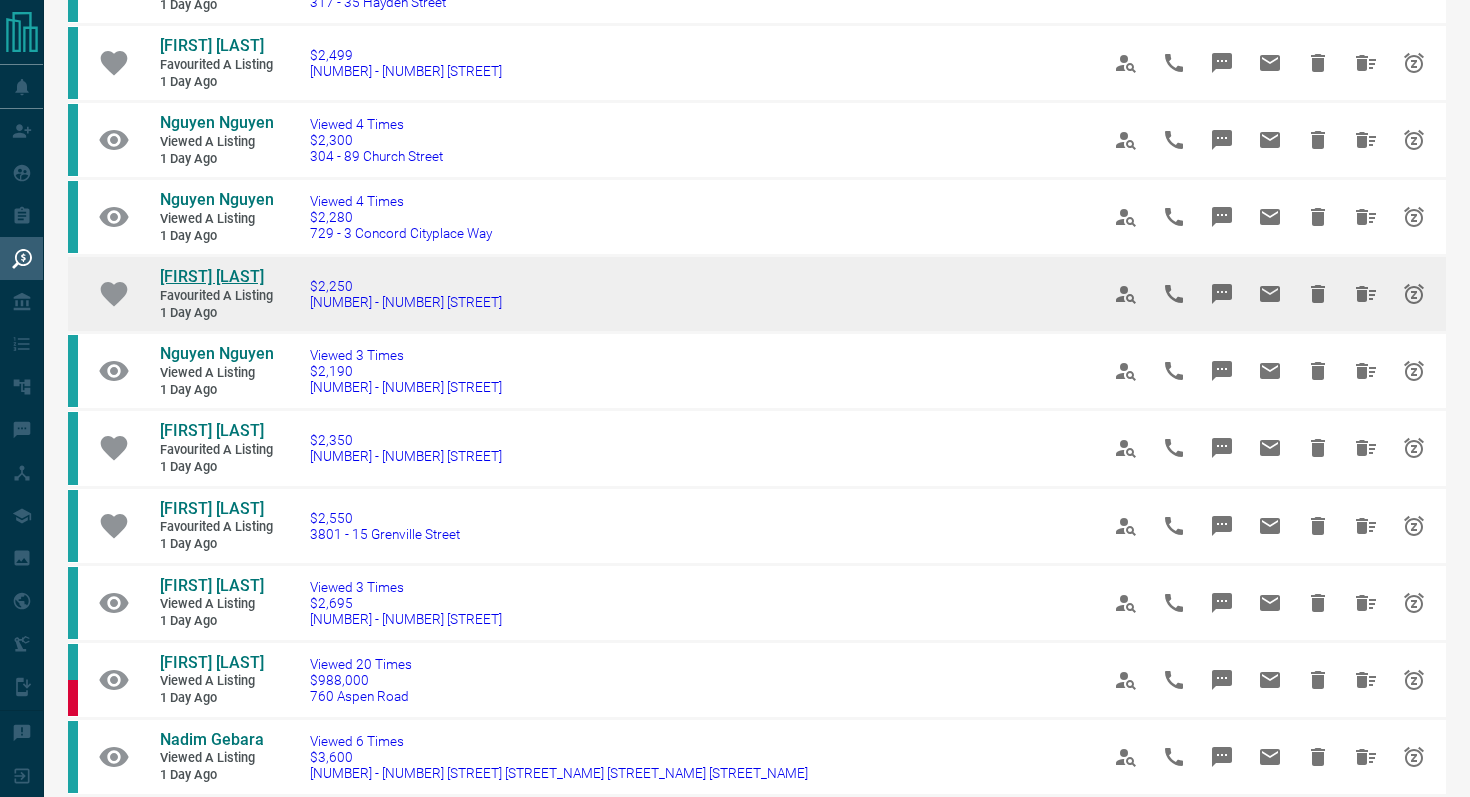 click on "[FIRST] [LAST]" at bounding box center (212, 276) 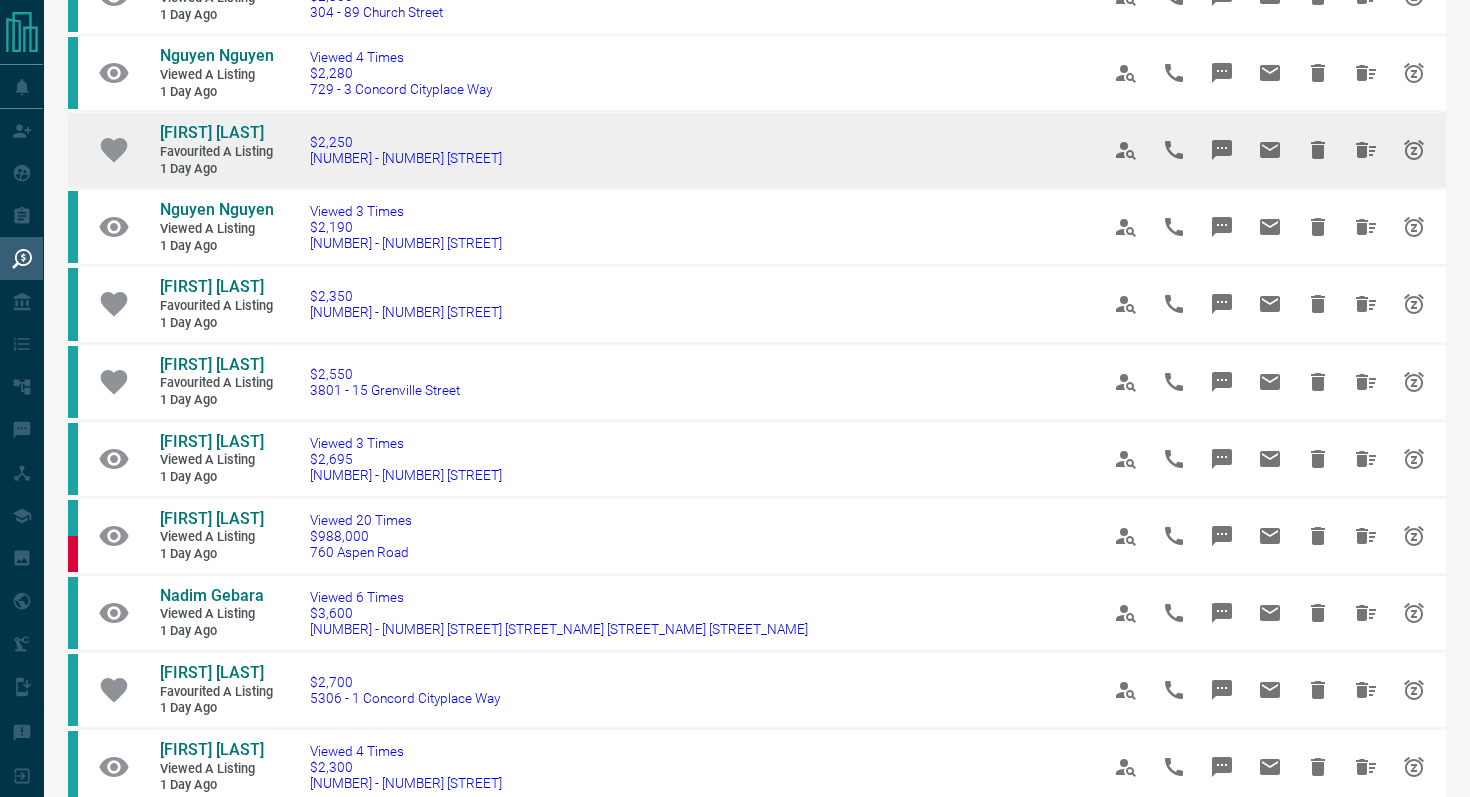scroll, scrollTop: 651, scrollLeft: 0, axis: vertical 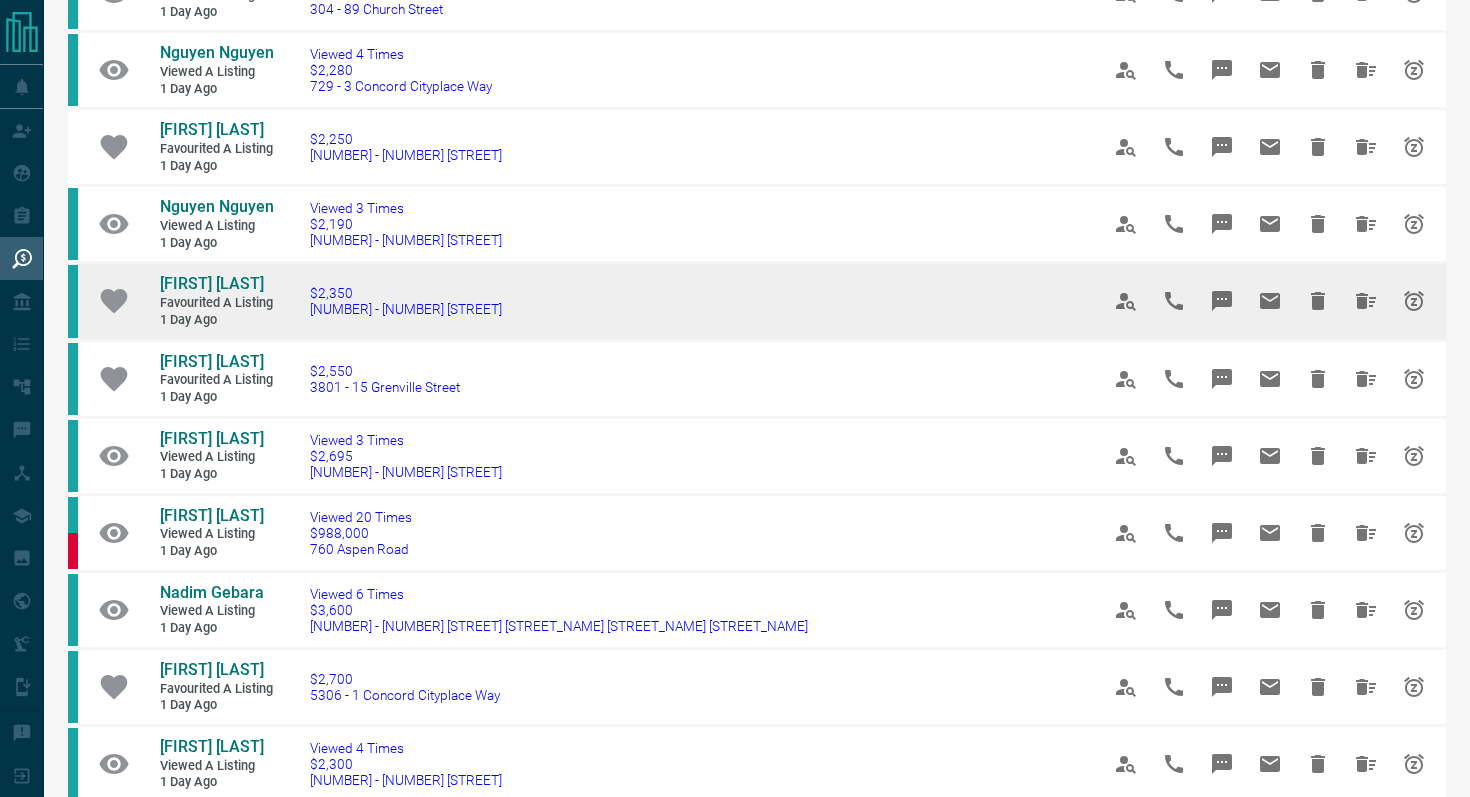click 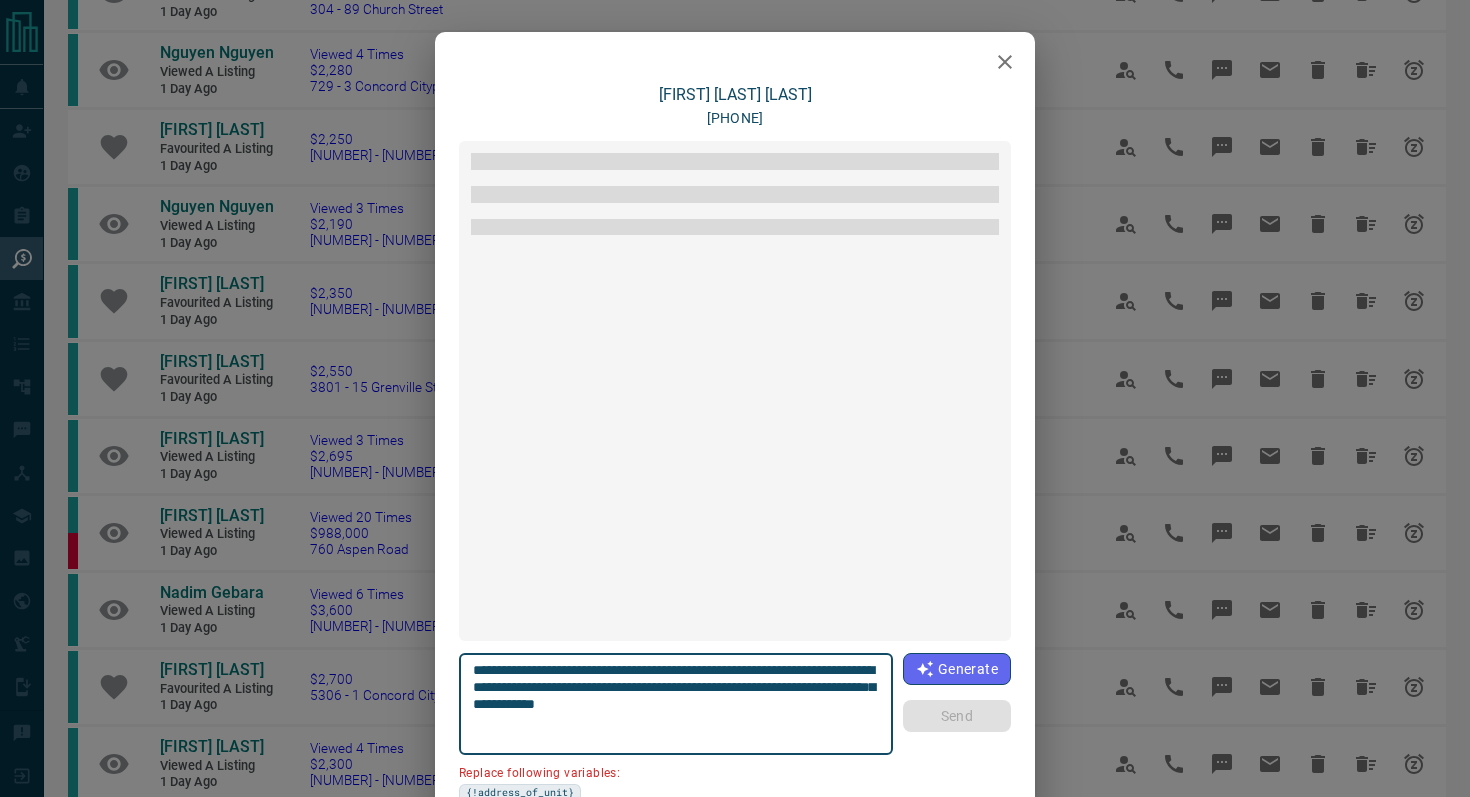 scroll, scrollTop: 2738, scrollLeft: 0, axis: vertical 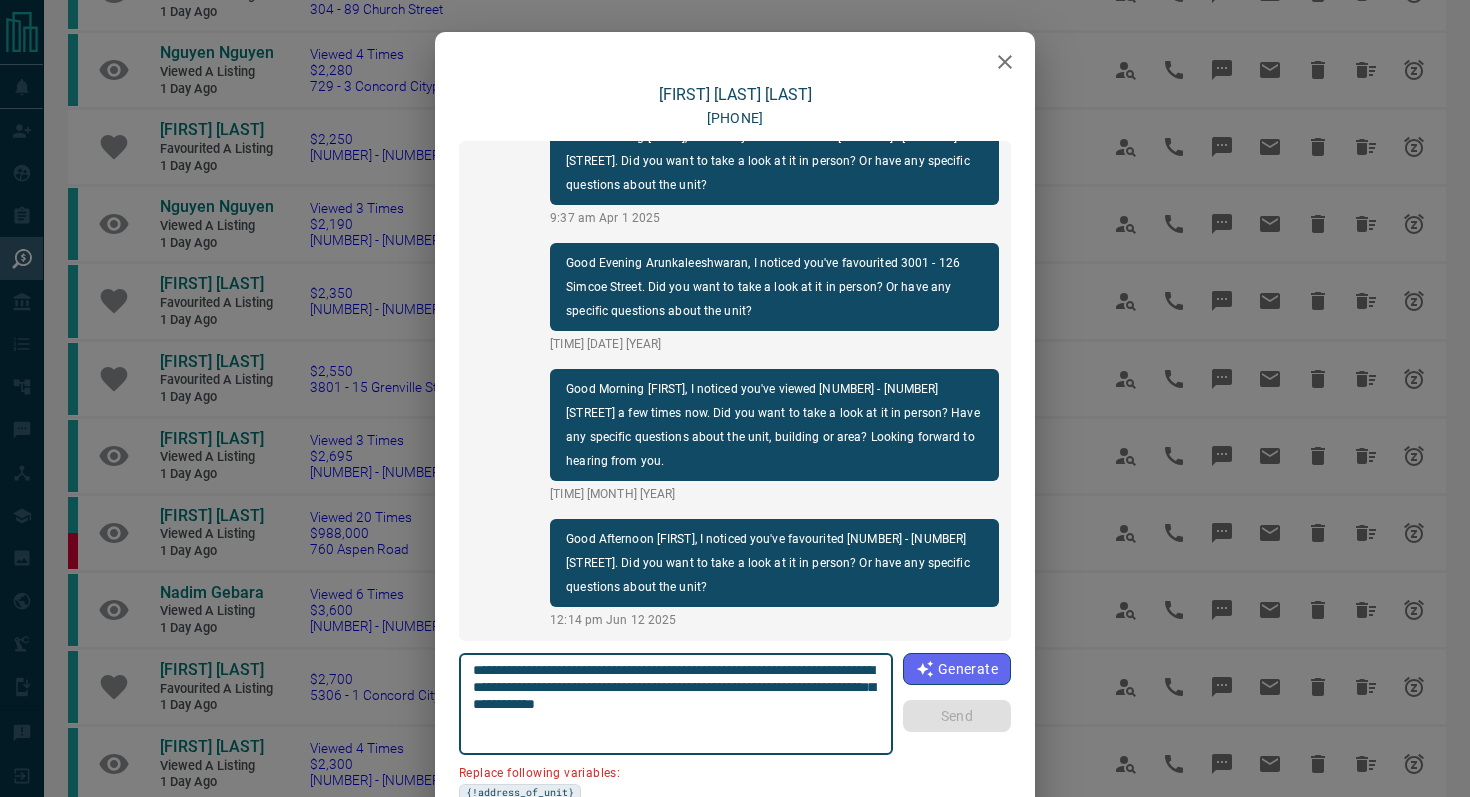 click 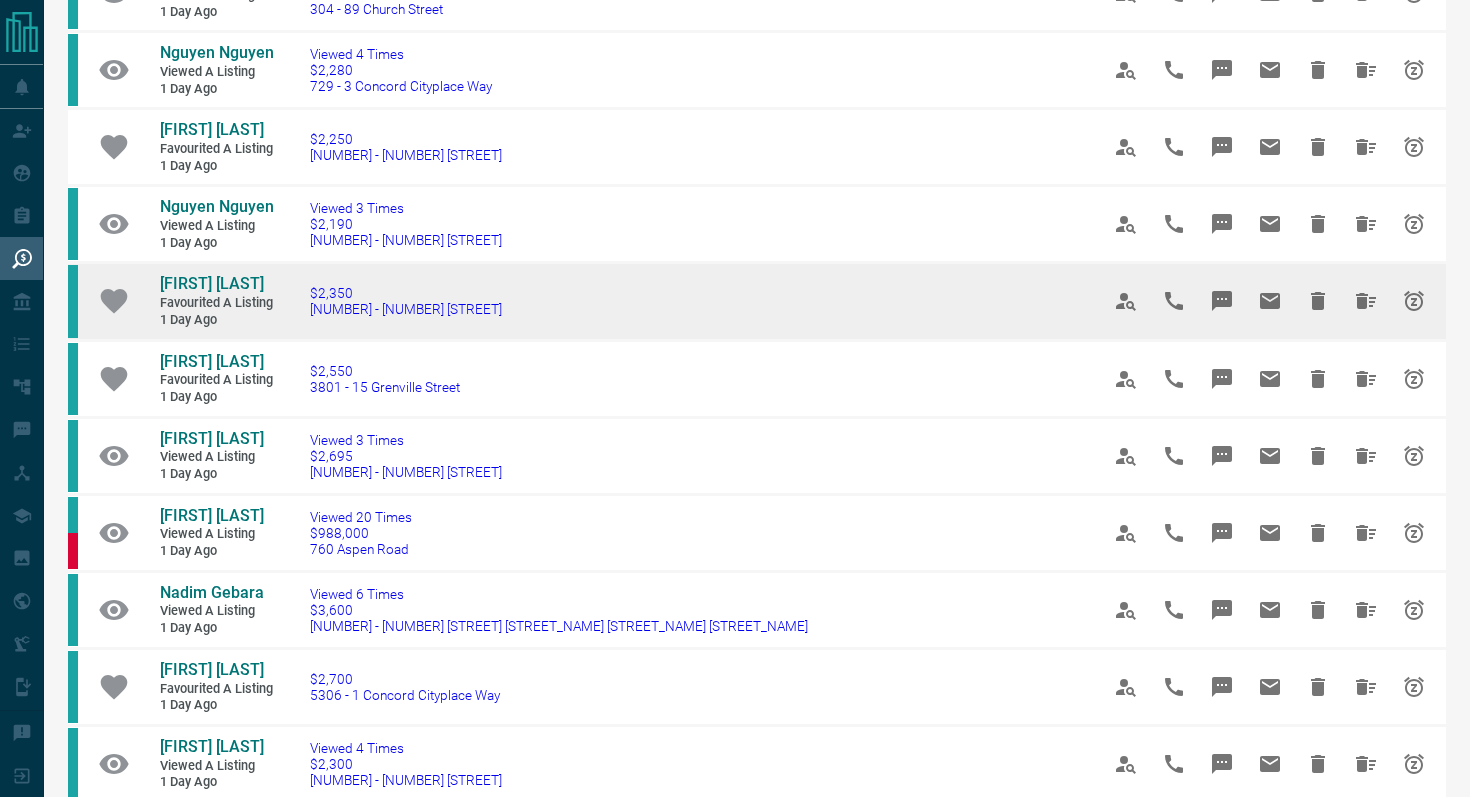 drag, startPoint x: 612, startPoint y: 326, endPoint x: 314, endPoint y: 319, distance: 298.0822 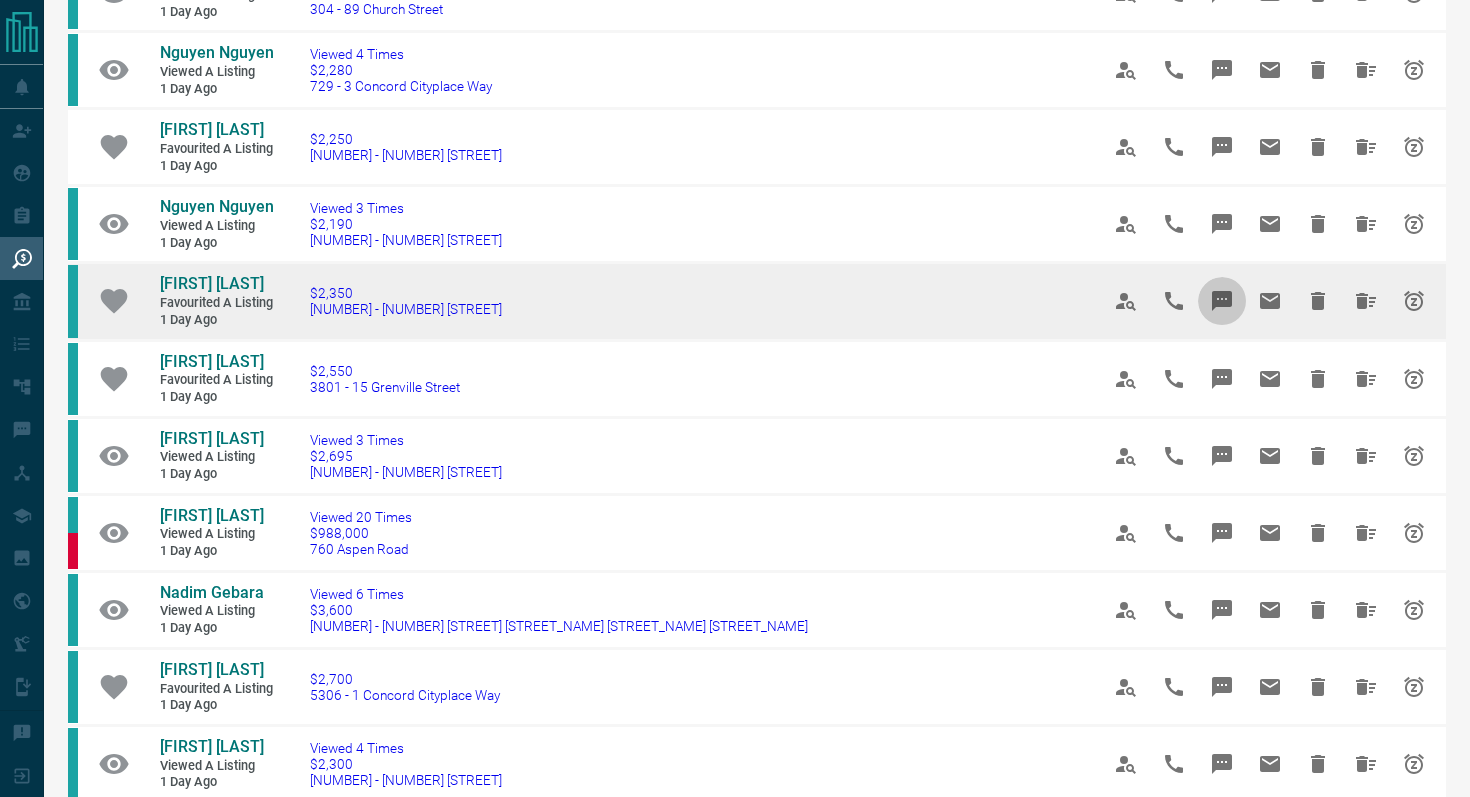 click 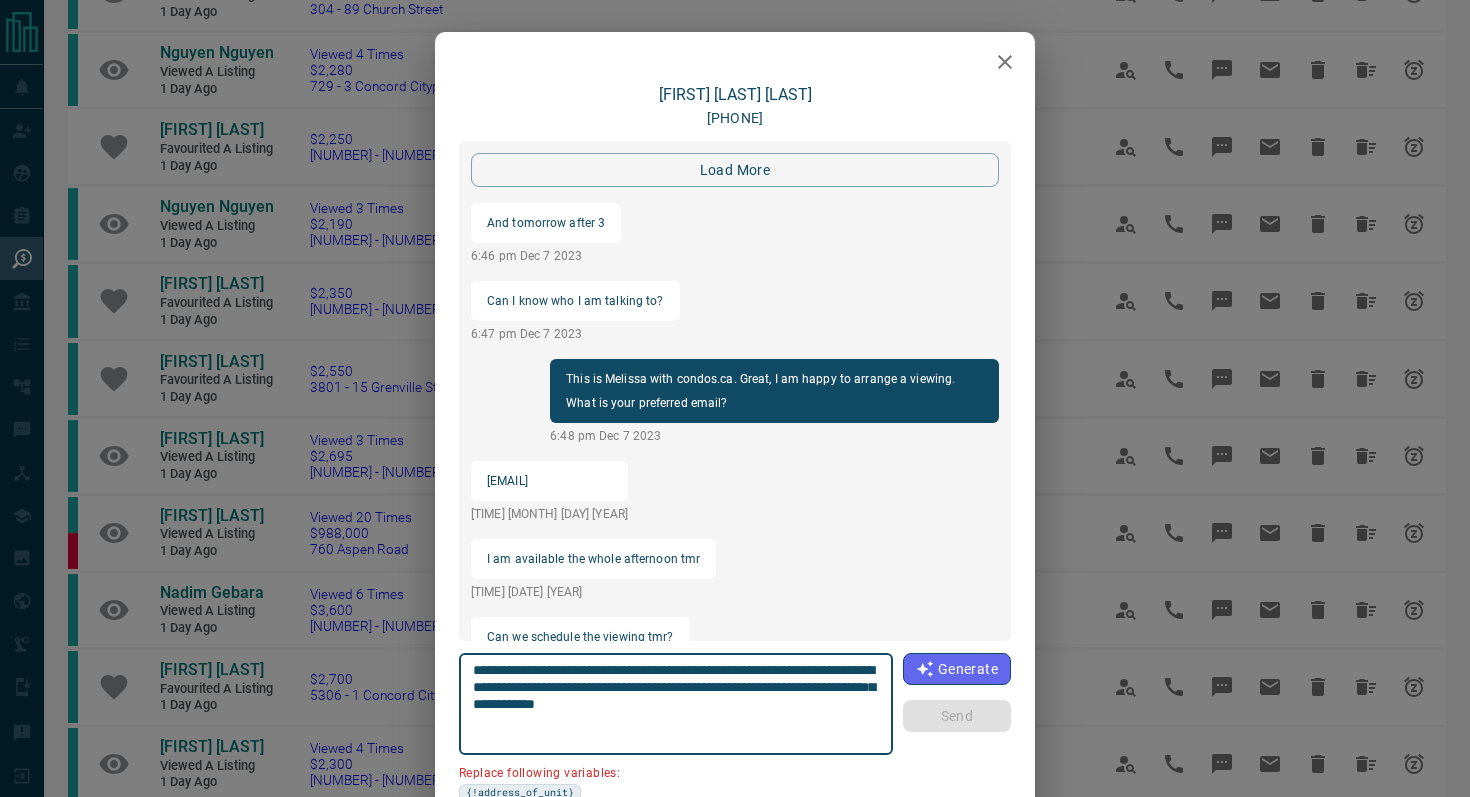 scroll, scrollTop: 2738, scrollLeft: 0, axis: vertical 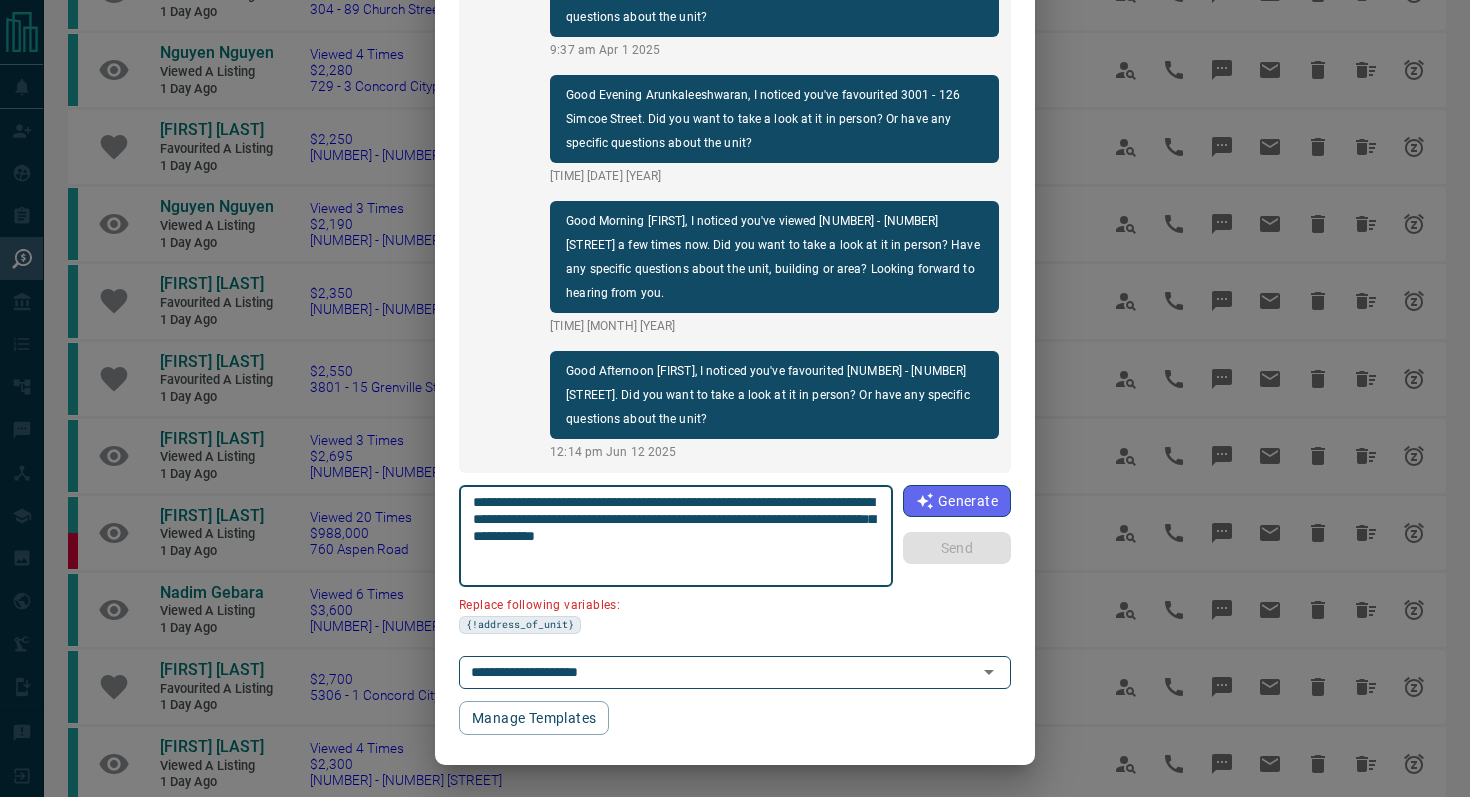 drag, startPoint x: 587, startPoint y: 518, endPoint x: 314, endPoint y: 520, distance: 273.00732 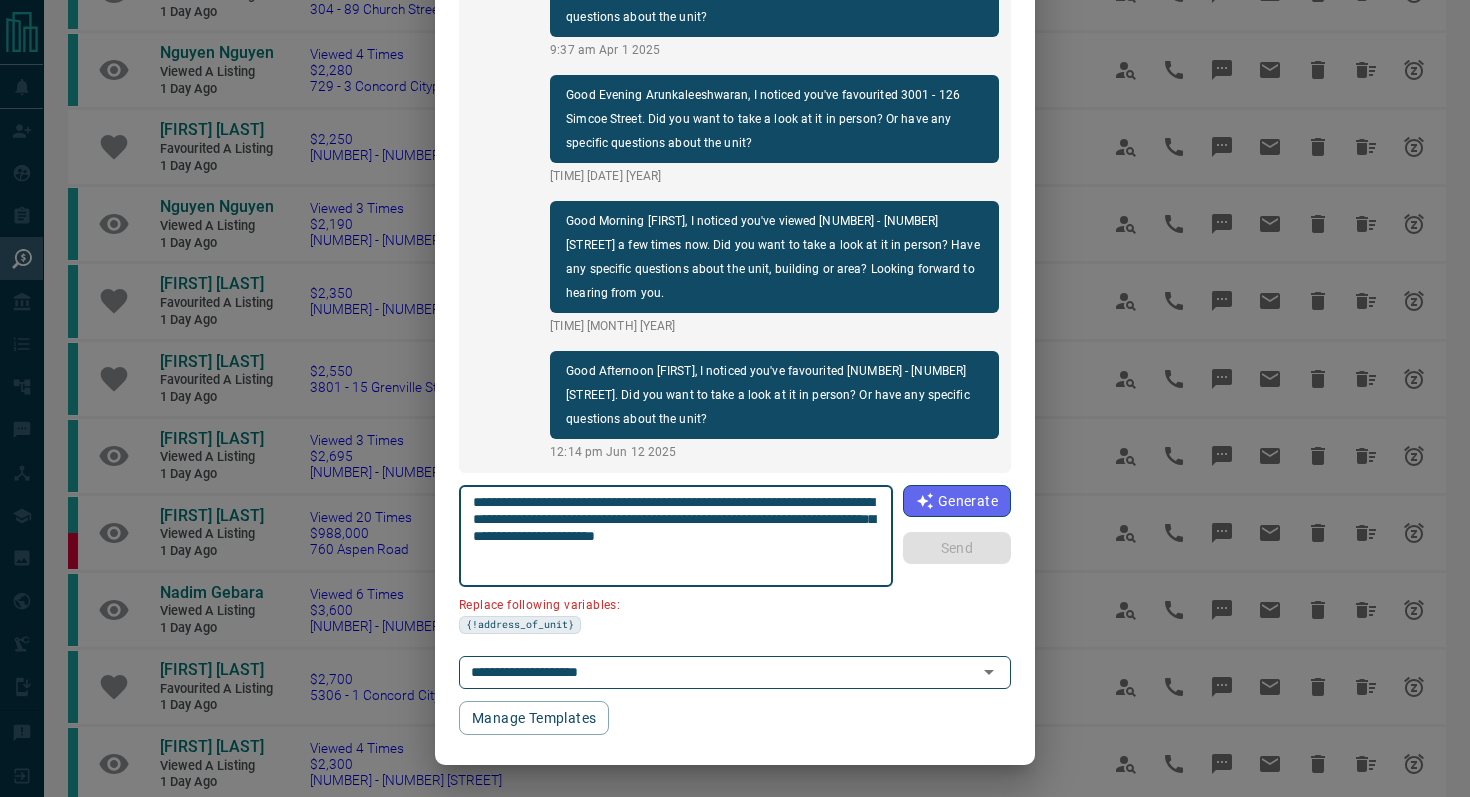 scroll, scrollTop: 121, scrollLeft: 0, axis: vertical 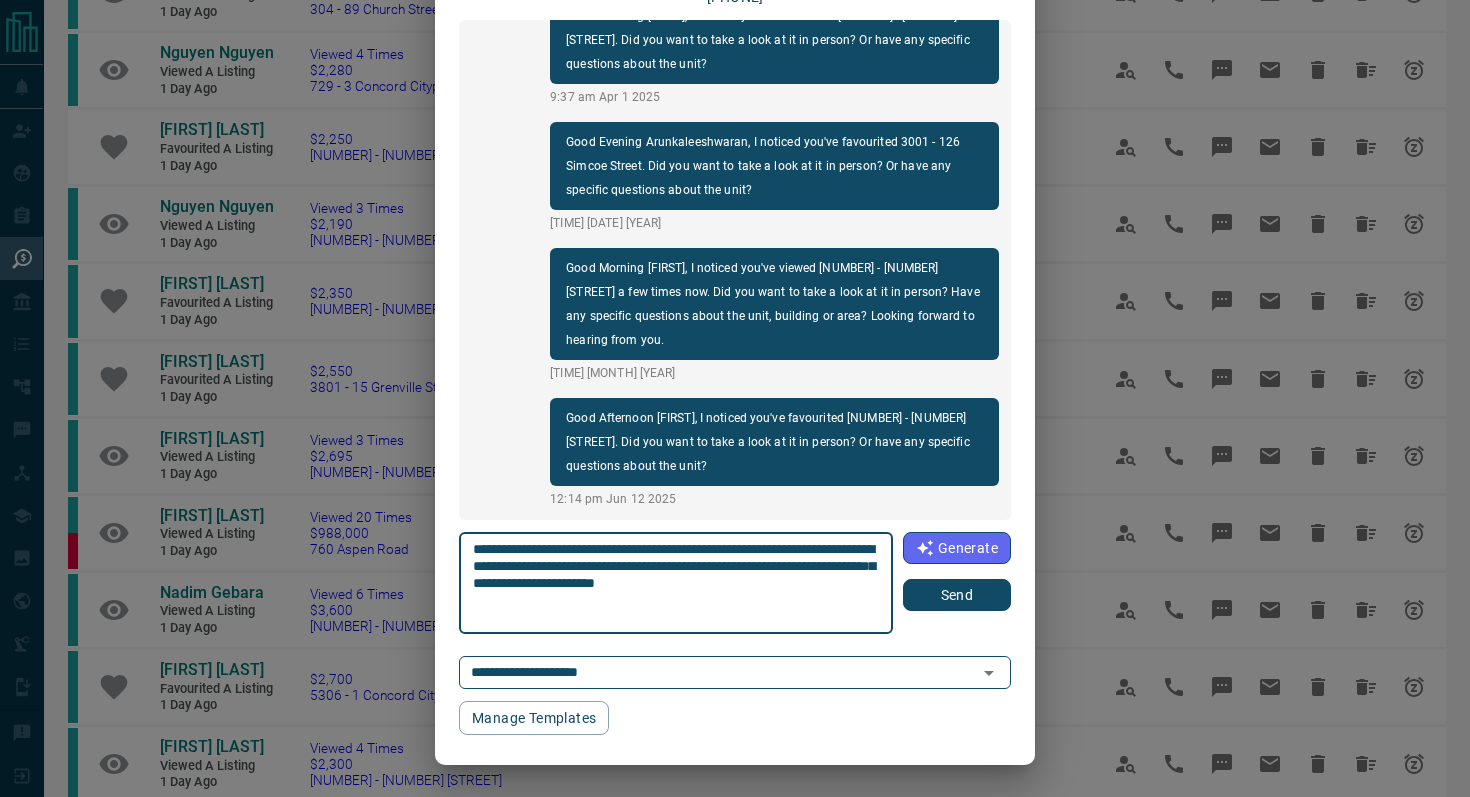 type on "**********" 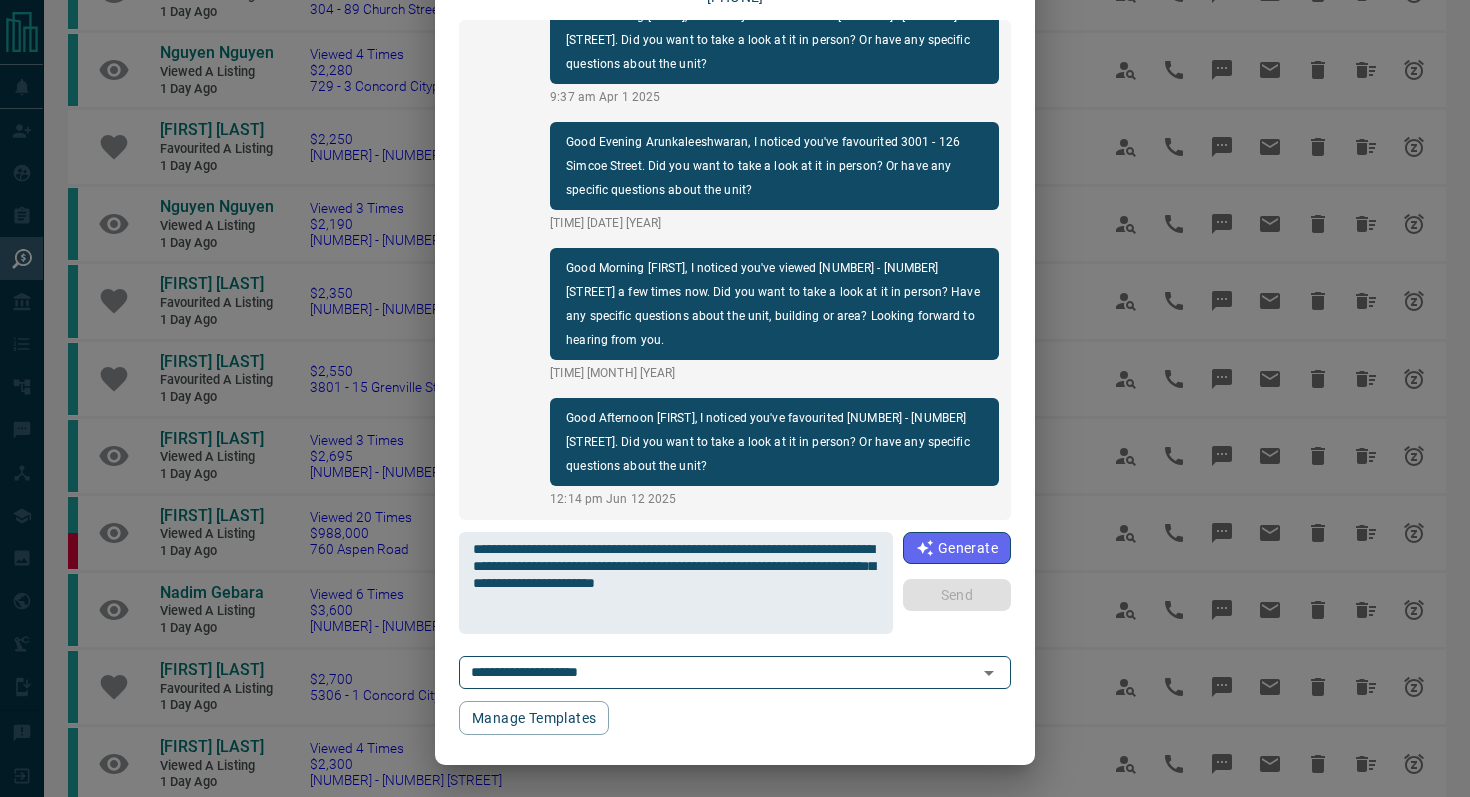 type 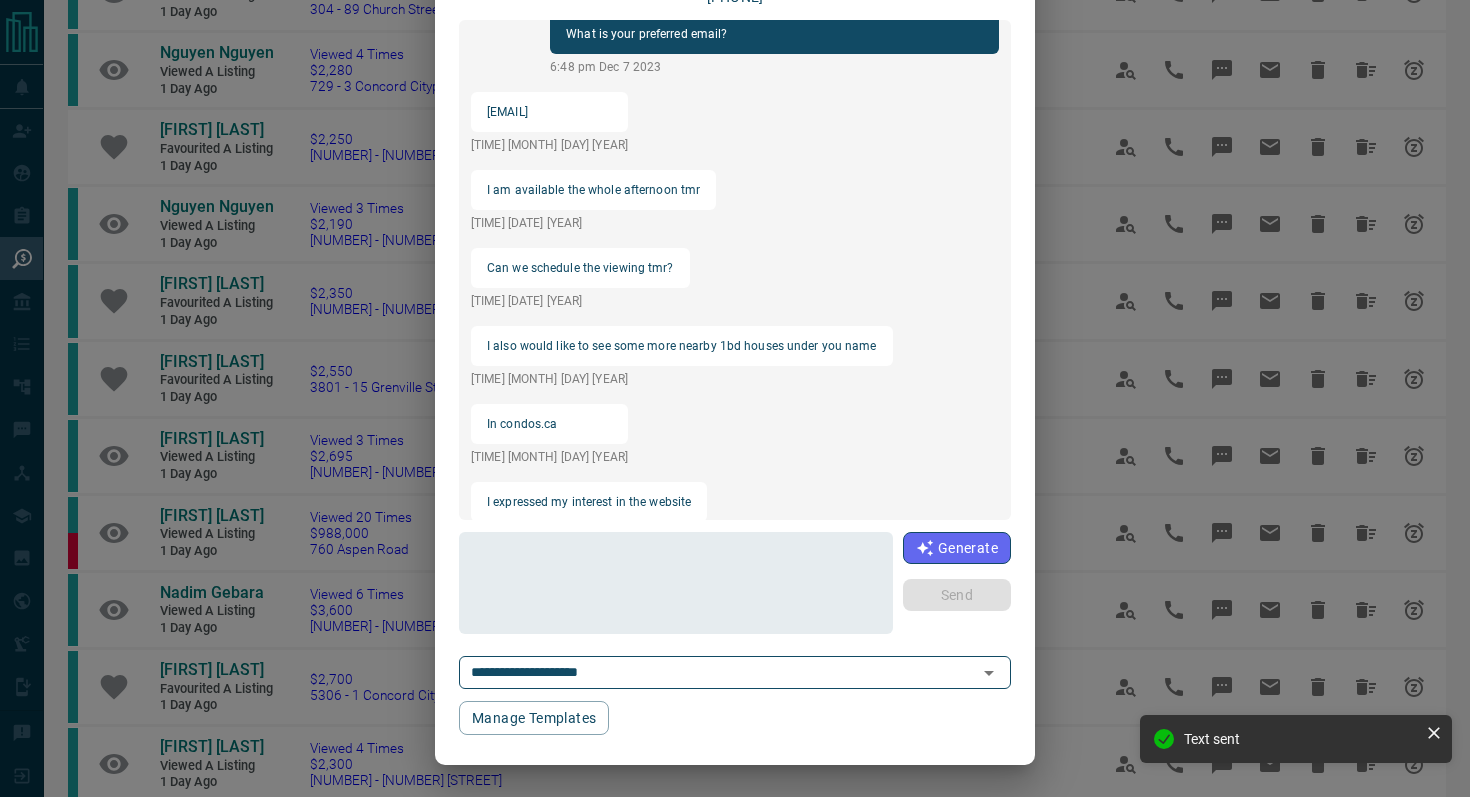 scroll, scrollTop: 0, scrollLeft: 0, axis: both 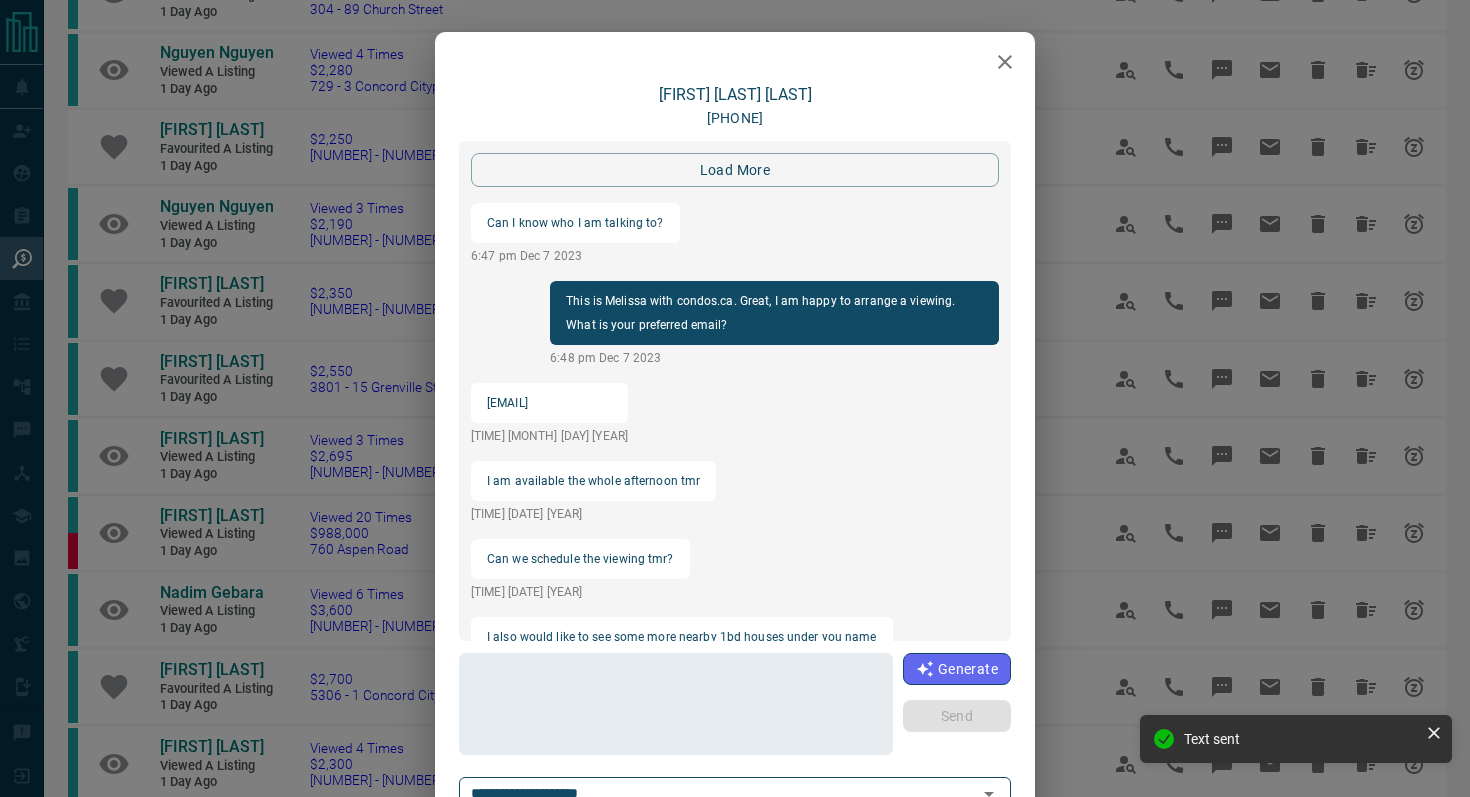 click at bounding box center [1005, 62] 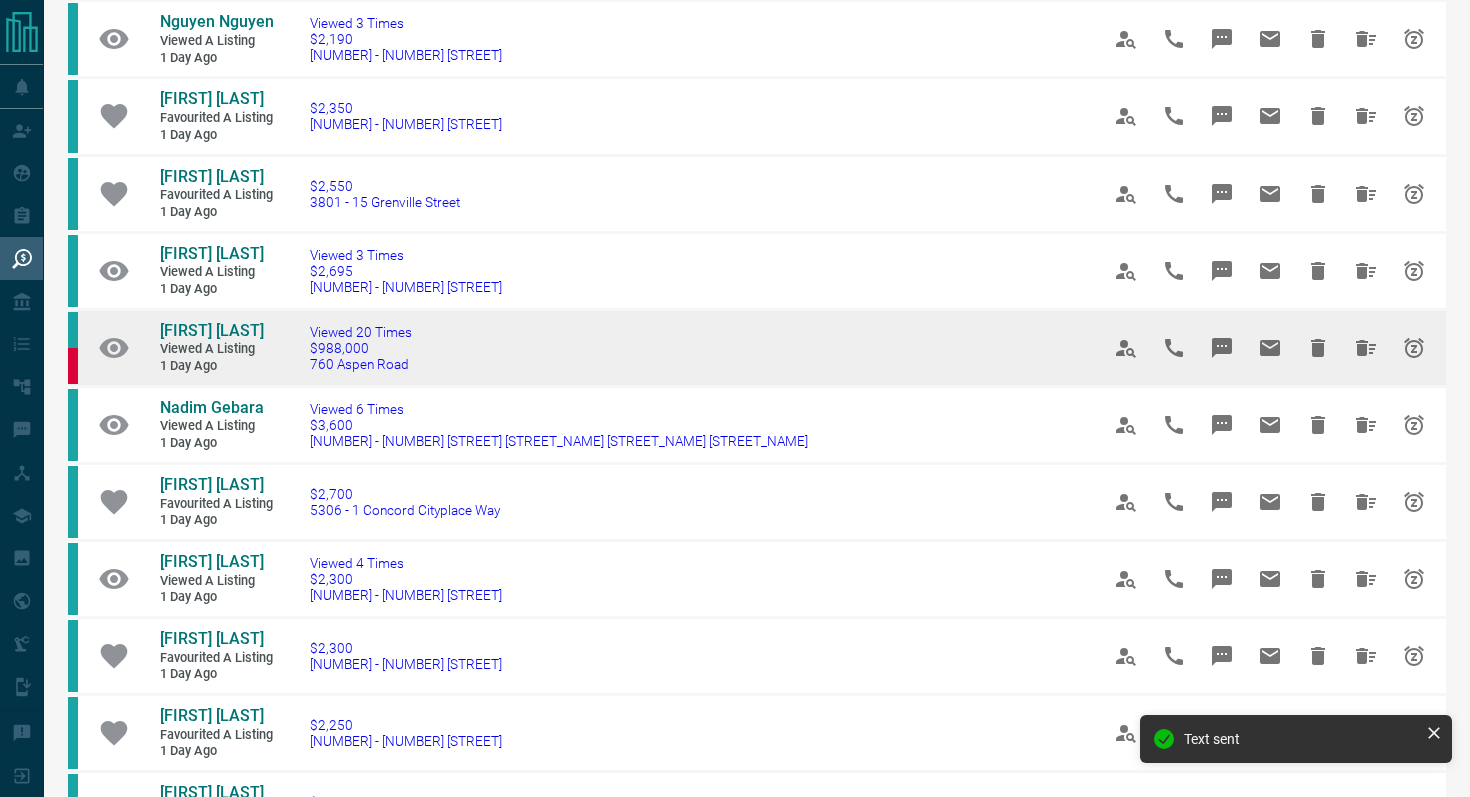 scroll, scrollTop: 845, scrollLeft: 0, axis: vertical 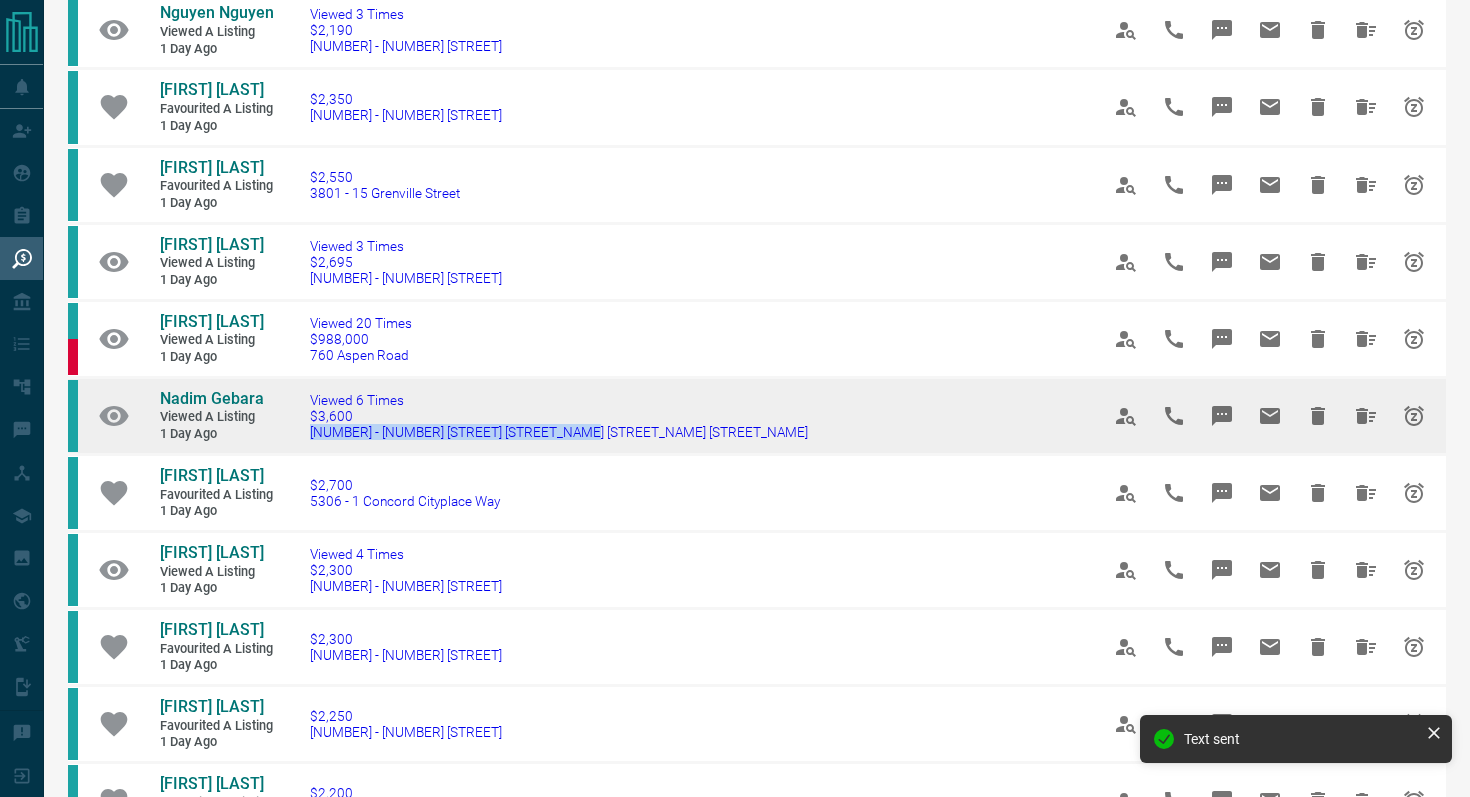 drag, startPoint x: 611, startPoint y: 454, endPoint x: 306, endPoint y: 456, distance: 305.00656 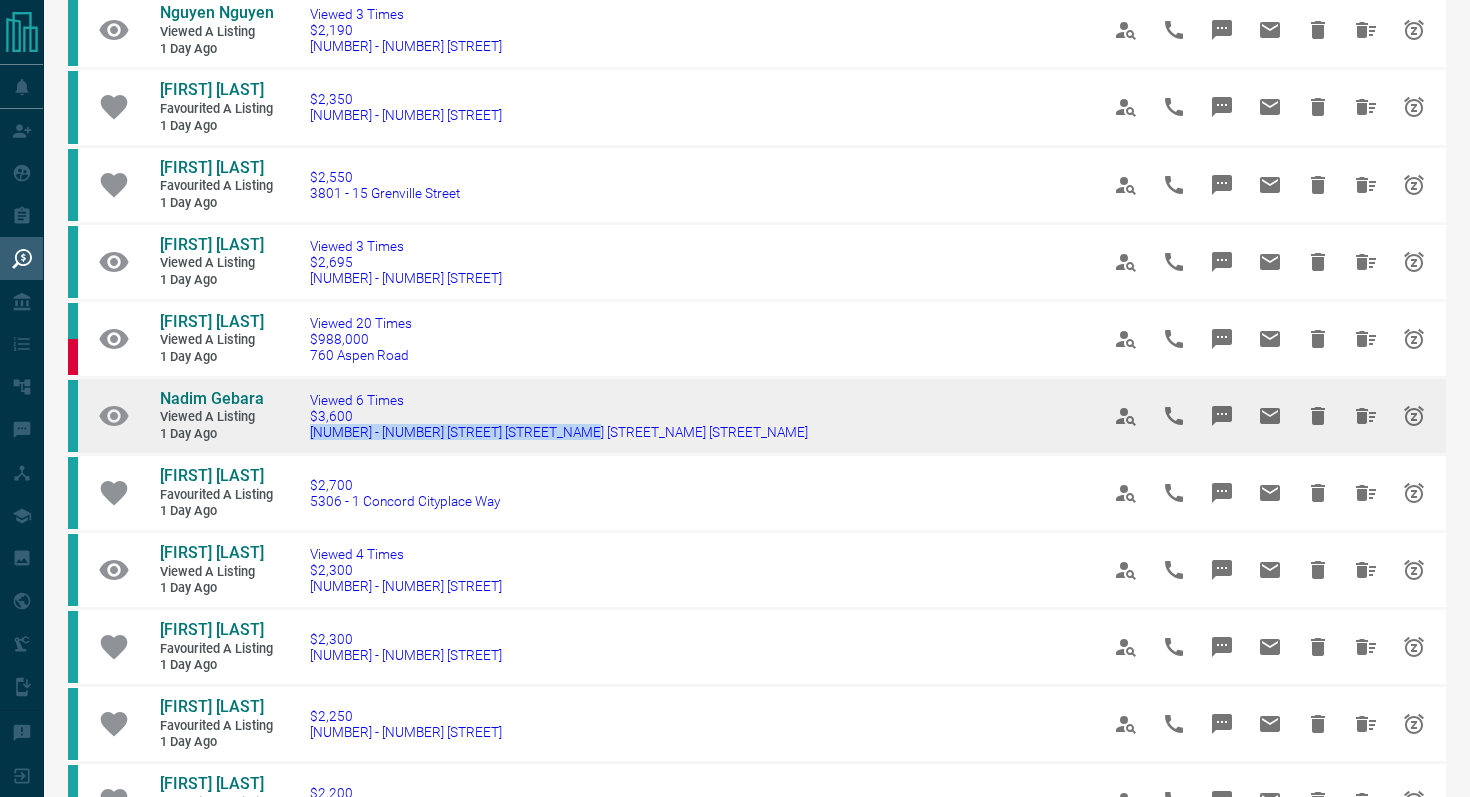 click 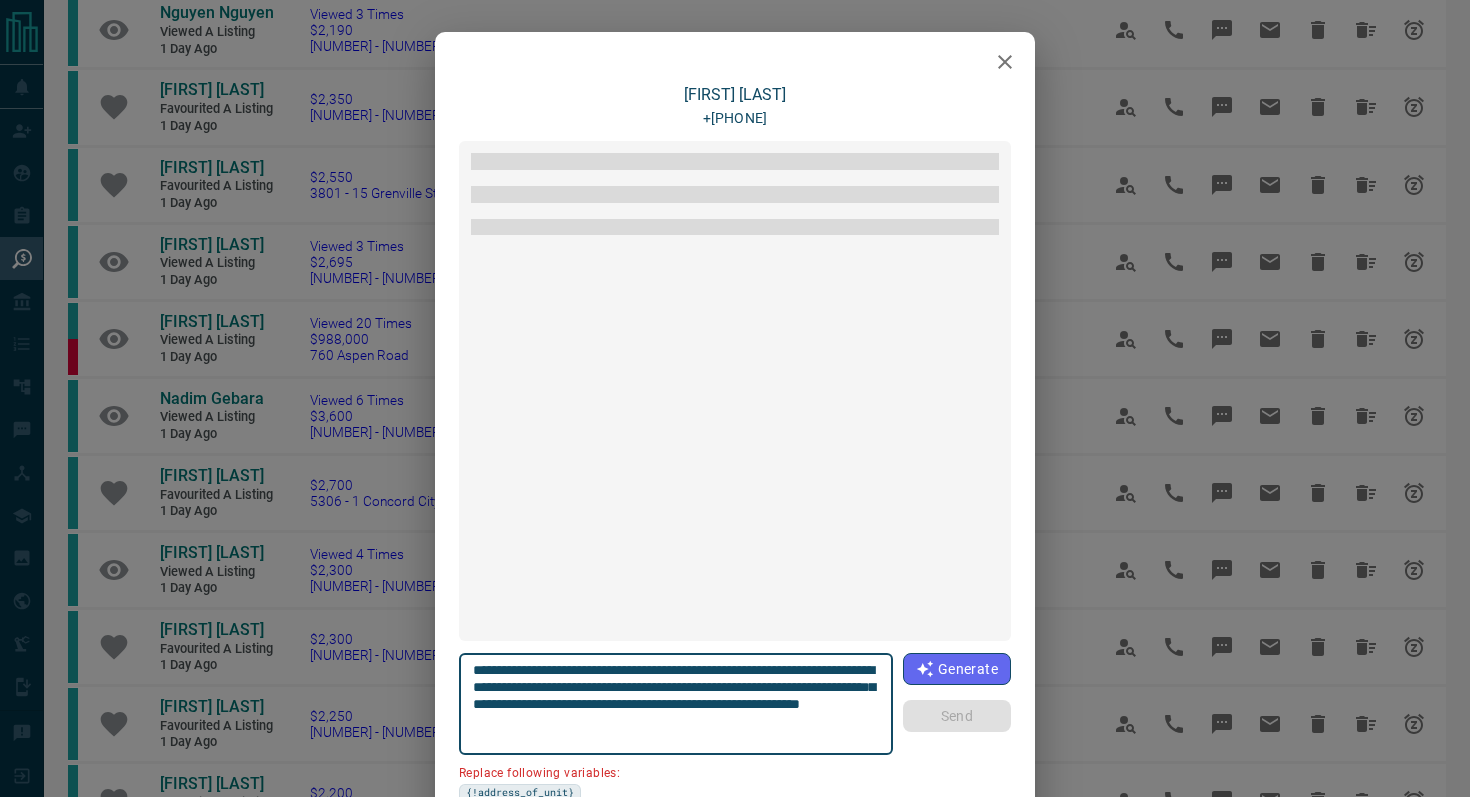 scroll, scrollTop: 1686, scrollLeft: 0, axis: vertical 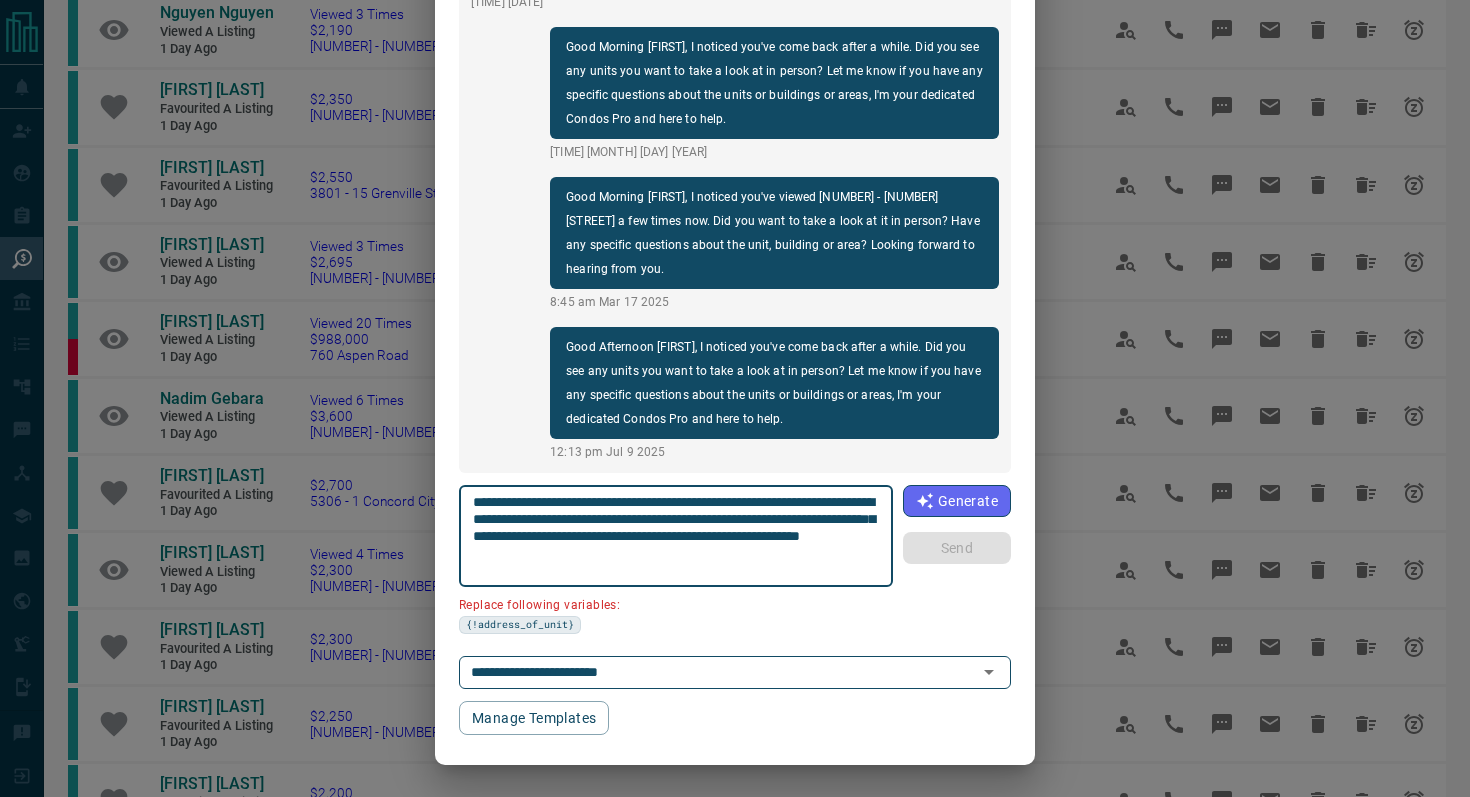drag, startPoint x: 586, startPoint y: 517, endPoint x: 398, endPoint y: 518, distance: 188.00266 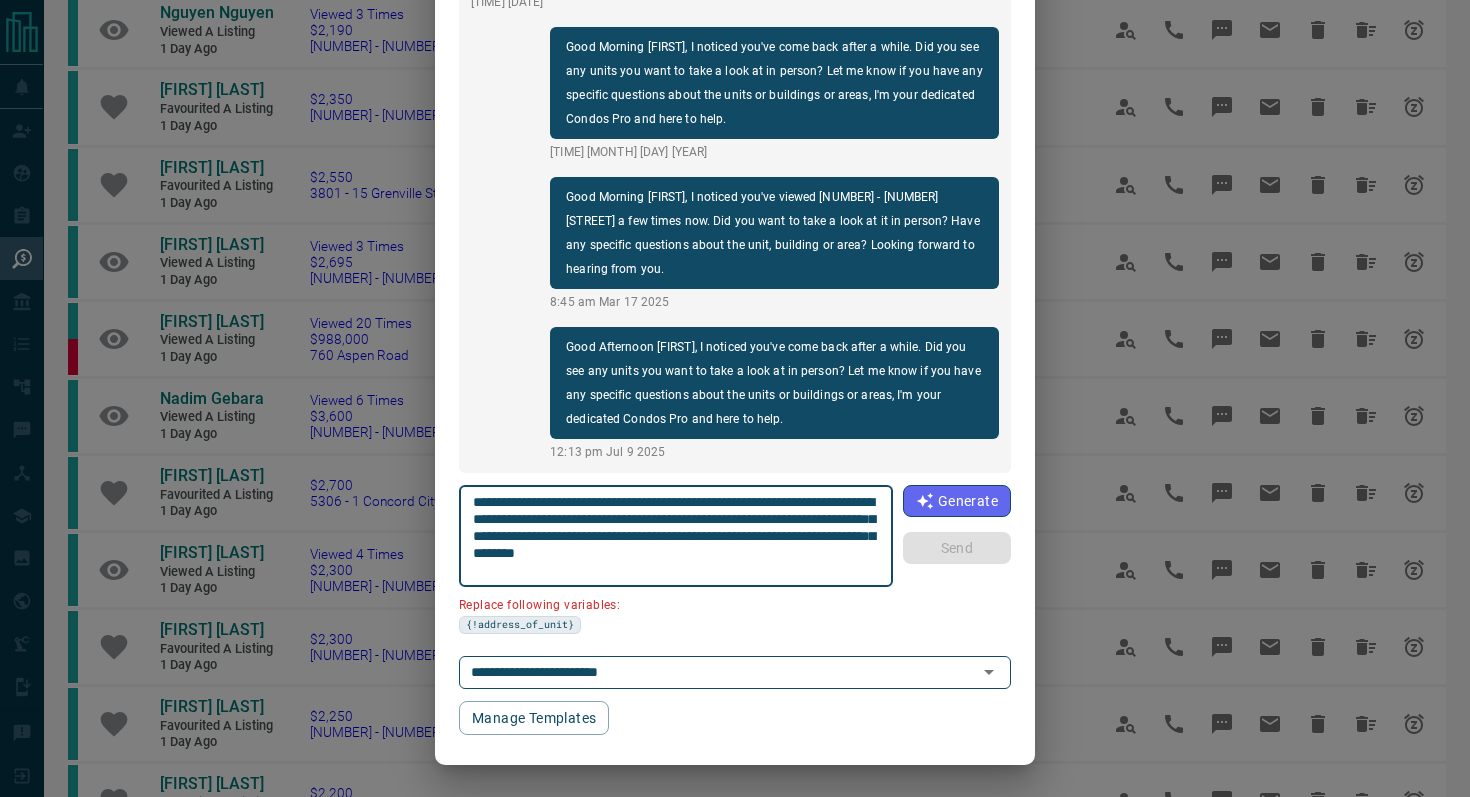 scroll, scrollTop: 121, scrollLeft: 0, axis: vertical 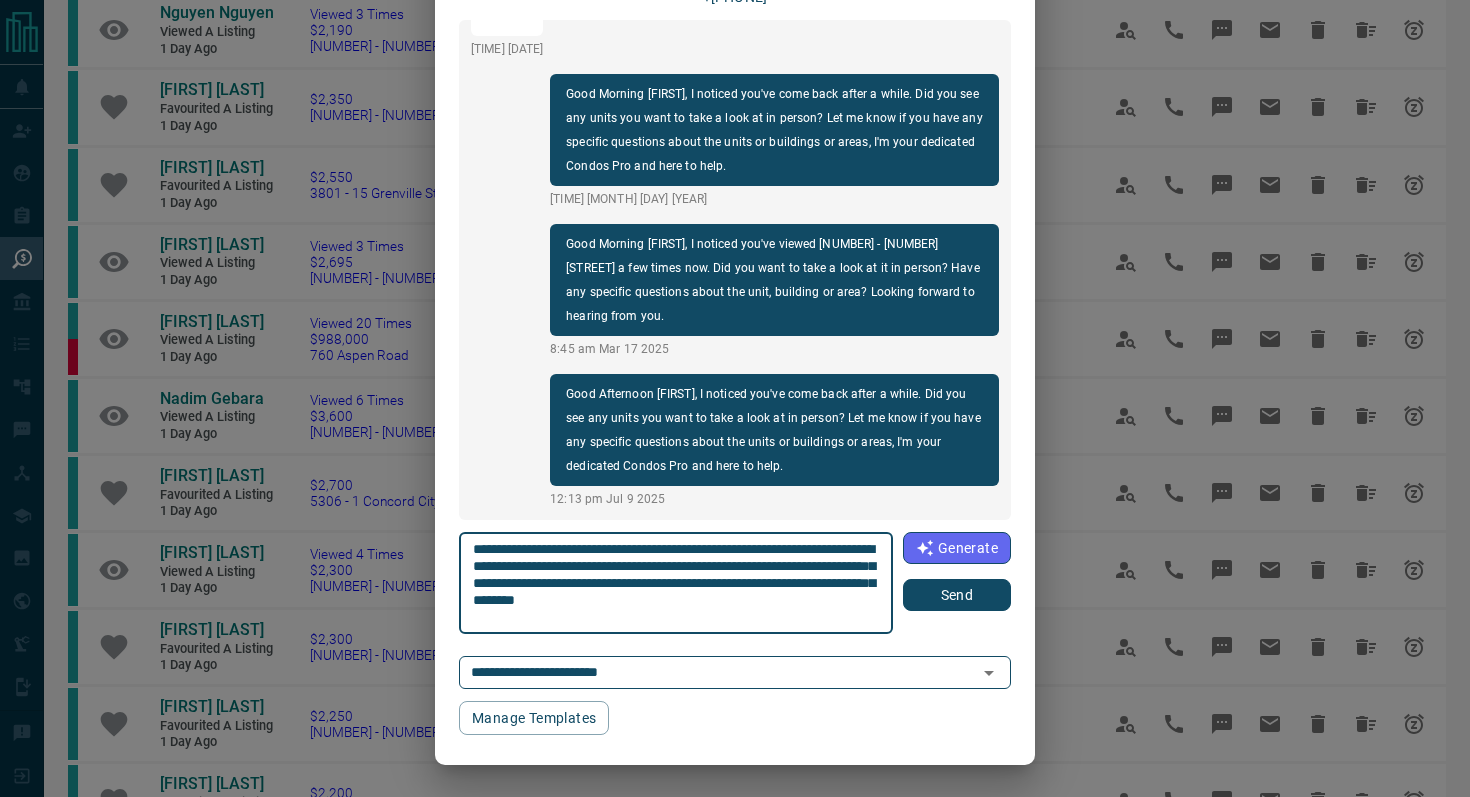 type on "**********" 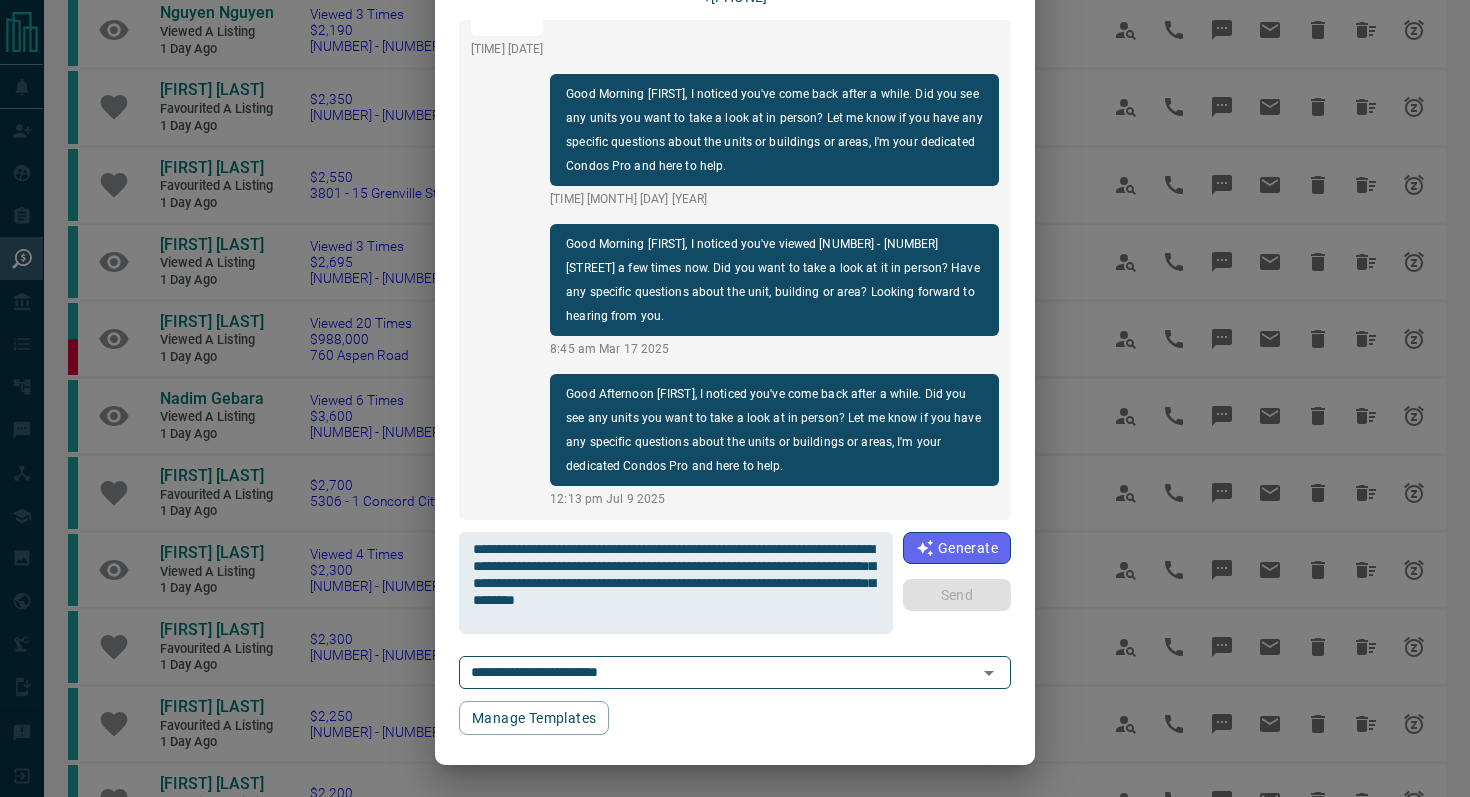 type 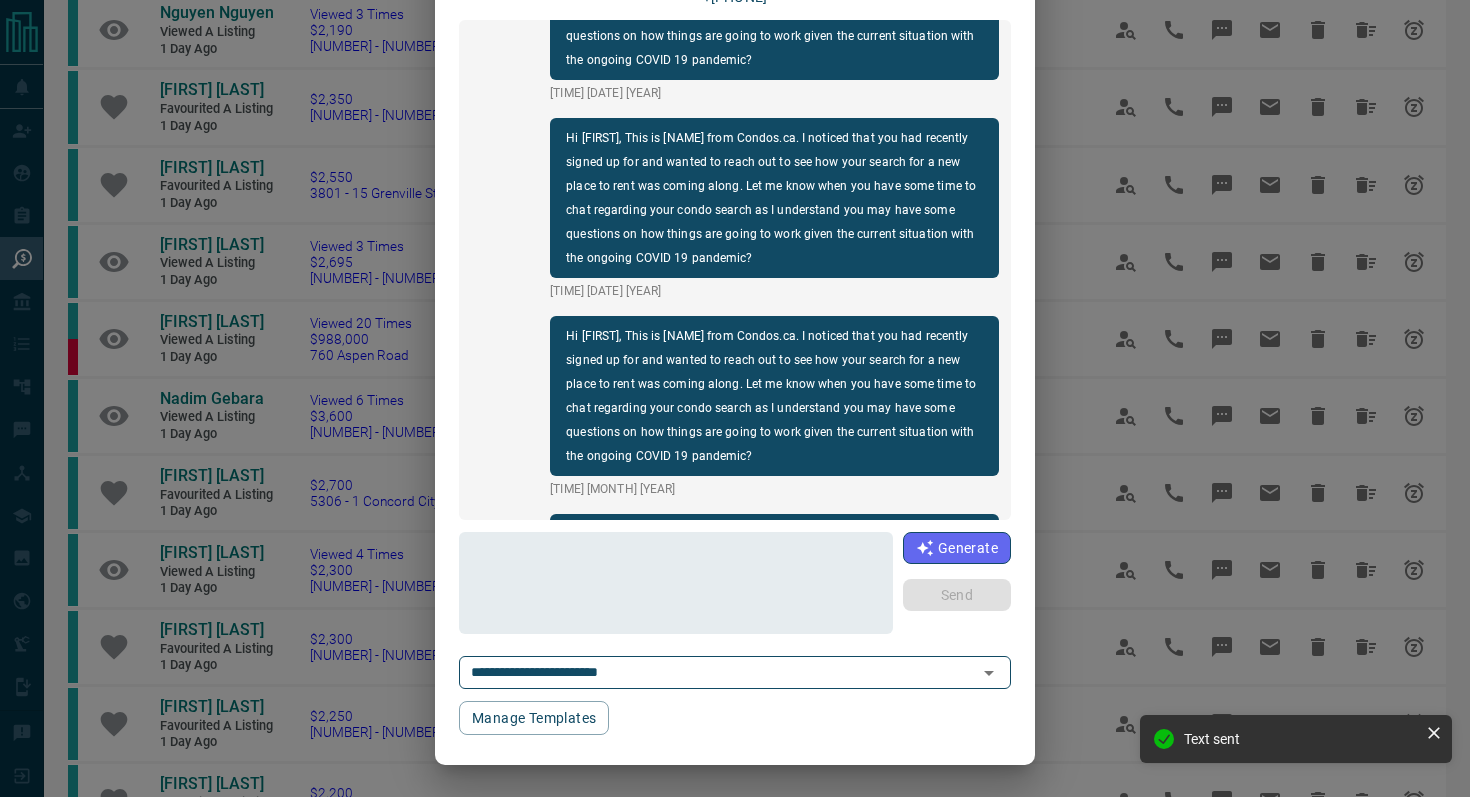 scroll, scrollTop: 0, scrollLeft: 0, axis: both 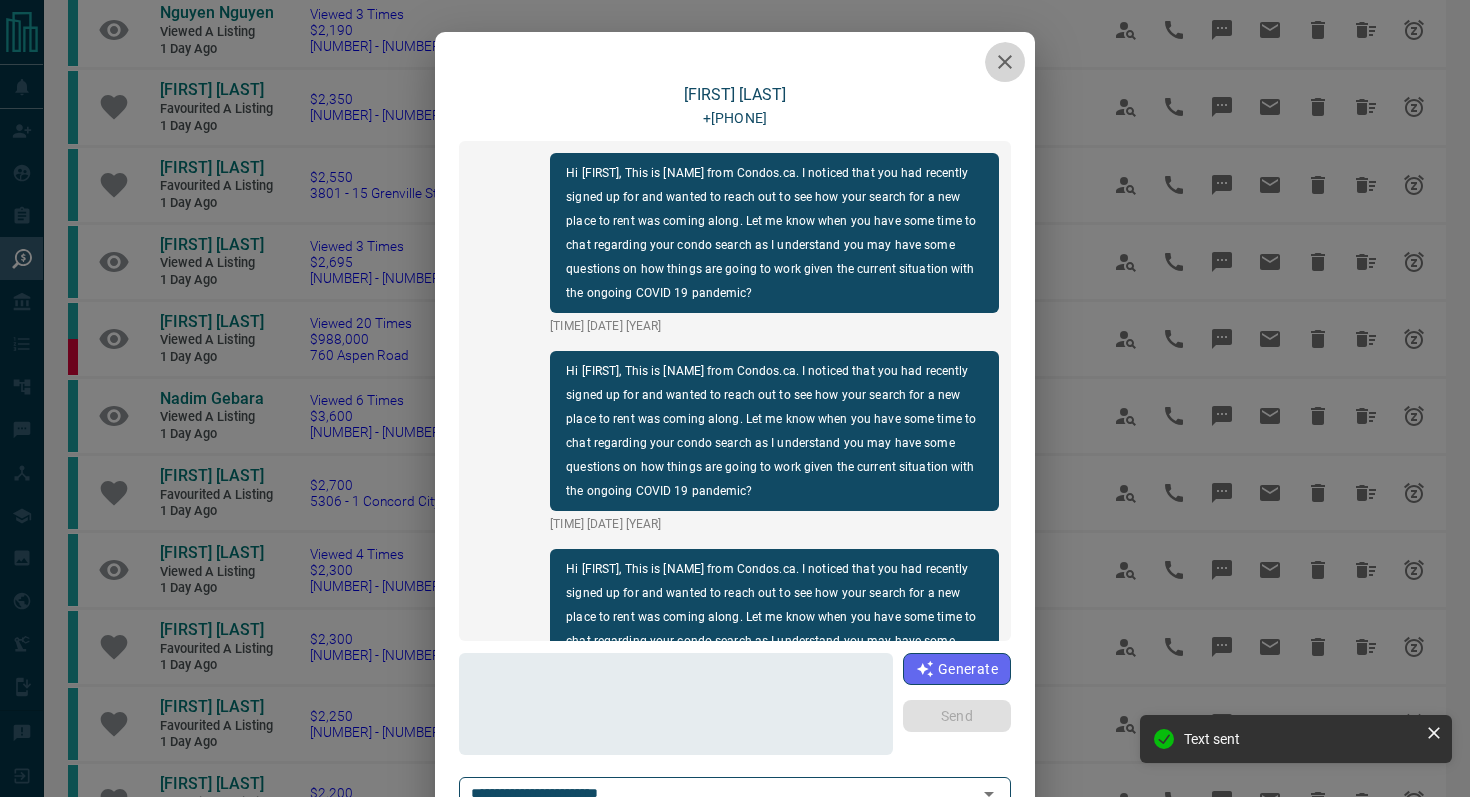click 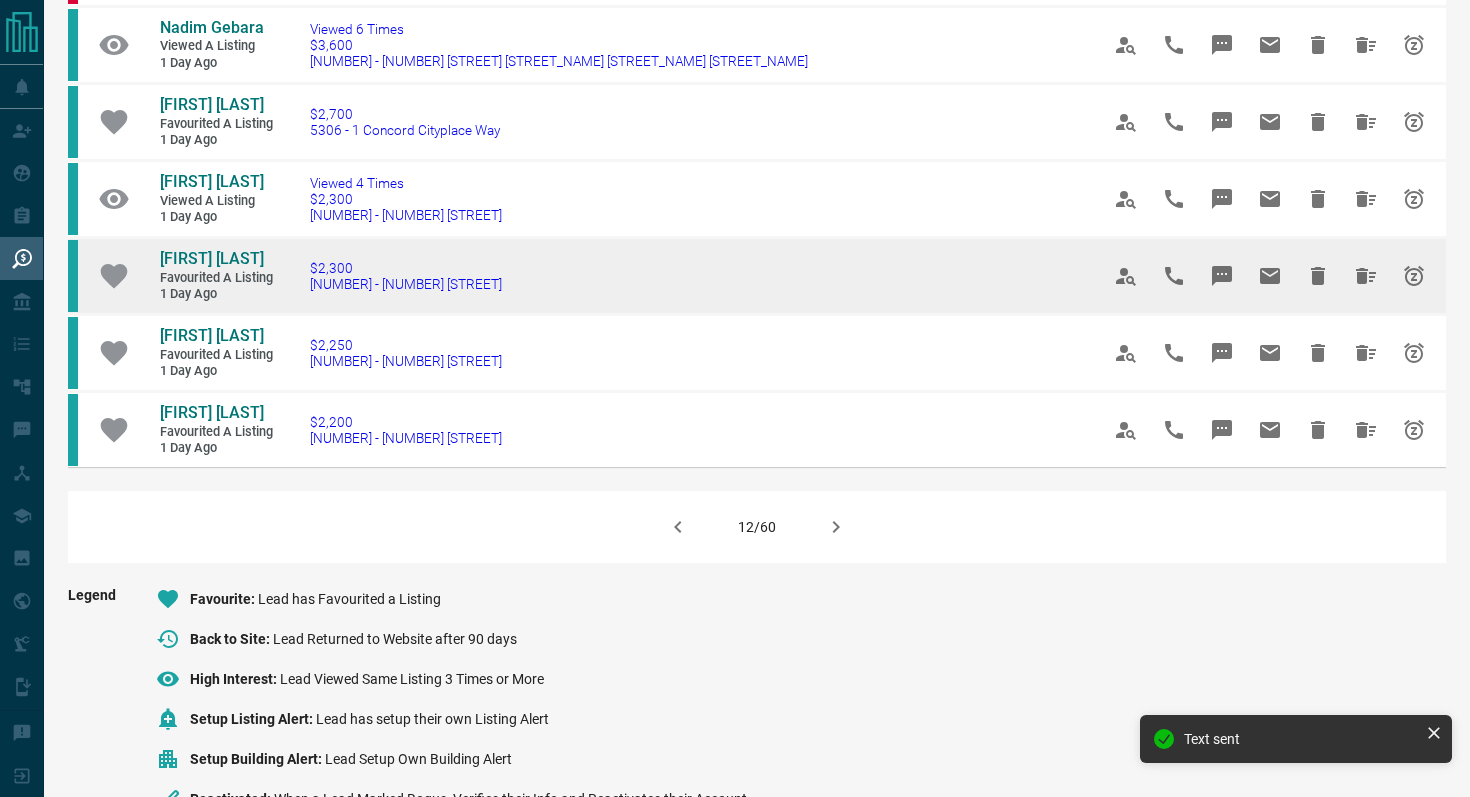 scroll, scrollTop: 1238, scrollLeft: 0, axis: vertical 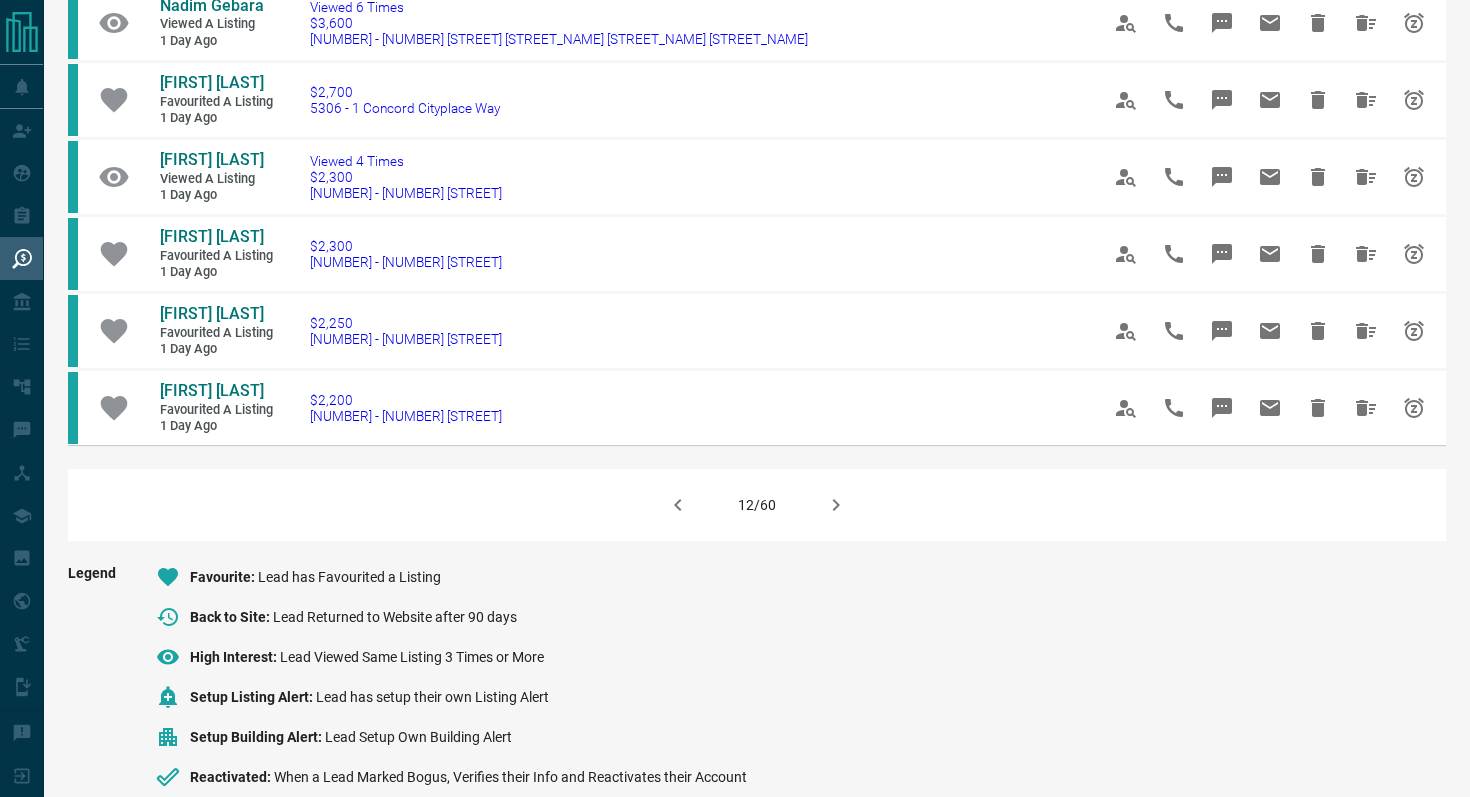 click at bounding box center (836, 505) 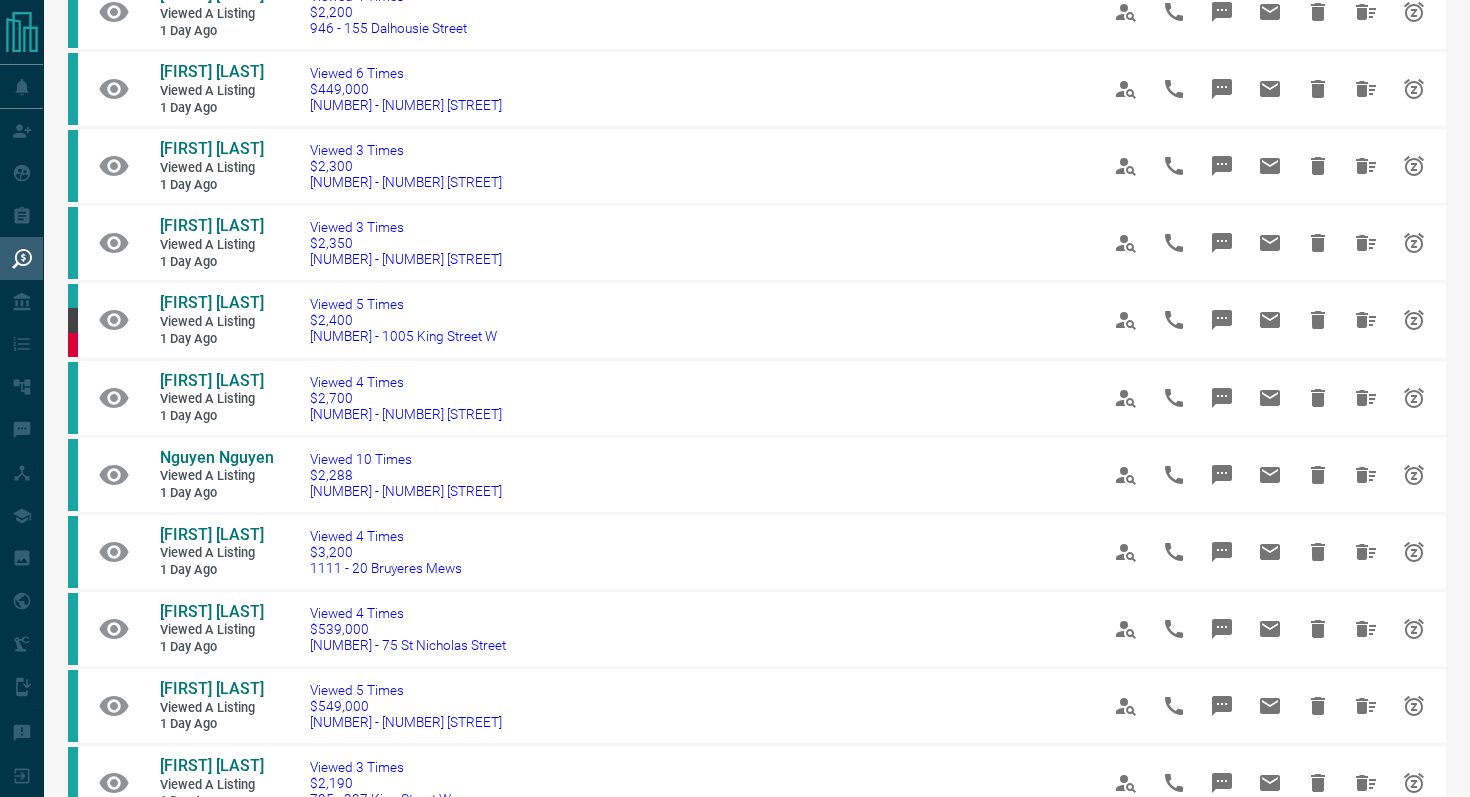 scroll, scrollTop: 636, scrollLeft: 0, axis: vertical 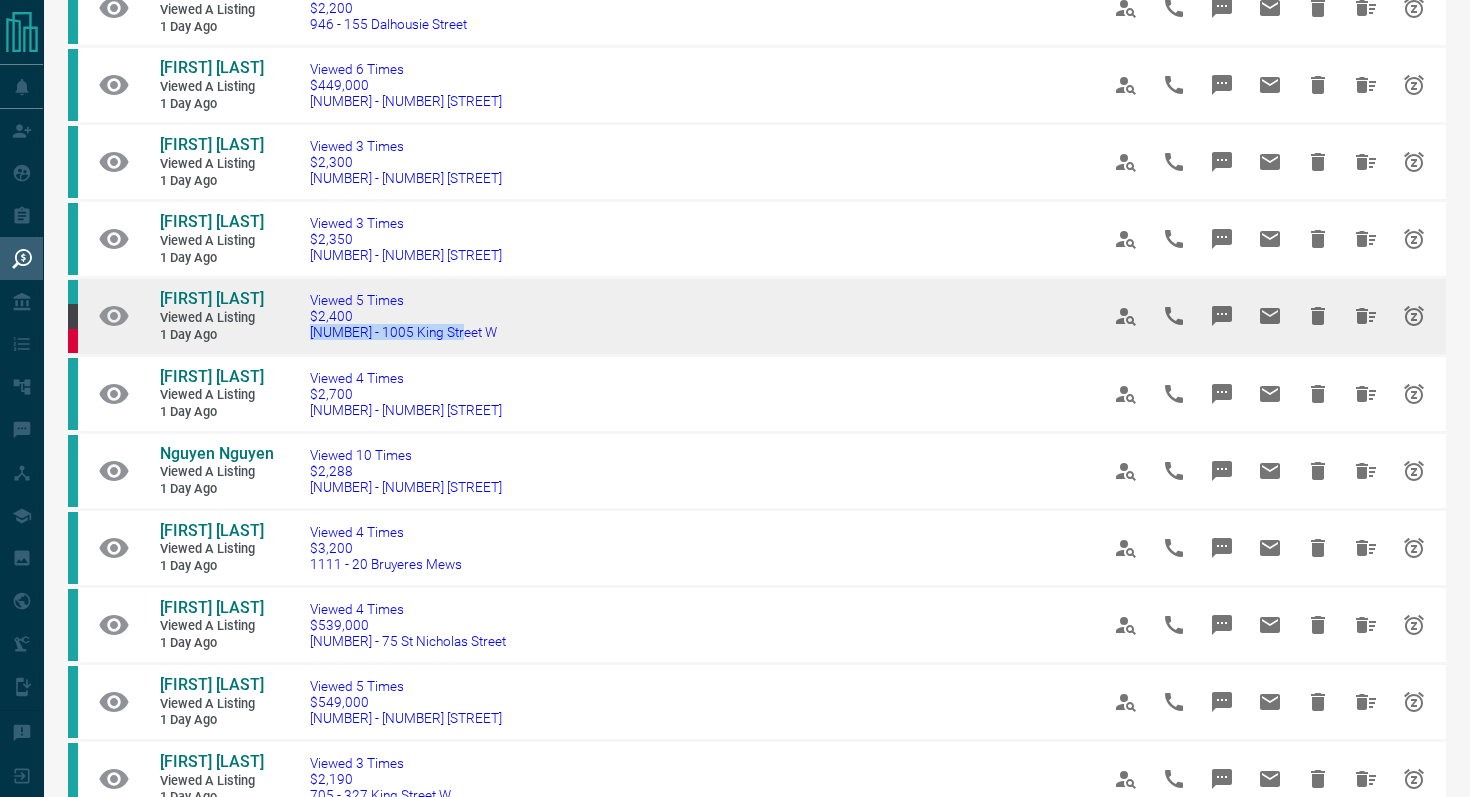 drag, startPoint x: 473, startPoint y: 336, endPoint x: 299, endPoint y: 338, distance: 174.01149 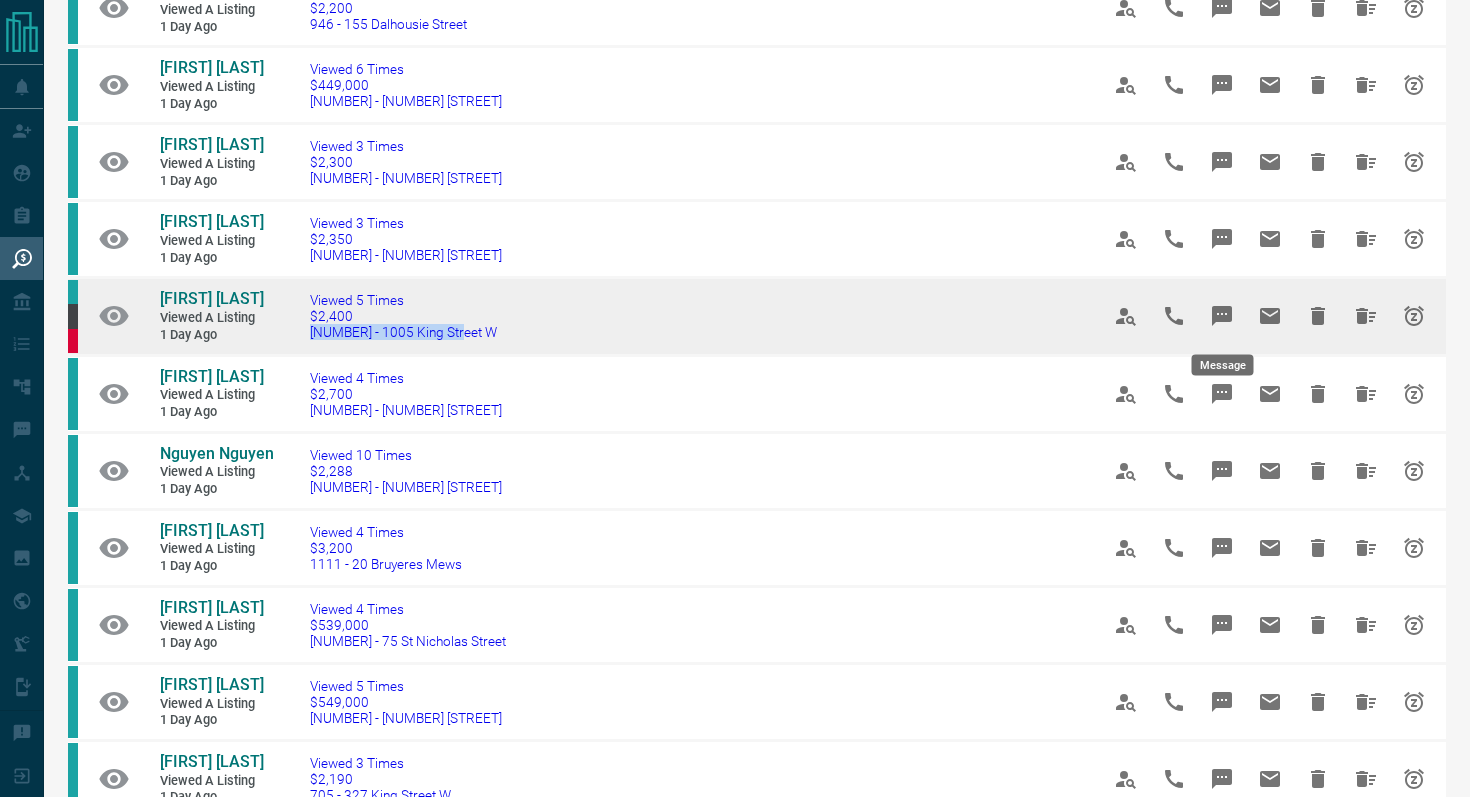 click 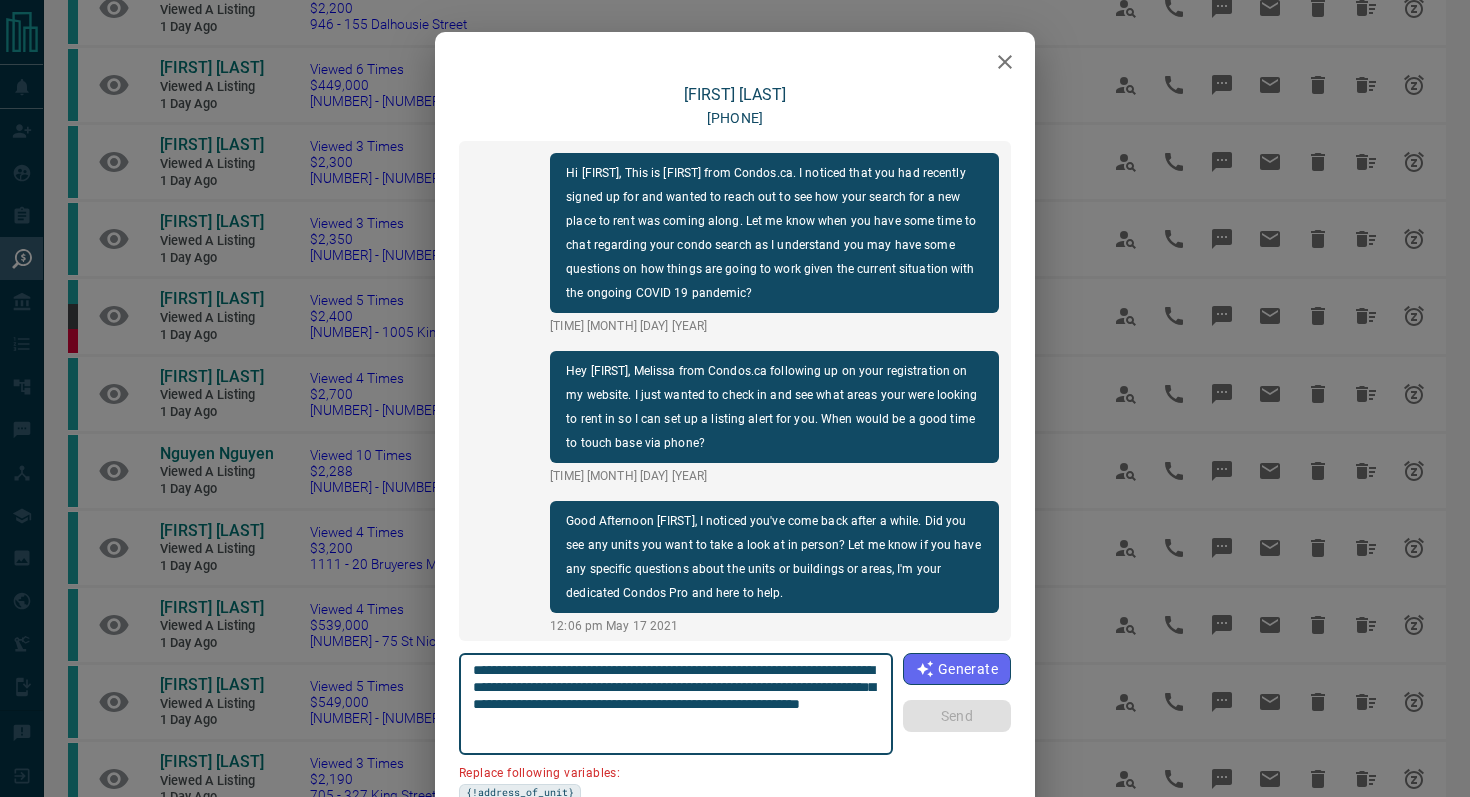 scroll, scrollTop: 864, scrollLeft: 0, axis: vertical 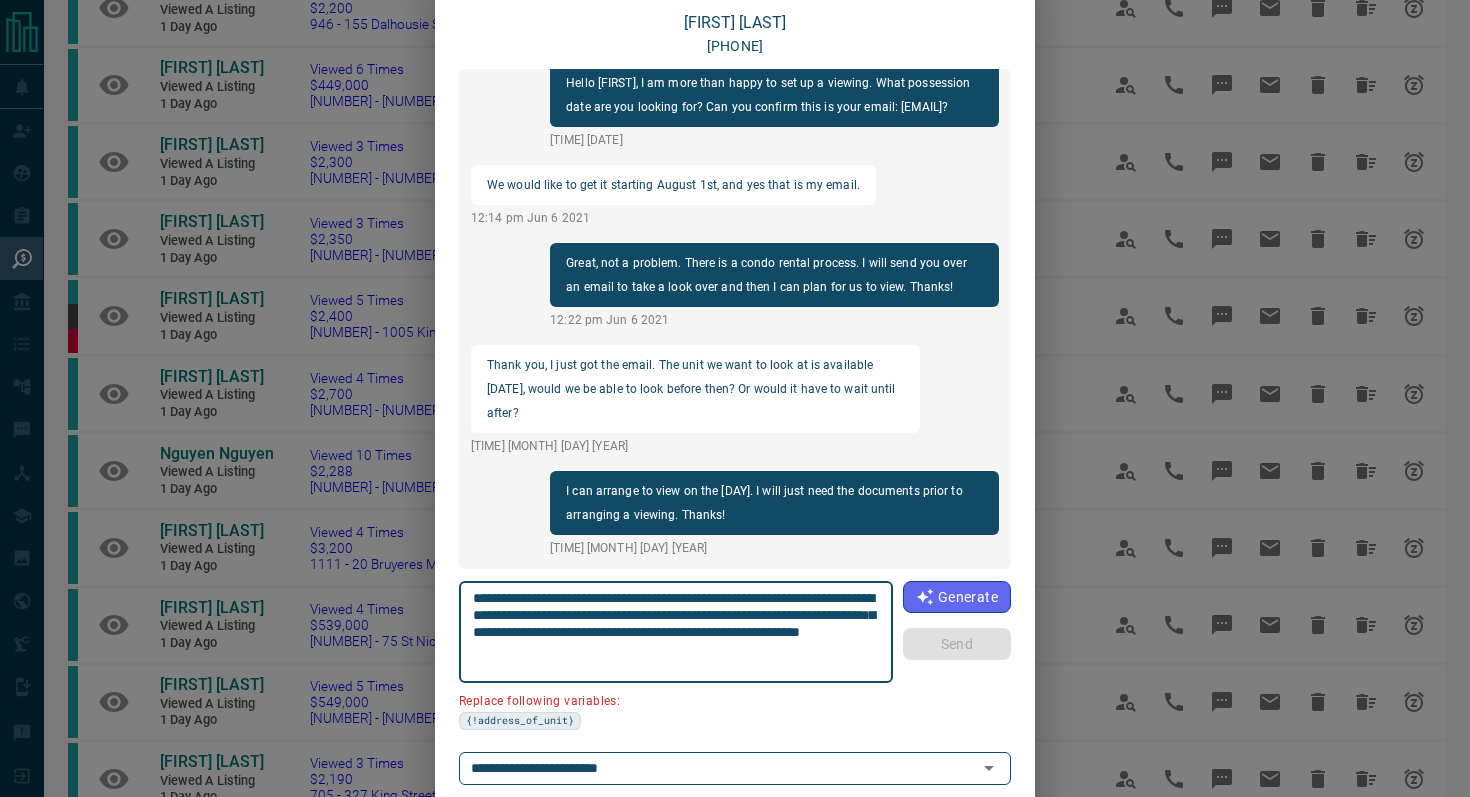 drag, startPoint x: 587, startPoint y: 612, endPoint x: 330, endPoint y: 612, distance: 257 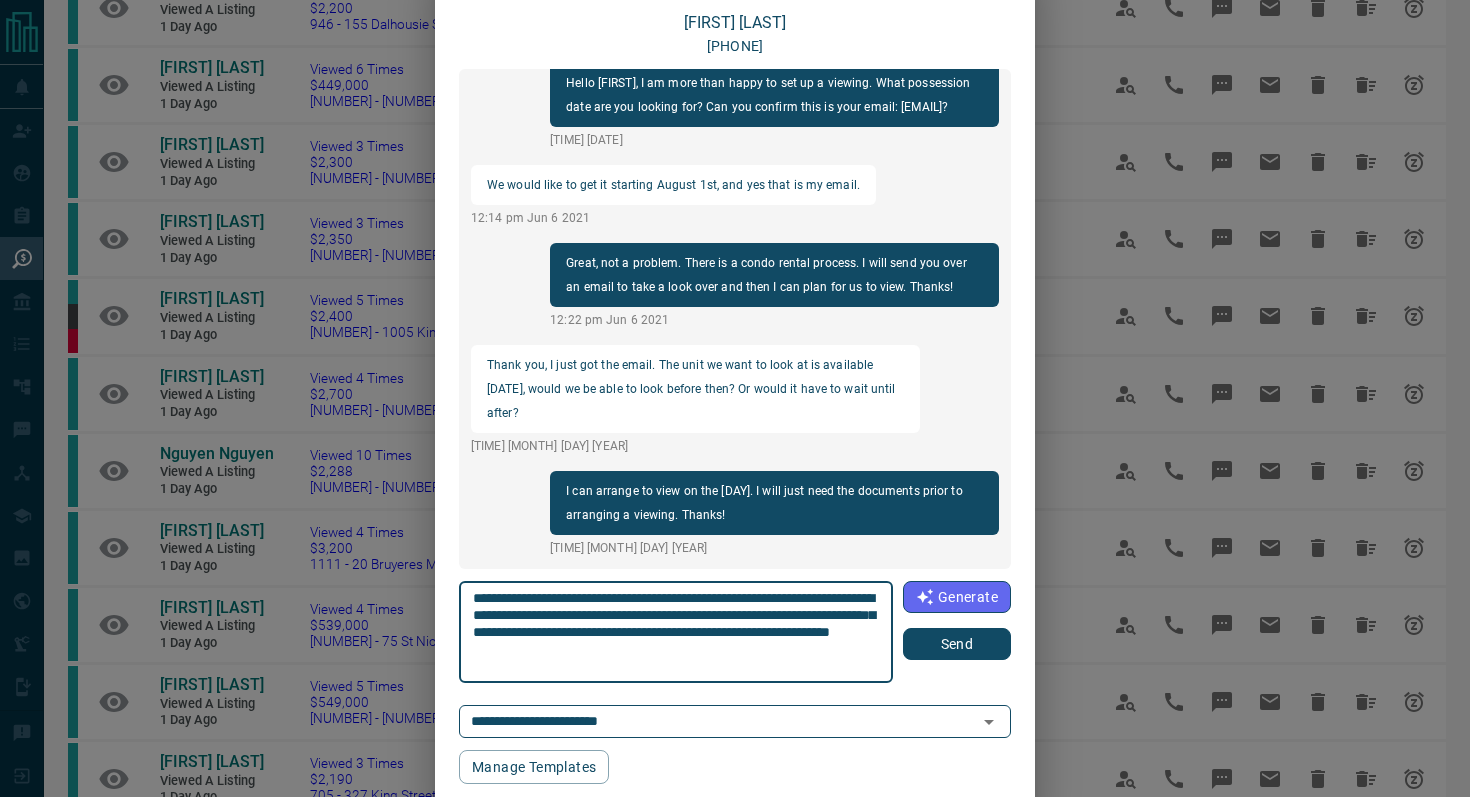 type on "**********" 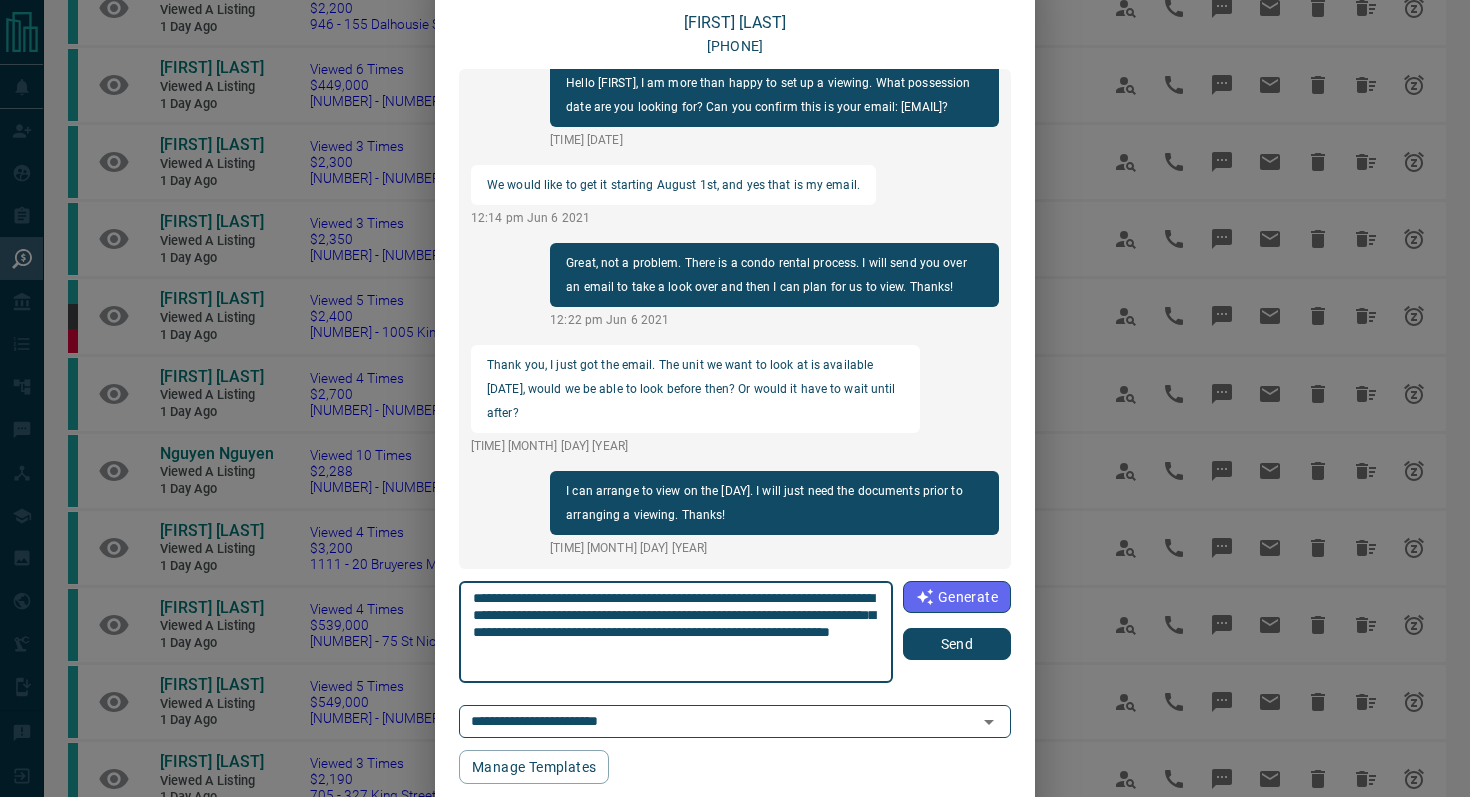 click on "Send" at bounding box center (957, 644) 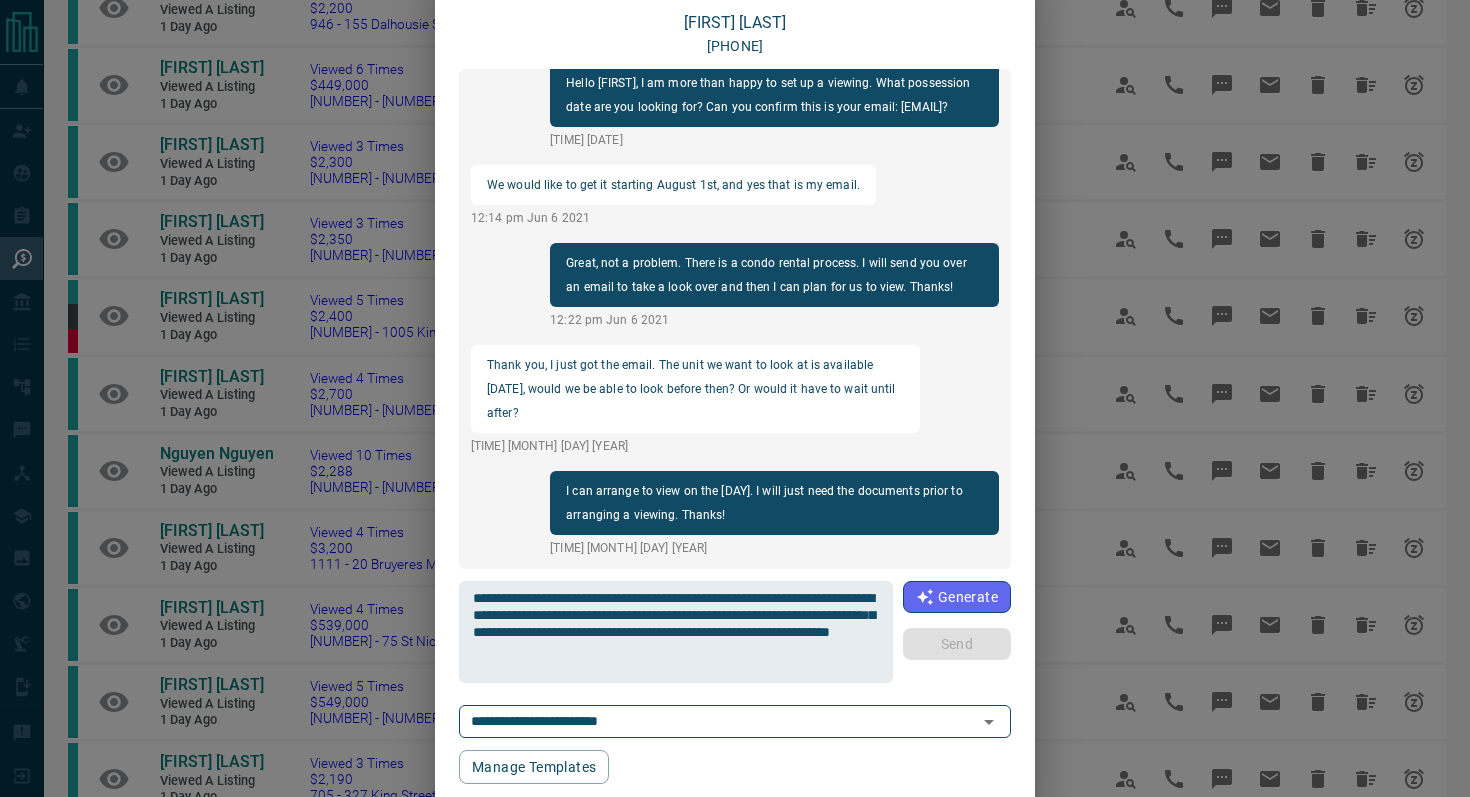 type 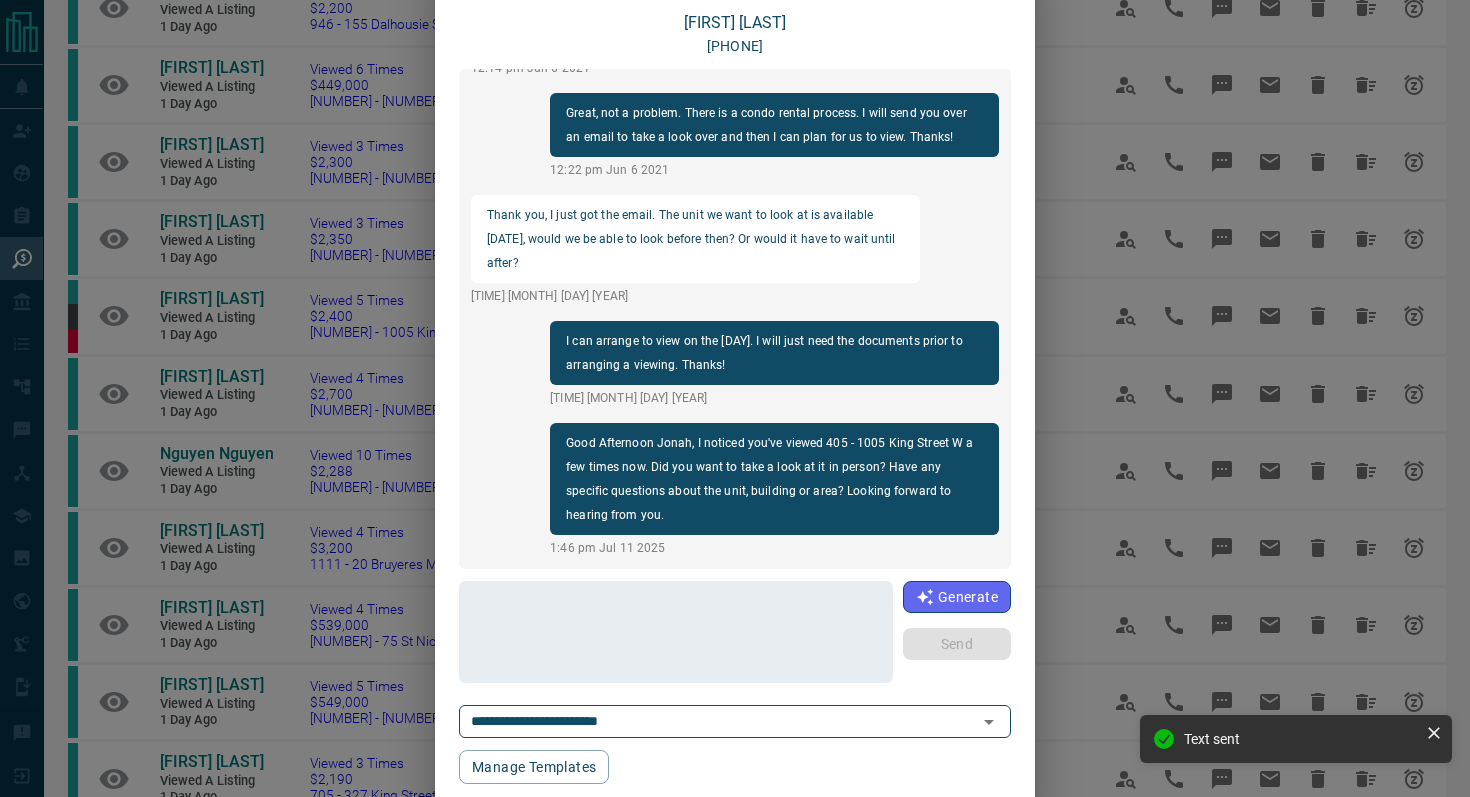 scroll, scrollTop: 0, scrollLeft: 0, axis: both 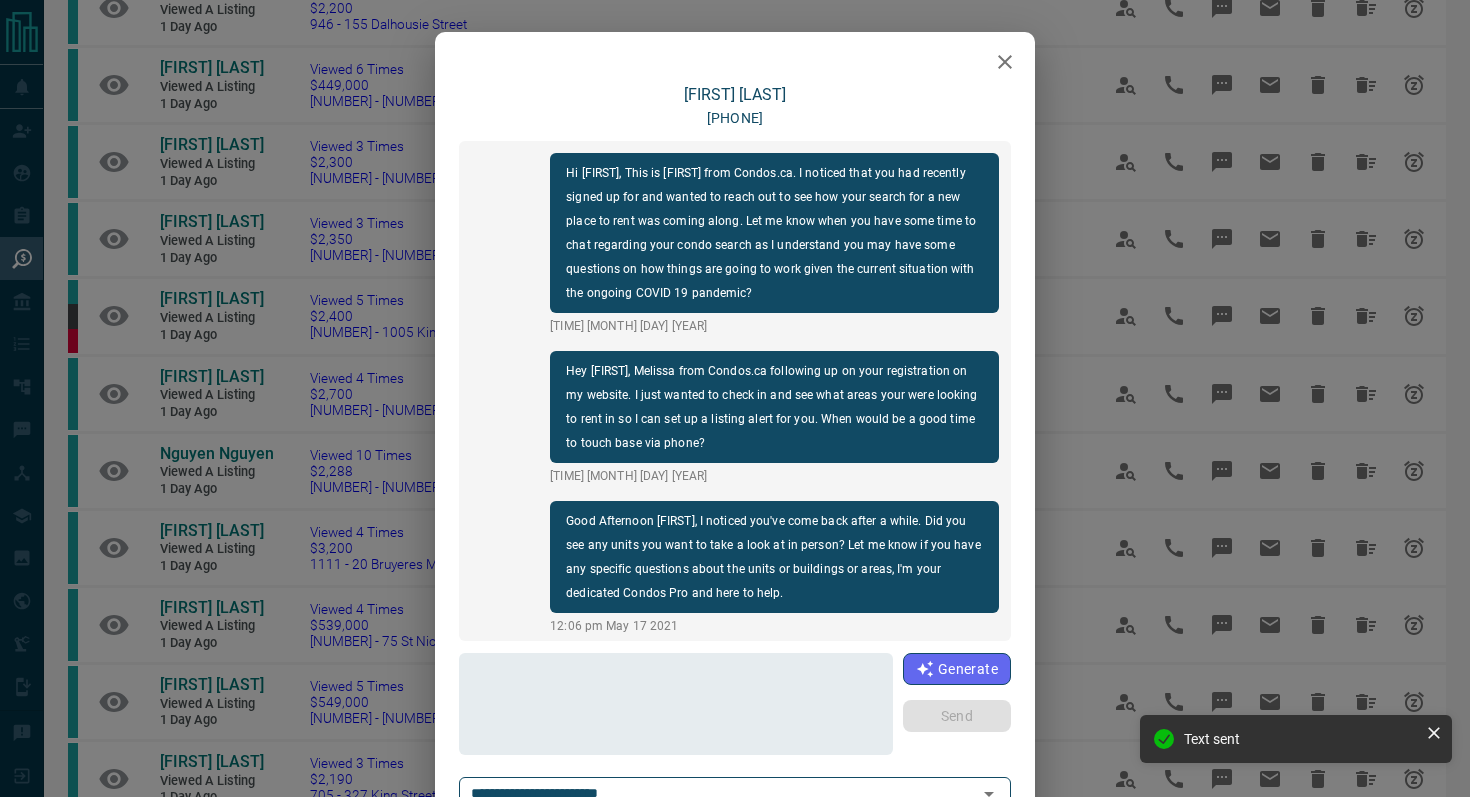 click 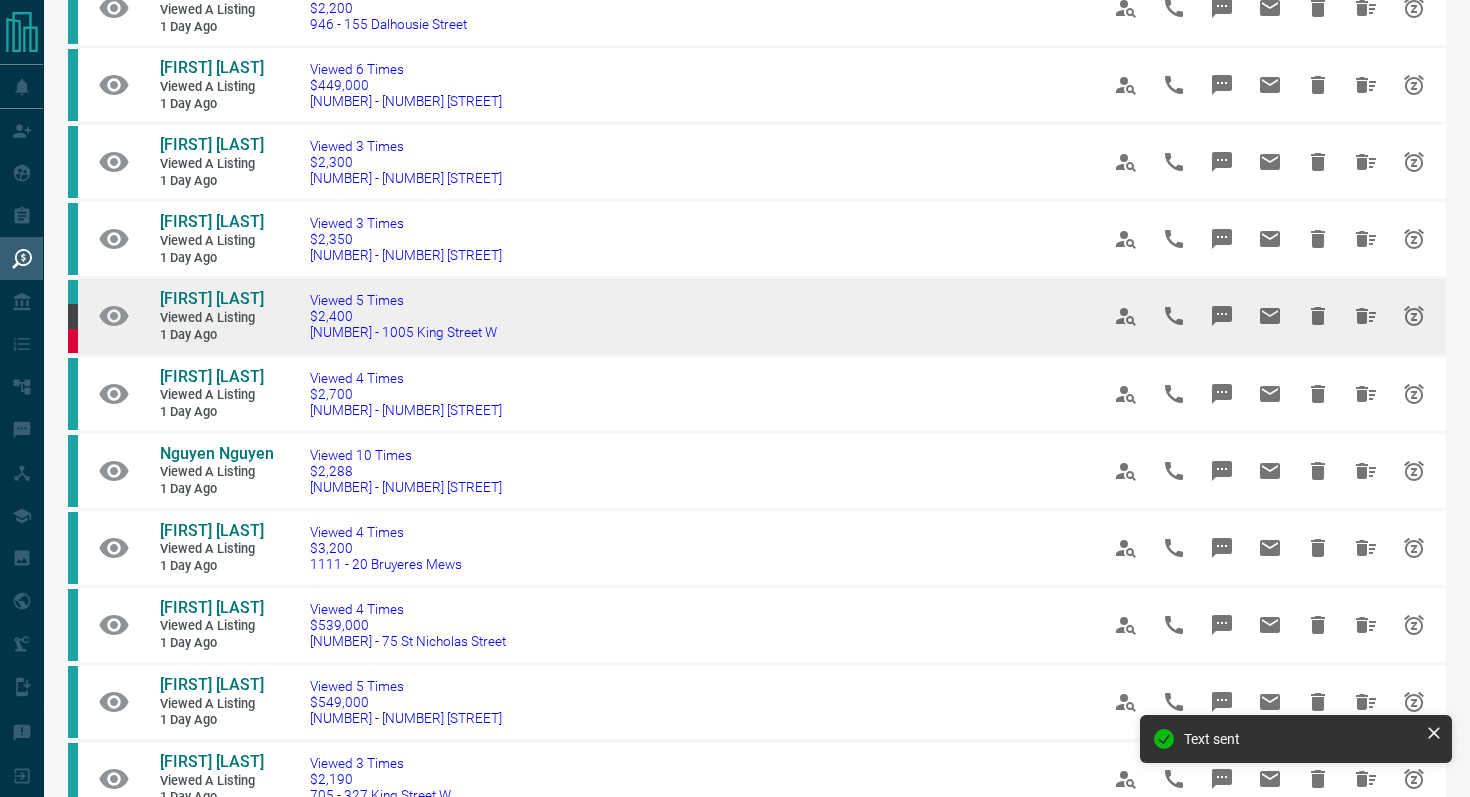 click on "Viewed [NUMBER] Times $[PRICE] [NUMBER] - [NUMBER] [STREET]" at bounding box center [674, 316] 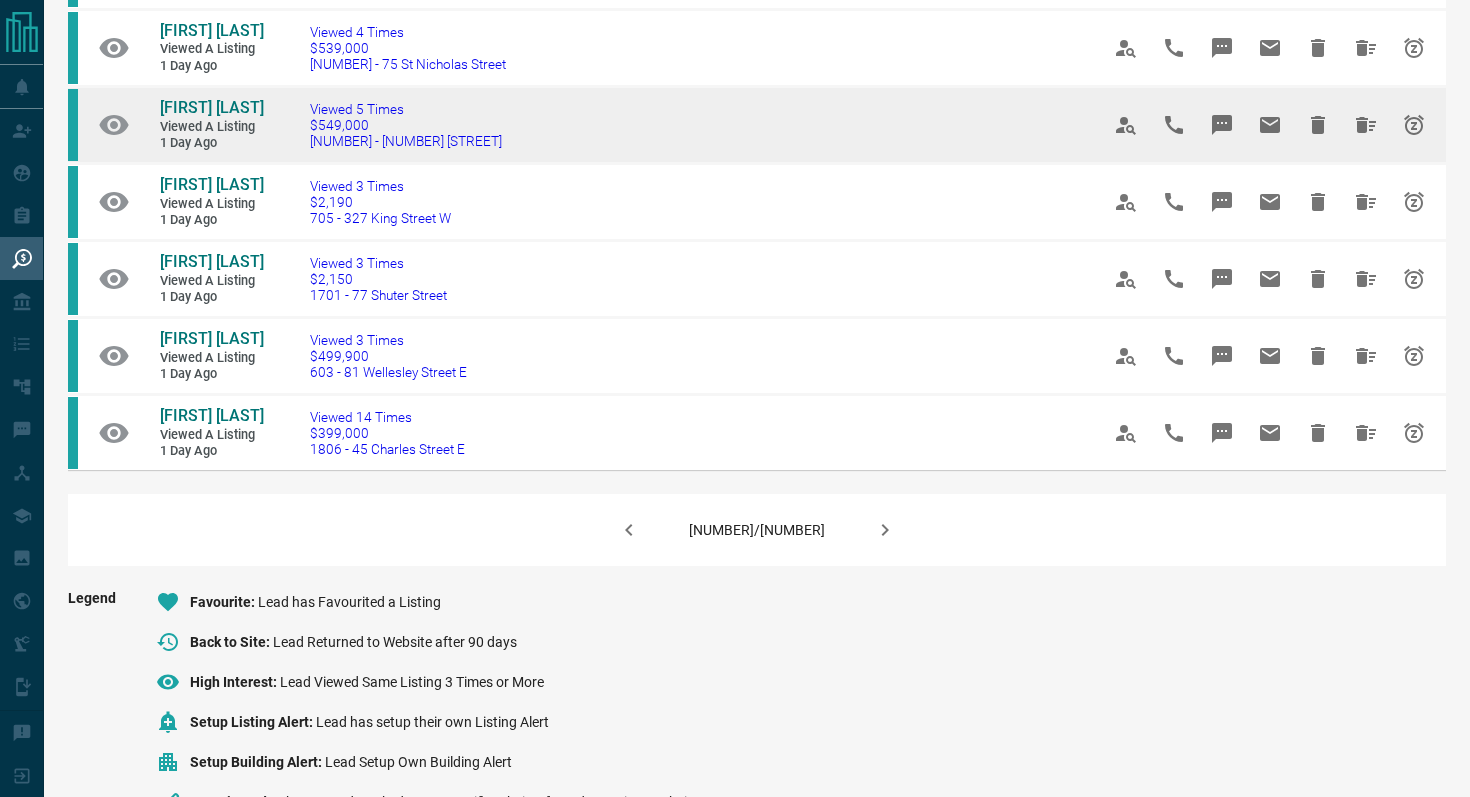 scroll, scrollTop: 1298, scrollLeft: 0, axis: vertical 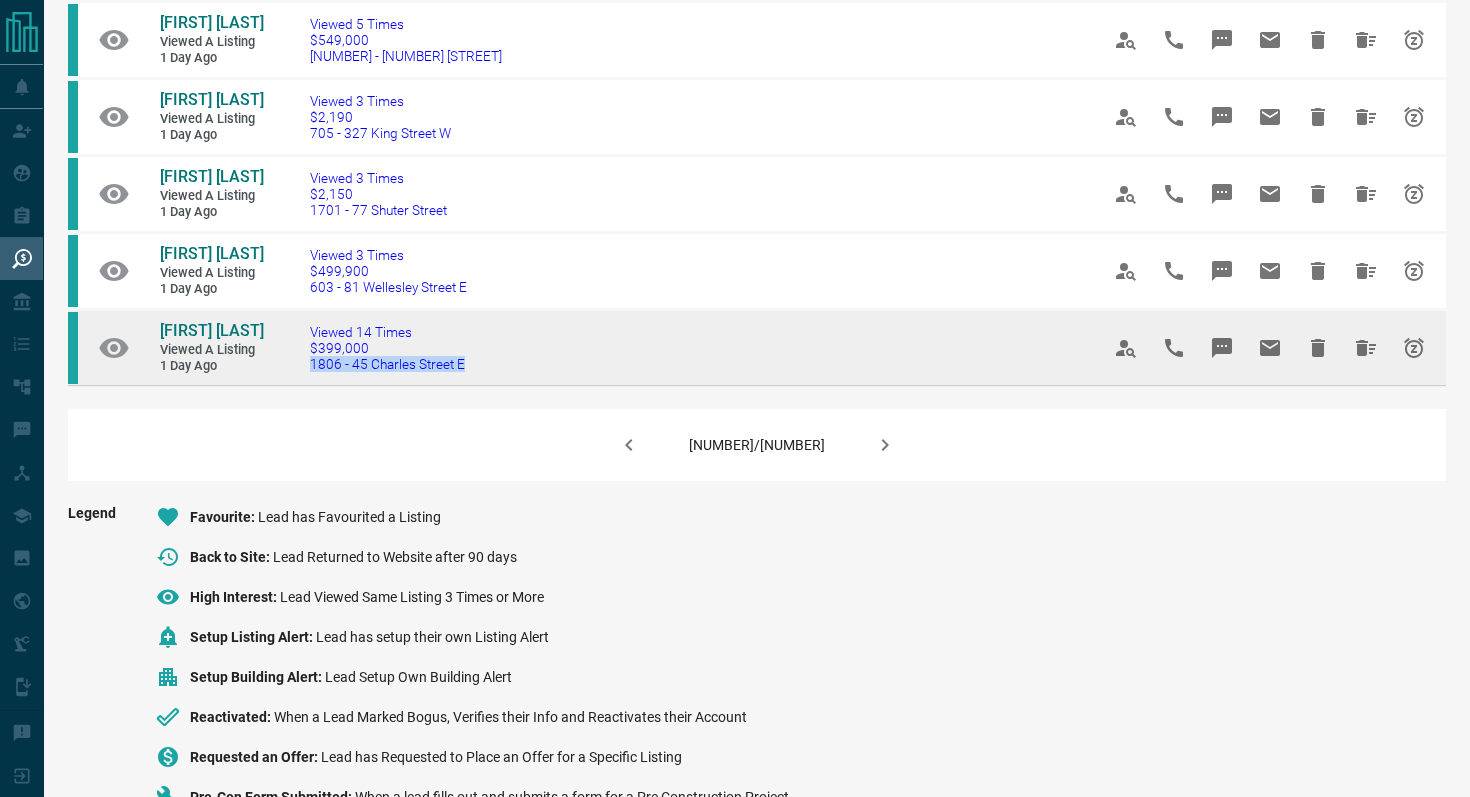 drag, startPoint x: 501, startPoint y: 370, endPoint x: 293, endPoint y: 369, distance: 208.00241 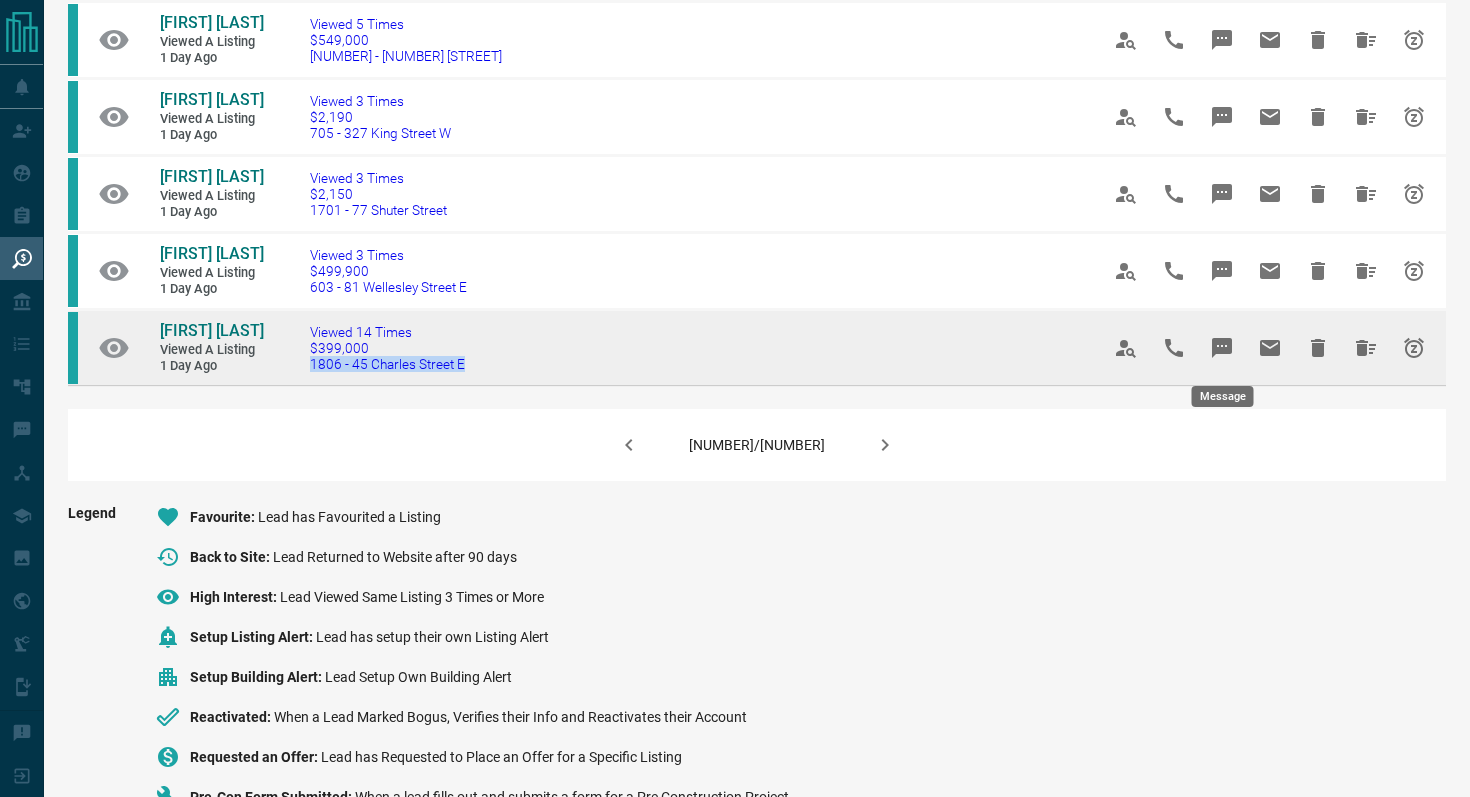click at bounding box center [1222, 348] 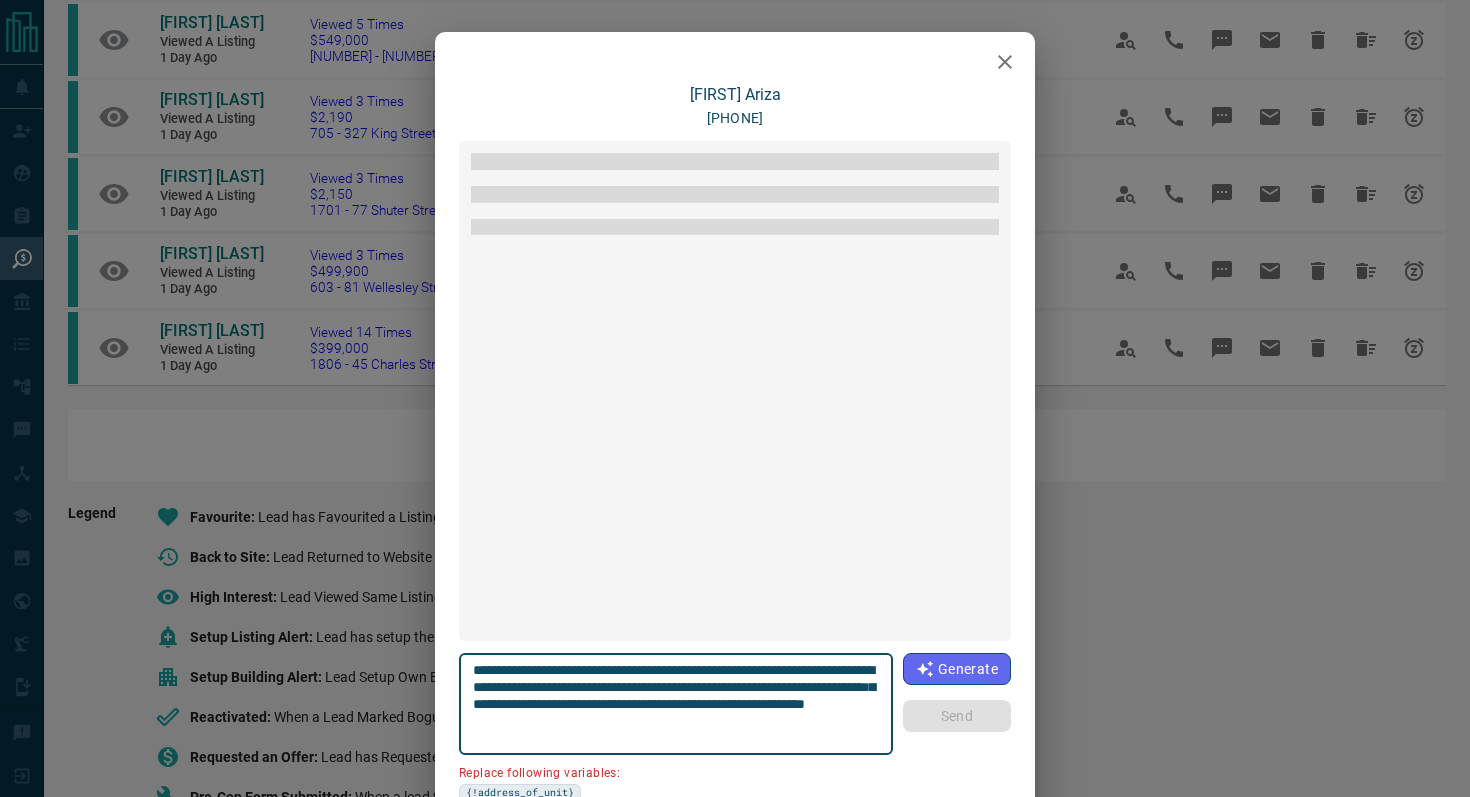 scroll, scrollTop: 384, scrollLeft: 0, axis: vertical 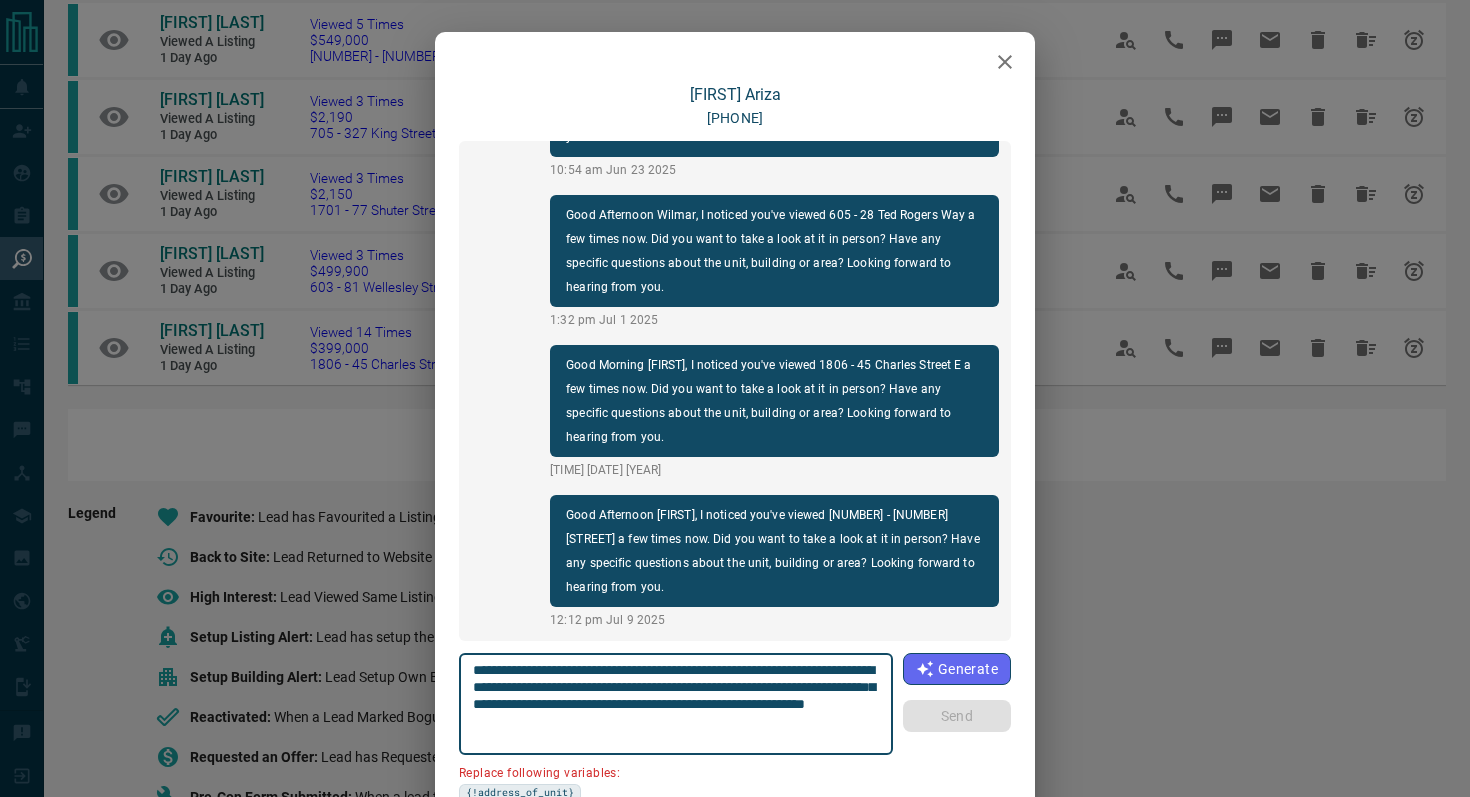 drag, startPoint x: 536, startPoint y: 687, endPoint x: 329, endPoint y: 692, distance: 207.06038 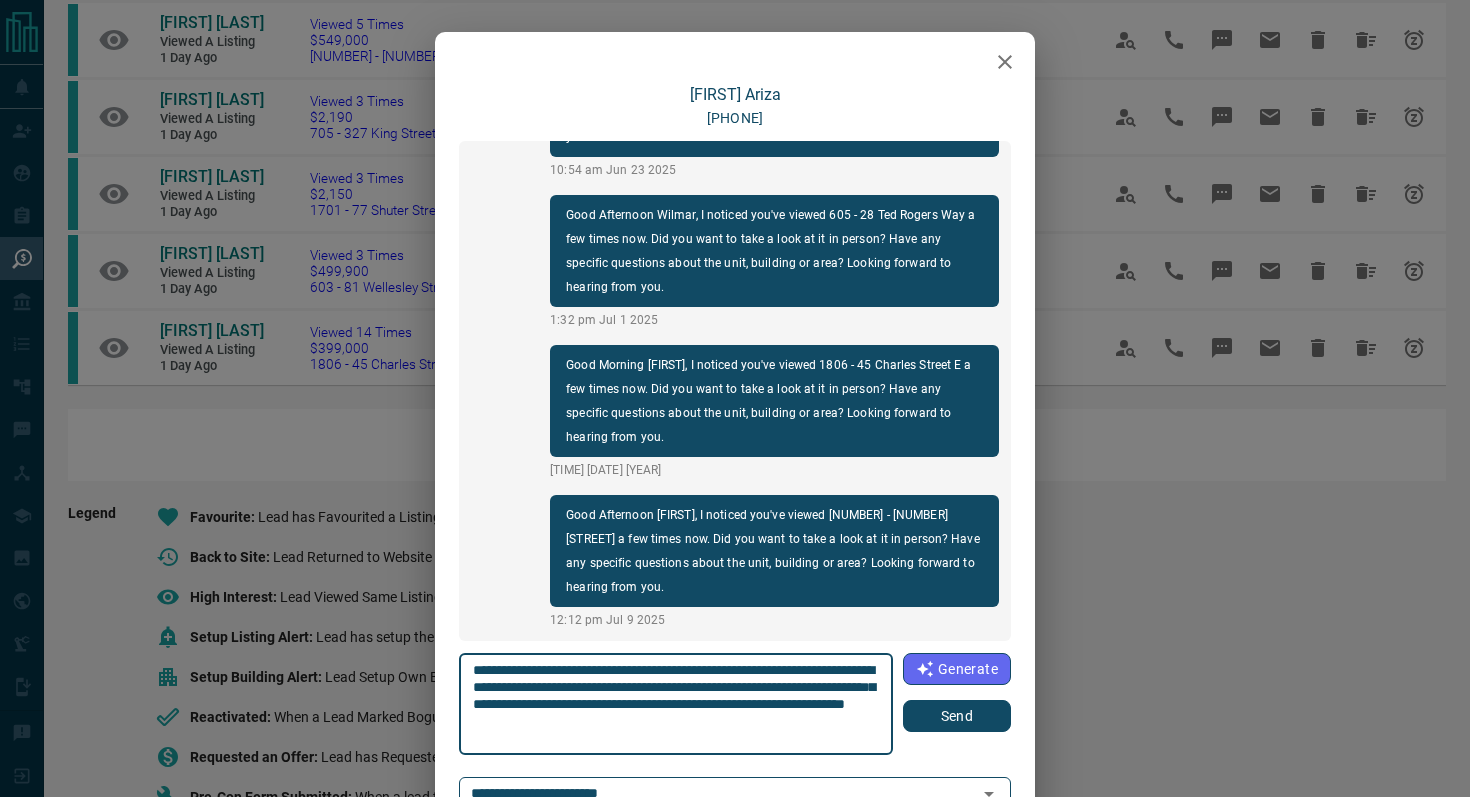 type on "**********" 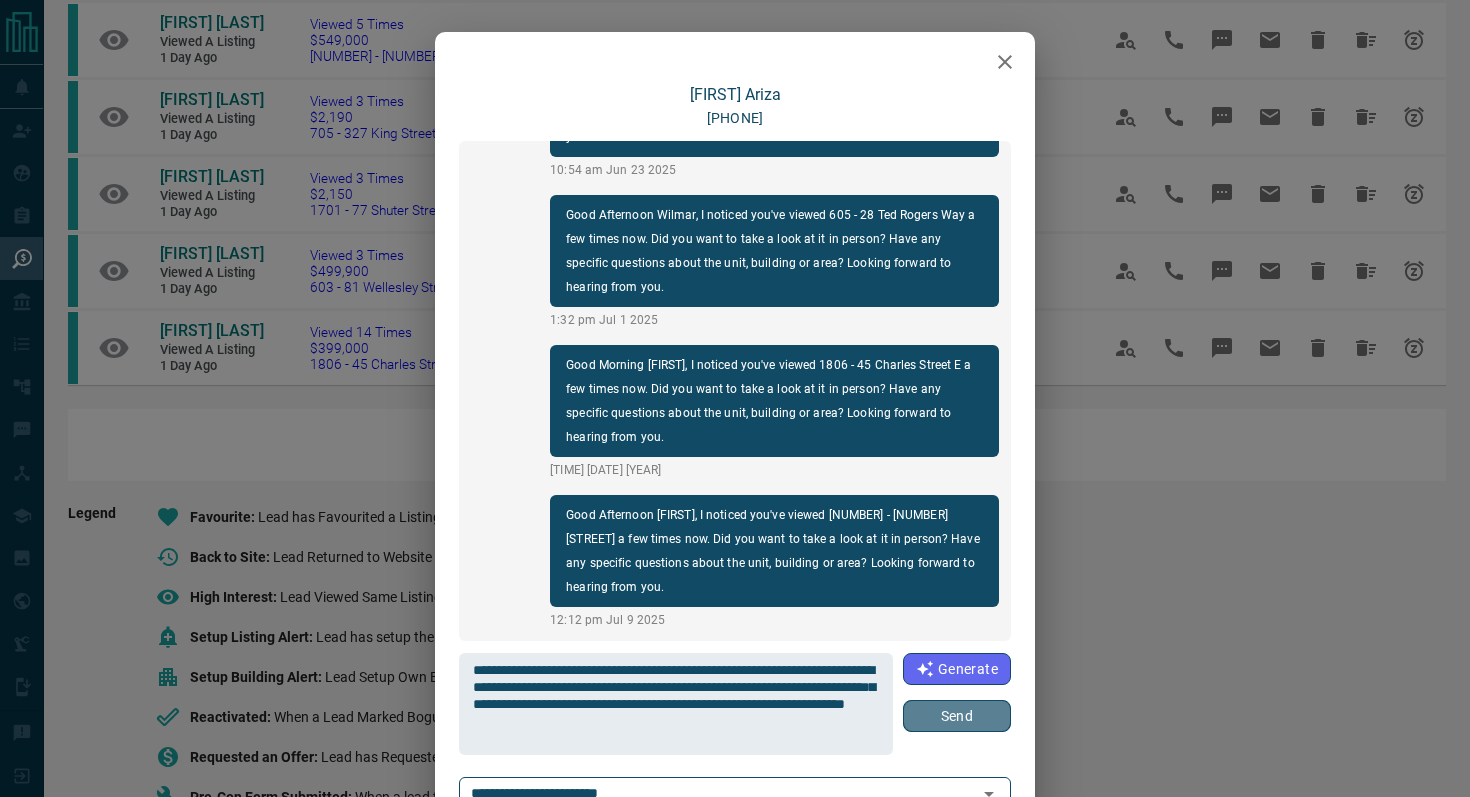 click on "Send" at bounding box center [957, 716] 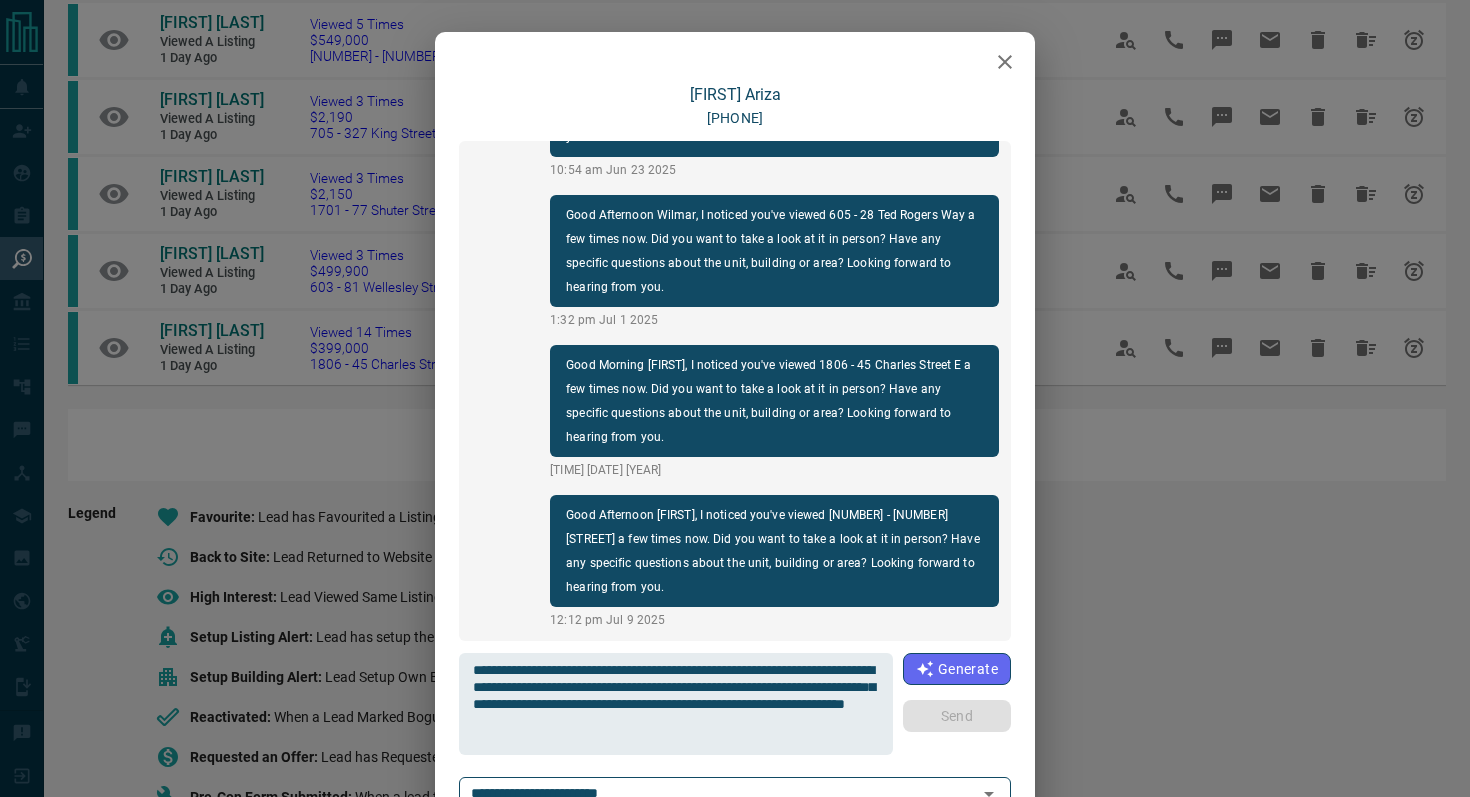 type 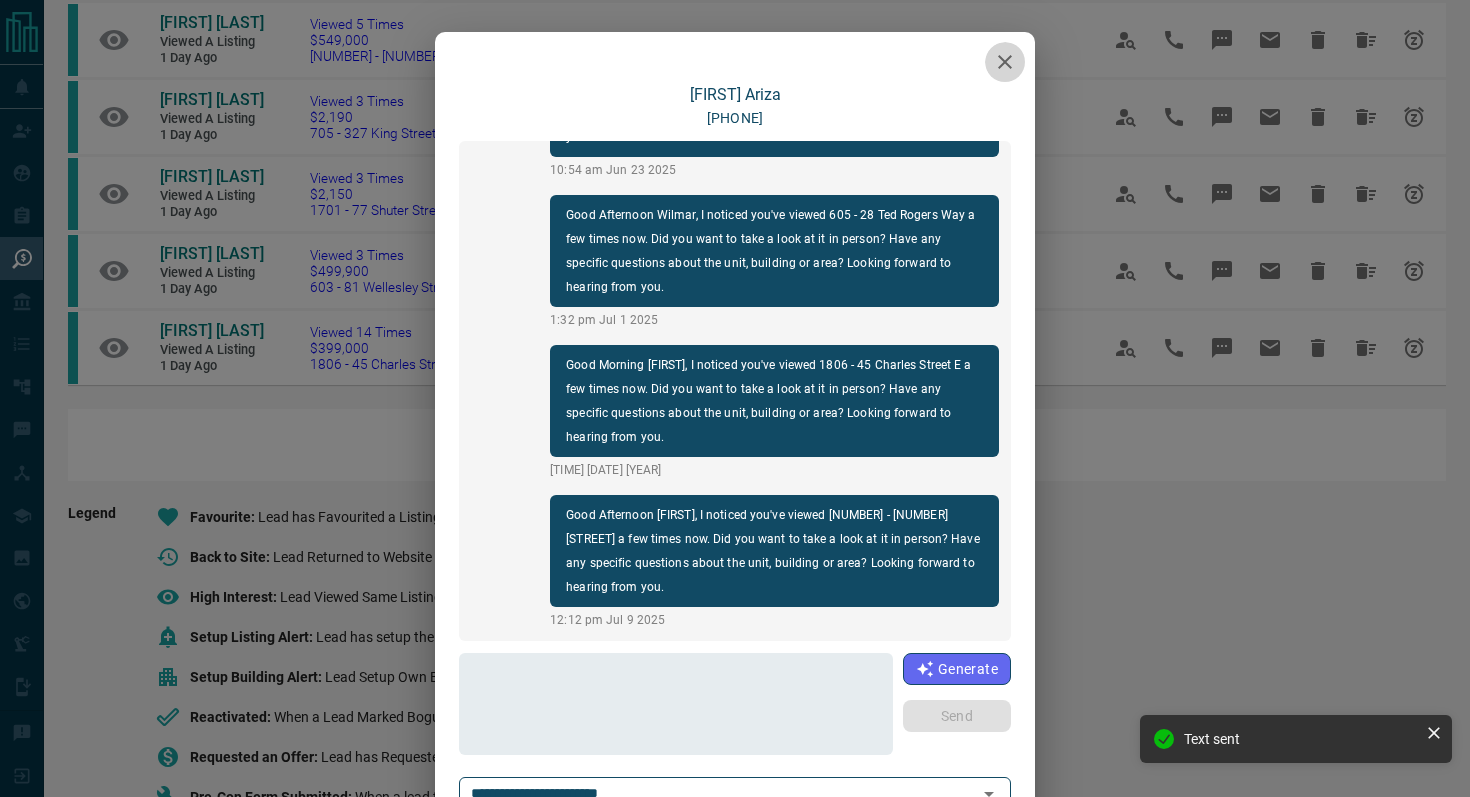 click 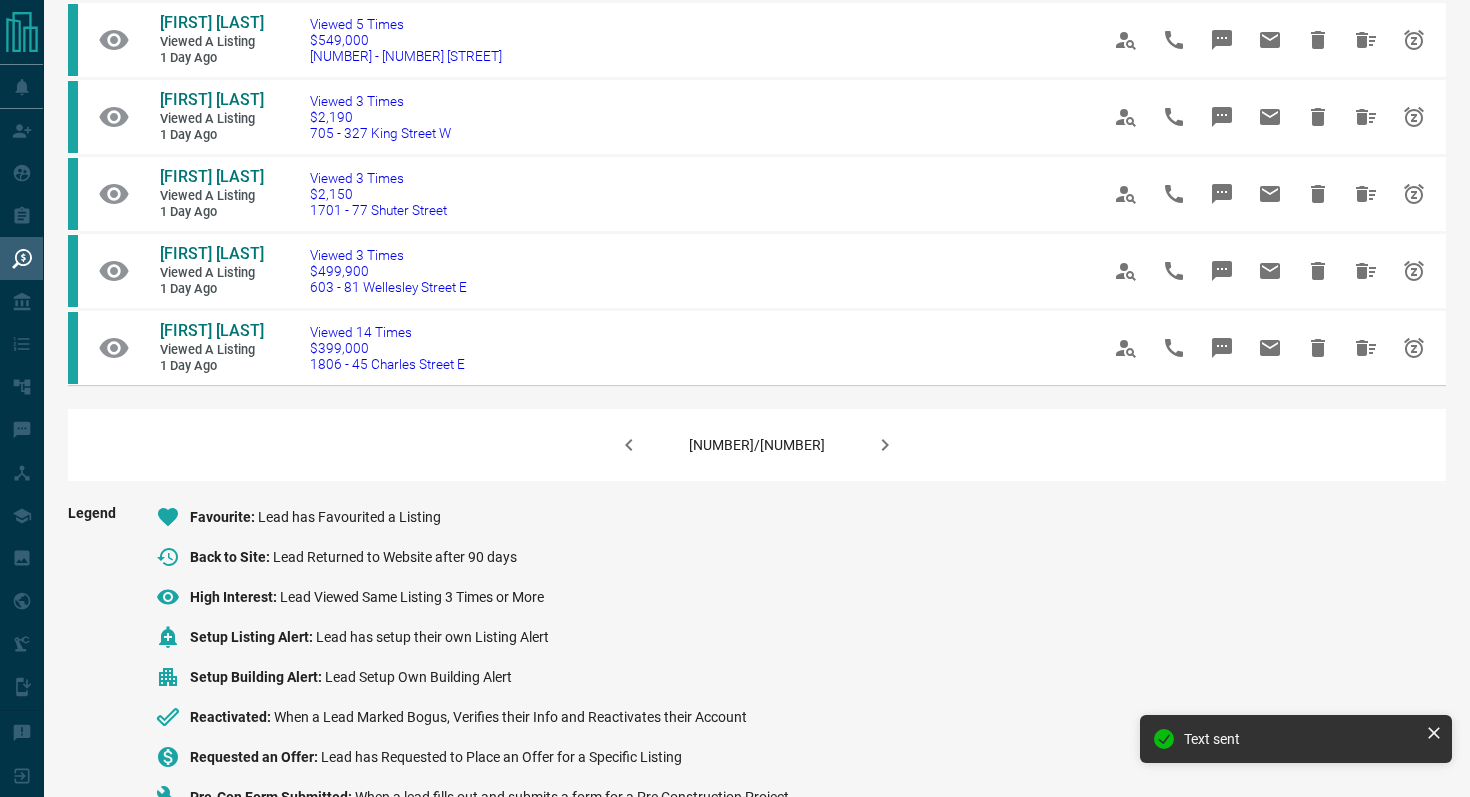 click at bounding box center [885, 445] 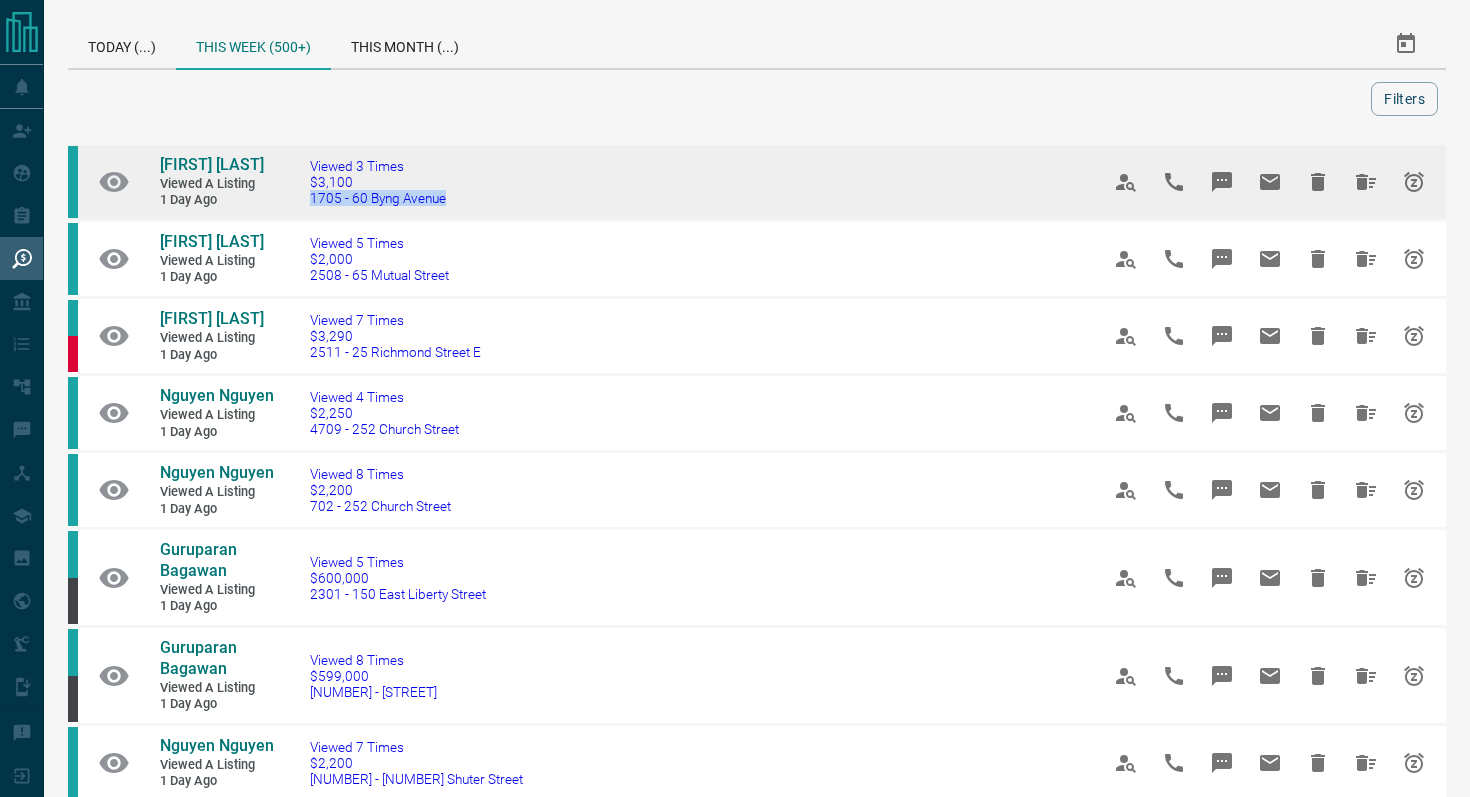 drag, startPoint x: 491, startPoint y: 192, endPoint x: 299, endPoint y: 194, distance: 192.01042 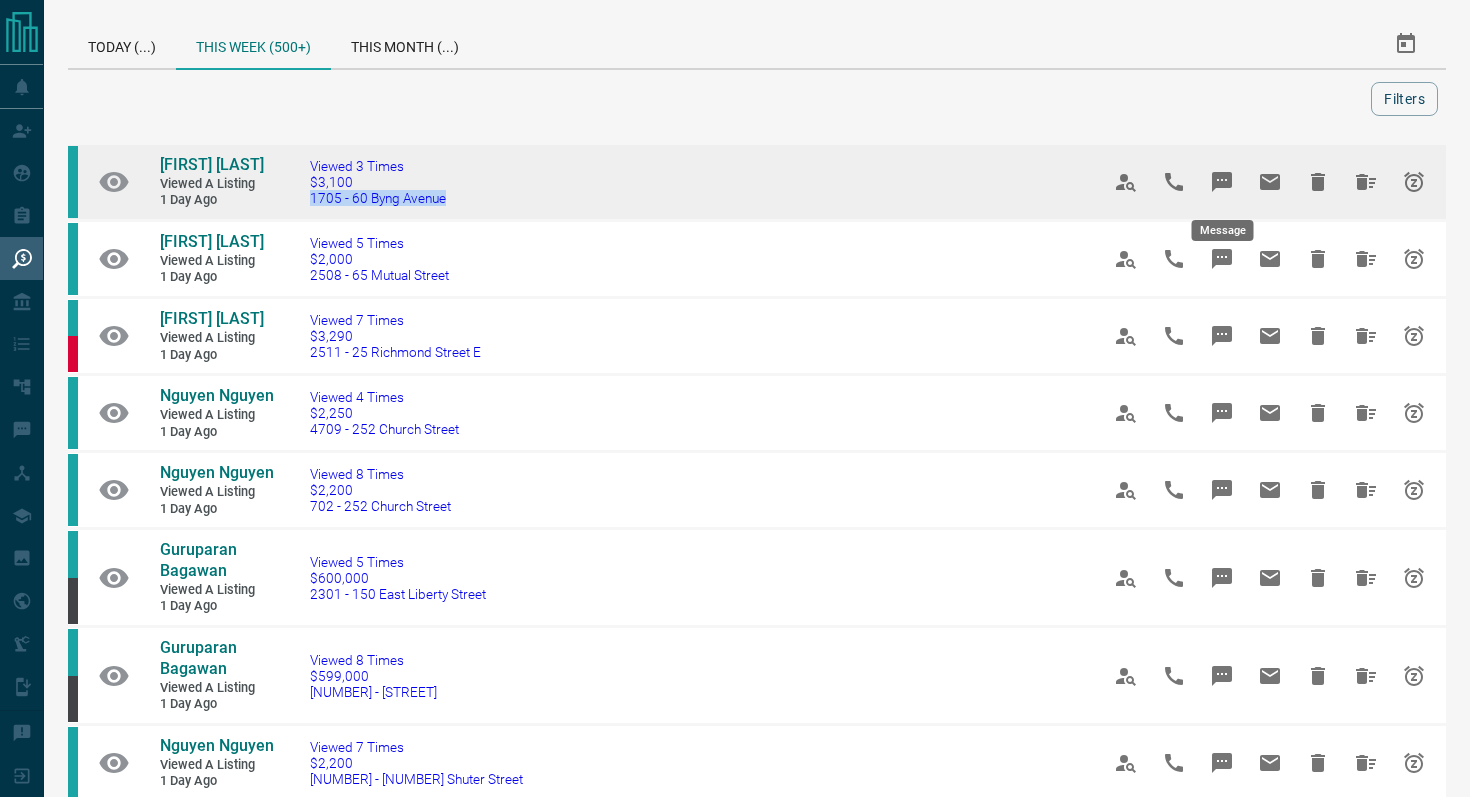 click 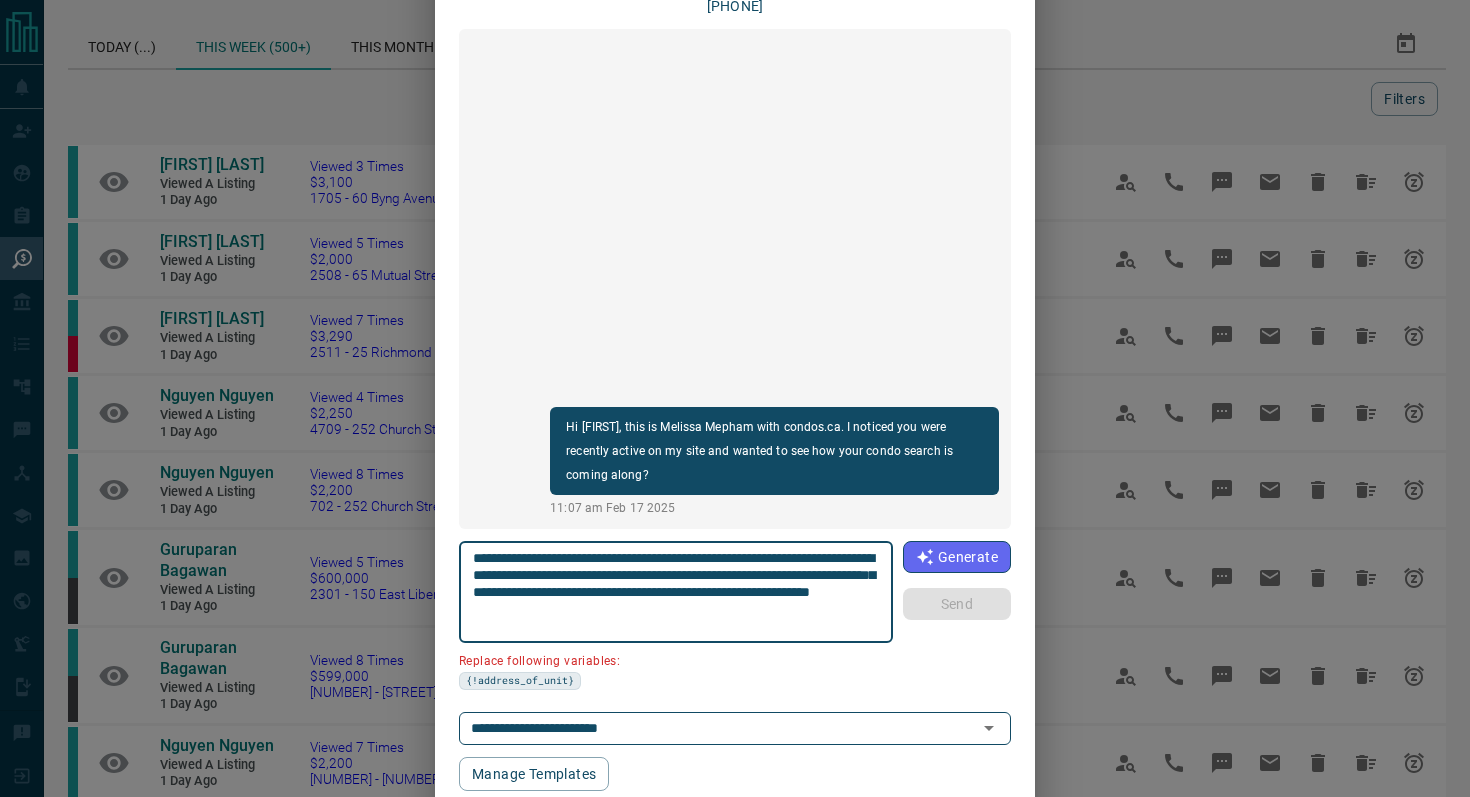 scroll, scrollTop: 168, scrollLeft: 0, axis: vertical 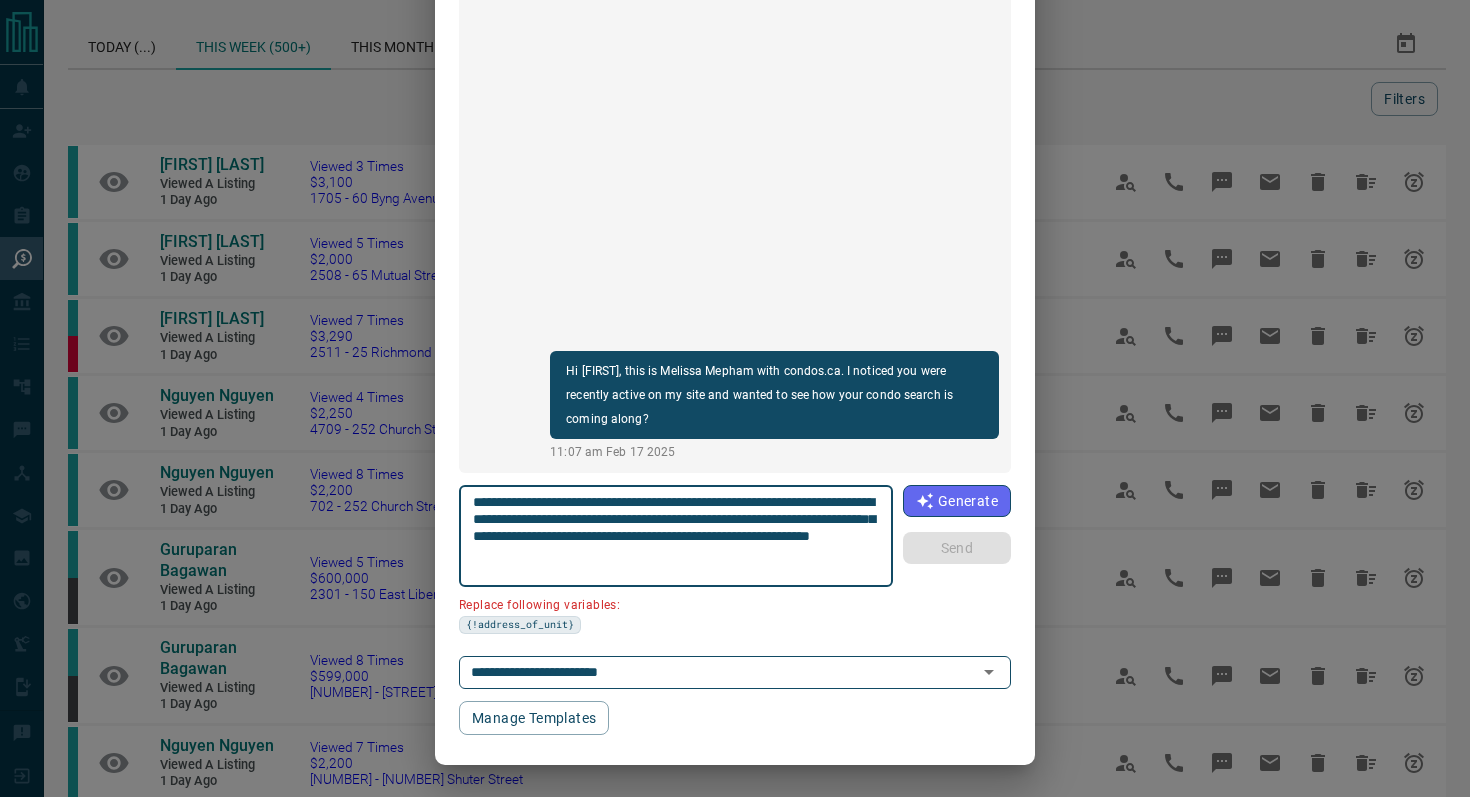 drag, startPoint x: 585, startPoint y: 516, endPoint x: 448, endPoint y: 517, distance: 137.00365 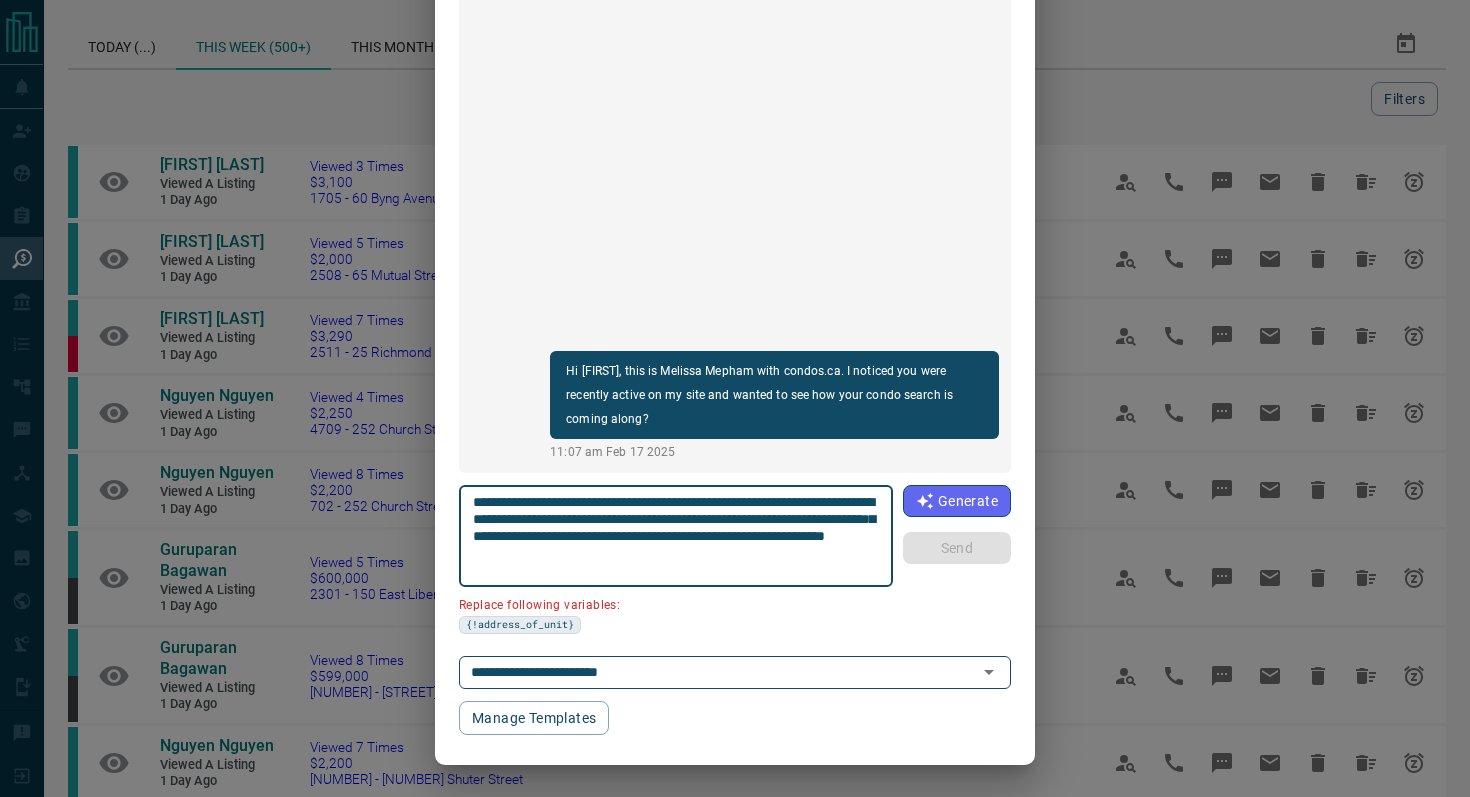 scroll, scrollTop: 121, scrollLeft: 0, axis: vertical 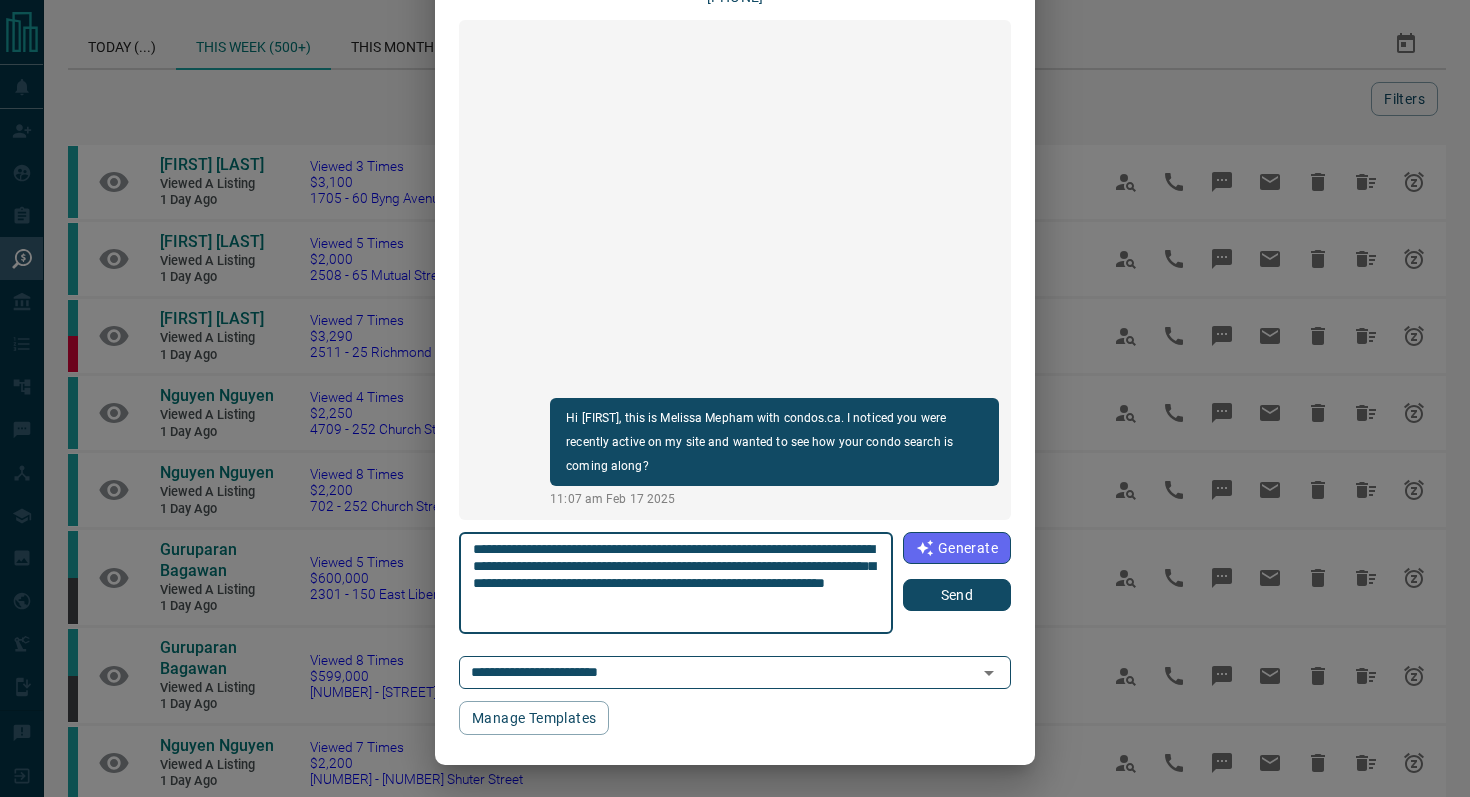 type on "**********" 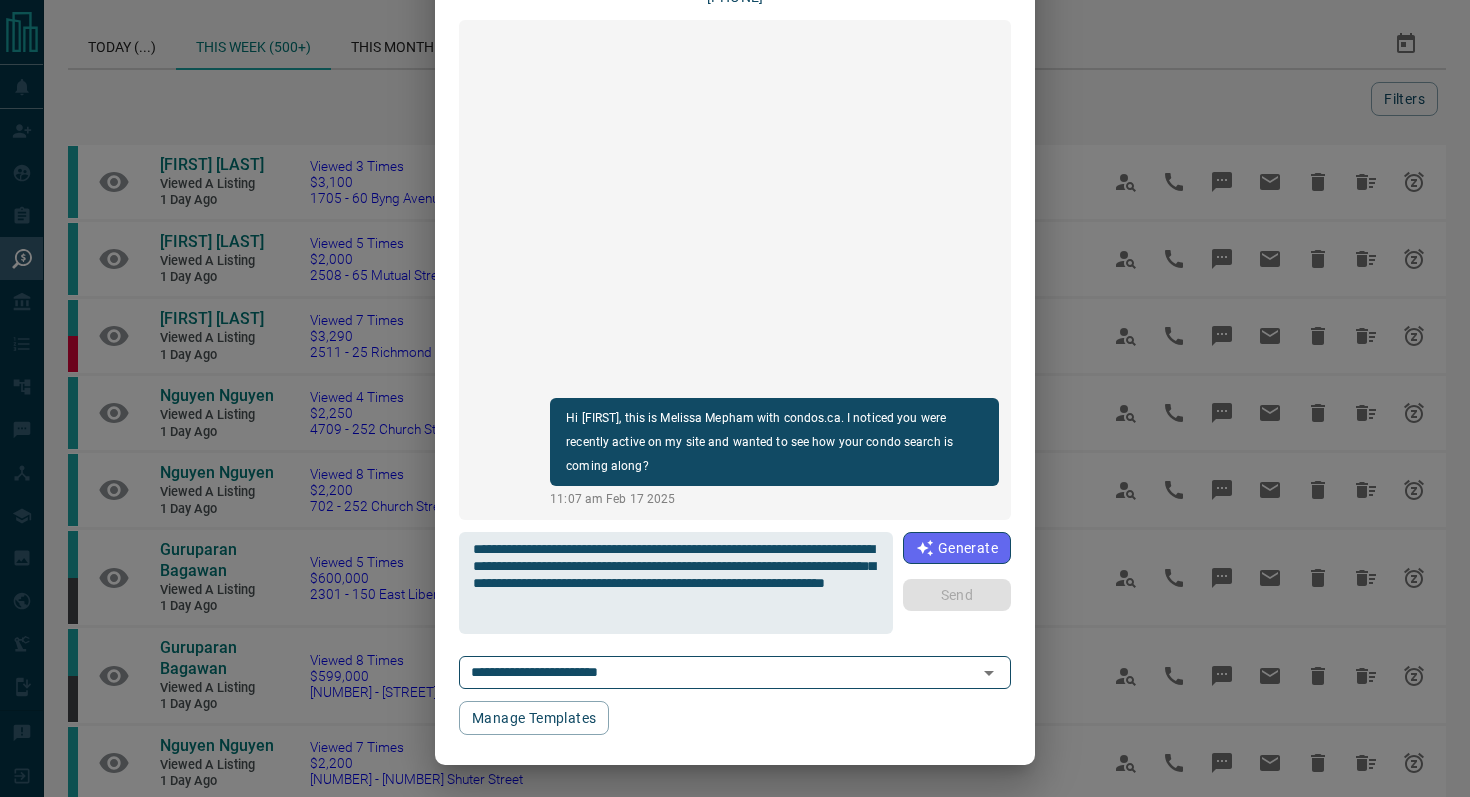 type 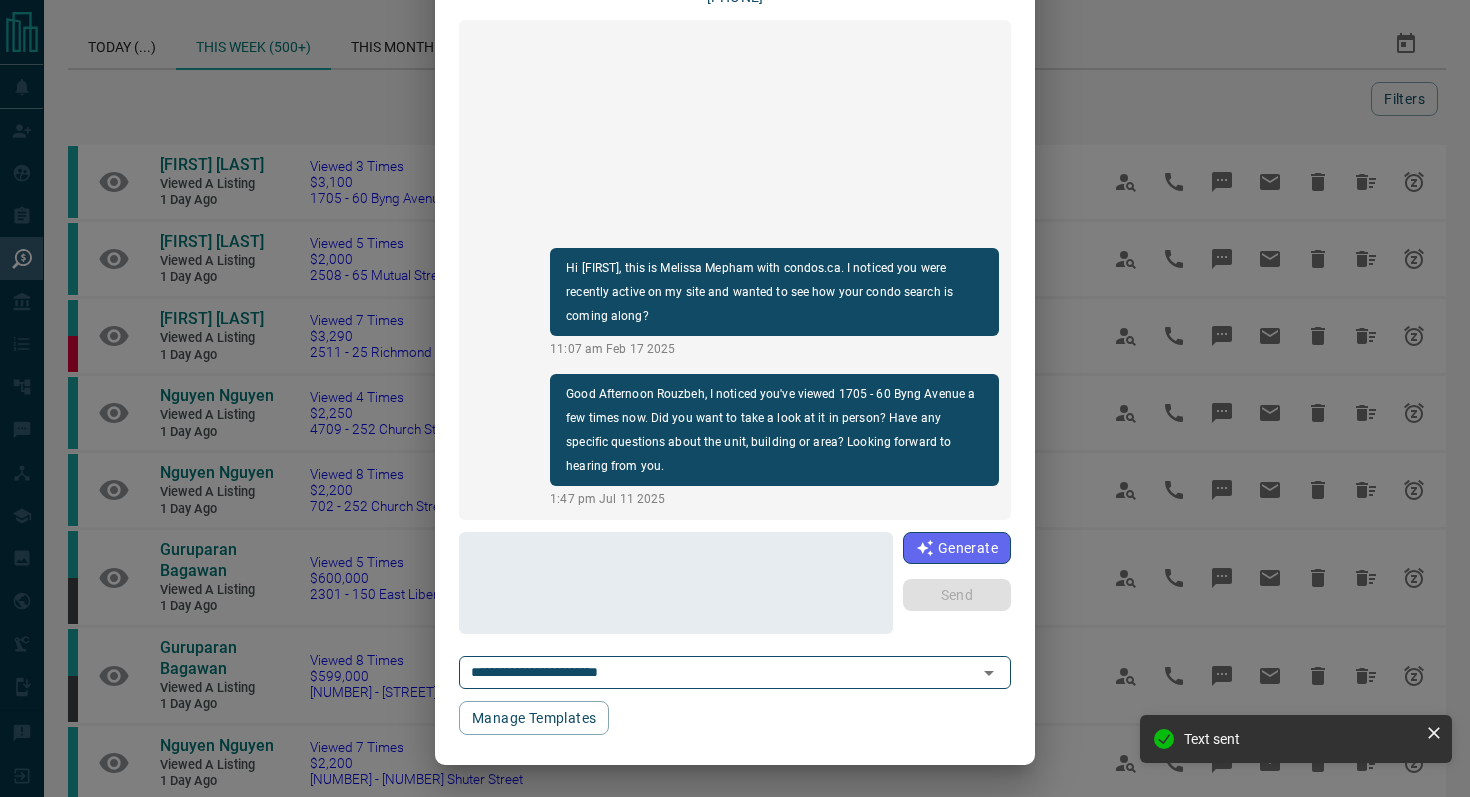 scroll, scrollTop: 0, scrollLeft: 0, axis: both 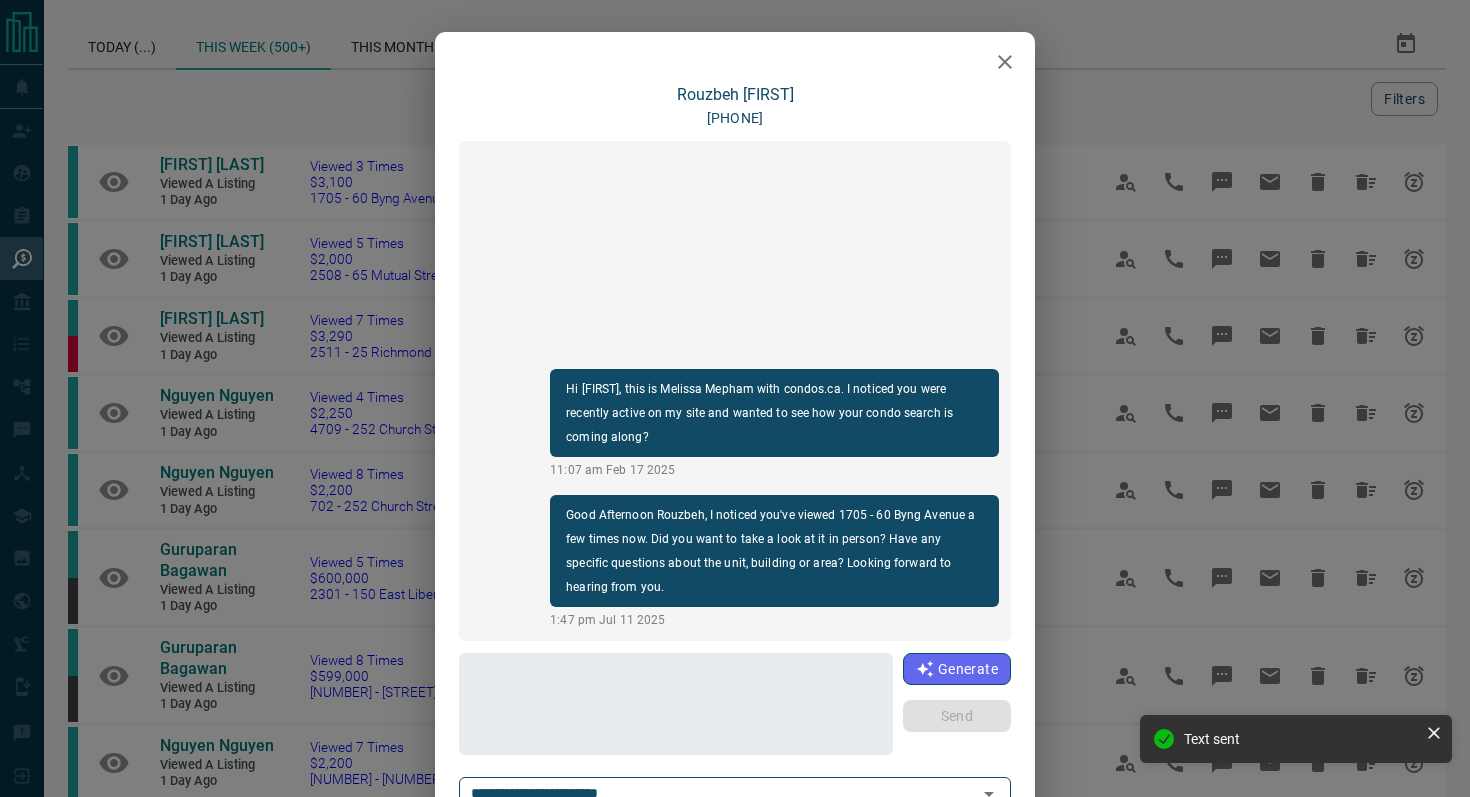 click 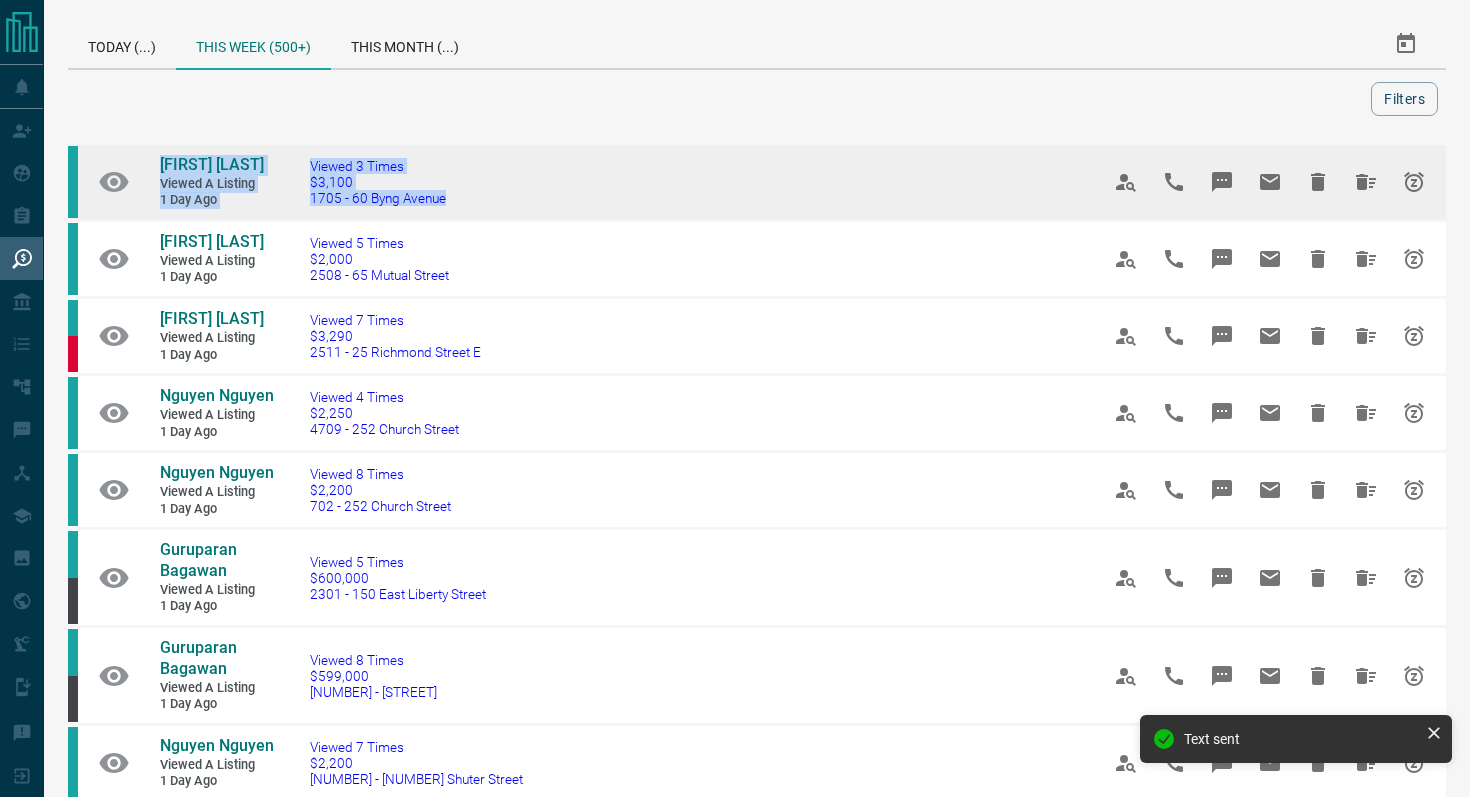 drag, startPoint x: 494, startPoint y: 204, endPoint x: 69, endPoint y: 145, distance: 429.07574 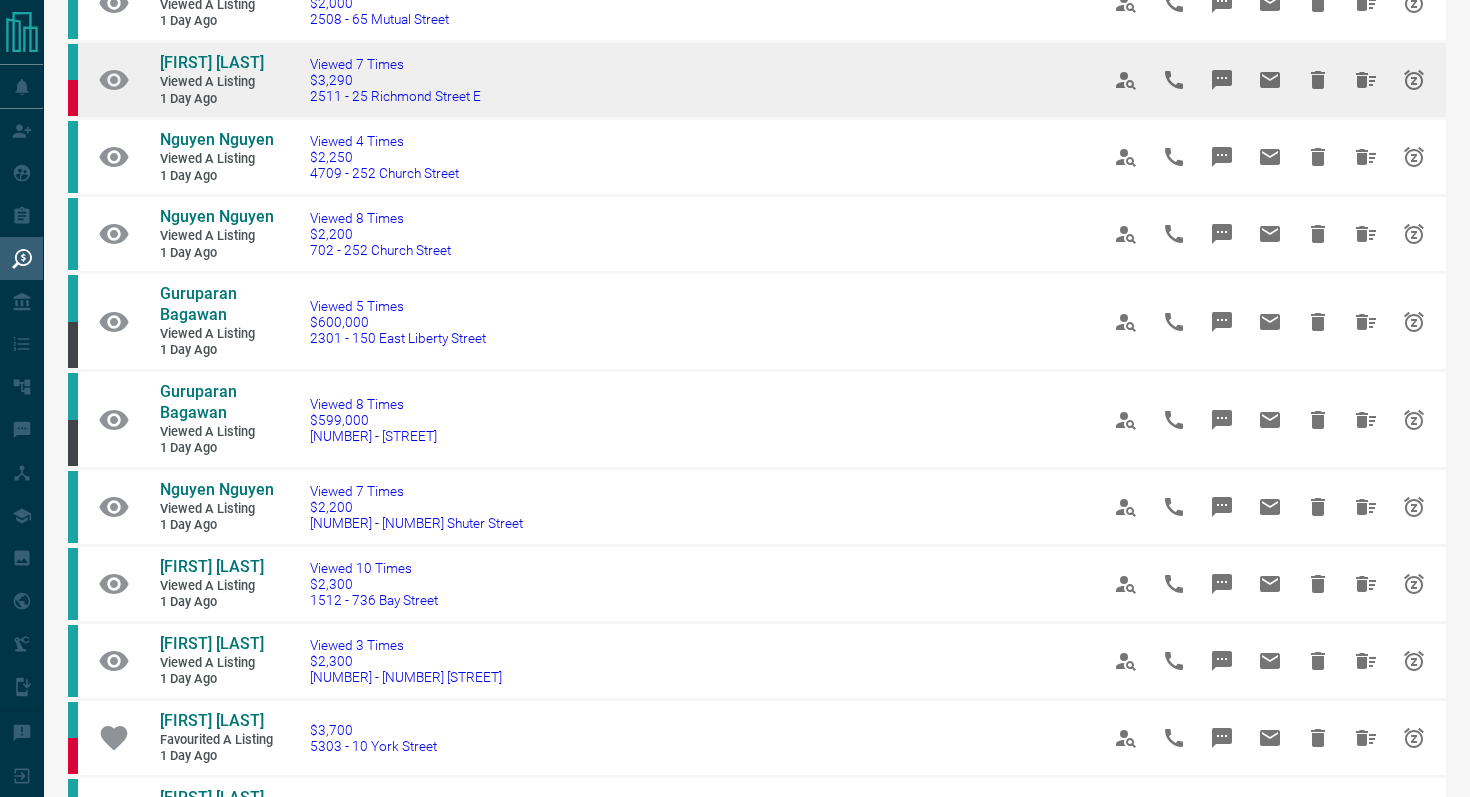 scroll, scrollTop: 271, scrollLeft: 0, axis: vertical 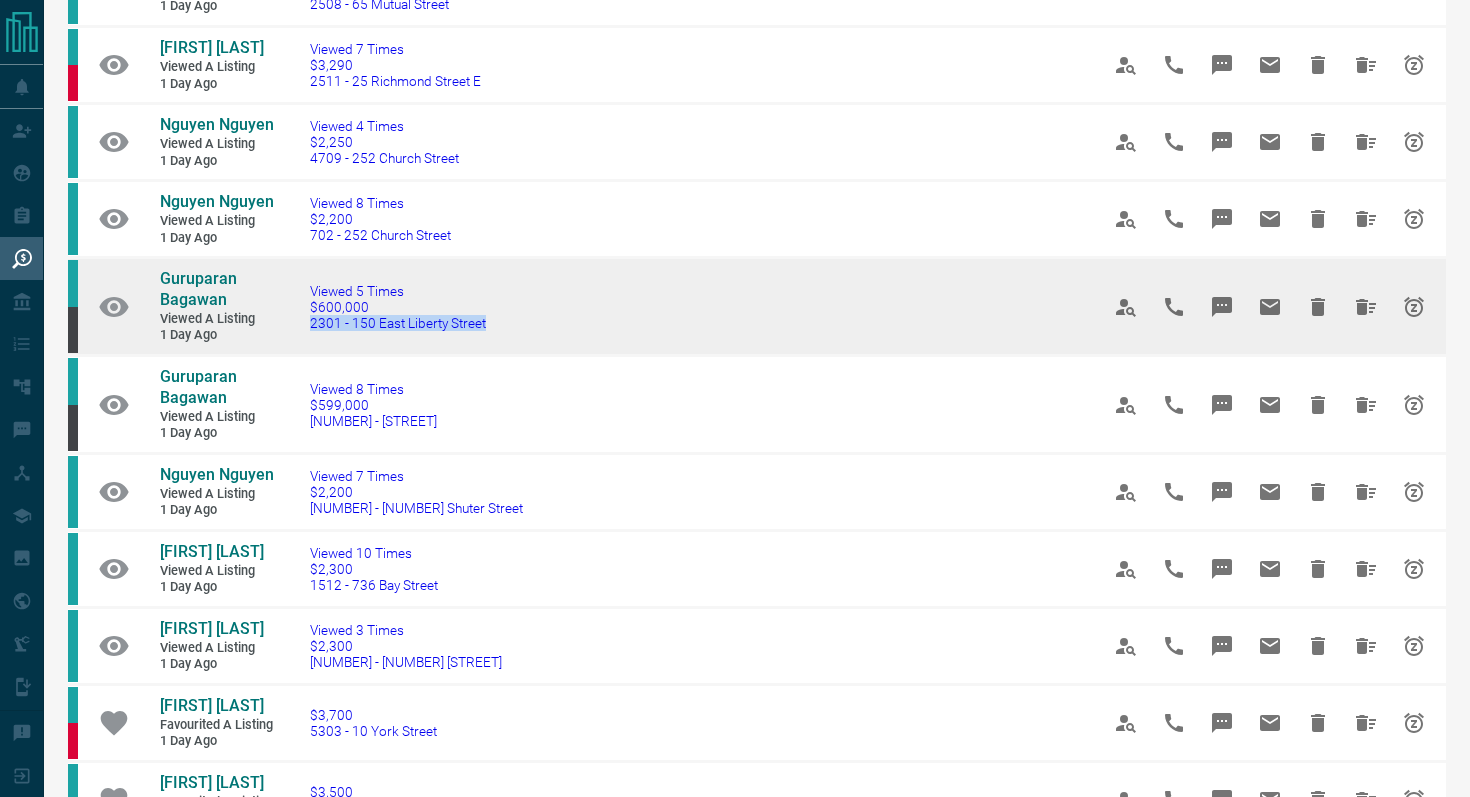drag, startPoint x: 544, startPoint y: 327, endPoint x: 307, endPoint y: 326, distance: 237.0021 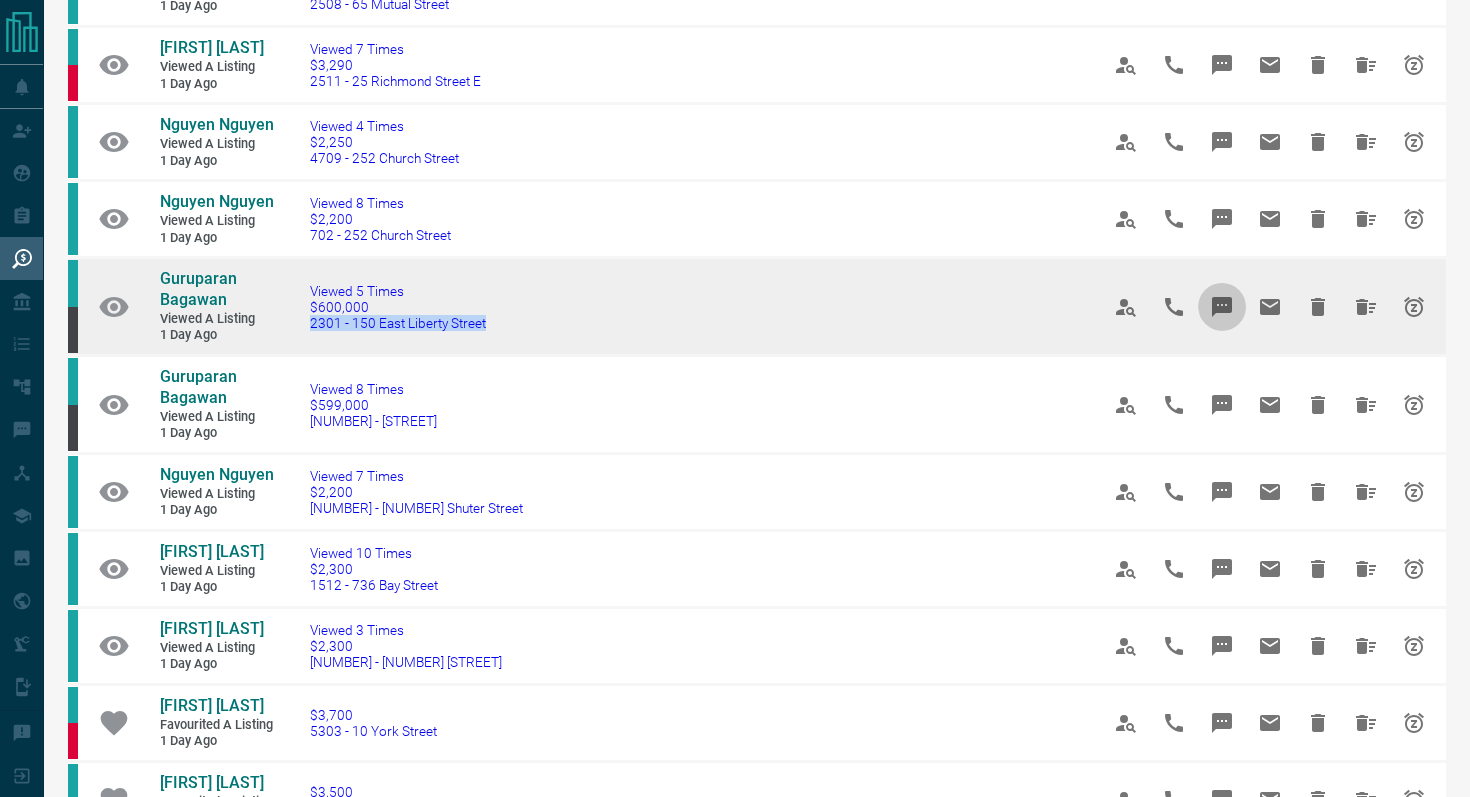 click 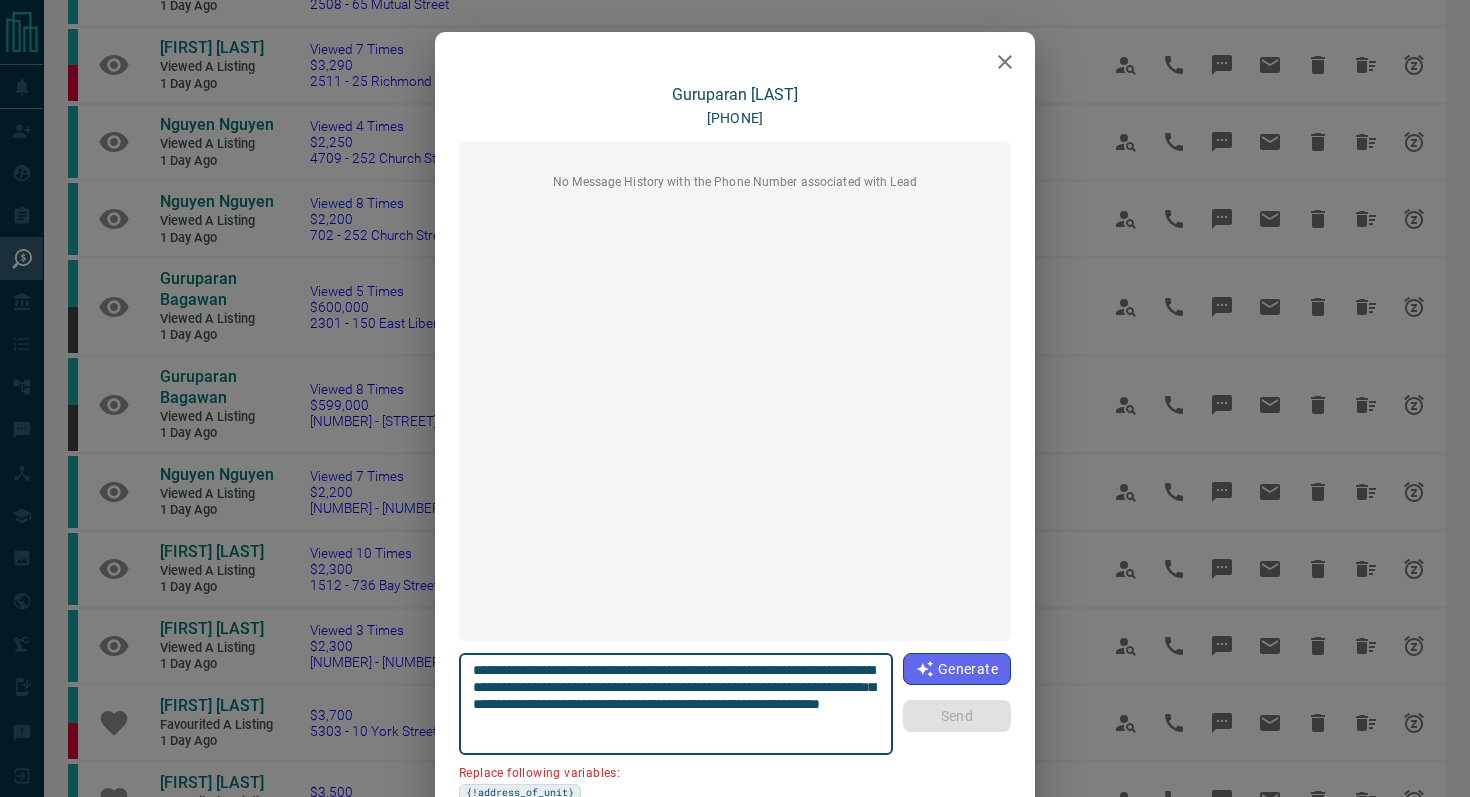 scroll, scrollTop: 168, scrollLeft: 0, axis: vertical 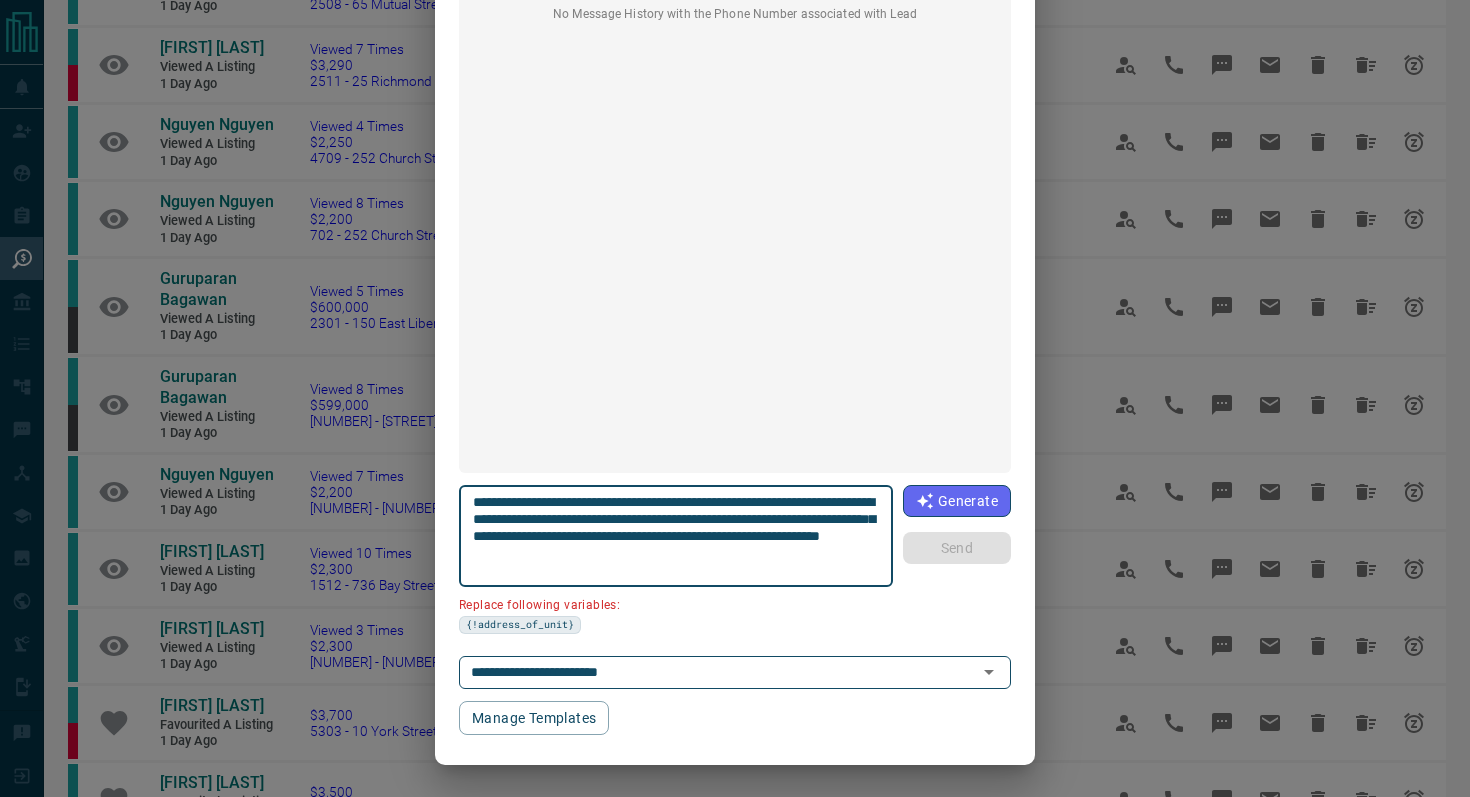 drag, startPoint x: 584, startPoint y: 519, endPoint x: 449, endPoint y: 519, distance: 135 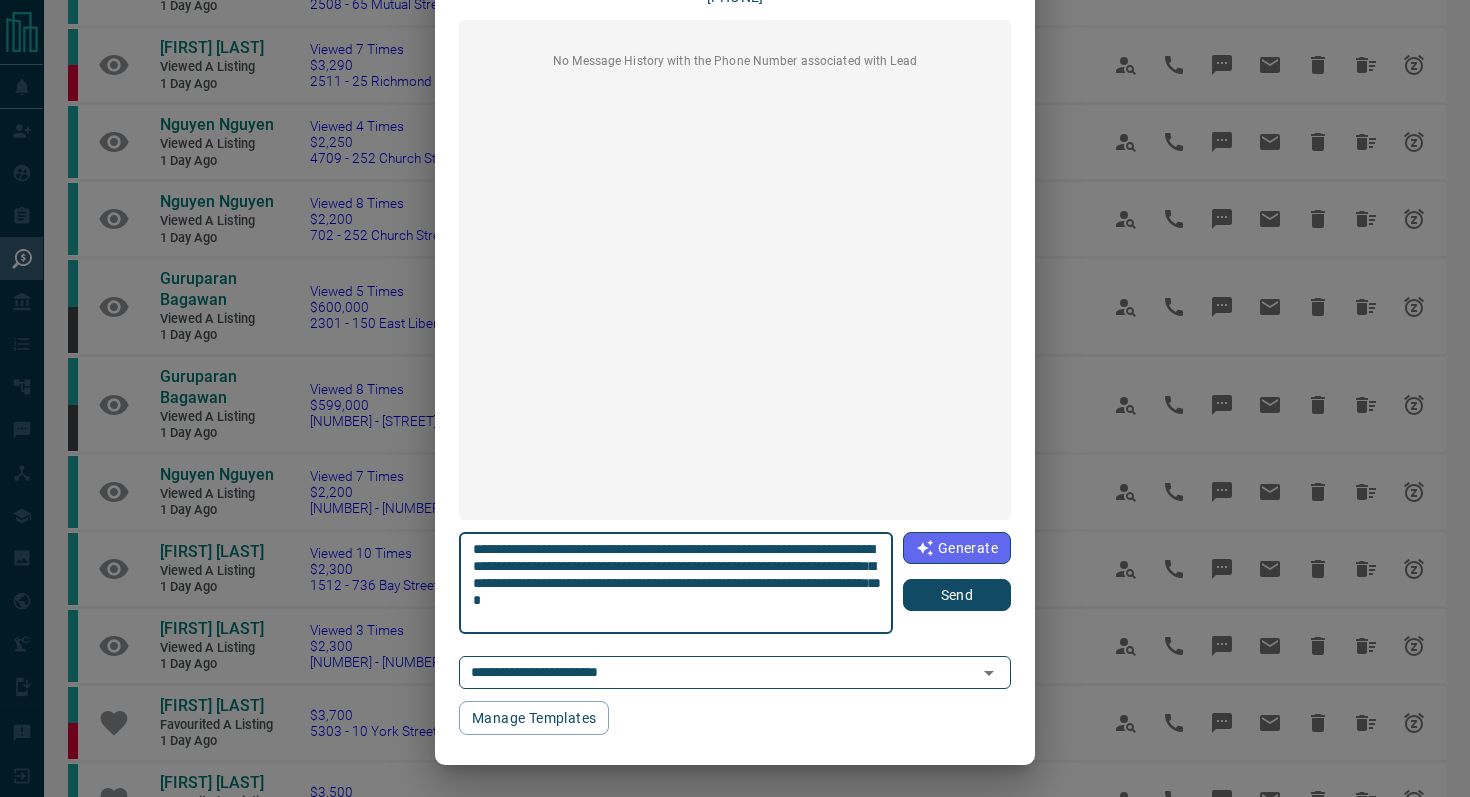 scroll, scrollTop: 121, scrollLeft: 0, axis: vertical 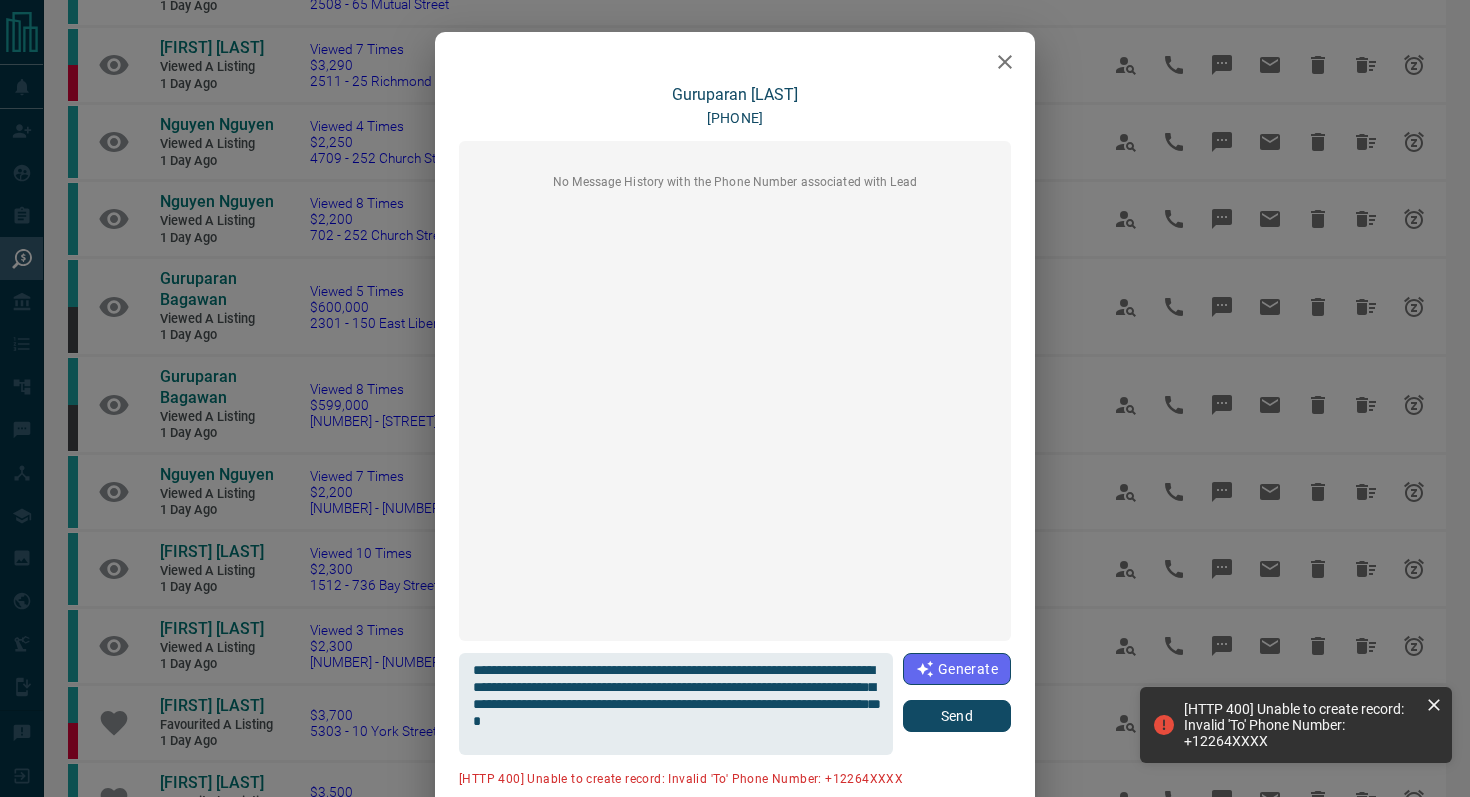 click 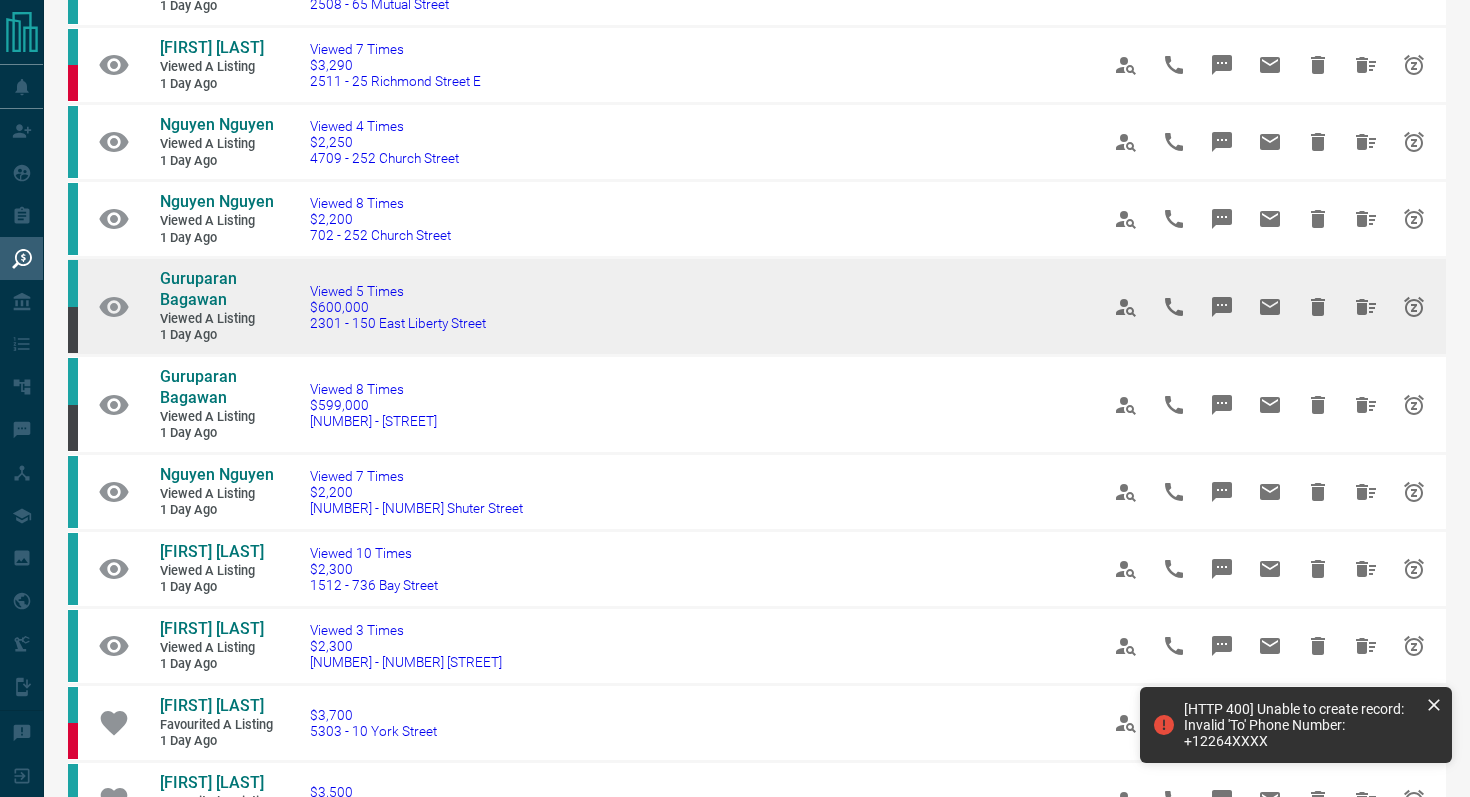 click 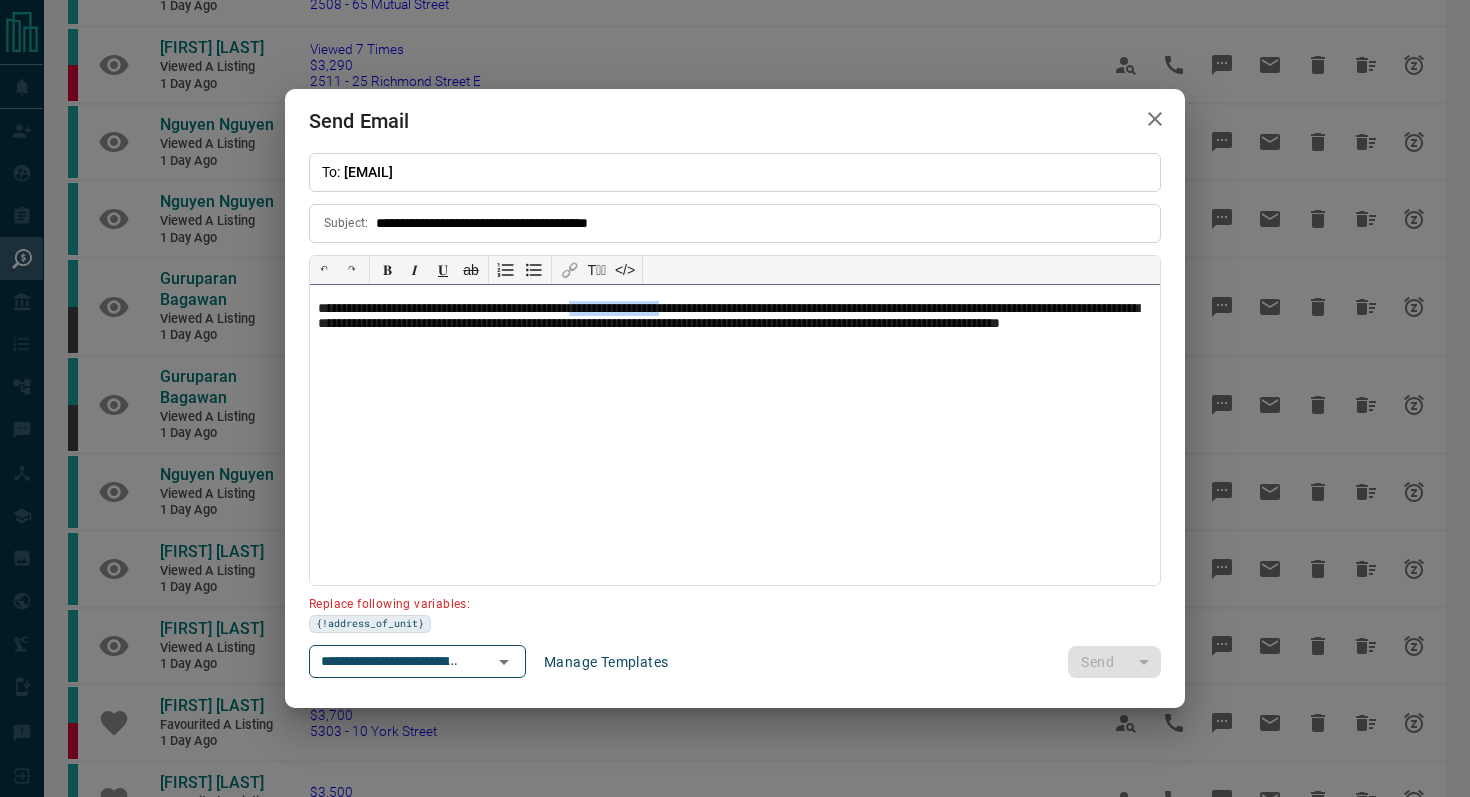 drag, startPoint x: 749, startPoint y: 310, endPoint x: 638, endPoint y: 308, distance: 111.01801 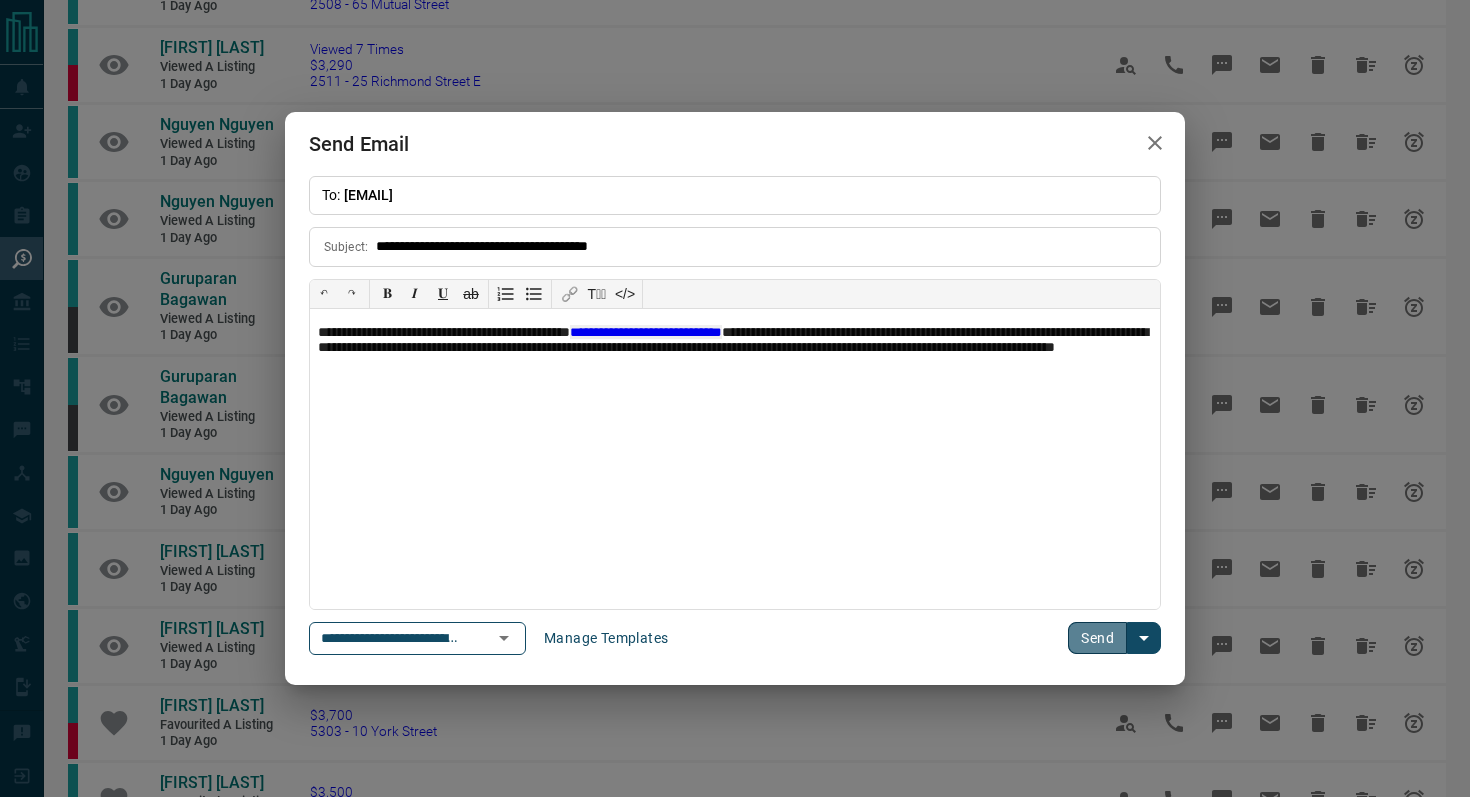 click on "Send" at bounding box center [1097, 638] 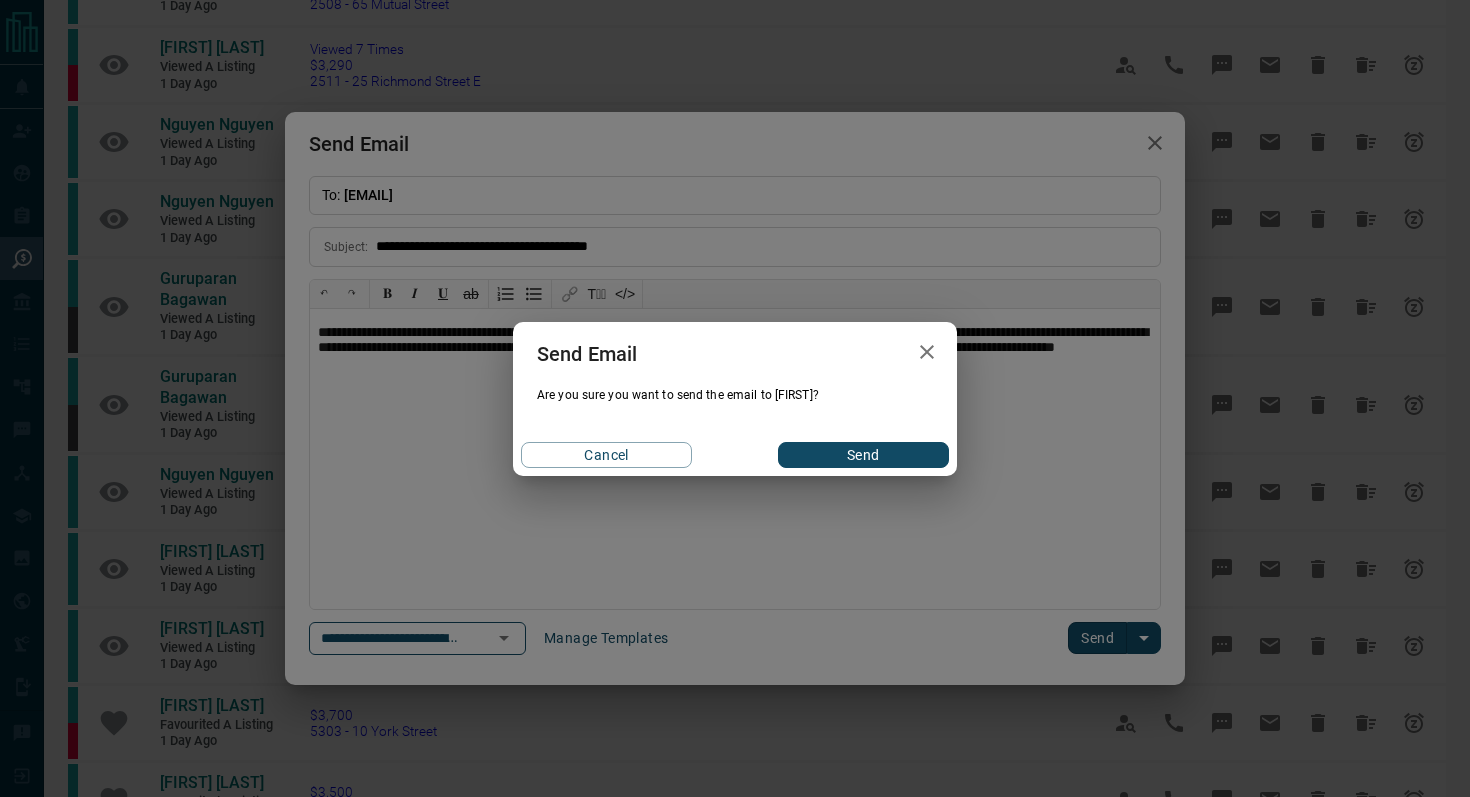 click on "Send" at bounding box center [863, 455] 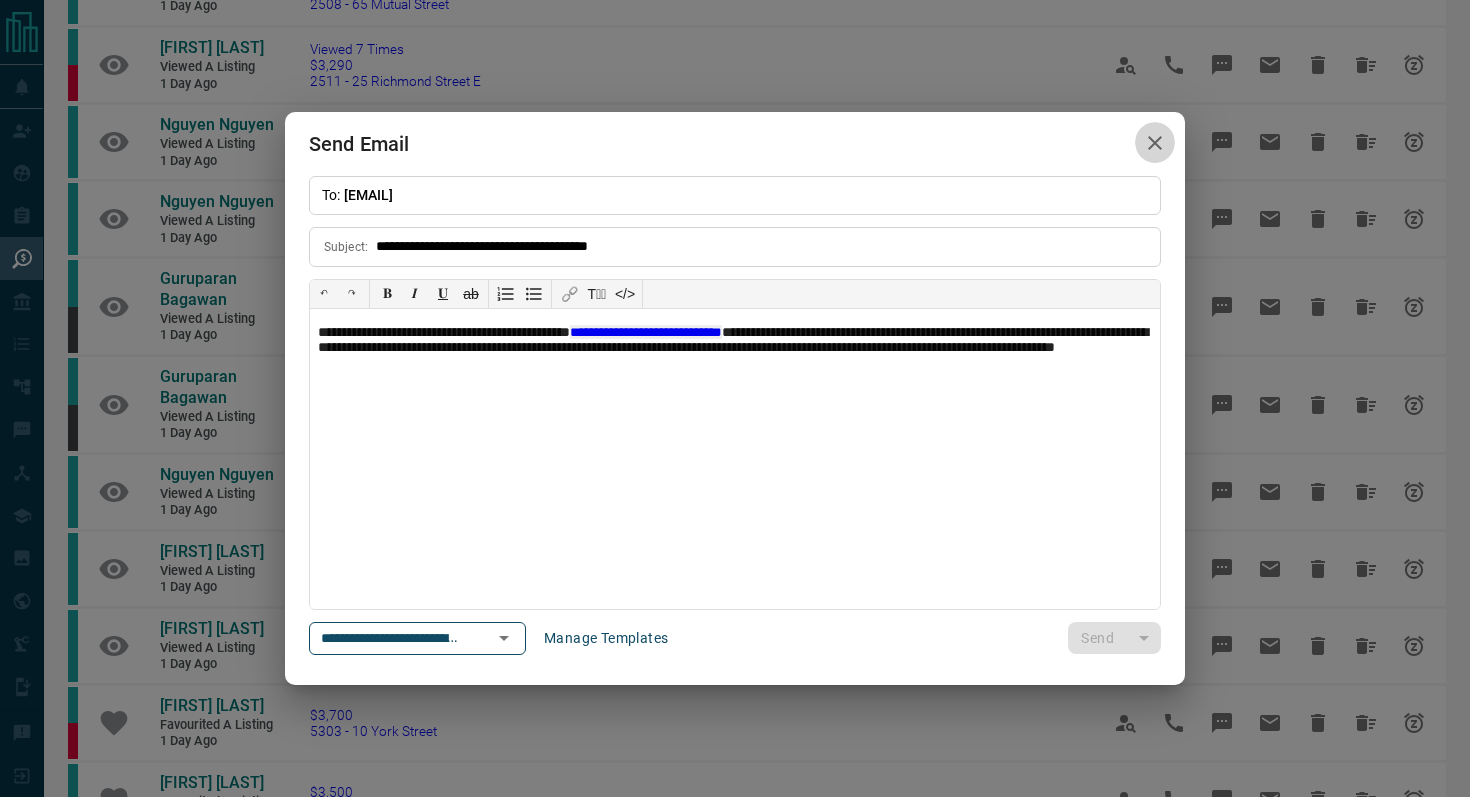 click on "**********" at bounding box center (735, 398) 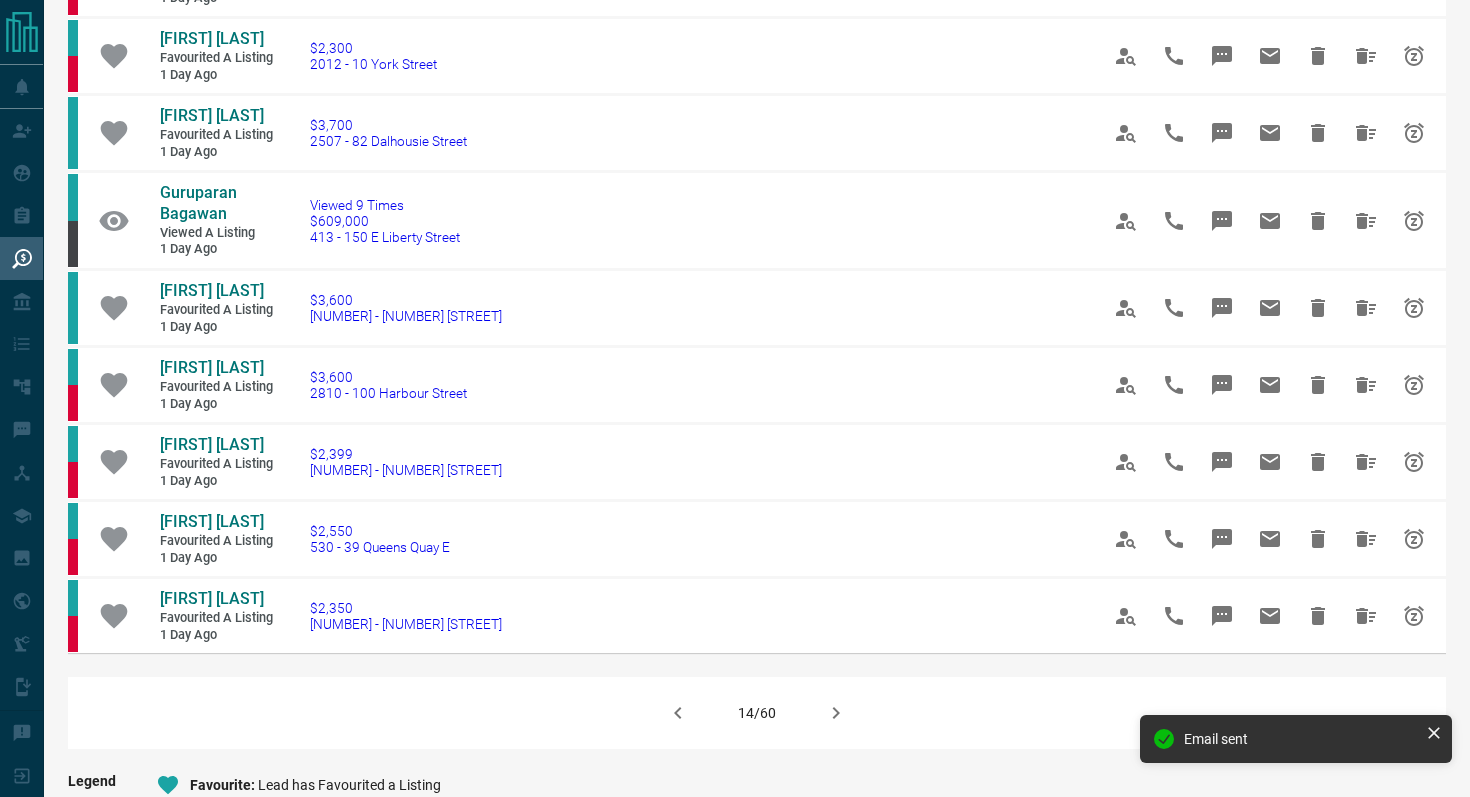scroll, scrollTop: 1100, scrollLeft: 0, axis: vertical 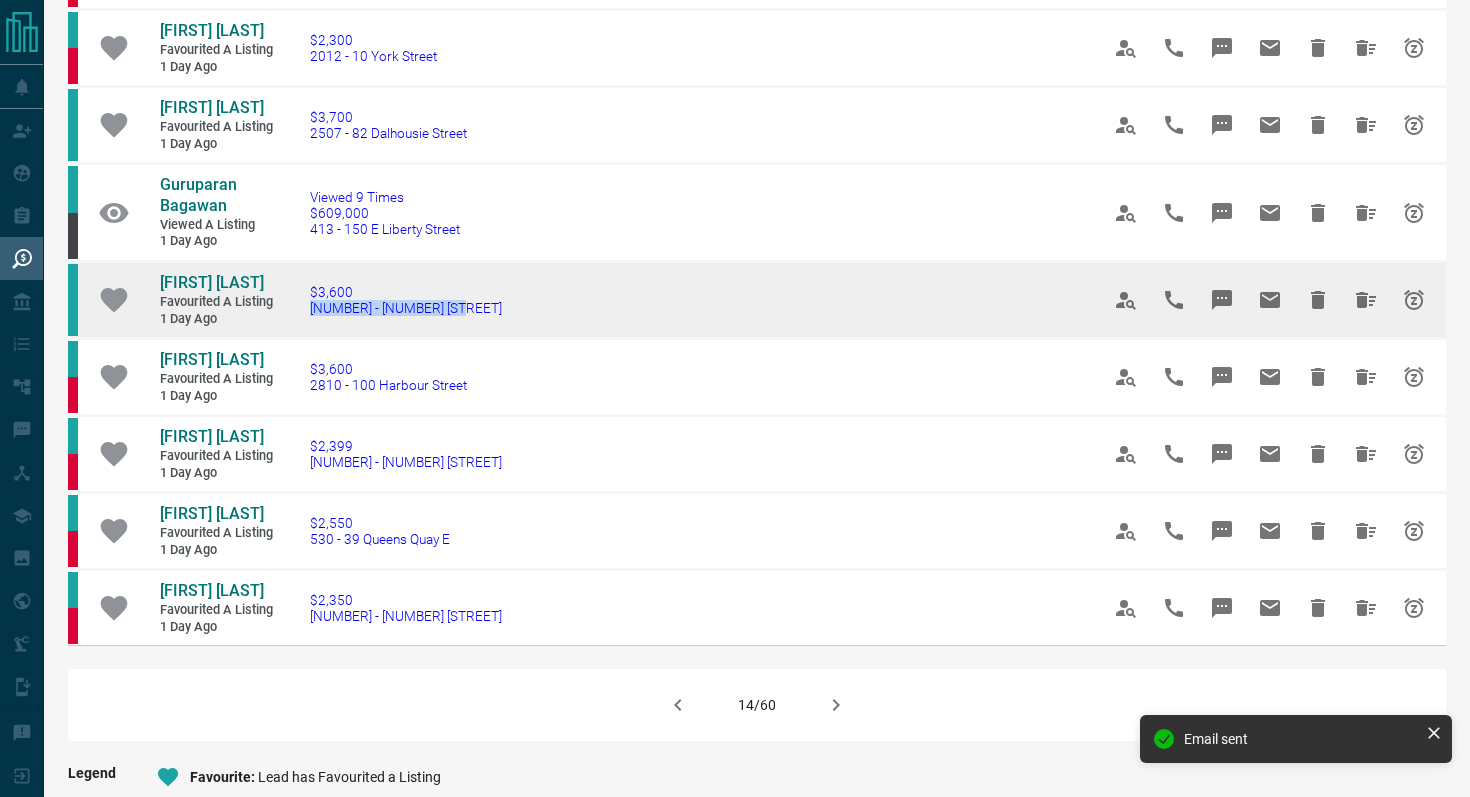 drag, startPoint x: 514, startPoint y: 314, endPoint x: 308, endPoint y: 315, distance: 206.00243 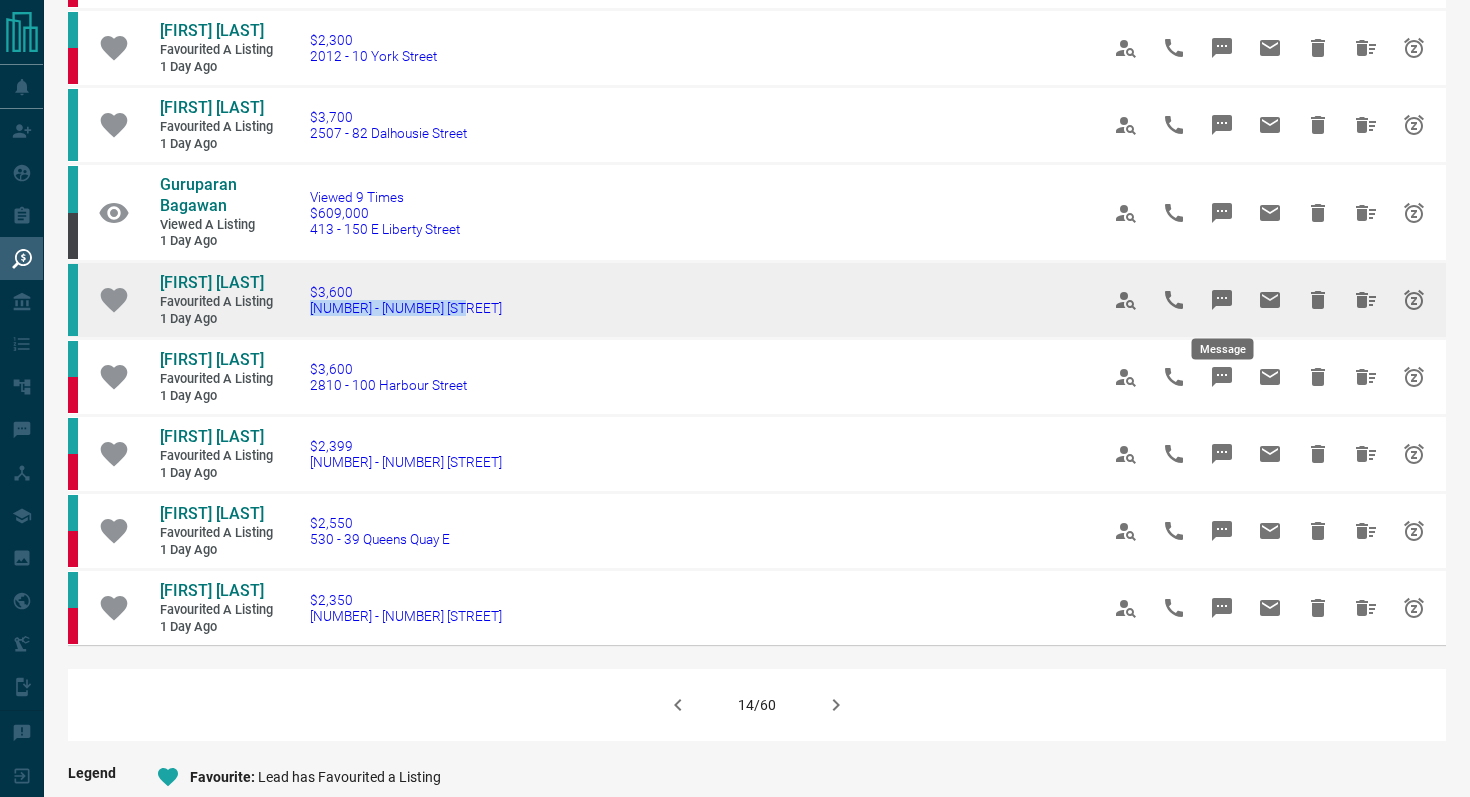 click 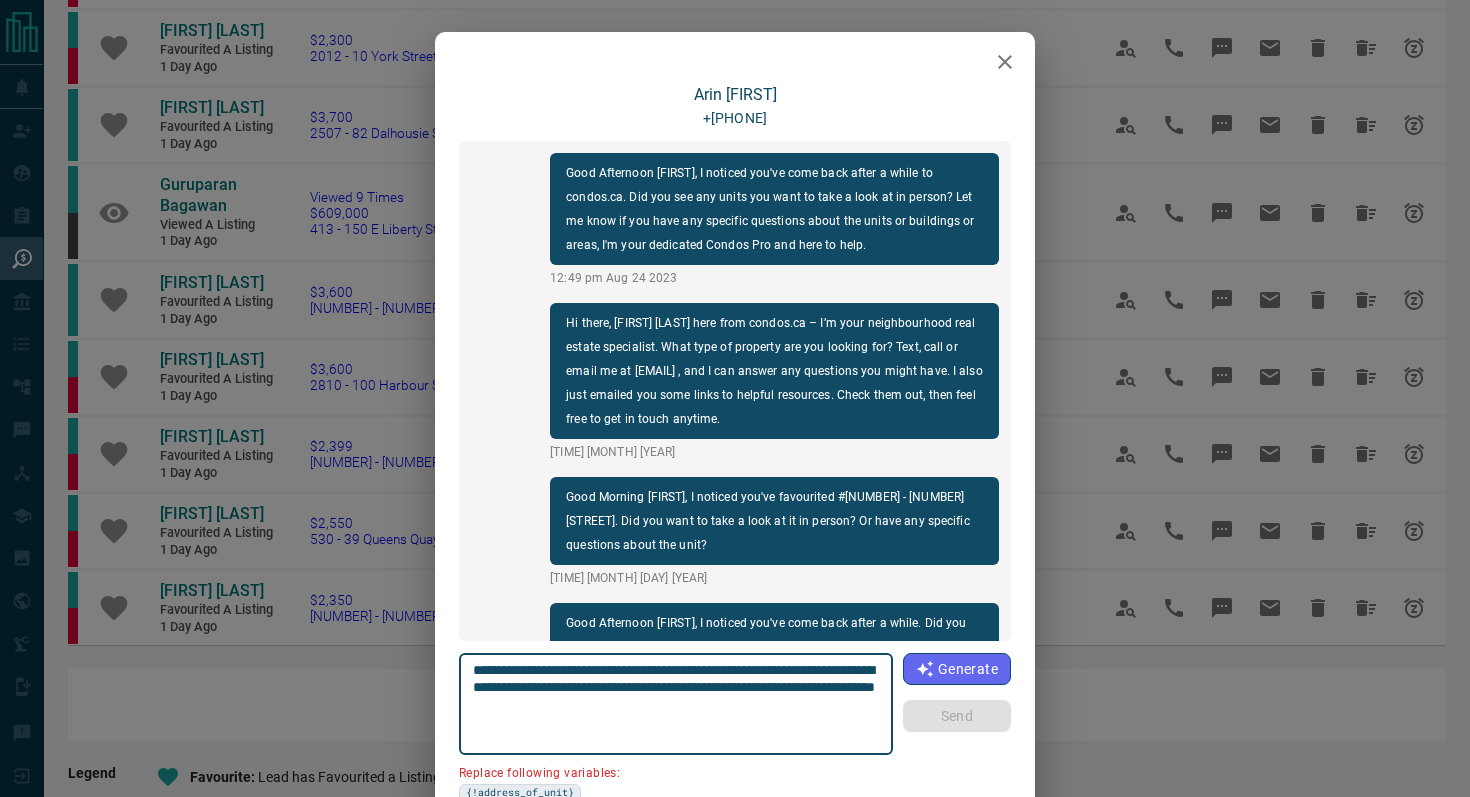 scroll, scrollTop: 618, scrollLeft: 0, axis: vertical 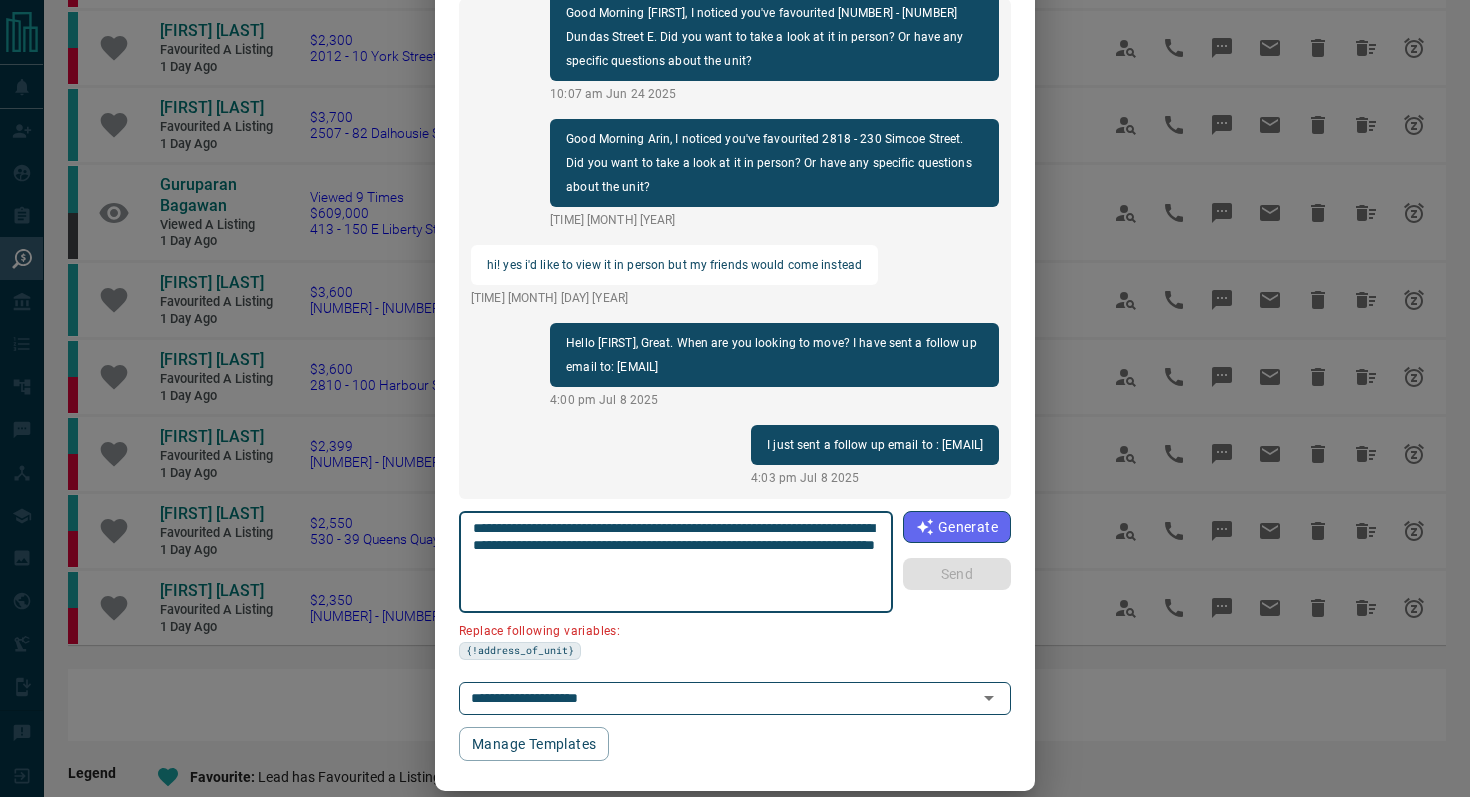 drag, startPoint x: 586, startPoint y: 540, endPoint x: 370, endPoint y: 547, distance: 216.1134 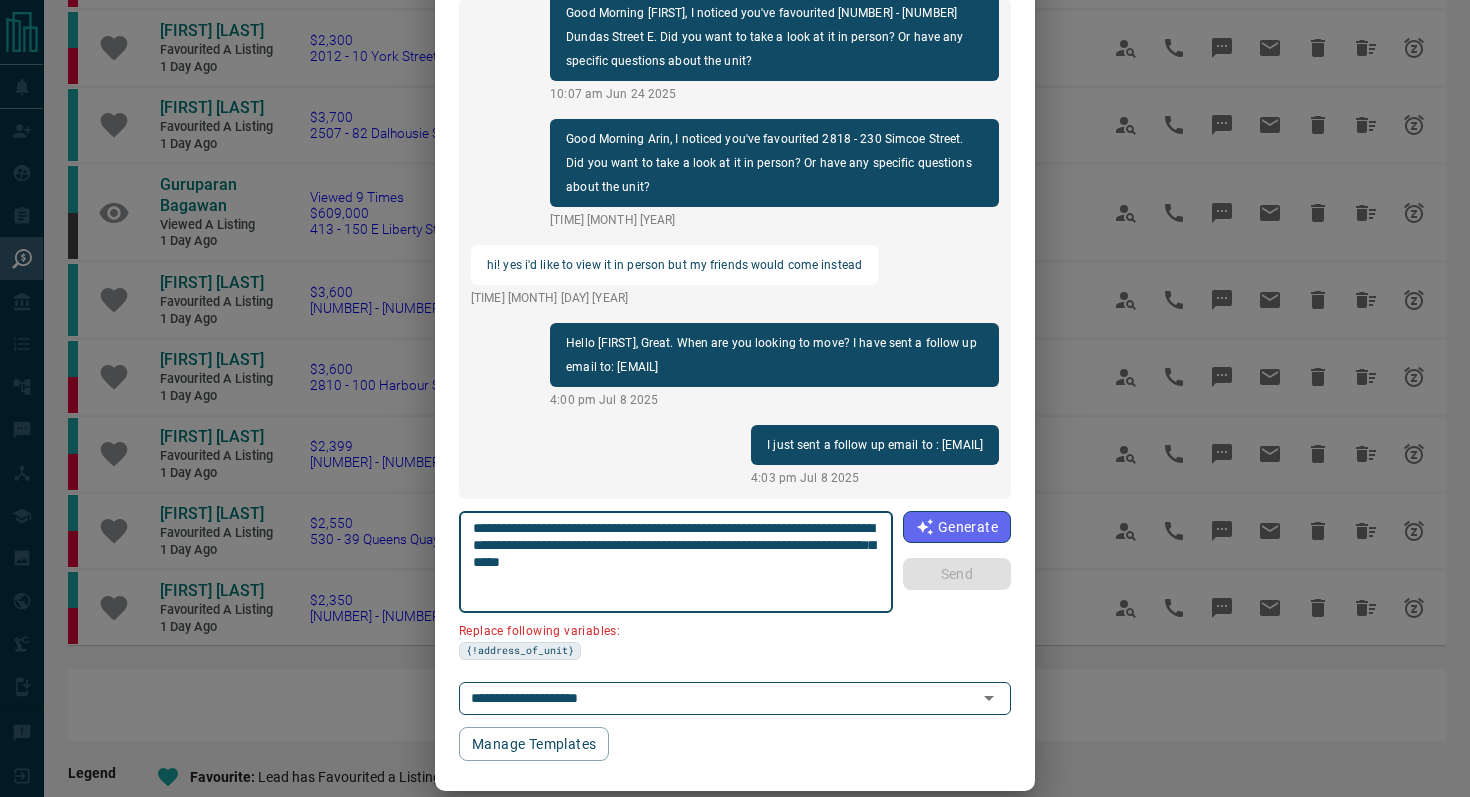 scroll, scrollTop: 121, scrollLeft: 0, axis: vertical 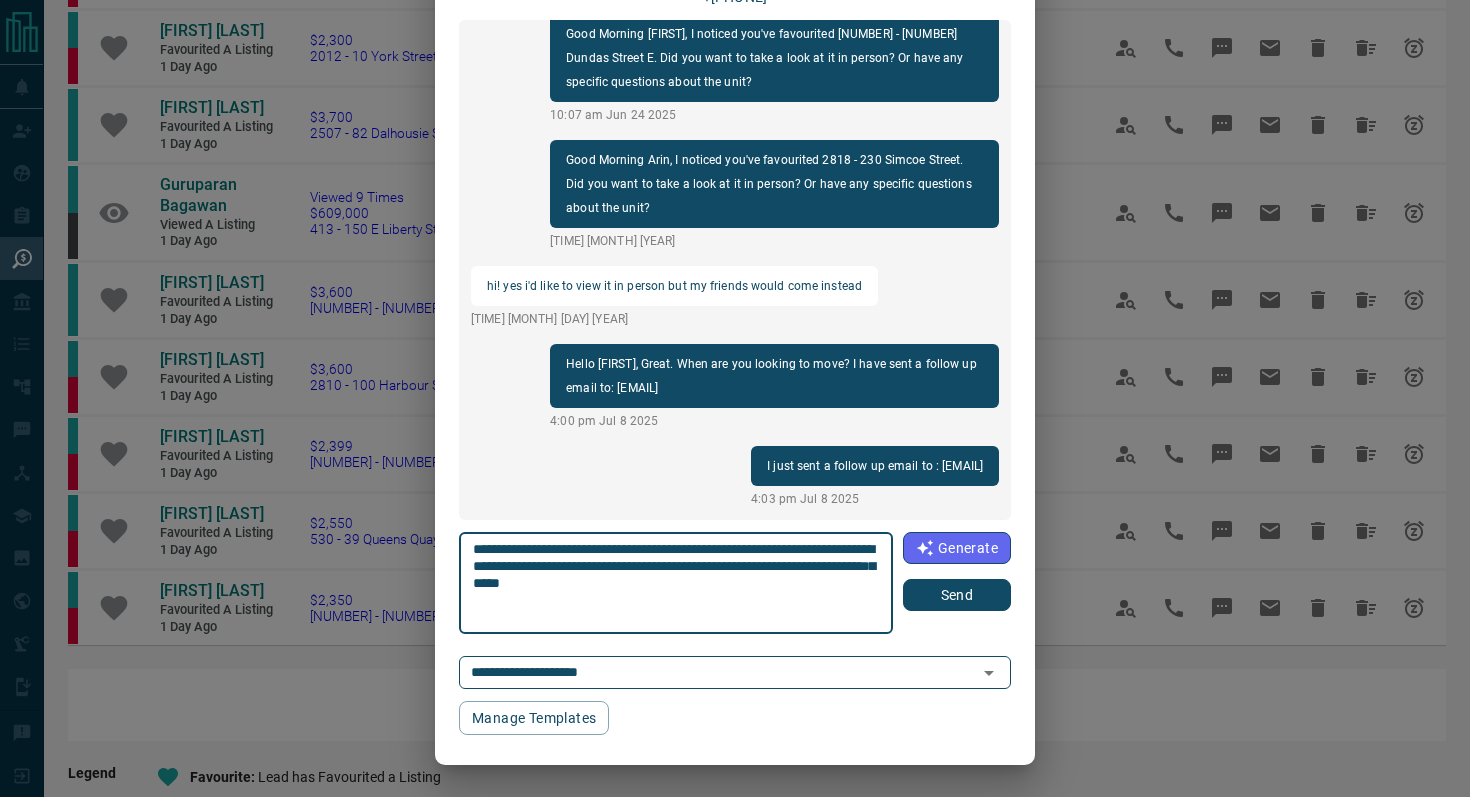type on "**********" 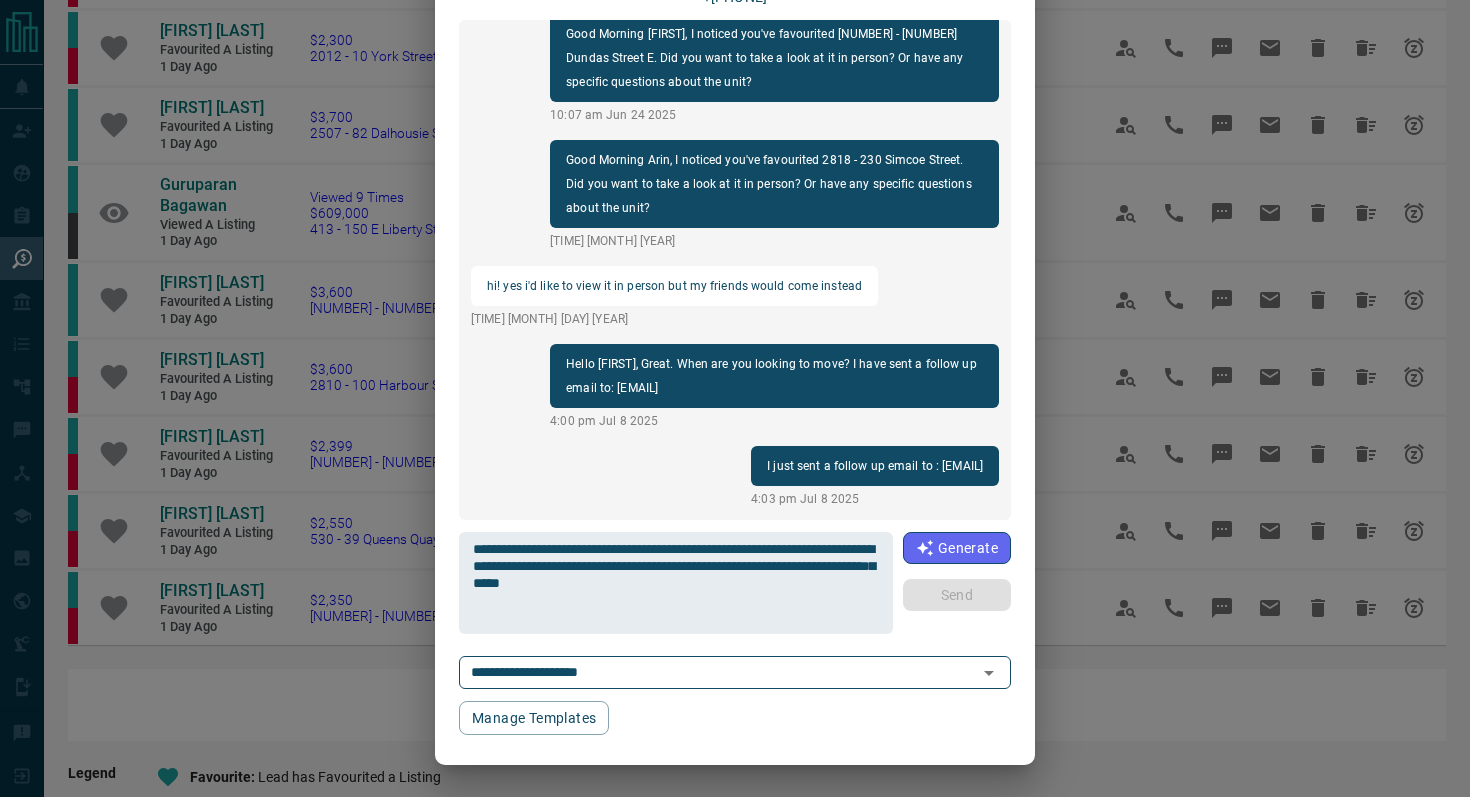 type 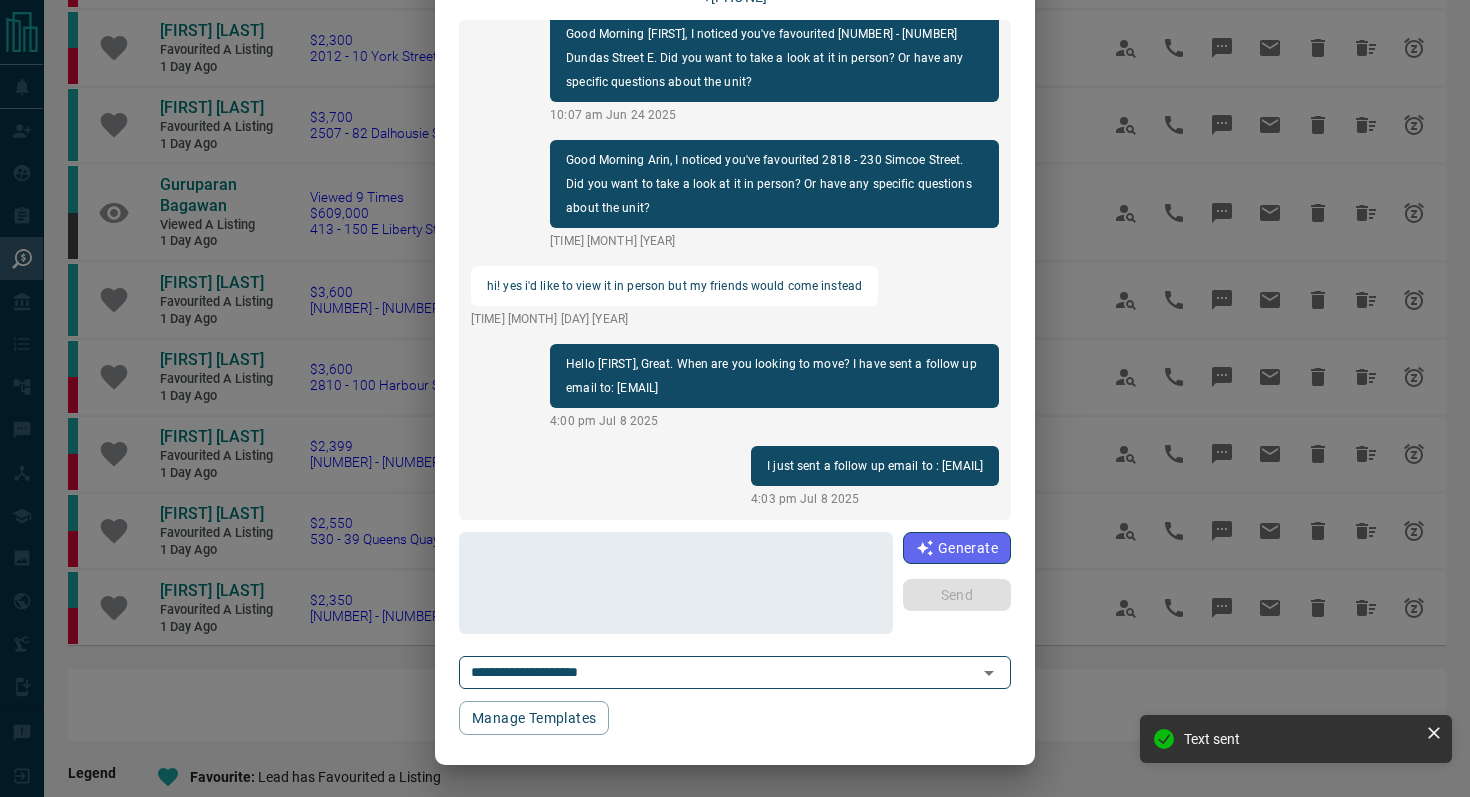 scroll, scrollTop: 0, scrollLeft: 0, axis: both 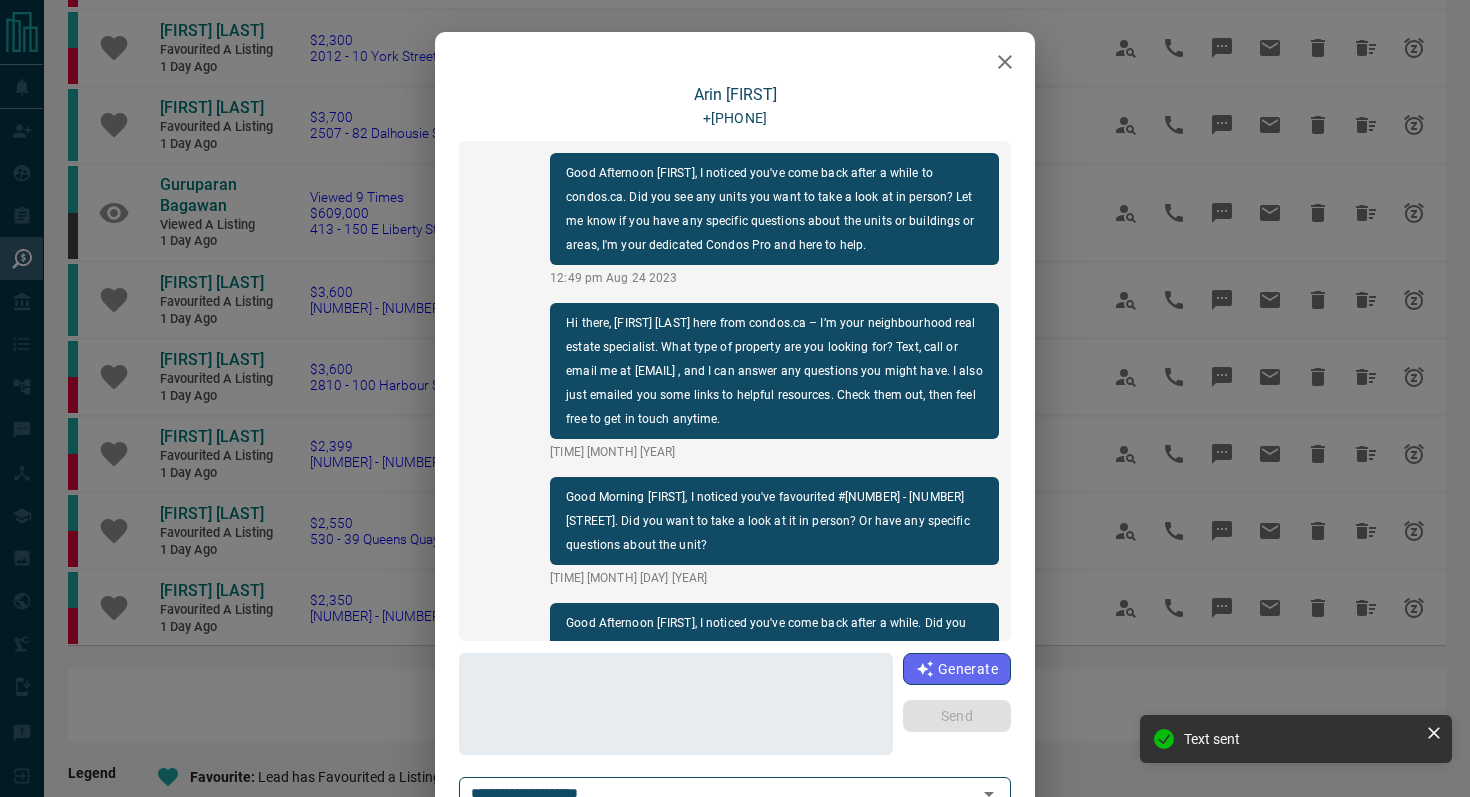 click 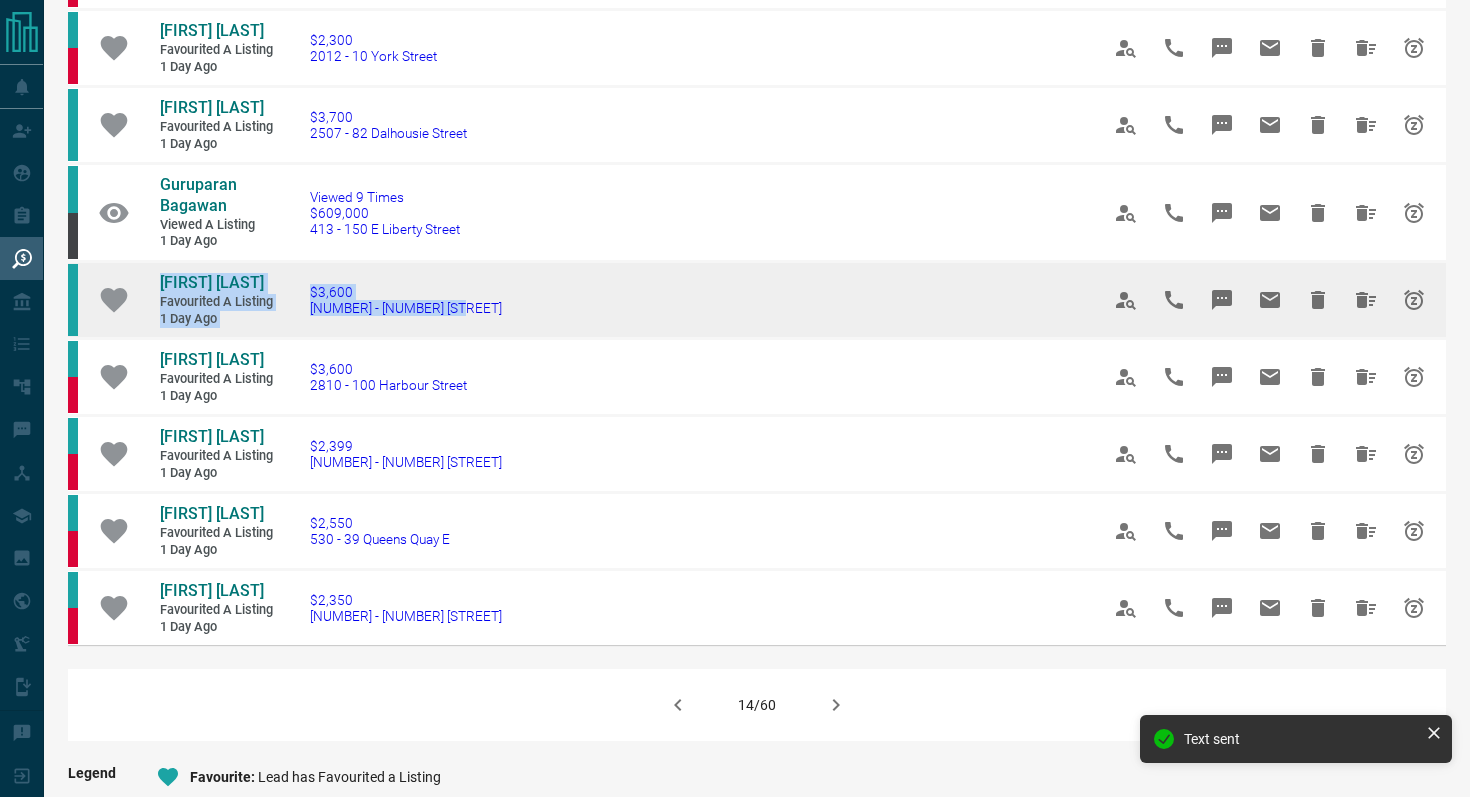 drag, startPoint x: 500, startPoint y: 314, endPoint x: 124, endPoint y: 269, distance: 378.68326 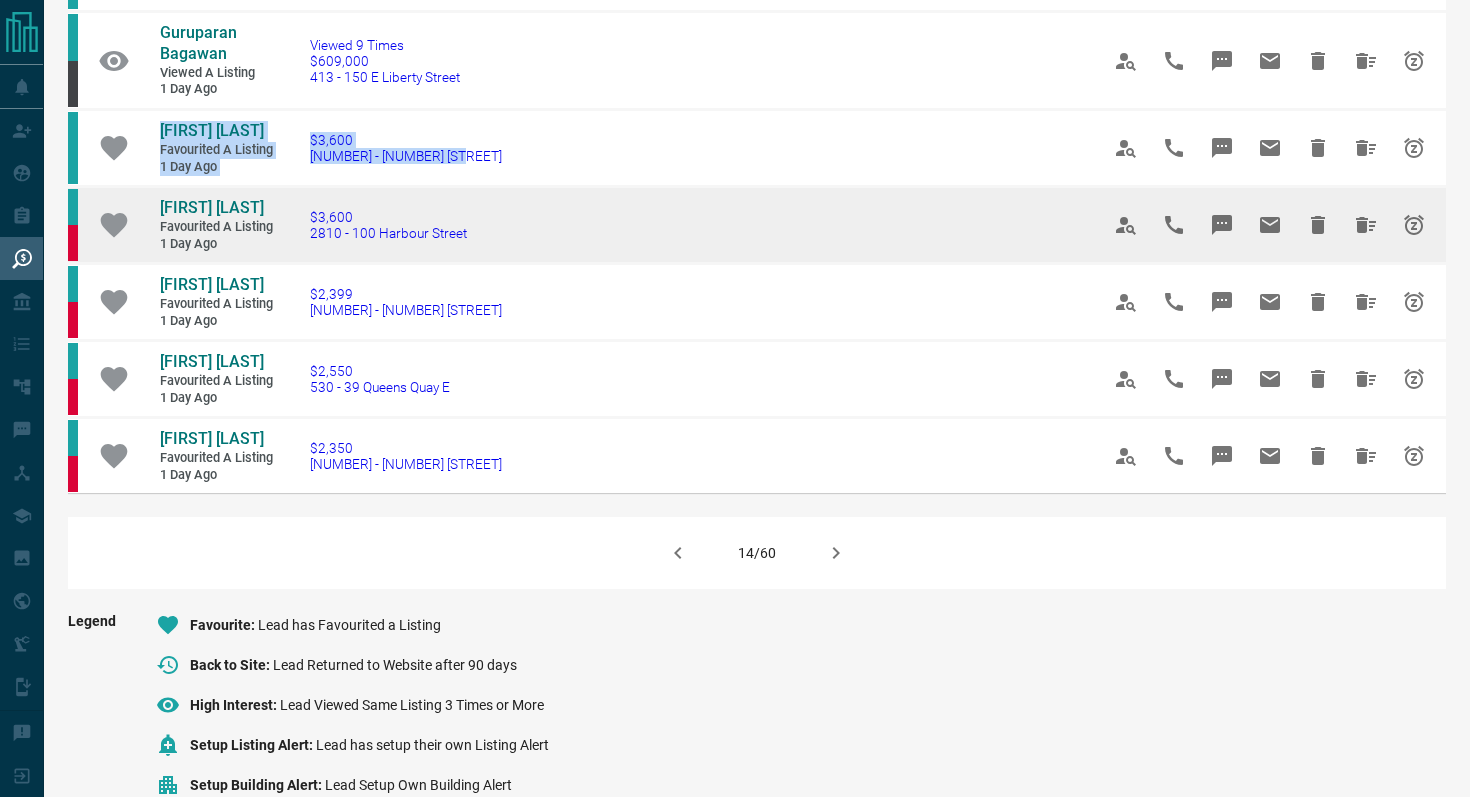 scroll, scrollTop: 1264, scrollLeft: 0, axis: vertical 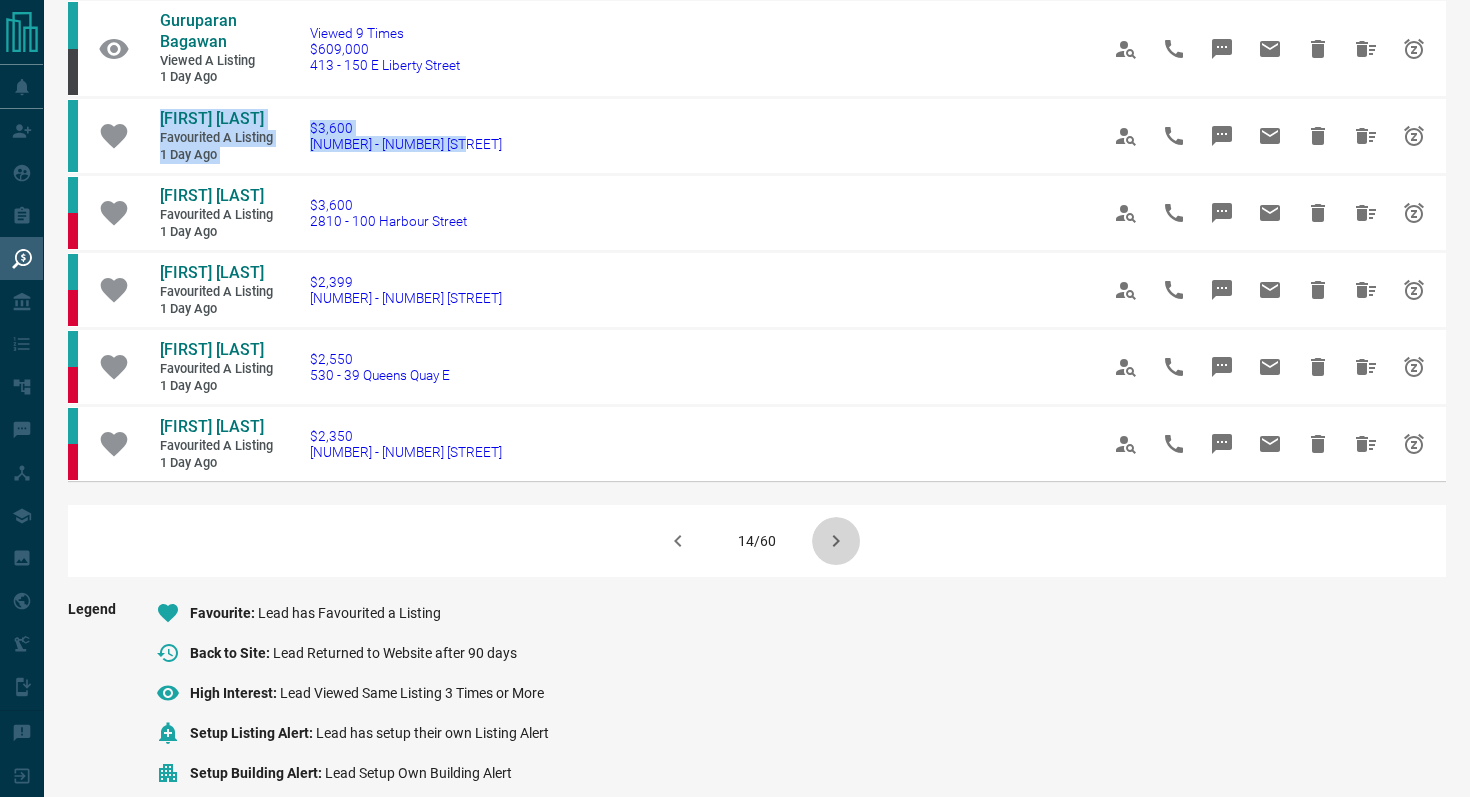 click 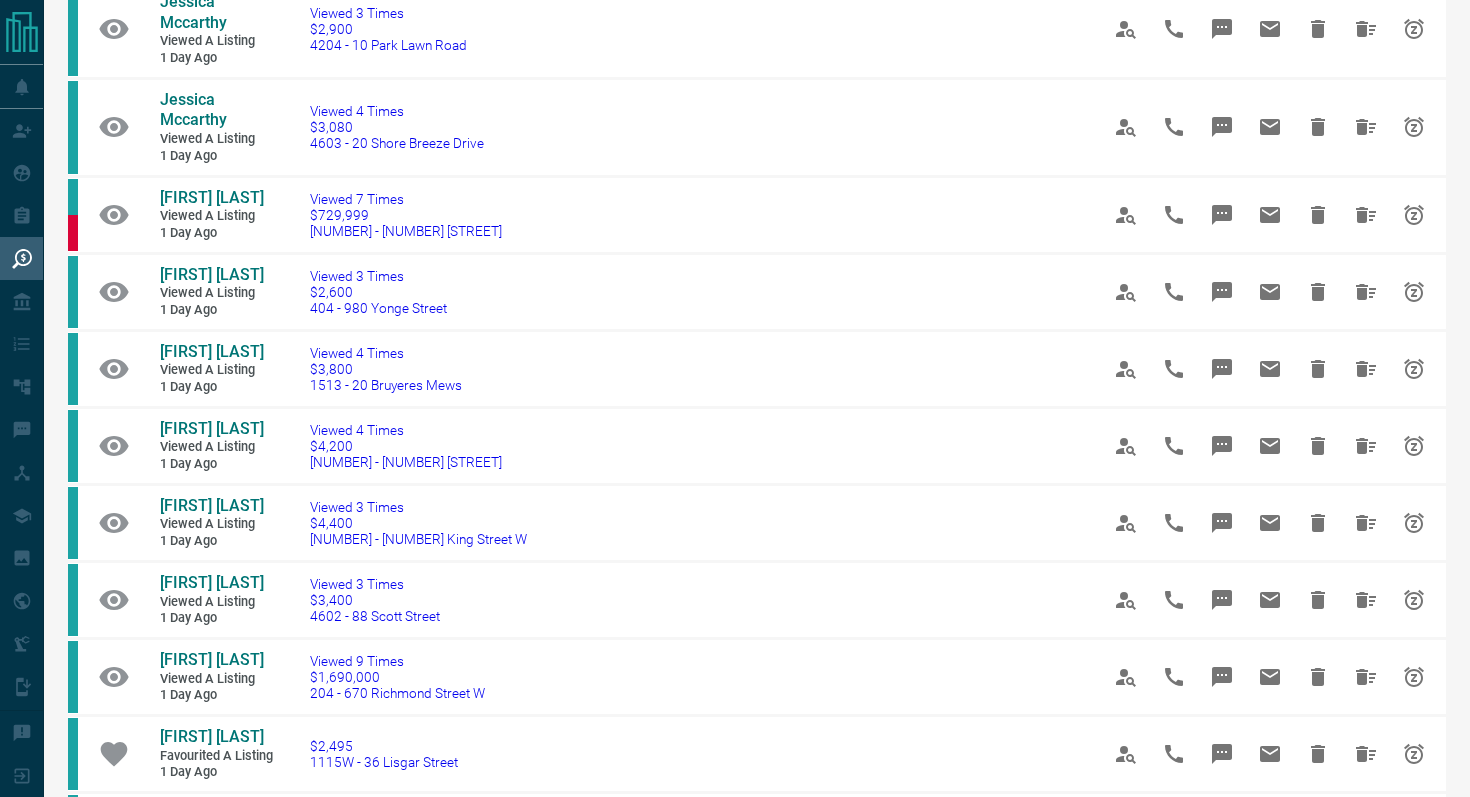 scroll, scrollTop: 922, scrollLeft: 0, axis: vertical 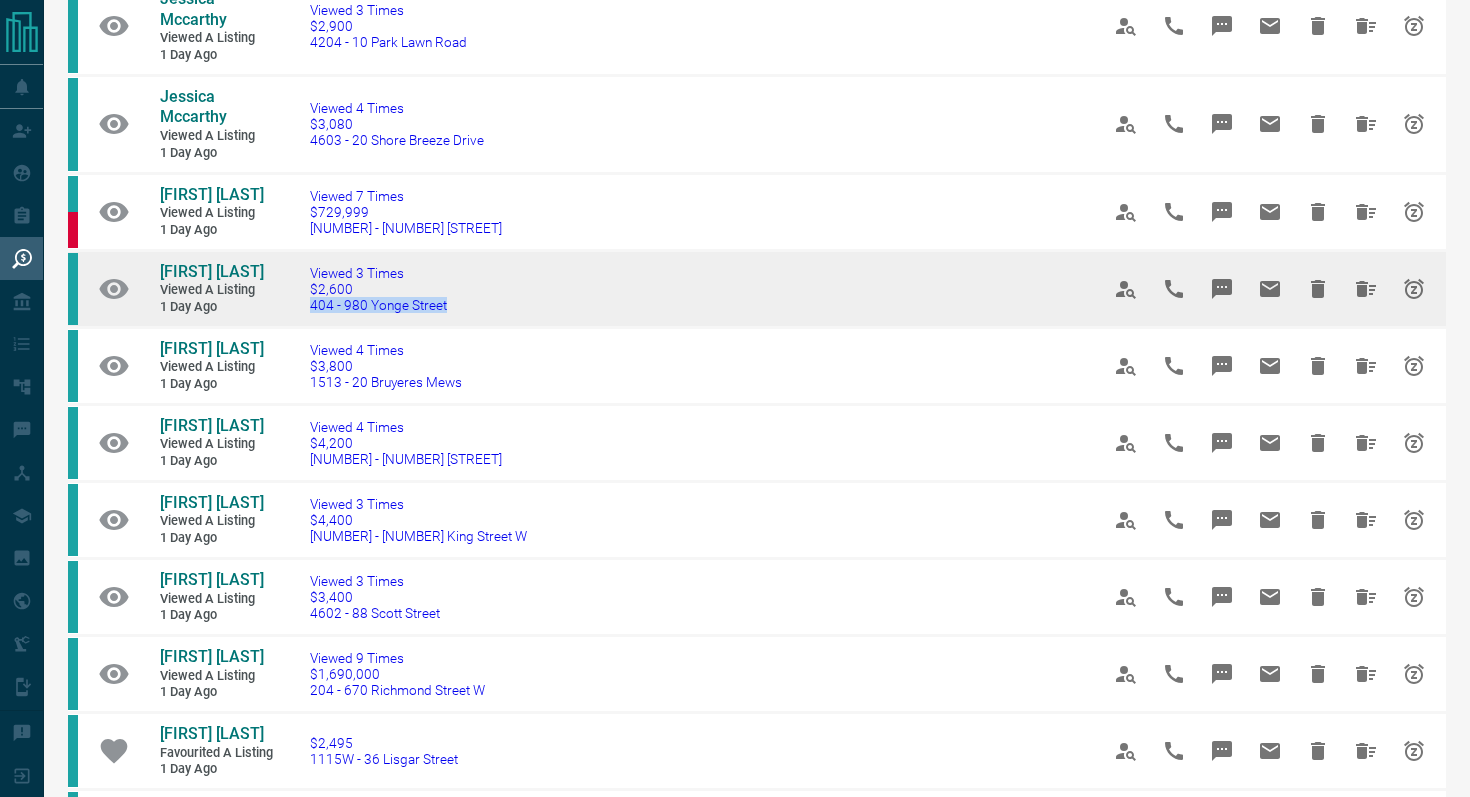 drag, startPoint x: 490, startPoint y: 313, endPoint x: 299, endPoint y: 305, distance: 191.16747 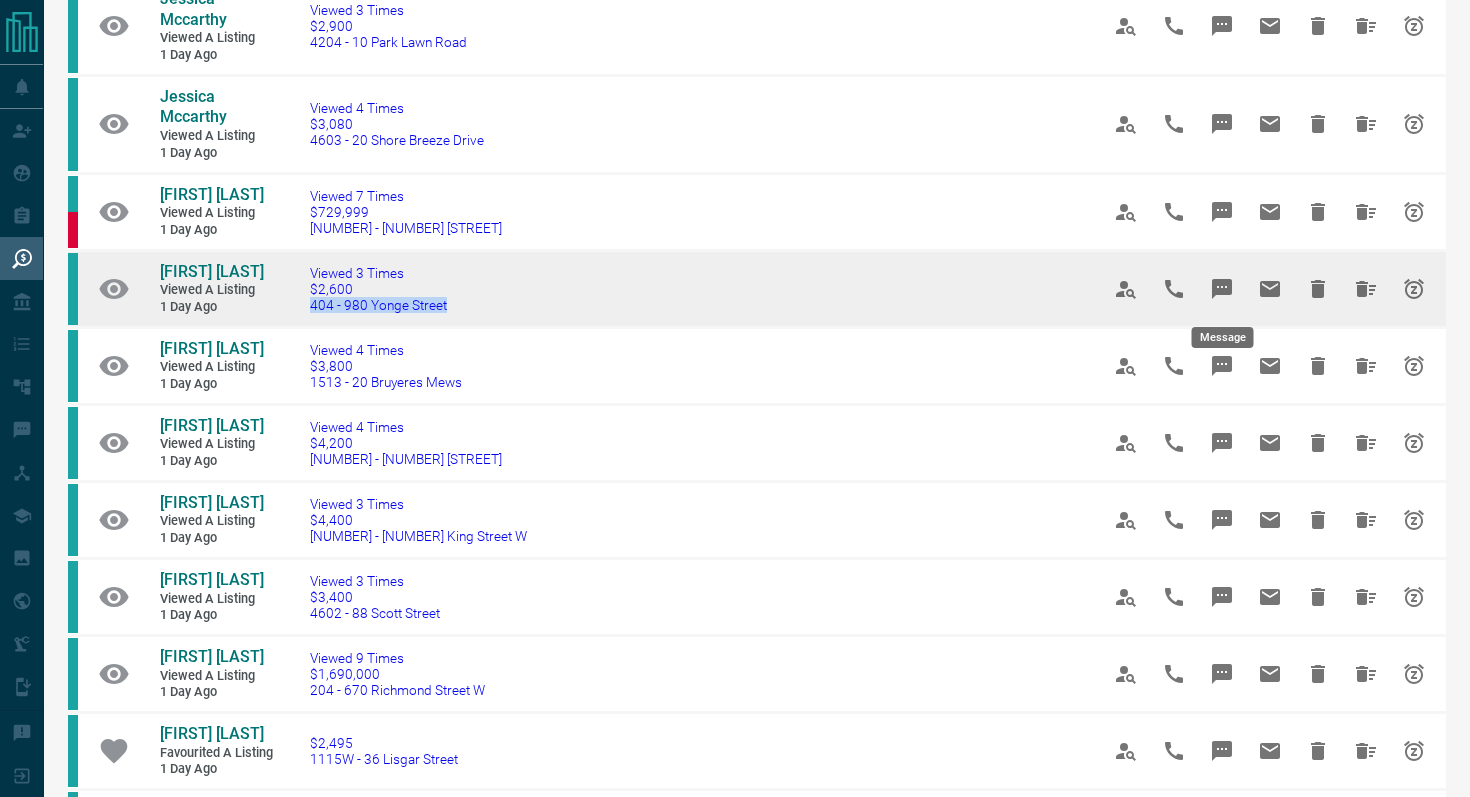 click 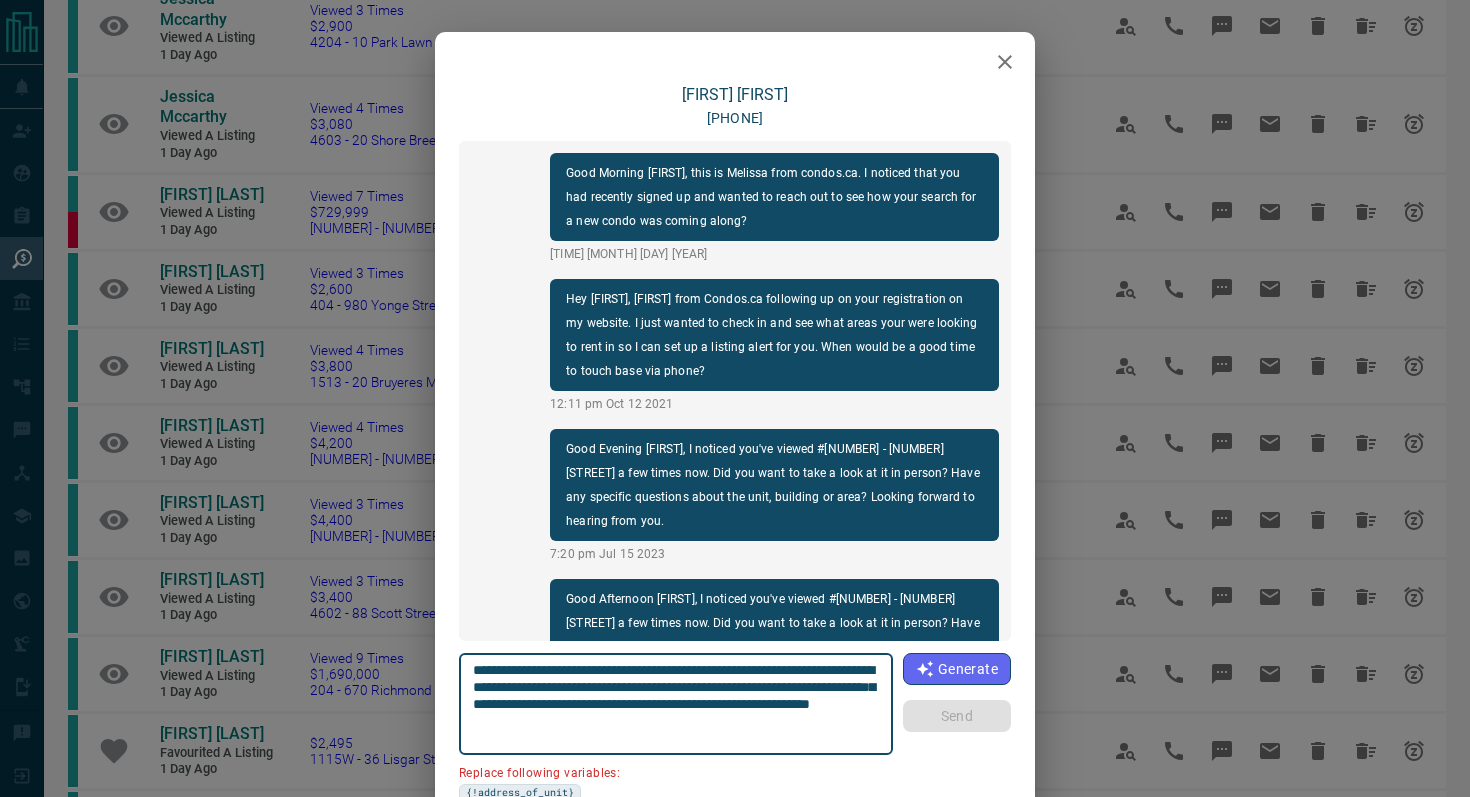 scroll, scrollTop: 462, scrollLeft: 0, axis: vertical 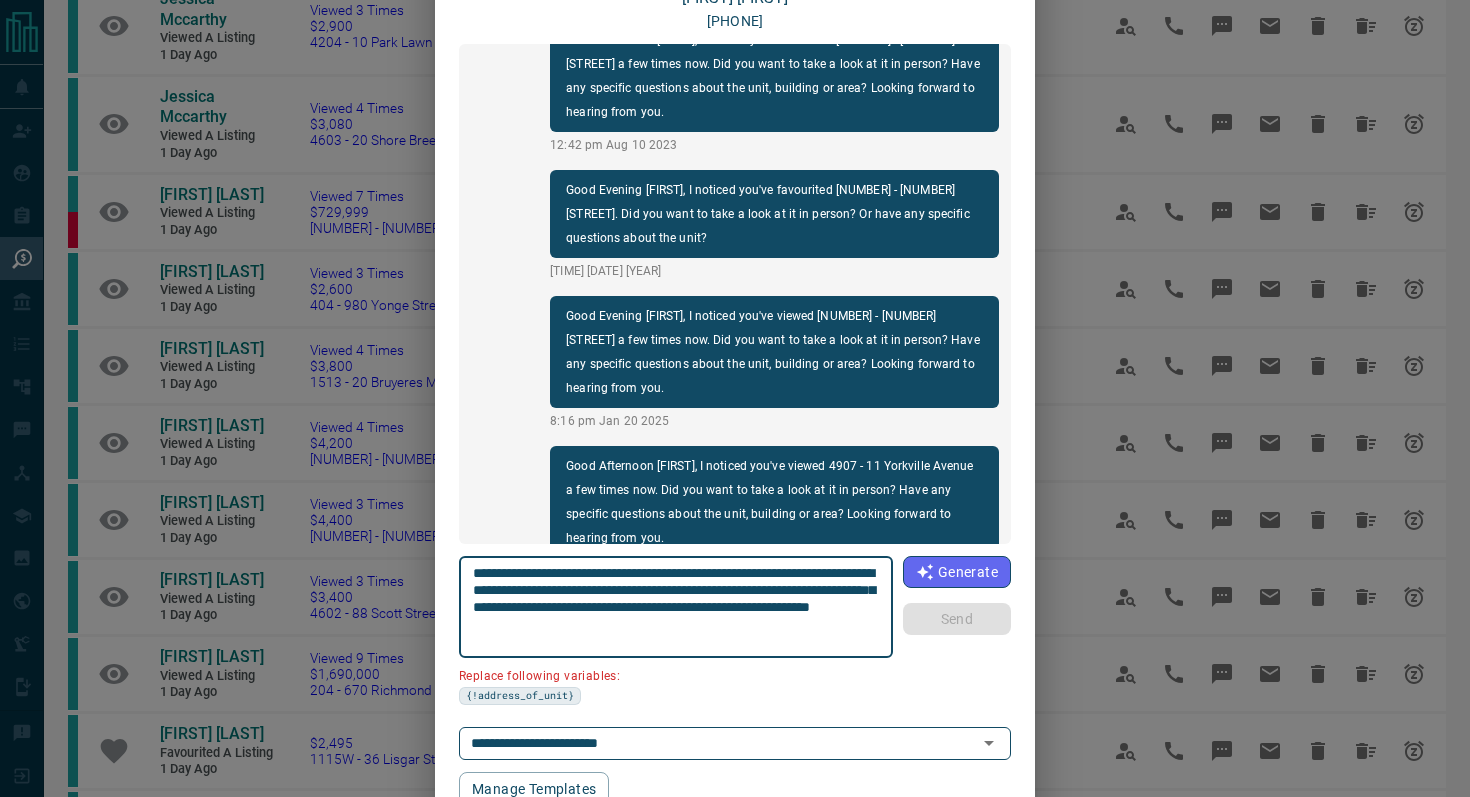 drag, startPoint x: 586, startPoint y: 589, endPoint x: 382, endPoint y: 589, distance: 204 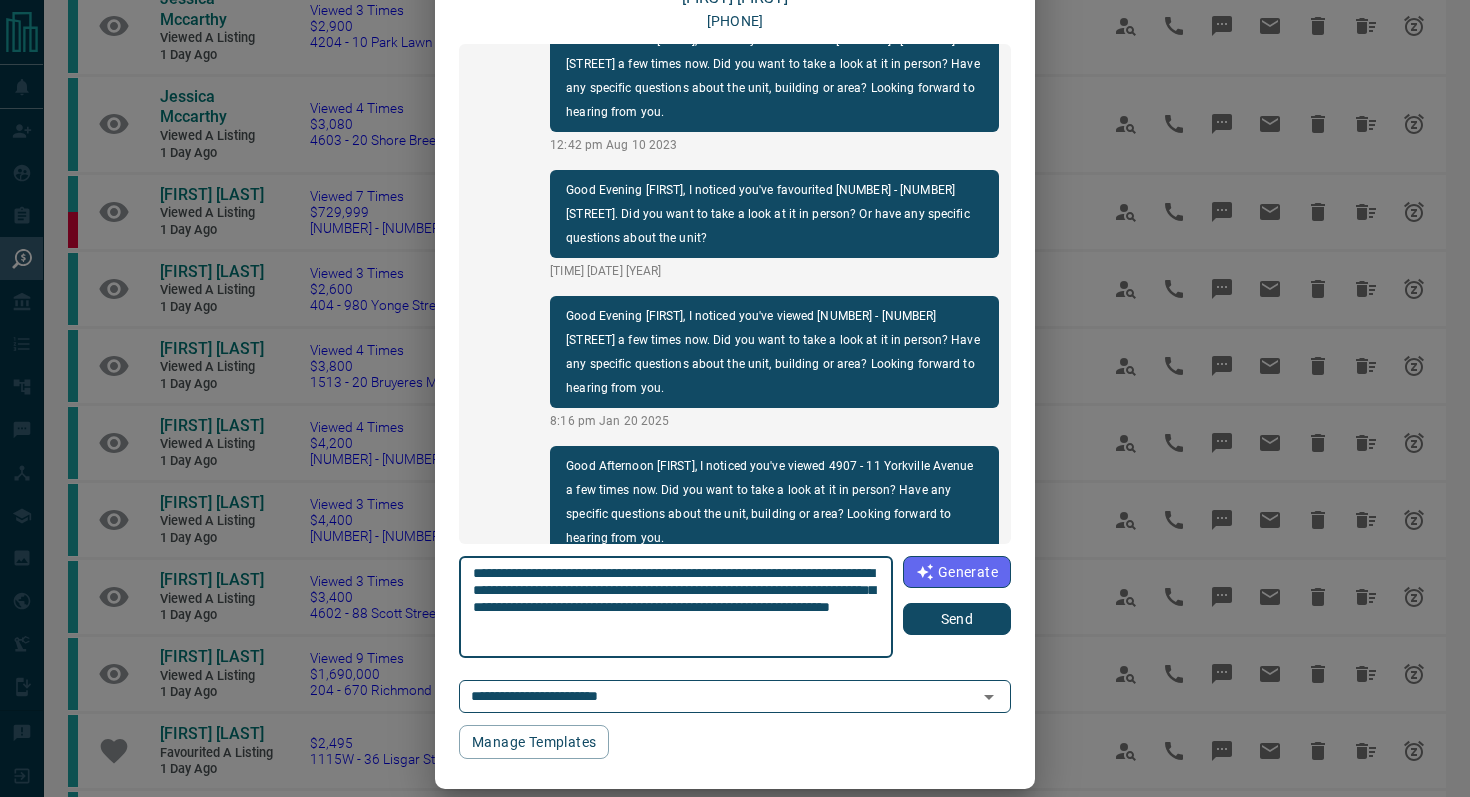 type on "**********" 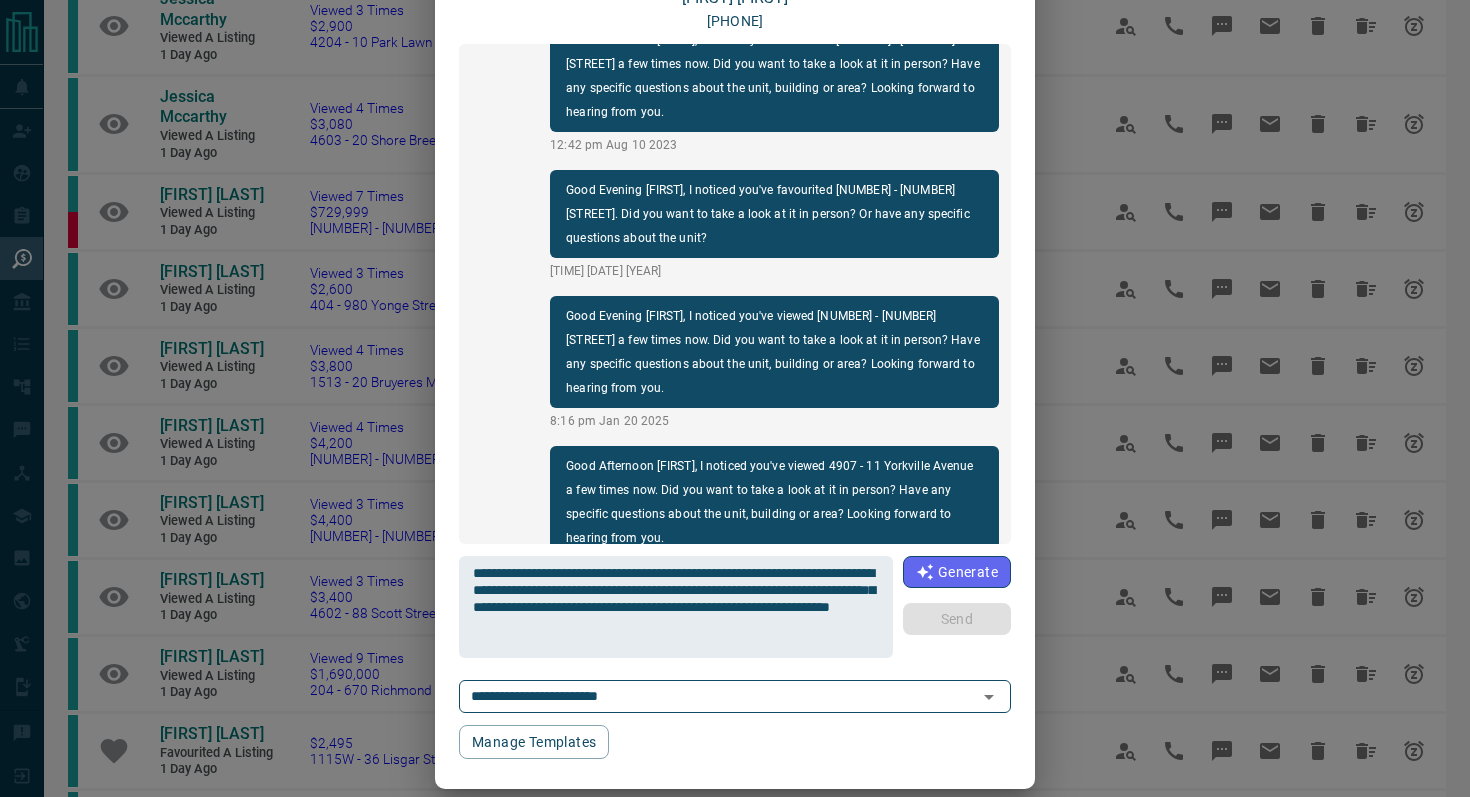 type 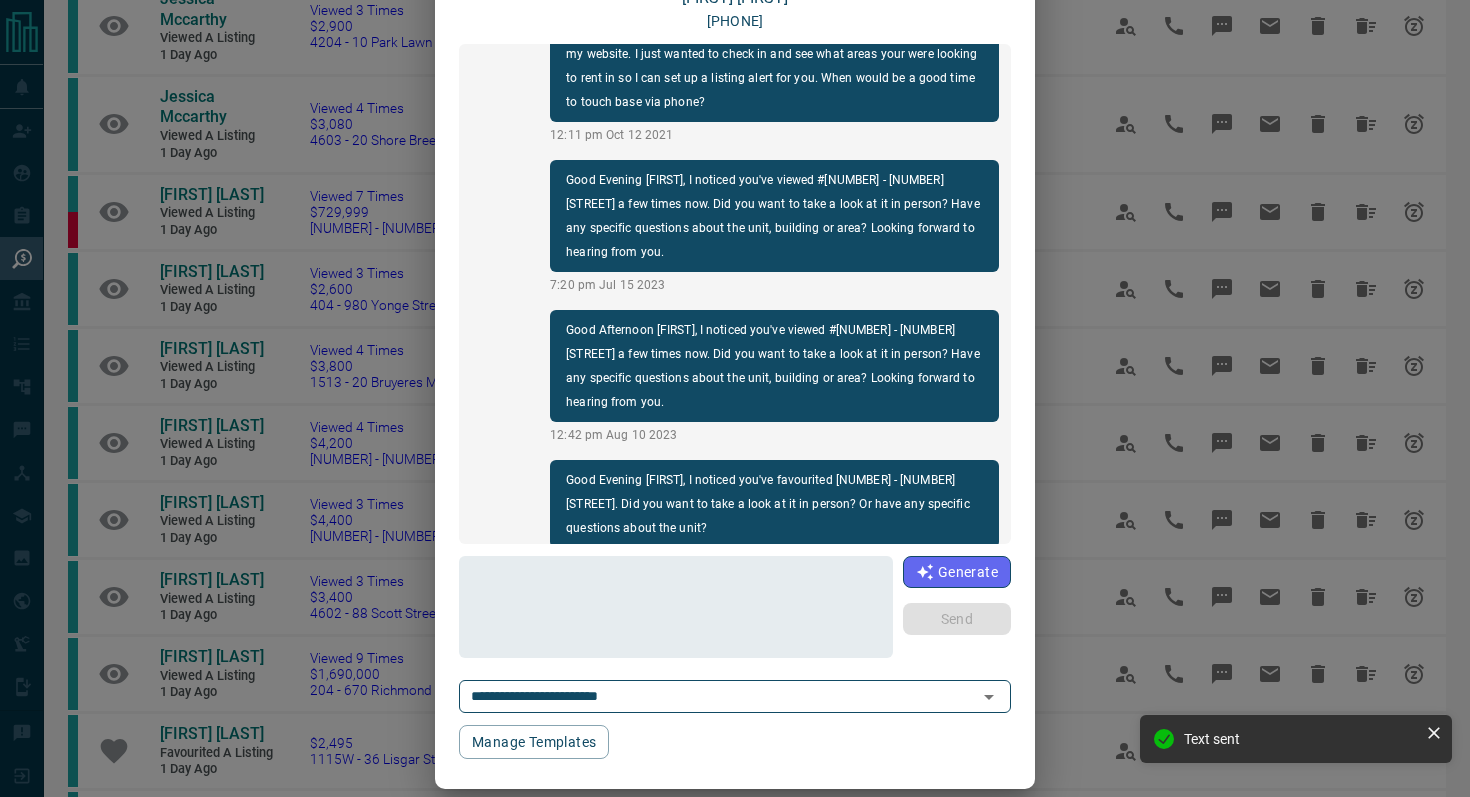 scroll, scrollTop: 0, scrollLeft: 0, axis: both 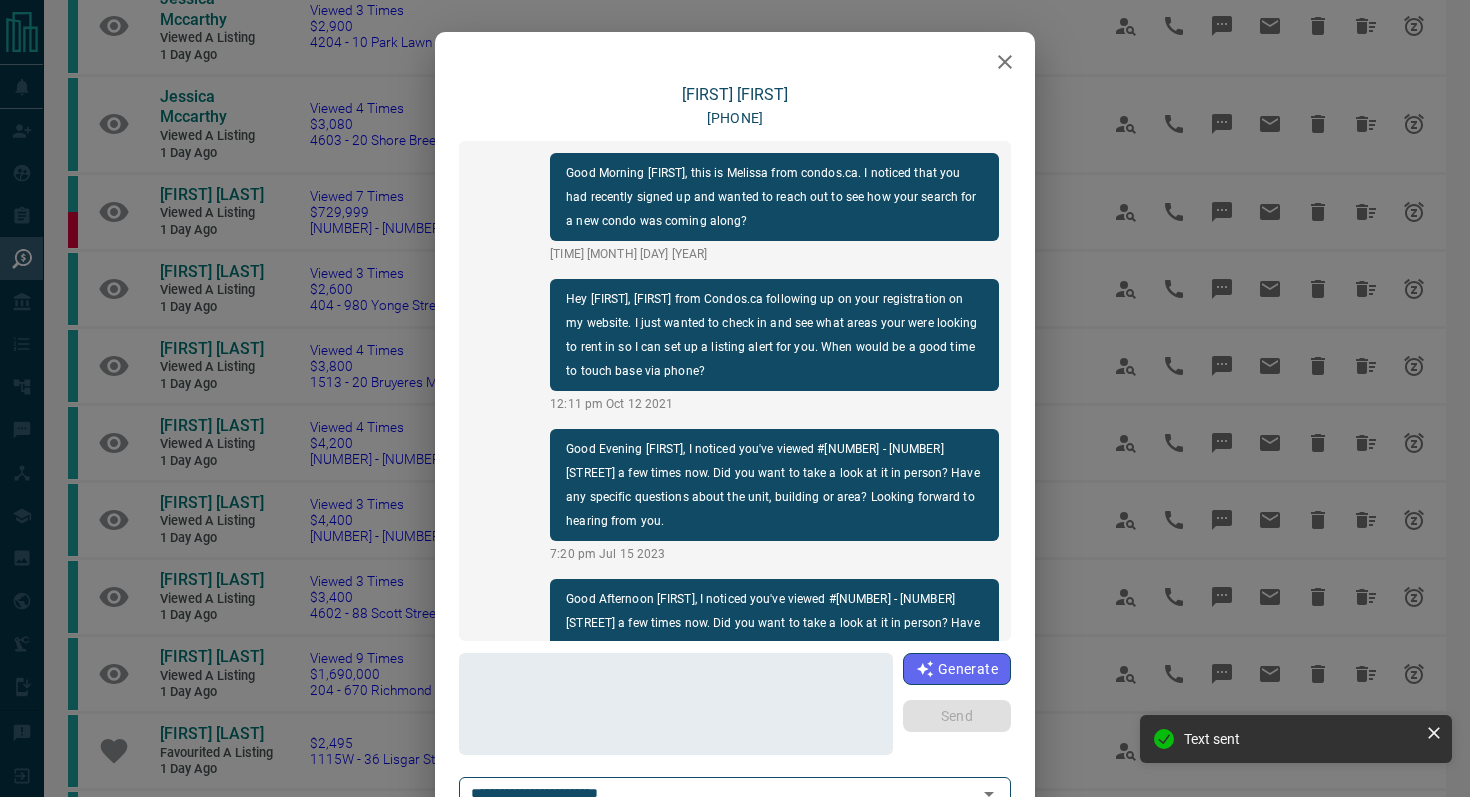click 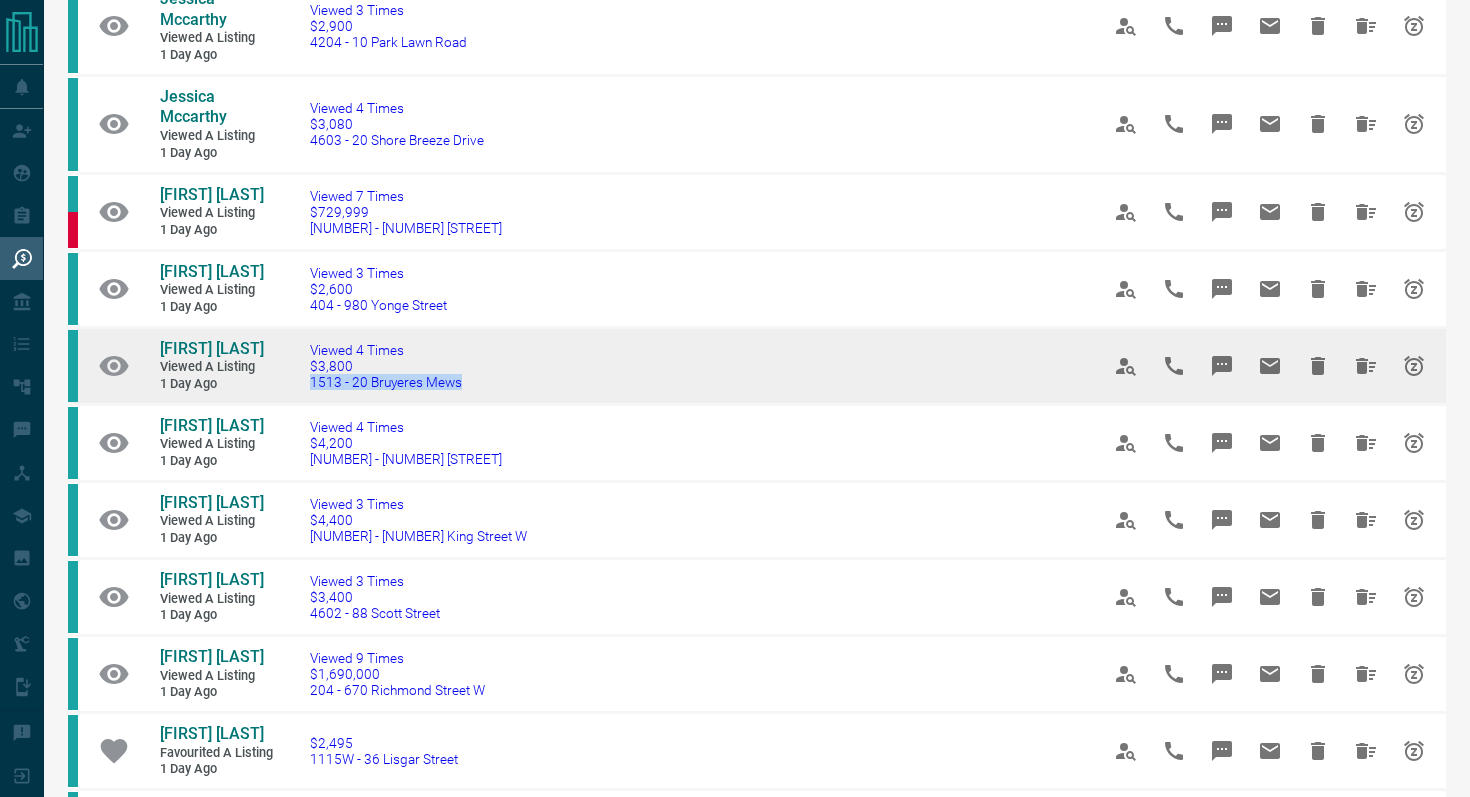 drag, startPoint x: 518, startPoint y: 390, endPoint x: 302, endPoint y: 378, distance: 216.33308 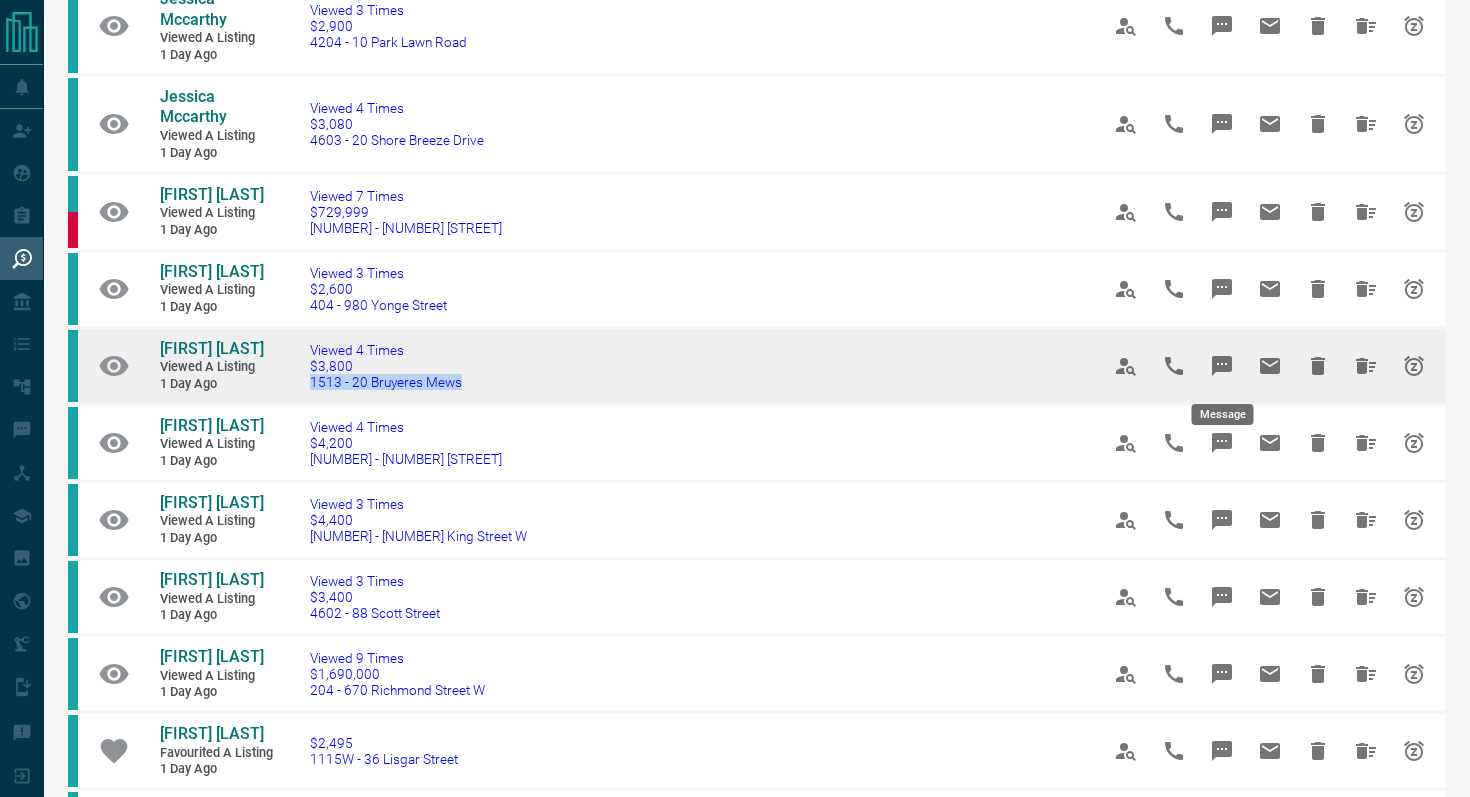 click 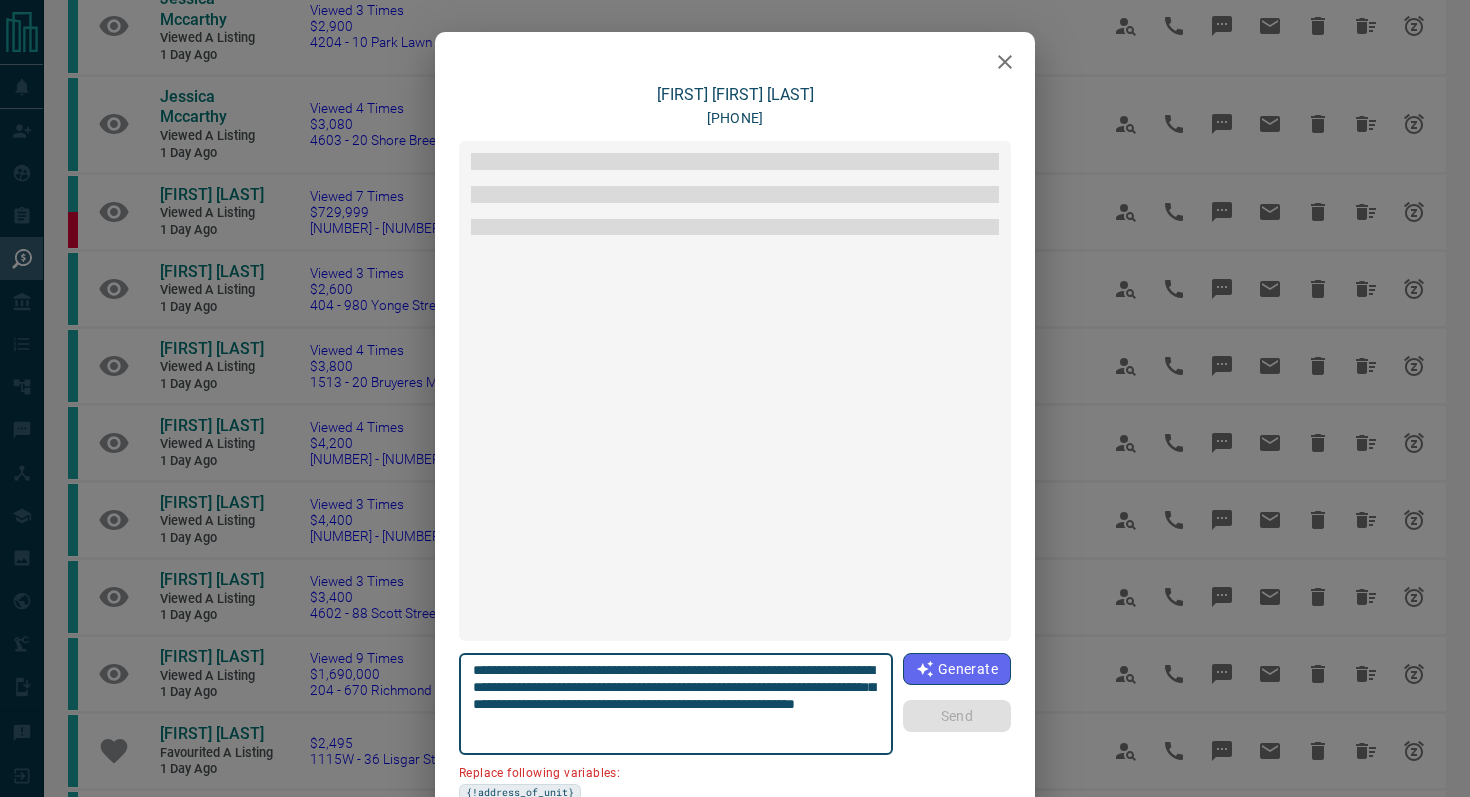 scroll, scrollTop: 936, scrollLeft: 0, axis: vertical 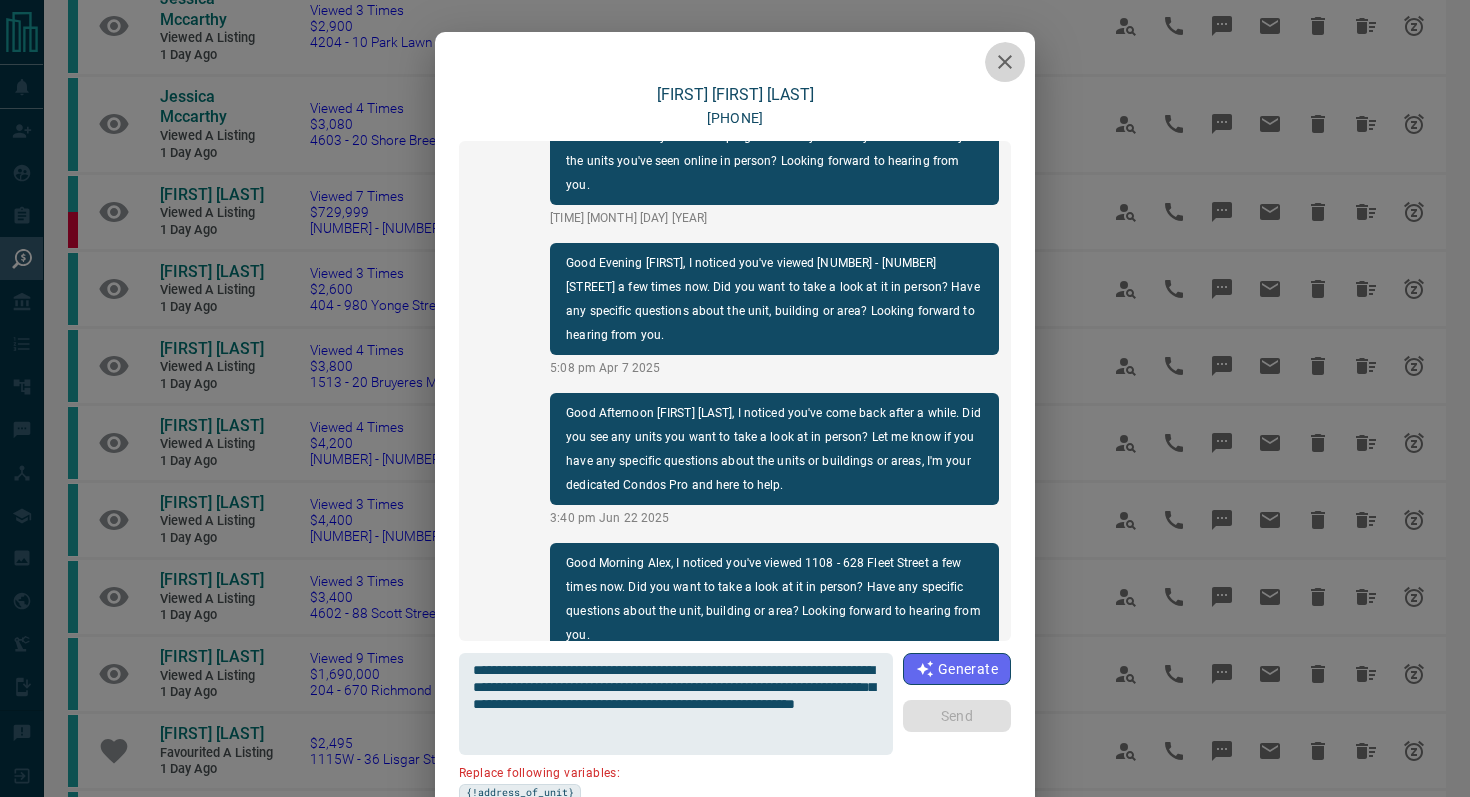 click 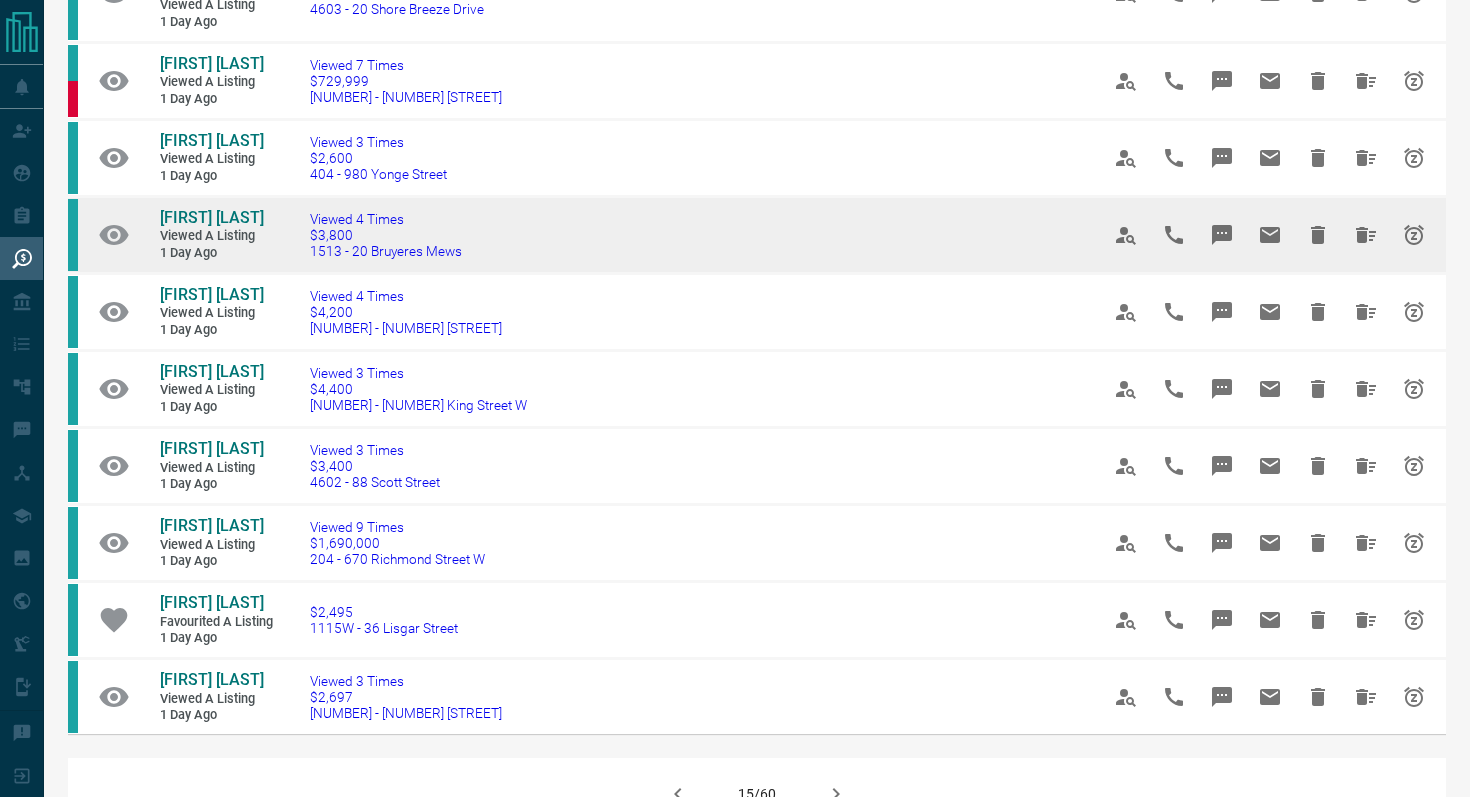 scroll, scrollTop: 1062, scrollLeft: 0, axis: vertical 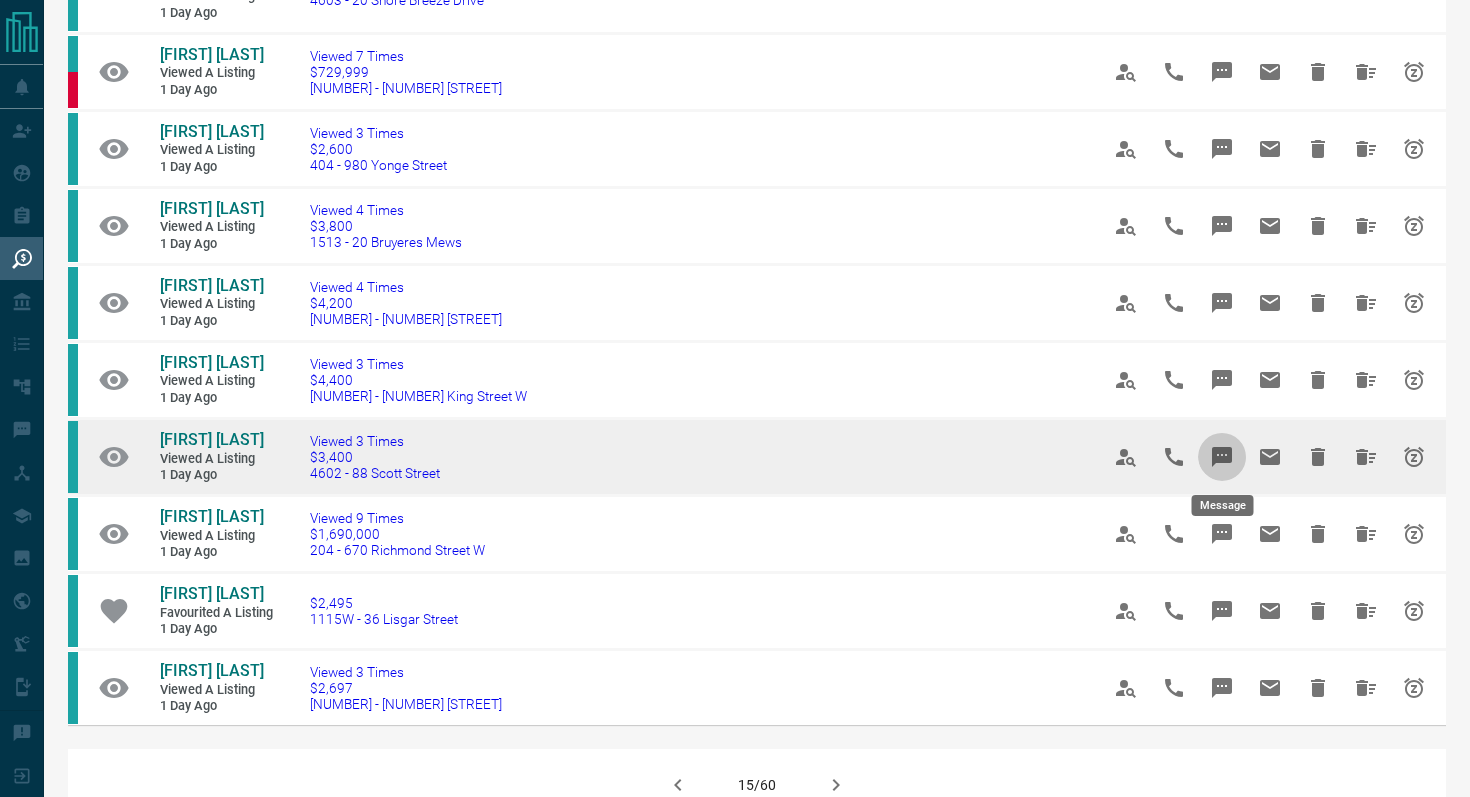 click 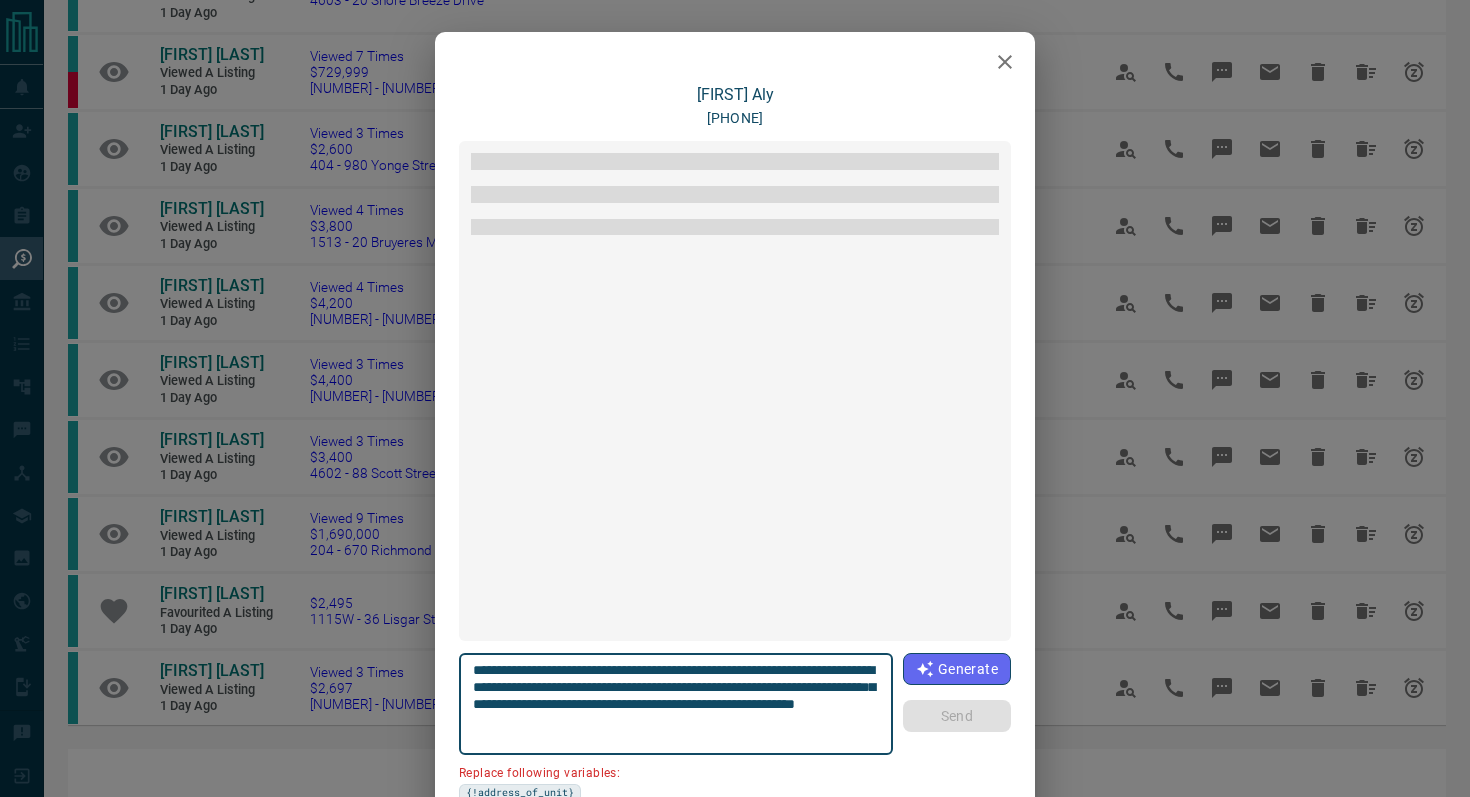 scroll, scrollTop: 108, scrollLeft: 0, axis: vertical 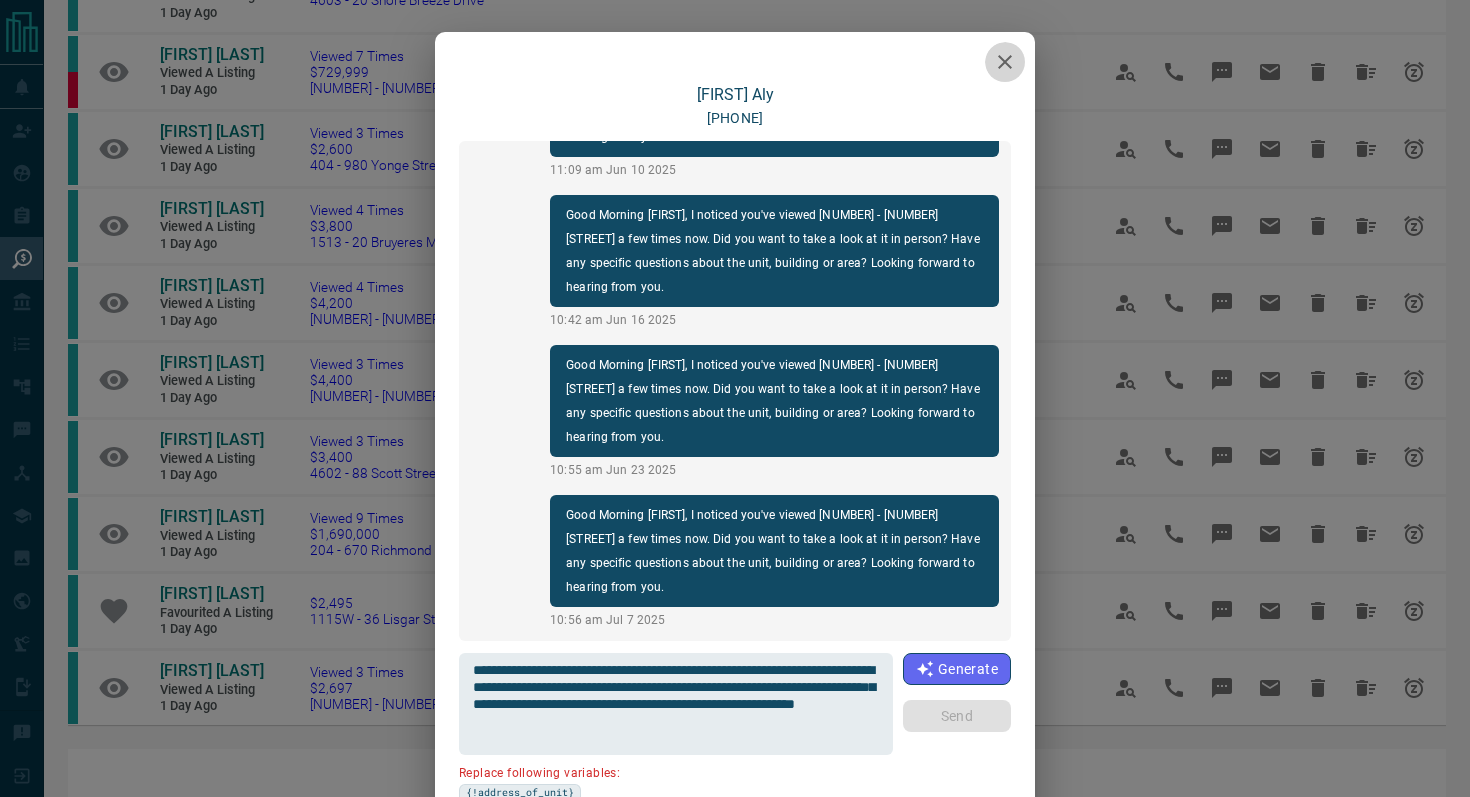 click 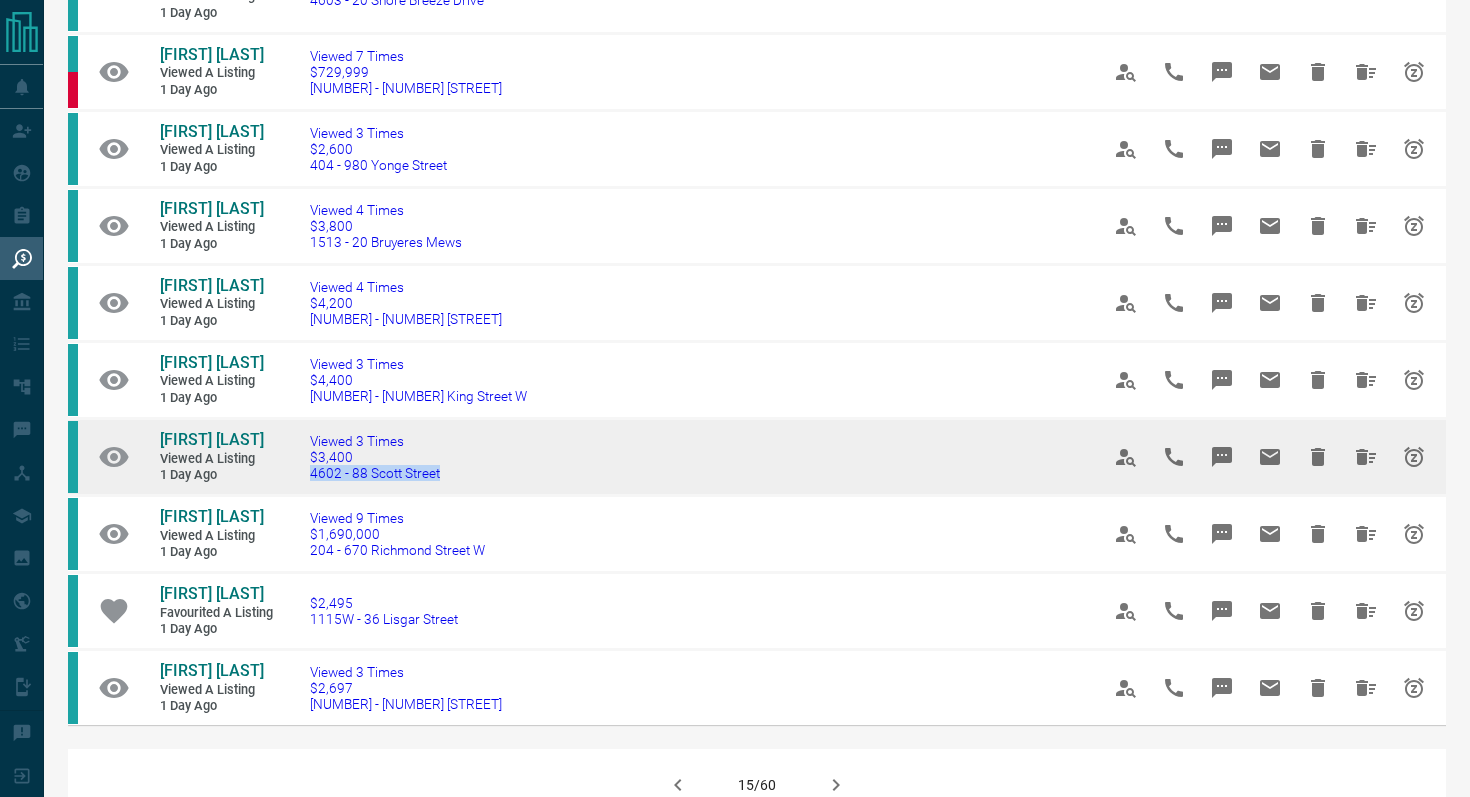 drag, startPoint x: 470, startPoint y: 482, endPoint x: 297, endPoint y: 471, distance: 173.34937 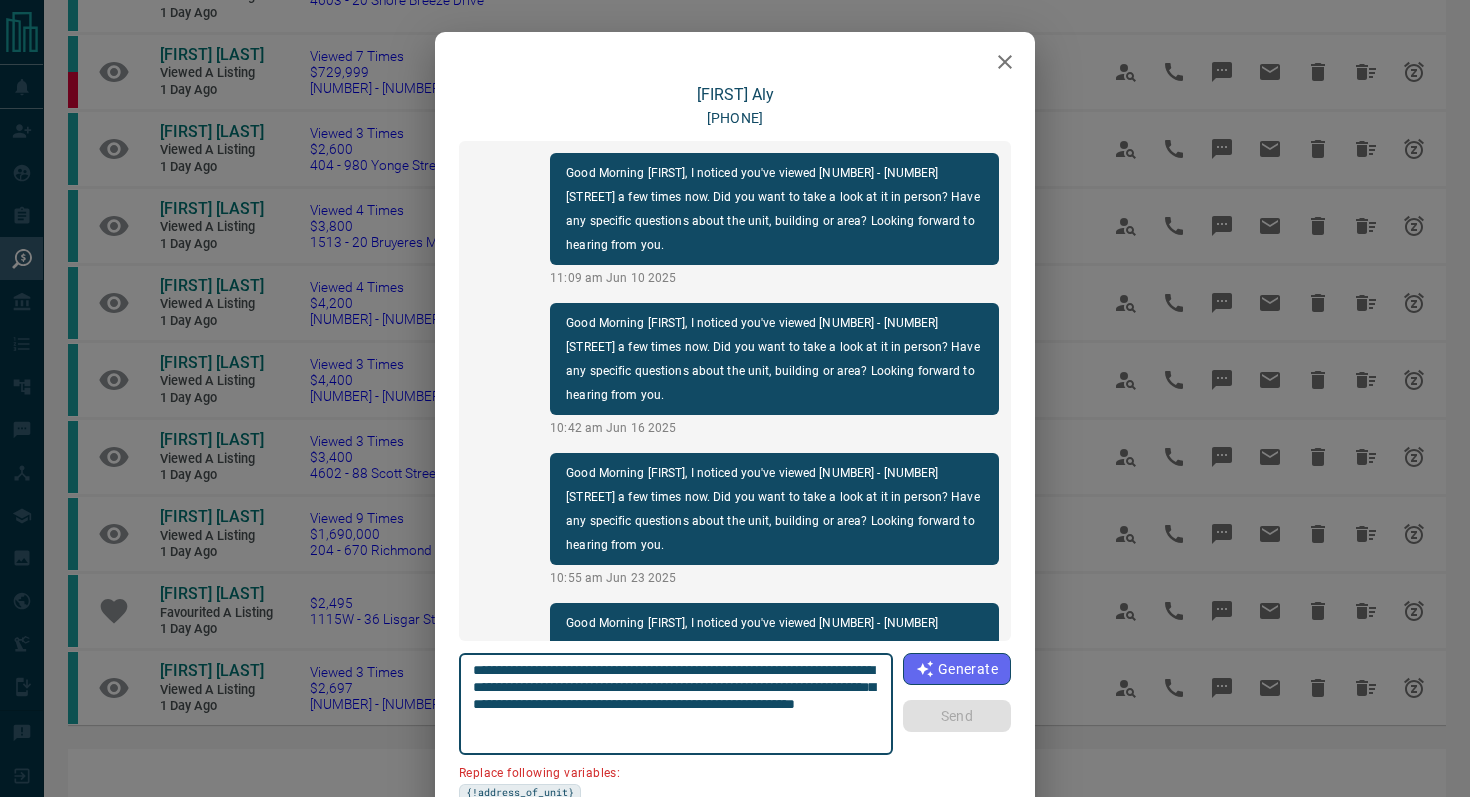 scroll, scrollTop: 108, scrollLeft: 0, axis: vertical 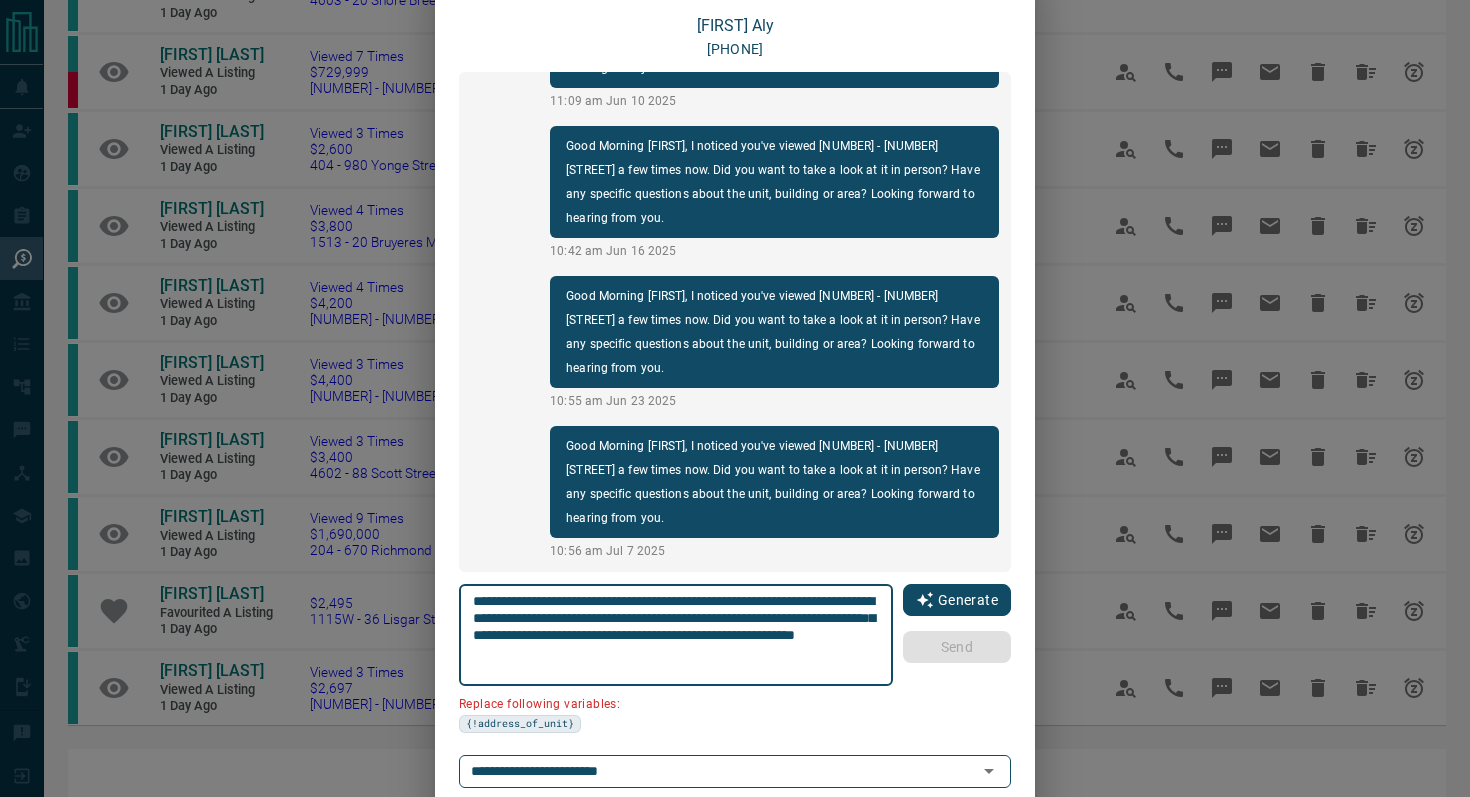 drag, startPoint x: 764, startPoint y: 598, endPoint x: 916, endPoint y: 598, distance: 152 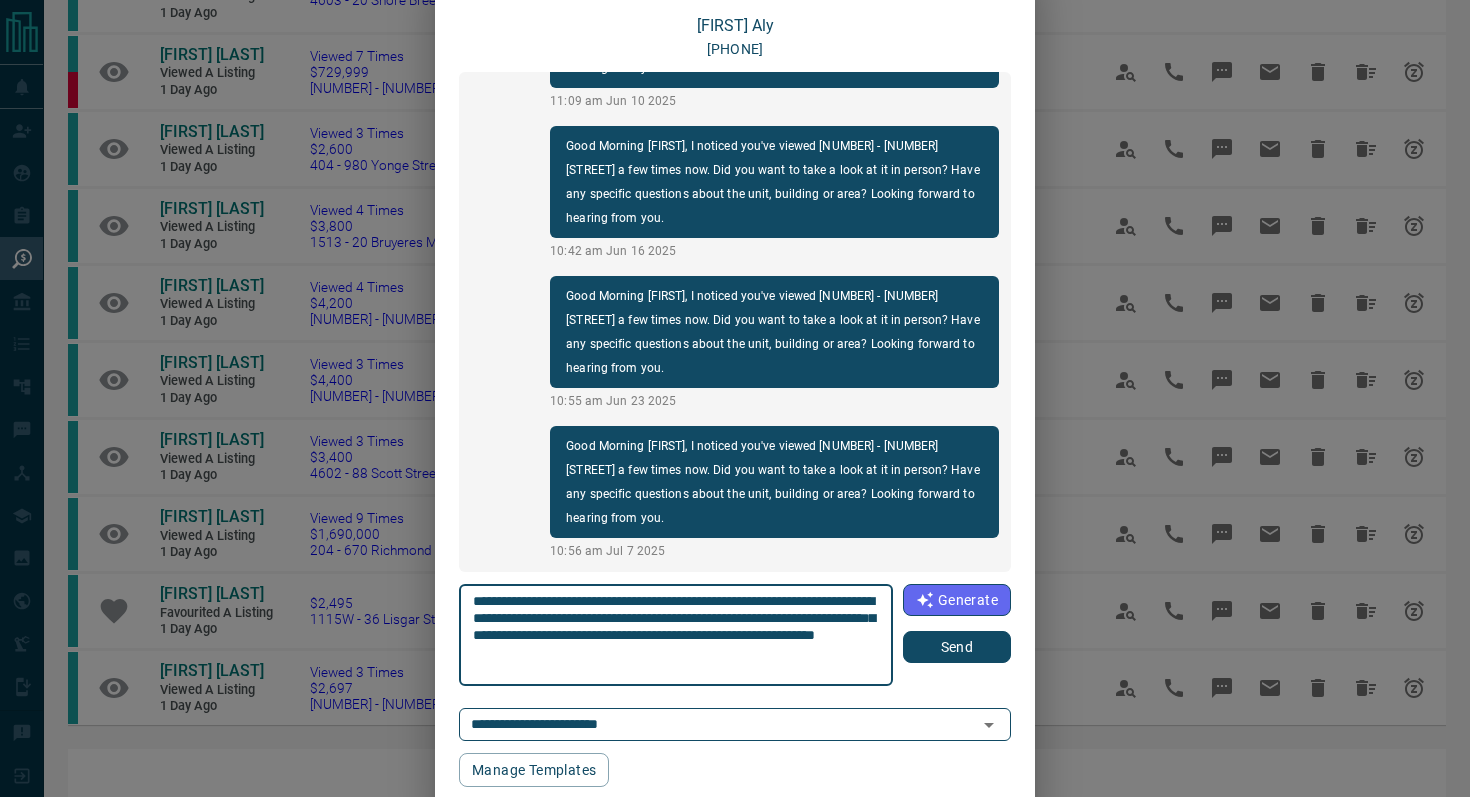 type on "**********" 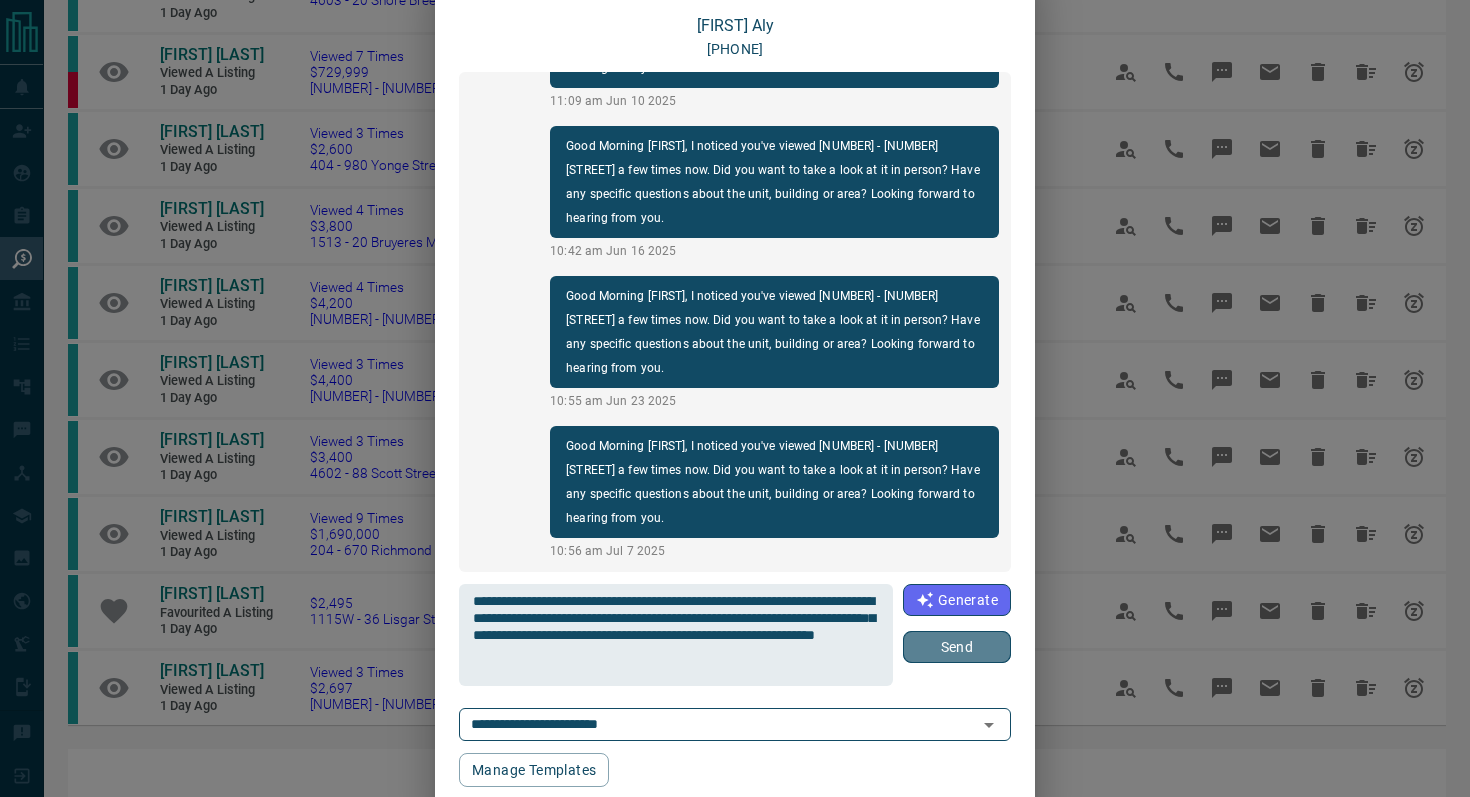 click on "Send" at bounding box center (957, 647) 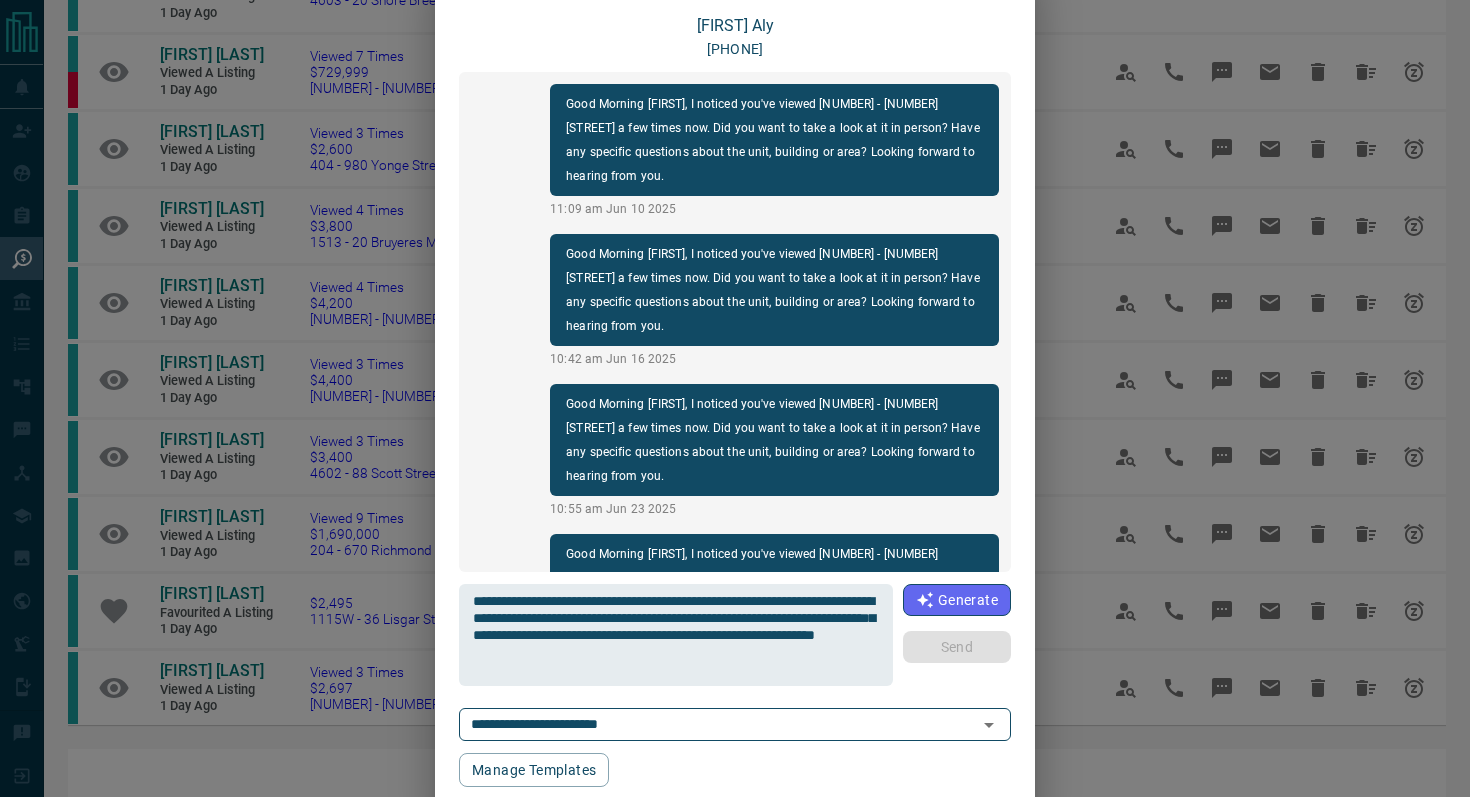 type 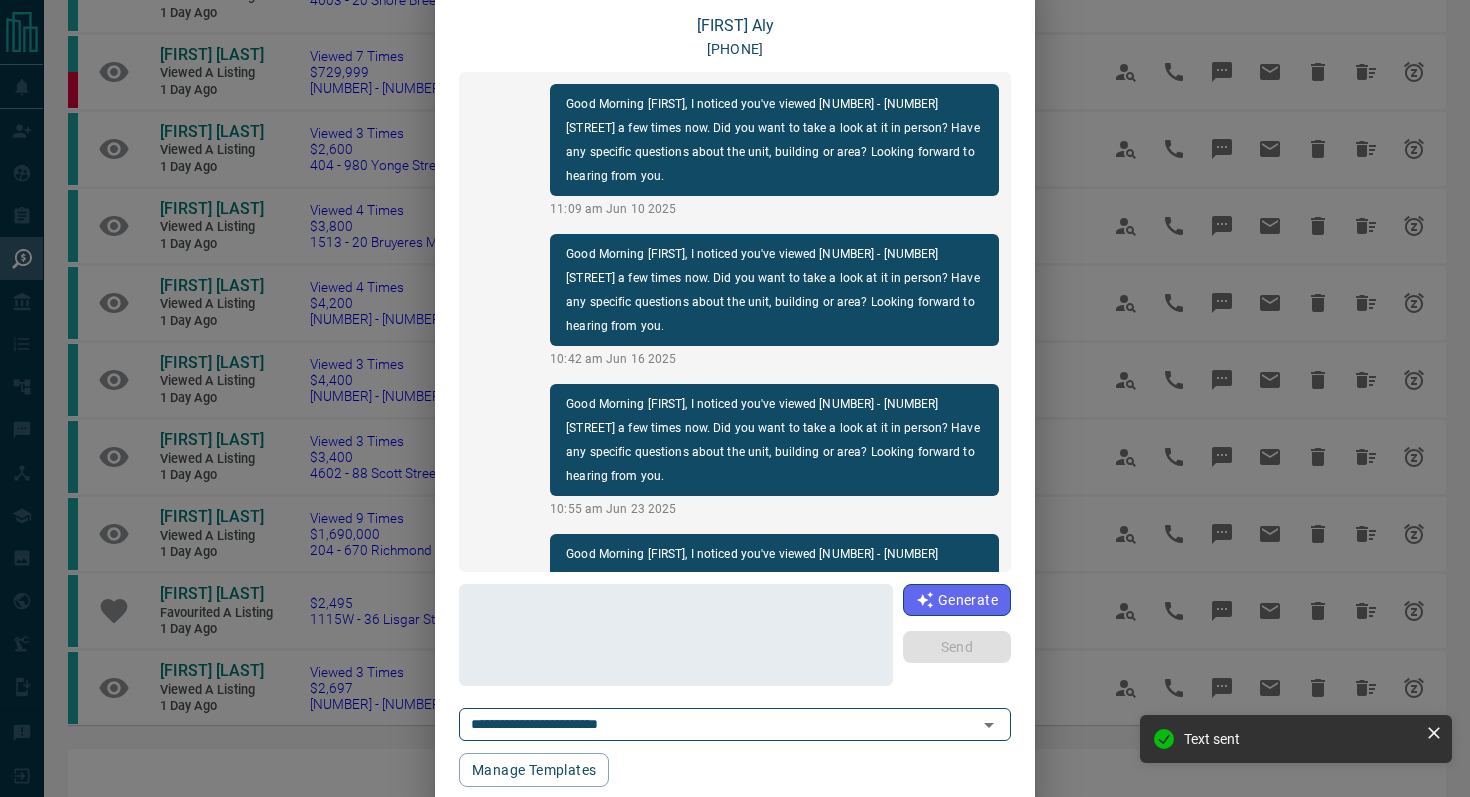 scroll, scrollTop: 0, scrollLeft: 0, axis: both 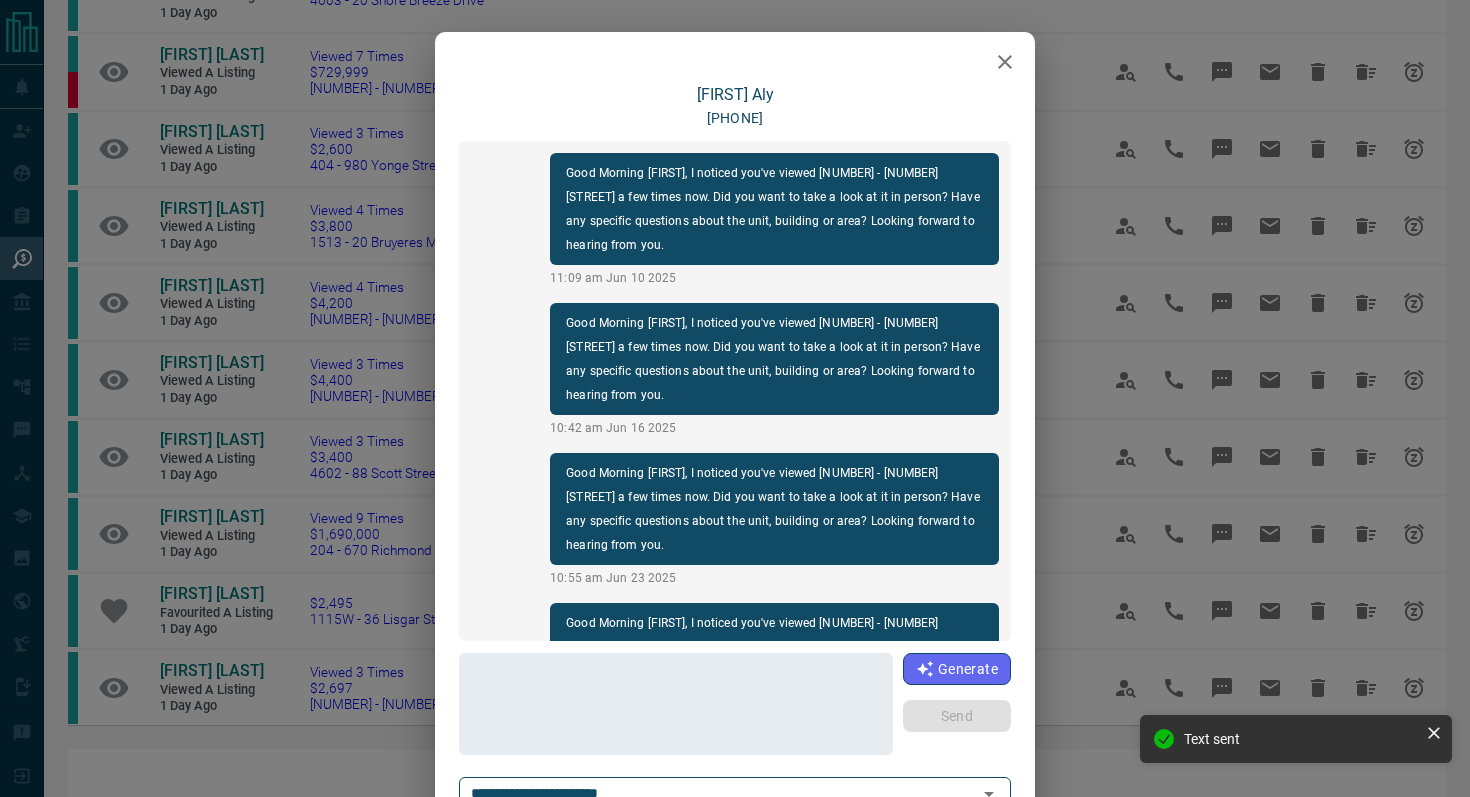 click 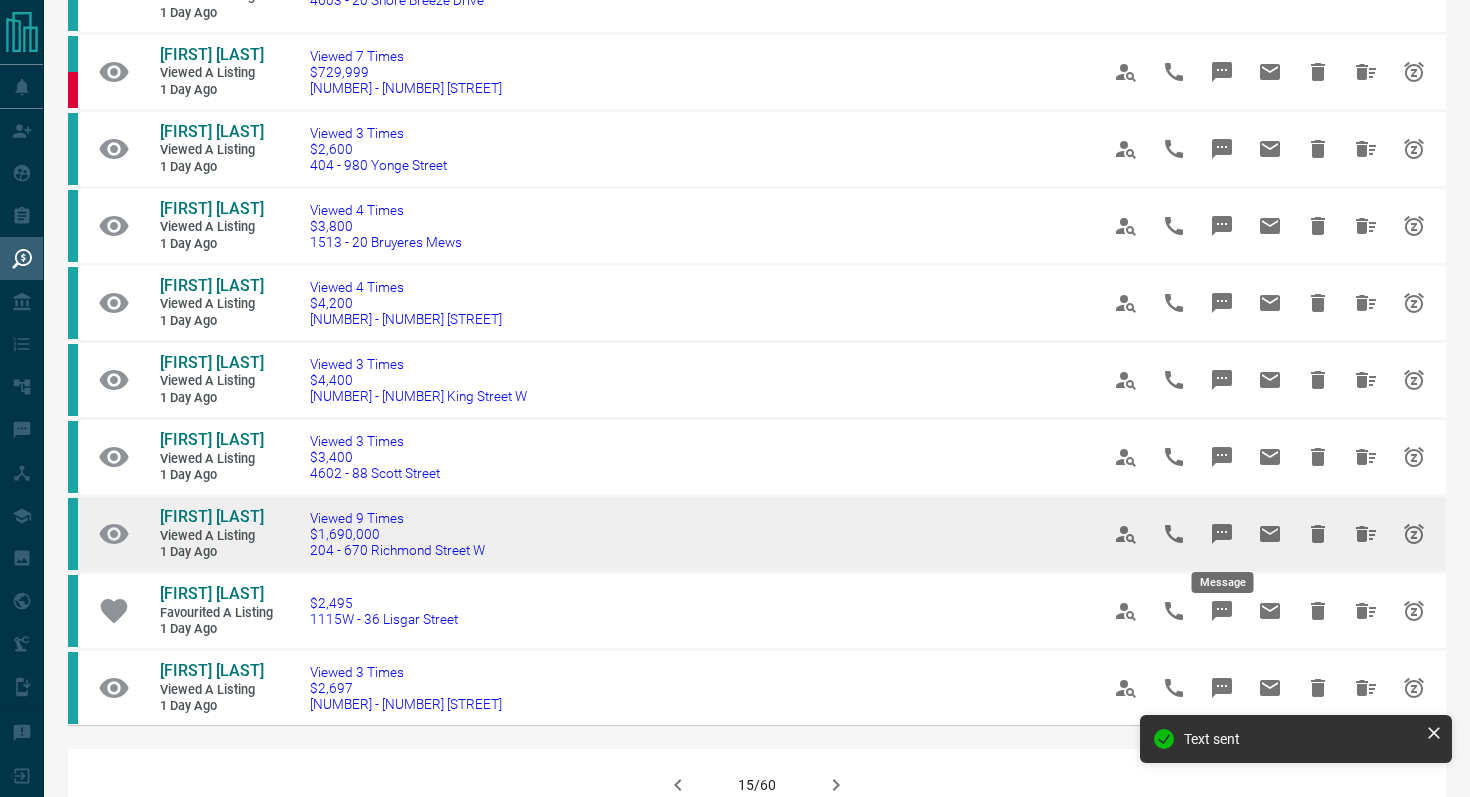click 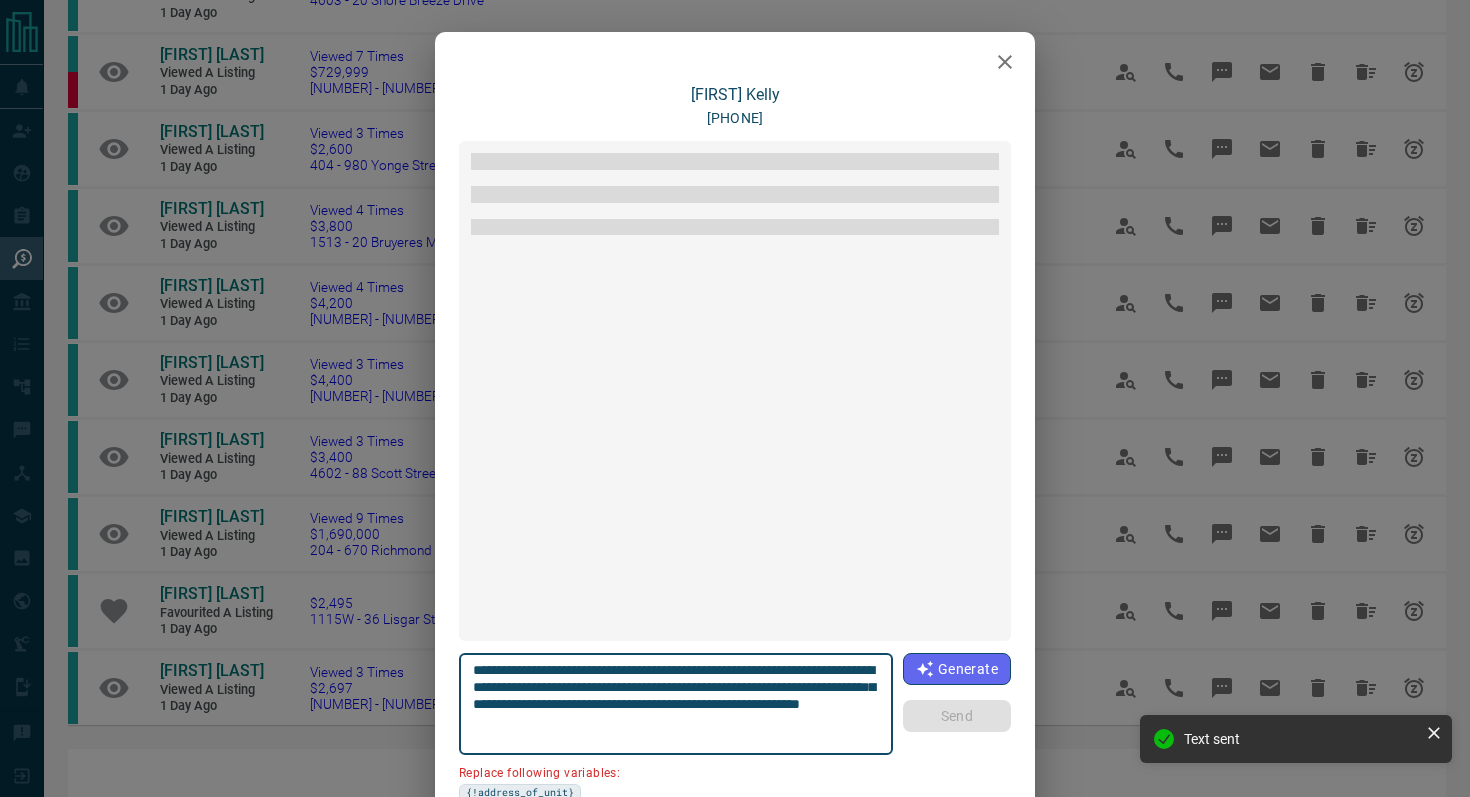 scroll, scrollTop: 2400, scrollLeft: 0, axis: vertical 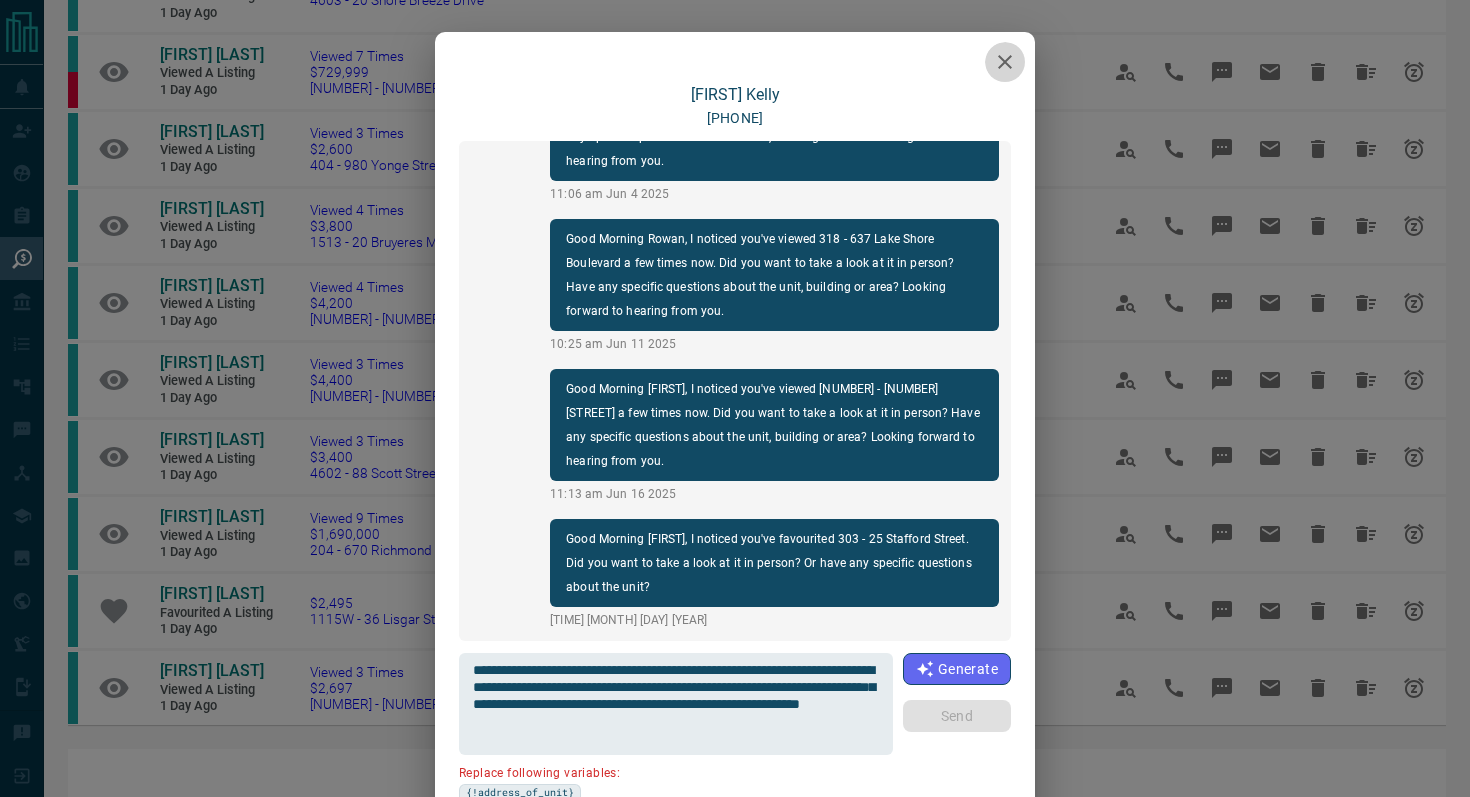click 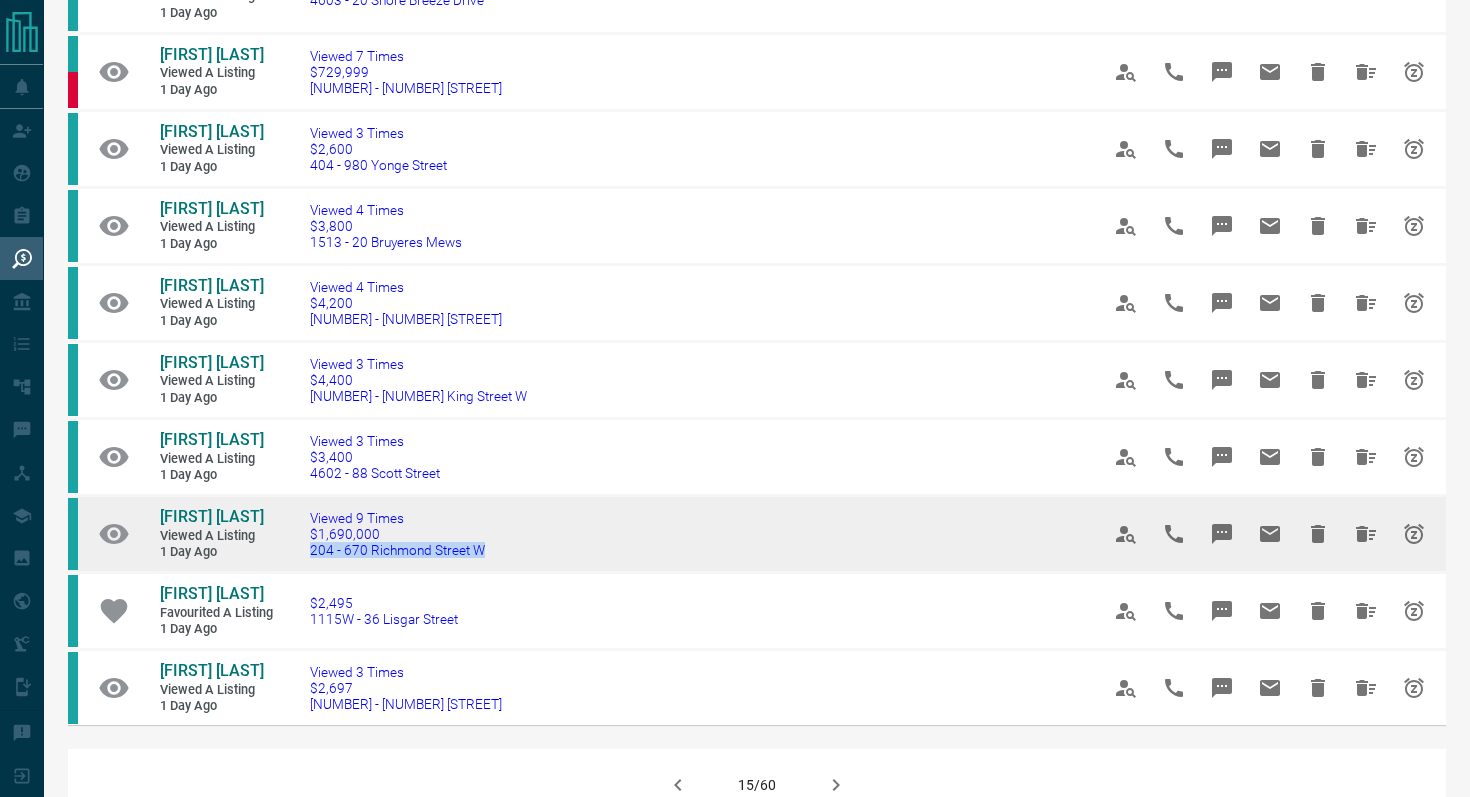 drag, startPoint x: 525, startPoint y: 552, endPoint x: 302, endPoint y: 547, distance: 223.05605 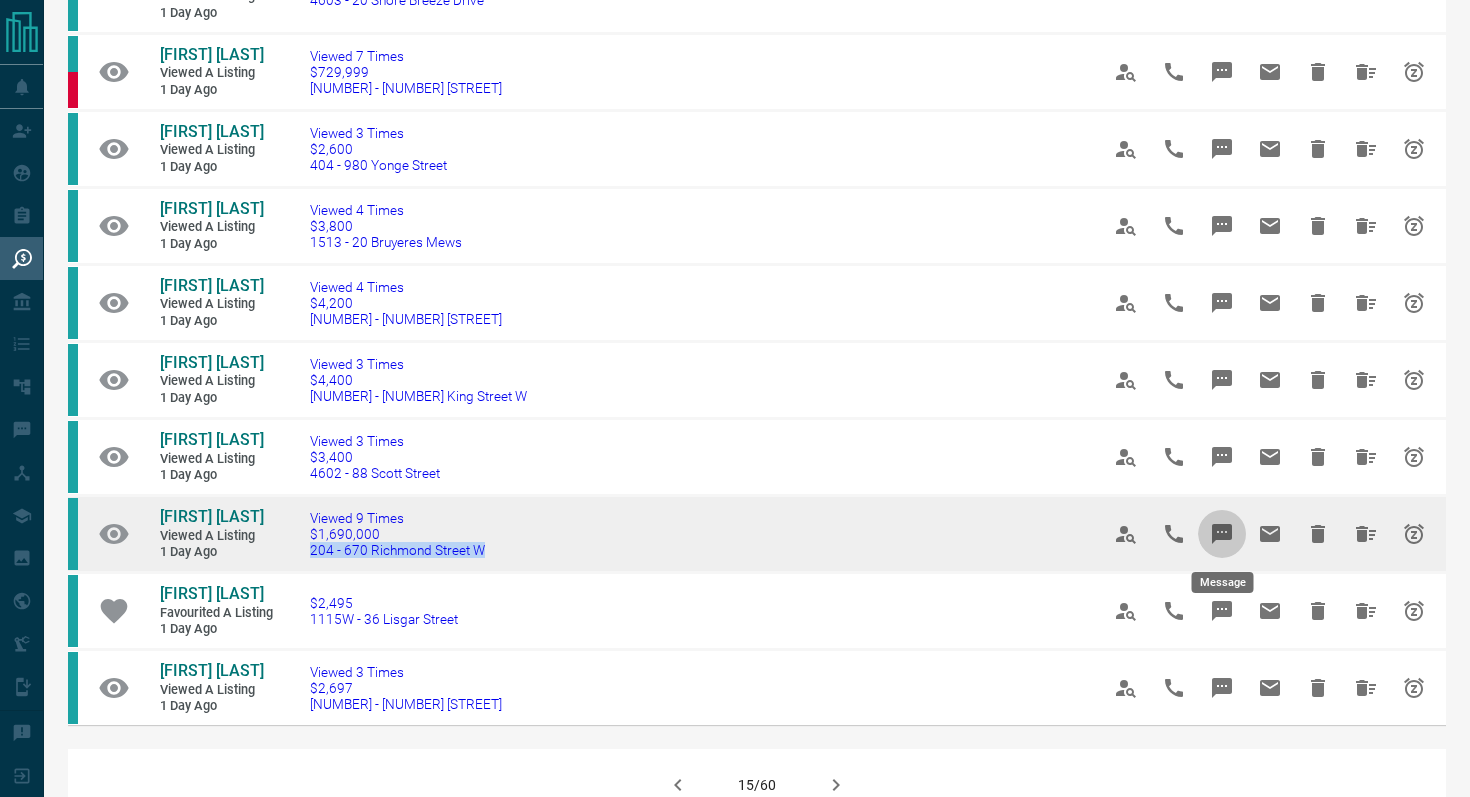 click 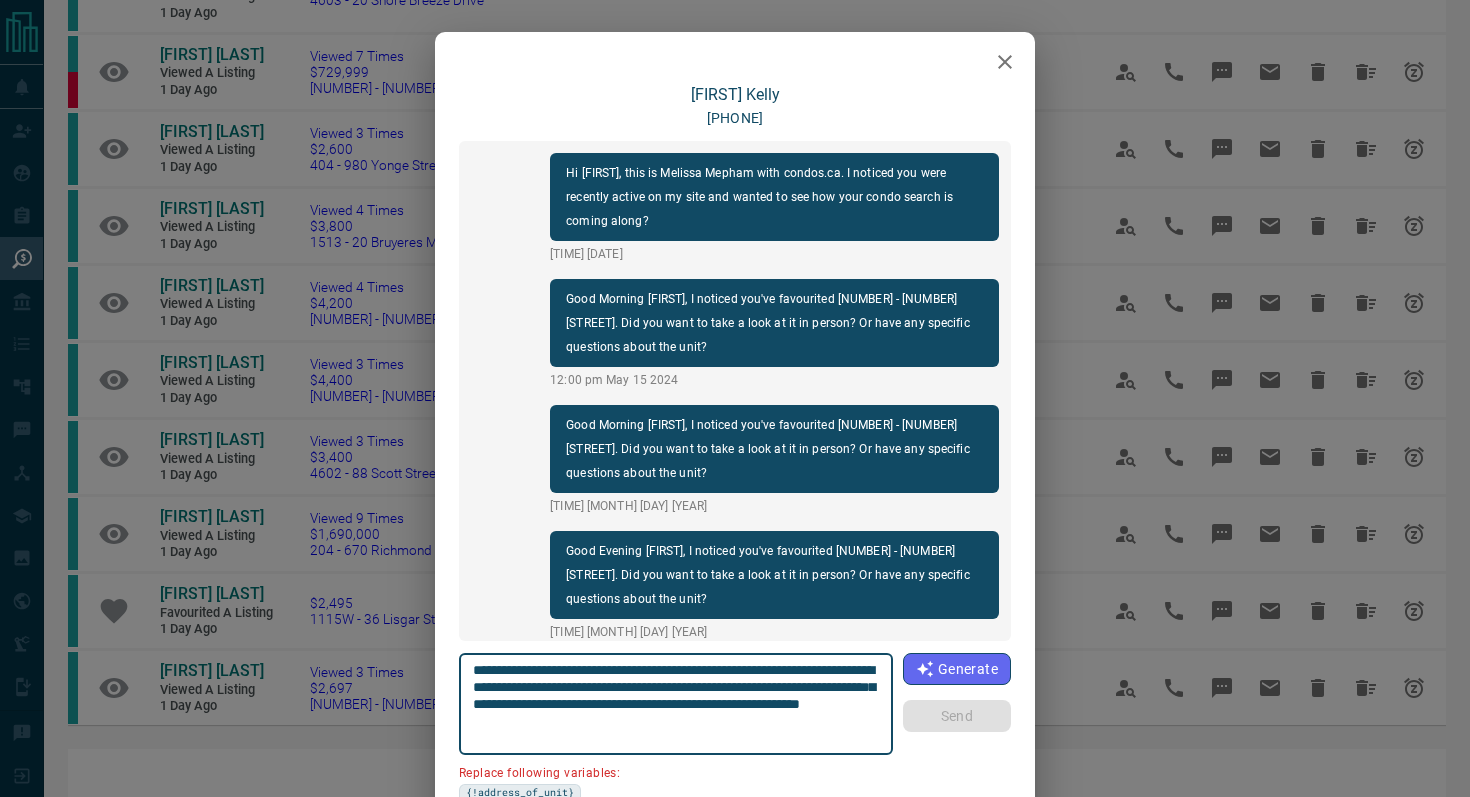 scroll, scrollTop: 2400, scrollLeft: 0, axis: vertical 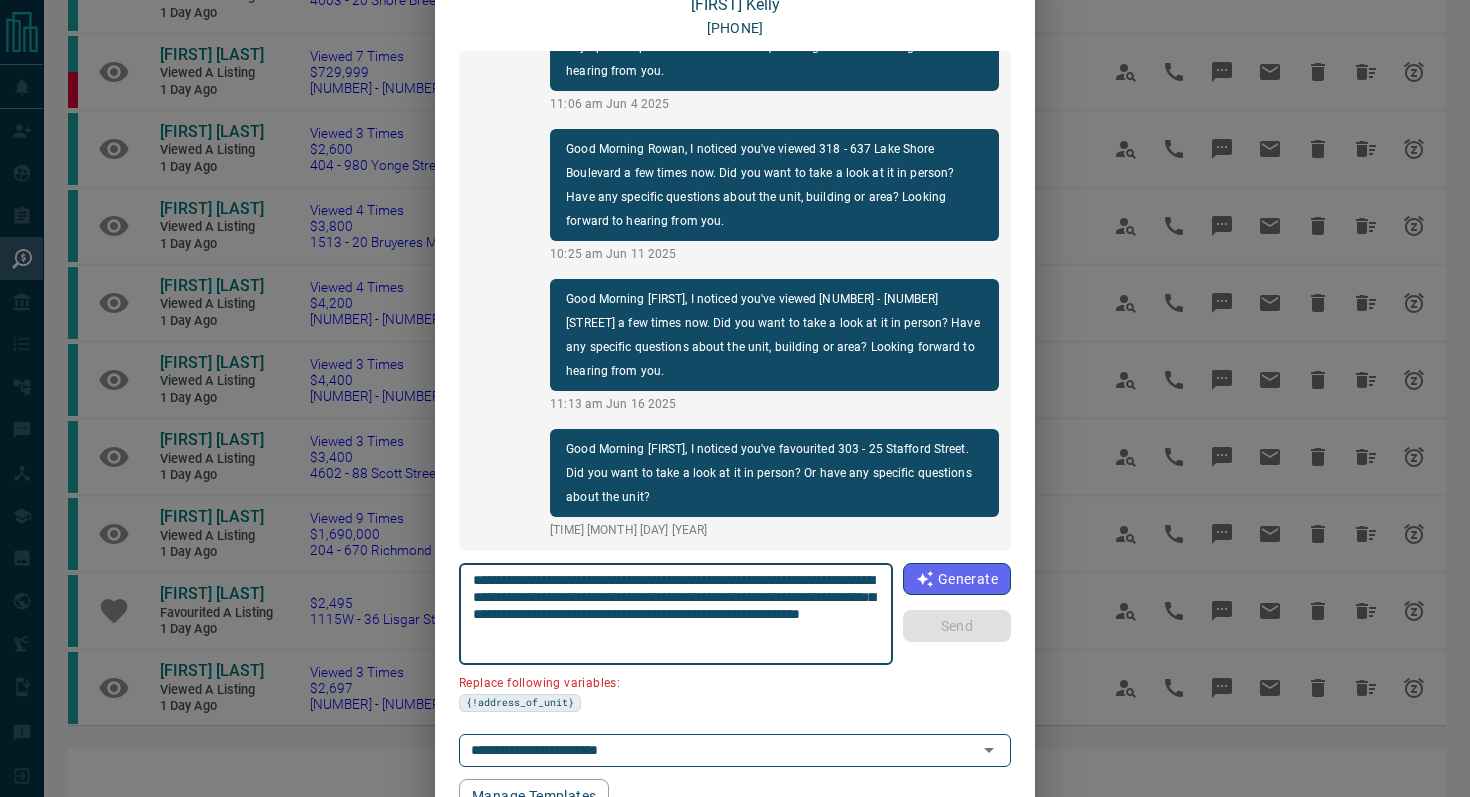 drag, startPoint x: 584, startPoint y: 595, endPoint x: 473, endPoint y: 592, distance: 111.040535 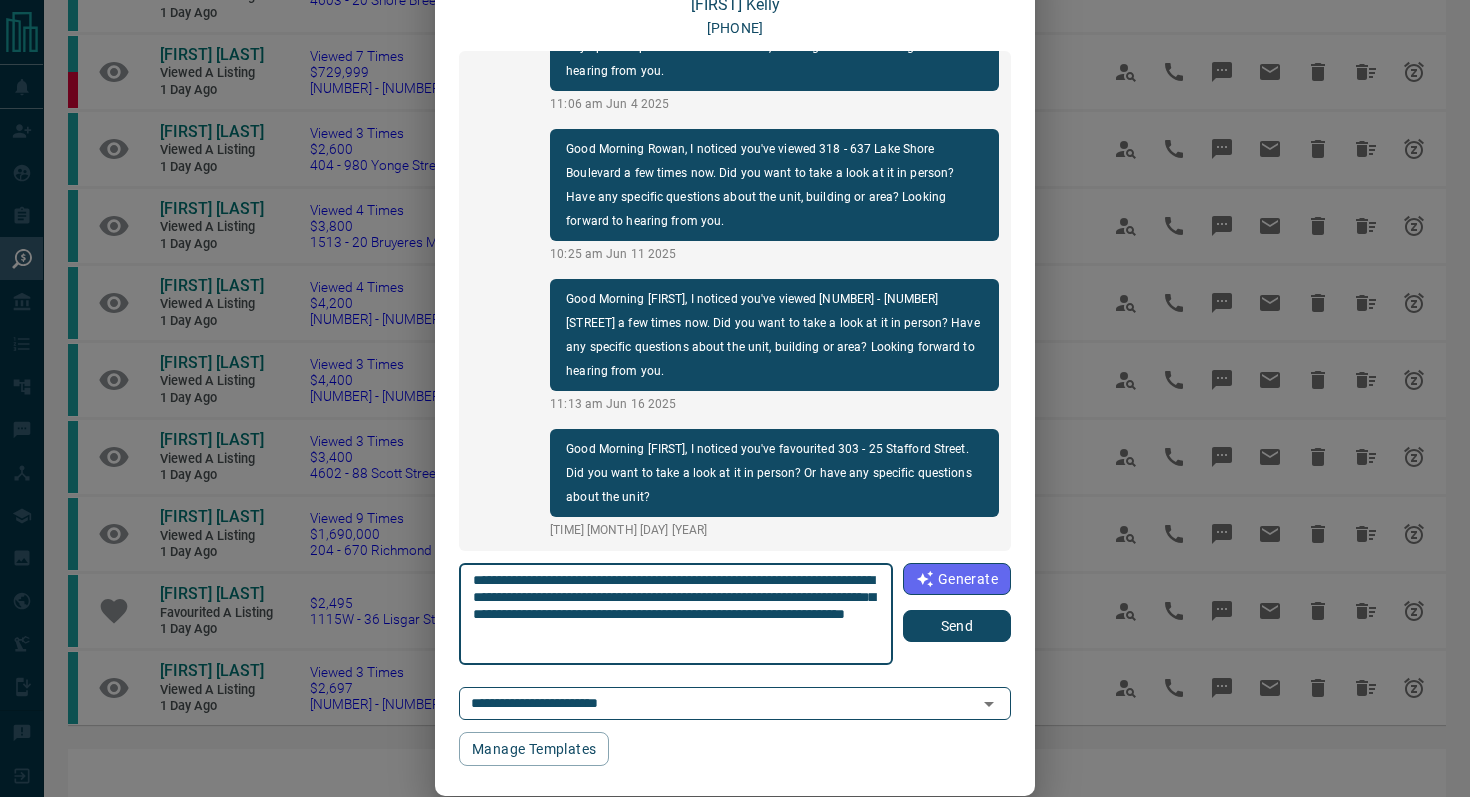 type on "**********" 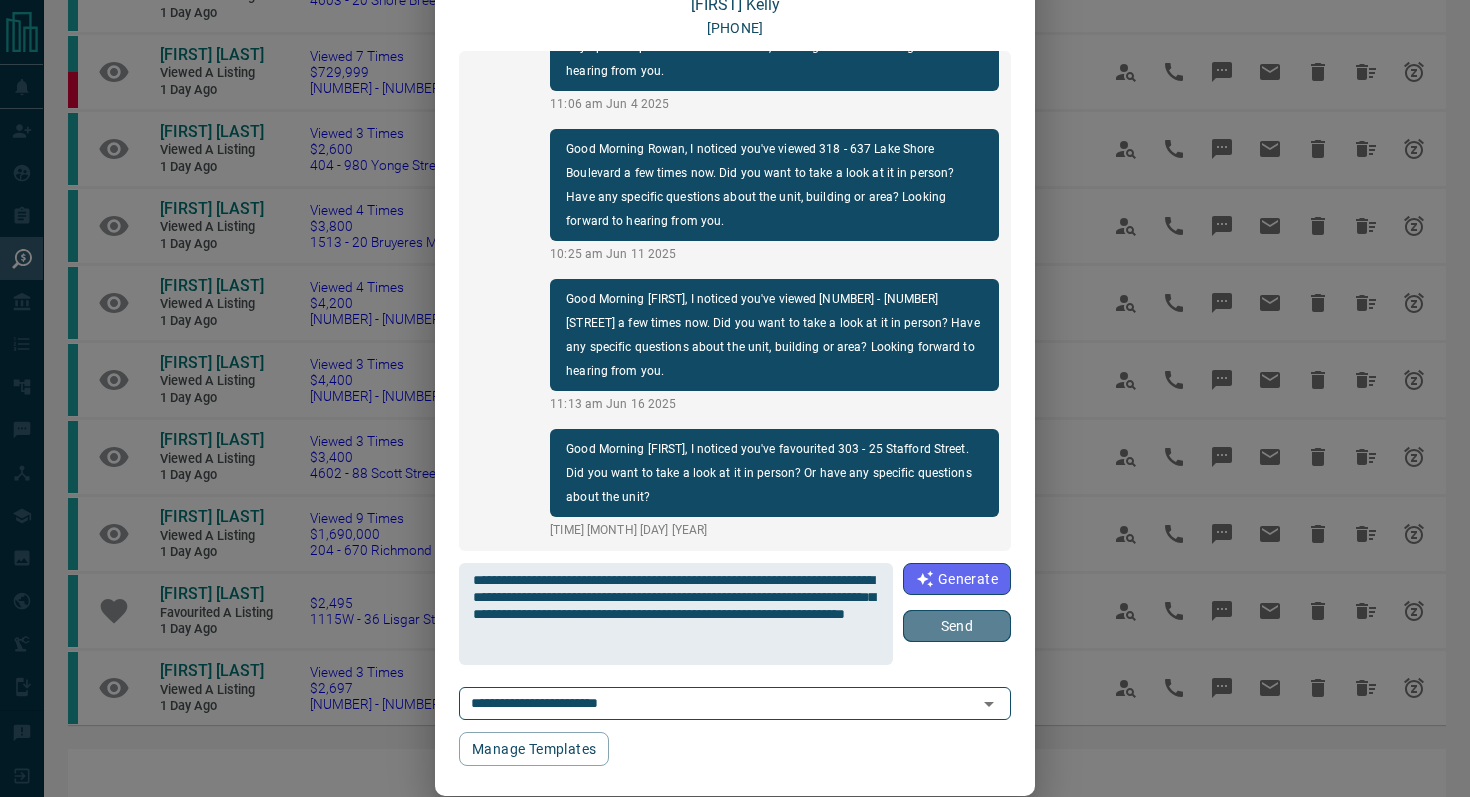 click on "Send" at bounding box center (957, 626) 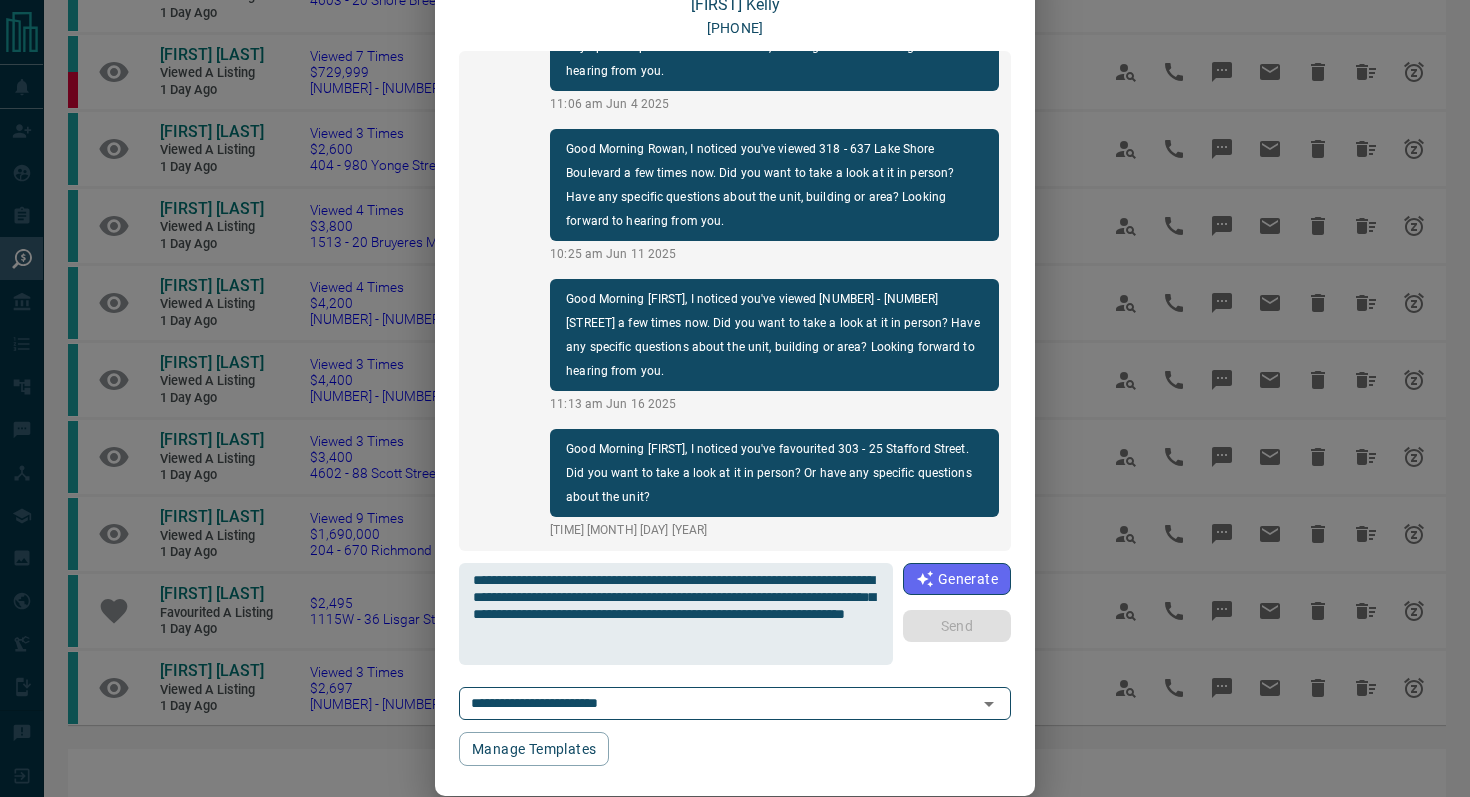 type 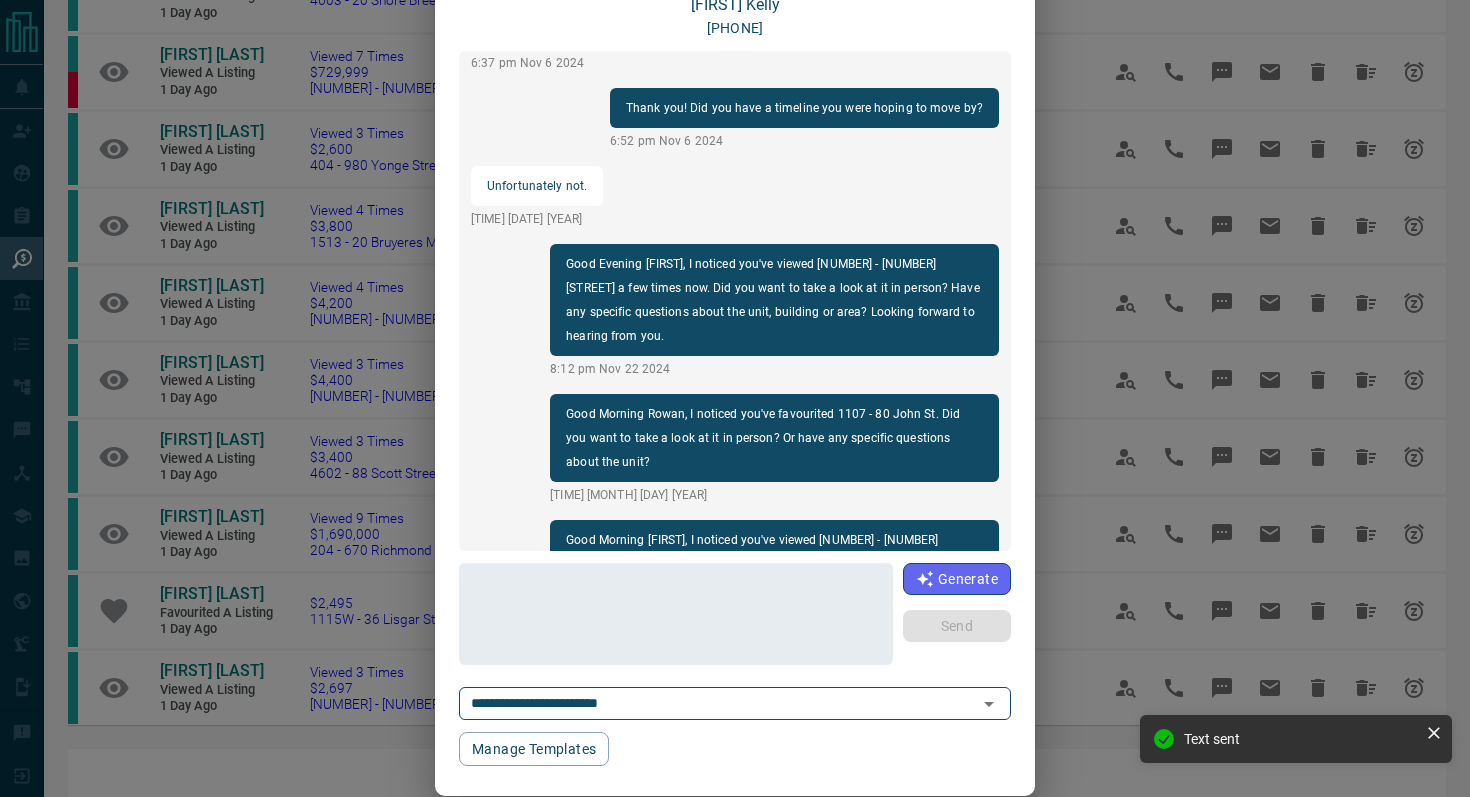 scroll, scrollTop: 0, scrollLeft: 0, axis: both 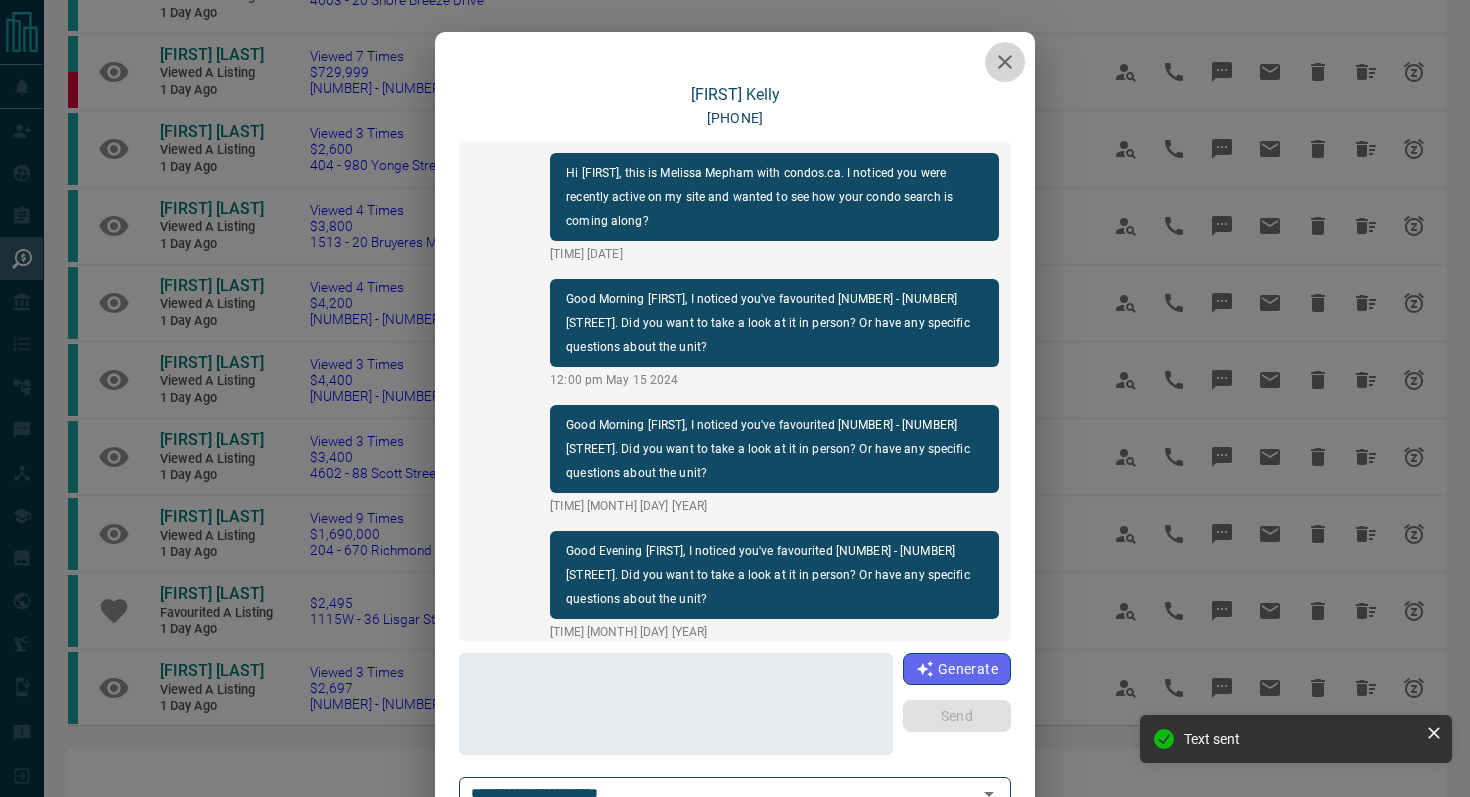 click 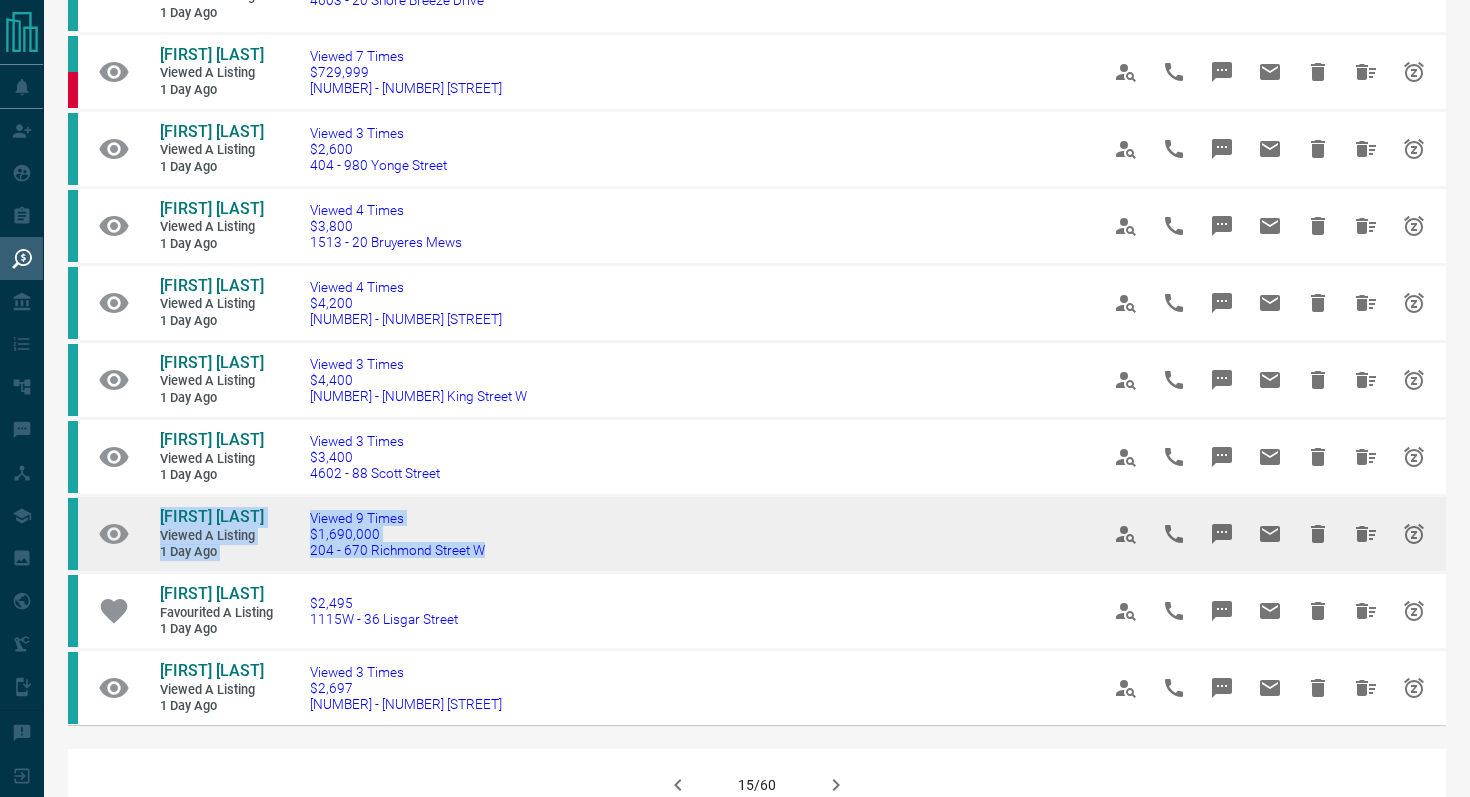 drag, startPoint x: 545, startPoint y: 556, endPoint x: 142, endPoint y: 518, distance: 404.7876 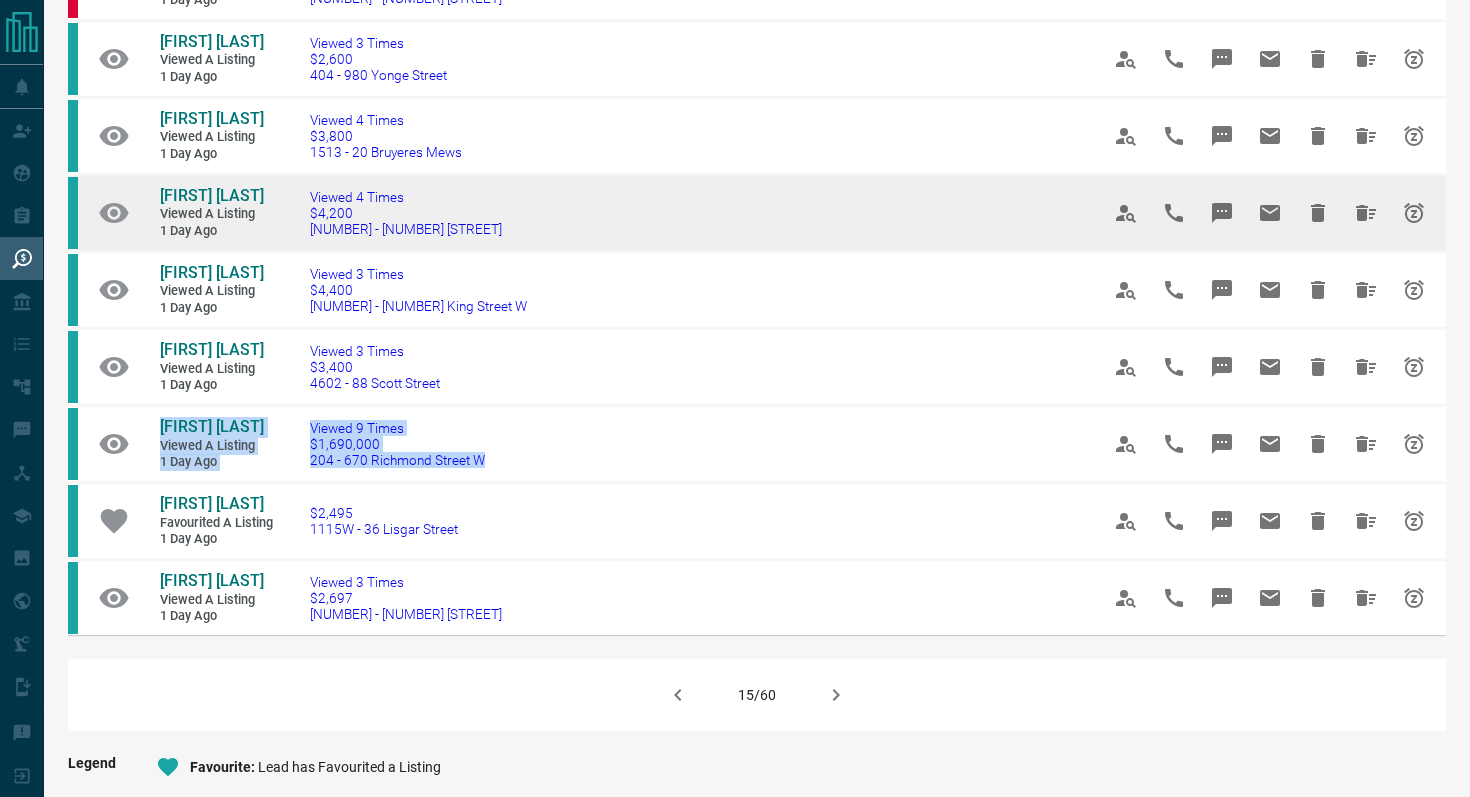 scroll, scrollTop: 1149, scrollLeft: 0, axis: vertical 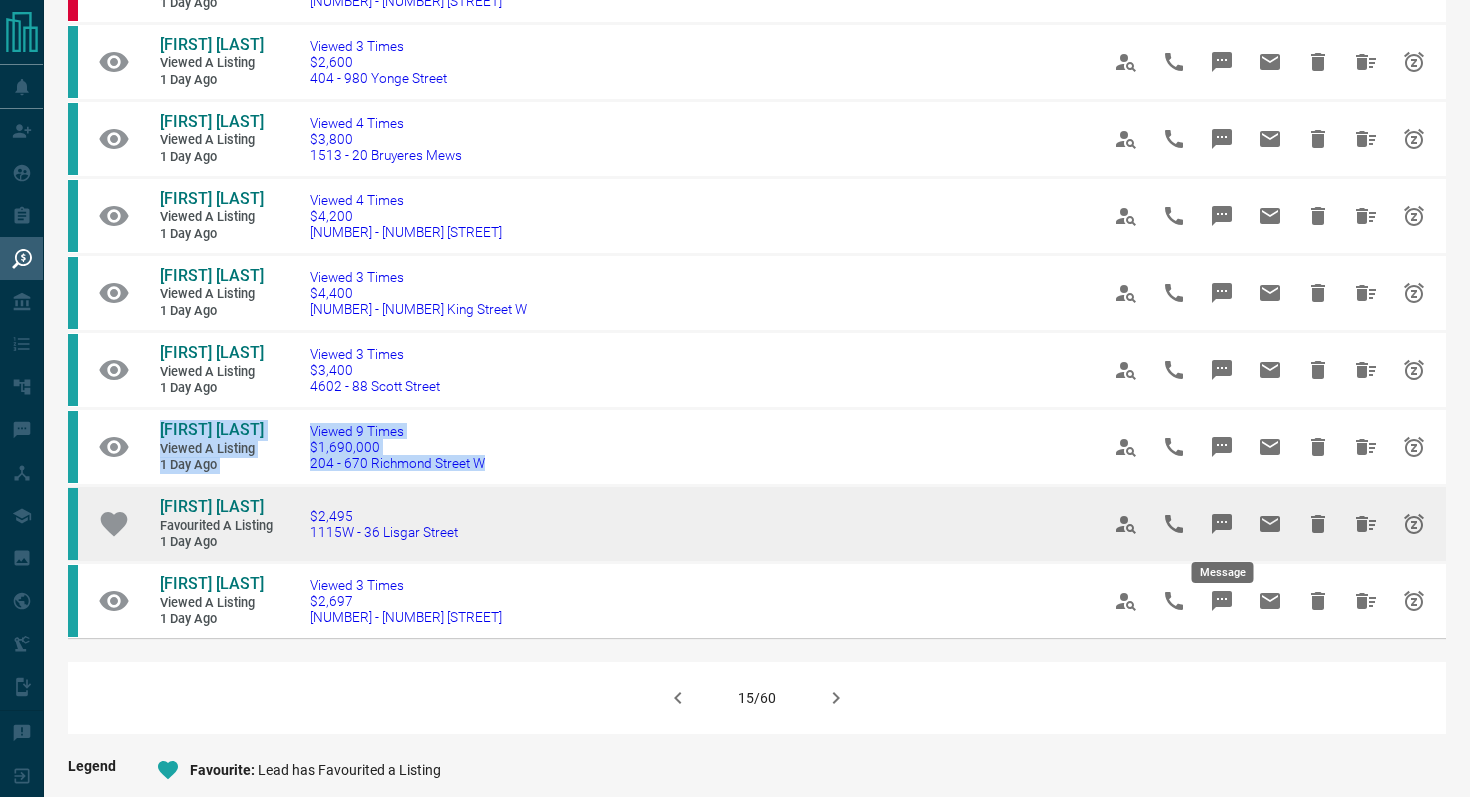 click 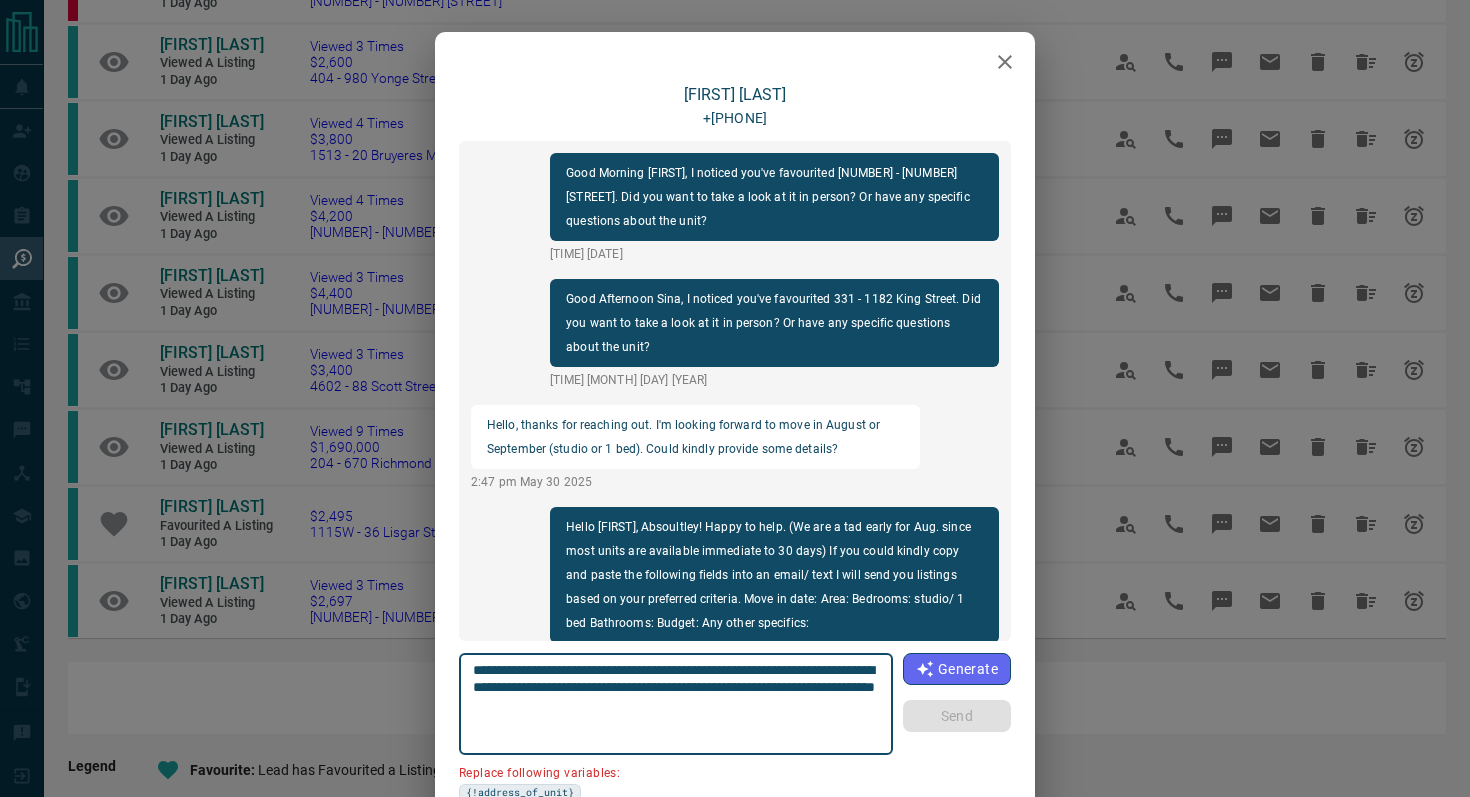 scroll, scrollTop: 36, scrollLeft: 0, axis: vertical 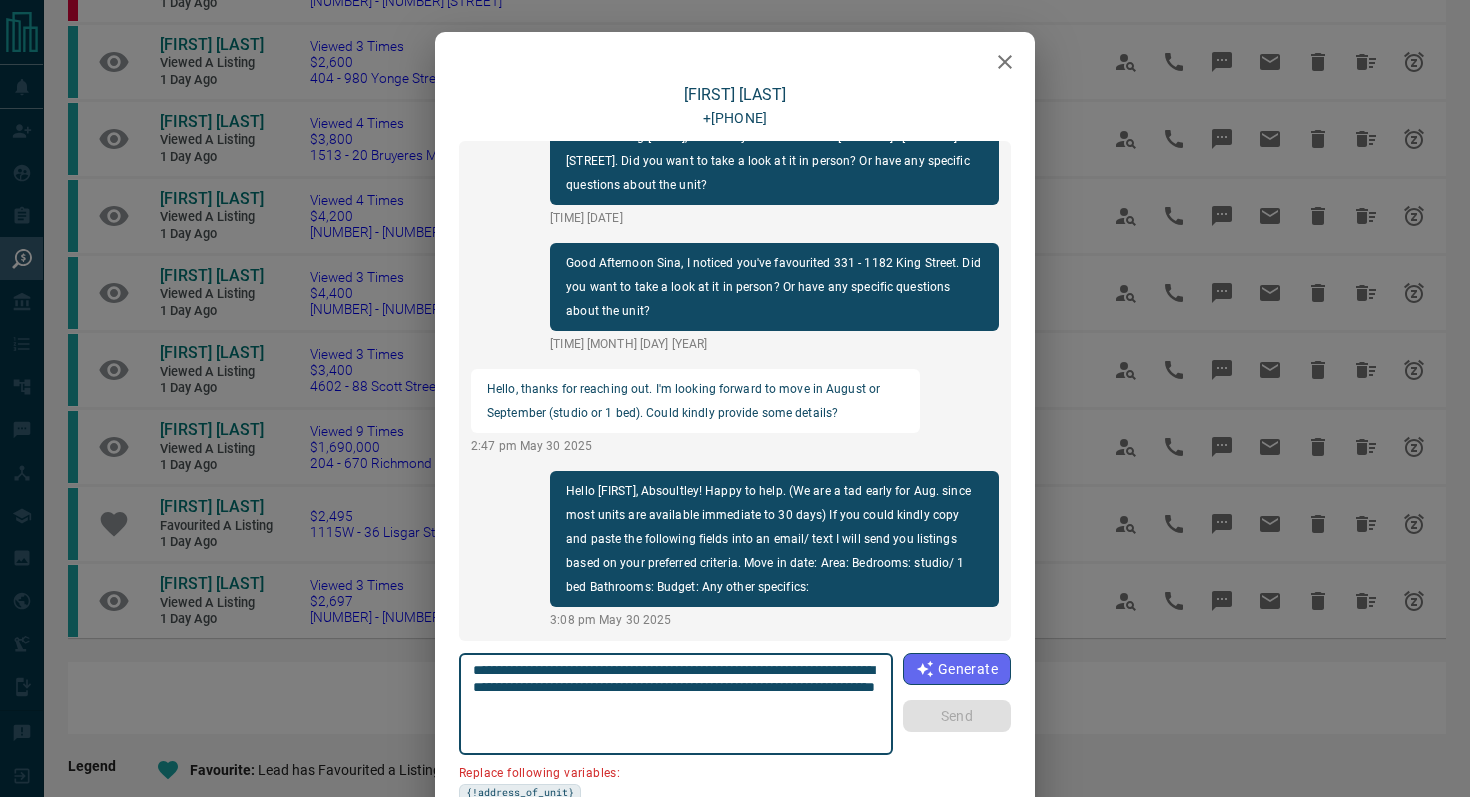 click 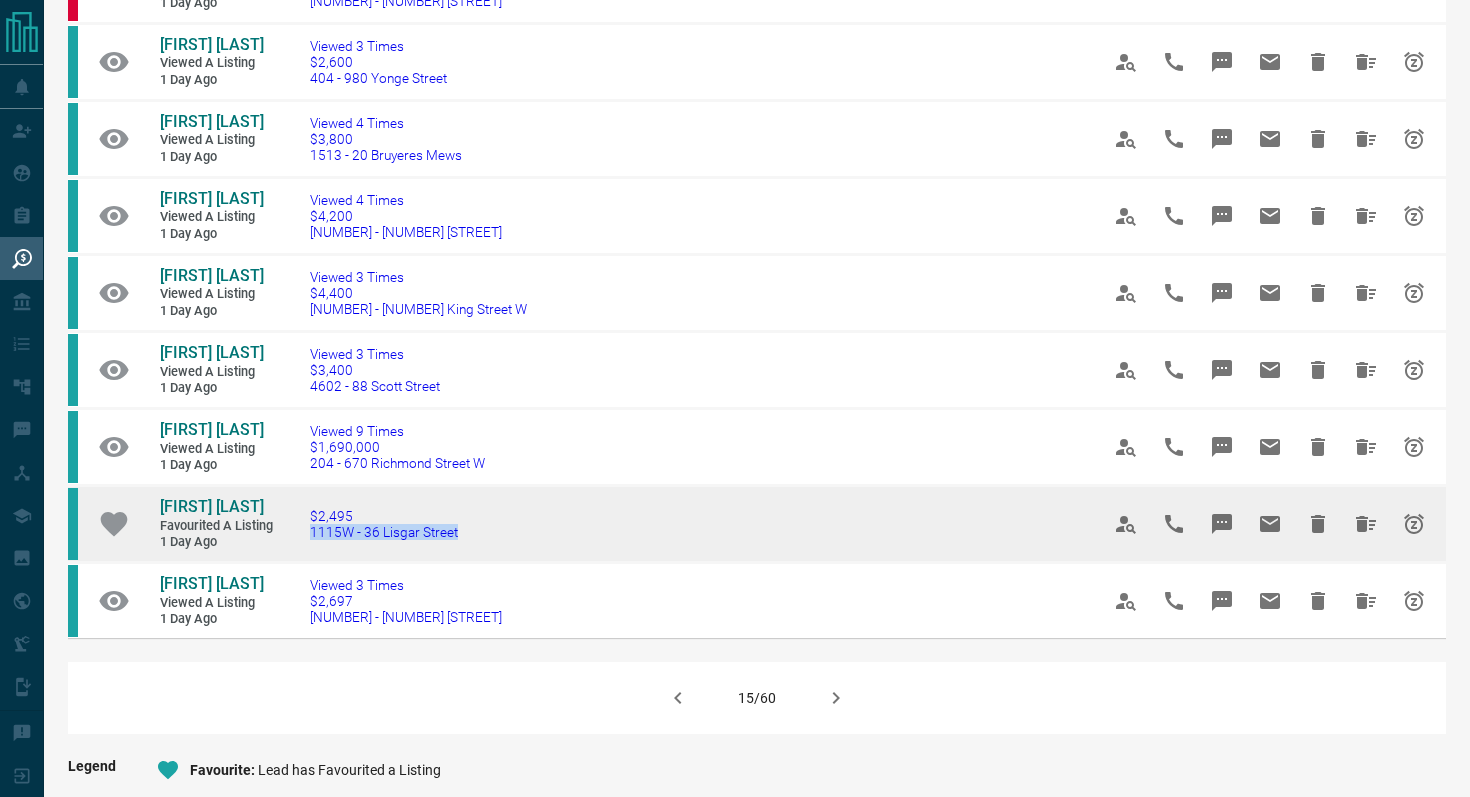 drag, startPoint x: 485, startPoint y: 541, endPoint x: 297, endPoint y: 532, distance: 188.2153 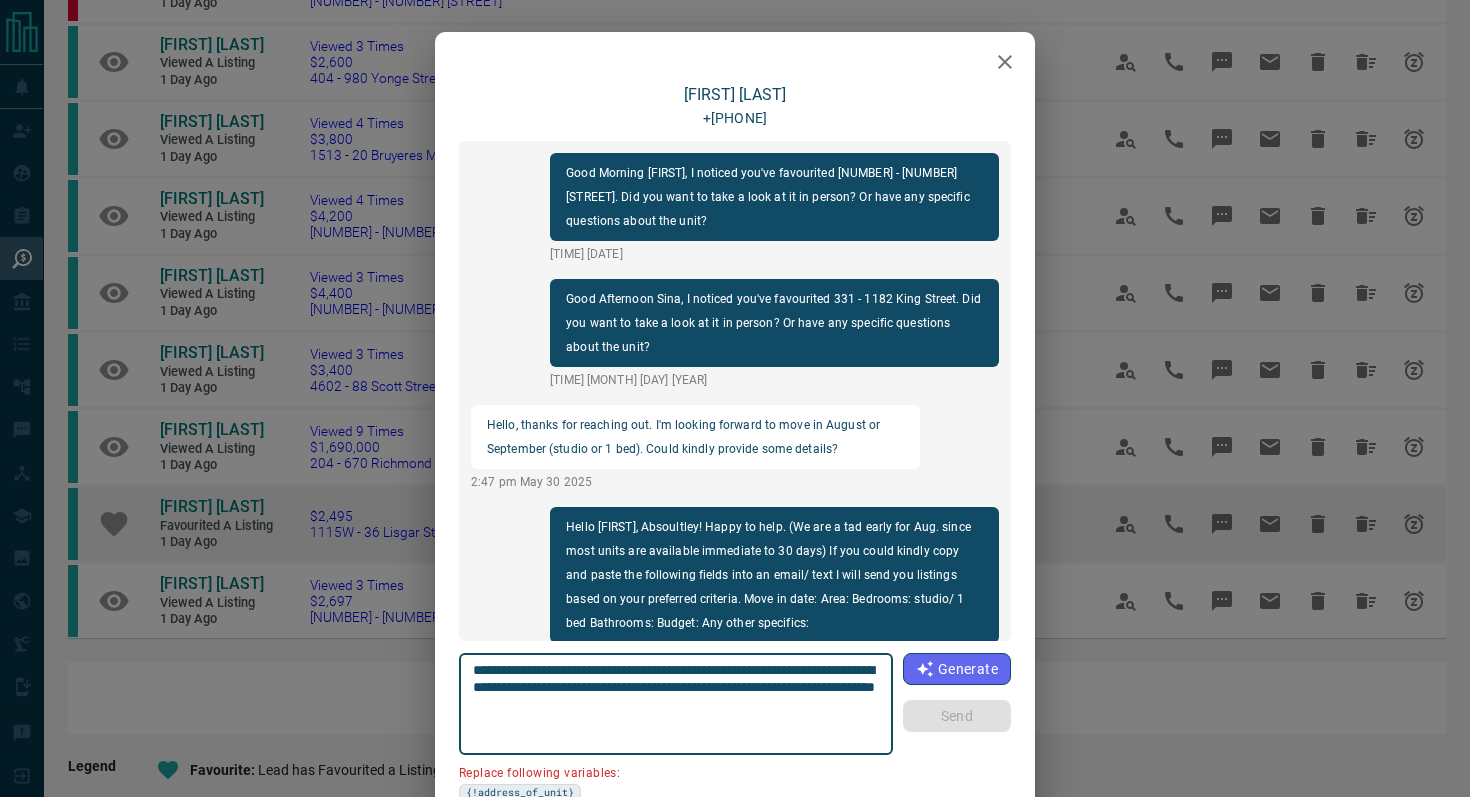 scroll, scrollTop: 36, scrollLeft: 0, axis: vertical 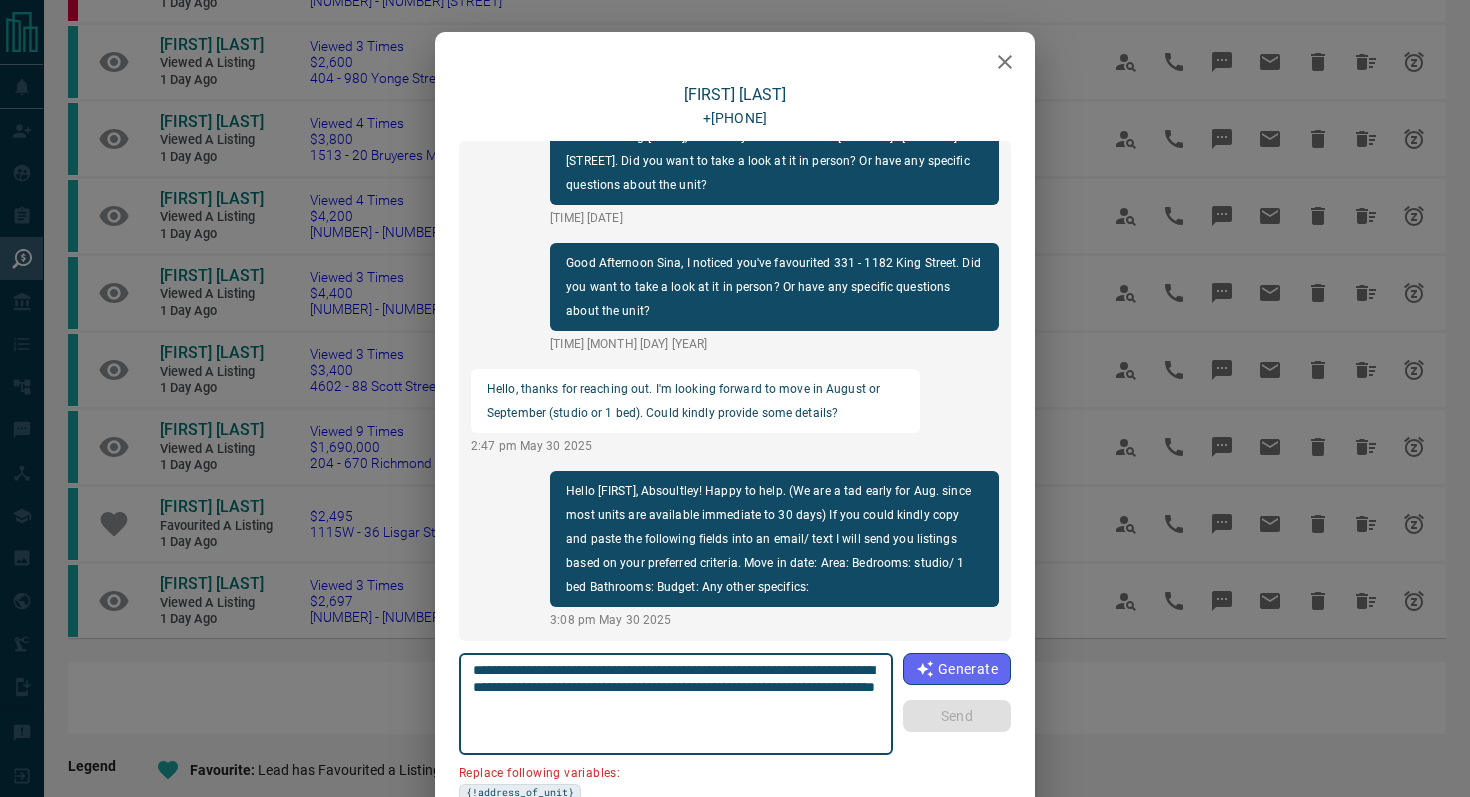 drag, startPoint x: 586, startPoint y: 685, endPoint x: 419, endPoint y: 685, distance: 167 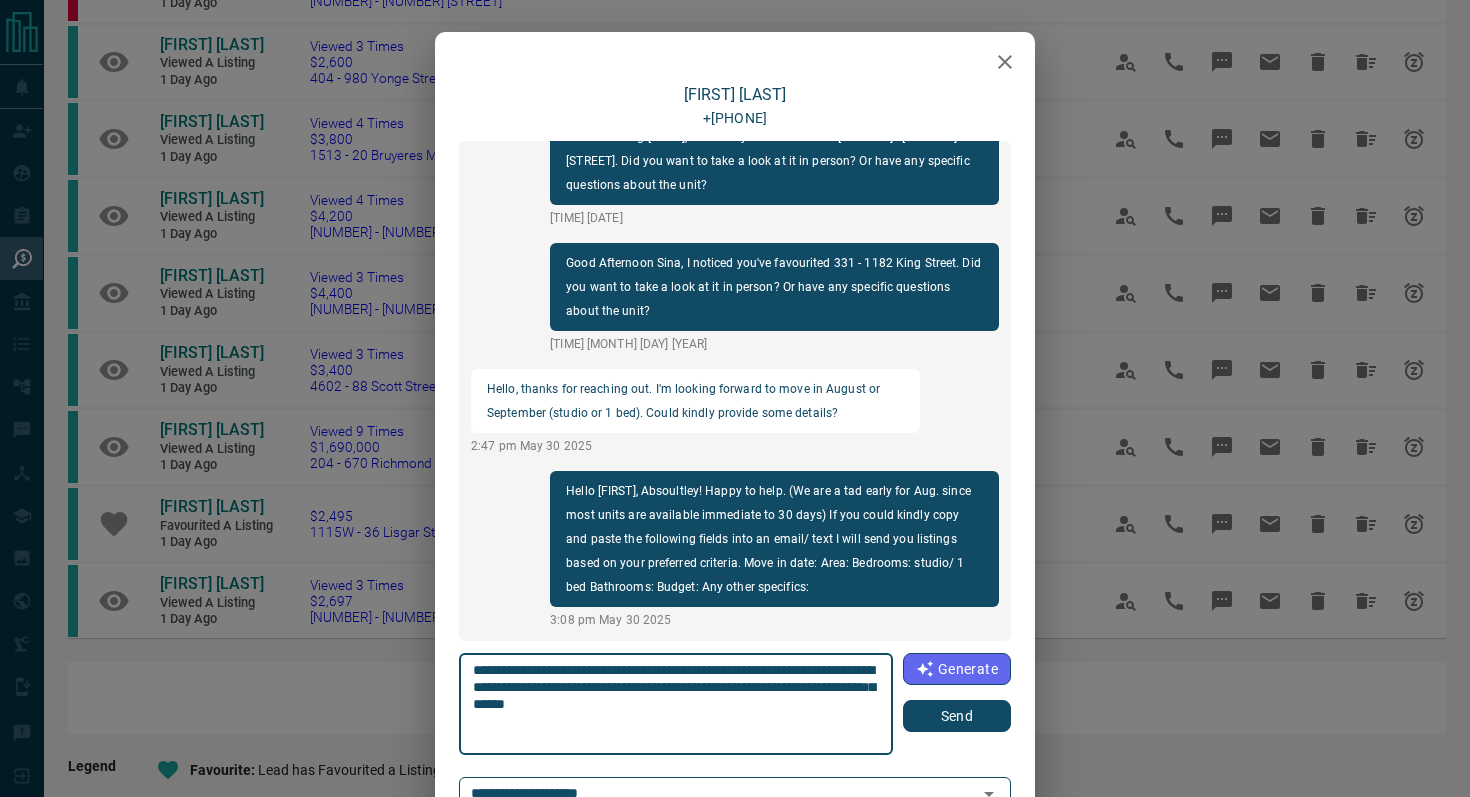 type on "**********" 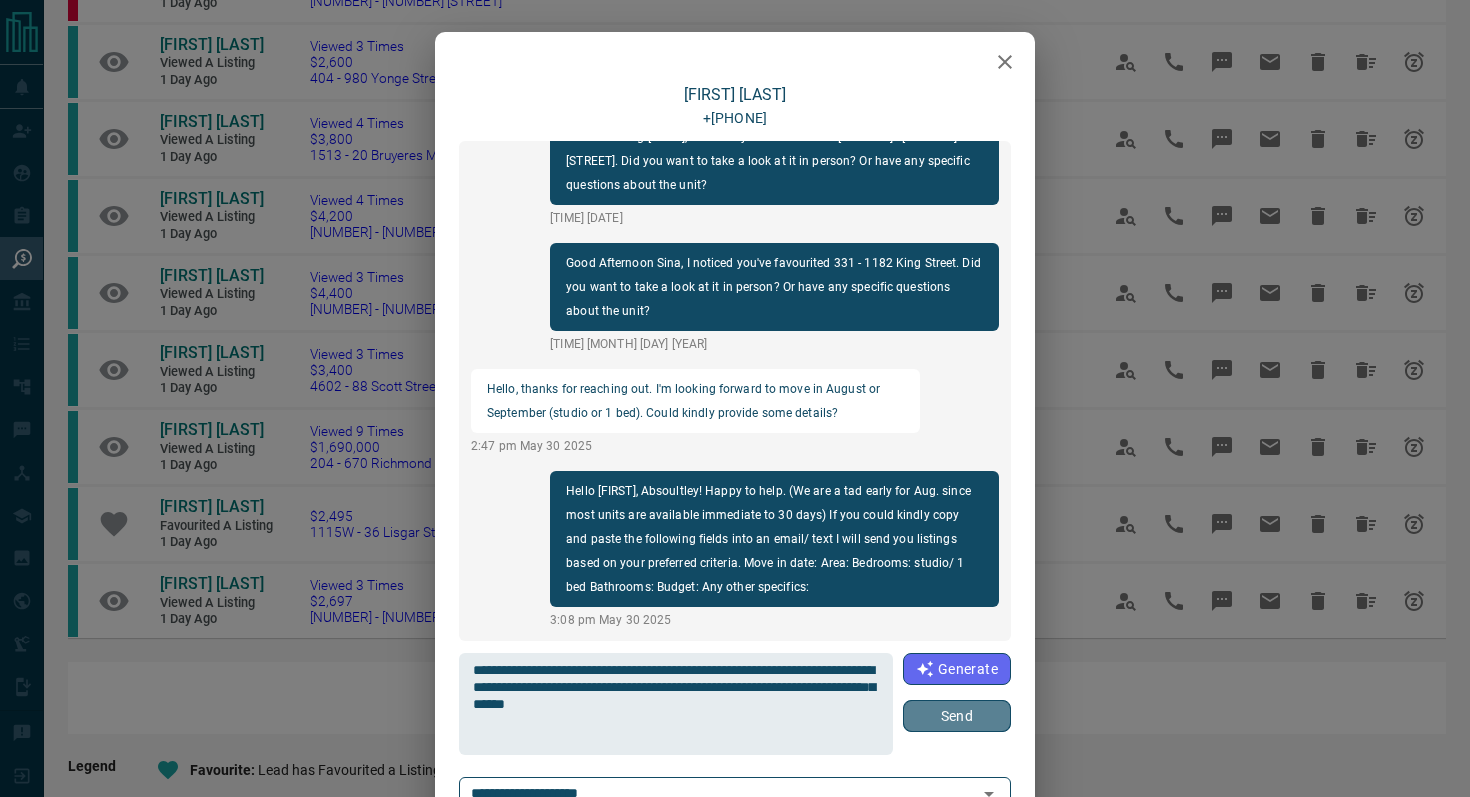 click on "Send" at bounding box center [957, 716] 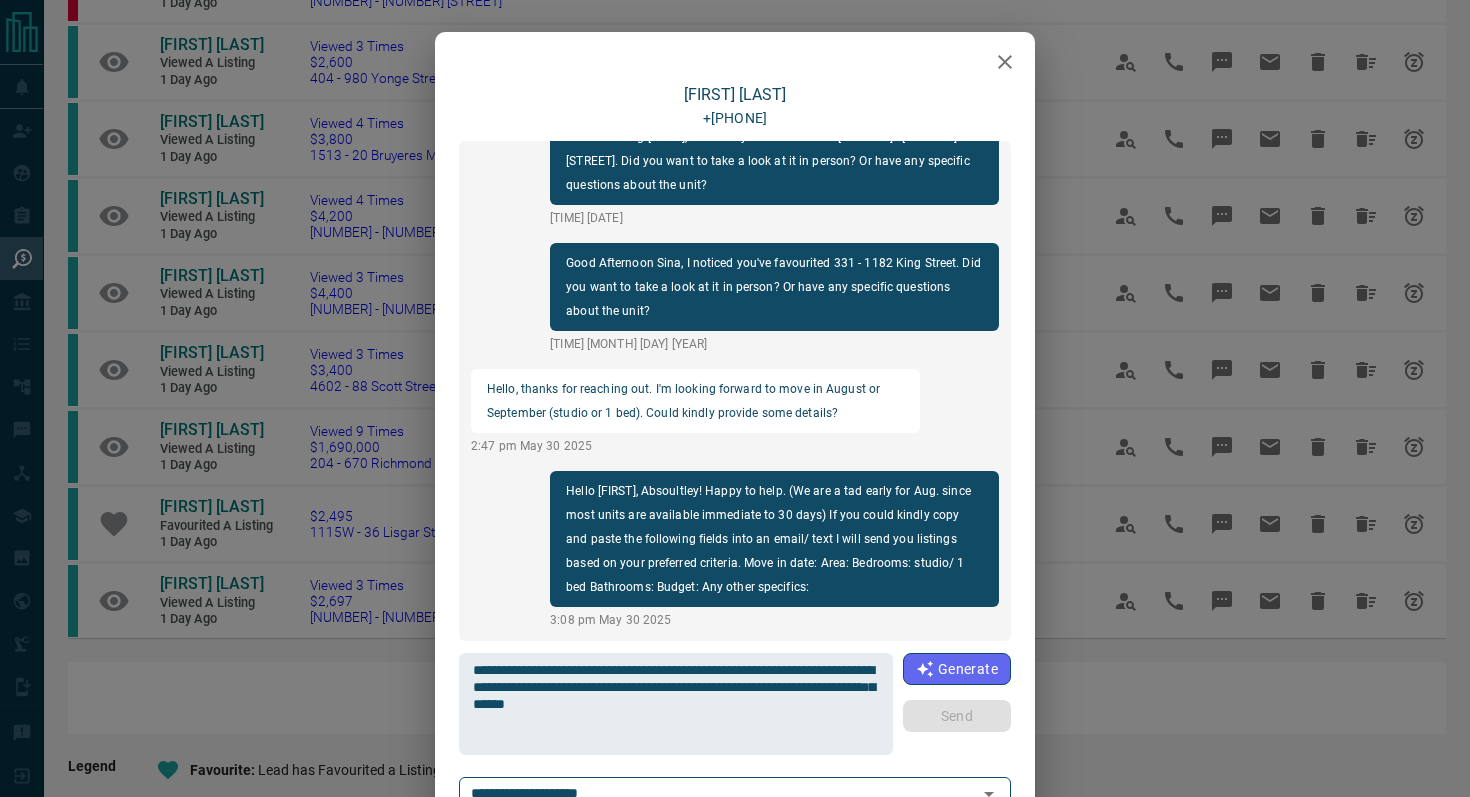 type 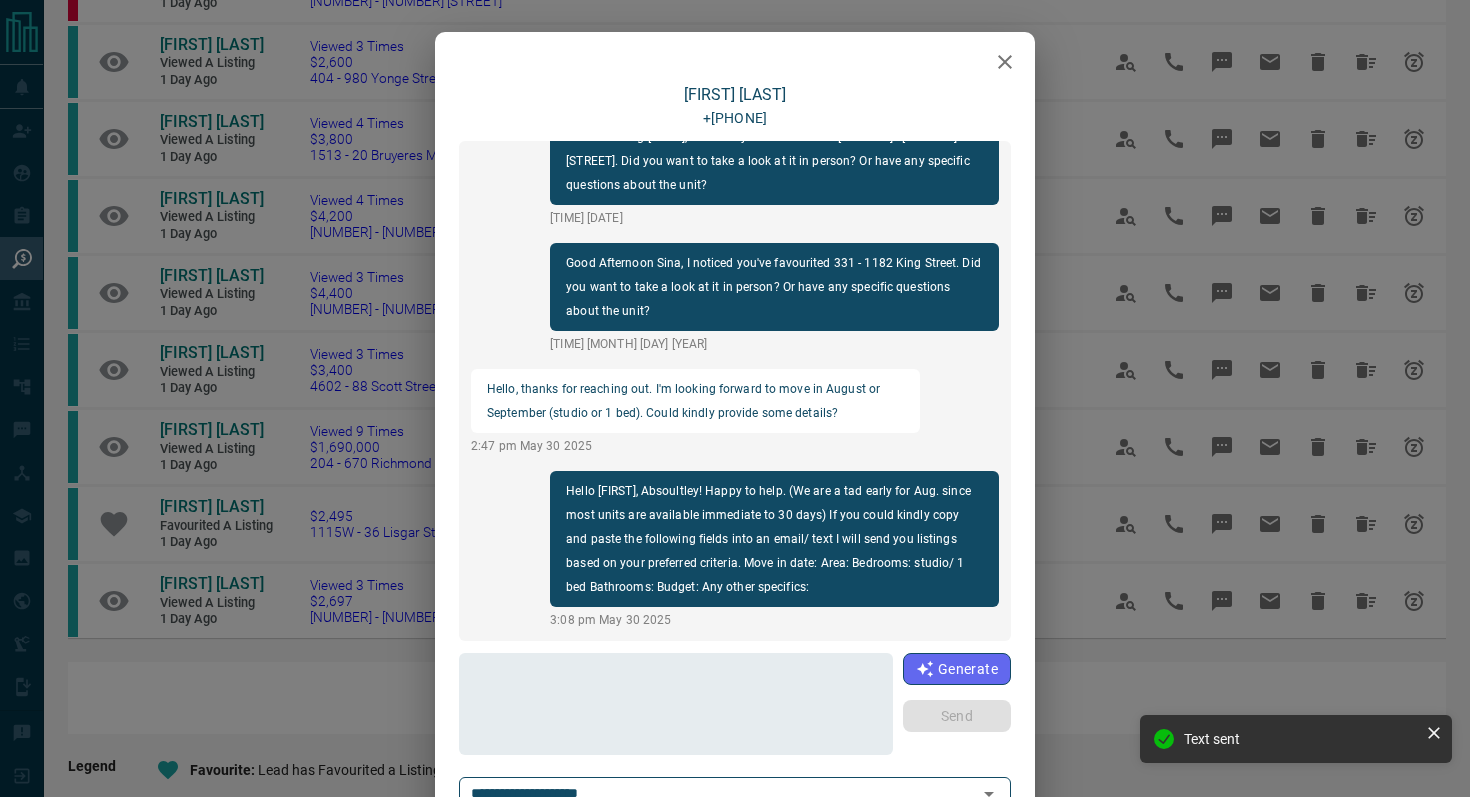 scroll, scrollTop: 162, scrollLeft: 0, axis: vertical 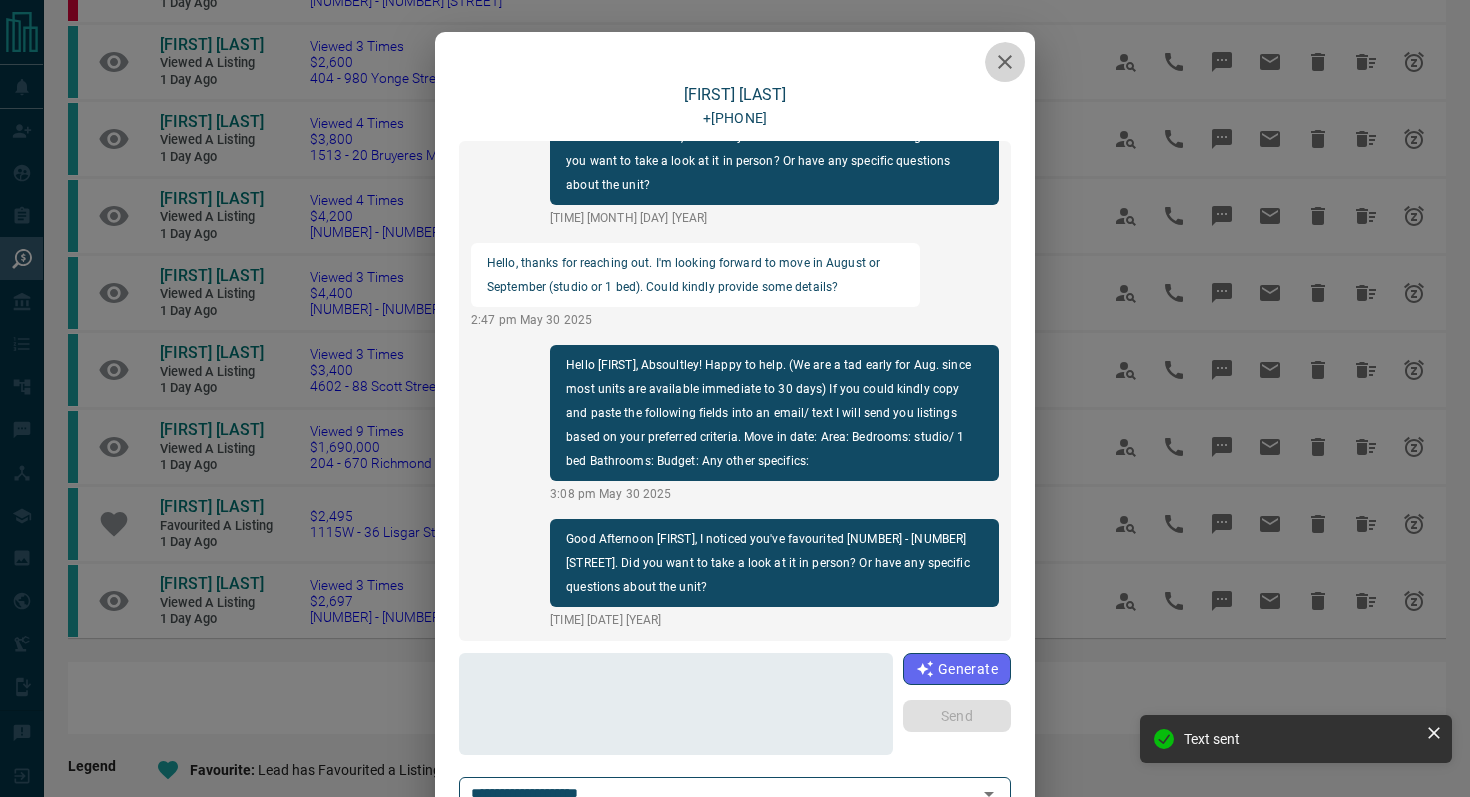 click 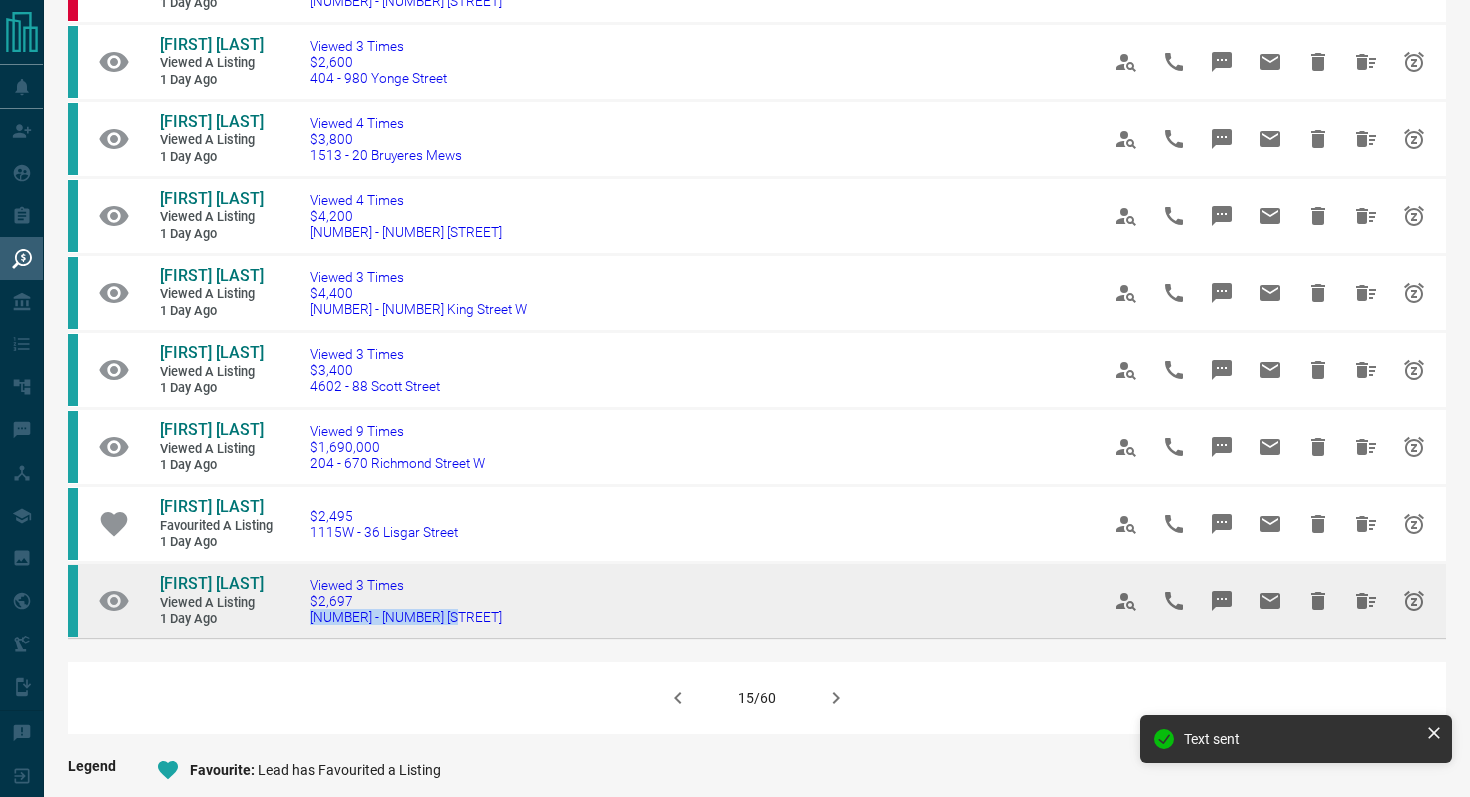 drag, startPoint x: 471, startPoint y: 618, endPoint x: 296, endPoint y: 618, distance: 175 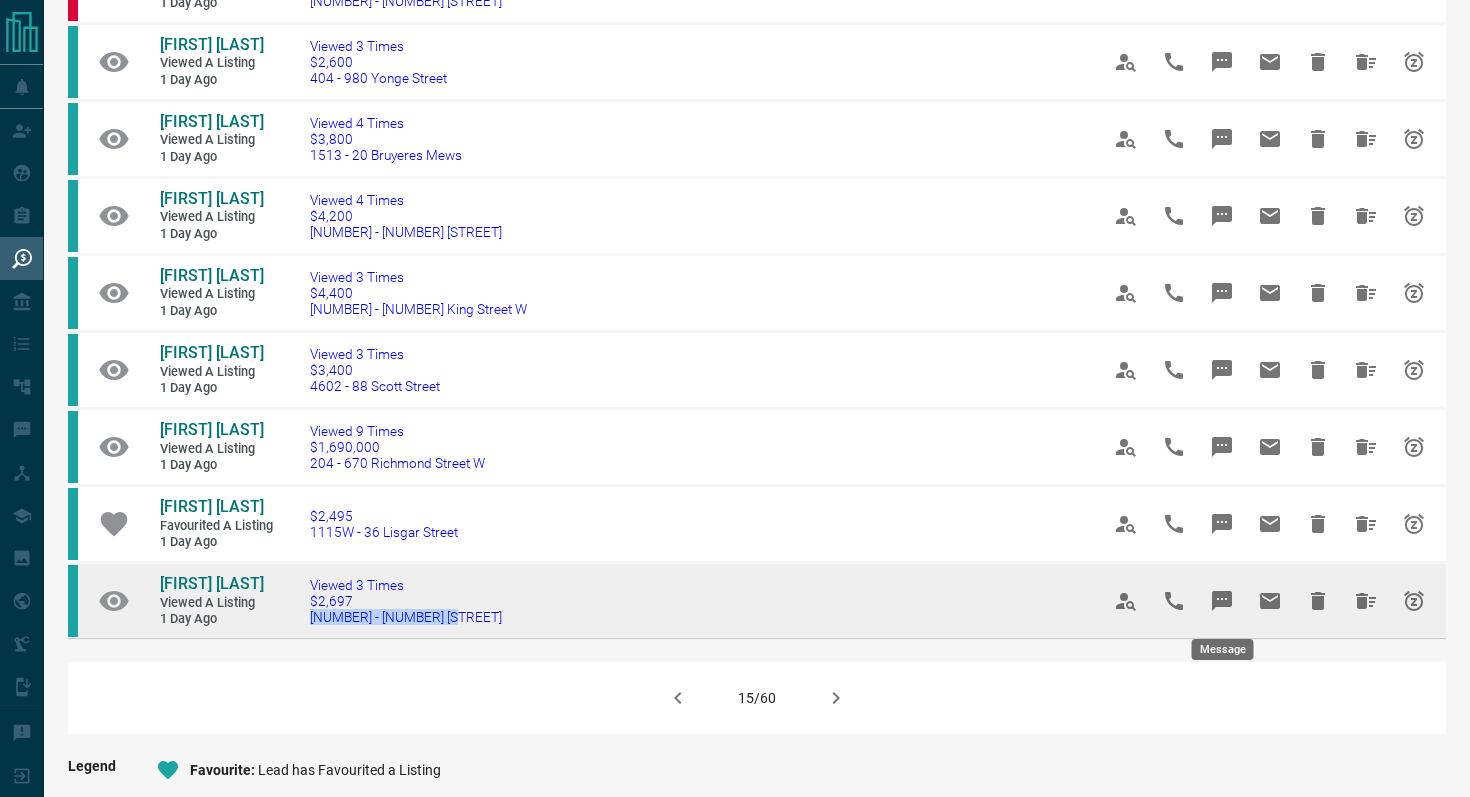 click 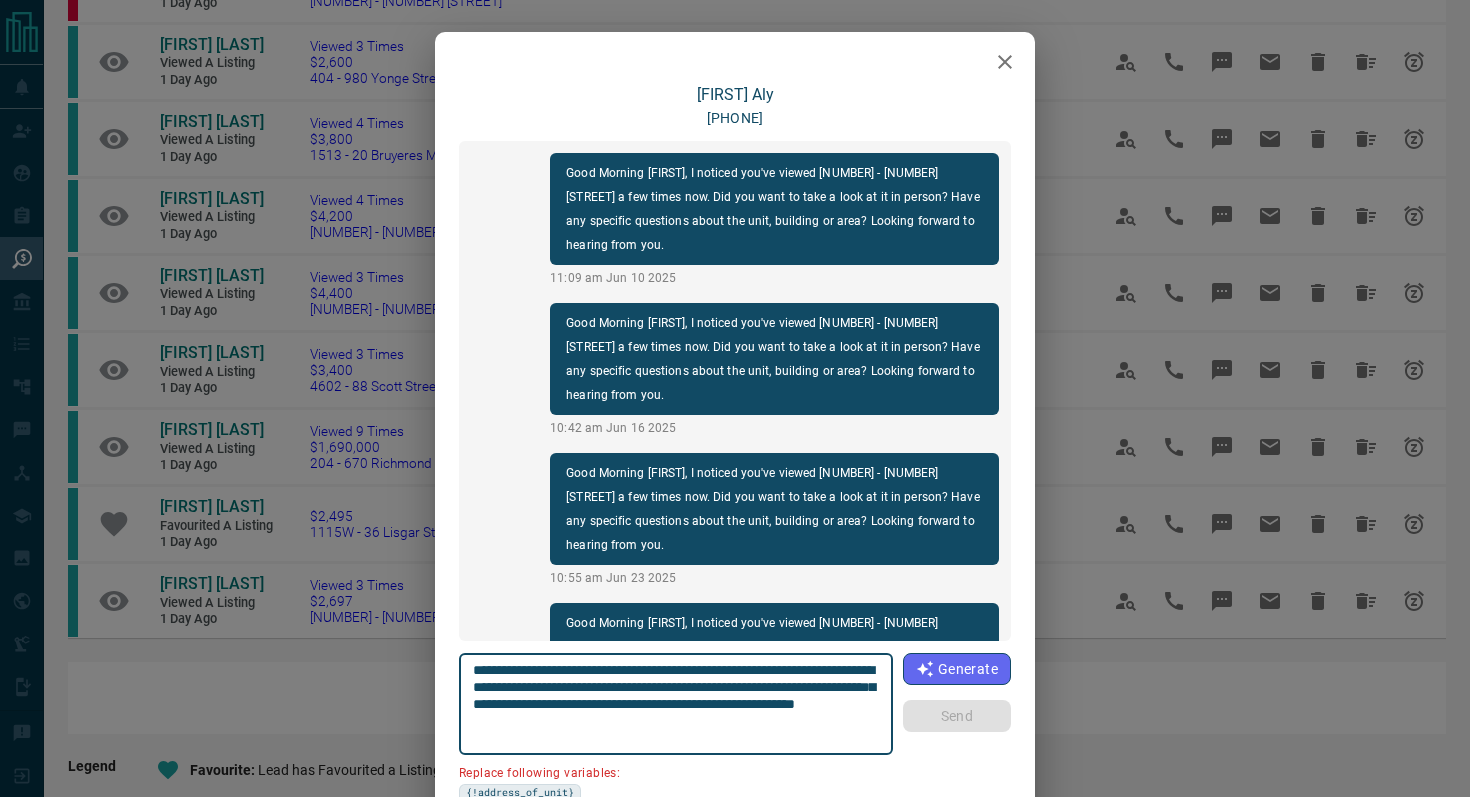 scroll, scrollTop: 258, scrollLeft: 0, axis: vertical 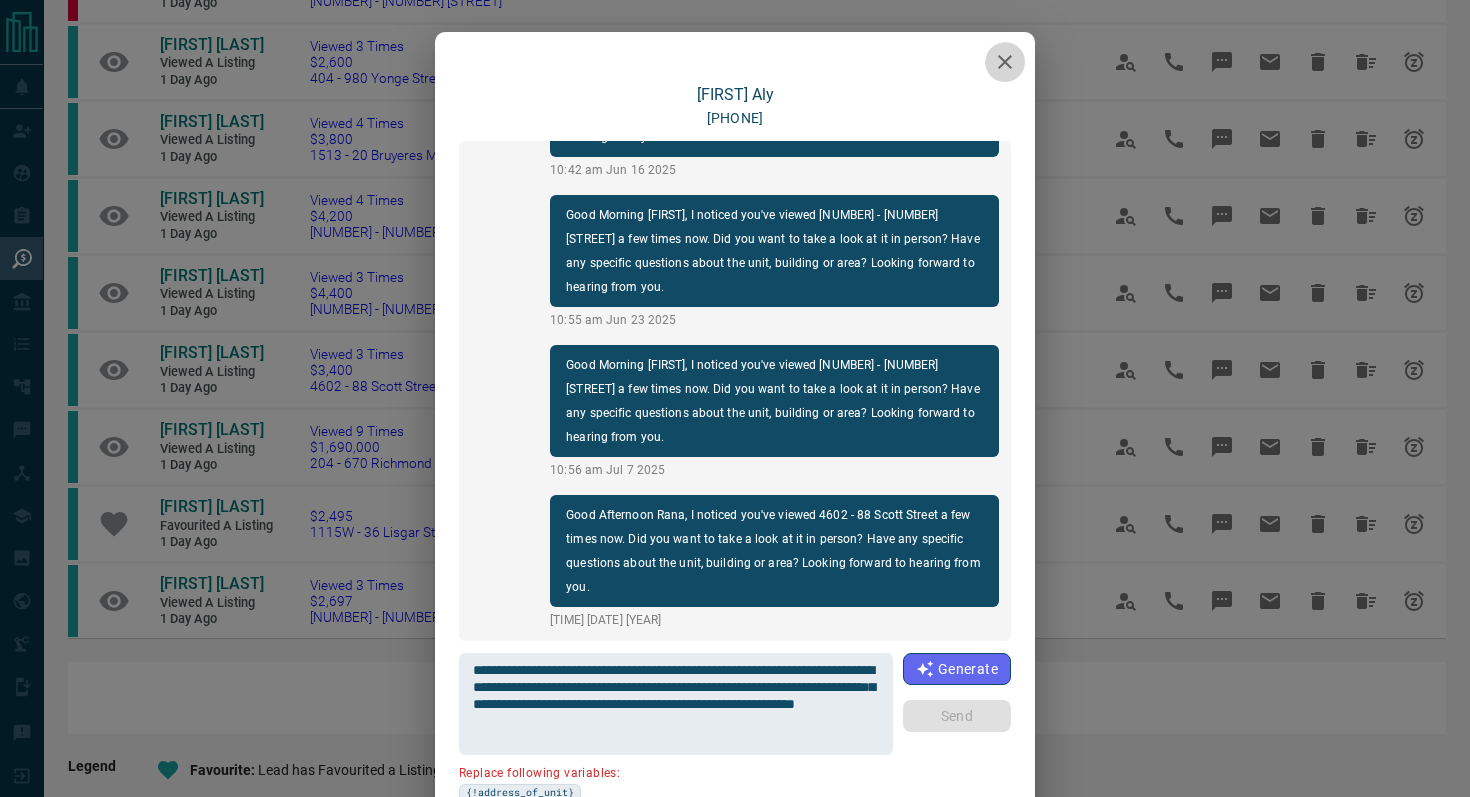 click 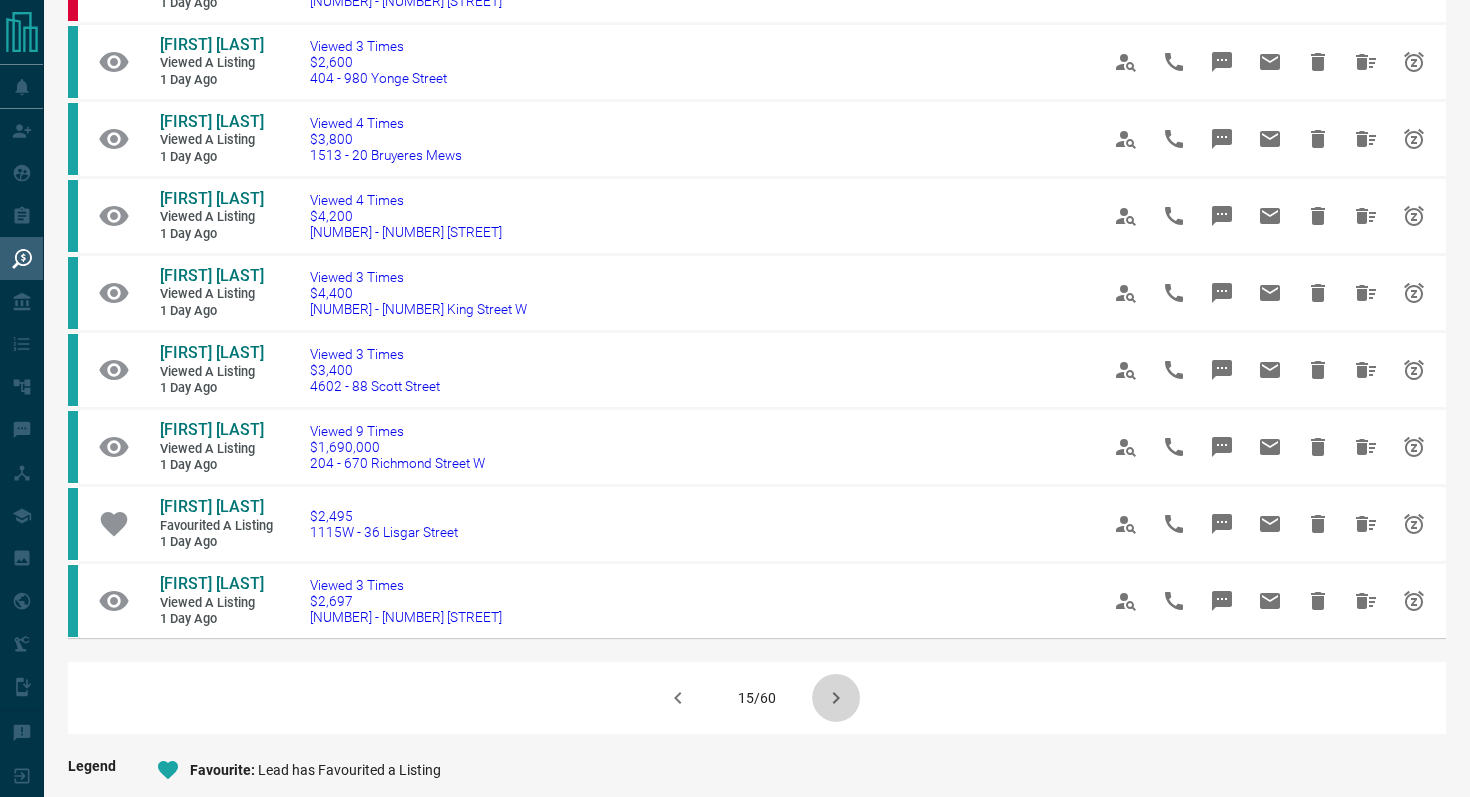 click 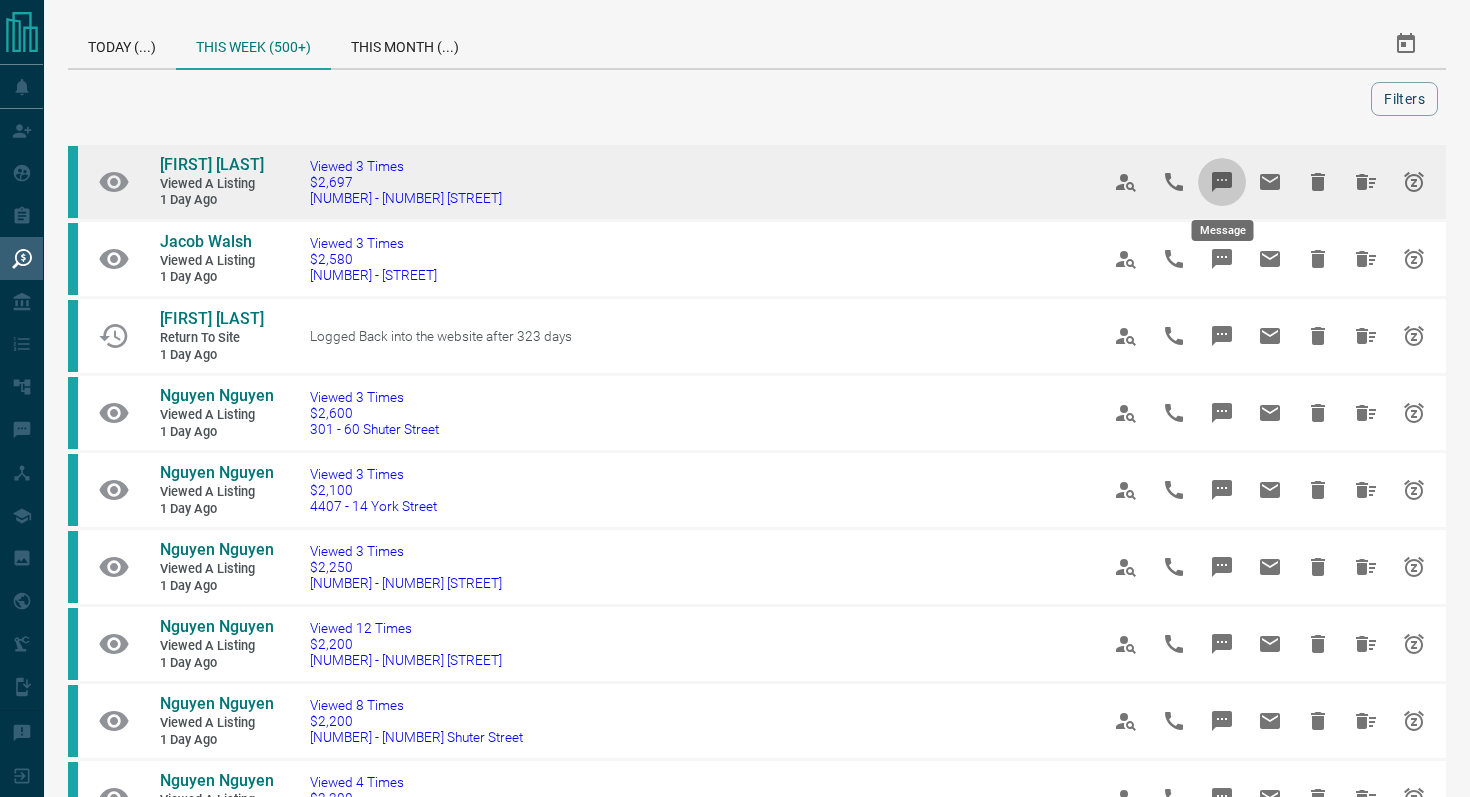 click 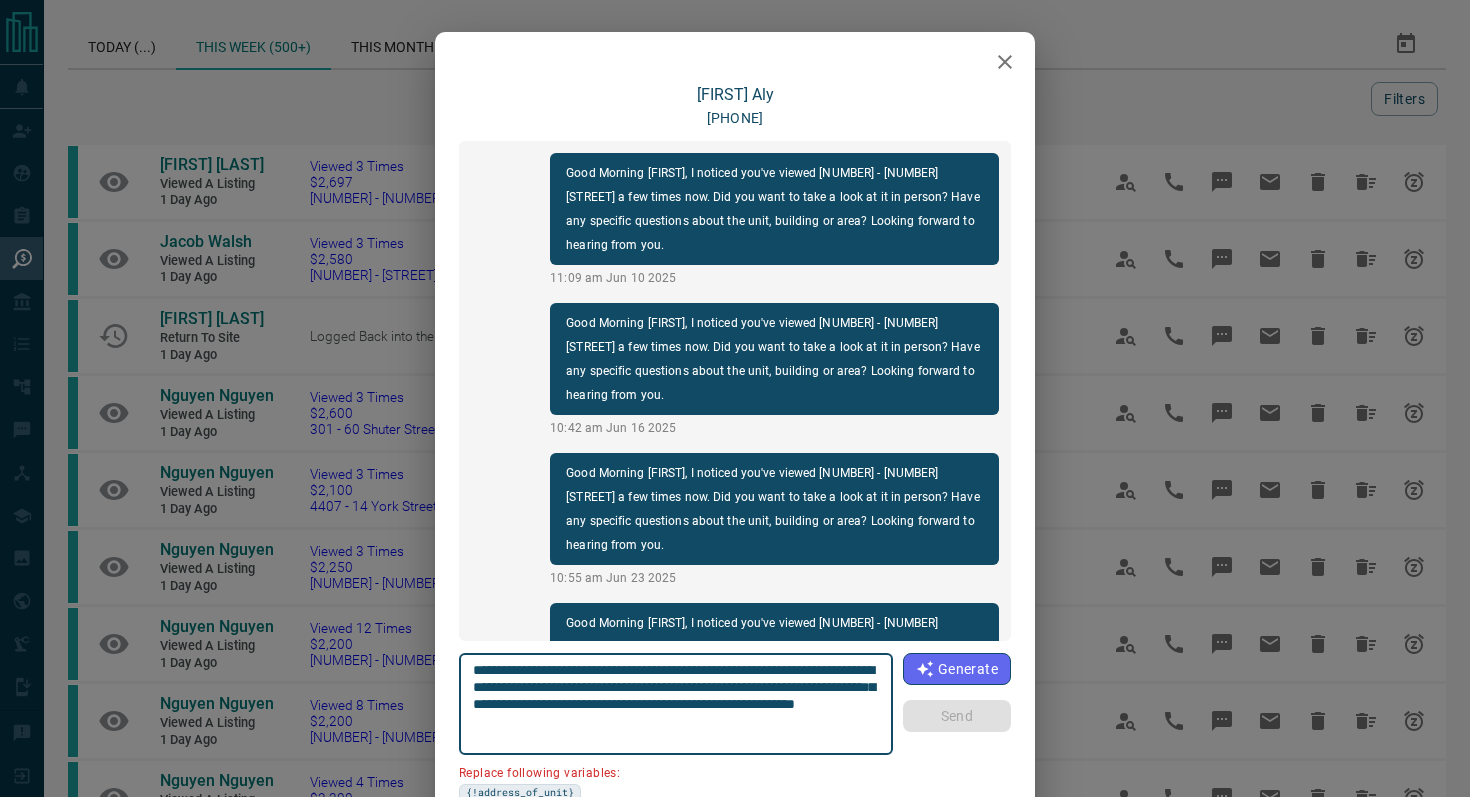 scroll, scrollTop: 258, scrollLeft: 0, axis: vertical 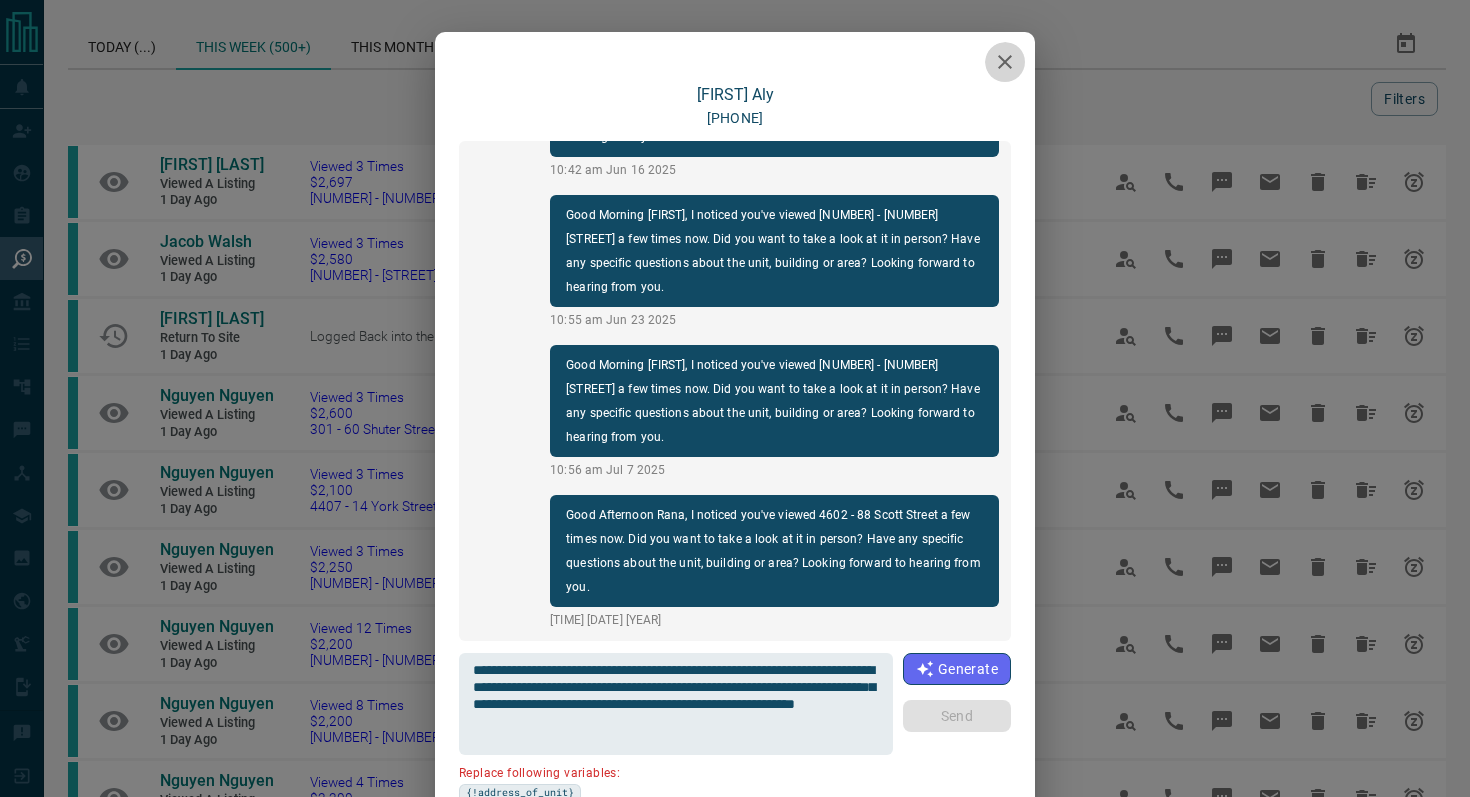 click 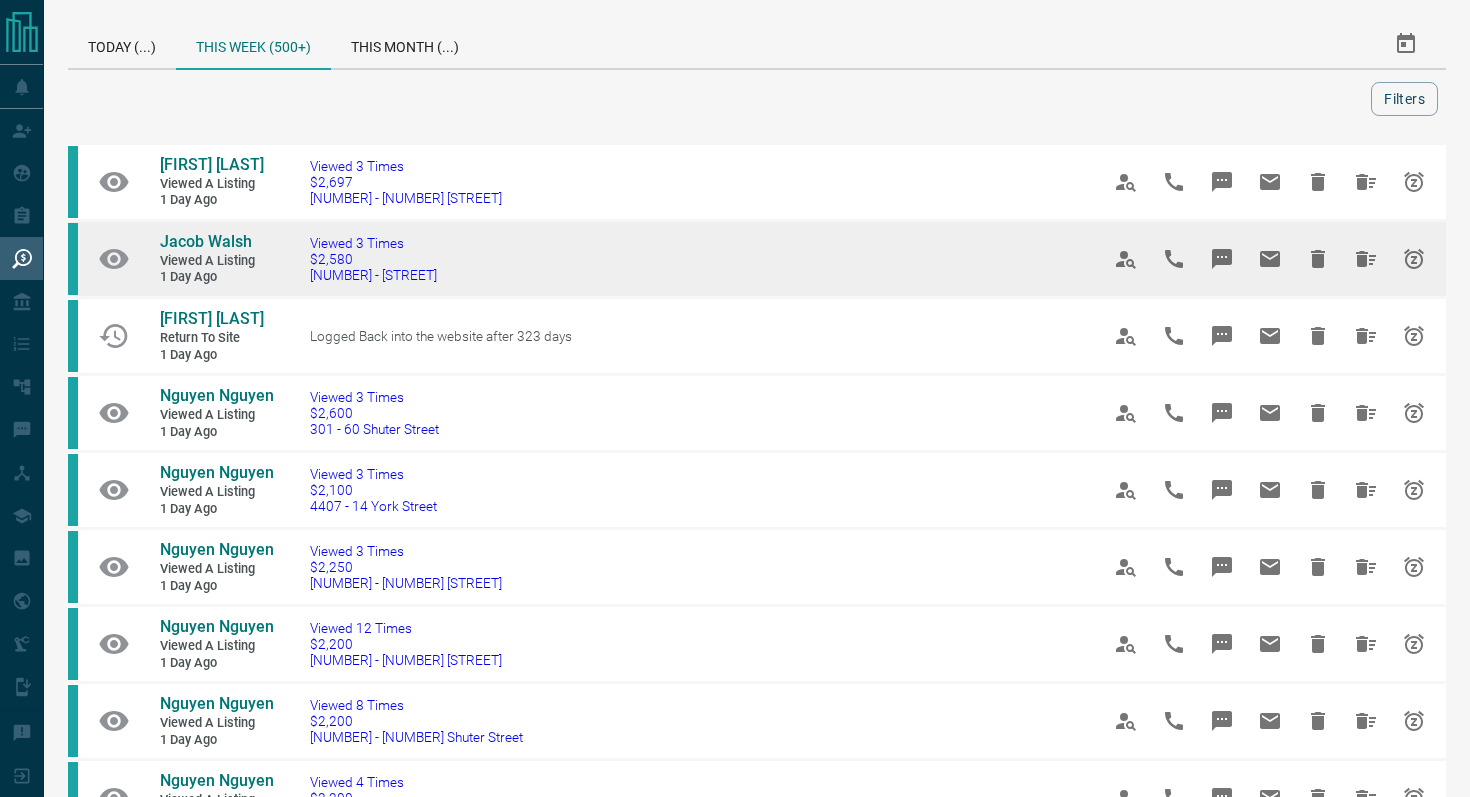 click 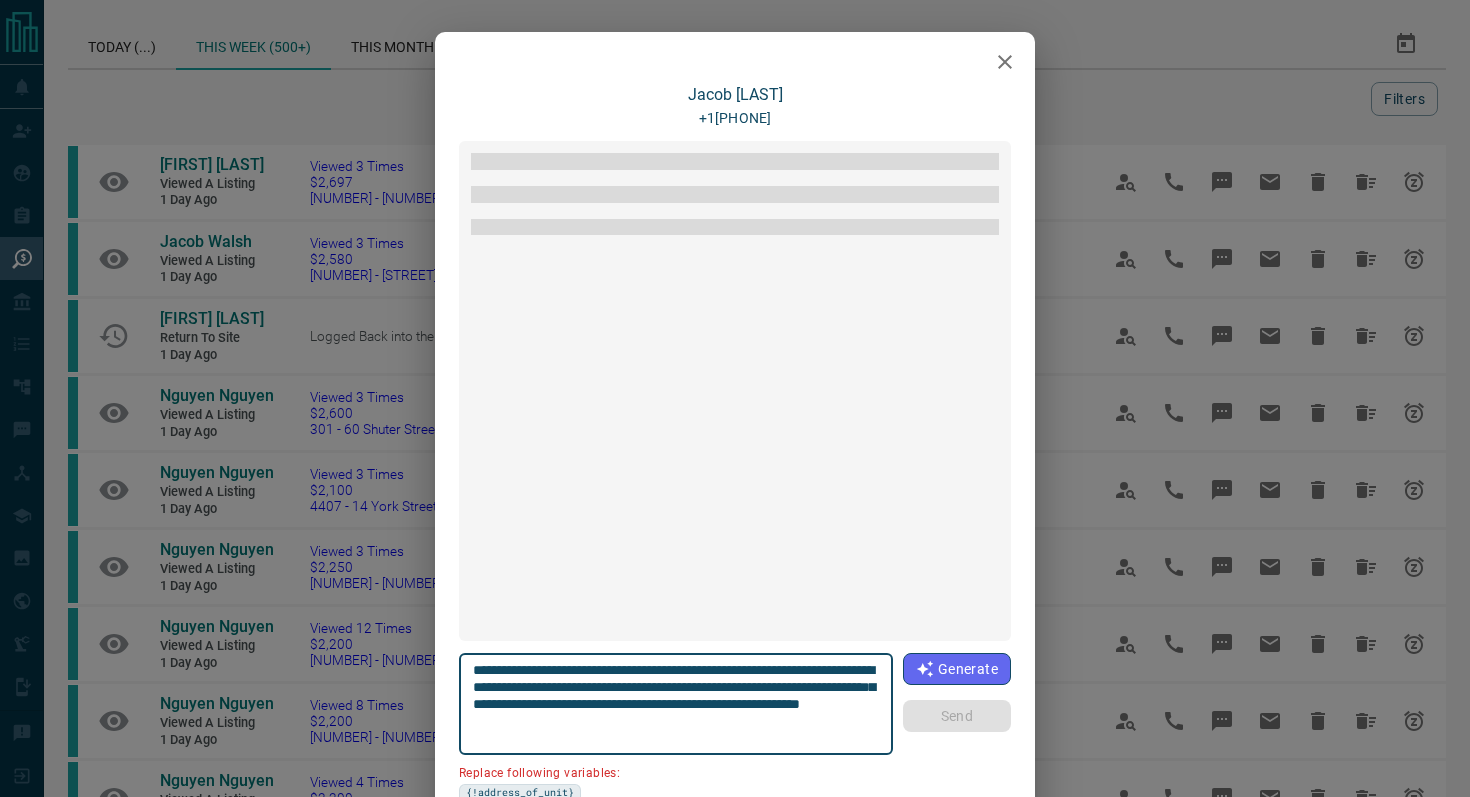 scroll, scrollTop: 2346, scrollLeft: 0, axis: vertical 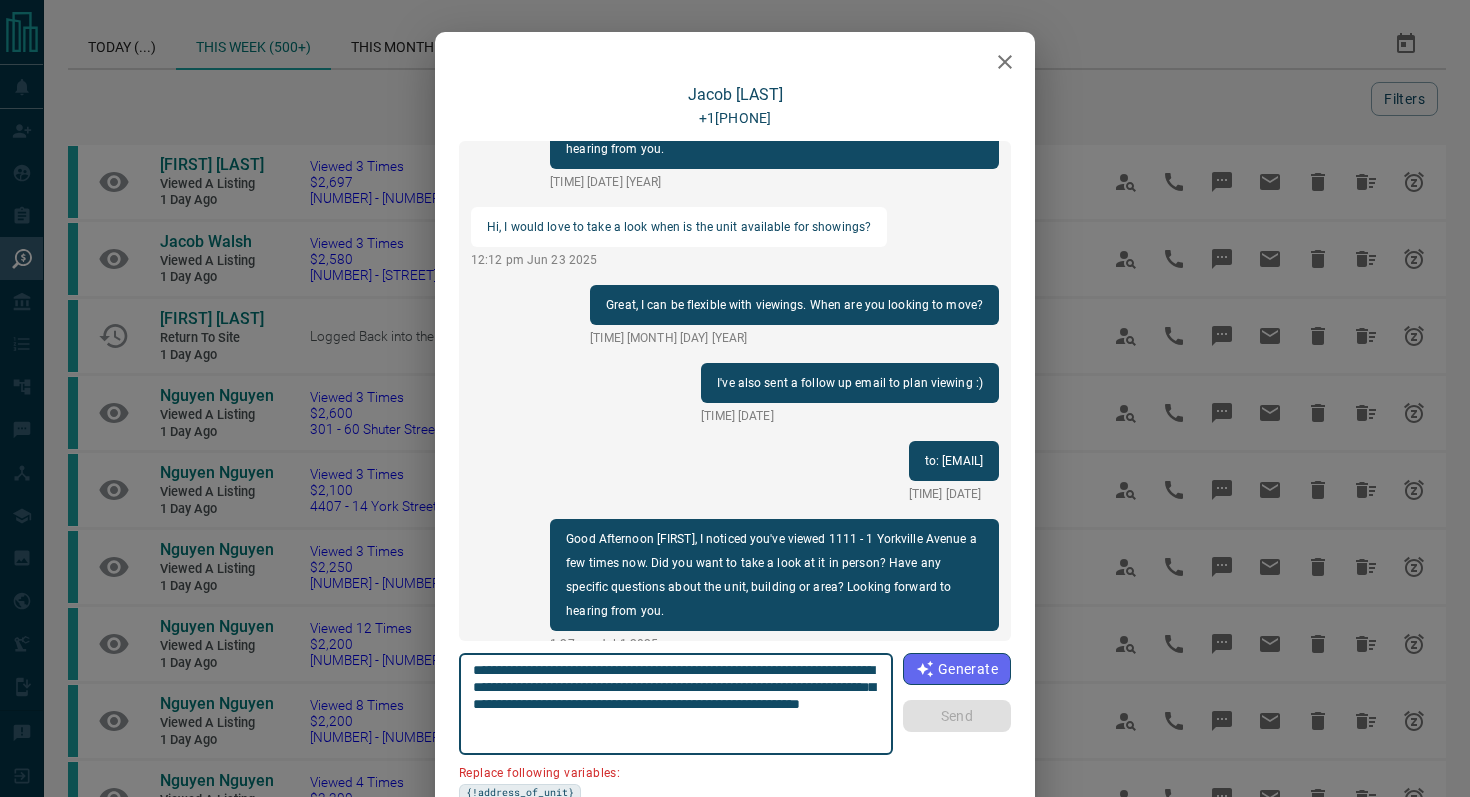 click 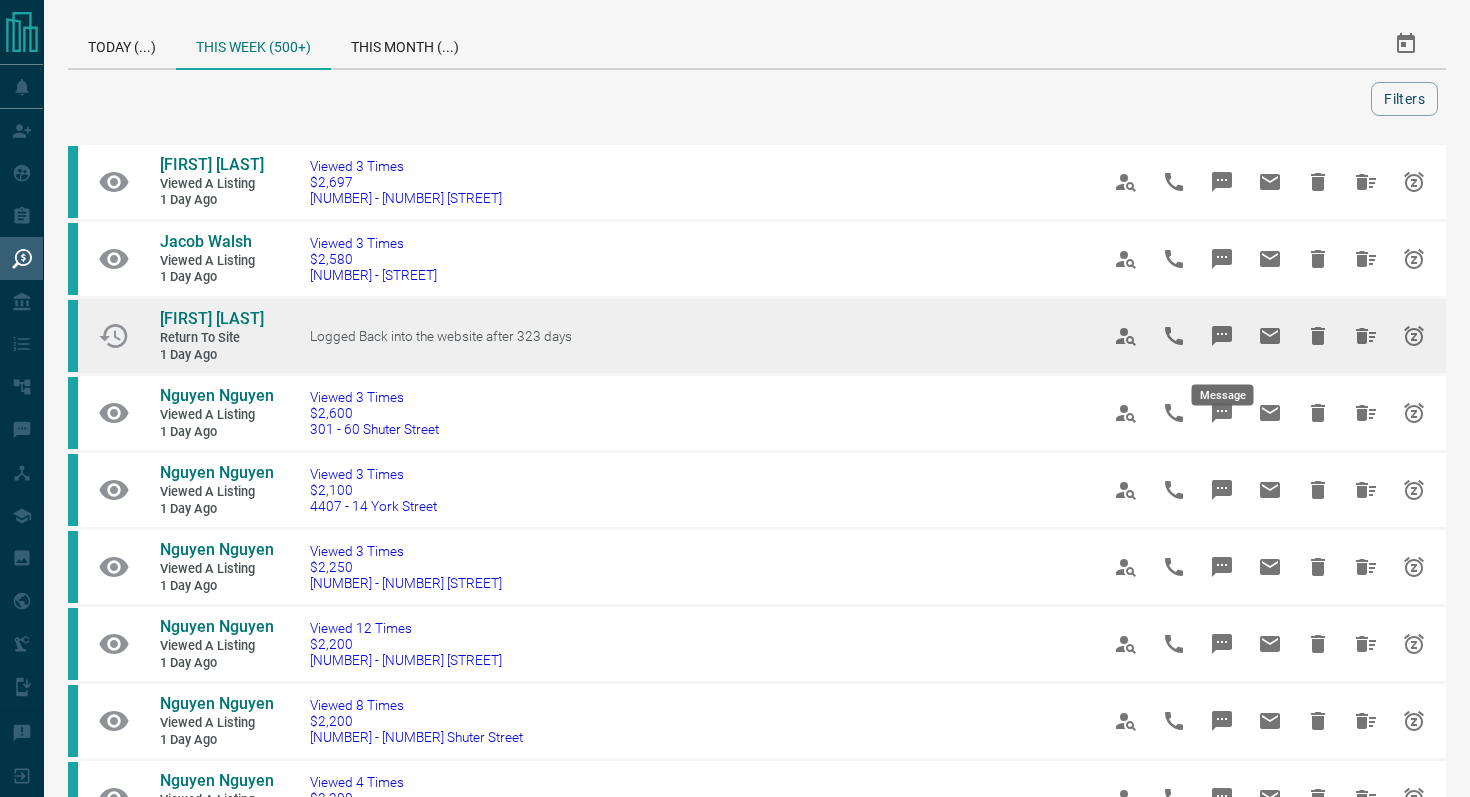 click at bounding box center [1222, 336] 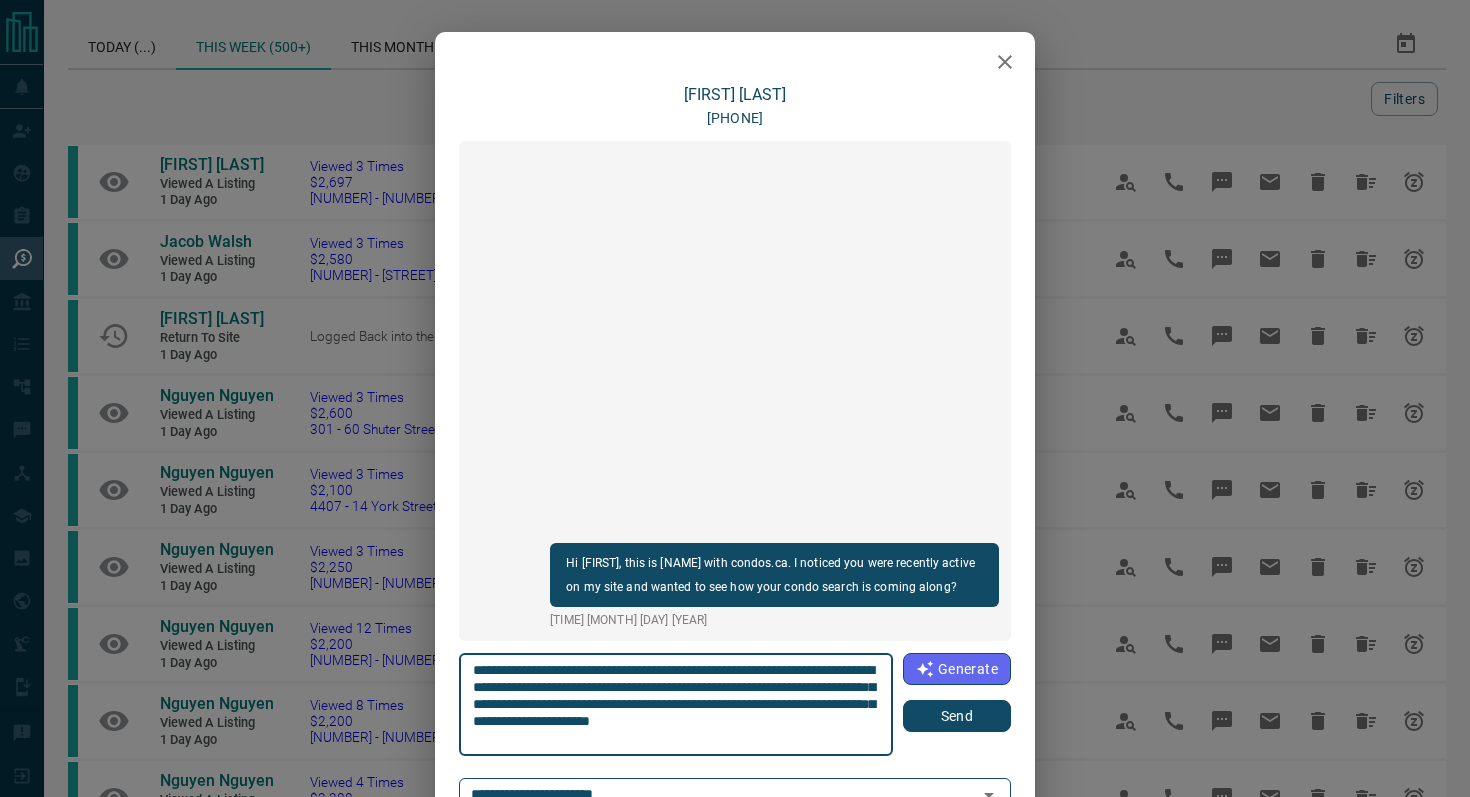 click on "Send" at bounding box center (957, 716) 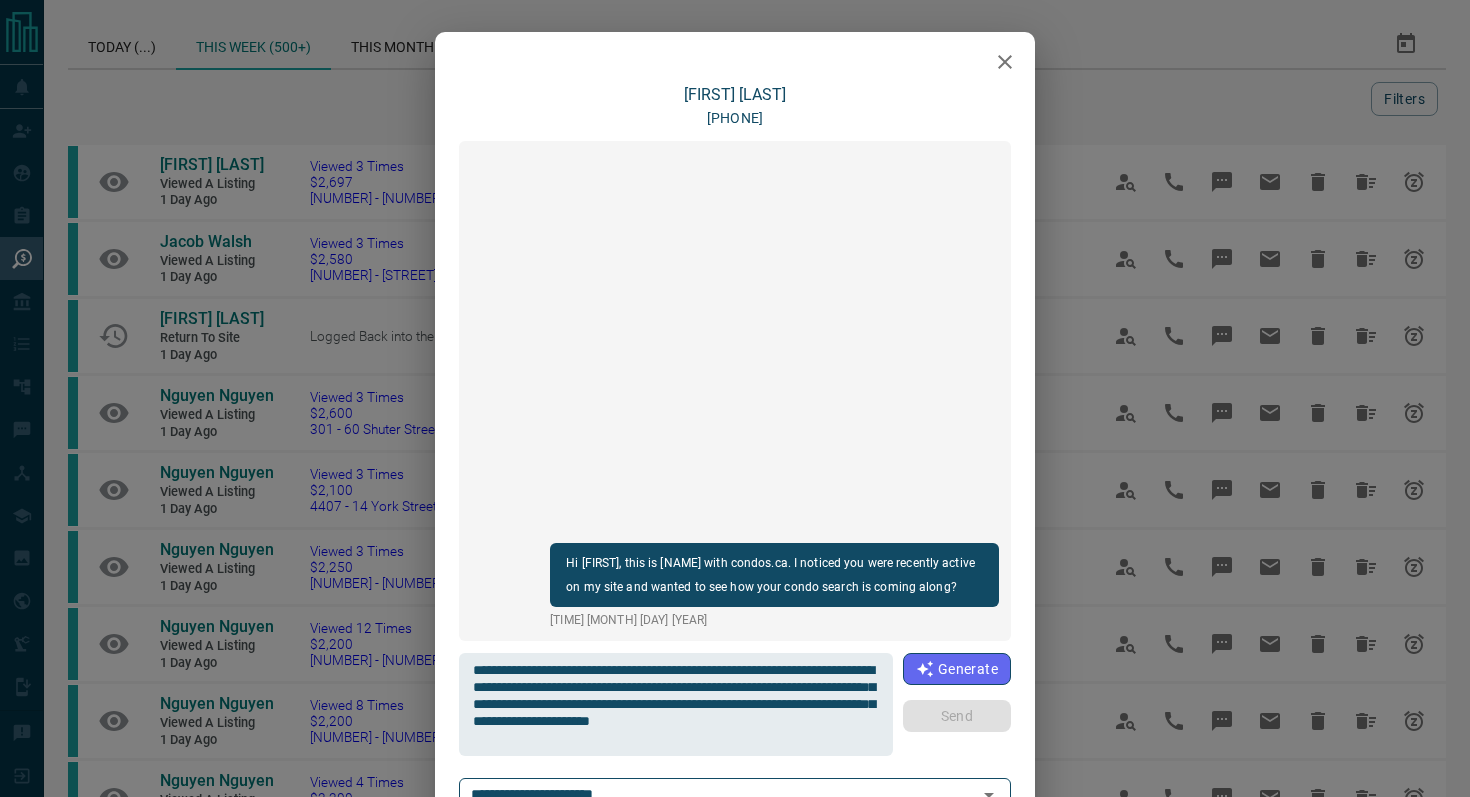 type 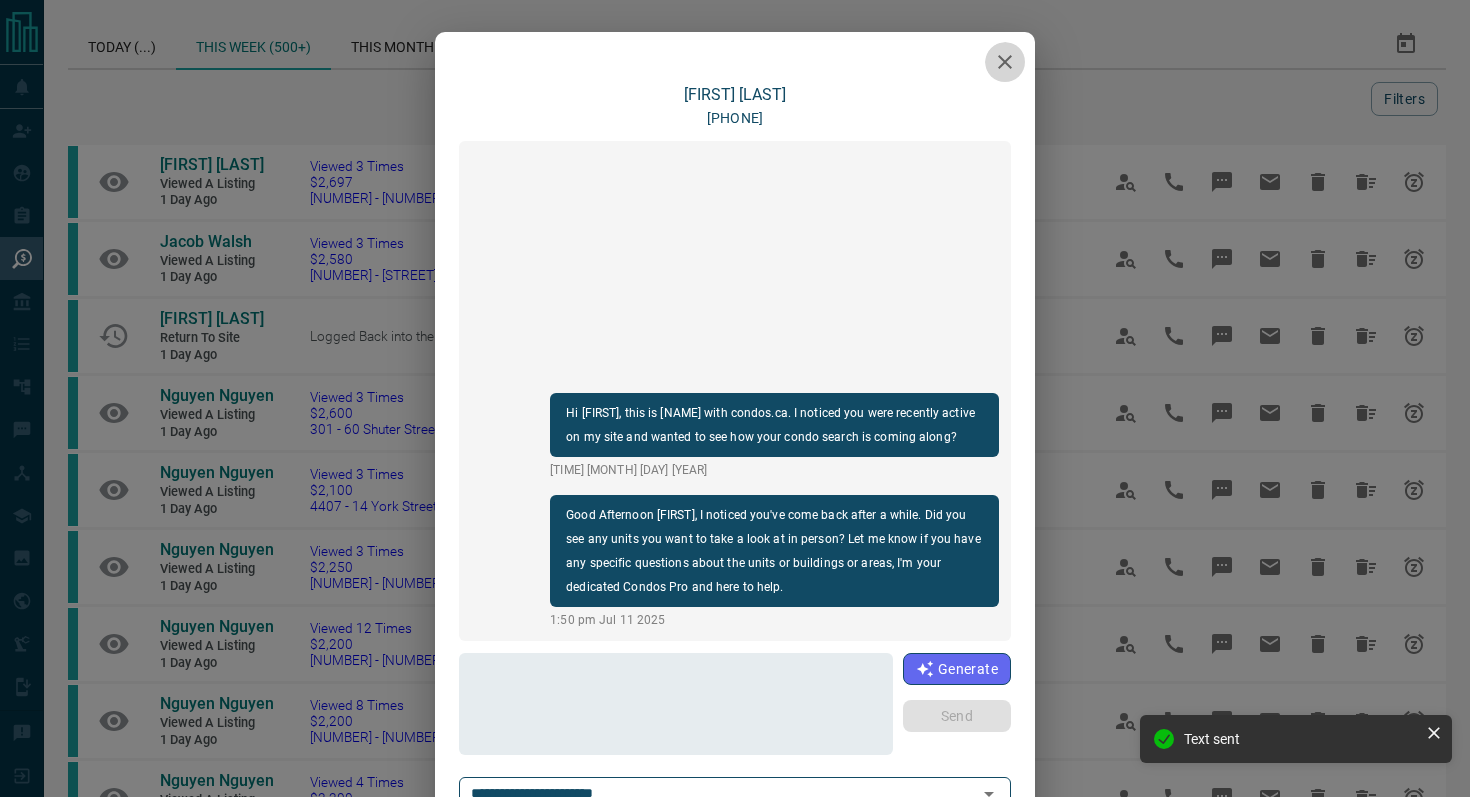 click 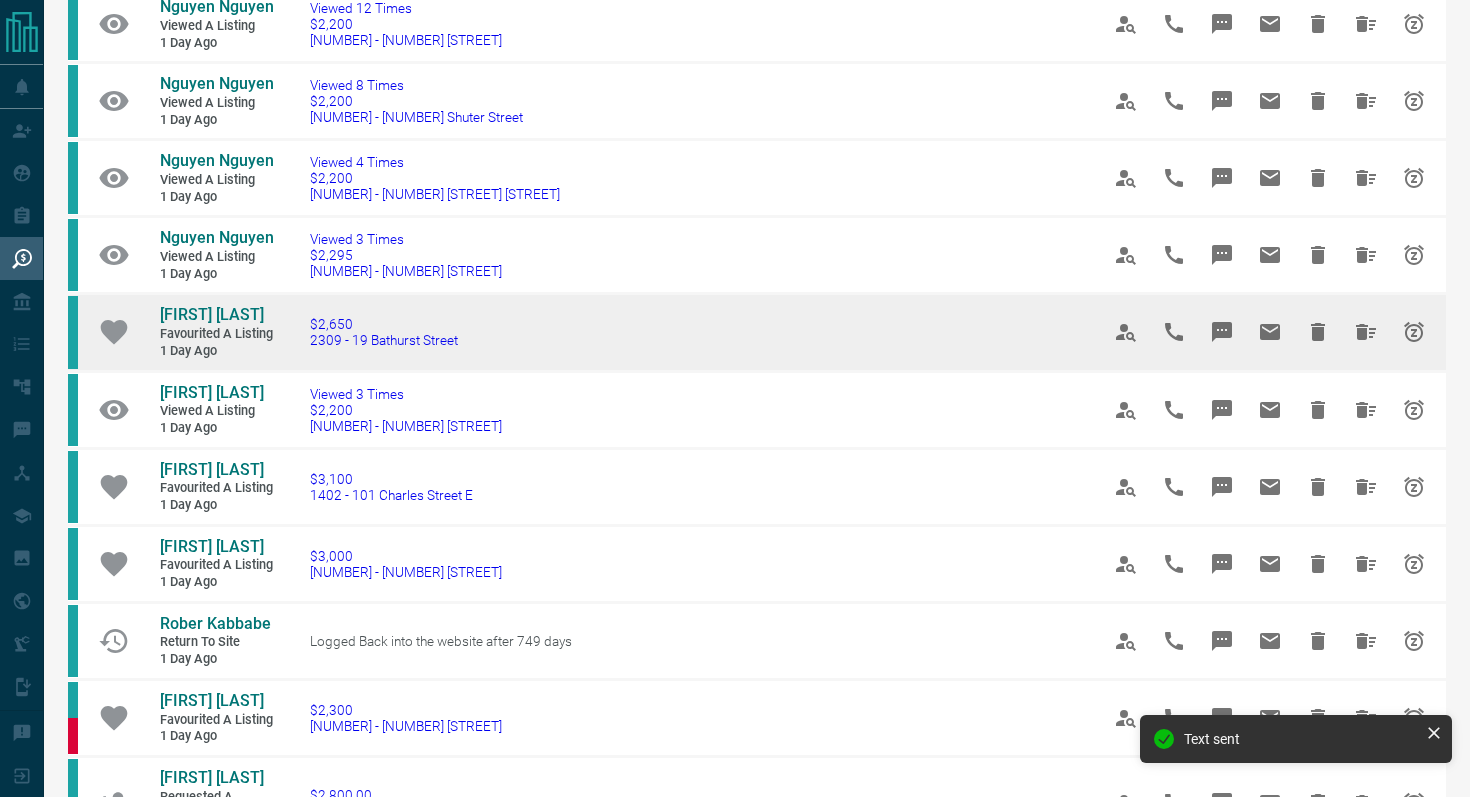 scroll, scrollTop: 643, scrollLeft: 0, axis: vertical 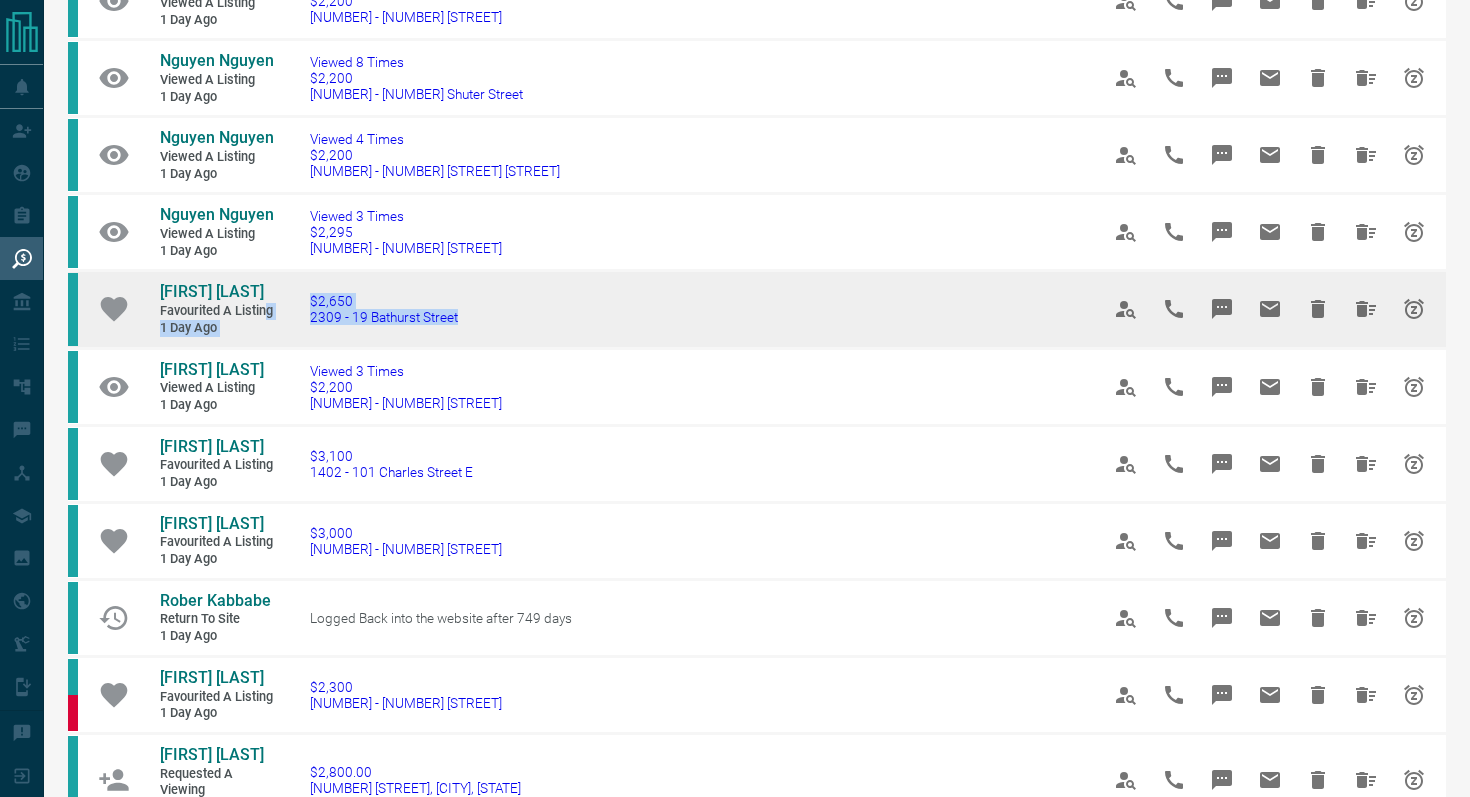 drag, startPoint x: 496, startPoint y: 351, endPoint x: 268, endPoint y: 351, distance: 228 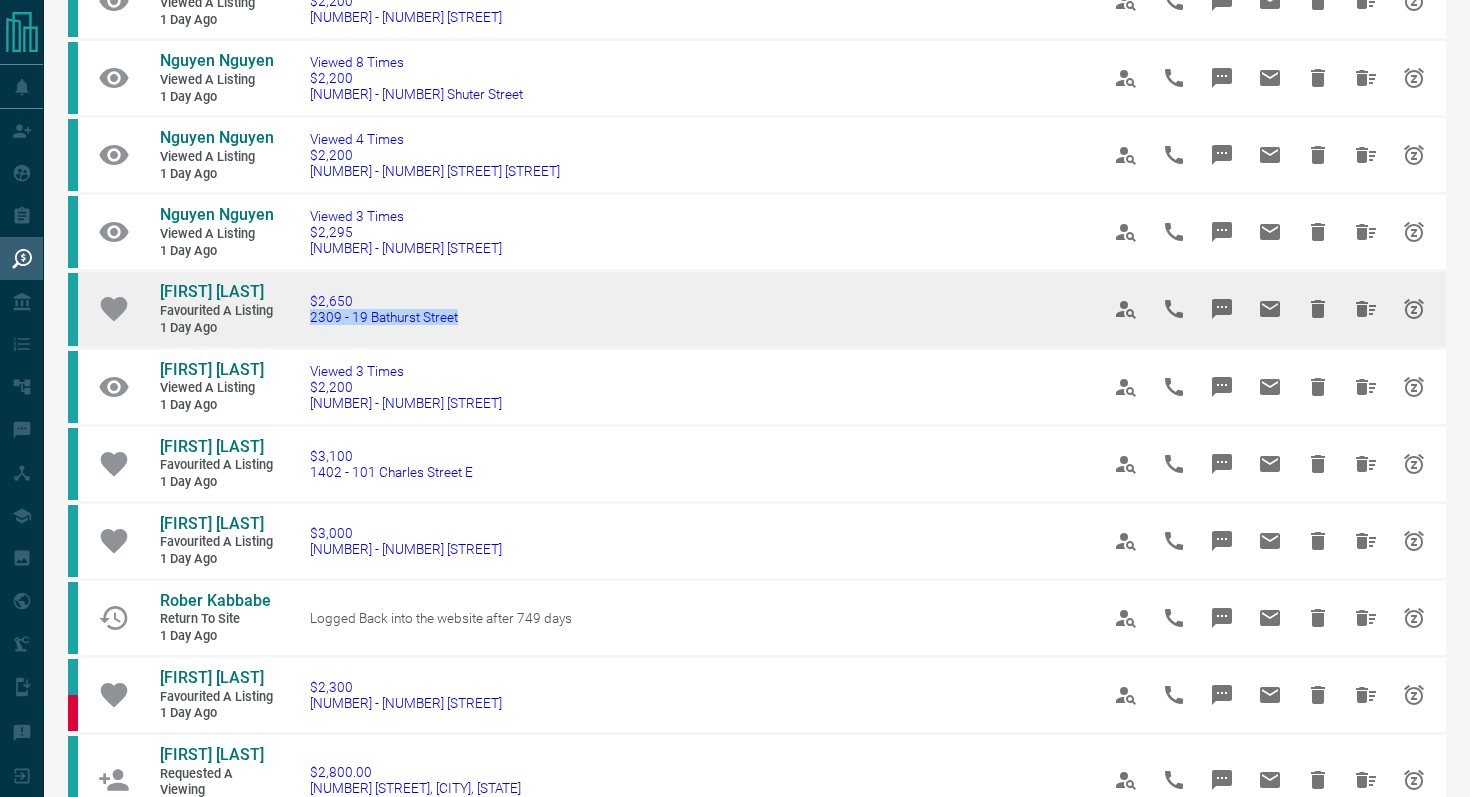 drag, startPoint x: 614, startPoint y: 353, endPoint x: 301, endPoint y: 348, distance: 313.03995 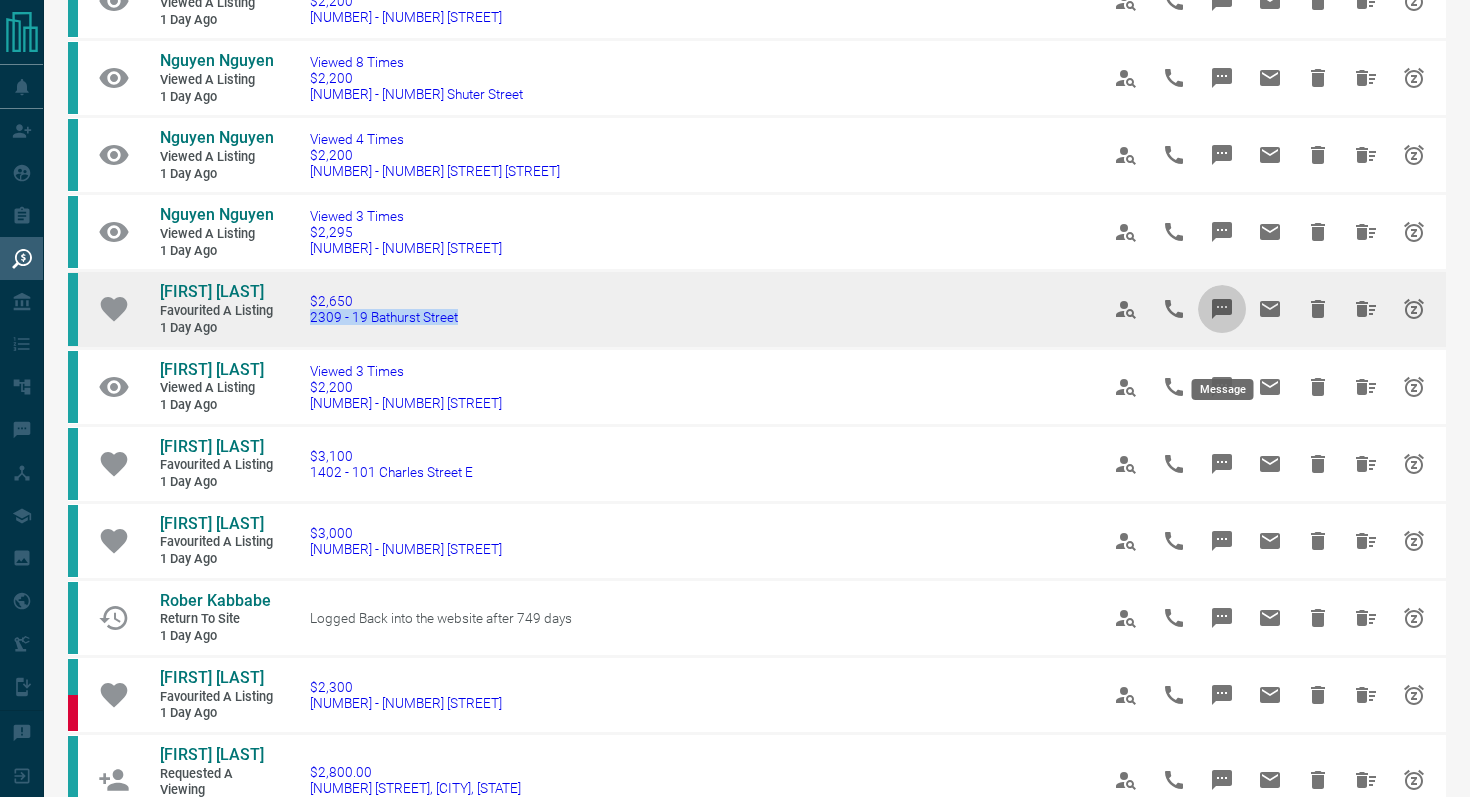 click 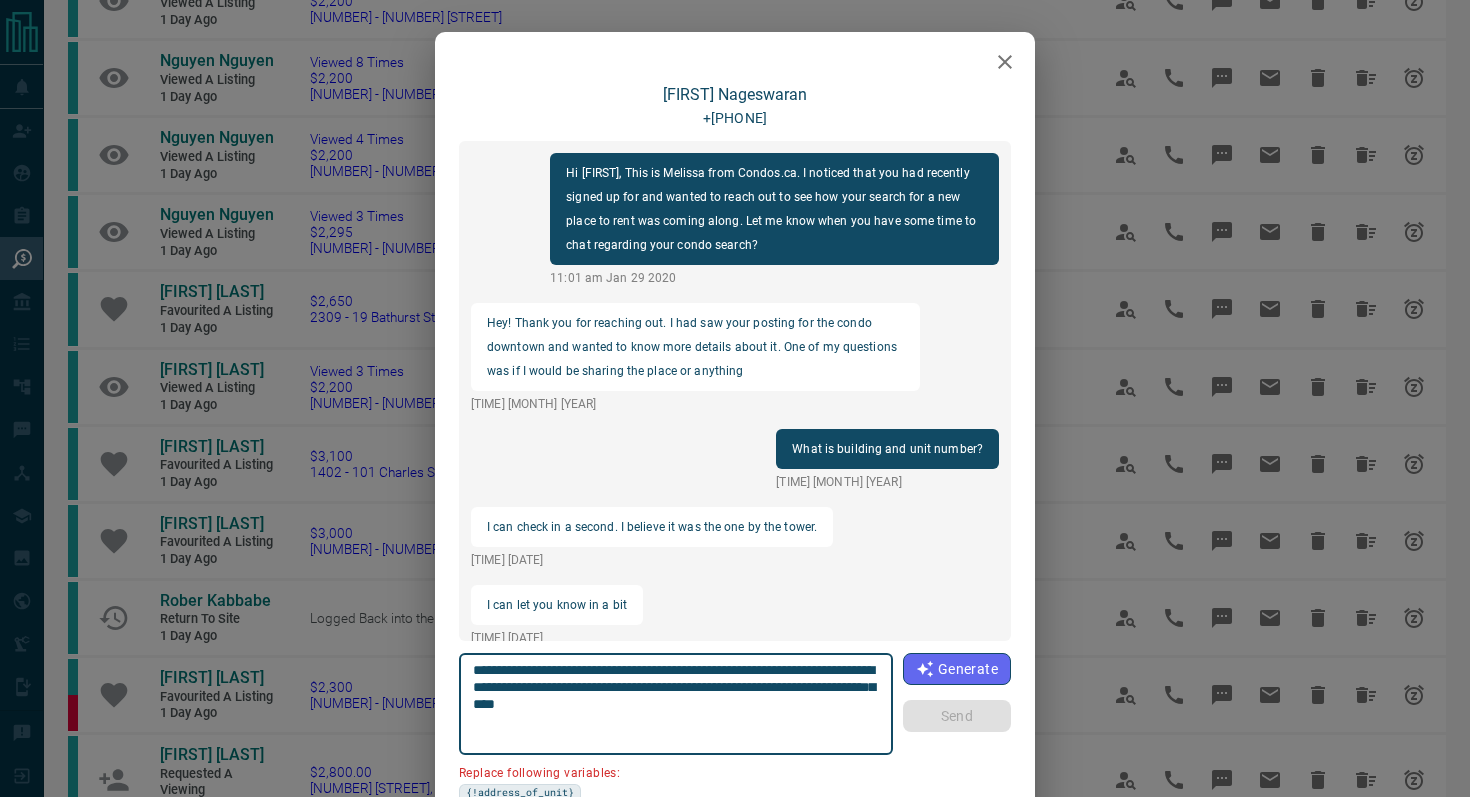 scroll, scrollTop: 720, scrollLeft: 0, axis: vertical 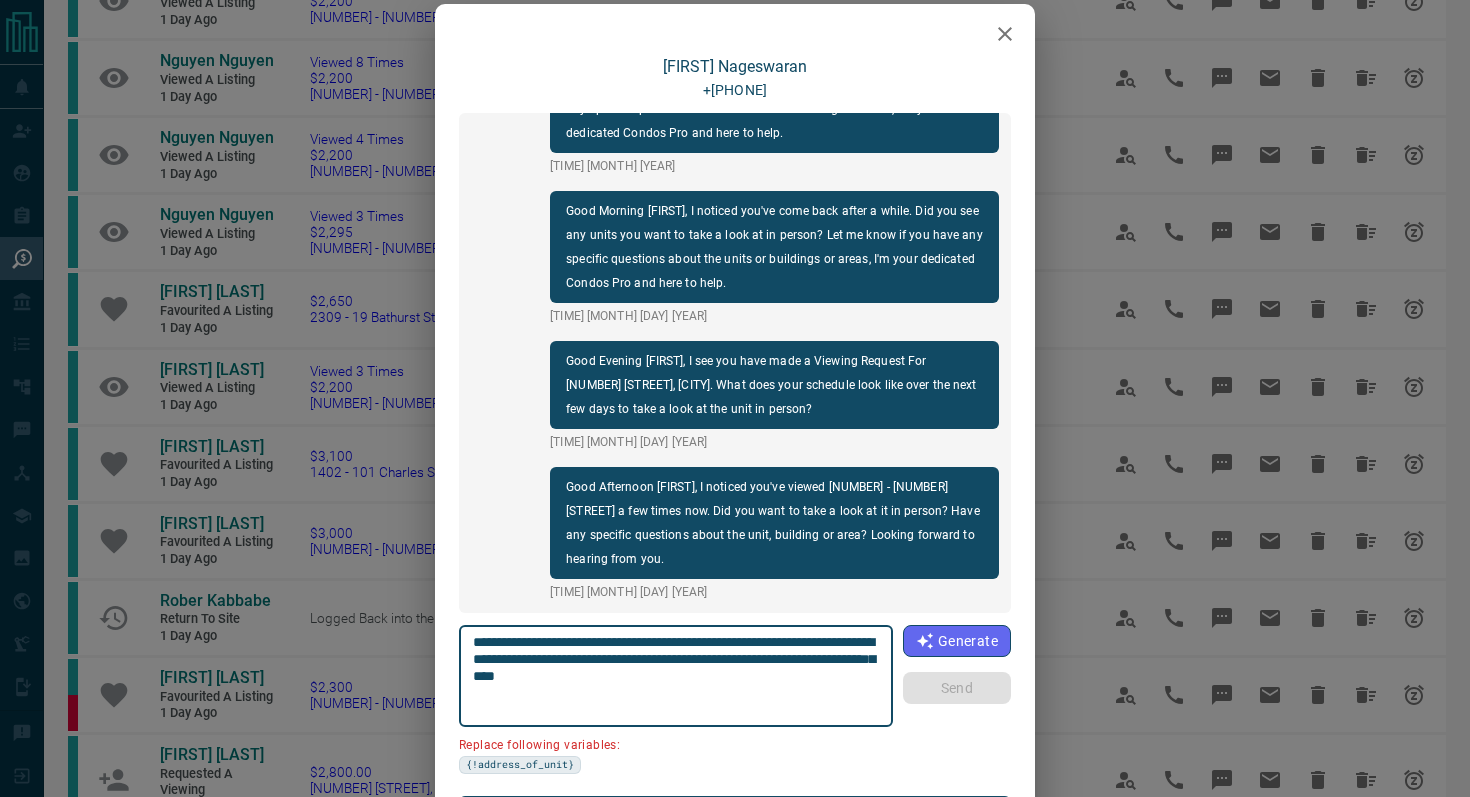 drag, startPoint x: 585, startPoint y: 661, endPoint x: 386, endPoint y: 650, distance: 199.30379 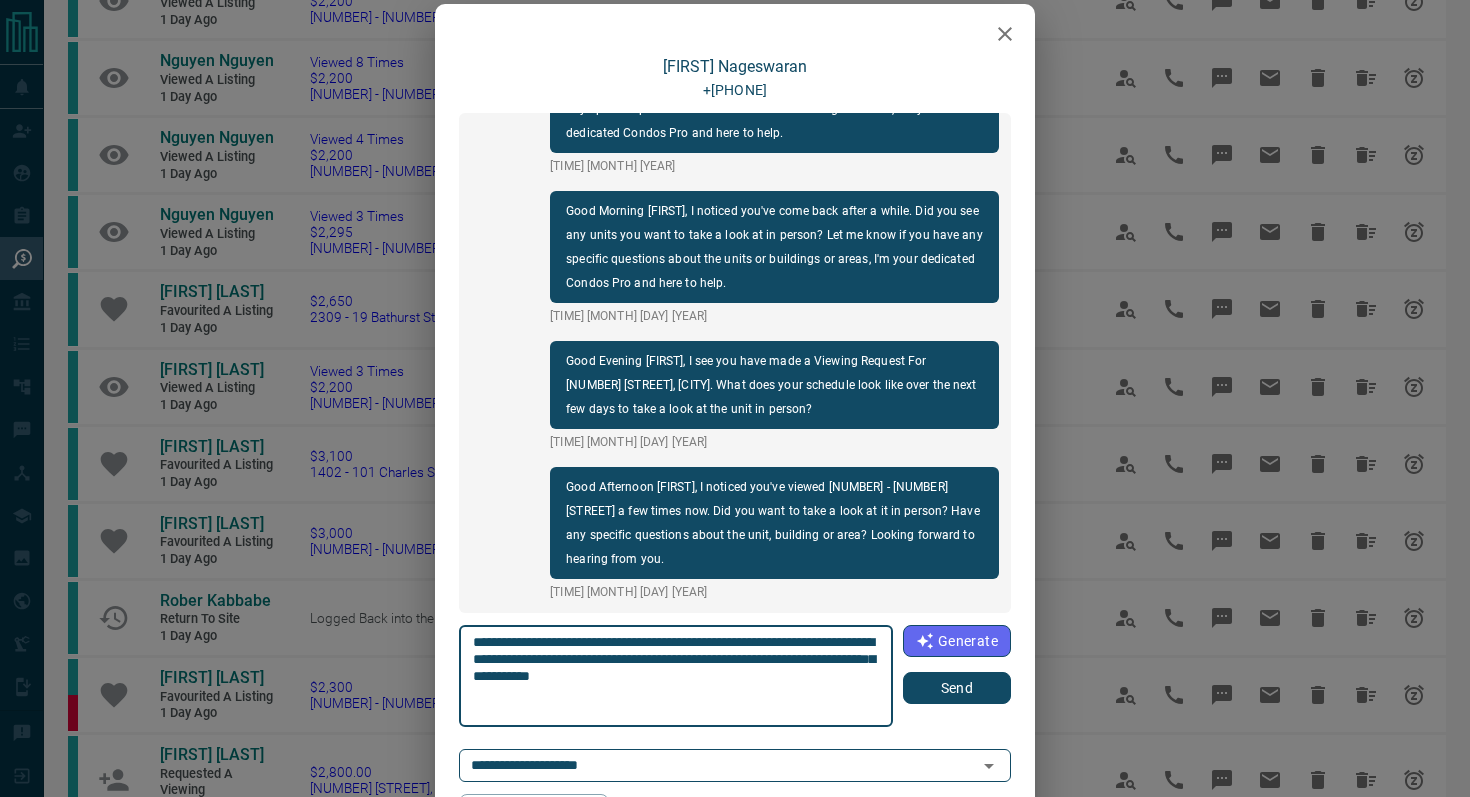 type on "**********" 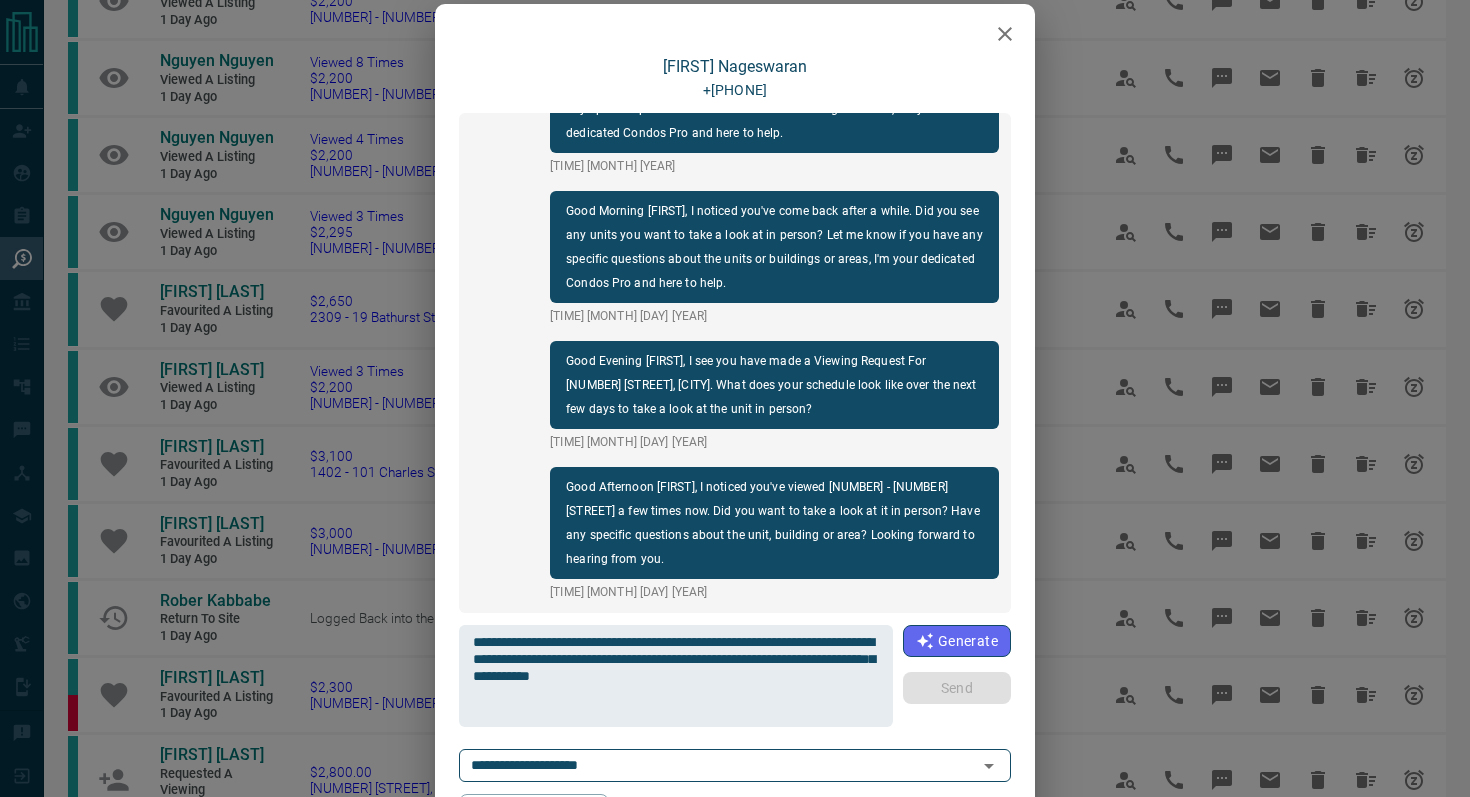 type 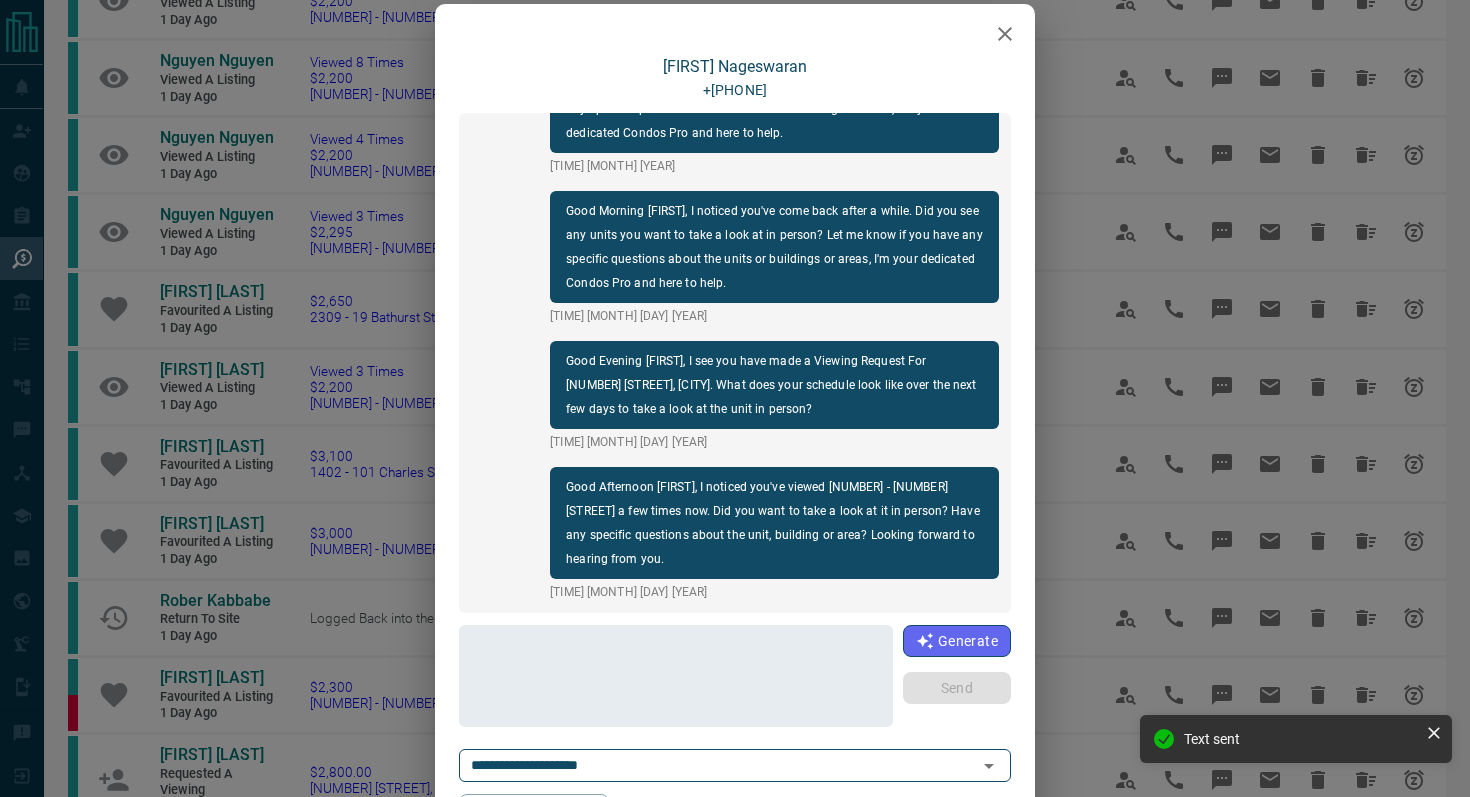 scroll, scrollTop: 846, scrollLeft: 0, axis: vertical 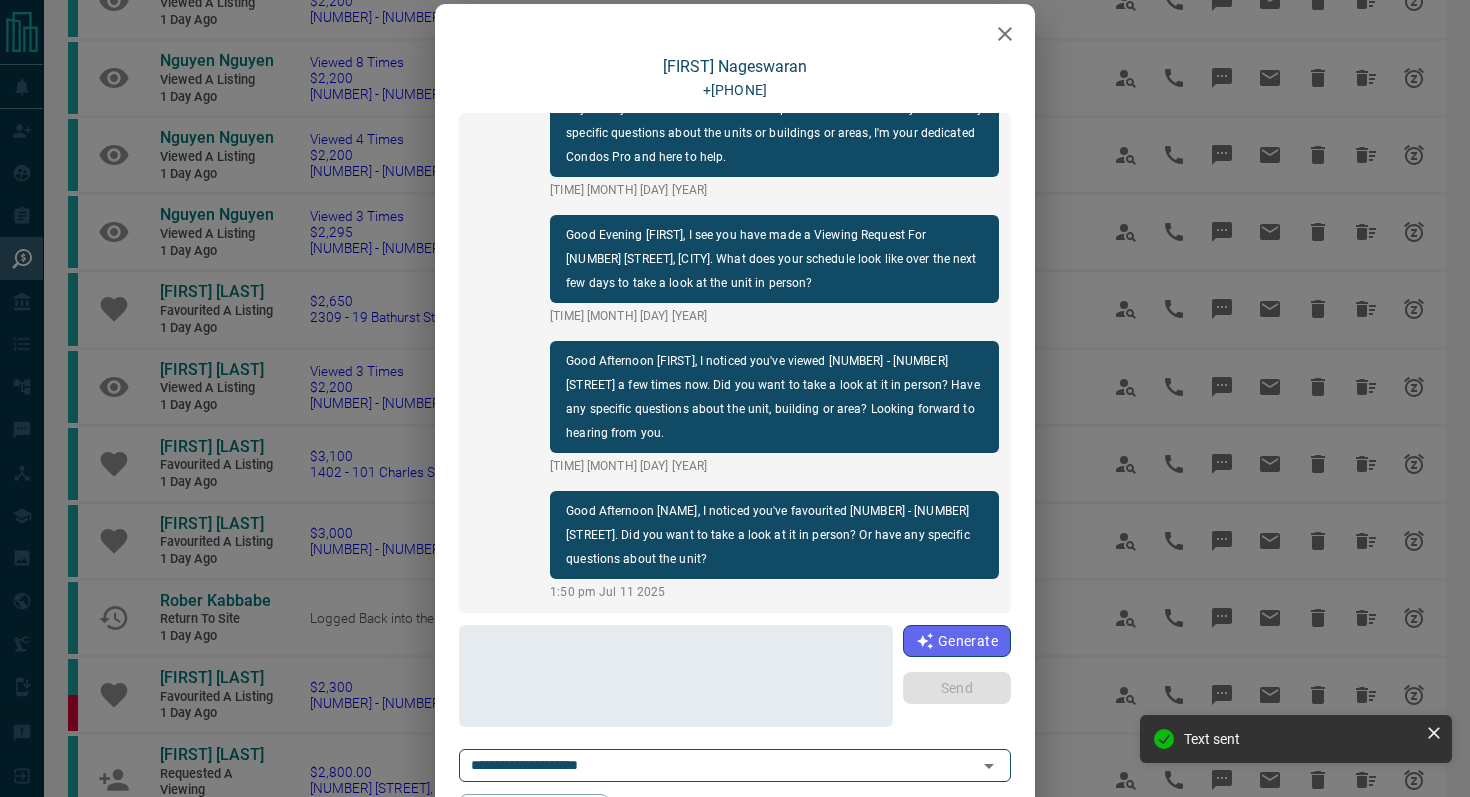 click 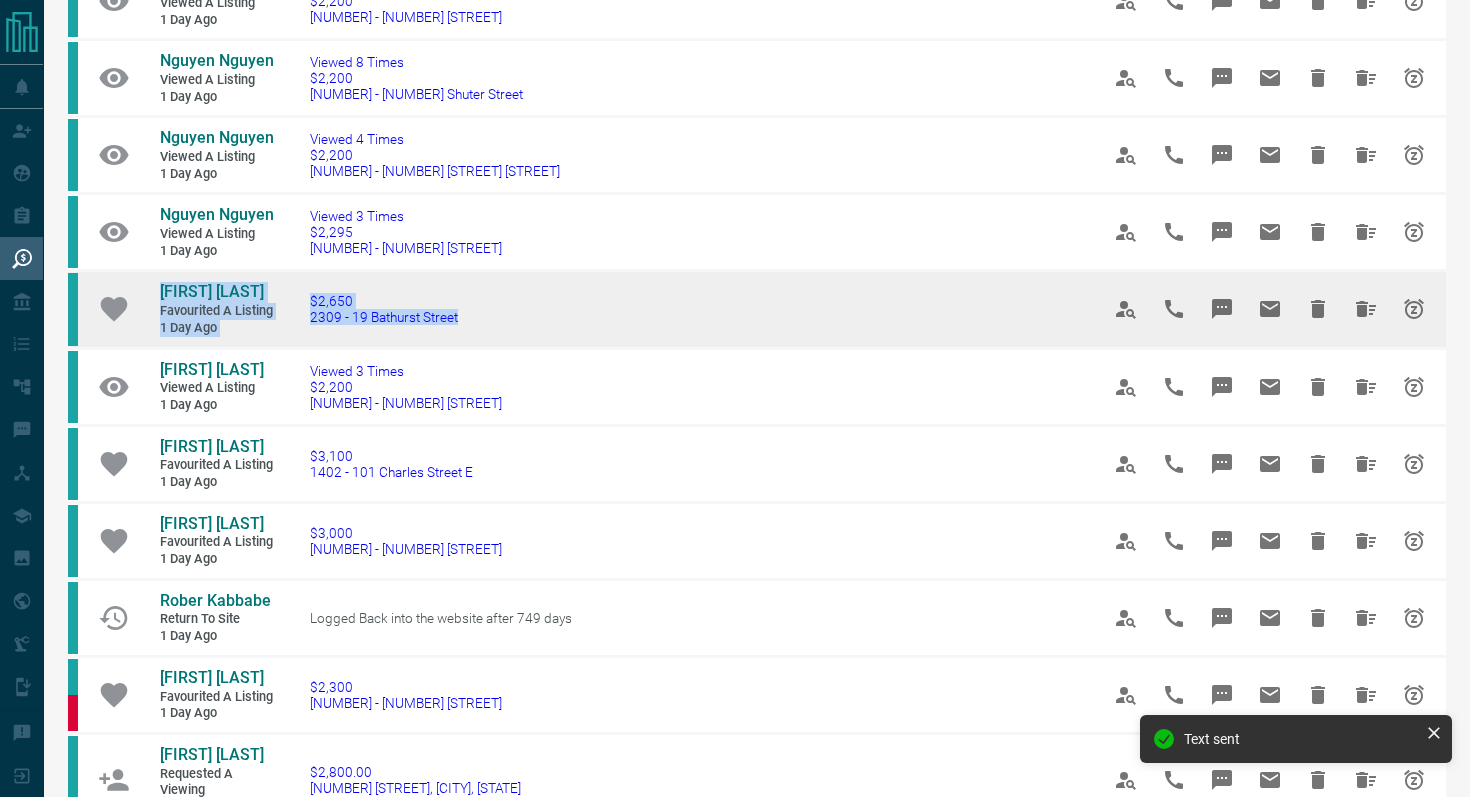drag, startPoint x: 512, startPoint y: 370, endPoint x: 137, endPoint y: 306, distance: 380.42212 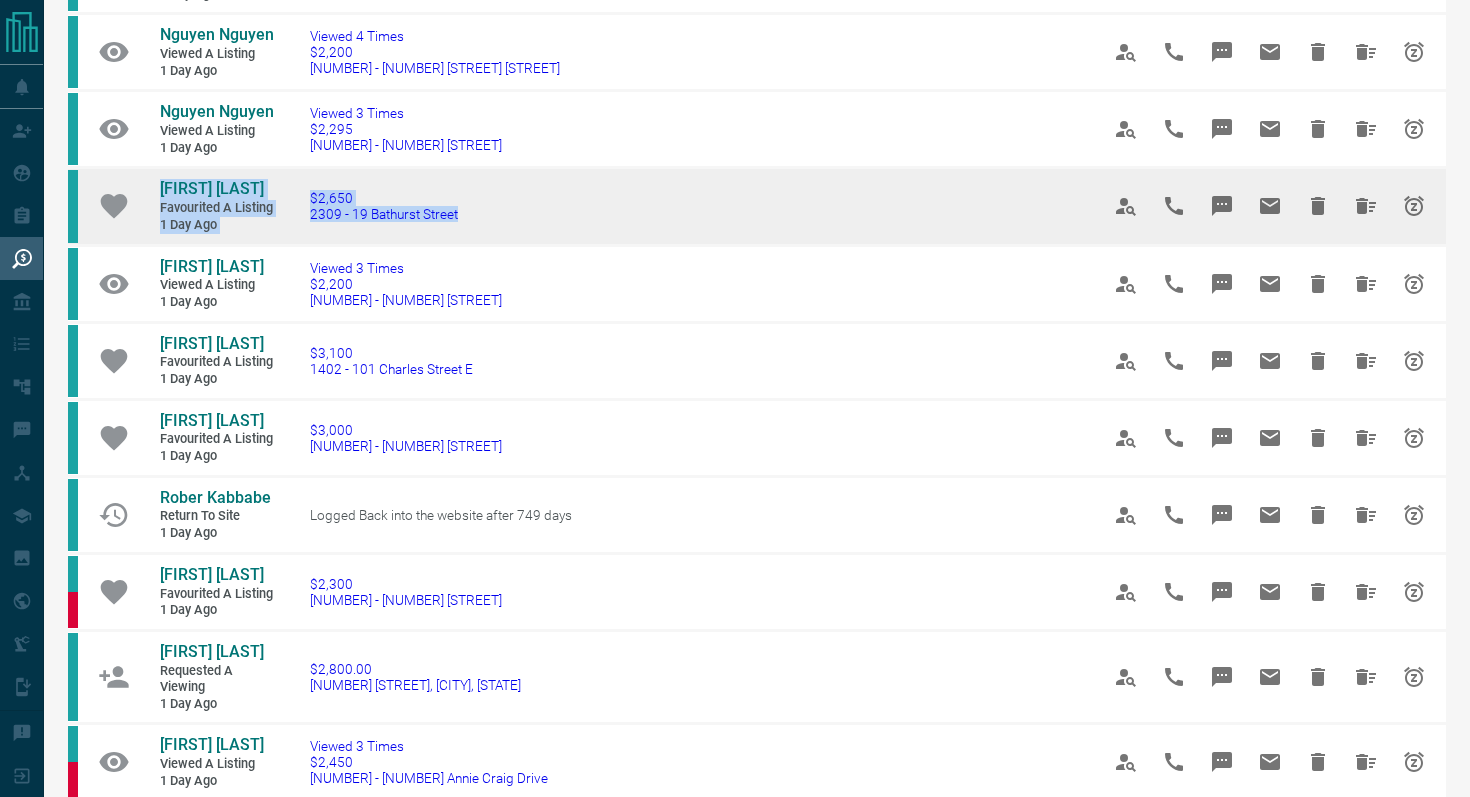 scroll, scrollTop: 752, scrollLeft: 0, axis: vertical 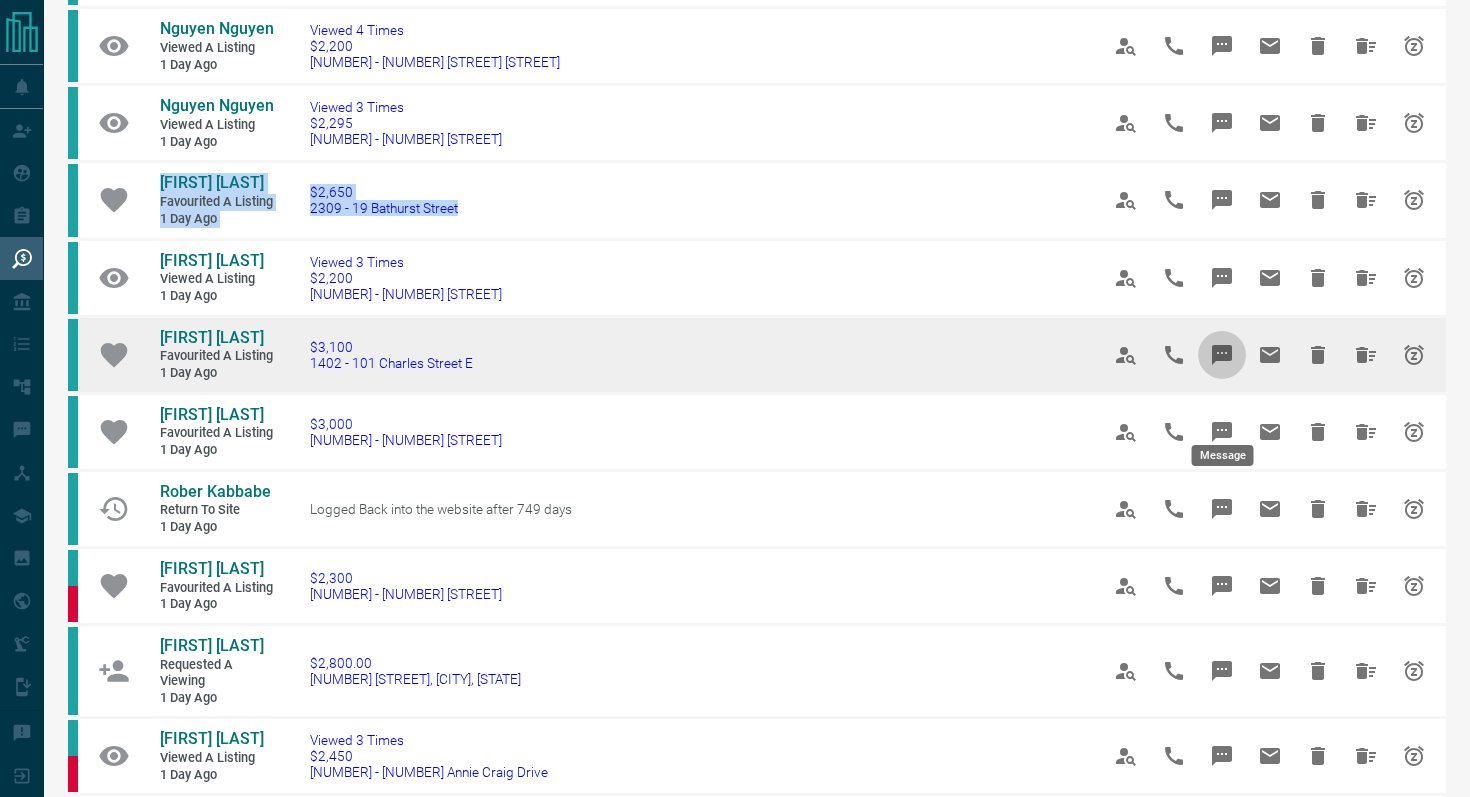 click 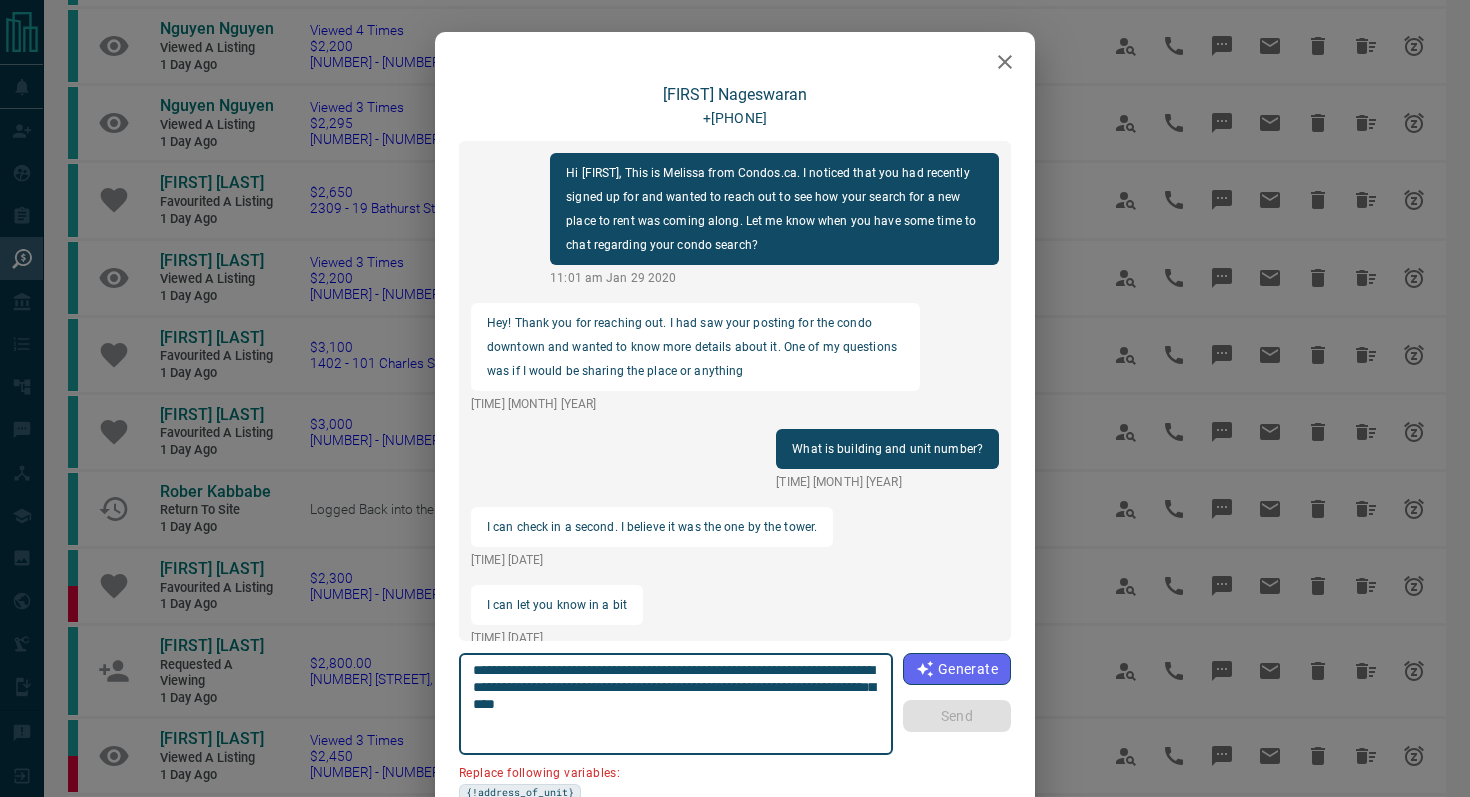 scroll, scrollTop: 846, scrollLeft: 0, axis: vertical 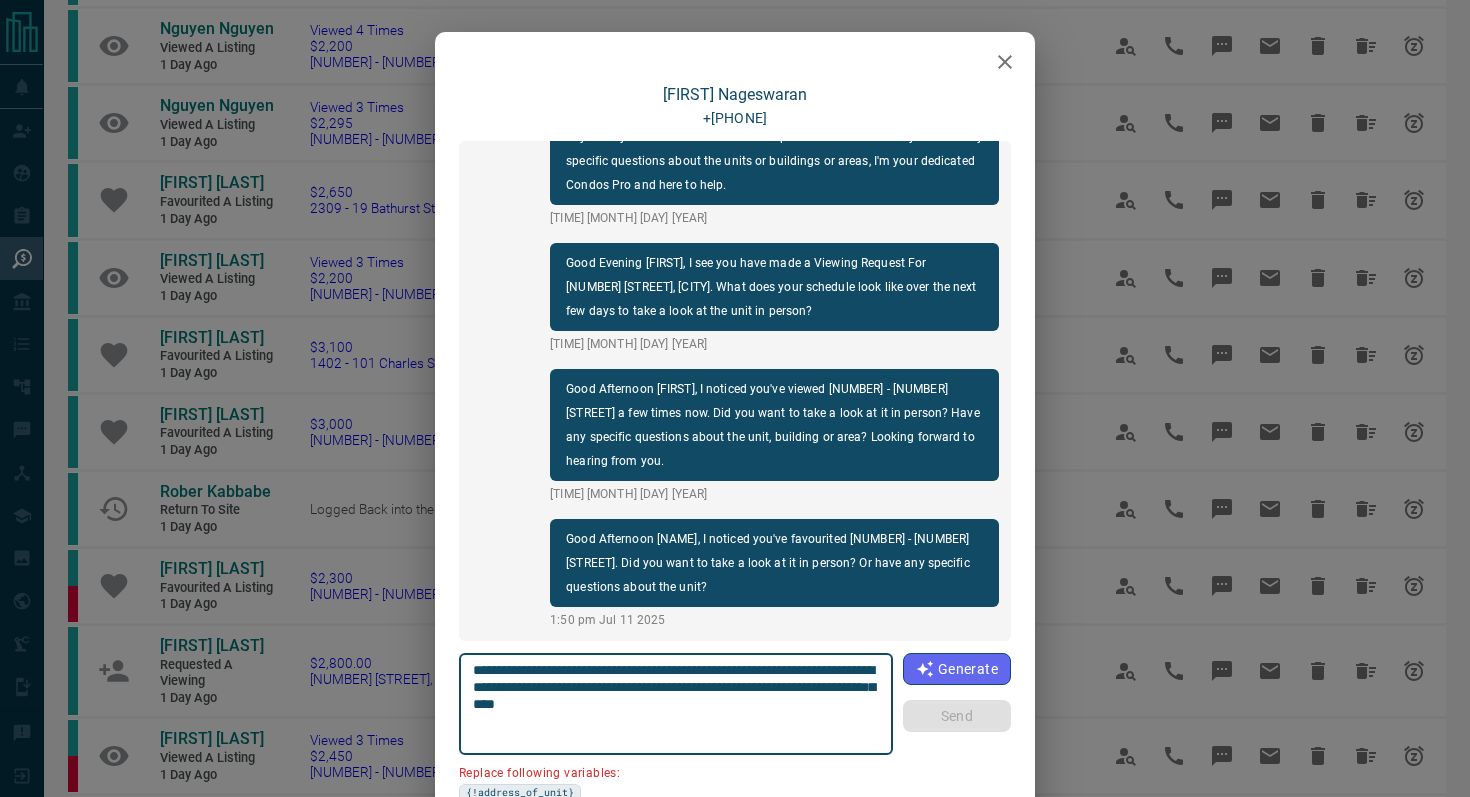 click 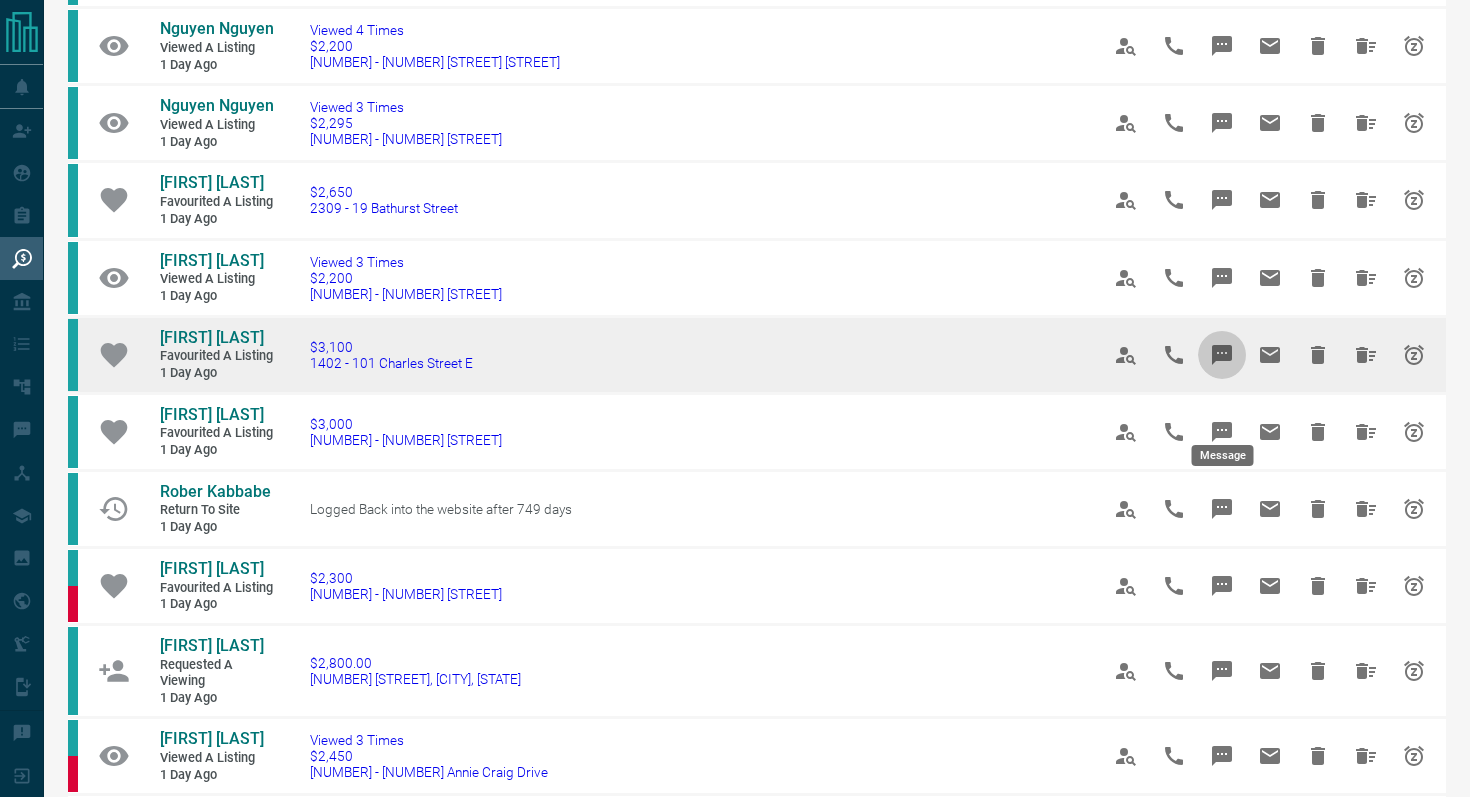 click 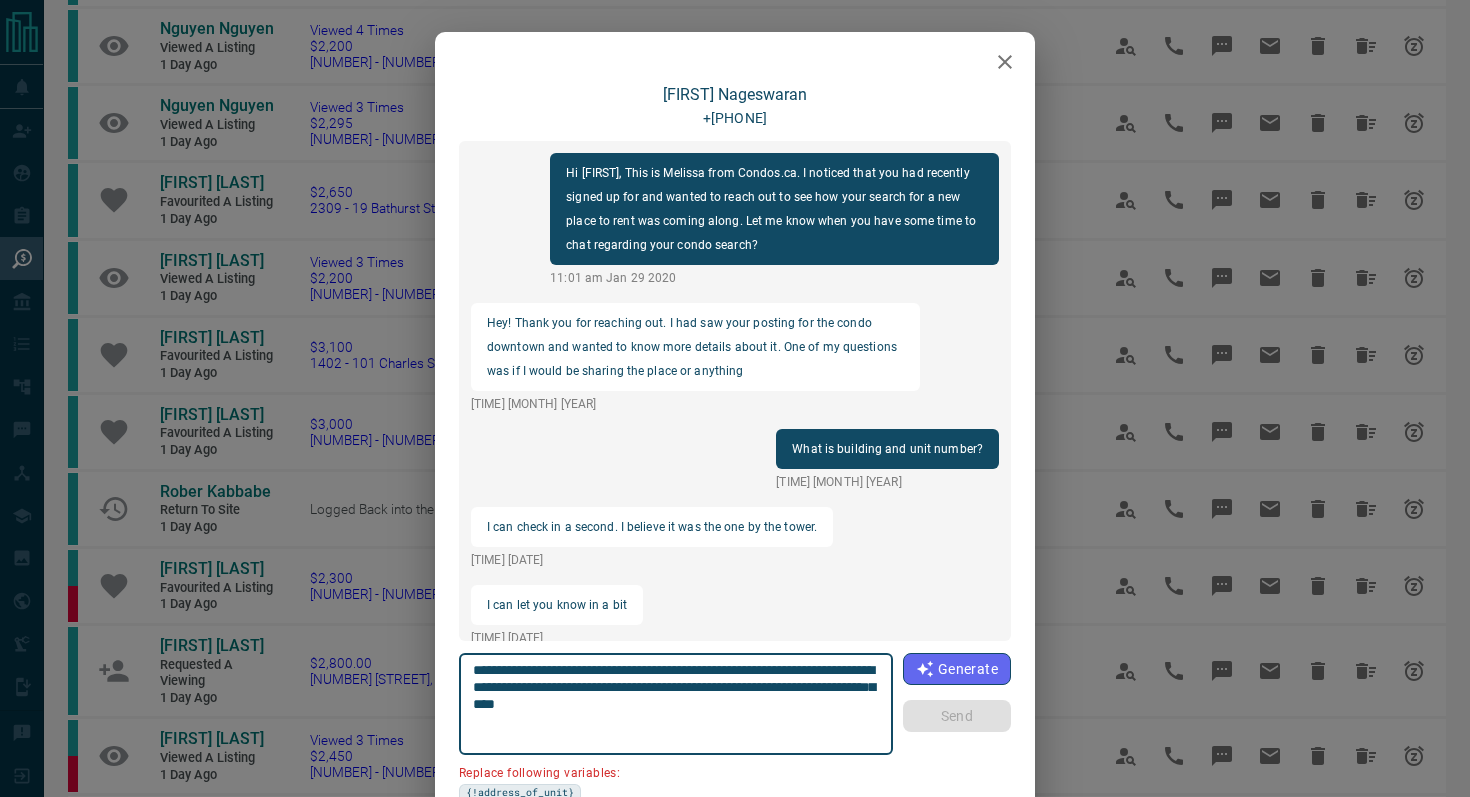 scroll, scrollTop: 846, scrollLeft: 0, axis: vertical 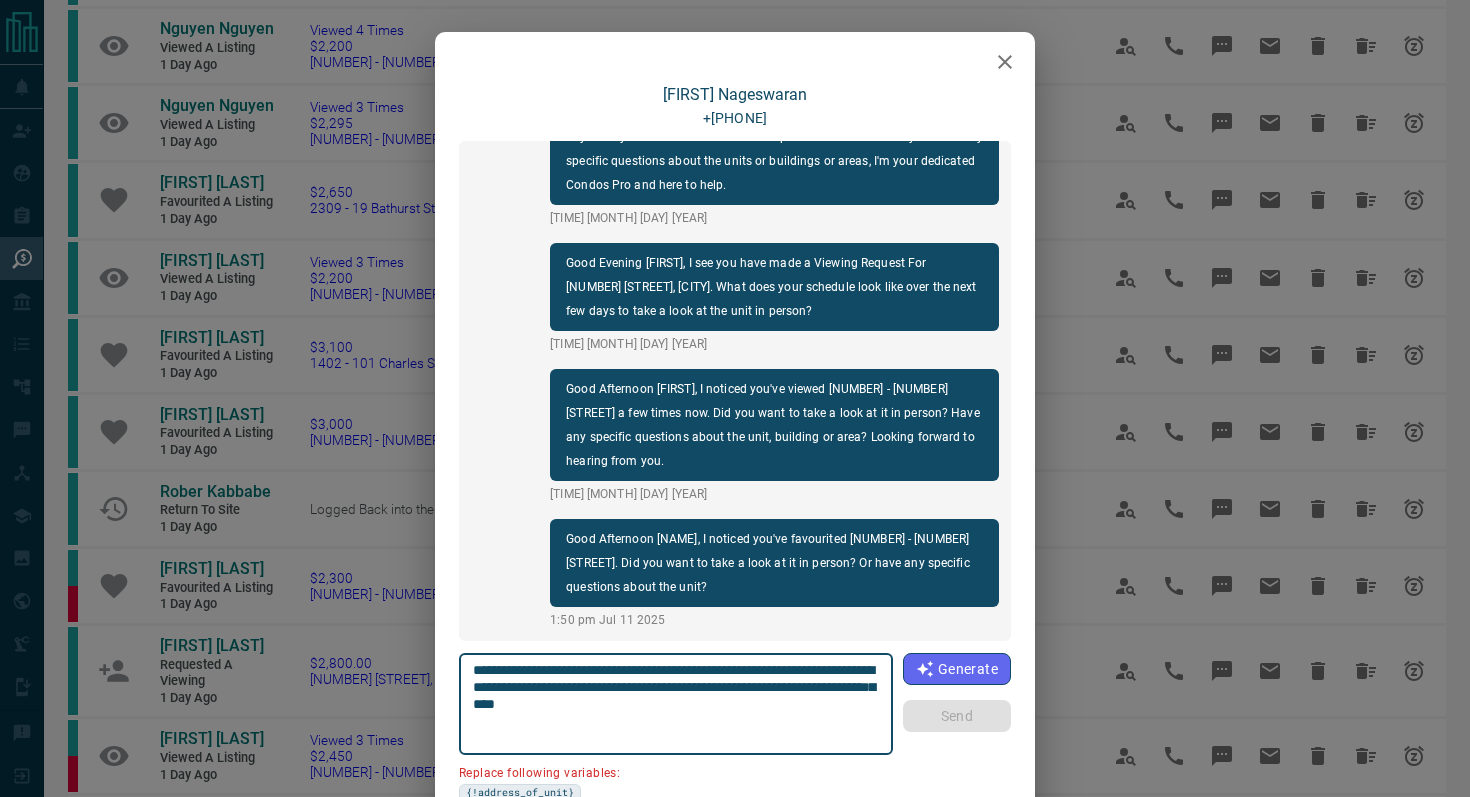 click 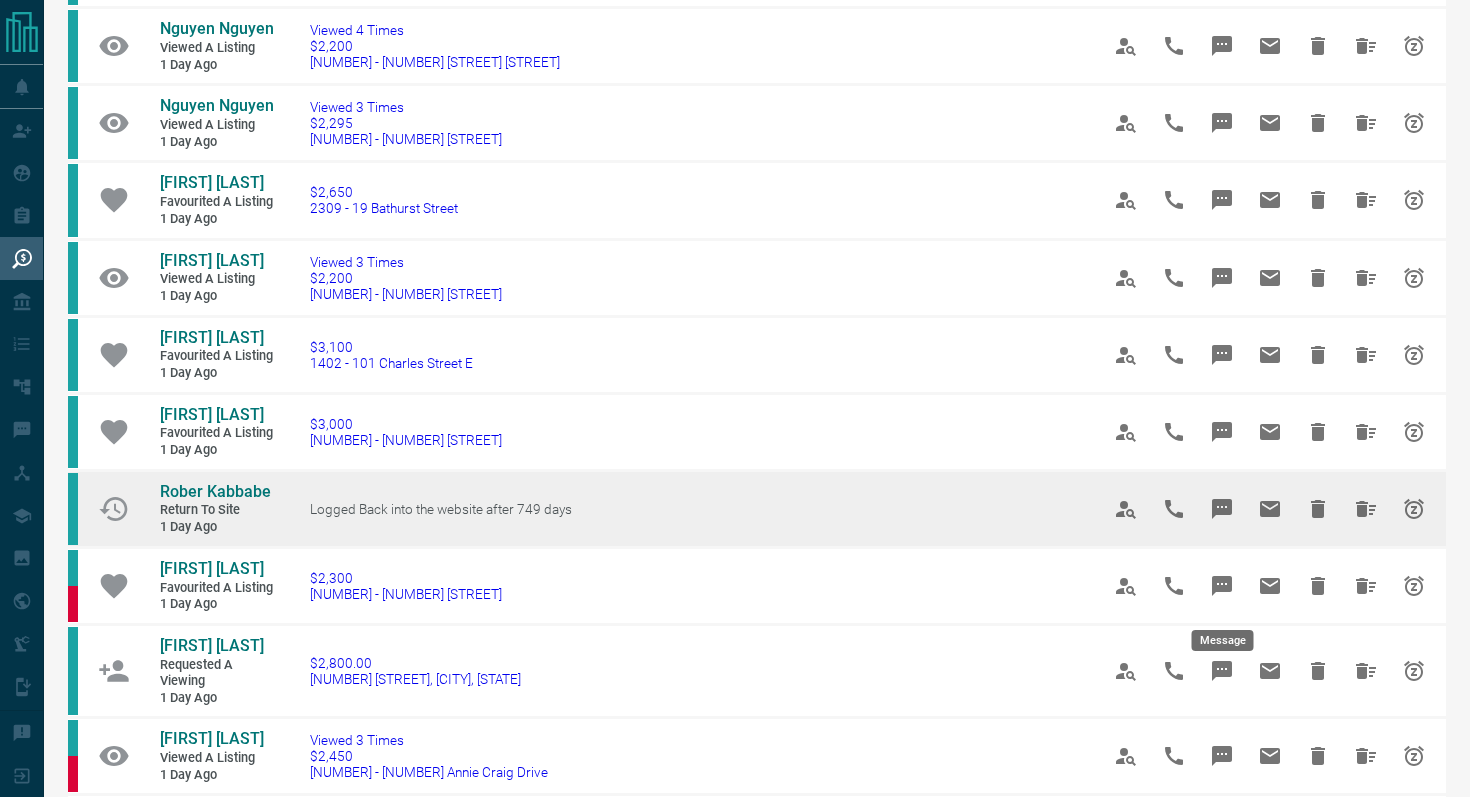 click 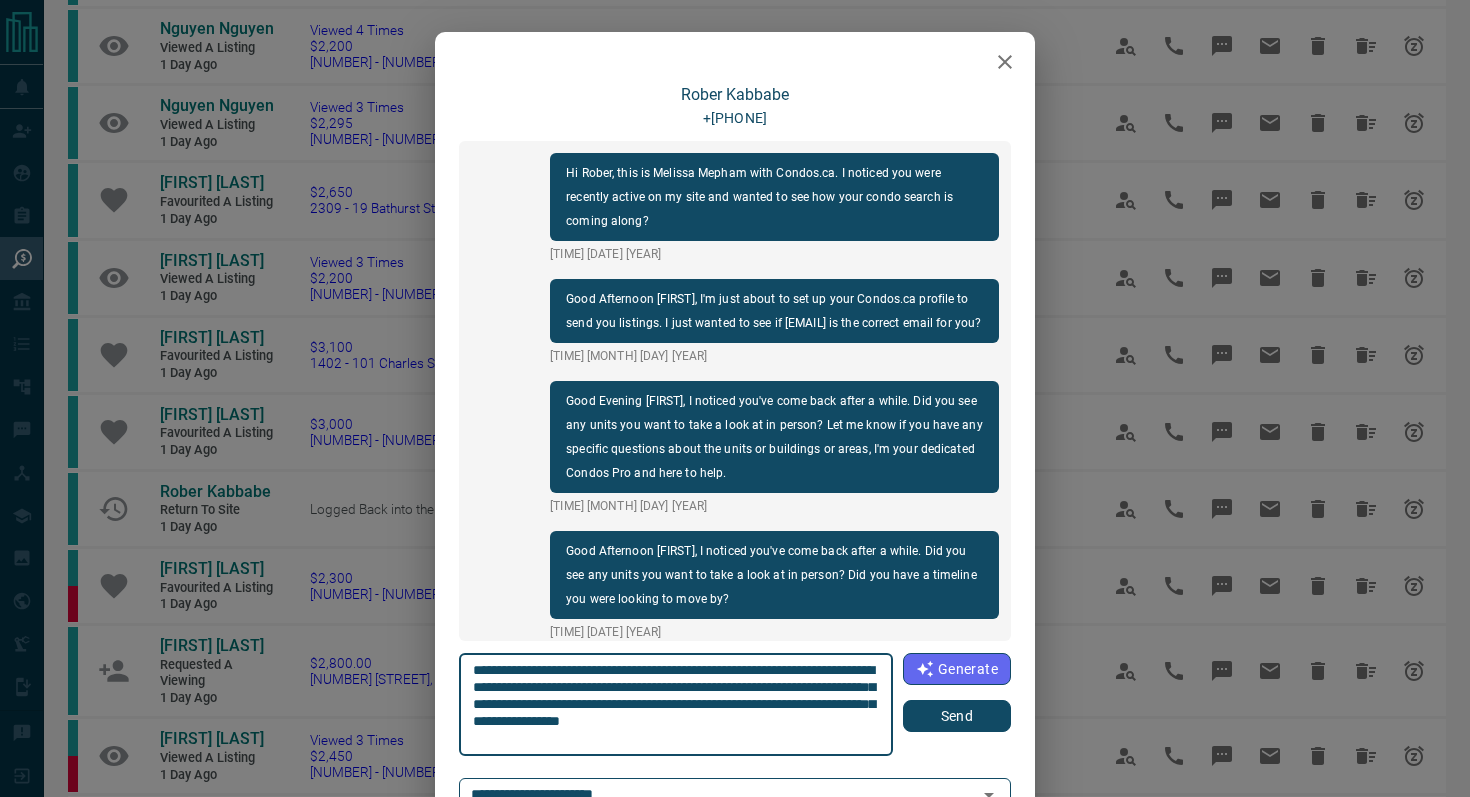 scroll, scrollTop: 36, scrollLeft: 0, axis: vertical 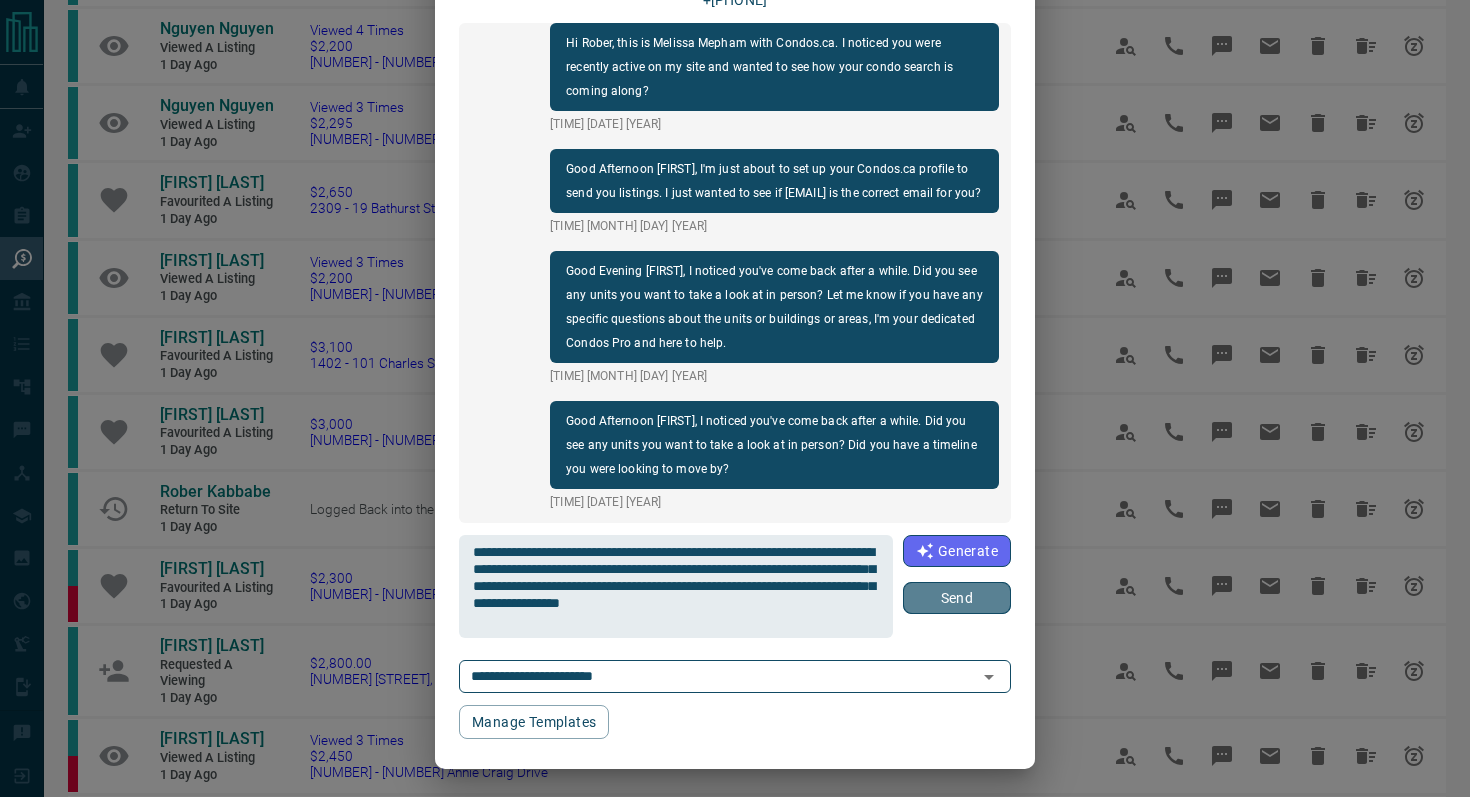 click on "Send" at bounding box center (957, 598) 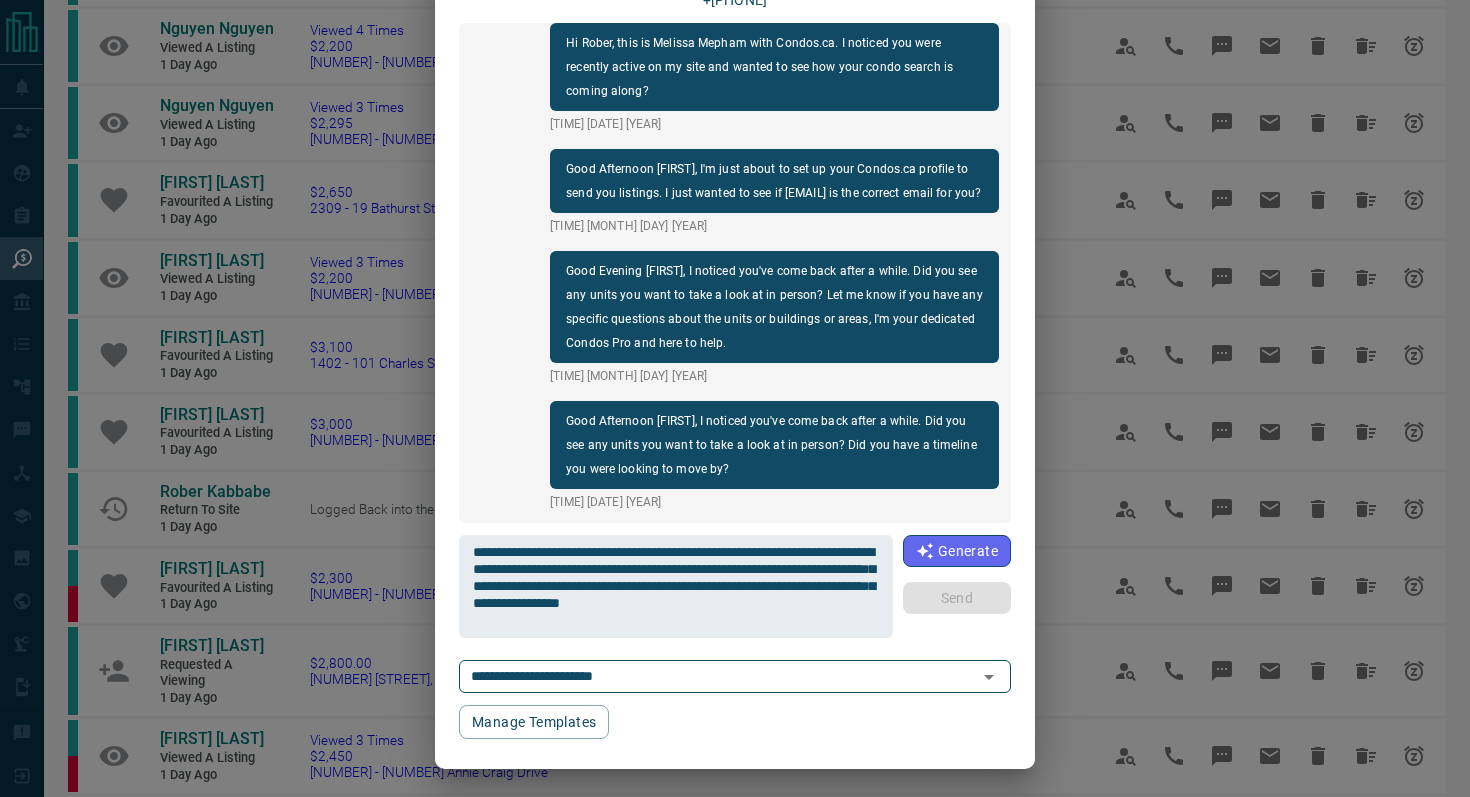 type 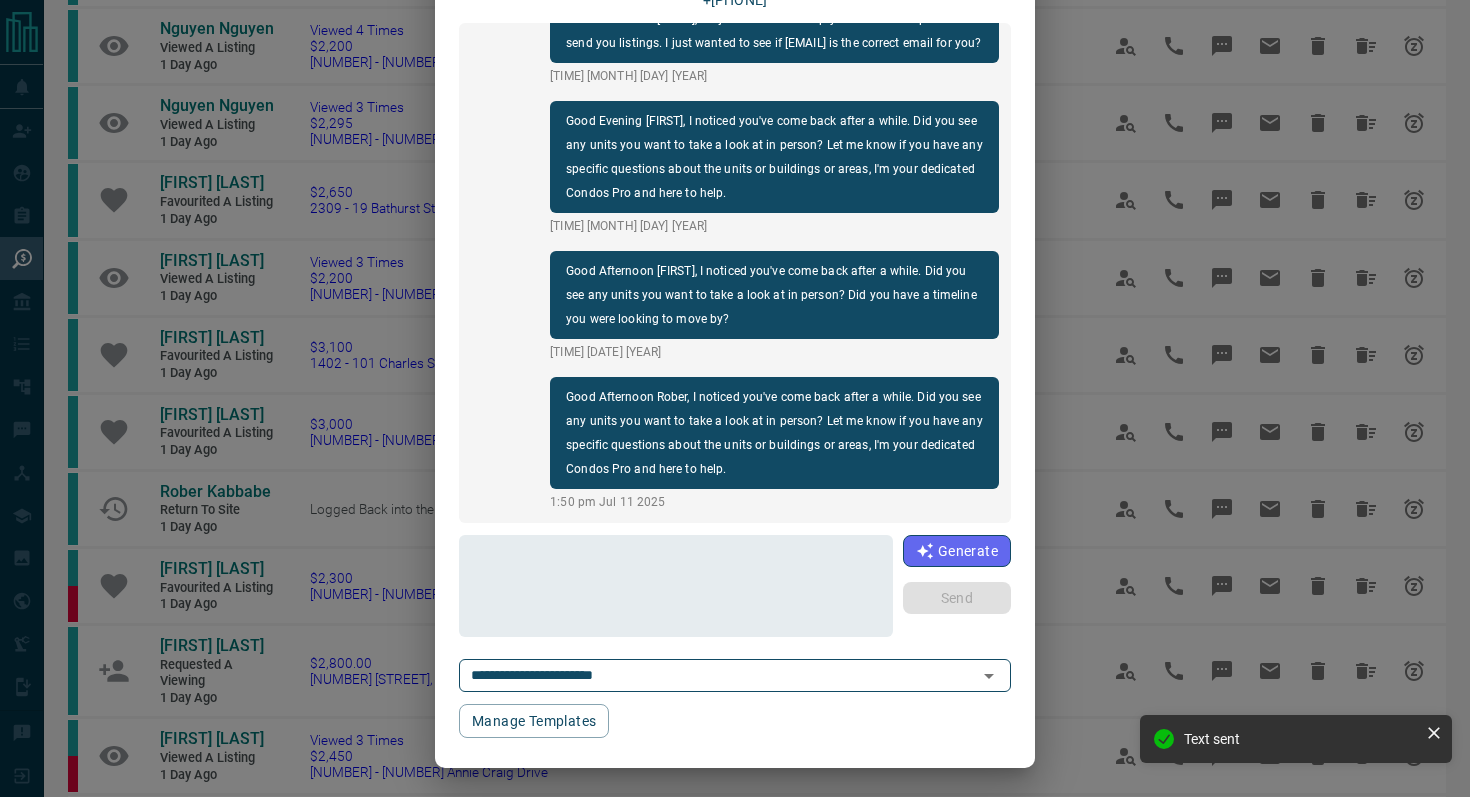 scroll, scrollTop: 0, scrollLeft: 0, axis: both 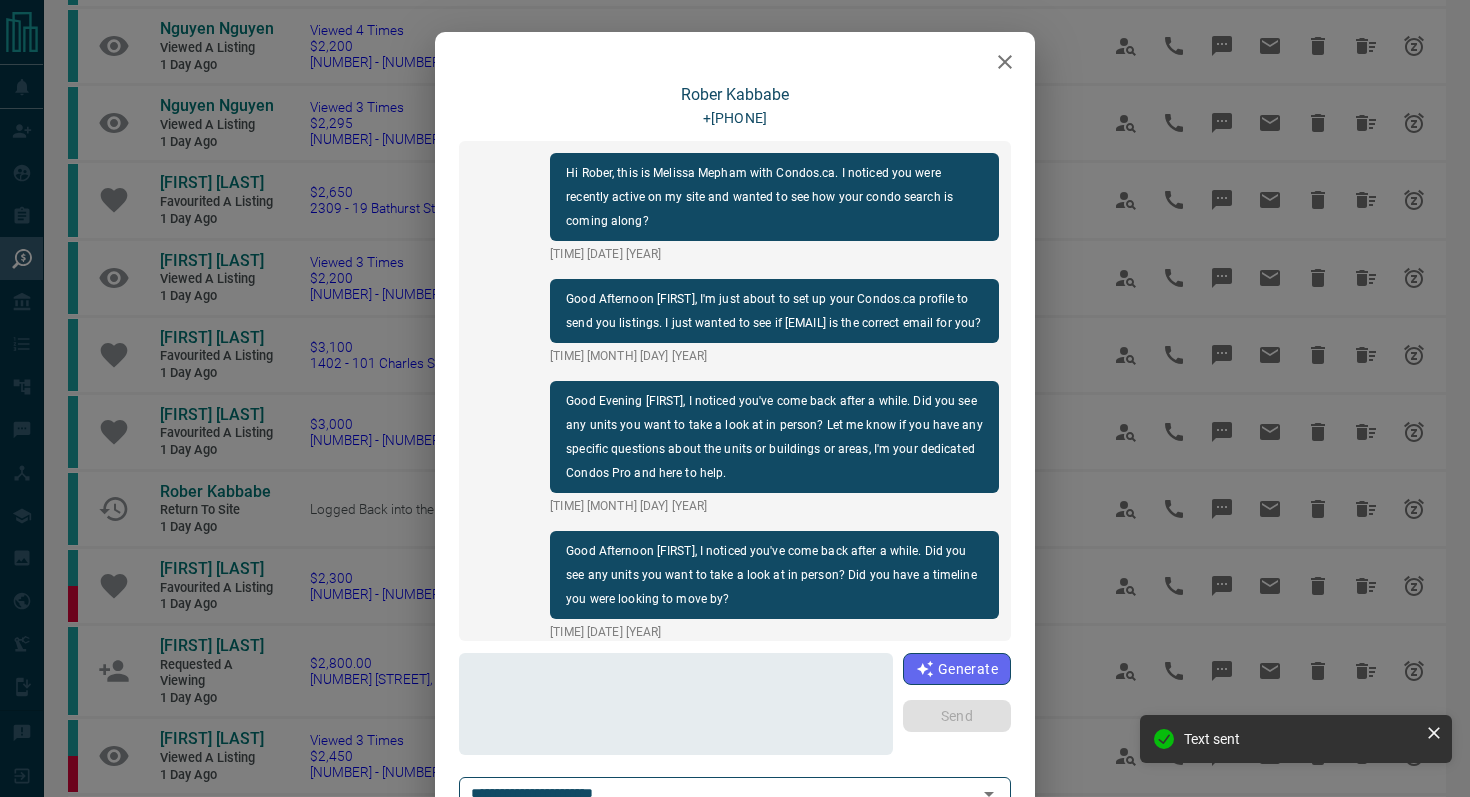 click 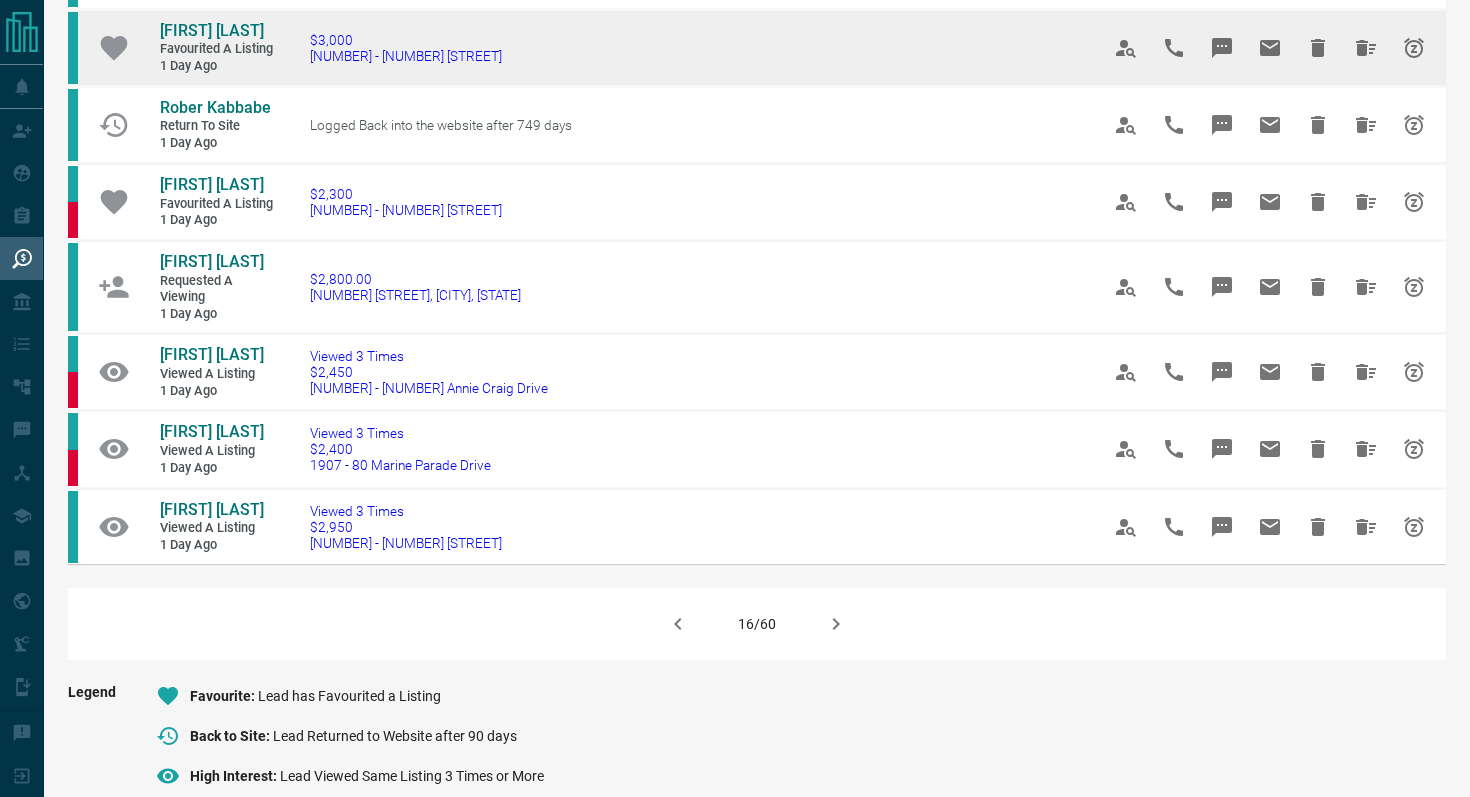 scroll, scrollTop: 1133, scrollLeft: 0, axis: vertical 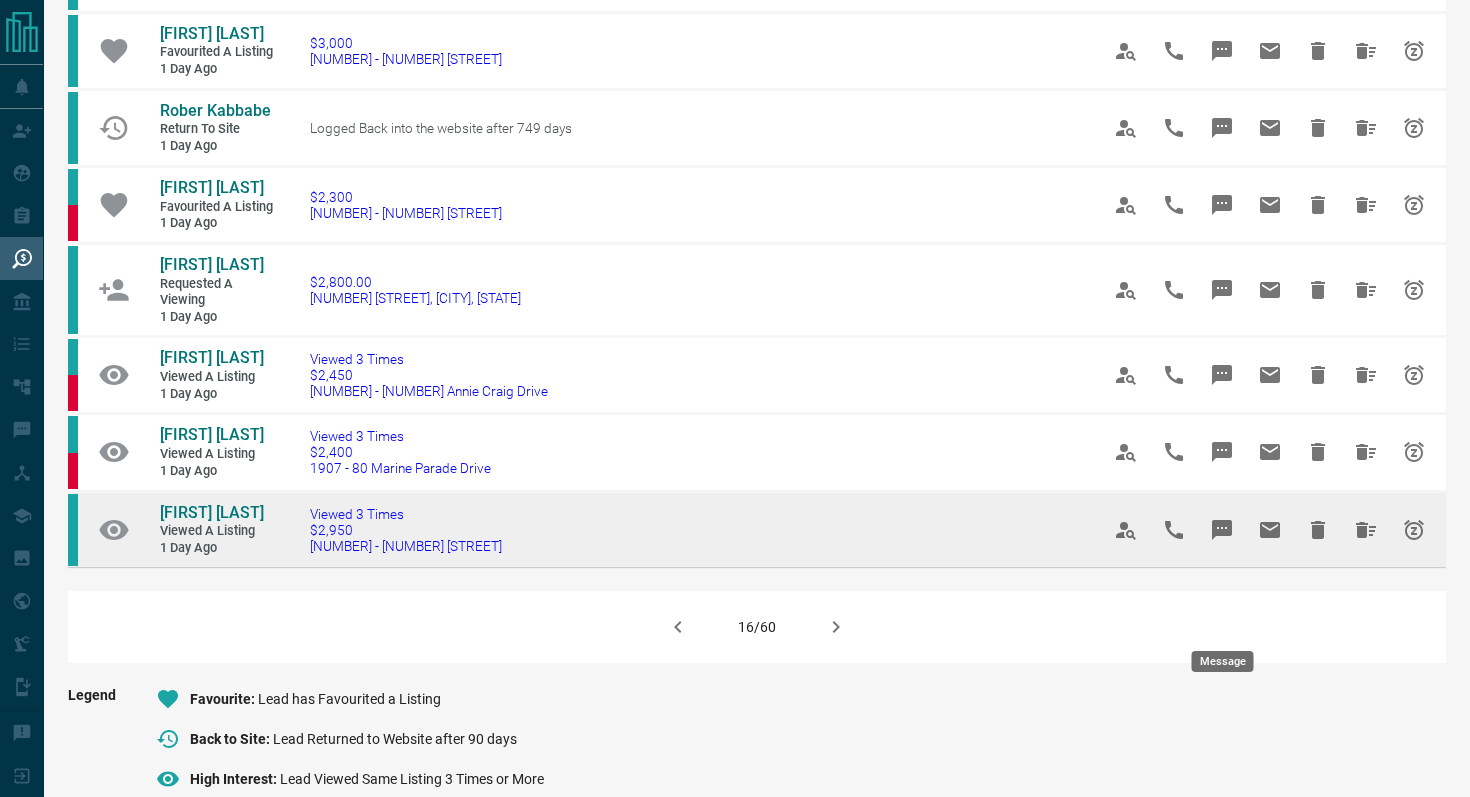 click 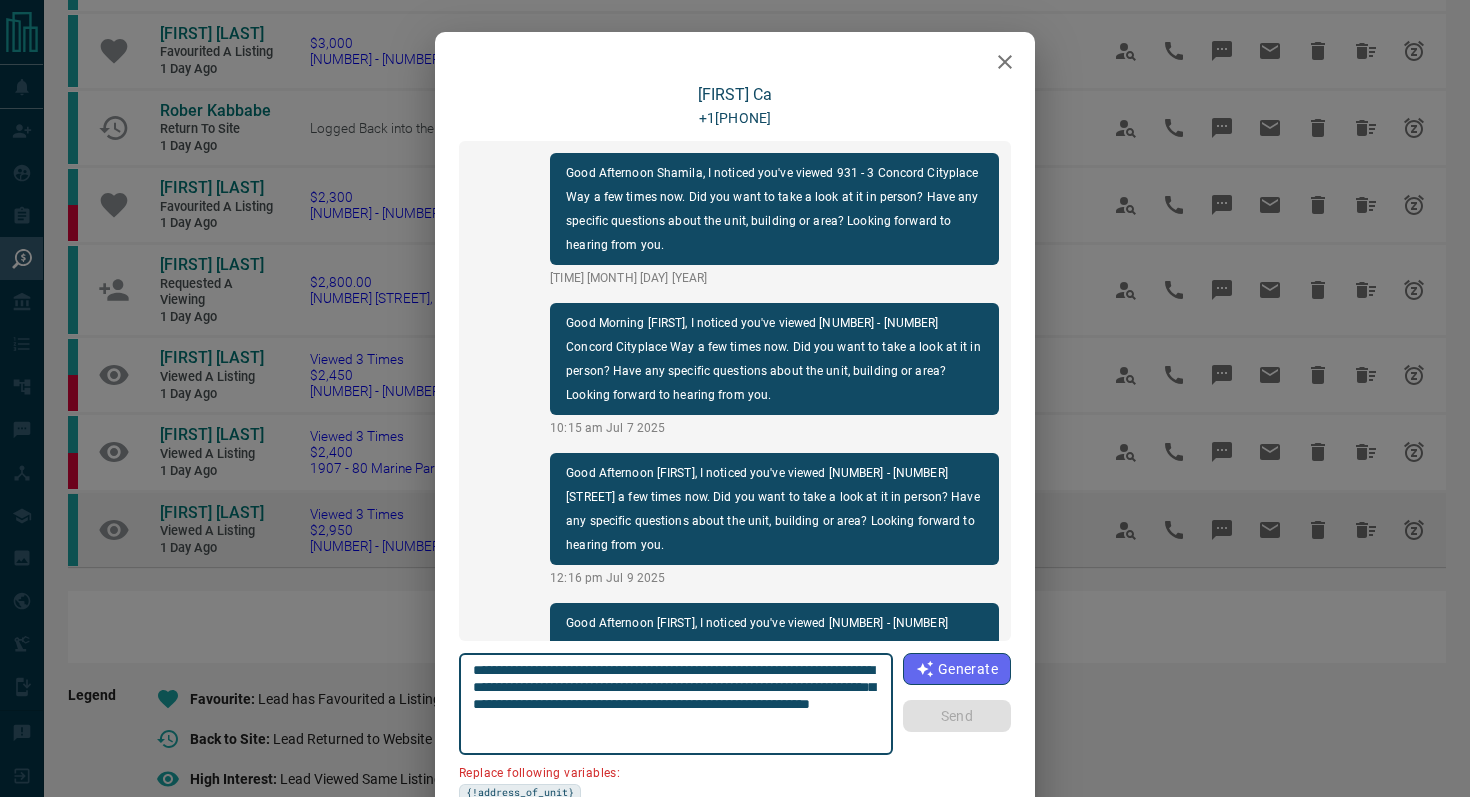 scroll, scrollTop: 108, scrollLeft: 0, axis: vertical 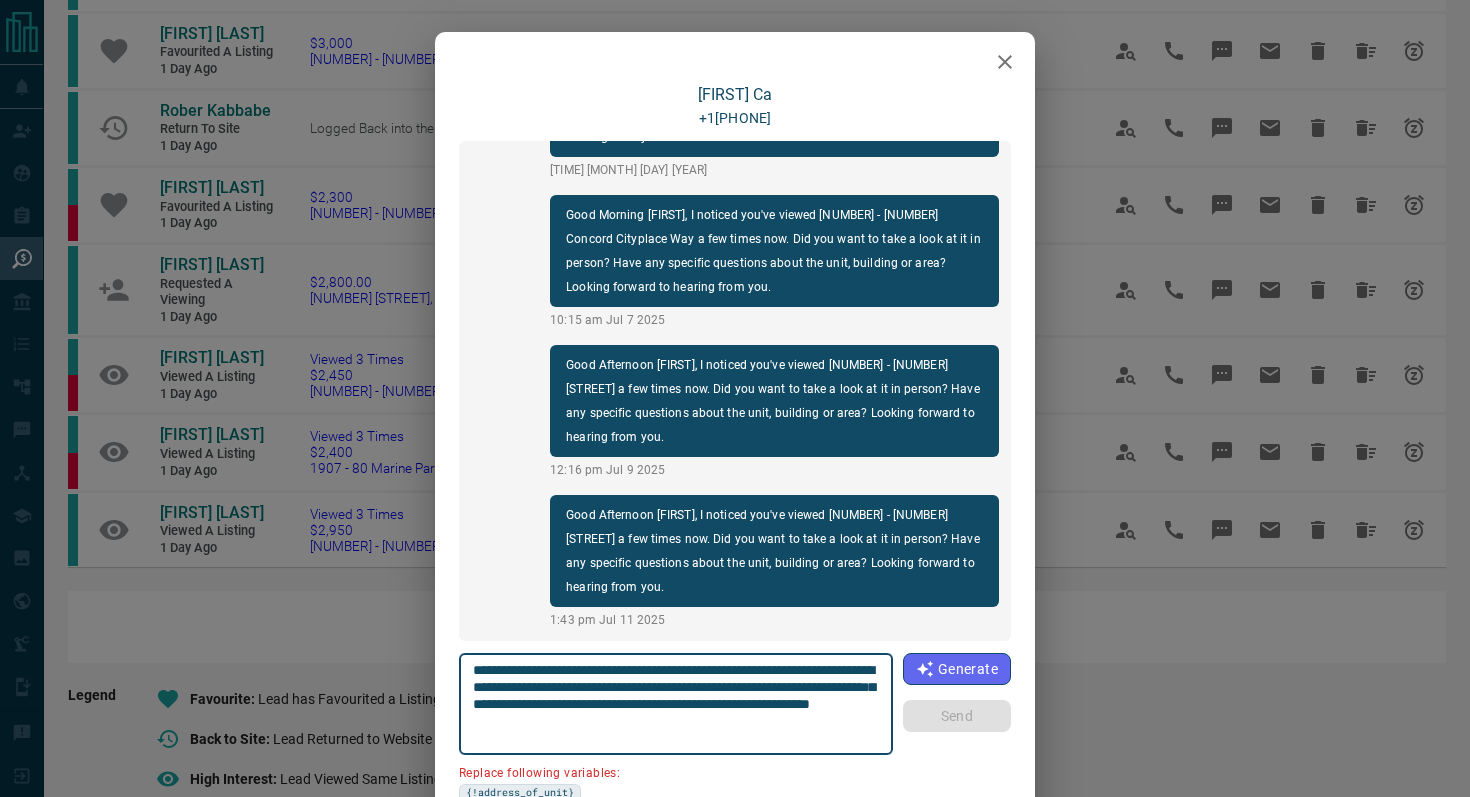 click 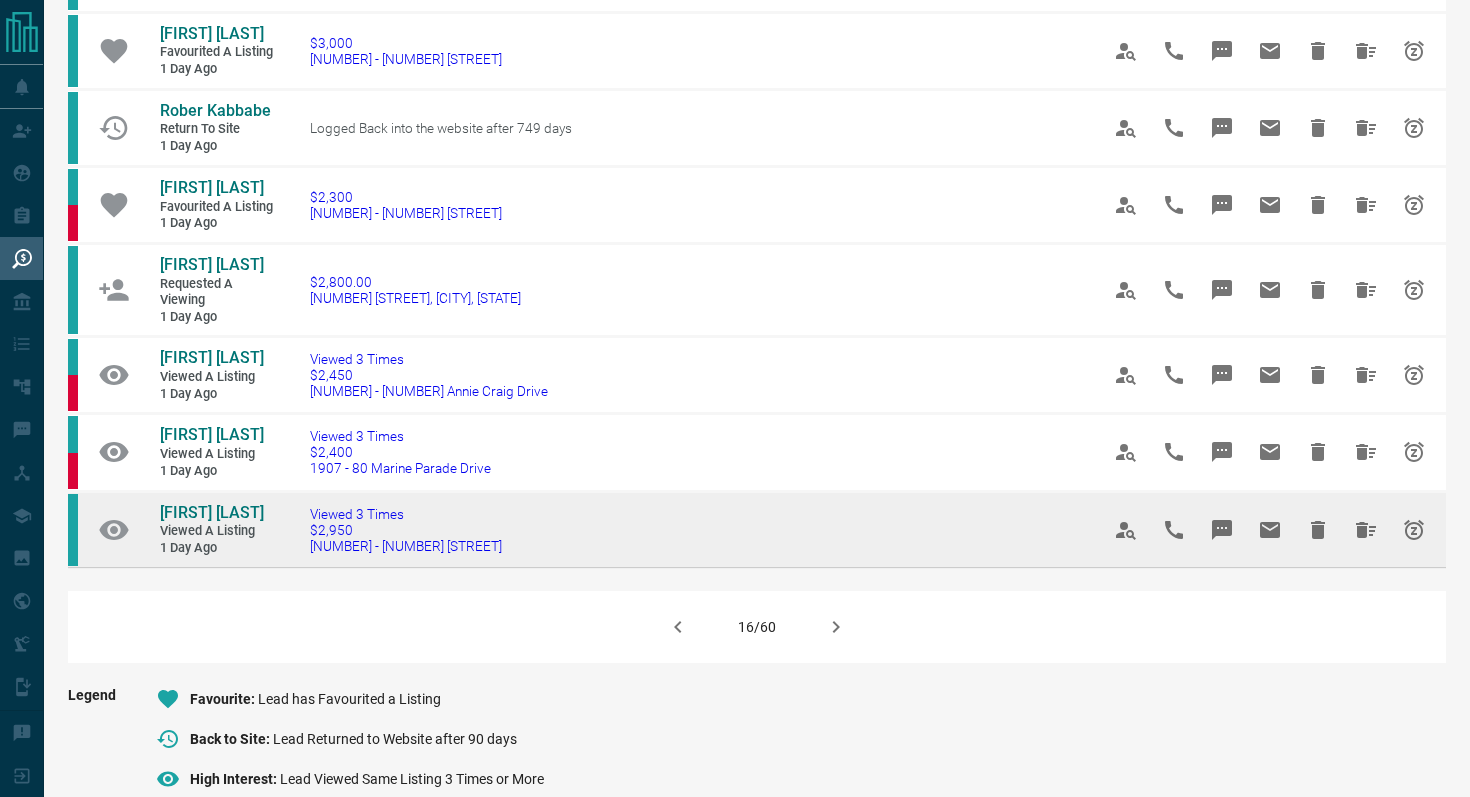drag, startPoint x: 517, startPoint y: 631, endPoint x: 303, endPoint y: 630, distance: 214.00233 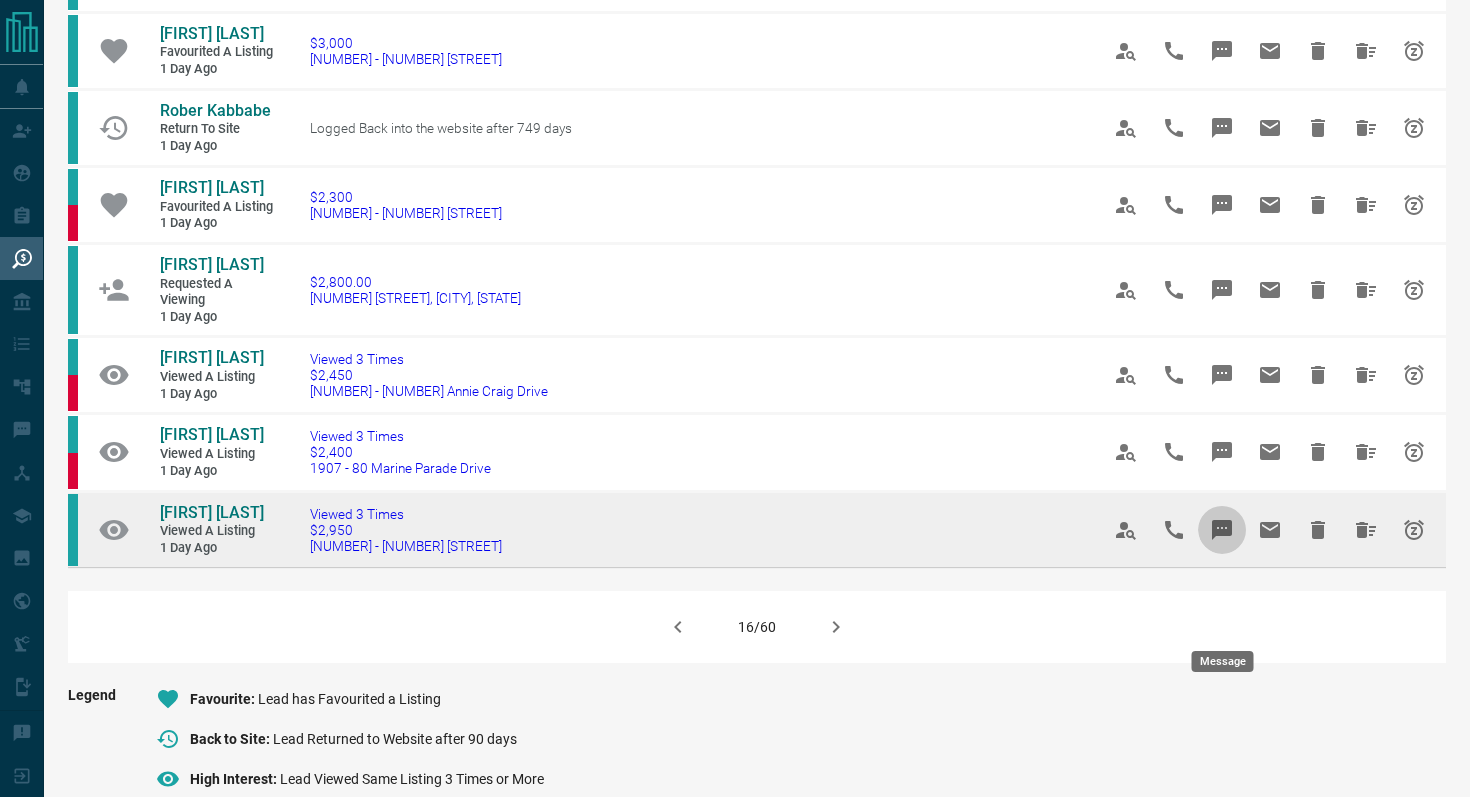 click 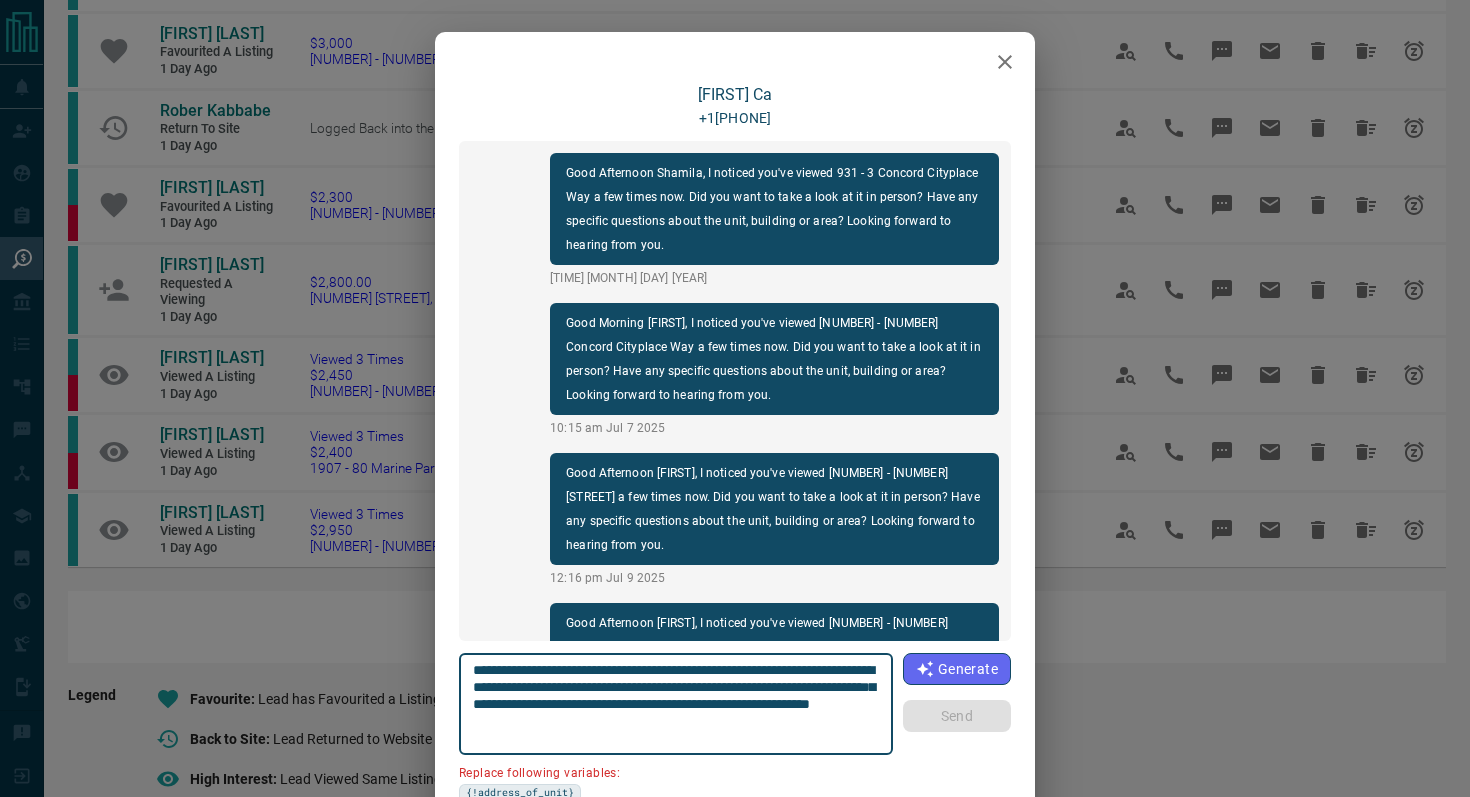 scroll, scrollTop: 108, scrollLeft: 0, axis: vertical 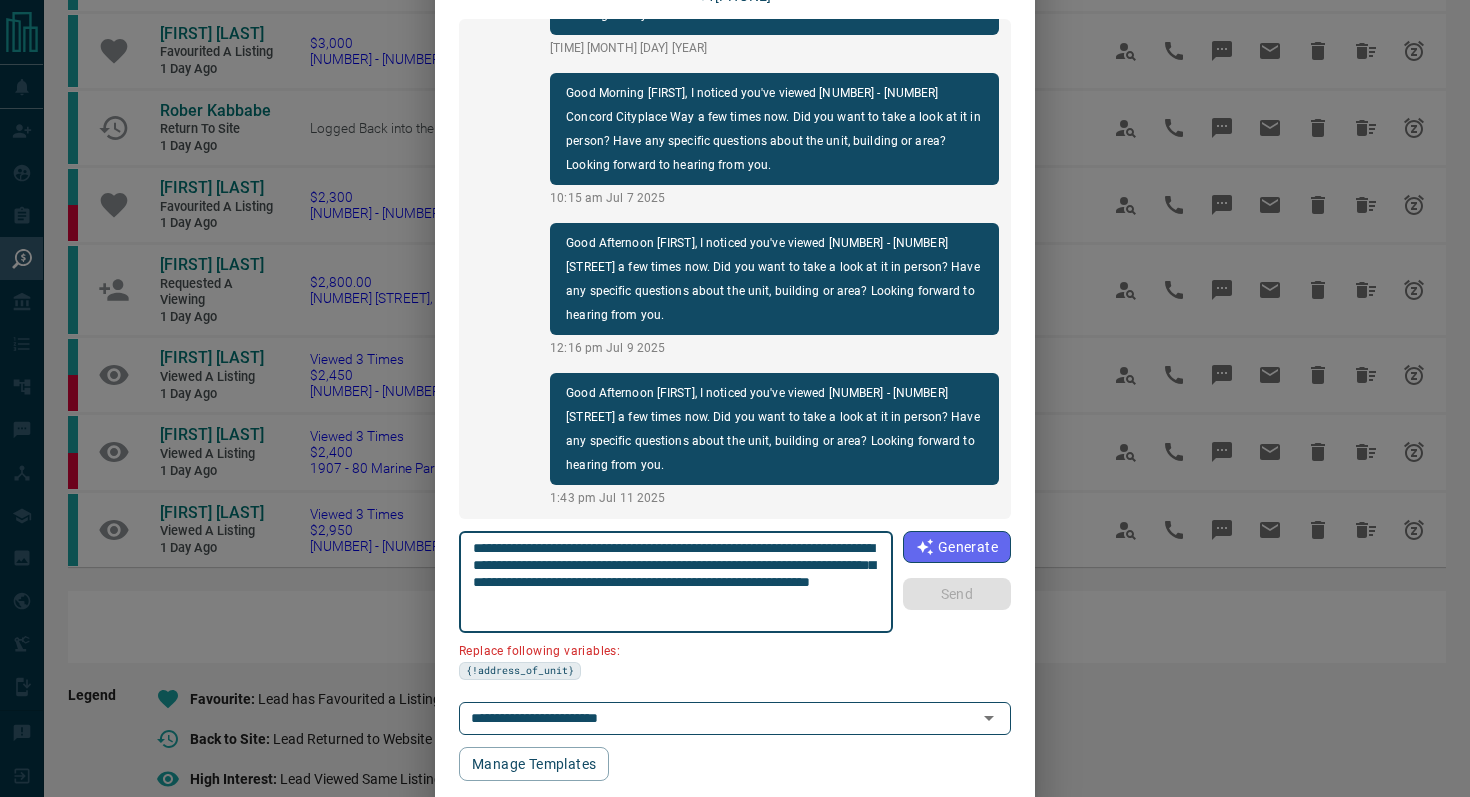 drag, startPoint x: 585, startPoint y: 566, endPoint x: 313, endPoint y: 566, distance: 272 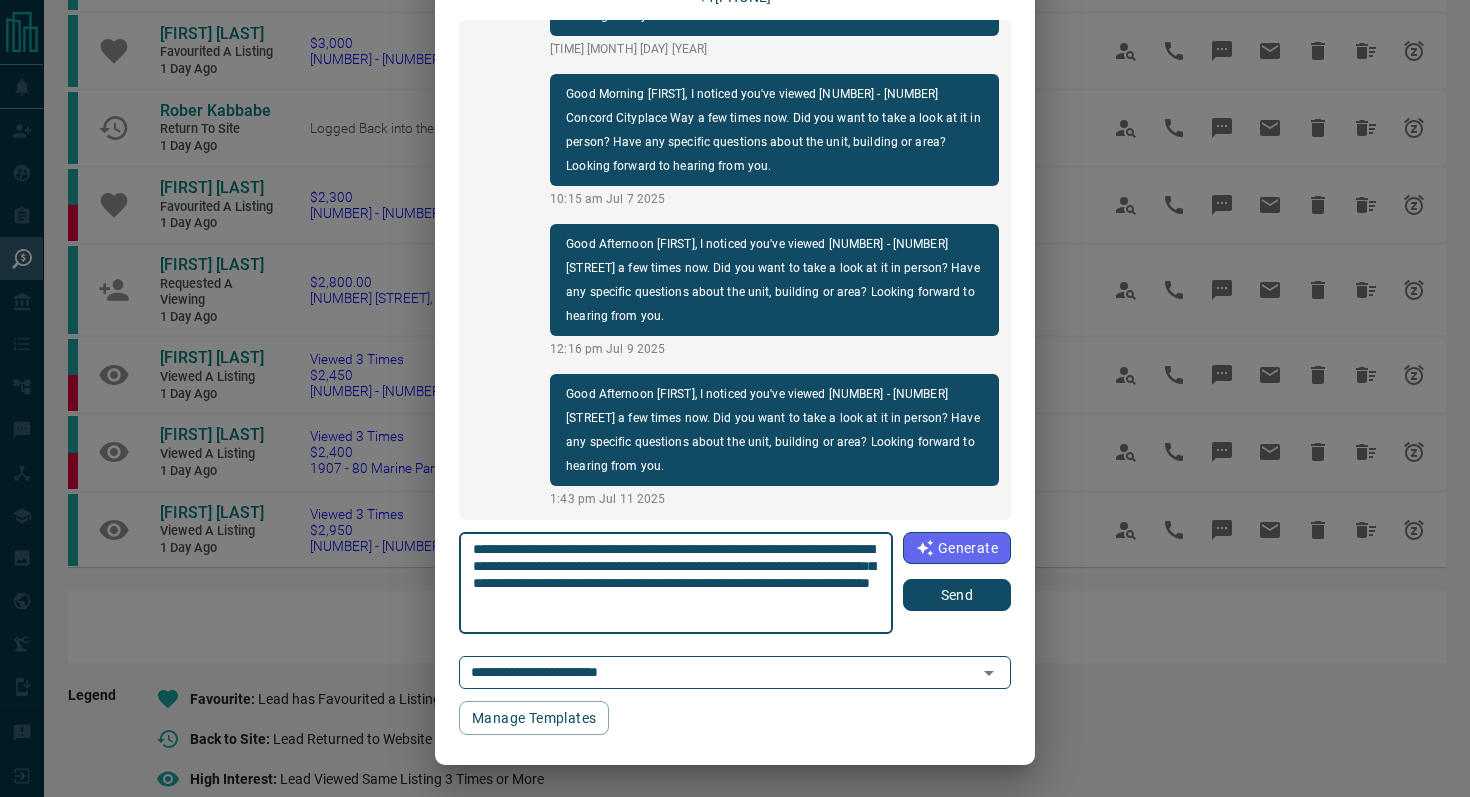 scroll, scrollTop: 121, scrollLeft: 0, axis: vertical 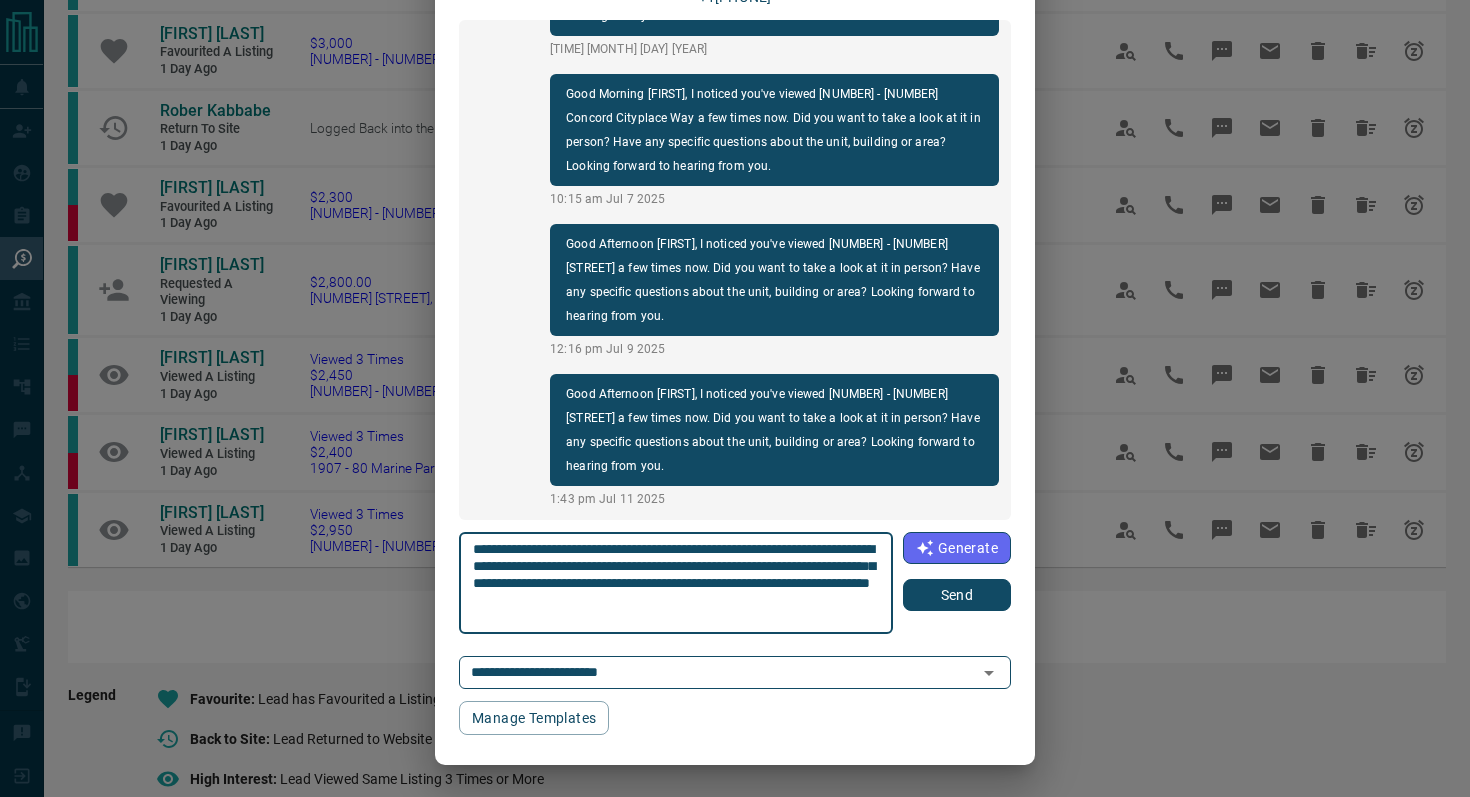 type on "**********" 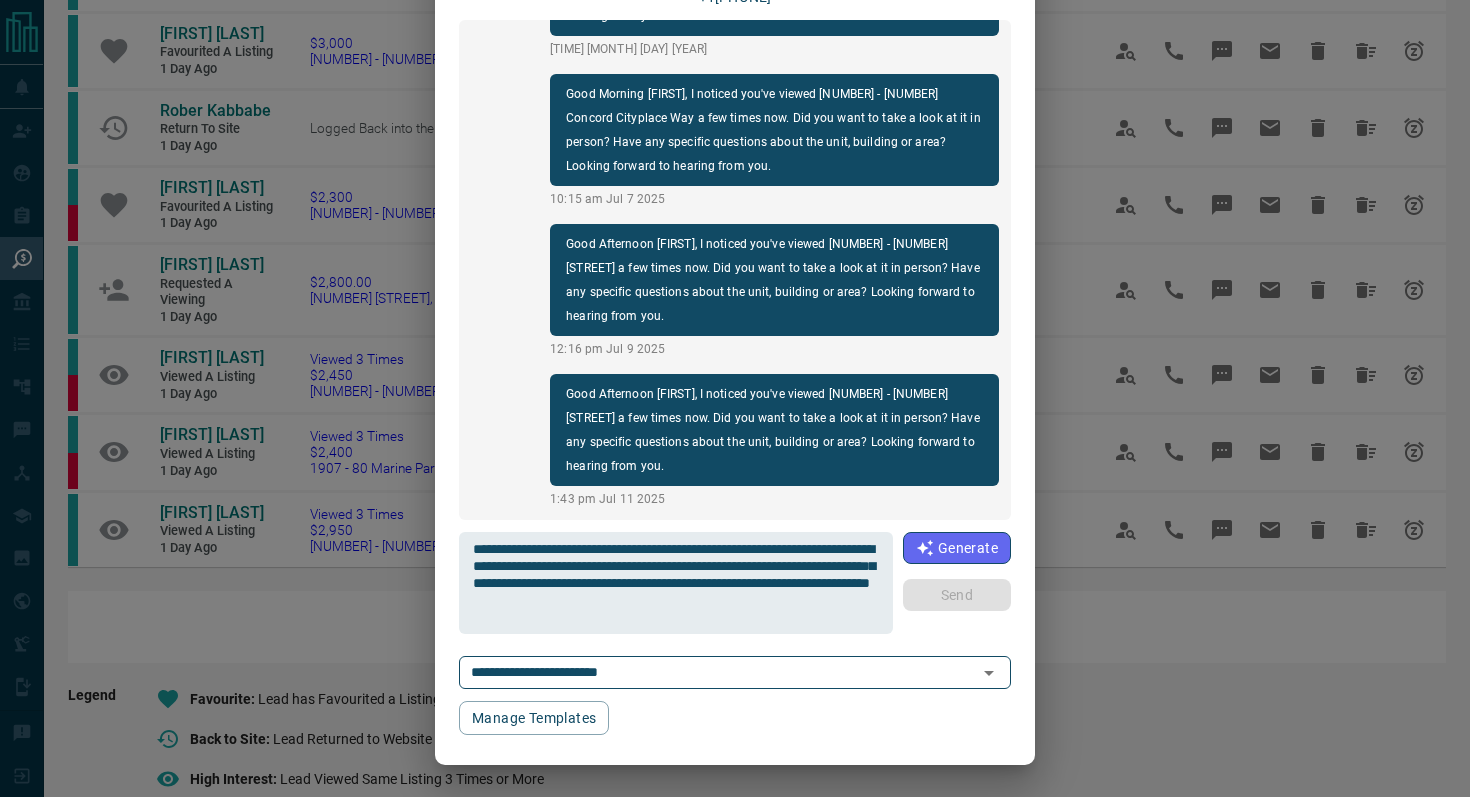 scroll, scrollTop: 0, scrollLeft: 0, axis: both 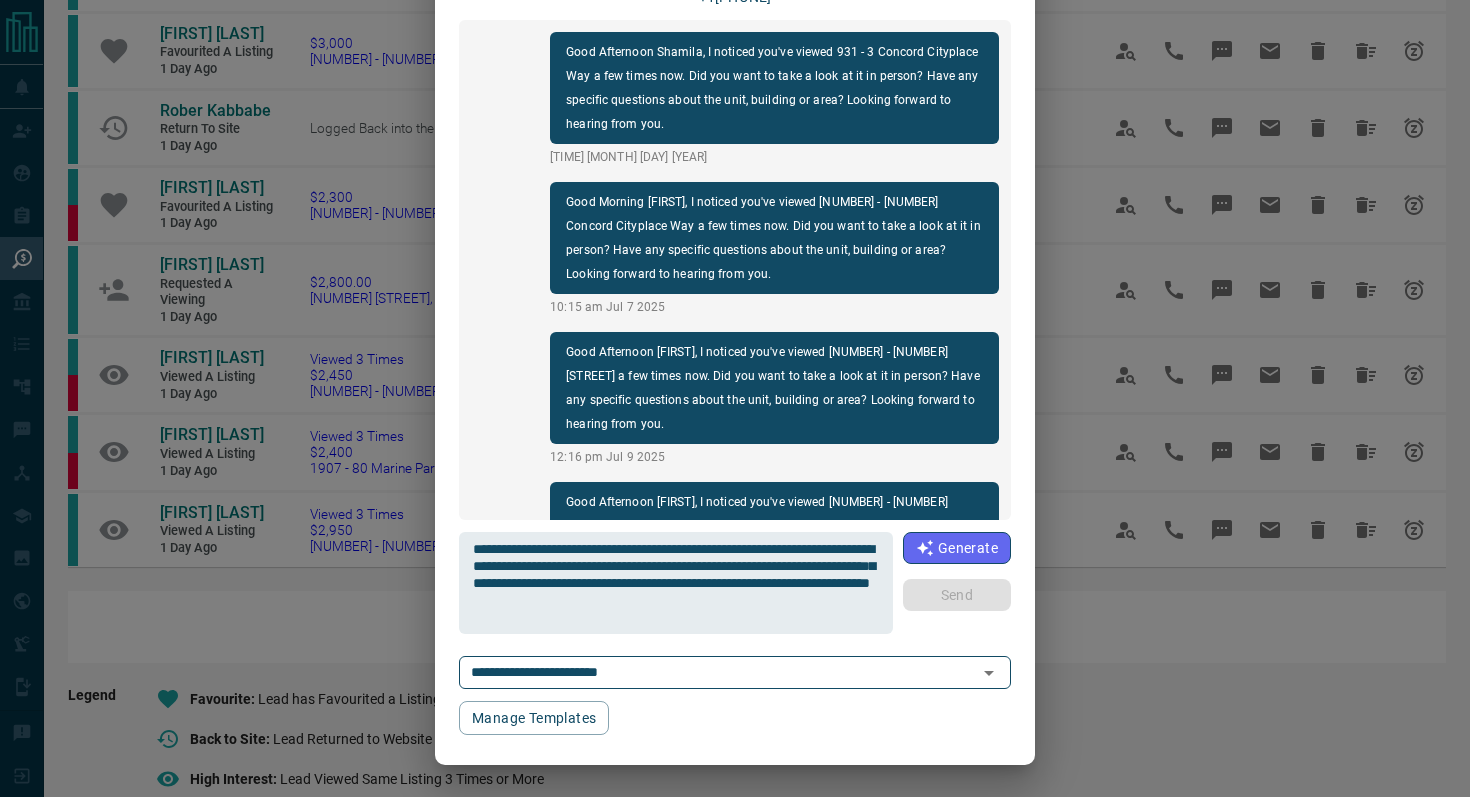 type 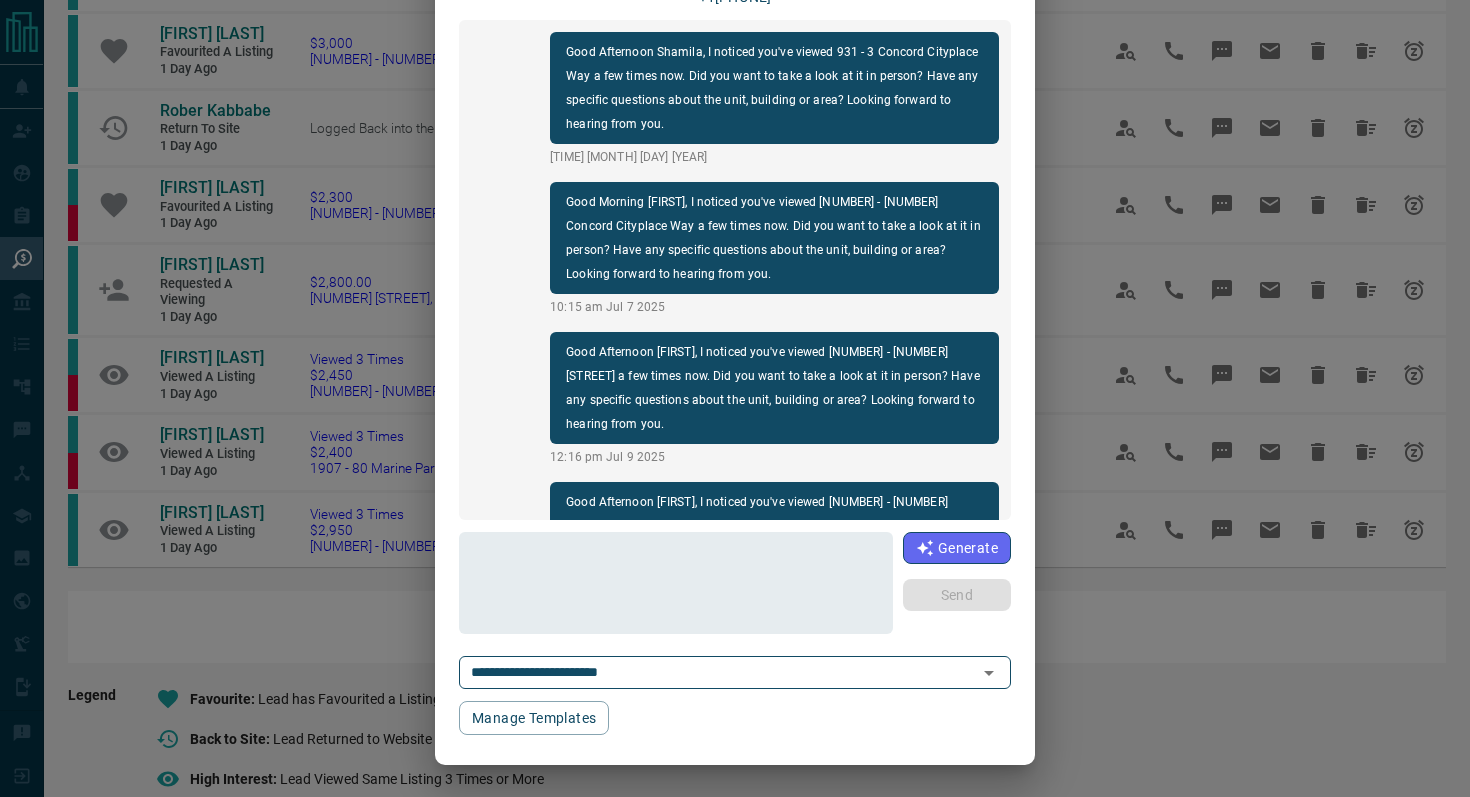 scroll, scrollTop: 0, scrollLeft: 0, axis: both 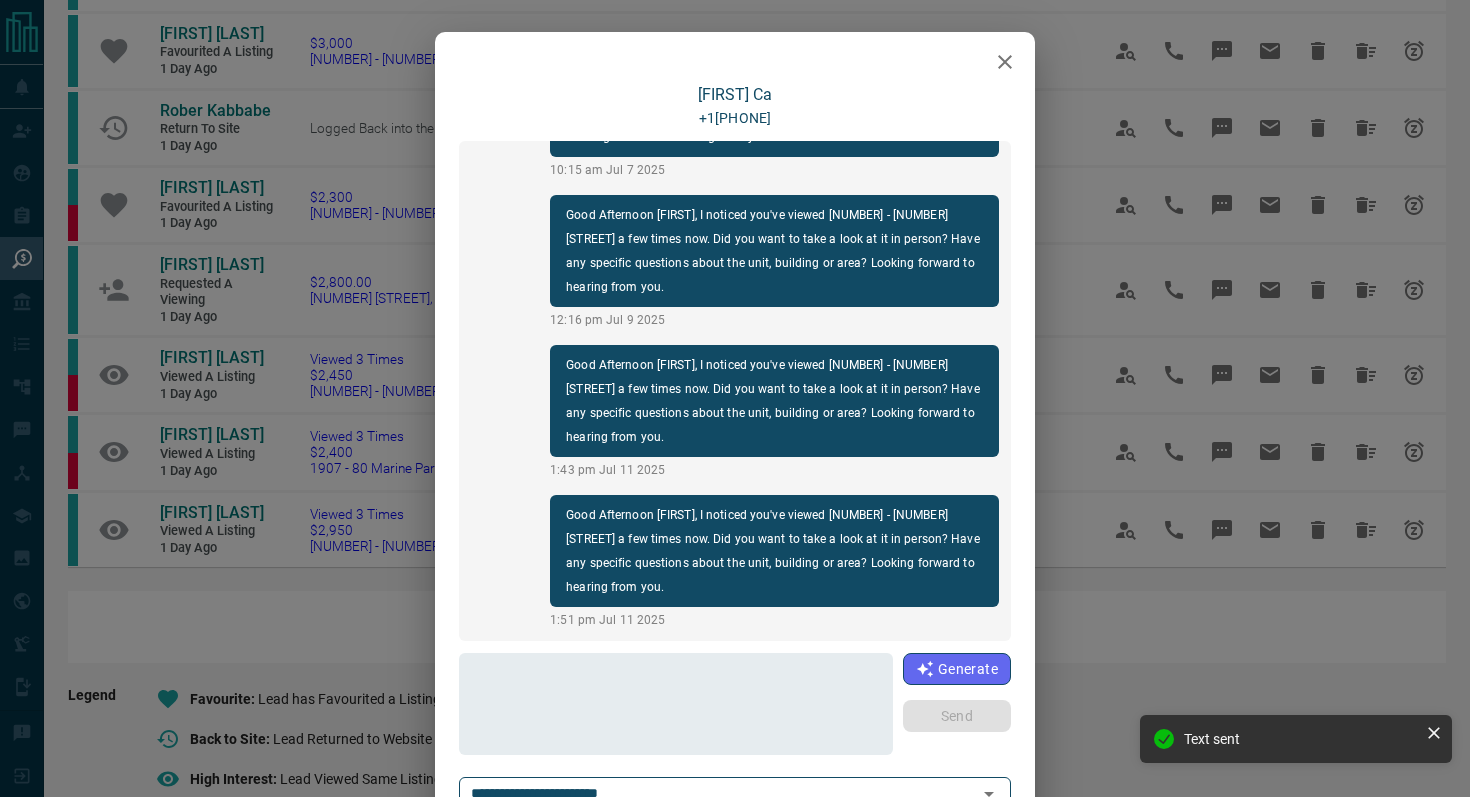 click 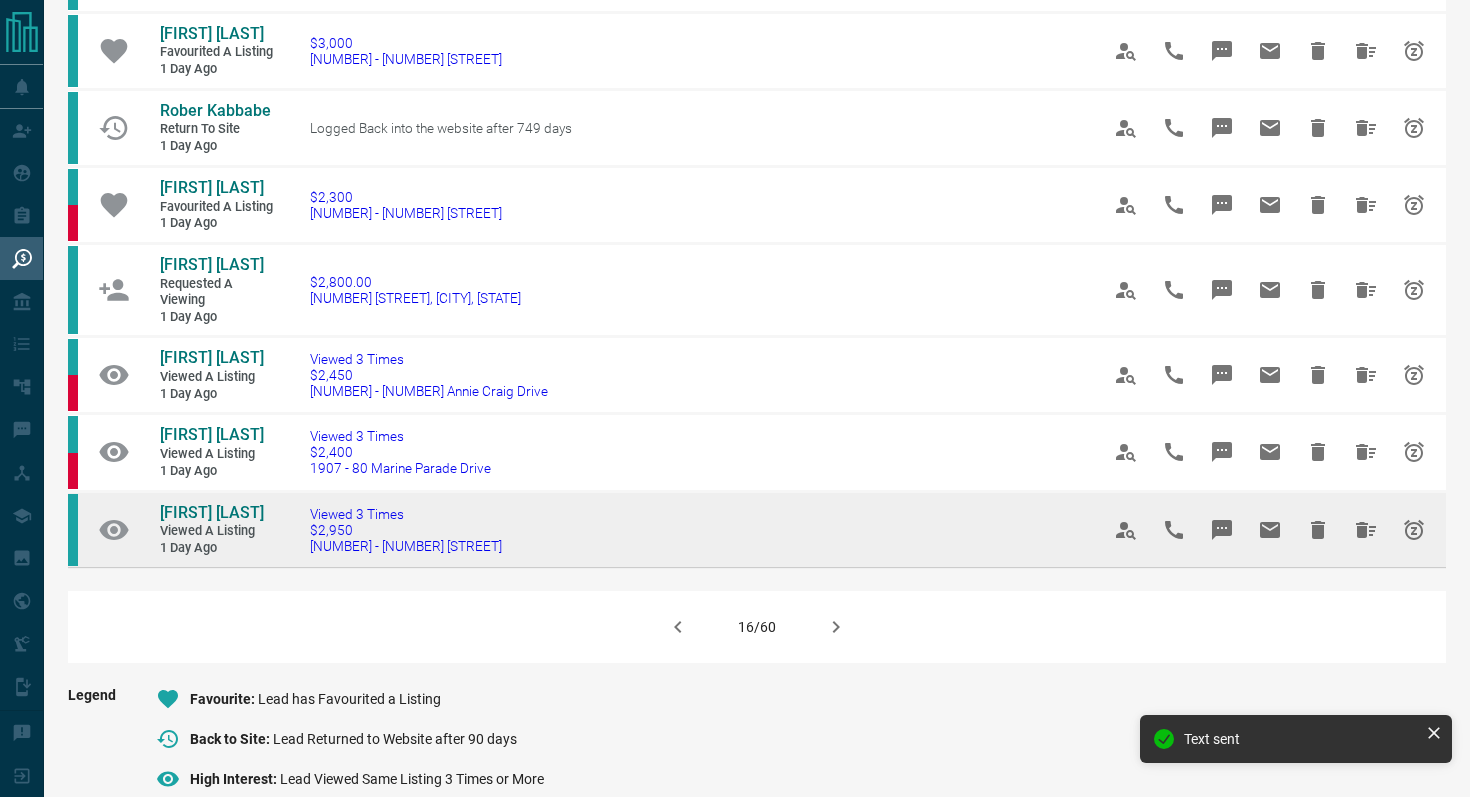 drag, startPoint x: 530, startPoint y: 632, endPoint x: 126, endPoint y: 590, distance: 406.1773 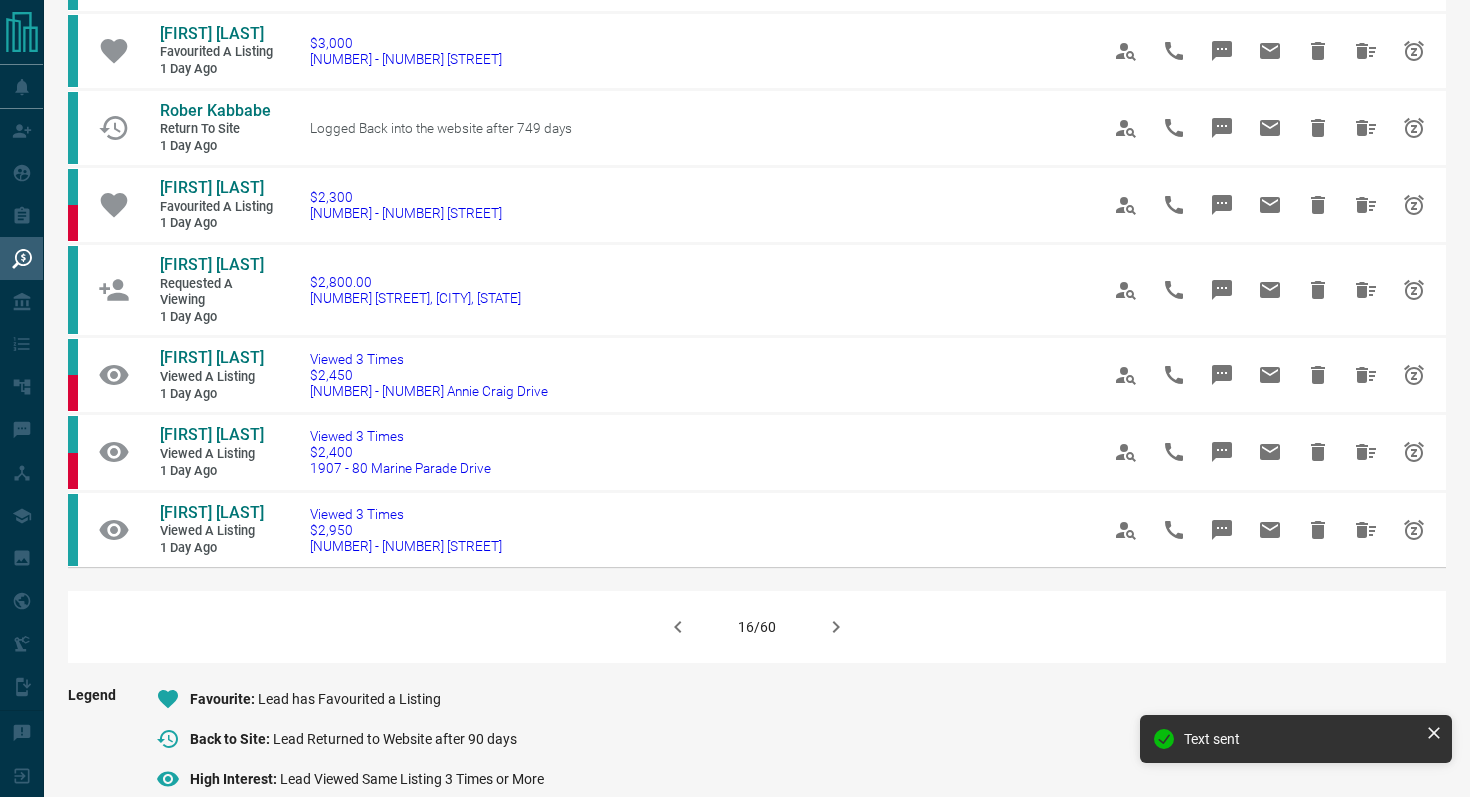click at bounding box center [836, 627] 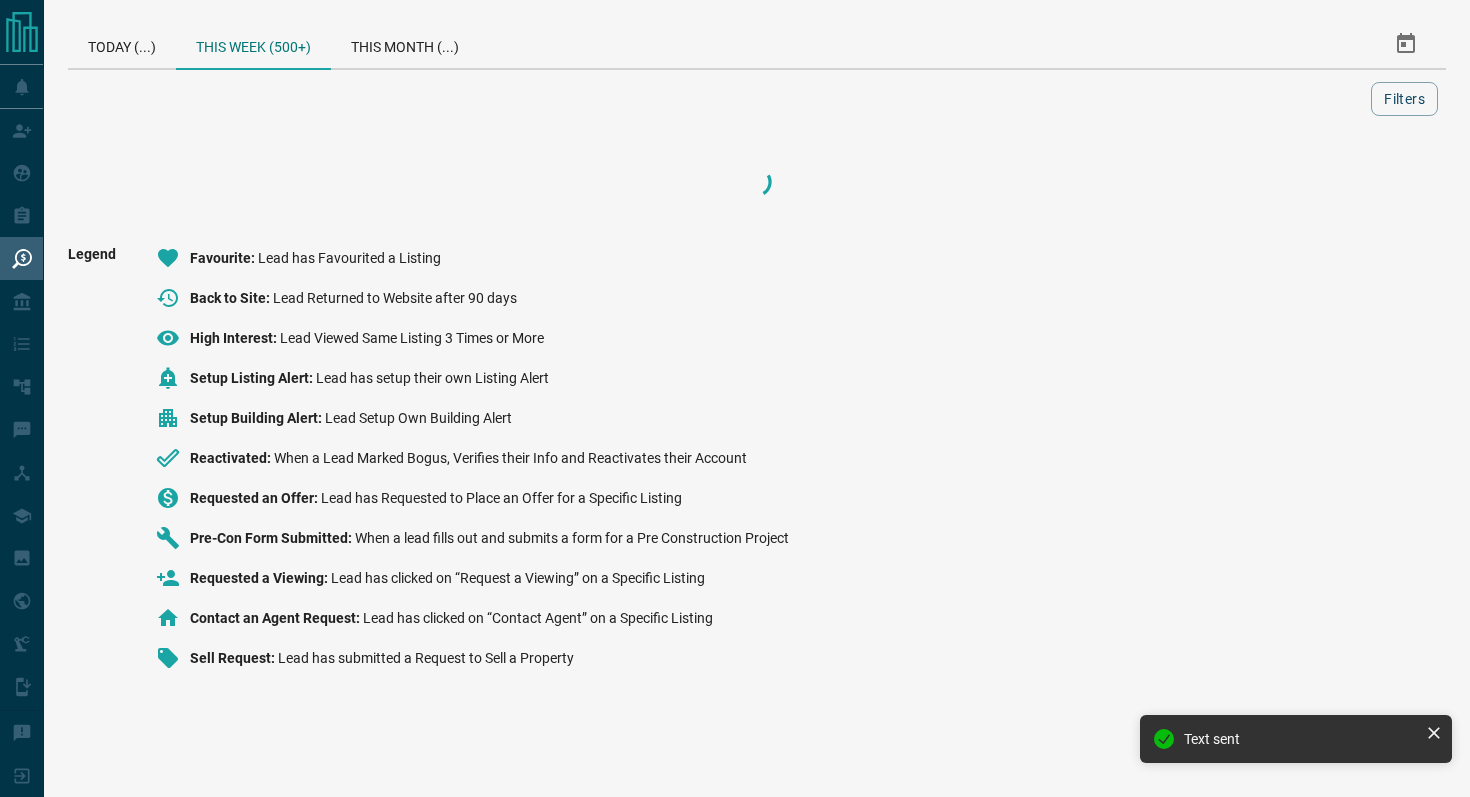 scroll, scrollTop: 0, scrollLeft: 0, axis: both 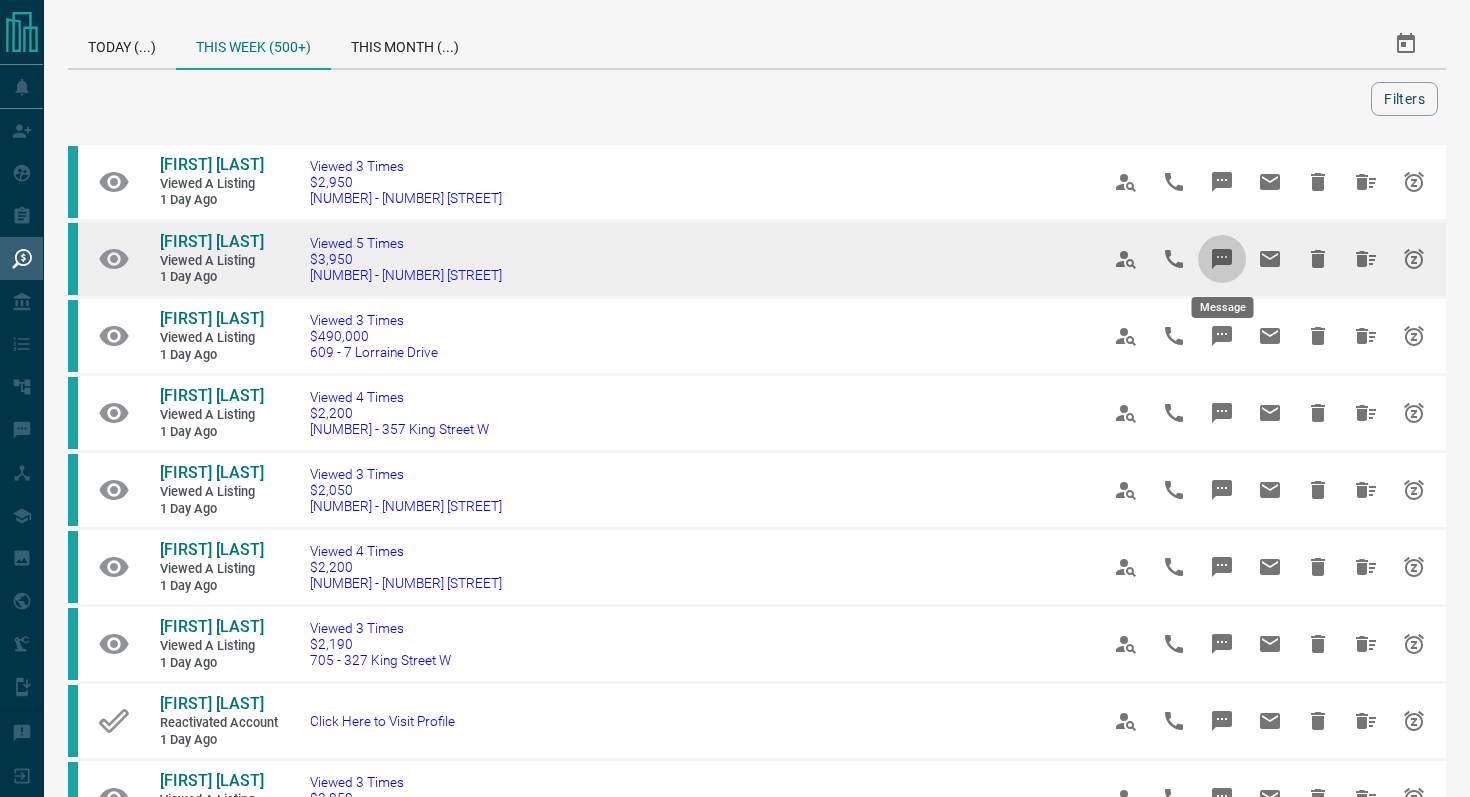 click 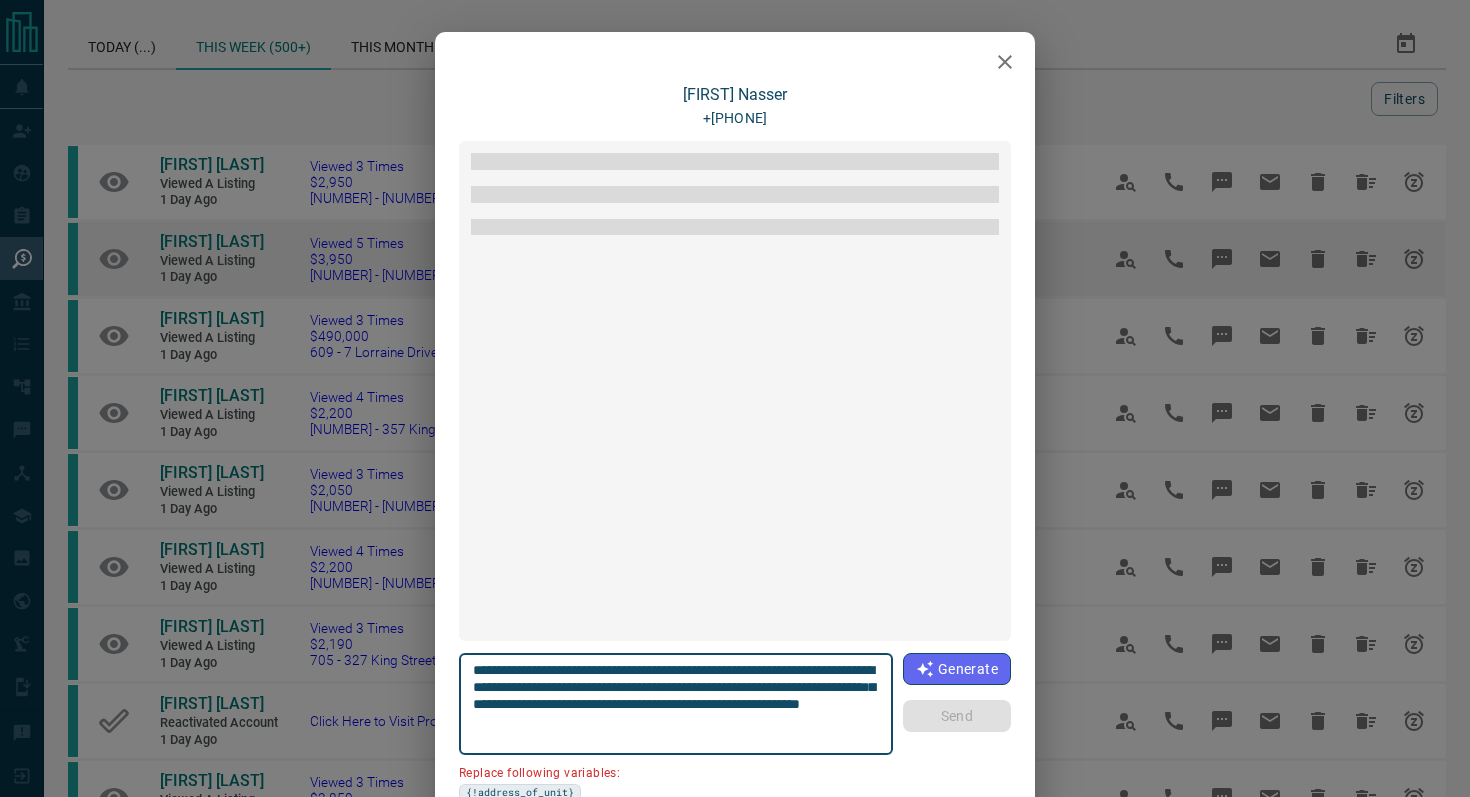 scroll, scrollTop: 2754, scrollLeft: 0, axis: vertical 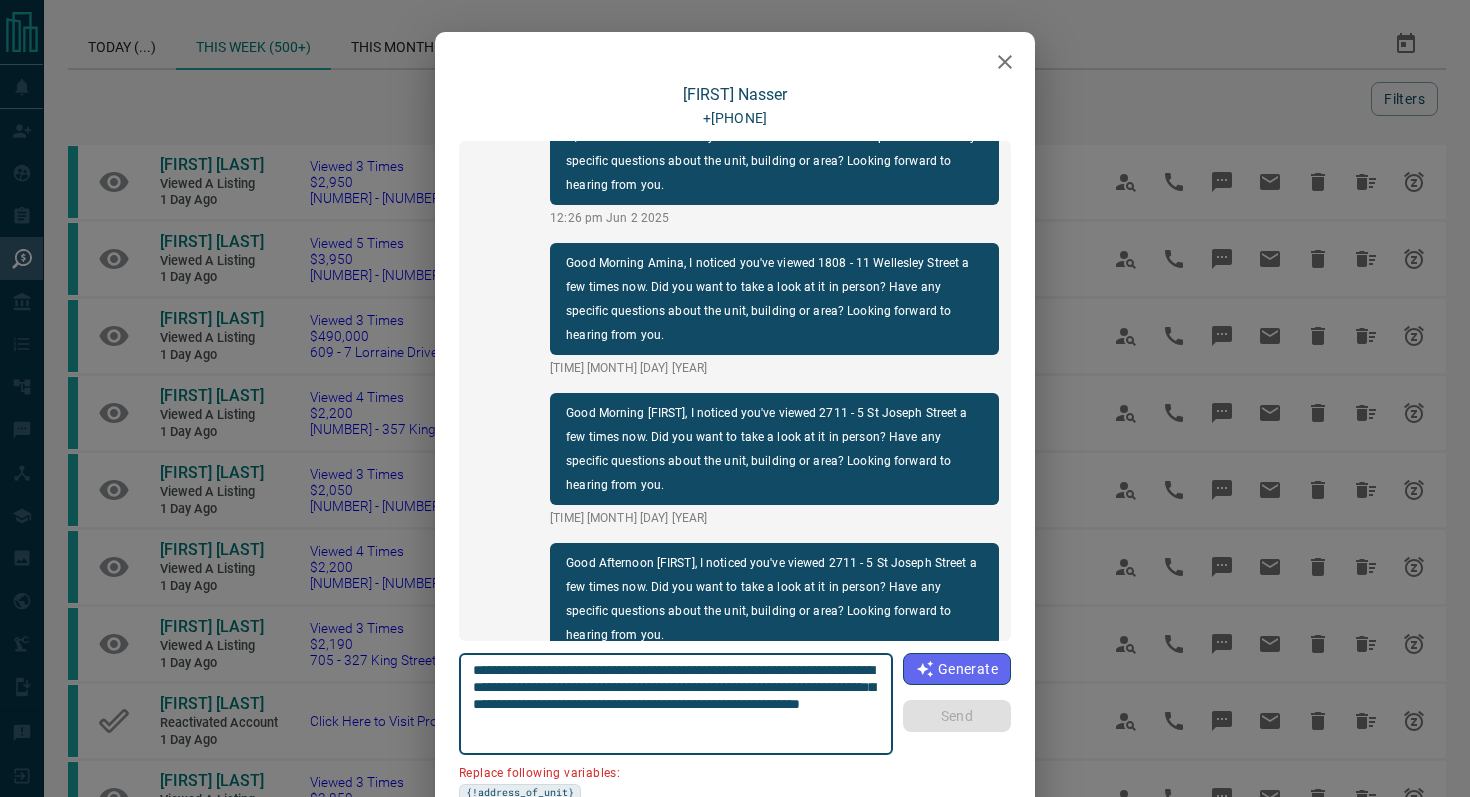 click 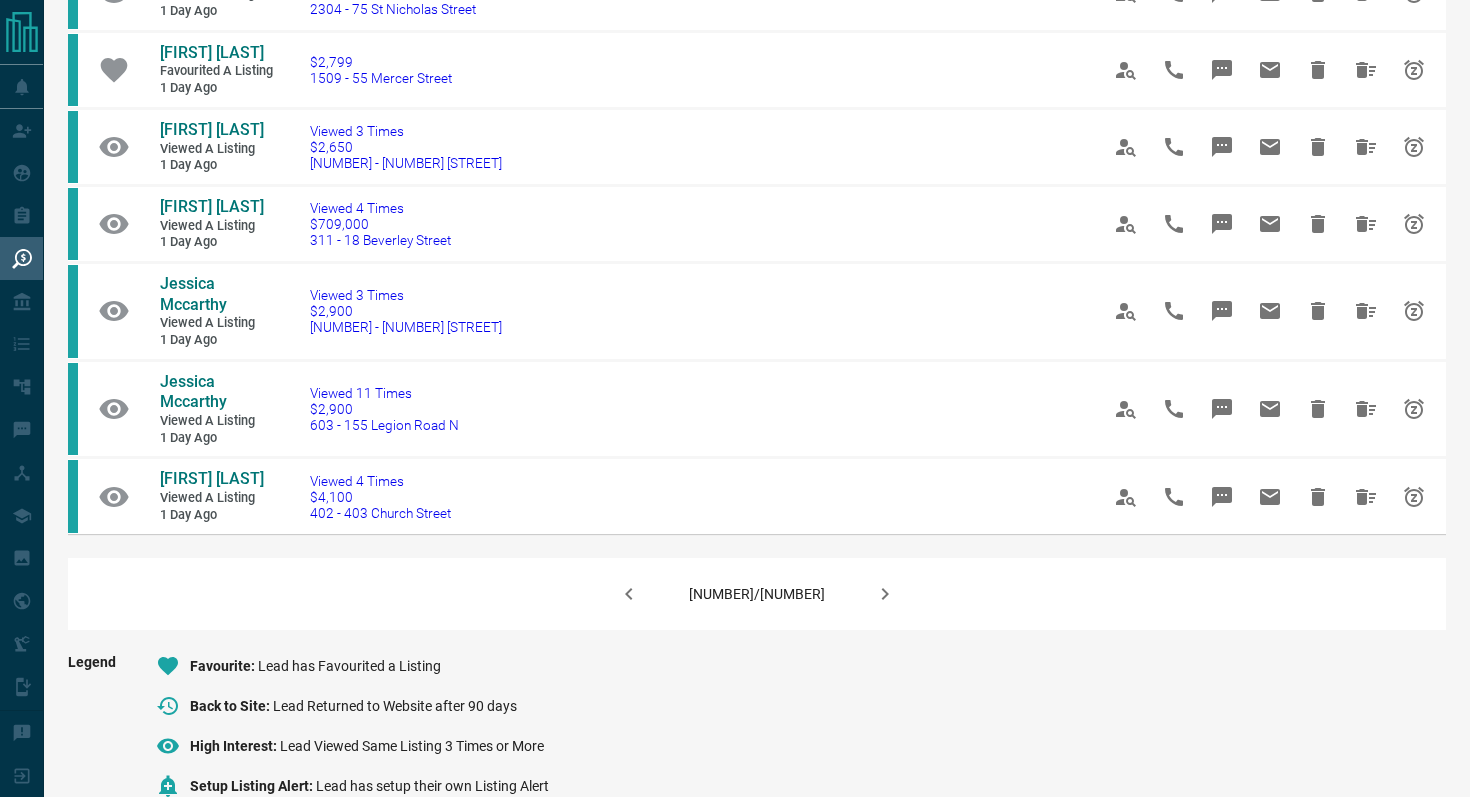 scroll, scrollTop: 1192, scrollLeft: 0, axis: vertical 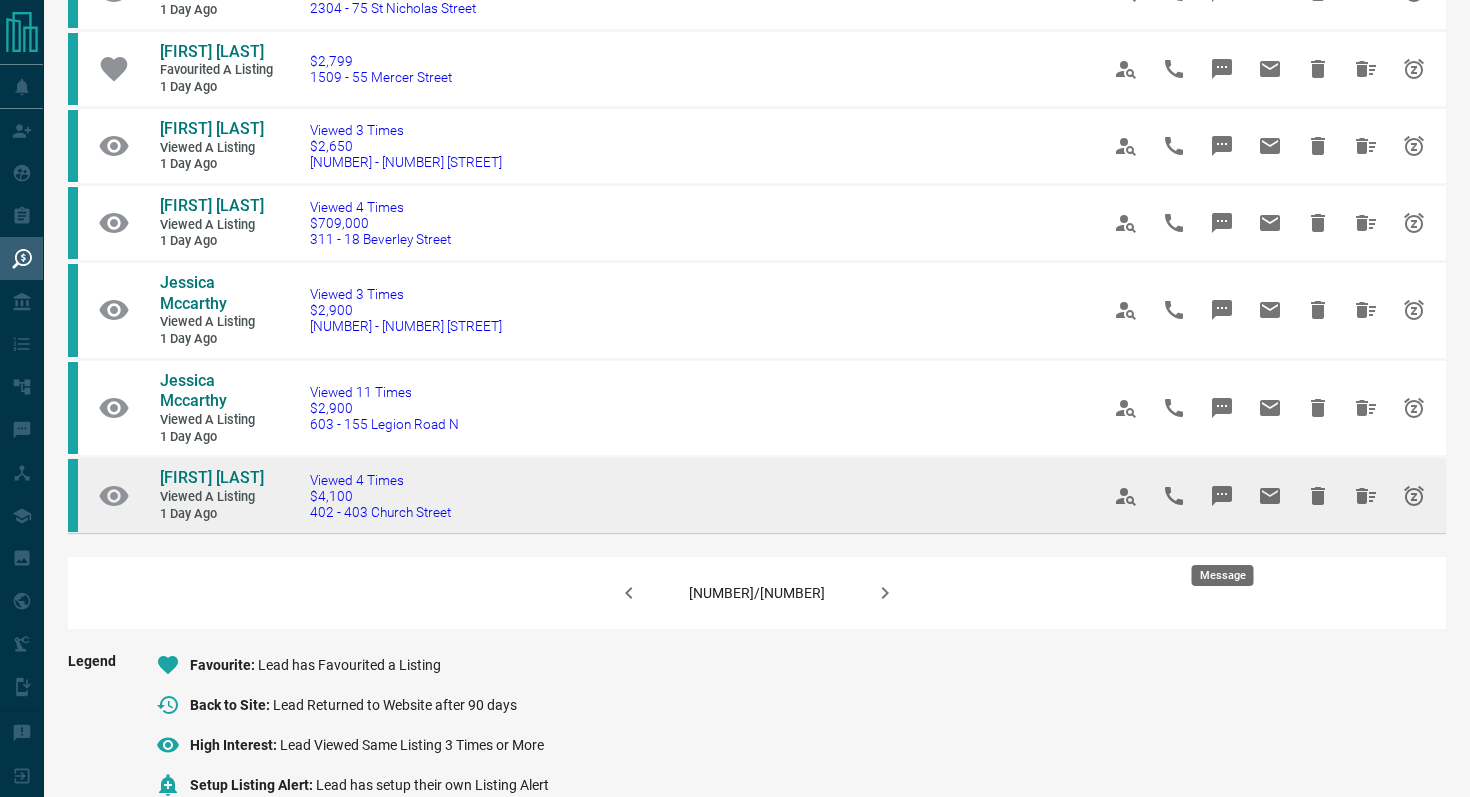 click 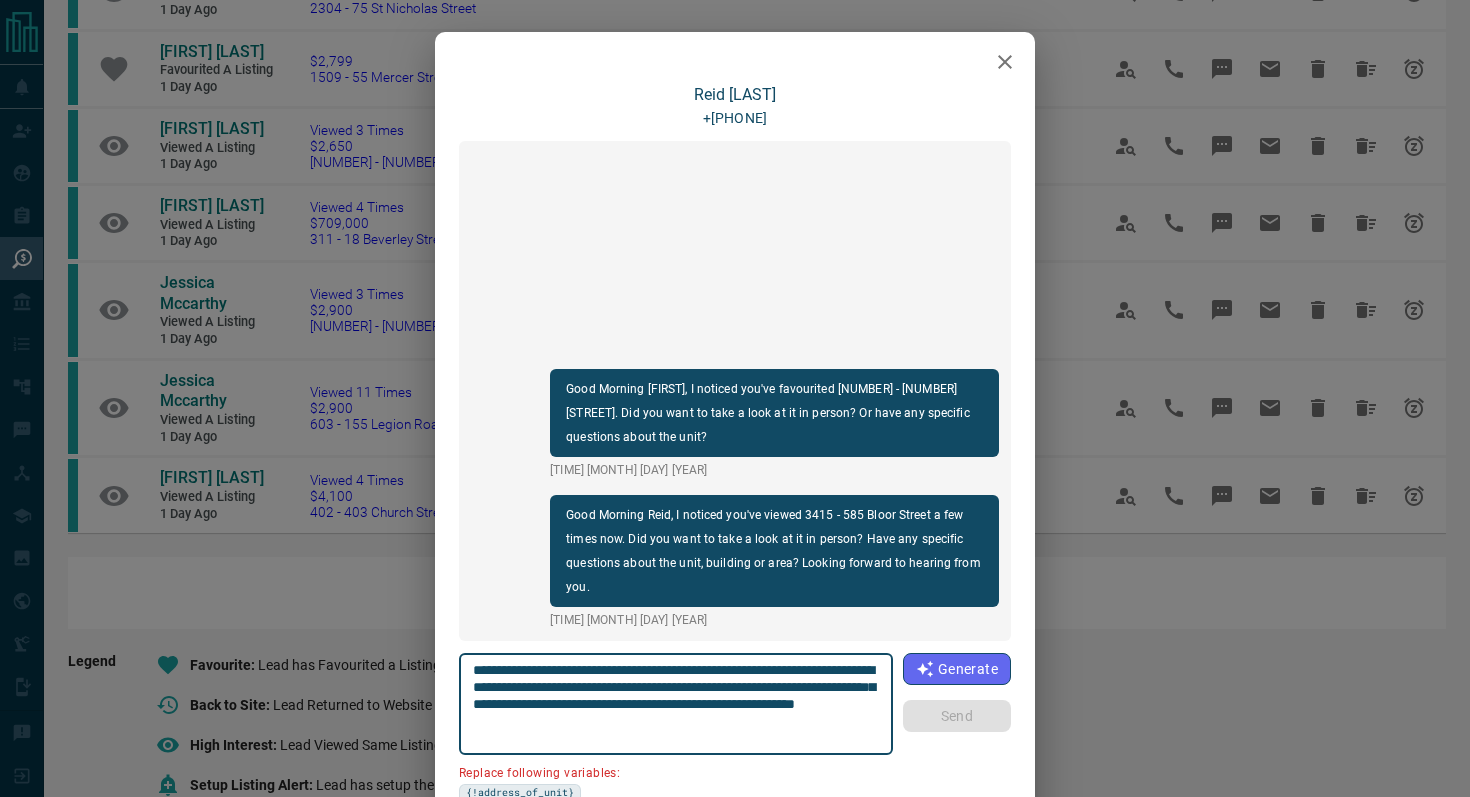click at bounding box center [1005, 62] 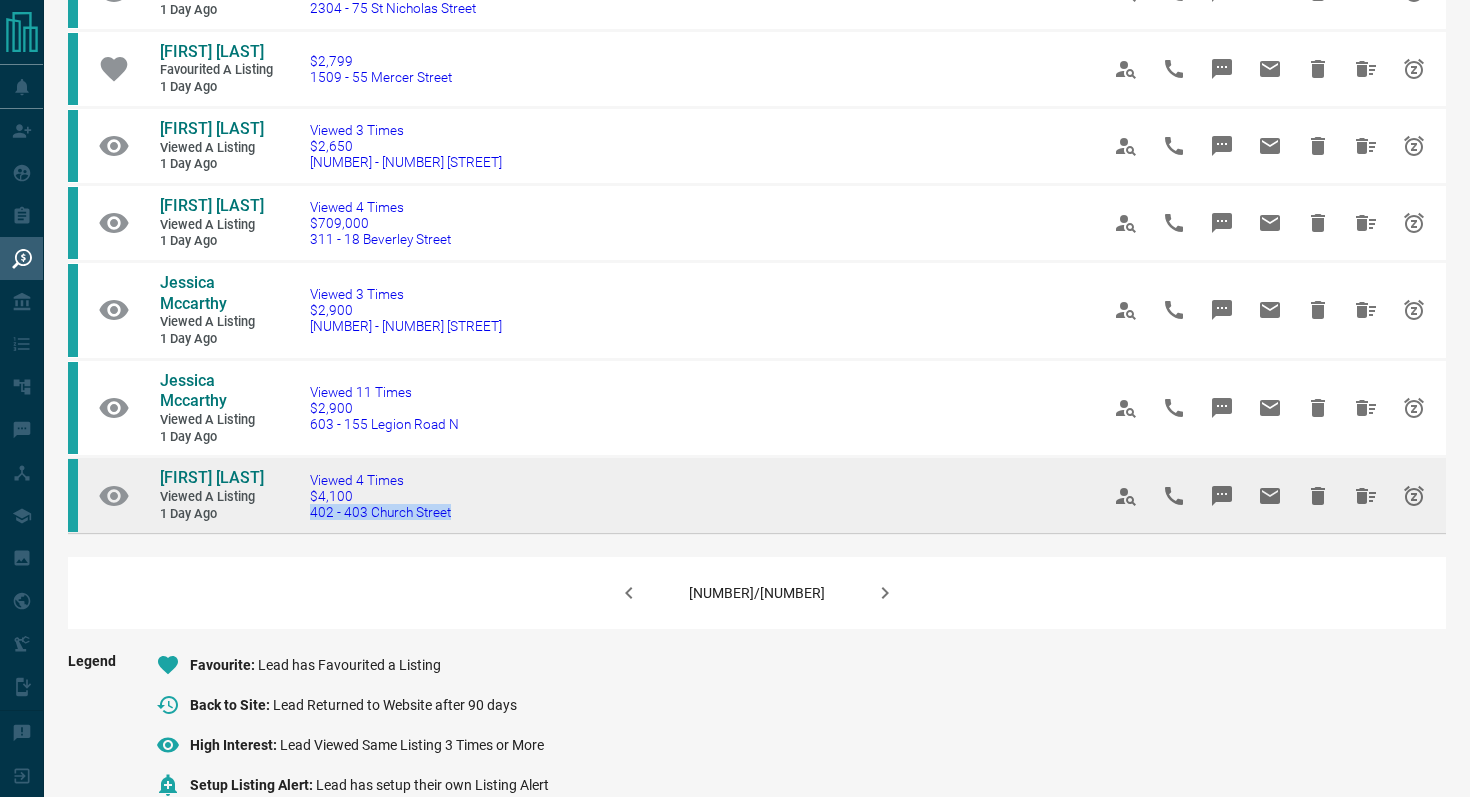 drag, startPoint x: 493, startPoint y: 557, endPoint x: 306, endPoint y: 543, distance: 187.52333 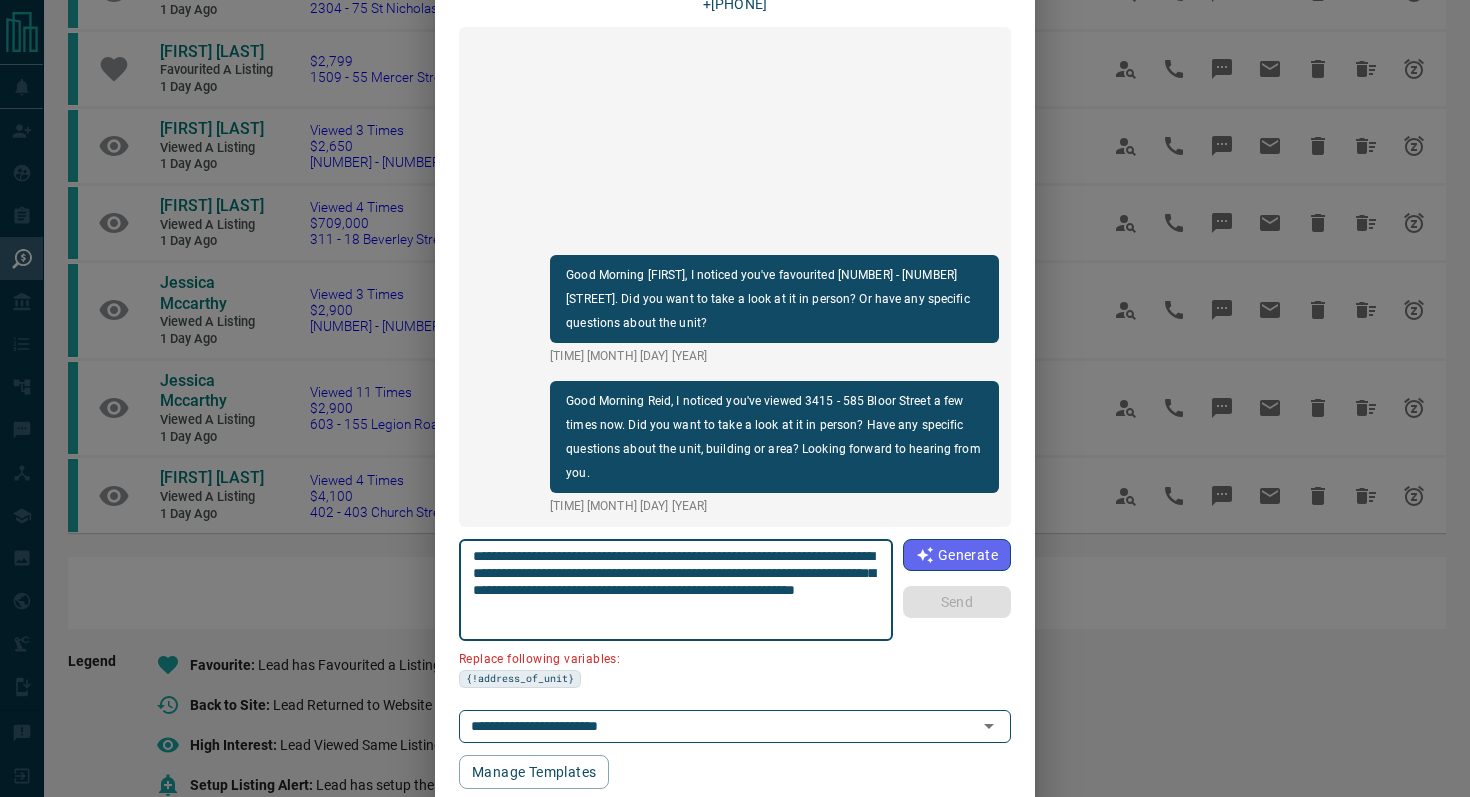 scroll, scrollTop: 122, scrollLeft: 0, axis: vertical 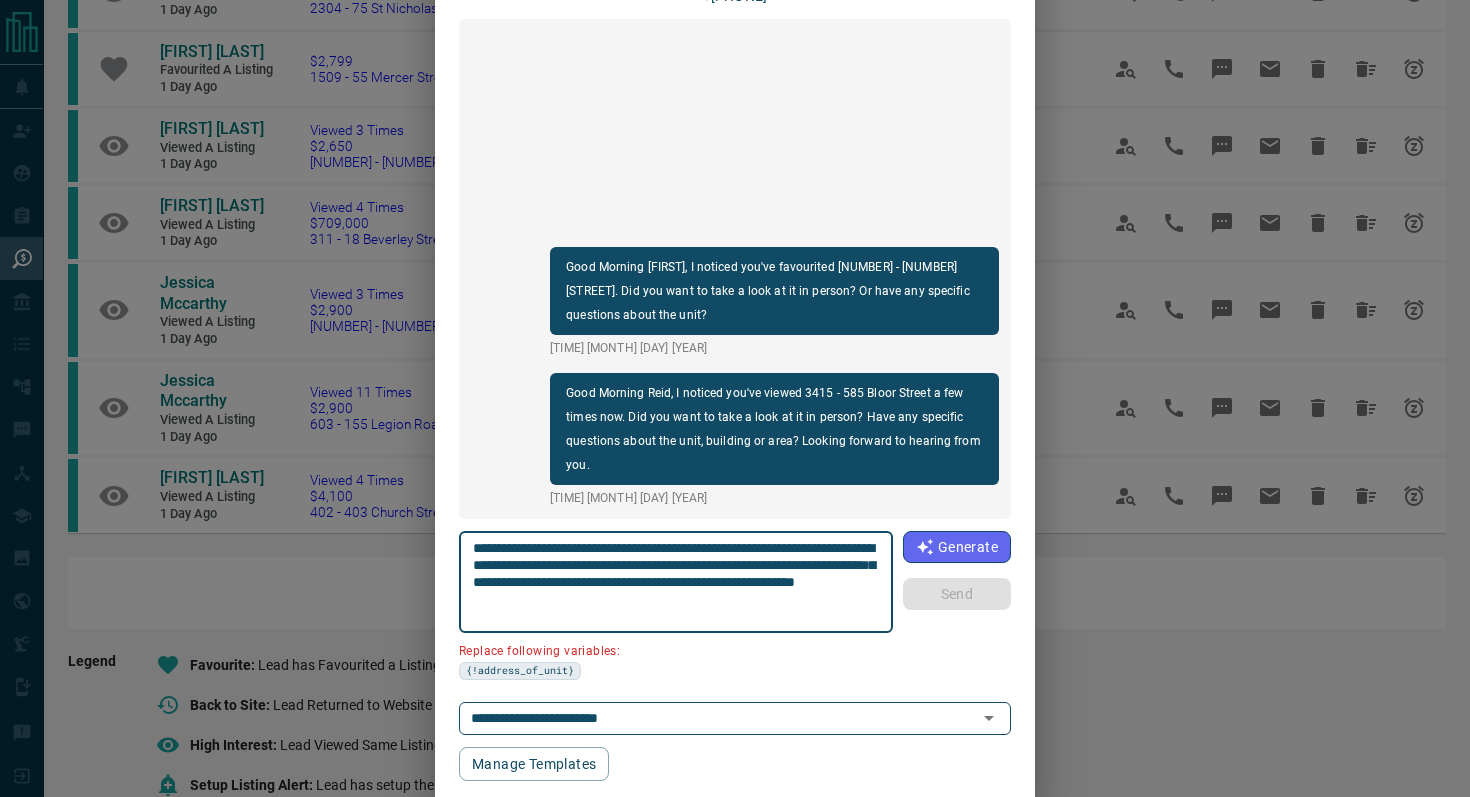 drag, startPoint x: 876, startPoint y: 545, endPoint x: 759, endPoint y: 541, distance: 117.06836 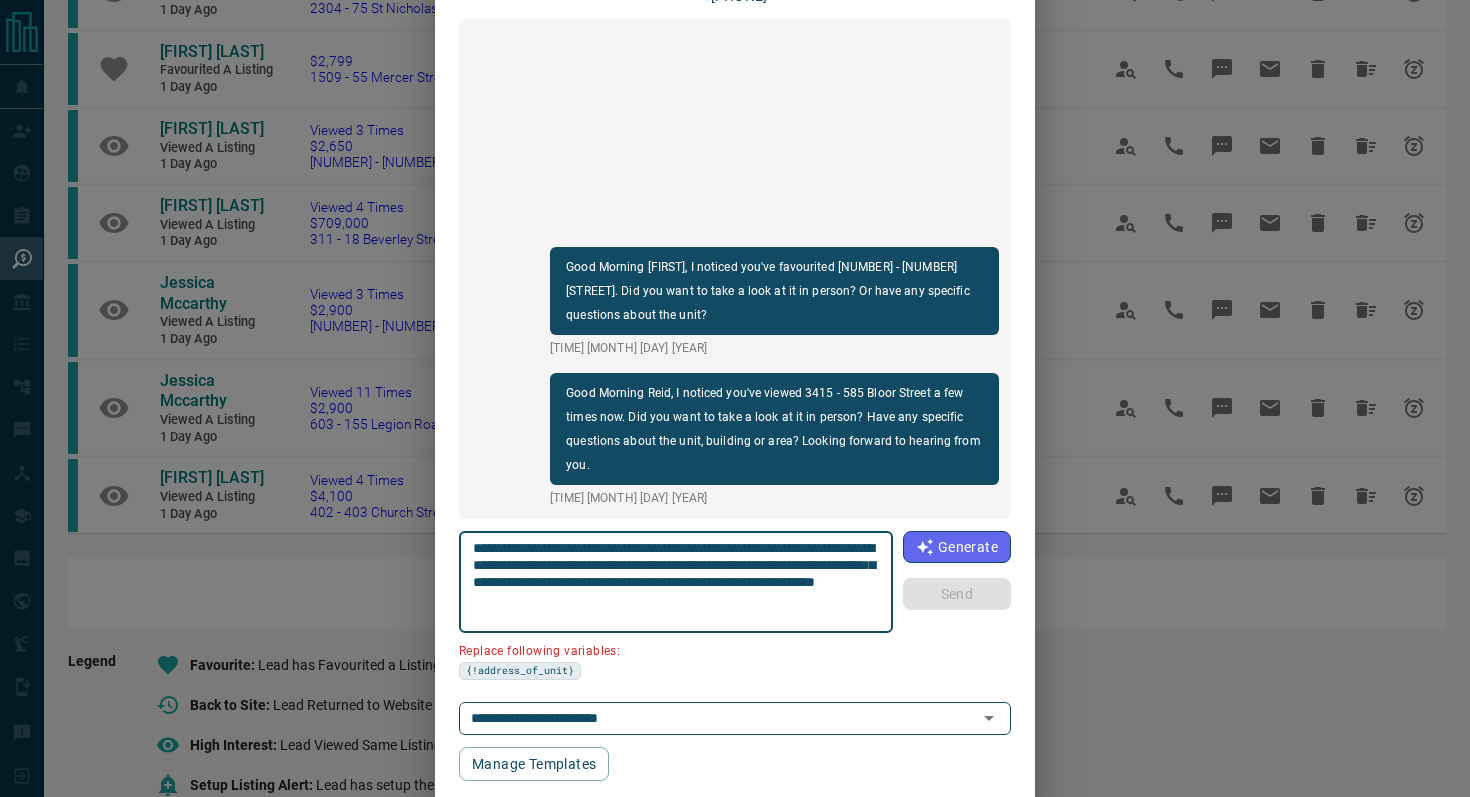 scroll, scrollTop: 121, scrollLeft: 0, axis: vertical 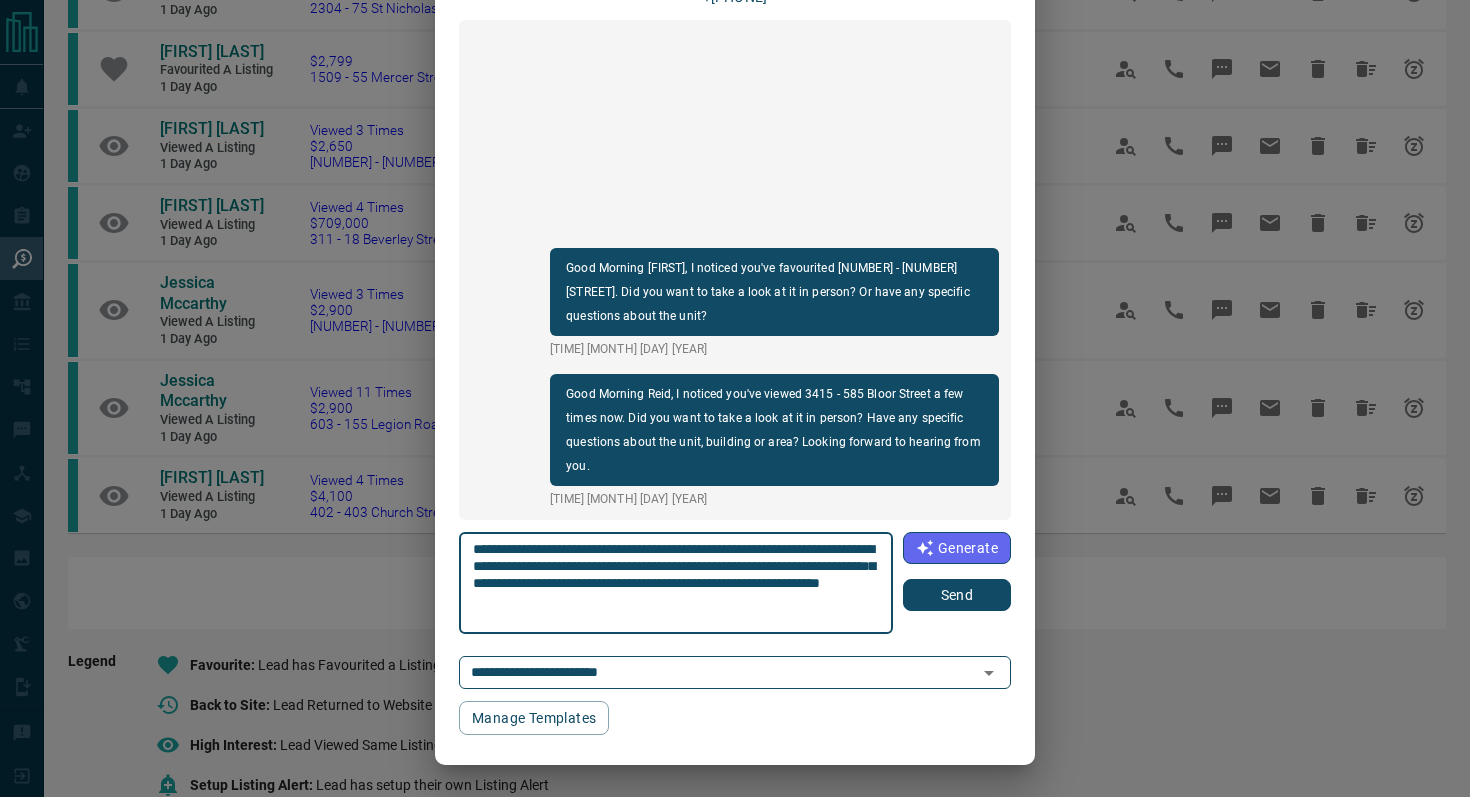 type on "**********" 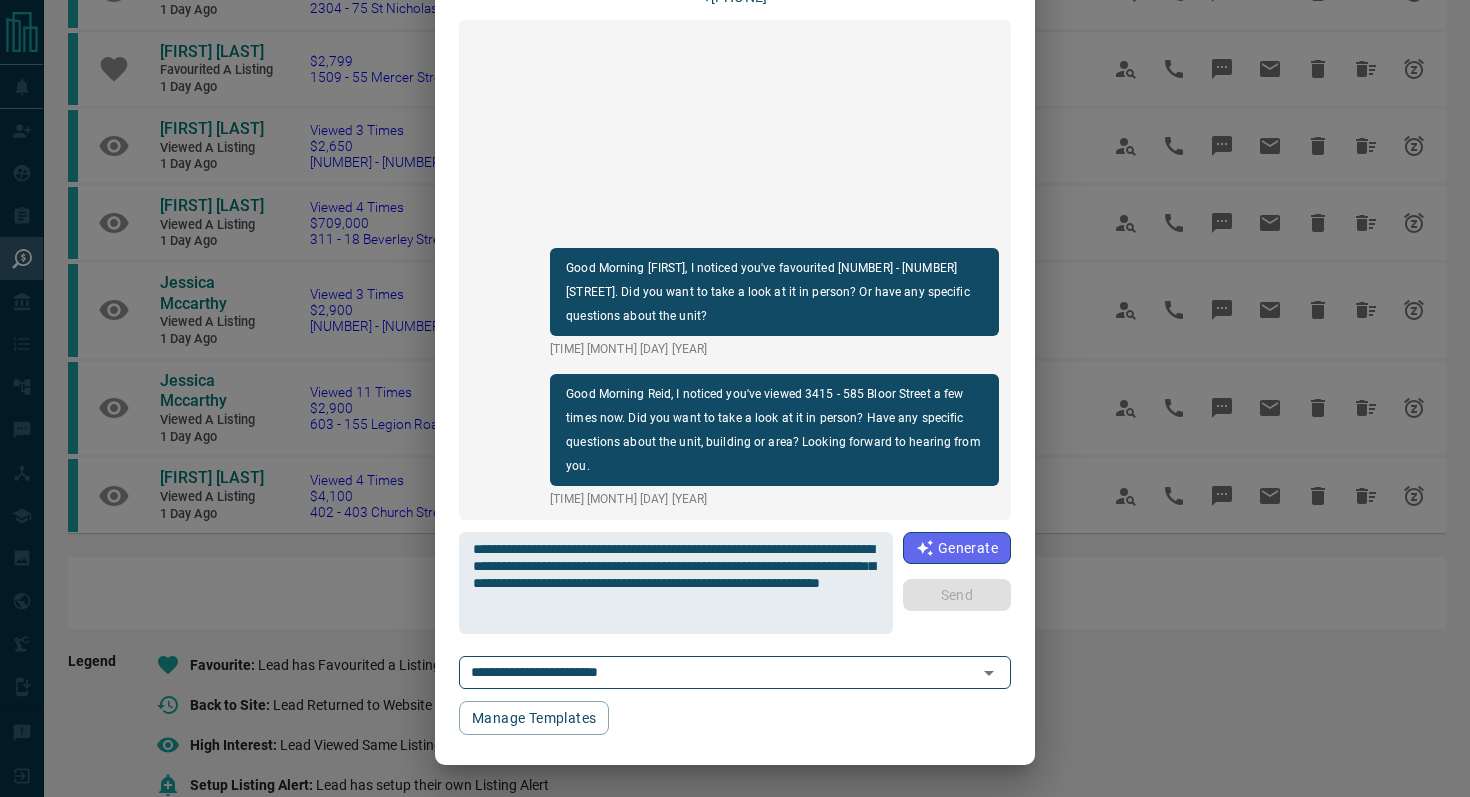 type 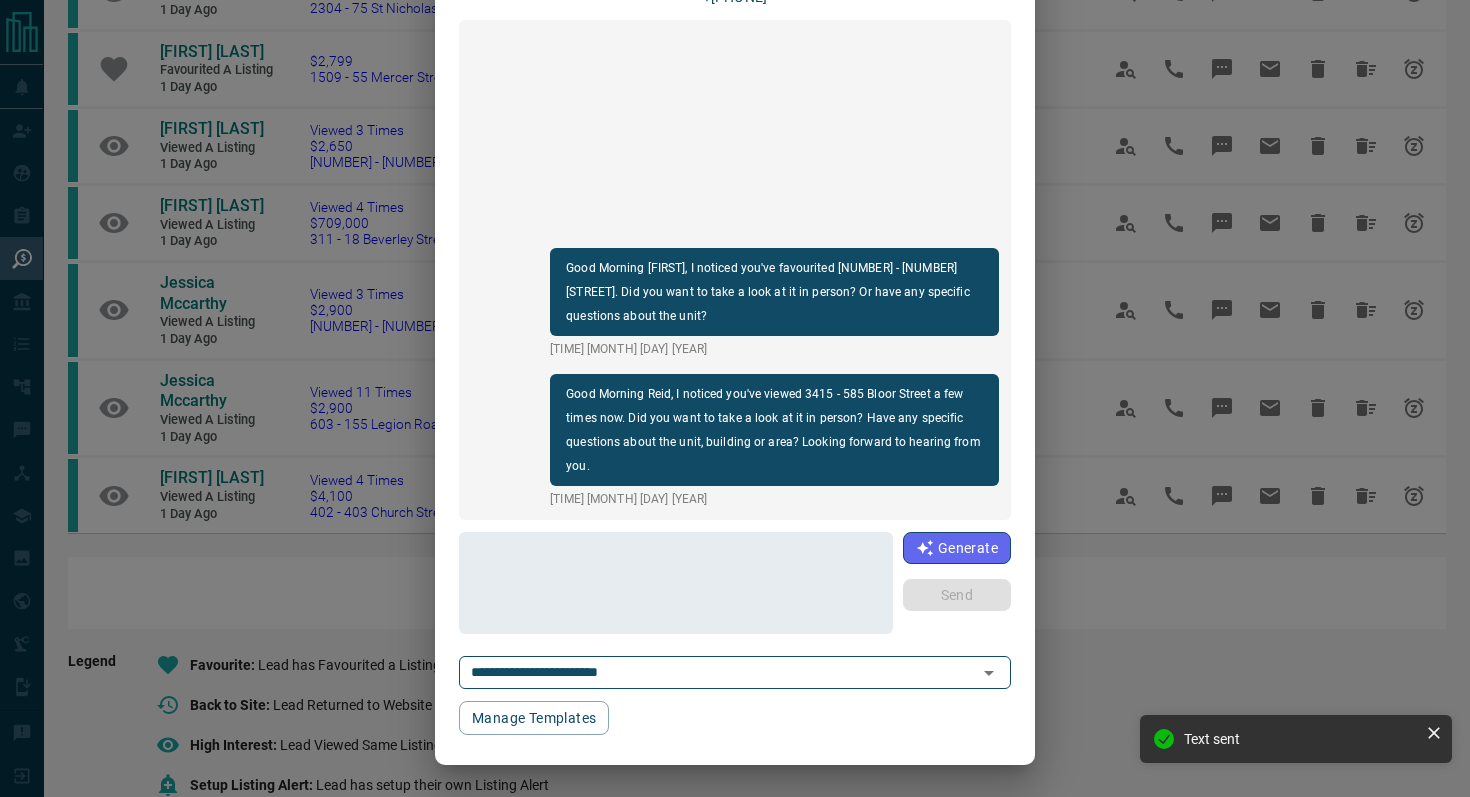 scroll, scrollTop: 0, scrollLeft: 0, axis: both 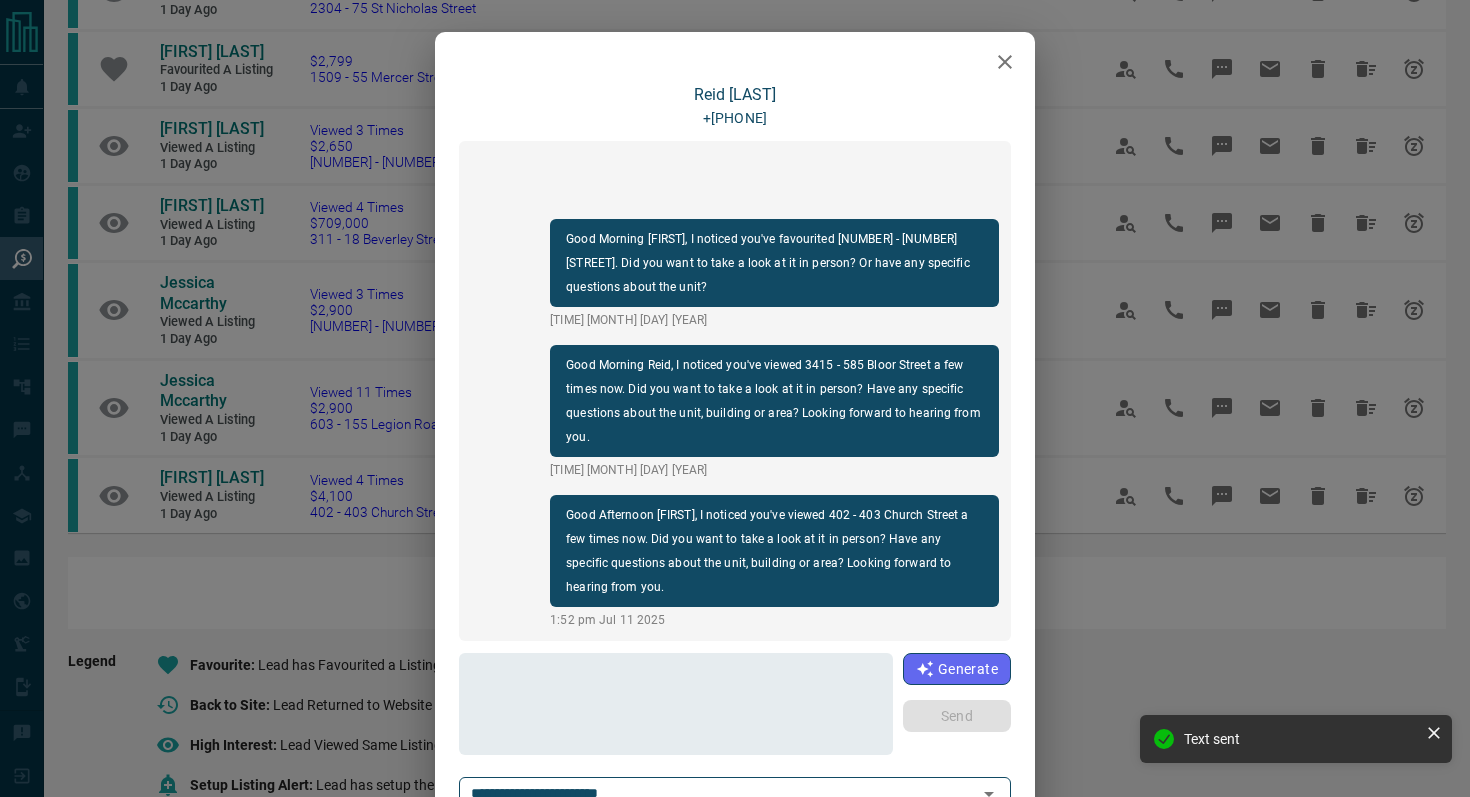 click 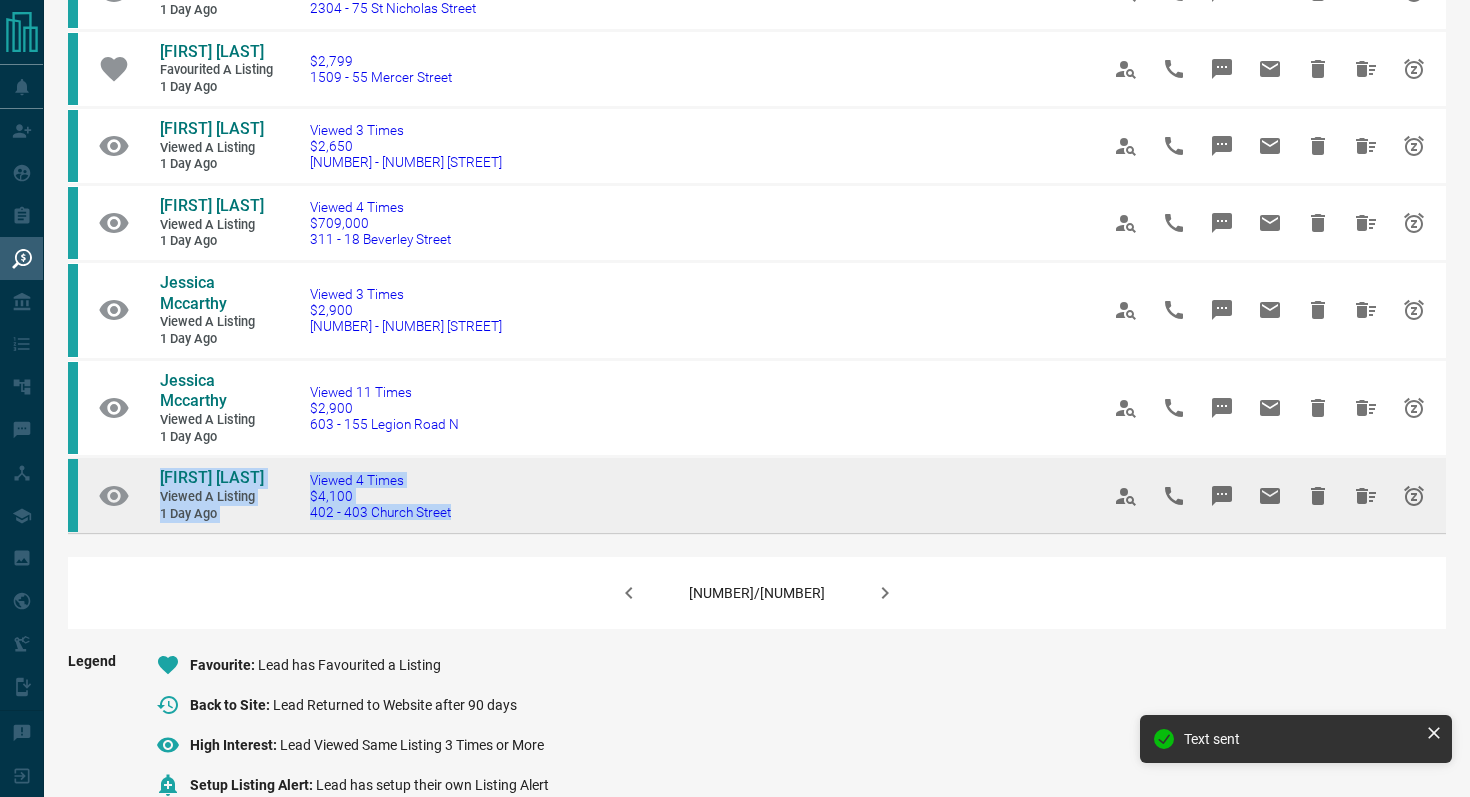 drag, startPoint x: 491, startPoint y: 552, endPoint x: 146, endPoint y: 503, distance: 348.46234 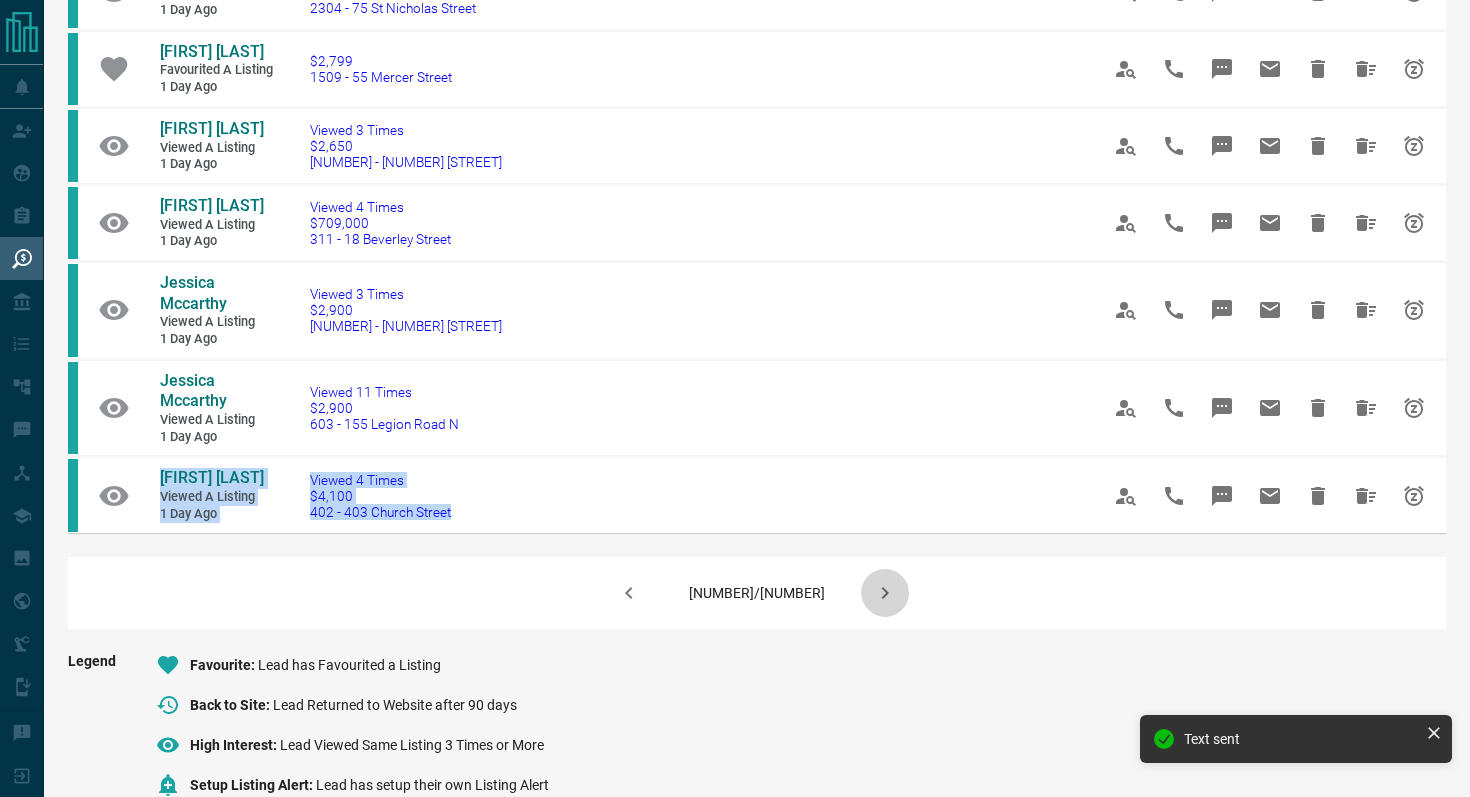 click 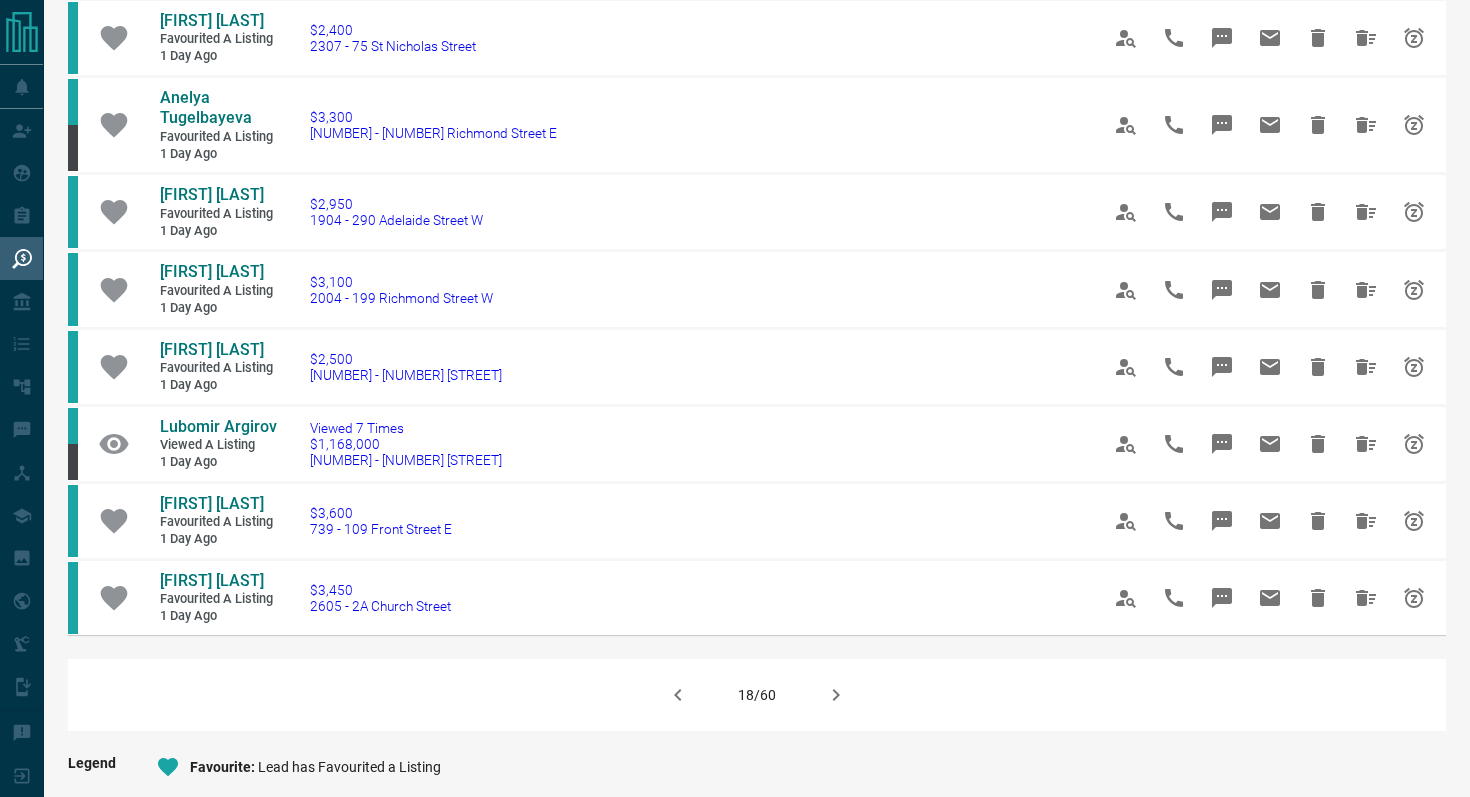 scroll, scrollTop: 1177, scrollLeft: 0, axis: vertical 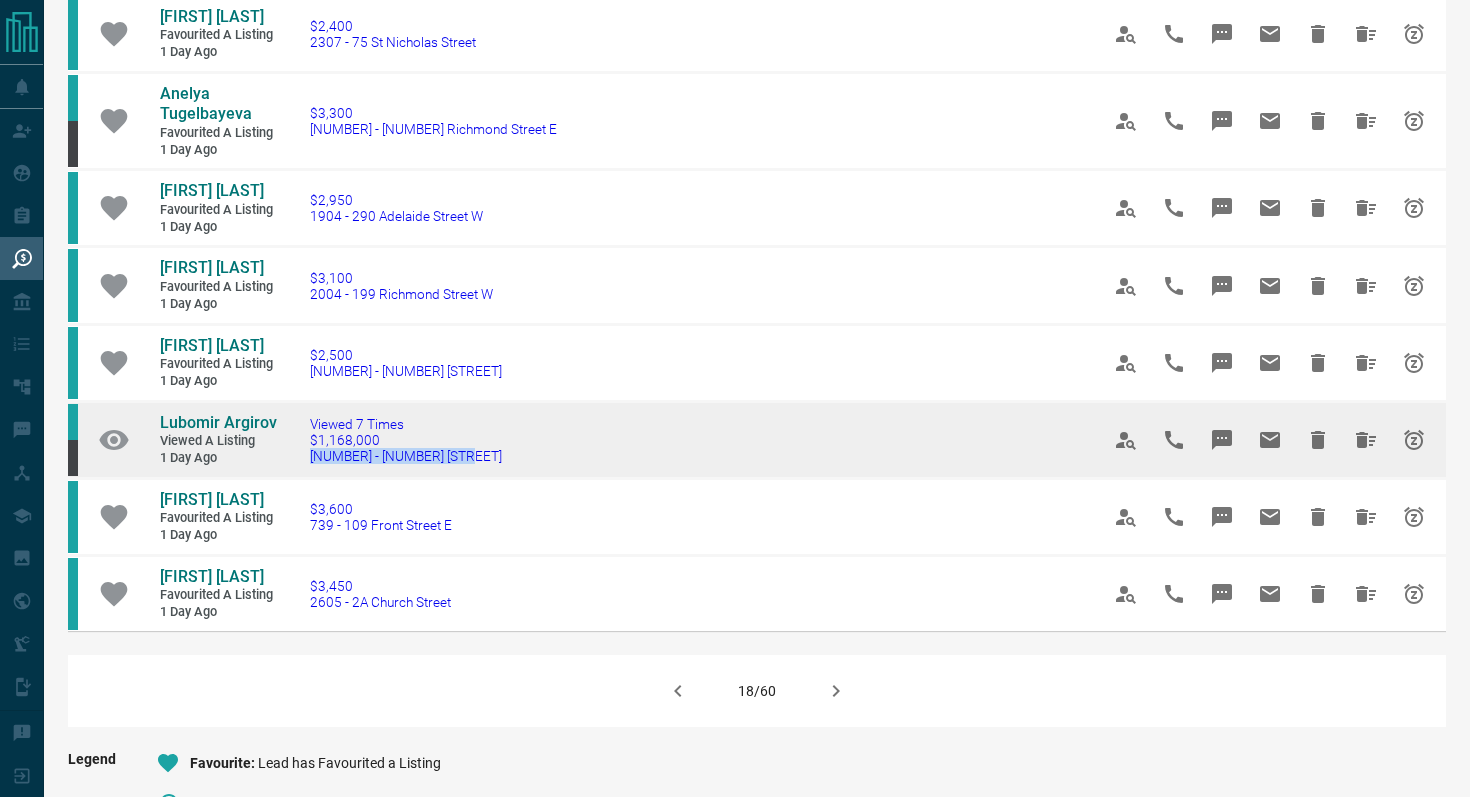 drag, startPoint x: 515, startPoint y: 481, endPoint x: 292, endPoint y: 482, distance: 223.00224 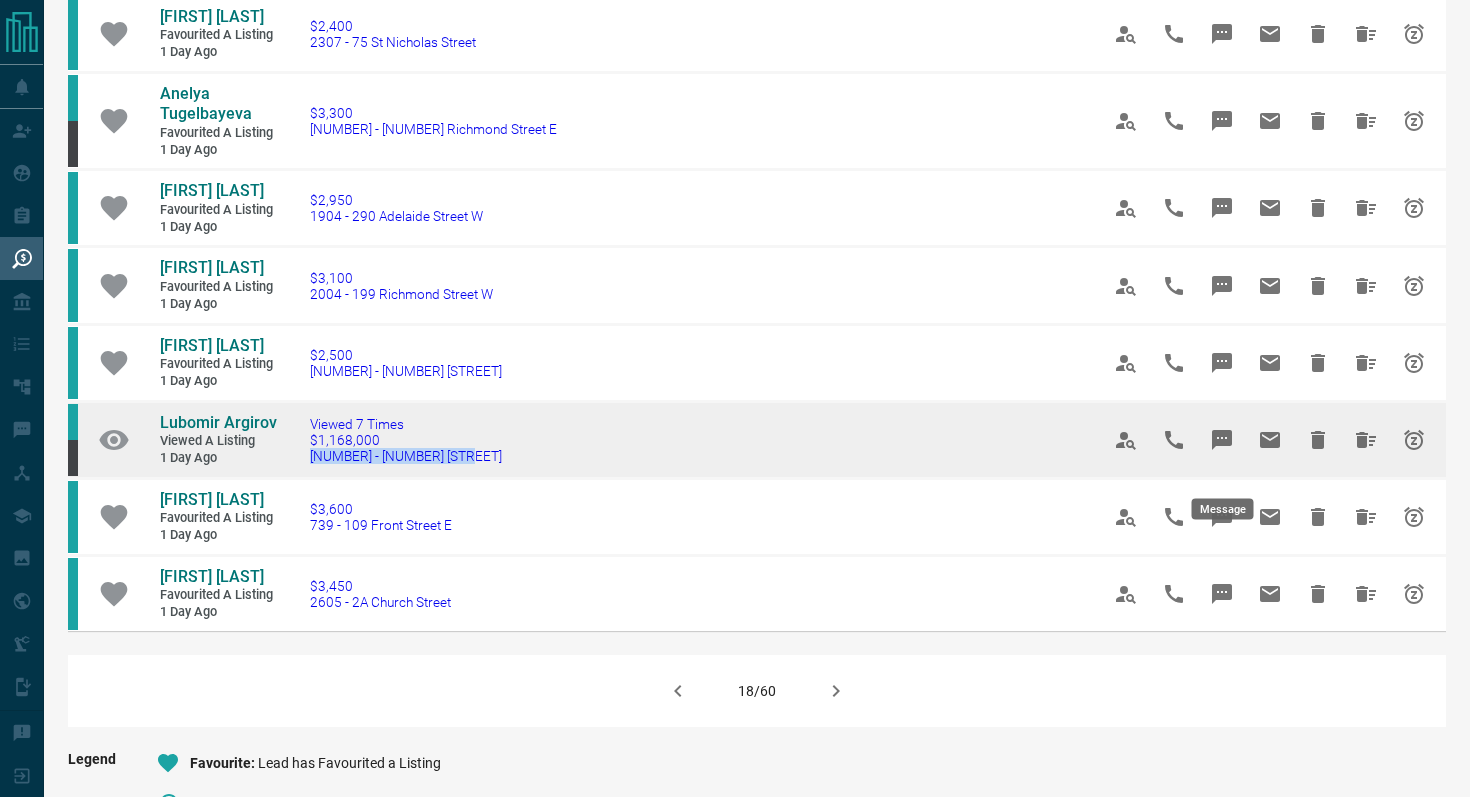 click 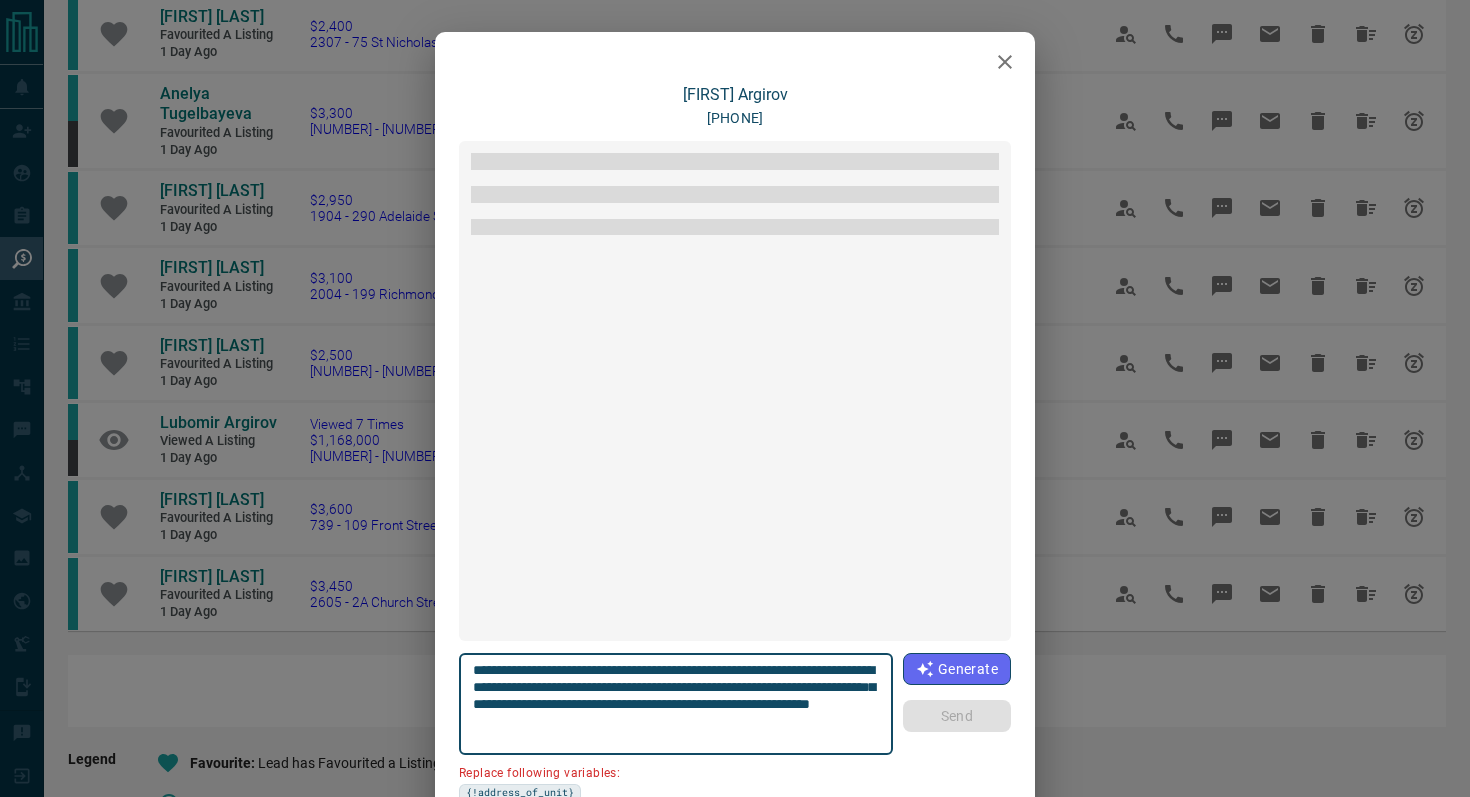 scroll, scrollTop: 1746, scrollLeft: 0, axis: vertical 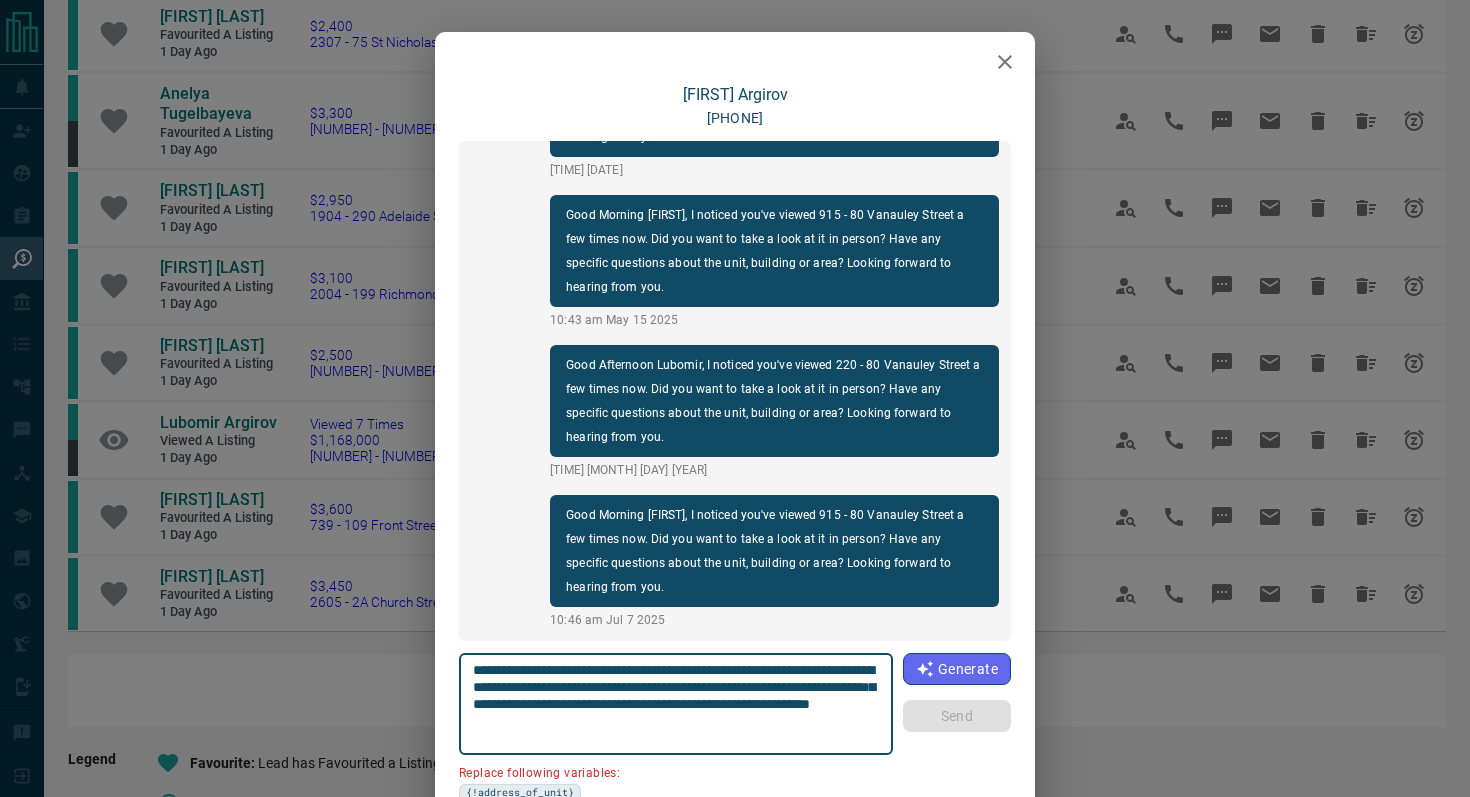 drag, startPoint x: 586, startPoint y: 683, endPoint x: 363, endPoint y: 680, distance: 223.02017 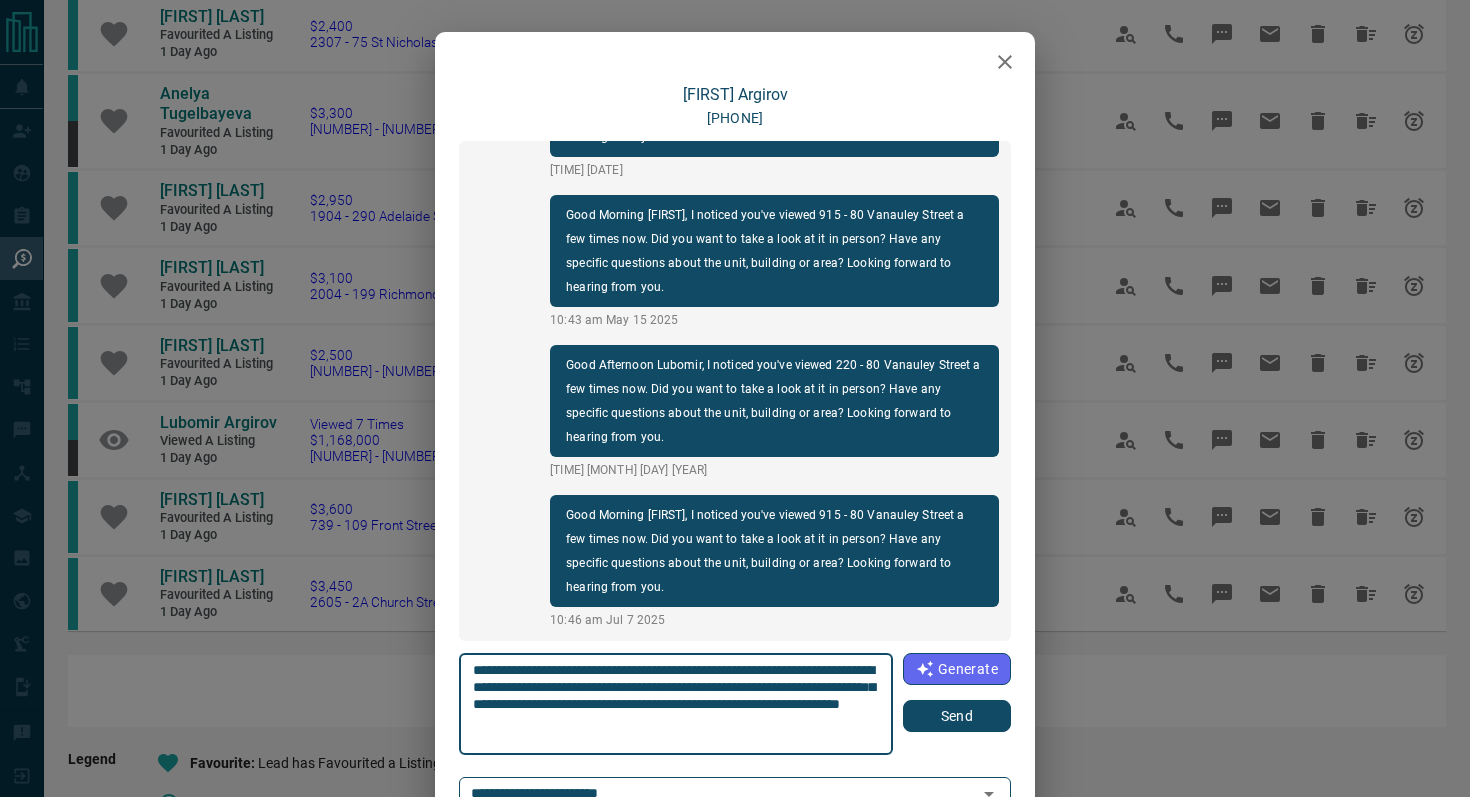 type on "**********" 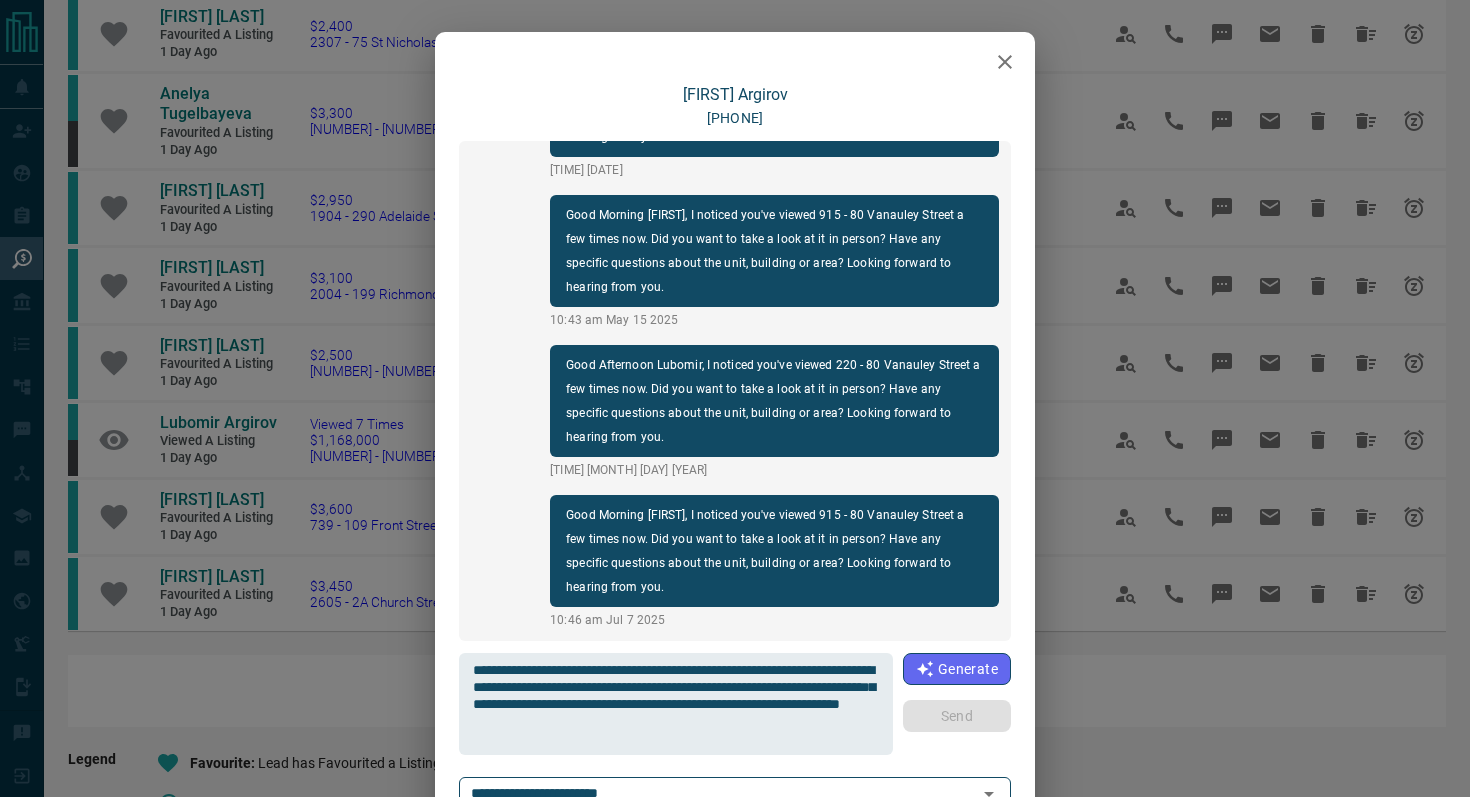 type 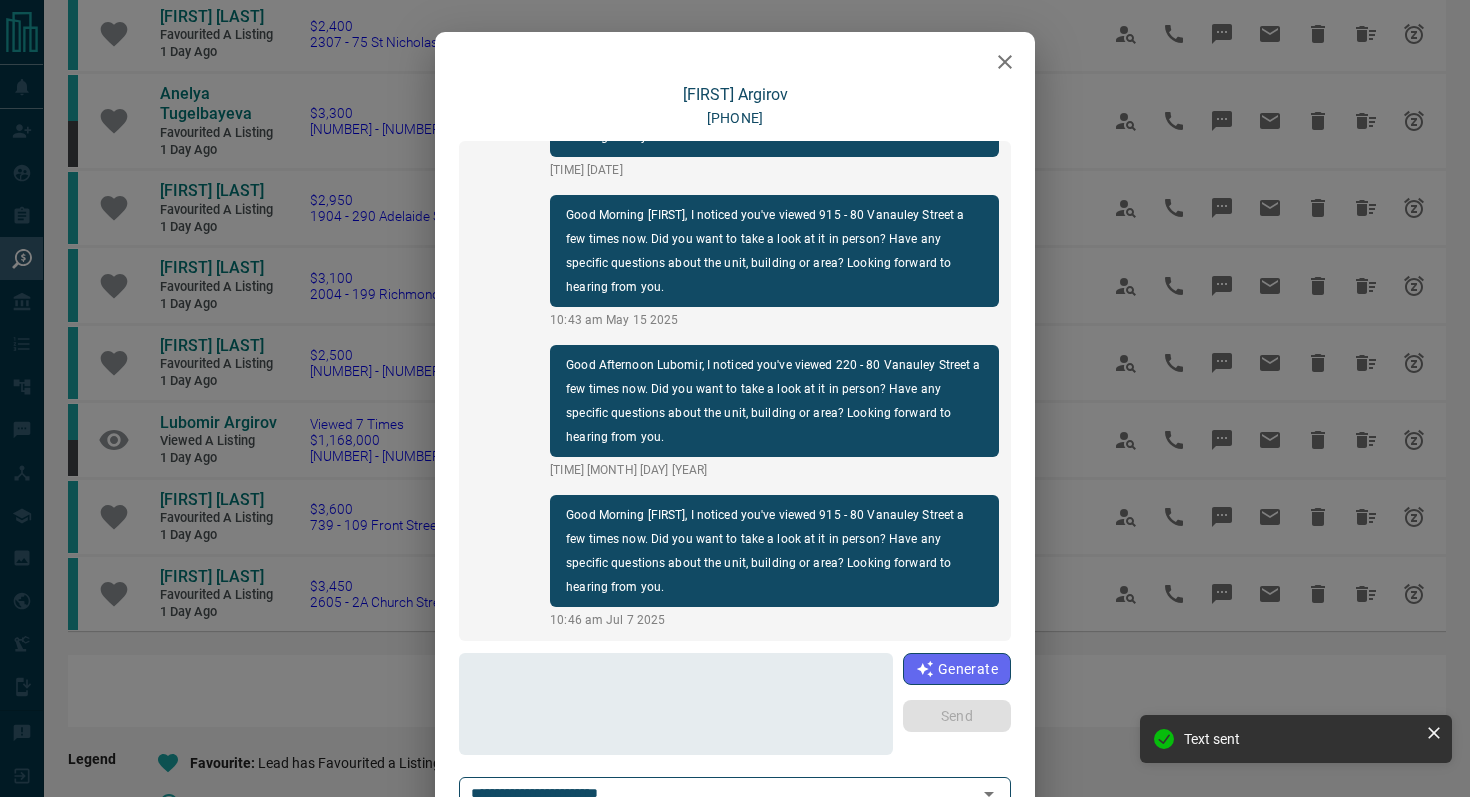 scroll, scrollTop: 1896, scrollLeft: 0, axis: vertical 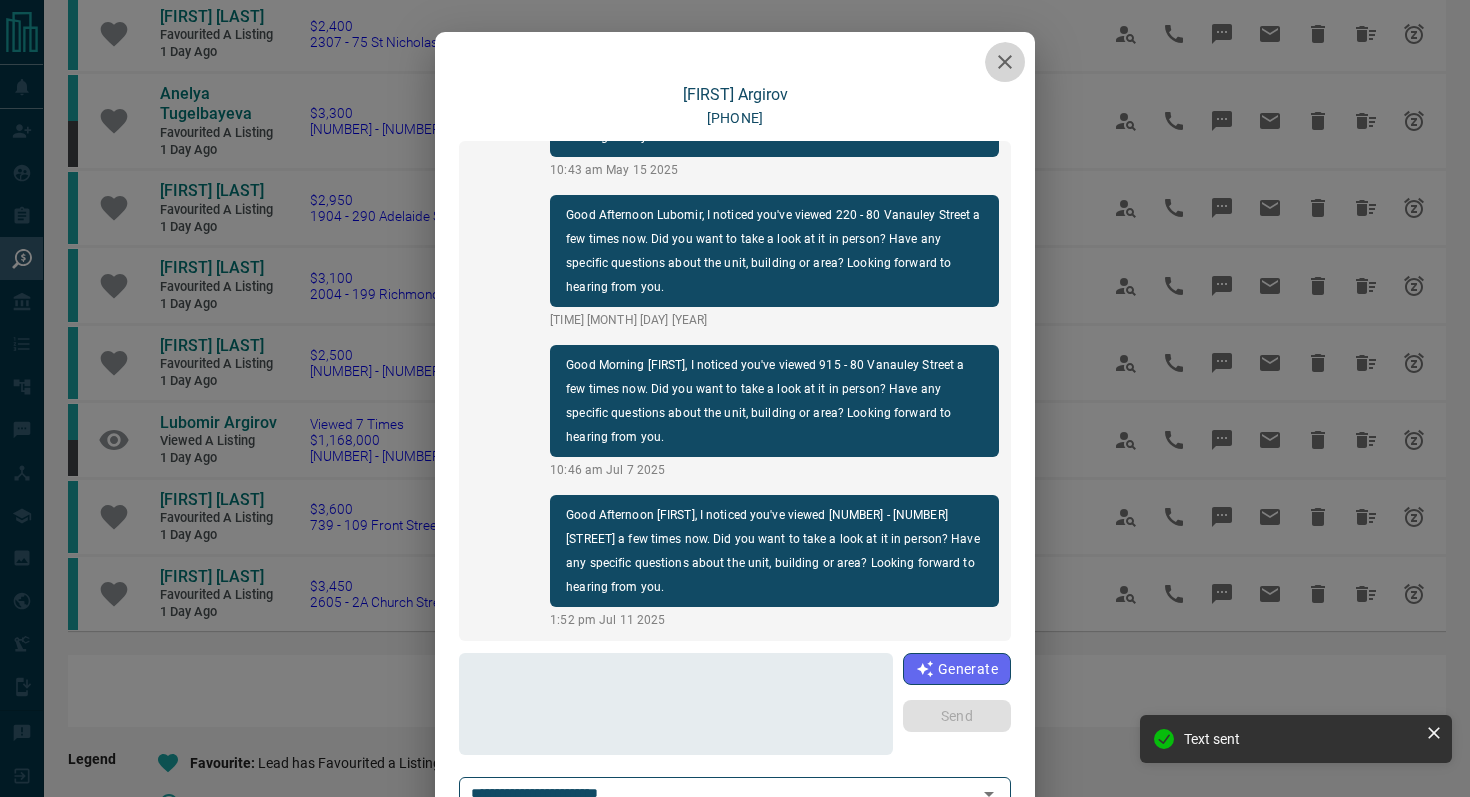 click 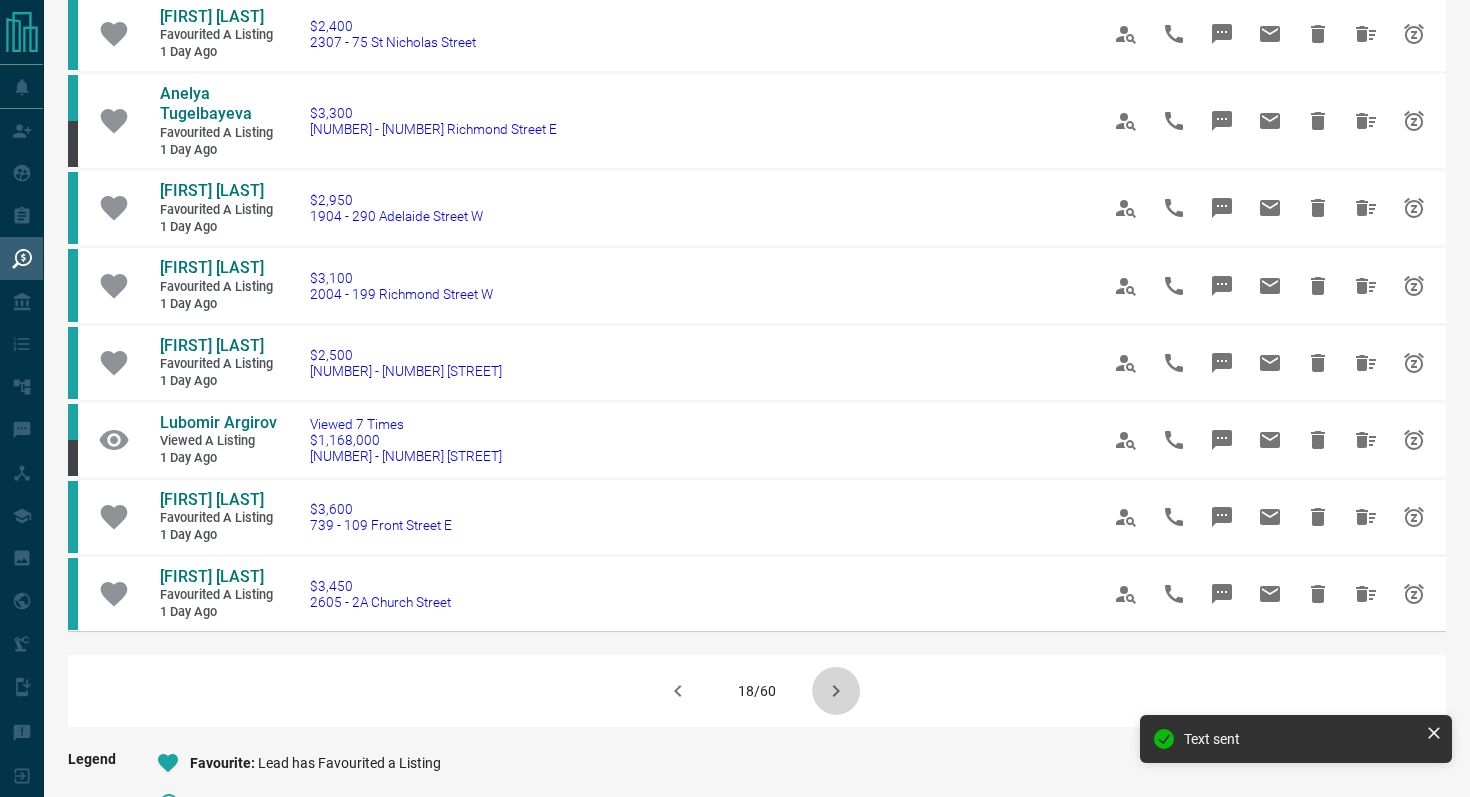 click at bounding box center [836, 691] 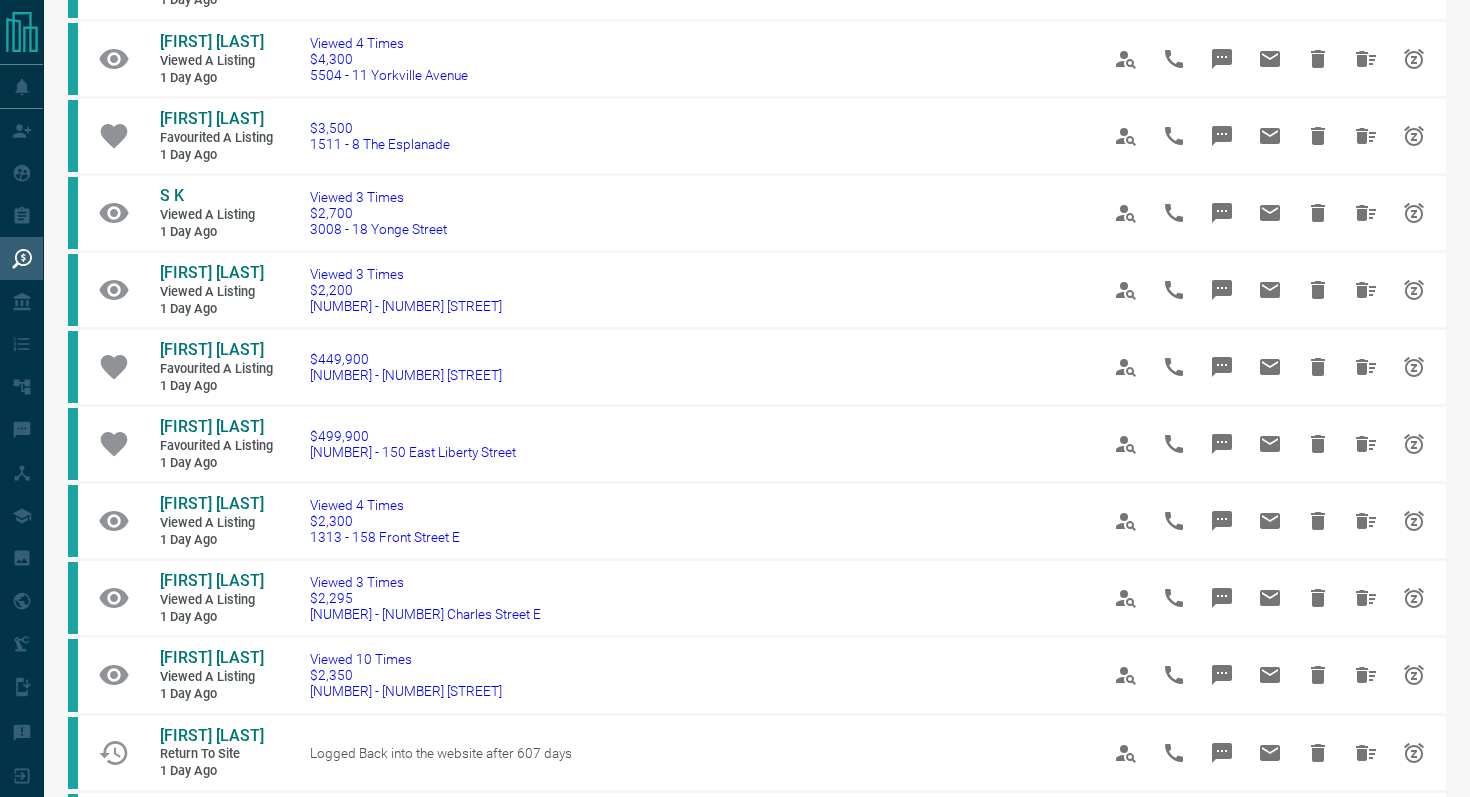 scroll, scrollTop: 279, scrollLeft: 0, axis: vertical 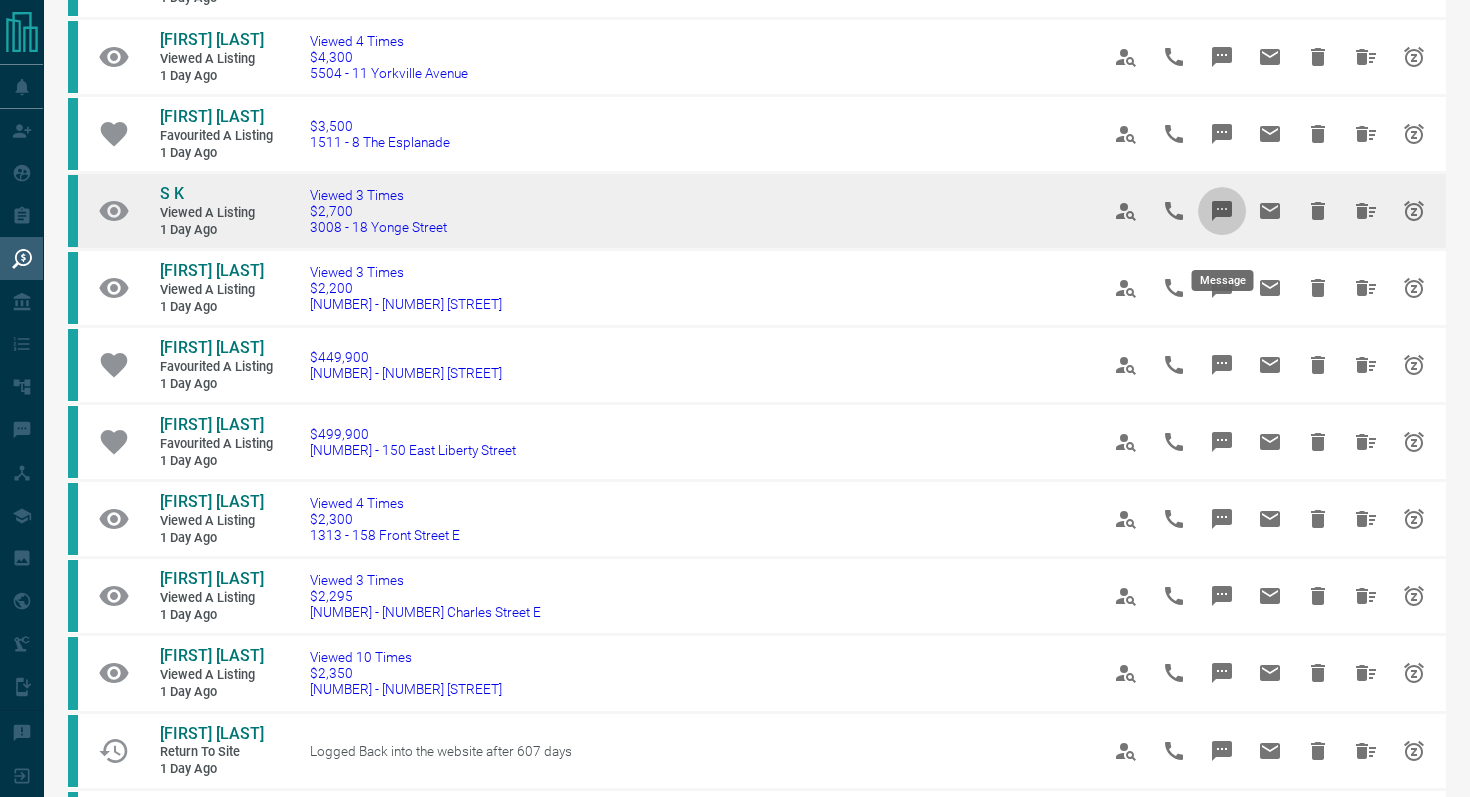click 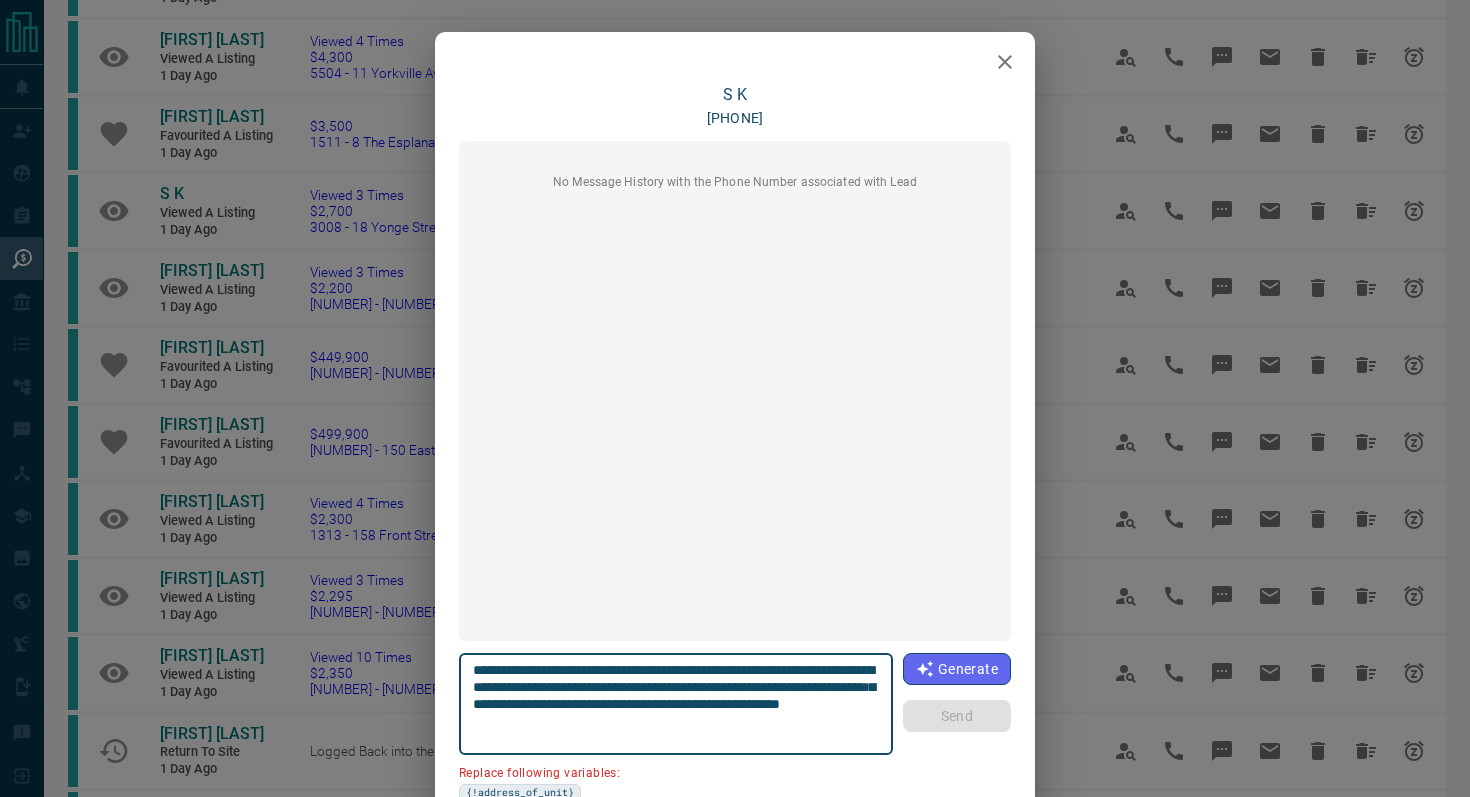 click 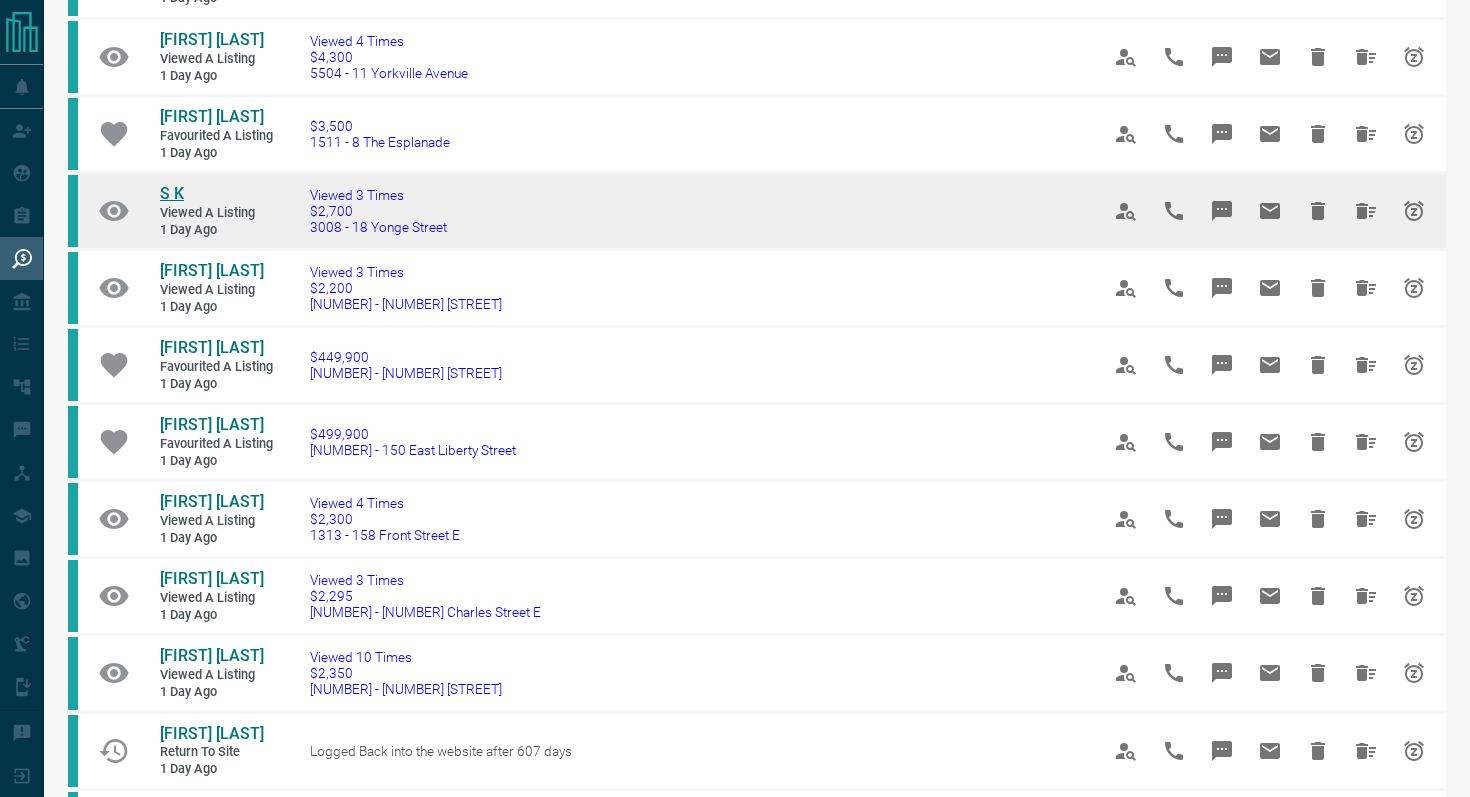 click on "S K" at bounding box center (172, 193) 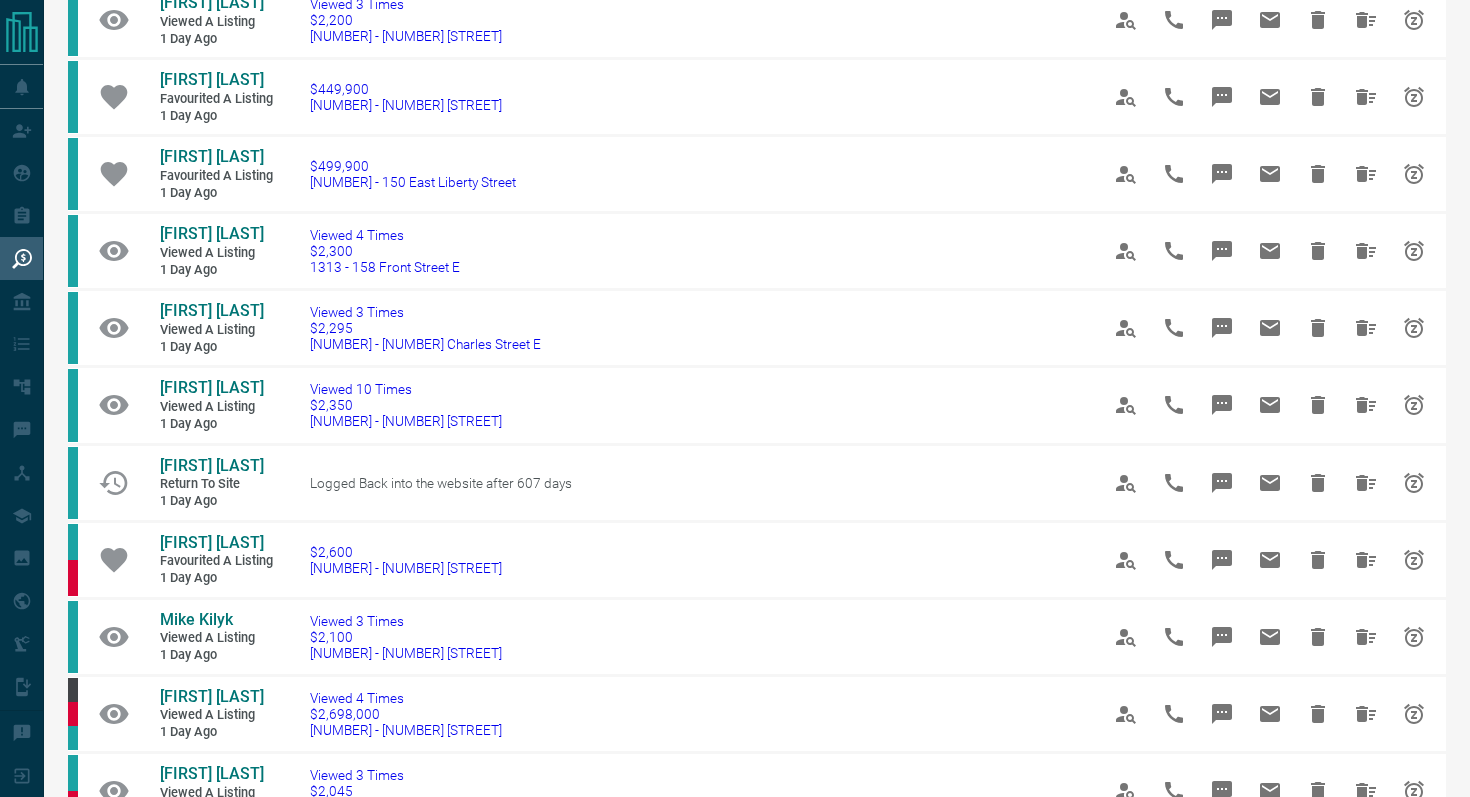 scroll, scrollTop: 546, scrollLeft: 0, axis: vertical 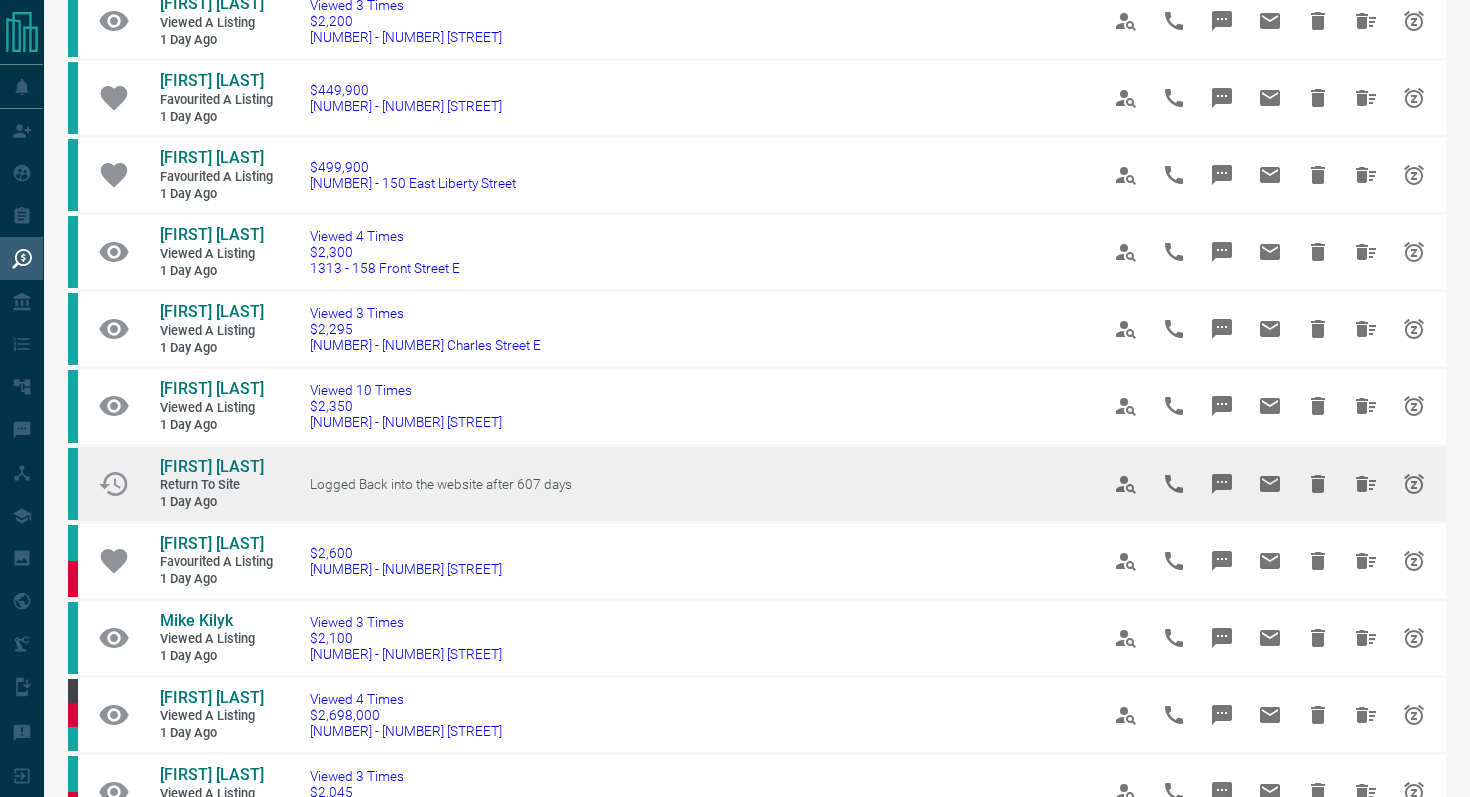 click 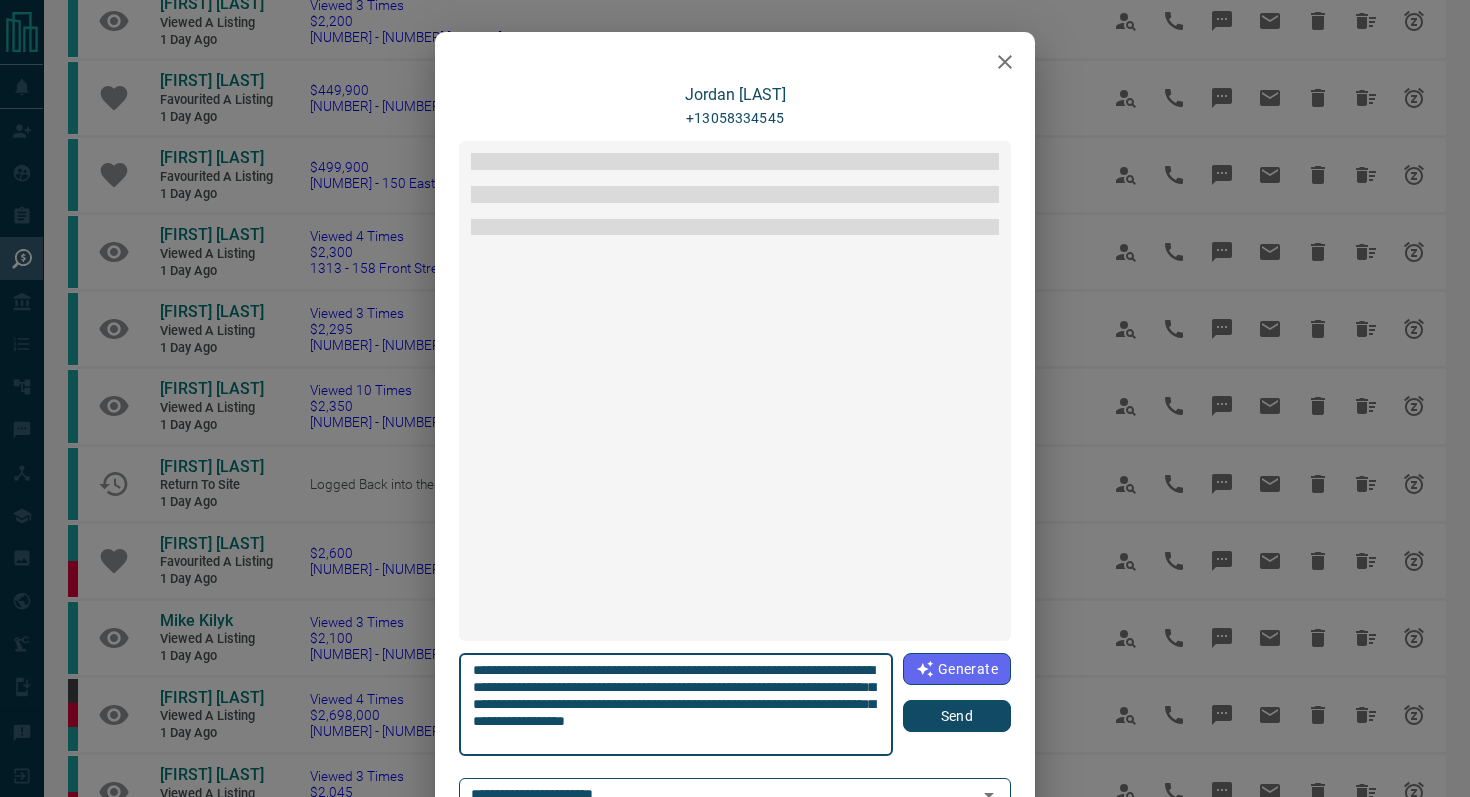 scroll, scrollTop: 108, scrollLeft: 0, axis: vertical 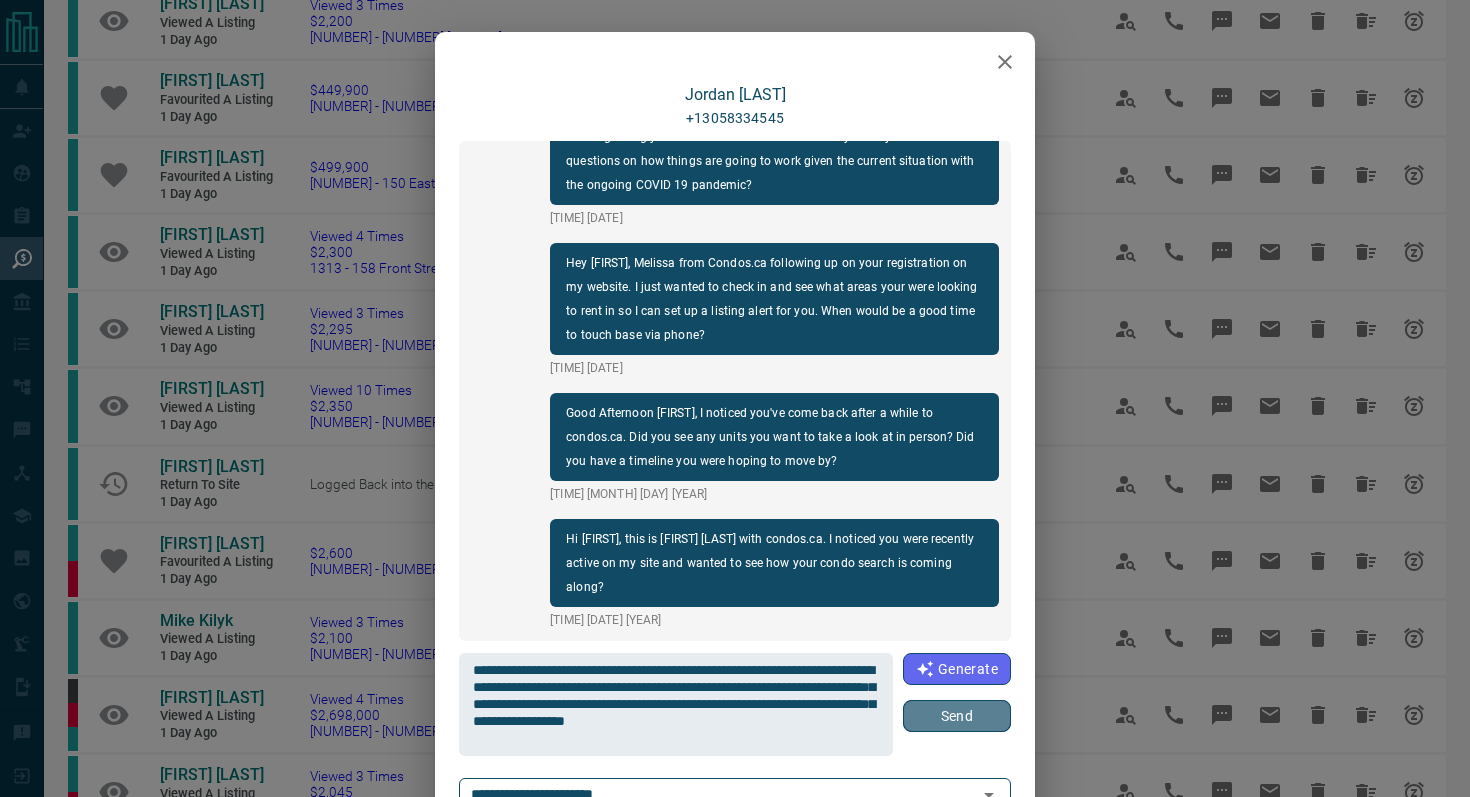 click on "Send" at bounding box center [957, 716] 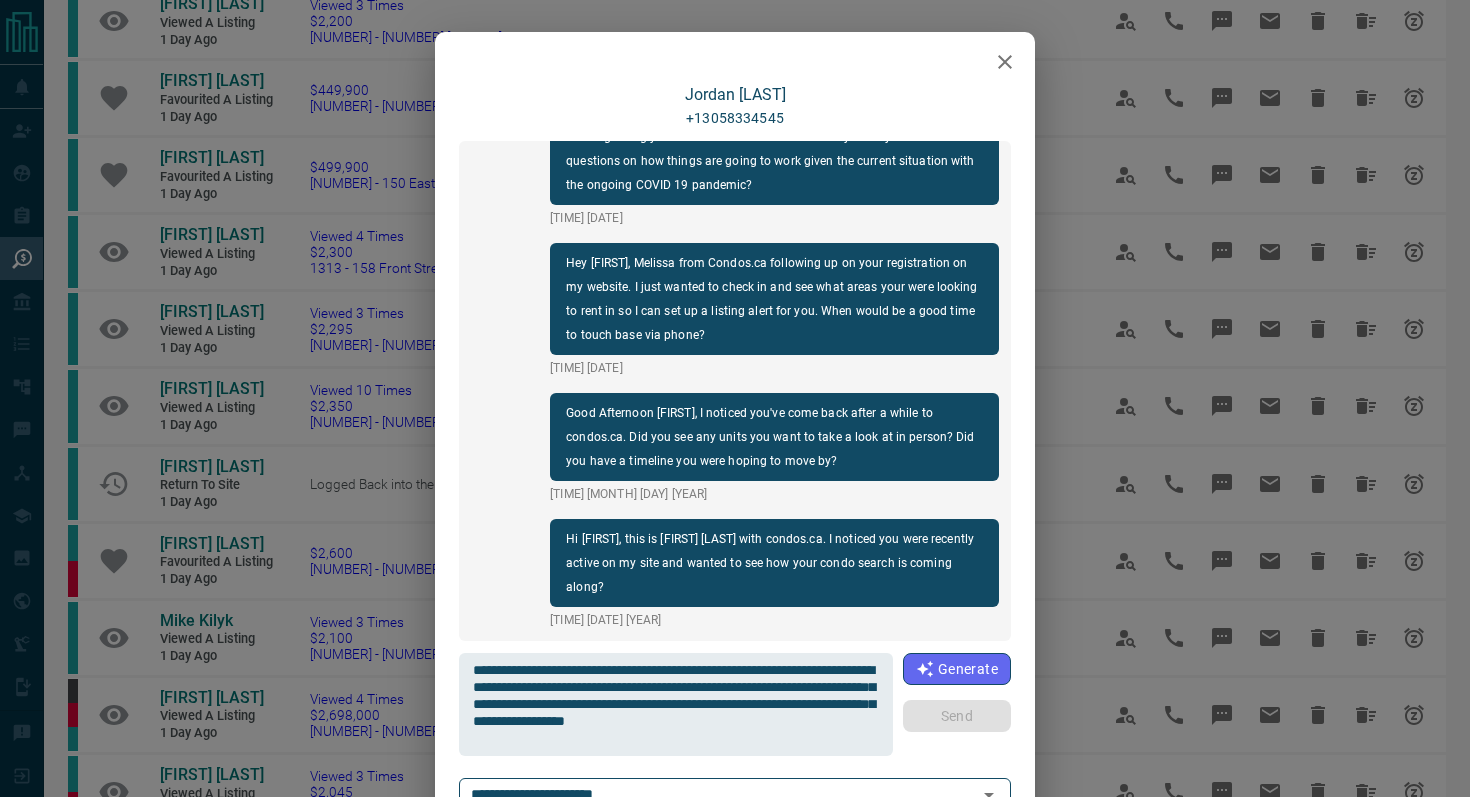 type 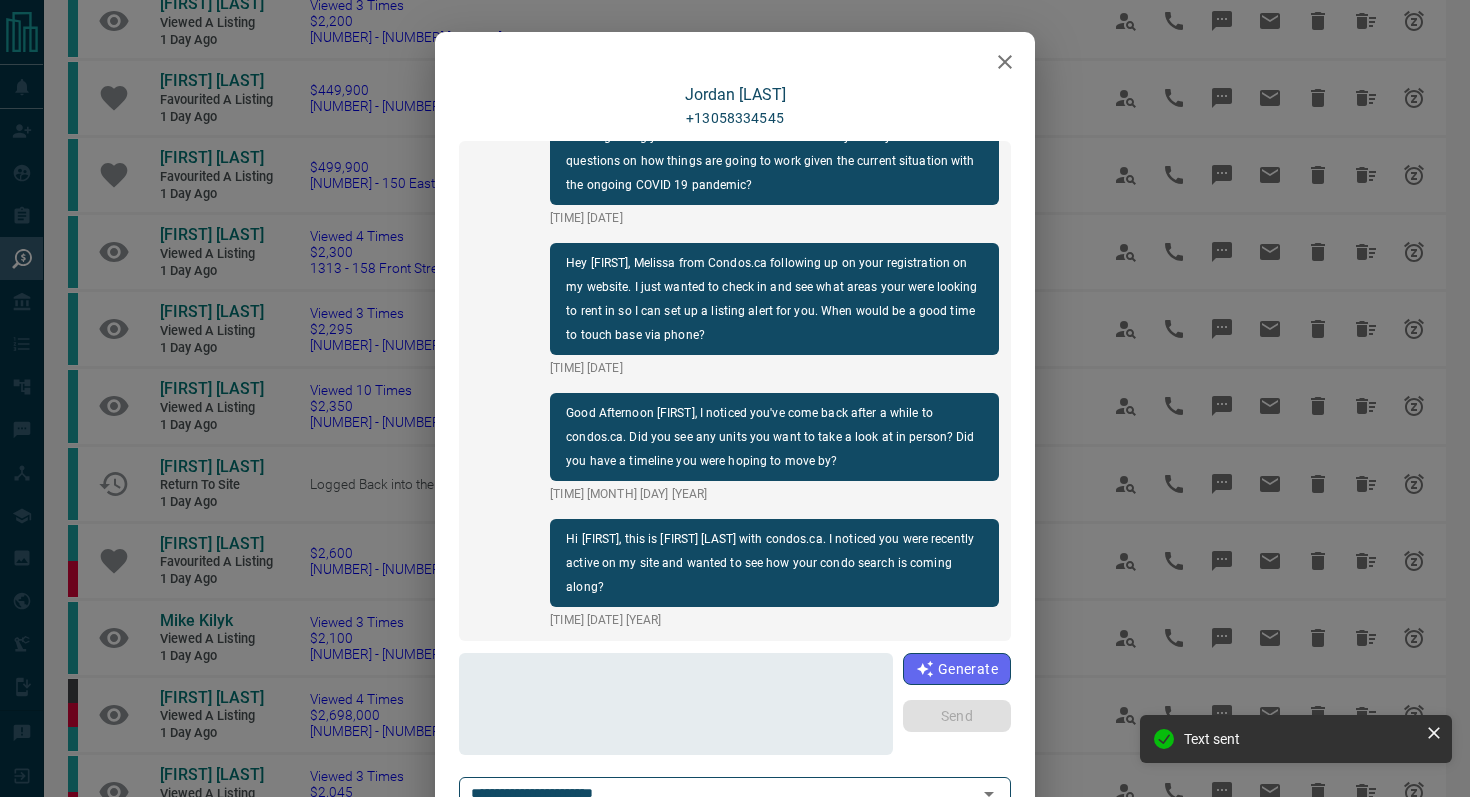 scroll, scrollTop: 258, scrollLeft: 0, axis: vertical 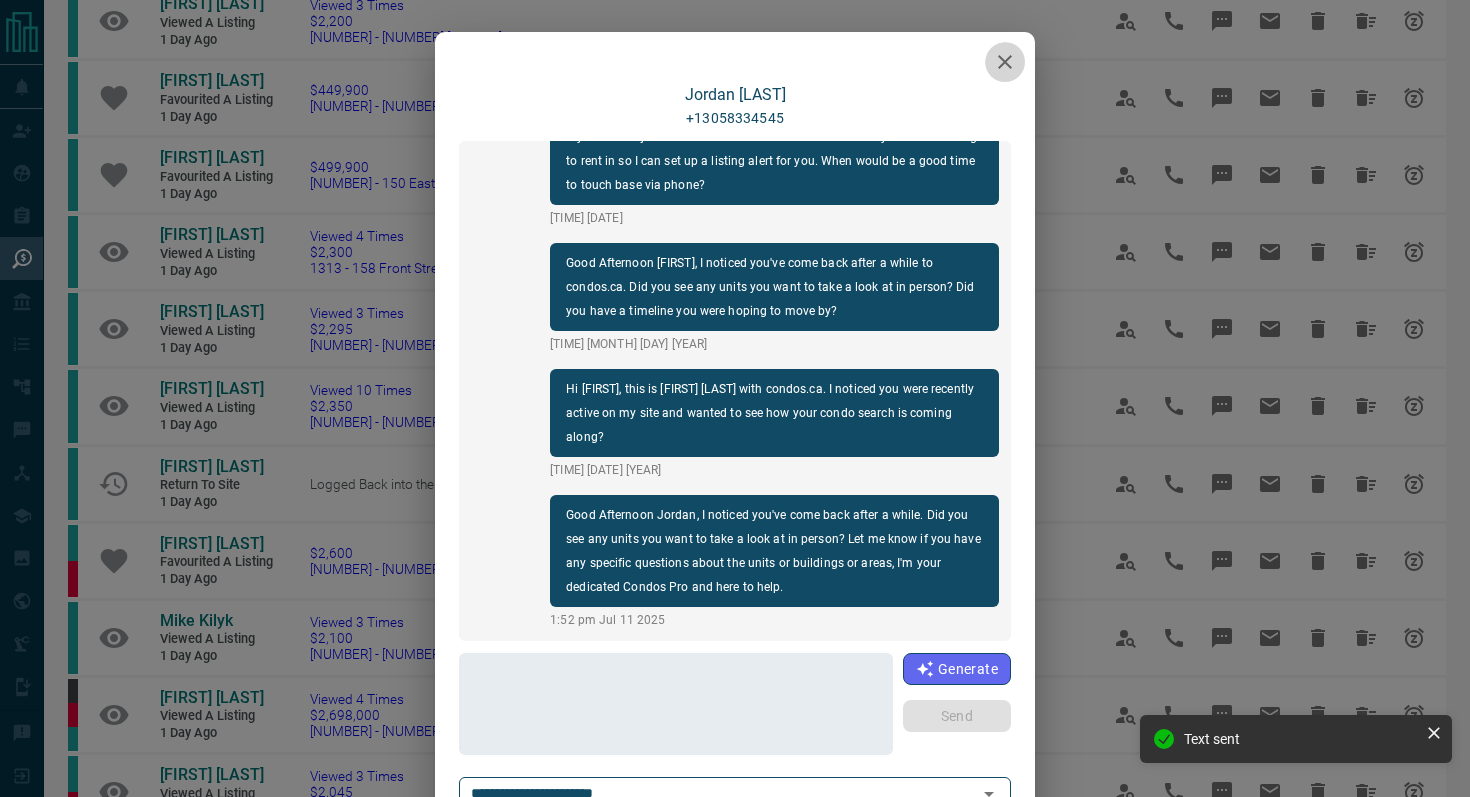 click 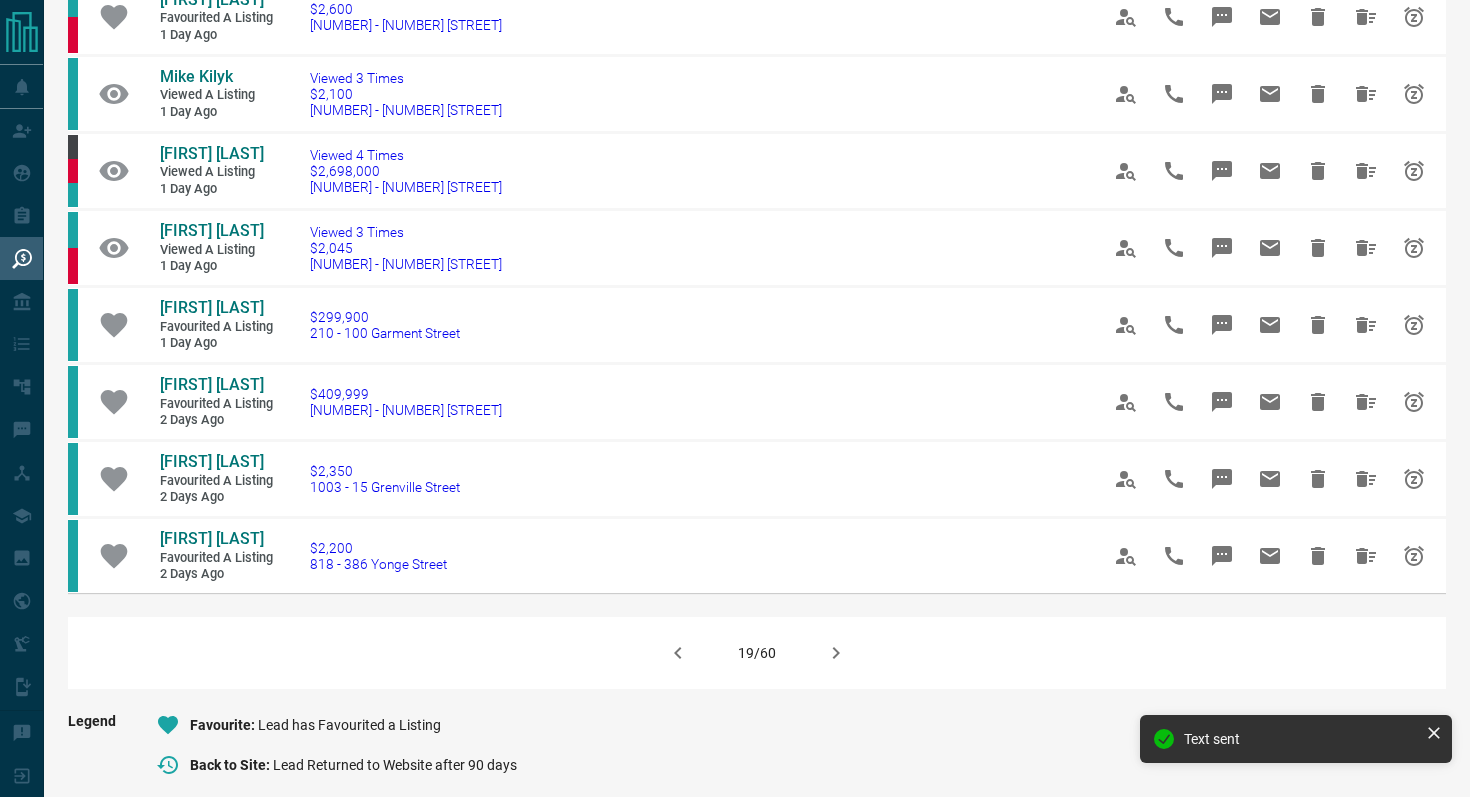 scroll, scrollTop: 1089, scrollLeft: 0, axis: vertical 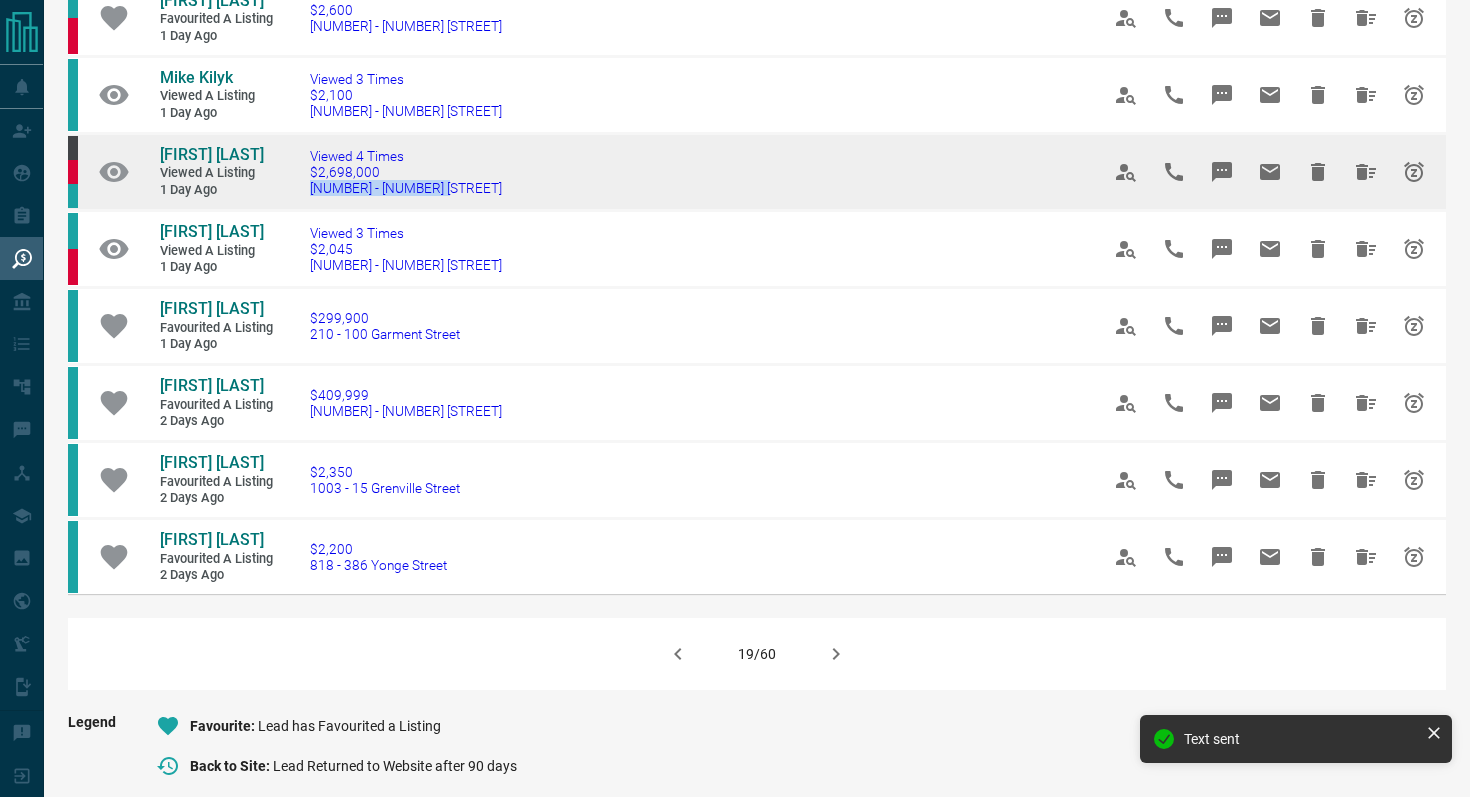 drag, startPoint x: 471, startPoint y: 261, endPoint x: 296, endPoint y: 256, distance: 175.07141 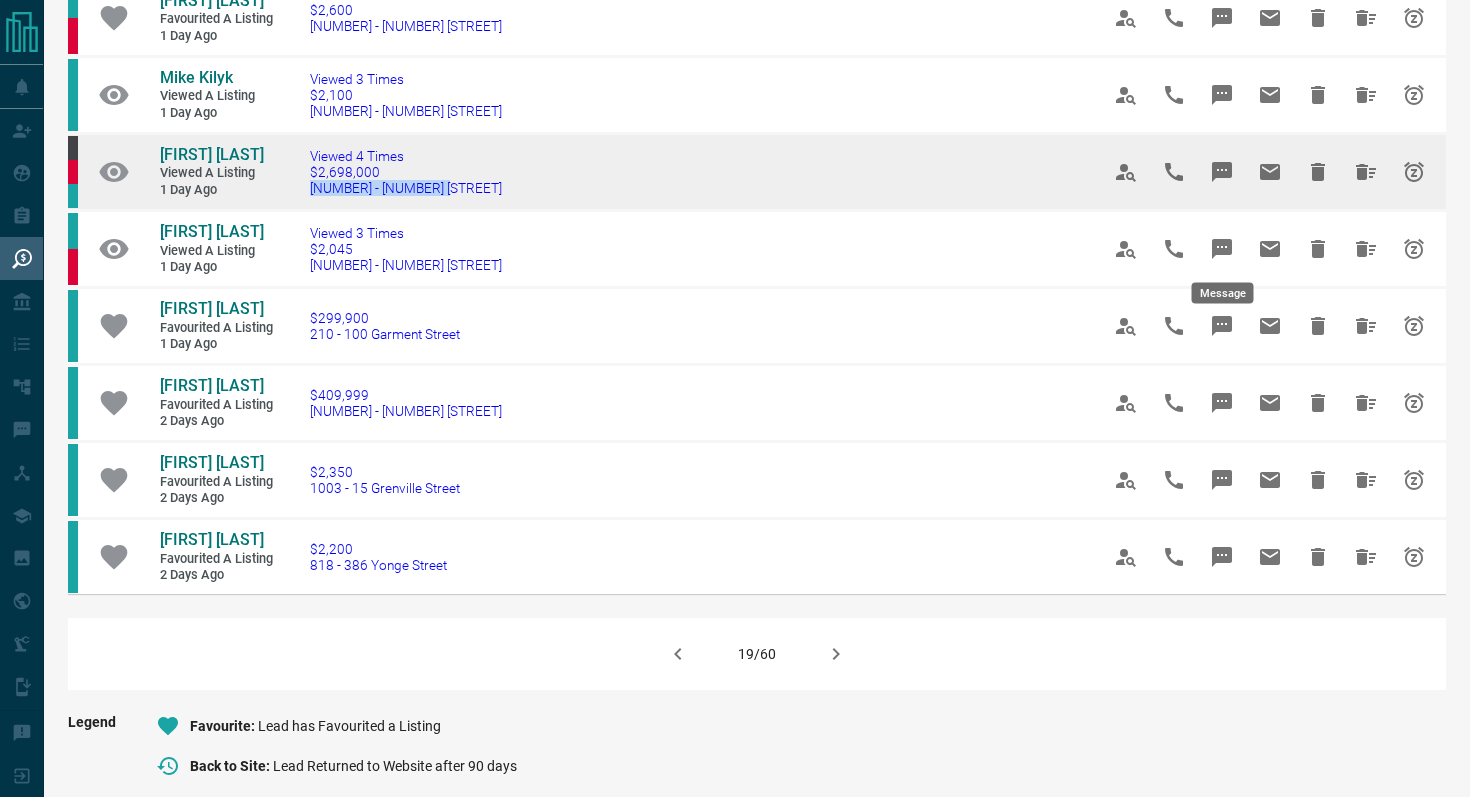 click 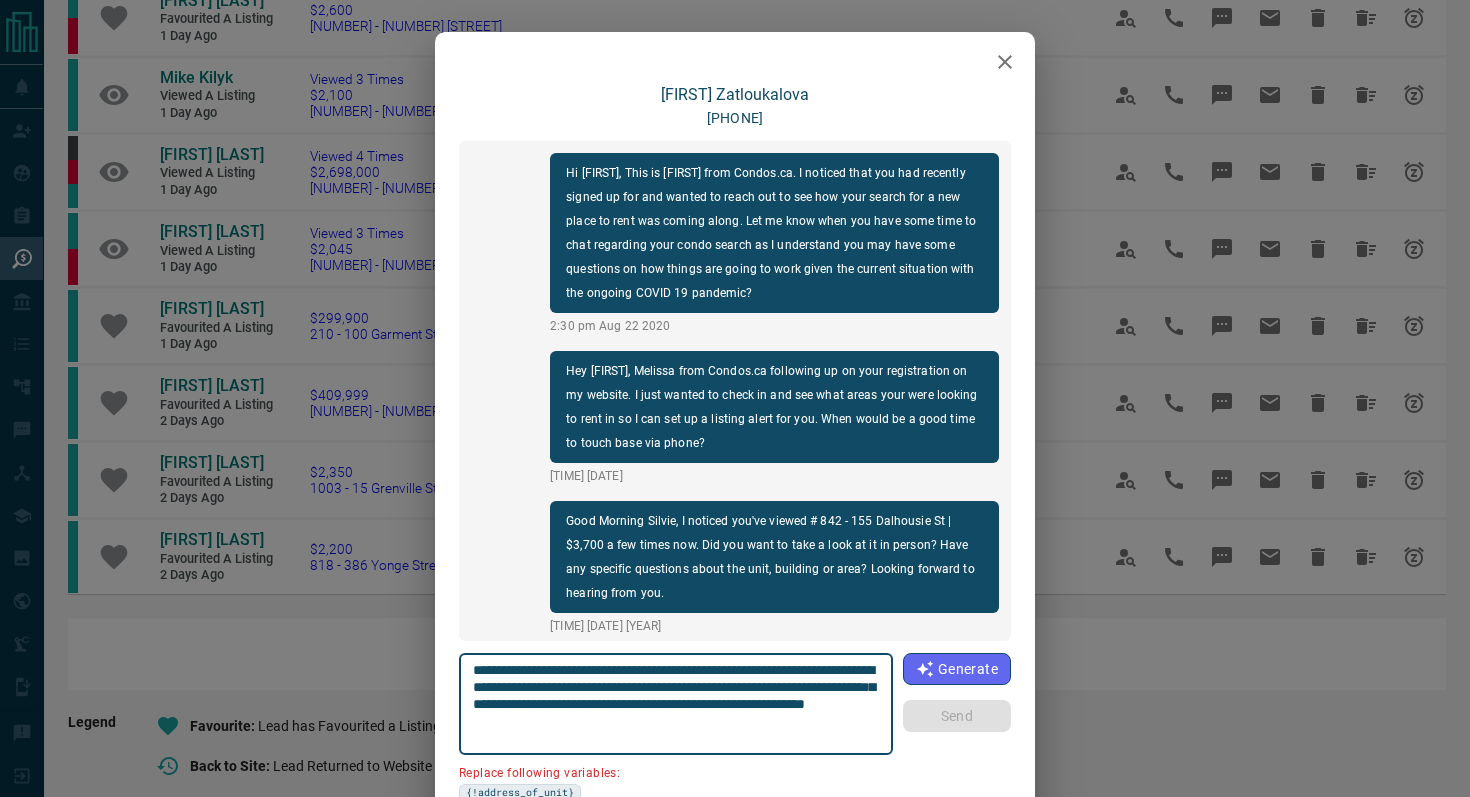 scroll, scrollTop: 2268, scrollLeft: 0, axis: vertical 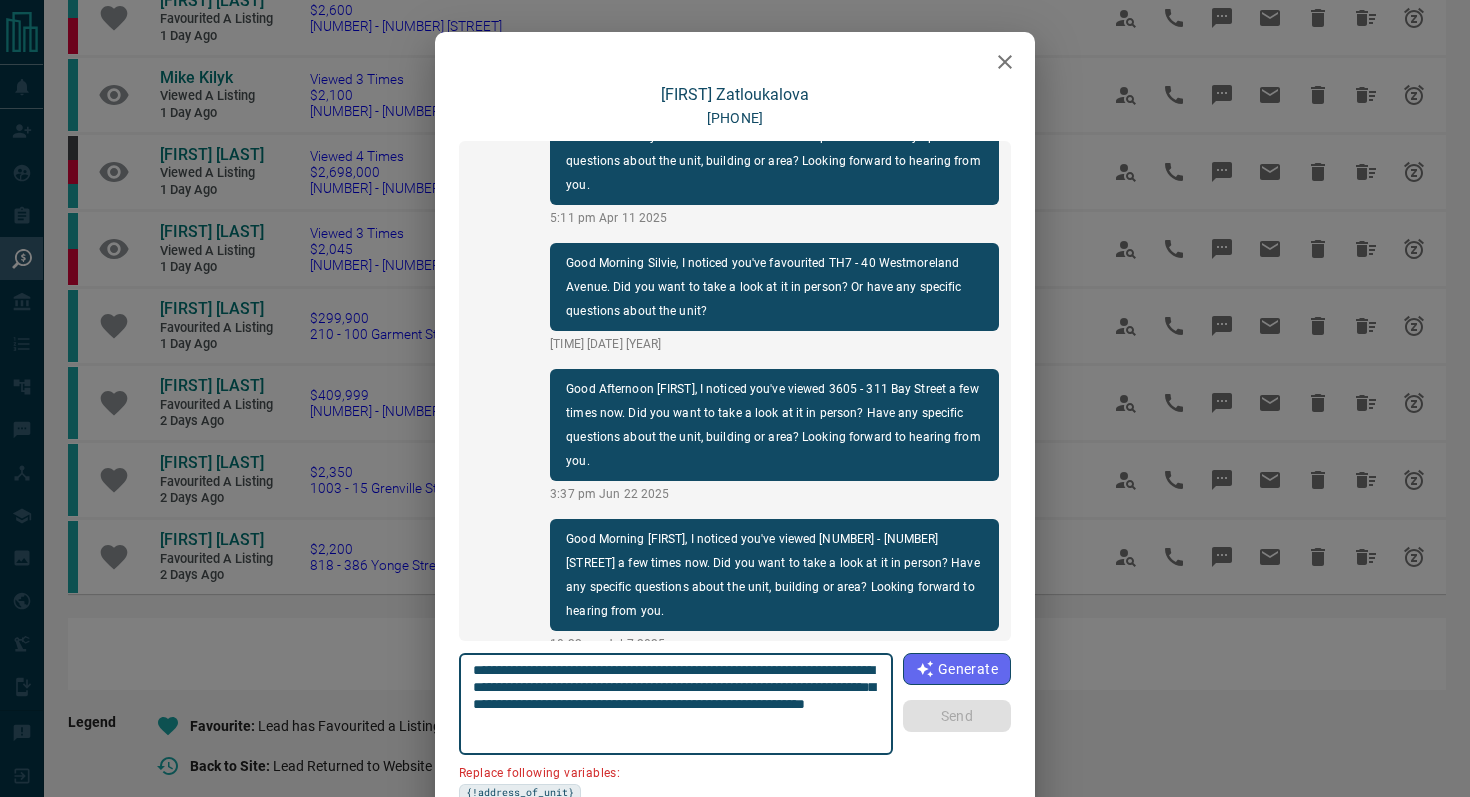 drag, startPoint x: 587, startPoint y: 686, endPoint x: 226, endPoint y: 689, distance: 361.01245 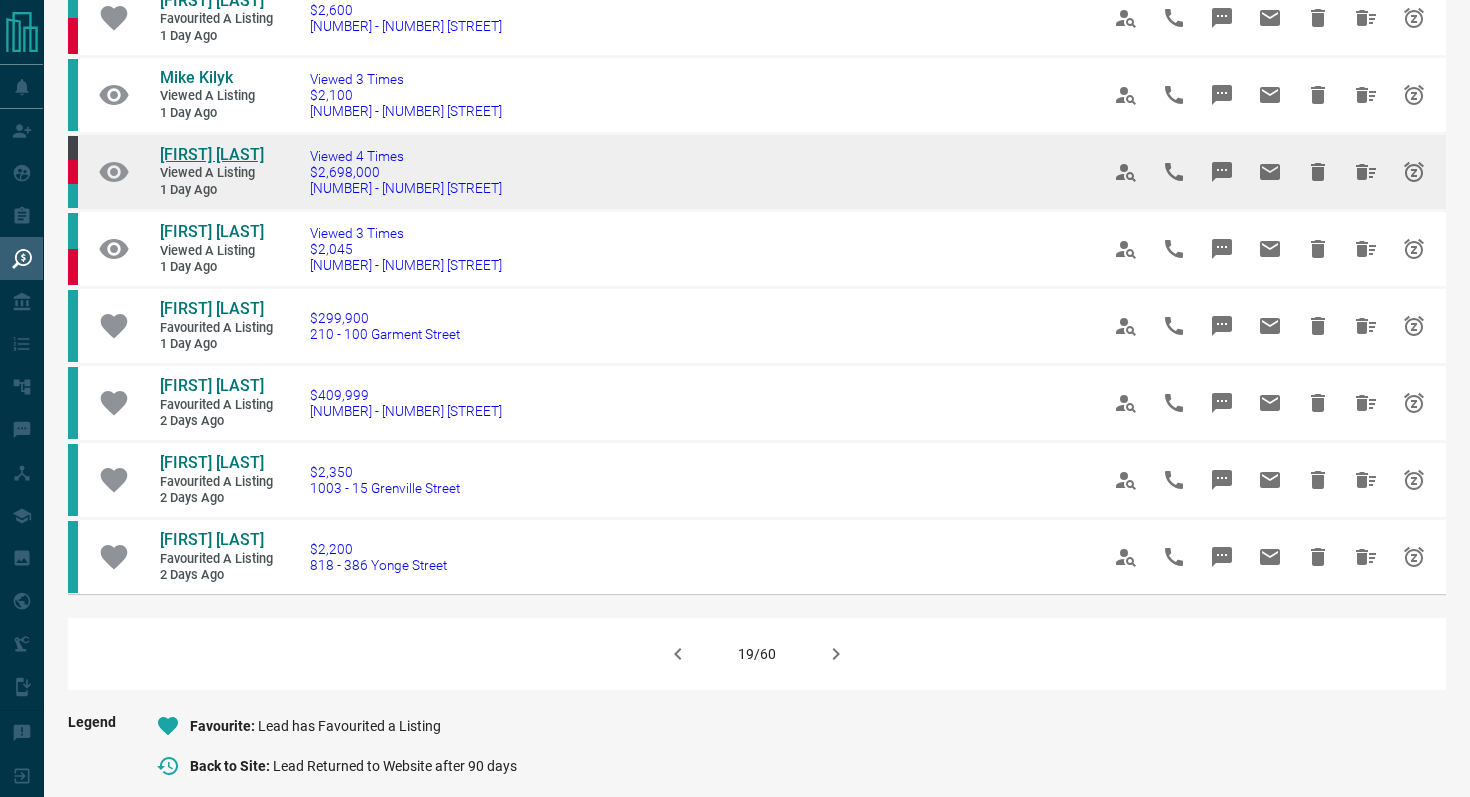 click on "[FIRST] [LAST]" at bounding box center (212, 154) 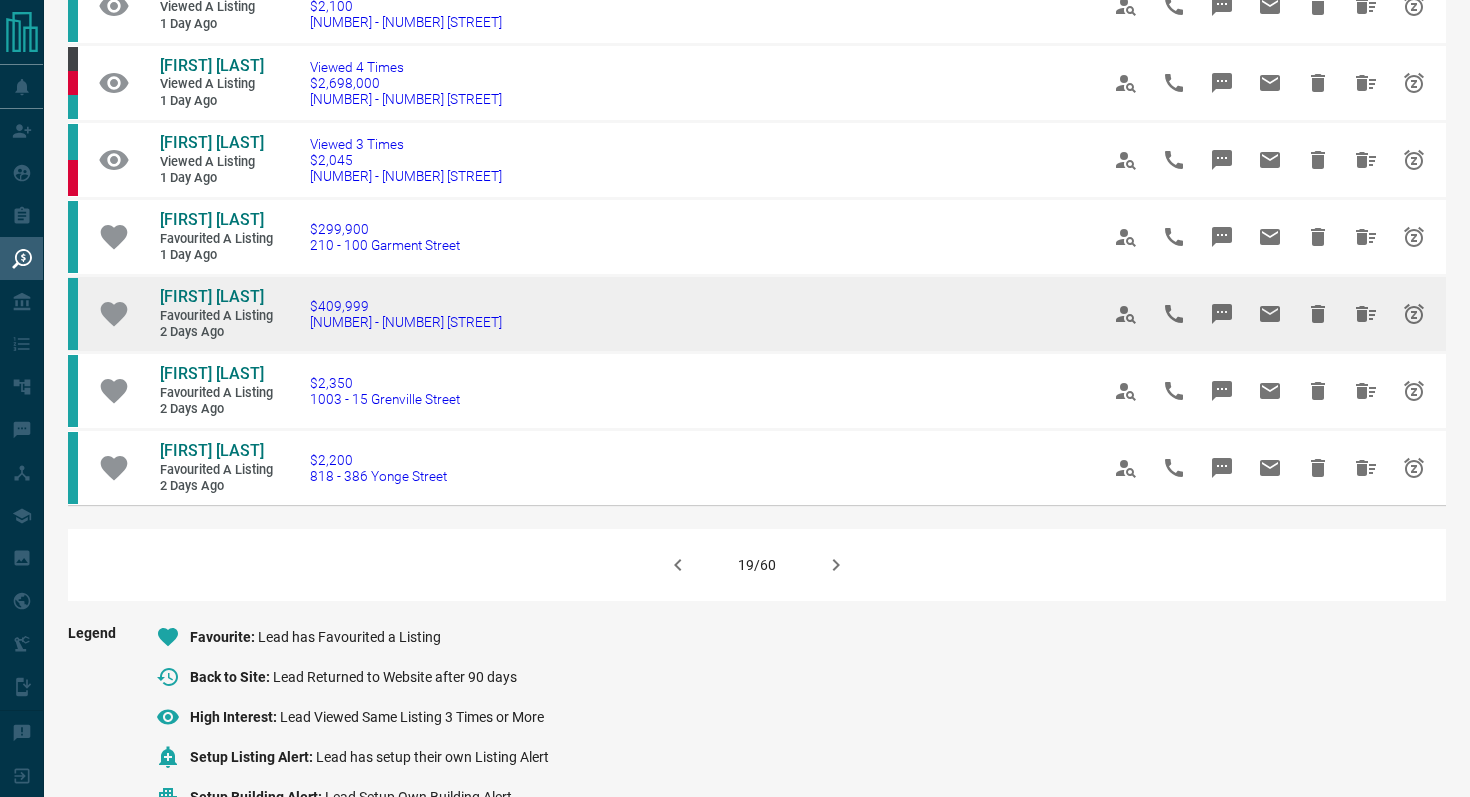 scroll, scrollTop: 1180, scrollLeft: 0, axis: vertical 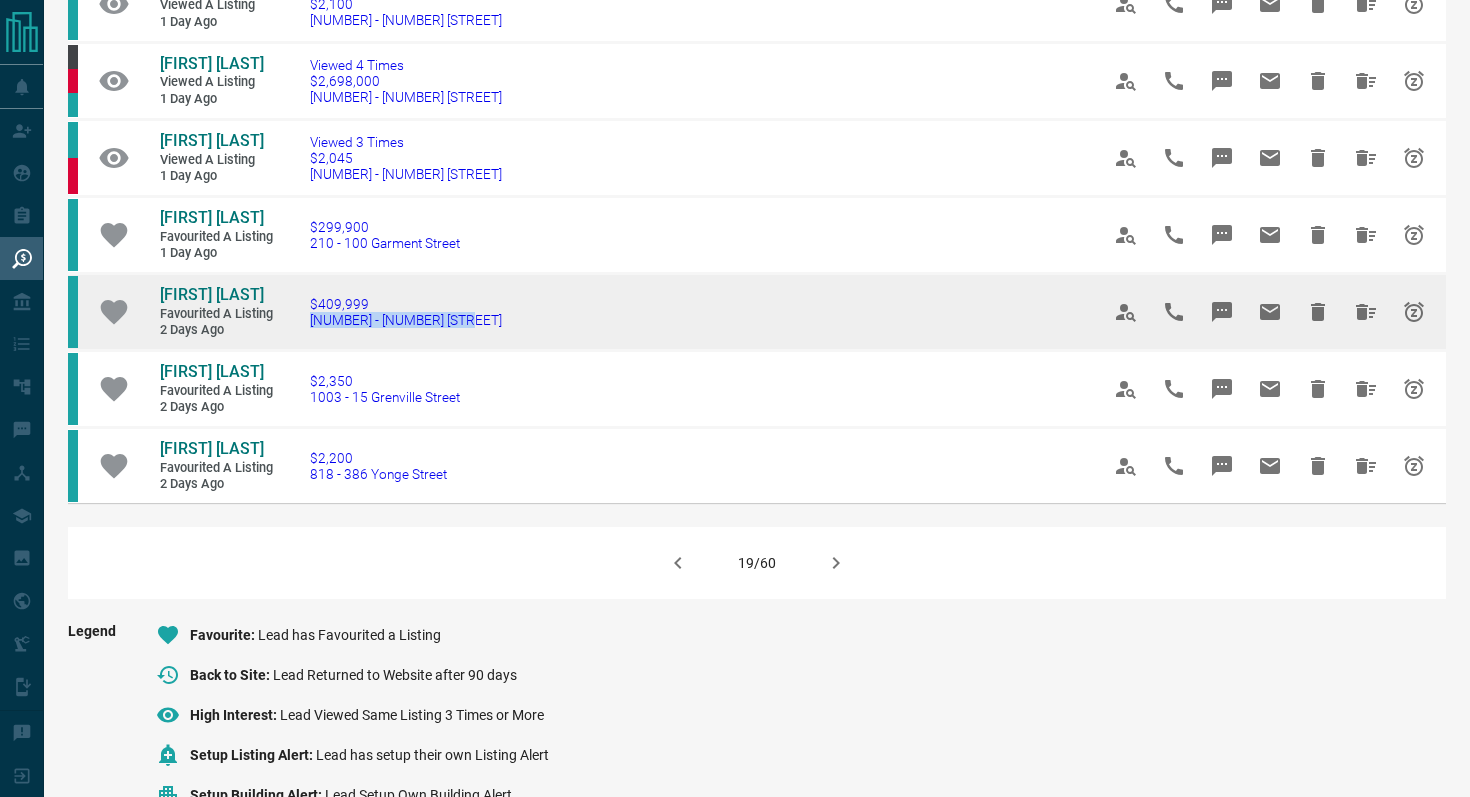 drag, startPoint x: 489, startPoint y: 409, endPoint x: 288, endPoint y: 402, distance: 201.12186 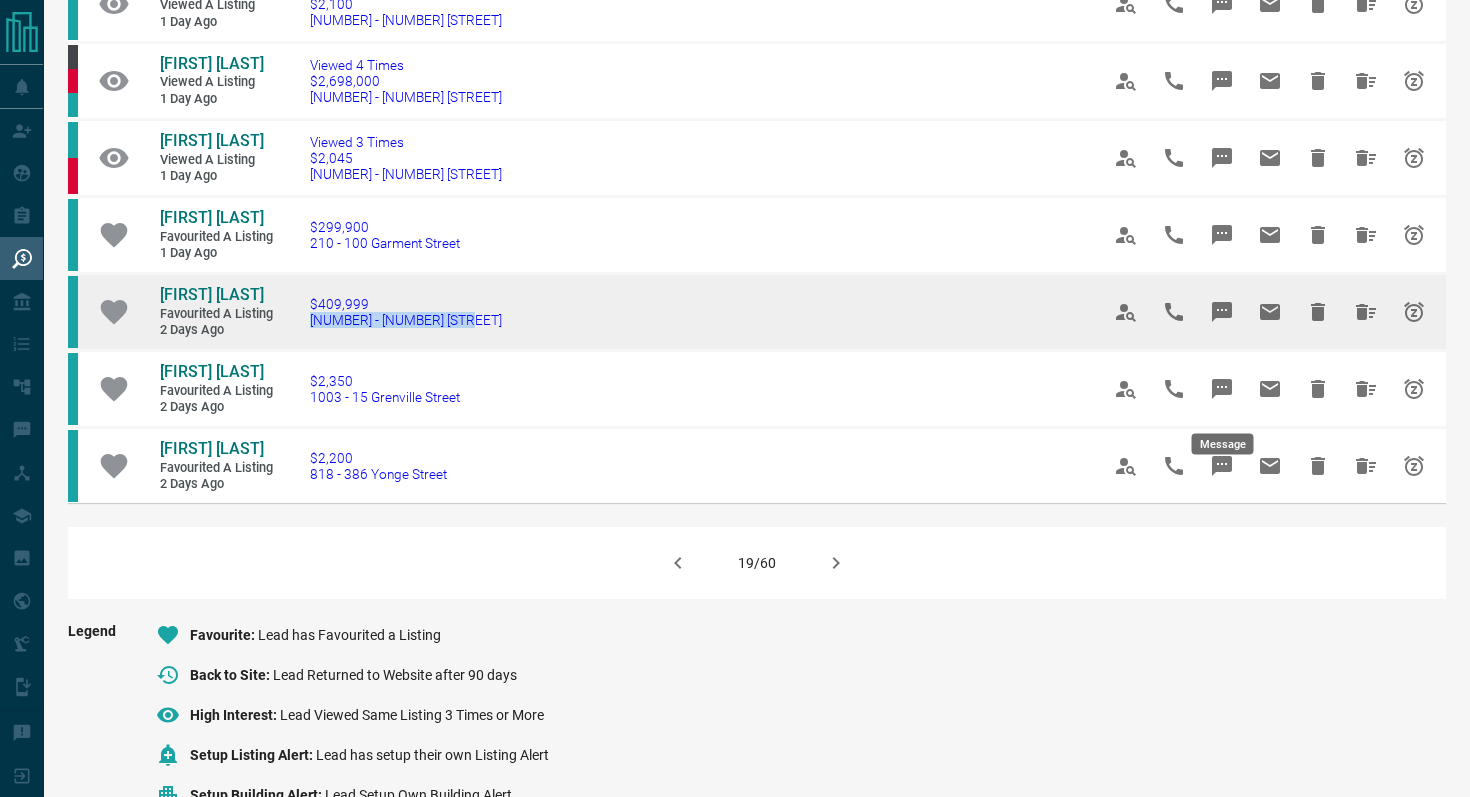 click 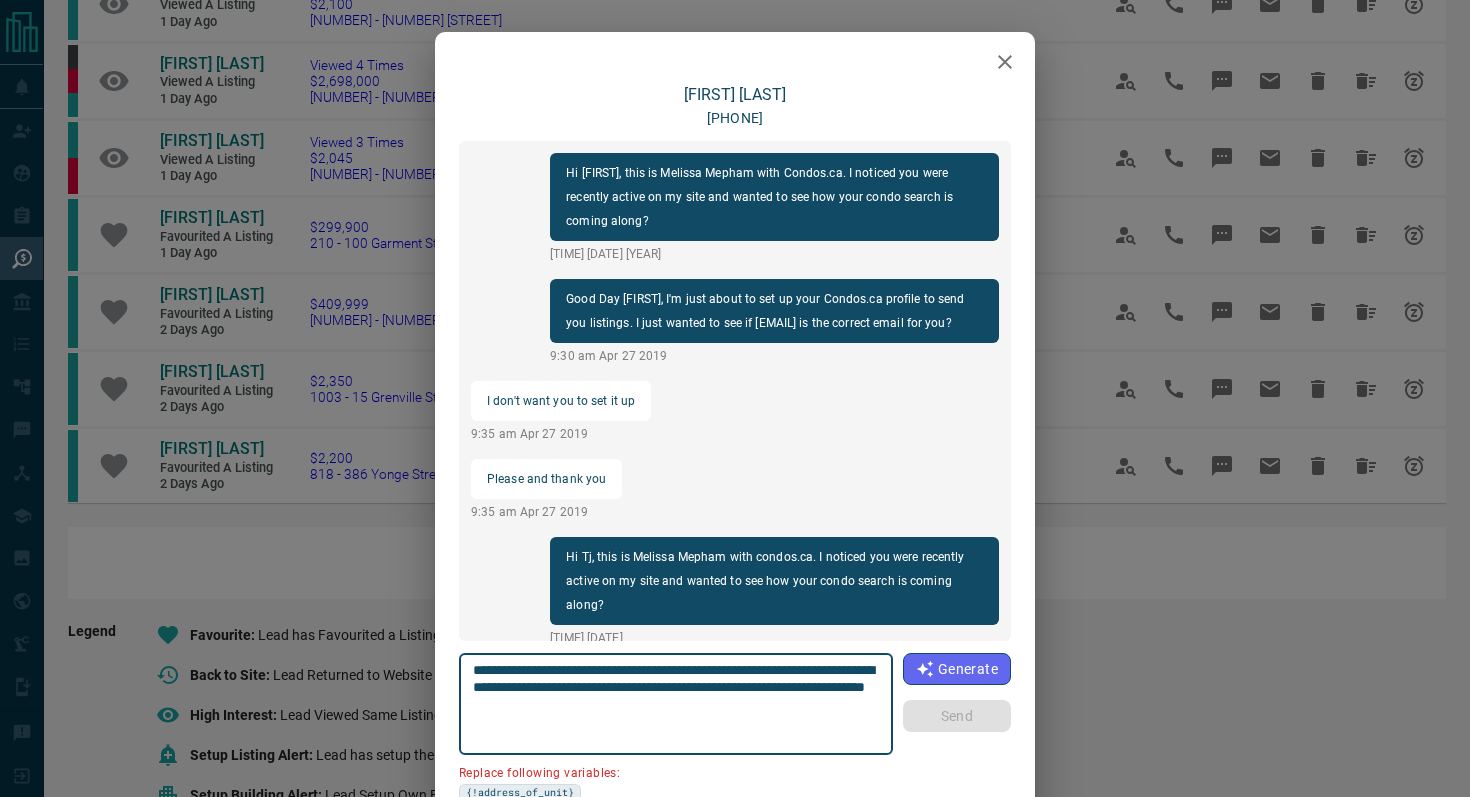 scroll, scrollTop: 1200, scrollLeft: 0, axis: vertical 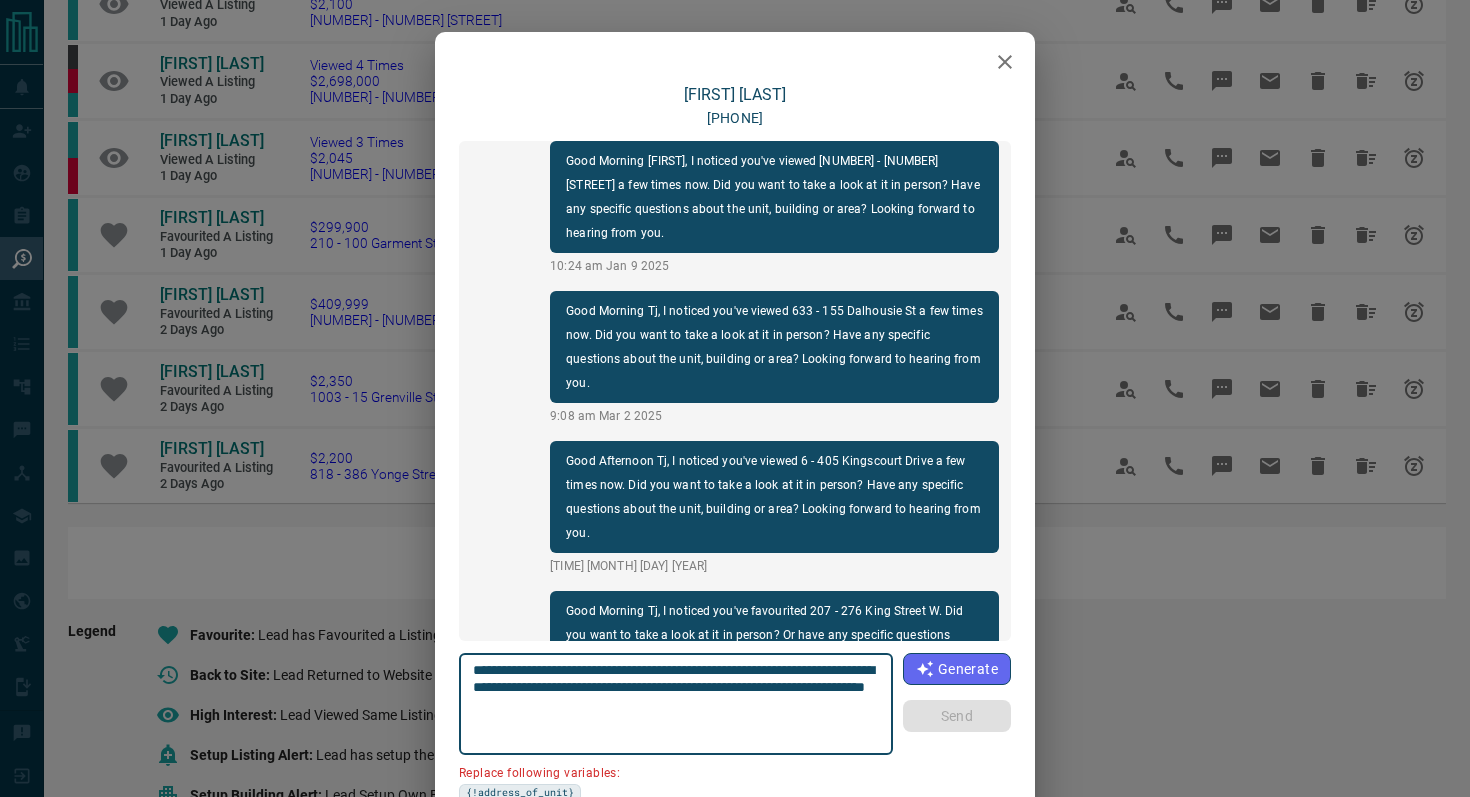 drag, startPoint x: 588, startPoint y: 688, endPoint x: 454, endPoint y: 688, distance: 134 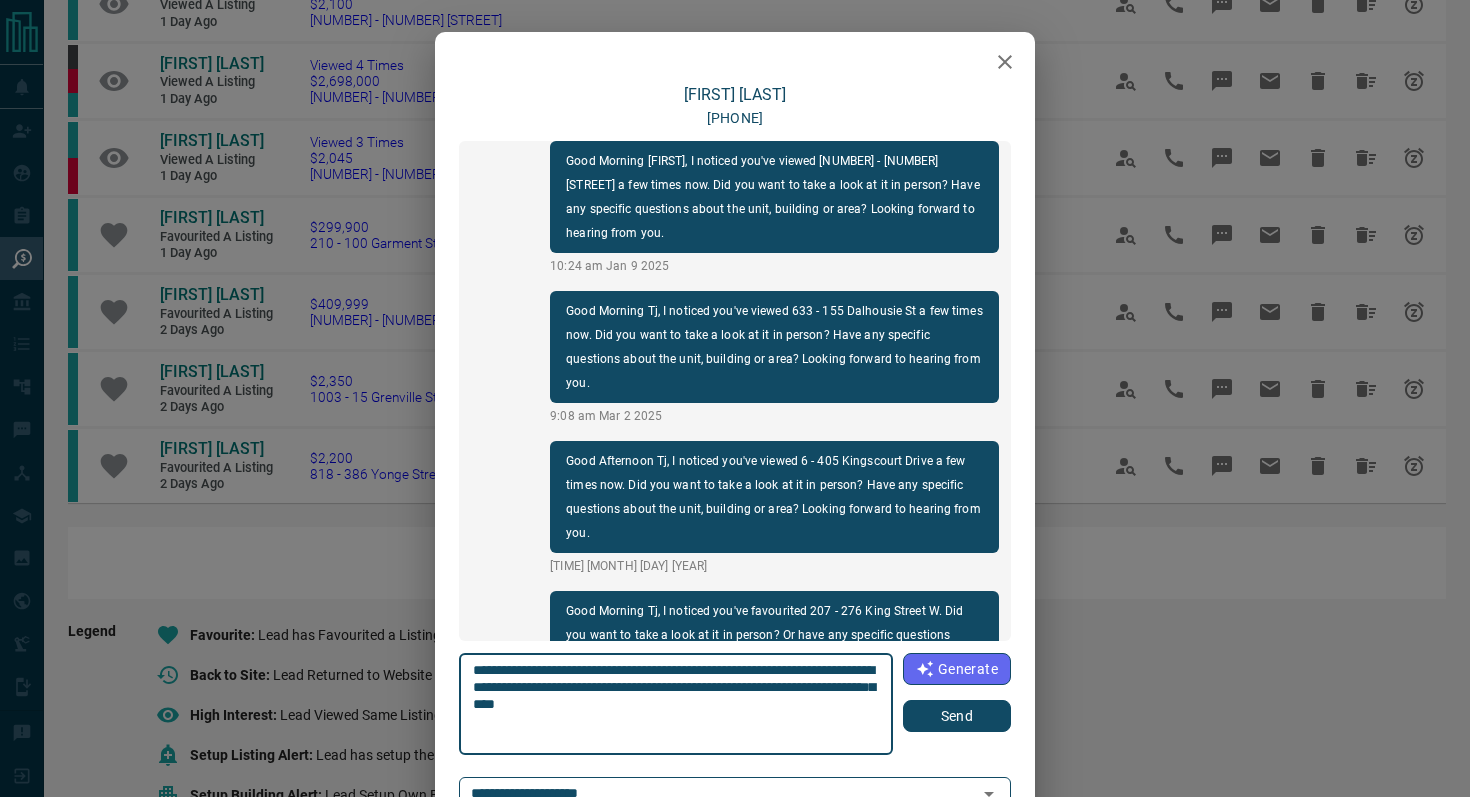type on "**********" 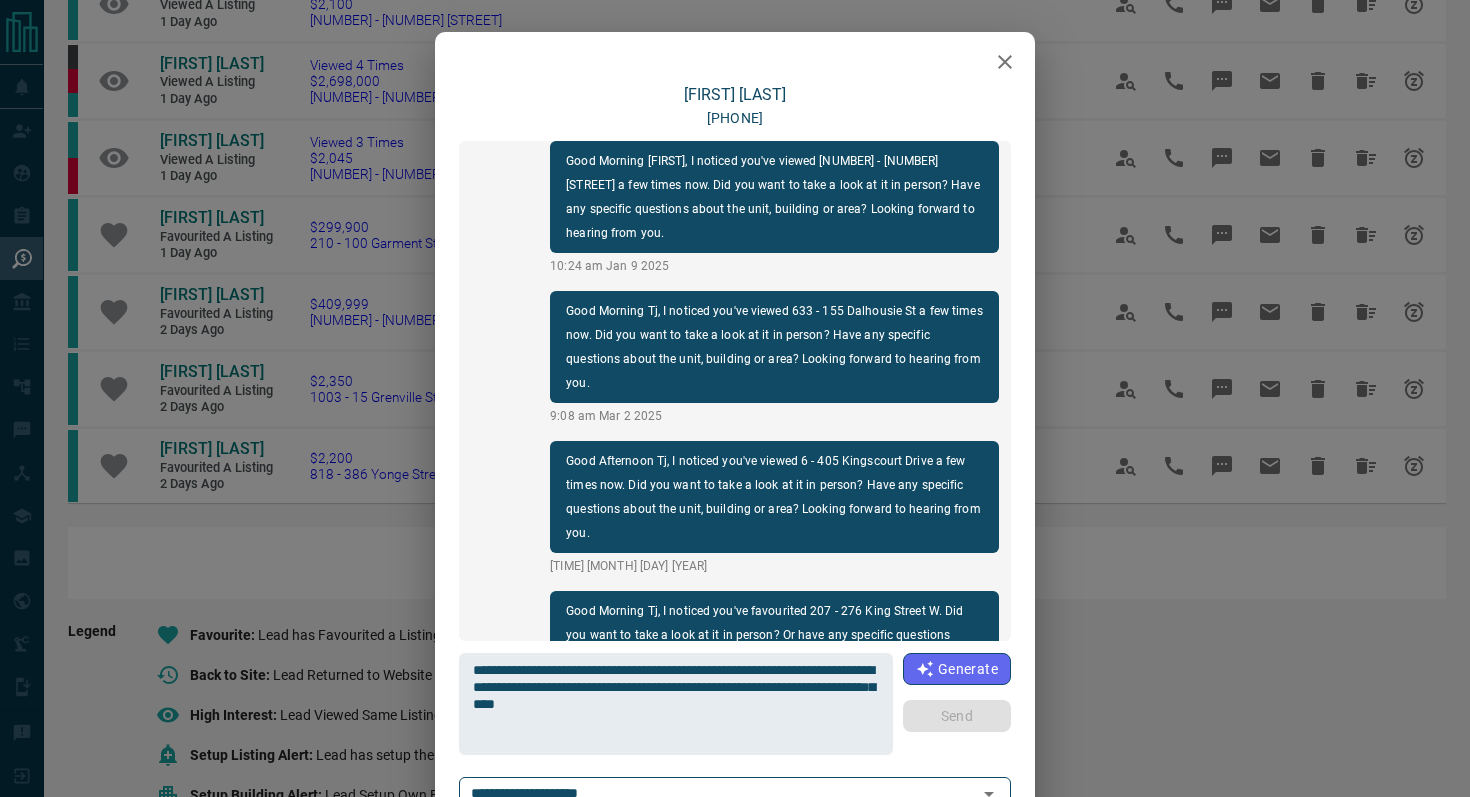 type 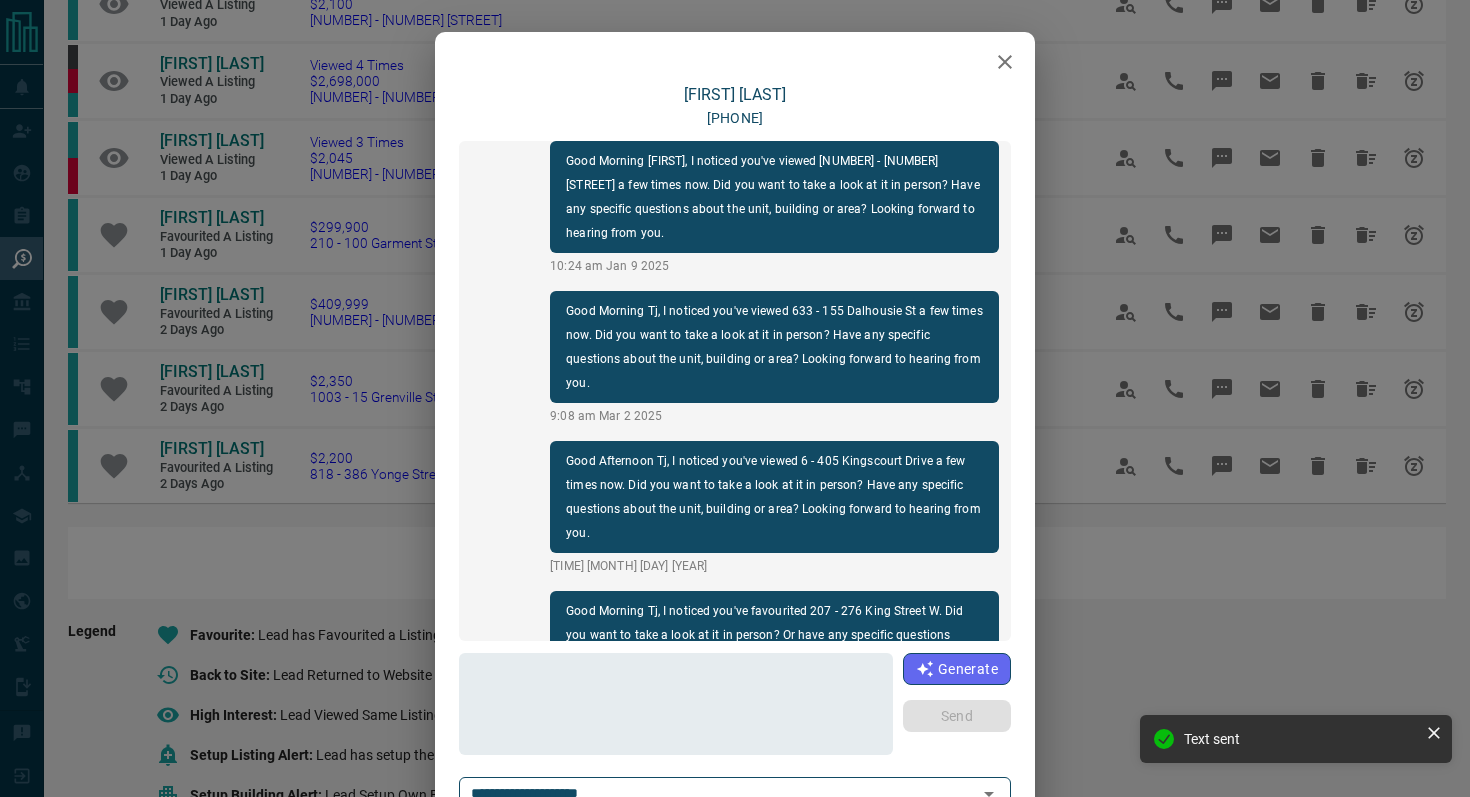 scroll, scrollTop: 1326, scrollLeft: 0, axis: vertical 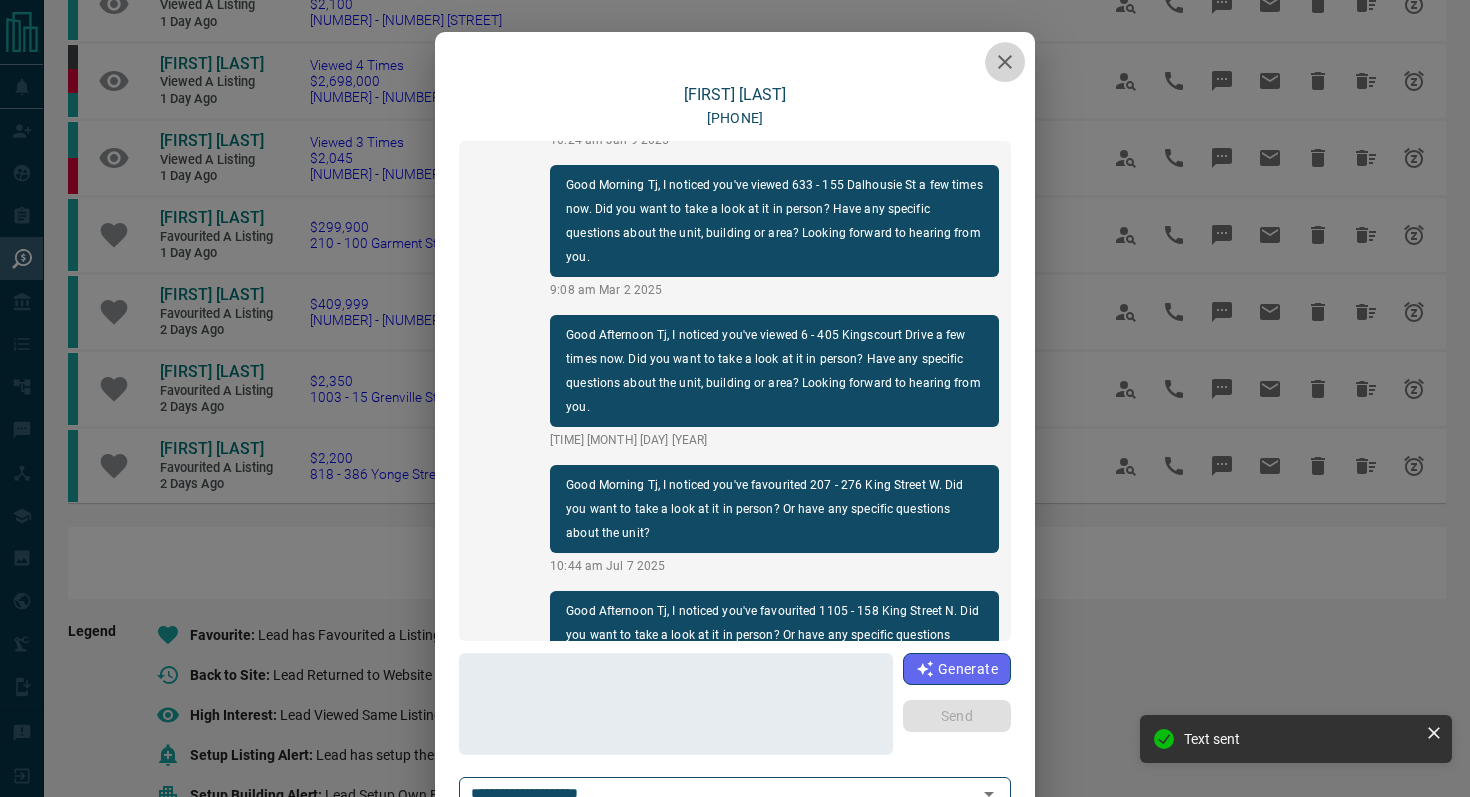 click 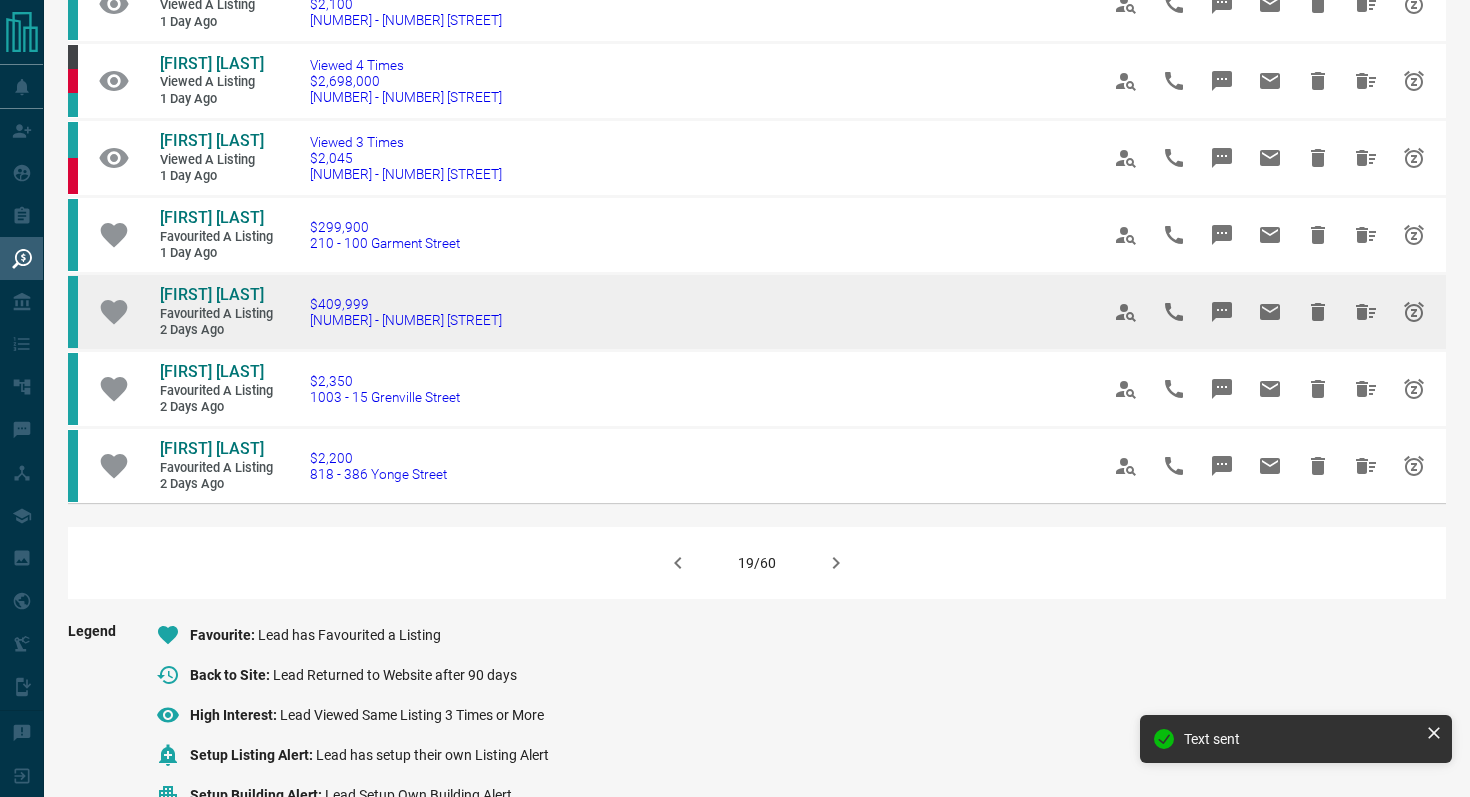click on "$[PRICE] [NUMBER] - 158 King Street N" at bounding box center [674, 311] 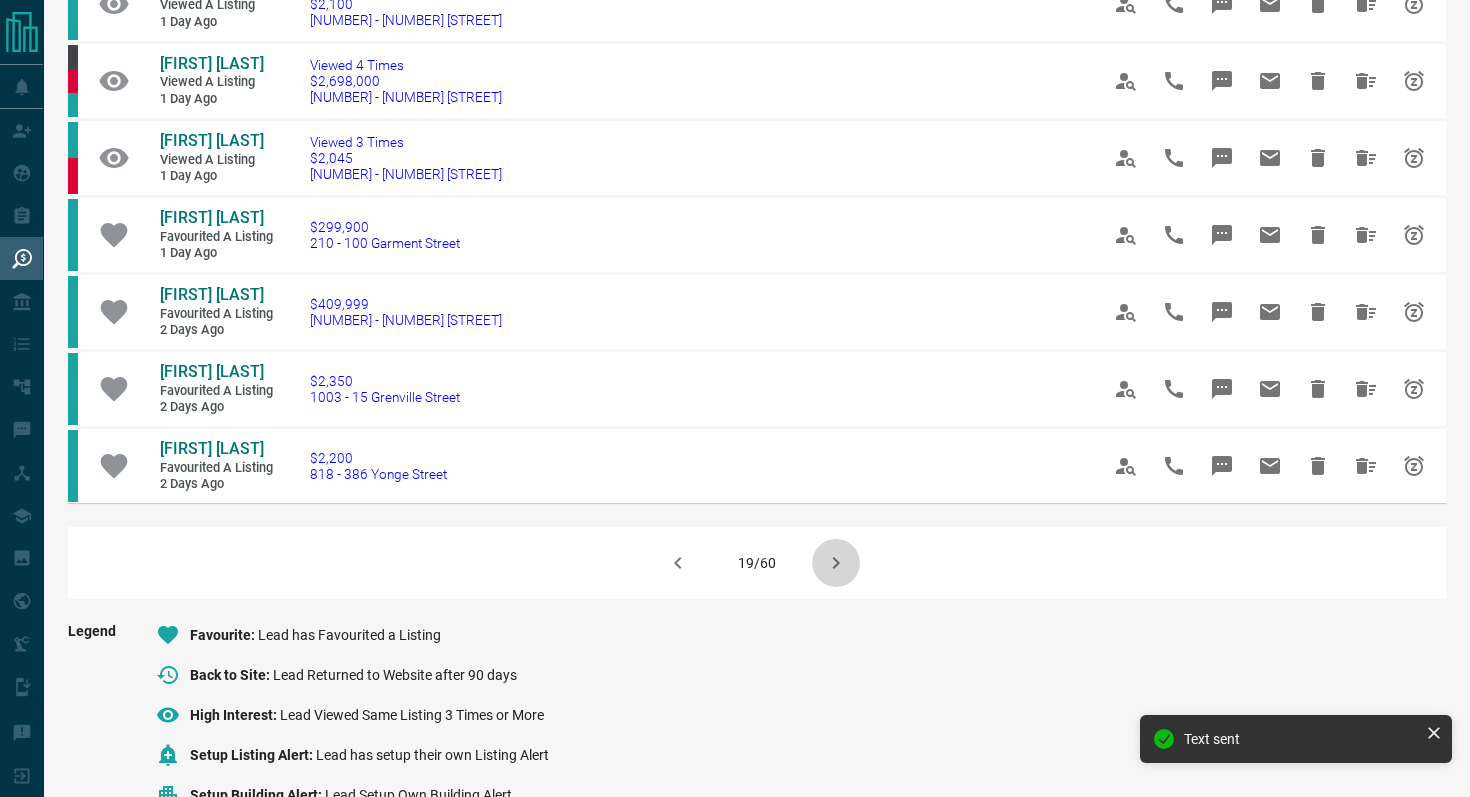 click 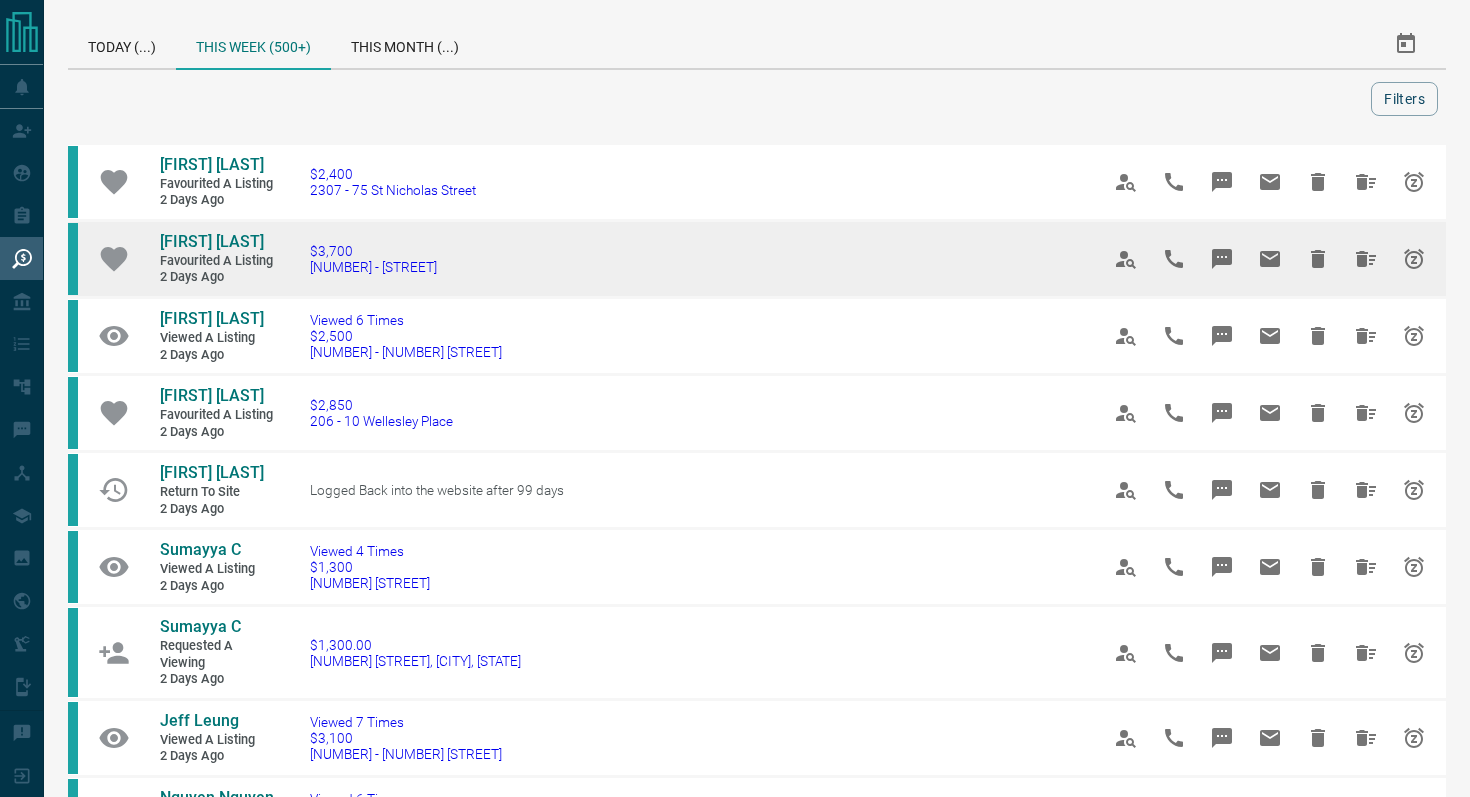 drag, startPoint x: 490, startPoint y: 277, endPoint x: 299, endPoint y: 276, distance: 191.00262 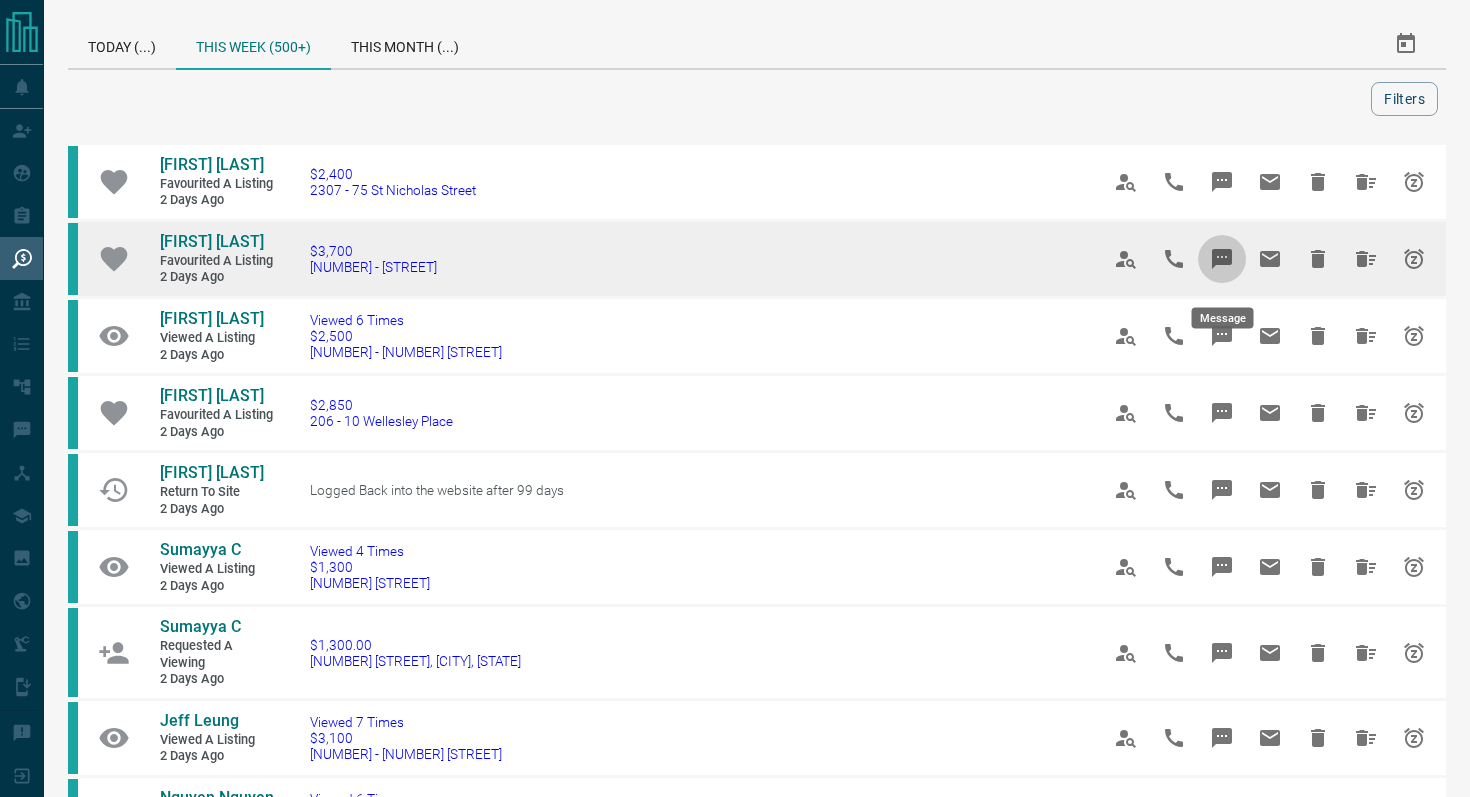 click 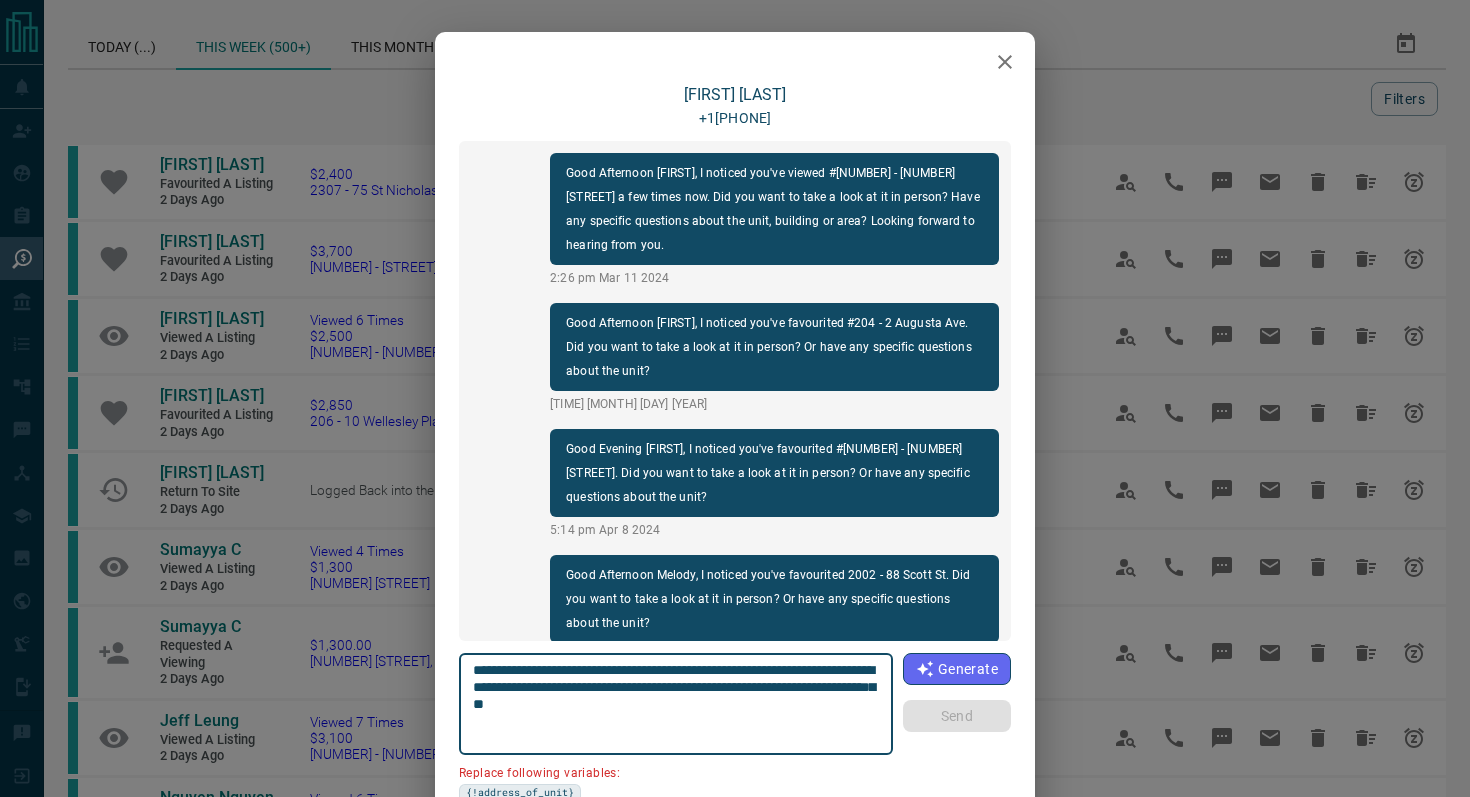 scroll, scrollTop: 1116, scrollLeft: 0, axis: vertical 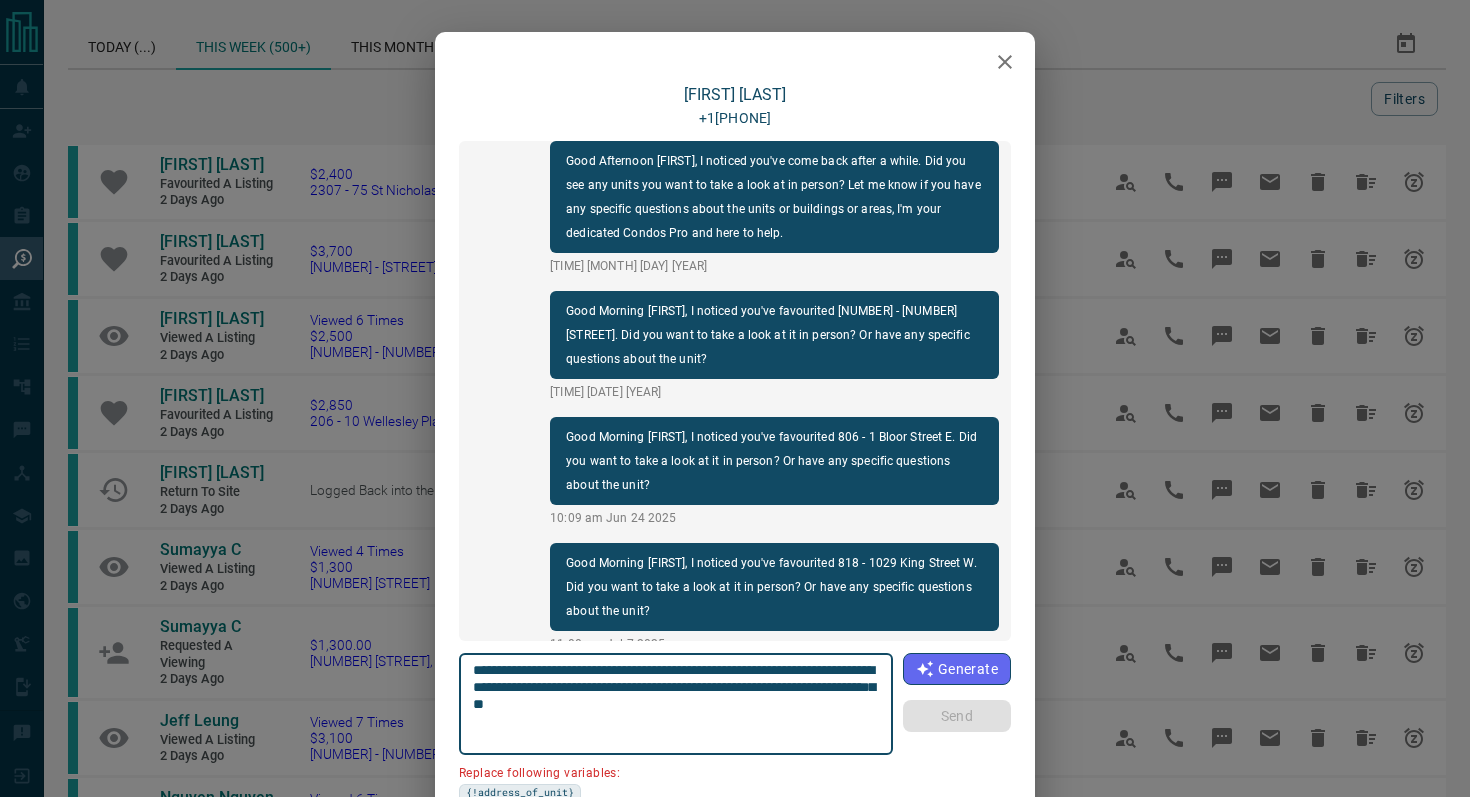 drag, startPoint x: 585, startPoint y: 687, endPoint x: 354, endPoint y: 687, distance: 231 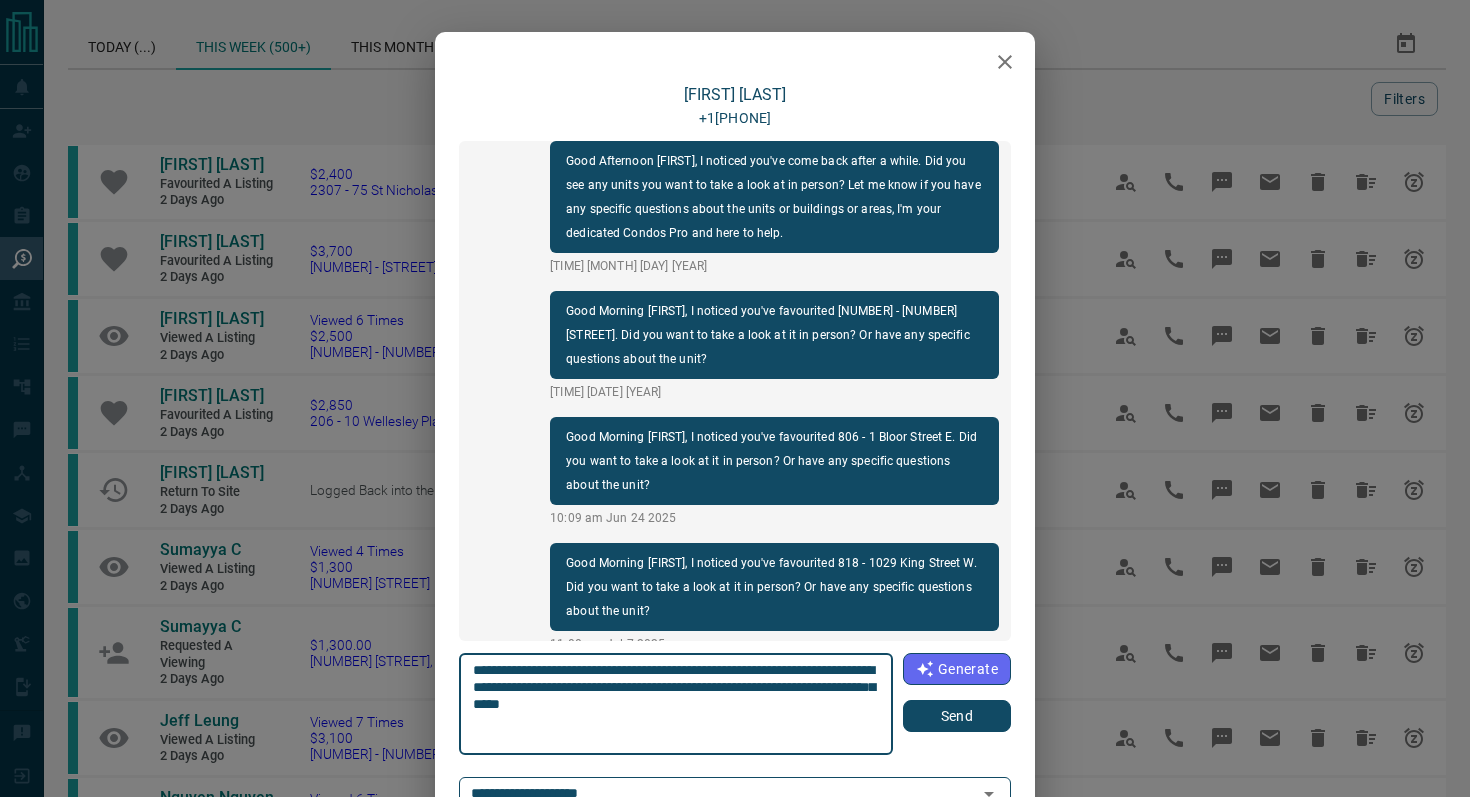 type on "**********" 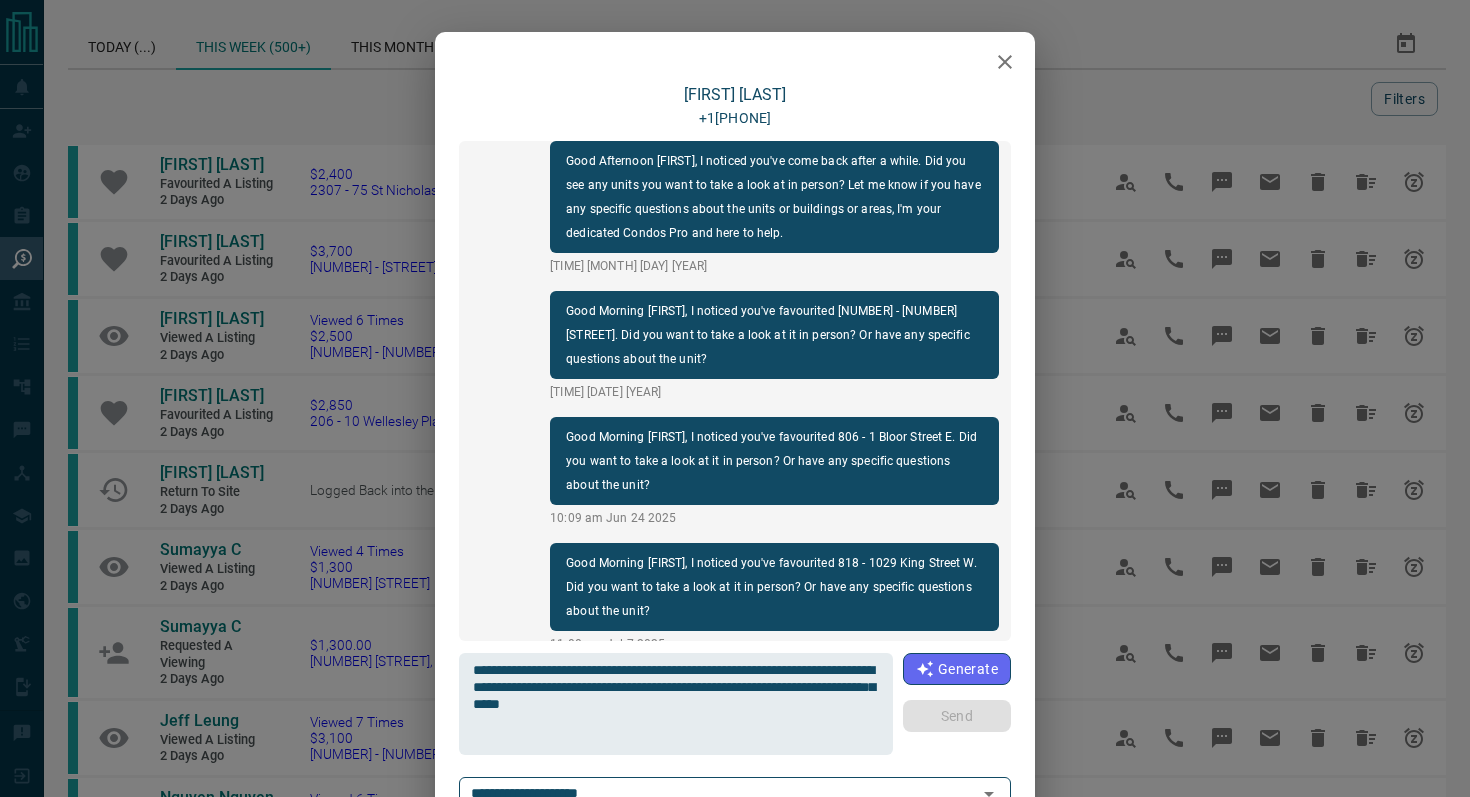 type 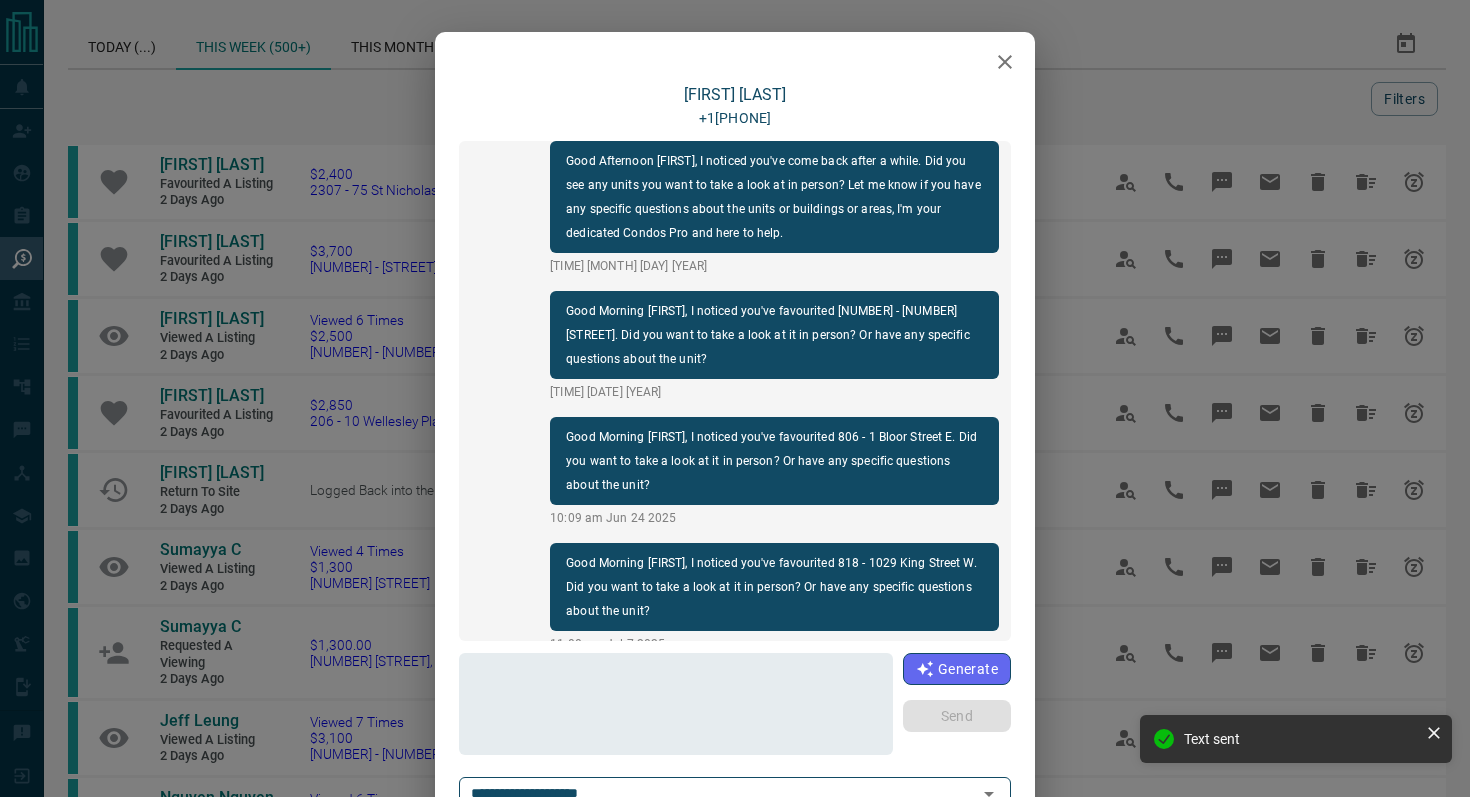 scroll, scrollTop: 1242, scrollLeft: 0, axis: vertical 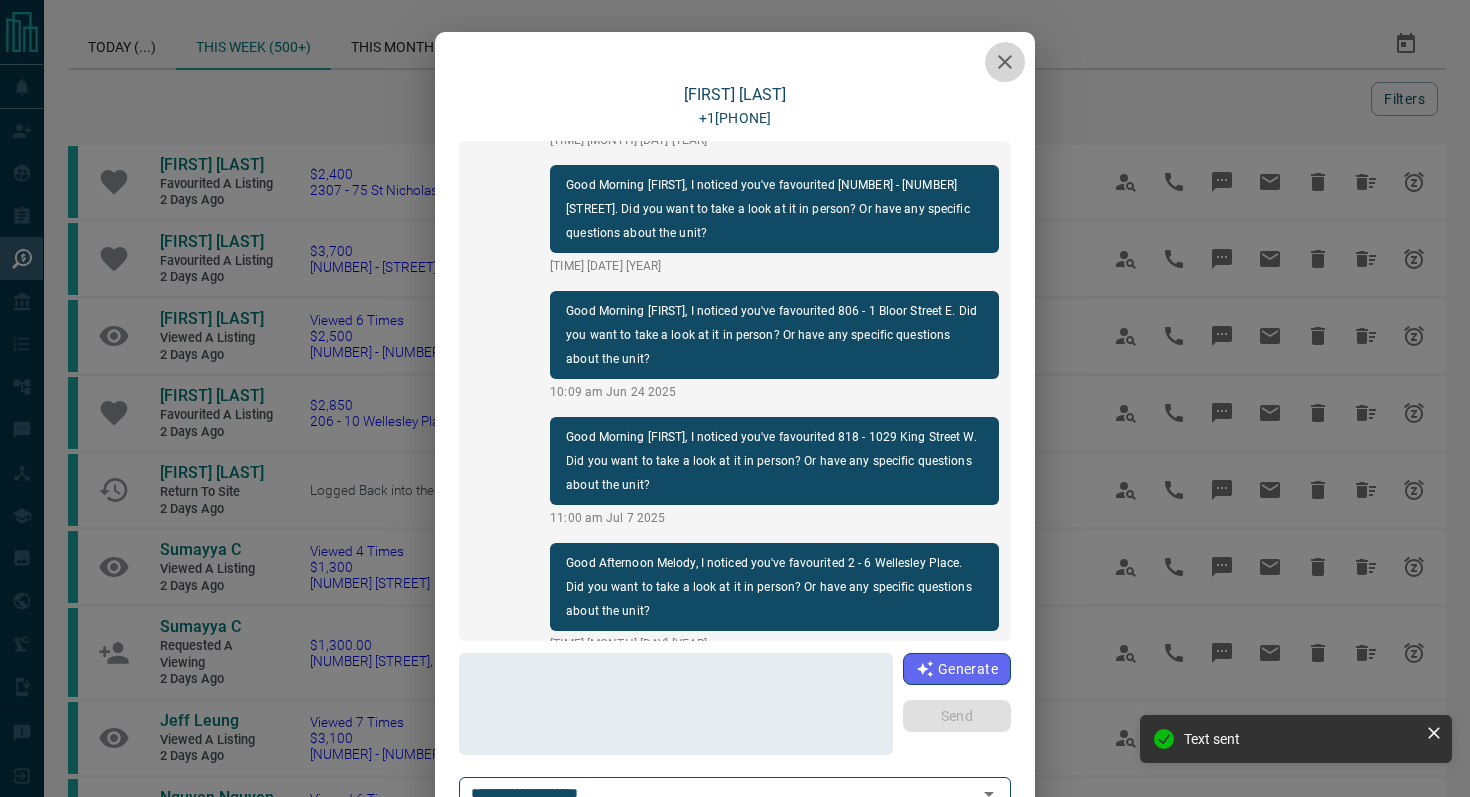click 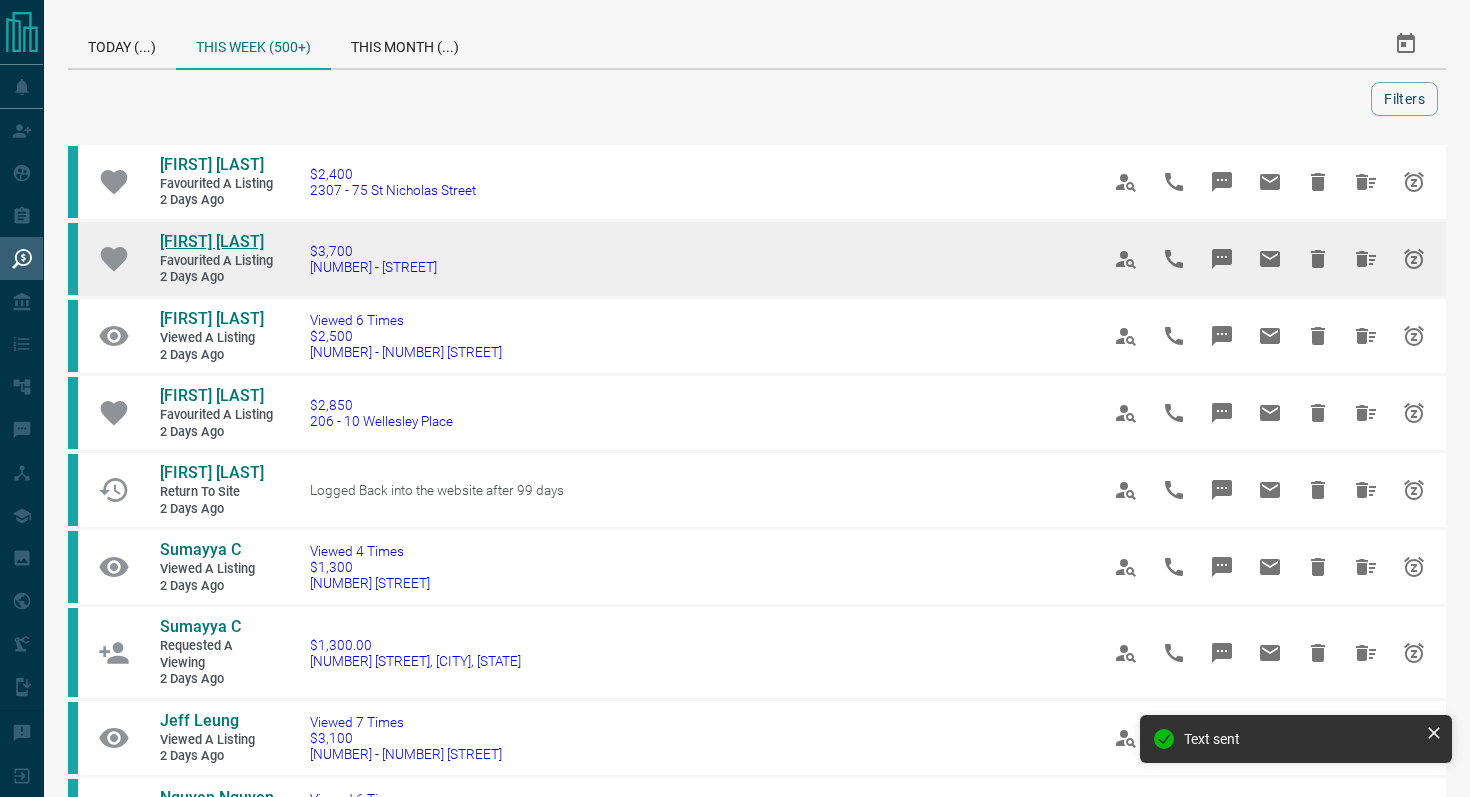 drag, startPoint x: 524, startPoint y: 279, endPoint x: 162, endPoint y: 235, distance: 364.6642 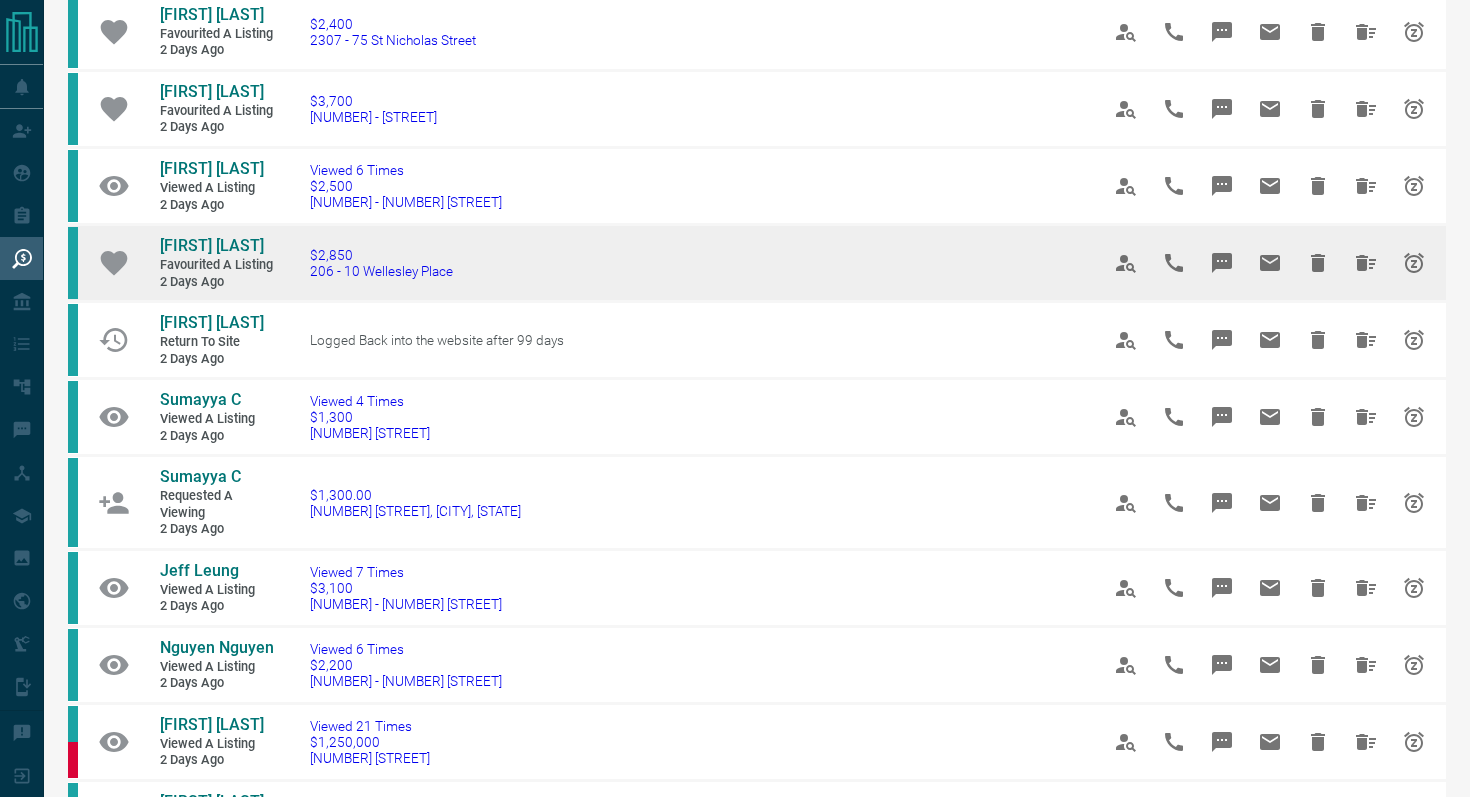 scroll, scrollTop: 156, scrollLeft: 0, axis: vertical 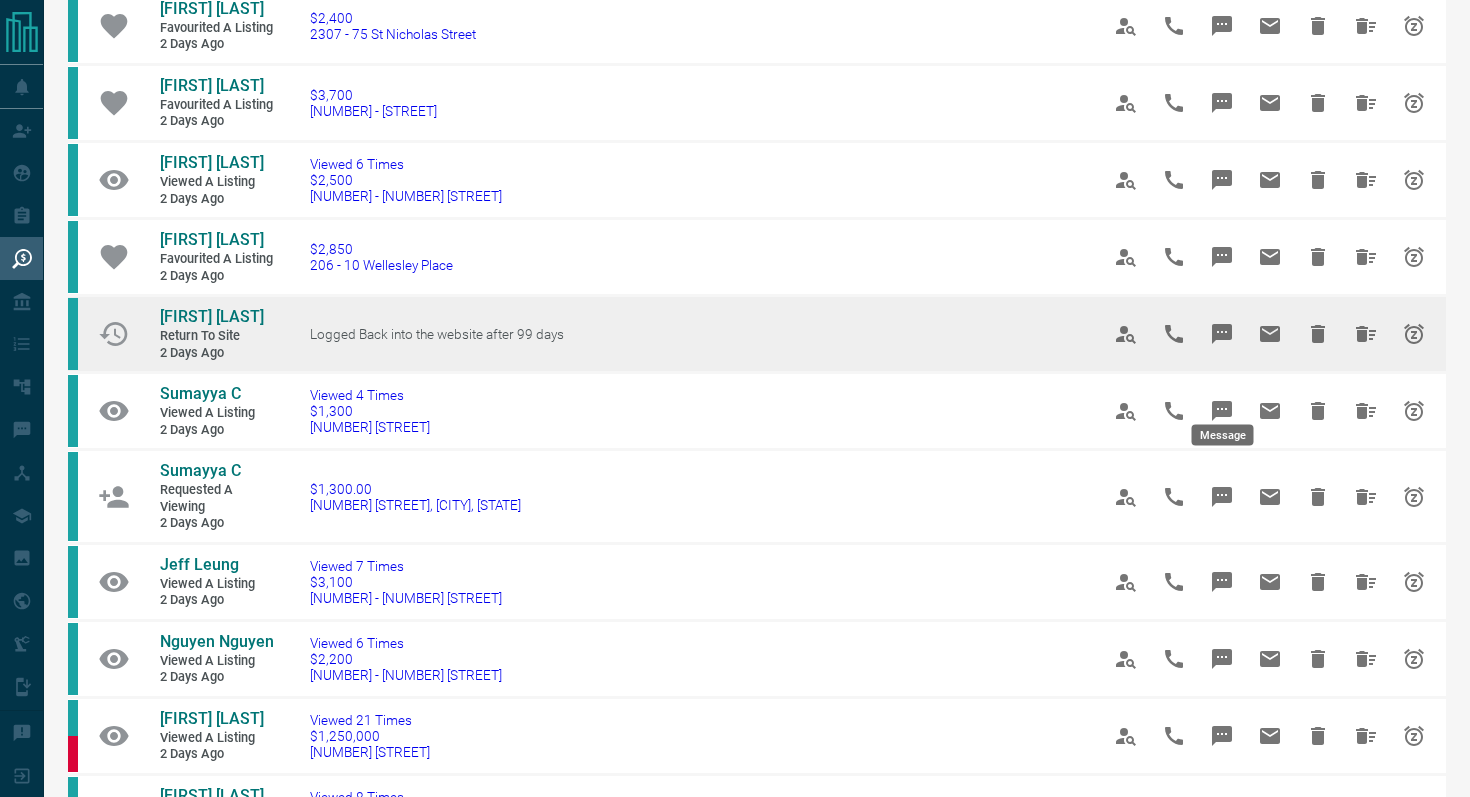 click 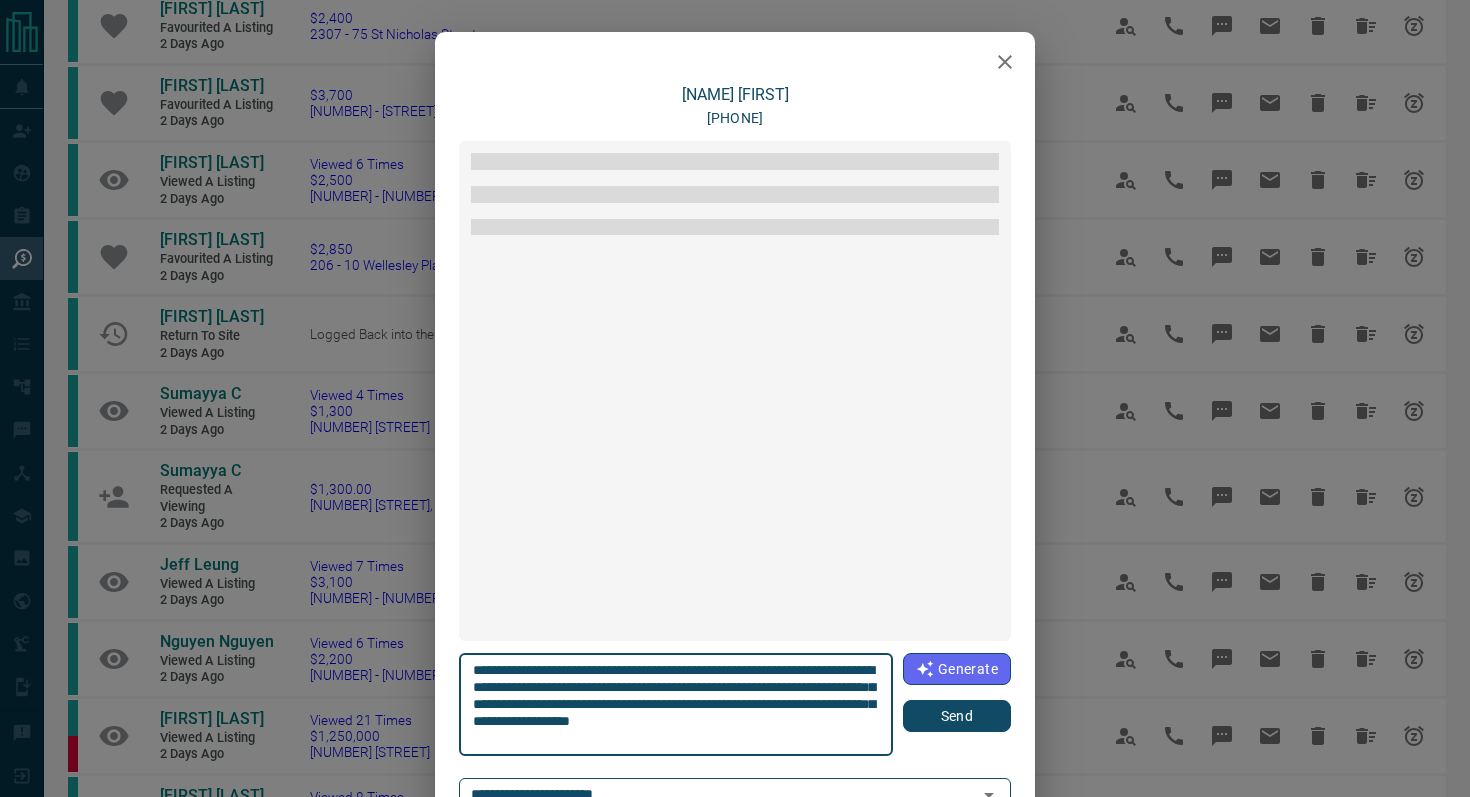 scroll, scrollTop: 984, scrollLeft: 0, axis: vertical 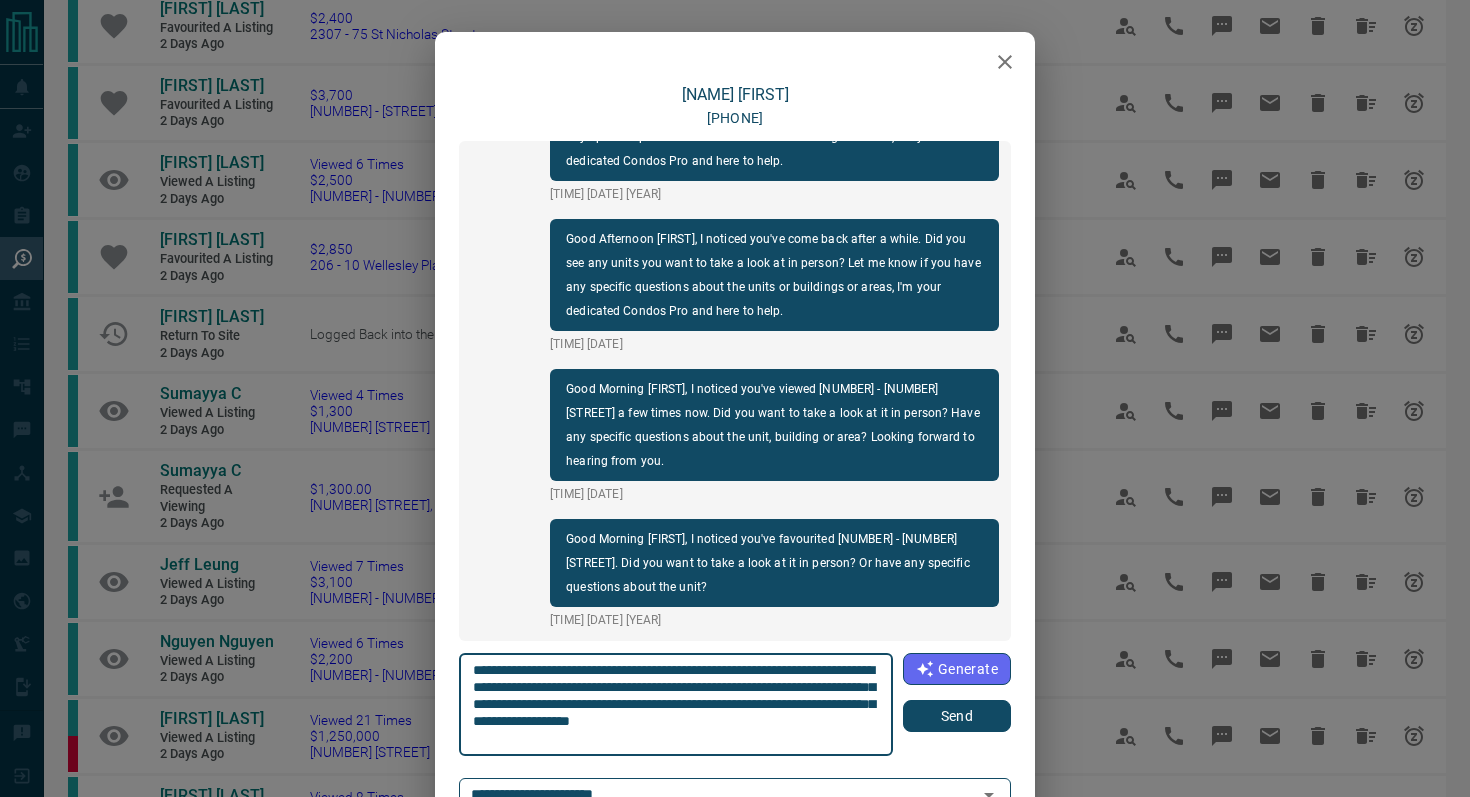click on "Send" at bounding box center [957, 716] 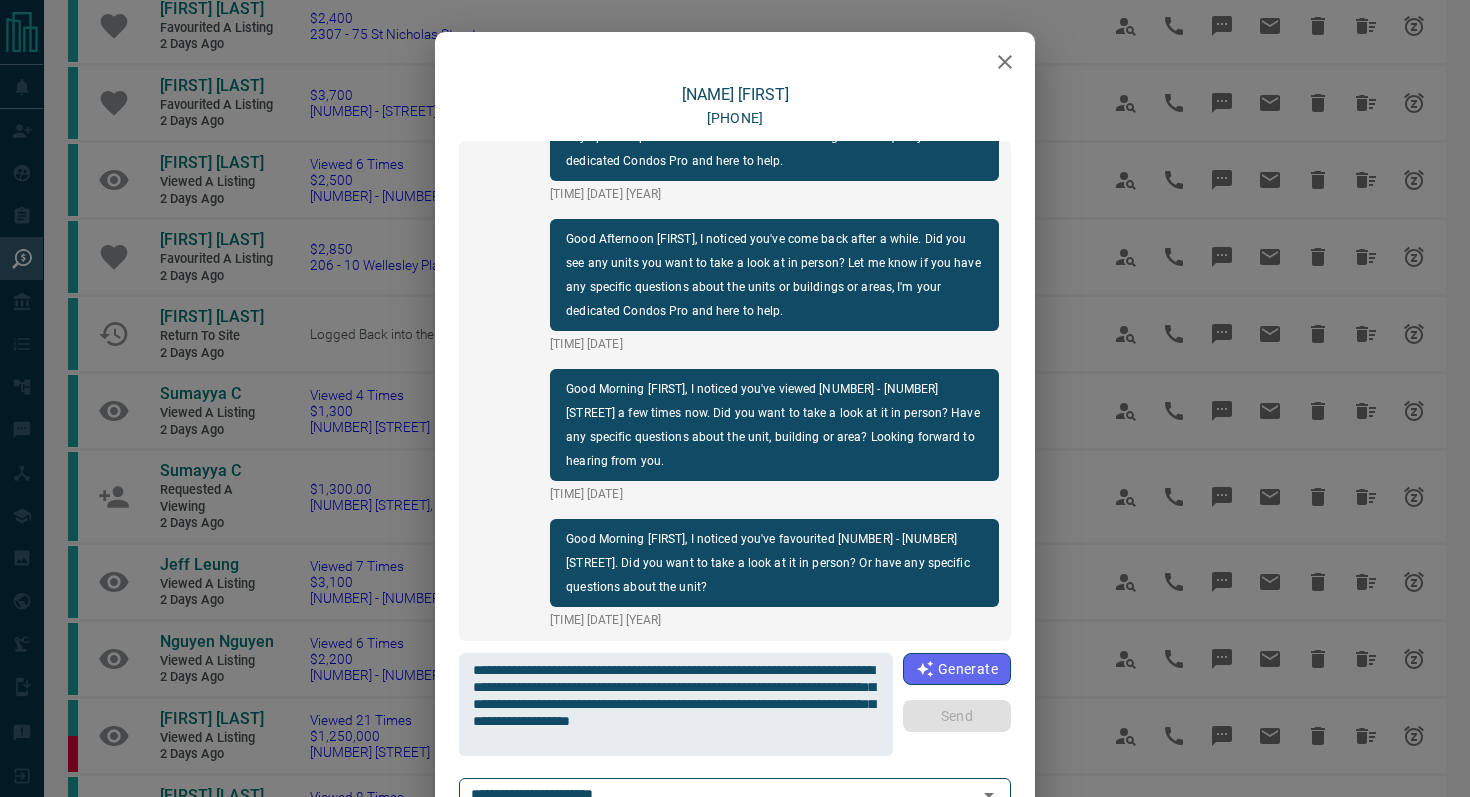type 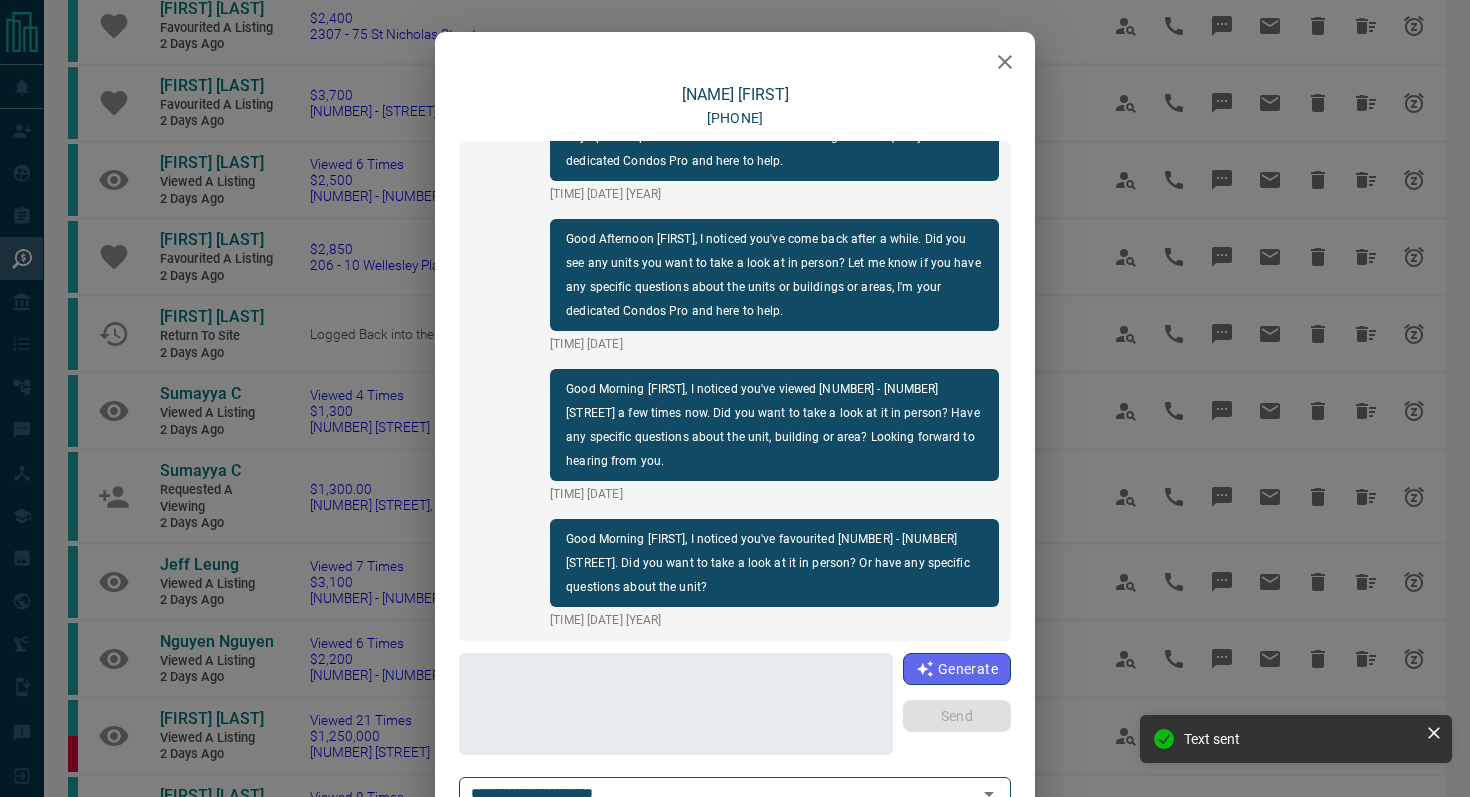 scroll, scrollTop: 1134, scrollLeft: 0, axis: vertical 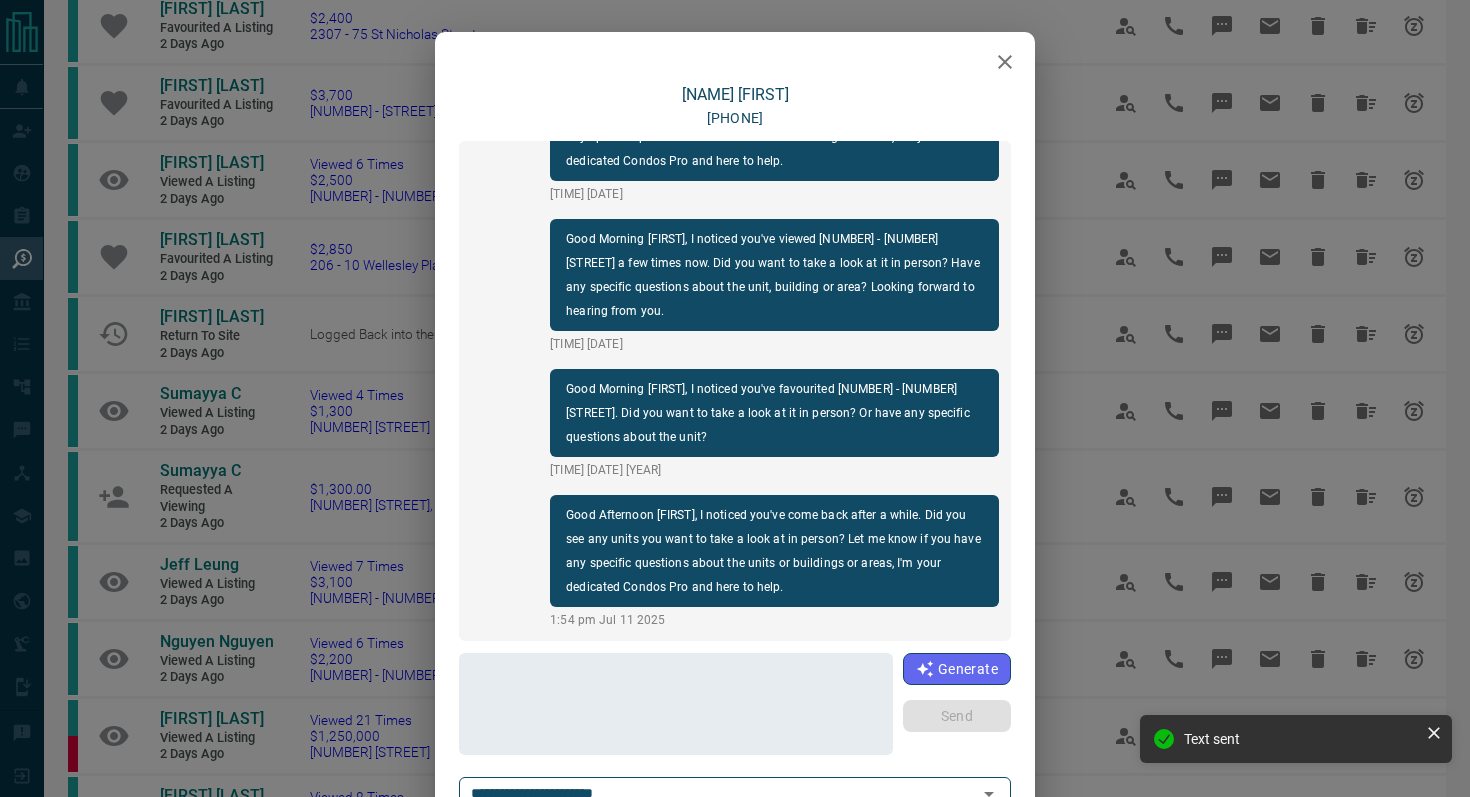 click 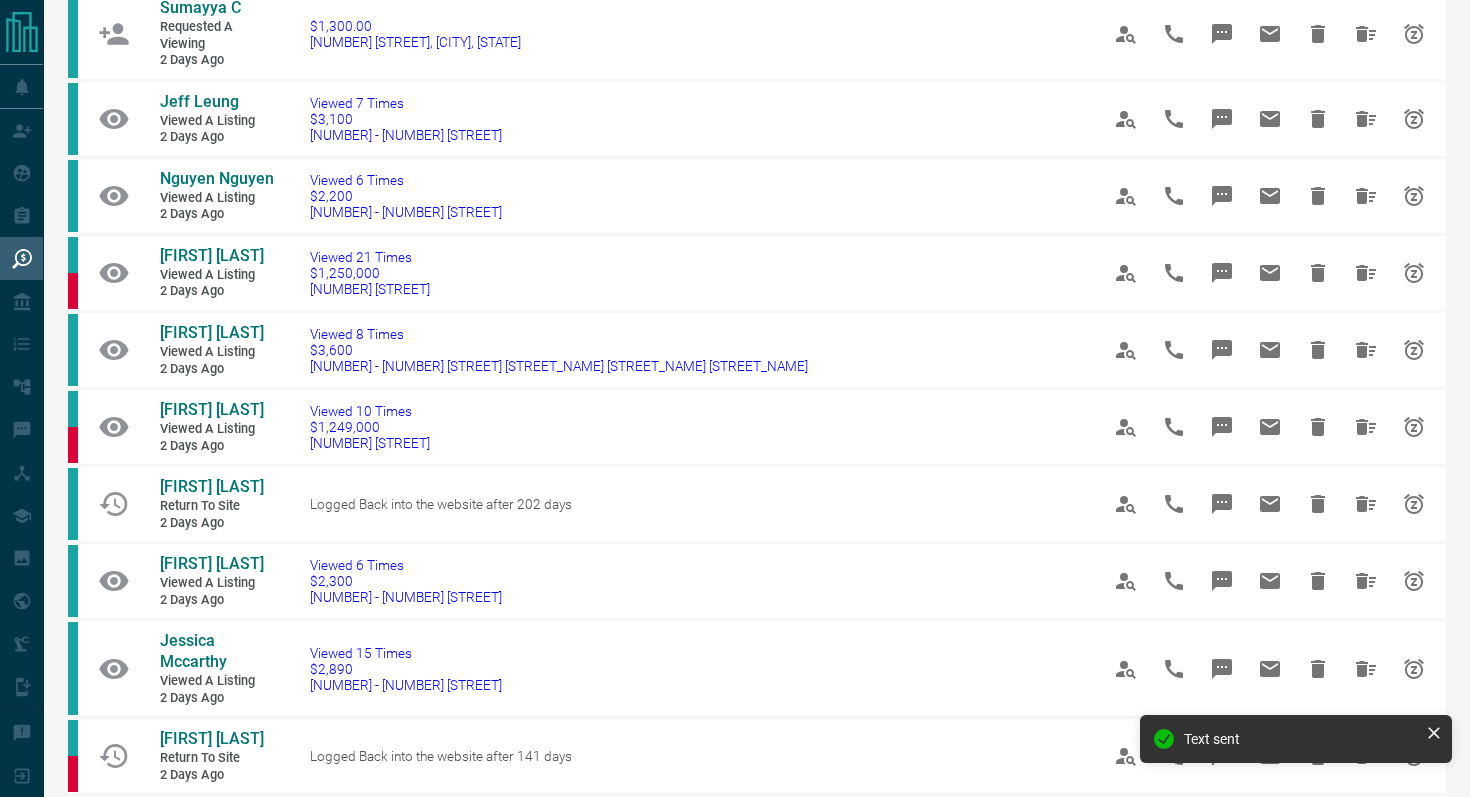scroll, scrollTop: 626, scrollLeft: 0, axis: vertical 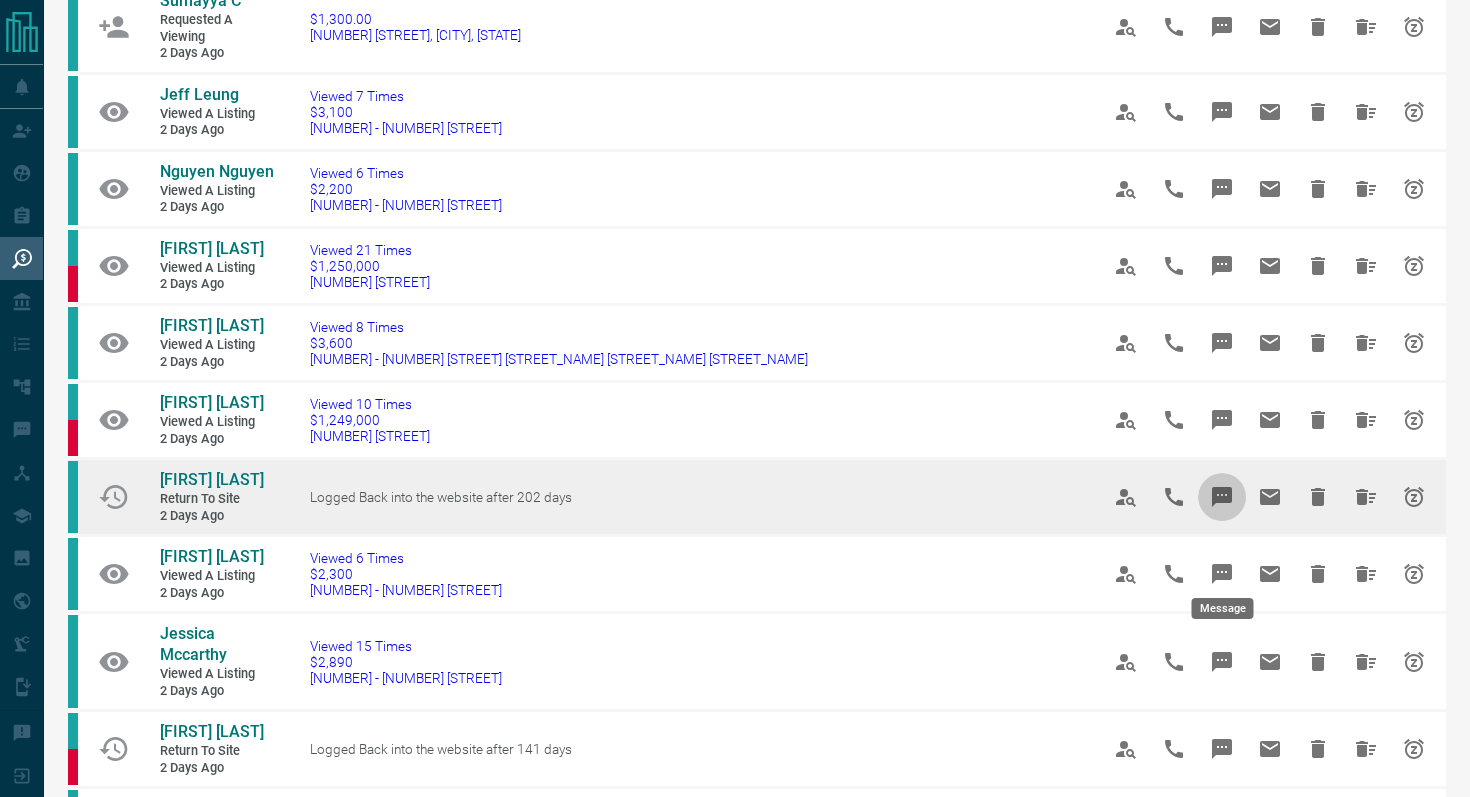 click 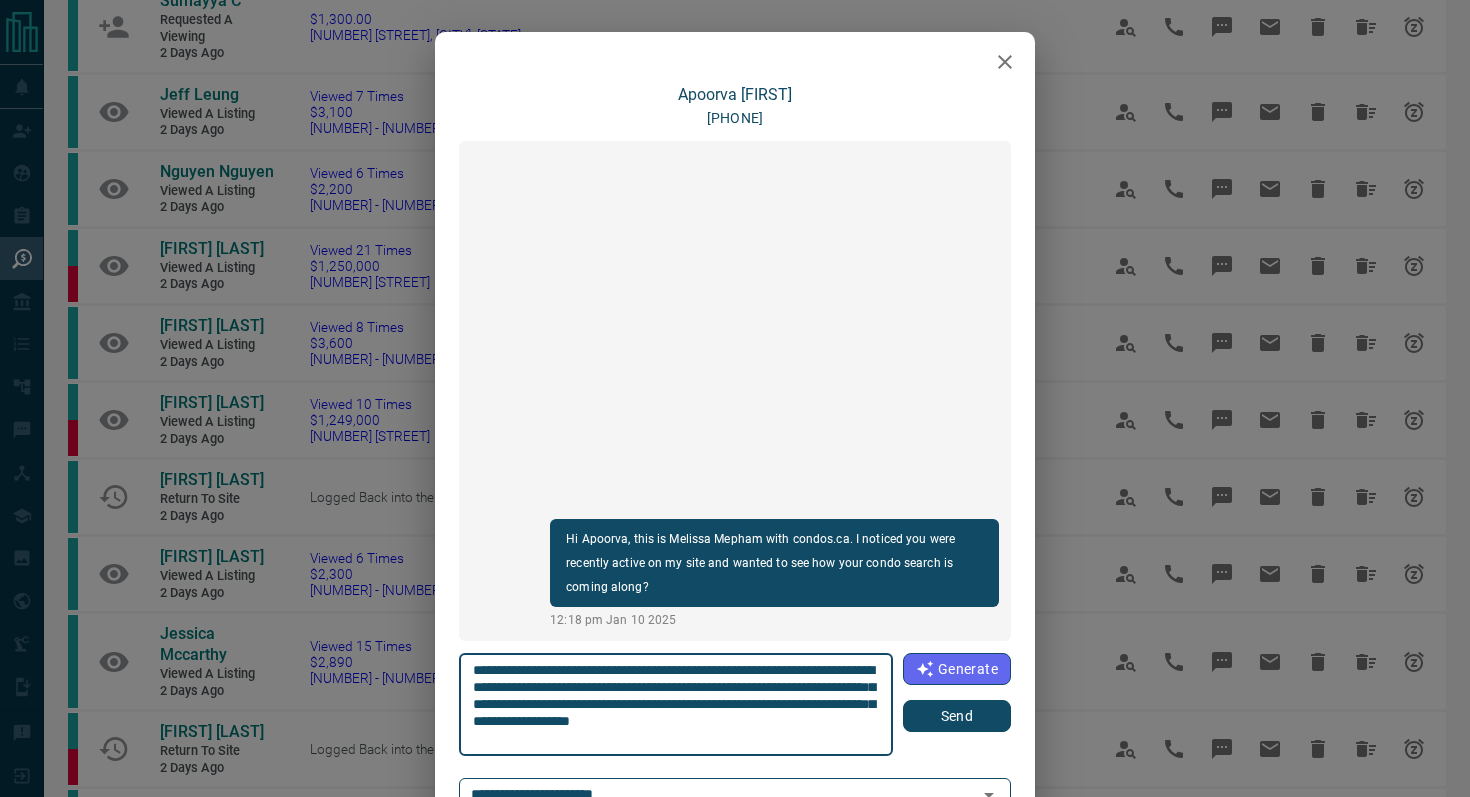 click on "Send" at bounding box center [957, 716] 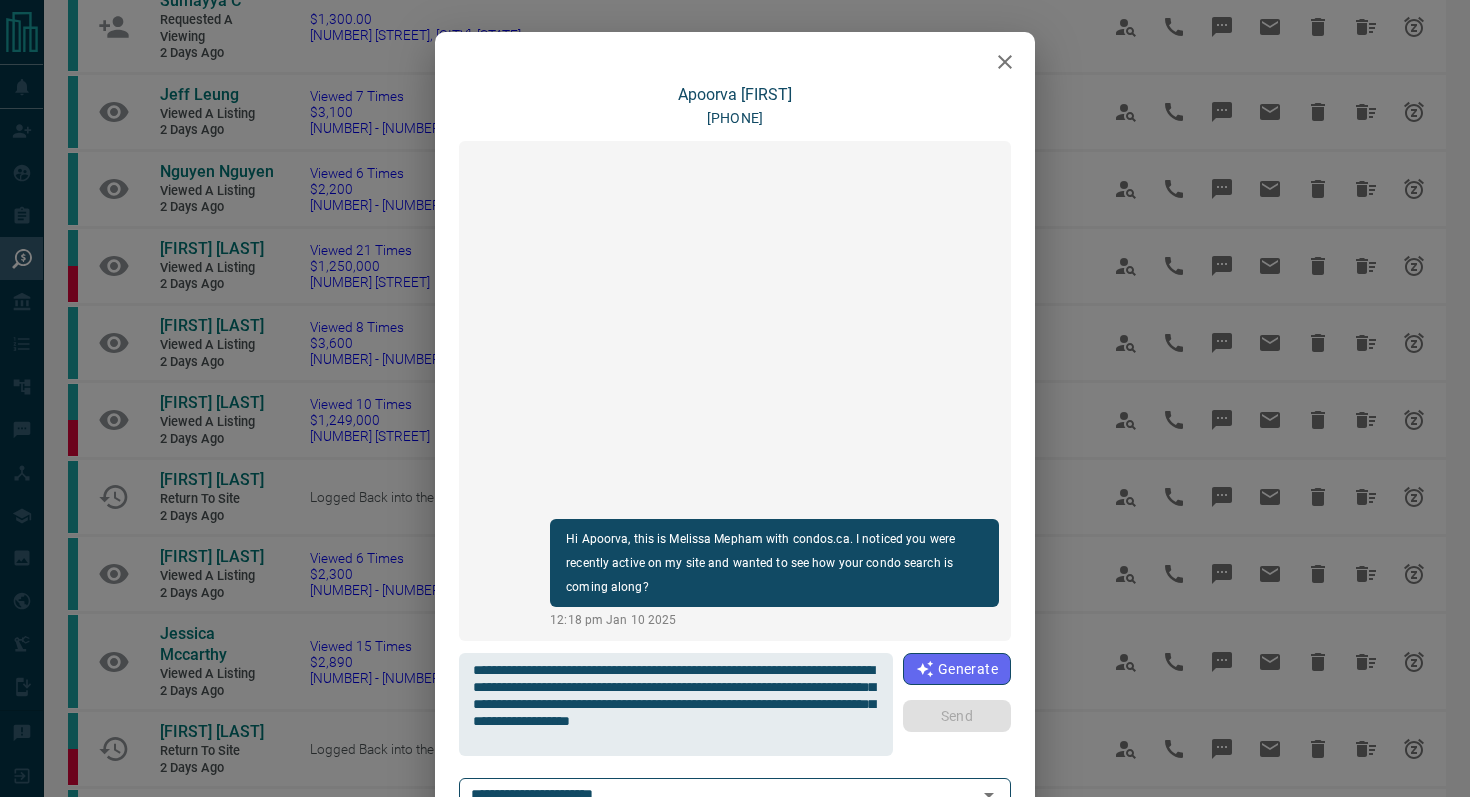 type 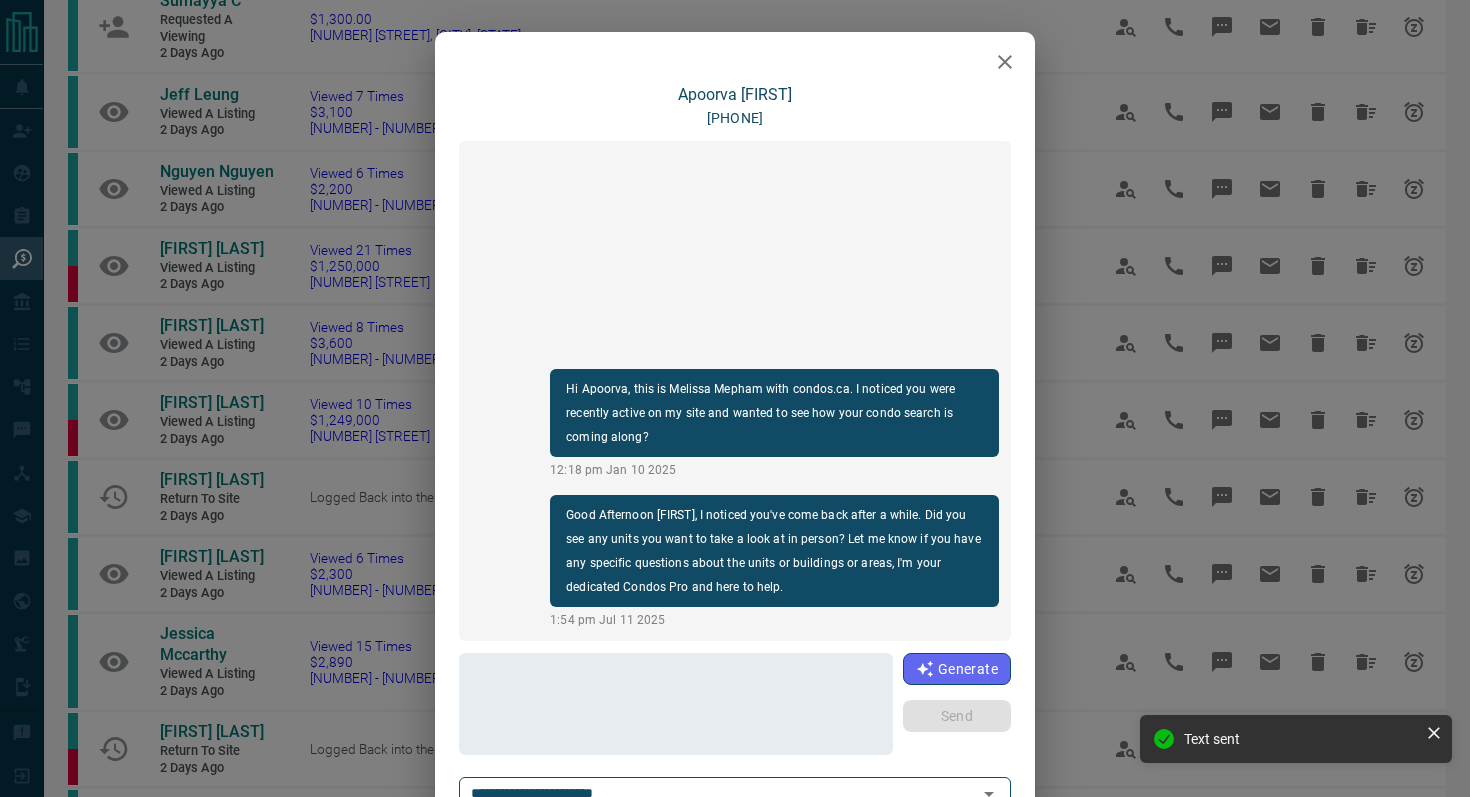 click 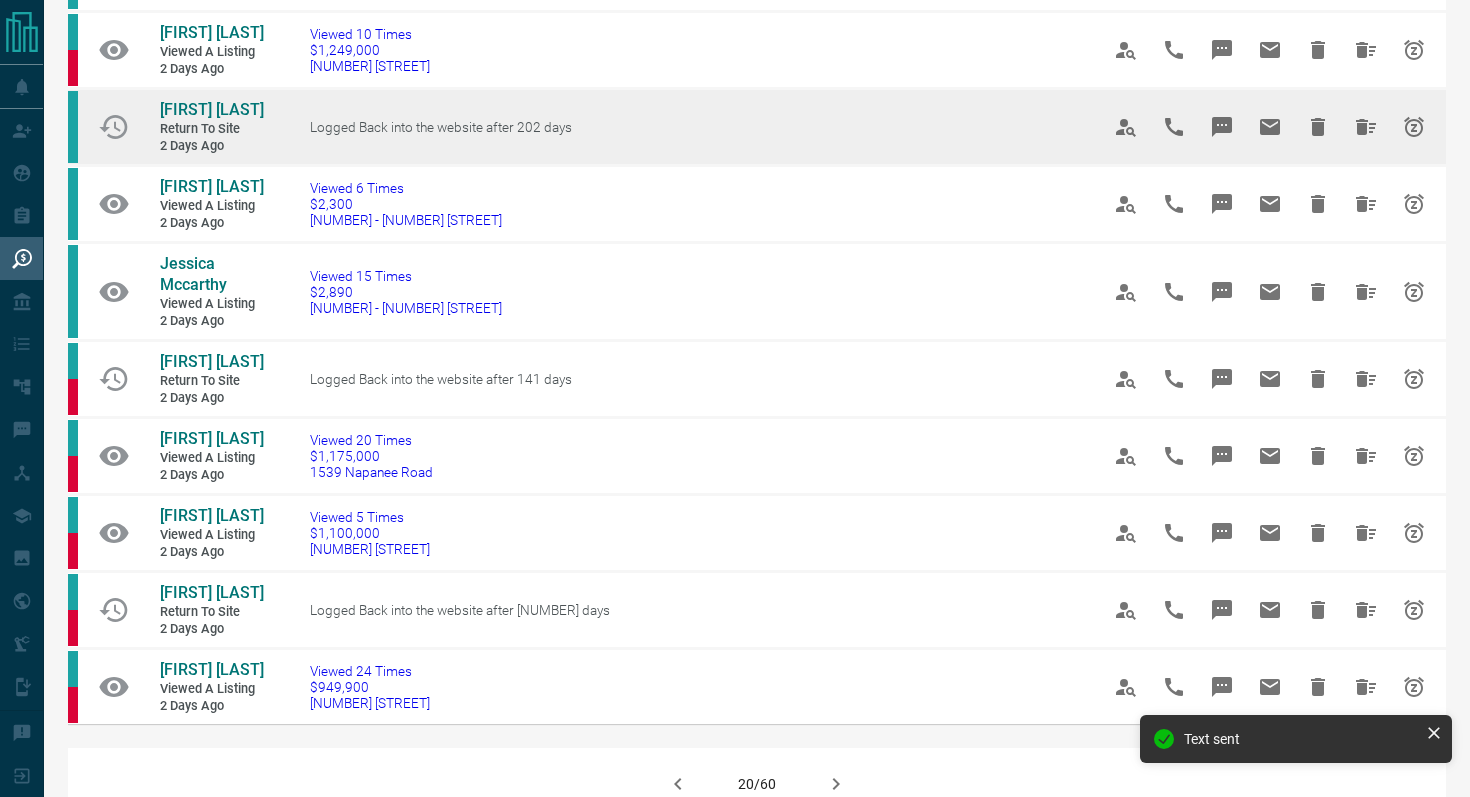 scroll, scrollTop: 997, scrollLeft: 0, axis: vertical 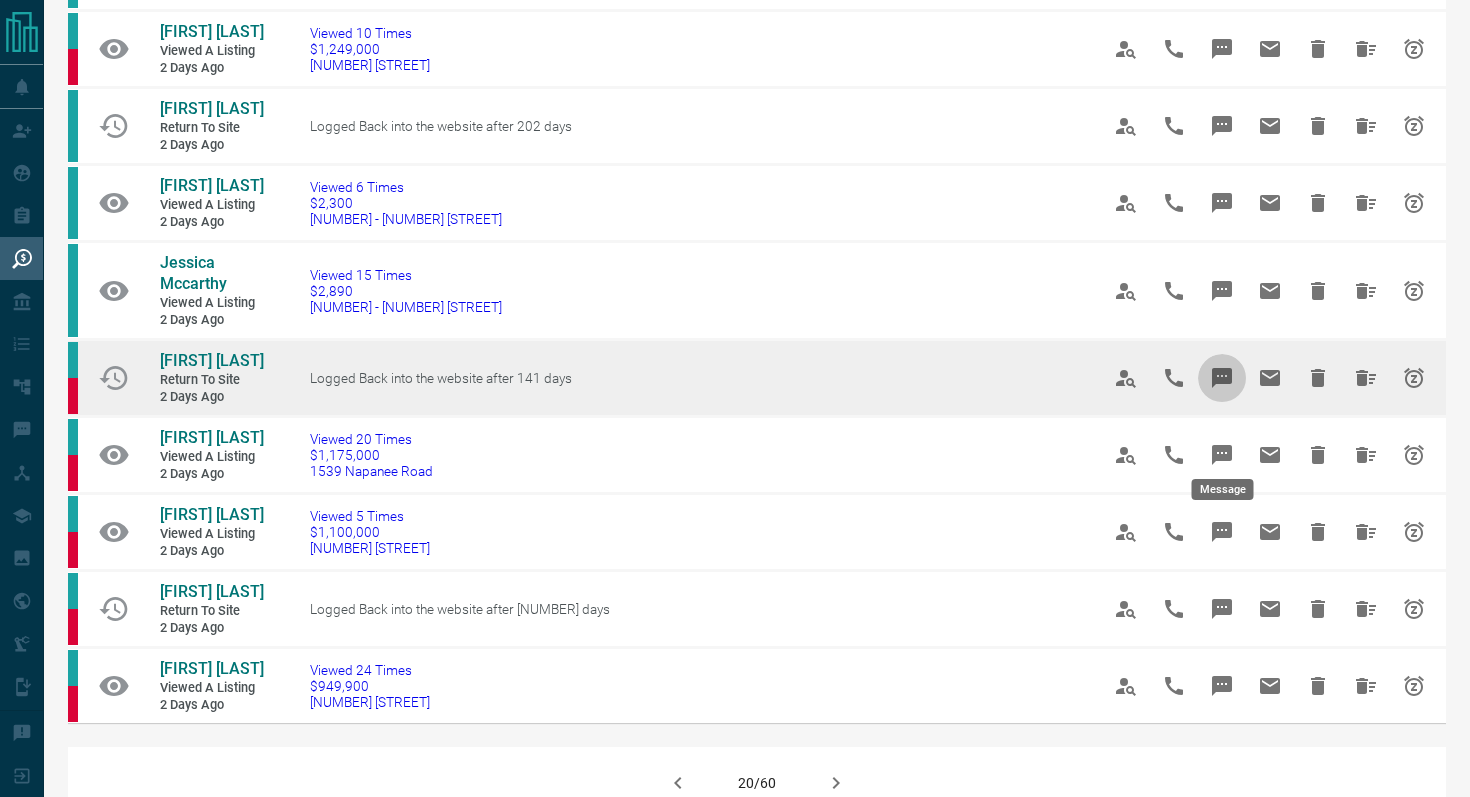 click 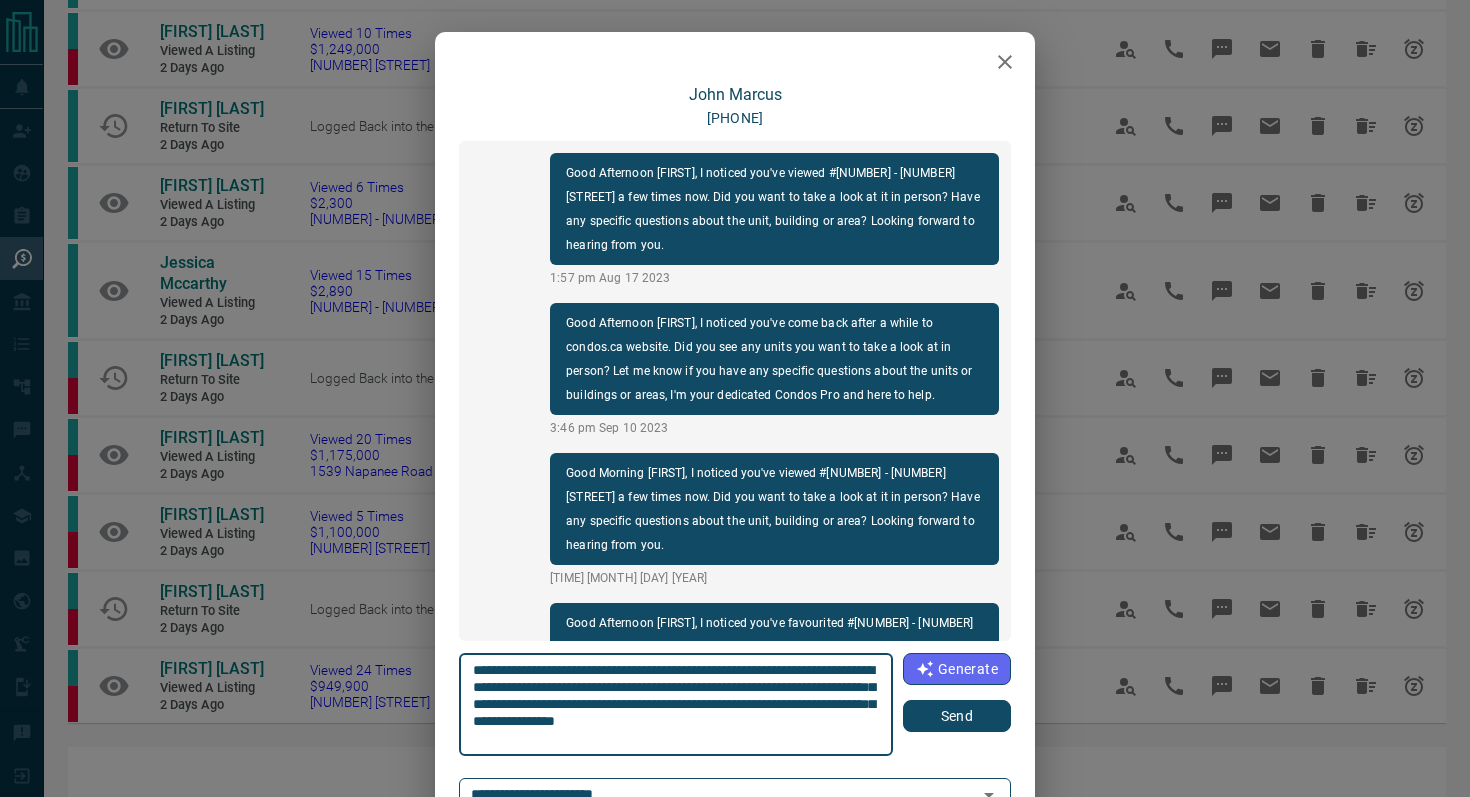 scroll, scrollTop: 1434, scrollLeft: 0, axis: vertical 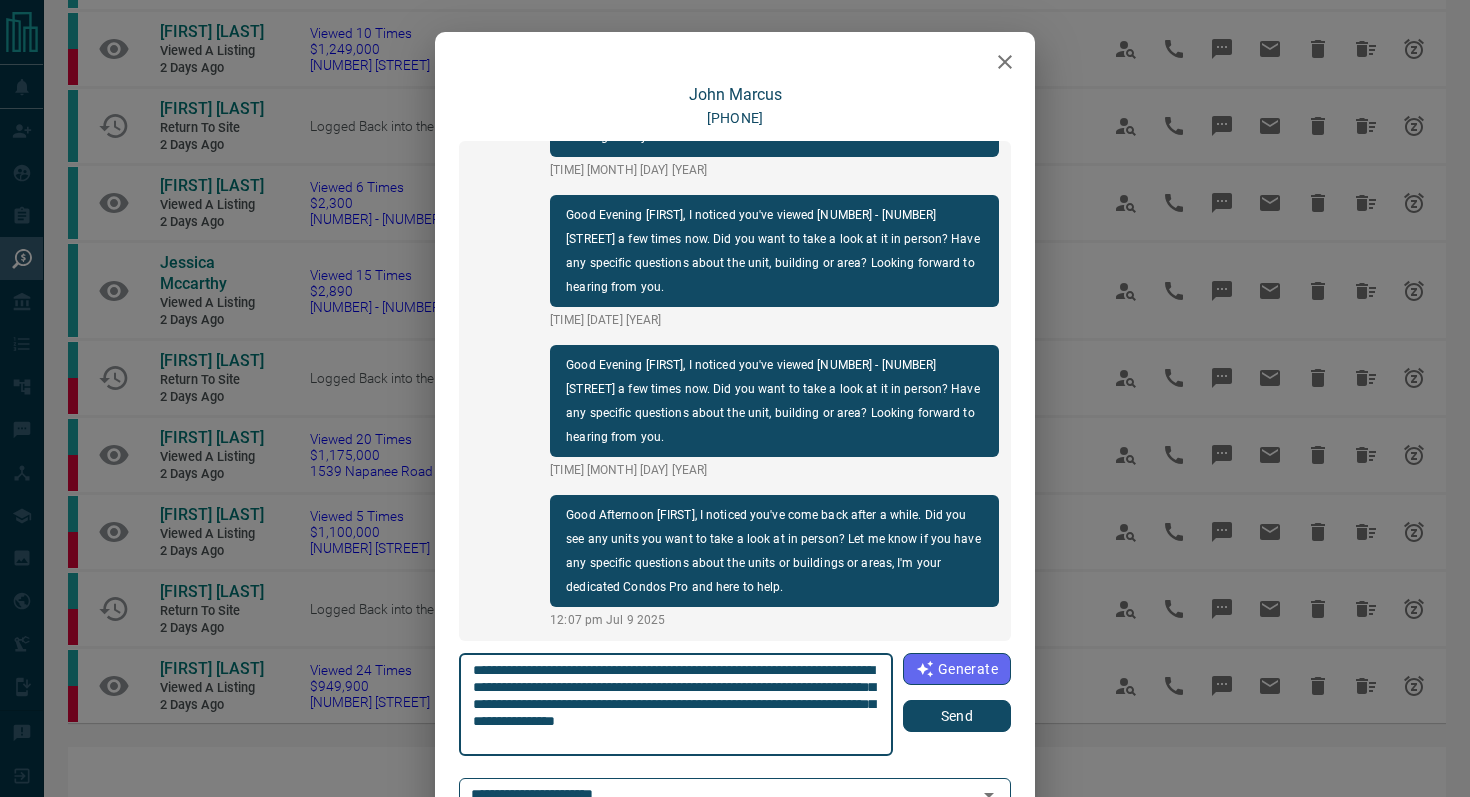 click on "Send" at bounding box center (957, 716) 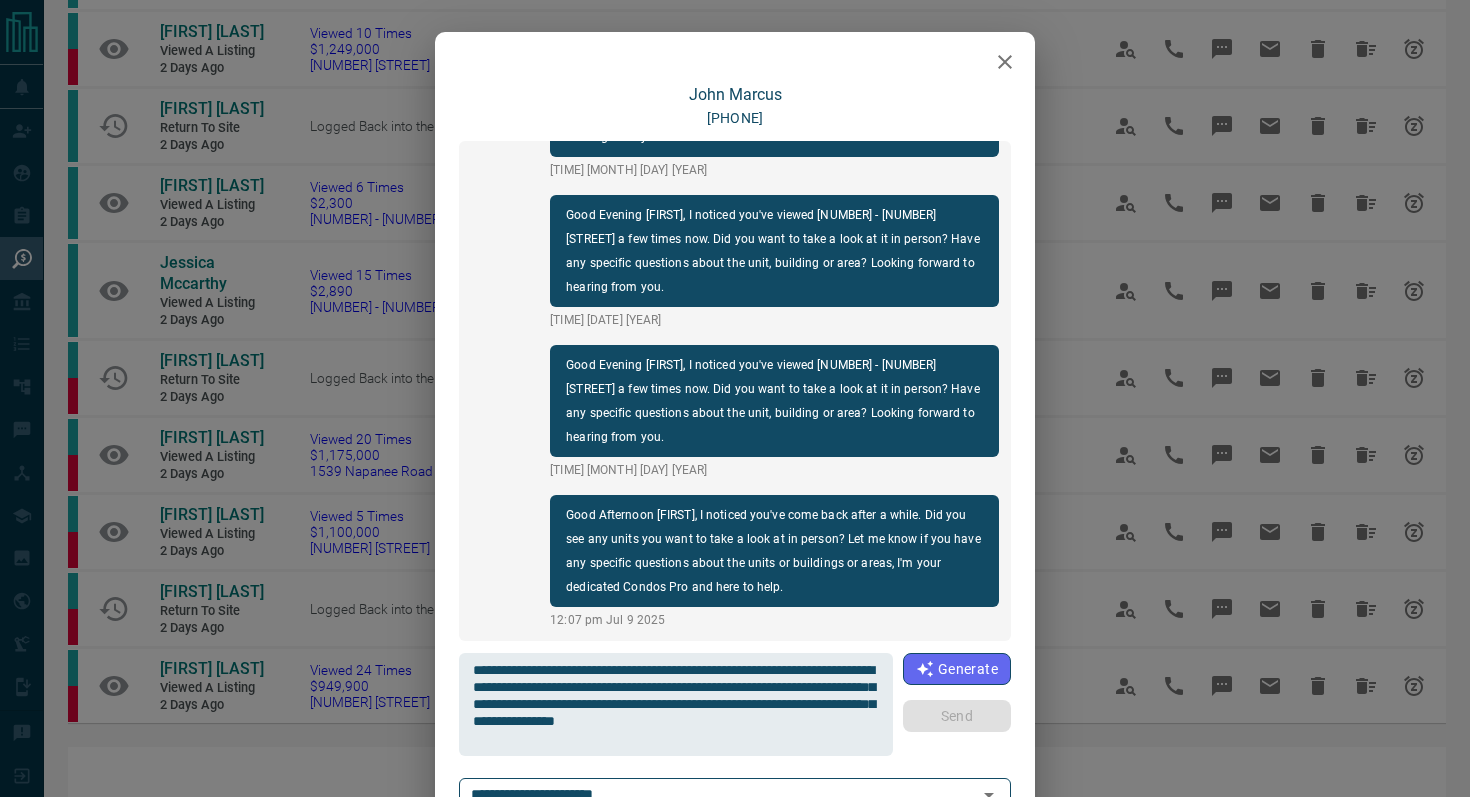 type 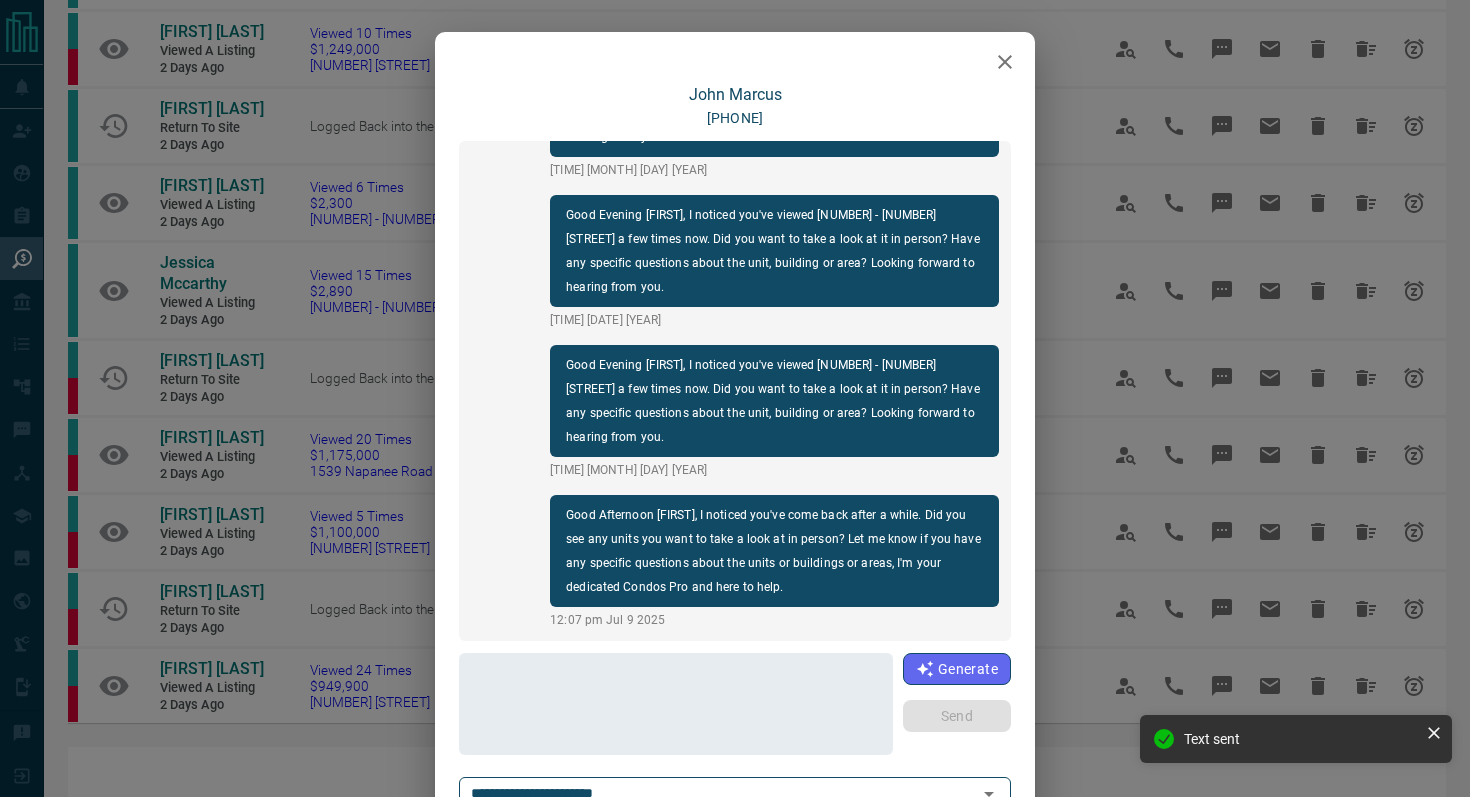 scroll, scrollTop: 1584, scrollLeft: 0, axis: vertical 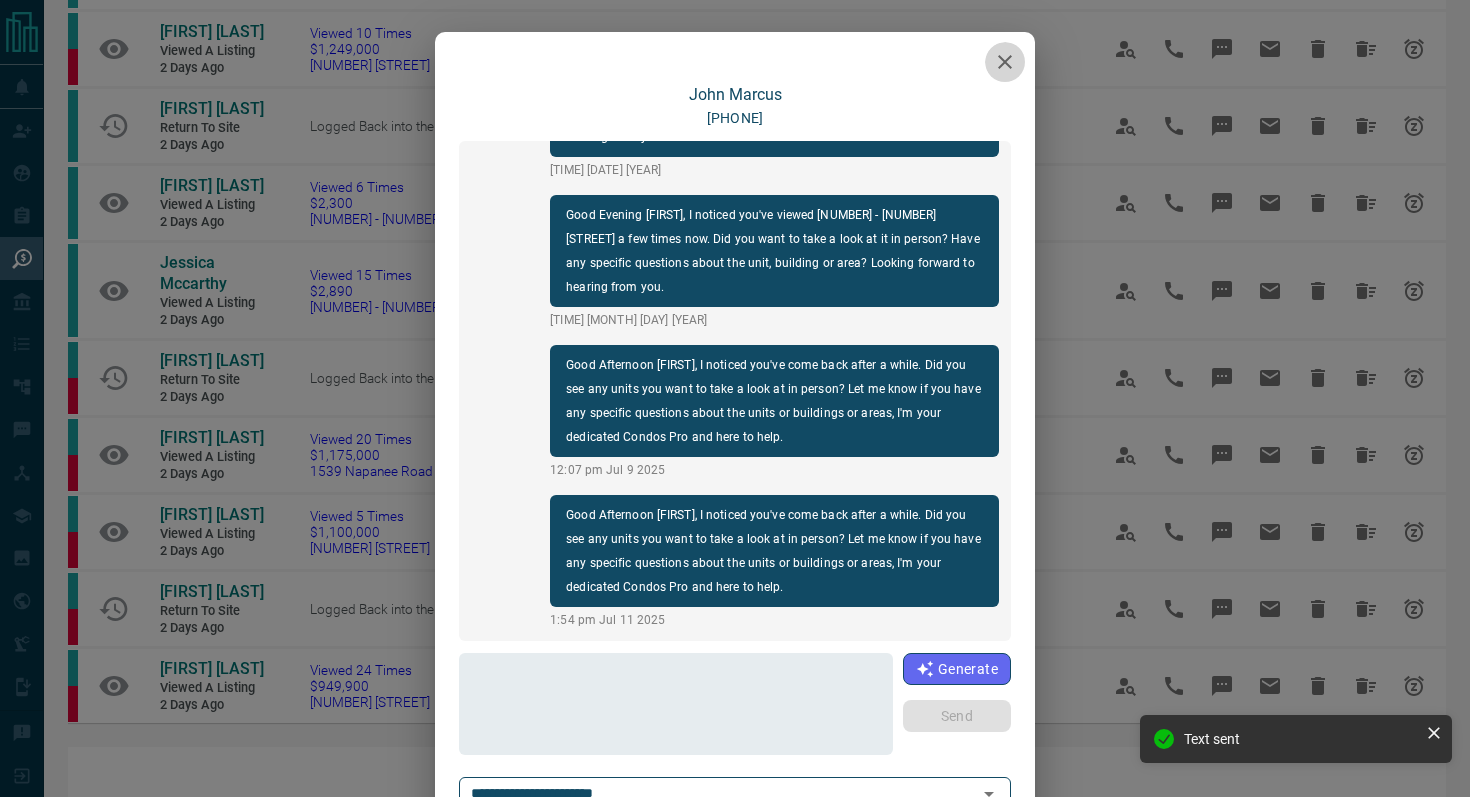 click 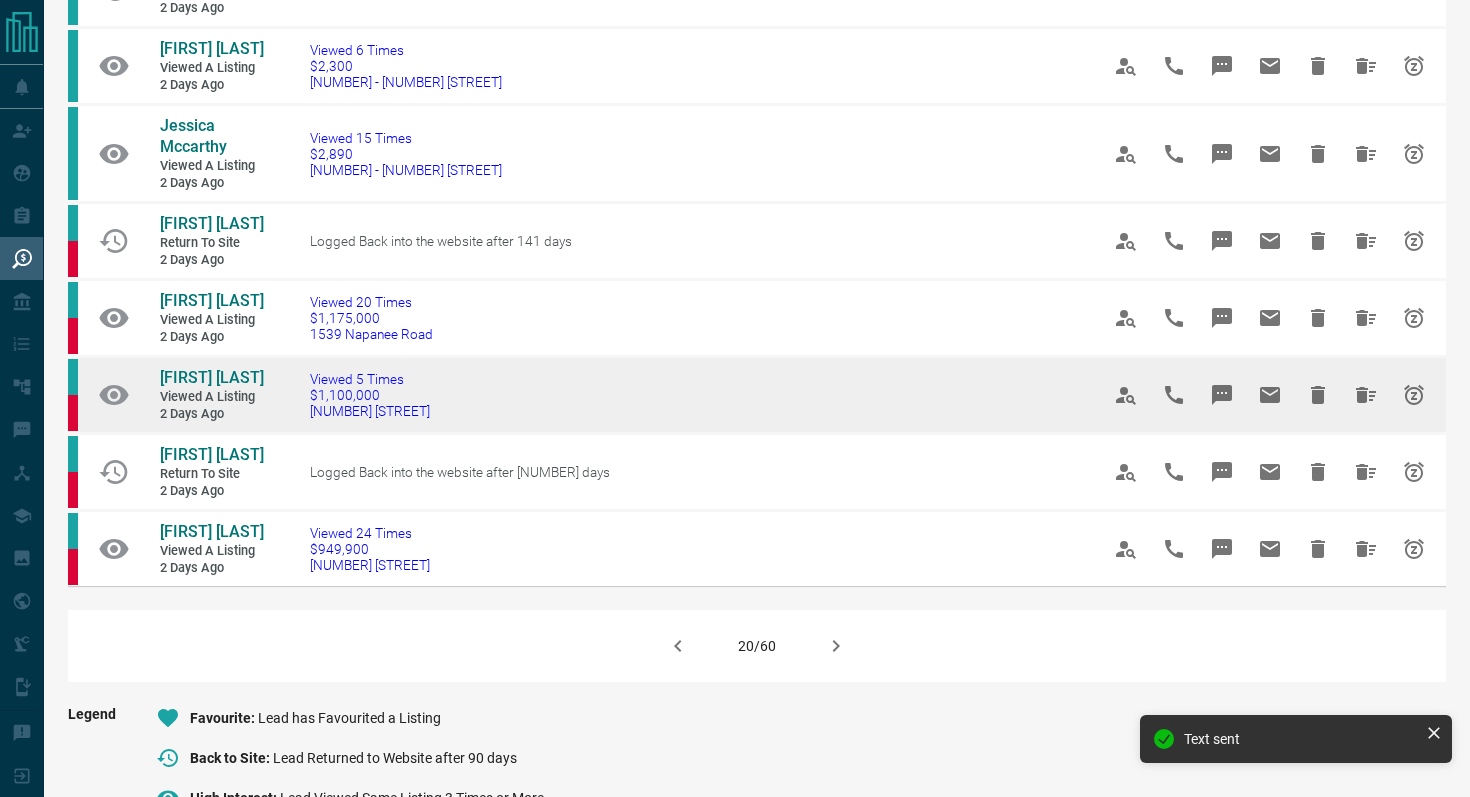 scroll, scrollTop: 1135, scrollLeft: 0, axis: vertical 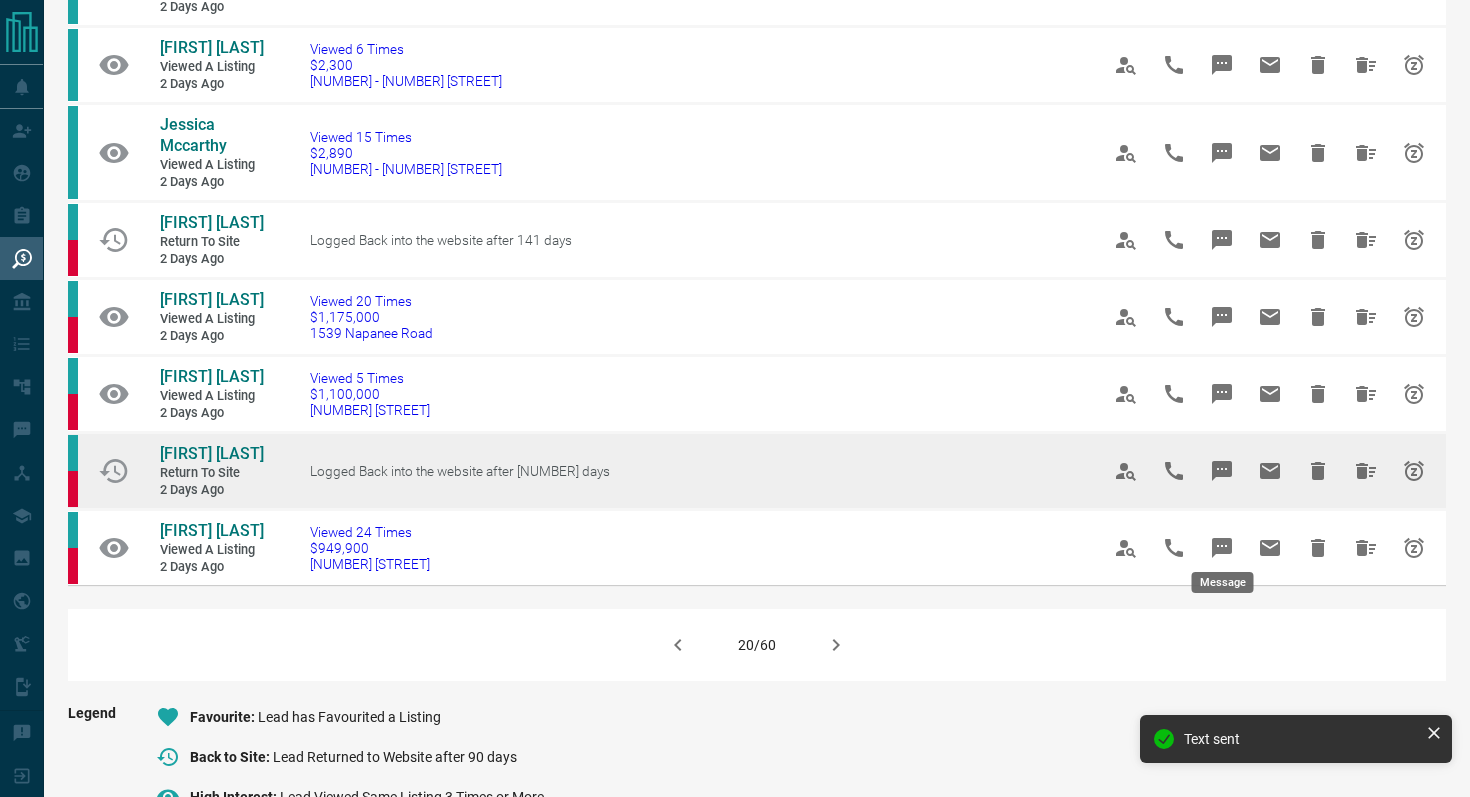 click 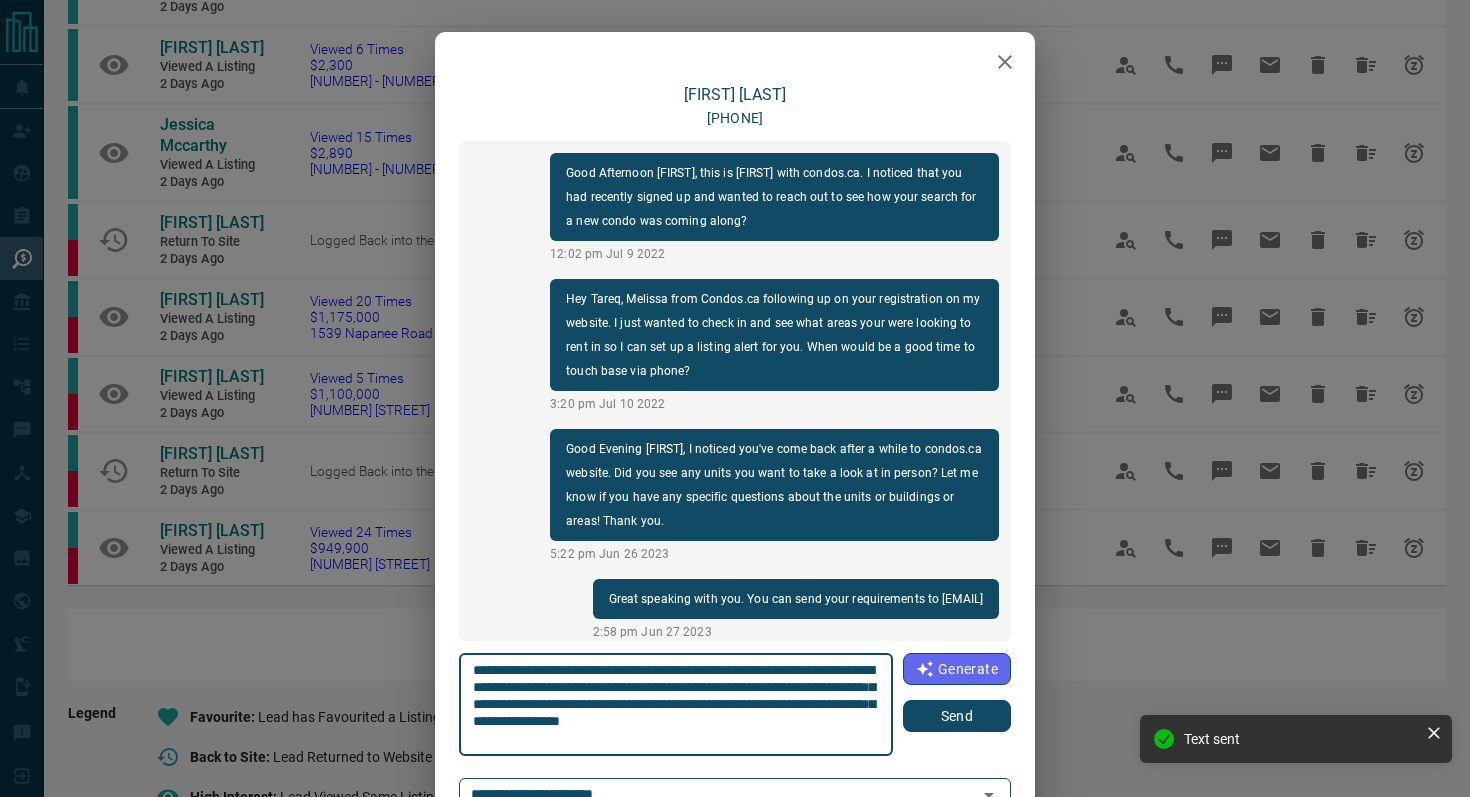 scroll, scrollTop: 762, scrollLeft: 0, axis: vertical 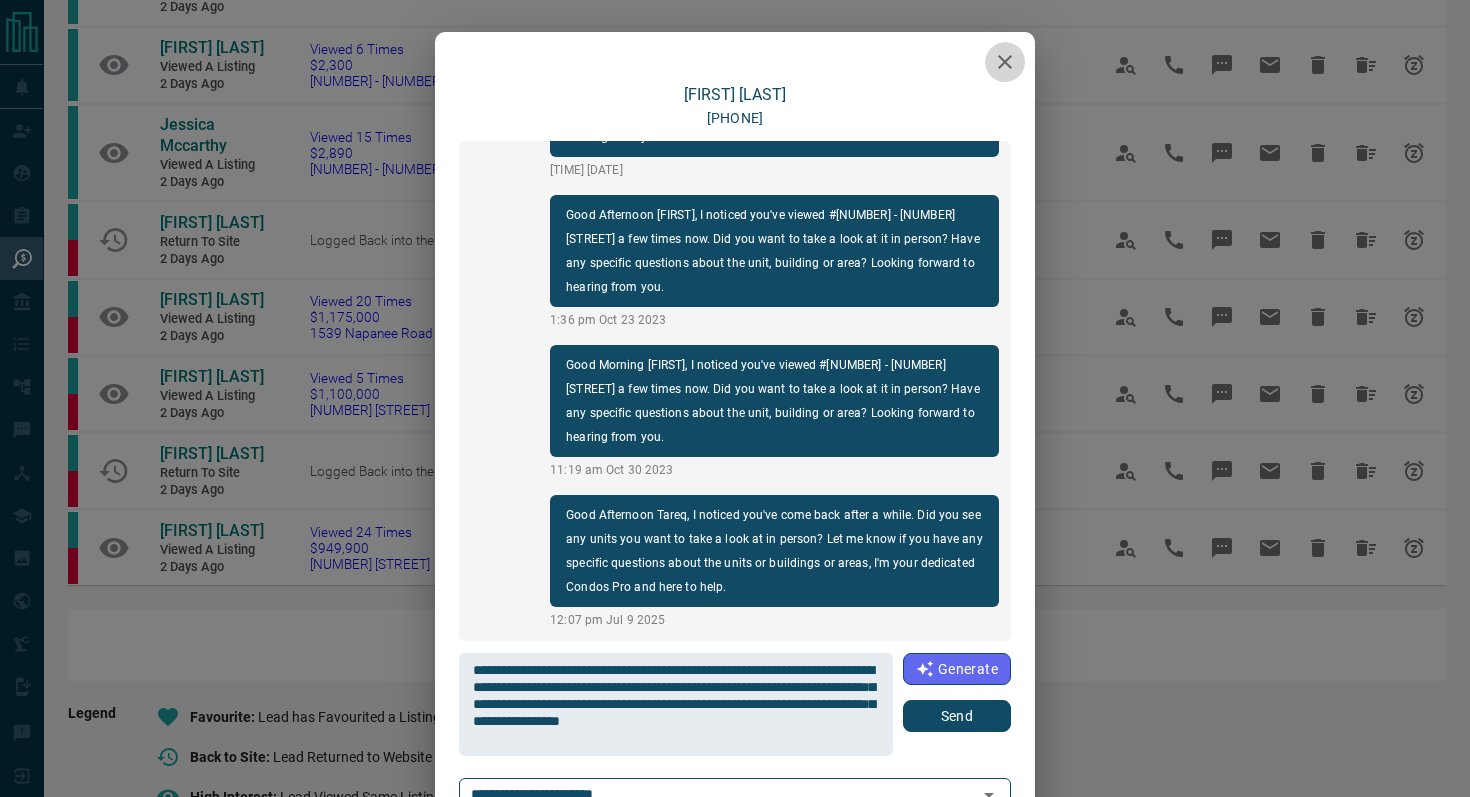 click 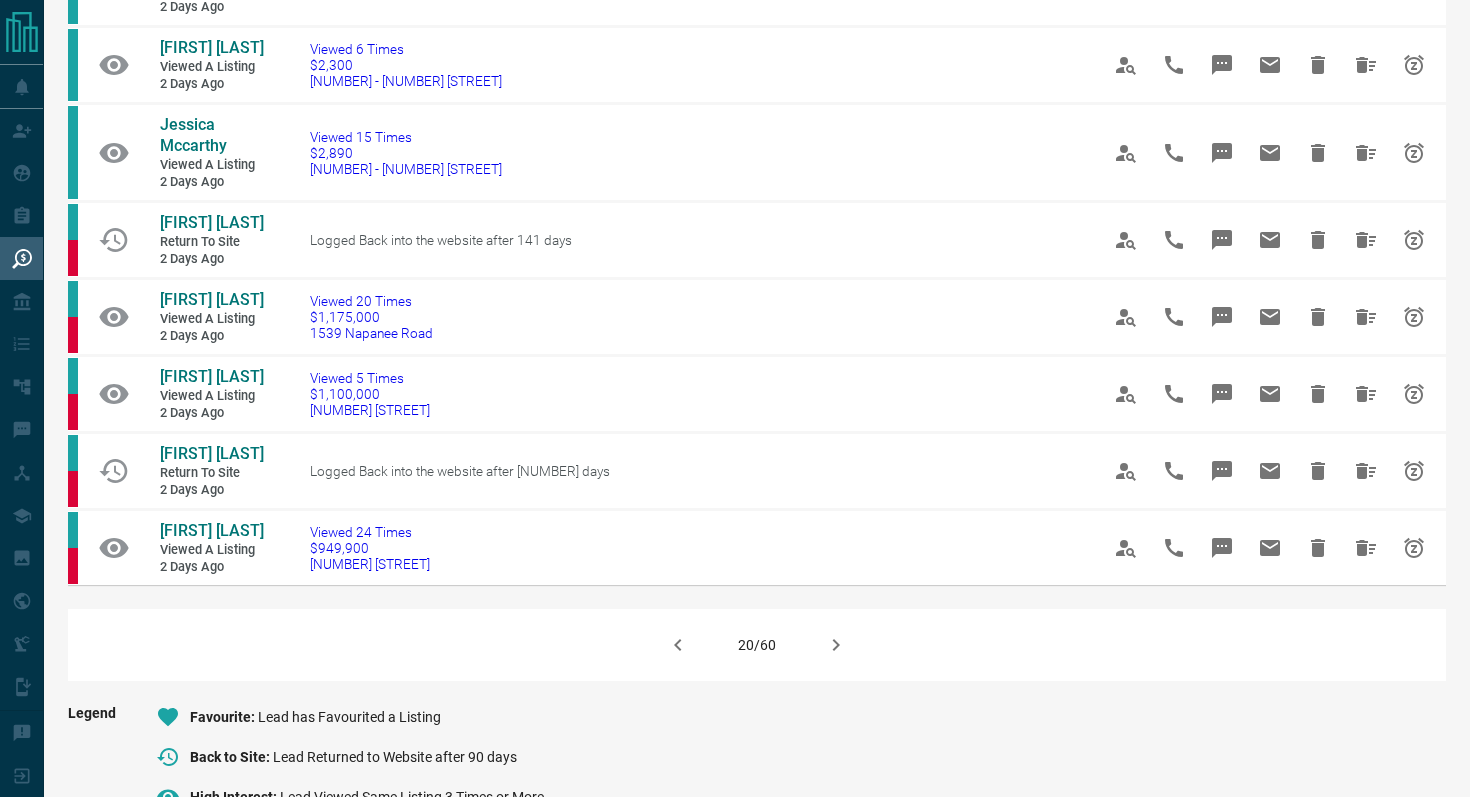 click at bounding box center [836, 645] 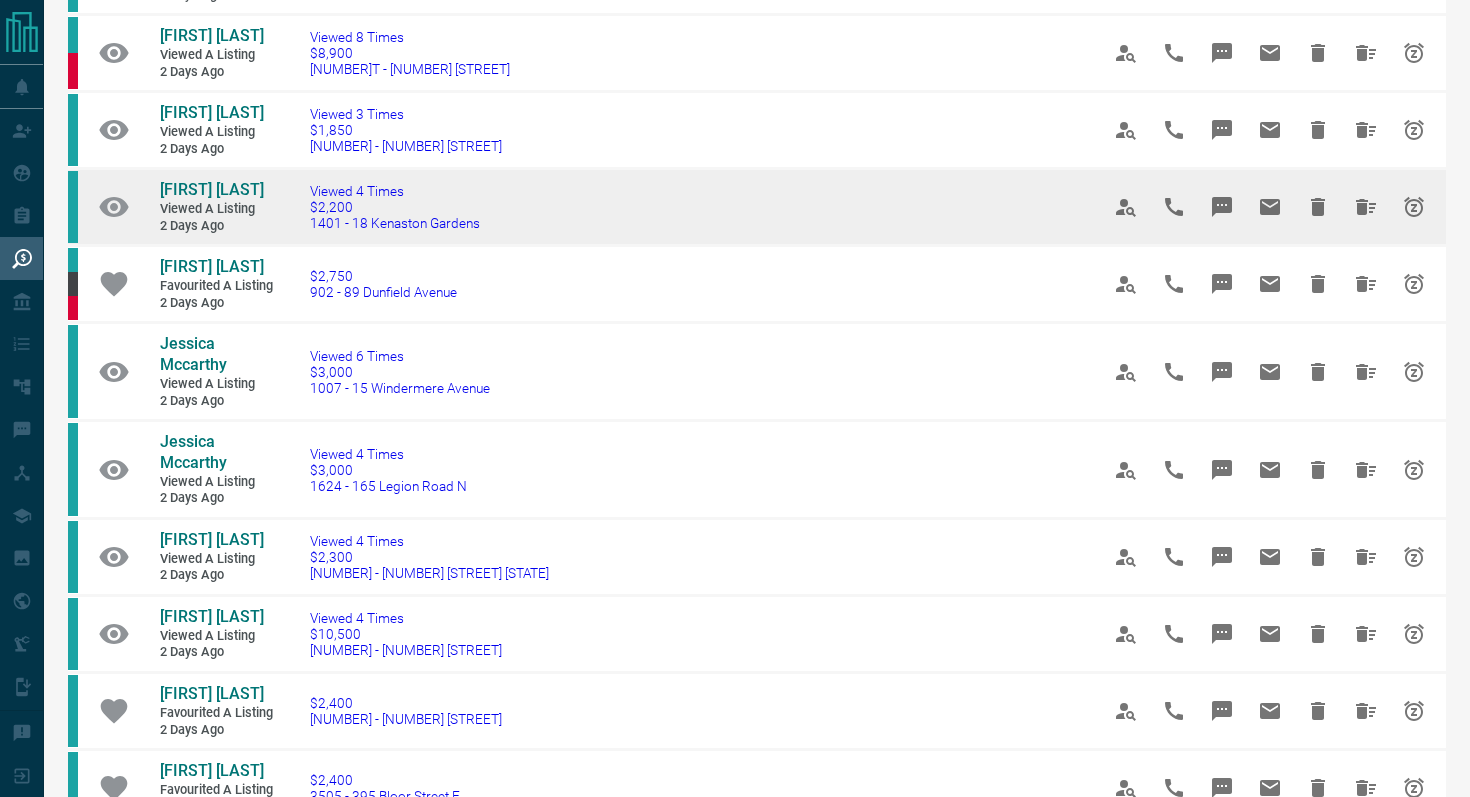 scroll, scrollTop: 365, scrollLeft: 0, axis: vertical 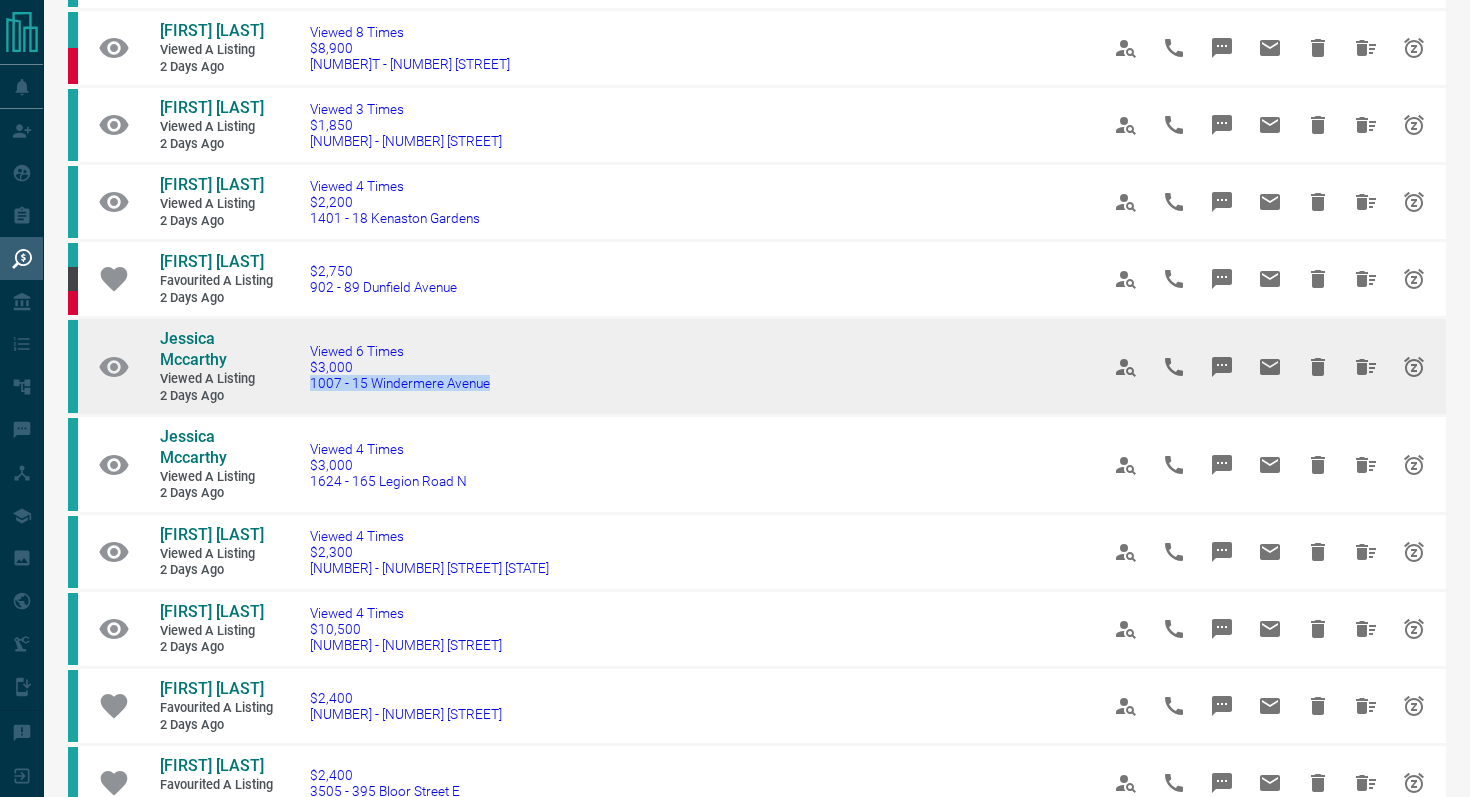 drag, startPoint x: 541, startPoint y: 421, endPoint x: 289, endPoint y: 406, distance: 252.44603 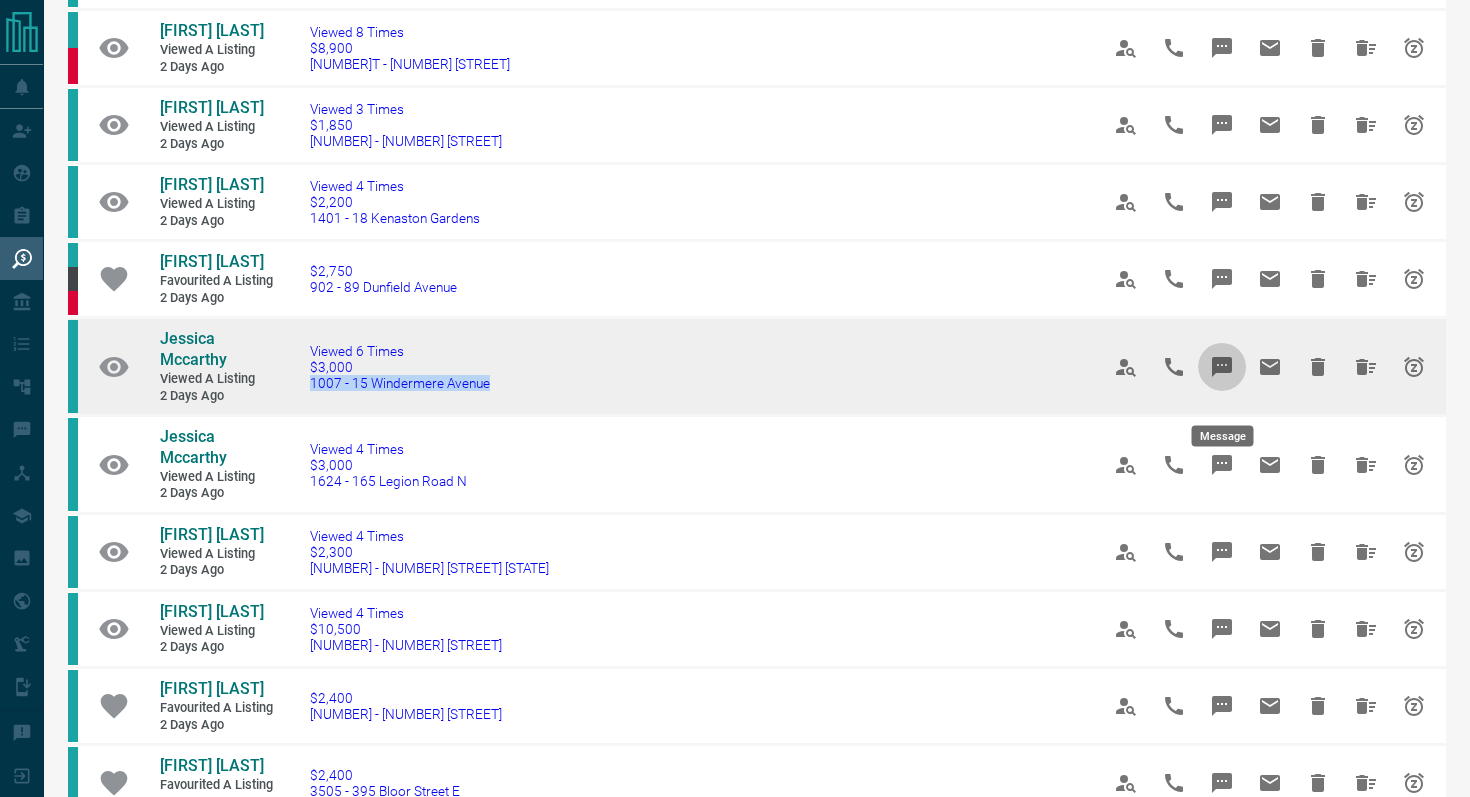 click 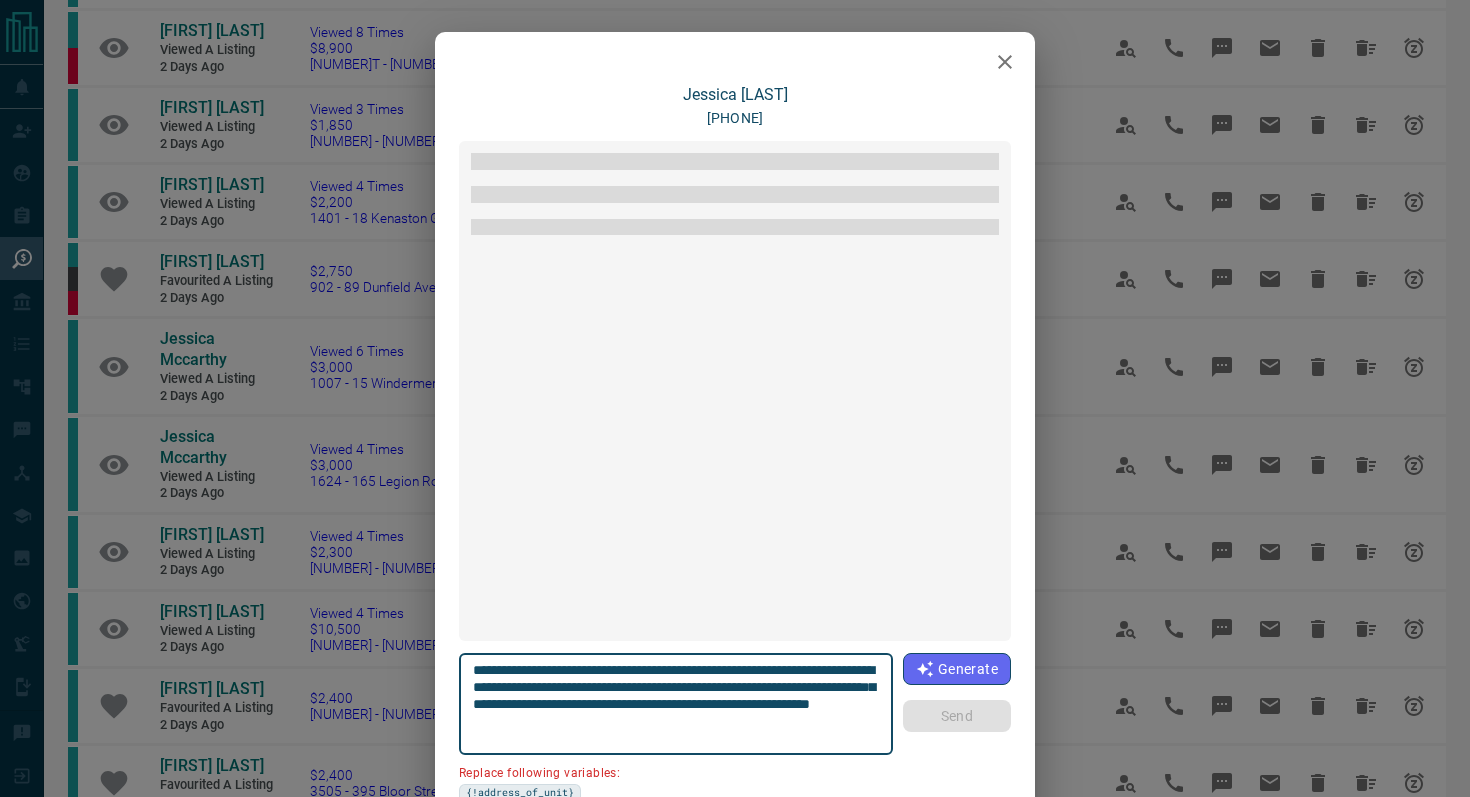 scroll, scrollTop: 60, scrollLeft: 0, axis: vertical 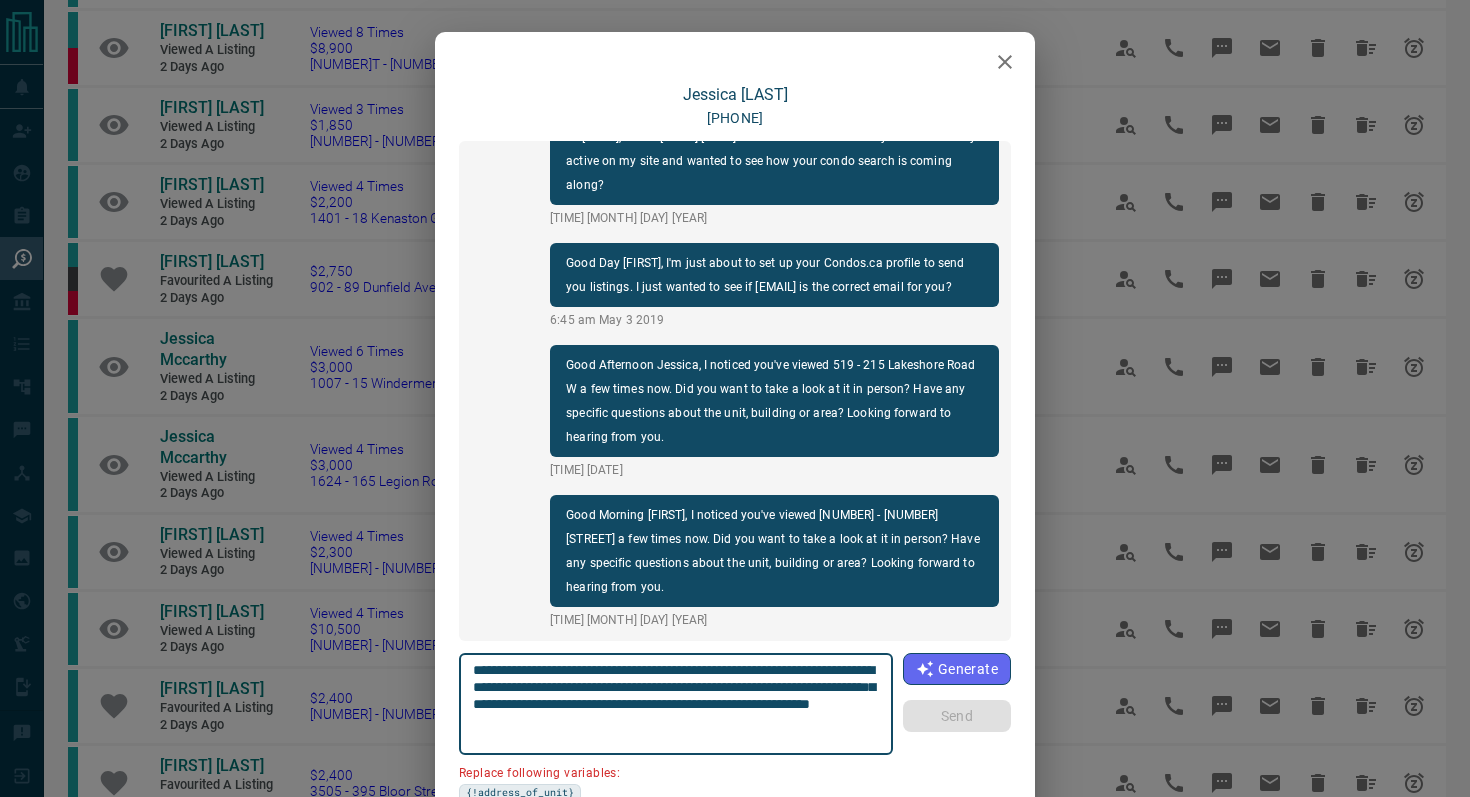 drag, startPoint x: 586, startPoint y: 688, endPoint x: 433, endPoint y: 685, distance: 153.0294 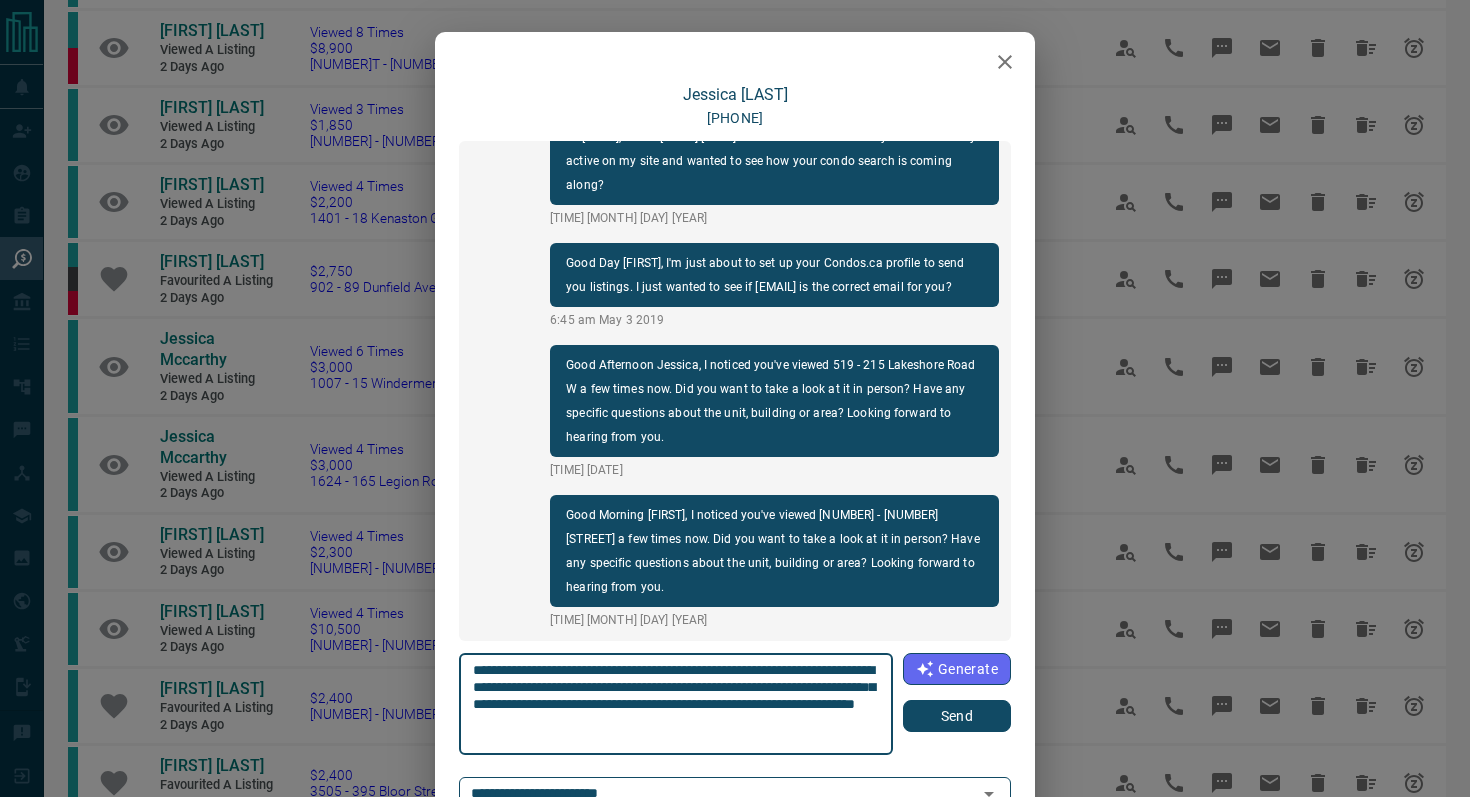 type on "**********" 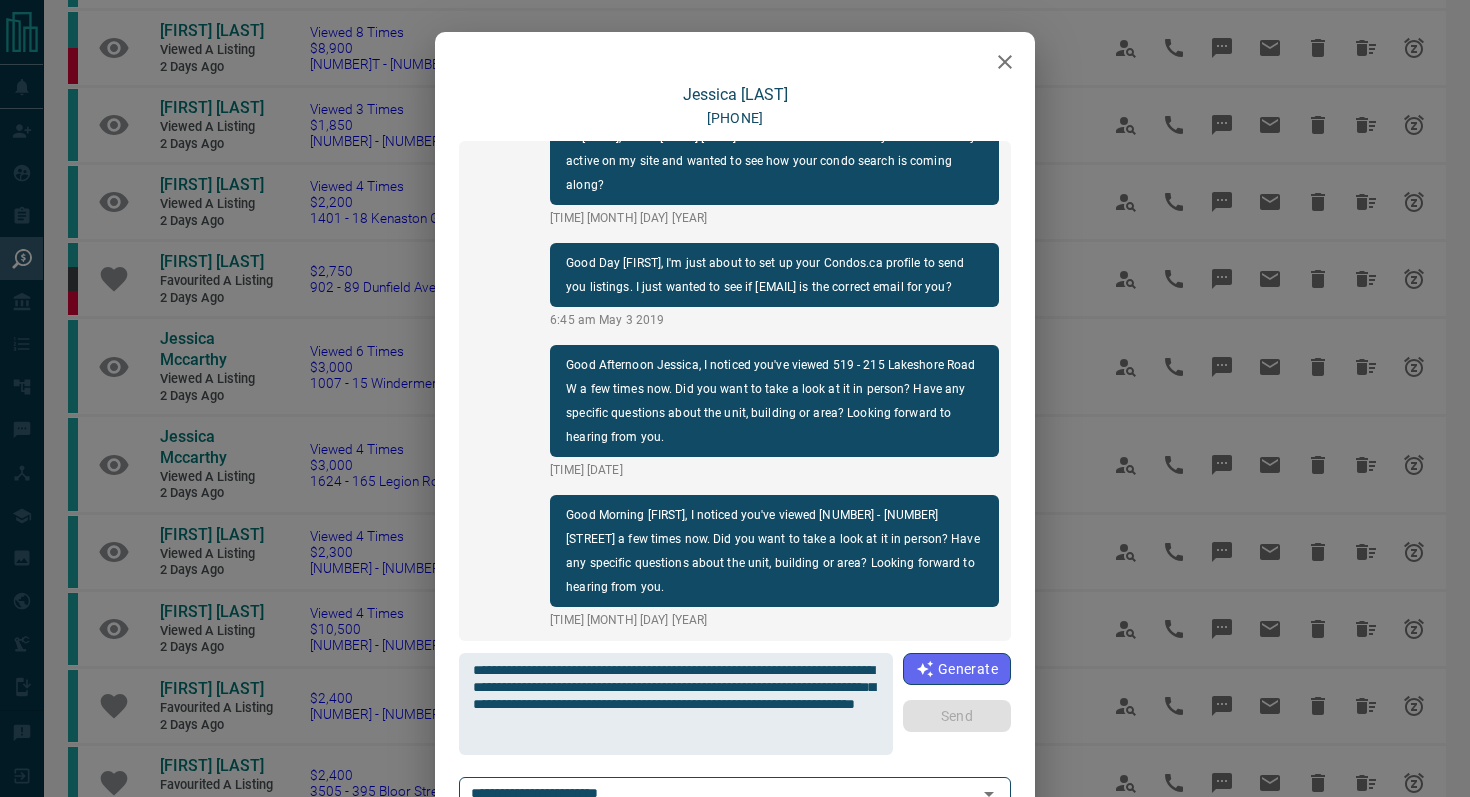 type 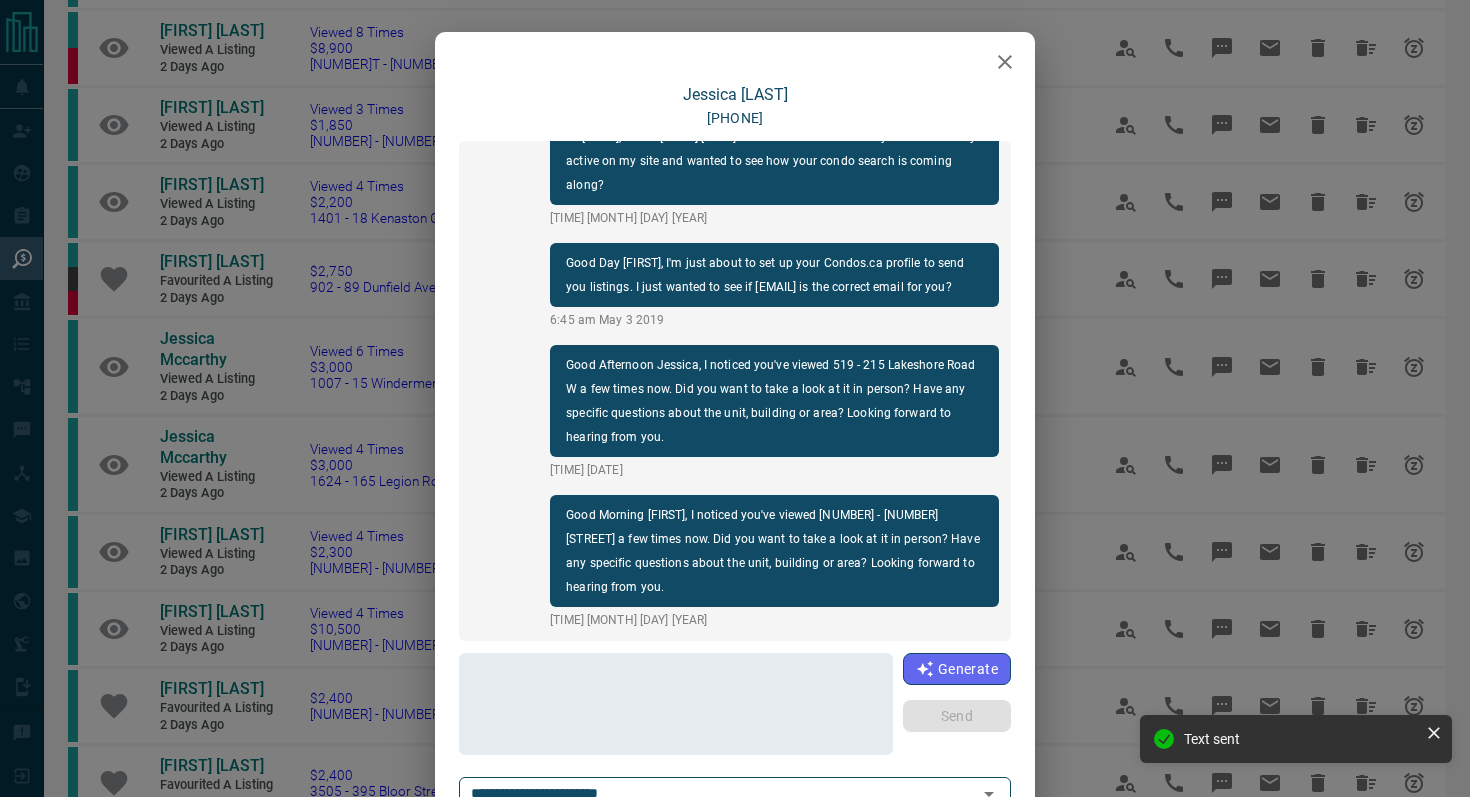 scroll, scrollTop: 210, scrollLeft: 0, axis: vertical 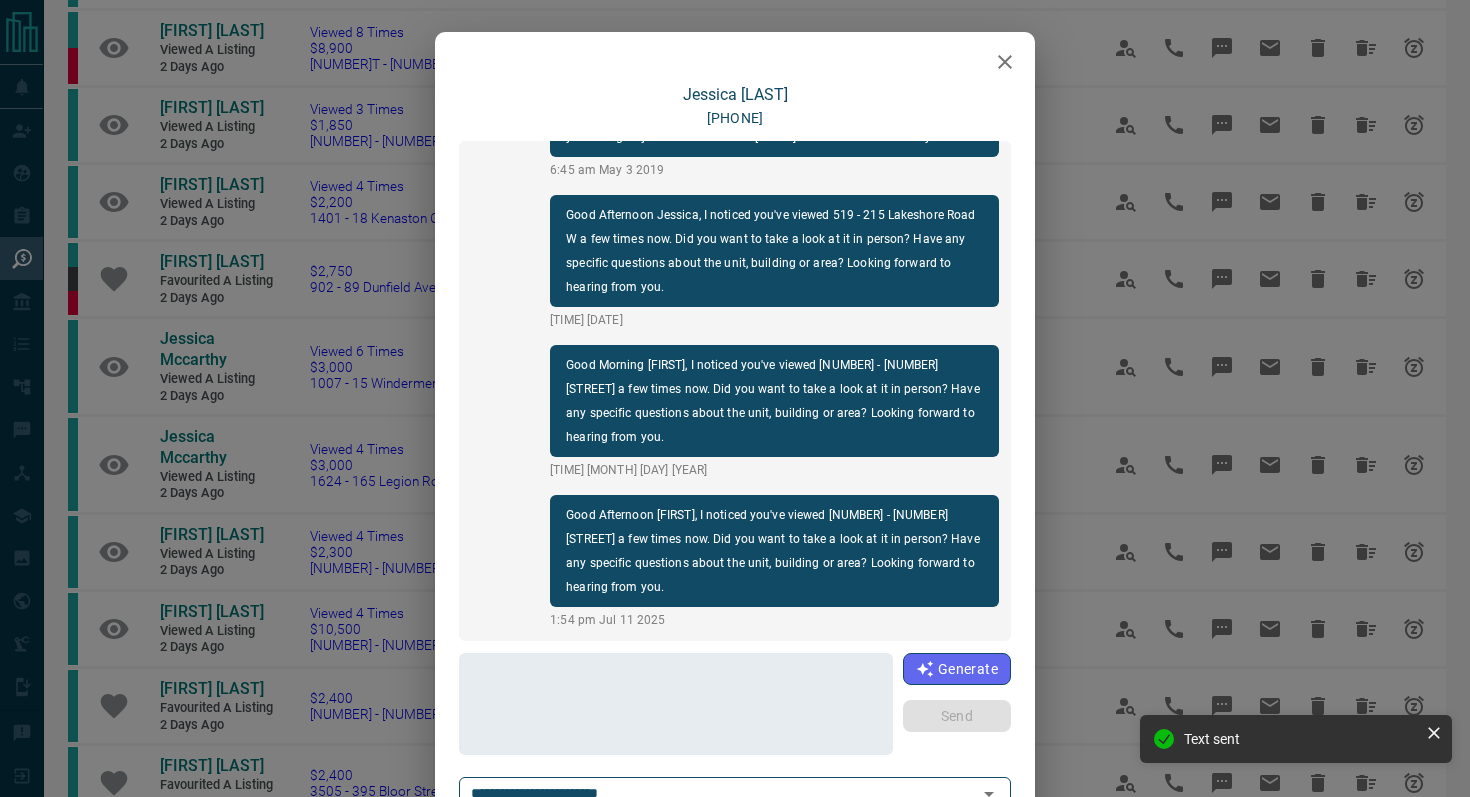 click 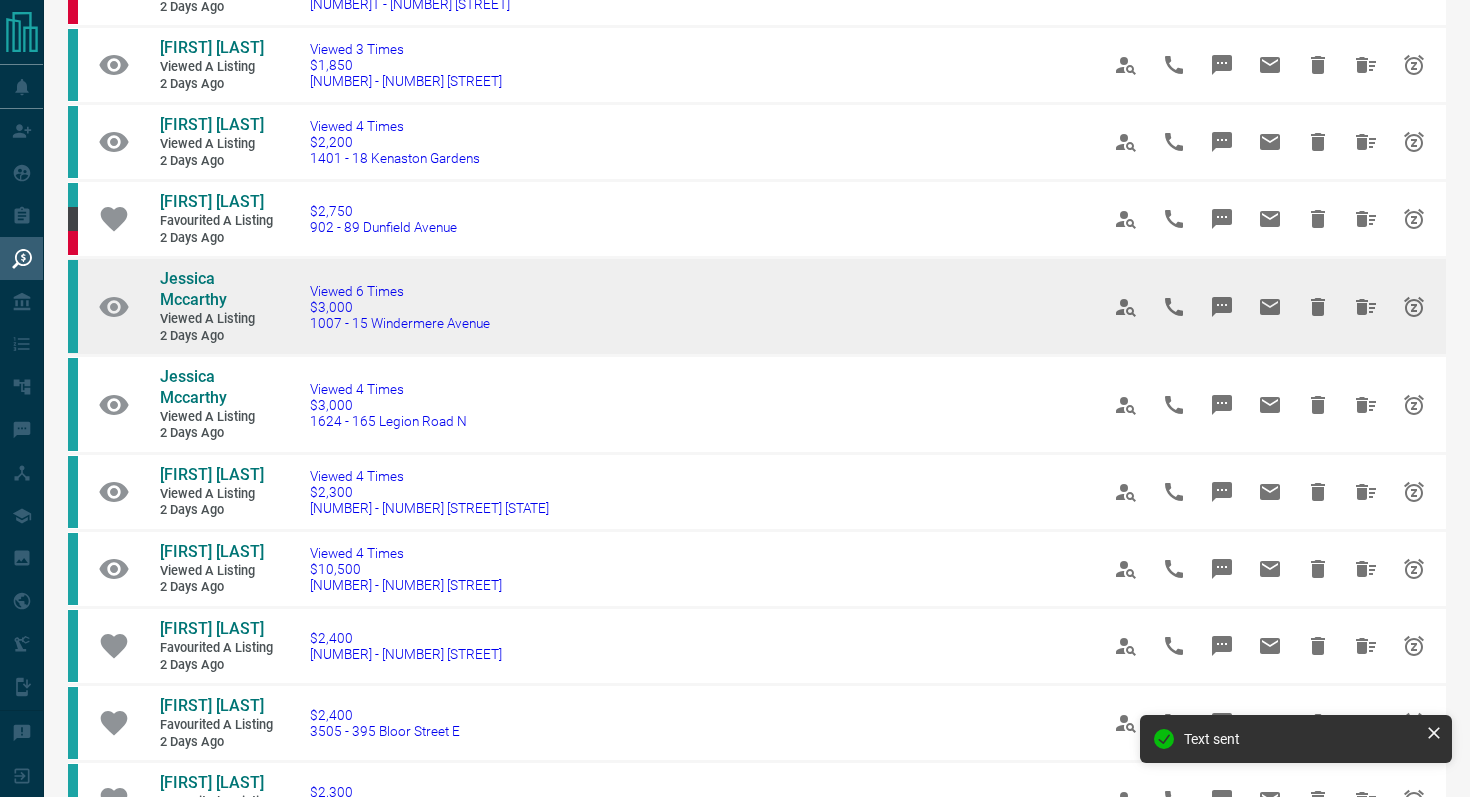scroll, scrollTop: 453, scrollLeft: 0, axis: vertical 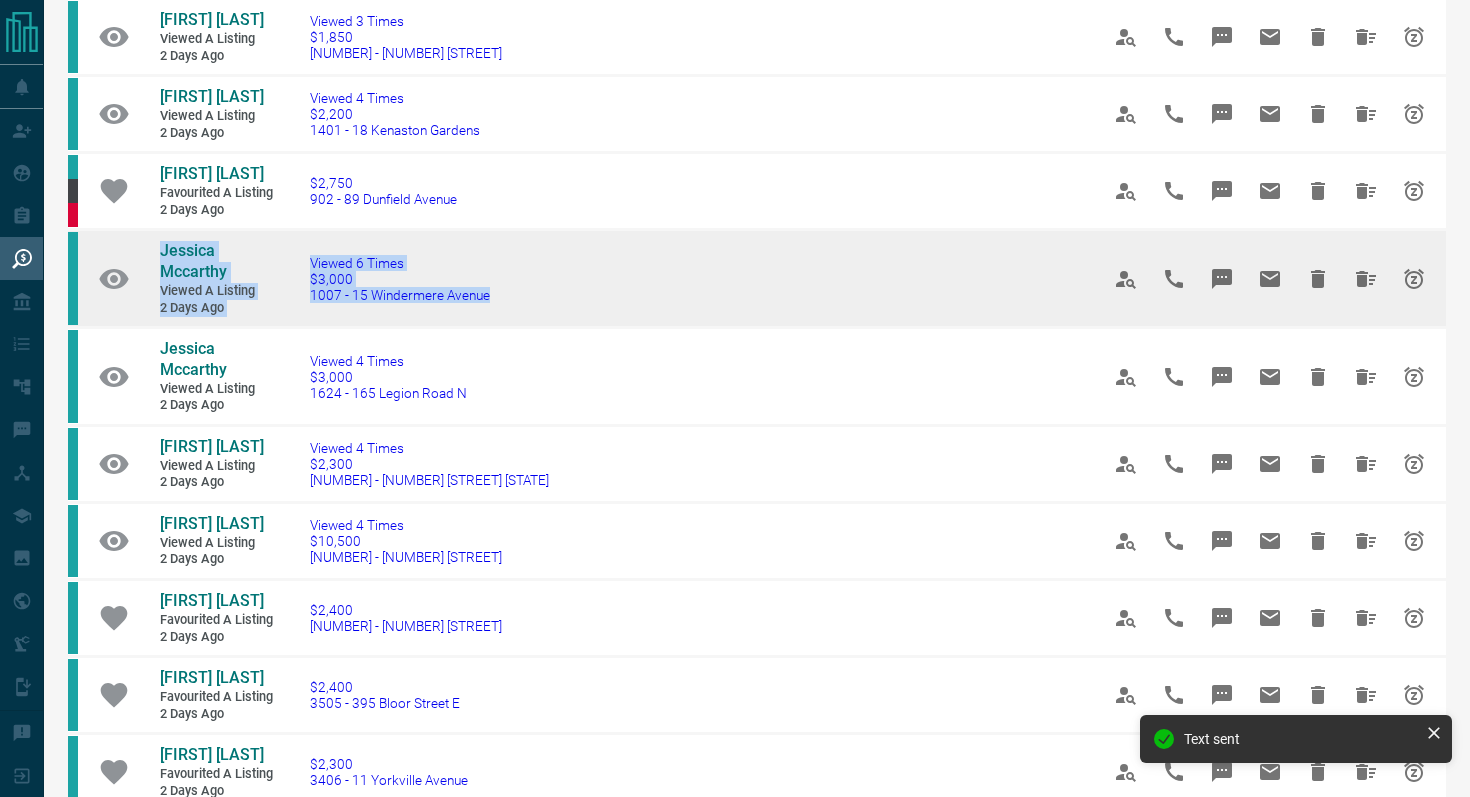 drag, startPoint x: 525, startPoint y: 336, endPoint x: 143, endPoint y: 274, distance: 386.99872 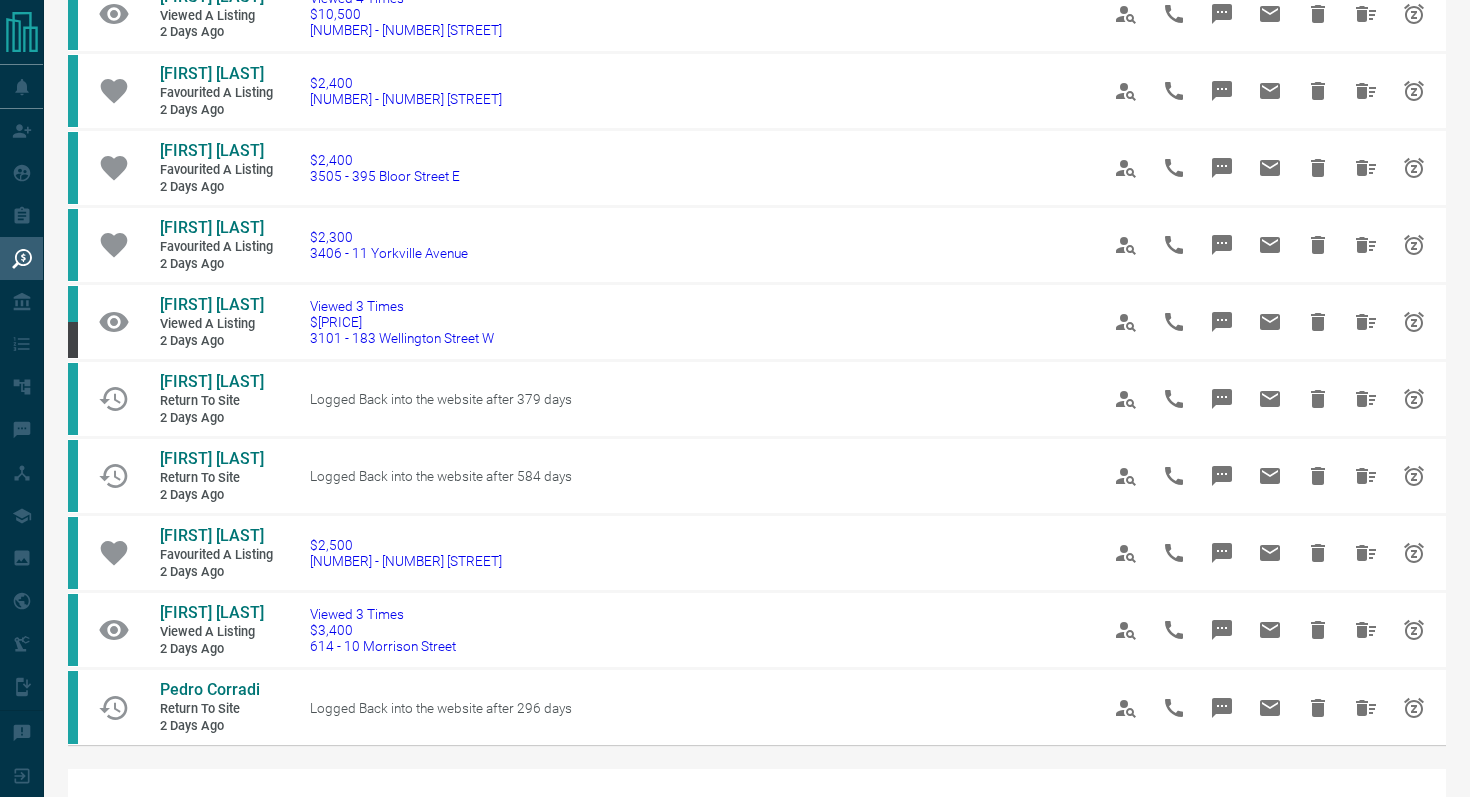 scroll, scrollTop: 981, scrollLeft: 0, axis: vertical 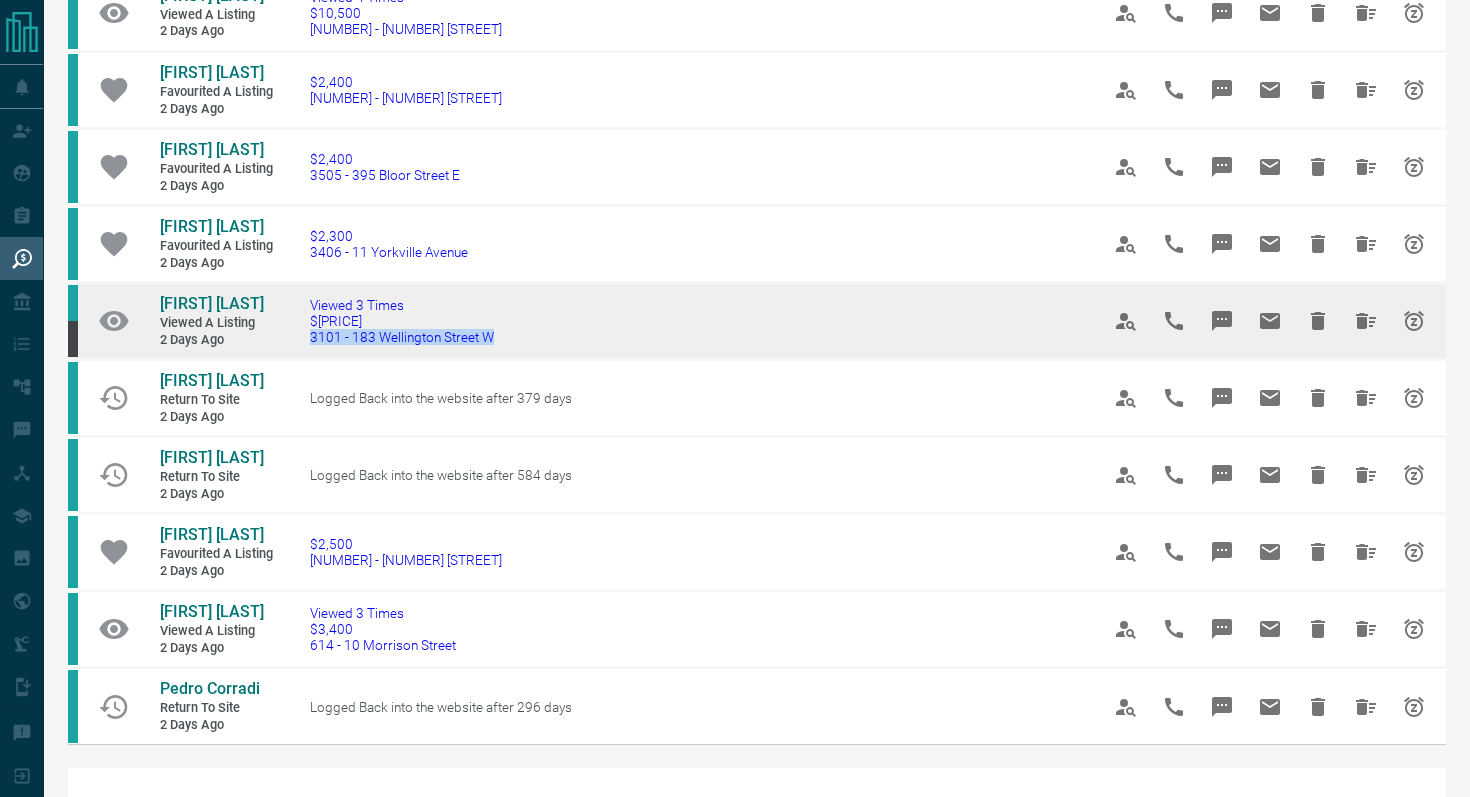 drag, startPoint x: 548, startPoint y: 362, endPoint x: 303, endPoint y: 356, distance: 245.07346 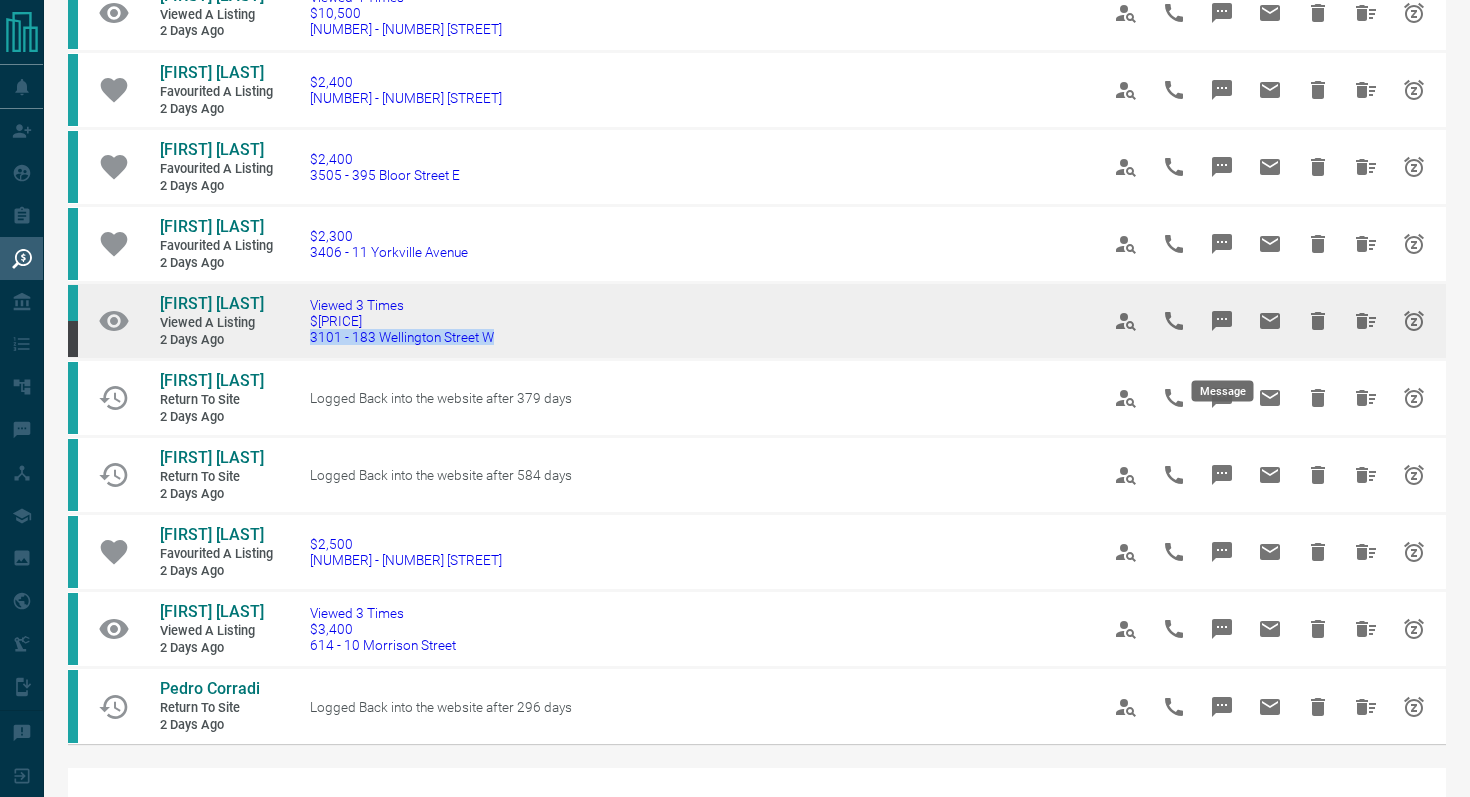 click 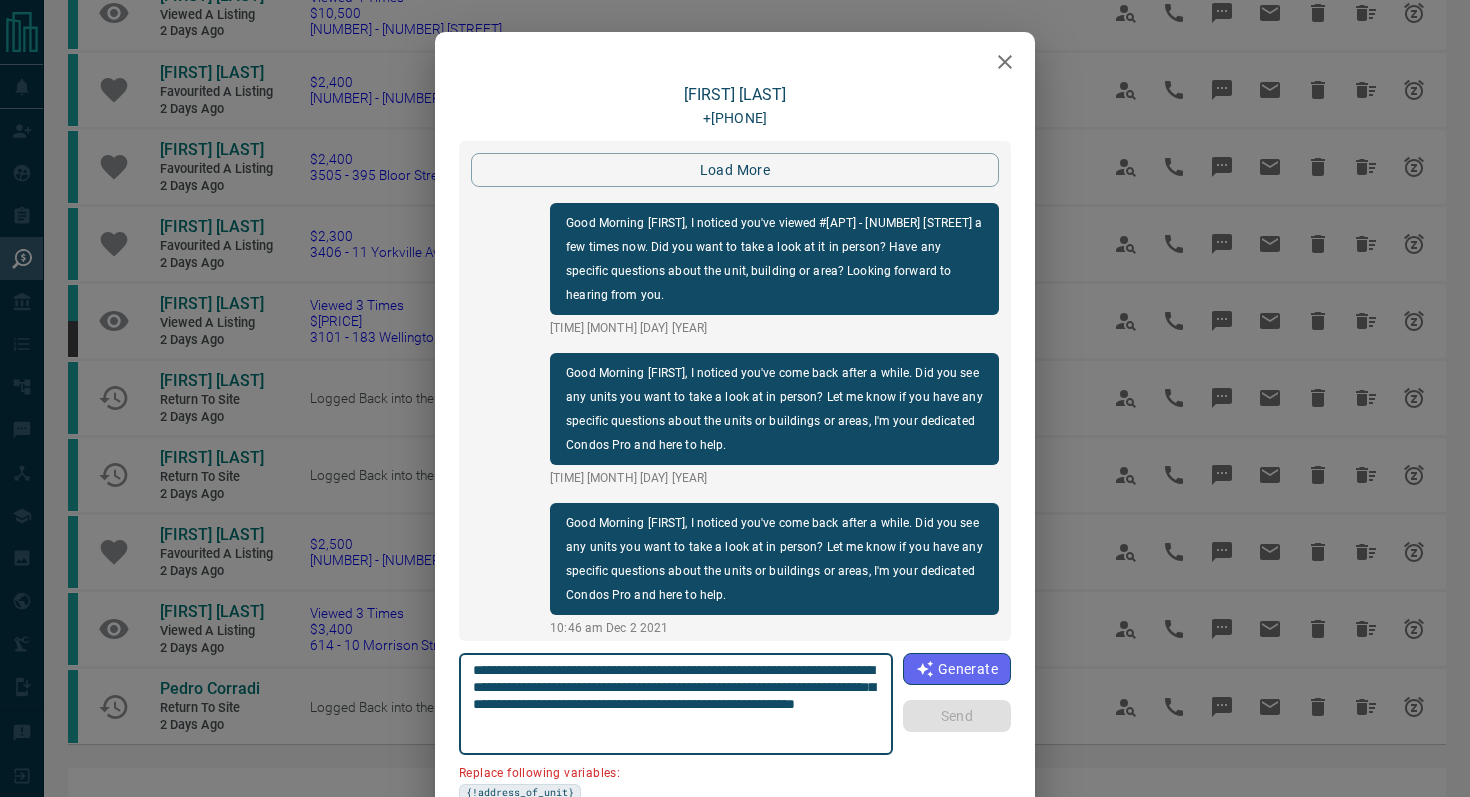 scroll, scrollTop: 3626, scrollLeft: 0, axis: vertical 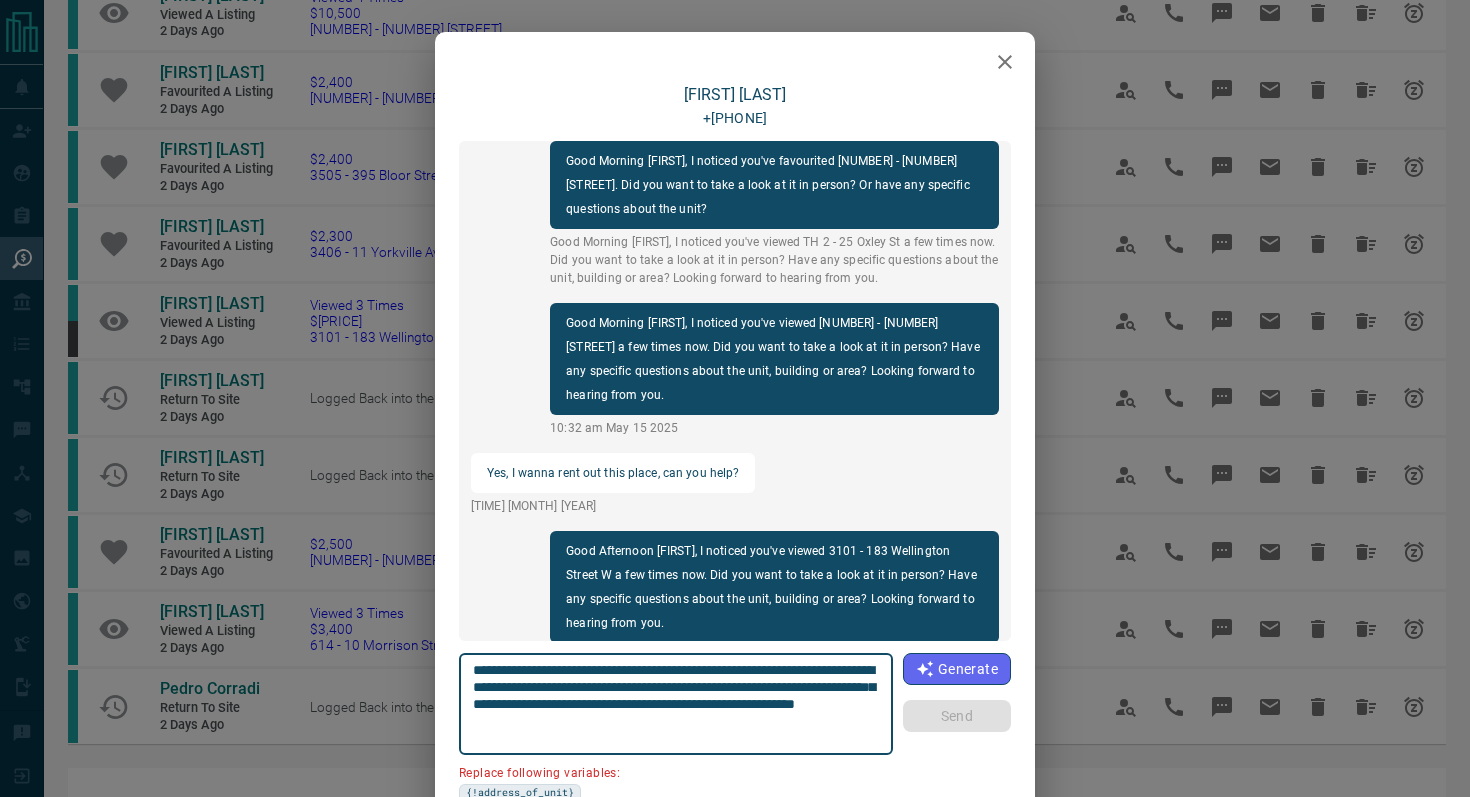 drag, startPoint x: 879, startPoint y: 669, endPoint x: 761, endPoint y: 663, distance: 118.15244 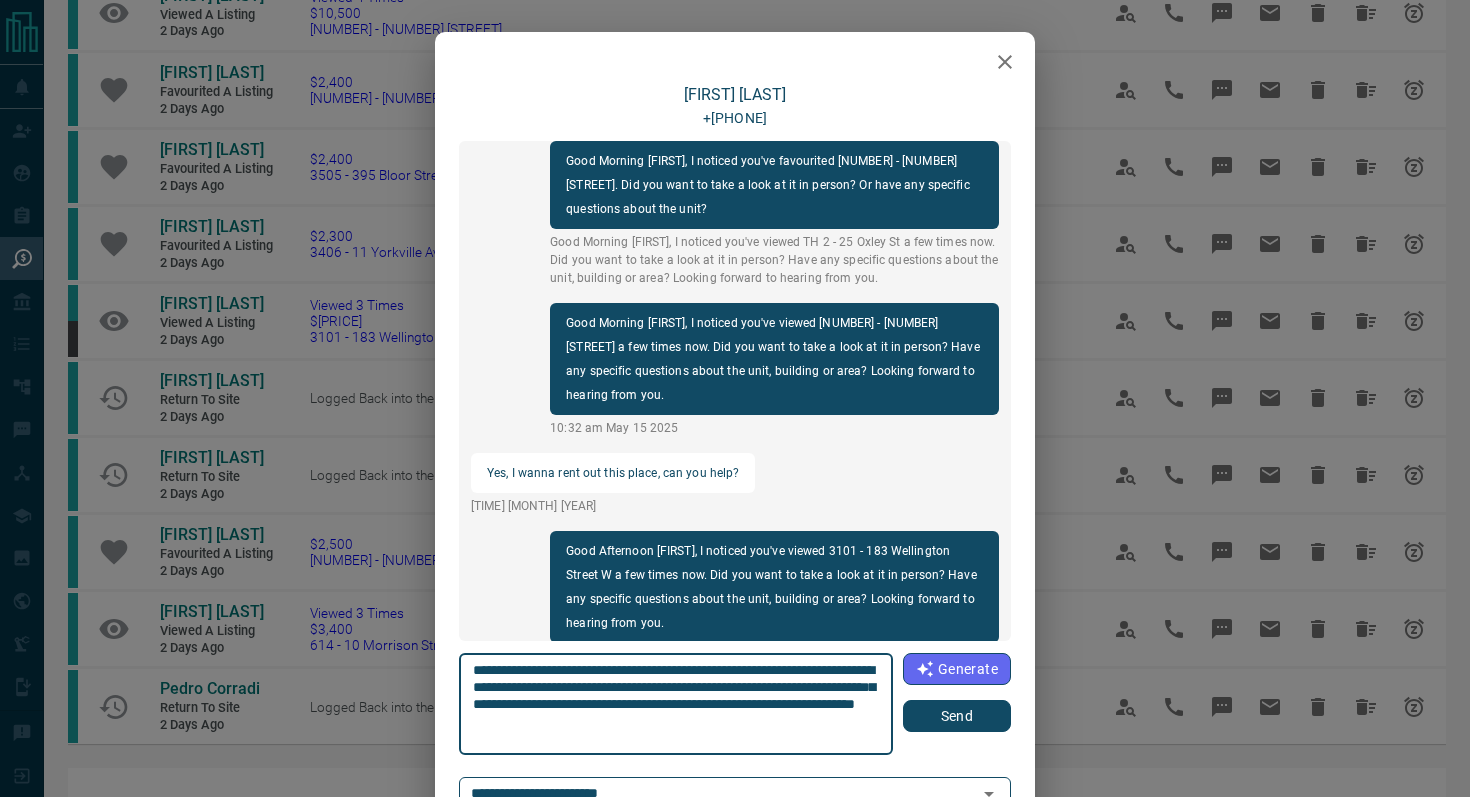 type on "**********" 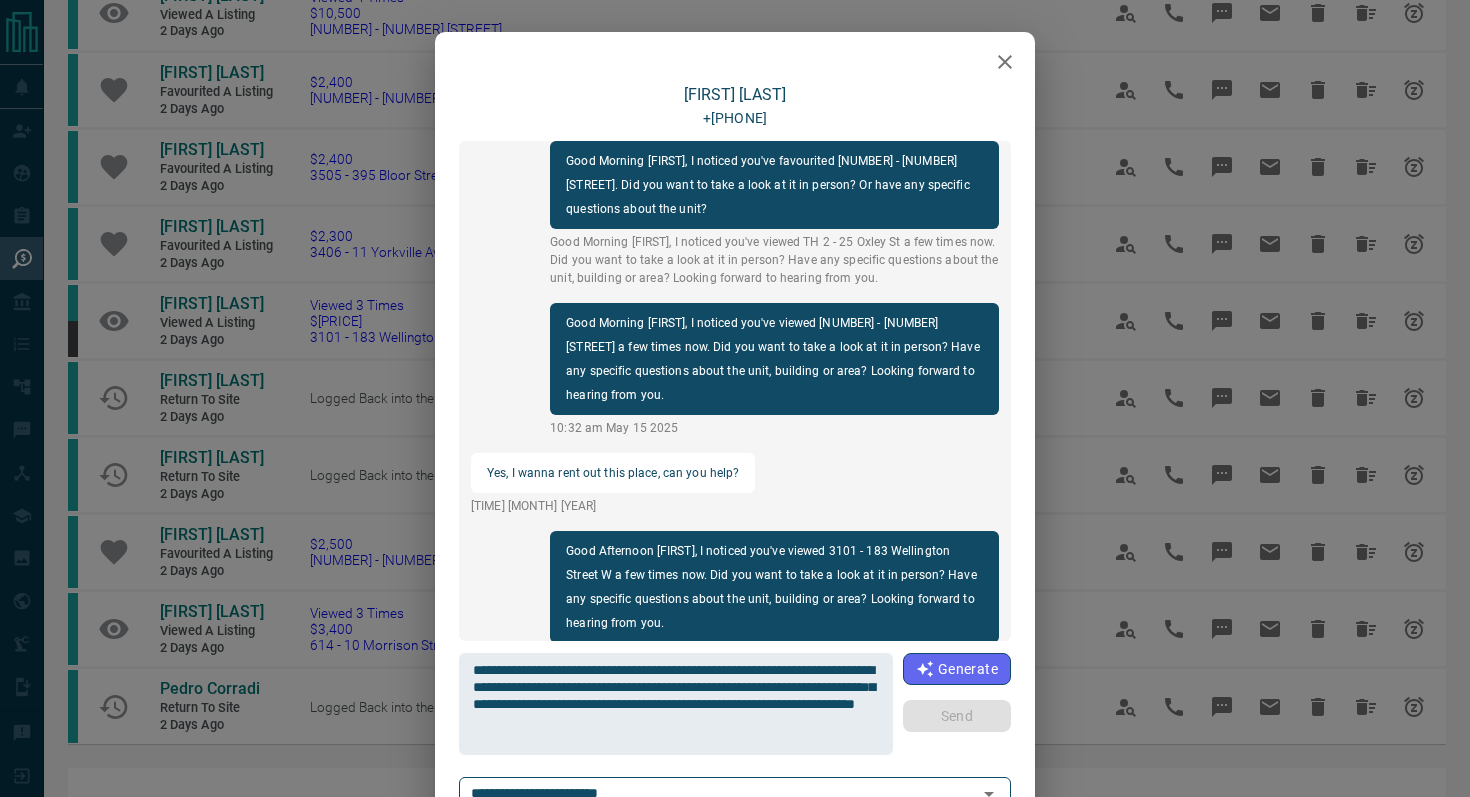 type 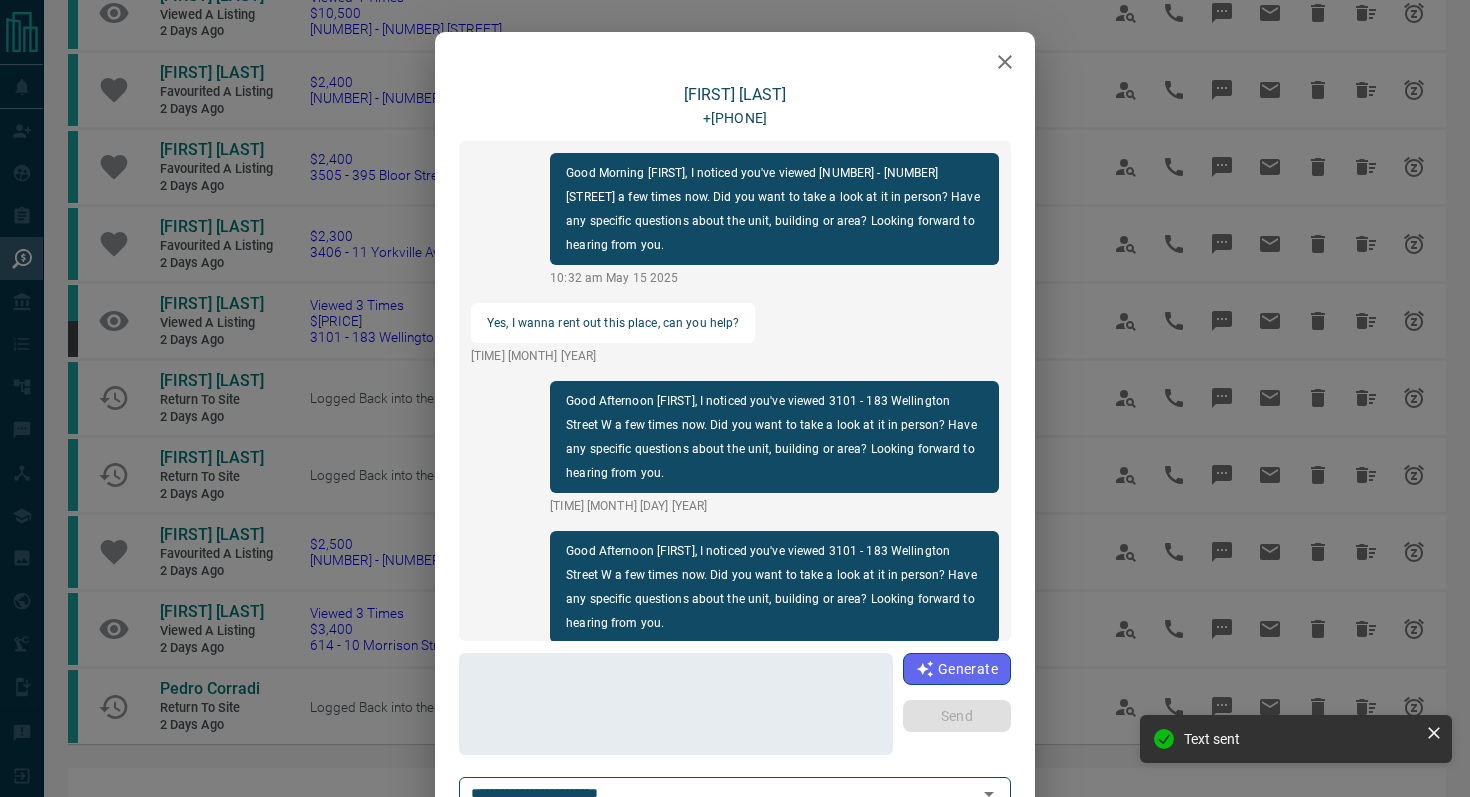 scroll, scrollTop: 3626, scrollLeft: 0, axis: vertical 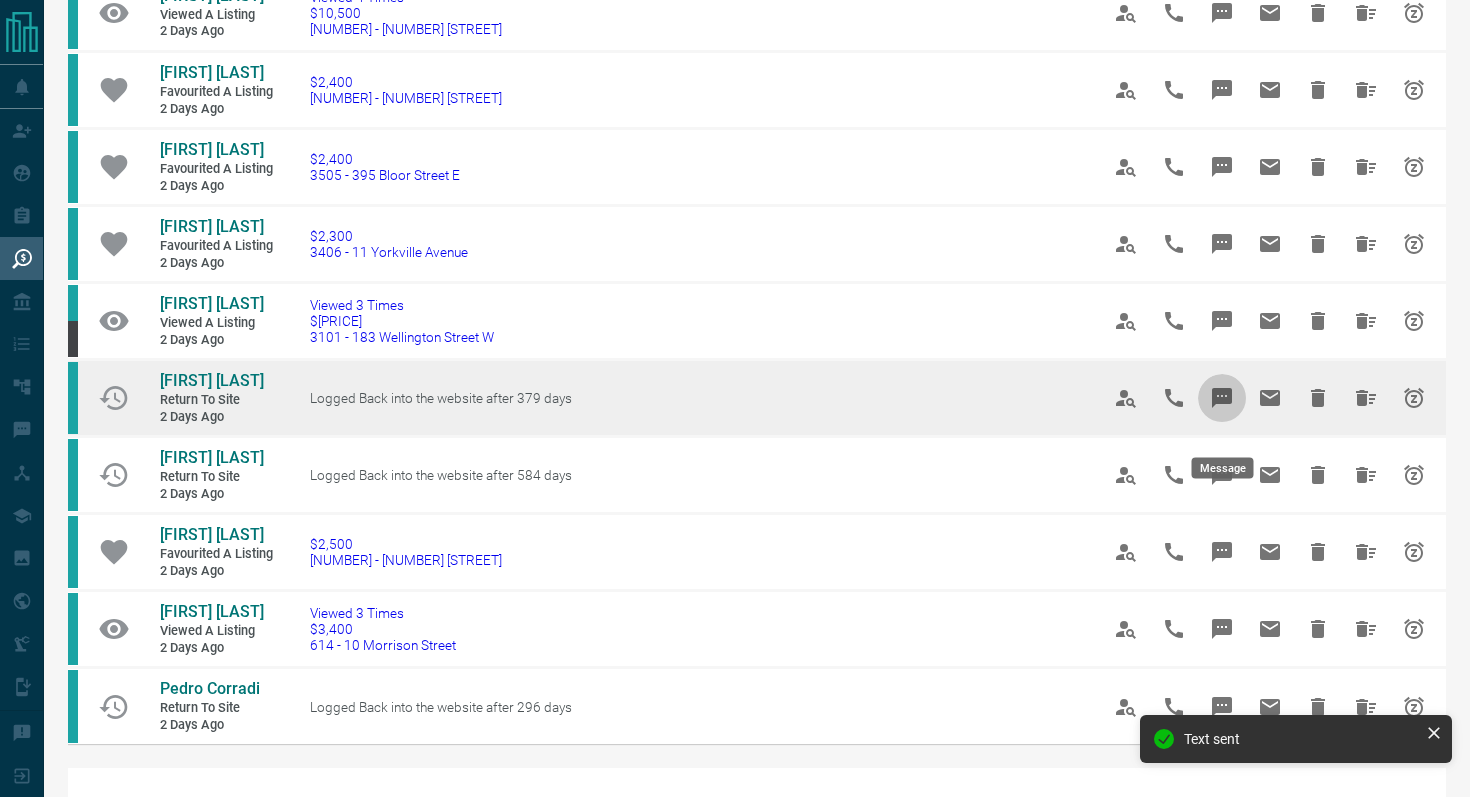 click 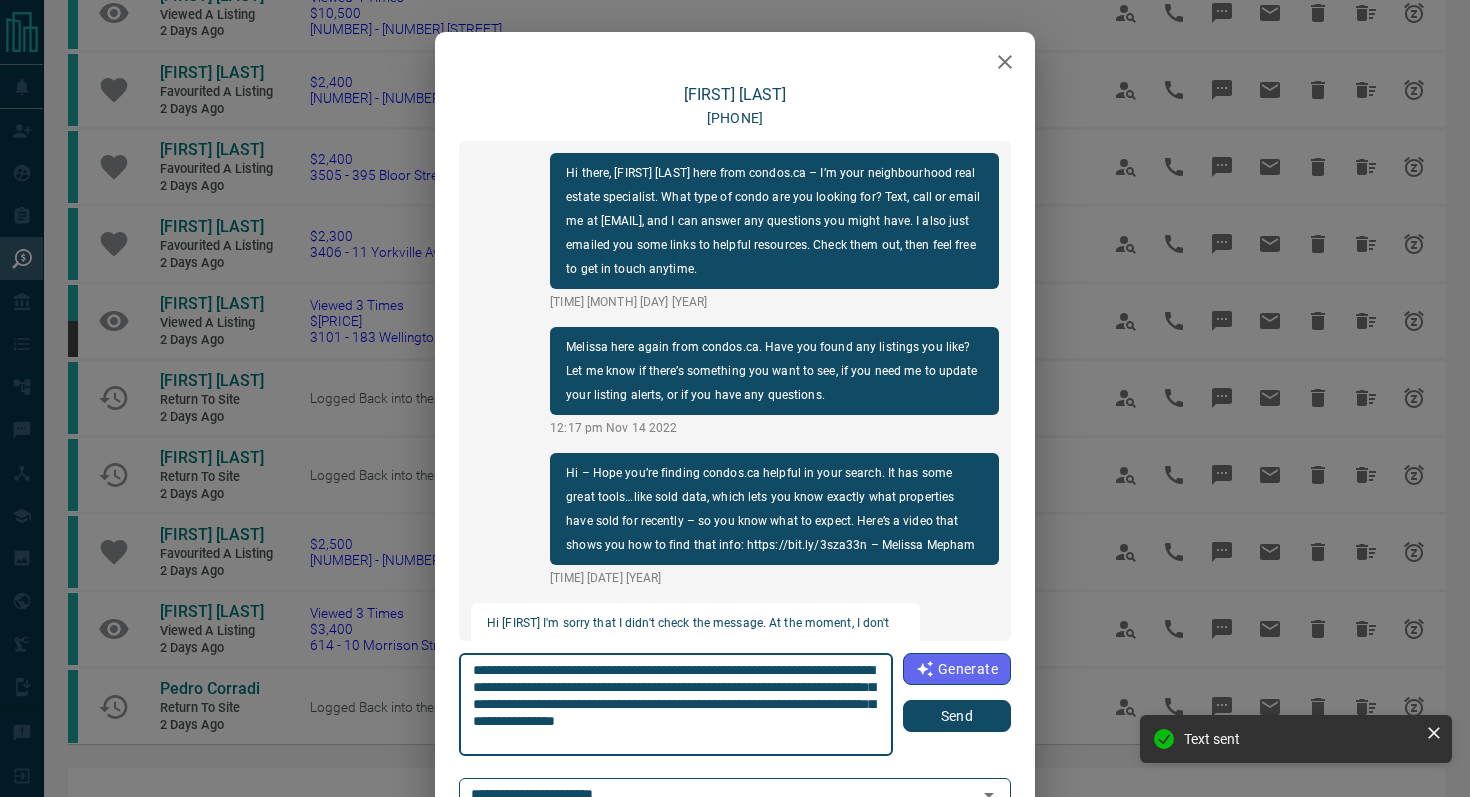scroll, scrollTop: 948, scrollLeft: 0, axis: vertical 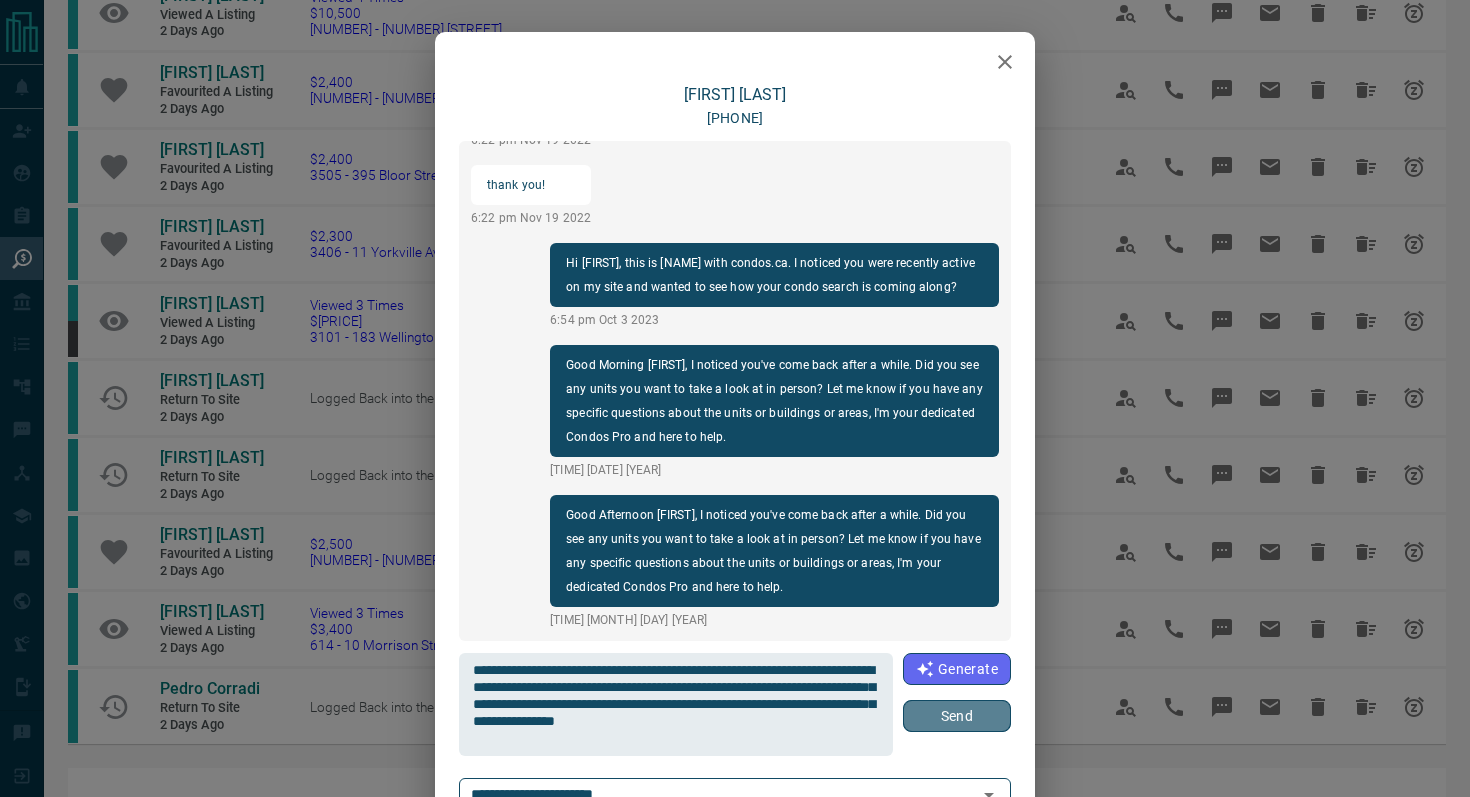 click on "Send" at bounding box center [957, 716] 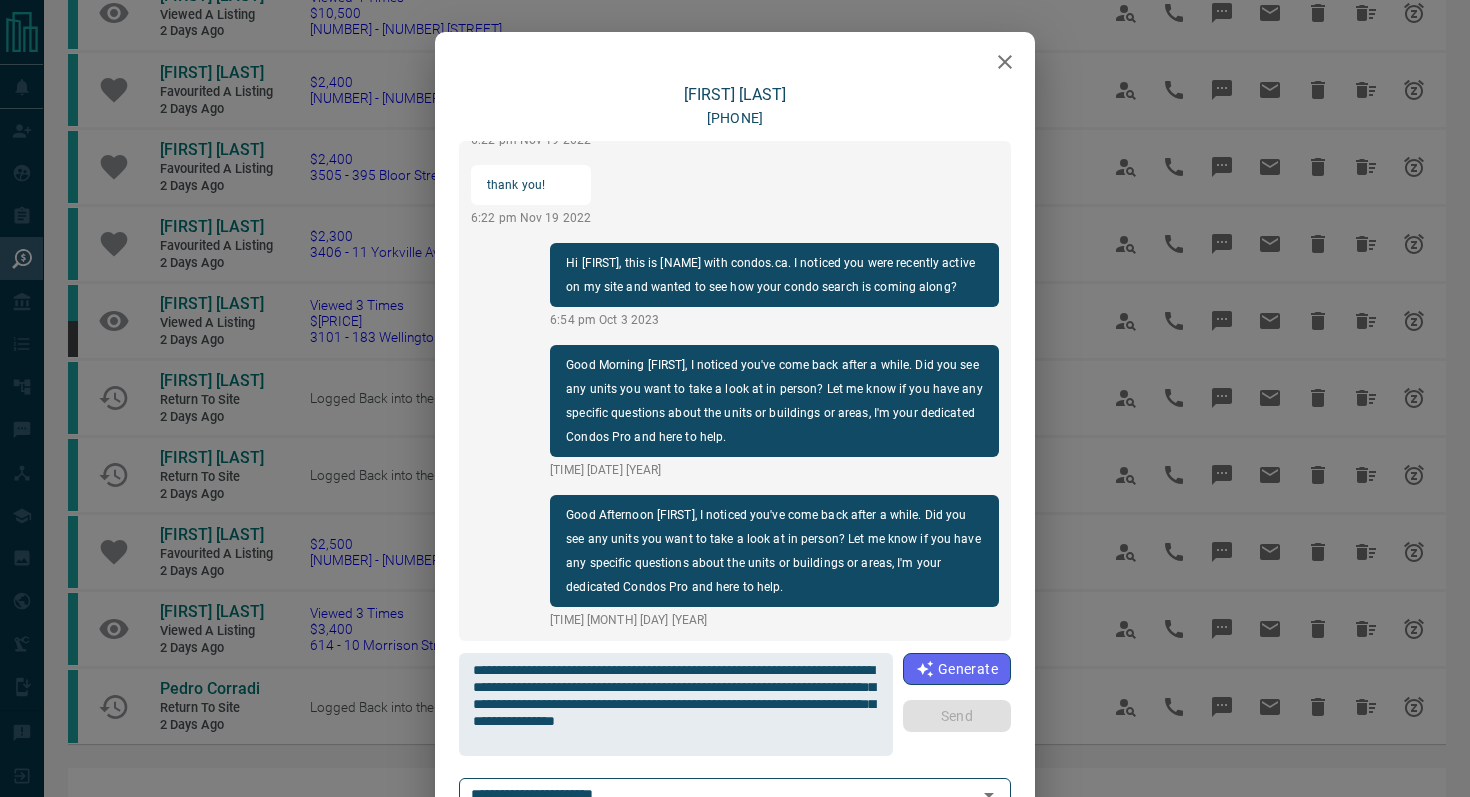 type 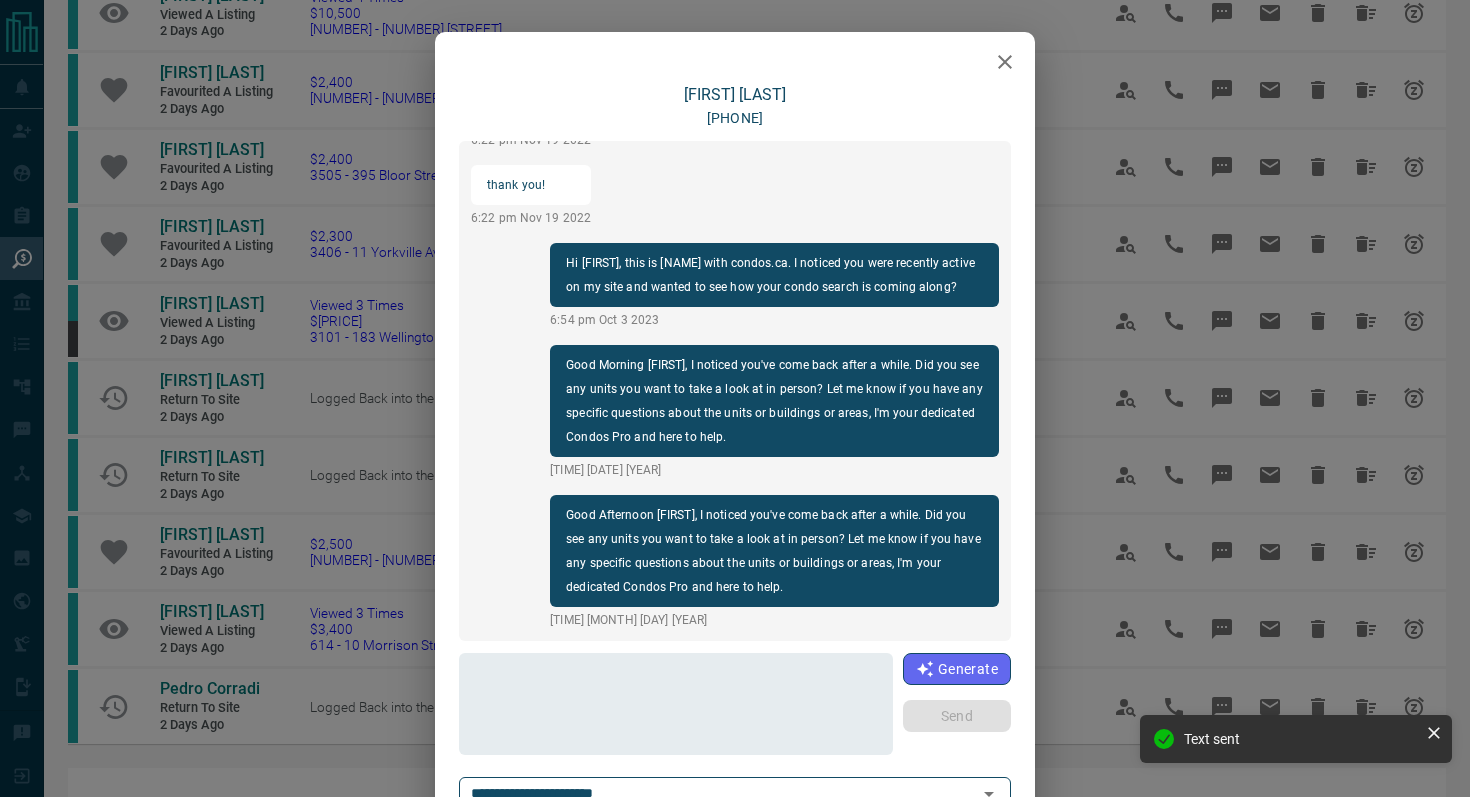 scroll, scrollTop: 1098, scrollLeft: 0, axis: vertical 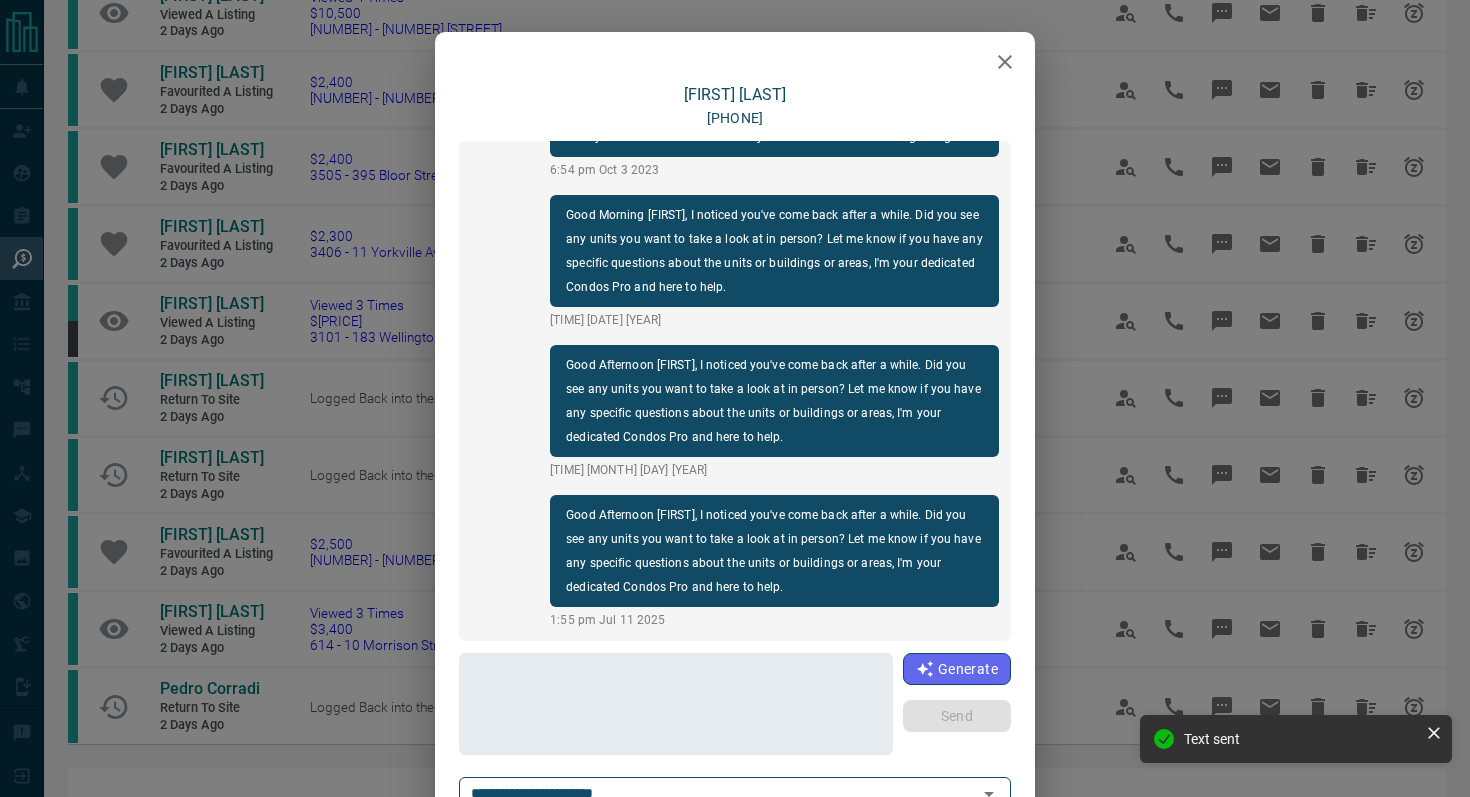 click 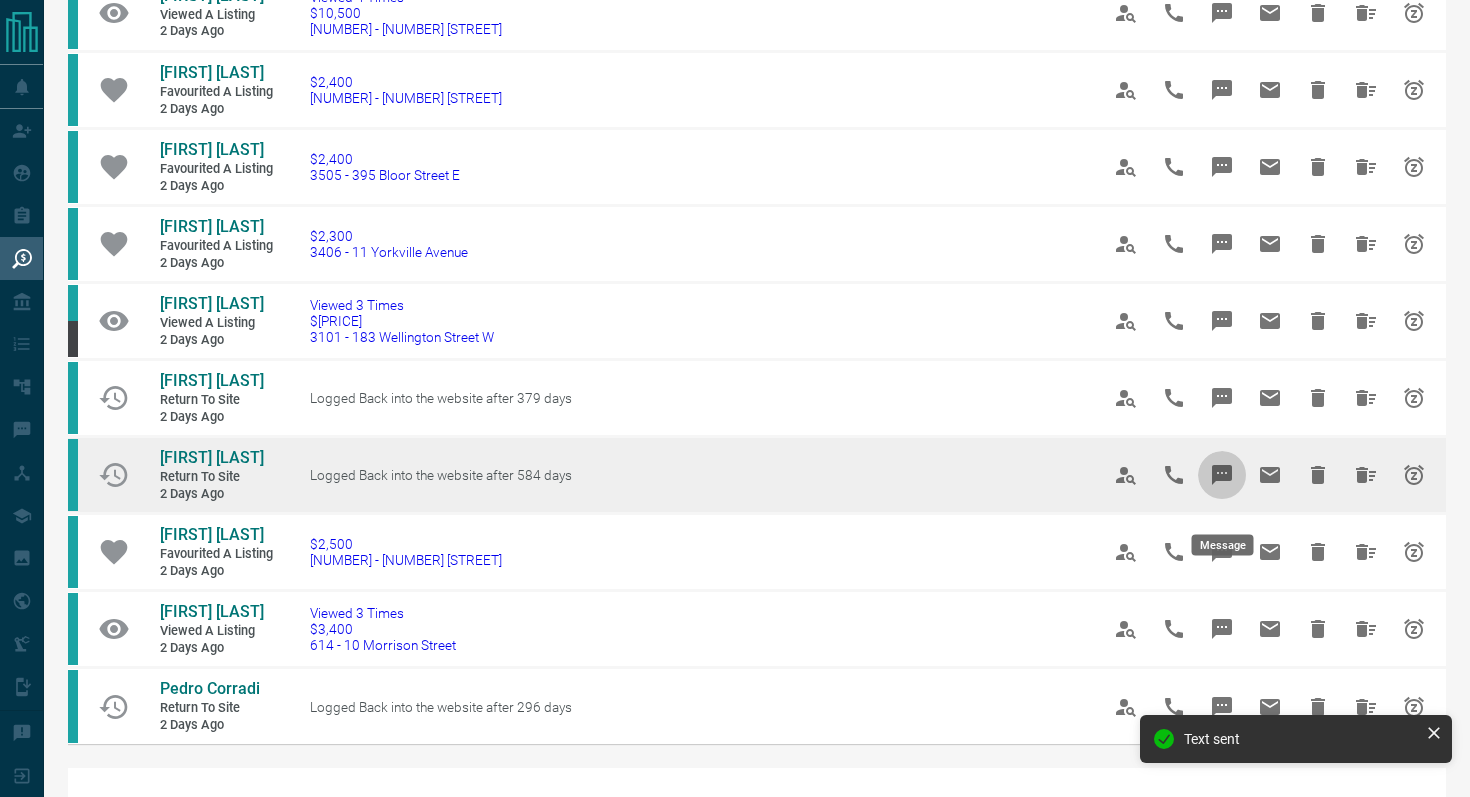 click 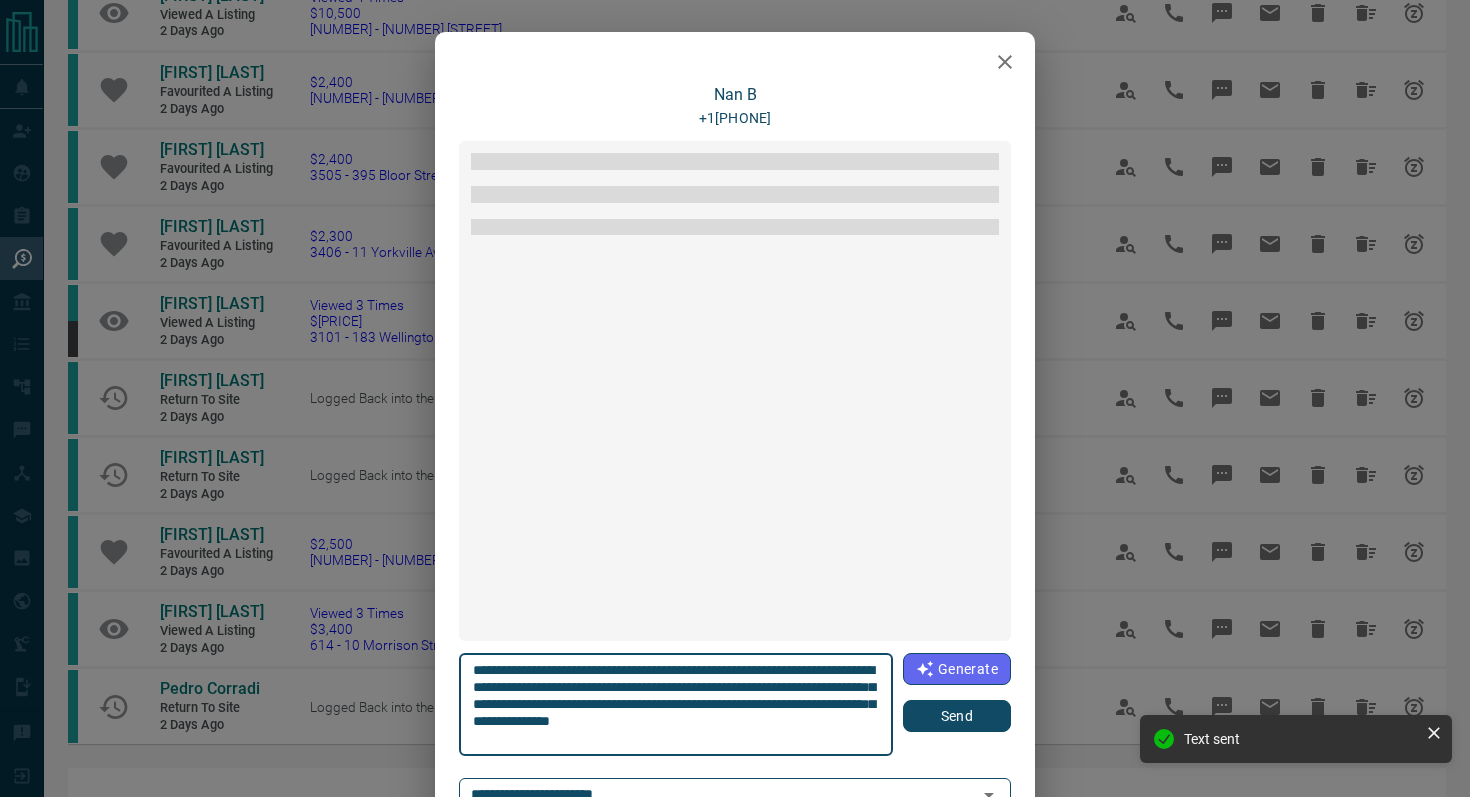 scroll, scrollTop: 60, scrollLeft: 0, axis: vertical 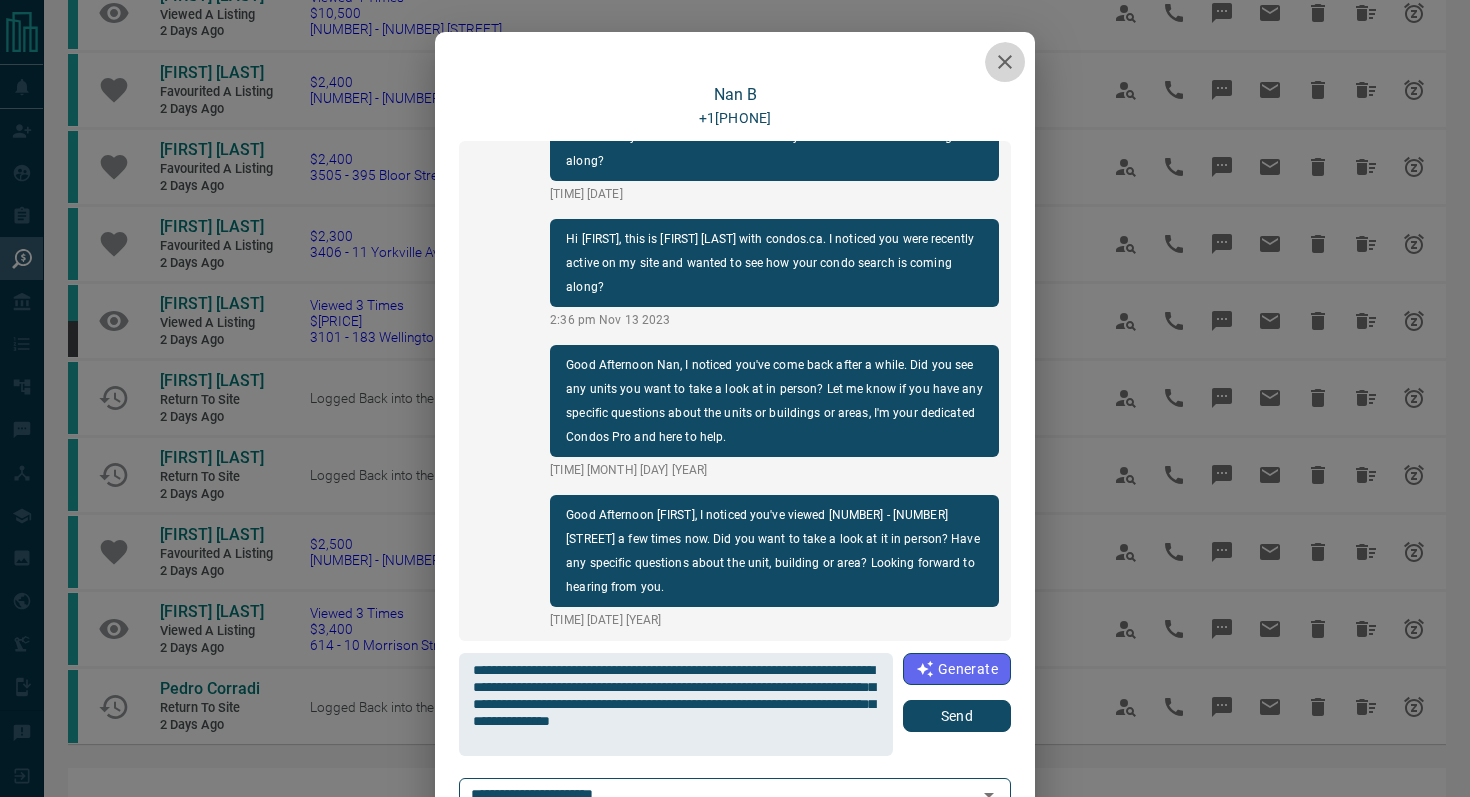 click at bounding box center (1005, 62) 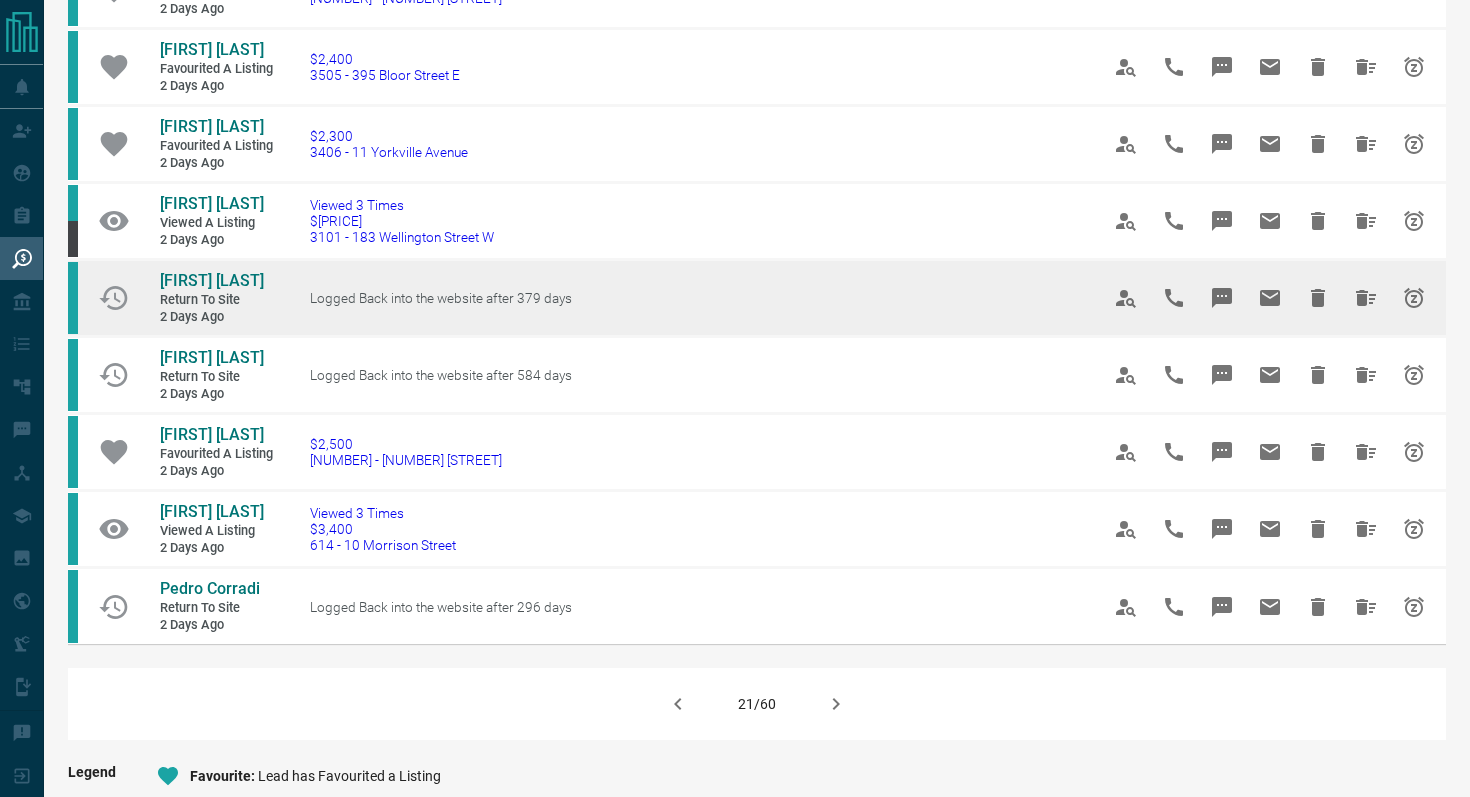 scroll, scrollTop: 1090, scrollLeft: 0, axis: vertical 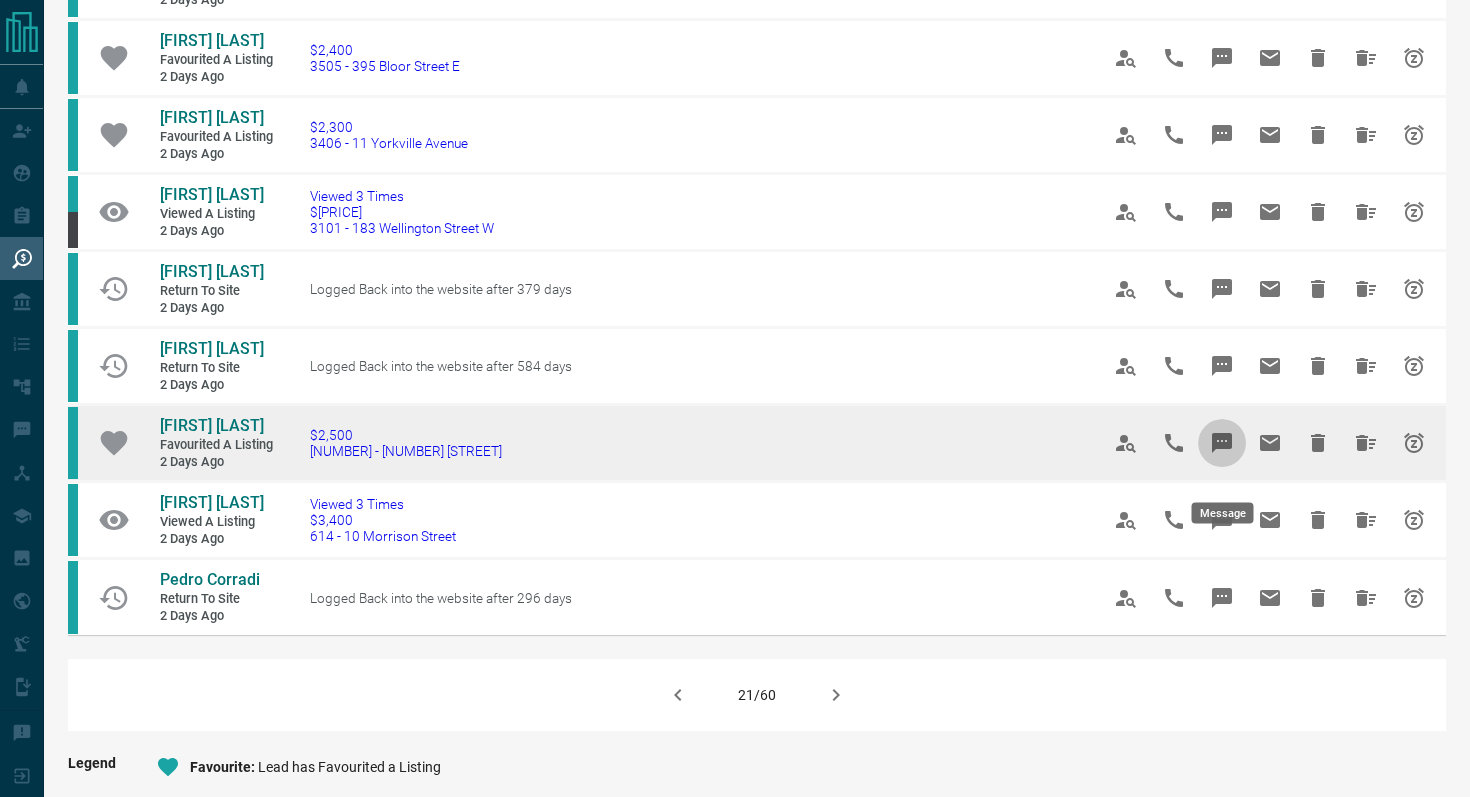 click 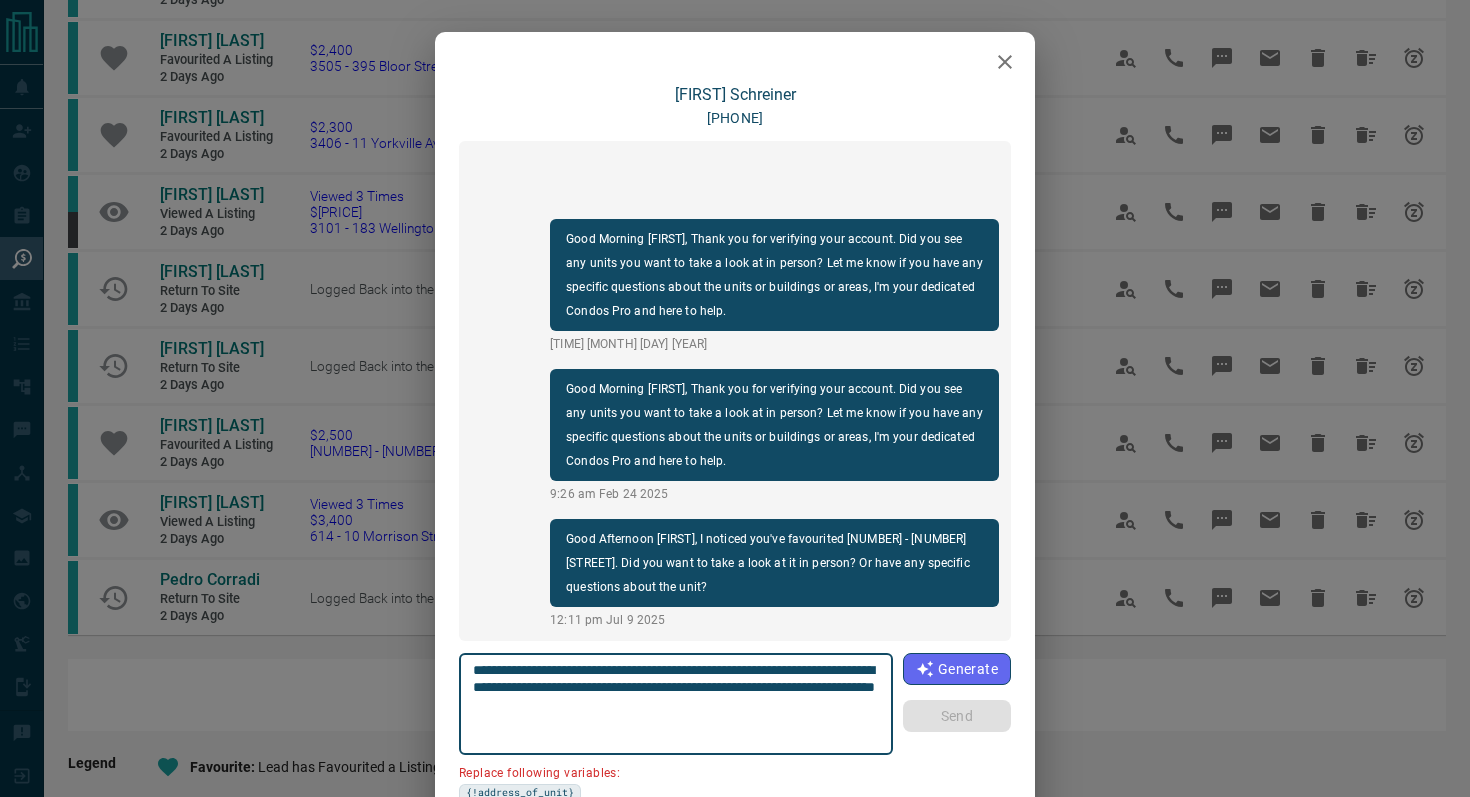 click 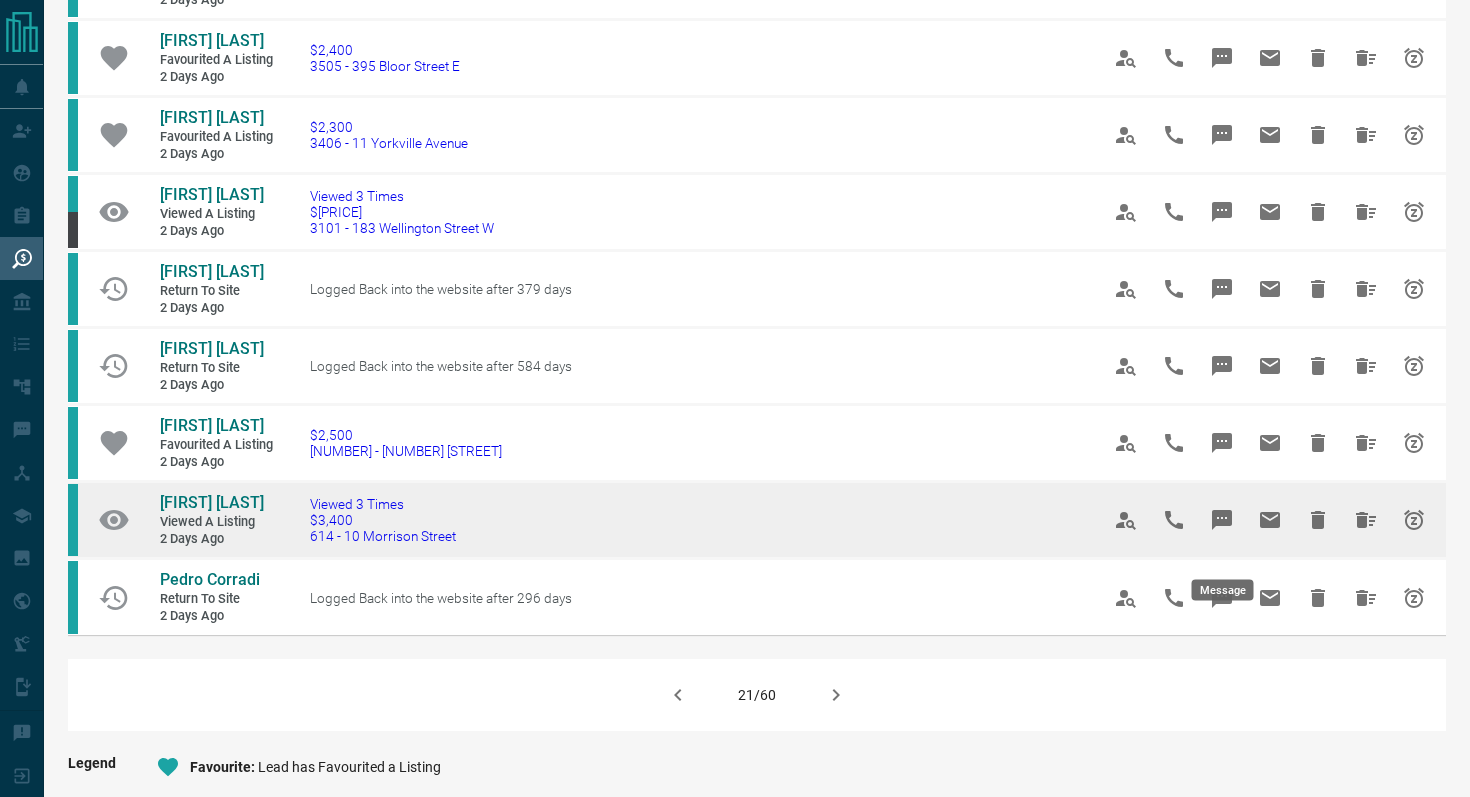 click 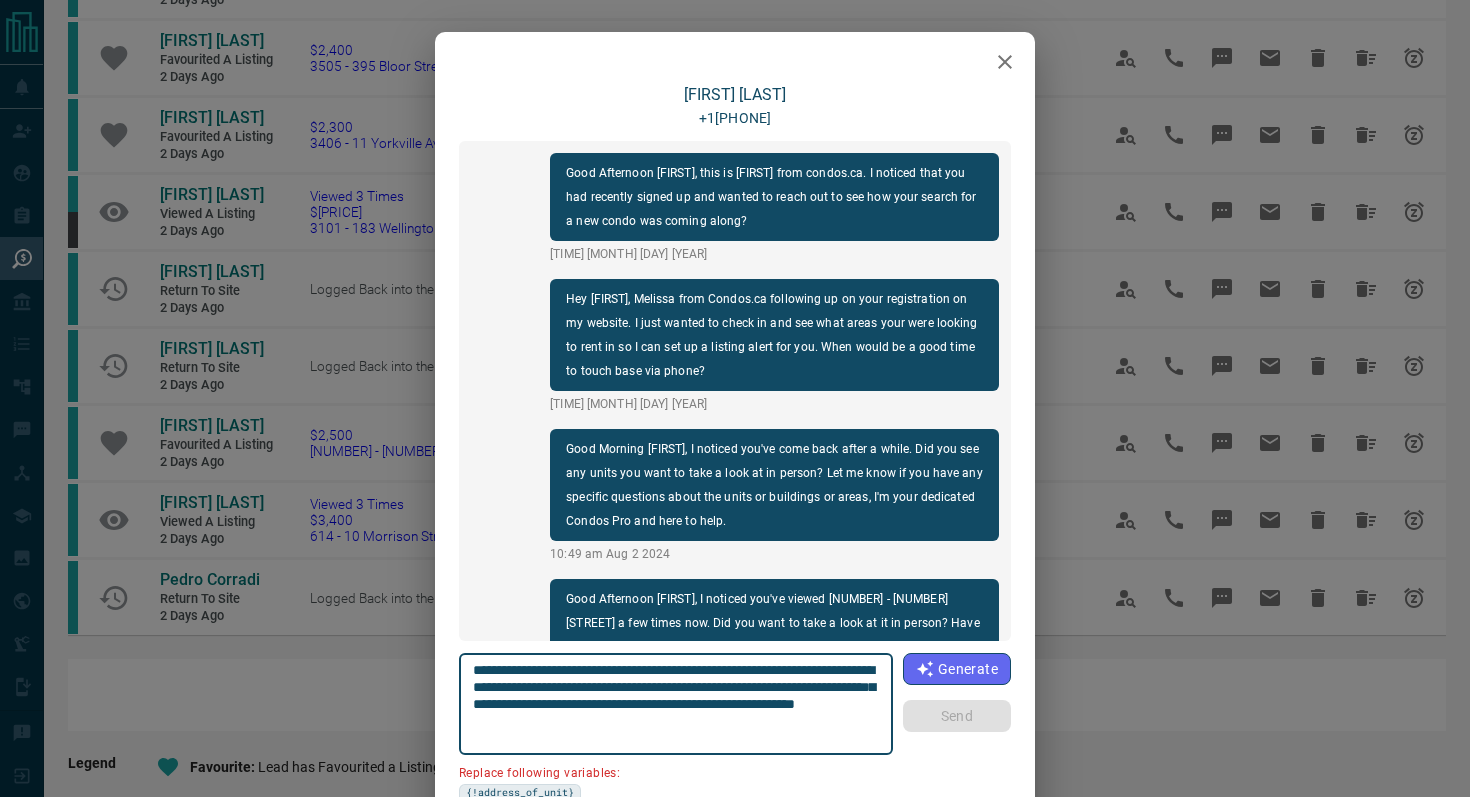 scroll, scrollTop: 2916, scrollLeft: 0, axis: vertical 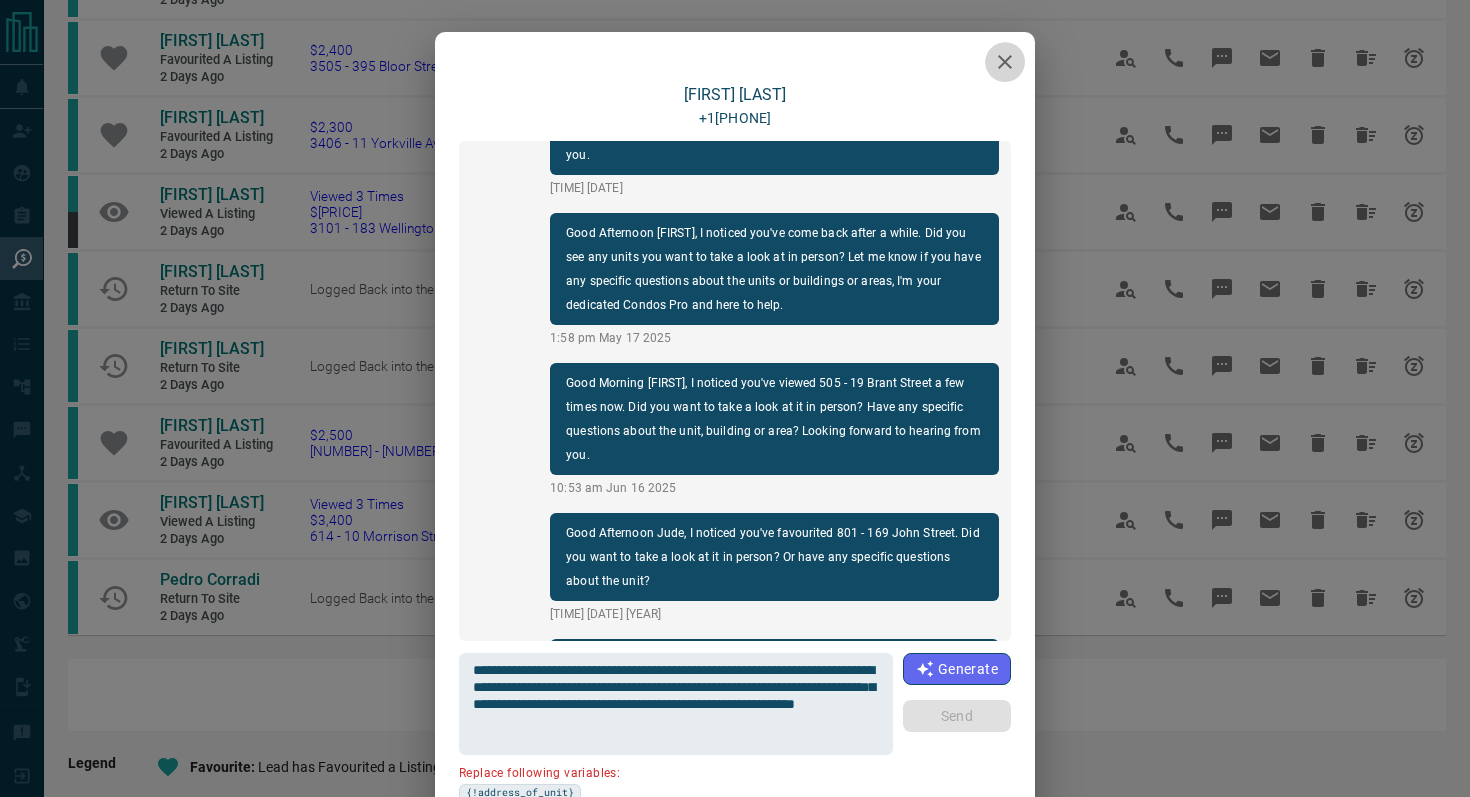 click 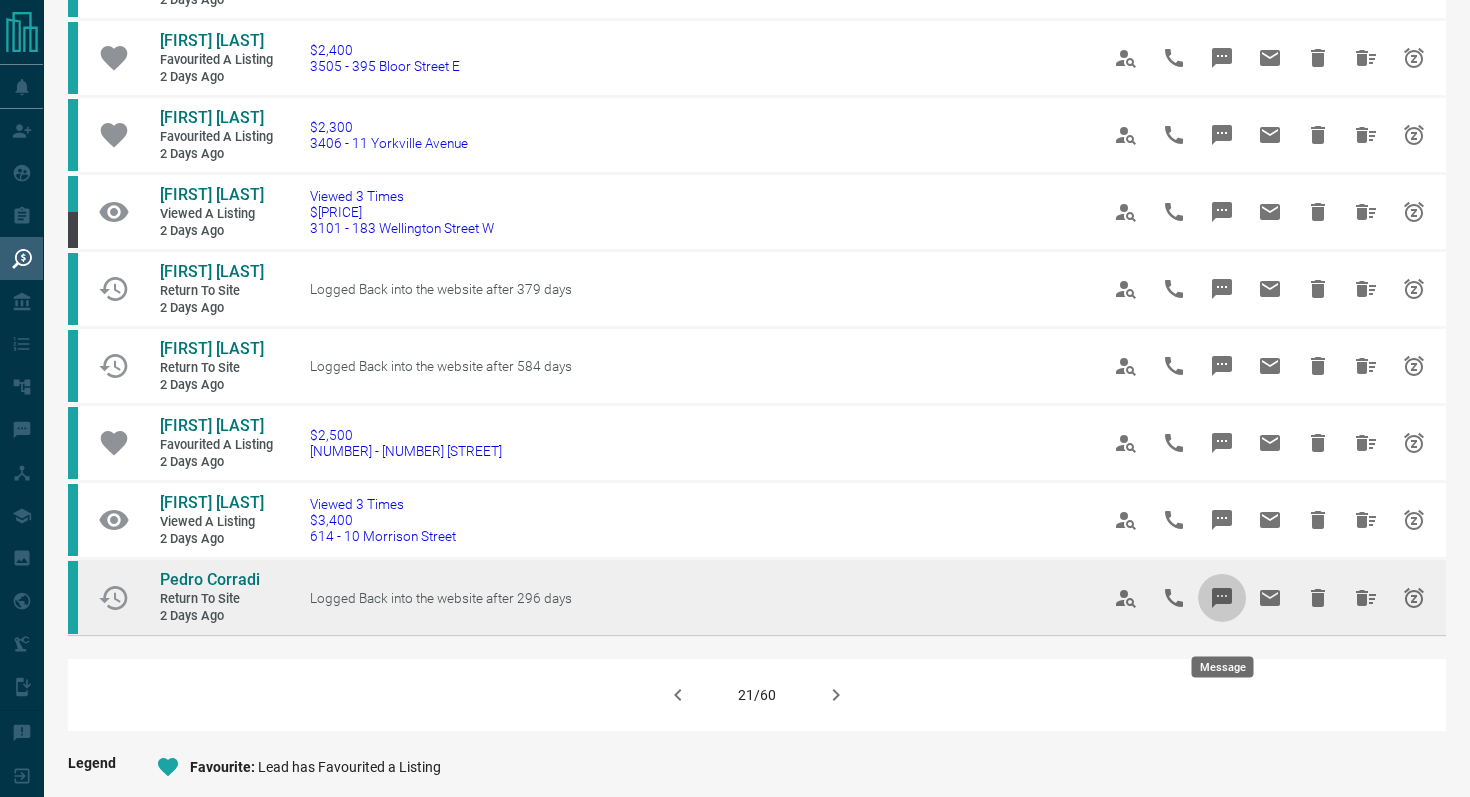 click 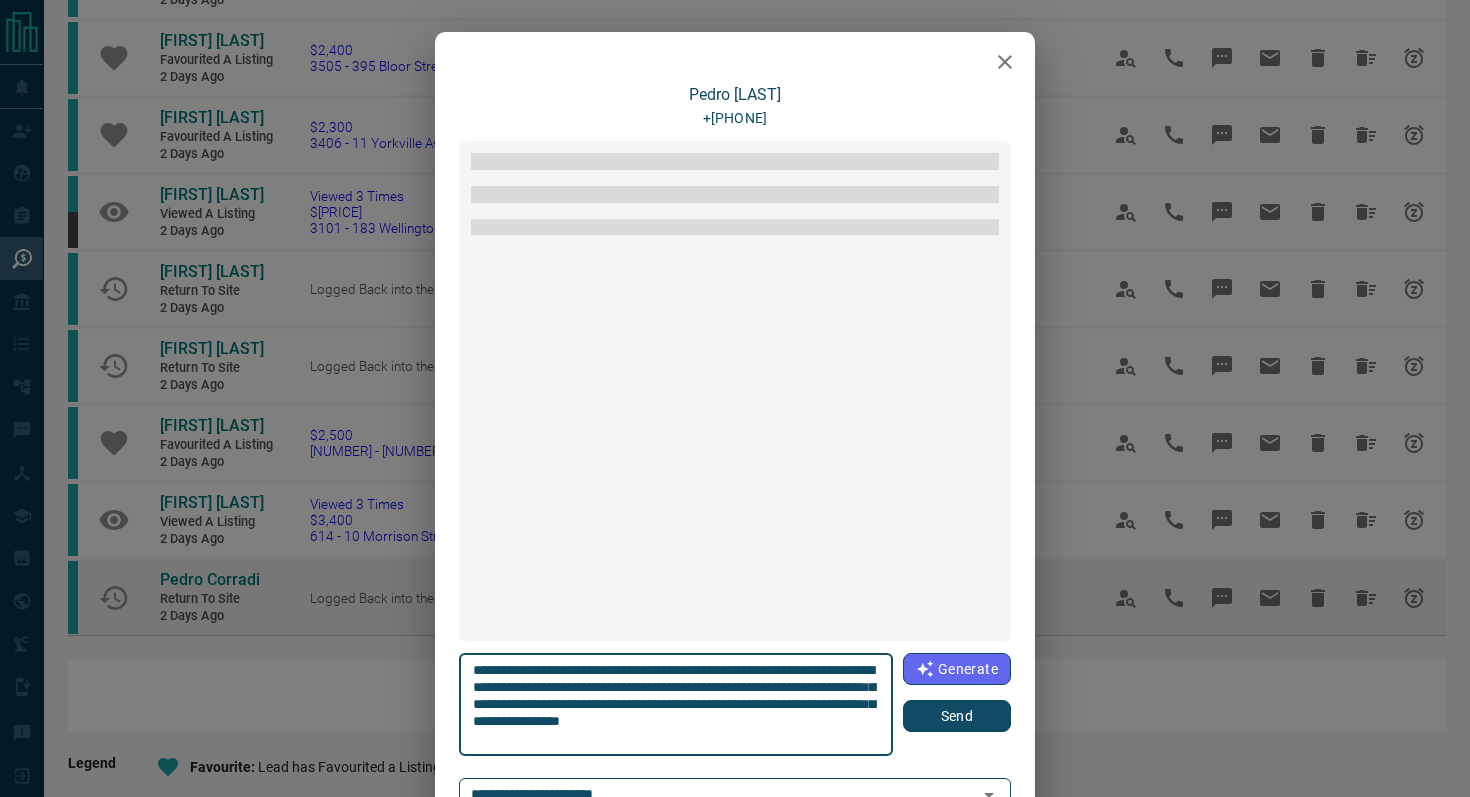 scroll, scrollTop: 366, scrollLeft: 0, axis: vertical 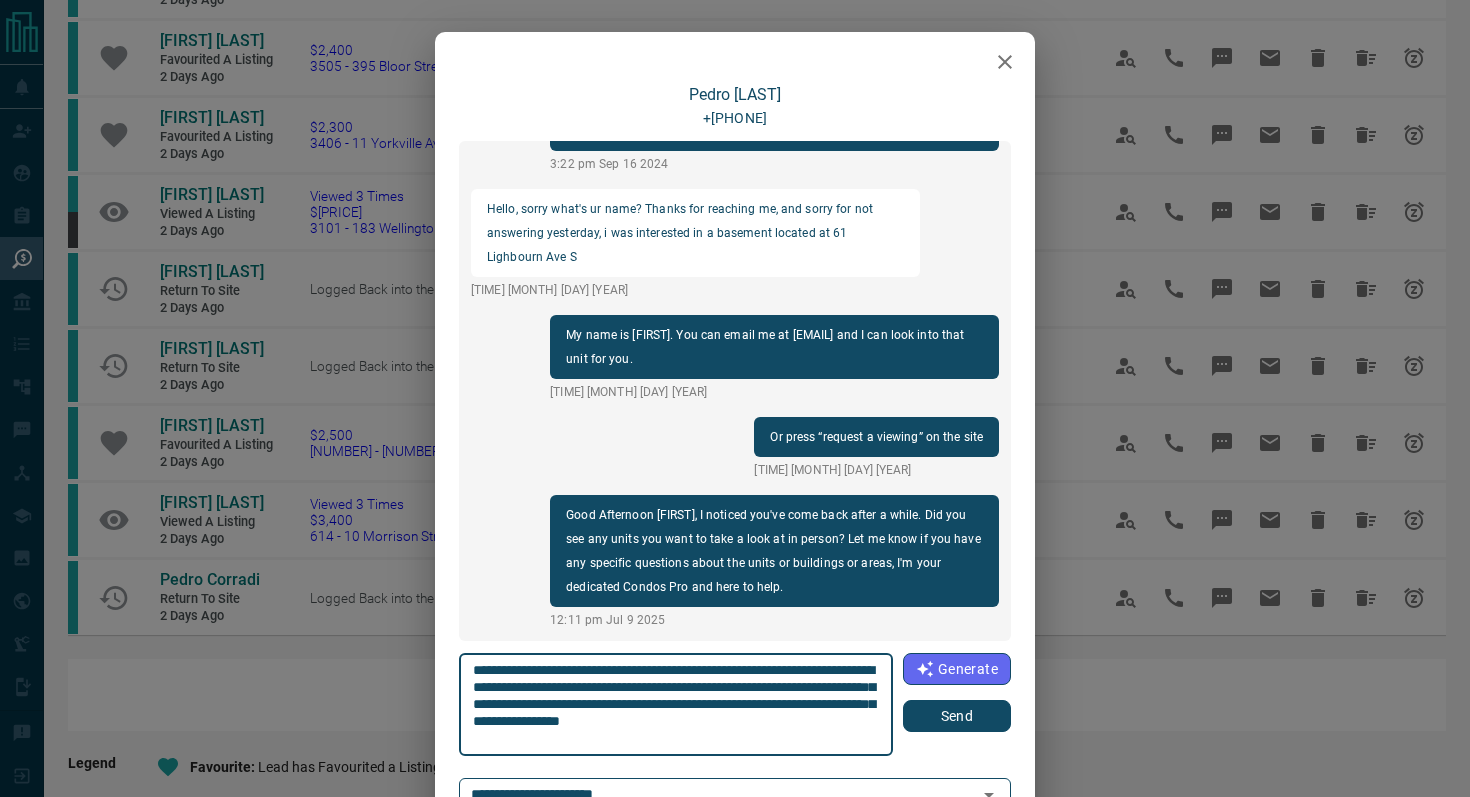 click 